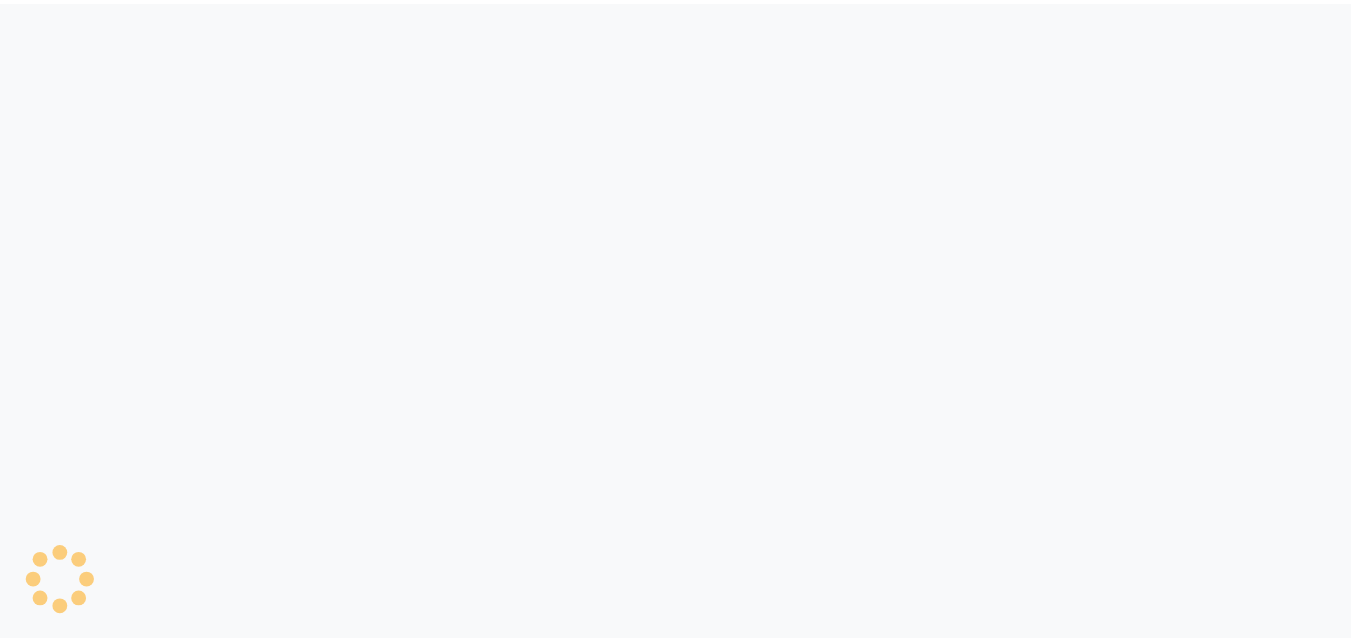 scroll, scrollTop: 0, scrollLeft: 0, axis: both 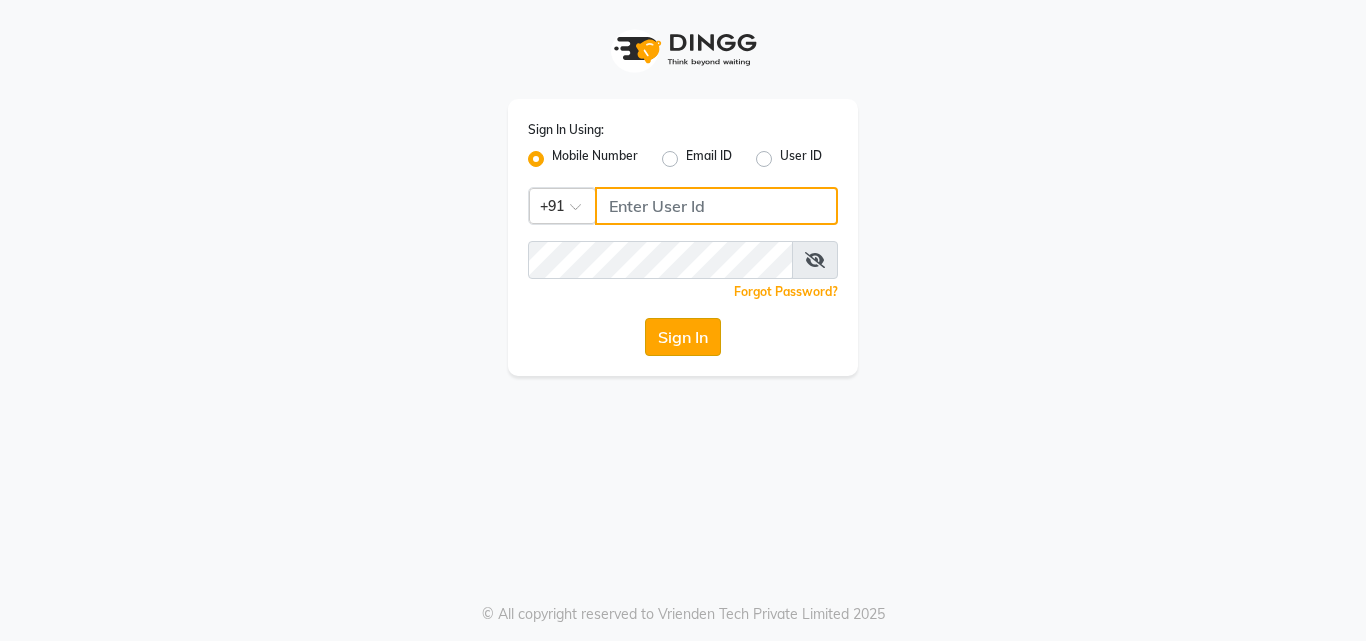 type on "9324581241" 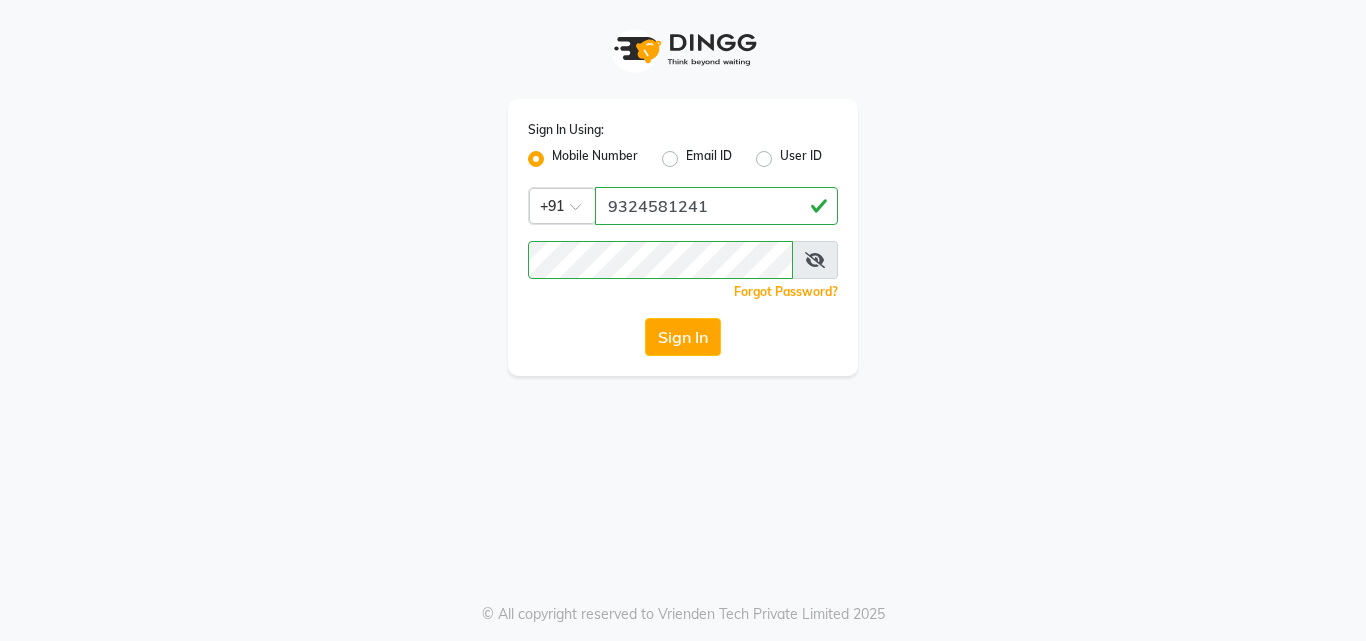 drag, startPoint x: 675, startPoint y: 342, endPoint x: 667, endPoint y: 353, distance: 13.601471 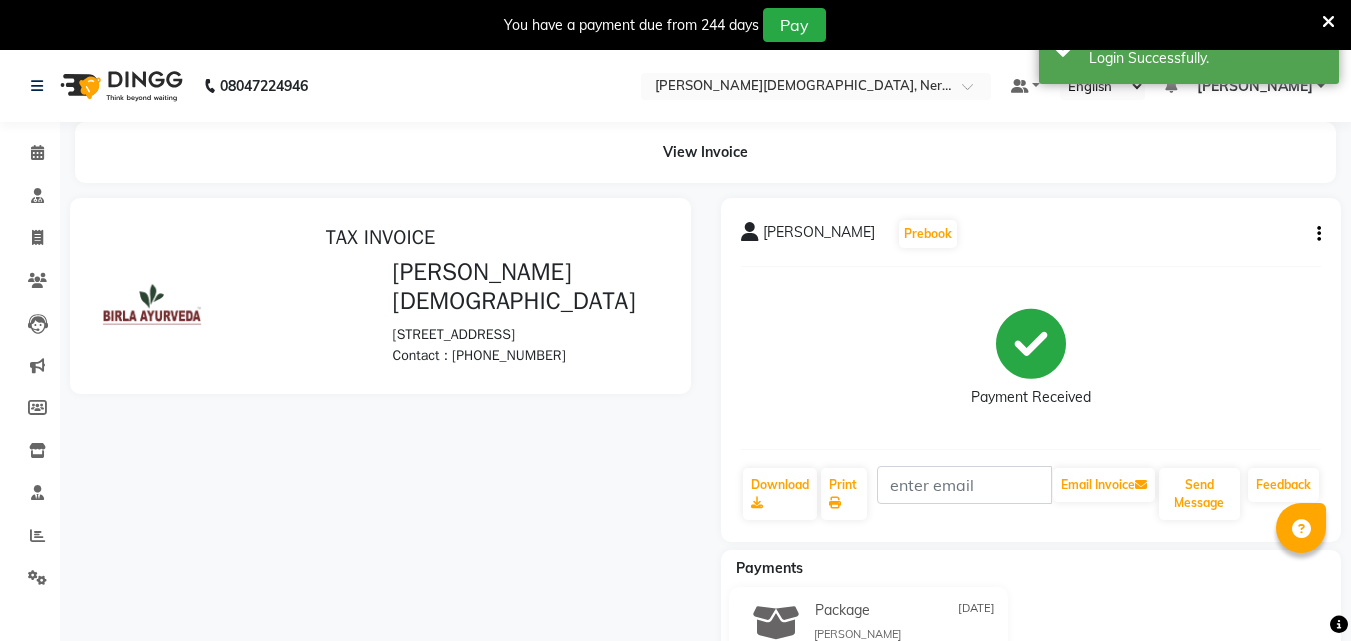 scroll, scrollTop: 0, scrollLeft: 0, axis: both 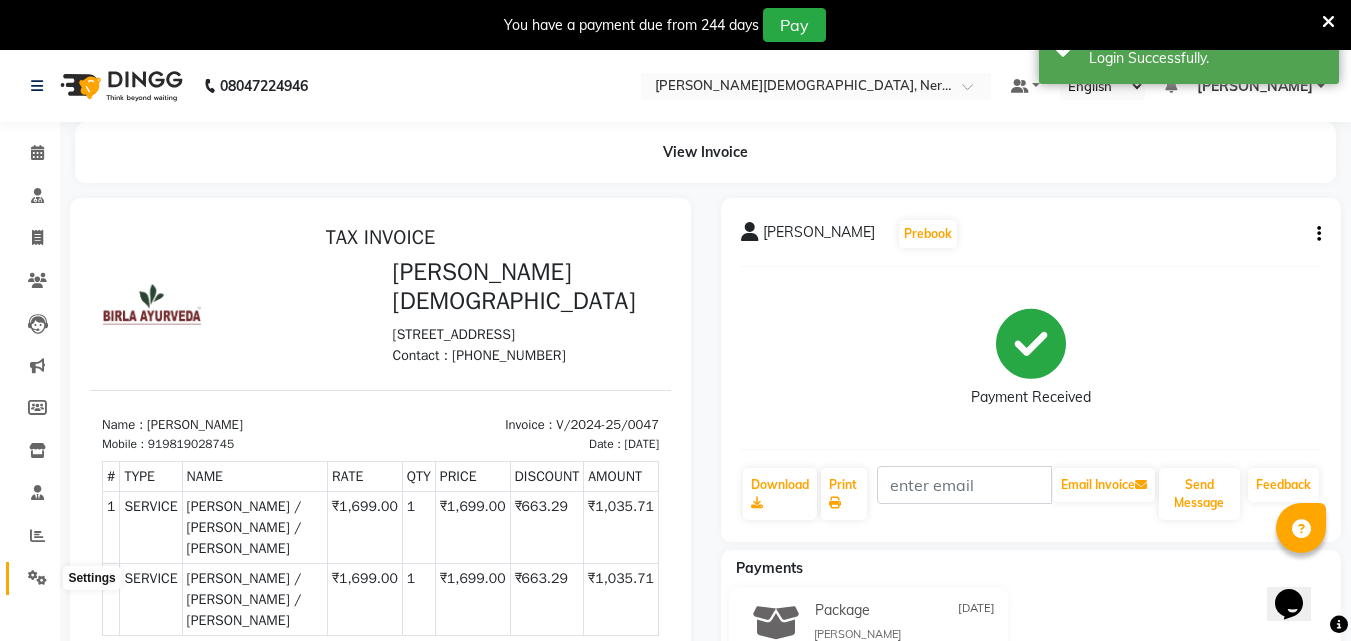 click 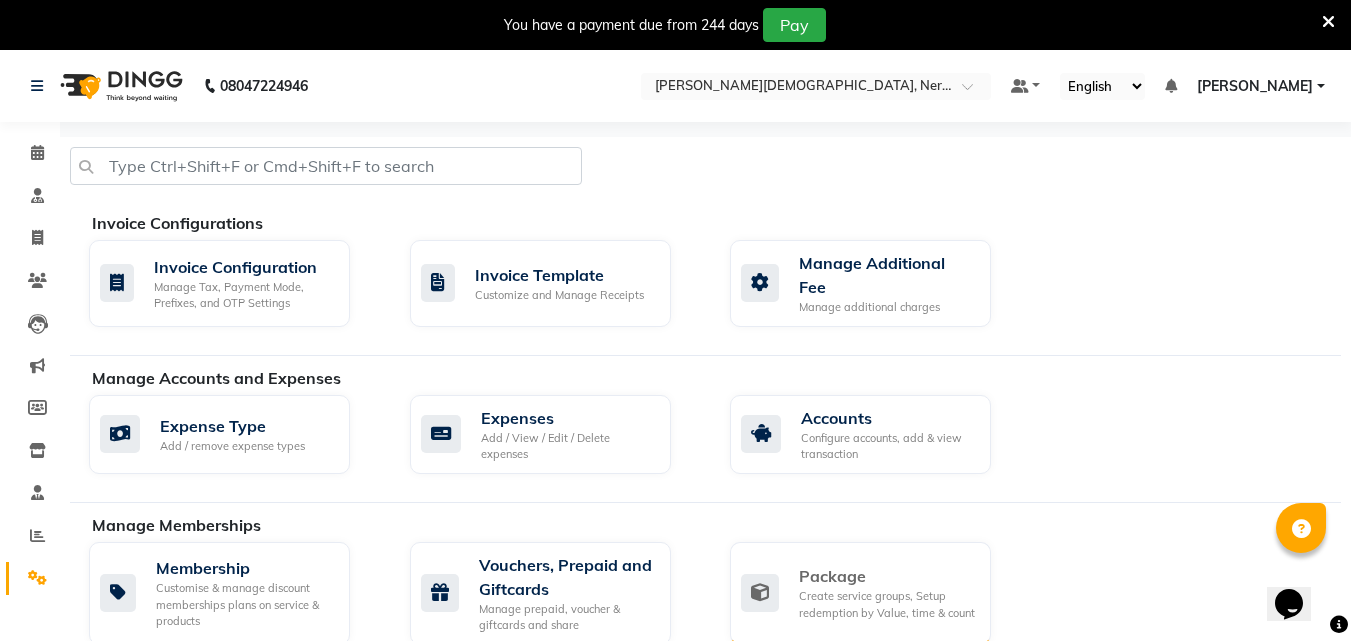 click on "Create service groups, Setup redemption by Value, time & count" 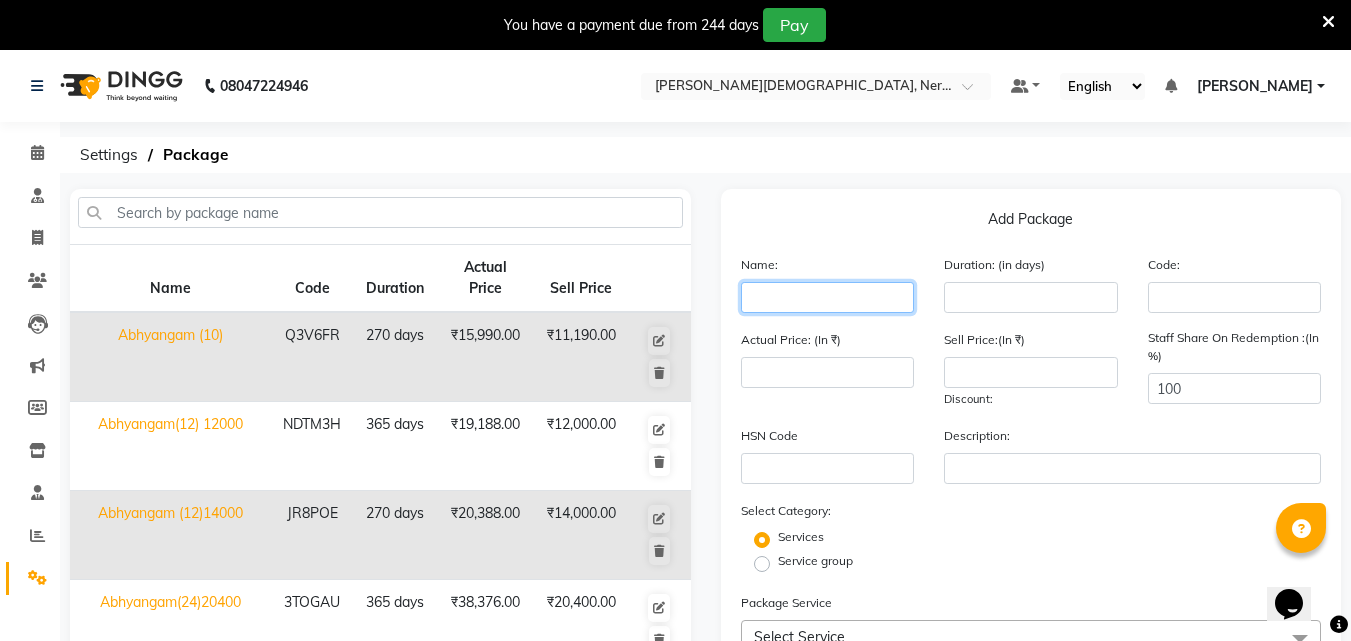 click 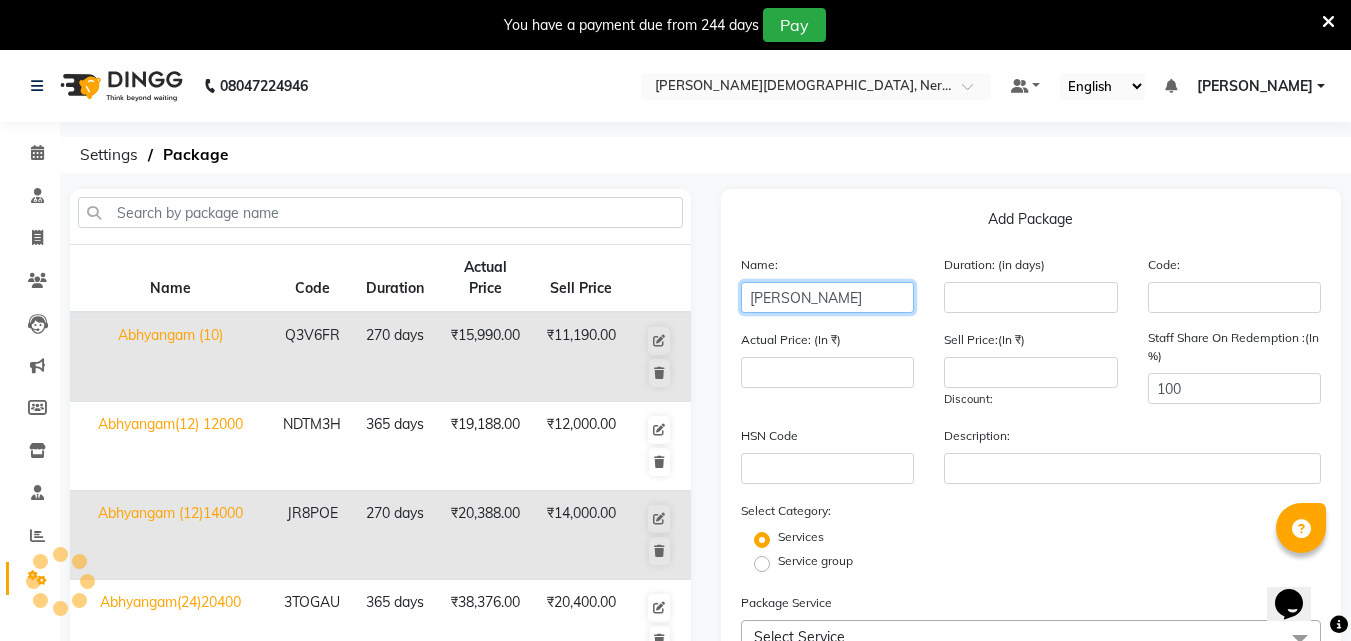 type on "[PERSON_NAME]" 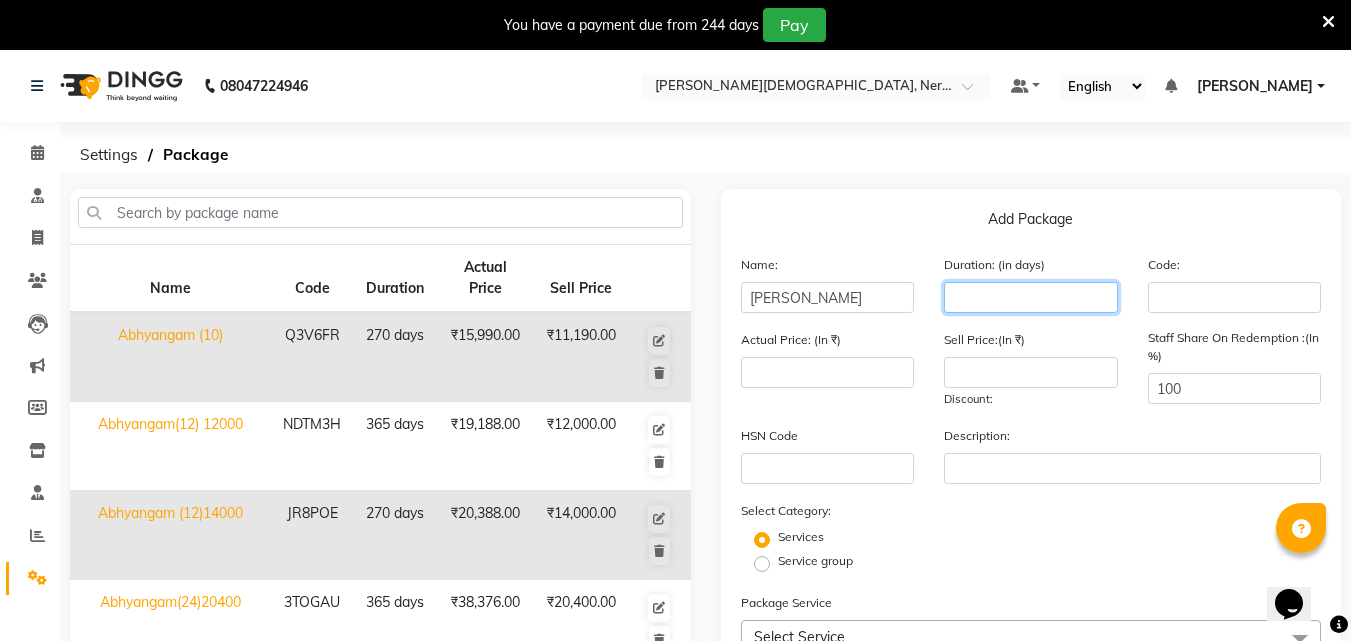 click 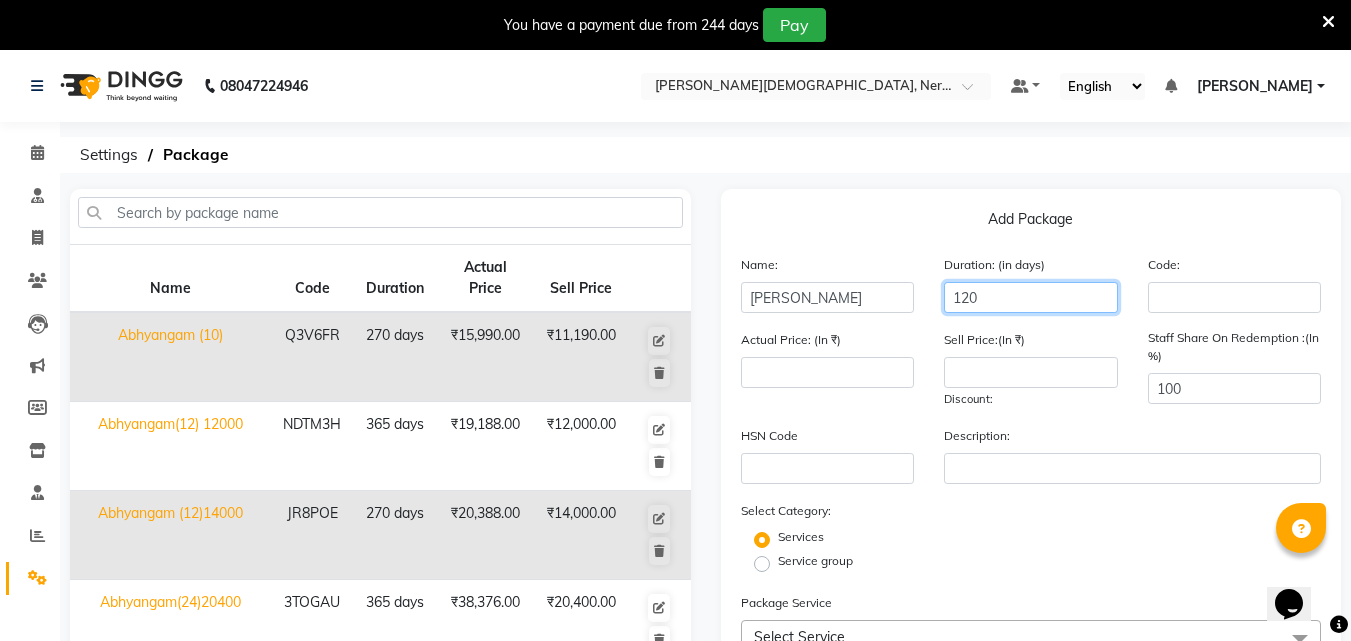 type on "120" 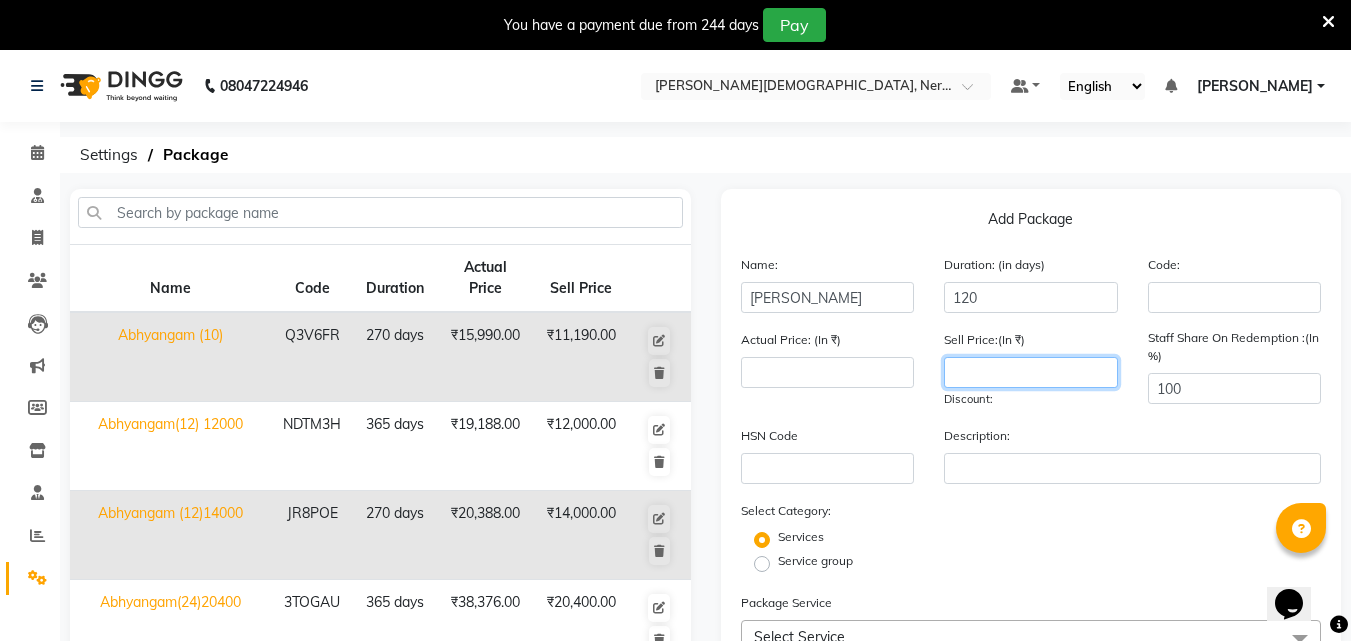 click 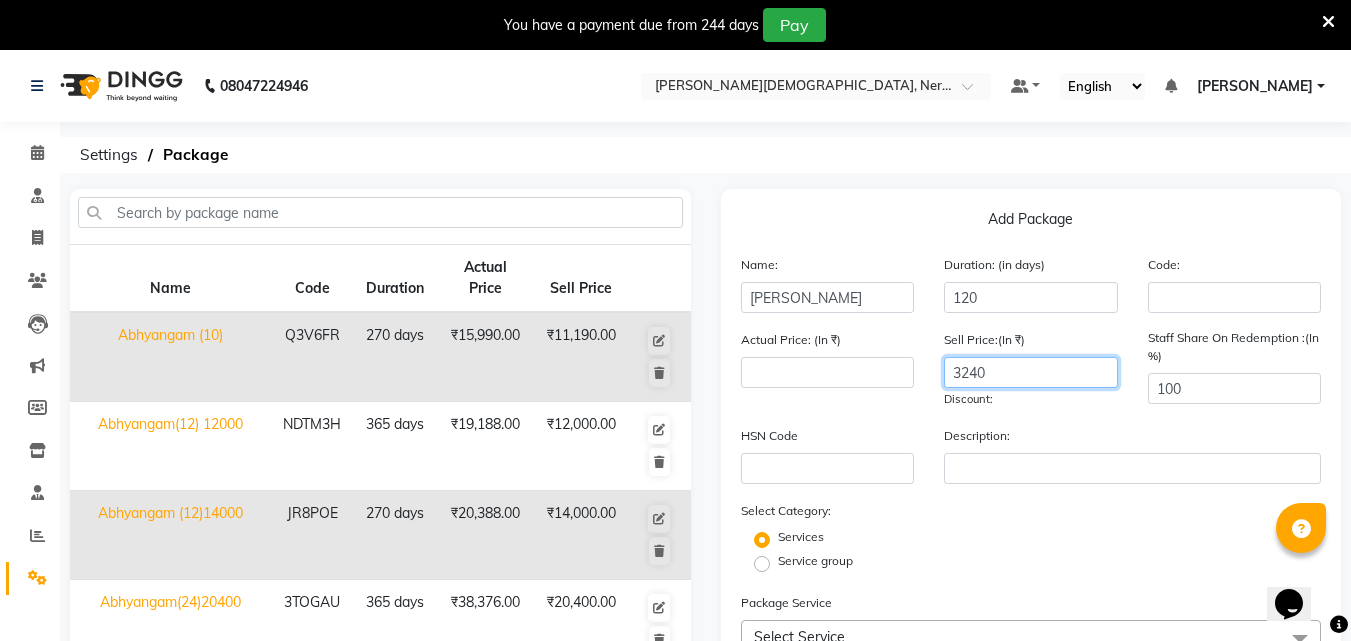 type on "3240" 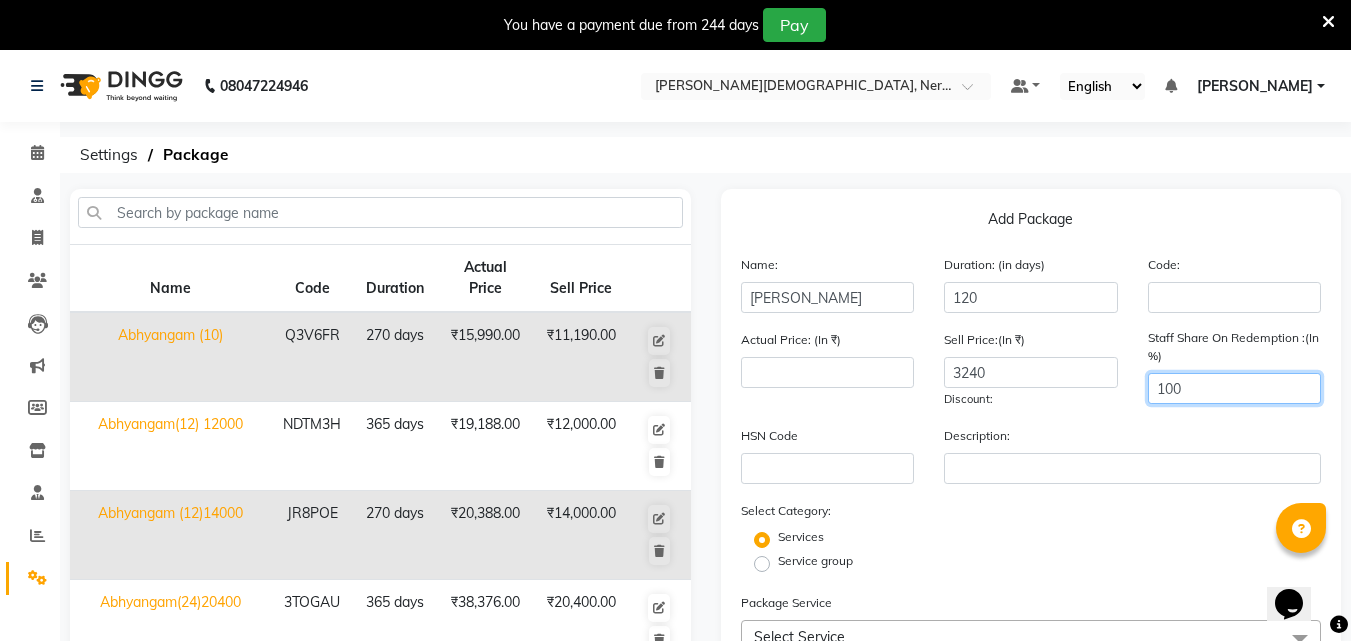 click on "100" 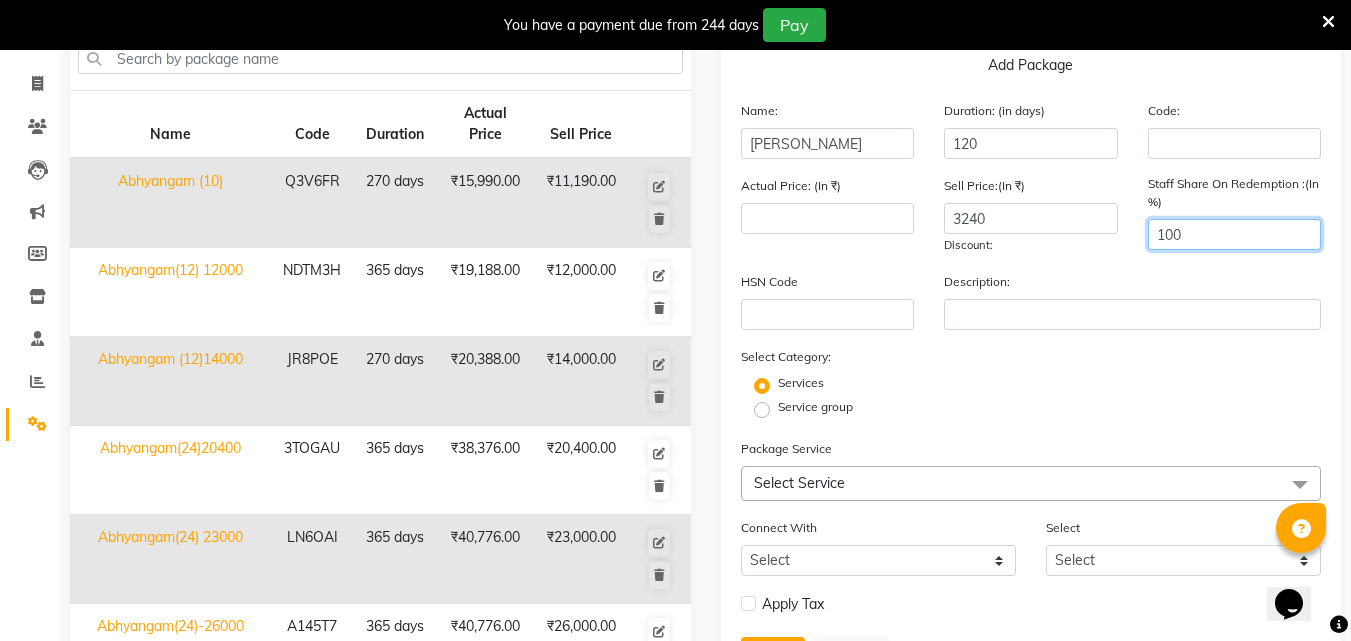 scroll, scrollTop: 172, scrollLeft: 0, axis: vertical 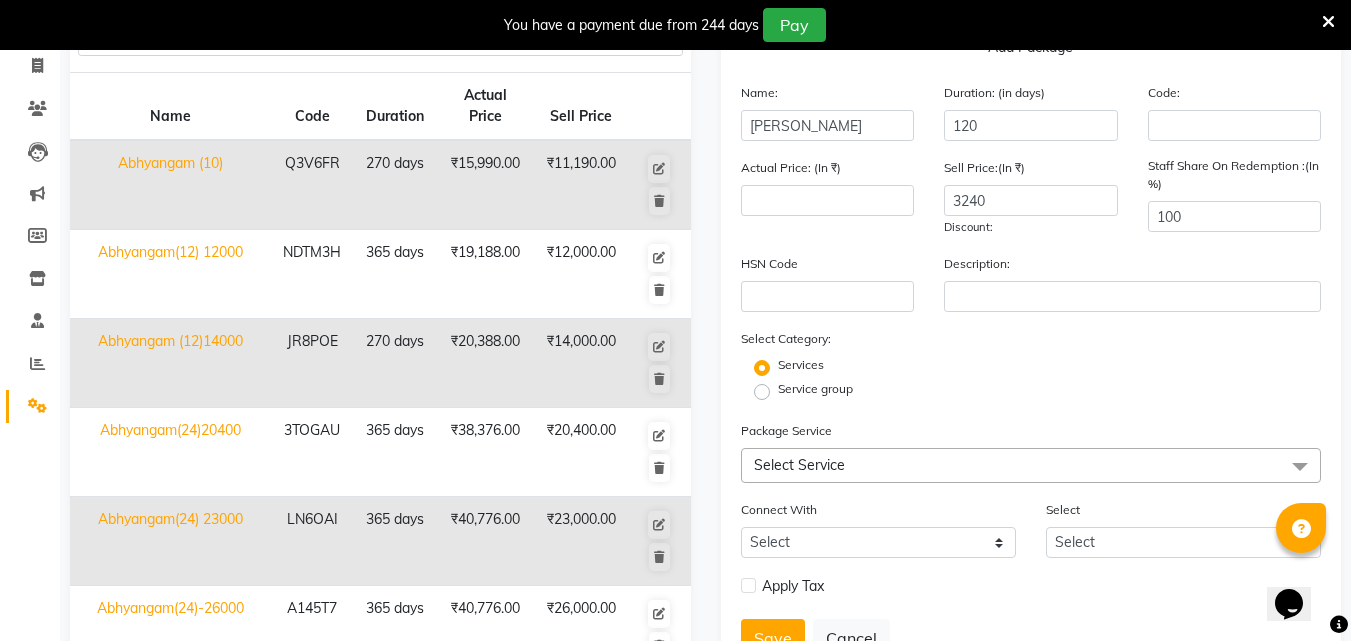 click 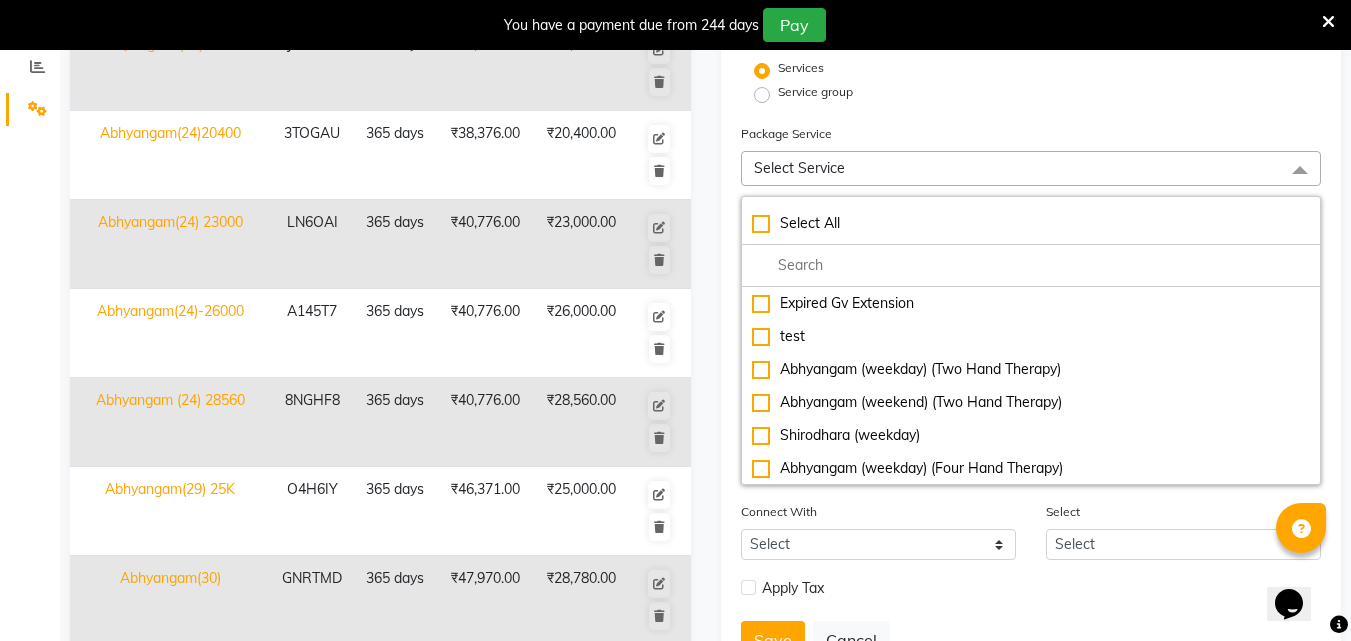 scroll, scrollTop: 476, scrollLeft: 0, axis: vertical 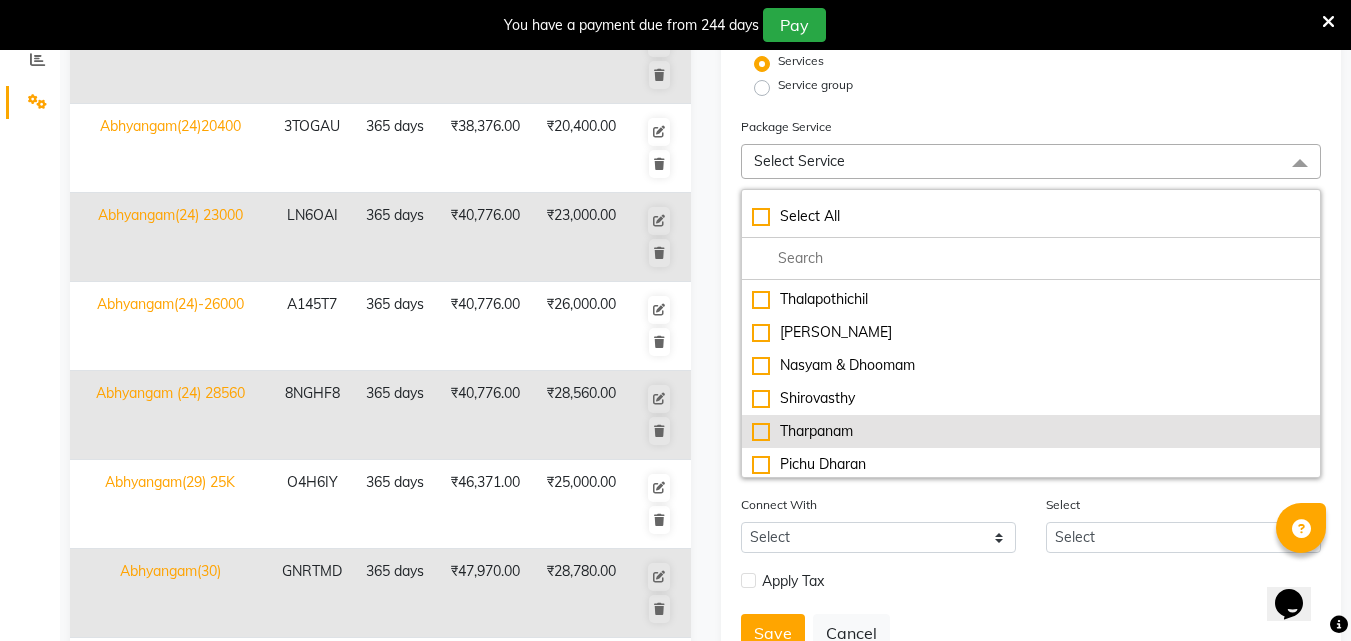 click on "Tharpanam" 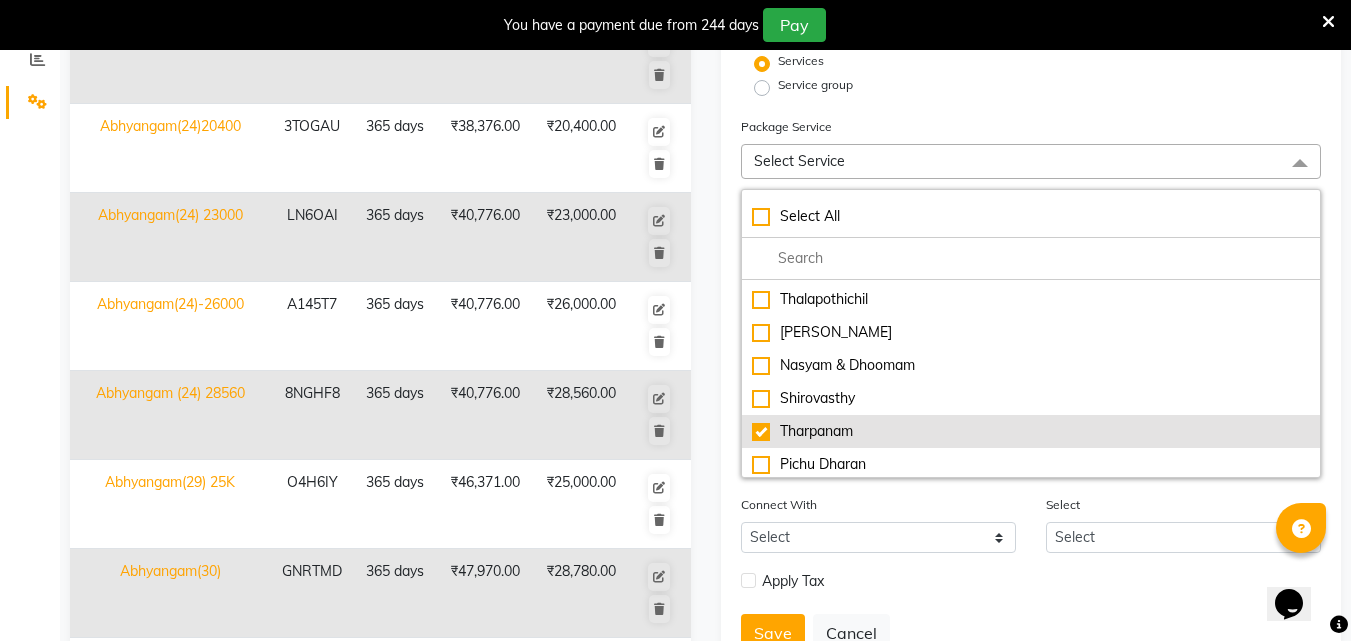 type on "599" 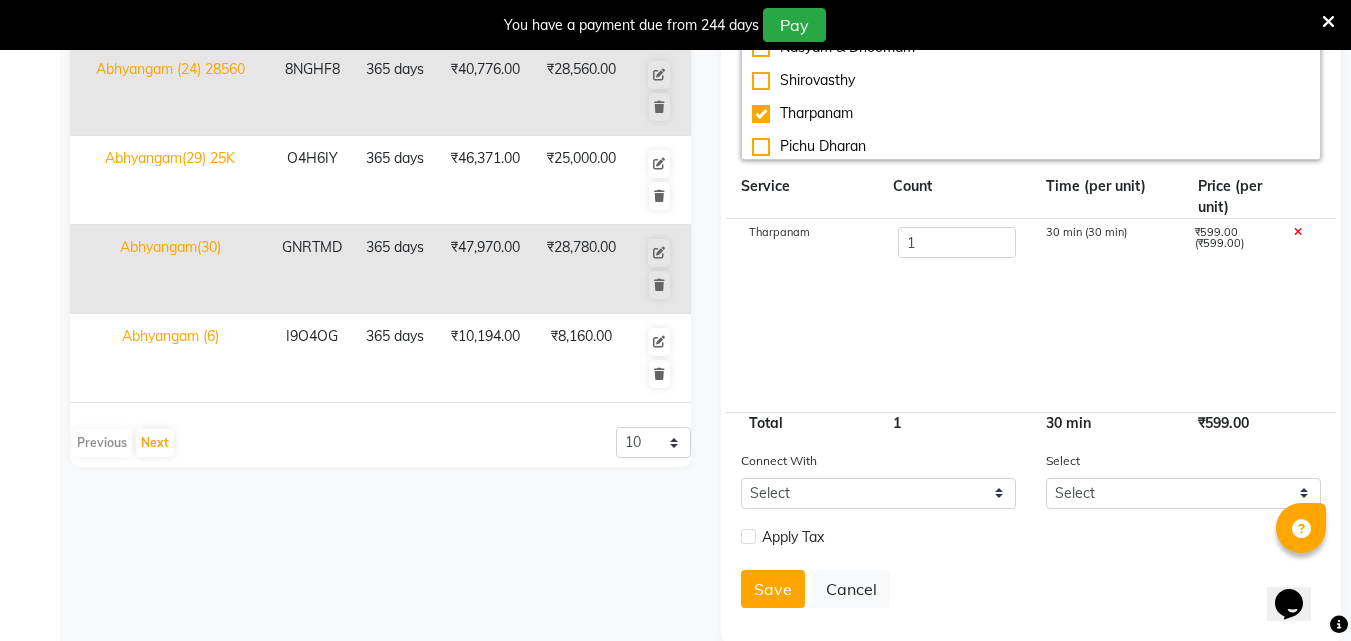 scroll, scrollTop: 802, scrollLeft: 0, axis: vertical 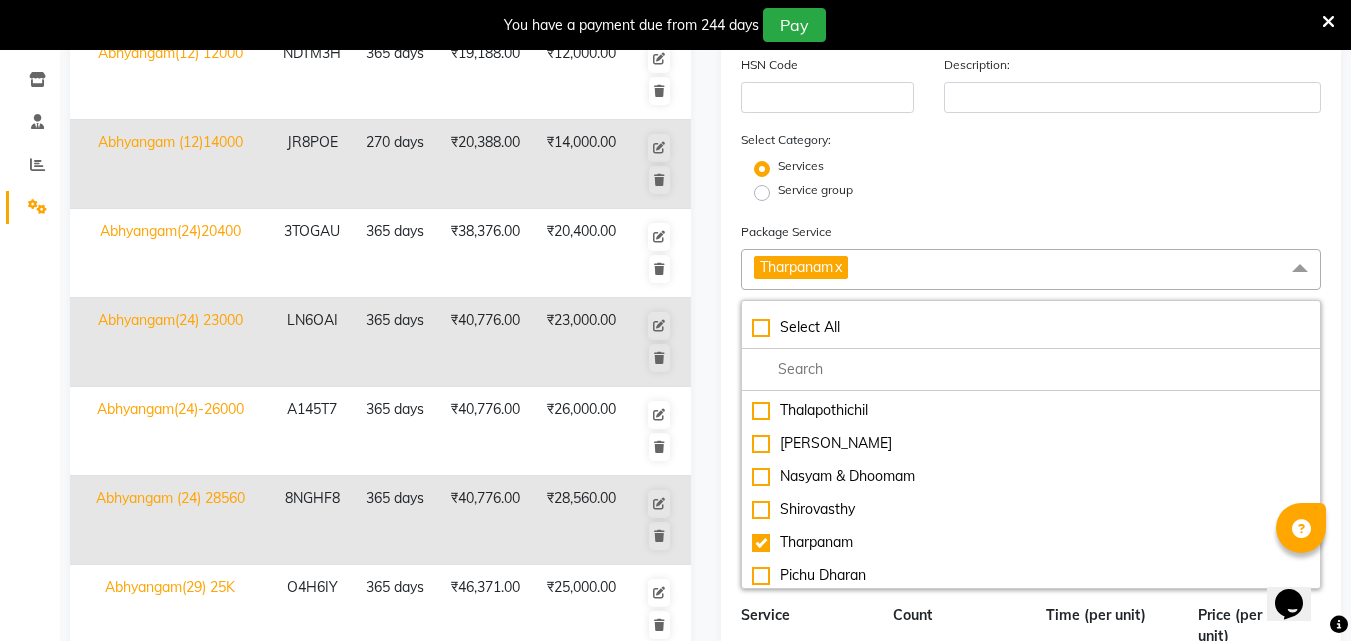 click on "Tharpanam  x" 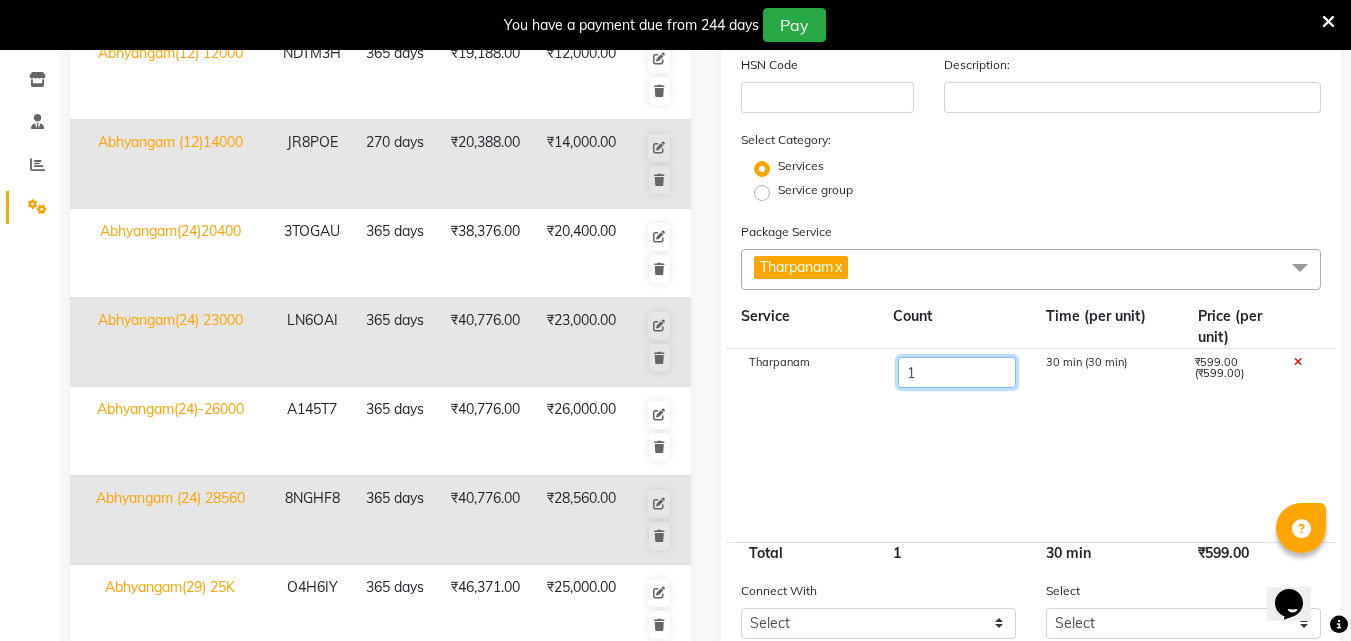 drag, startPoint x: 961, startPoint y: 369, endPoint x: 854, endPoint y: 371, distance: 107.01869 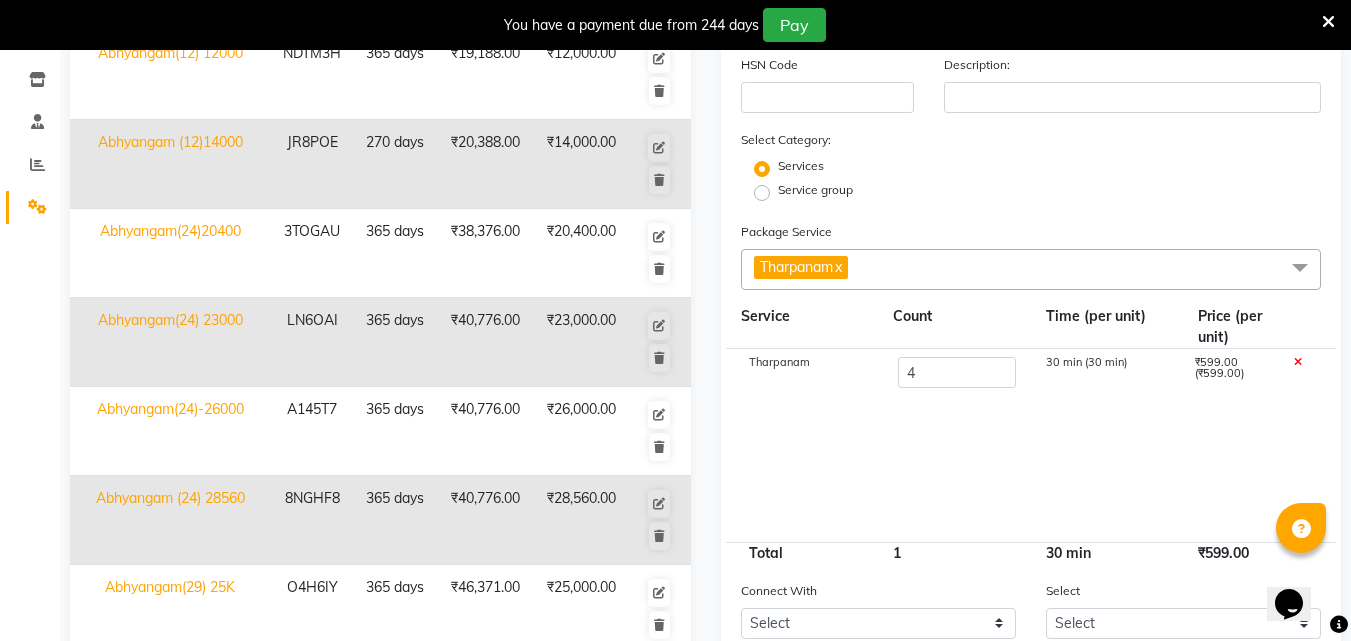 type on "2396" 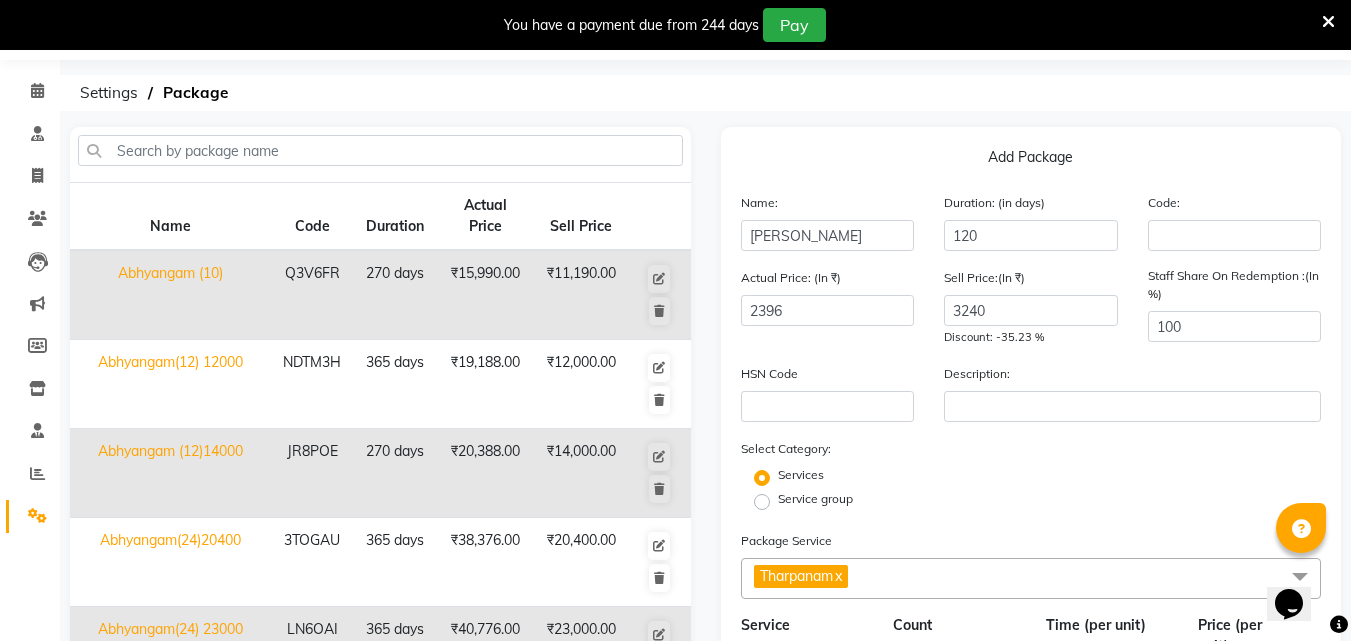scroll, scrollTop: 58, scrollLeft: 0, axis: vertical 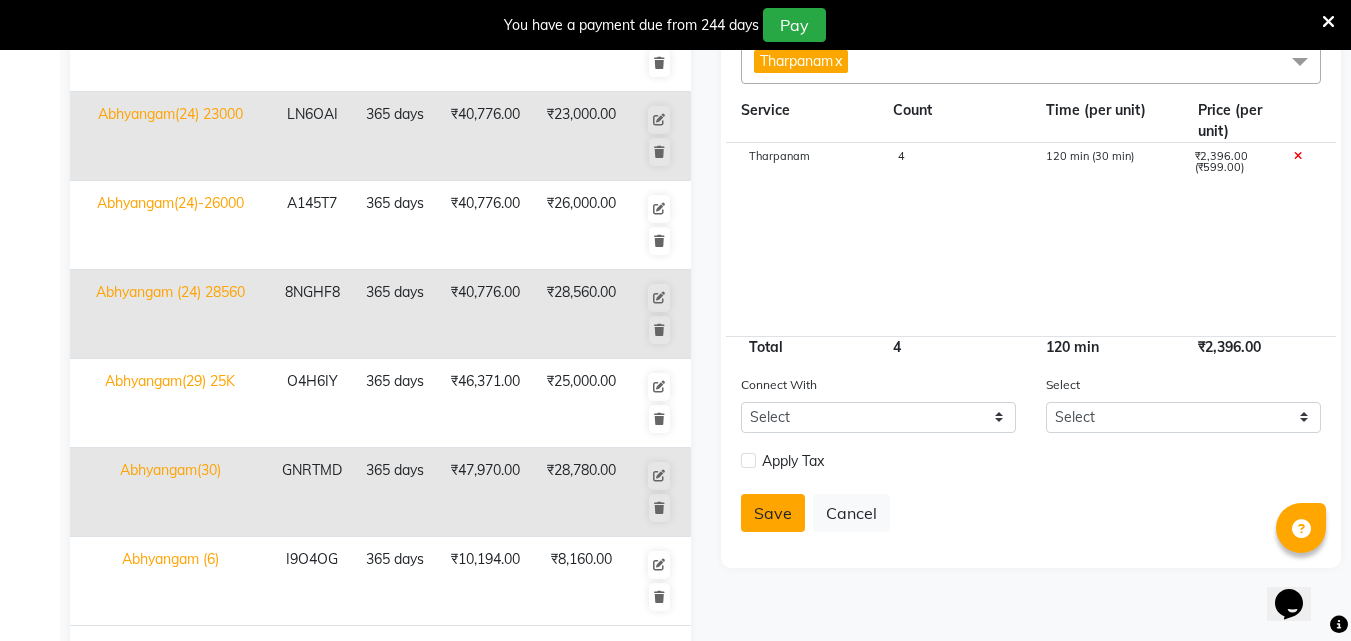 click on "Save" 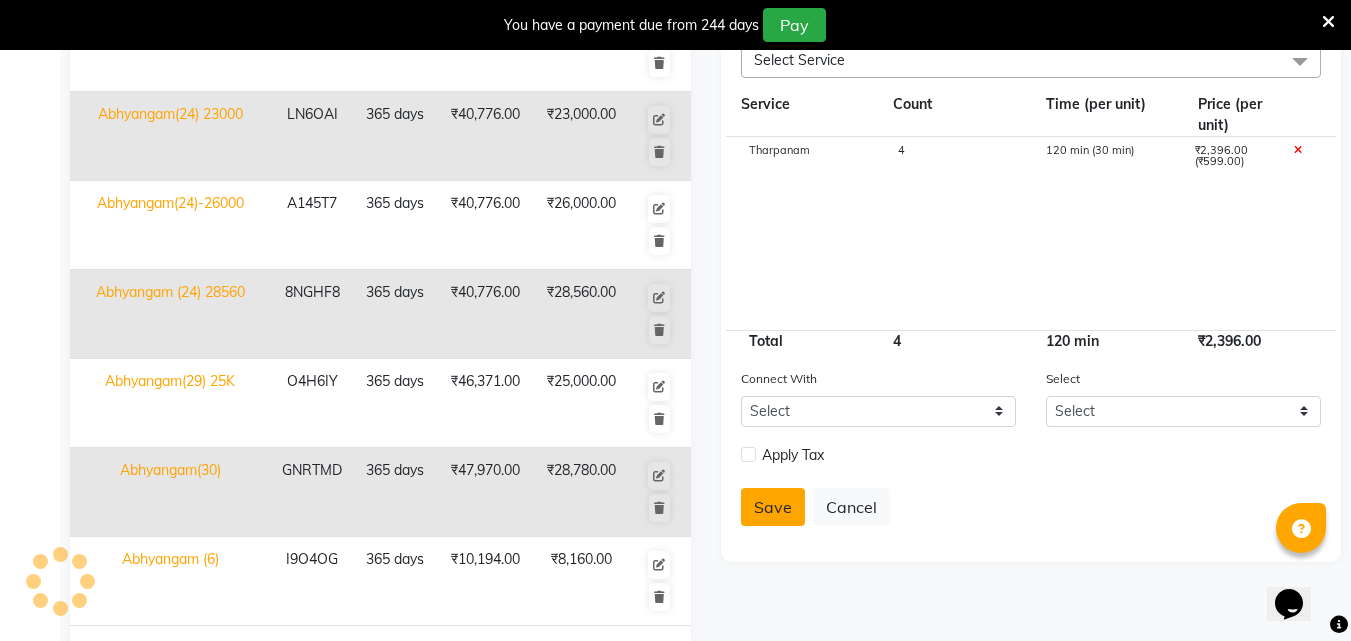 type 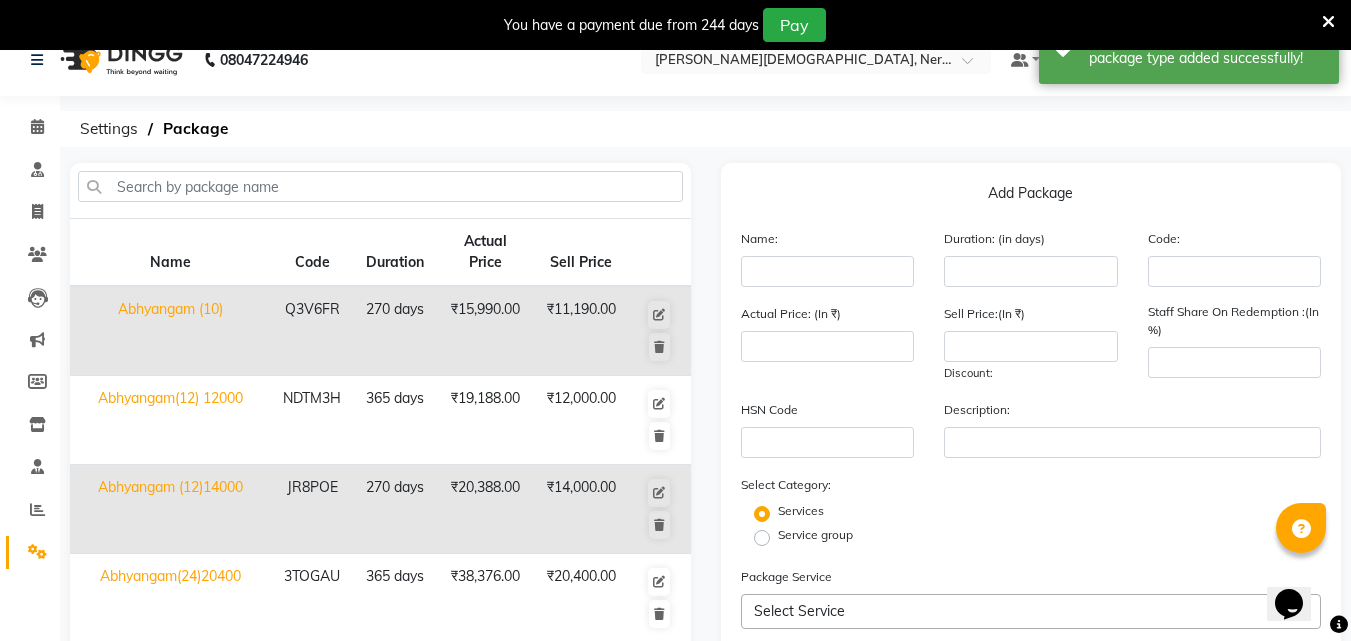 scroll, scrollTop: 0, scrollLeft: 0, axis: both 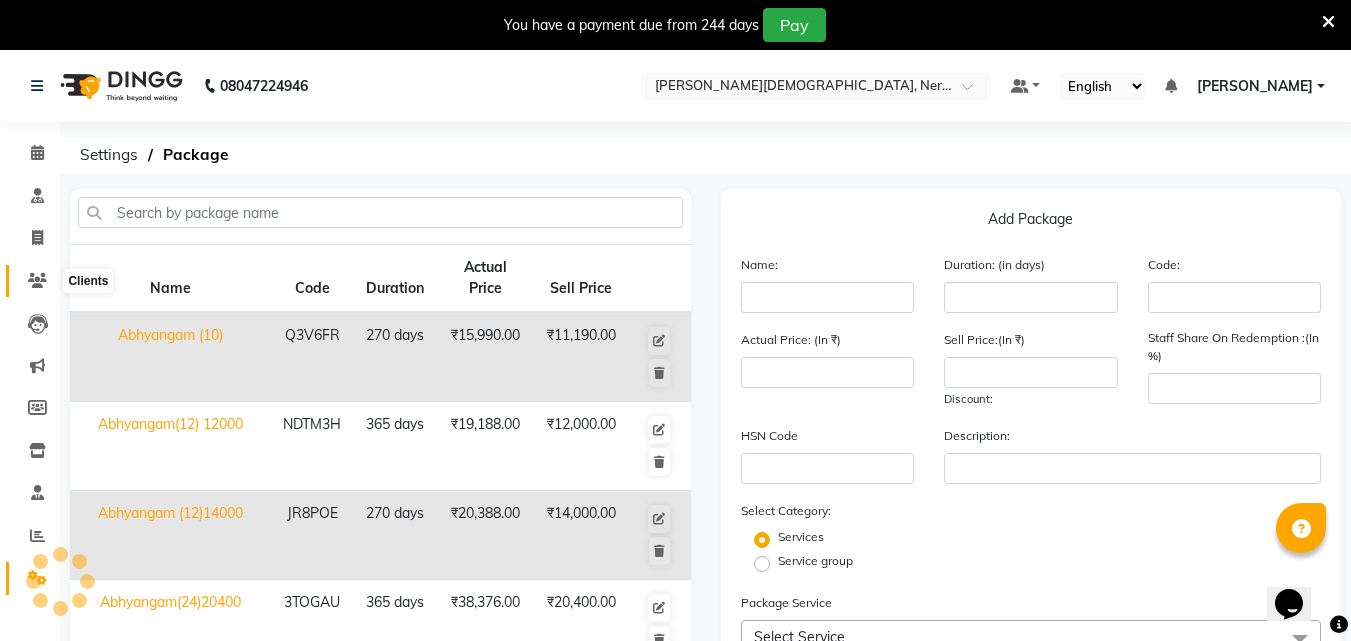click 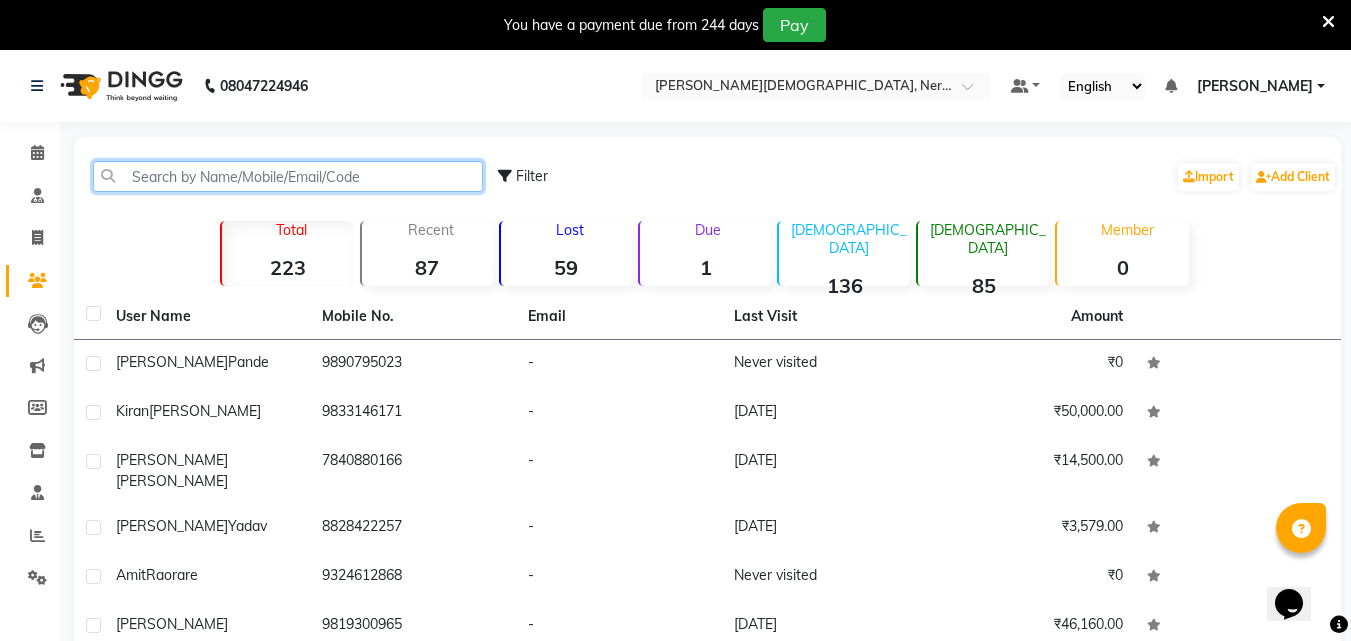 click 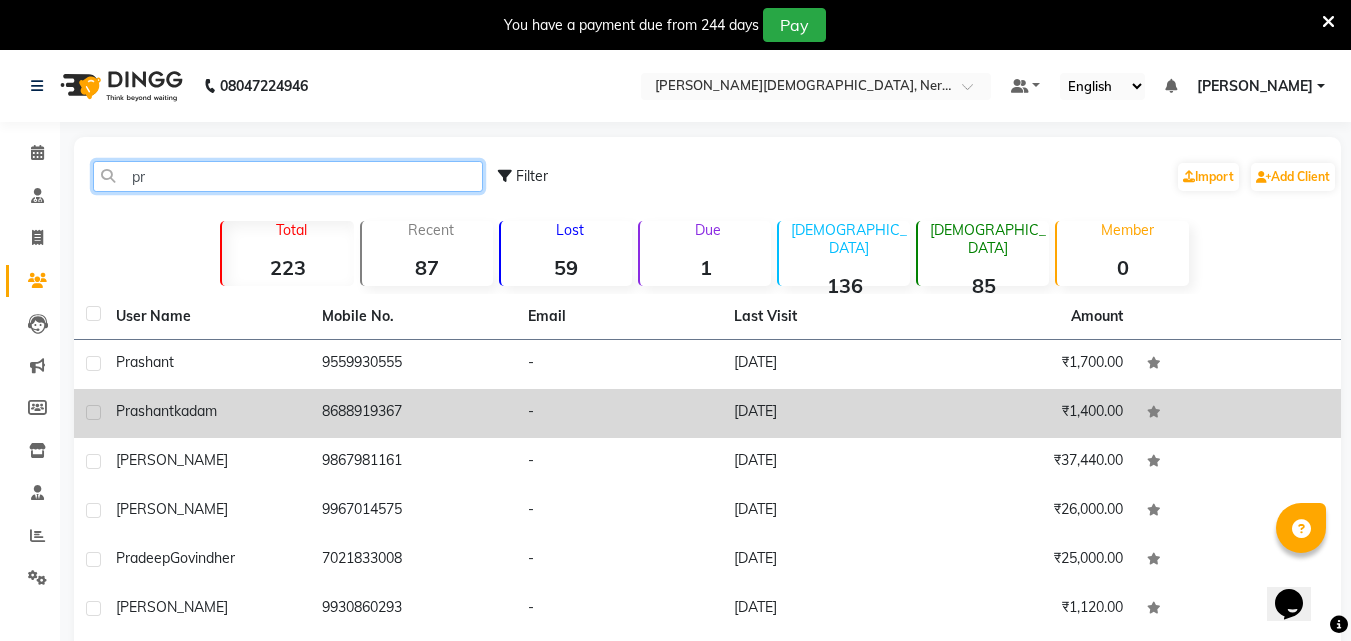 type on "pr" 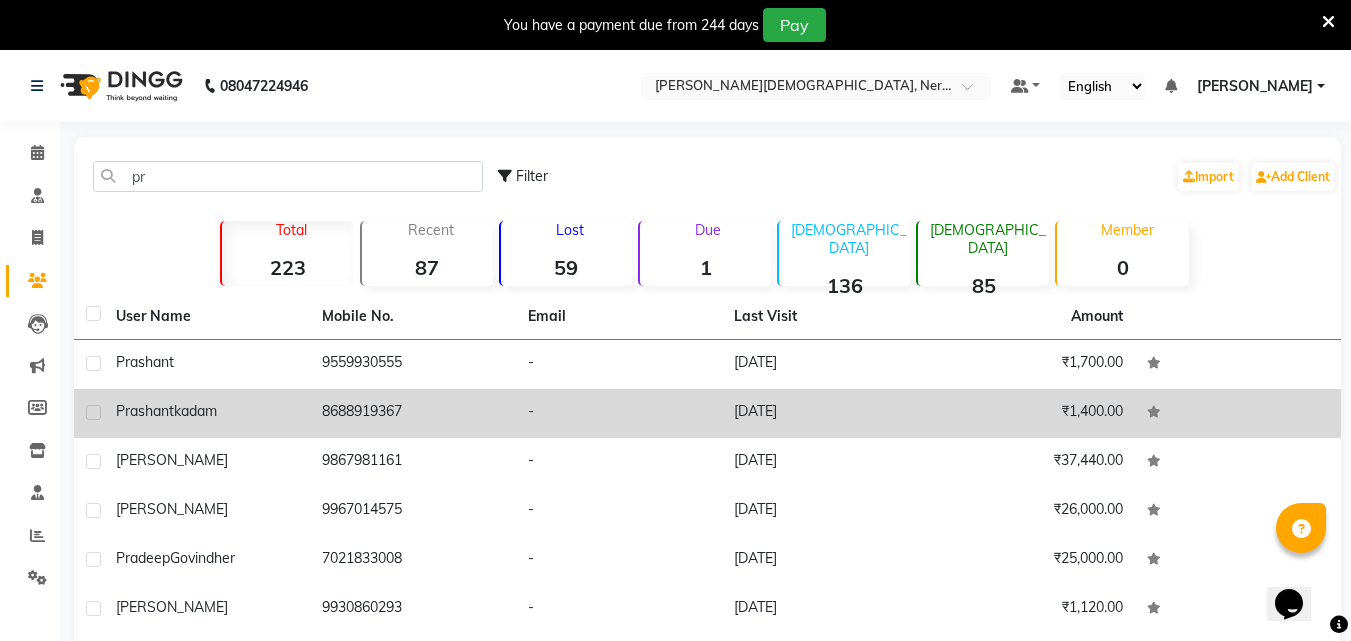 click on "8688919367" 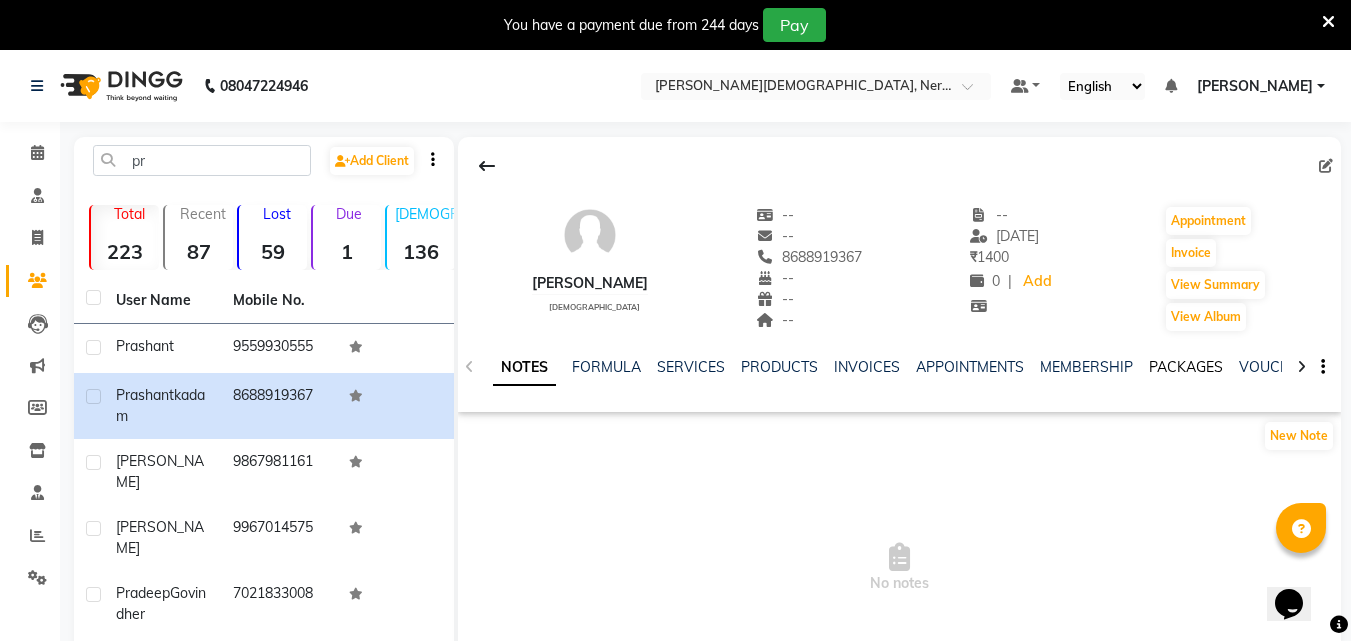 click on "PACKAGES" 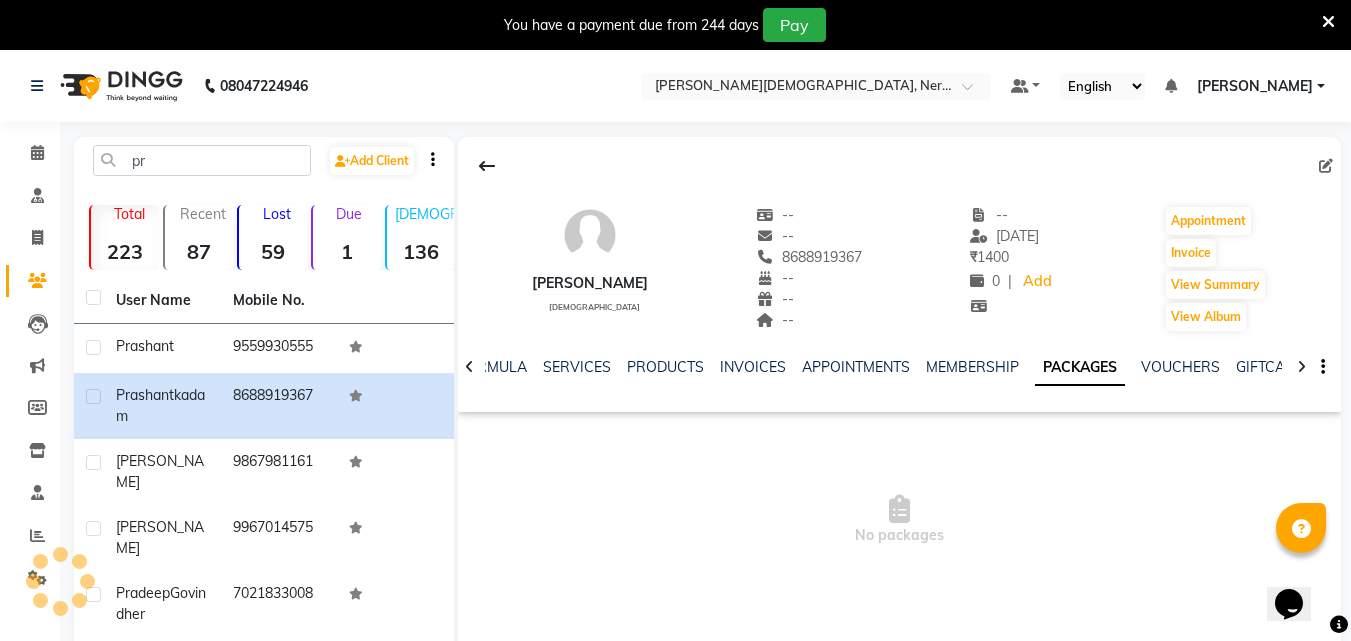 click on "PACKAGES" 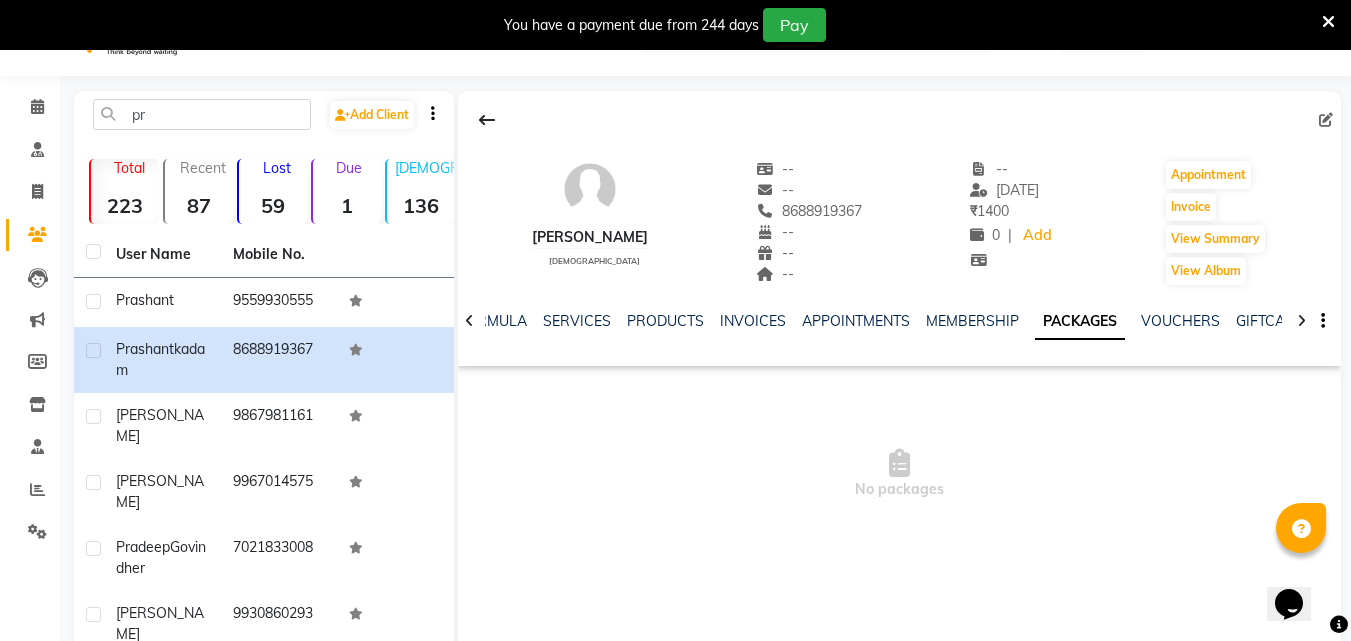 scroll, scrollTop: 0, scrollLeft: 0, axis: both 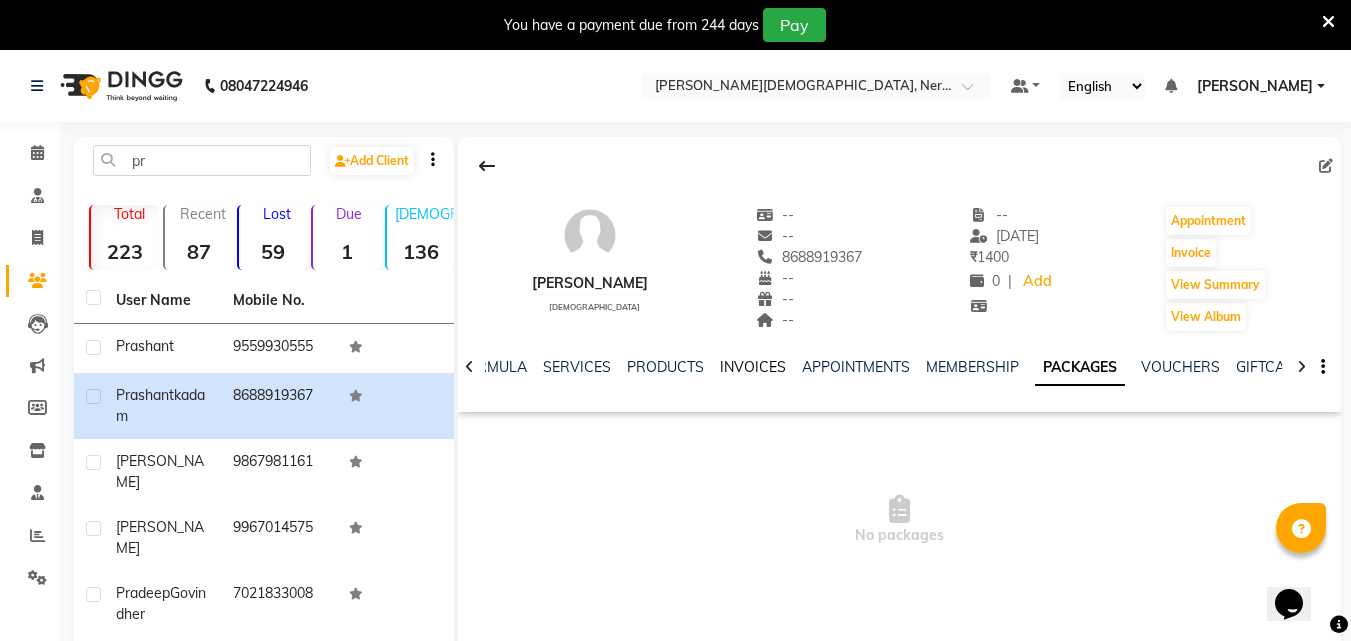 click on "INVOICES" 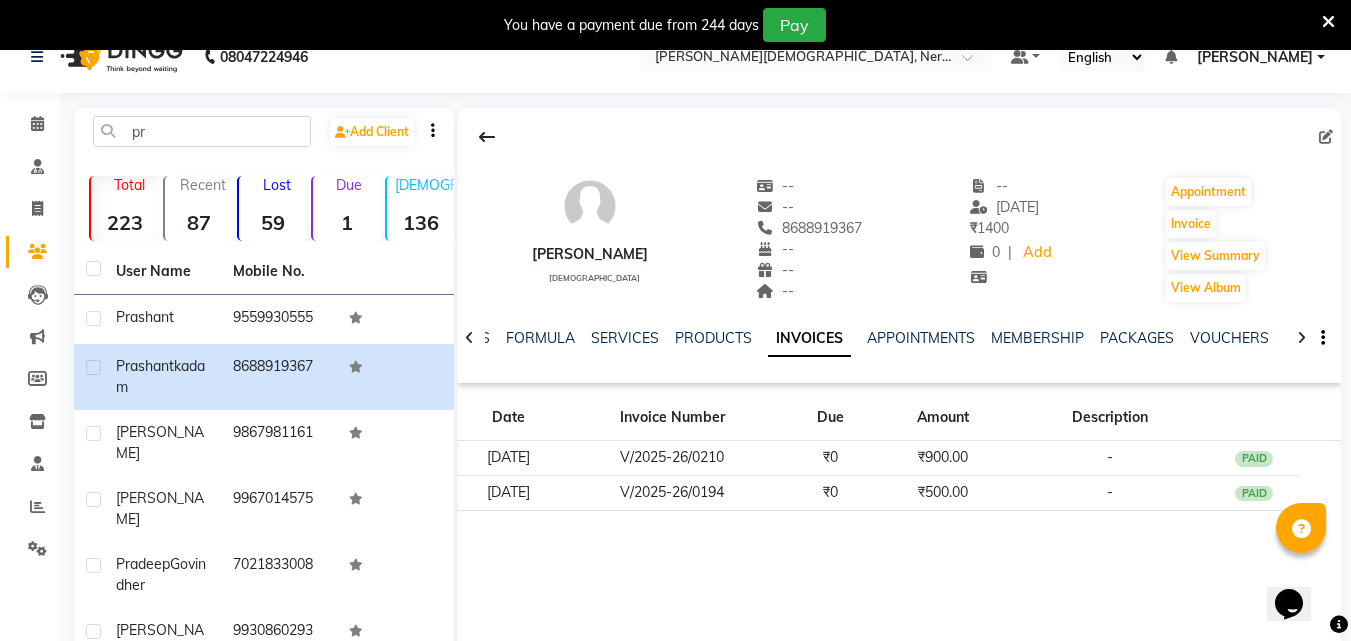 scroll, scrollTop: 0, scrollLeft: 0, axis: both 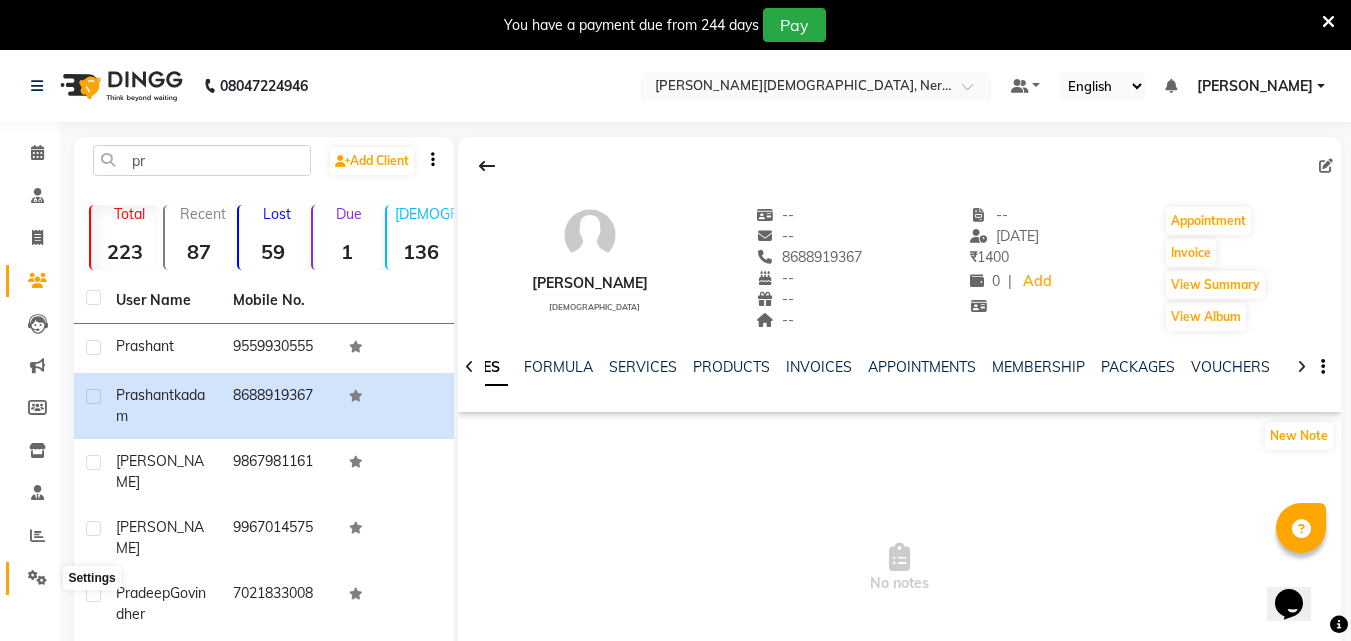 click 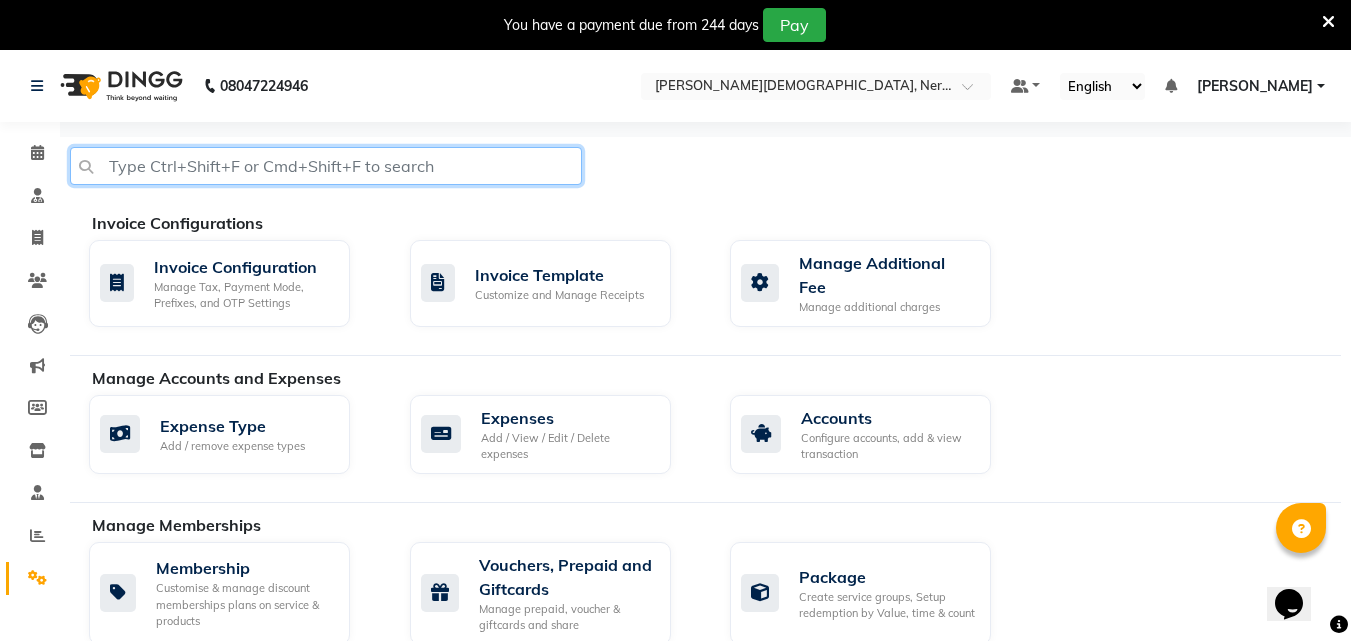 click 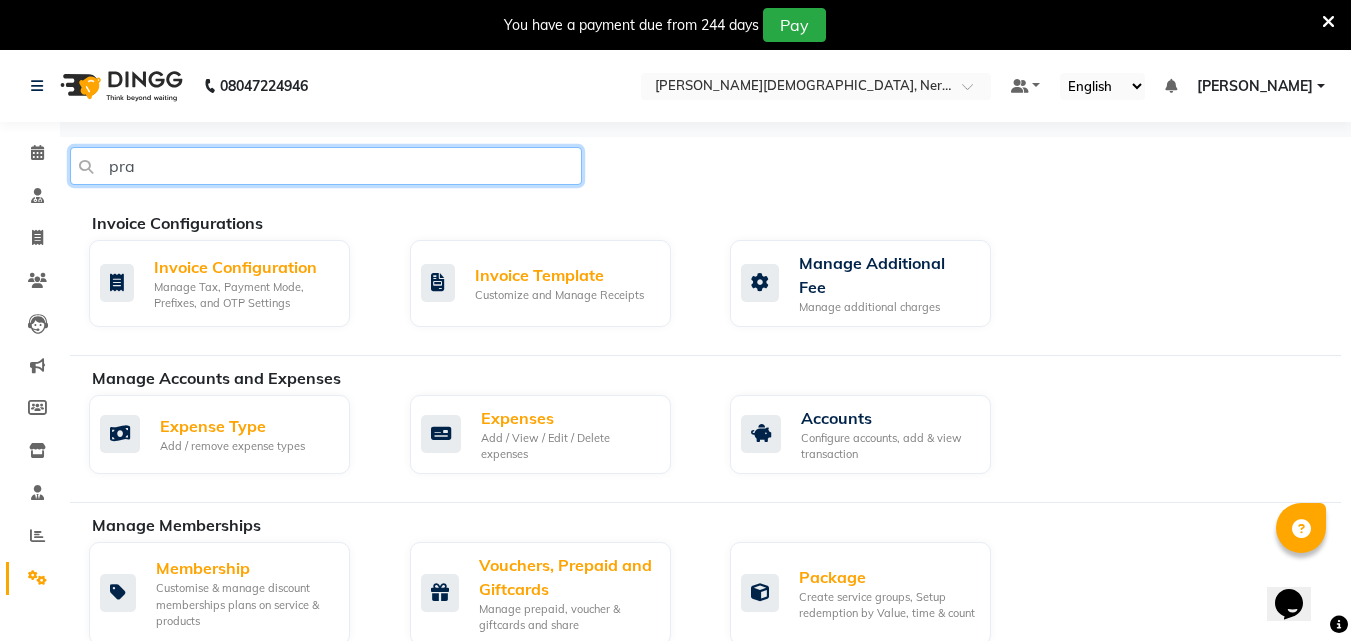 click on "pra" 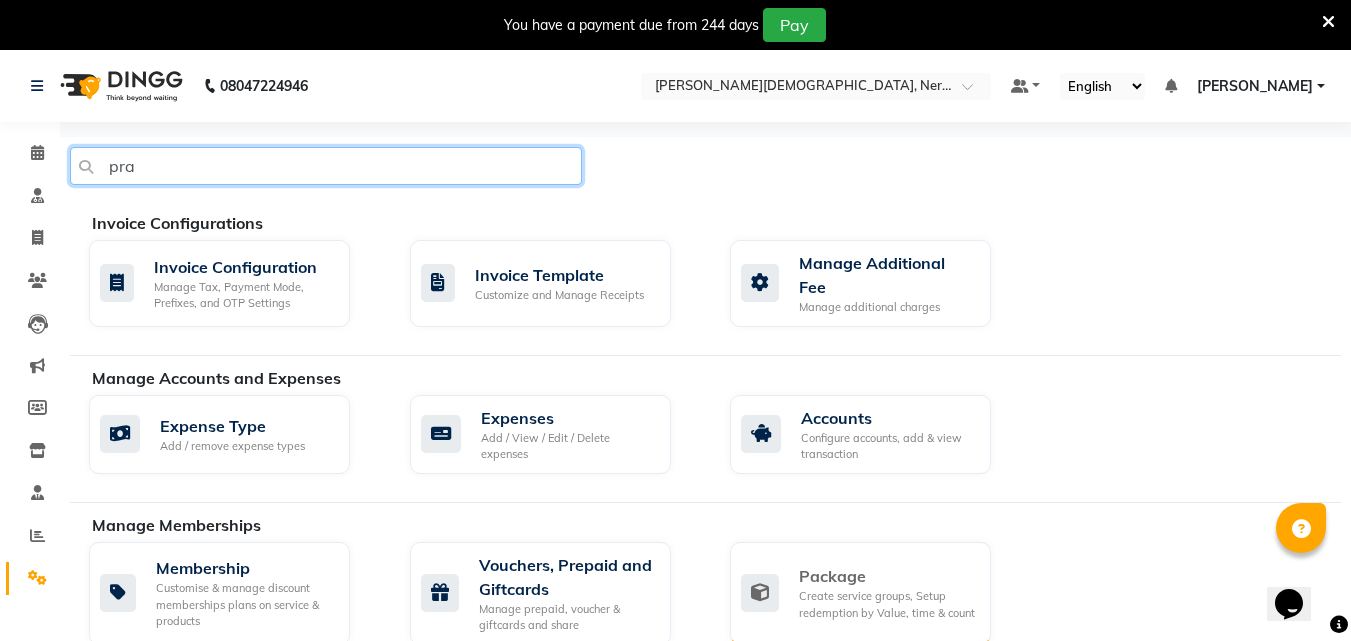 type on "pra" 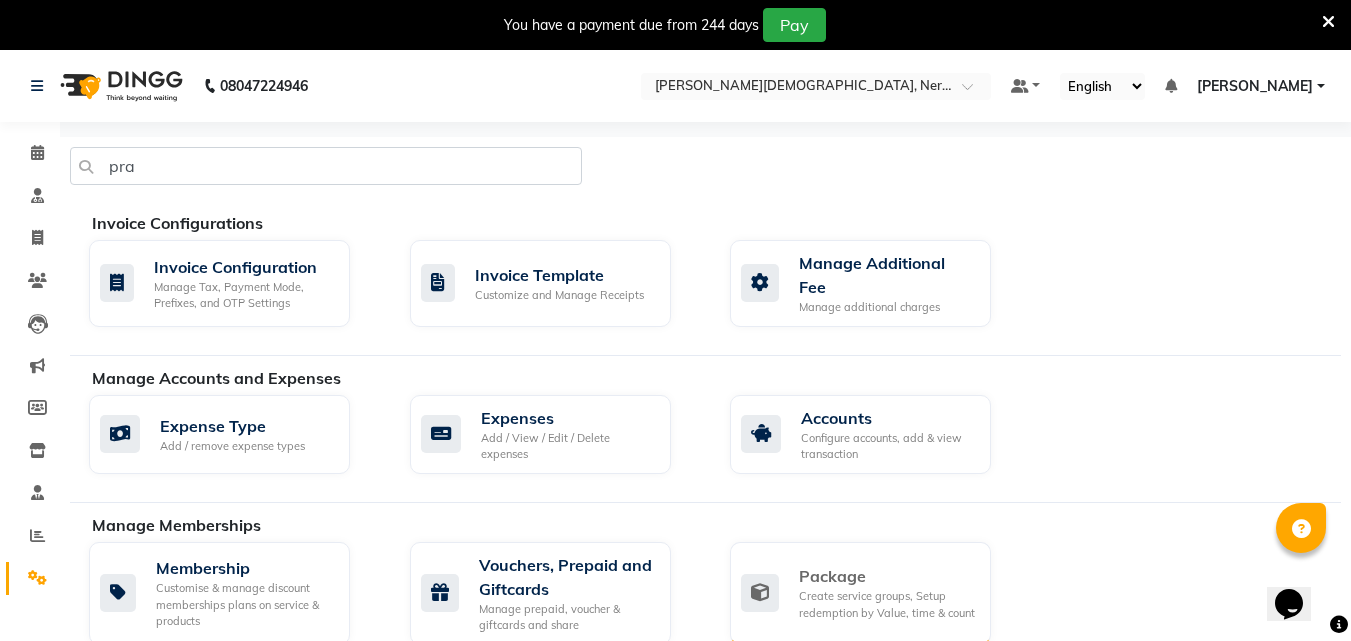 click on "Create service groups, Setup redemption by Value, time & count" 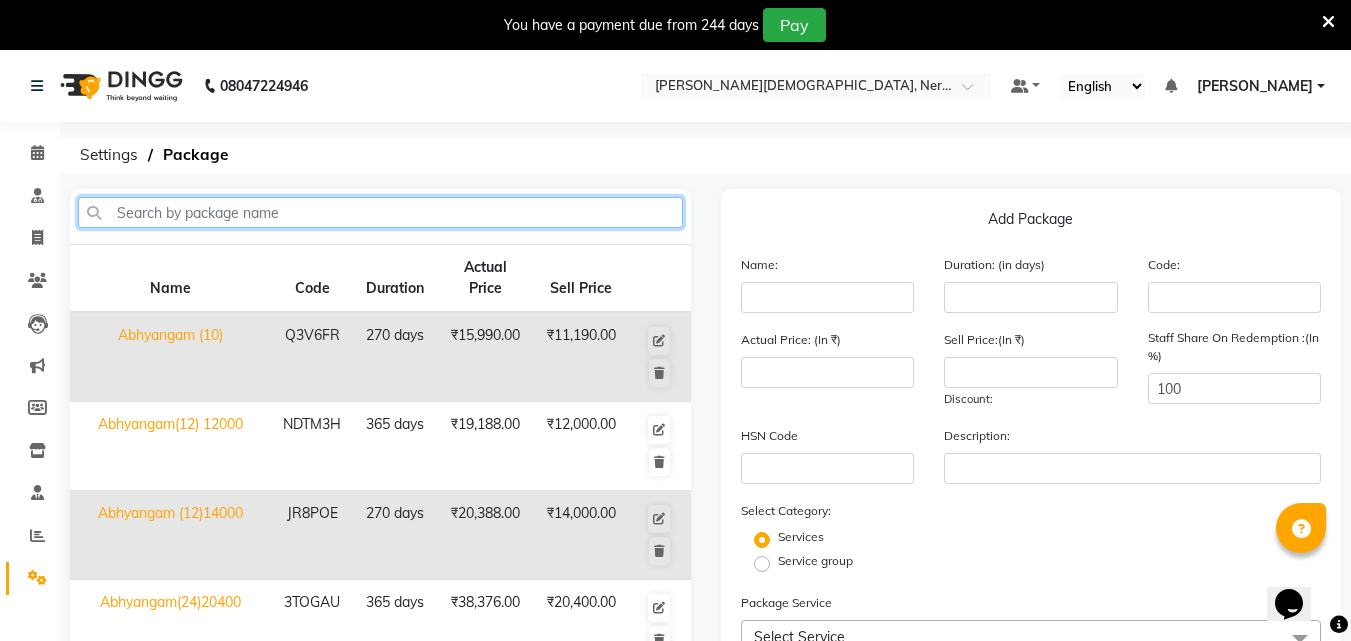 click 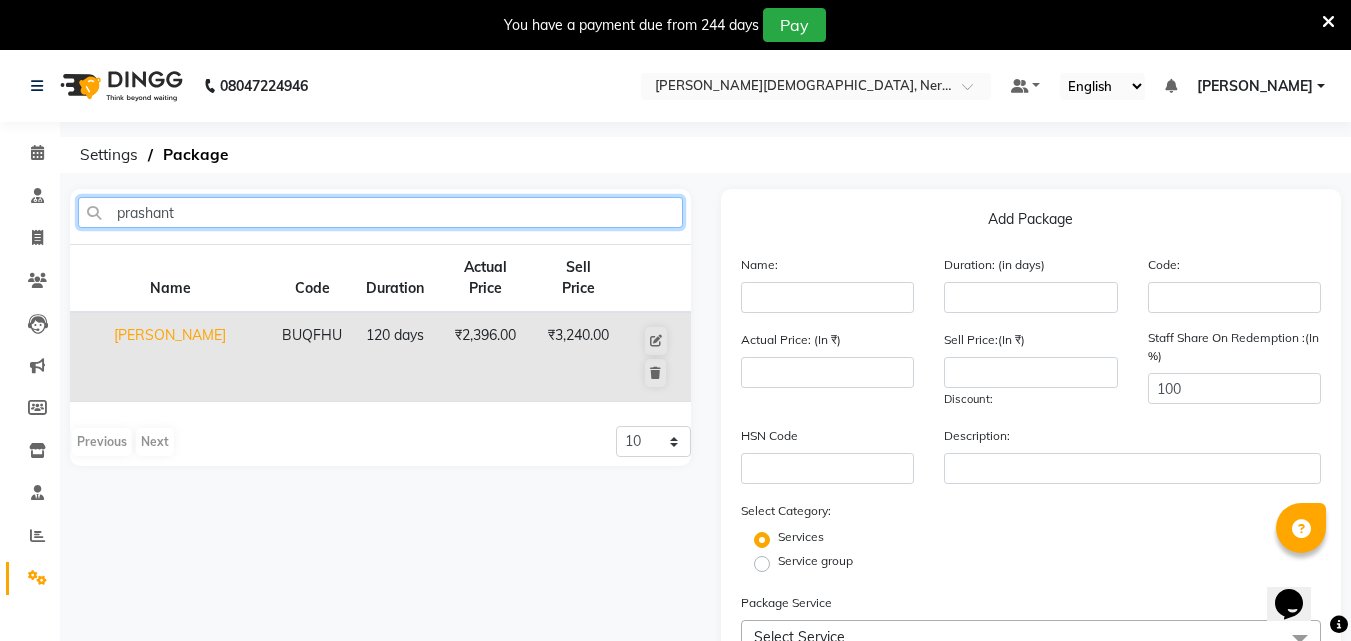 type on "prashant" 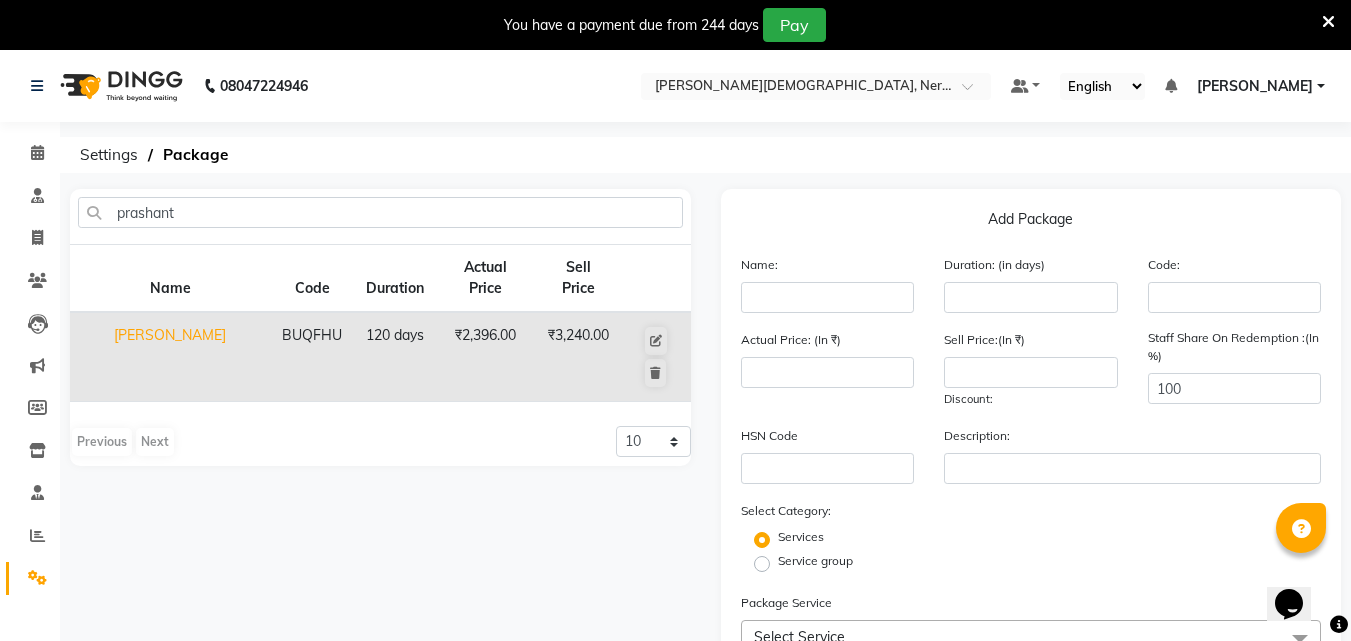 click on "[PERSON_NAME]" 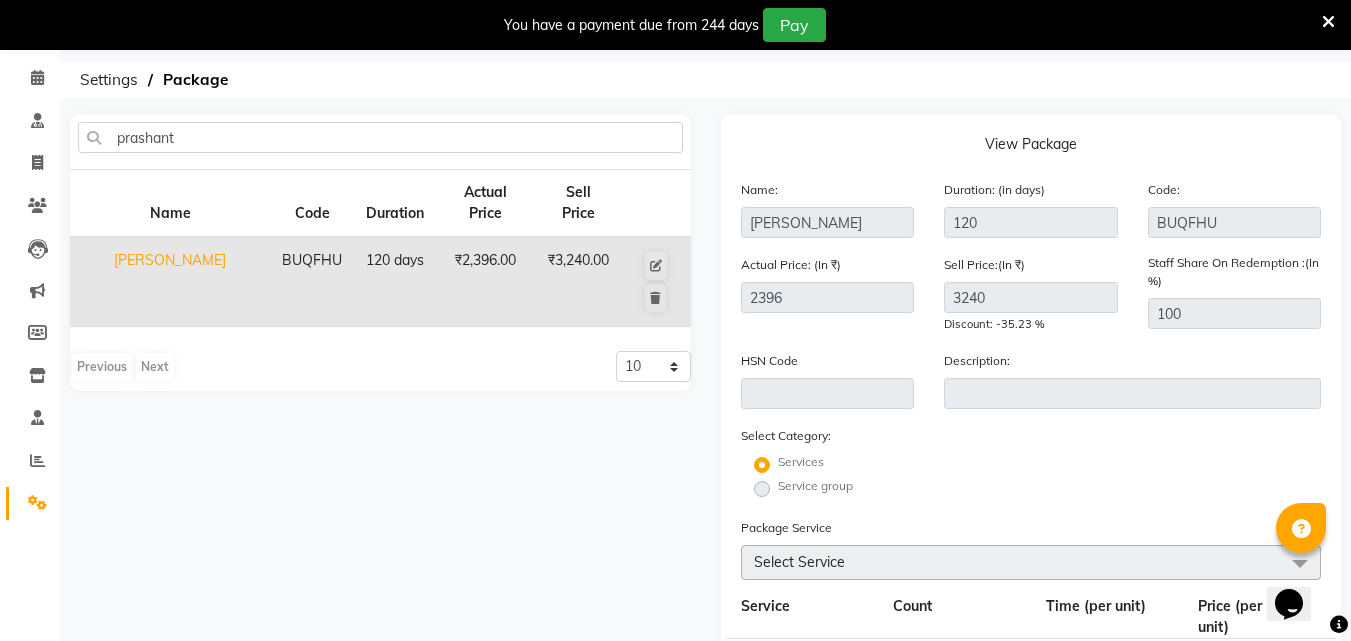scroll, scrollTop: 0, scrollLeft: 0, axis: both 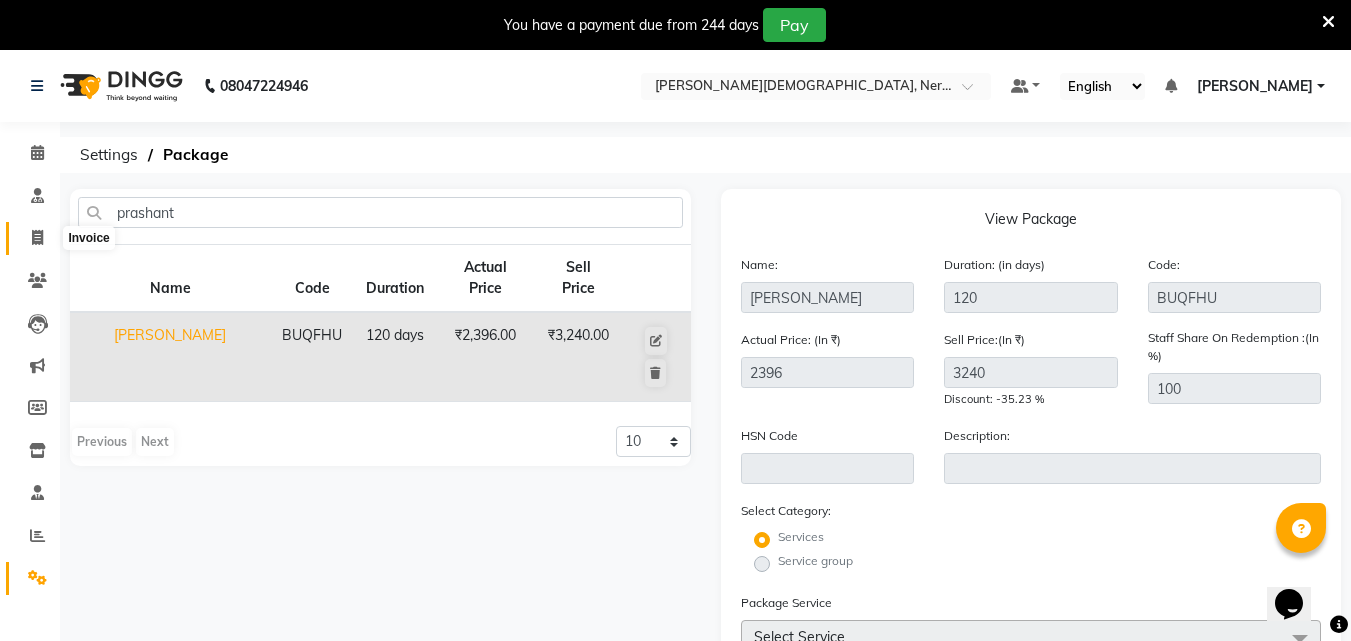 click 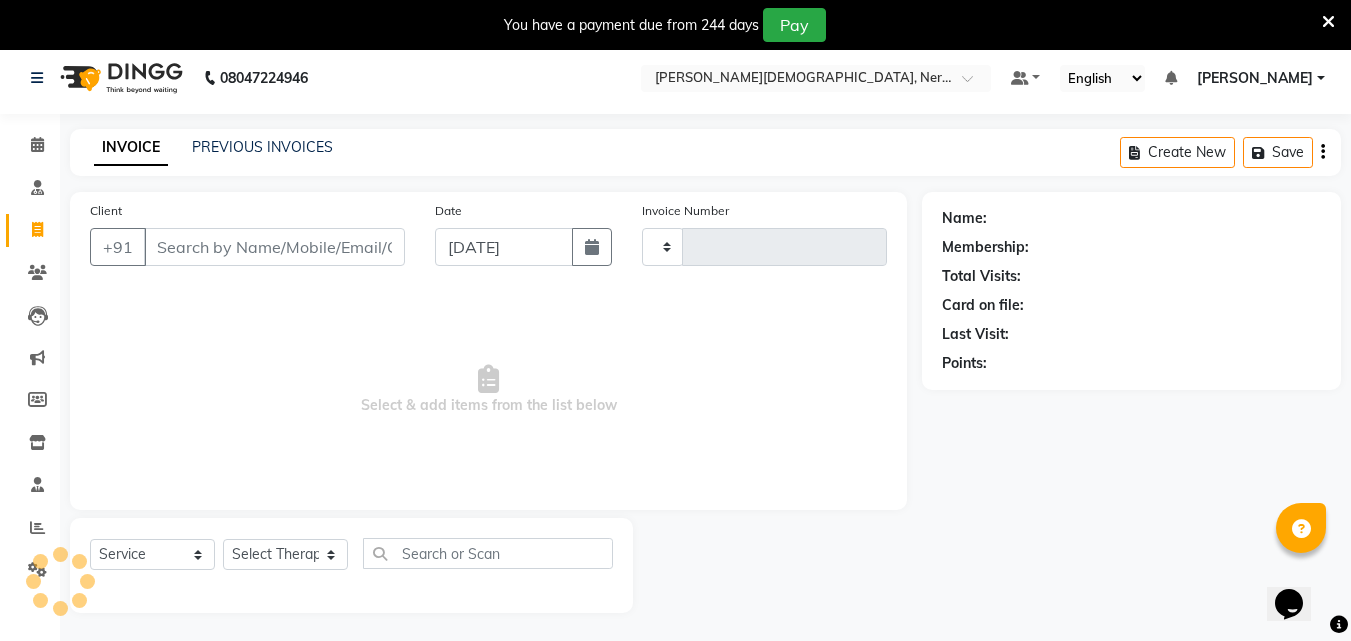 type on "0288" 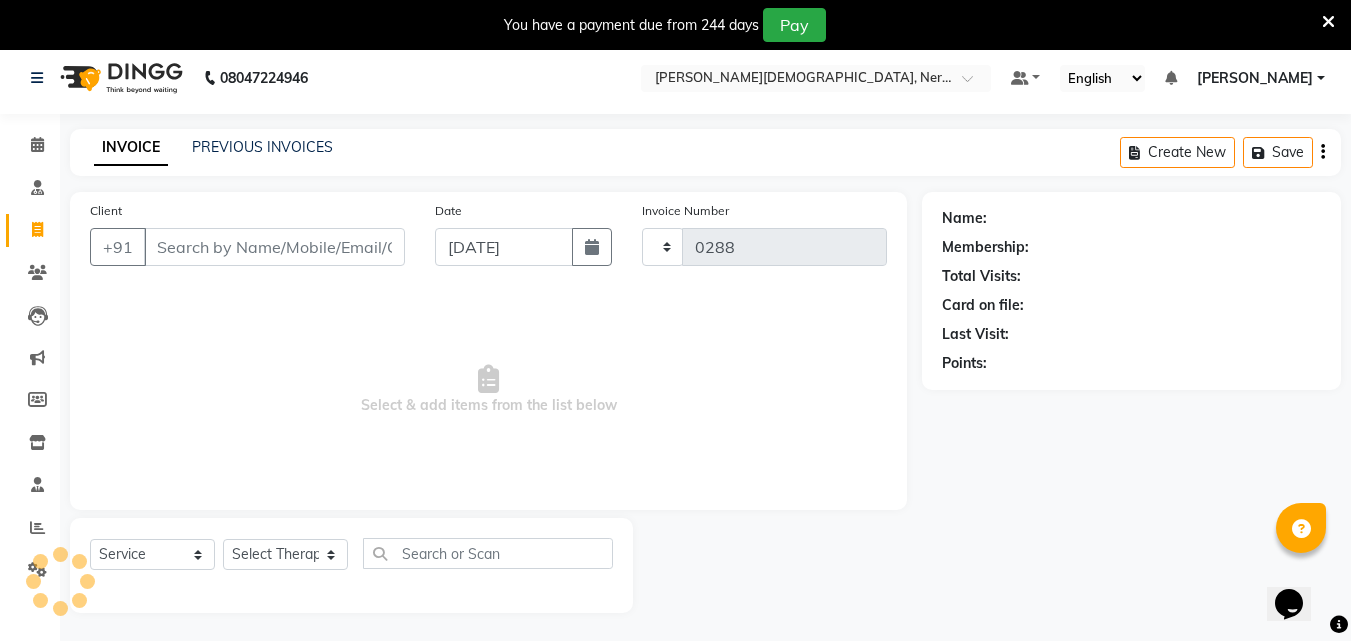 select on "6808" 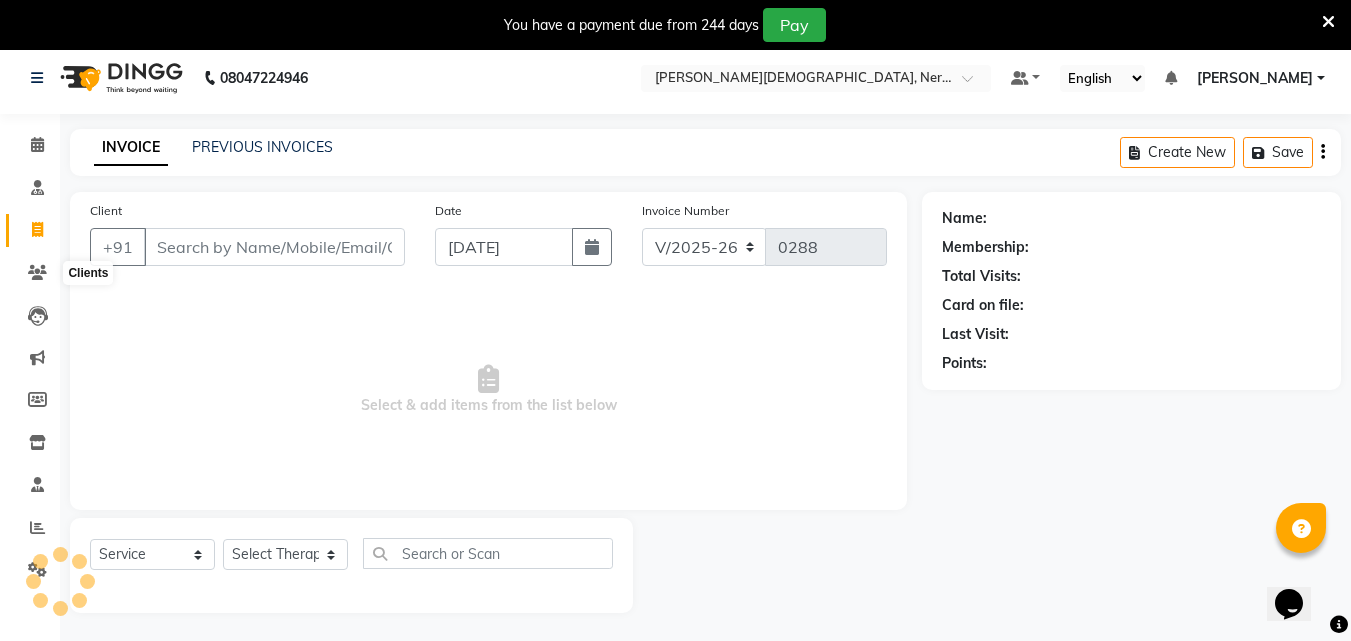scroll, scrollTop: 50, scrollLeft: 0, axis: vertical 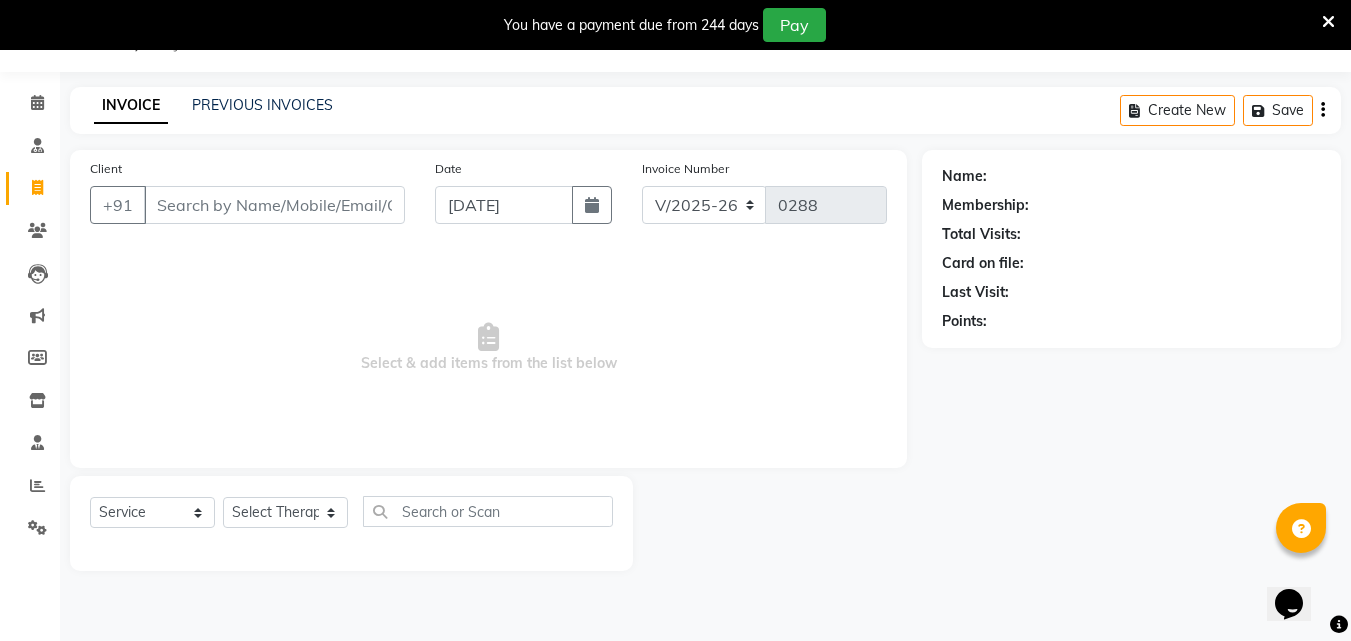 click on "Client" at bounding box center (274, 205) 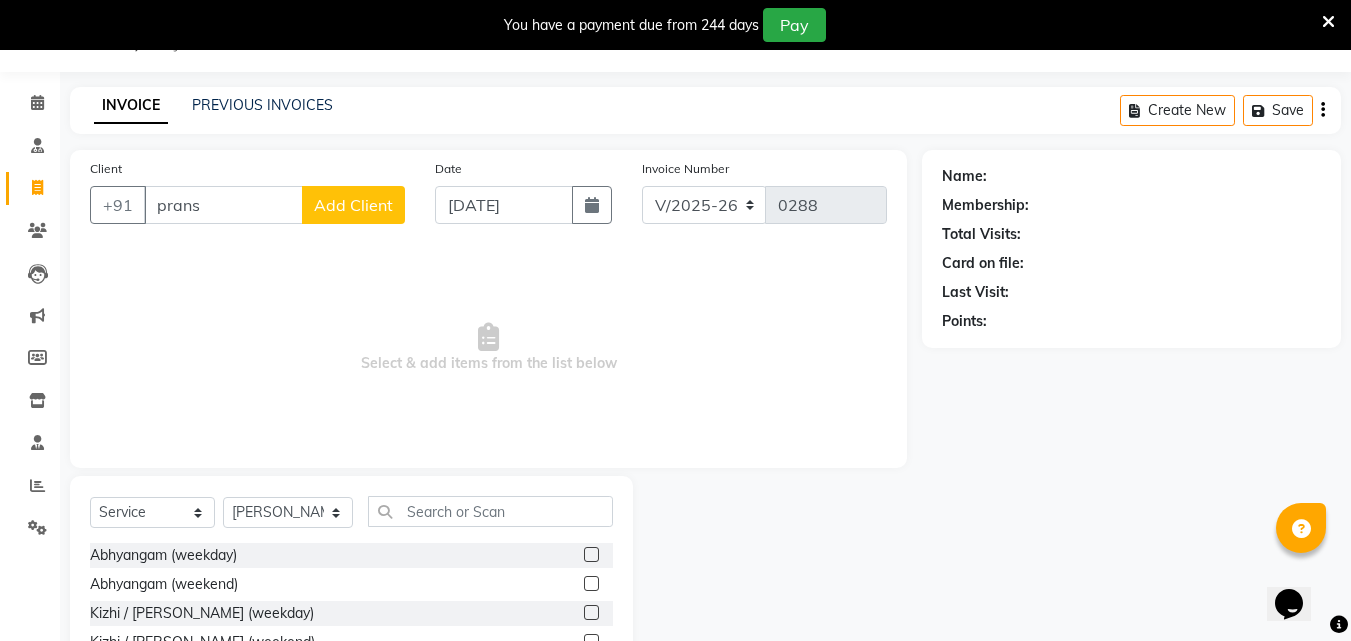 drag, startPoint x: 183, startPoint y: 208, endPoint x: 219, endPoint y: 224, distance: 39.39543 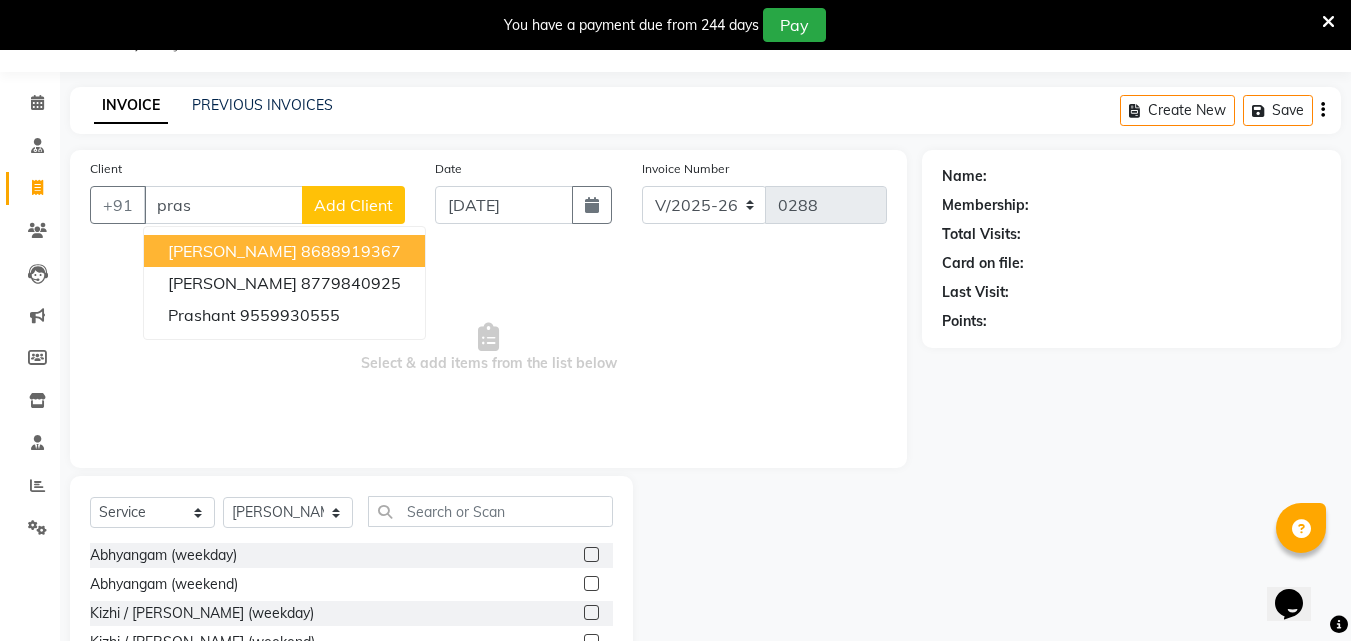 click on "[PERSON_NAME]" at bounding box center (232, 251) 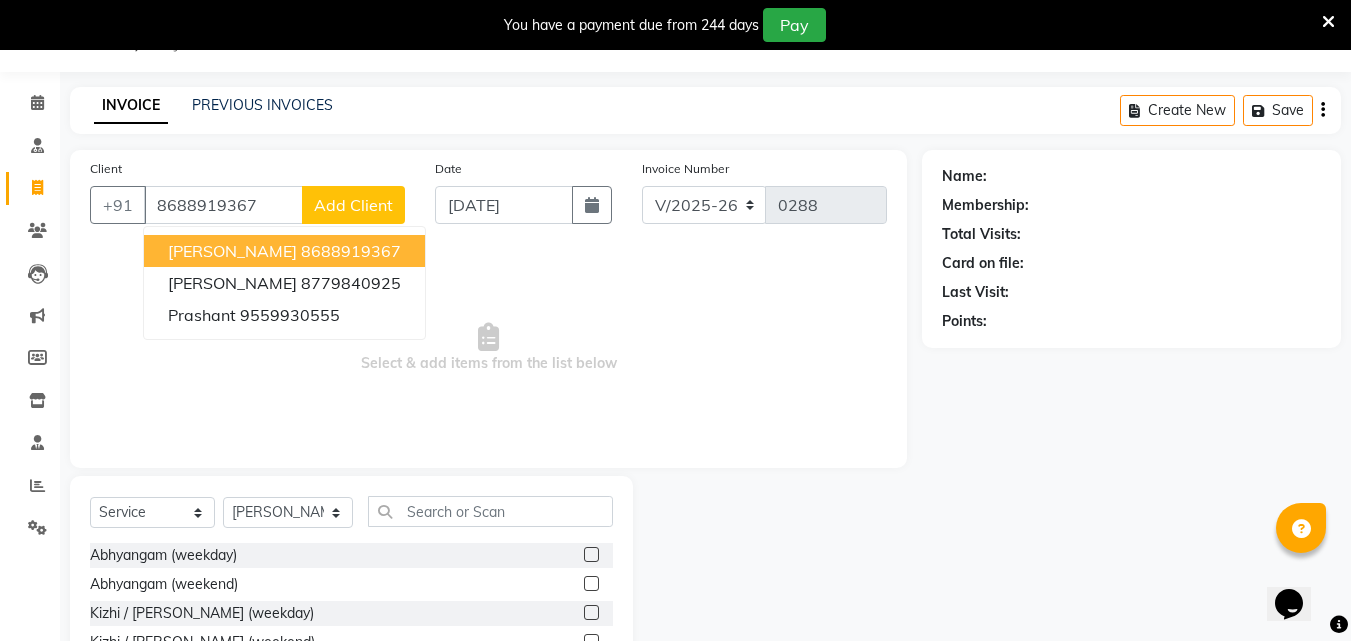 type on "8688919367" 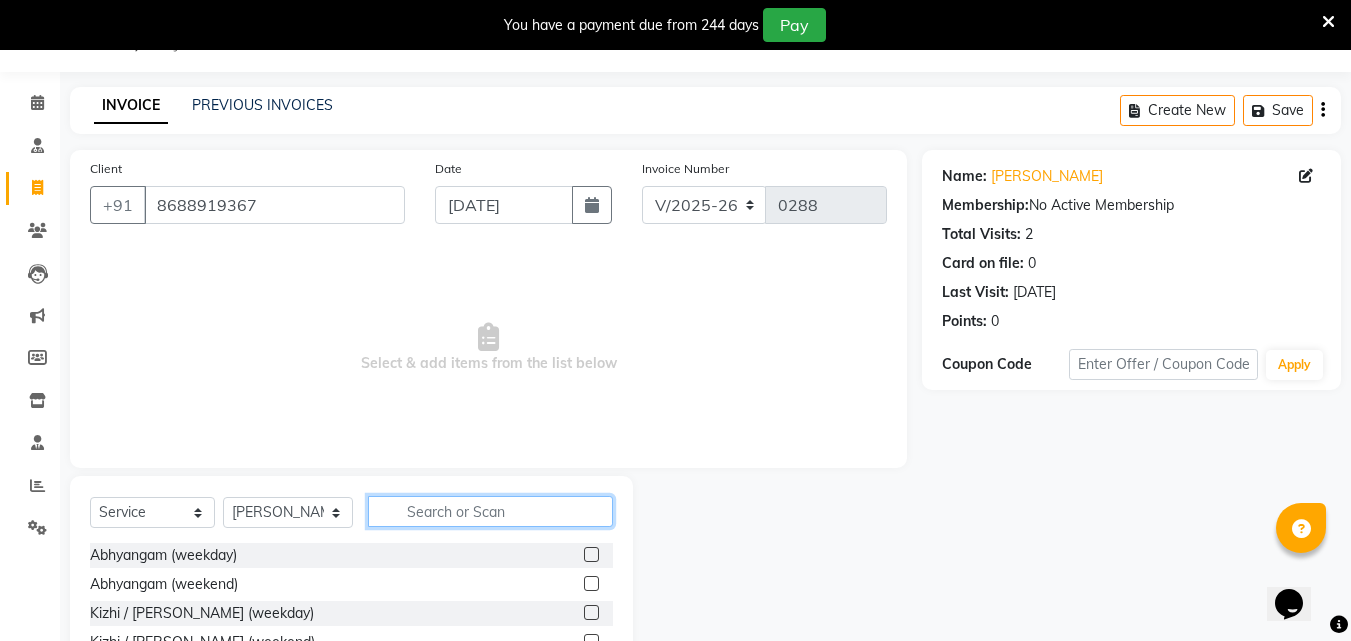 click 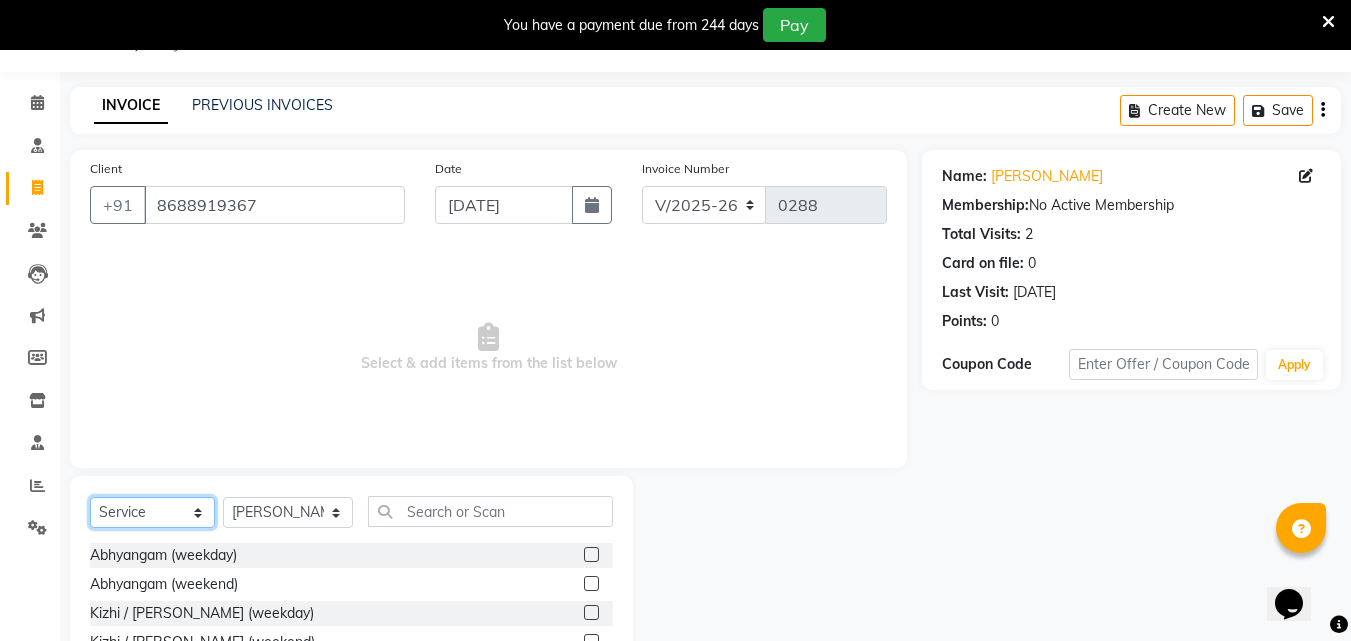 click on "Select  Service  Product  Membership  Package Voucher Prepaid Gift Card" 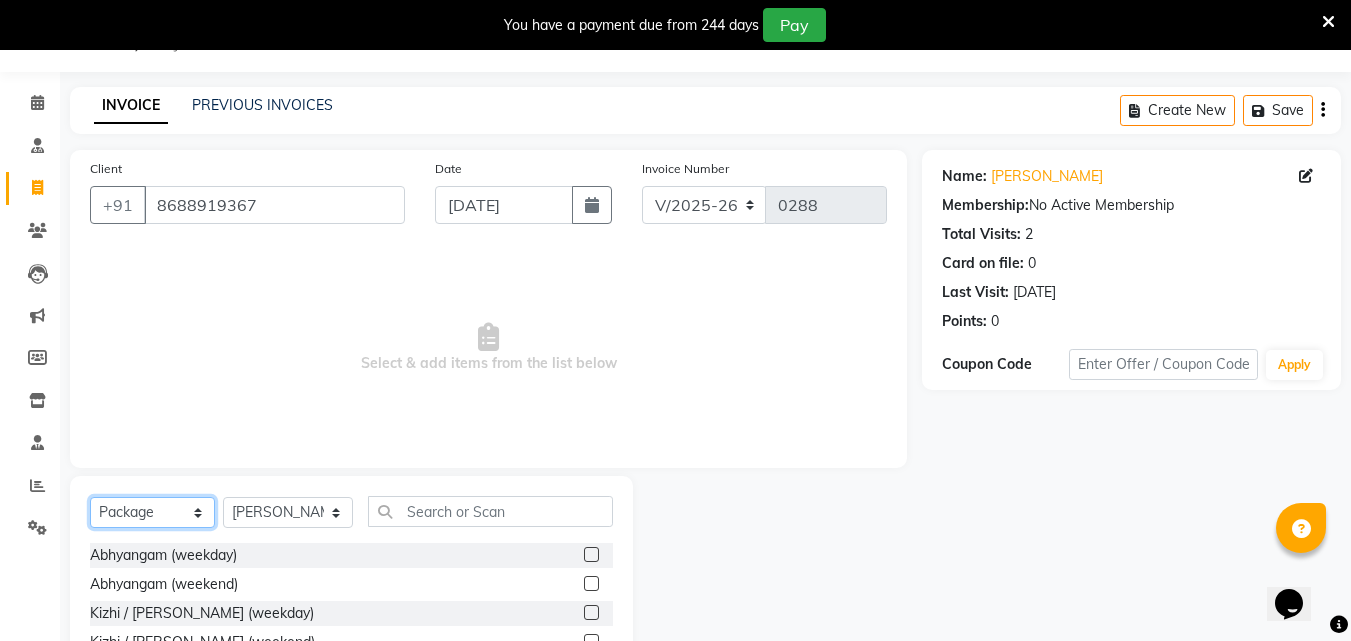 click on "Select  Service  Product  Membership  Package Voucher Prepaid Gift Card" 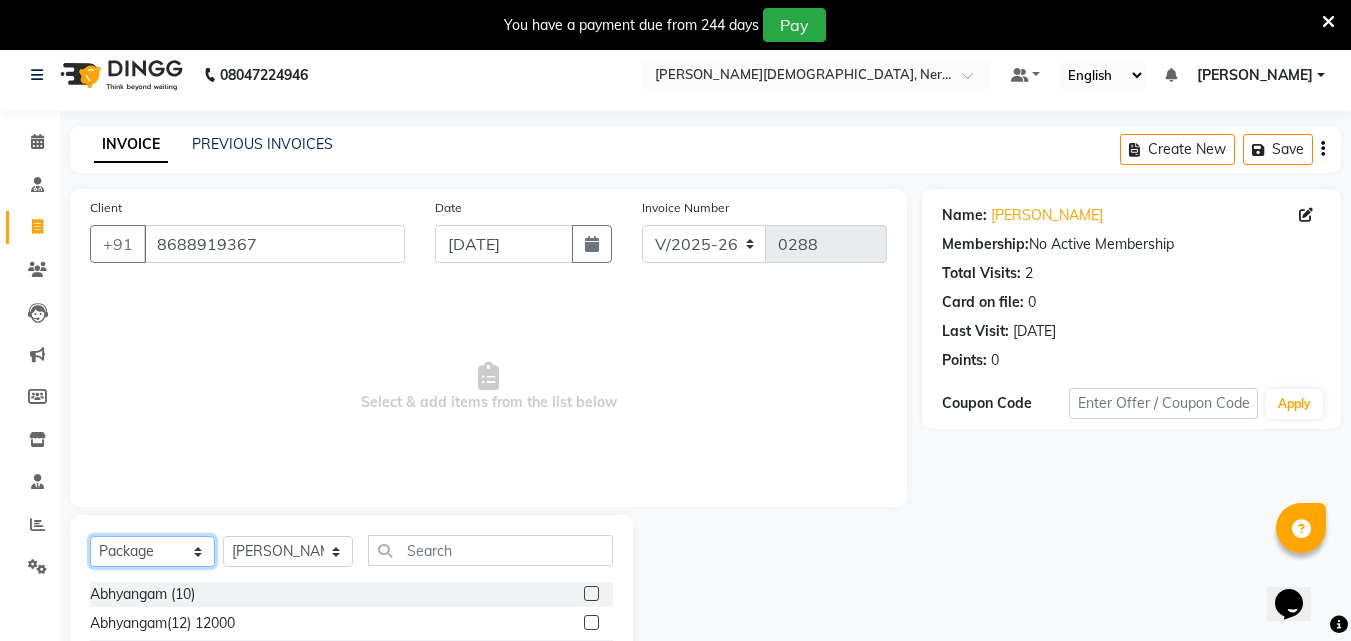 scroll, scrollTop: 0, scrollLeft: 0, axis: both 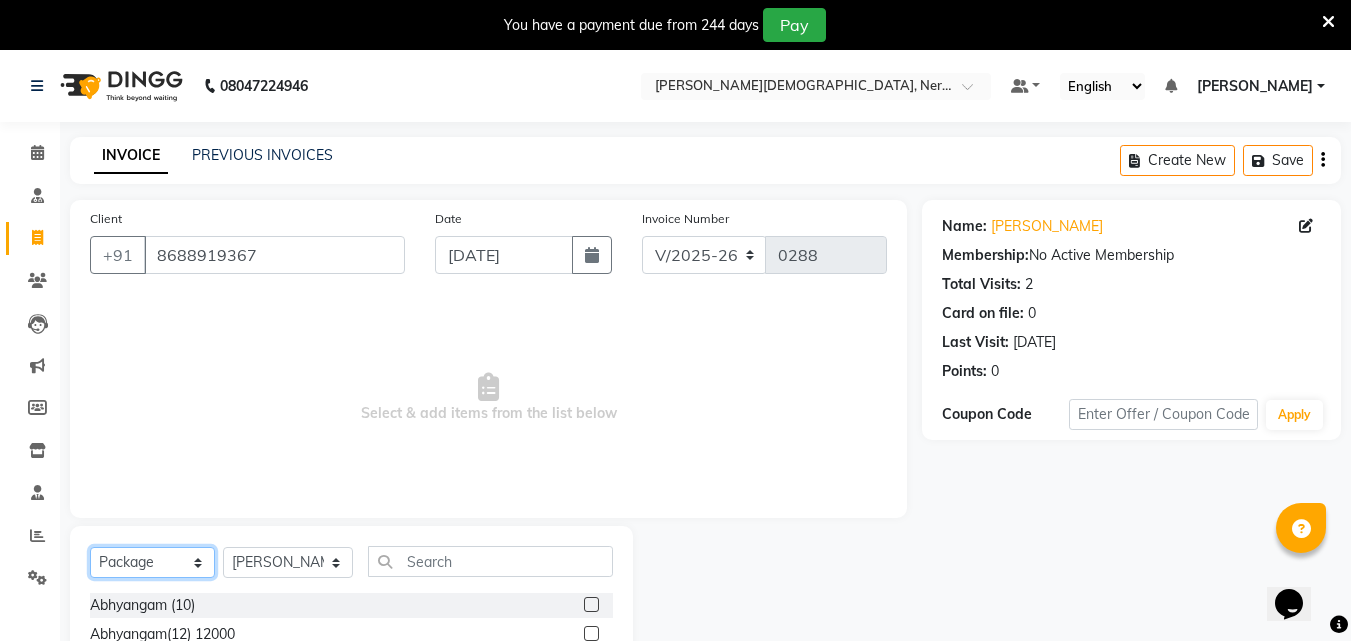 click on "Select  Service  Product  Membership  Package Voucher Prepaid Gift Card" 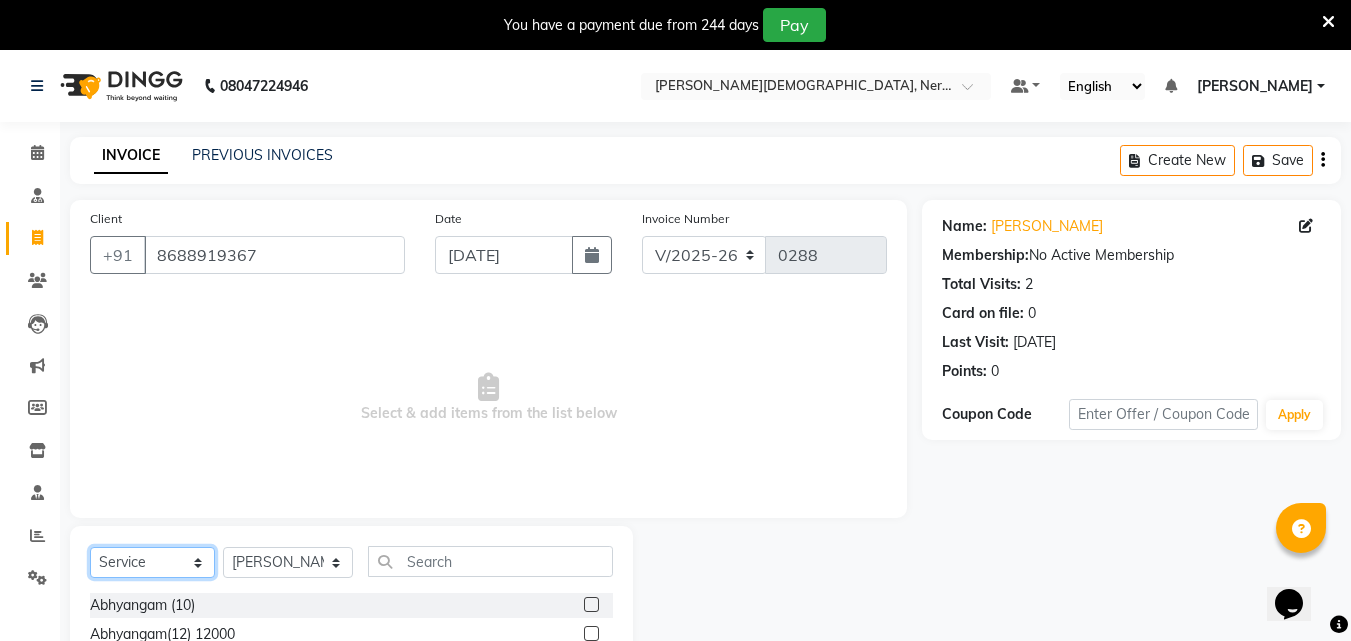 click on "Select  Service  Product  Membership  Package Voucher Prepaid Gift Card" 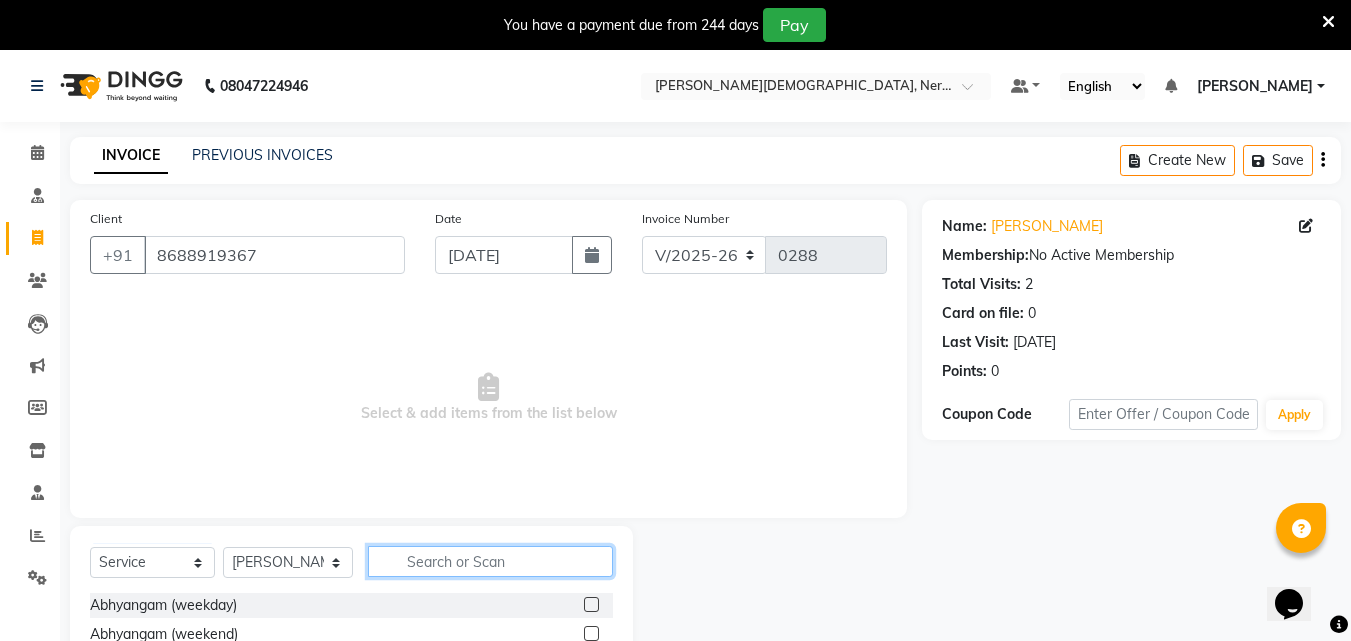 click 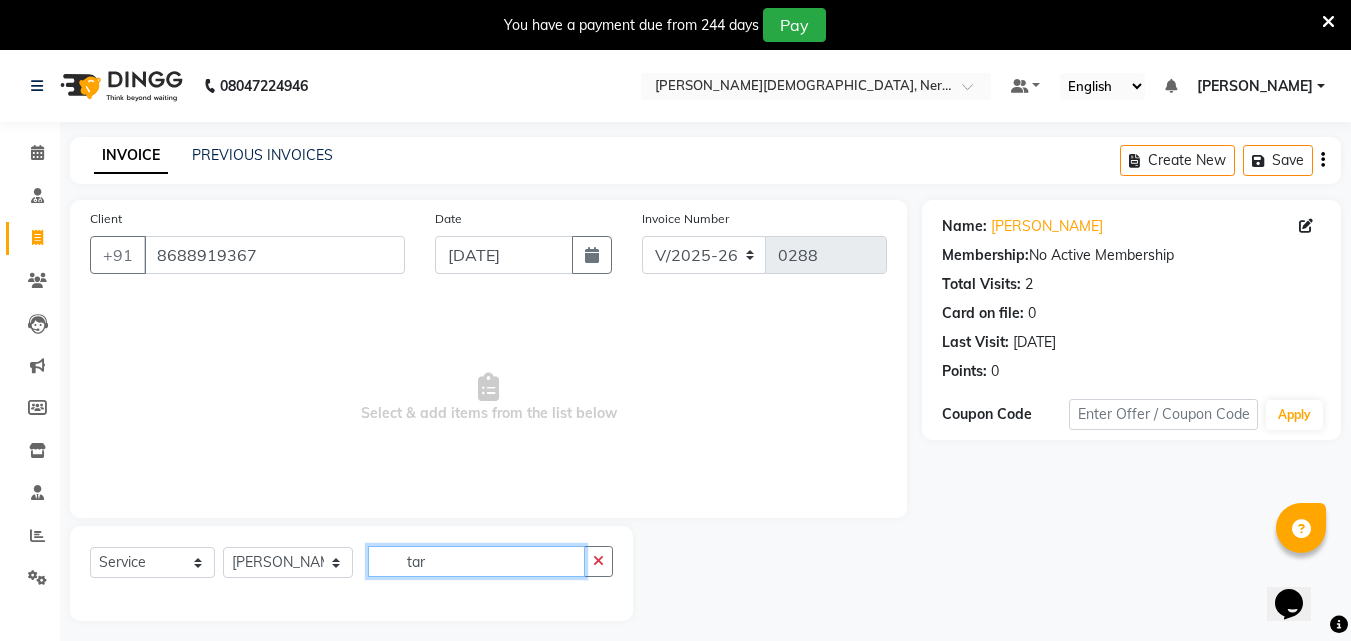 drag, startPoint x: 452, startPoint y: 565, endPoint x: 369, endPoint y: 561, distance: 83.09633 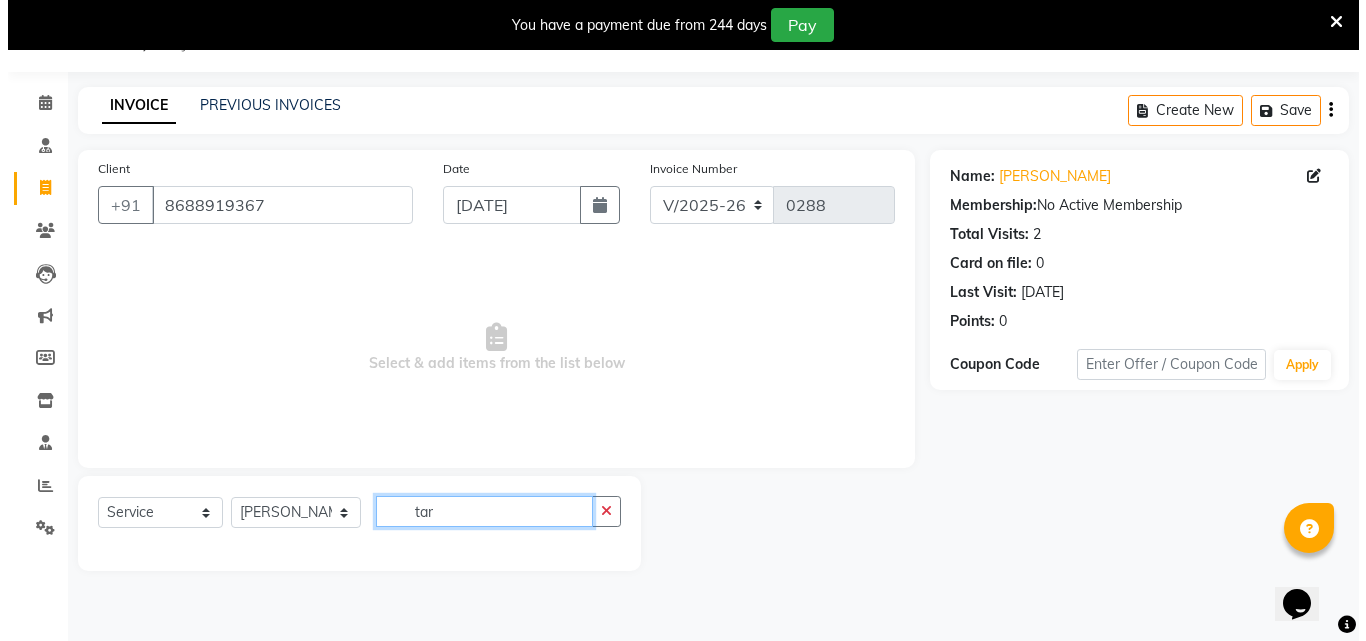 scroll, scrollTop: 0, scrollLeft: 0, axis: both 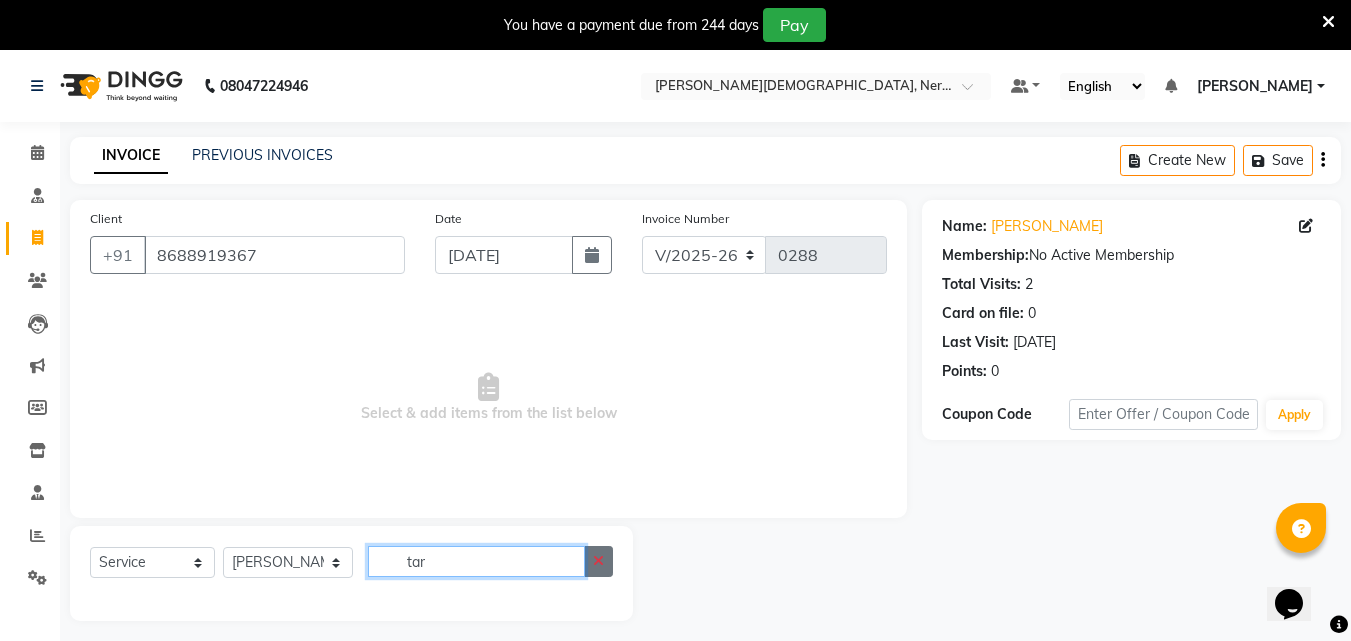 type on "tar" 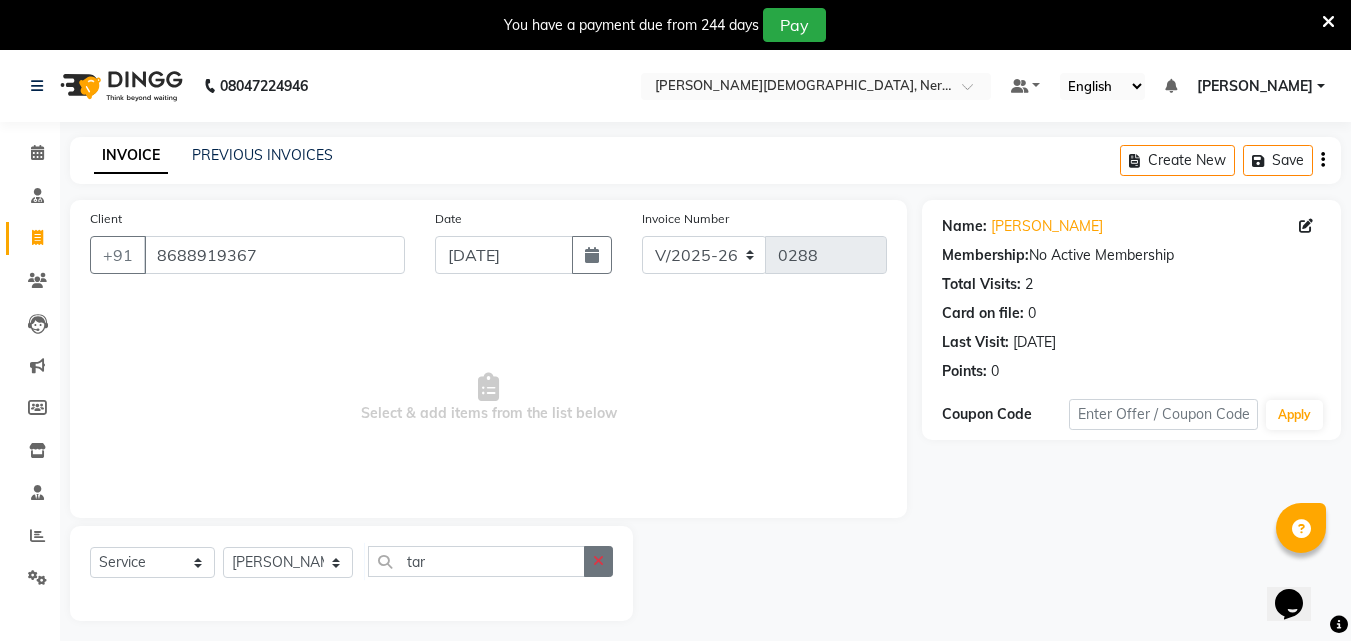 click 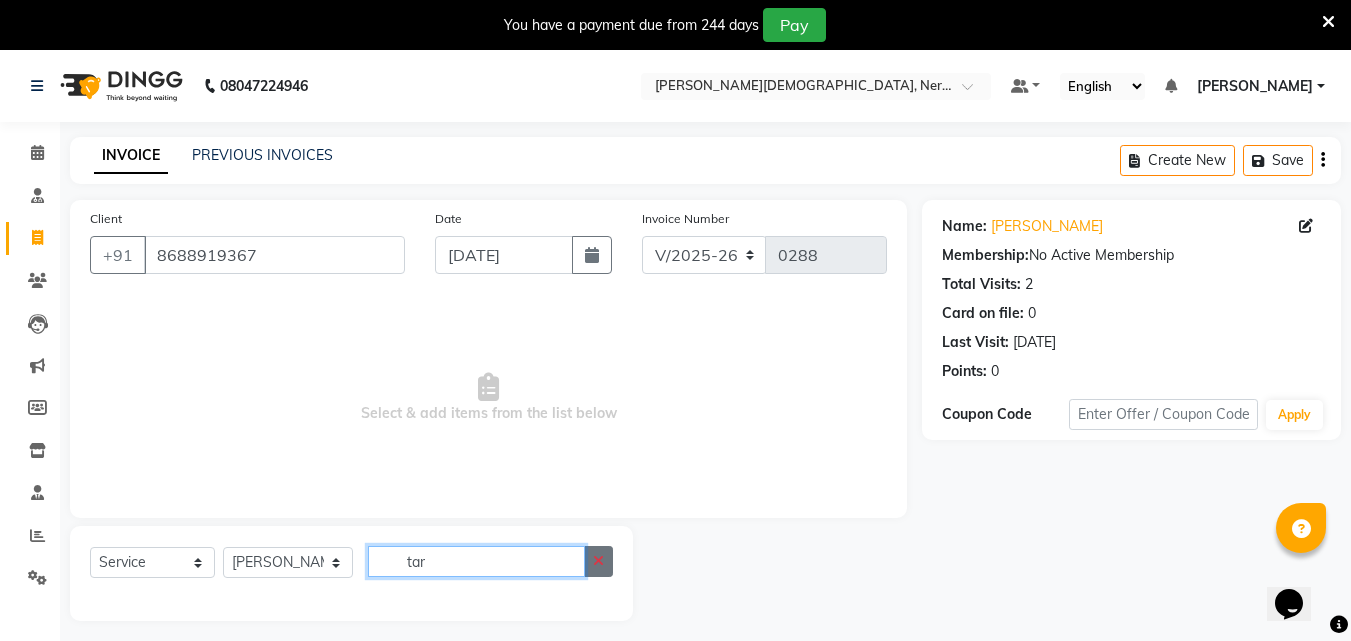 type 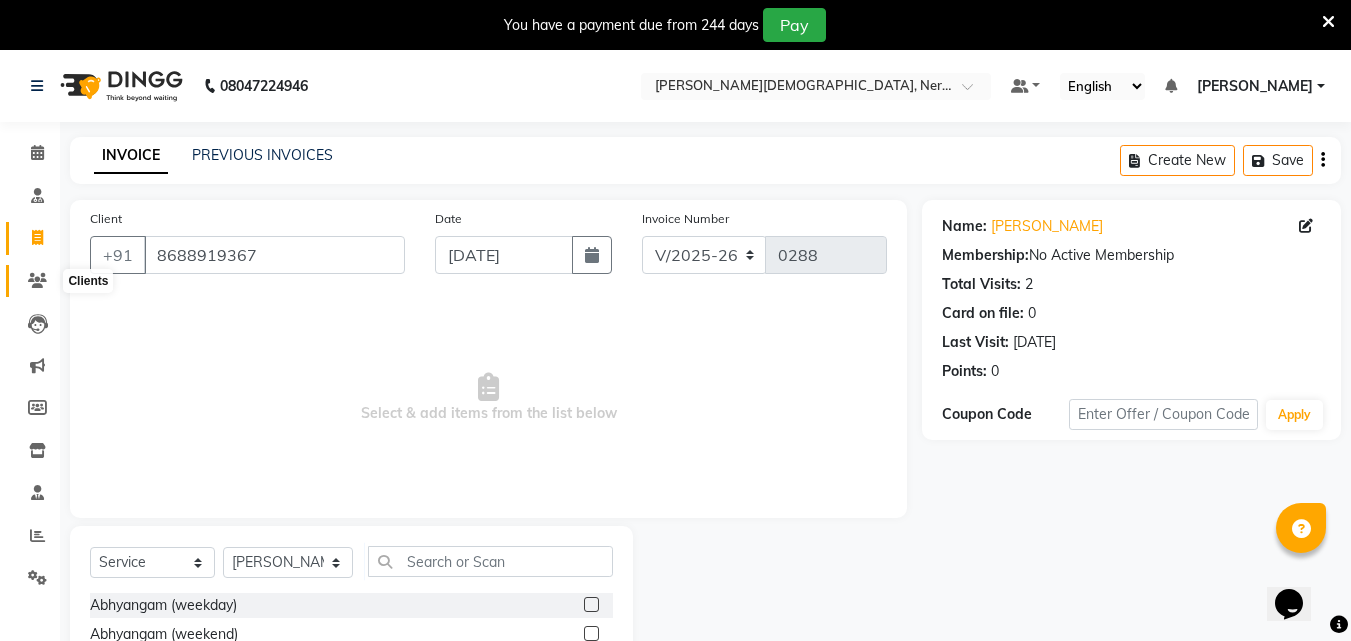 click 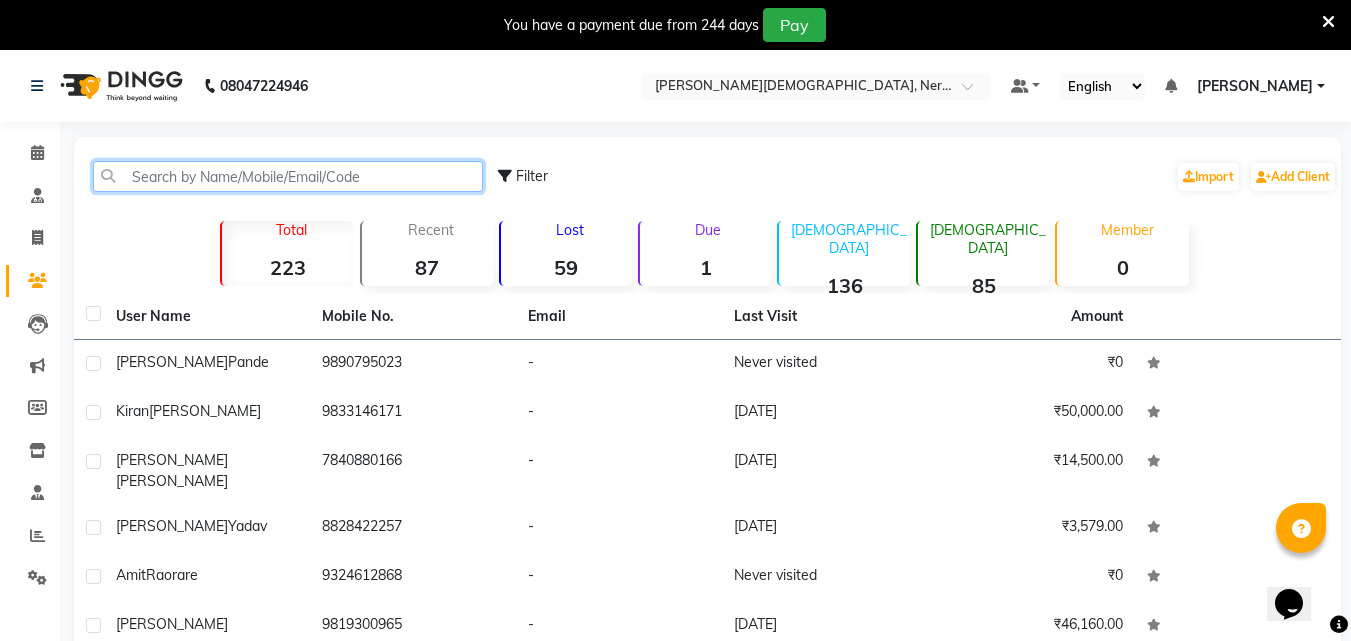 click 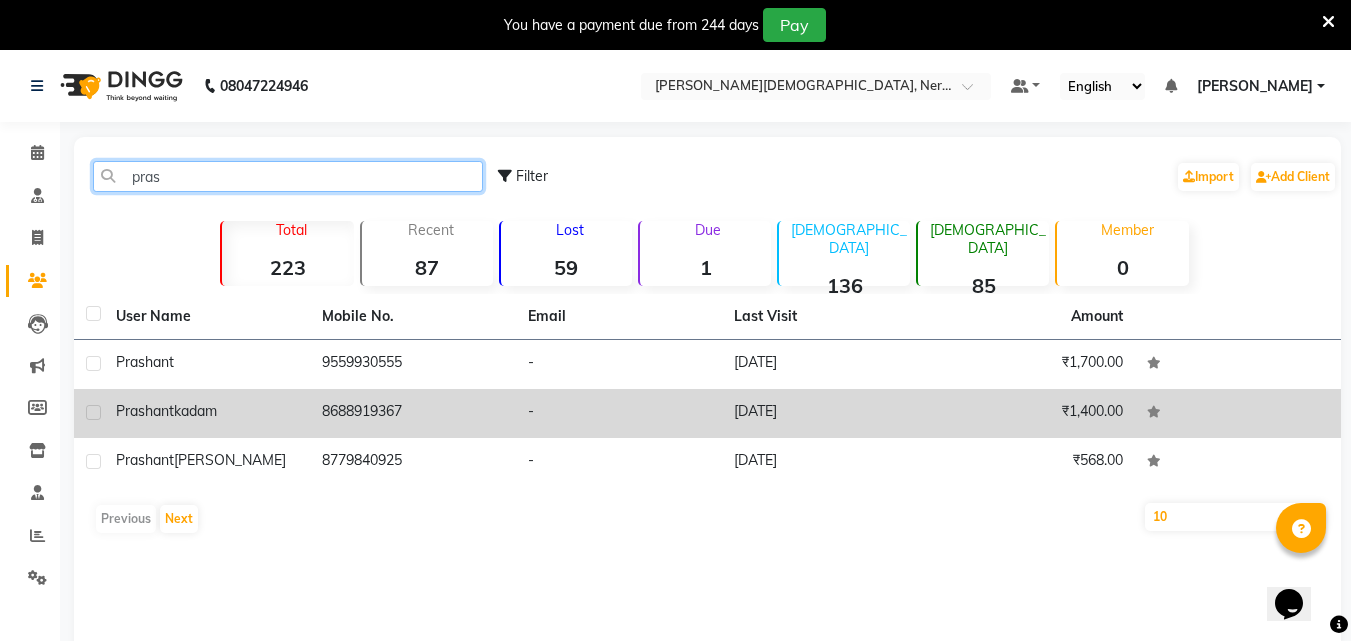 type on "pras" 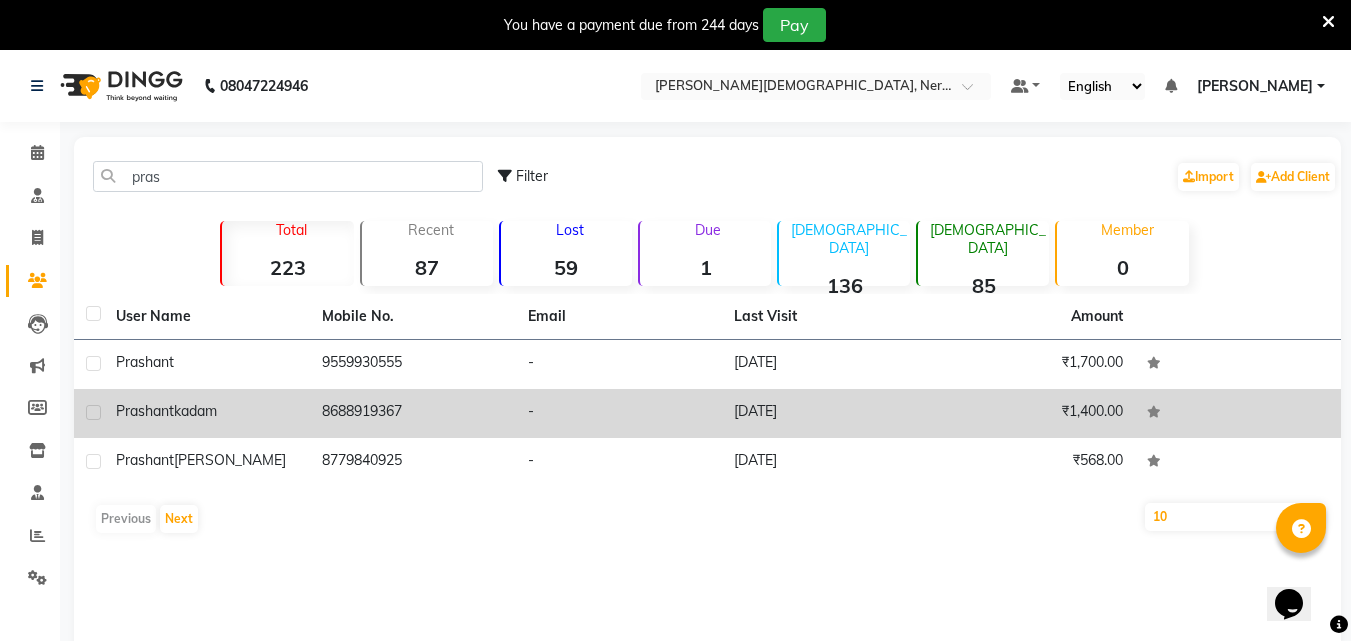 click on "kadam" 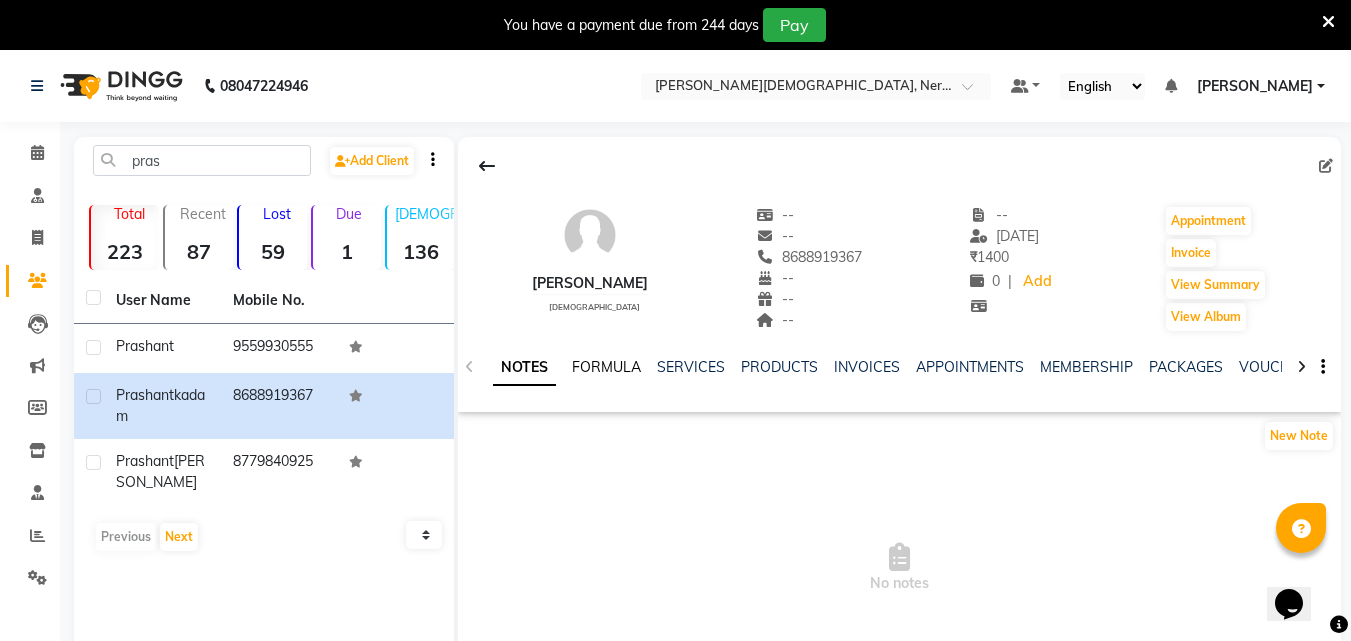 click on "FORMULA" 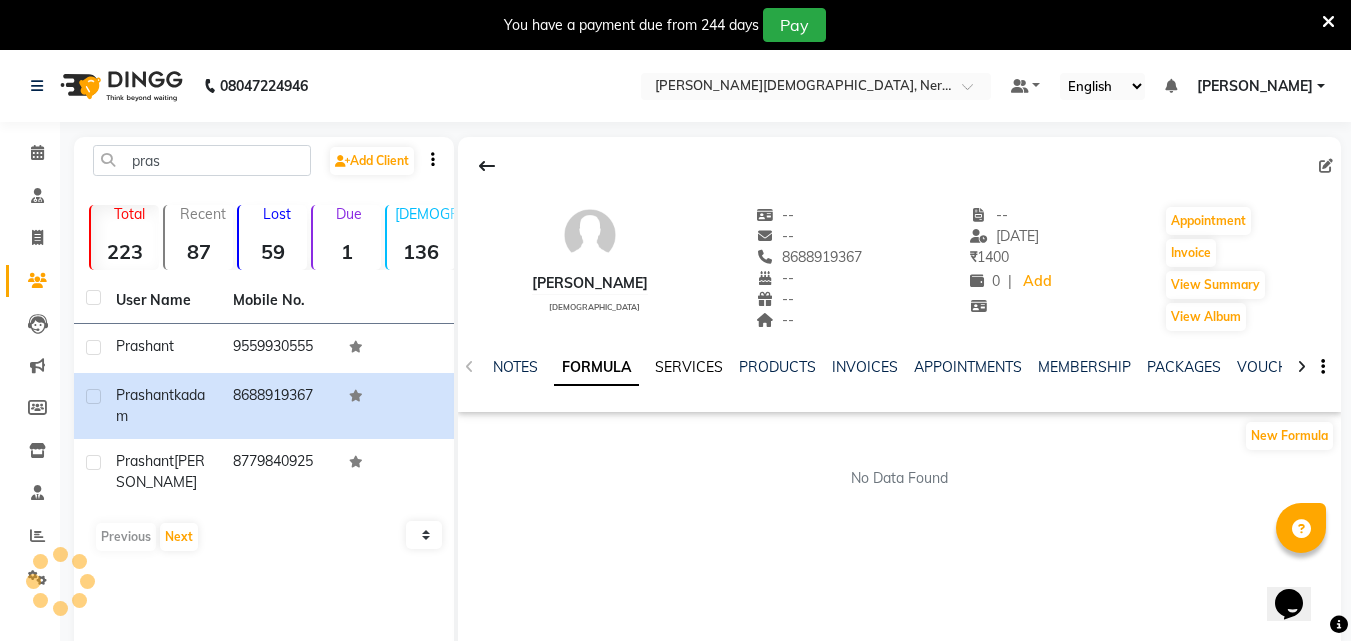 click on "SERVICES" 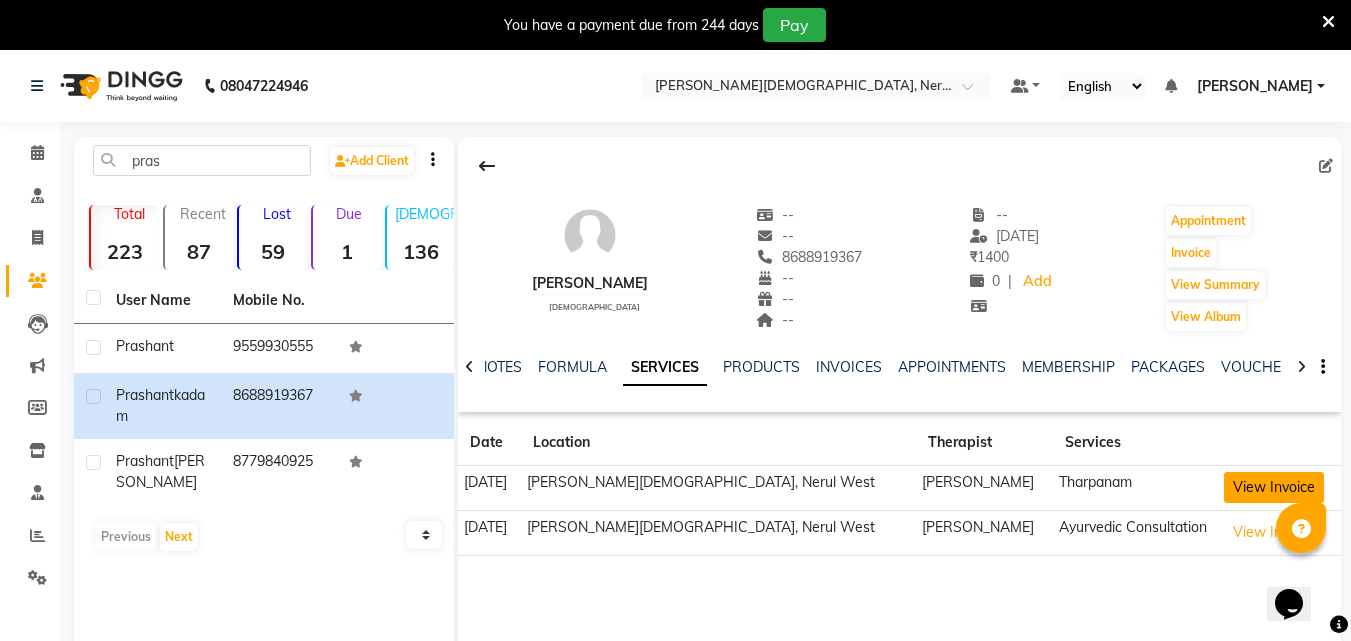 click on "View Invoice" 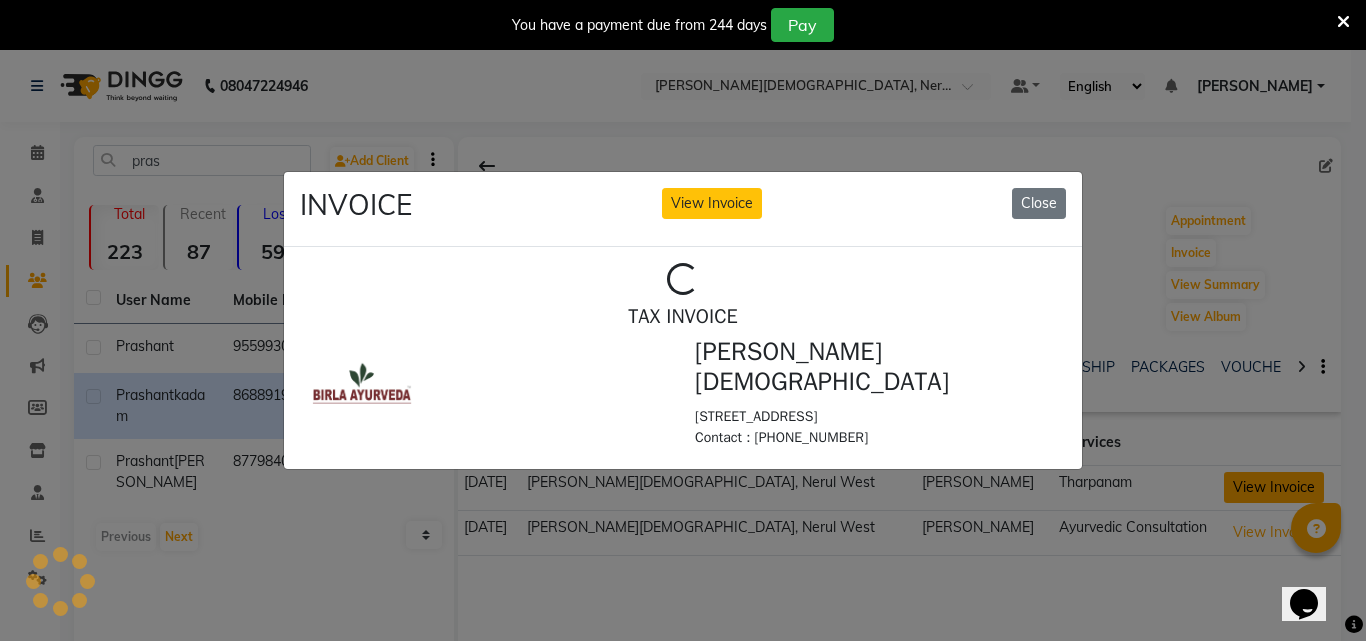 scroll, scrollTop: 0, scrollLeft: 0, axis: both 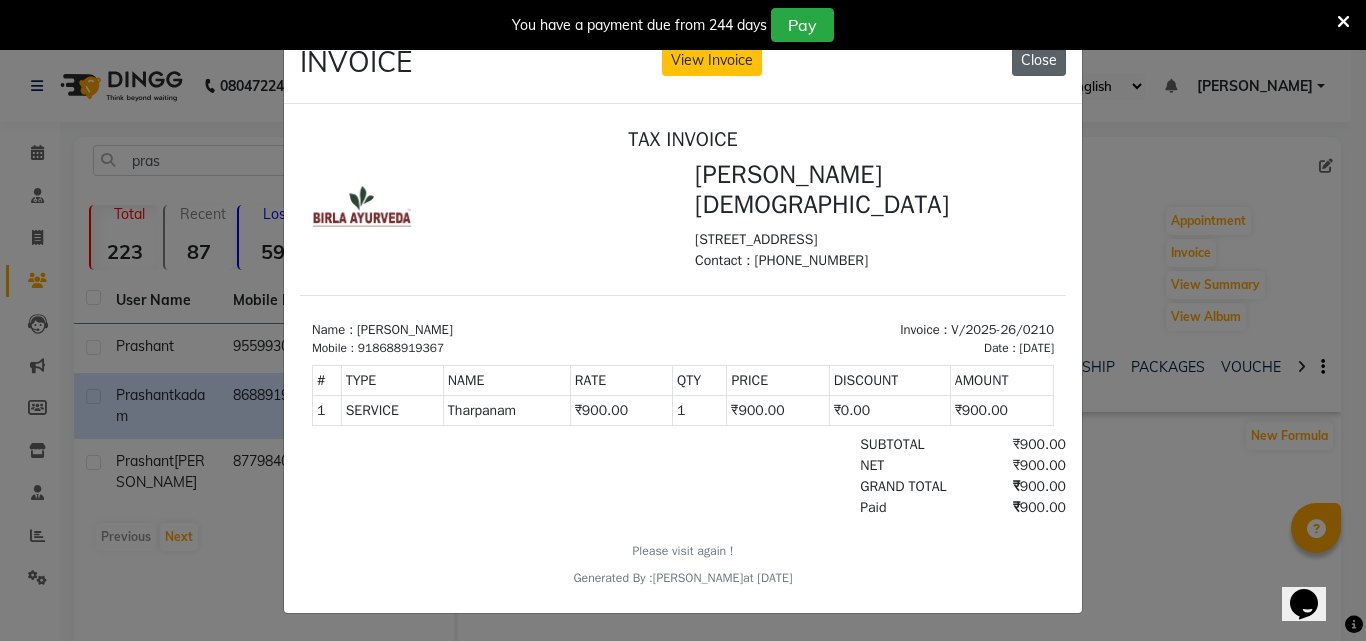 click on "Close" 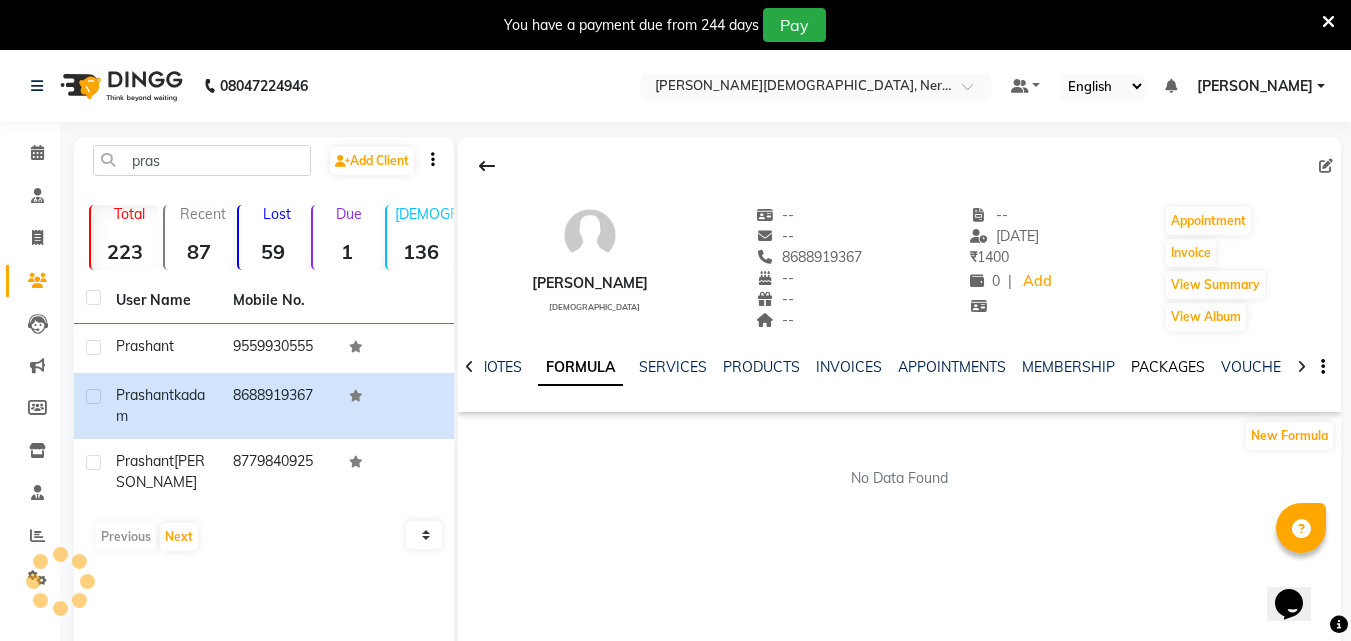 click on "PACKAGES" 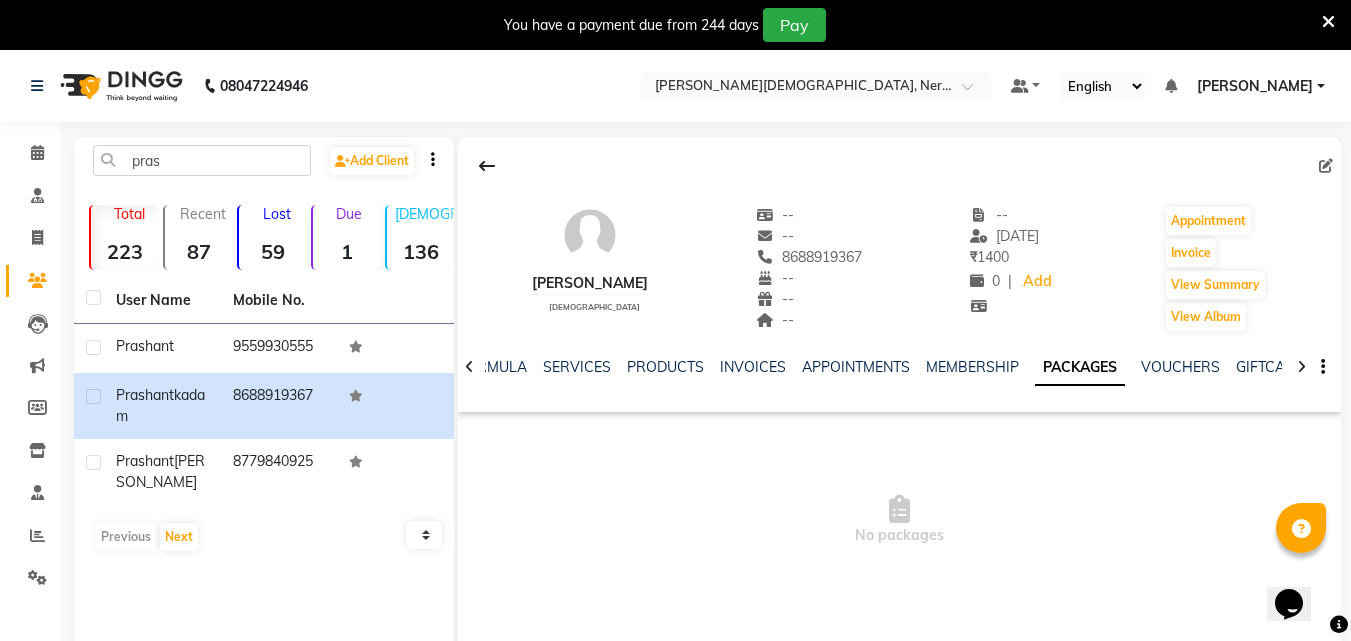 click on "NOTES FORMULA SERVICES PRODUCTS INVOICES APPOINTMENTS MEMBERSHIP PACKAGES VOUCHERS GIFTCARDS POINTS FORMS FAMILY CARDS WALLET" 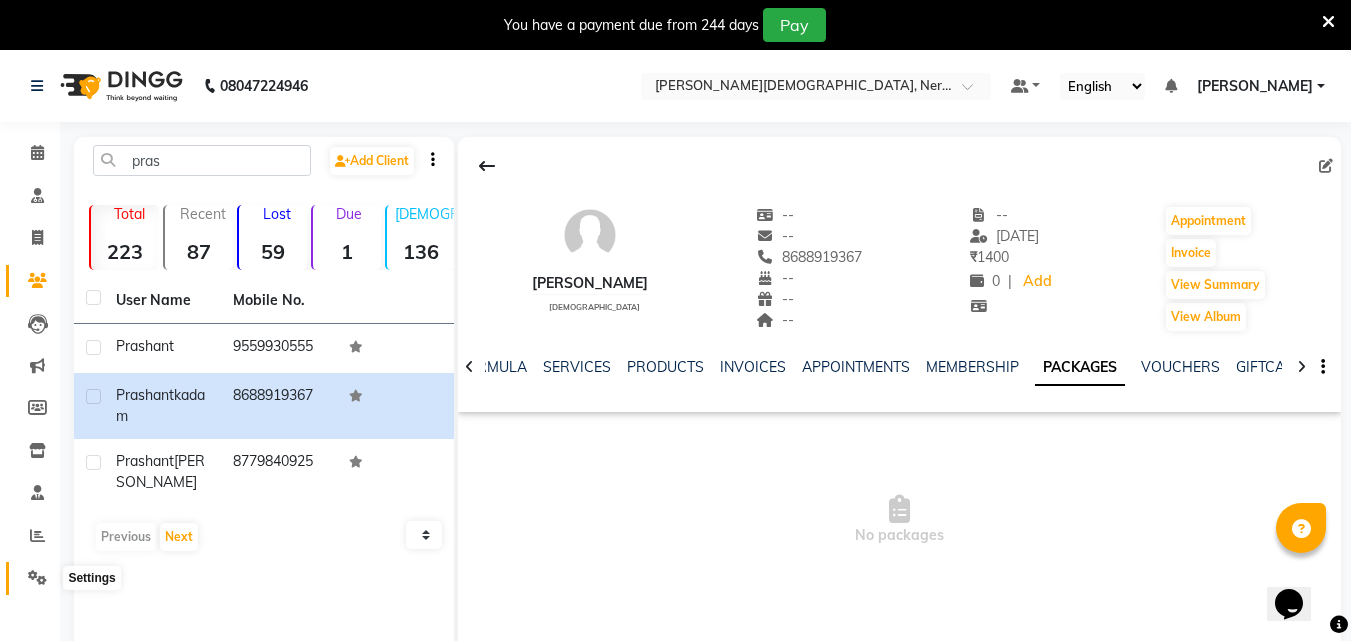 click 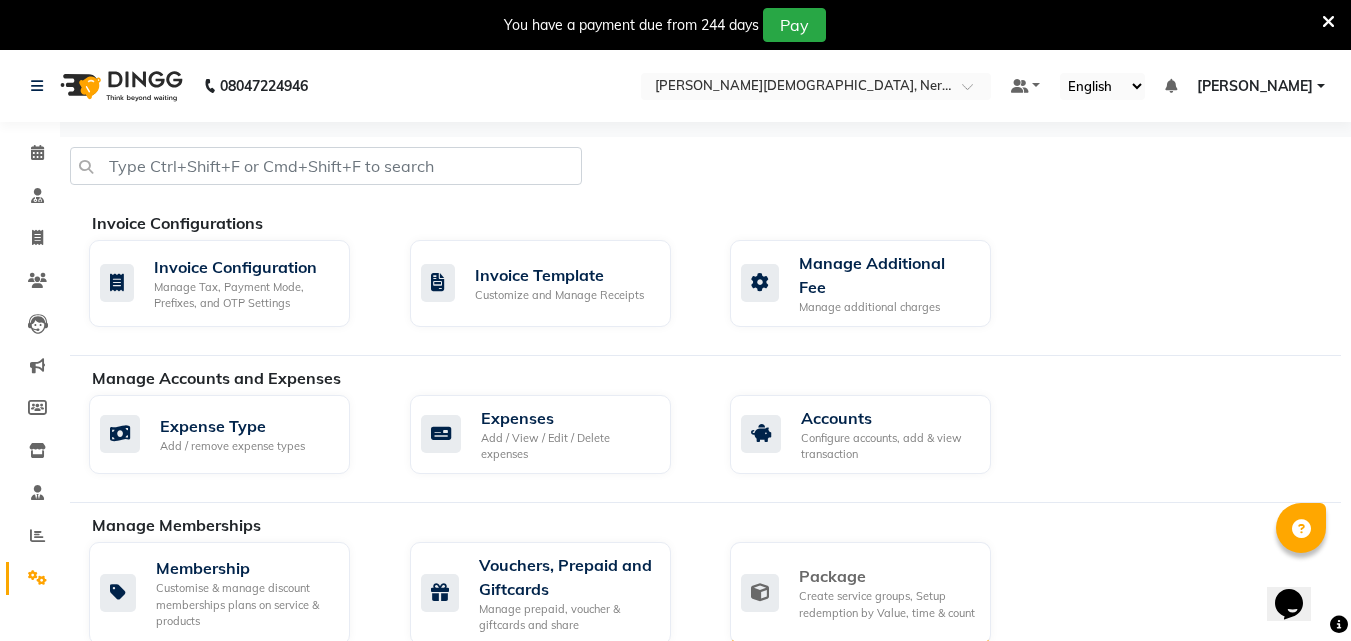 click on "Create service groups, Setup redemption by Value, time & count" 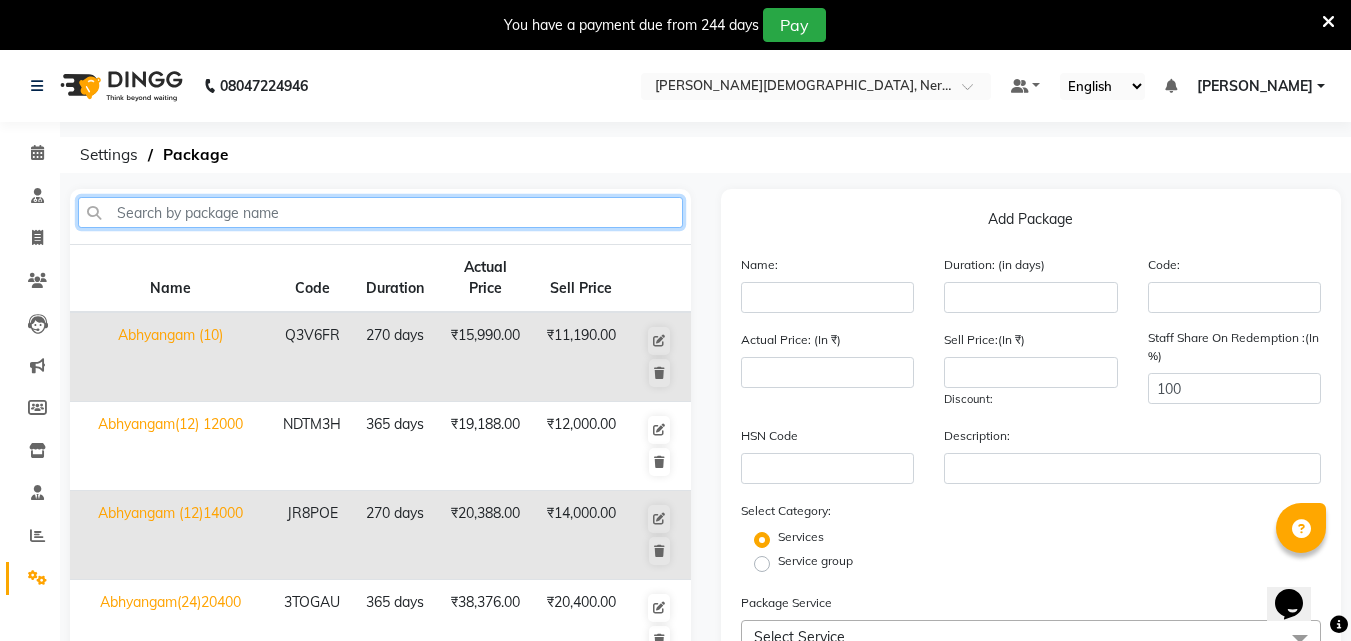 click 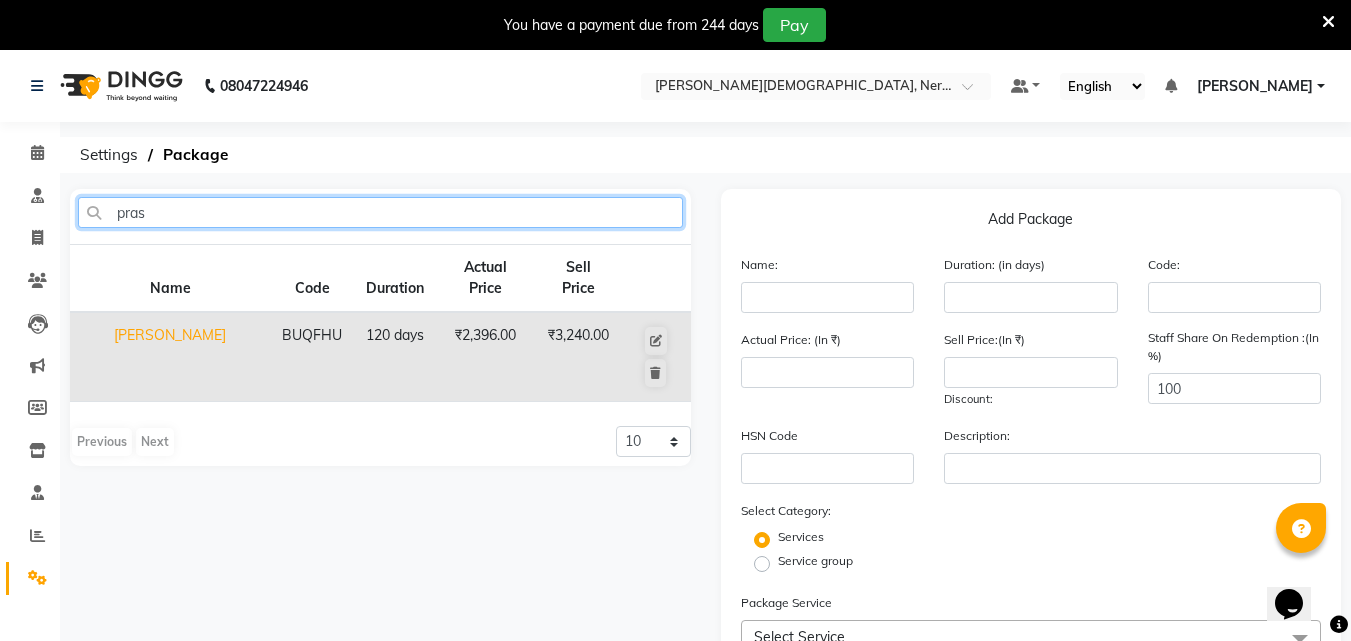 type on "pras" 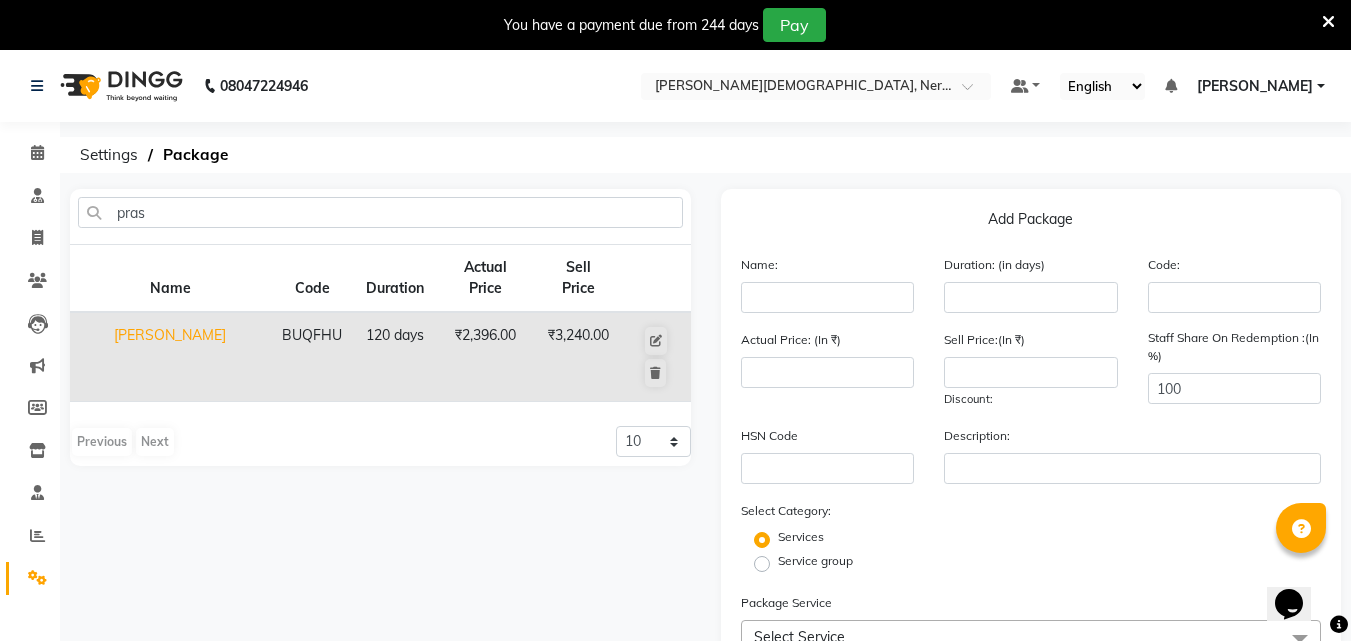 click on "[PERSON_NAME]" 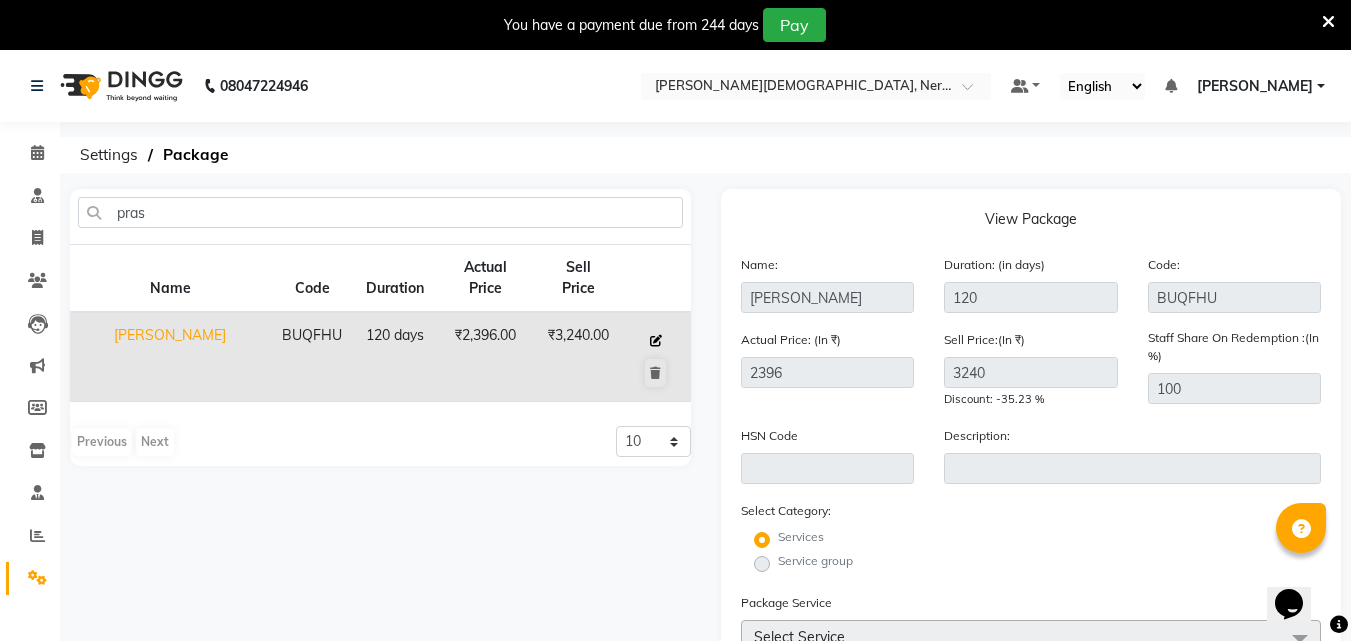 click 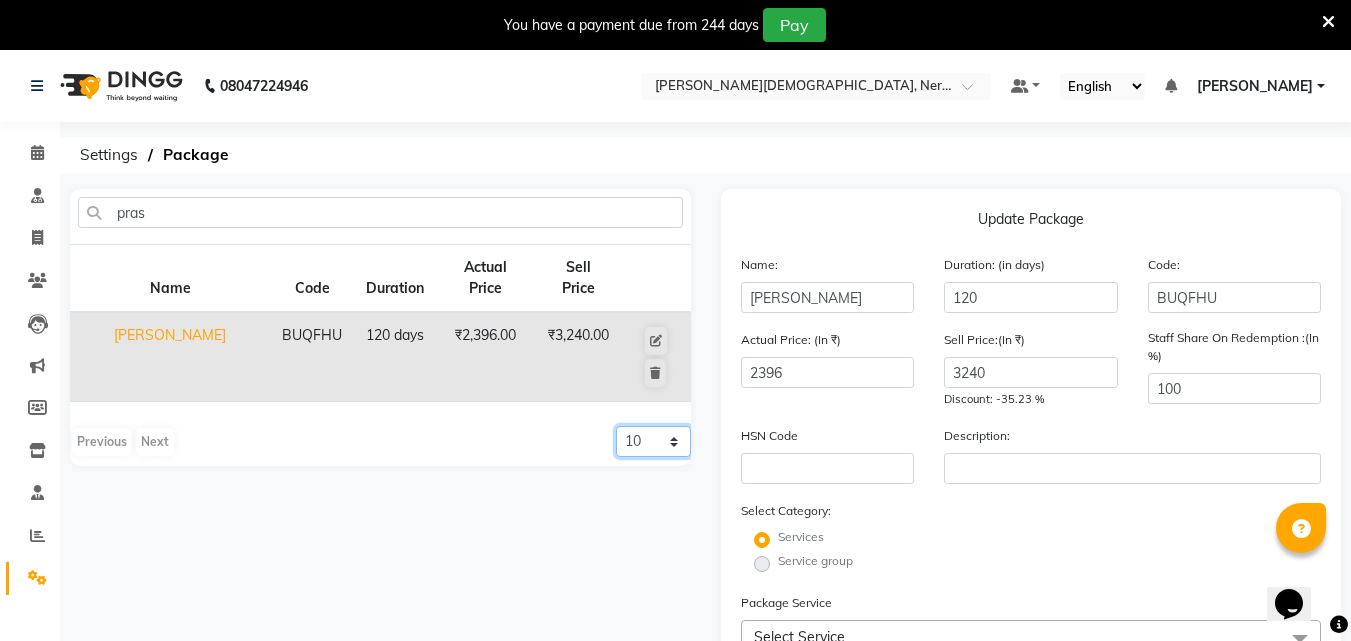 click on "10 20 50 100" 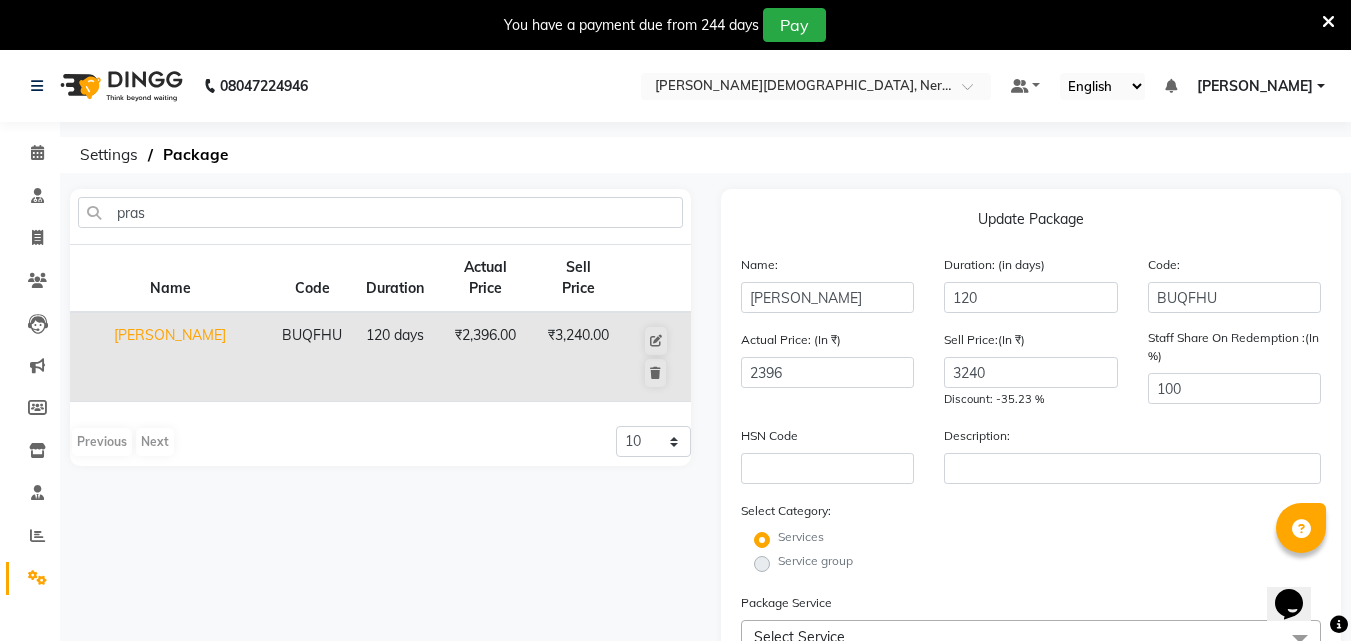 click on "Services" 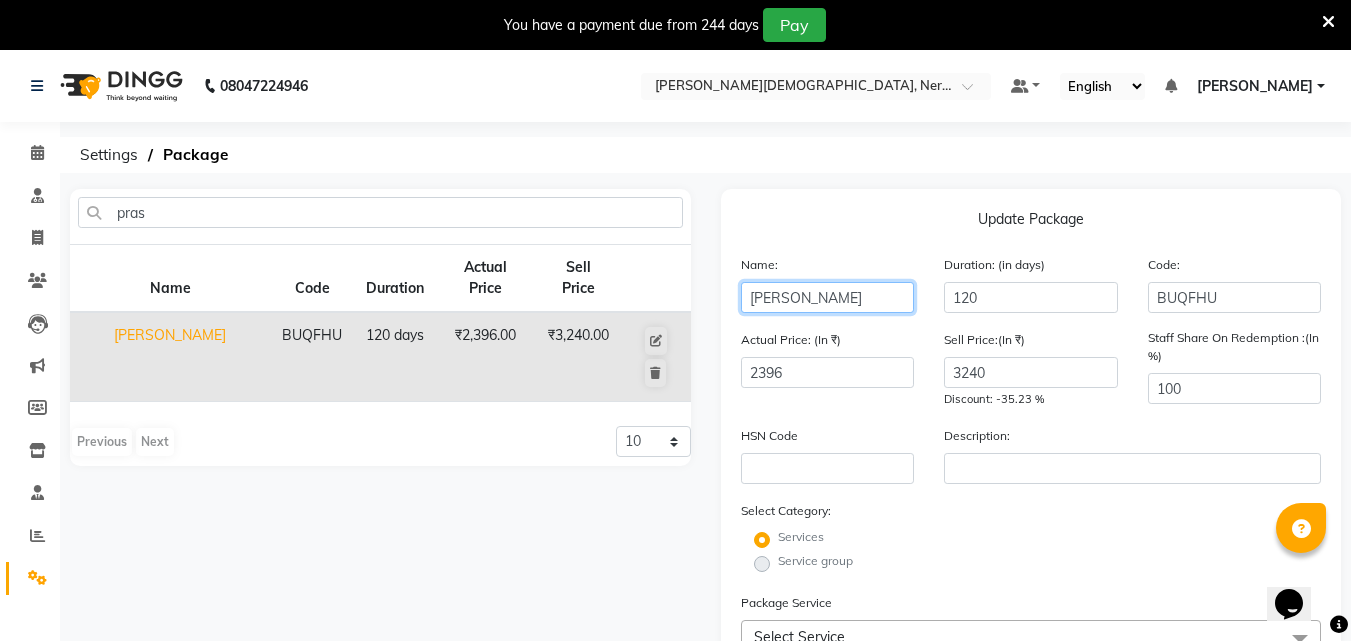 drag, startPoint x: 859, startPoint y: 303, endPoint x: 727, endPoint y: 313, distance: 132.37825 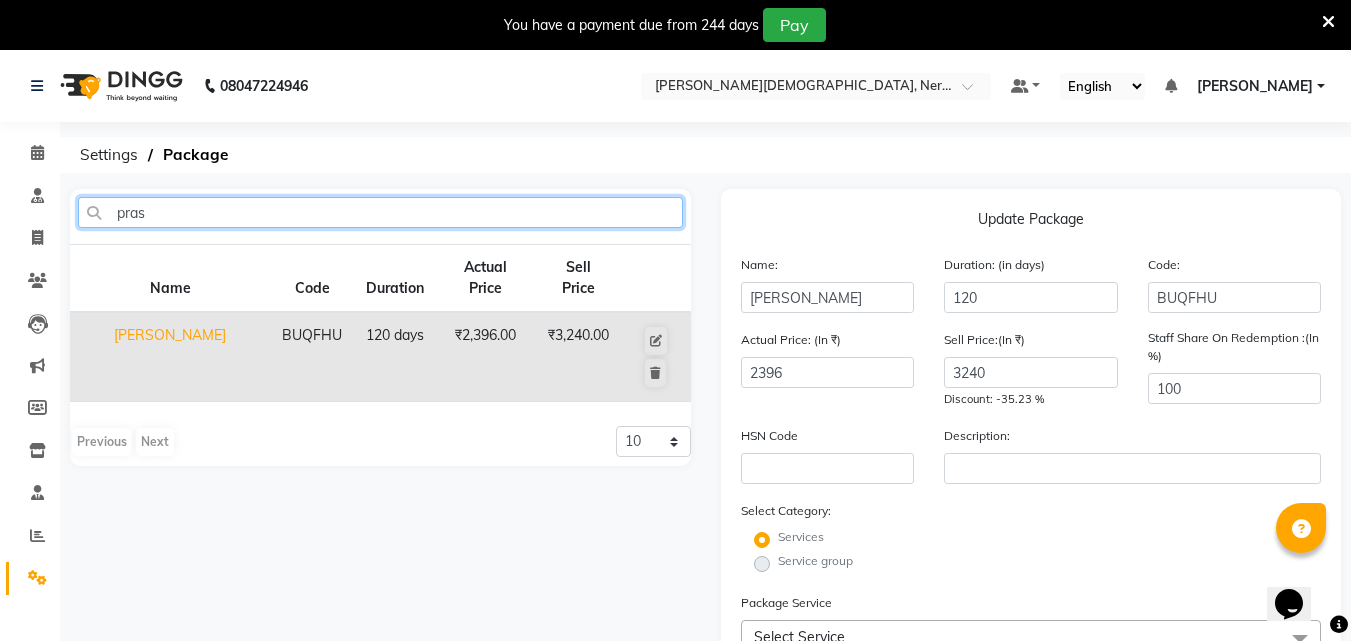 drag, startPoint x: 178, startPoint y: 207, endPoint x: 83, endPoint y: 218, distance: 95.63472 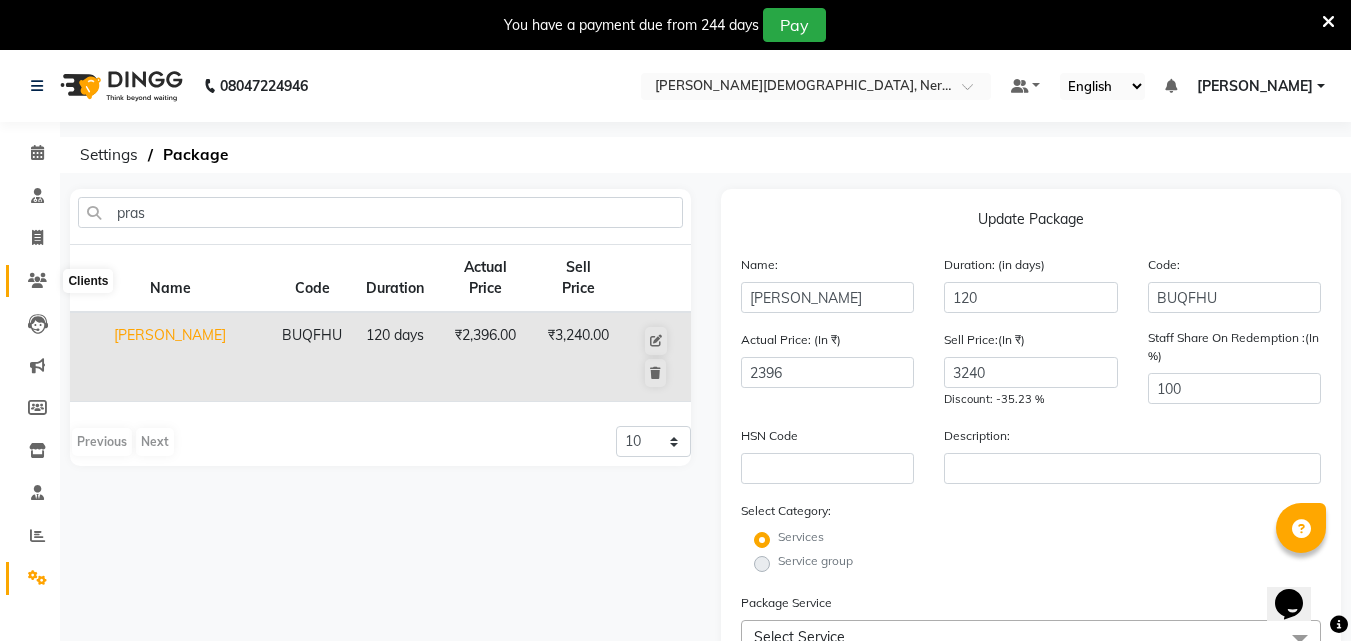 click 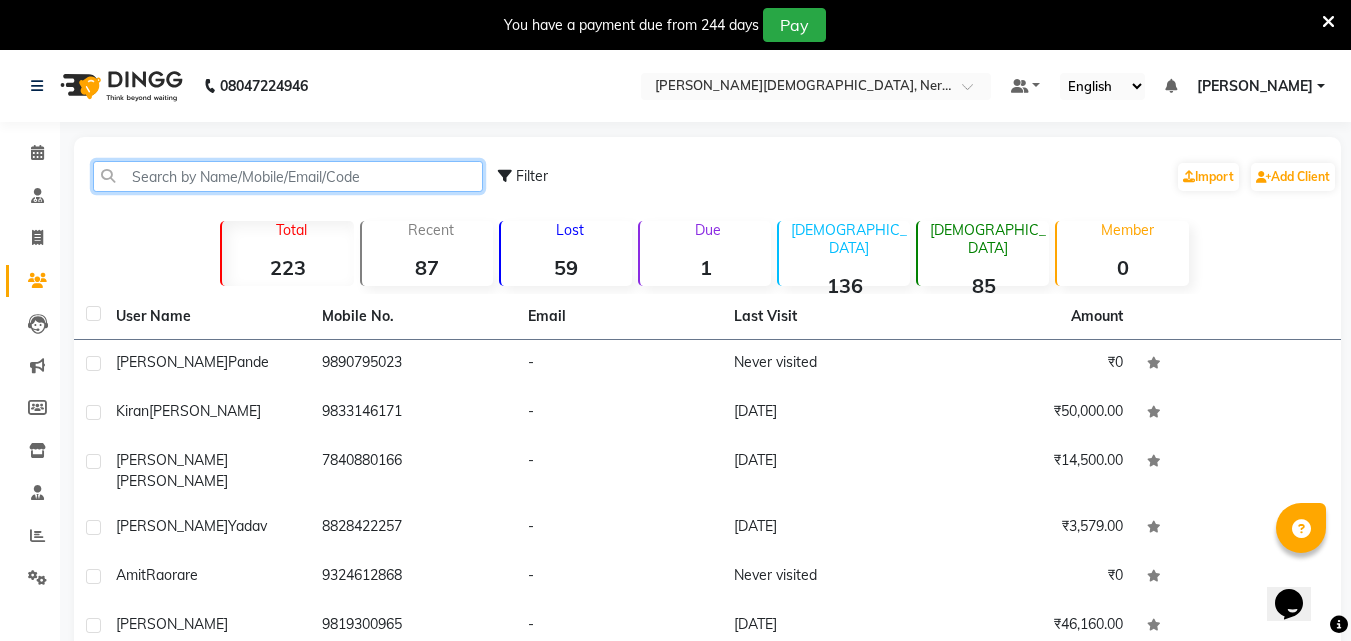 click 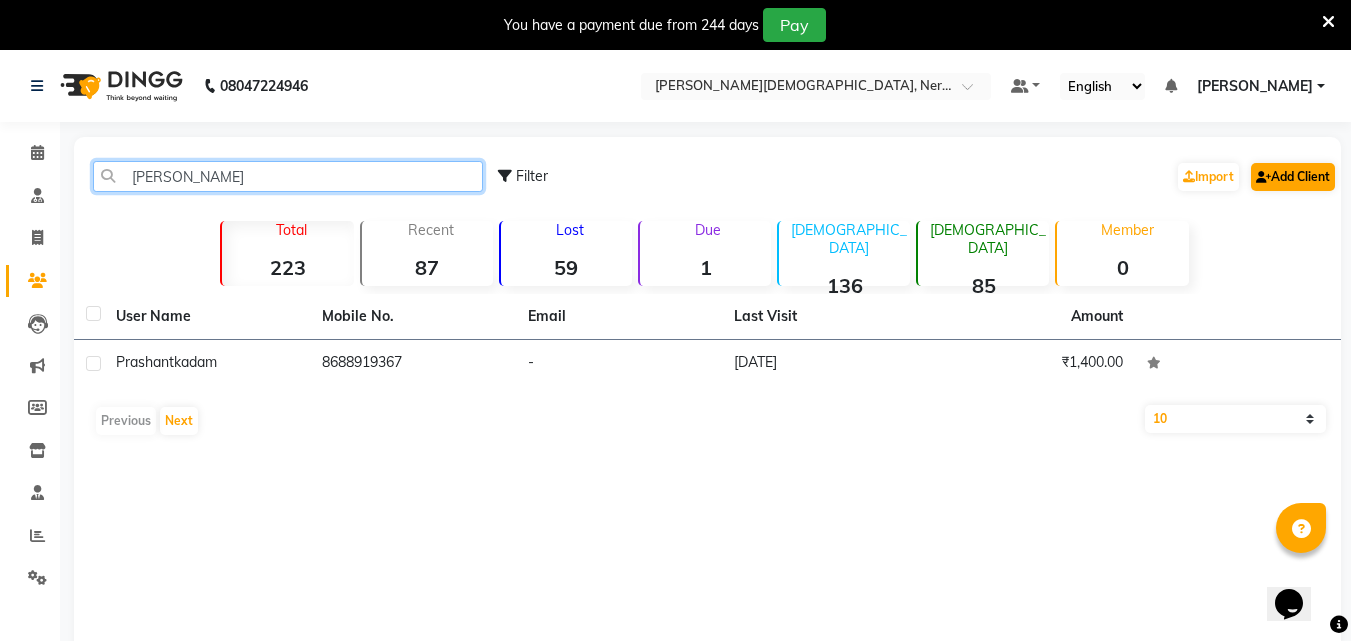 type on "[PERSON_NAME]" 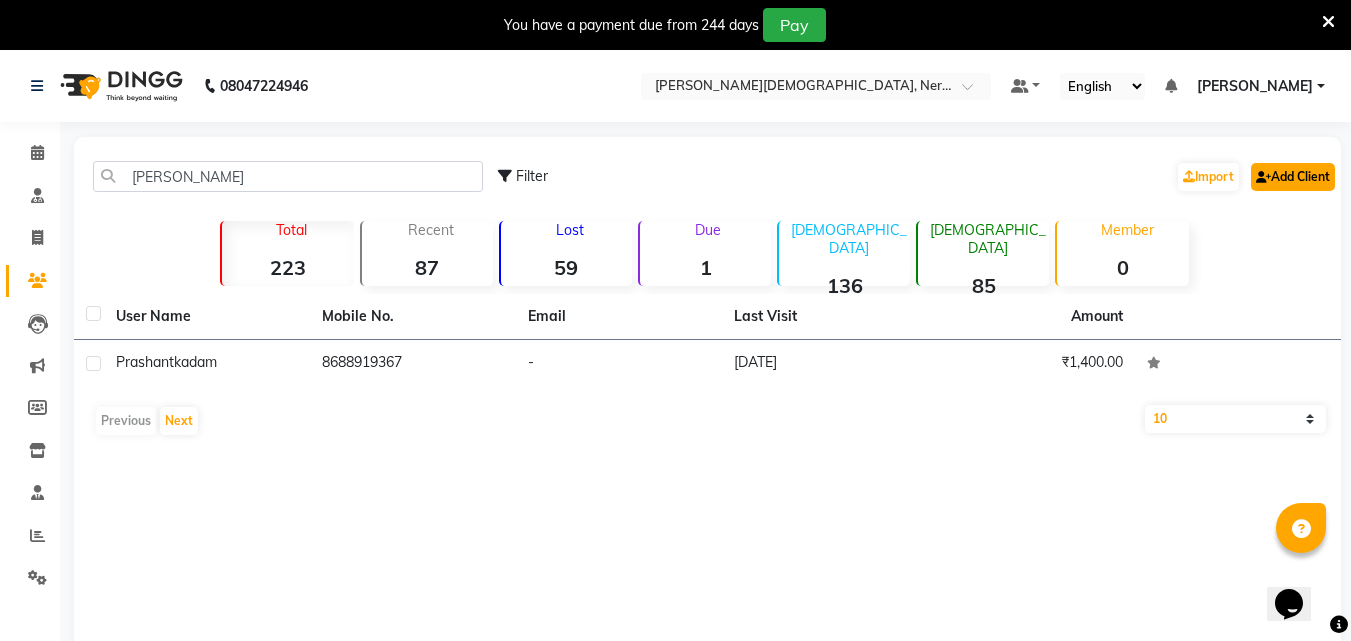 click on "Add Client" 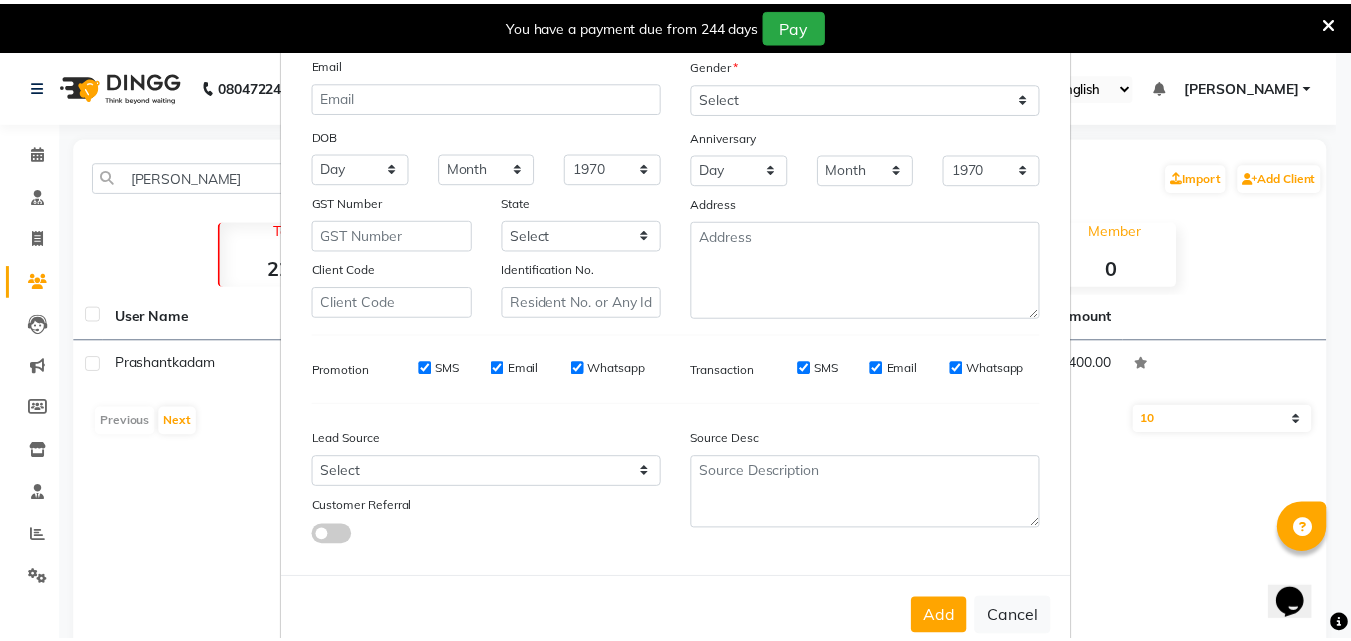 scroll, scrollTop: 208, scrollLeft: 0, axis: vertical 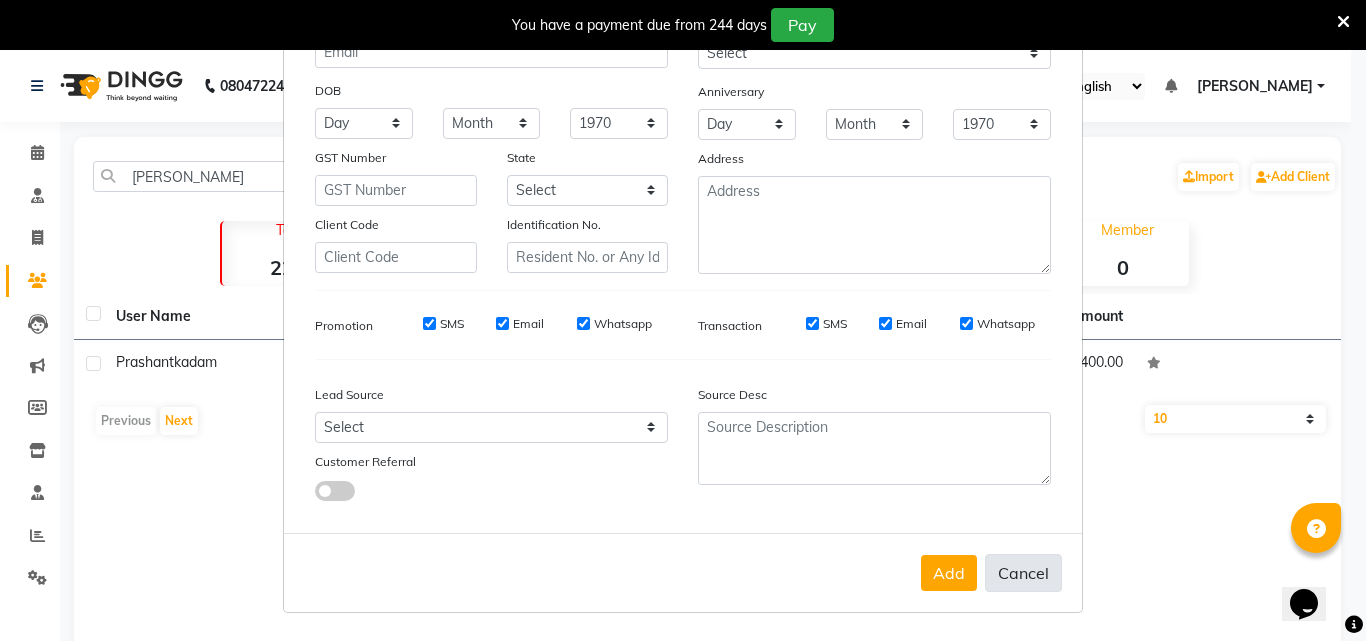 click on "Cancel" at bounding box center (1023, 573) 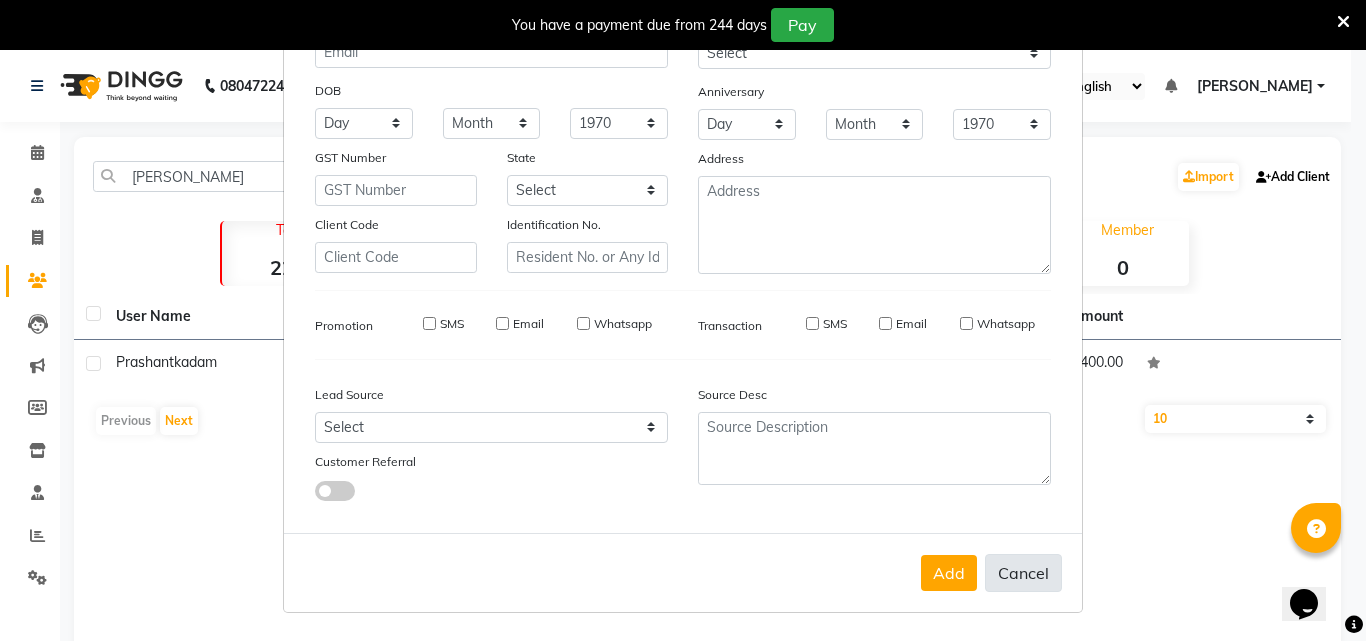 select 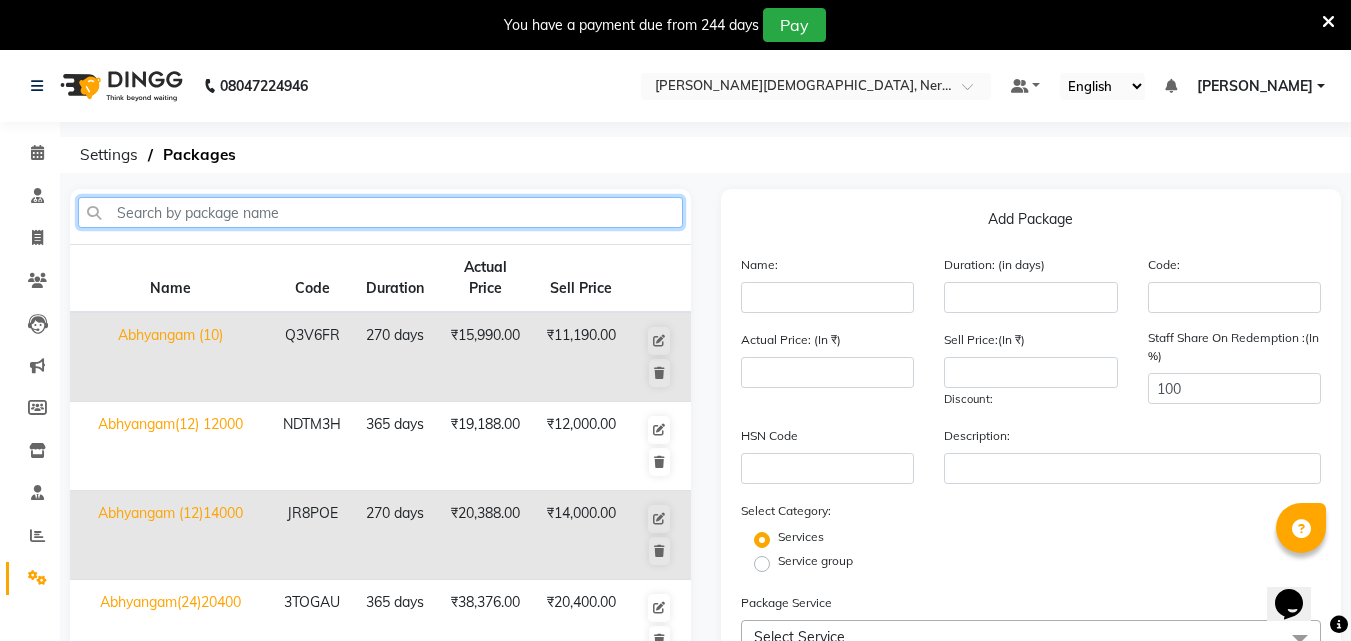 click 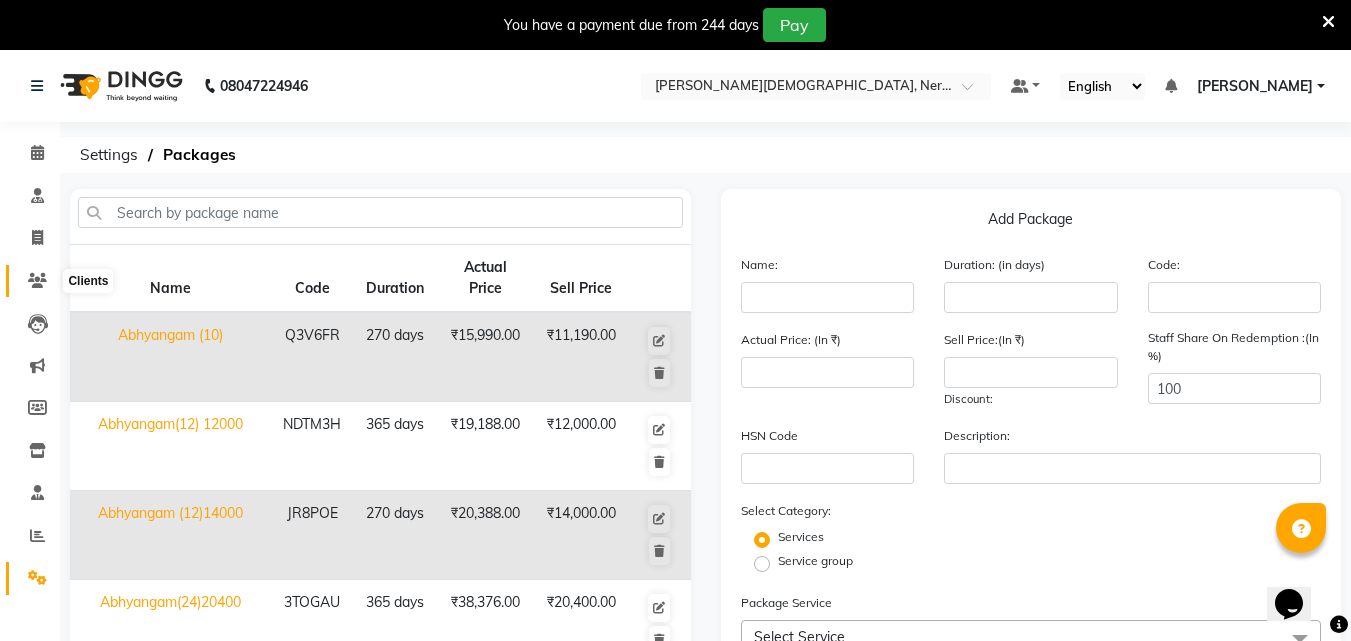 click 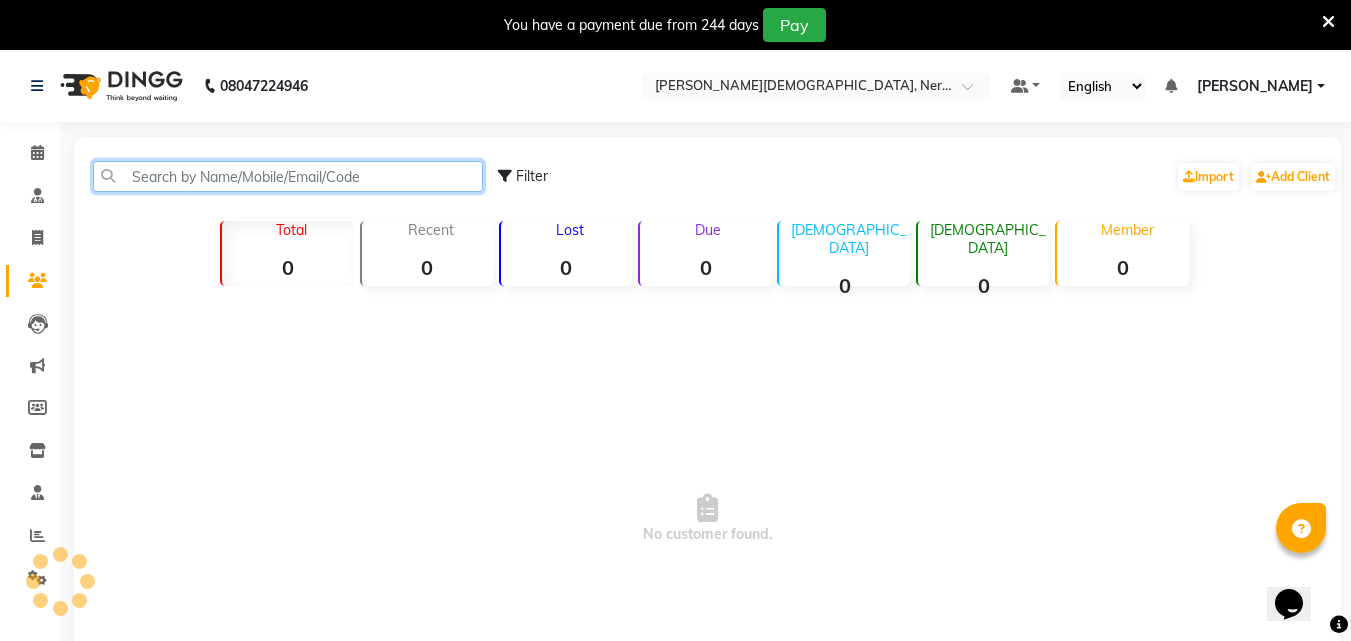 click 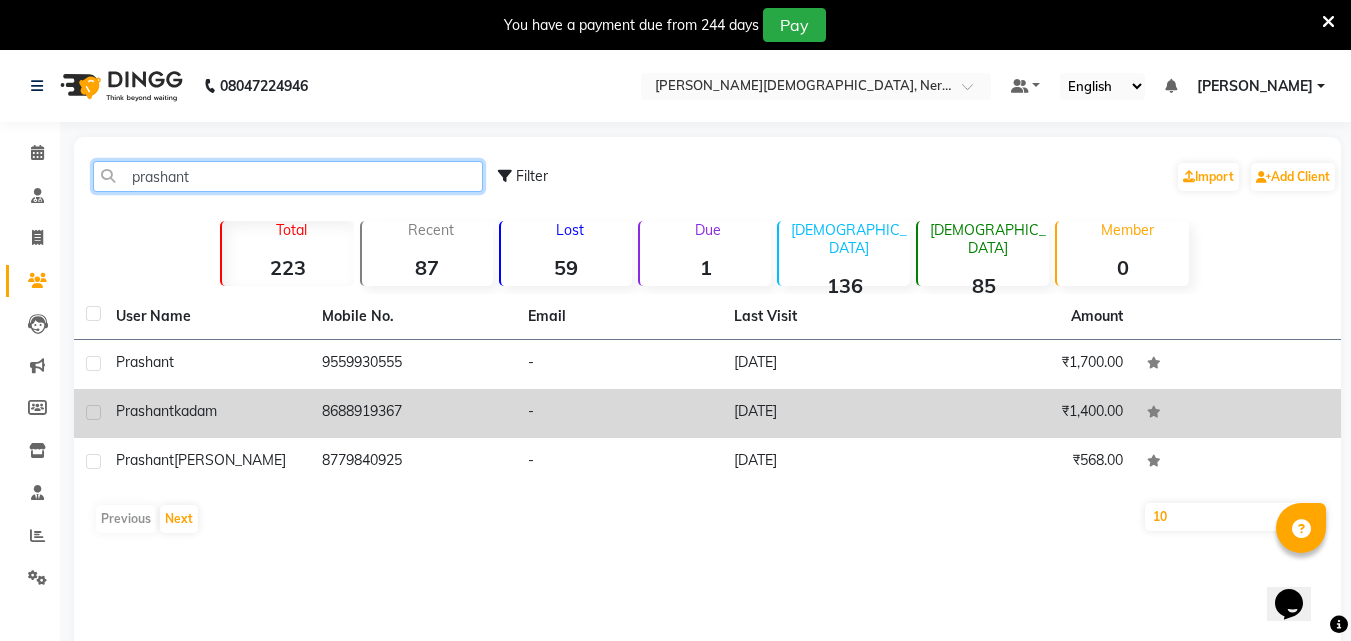 type on "prashant" 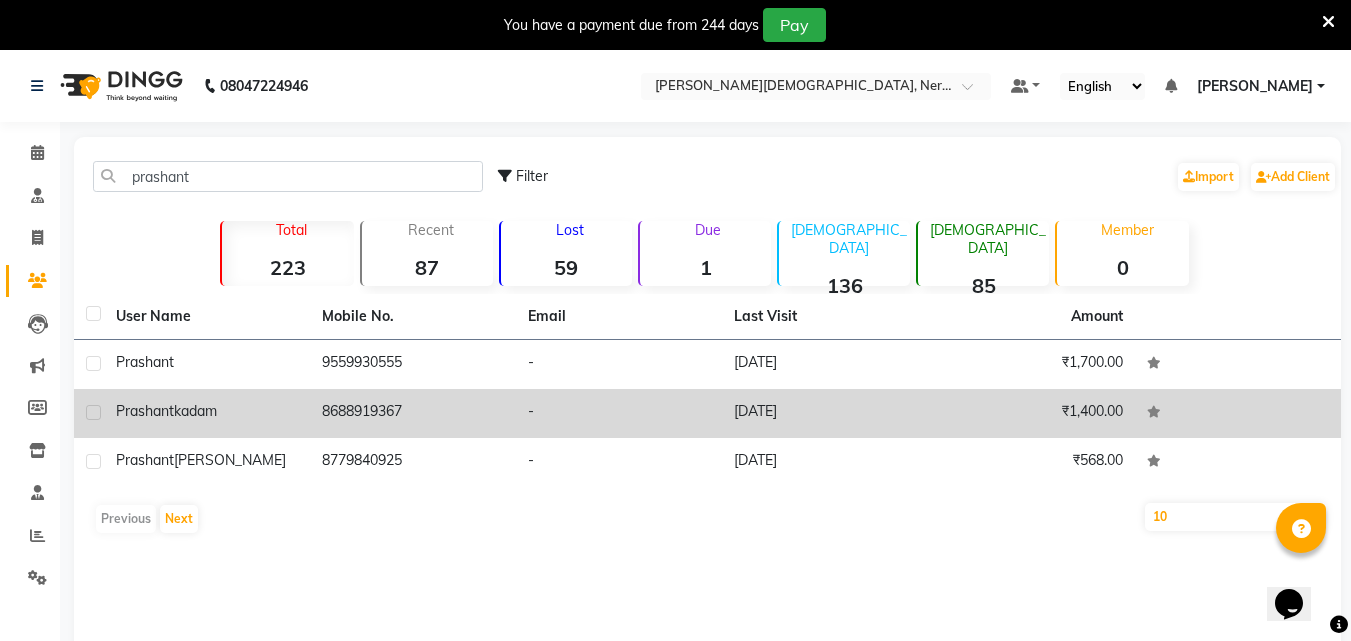 click on "kadam" 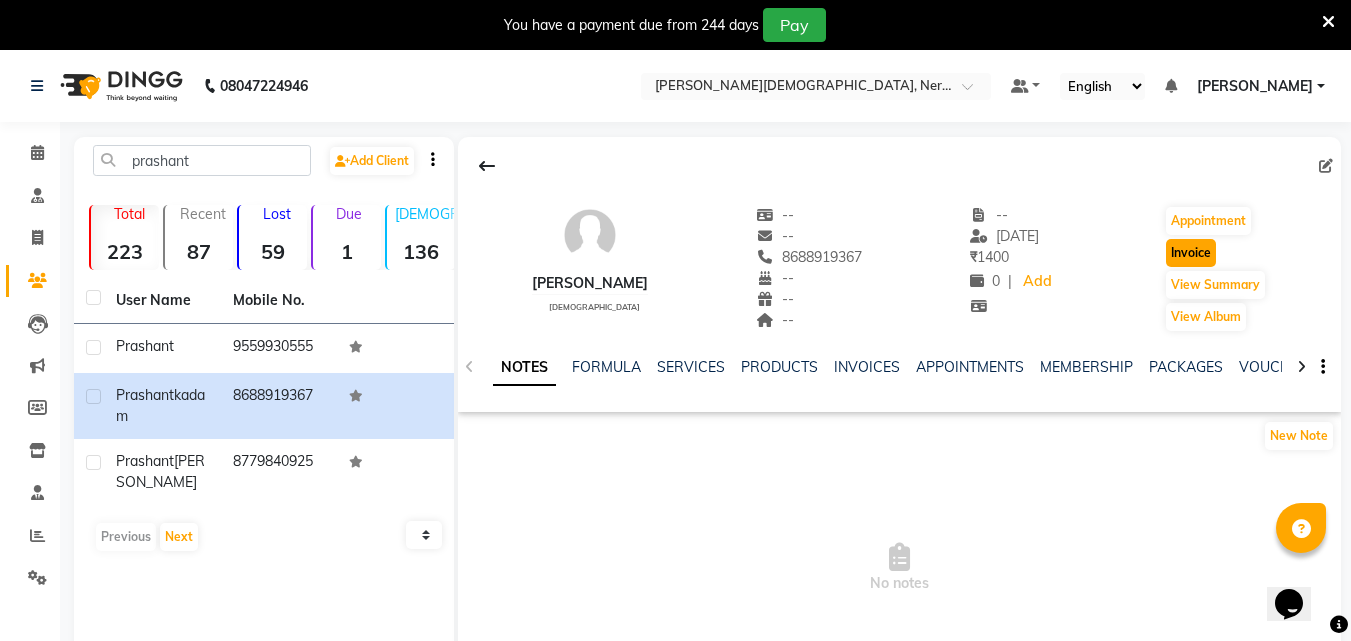 click on "Invoice" 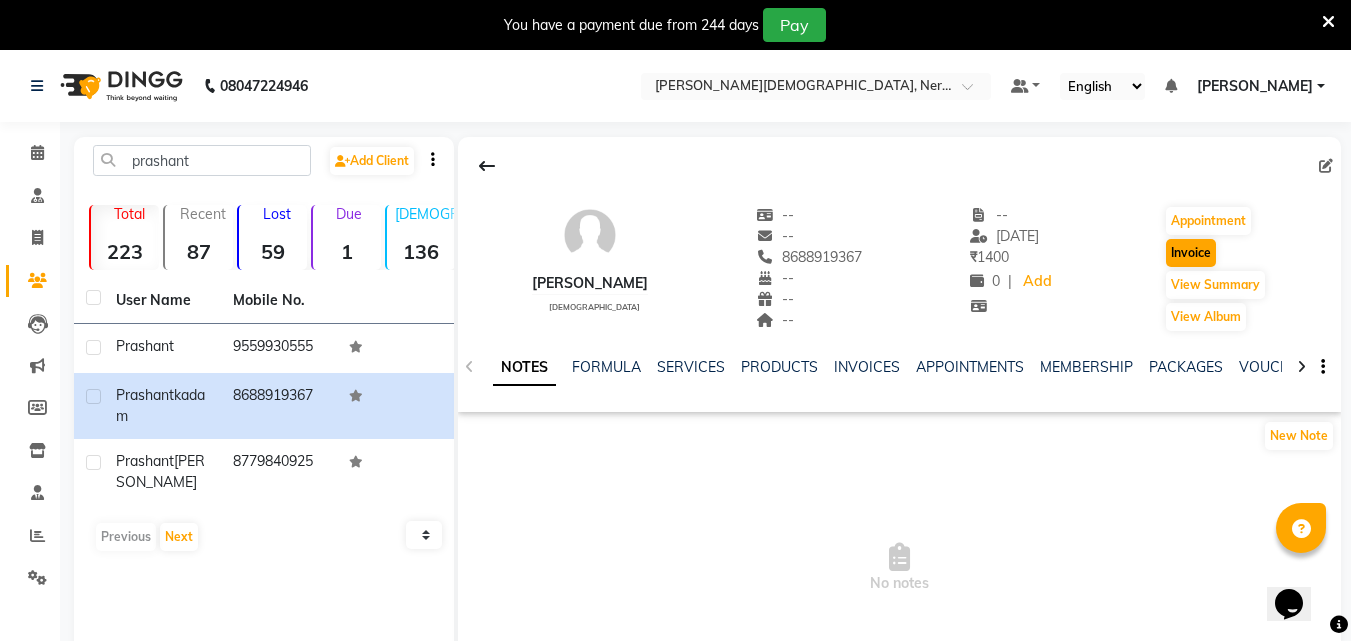 select on "service" 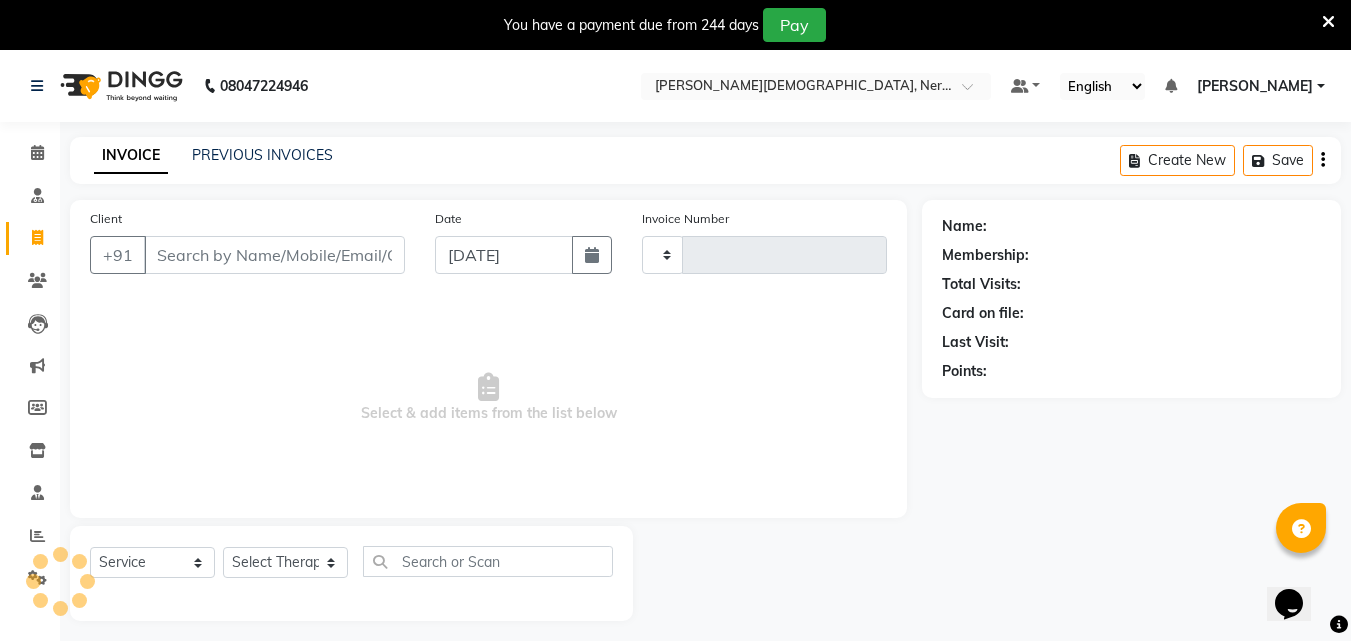 scroll, scrollTop: 50, scrollLeft: 0, axis: vertical 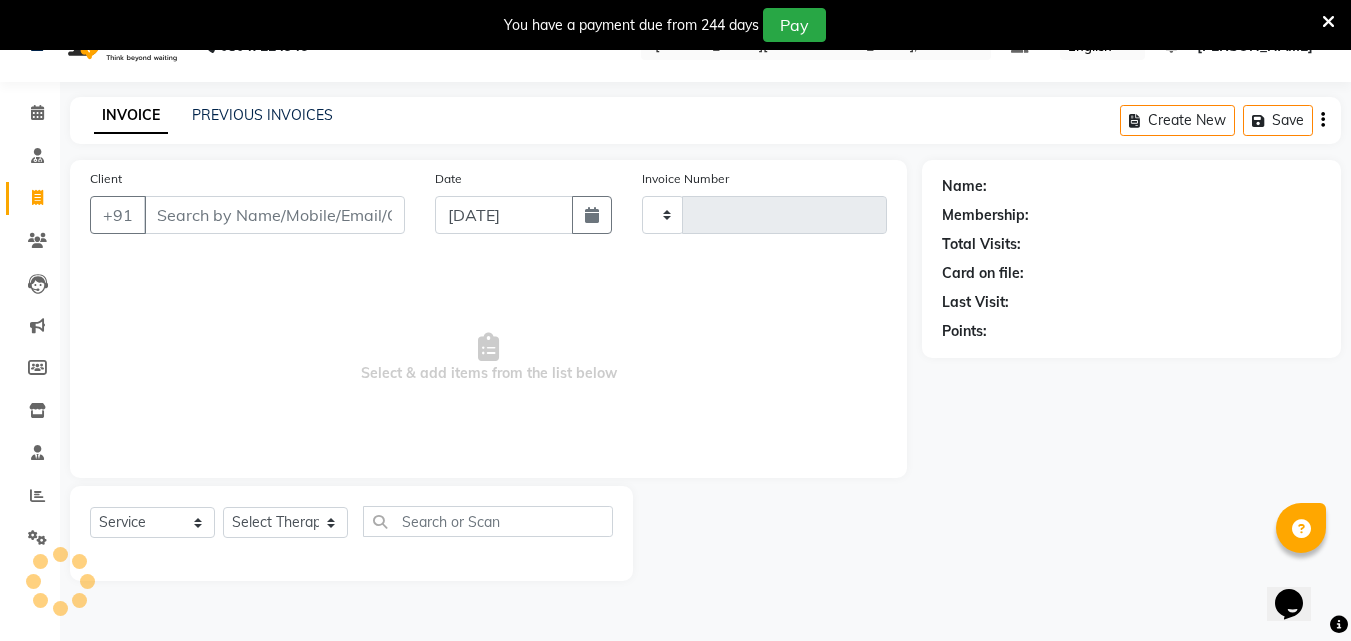 type on "0288" 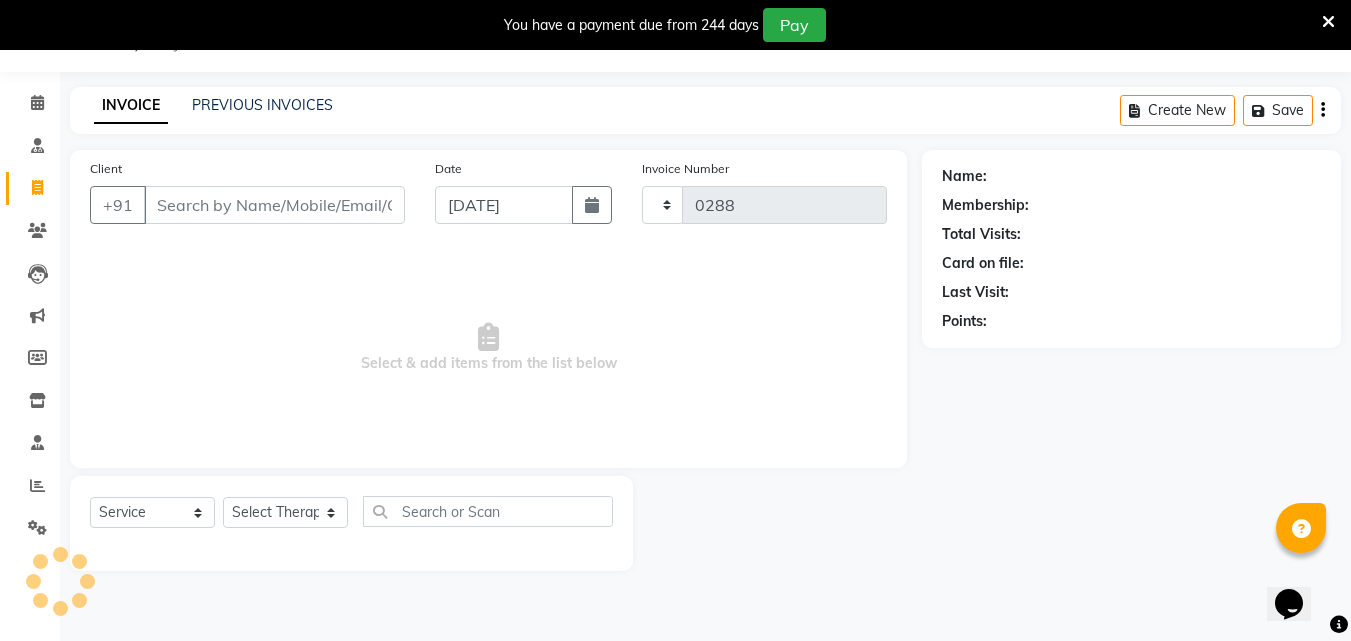 select on "6808" 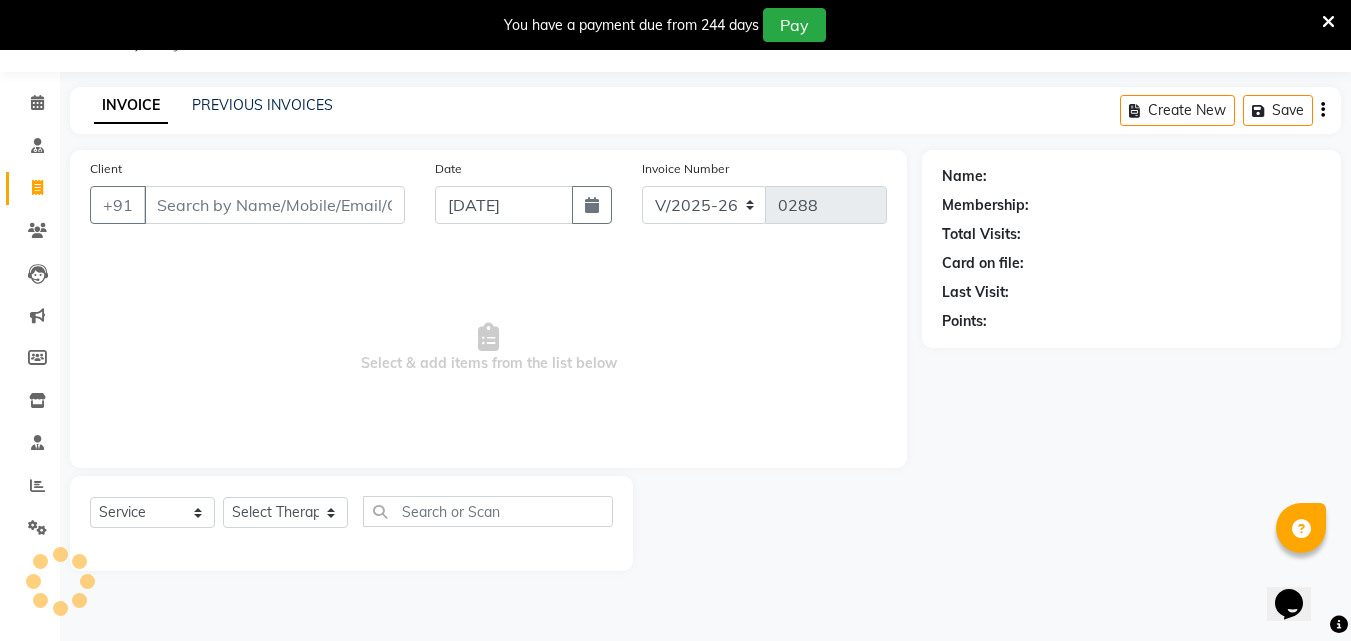 type on "8688919367" 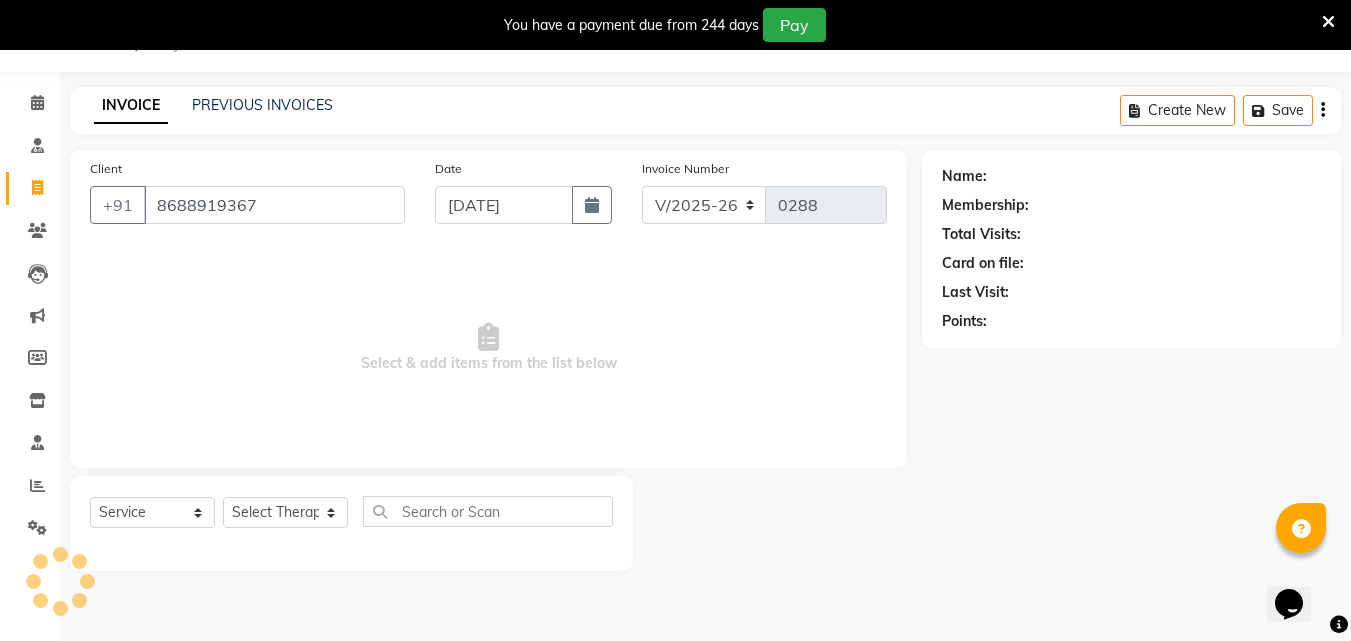 select on "57056" 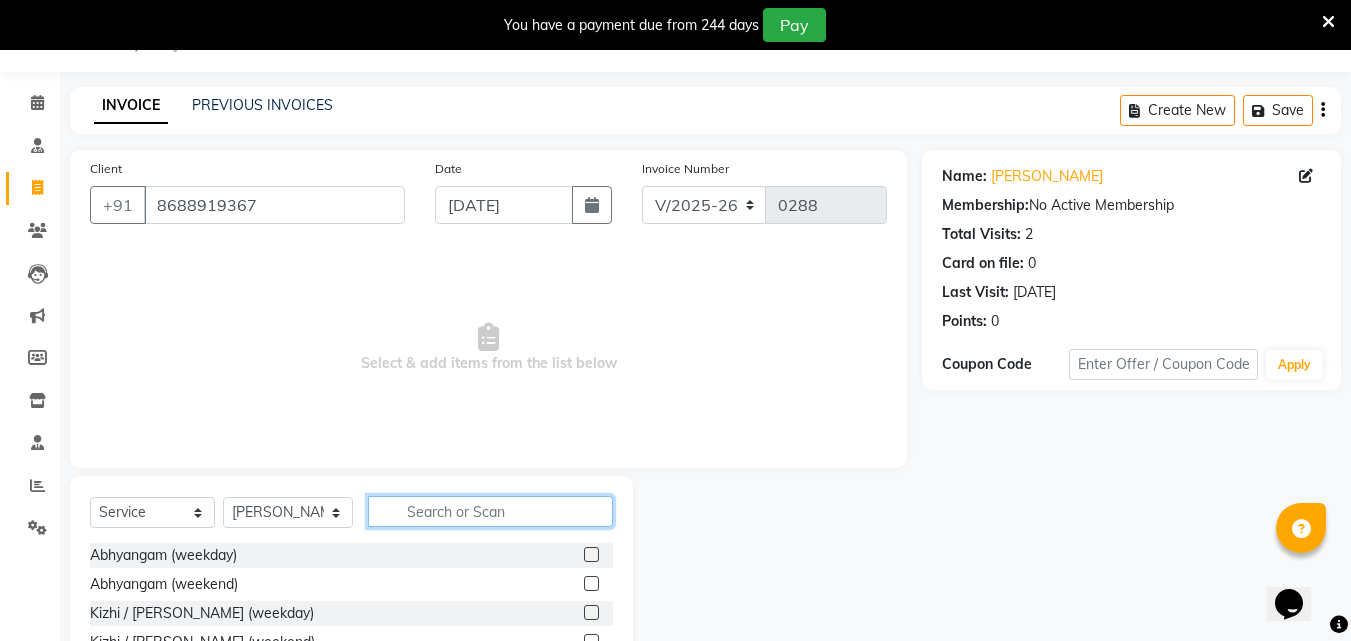 click 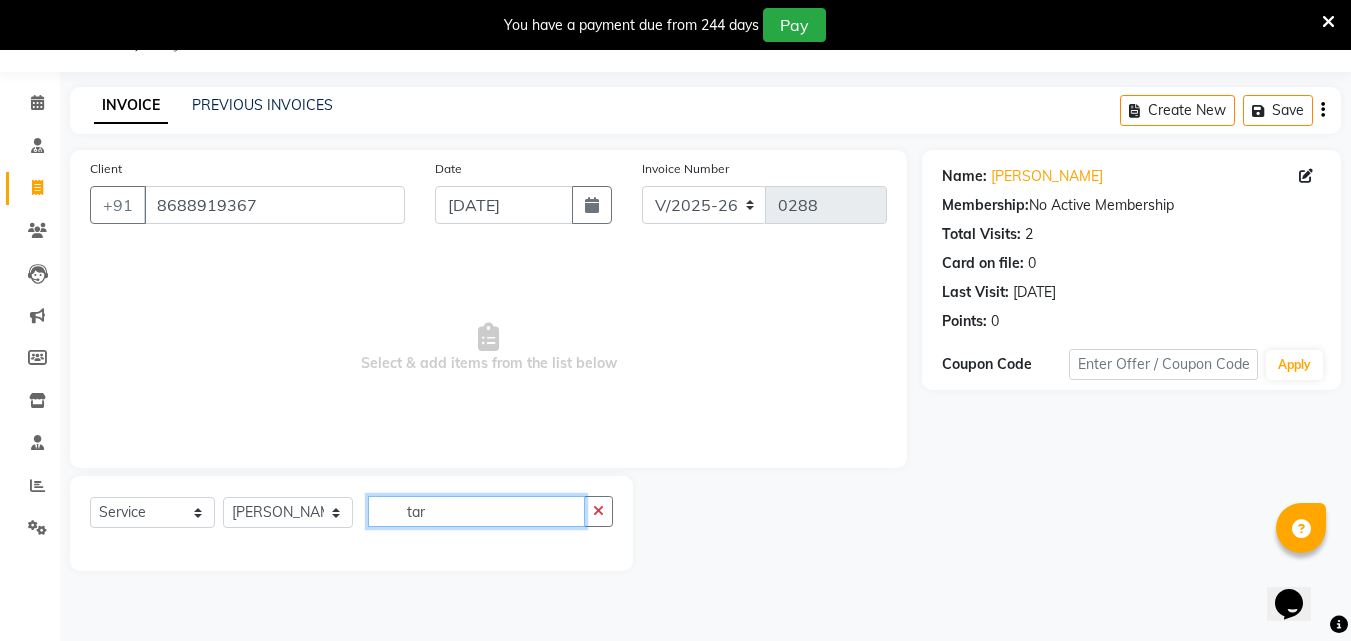 type on "tarp" 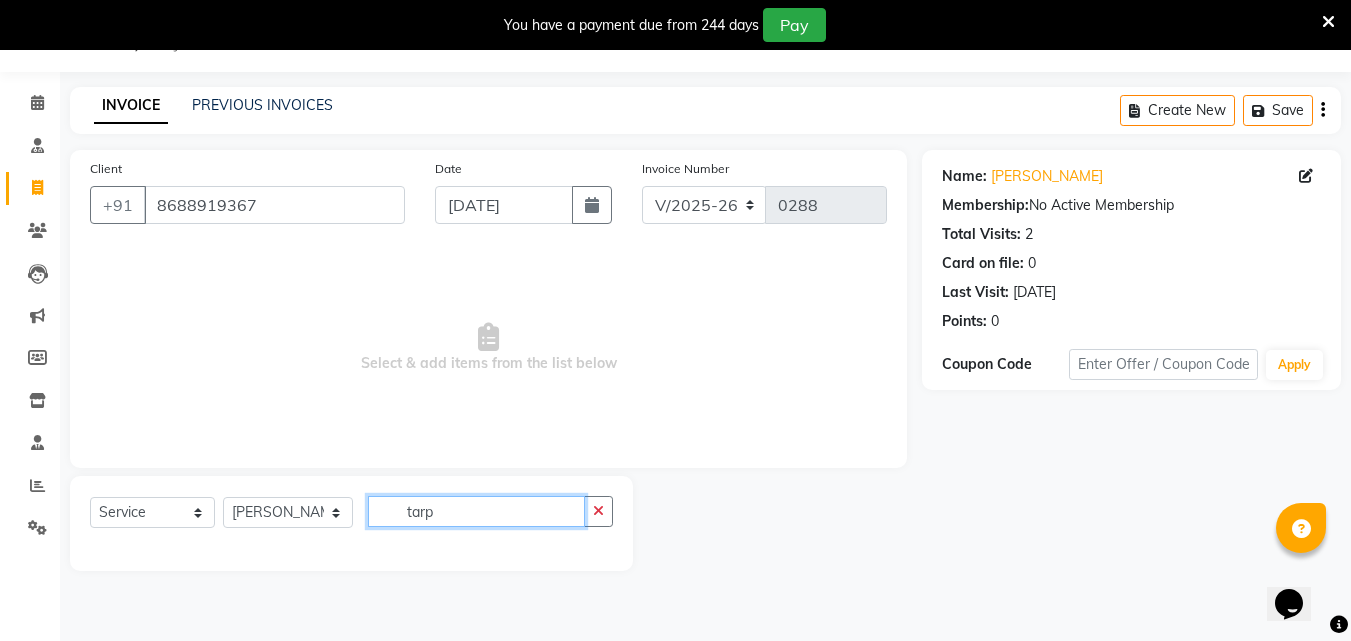 drag, startPoint x: 507, startPoint y: 522, endPoint x: 361, endPoint y: 515, distance: 146.16771 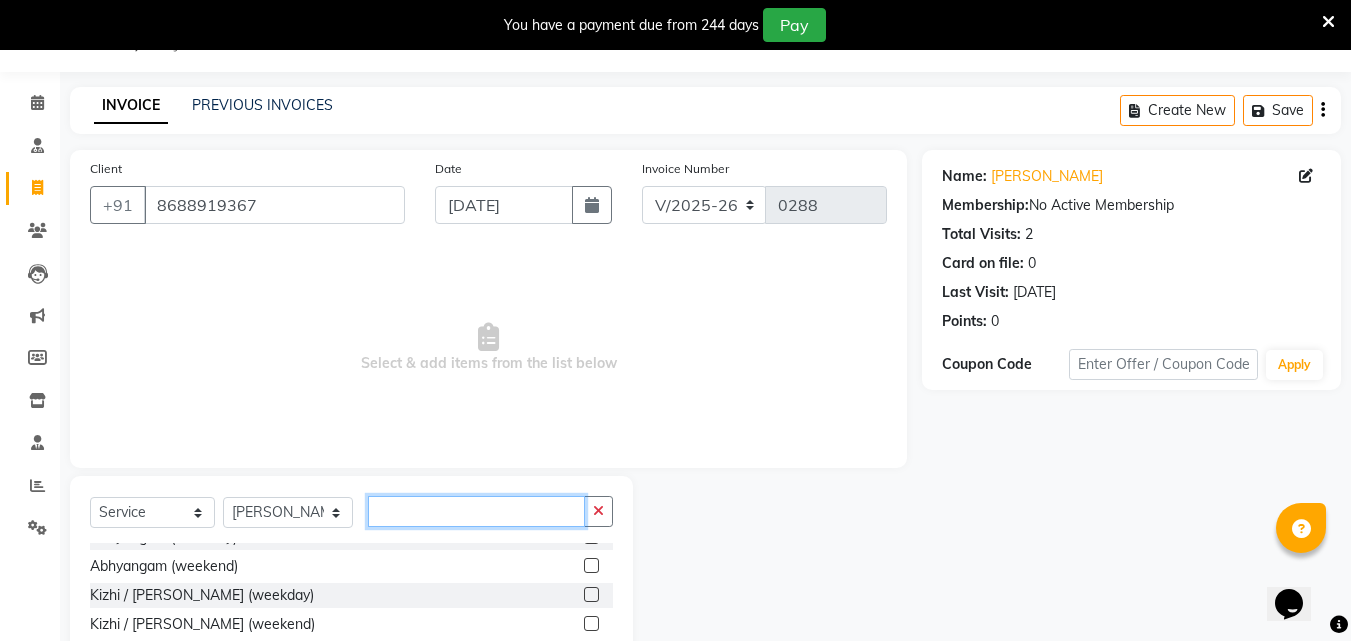 scroll, scrollTop: 0, scrollLeft: 0, axis: both 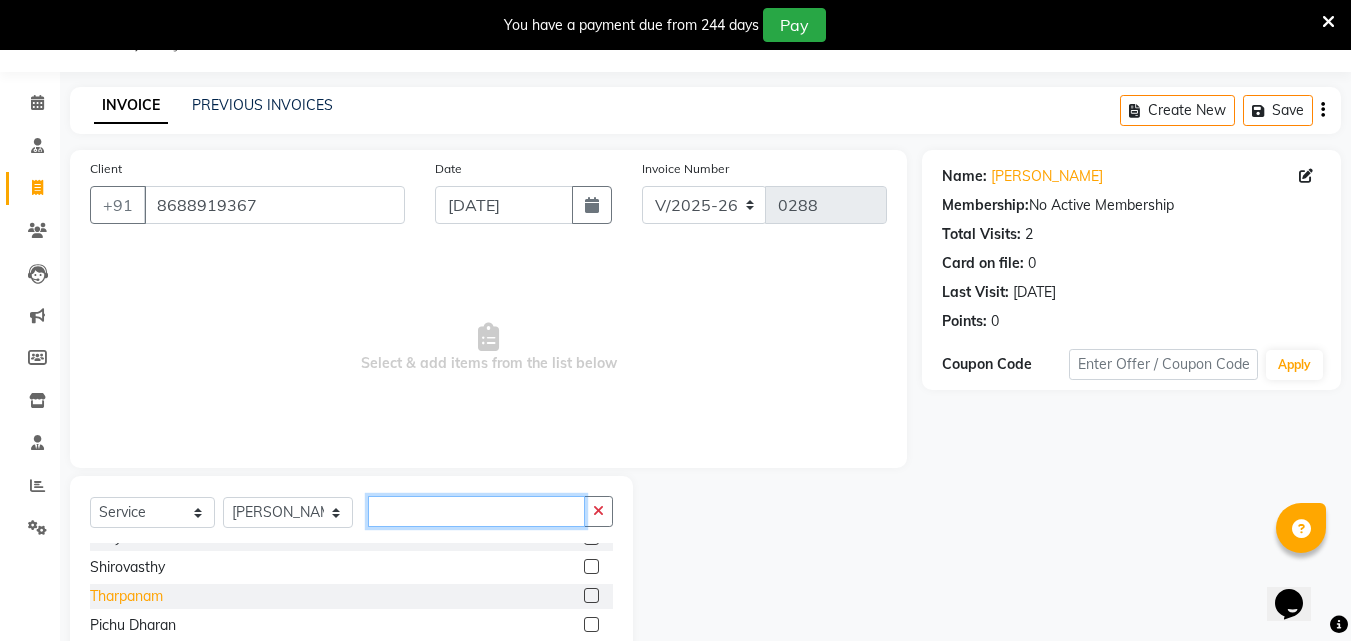 type 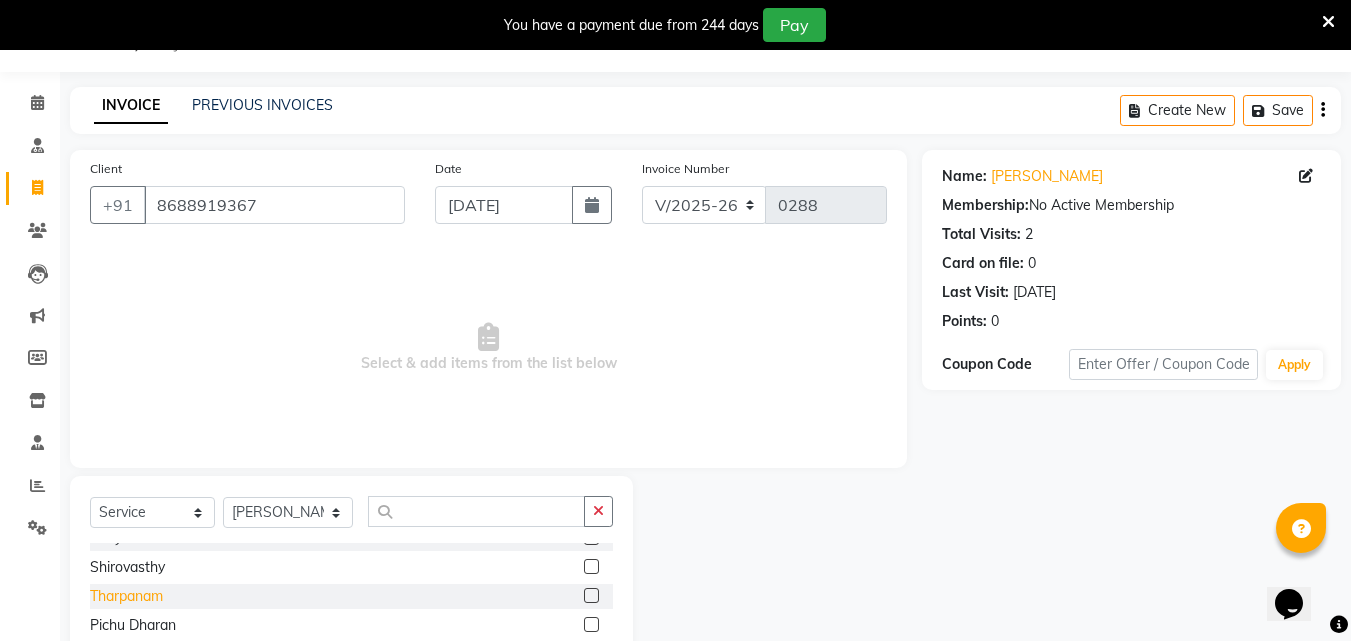 click on "Tharpanam" 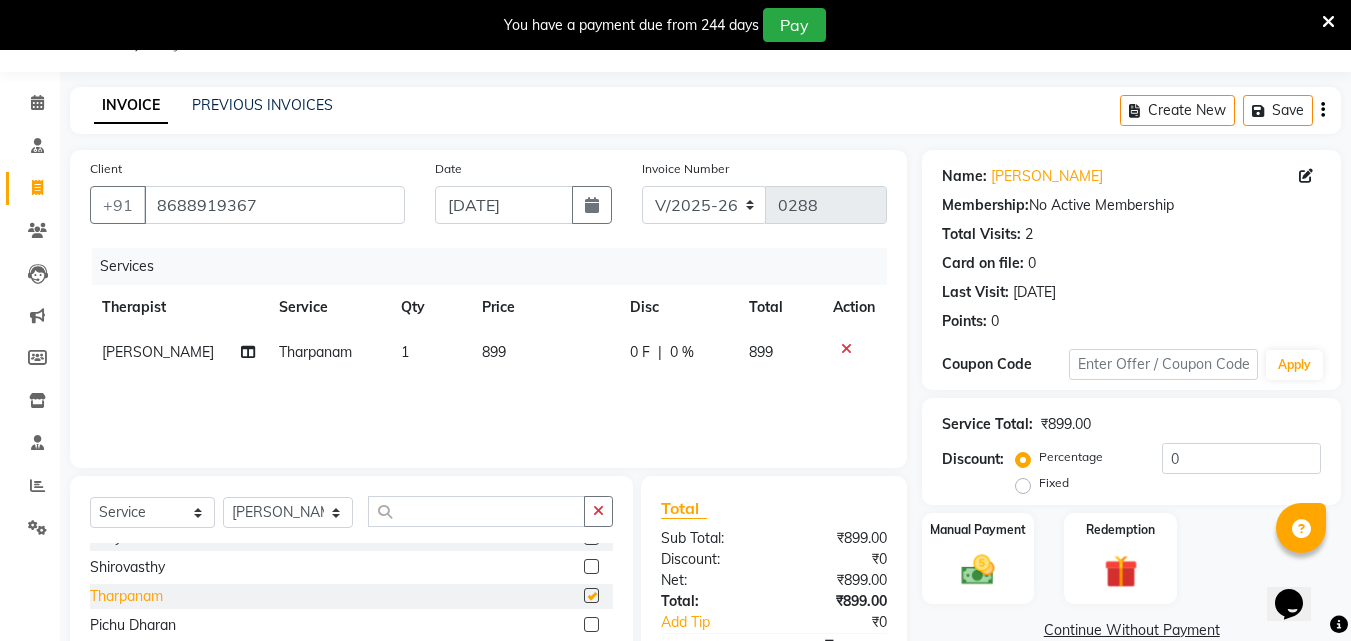 checkbox on "false" 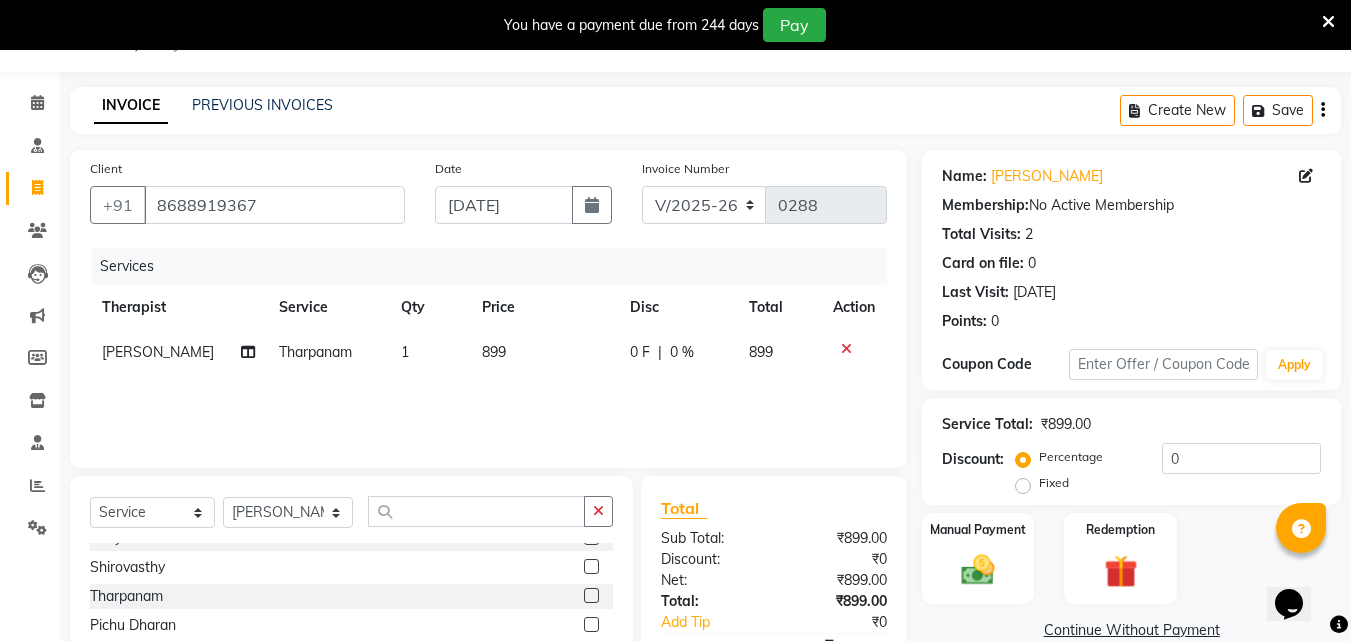 click on "1" 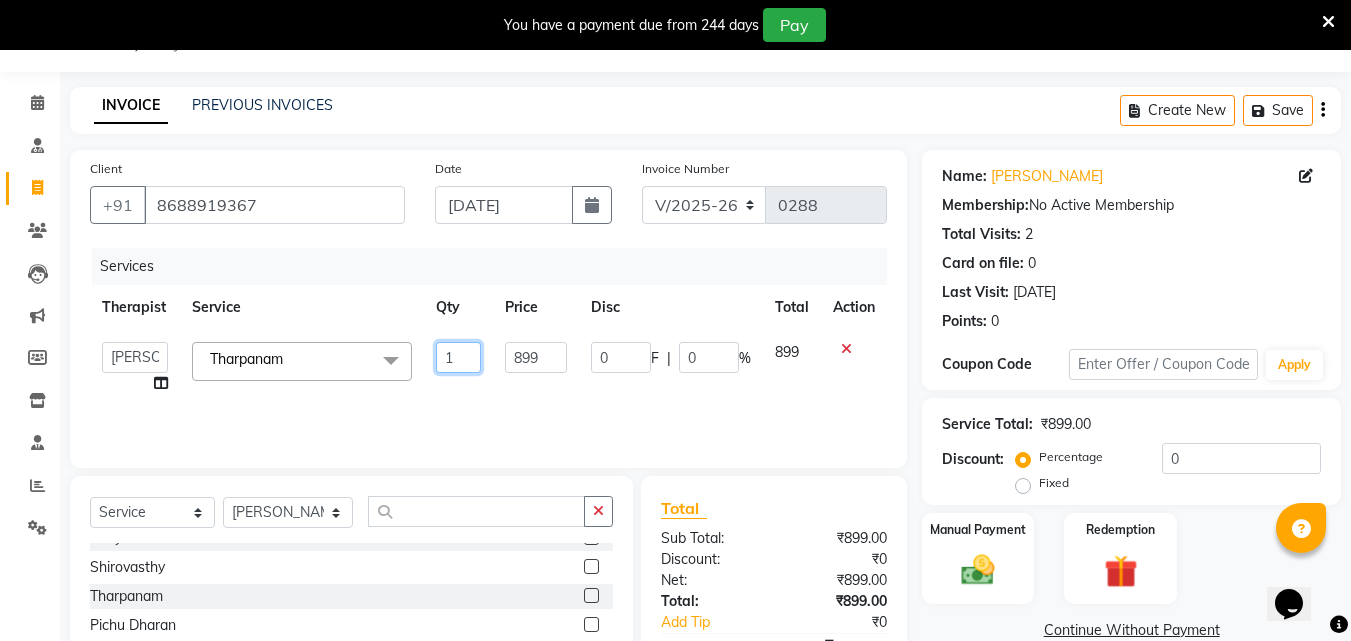 drag, startPoint x: 459, startPoint y: 359, endPoint x: 443, endPoint y: 352, distance: 17.464249 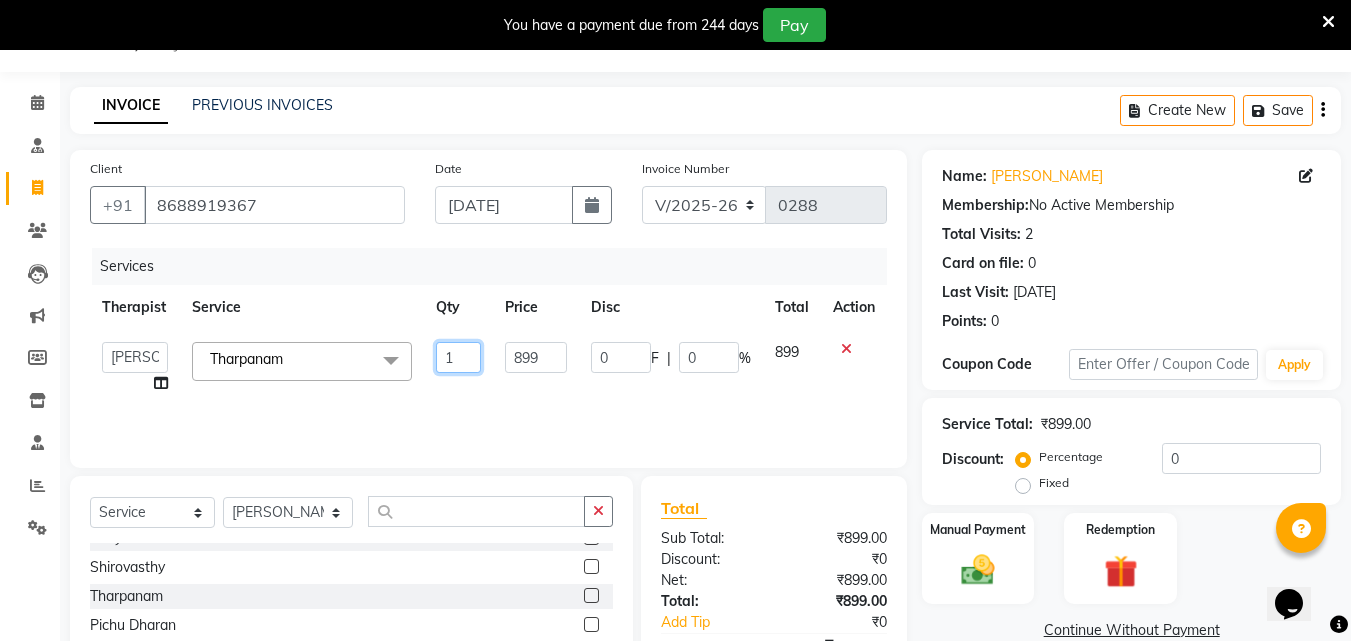 type on "4" 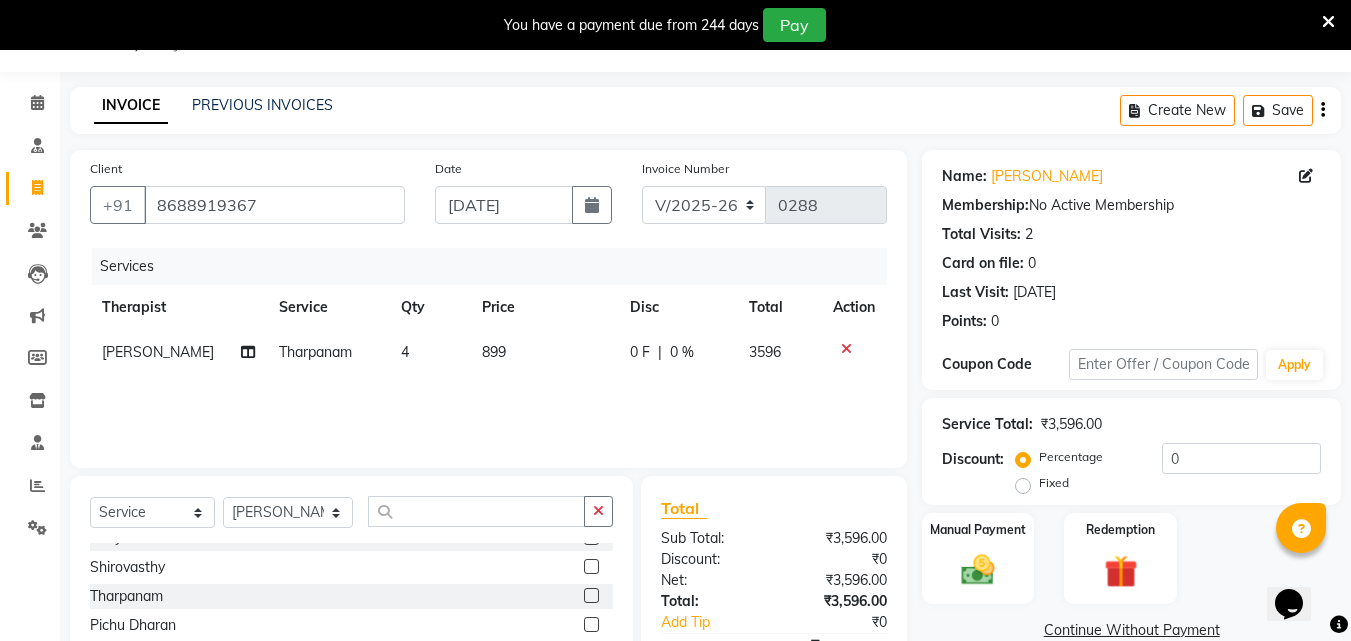 click on "899" 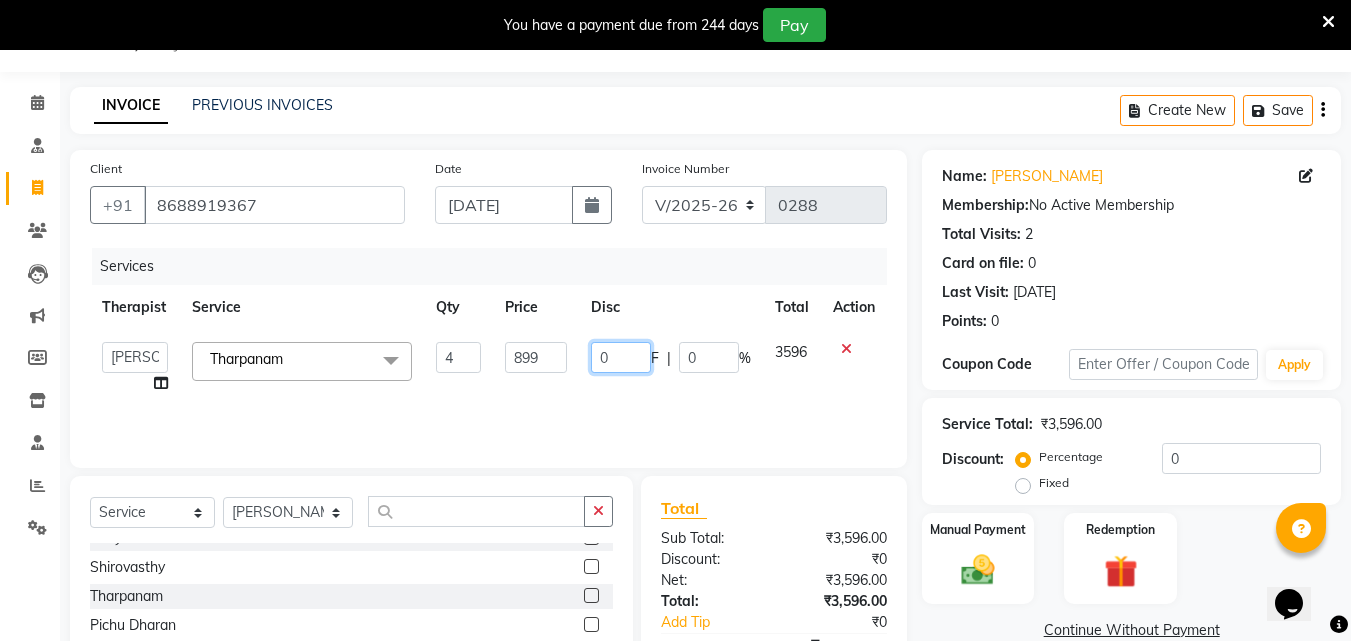 drag, startPoint x: 606, startPoint y: 351, endPoint x: 585, endPoint y: 356, distance: 21.587032 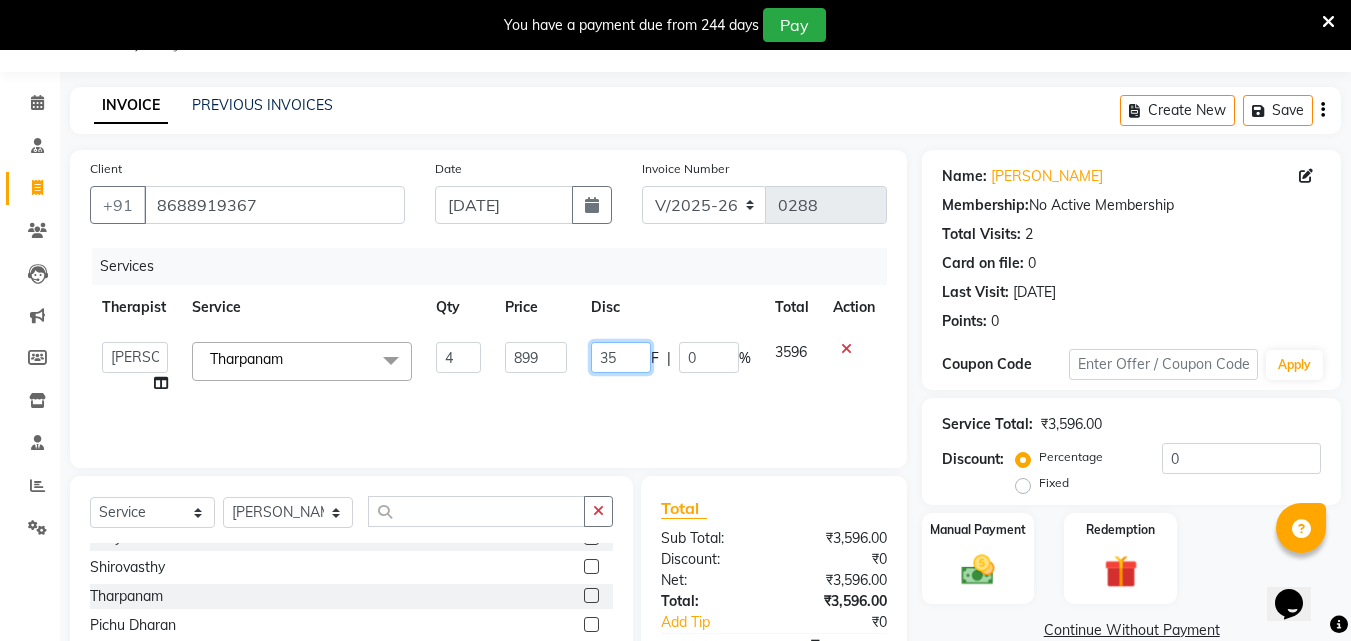 type on "356" 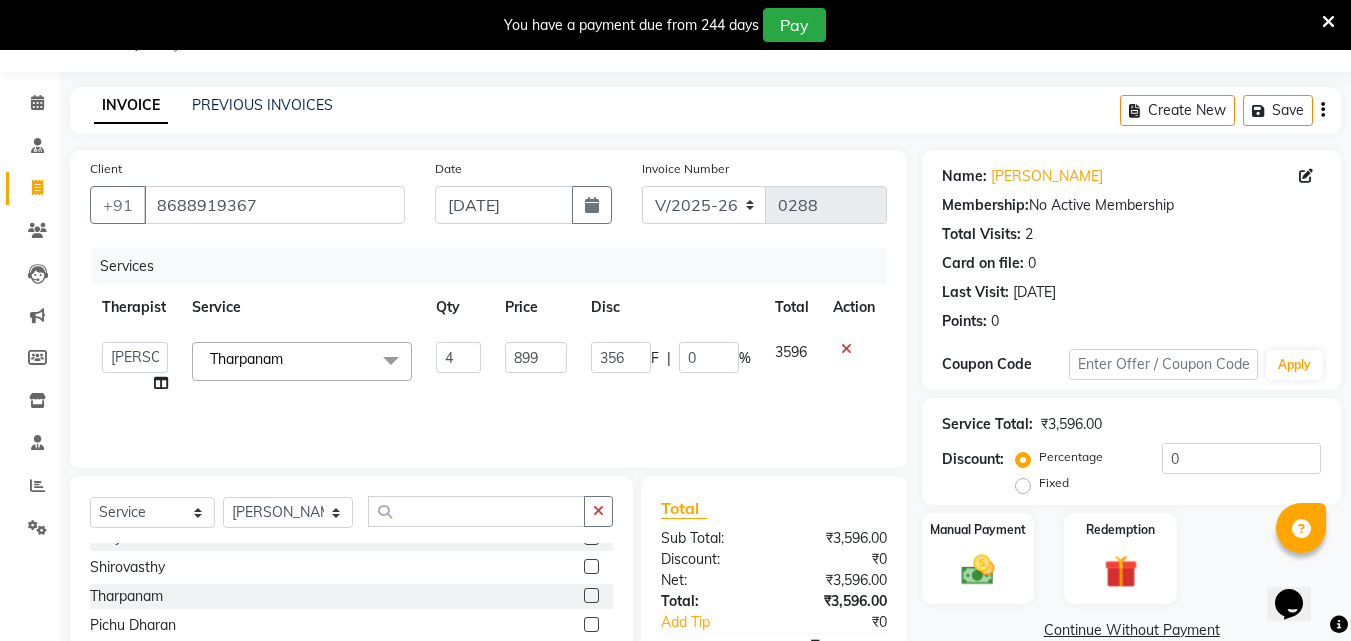 click on "Services Therapist Service Qty Price Disc Total Action  [PERSON_NAME]   [PERSON_NAME]   [PERSON_NAME]   [PERSON_NAME]   [PERSON_NAME]   Dr. [PERSON_NAME]   [PERSON_NAME]   Dr. [PERSON_NAME]   Dr. [PERSON_NAME]   [PERSON_NAME] [PERSON_NAME]   [PERSON_NAME]   [PERSON_NAME]   Pooja [PERSON_NAME] Mishra   [PERSON_NAME]   [PERSON_NAME] G [PERSON_NAME] K M   [PERSON_NAME] K   [PERSON_NAME]   Suddheesh K K   [PERSON_NAME]   [PERSON_NAME]   Swati   [PERSON_NAME]   [PERSON_NAME]   Vidya [PERSON_NAME]   [PERSON_NAME]  Tharpanam  x Abhyangam  (weekday) [GEOGRAPHIC_DATA] (weekend) [GEOGRAPHIC_DATA] / [PERSON_NAME] (weekday) Kizhi / [PERSON_NAME] (weekend) Shirodhara (weekday) Shirodhara (weekend) Udvarthanam Pizhichil2999 Marma Therapy Upanaham (Ayurvedic Body Wrap) [PERSON_NAME] / [PERSON_NAME]/ [PERSON_NAME] - full body [PERSON_NAME] [PERSON_NAME] - full body [PERSON_NAME] Yoga Vasthy Vamana [PERSON_NAME] Steam Herbal bath Dhanyamladhara2399 Lepam 4" 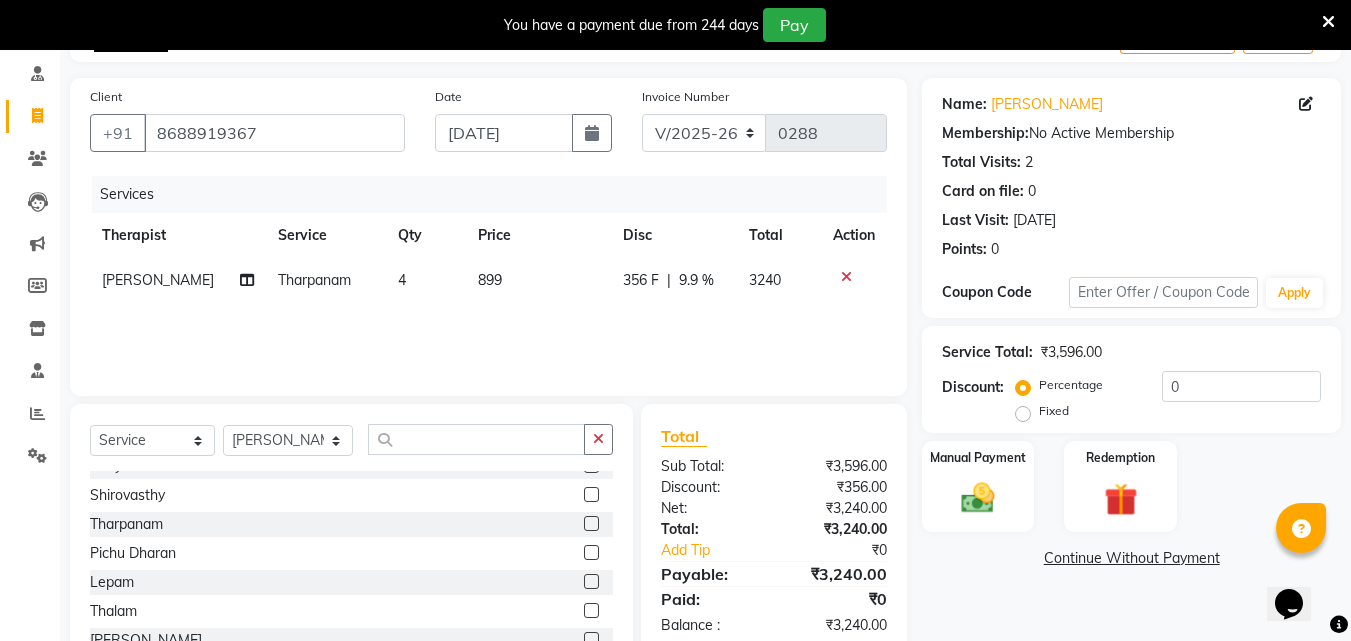 scroll, scrollTop: 132, scrollLeft: 0, axis: vertical 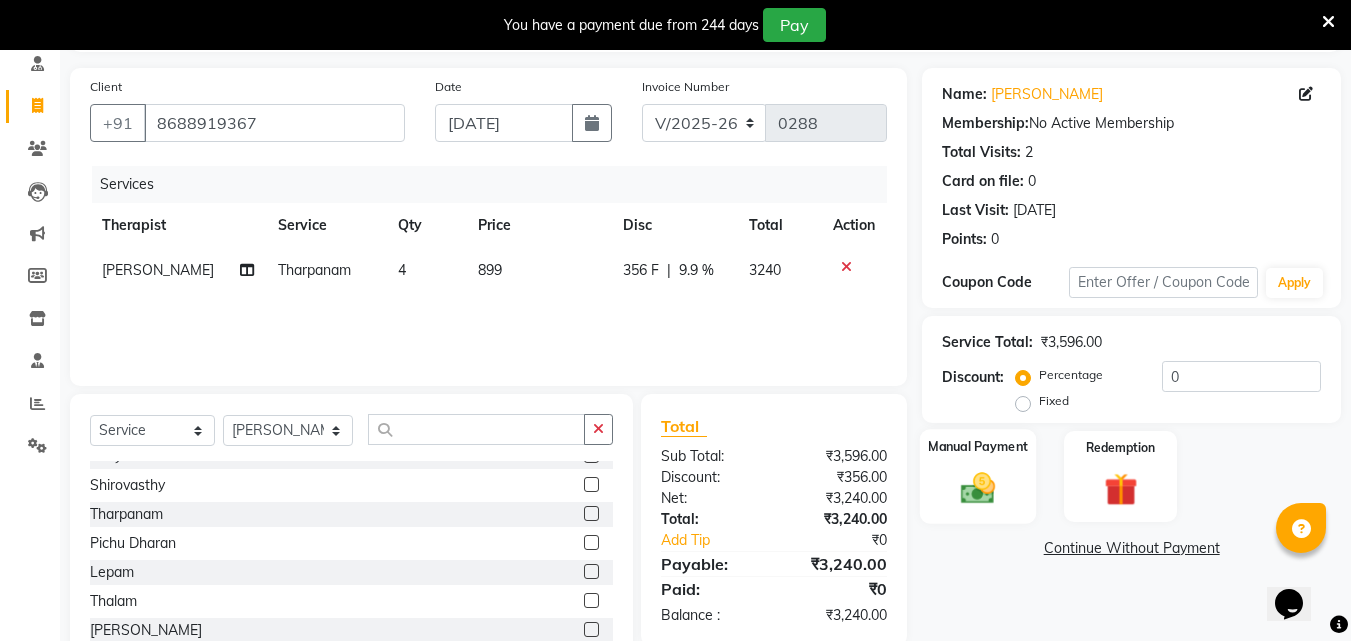 click 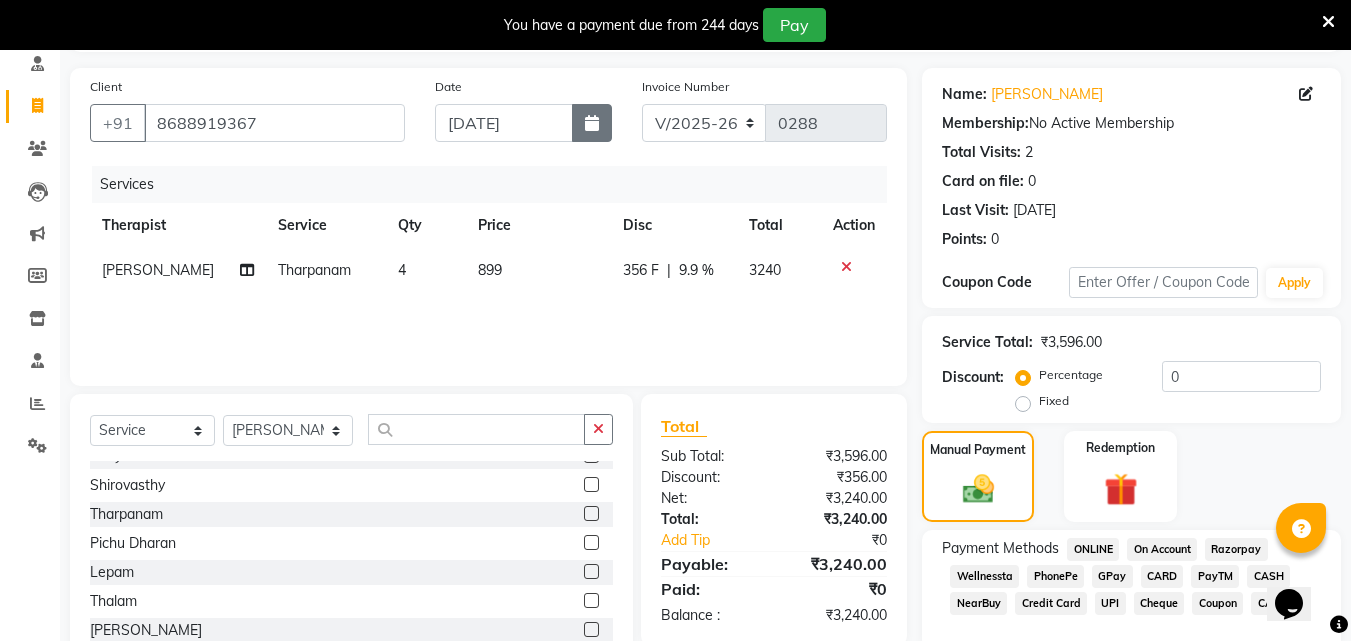 click 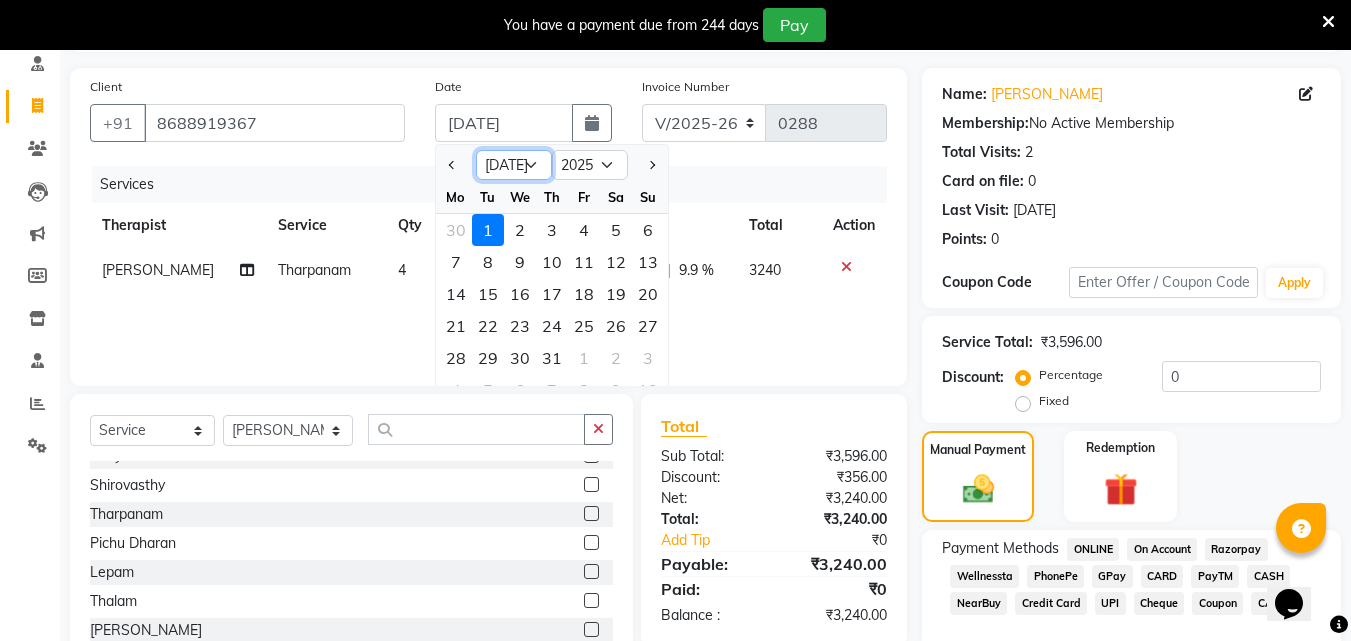 click on "Jan Feb Mar Apr May Jun [DATE] Aug Sep Oct Nov Dec" 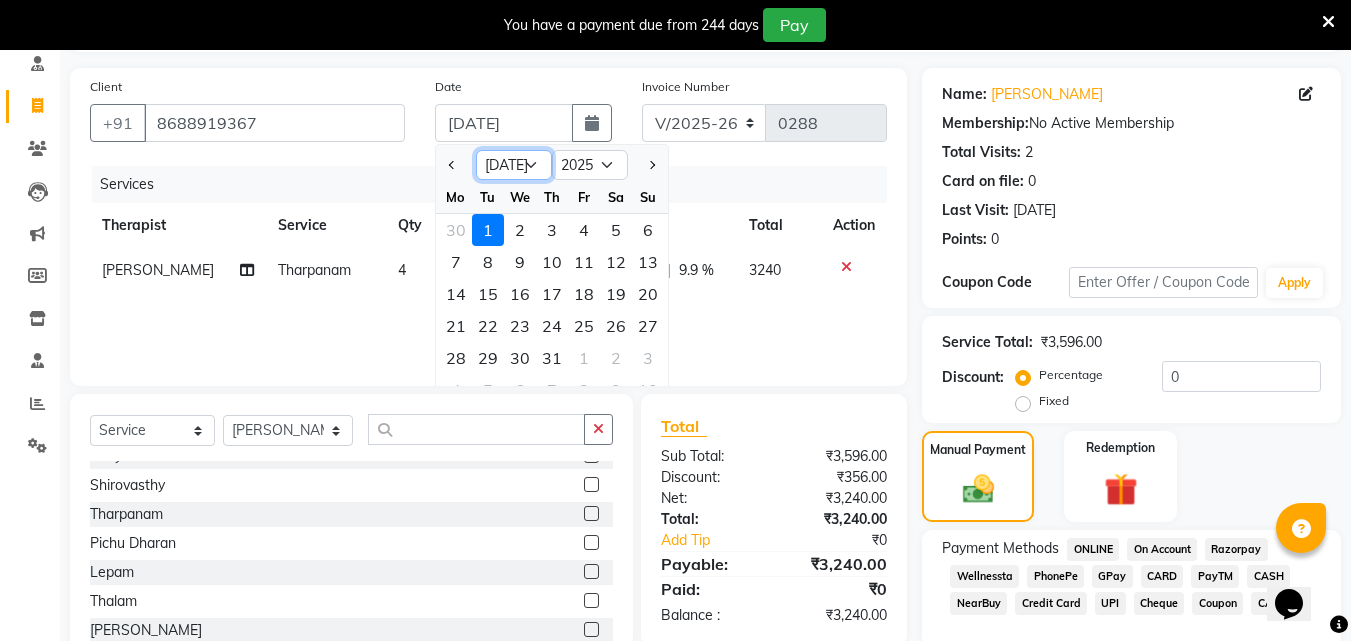 select on "6" 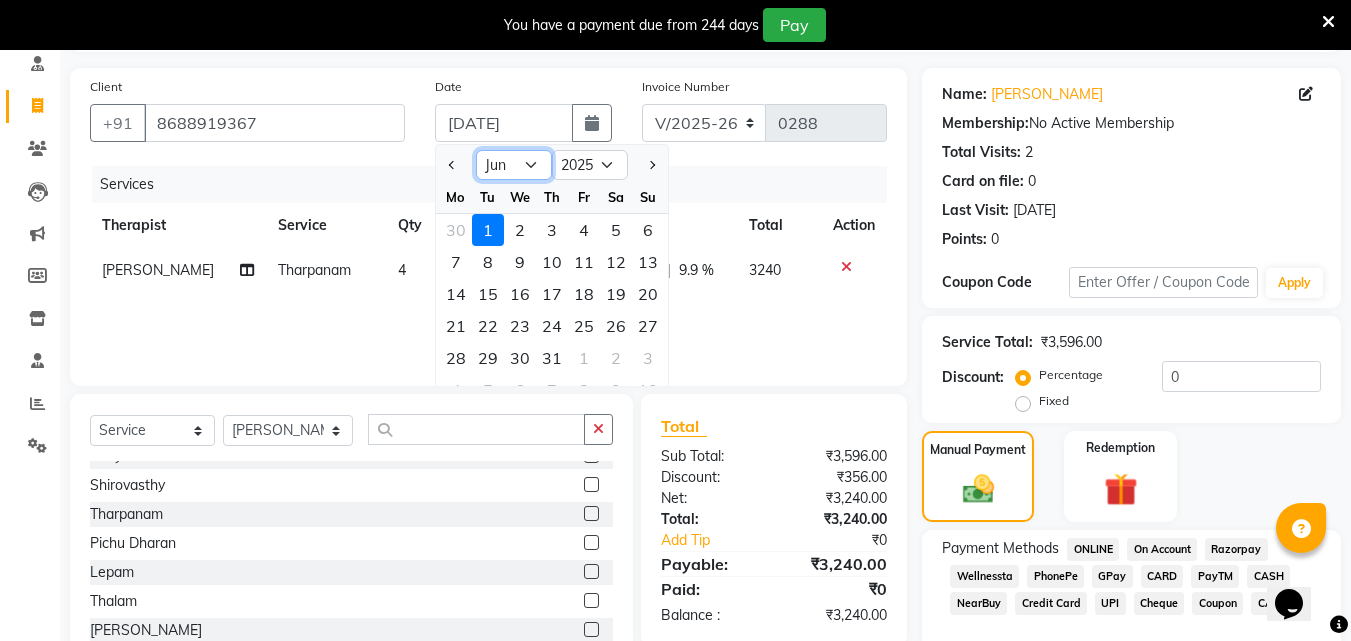 click on "Jan Feb Mar Apr May Jun [DATE] Aug Sep Oct Nov Dec" 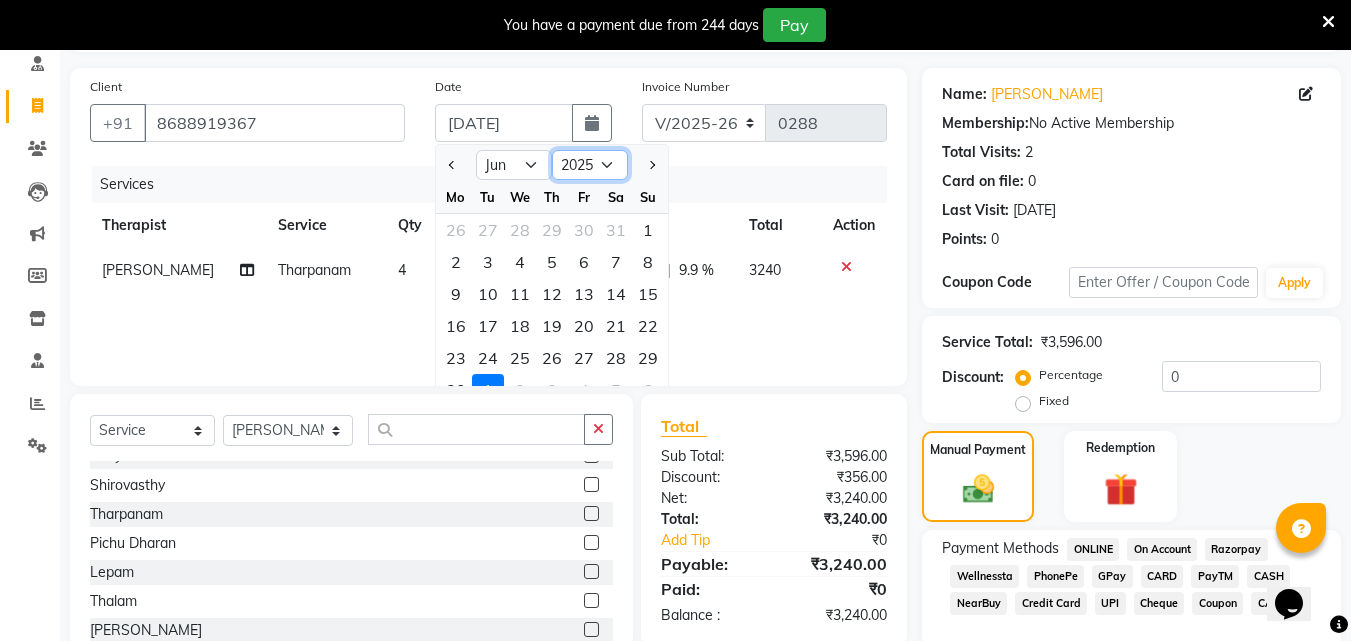 click on "2015 2016 2017 2018 2019 2020 2021 2022 2023 2024 2025 2026 2027 2028 2029 2030 2031 2032 2033 2034 2035" 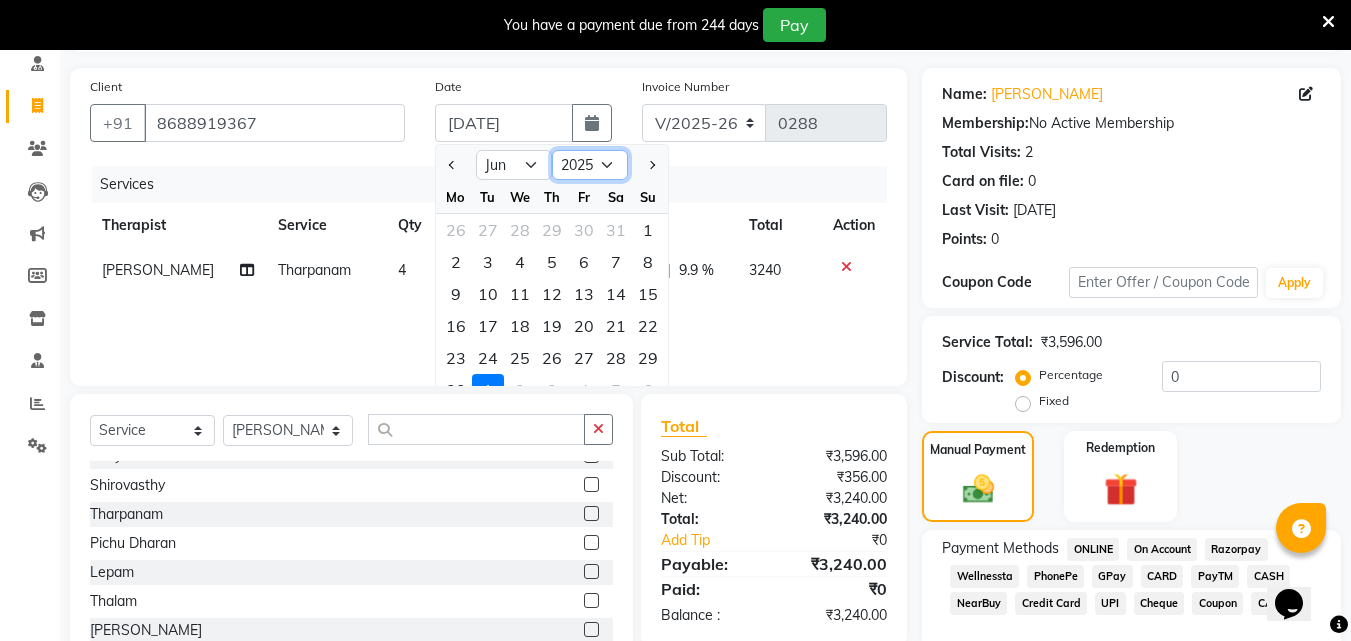 click on "2015 2016 2017 2018 2019 2020 2021 2022 2023 2024 2025 2026 2027 2028 2029 2030 2031 2032 2033 2034 2035" 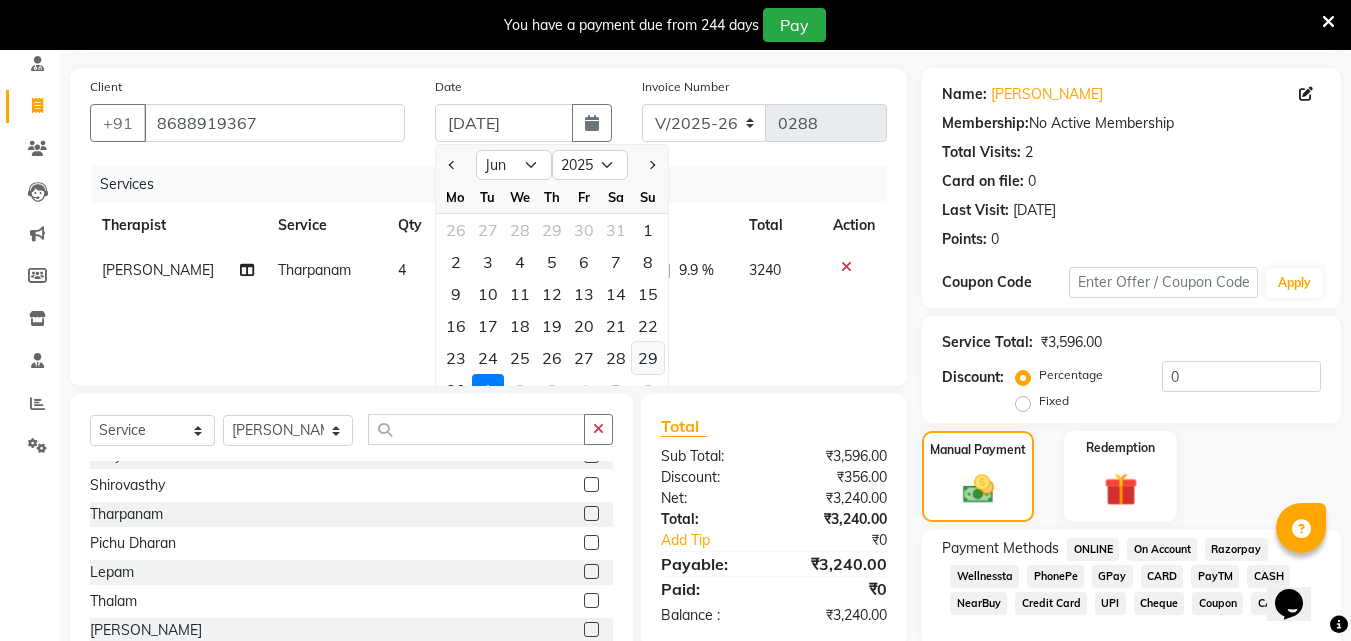 click on "29" 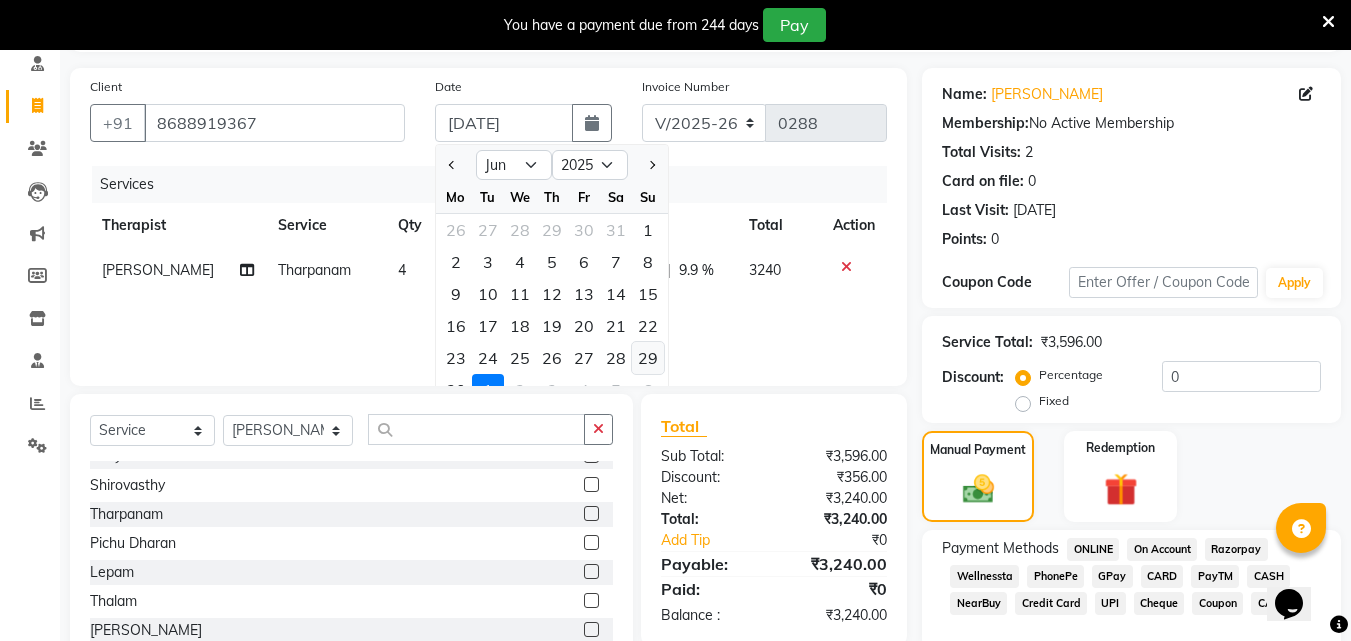 type on "29-06-2025" 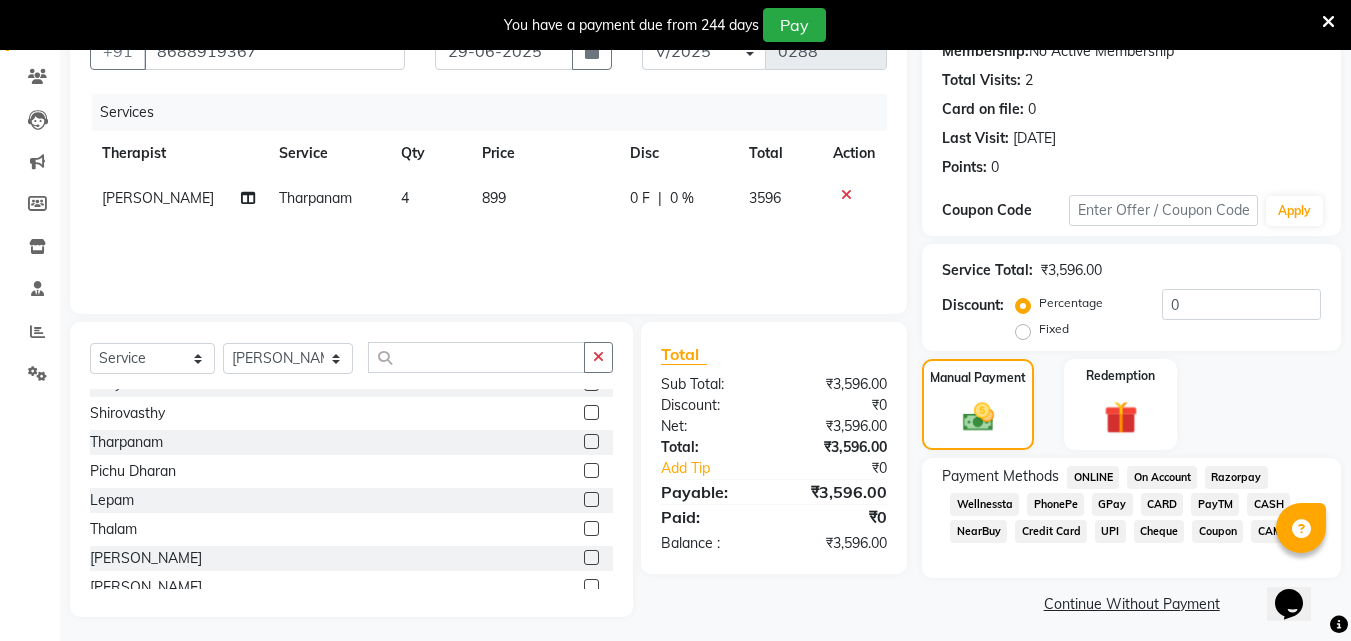 scroll, scrollTop: 212, scrollLeft: 0, axis: vertical 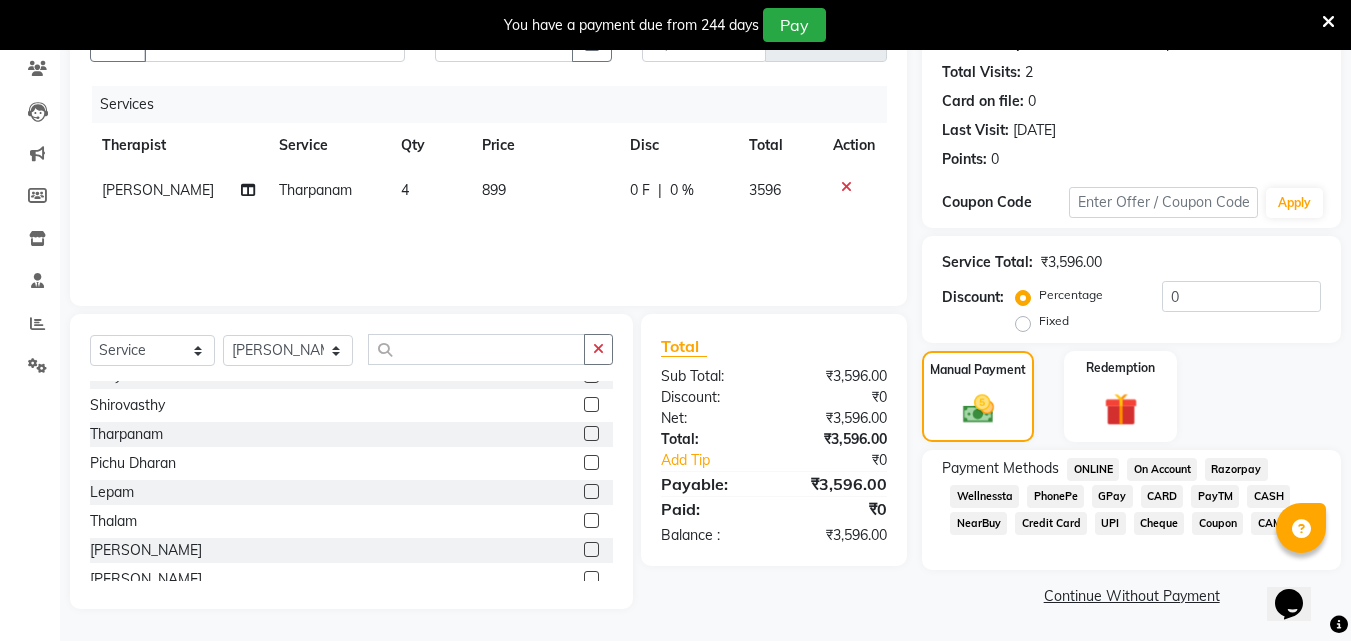 click on "CARD" 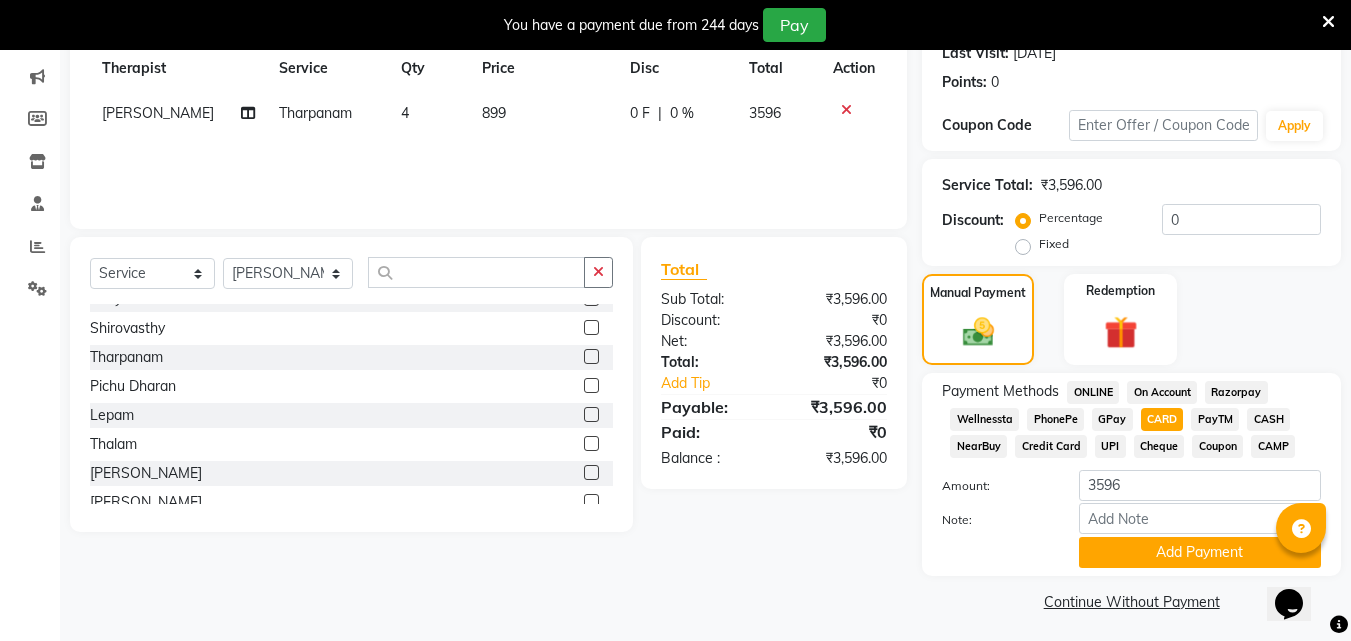 scroll, scrollTop: 295, scrollLeft: 0, axis: vertical 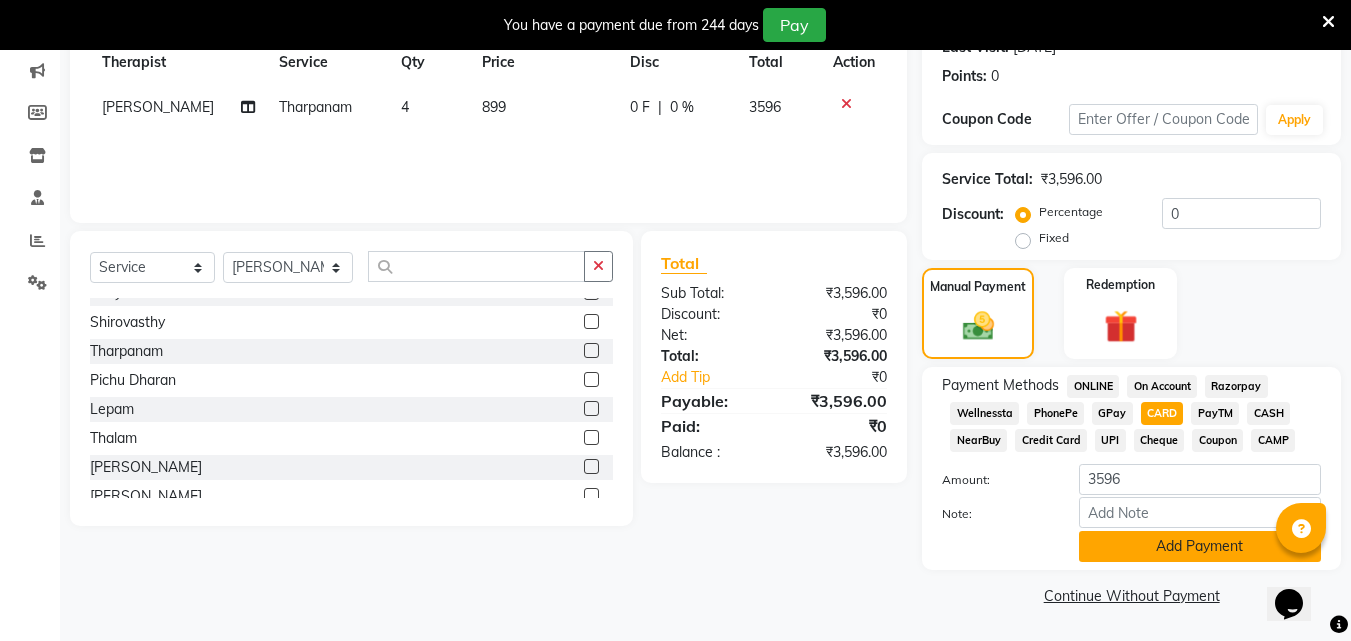 click on "Add Payment" 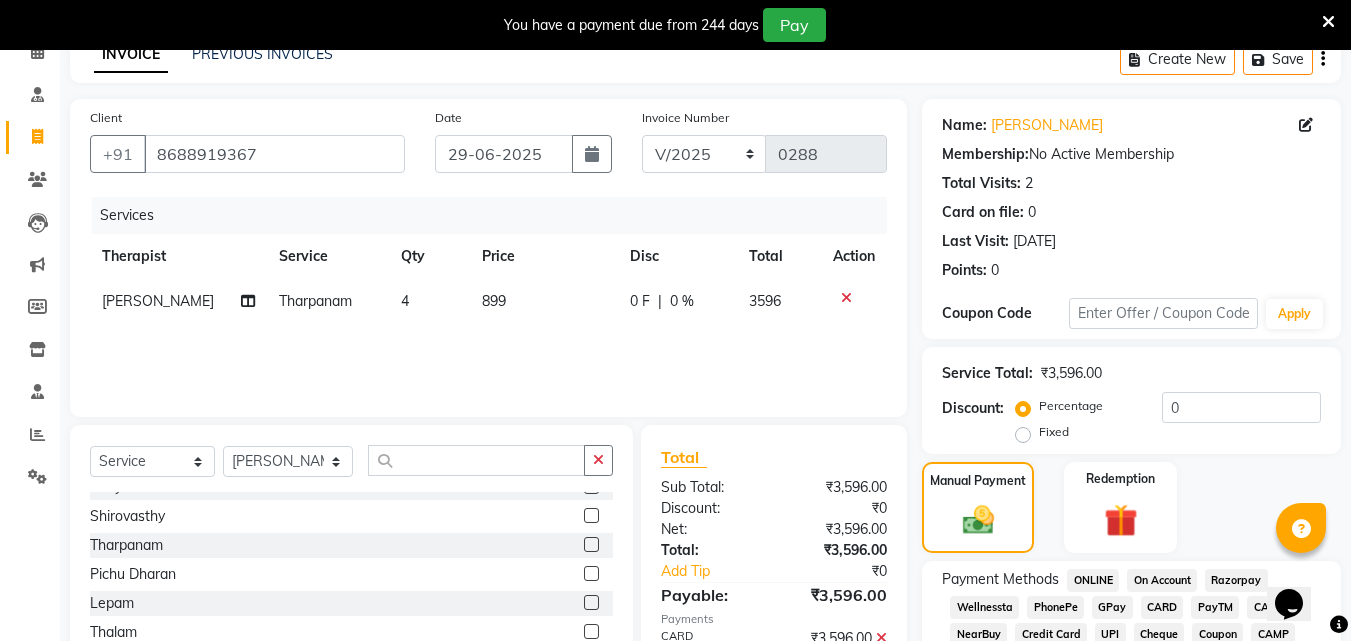 scroll, scrollTop: 99, scrollLeft: 0, axis: vertical 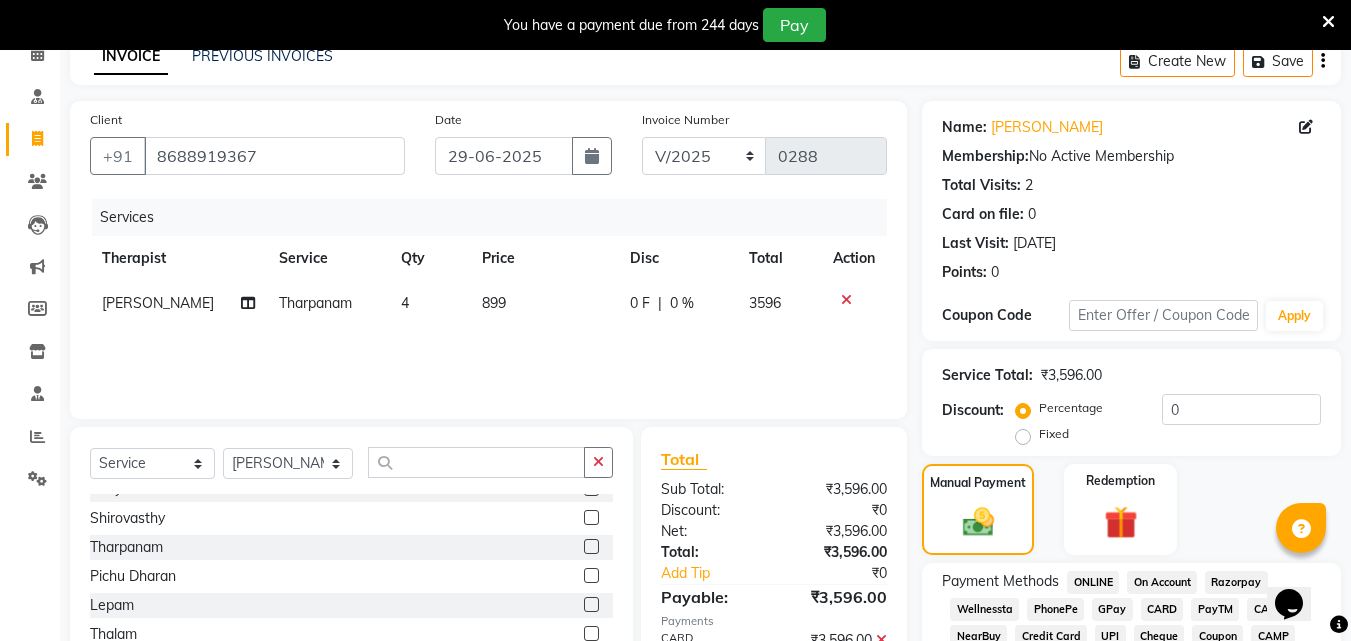 click on "0 F" 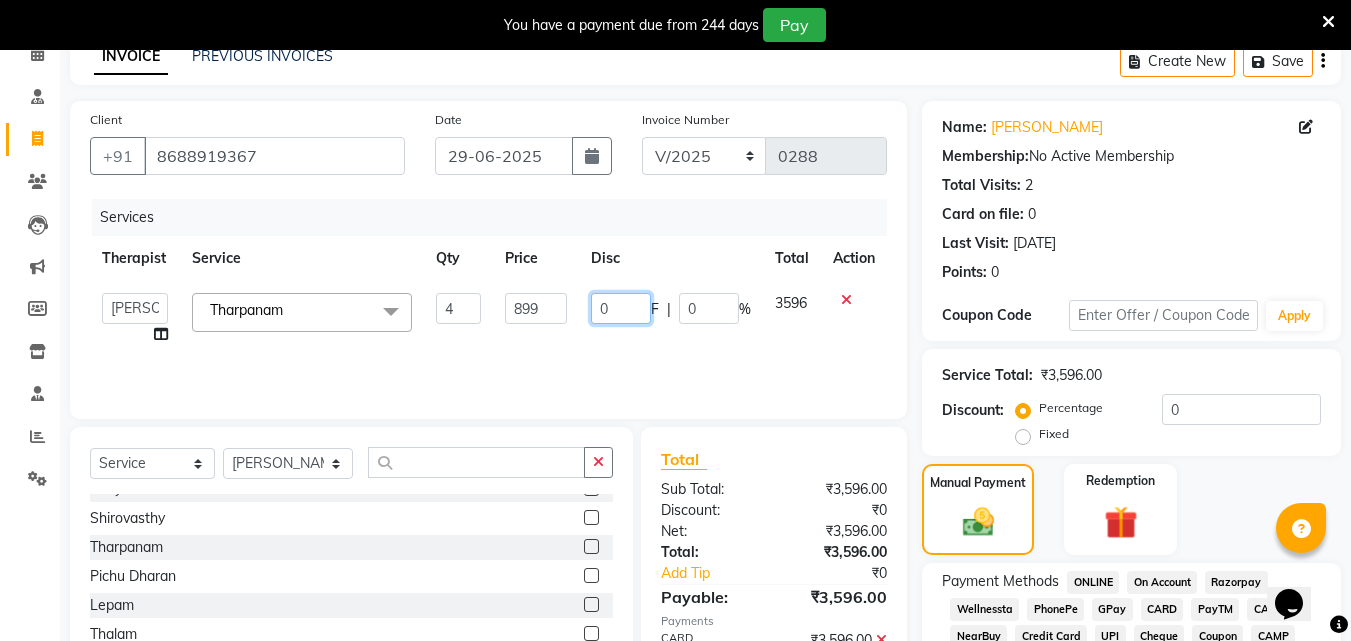 drag, startPoint x: 624, startPoint y: 307, endPoint x: 569, endPoint y: 309, distance: 55.03635 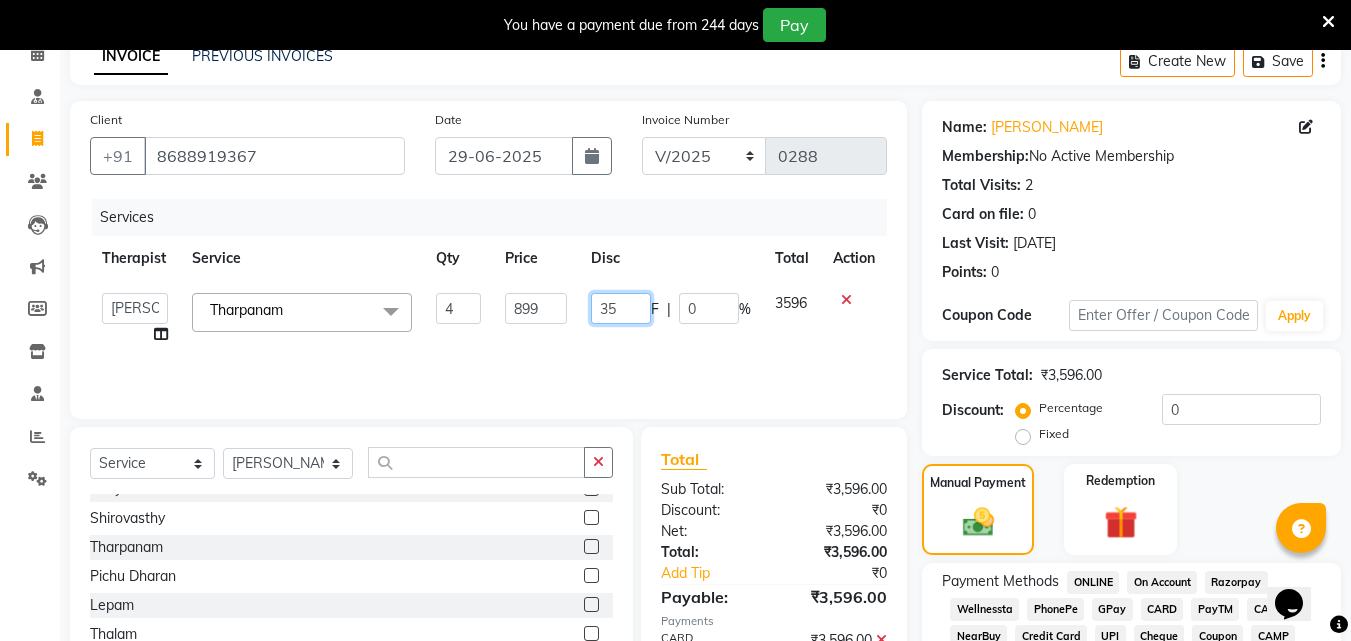type on "356" 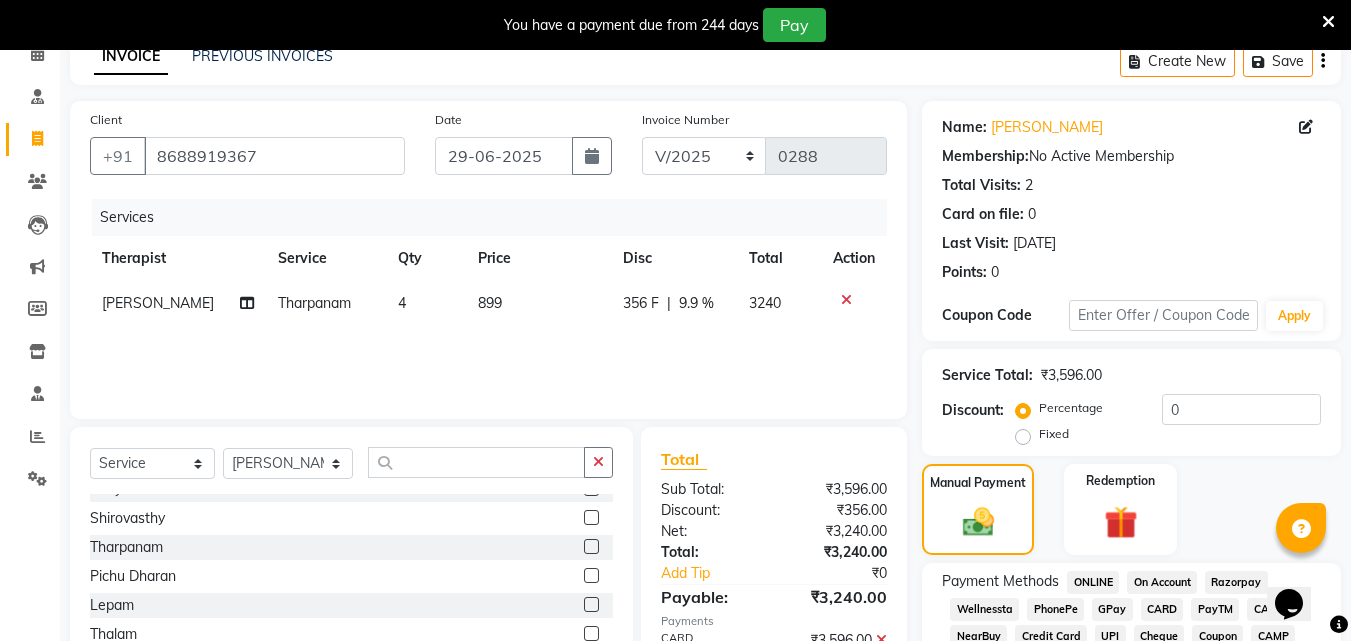 click on "Services Therapist Service Qty Price Disc Total Action [PERSON_NAME] Tharpanam 4 899 356 F | 9.9 % 3240" 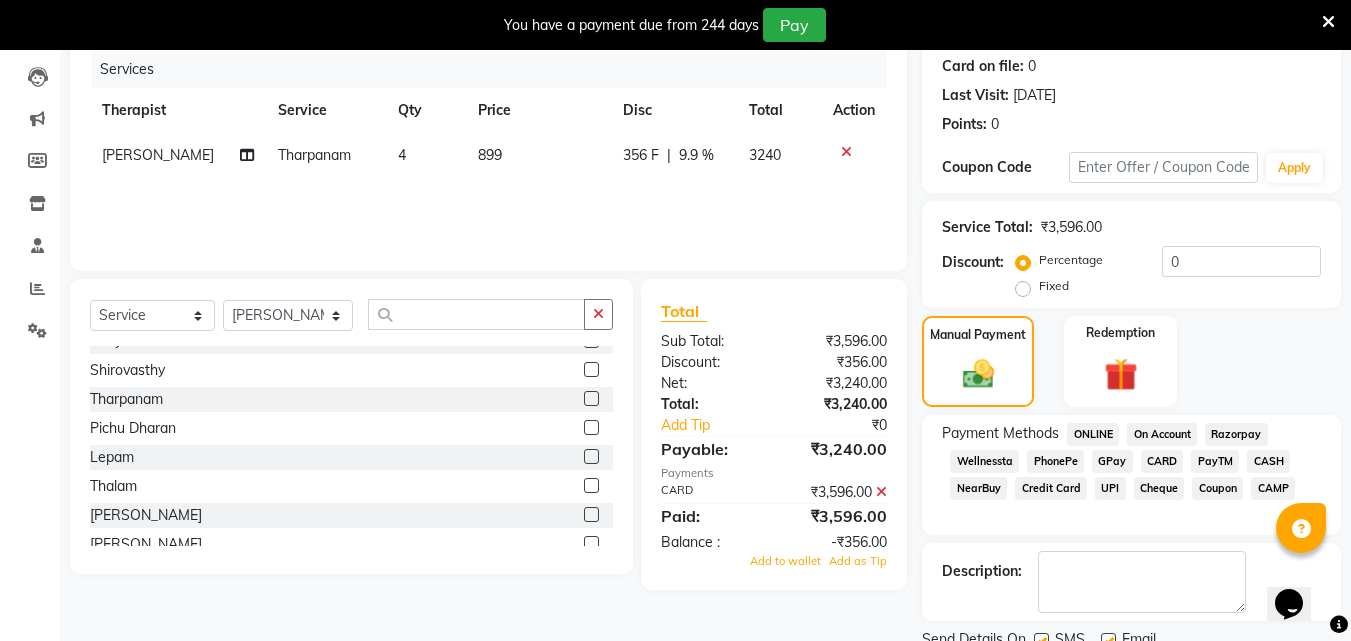 scroll, scrollTop: 249, scrollLeft: 0, axis: vertical 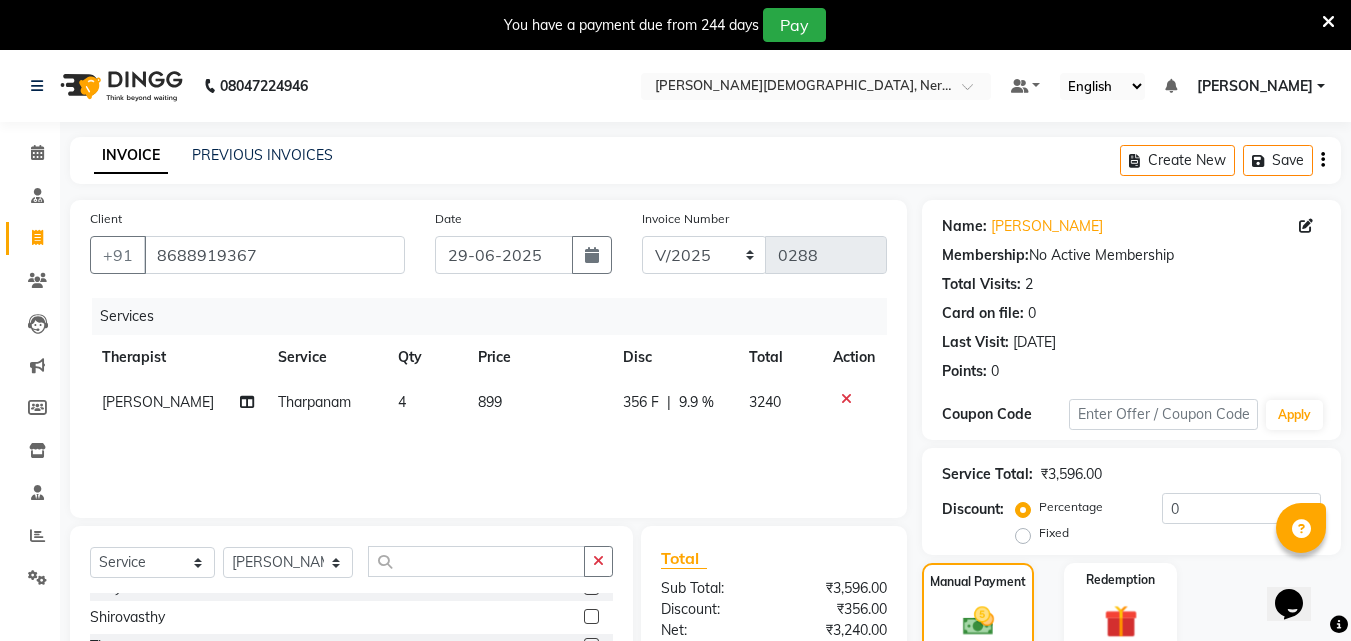 click on "356 F" 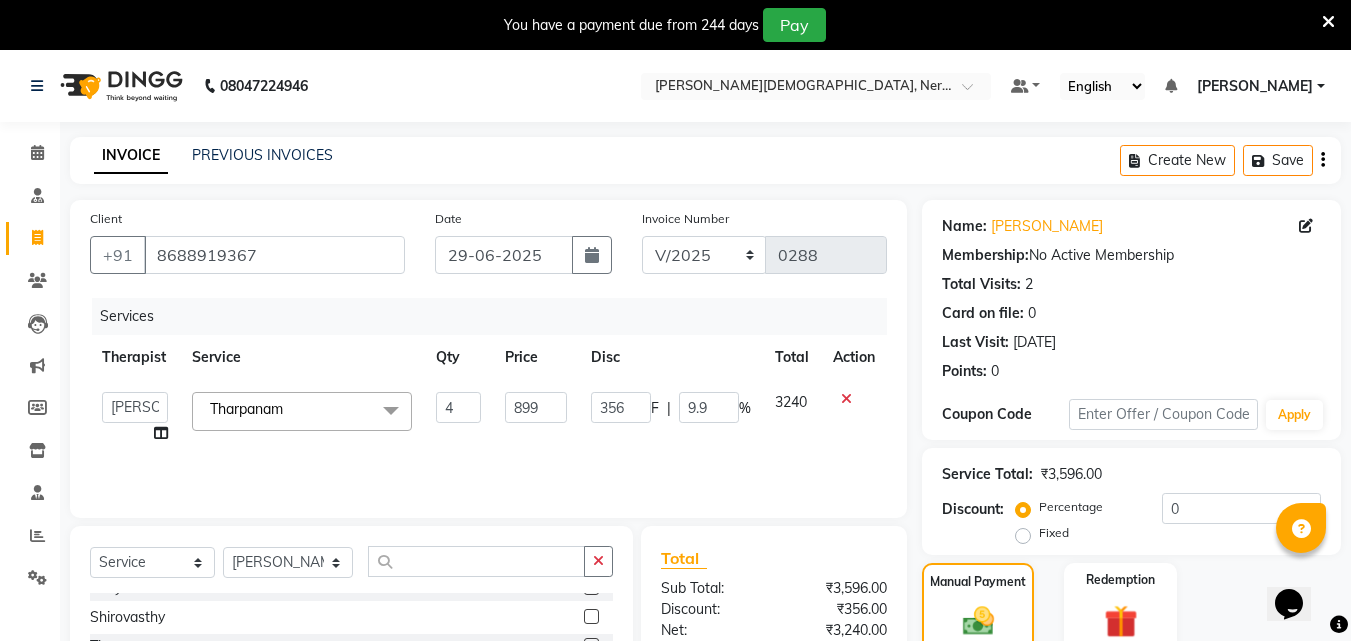 click on "3240" 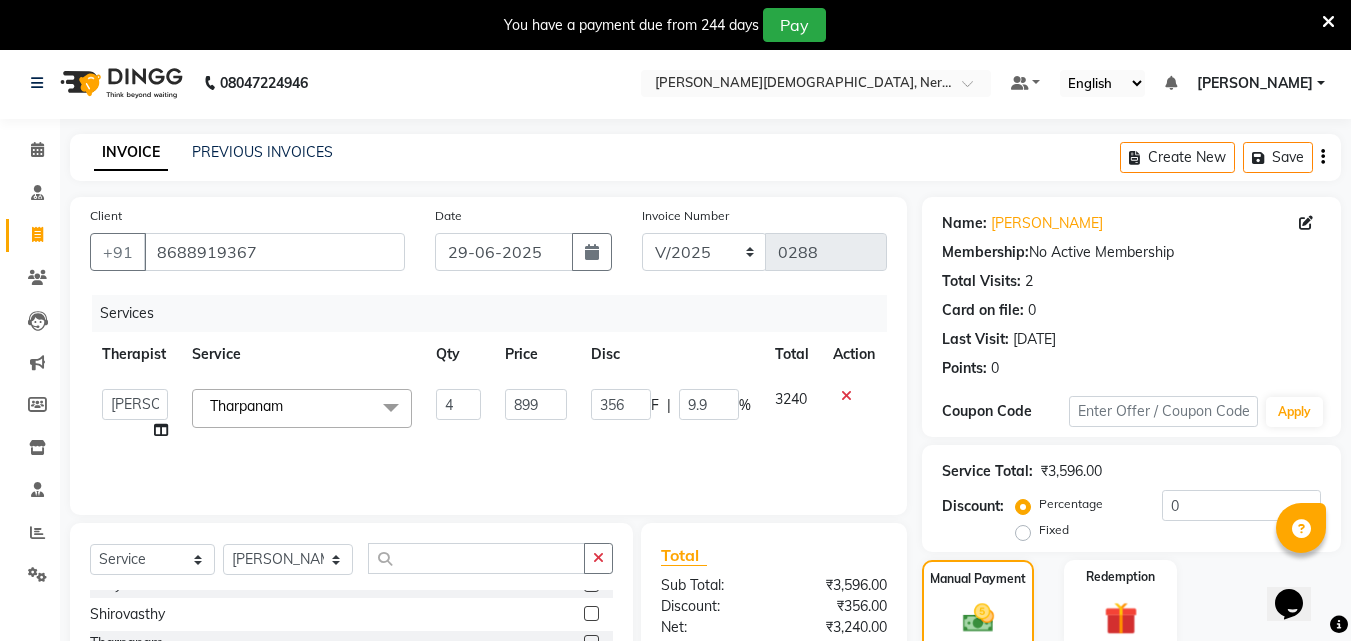 scroll, scrollTop: 0, scrollLeft: 0, axis: both 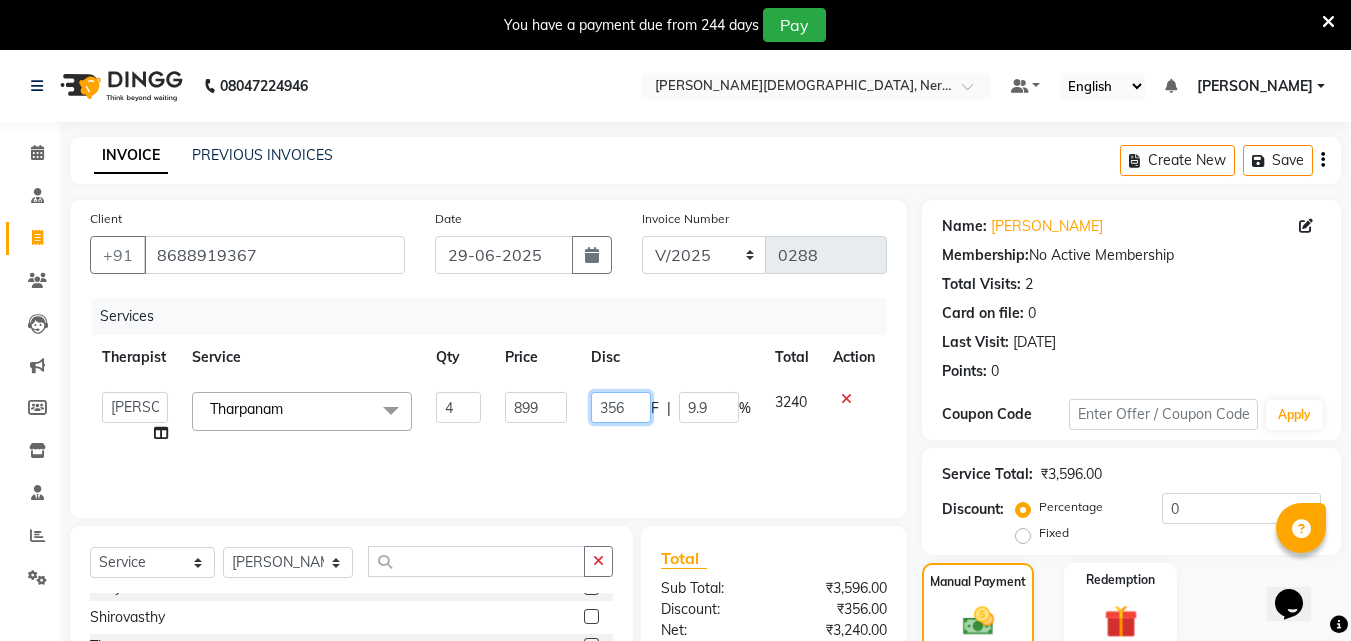 drag, startPoint x: 623, startPoint y: 404, endPoint x: 596, endPoint y: 411, distance: 27.89265 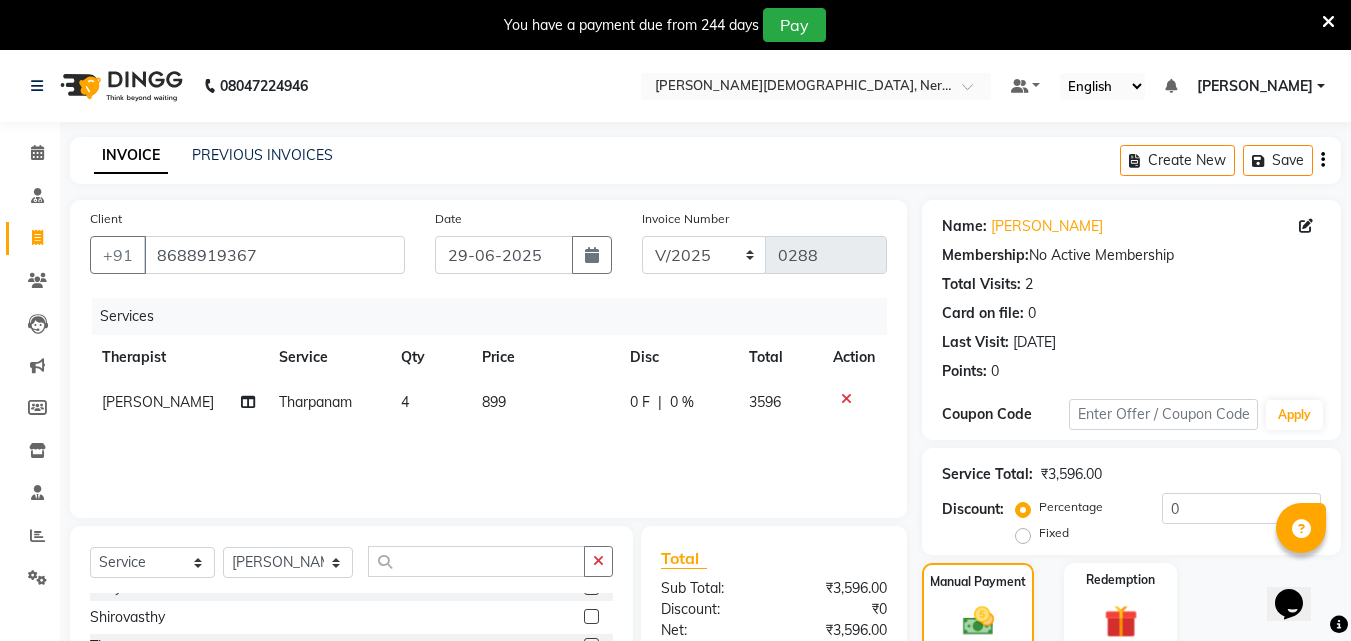 click on "0 F | 0 %" 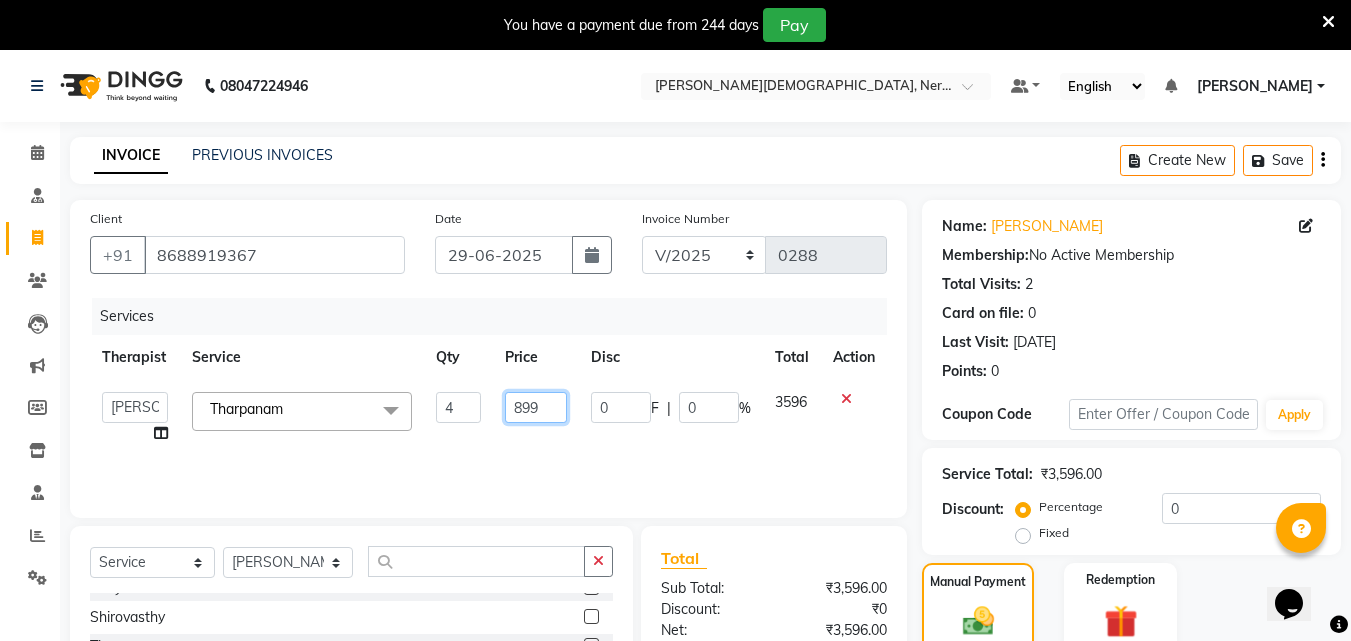 drag, startPoint x: 558, startPoint y: 407, endPoint x: 444, endPoint y: 418, distance: 114.52947 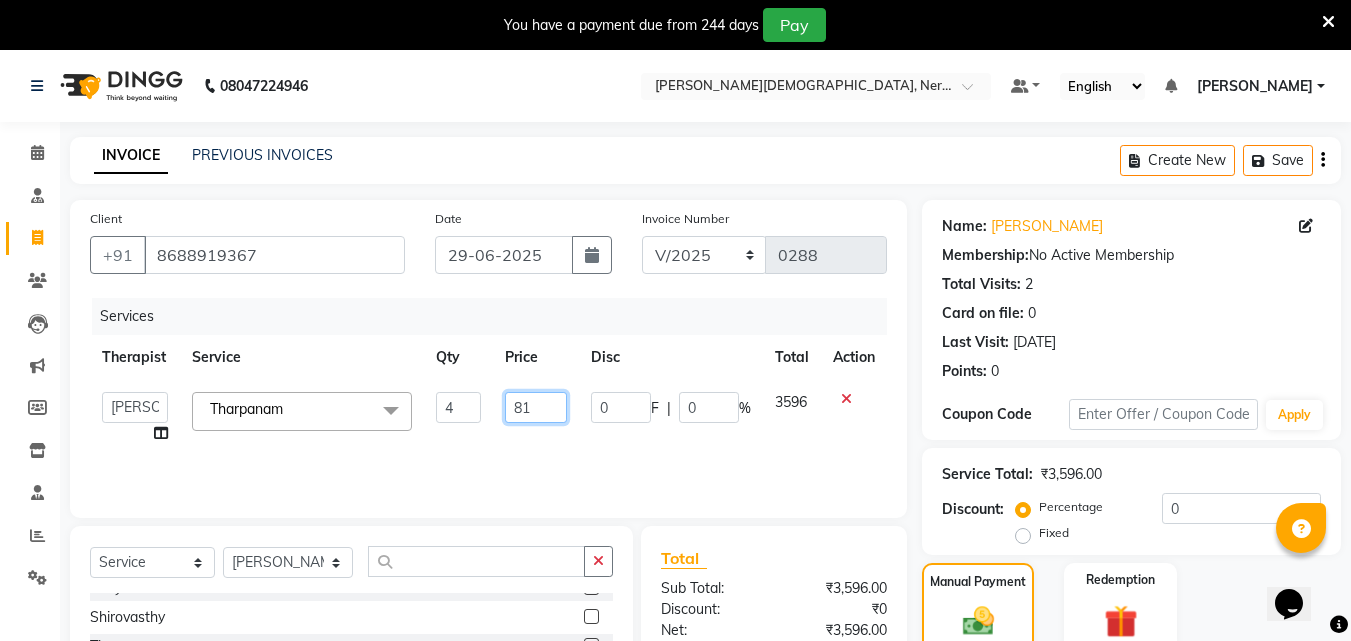 type on "810" 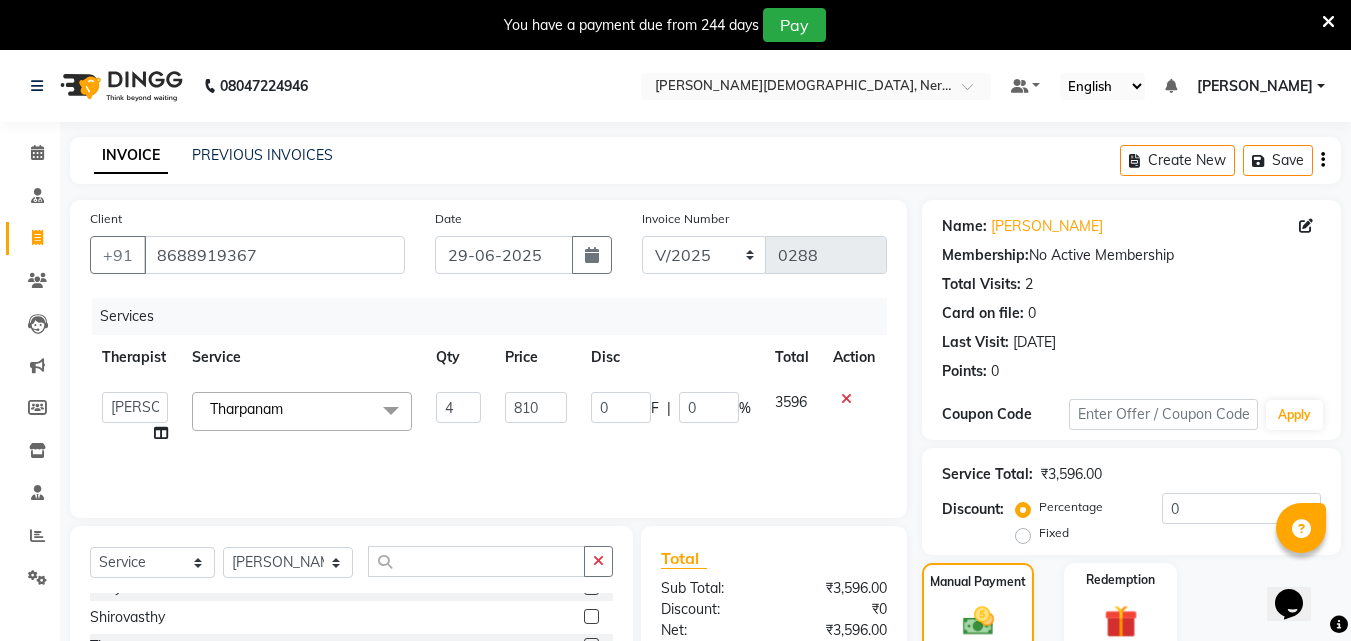 click on "0 F | 0 %" 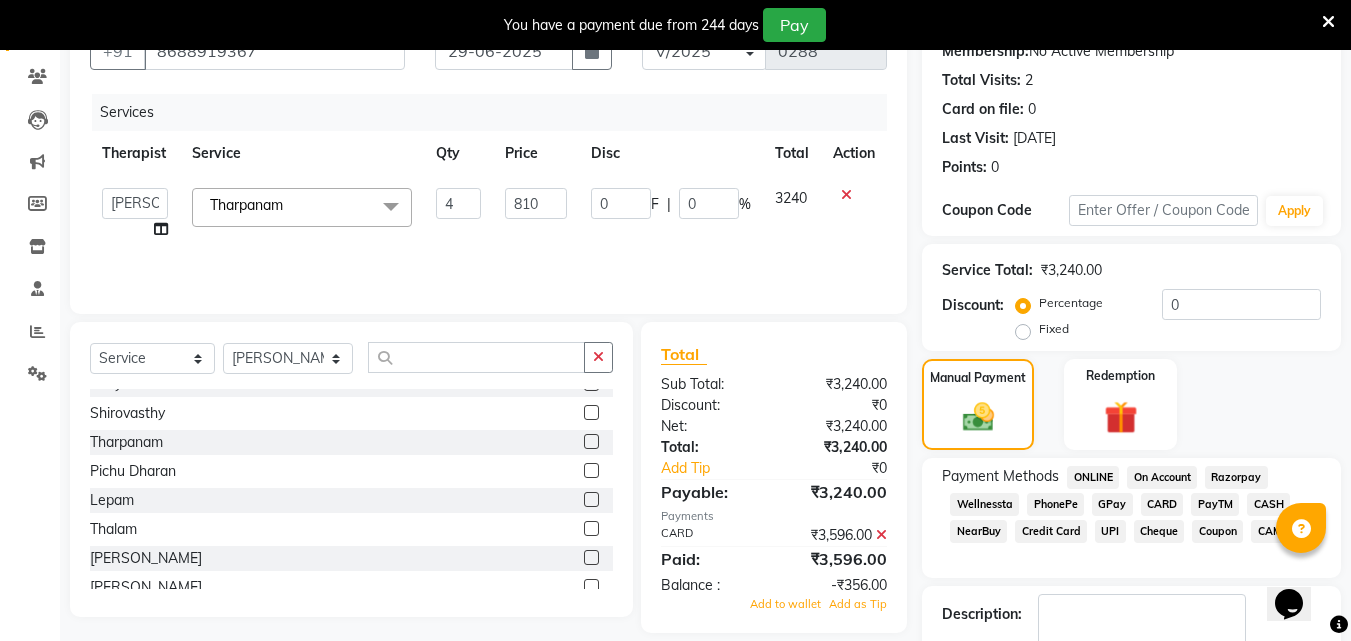 scroll, scrollTop: 217, scrollLeft: 0, axis: vertical 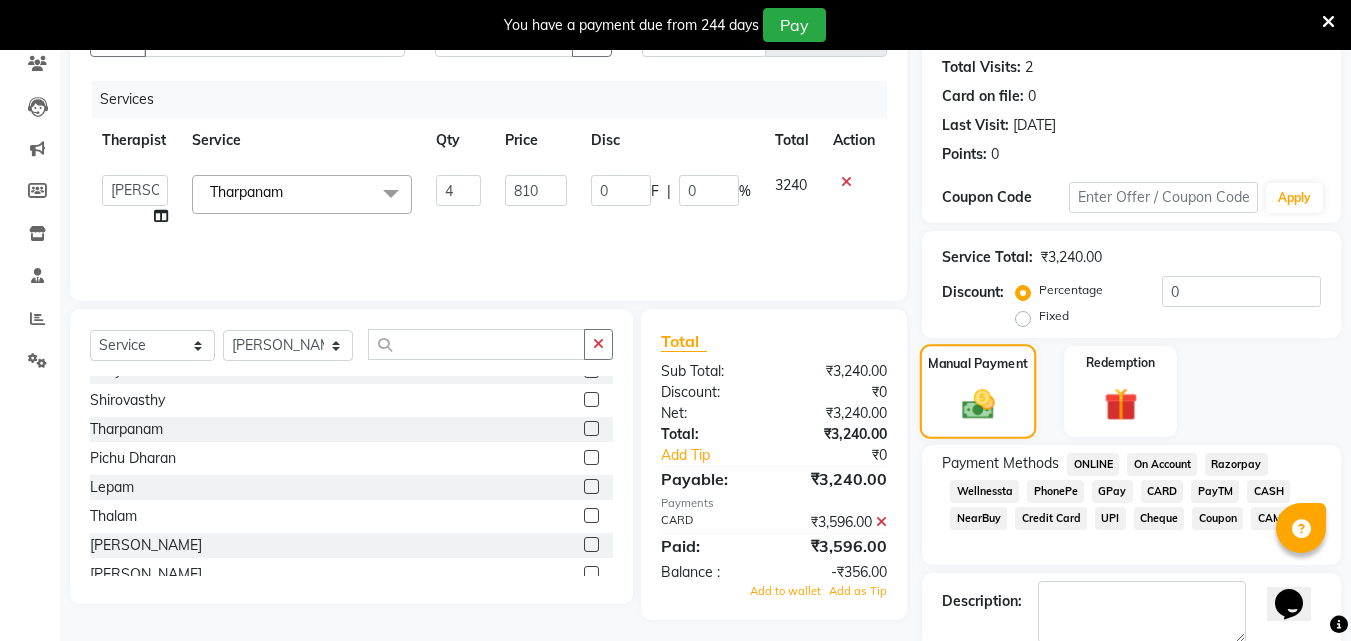 click 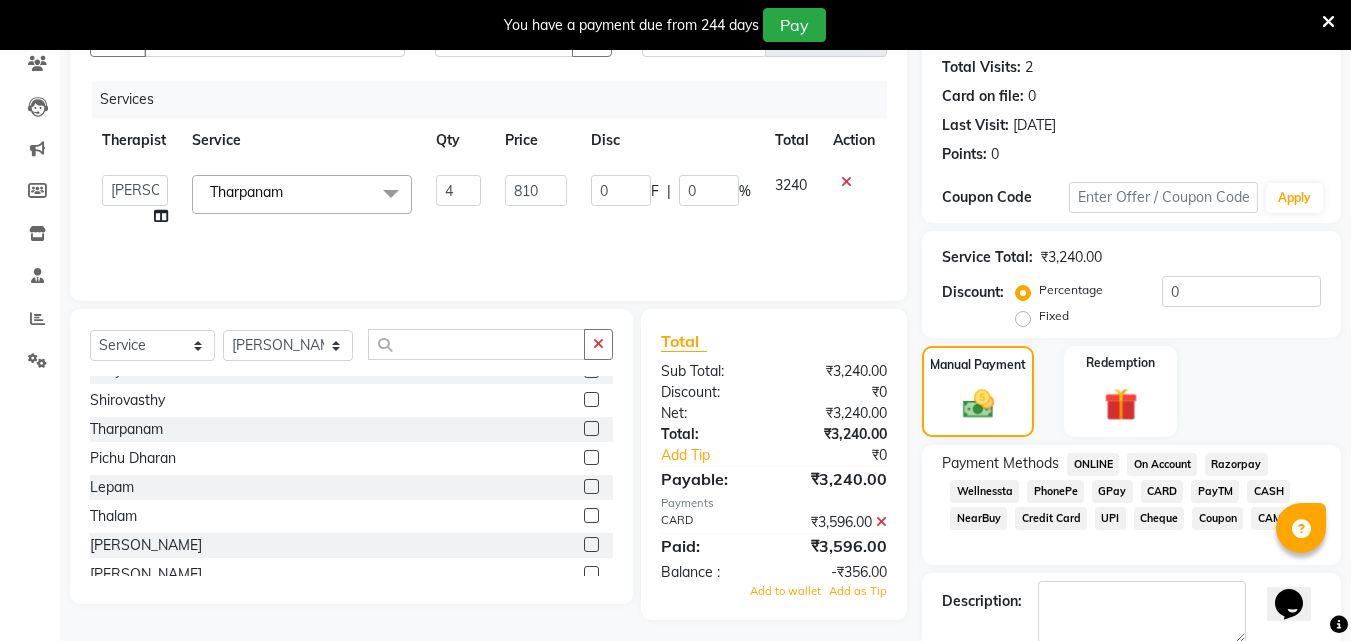click on "CARD" 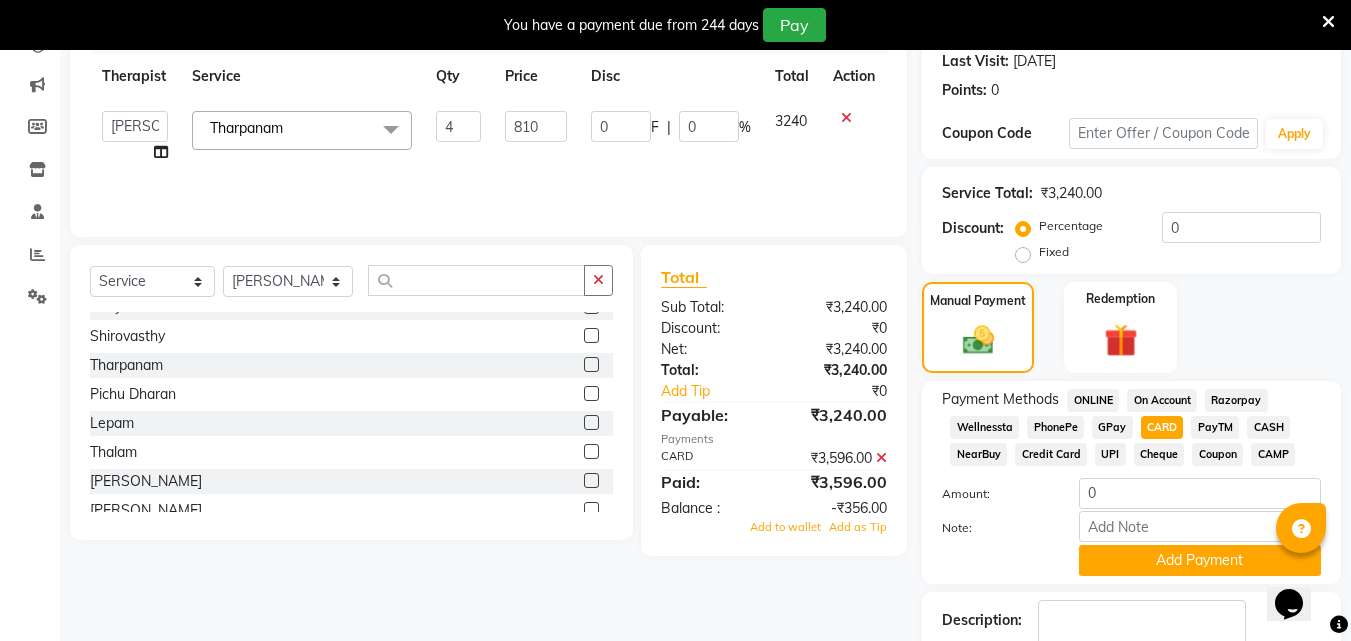 scroll, scrollTop: 284, scrollLeft: 0, axis: vertical 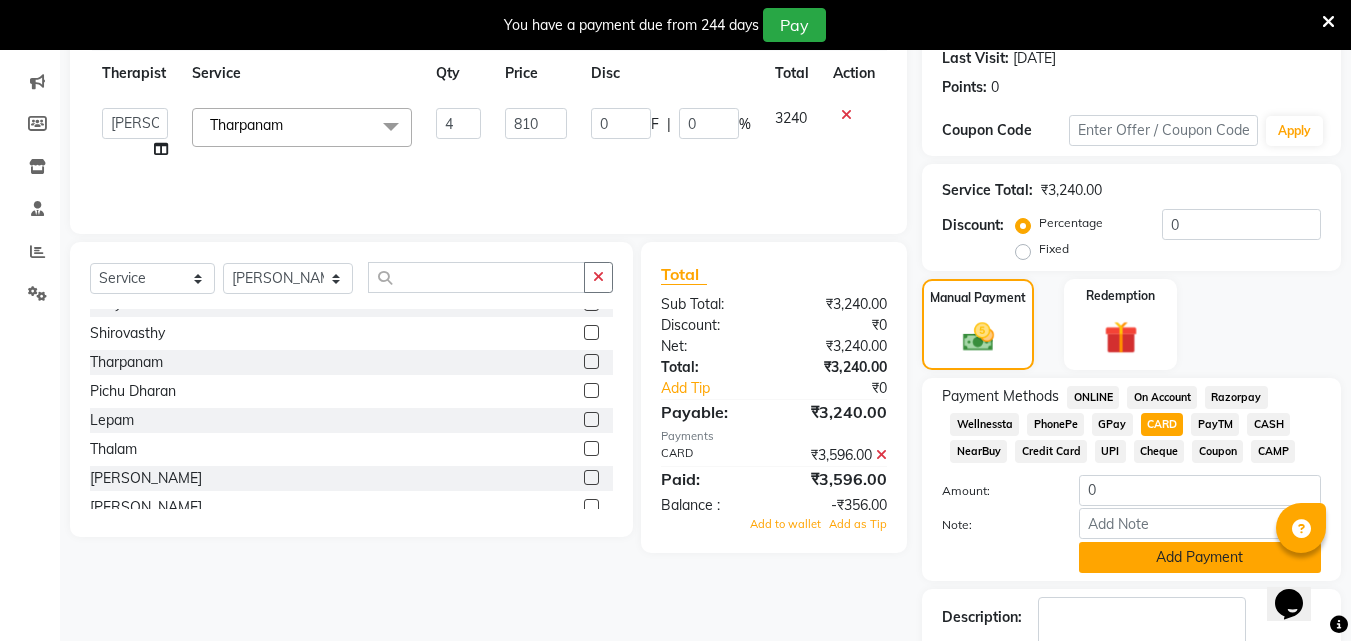 click on "Add Payment" 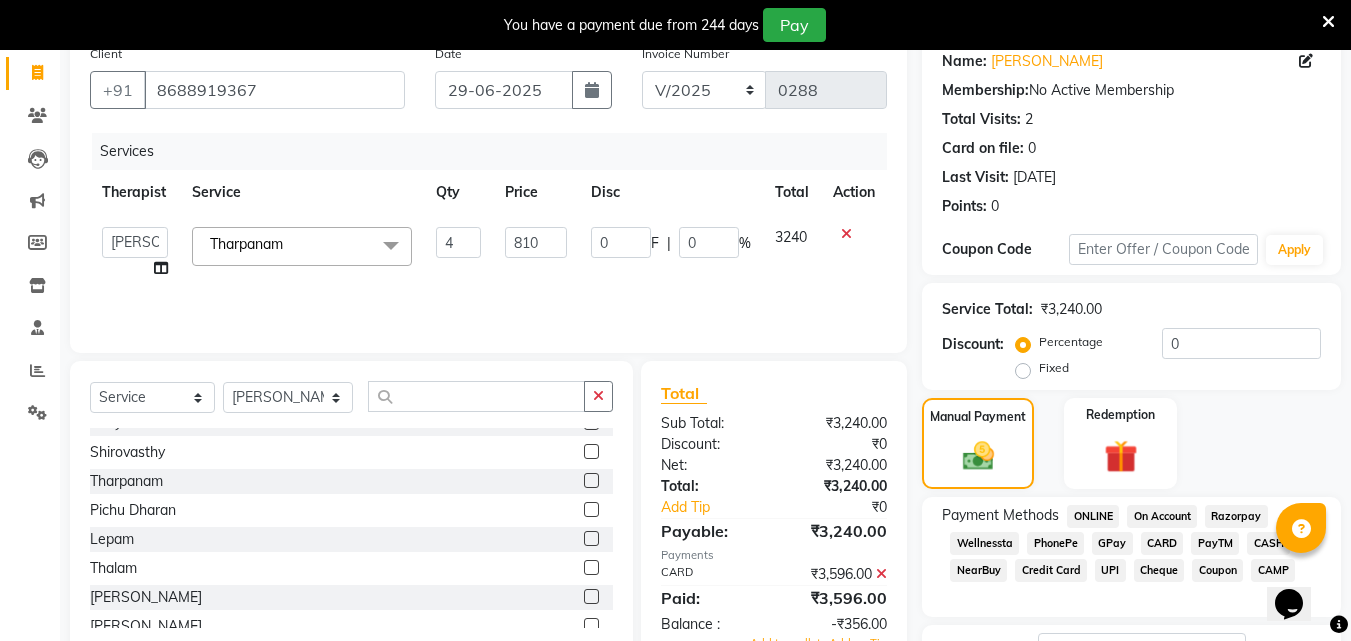 scroll, scrollTop: 133, scrollLeft: 0, axis: vertical 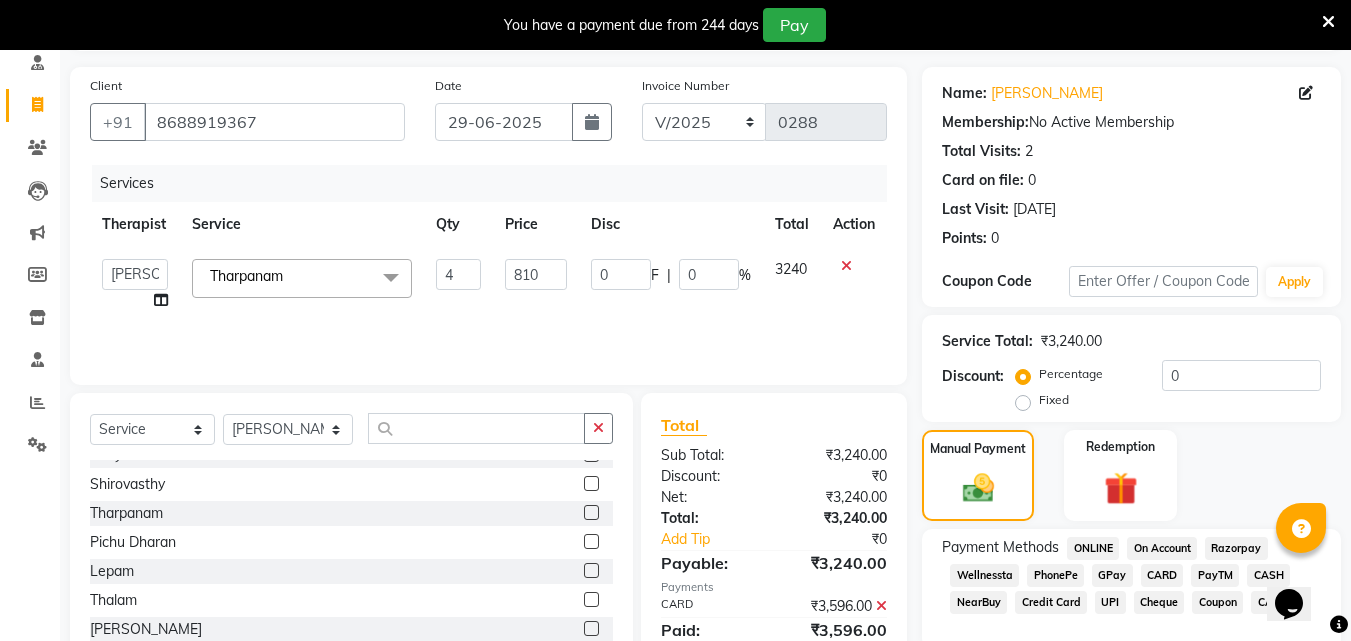 click 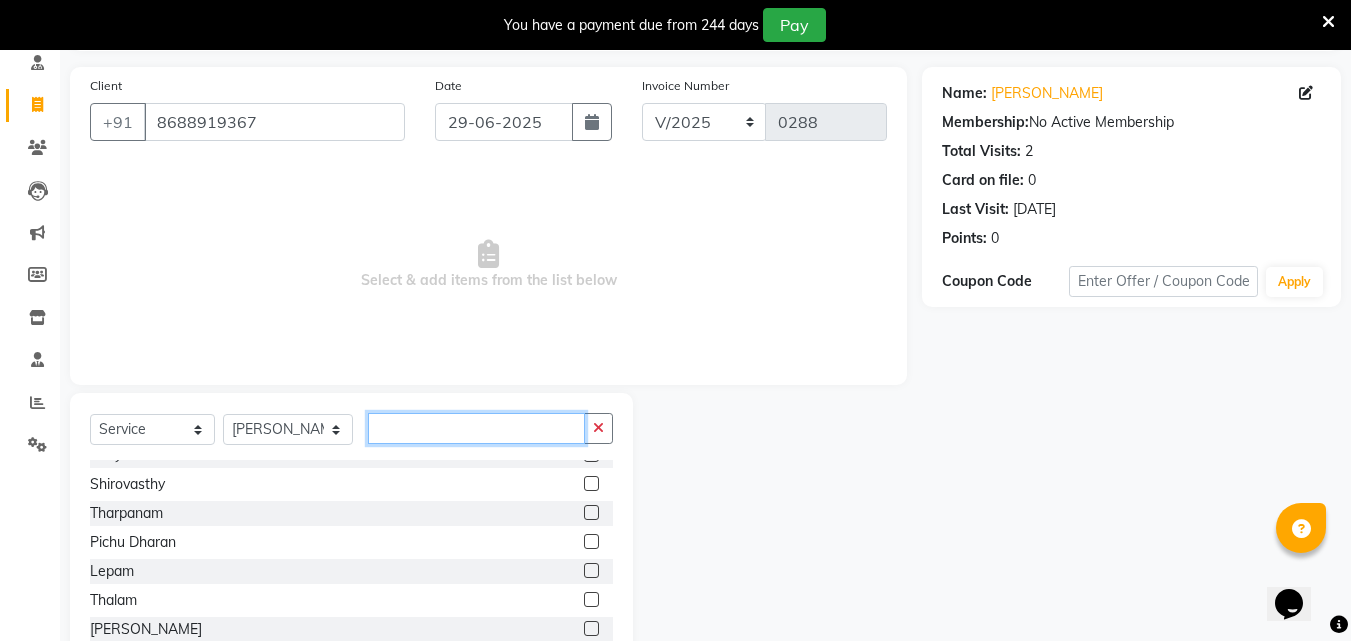 click 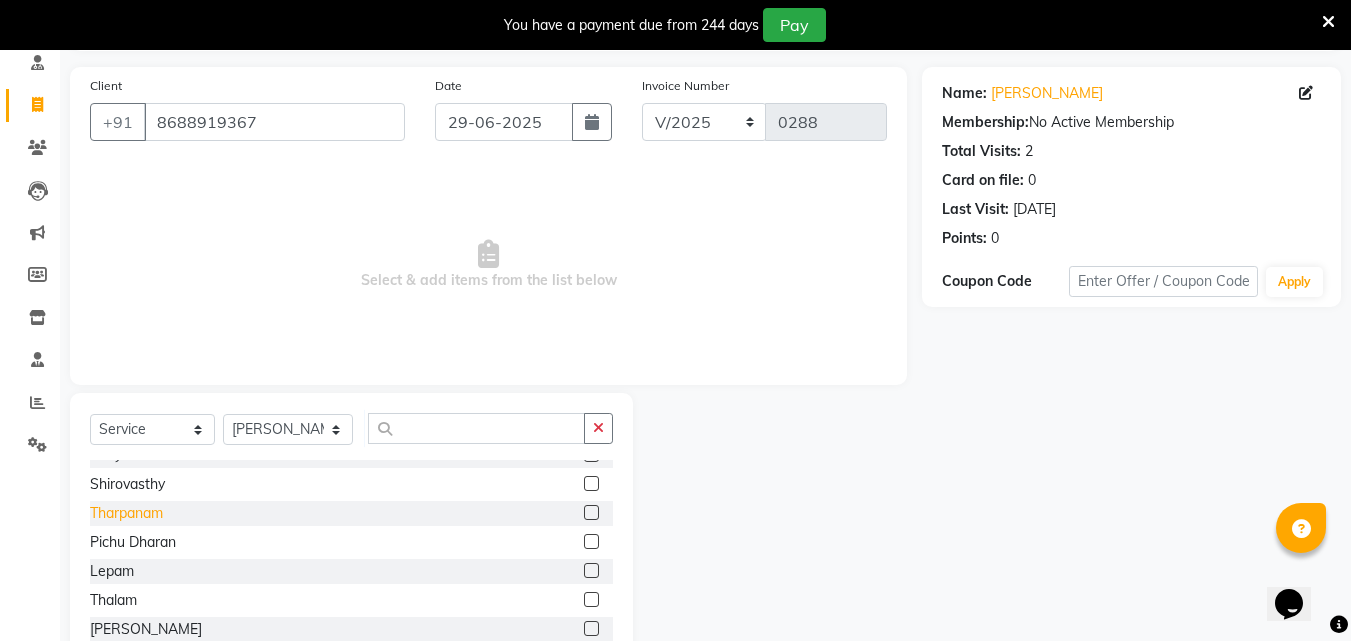 click on "Tharpanam" 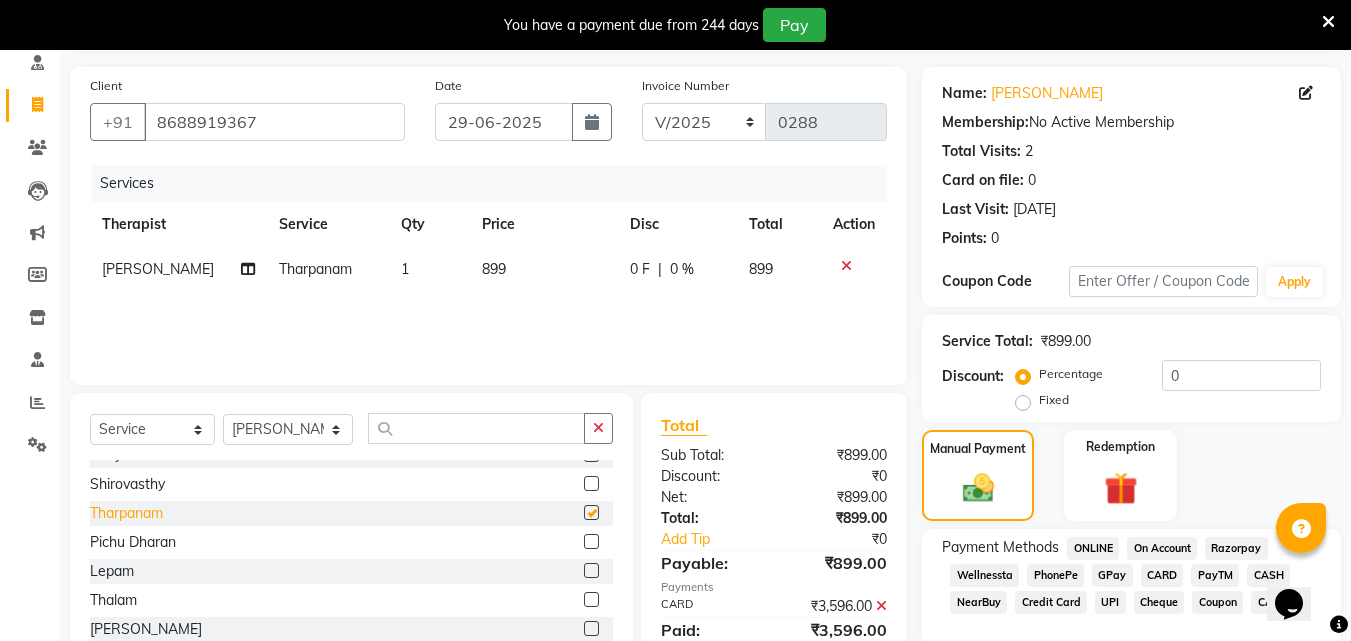 checkbox on "false" 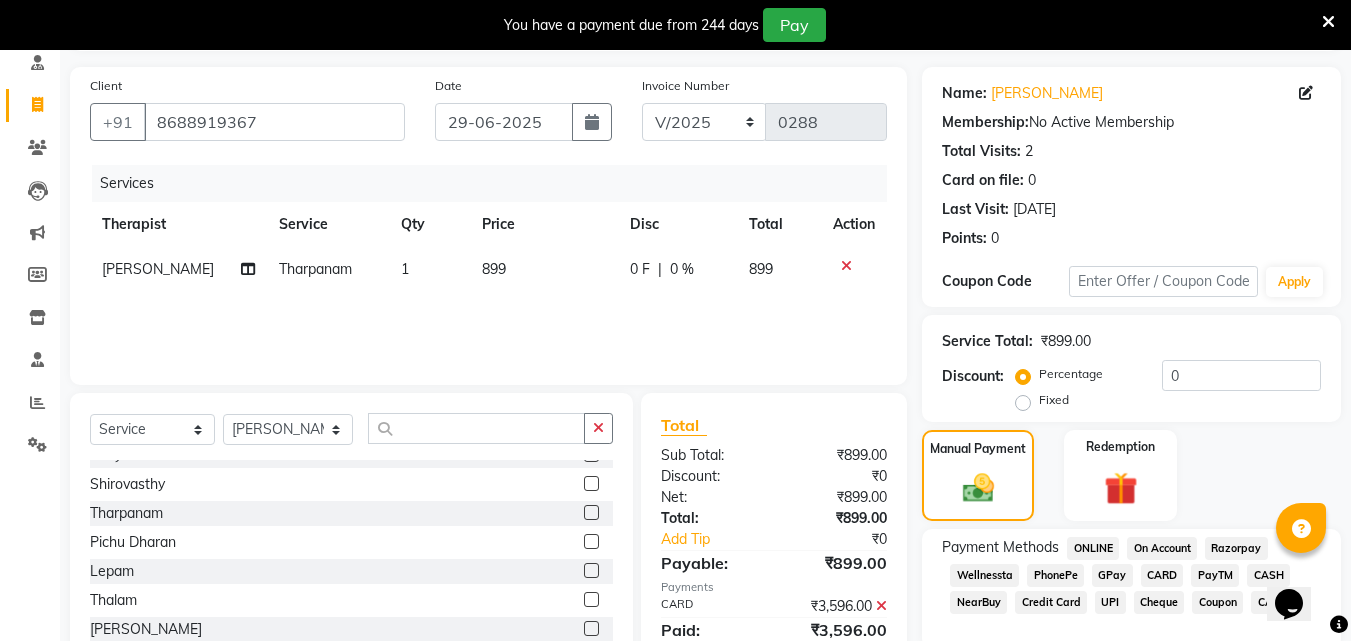 click on "1" 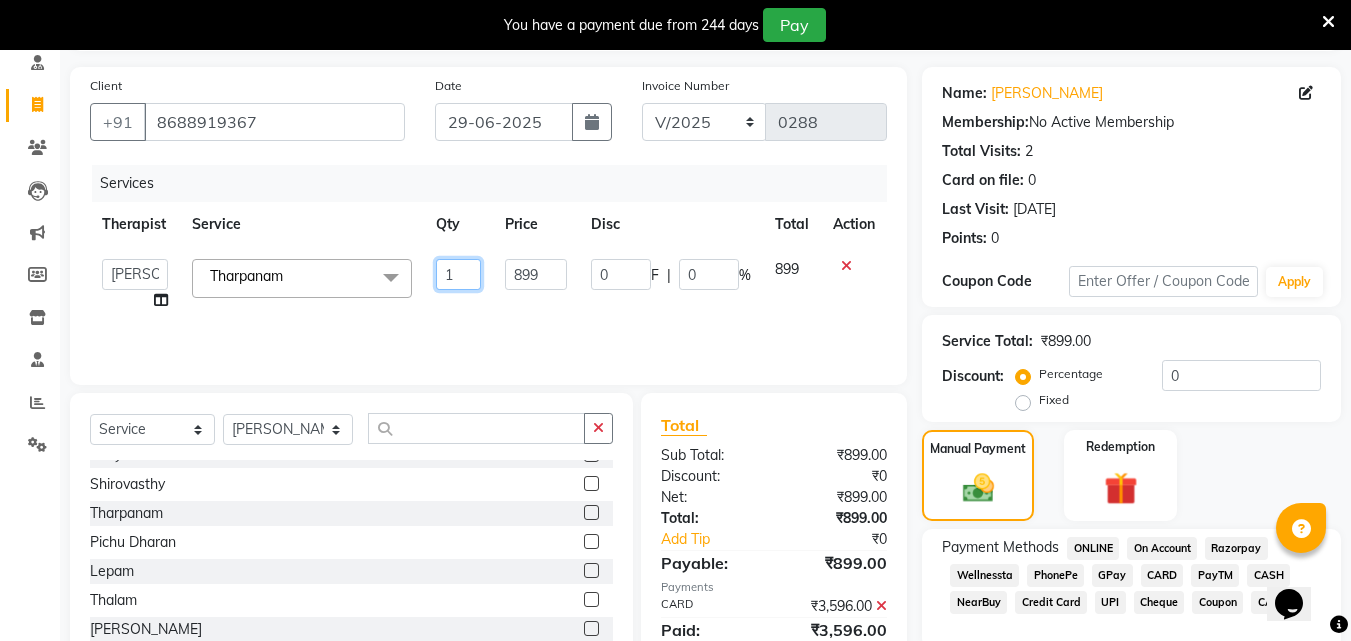 click on "1" 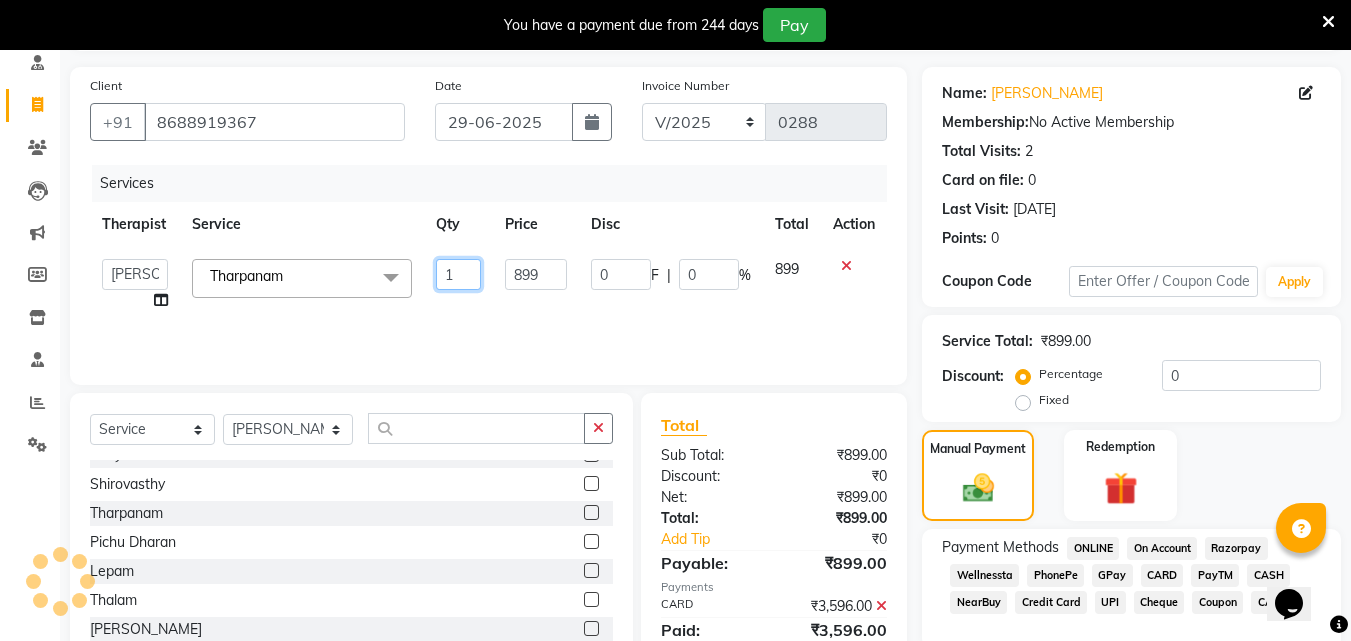 type on "8" 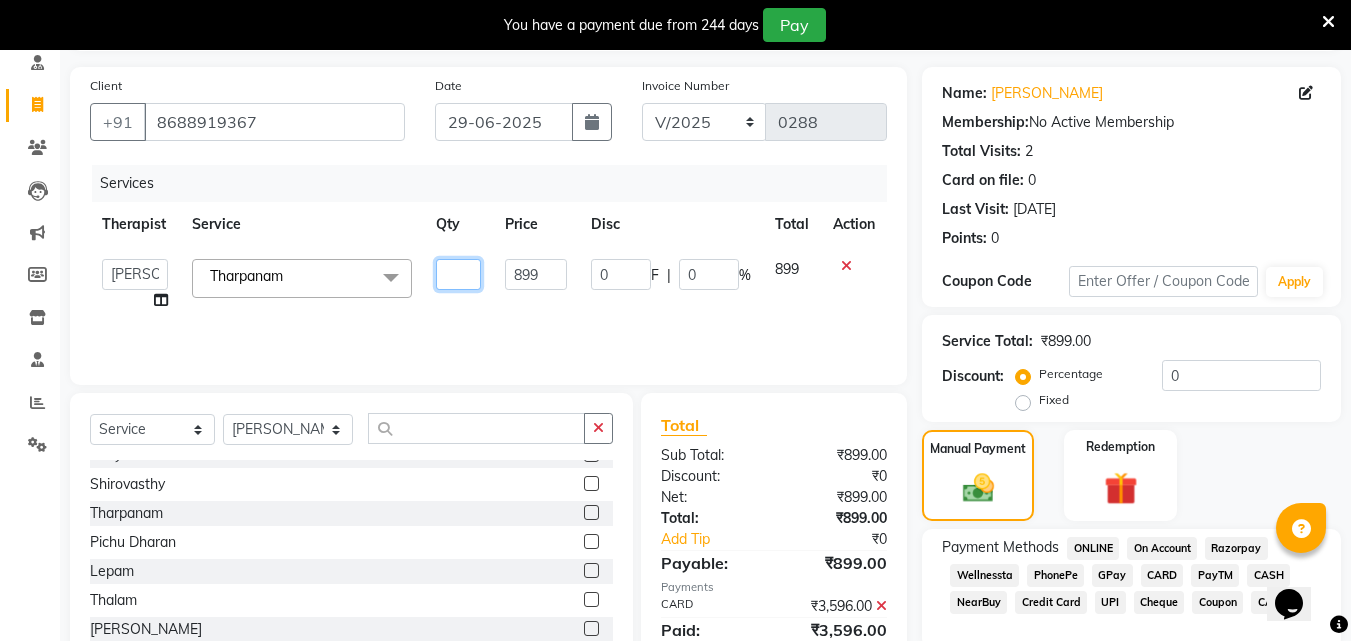 type on "4" 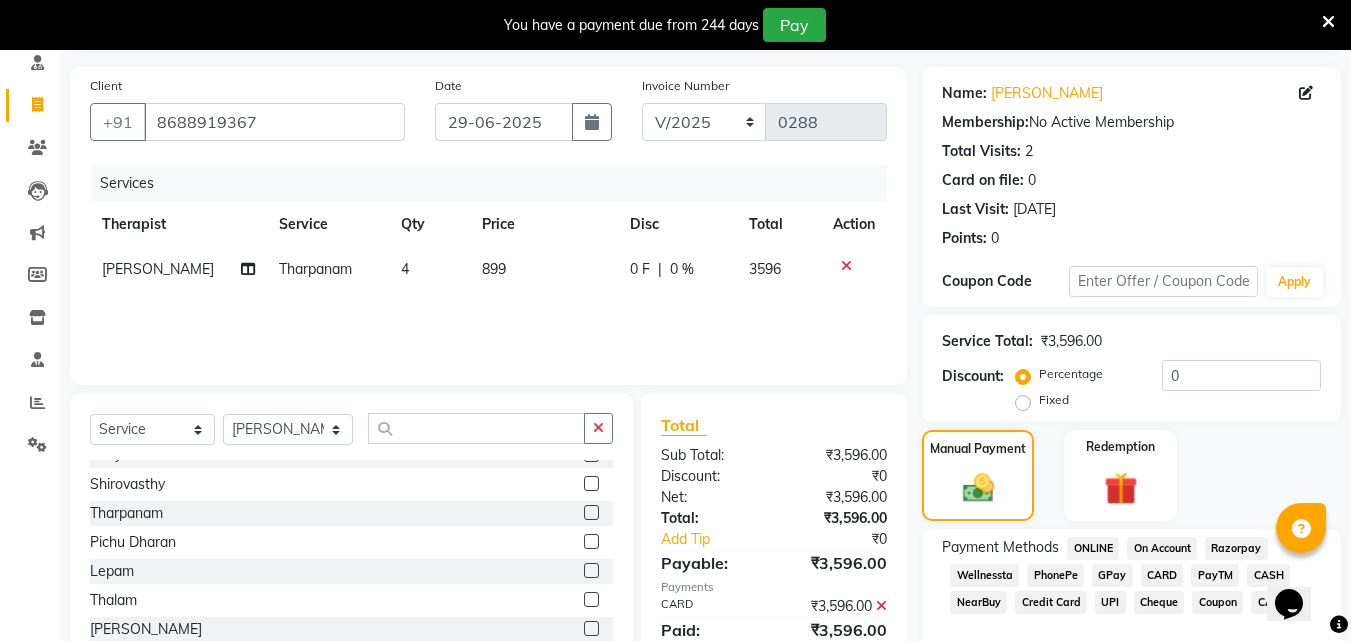 click on "899" 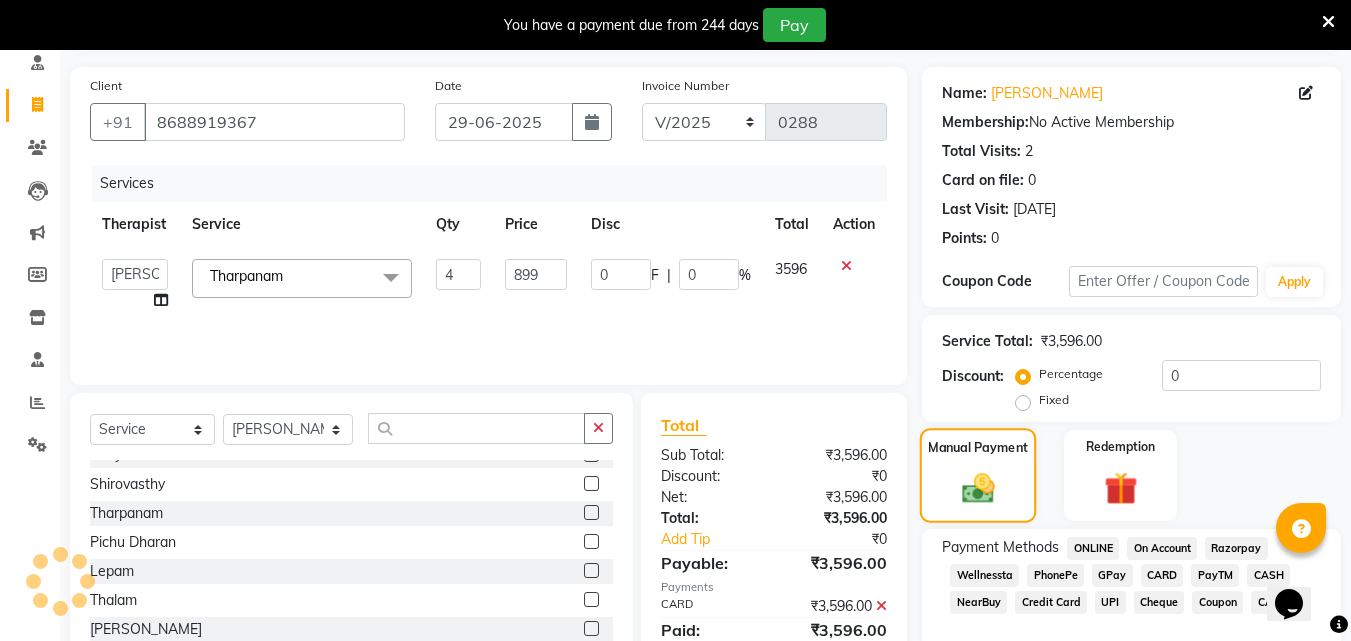 click 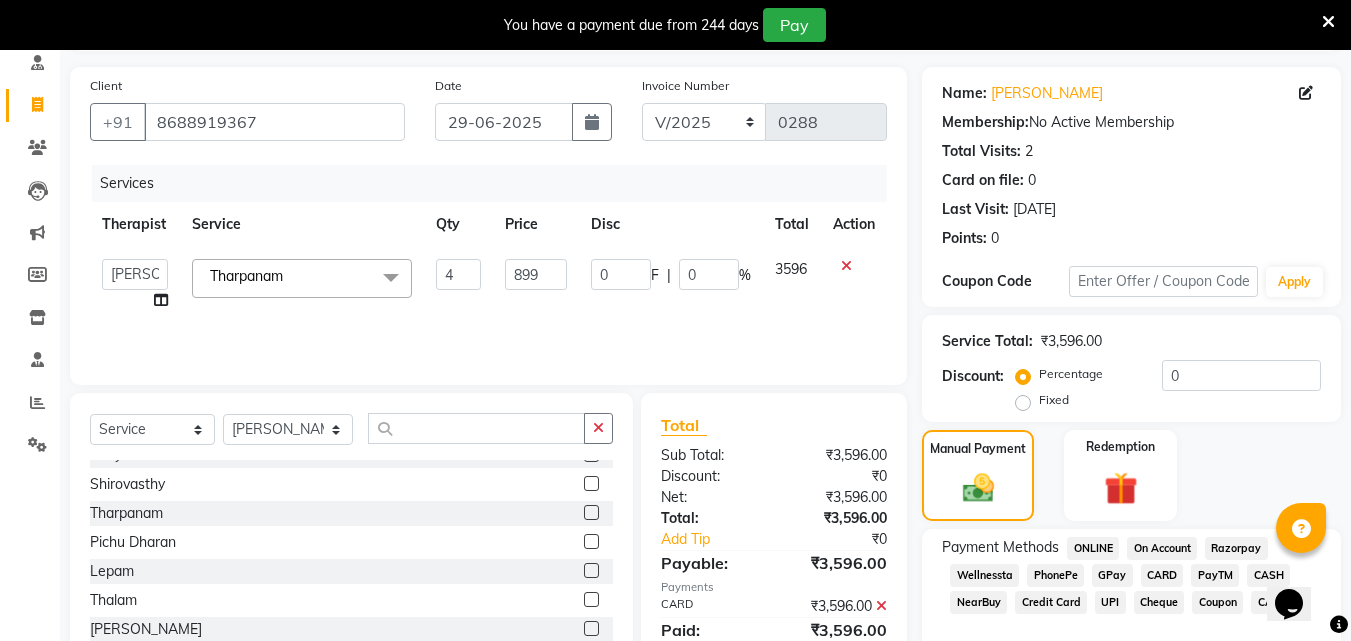 click on "CARD" 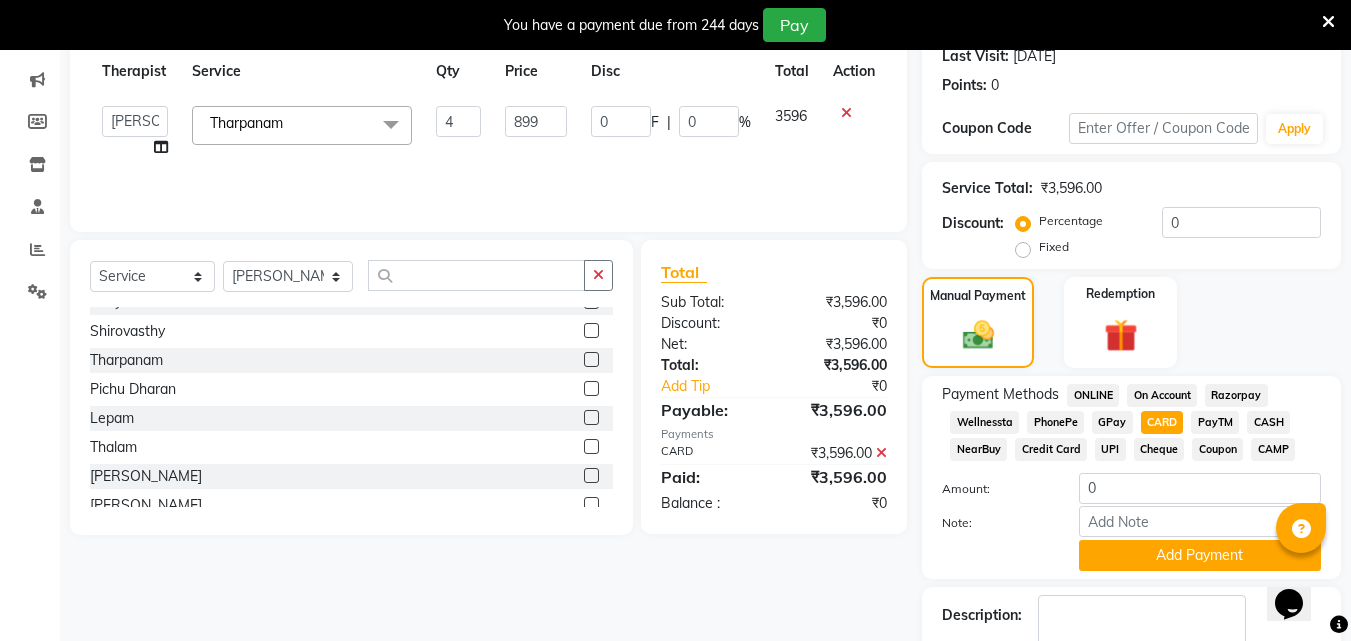 scroll, scrollTop: 288, scrollLeft: 0, axis: vertical 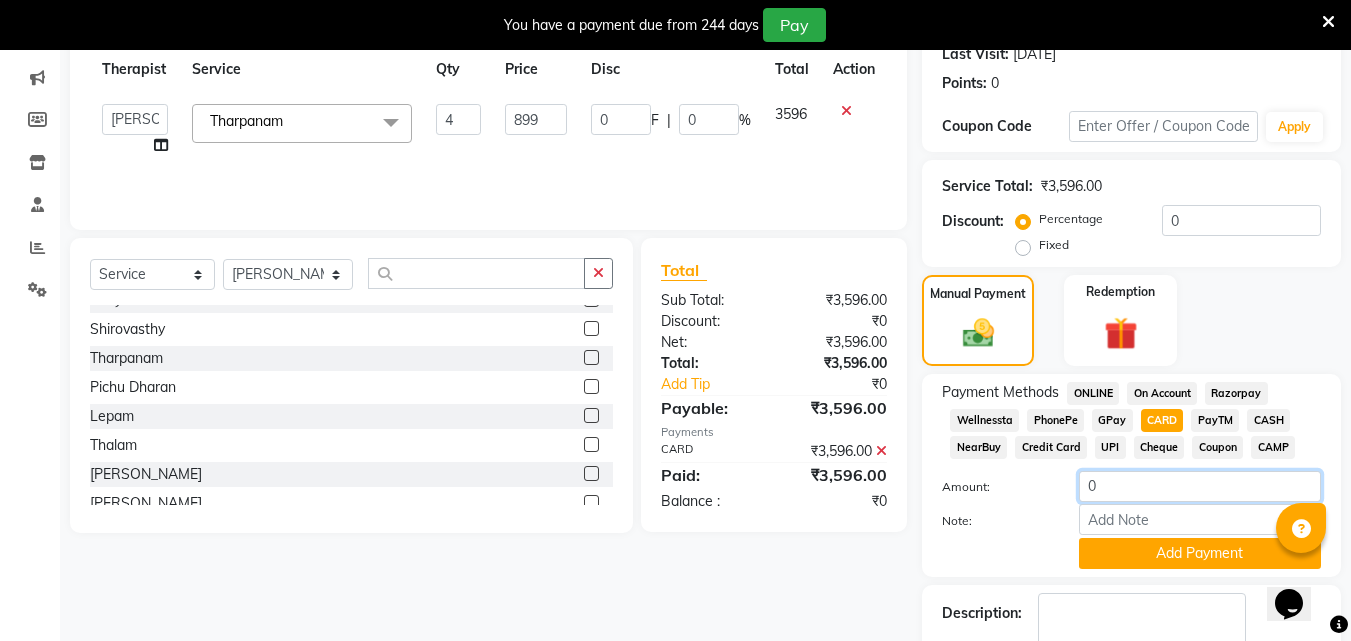 drag, startPoint x: 1157, startPoint y: 495, endPoint x: 1077, endPoint y: 490, distance: 80.1561 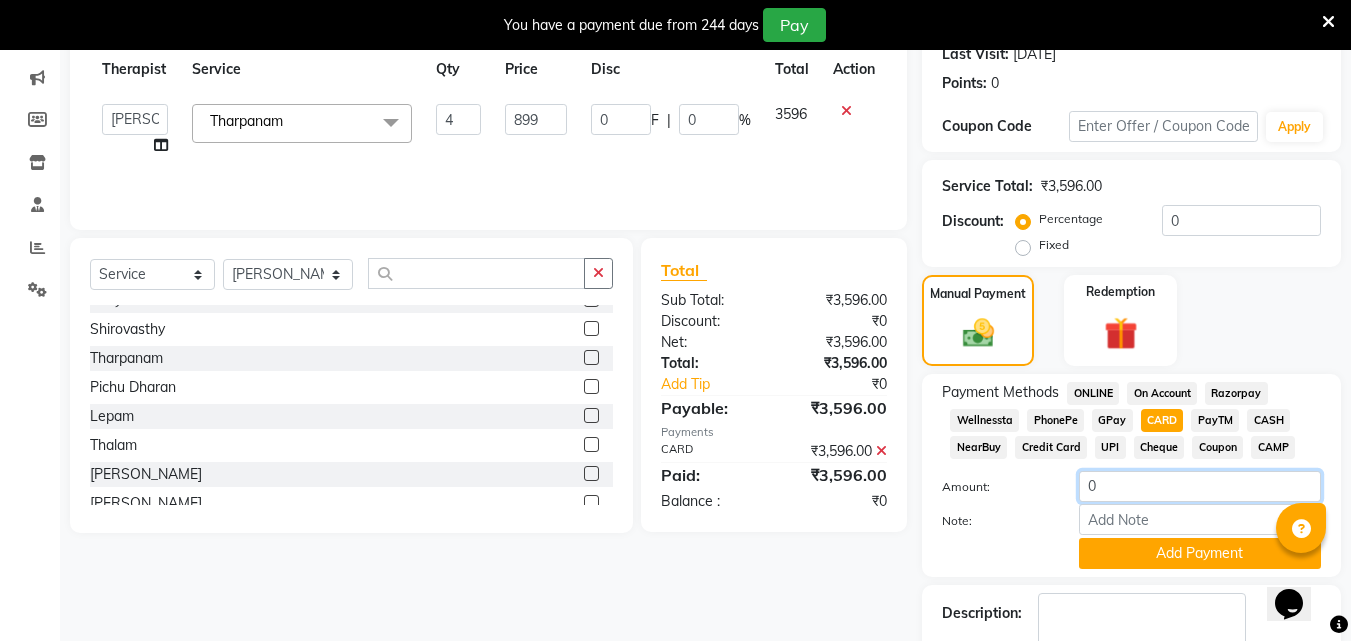 click on "0" 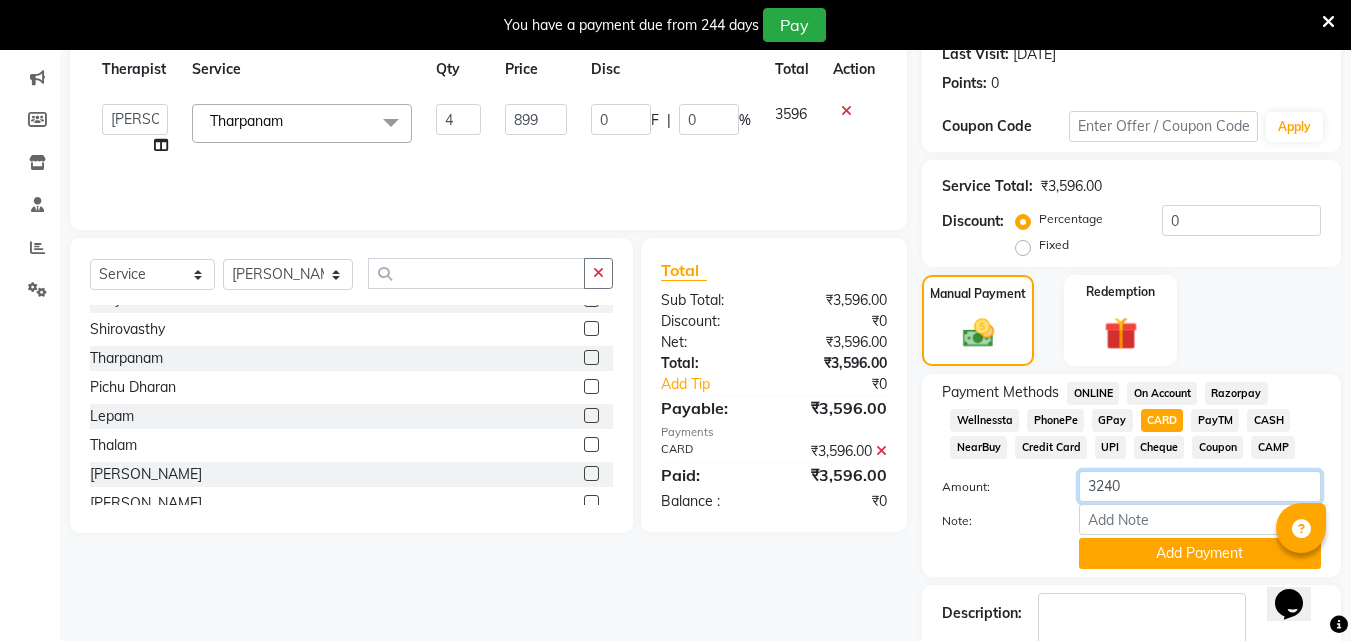 type on "3240" 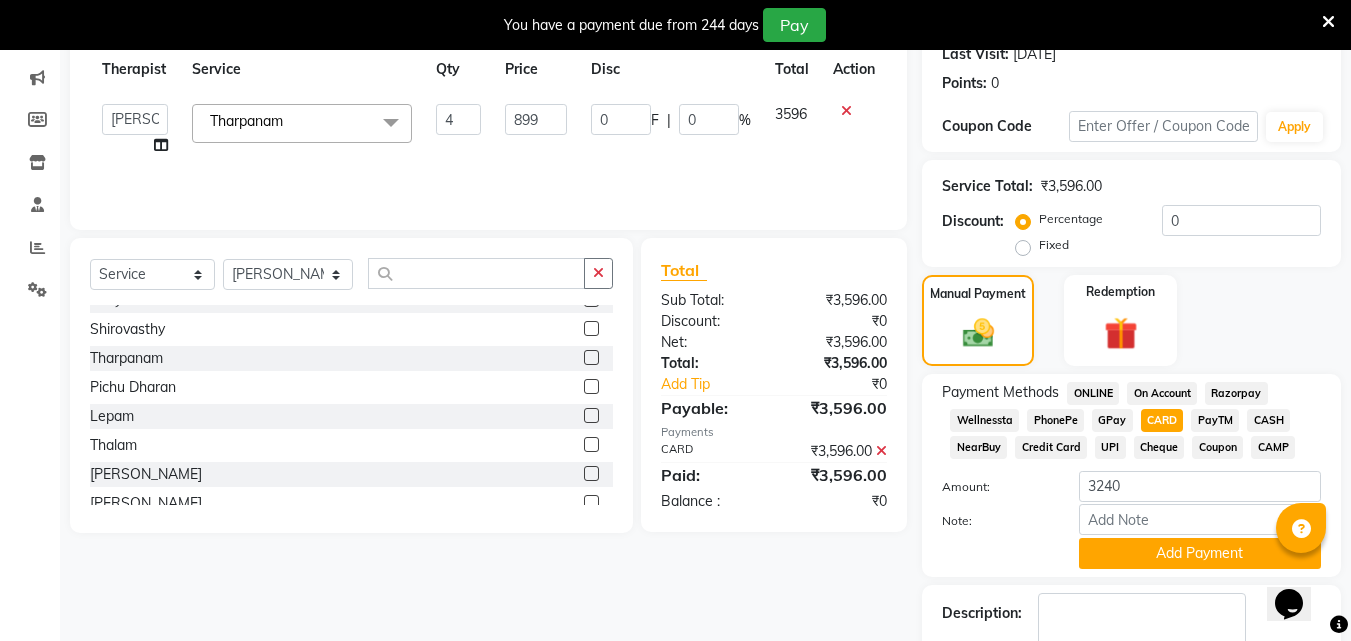 click on "Total Sub Total: ₹3,596.00 Discount: ₹0 Net: ₹3,596.00 Total: ₹3,596.00 Add Tip ₹0 Payable: ₹3,596.00 Payments CARD ₹3,596.00  Paid: ₹3,596.00 Balance   : ₹0" 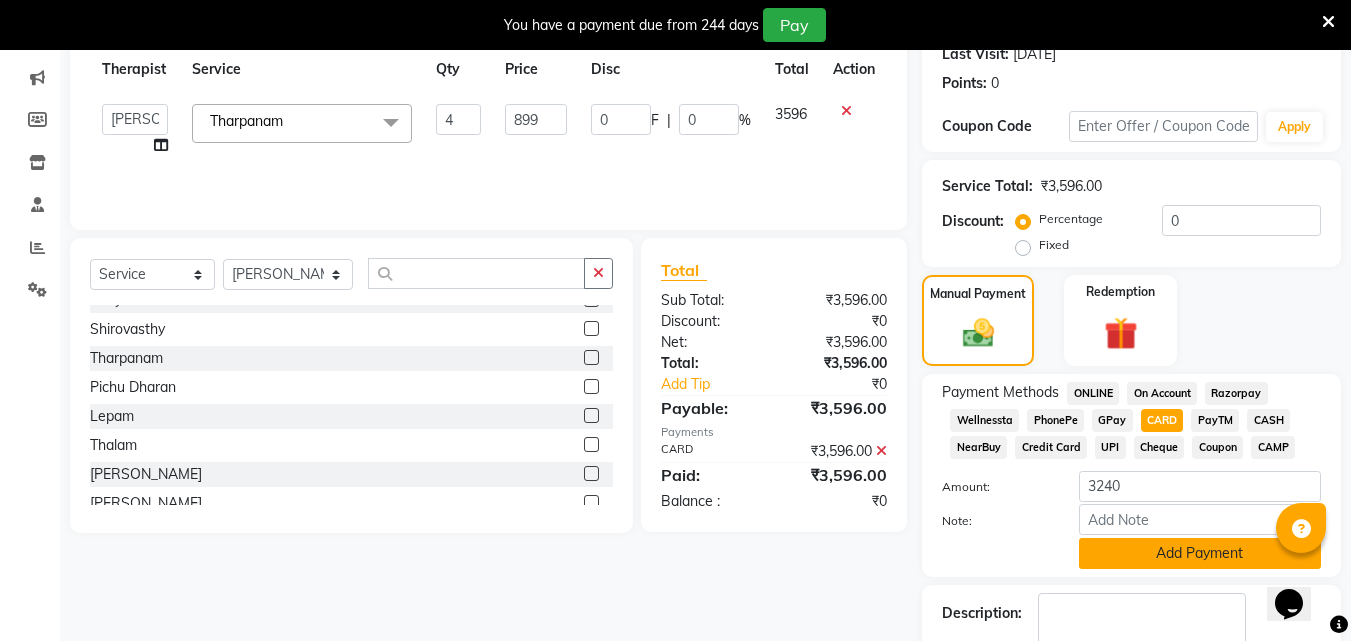 click on "Add Payment" 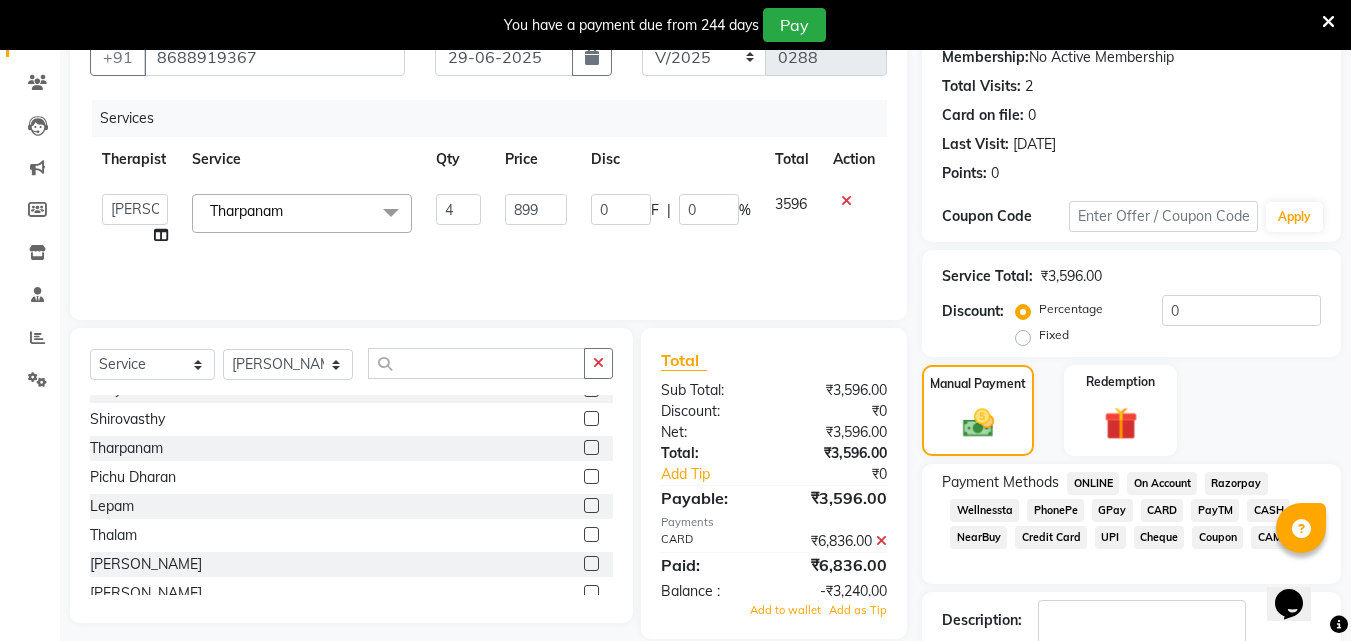 scroll, scrollTop: 194, scrollLeft: 0, axis: vertical 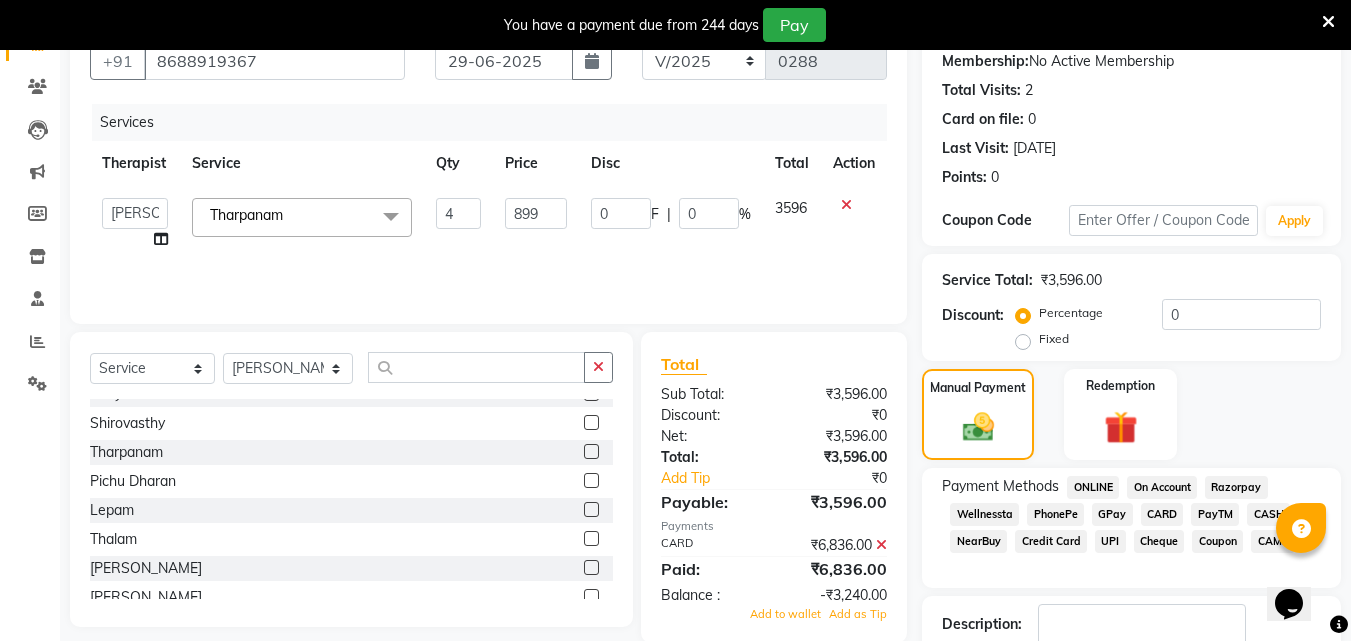 click 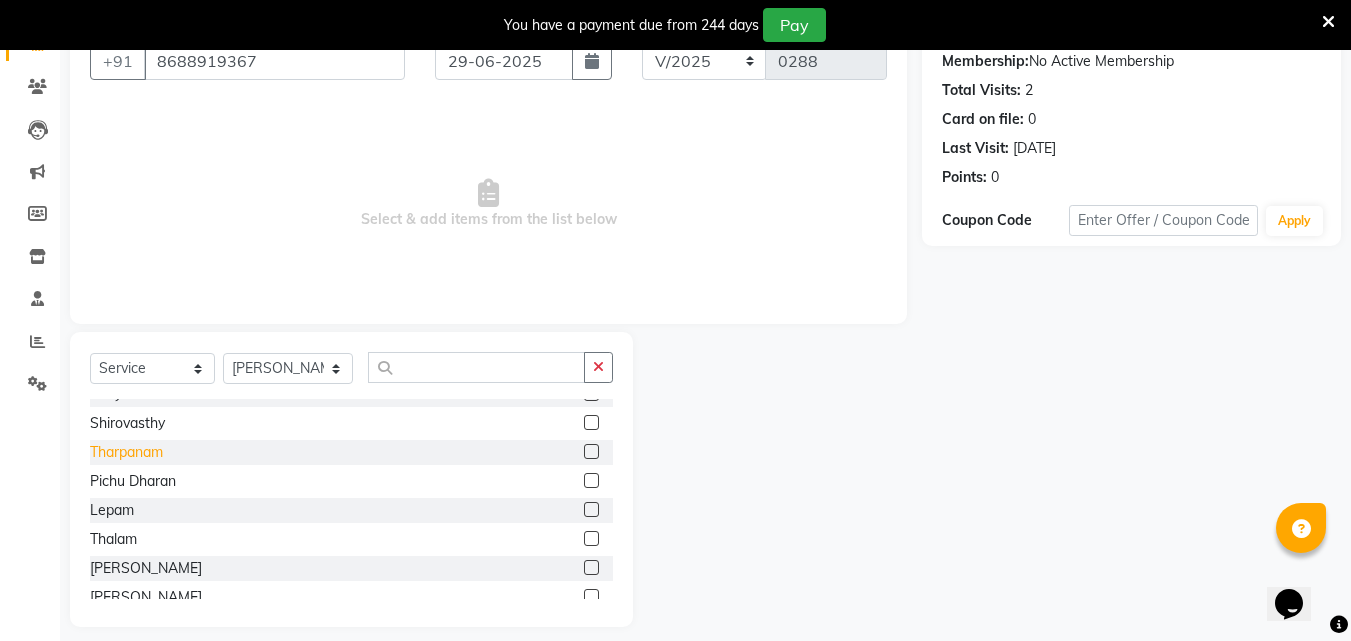 click on "Tharpanam" 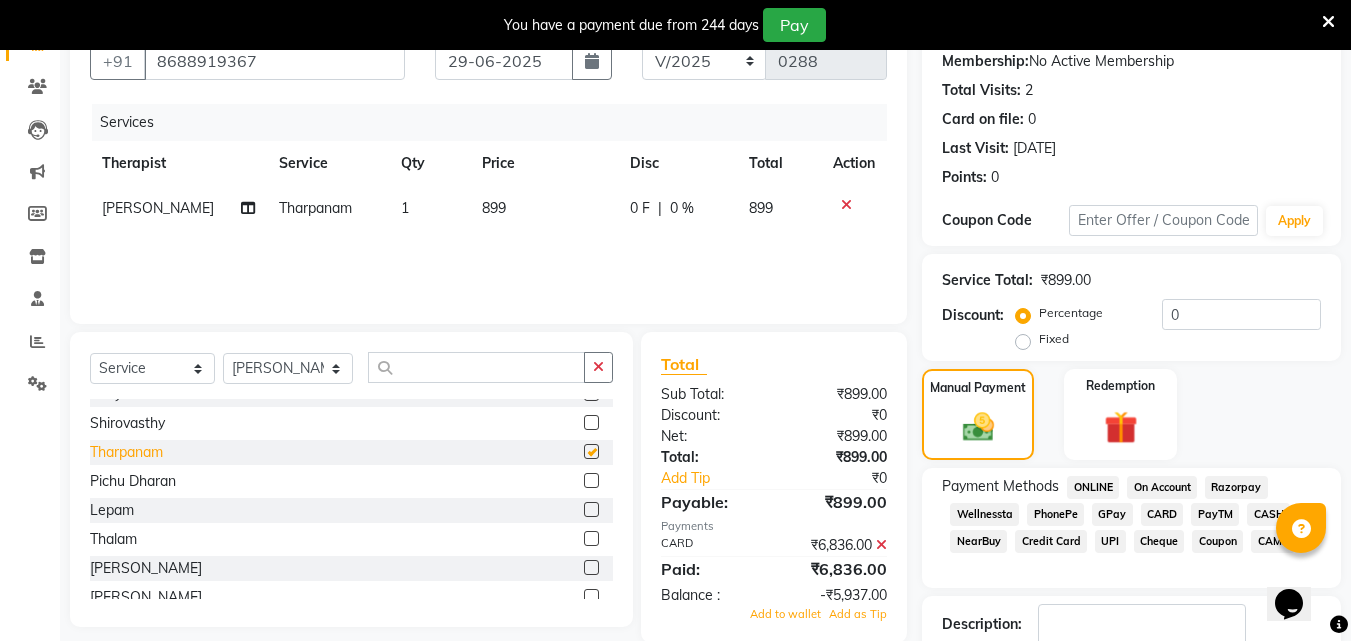 checkbox on "false" 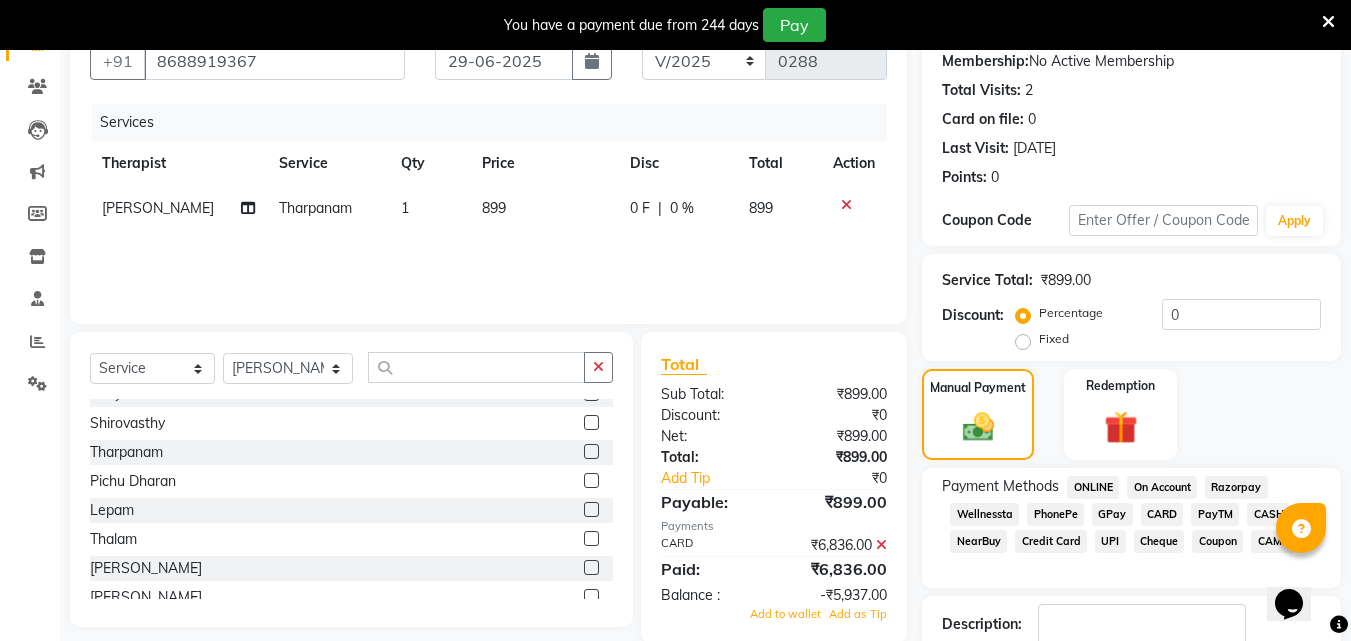click on "1" 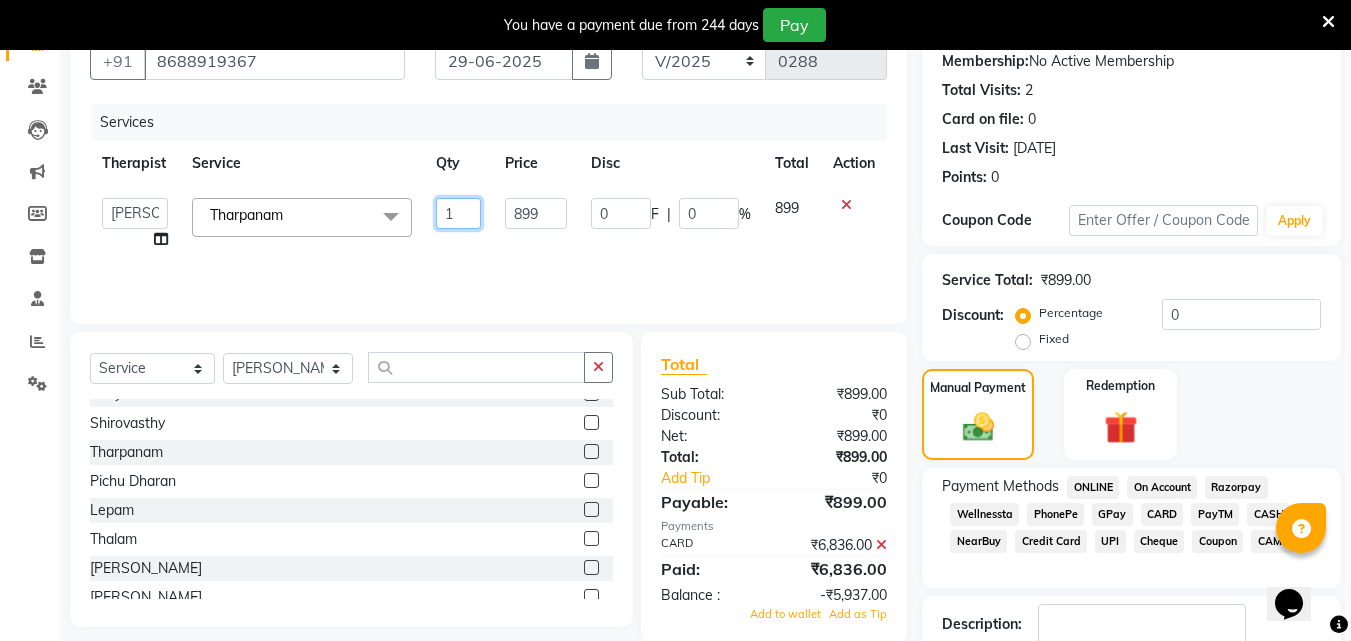 drag, startPoint x: 464, startPoint y: 212, endPoint x: 437, endPoint y: 213, distance: 27.018513 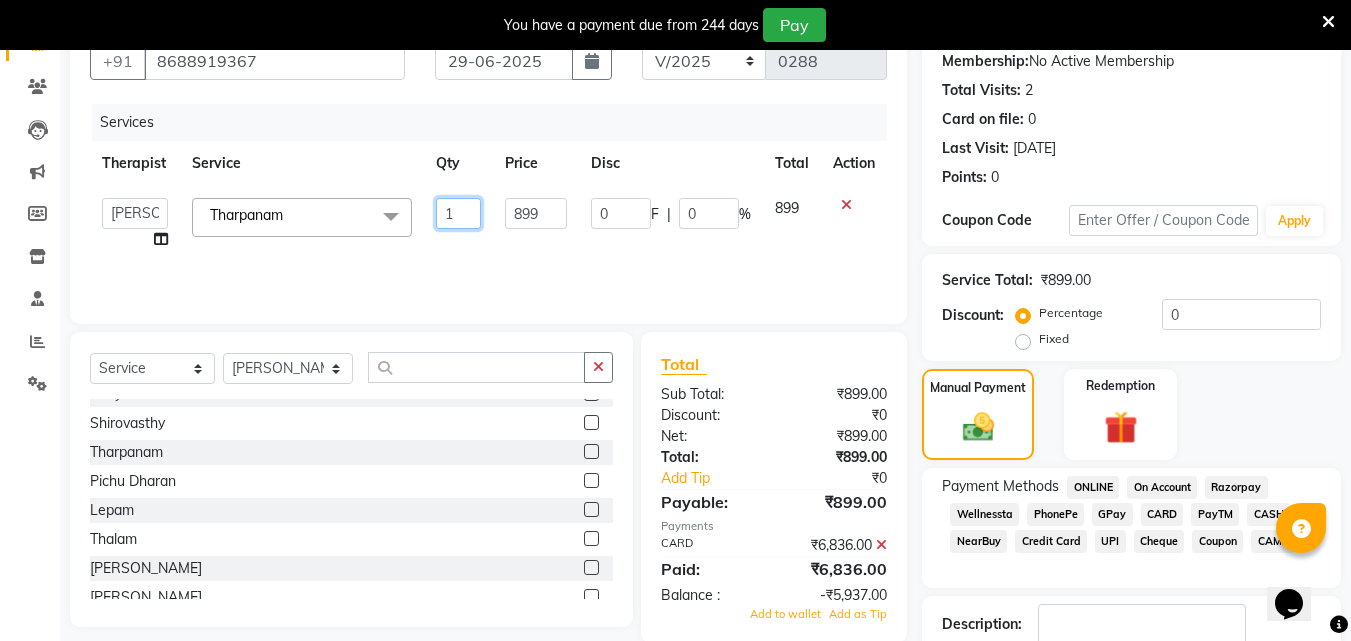 type on "4" 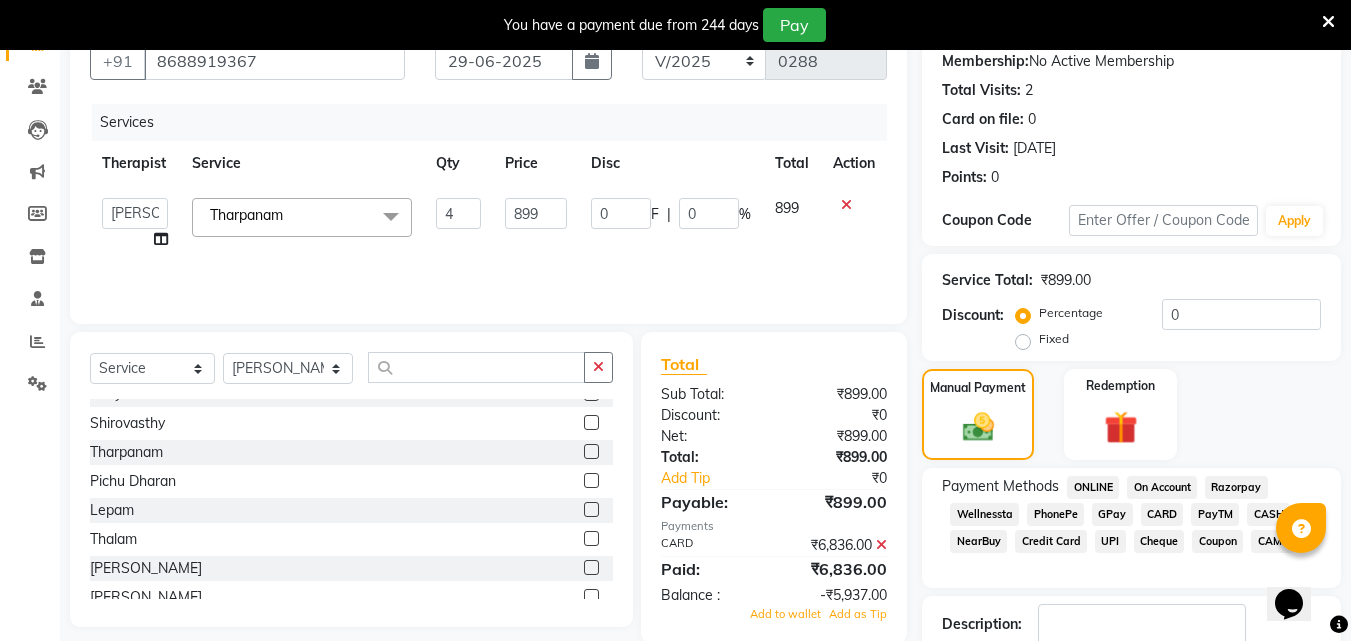 click on "899" 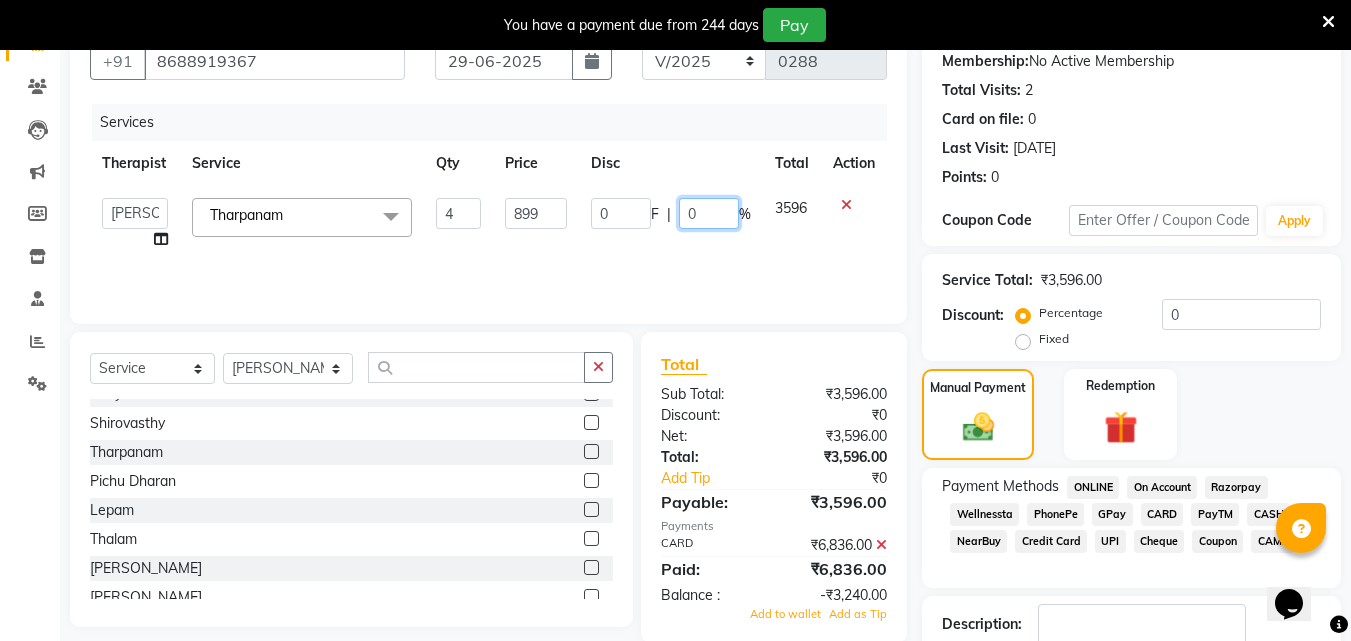 drag, startPoint x: 702, startPoint y: 216, endPoint x: 665, endPoint y: 219, distance: 37.12142 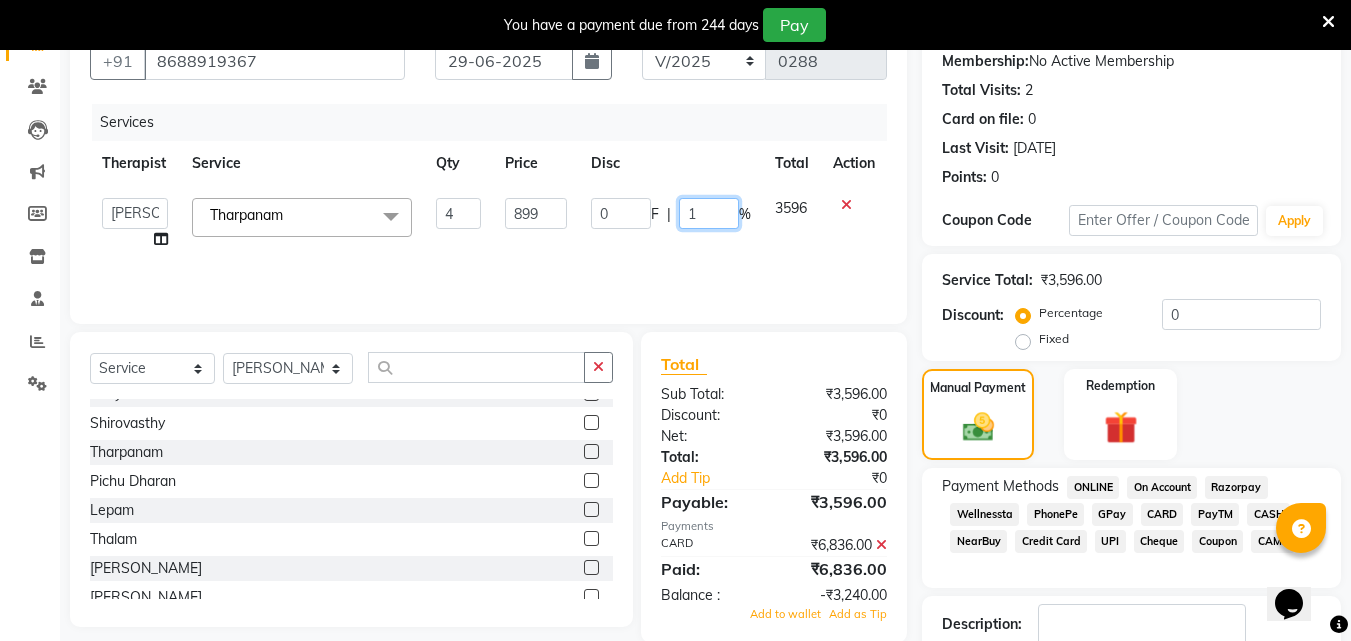 type on "10" 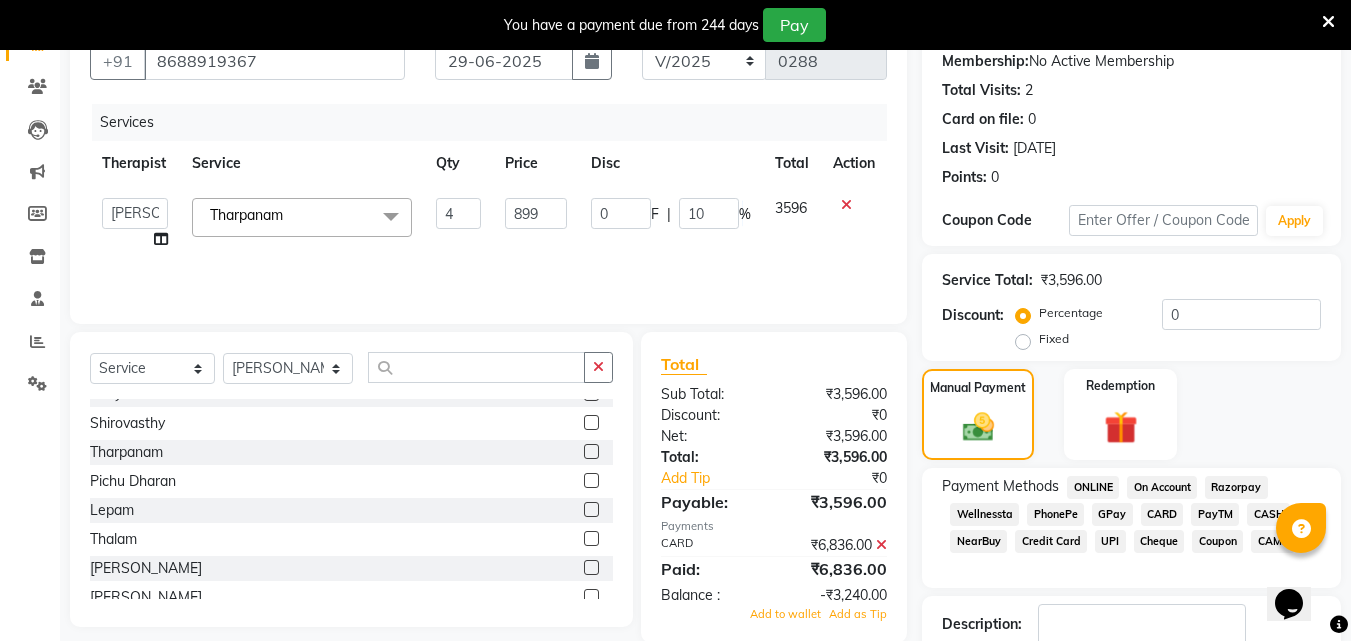 click on "Services Therapist Service Qty Price Disc Total Action  [PERSON_NAME]   [PERSON_NAME]   [PERSON_NAME]   [PERSON_NAME]   [PERSON_NAME]   Dr. [PERSON_NAME]   [PERSON_NAME]   Dr. [PERSON_NAME]   Dr. [PERSON_NAME]   [PERSON_NAME] [PERSON_NAME]   [PERSON_NAME]   [PERSON_NAME]   Pooja [PERSON_NAME] Mishra   [PERSON_NAME]   [PERSON_NAME] G [PERSON_NAME] K M   [PERSON_NAME] K   [PERSON_NAME]   Suddheesh K K   [PERSON_NAME]   [PERSON_NAME]   Swati   [PERSON_NAME]   [PERSON_NAME]   Vidya [PERSON_NAME]   [PERSON_NAME]  Tharpanam  x Abhyangam  (weekday) [GEOGRAPHIC_DATA] (weekend) [GEOGRAPHIC_DATA] / [PERSON_NAME] (weekday) Kizhi / [PERSON_NAME] (weekend) Shirodhara (weekday) Shirodhara (weekend) Udvarthanam Pizhichil2999 Marma Therapy Upanaham (Ayurvedic Body Wrap) [PERSON_NAME] / [PERSON_NAME]/ [PERSON_NAME] - full body [PERSON_NAME] [PERSON_NAME] - full body [PERSON_NAME] Yoga Vasthy Vamana [PERSON_NAME] Steam Herbal bath Dhanyamladhara2399 Lepam 4" 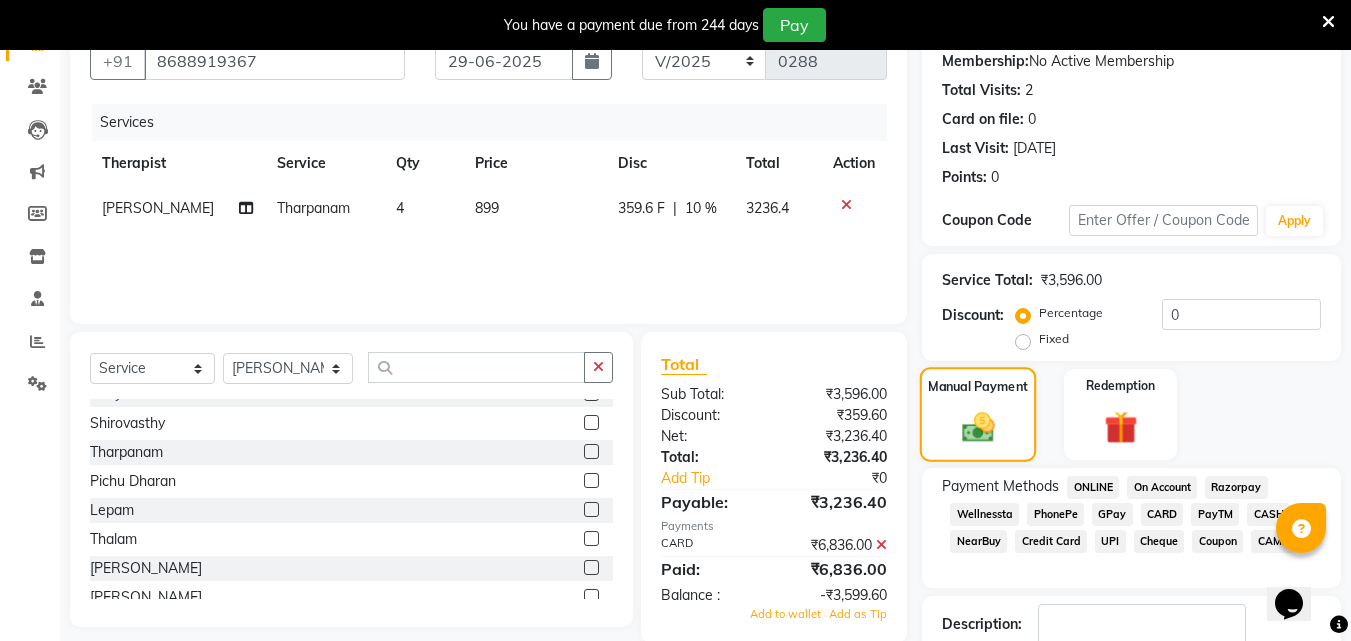 click 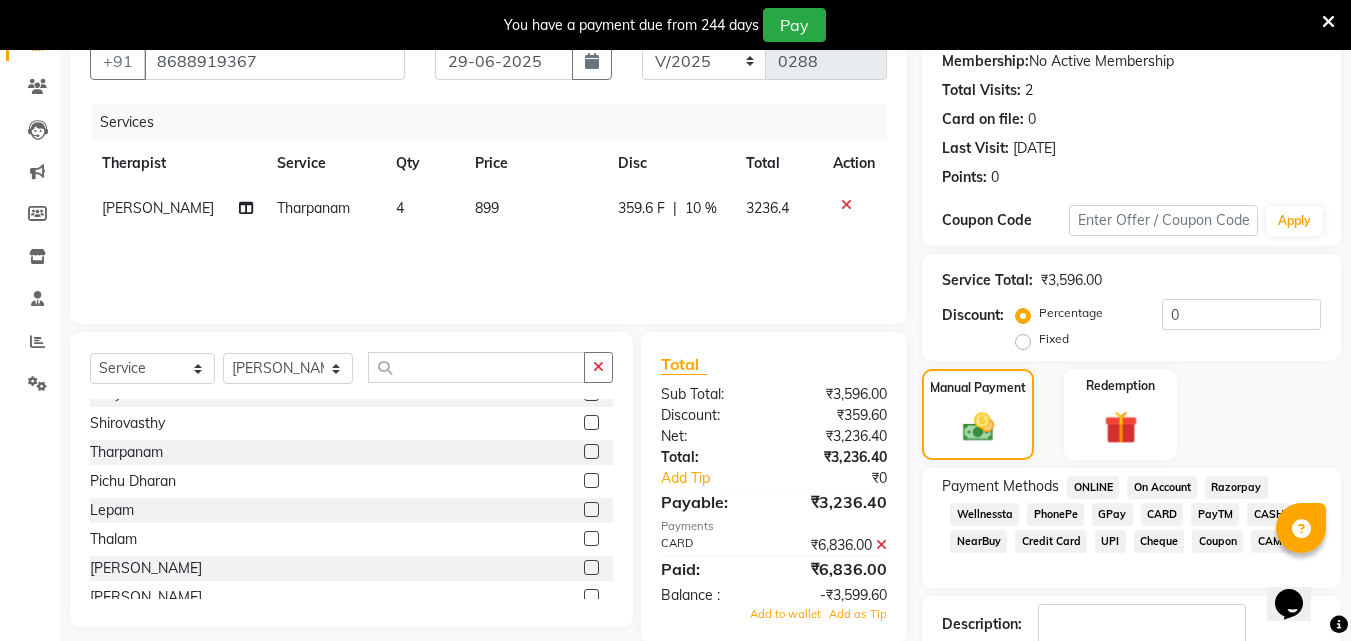 click on "CARD" 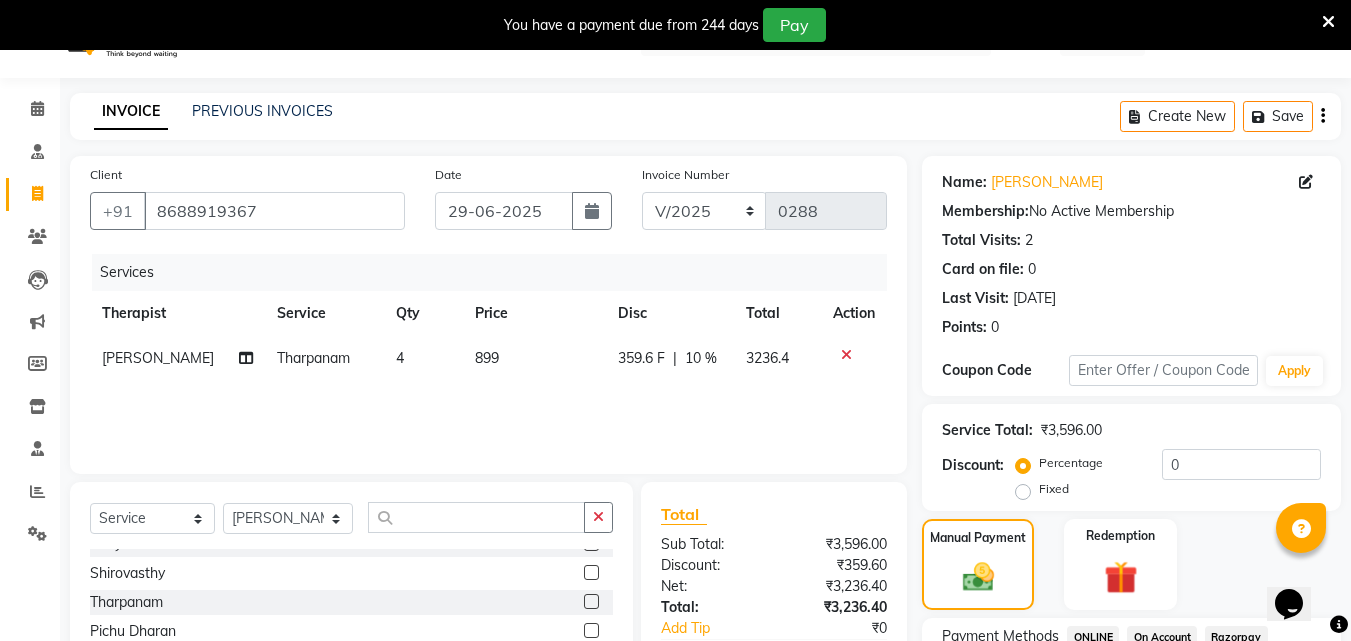 scroll, scrollTop: 8, scrollLeft: 0, axis: vertical 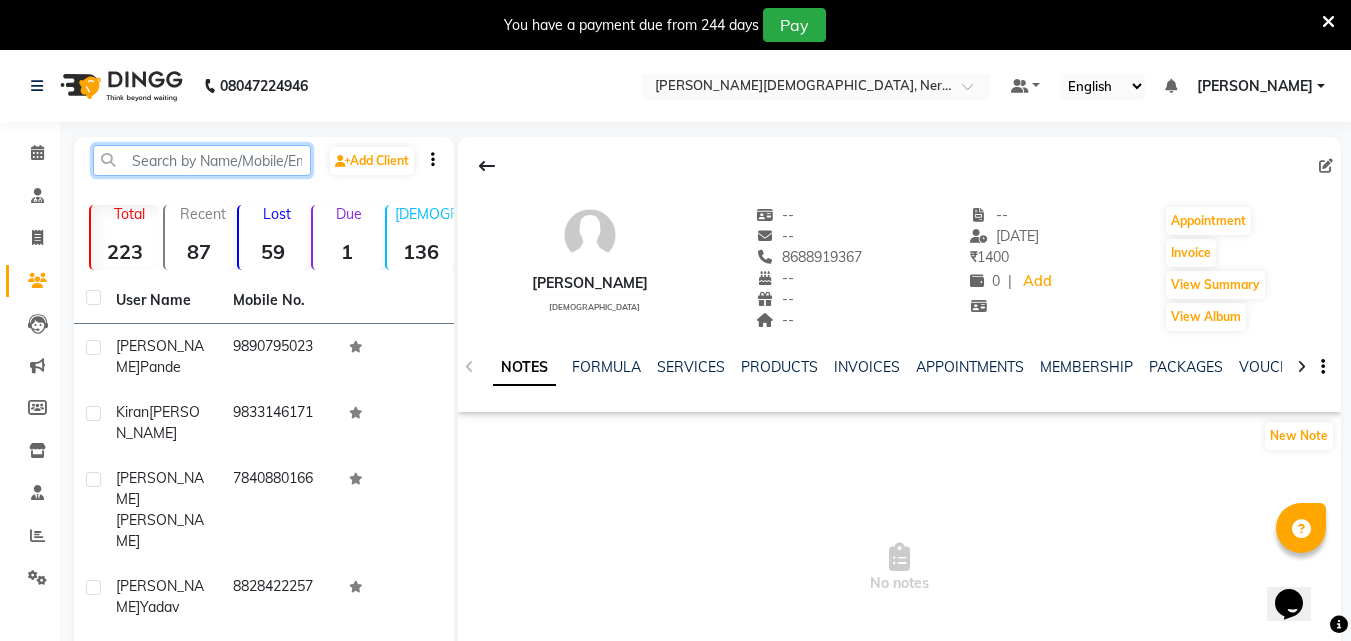 click 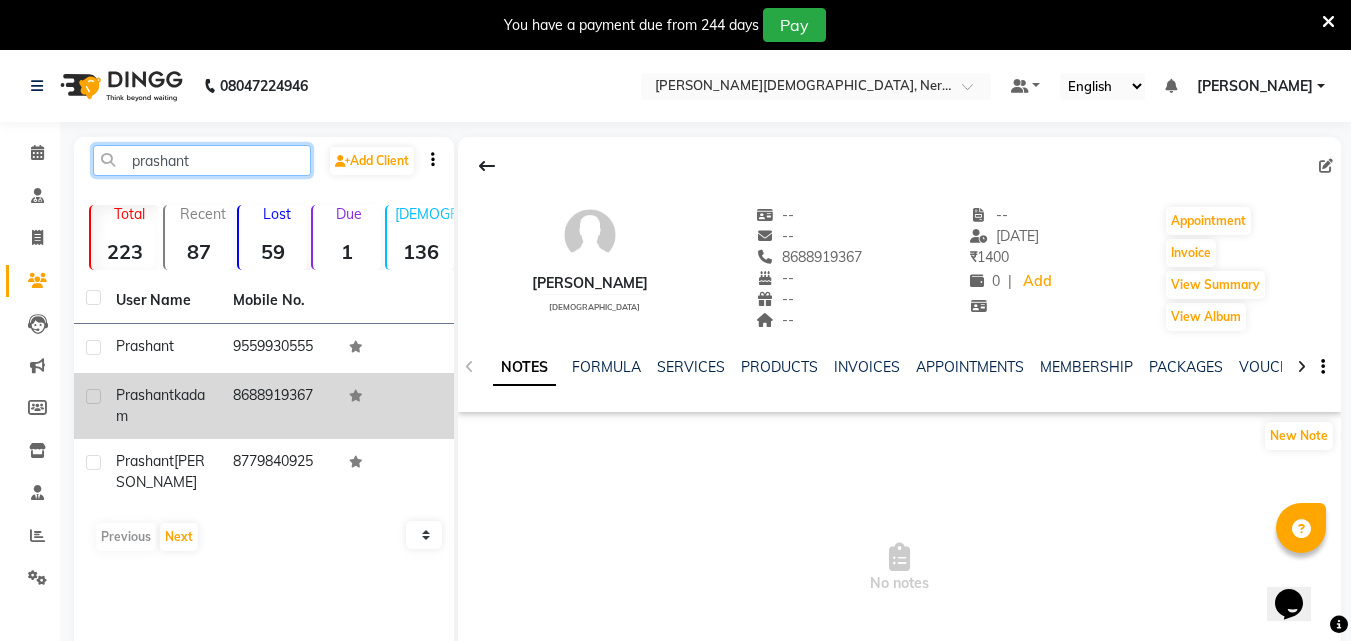 type on "prashant" 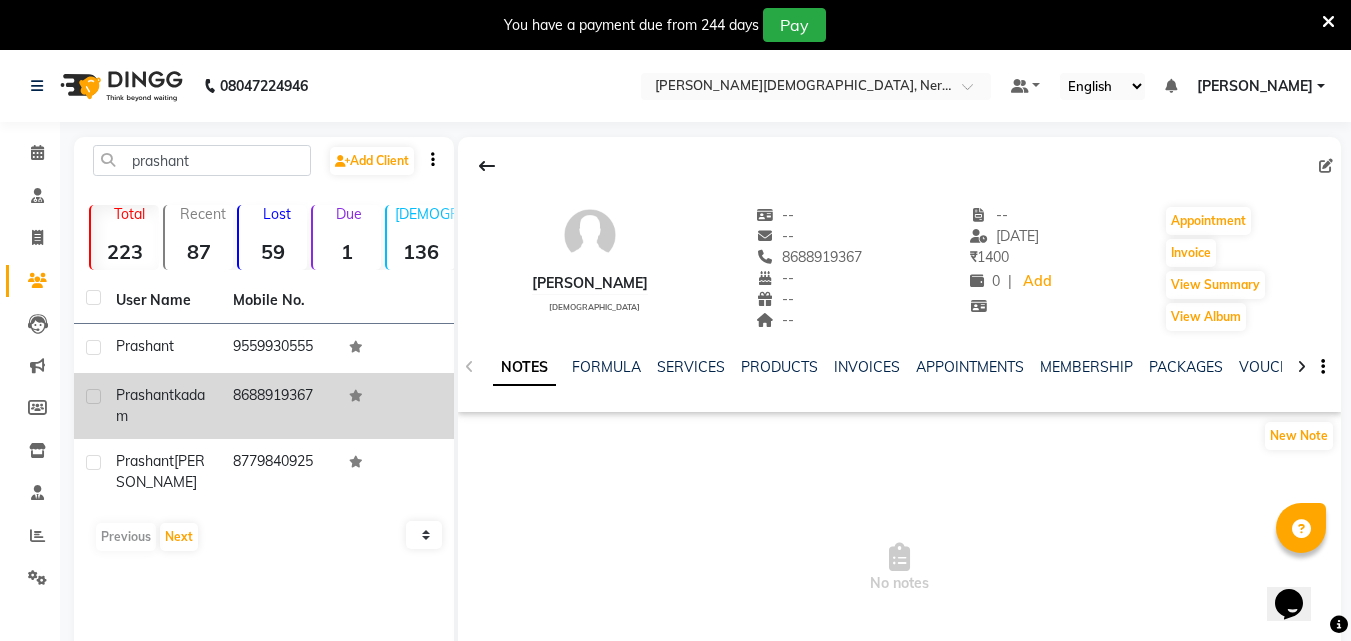 click on "[PERSON_NAME]" 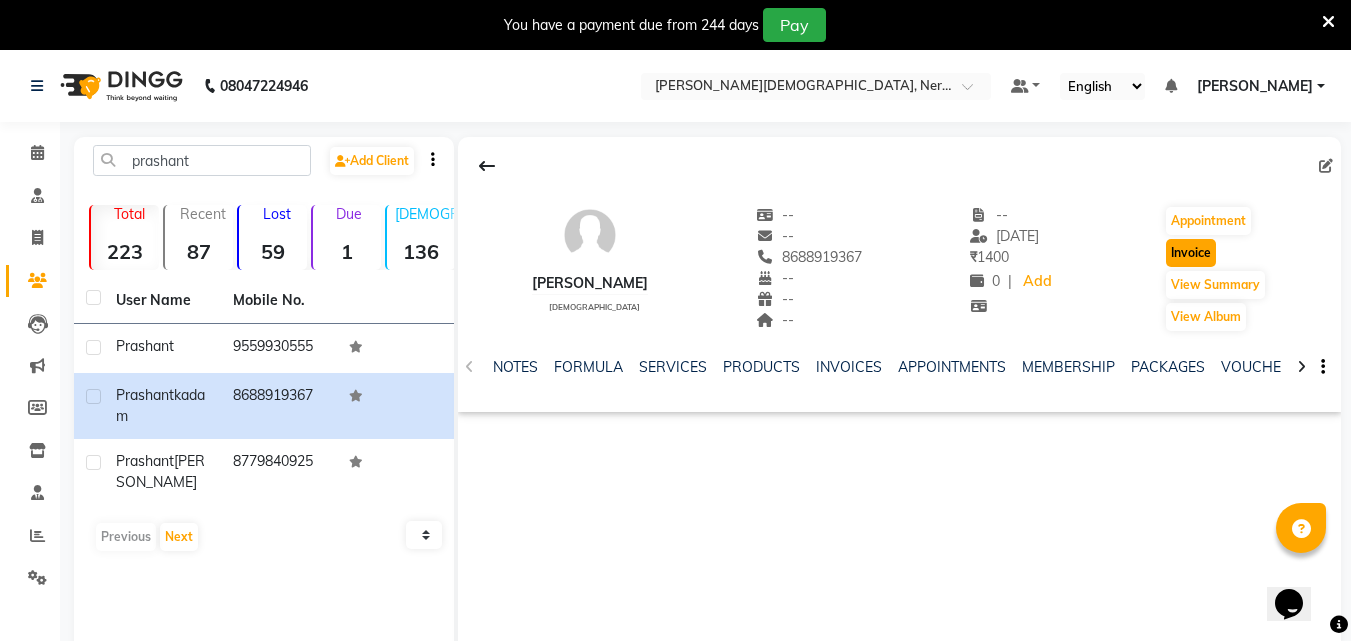 click on "Invoice" 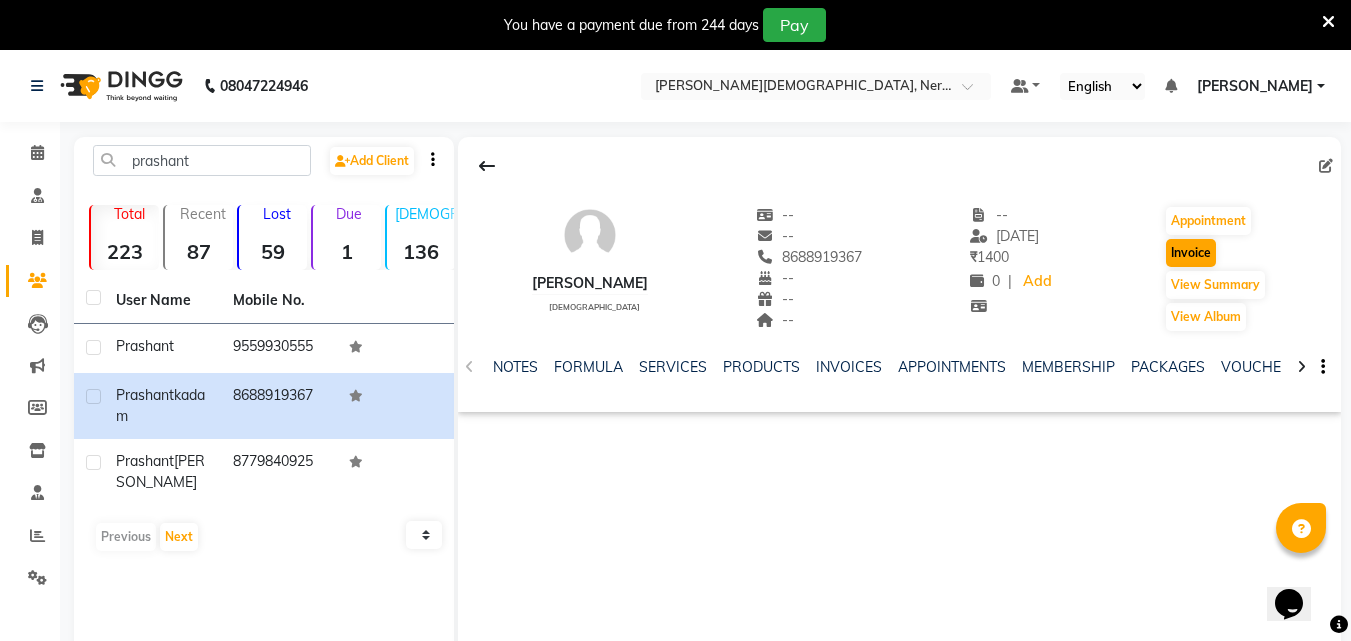 select on "service" 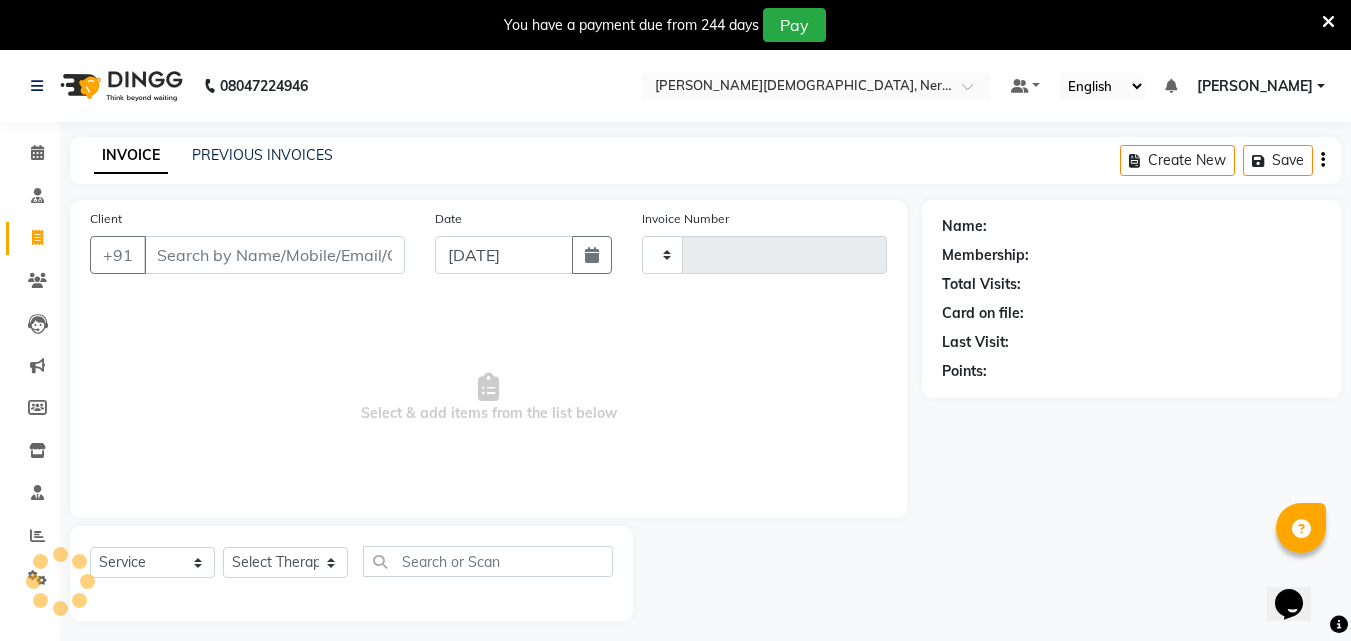 type on "0288" 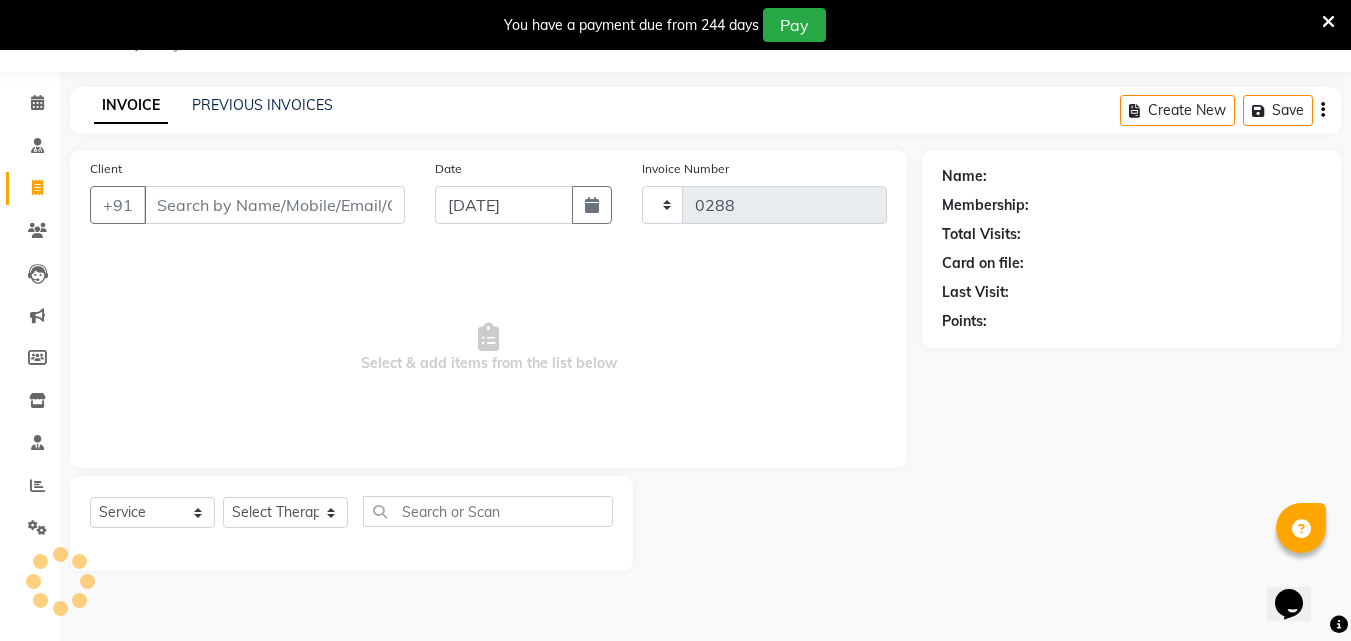 select on "6808" 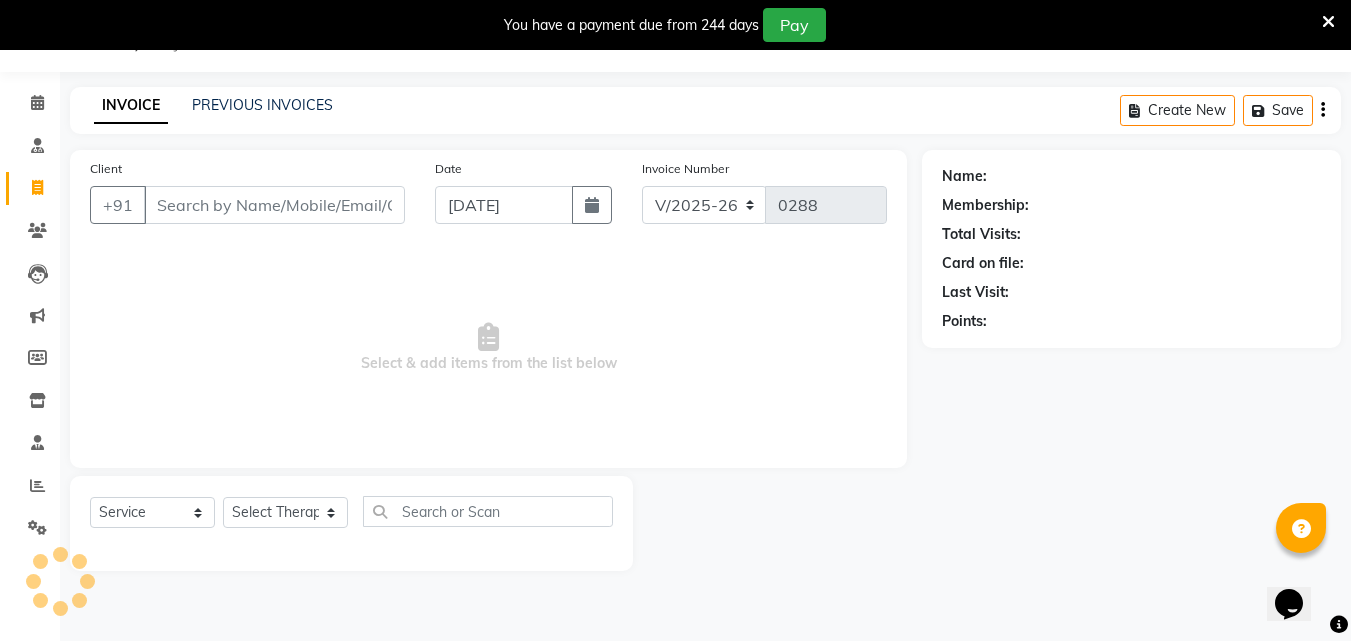 type on "8688919367" 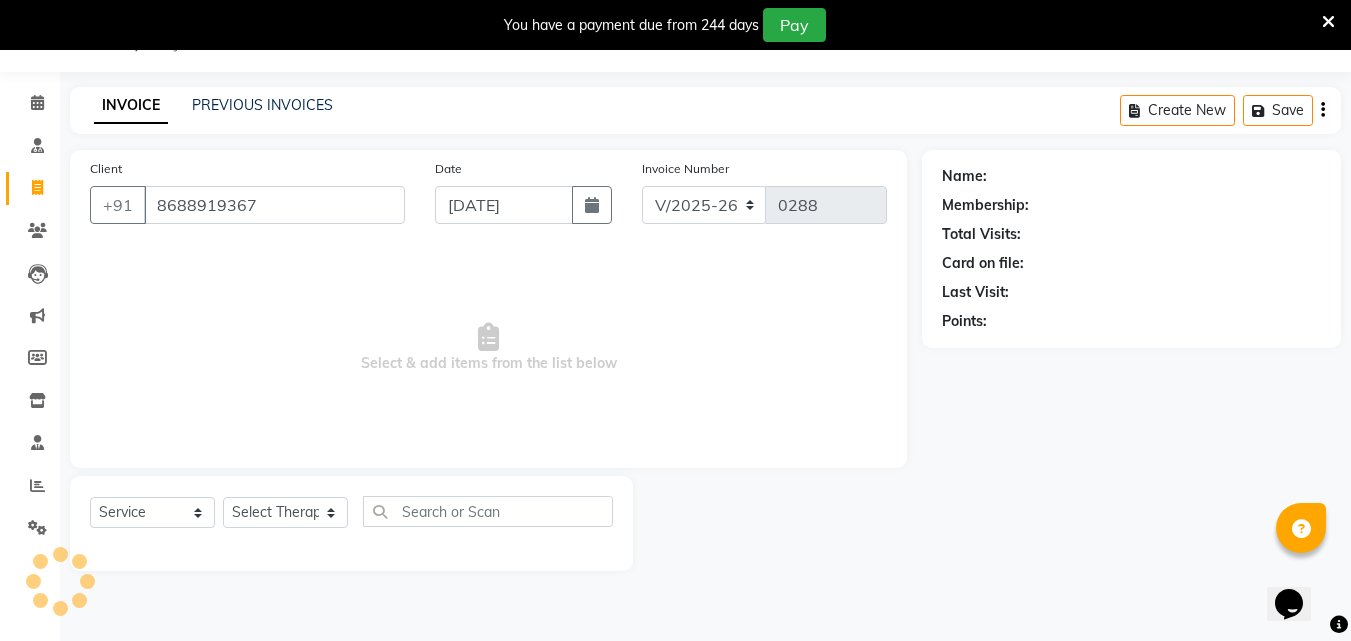 select on "57056" 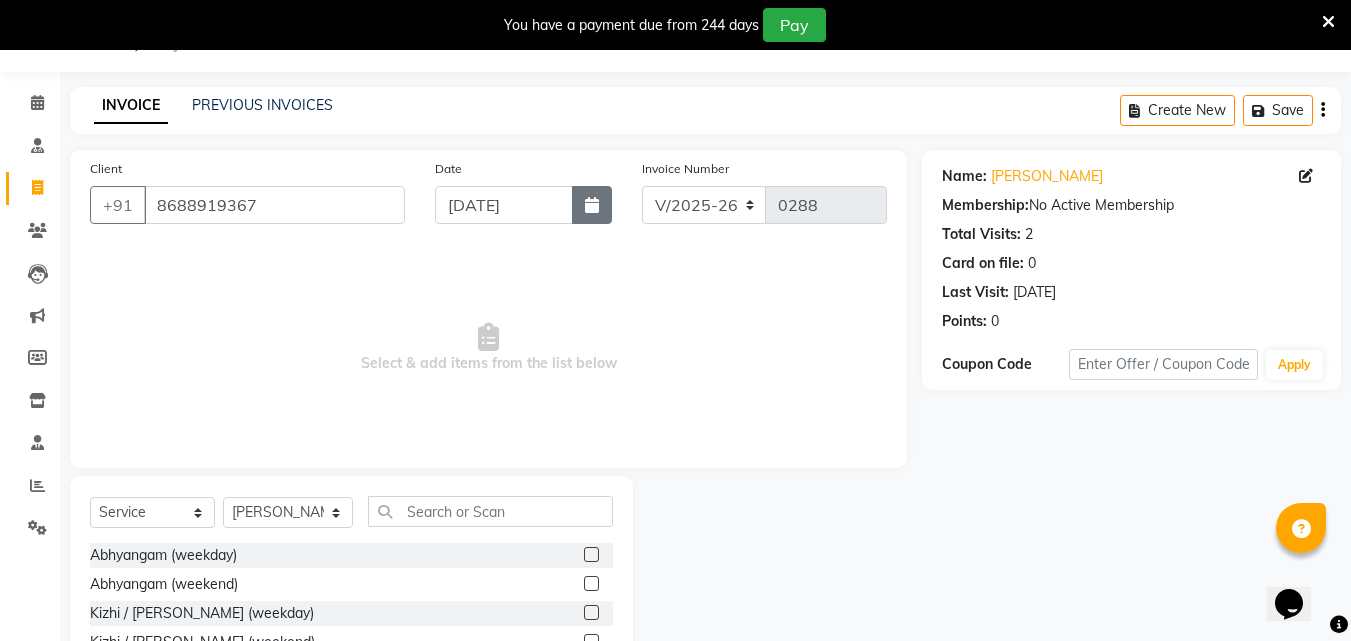 click 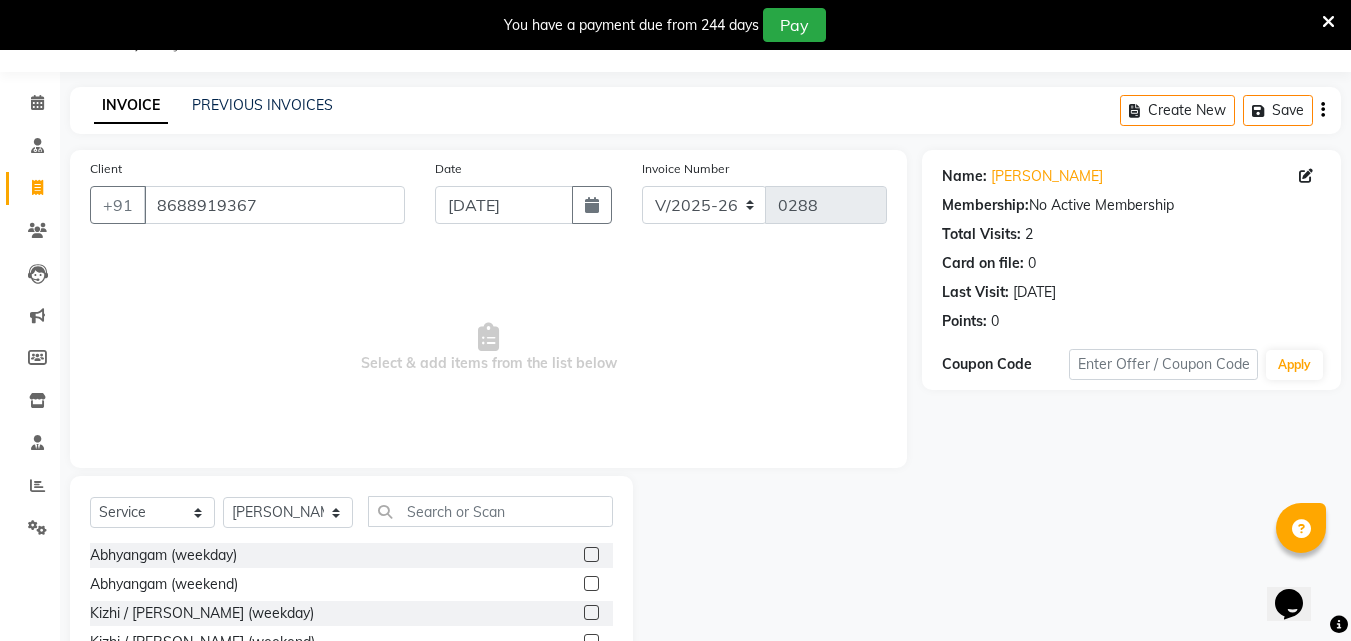 select on "7" 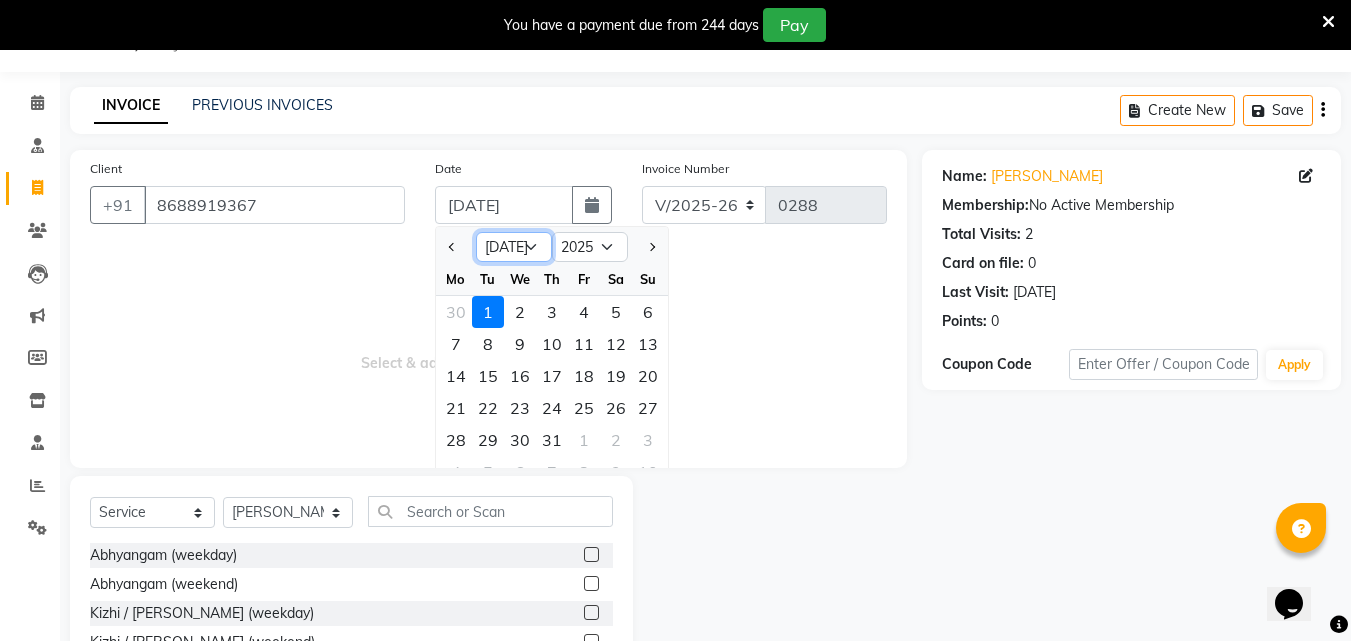 click on "Jan Feb Mar Apr May Jun [DATE] Aug Sep Oct Nov Dec" 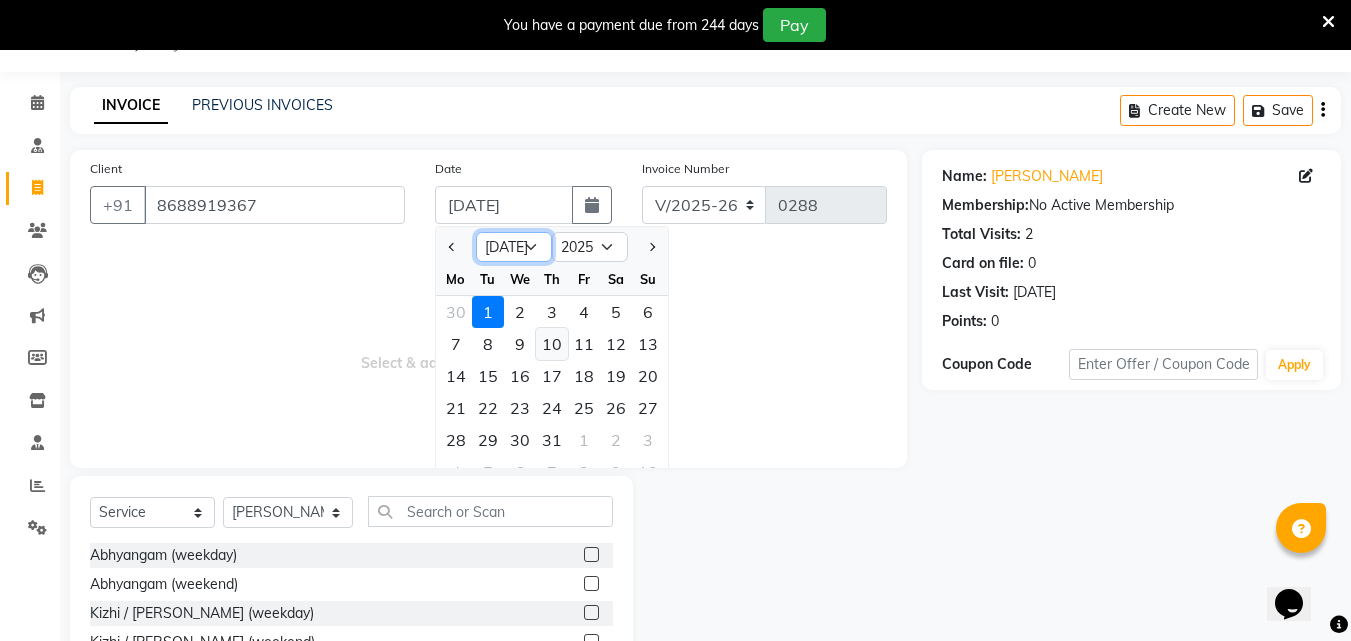 select on "6" 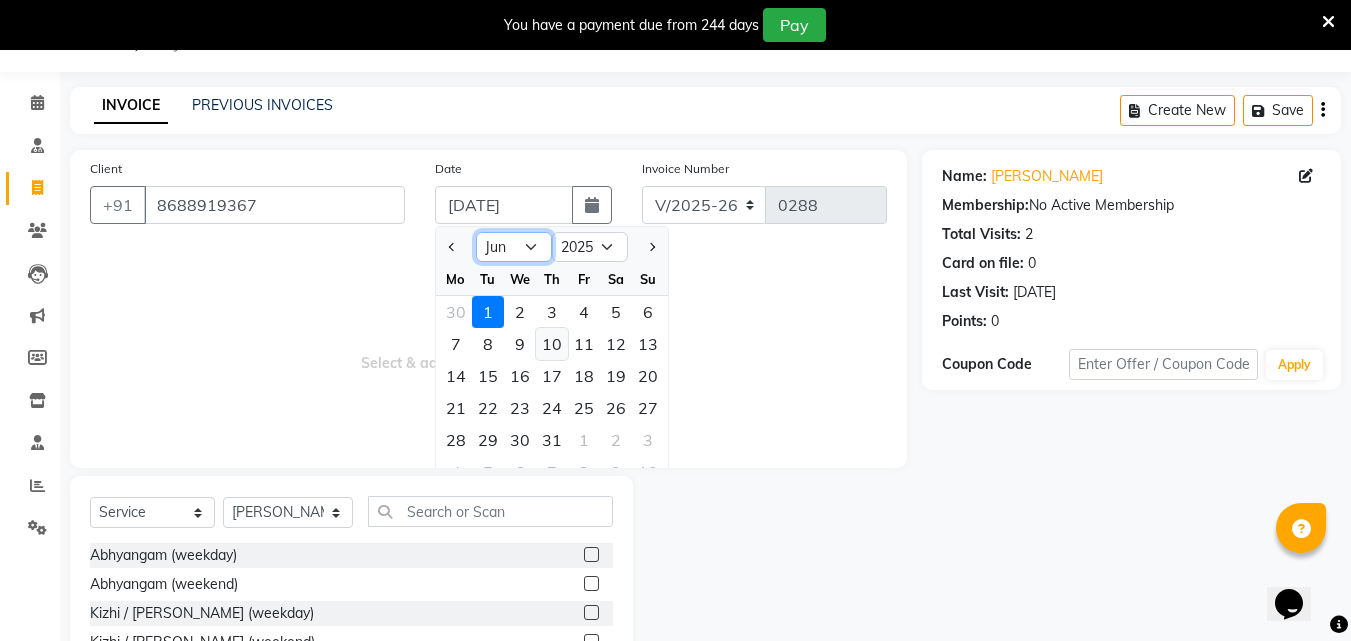 click on "Jan Feb Mar Apr May Jun [DATE] Aug Sep Oct Nov Dec" 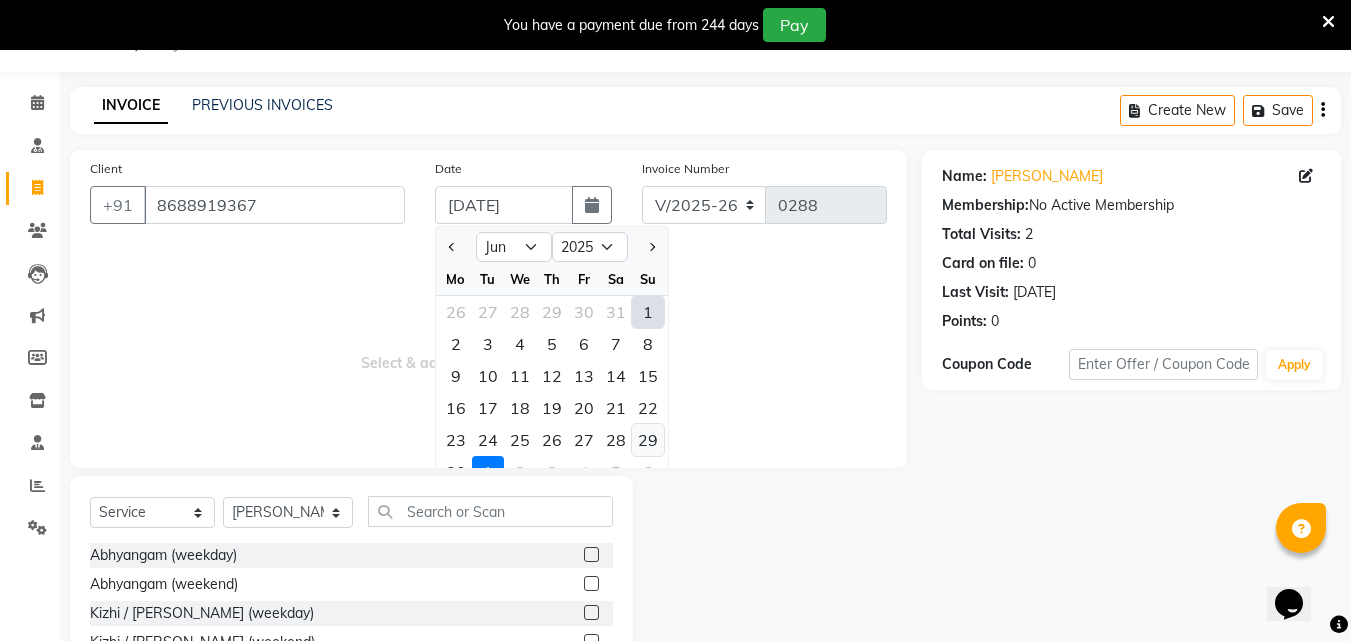 click on "29" 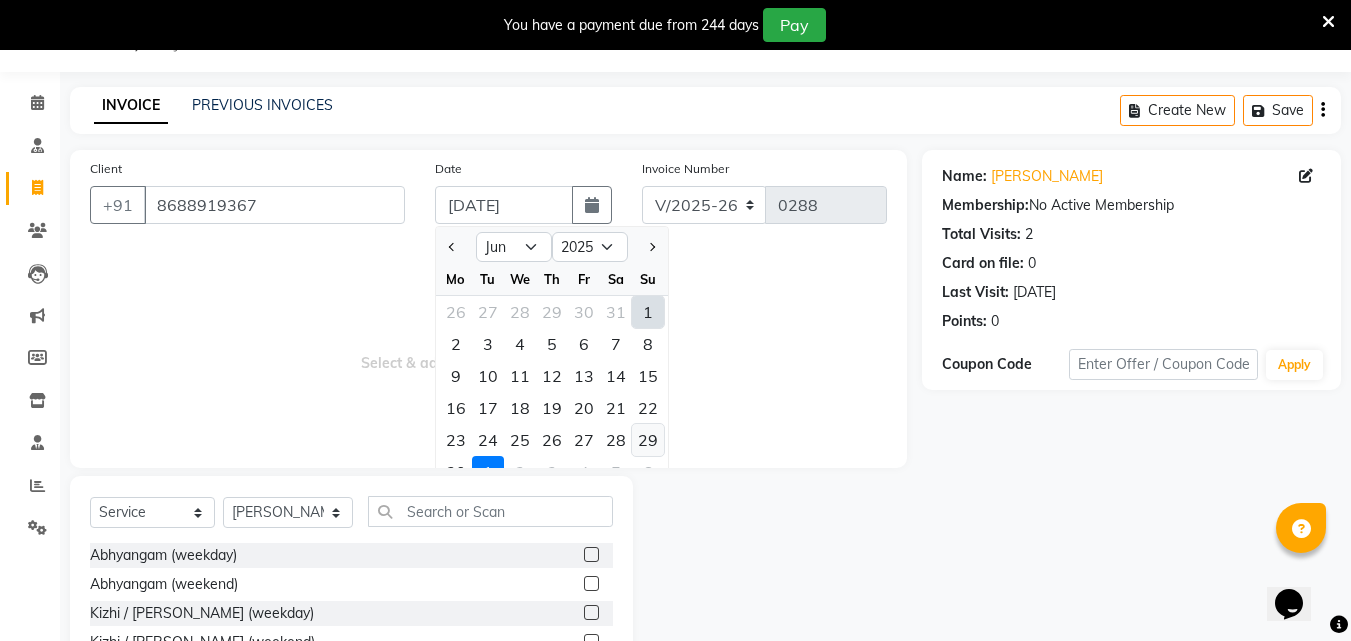 type on "29-06-2025" 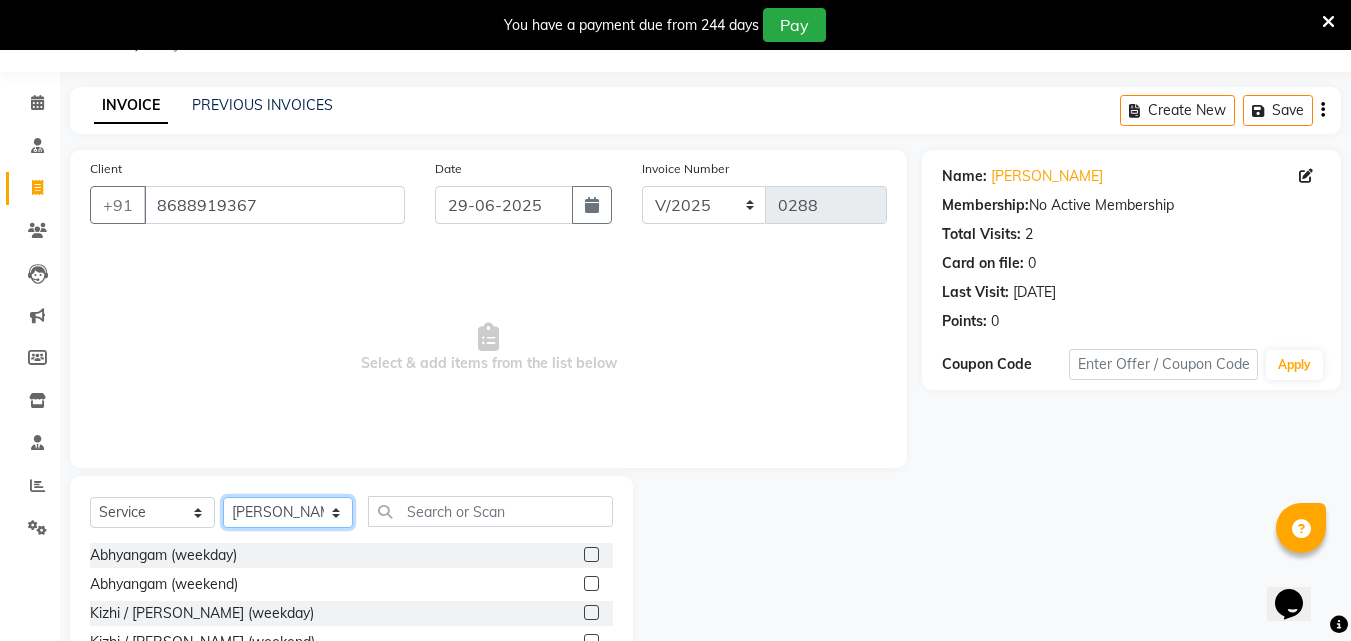 click on "Select Therapist [PERSON_NAME] [PERSON_NAME] [PERSON_NAME] Bibina [PERSON_NAME] [PERSON_NAME] Dr. [PERSON_NAME] [PERSON_NAME] Dr. [PERSON_NAME] Dr. [PERSON_NAME] [PERSON_NAME] [PERSON_NAME] [PERSON_NAME] [PERSON_NAME] Pooja [PERSON_NAME] Mishra [PERSON_NAME] [PERSON_NAME] G [PERSON_NAME] K M [PERSON_NAME] K [PERSON_NAME] Suddheesh K K [PERSON_NAME] [PERSON_NAME] Swati [PERSON_NAME] [PERSON_NAME] Vidya [PERSON_NAME] [PERSON_NAME]" 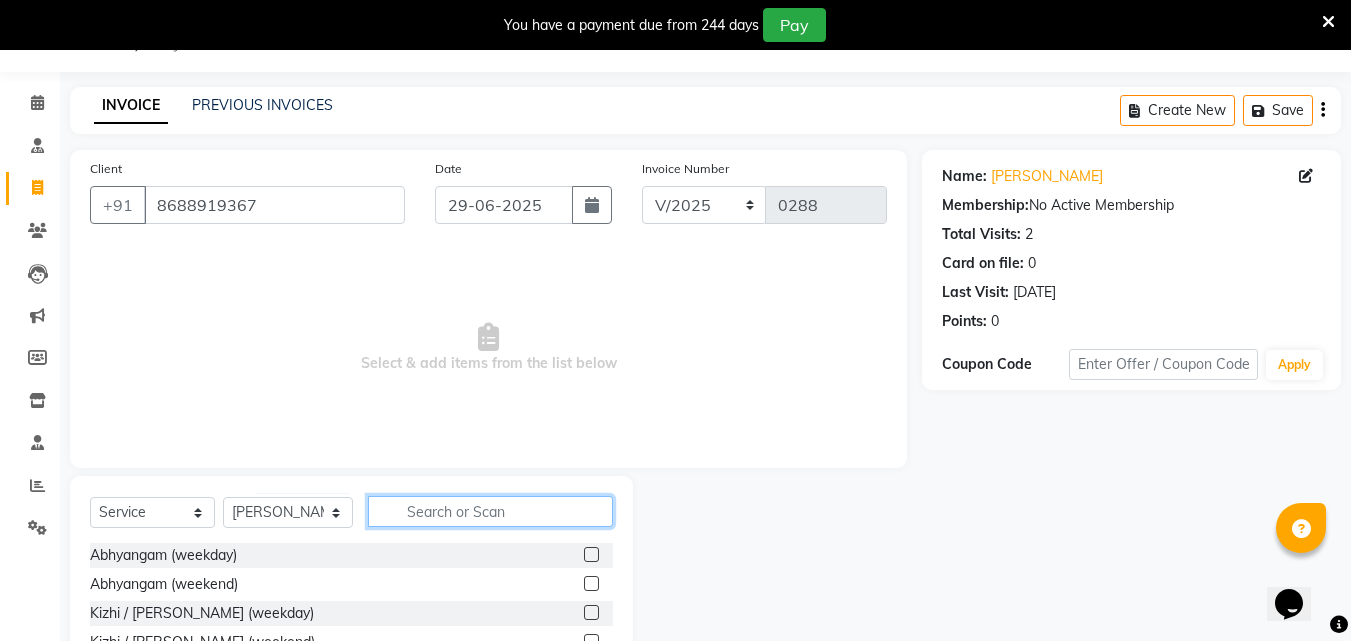 click 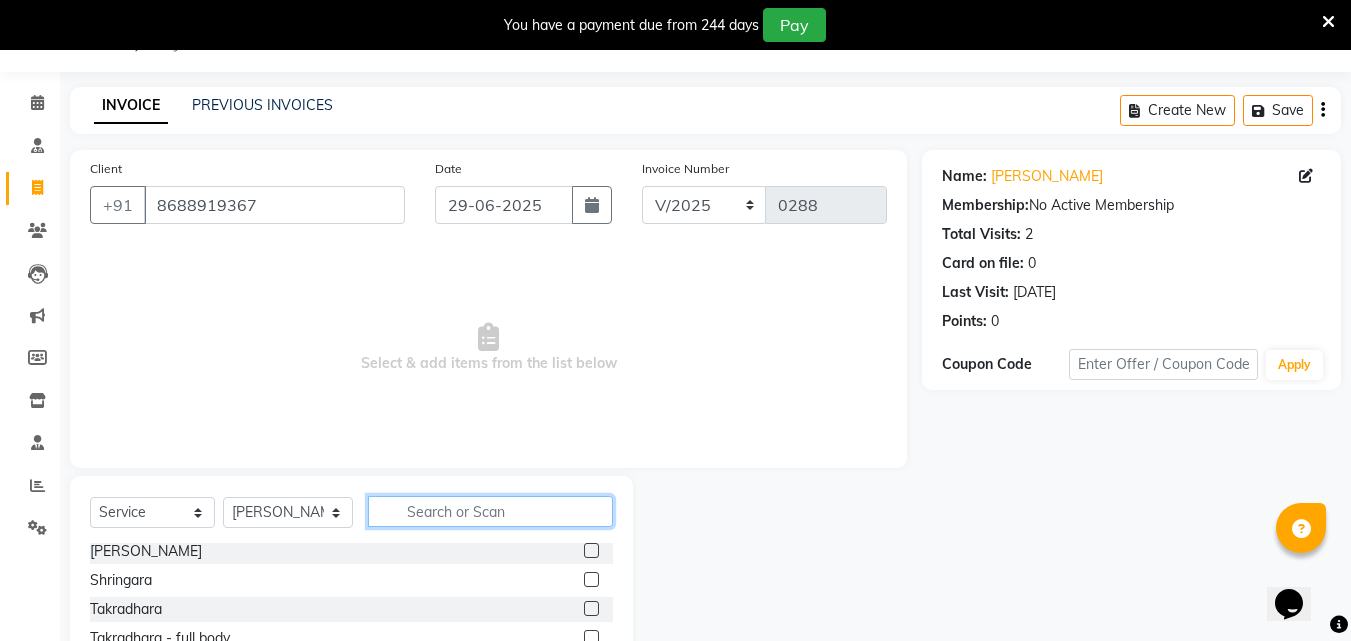 scroll, scrollTop: 371, scrollLeft: 0, axis: vertical 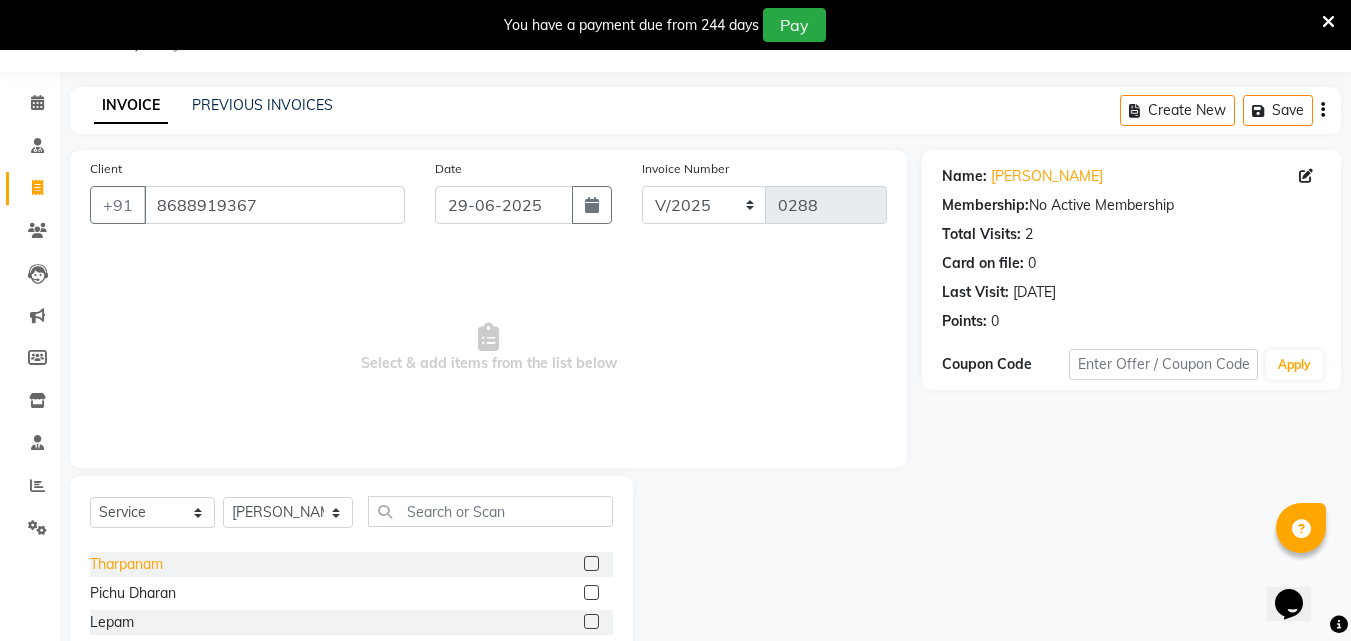 click on "Tharpanam" 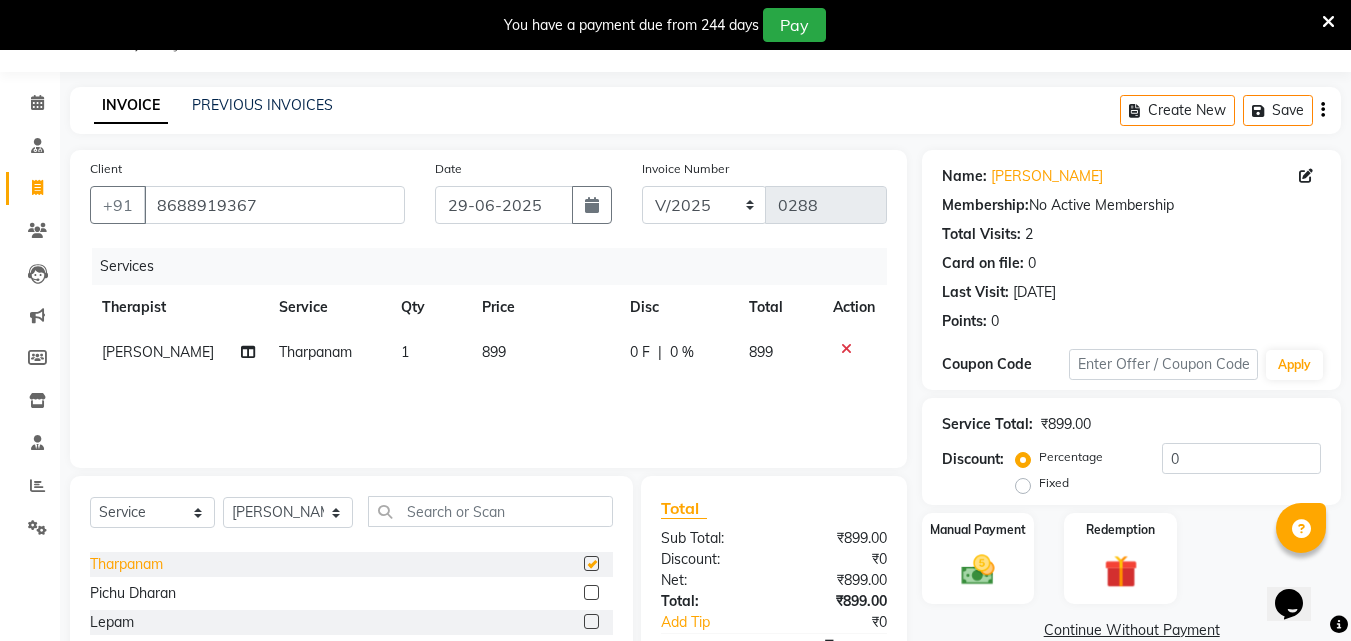 checkbox on "false" 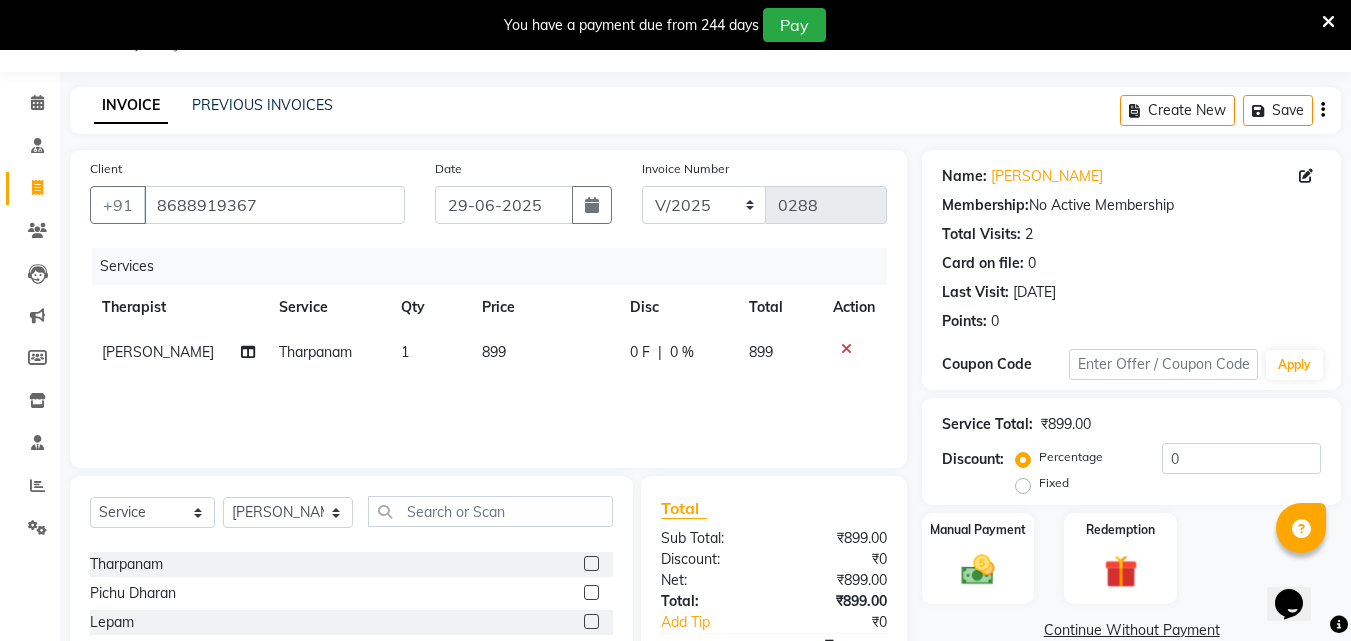 click on "1" 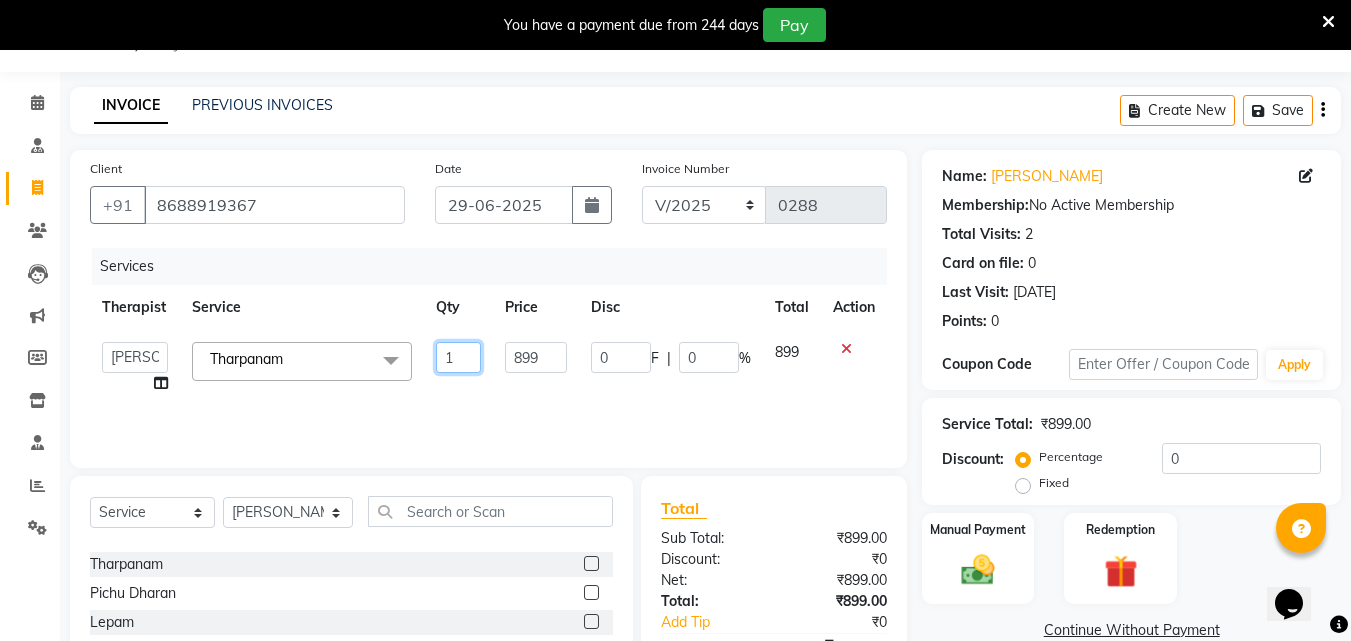 drag, startPoint x: 459, startPoint y: 361, endPoint x: 438, endPoint y: 361, distance: 21 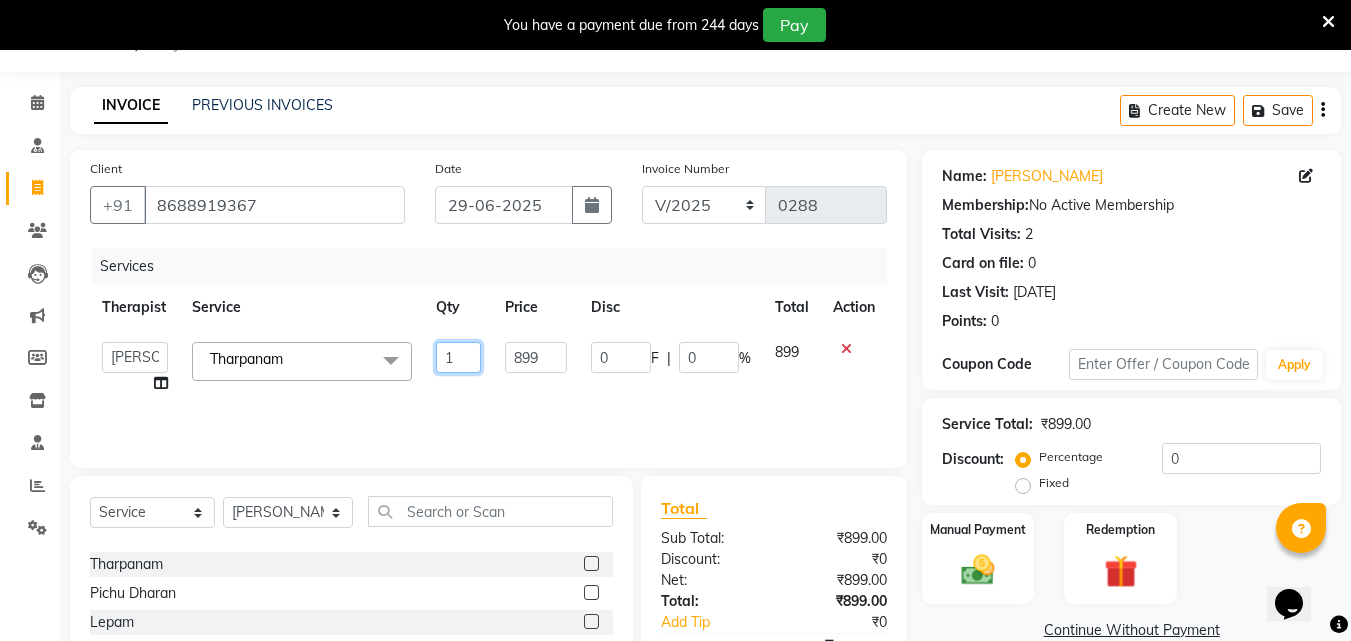 type on "4" 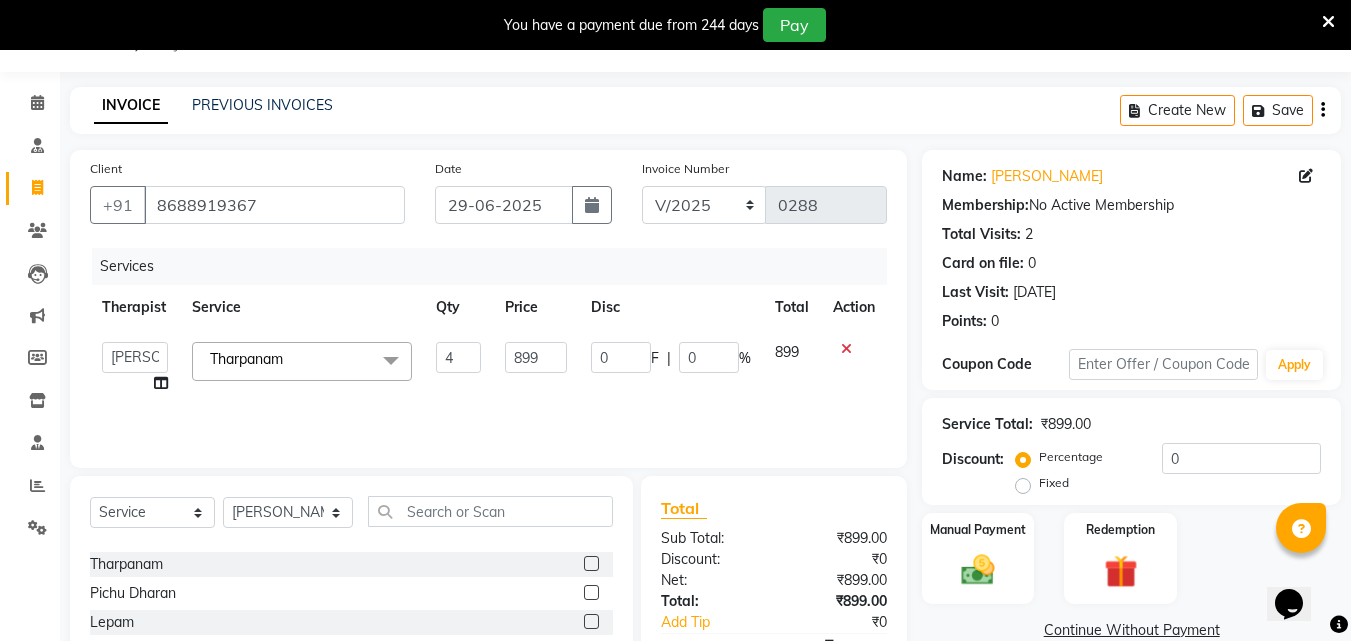 click on "Services Therapist Service Qty Price Disc Total Action  [PERSON_NAME]   [PERSON_NAME]   [PERSON_NAME]   [PERSON_NAME]   [PERSON_NAME]   Dr. [PERSON_NAME]   [PERSON_NAME]   Dr. [PERSON_NAME]   Dr. [PERSON_NAME]   [PERSON_NAME] [PERSON_NAME]   [PERSON_NAME]   [PERSON_NAME]   Pooja [PERSON_NAME] Mishra   [PERSON_NAME]   [PERSON_NAME] G [PERSON_NAME] K M   [PERSON_NAME] K   [PERSON_NAME]   Suddheesh K K   [PERSON_NAME]   [PERSON_NAME]   Swati   [PERSON_NAME]   [PERSON_NAME]   Vidya [PERSON_NAME]   [PERSON_NAME]  Tharpanam  x Abhyangam  (weekday) [GEOGRAPHIC_DATA] (weekend) [GEOGRAPHIC_DATA] / [PERSON_NAME] (weekday) Kizhi / [PERSON_NAME] (weekend) Shirodhara (weekday) Shirodhara (weekend) Udvarthanam Pizhichil2999 Marma Therapy Upanaham (Ayurvedic Body Wrap) [PERSON_NAME] / [PERSON_NAME]/ [PERSON_NAME] - full body [PERSON_NAME] [PERSON_NAME] - full body [PERSON_NAME] Yoga Vasthy Vamana [PERSON_NAME] Steam Herbal bath Dhanyamladhara2399 Lepam 4" 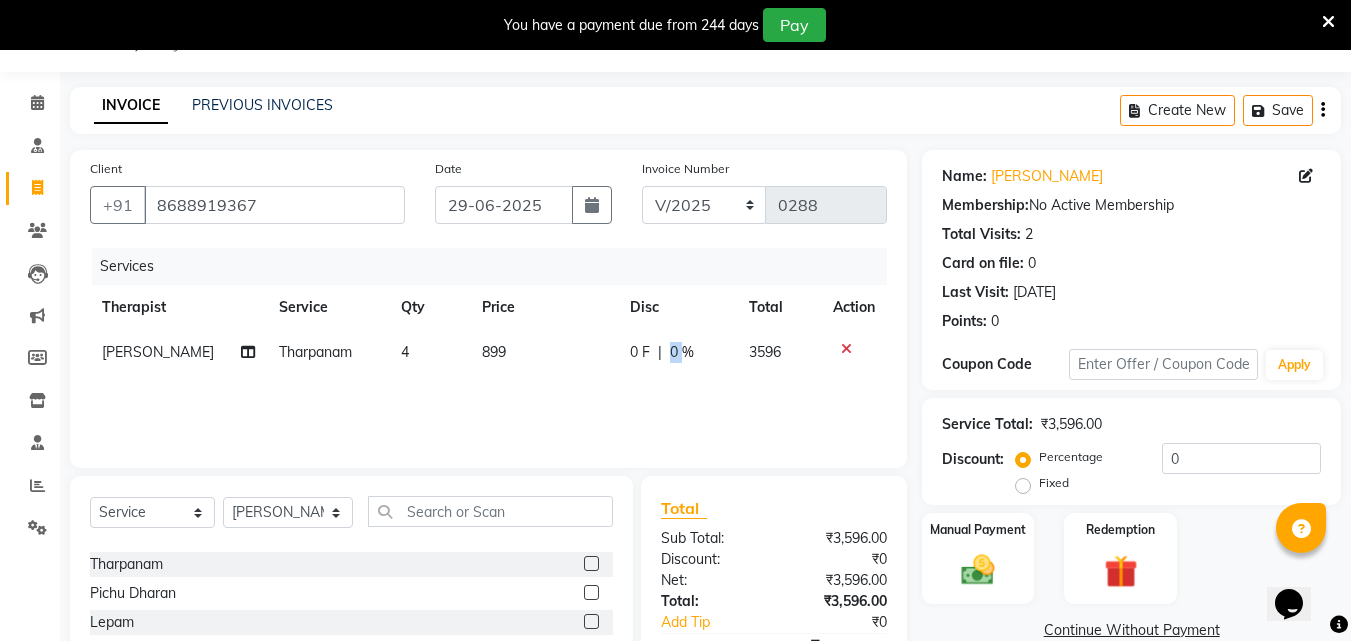 click on "0 %" 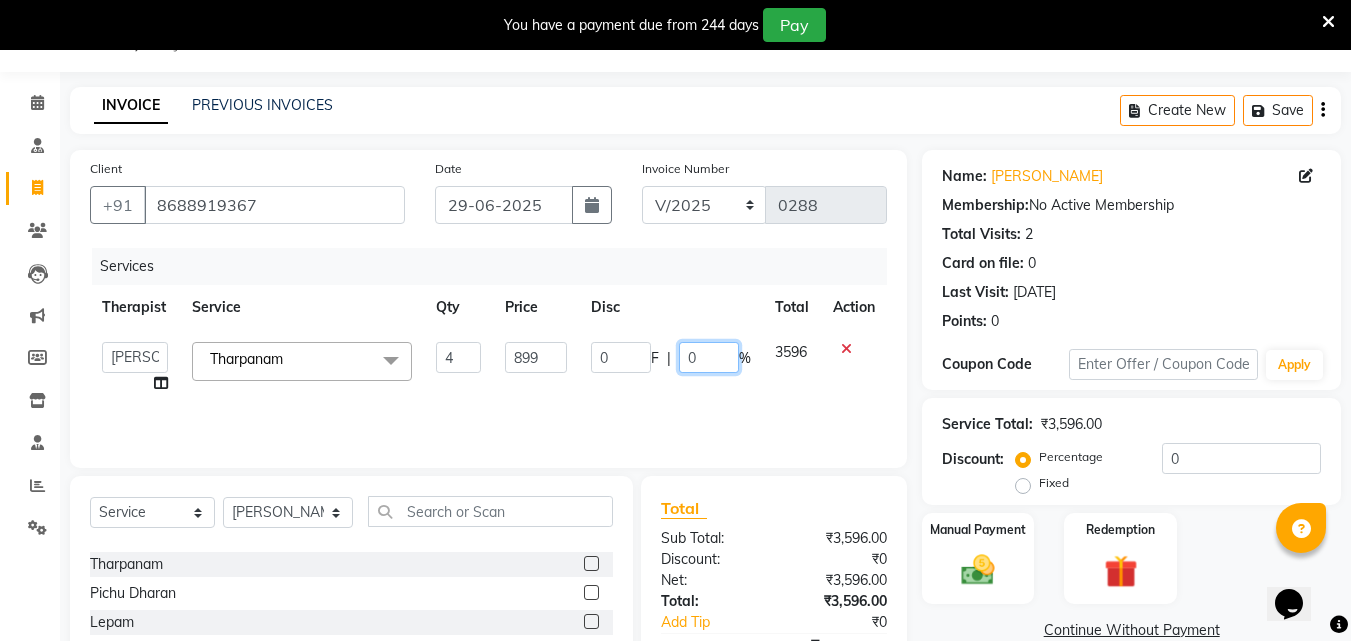 drag, startPoint x: 699, startPoint y: 356, endPoint x: 679, endPoint y: 359, distance: 20.22375 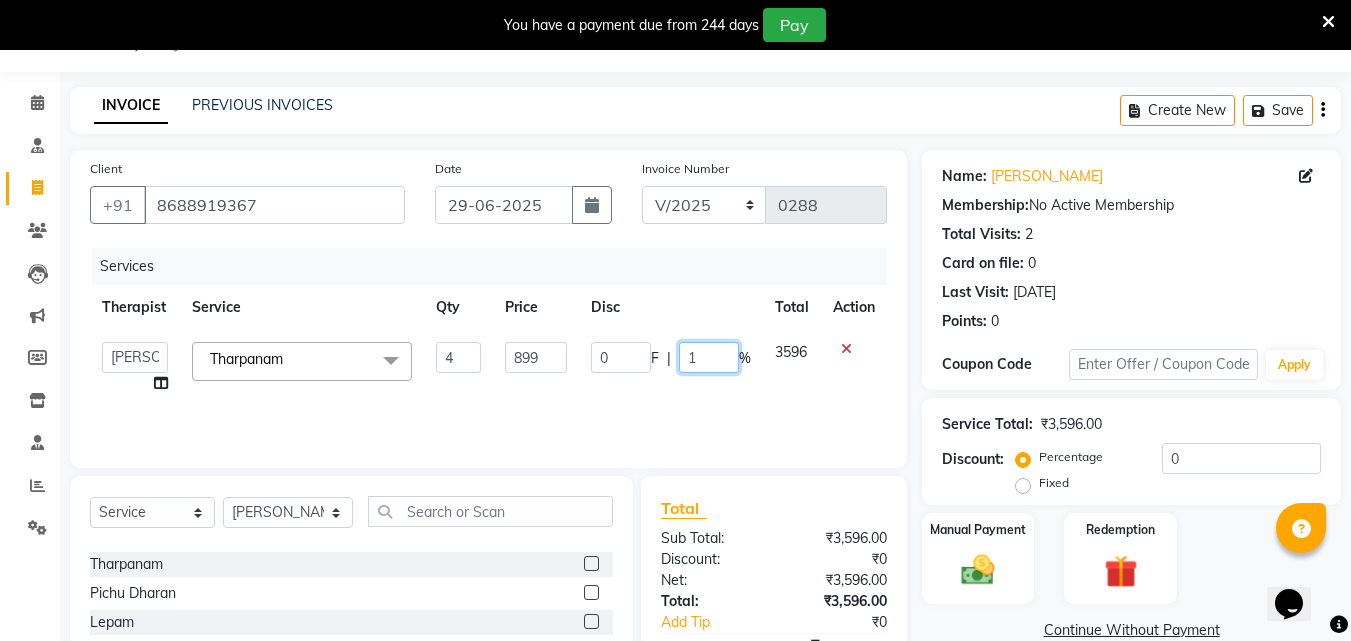 type on "11" 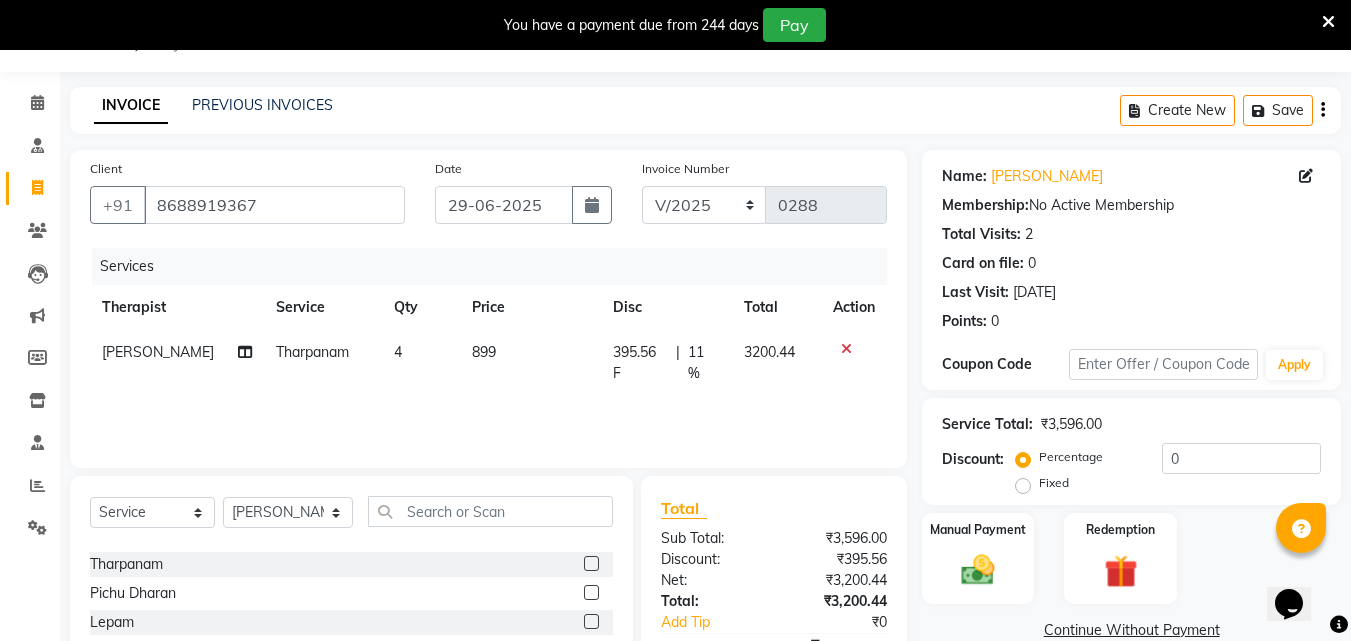 click on "Services Therapist Service Qty Price Disc Total Action [PERSON_NAME] Tharpanam 4 899 395.56 F | 11 % 3200.44" 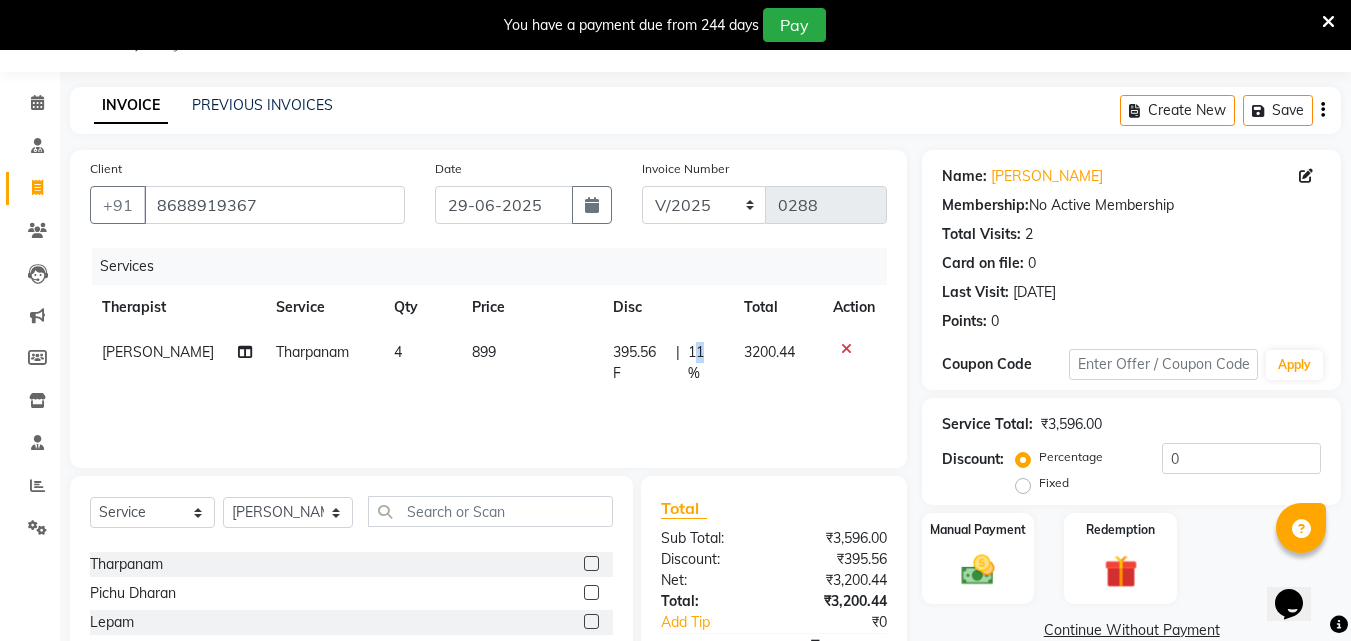 click on "11 %" 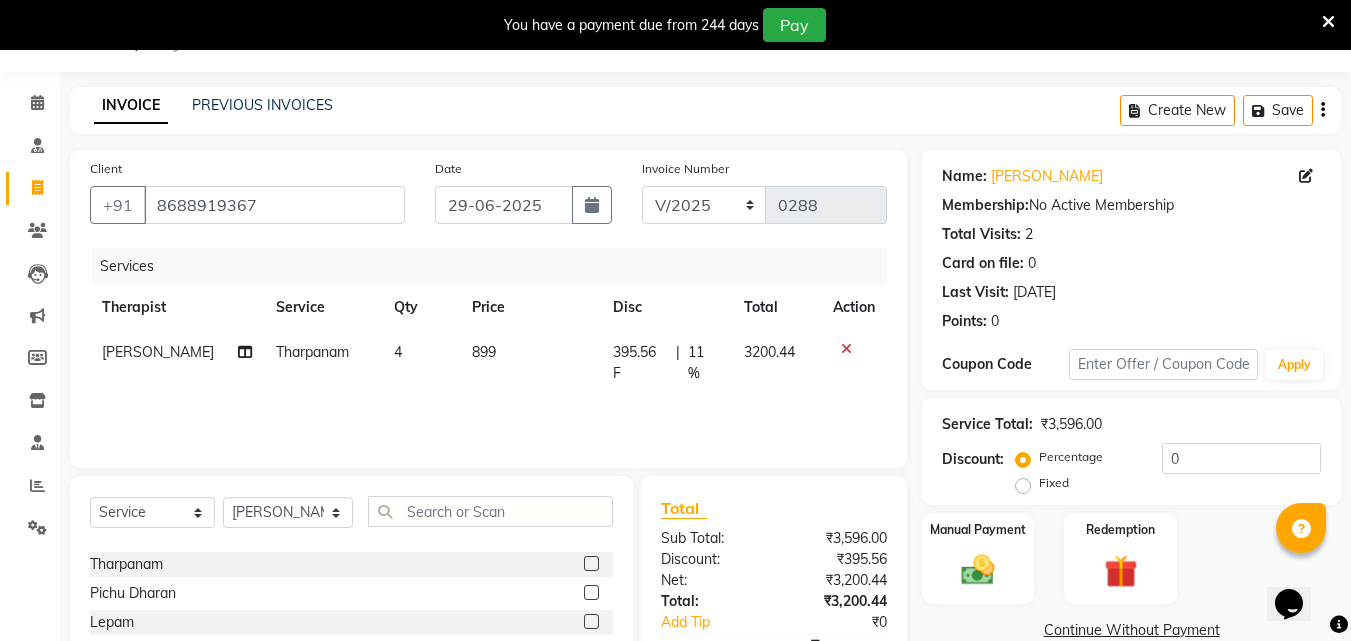 select on "57062" 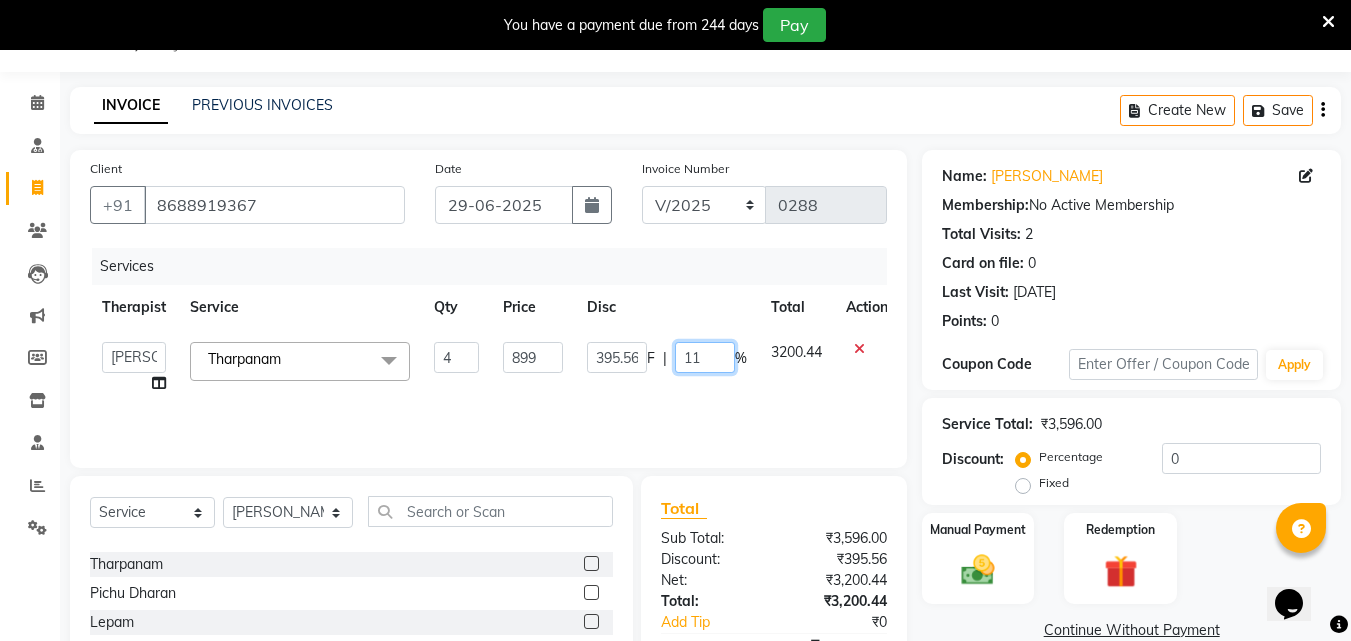 drag, startPoint x: 703, startPoint y: 363, endPoint x: 654, endPoint y: 360, distance: 49.09175 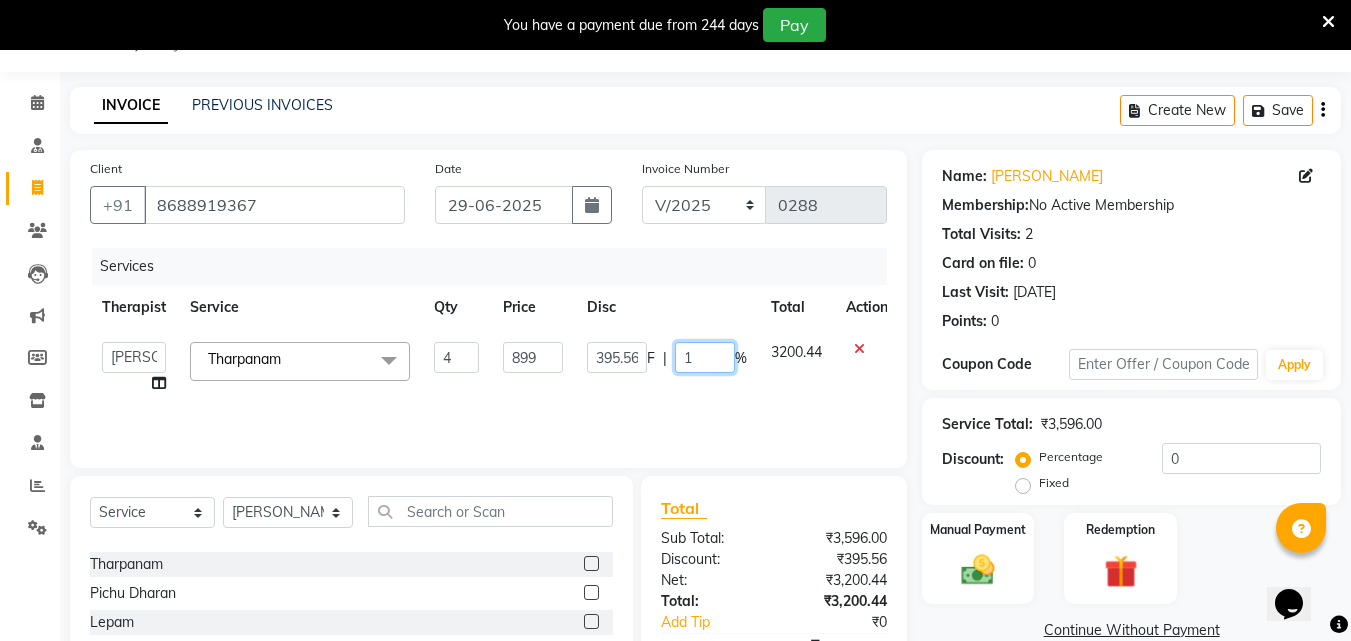 type on "10" 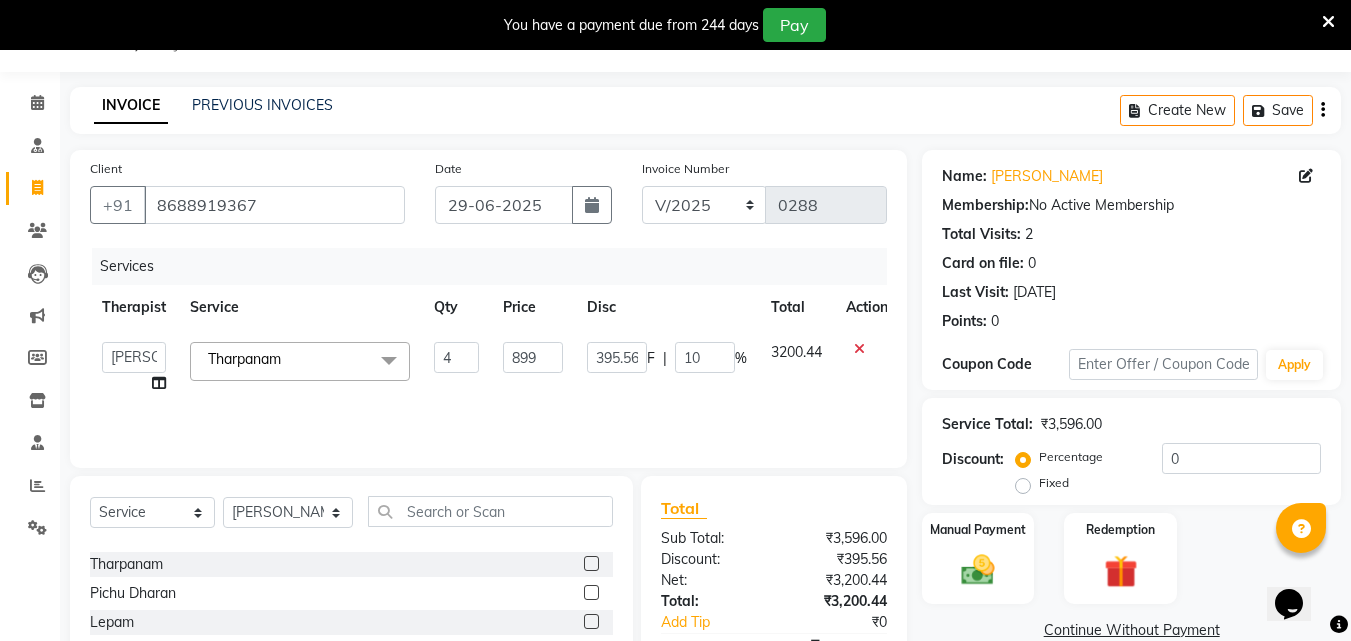 click on "Services Therapist Service Qty Price Disc Total Action  [PERSON_NAME]   [PERSON_NAME]   [PERSON_NAME]   [PERSON_NAME]   [PERSON_NAME]   Dr. [PERSON_NAME]   [PERSON_NAME]   Dr. [PERSON_NAME]   Dr. [PERSON_NAME]   [PERSON_NAME] [PERSON_NAME]   [PERSON_NAME]   [PERSON_NAME]   Pooja [PERSON_NAME] Mishra   [PERSON_NAME]   [PERSON_NAME] G [PERSON_NAME] K M   [PERSON_NAME] K   [PERSON_NAME]   Suddheesh K K   [PERSON_NAME]   [PERSON_NAME]   Swati   [PERSON_NAME]   [PERSON_NAME]   Vidya [PERSON_NAME]   [PERSON_NAME]  Tharpanam  x Abhyangam  (weekday) [GEOGRAPHIC_DATA] (weekend) [GEOGRAPHIC_DATA] / [PERSON_NAME] (weekday) Kizhi / [PERSON_NAME] (weekend) Shirodhara (weekday) Shirodhara (weekend) Udvarthanam Pizhichil2999 Marma Therapy Upanaham (Ayurvedic Body Wrap) [PERSON_NAME] / [PERSON_NAME]/ [PERSON_NAME] - full body [PERSON_NAME] [PERSON_NAME] - full body [PERSON_NAME] Yoga Vasthy Vamana [PERSON_NAME] Steam Herbal bath Dhanyamladhara2399 Lepam 4" 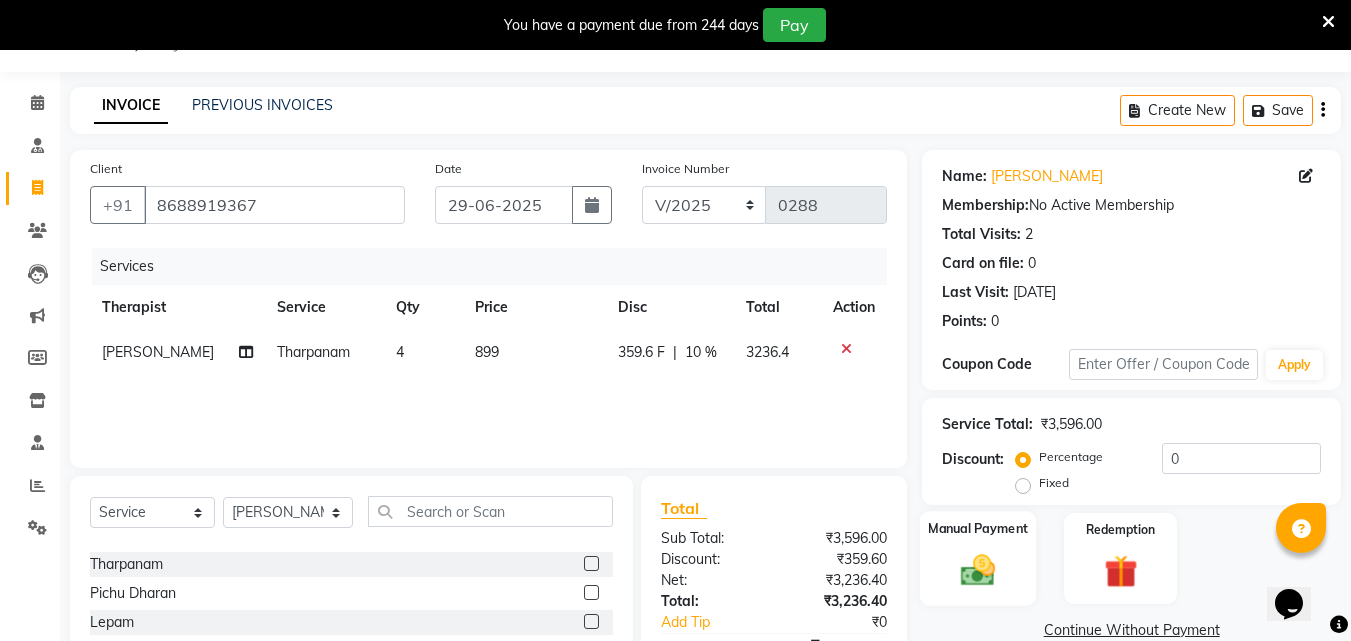 click 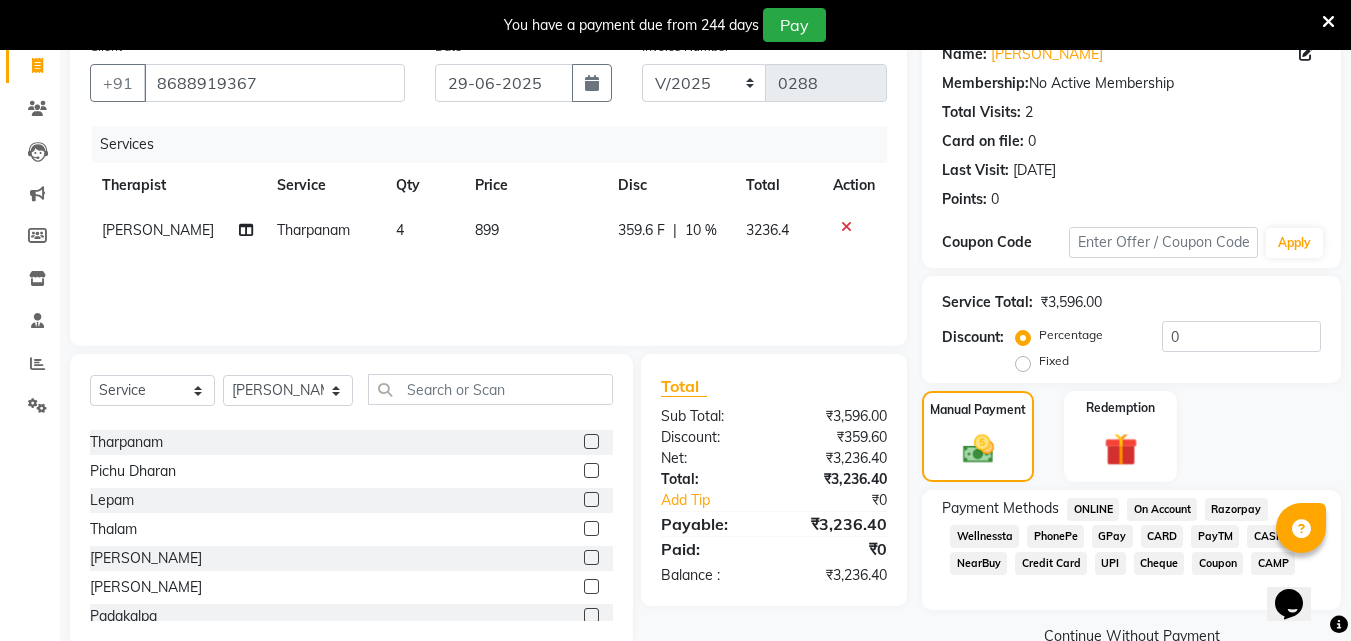 scroll, scrollTop: 186, scrollLeft: 0, axis: vertical 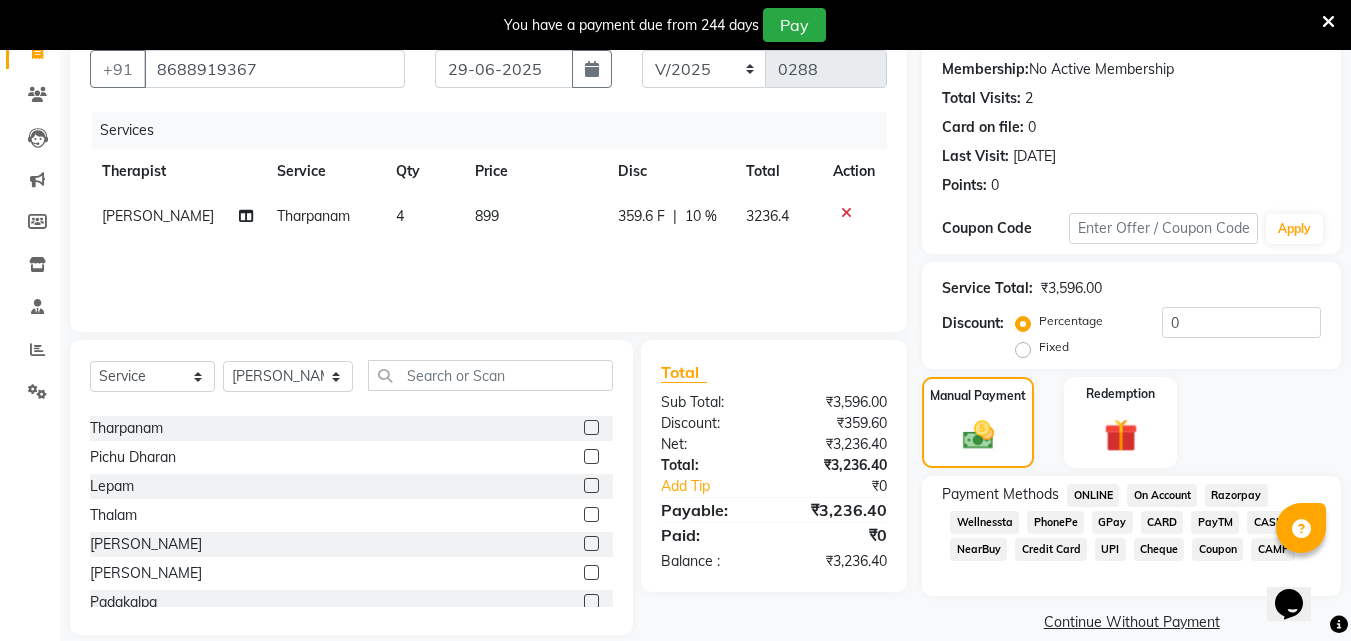 click on "CARD" 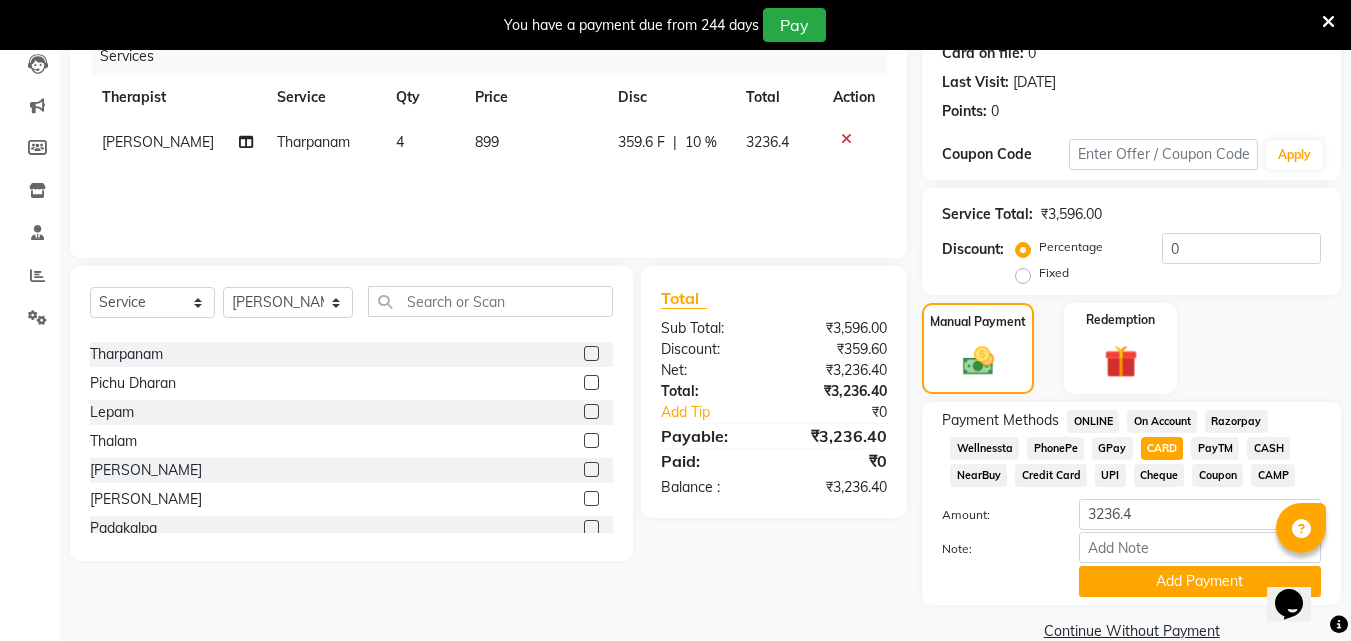 scroll, scrollTop: 269, scrollLeft: 0, axis: vertical 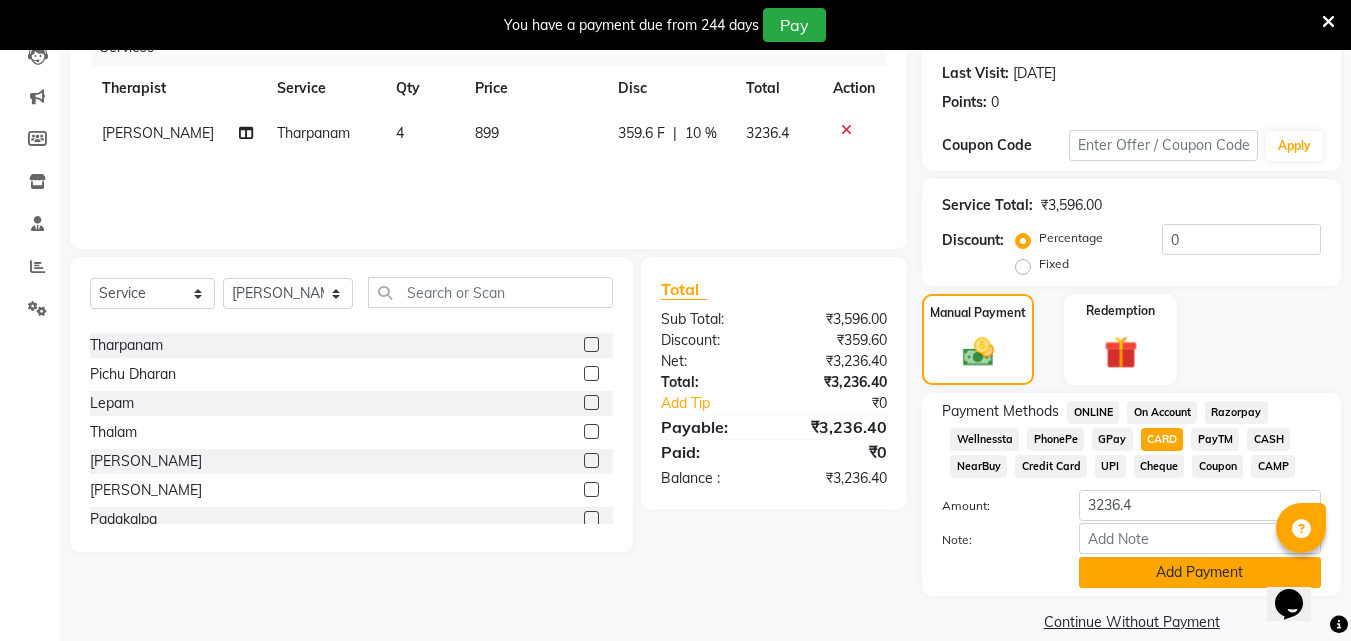click on "Add Payment" 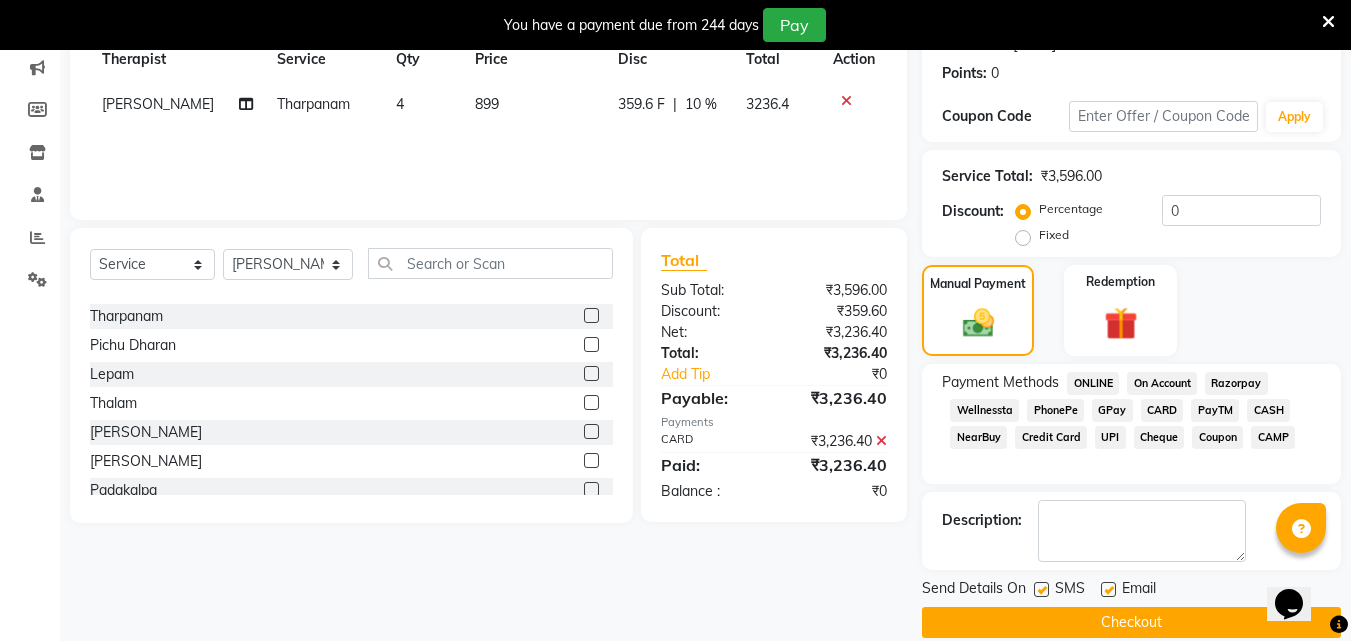 scroll, scrollTop: 325, scrollLeft: 0, axis: vertical 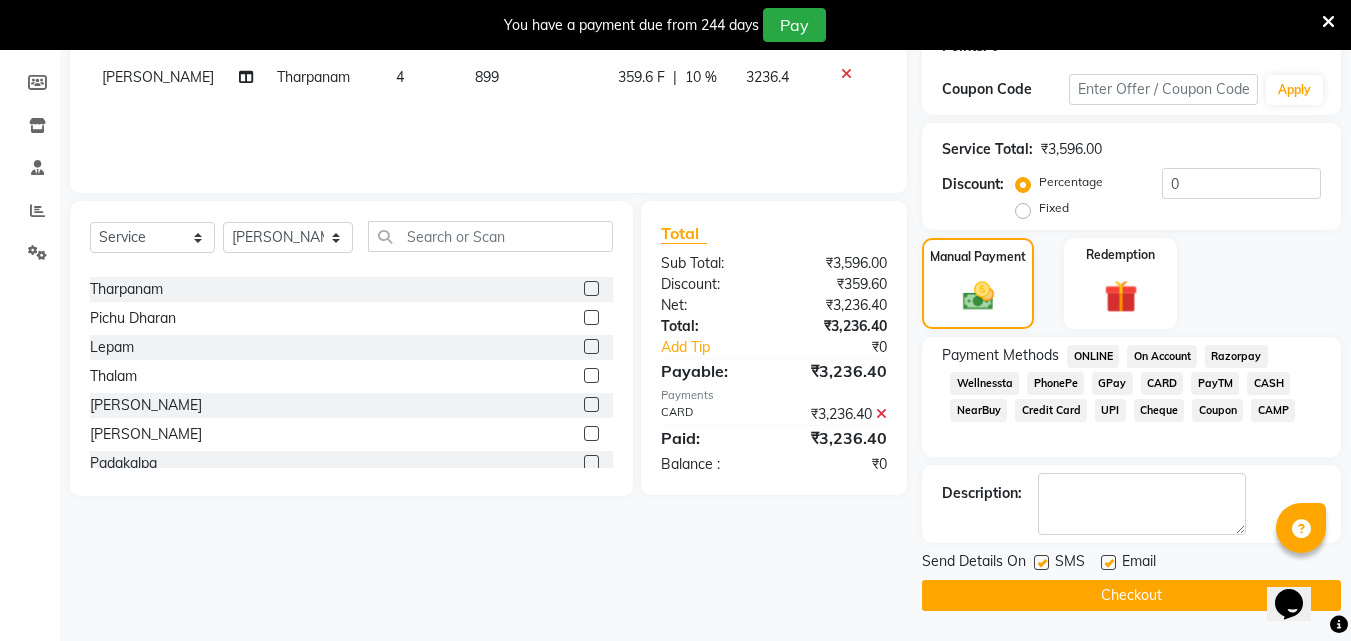 click 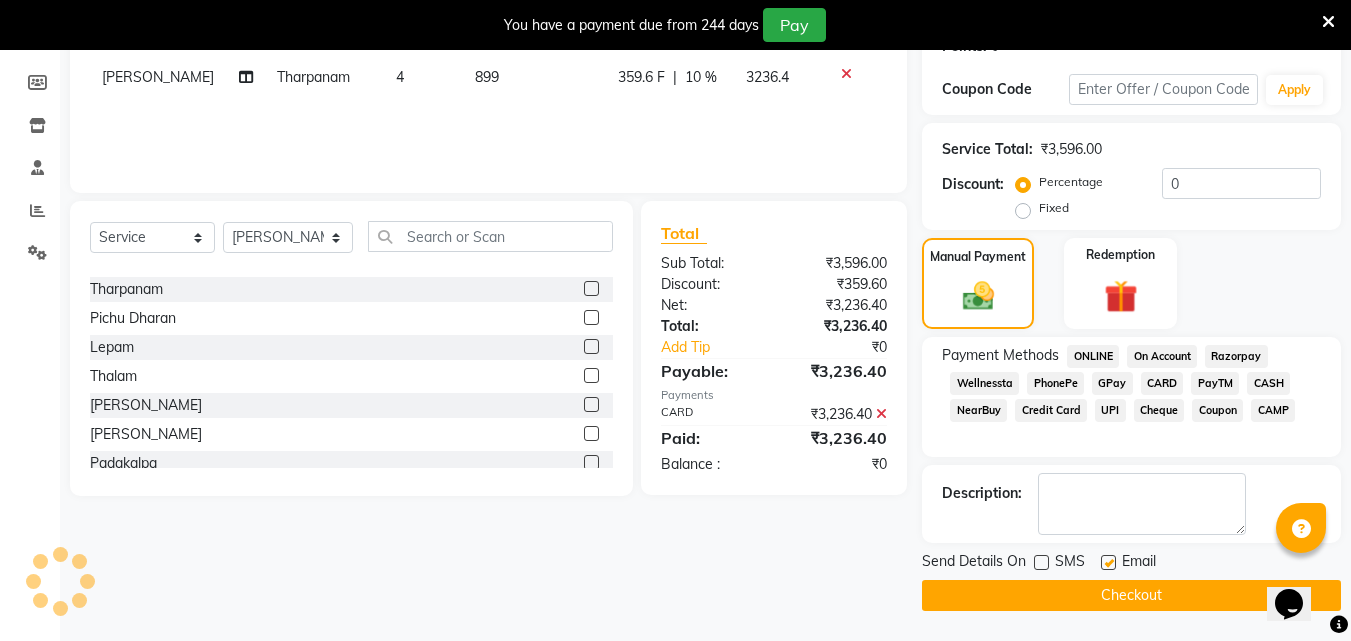 click on "Email" 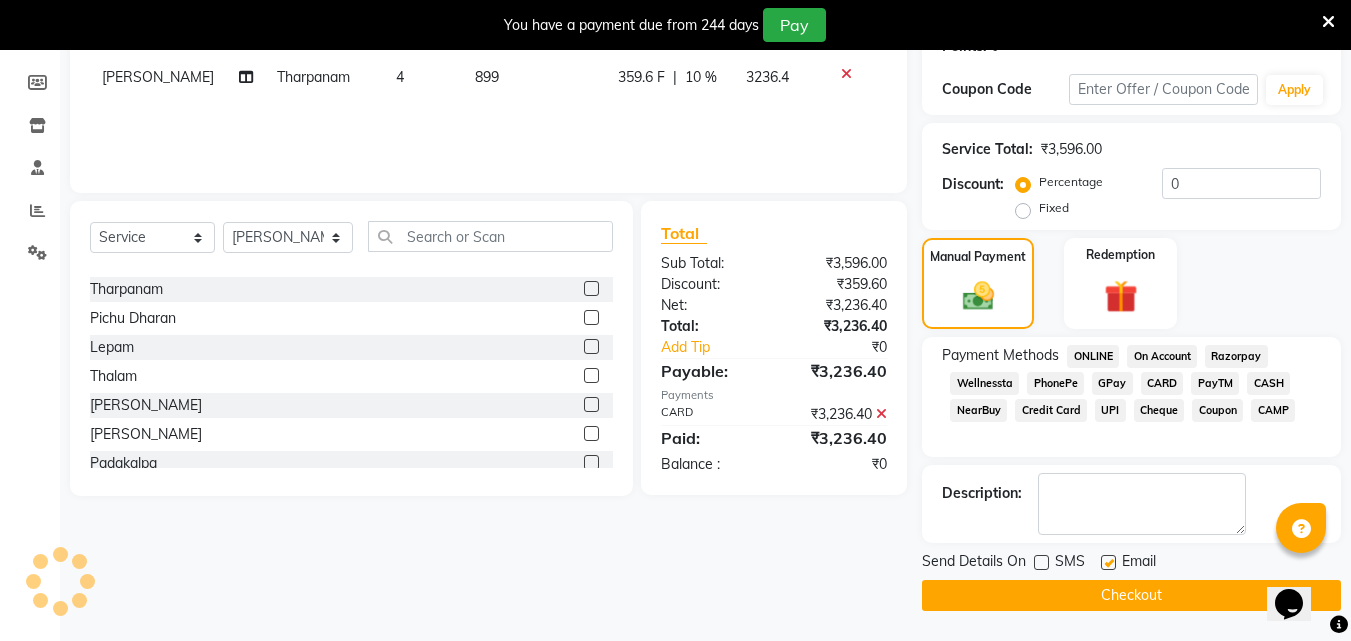 click 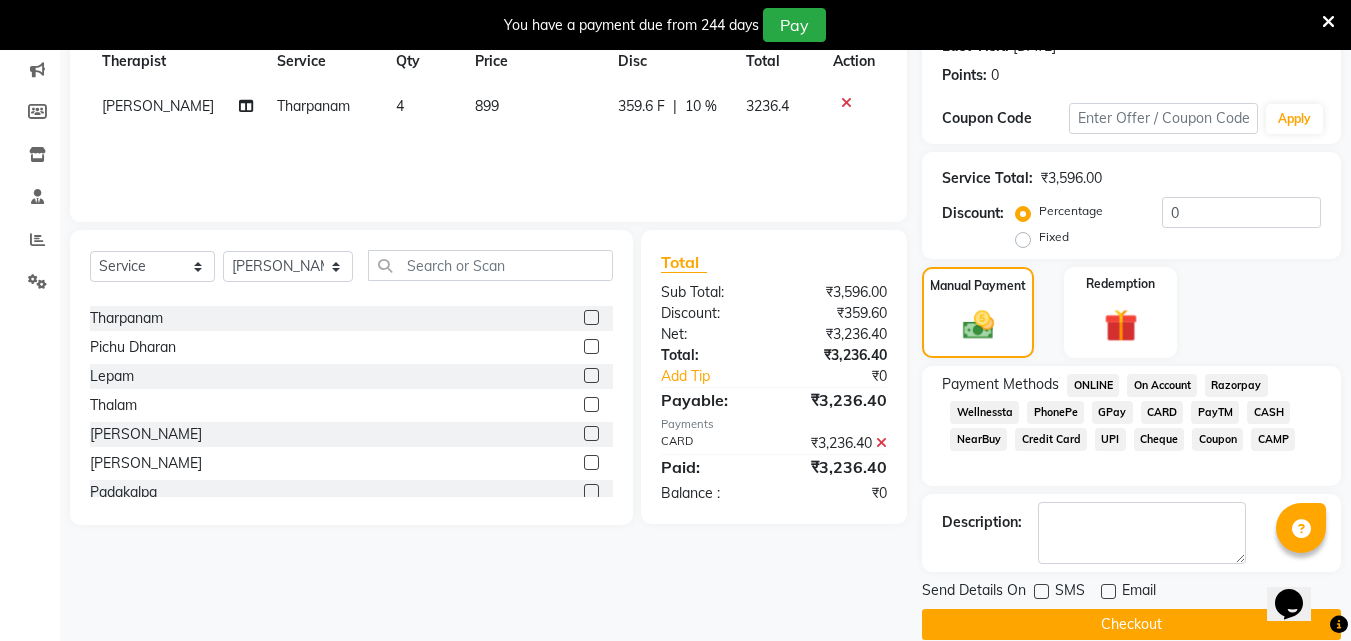 scroll, scrollTop: 325, scrollLeft: 0, axis: vertical 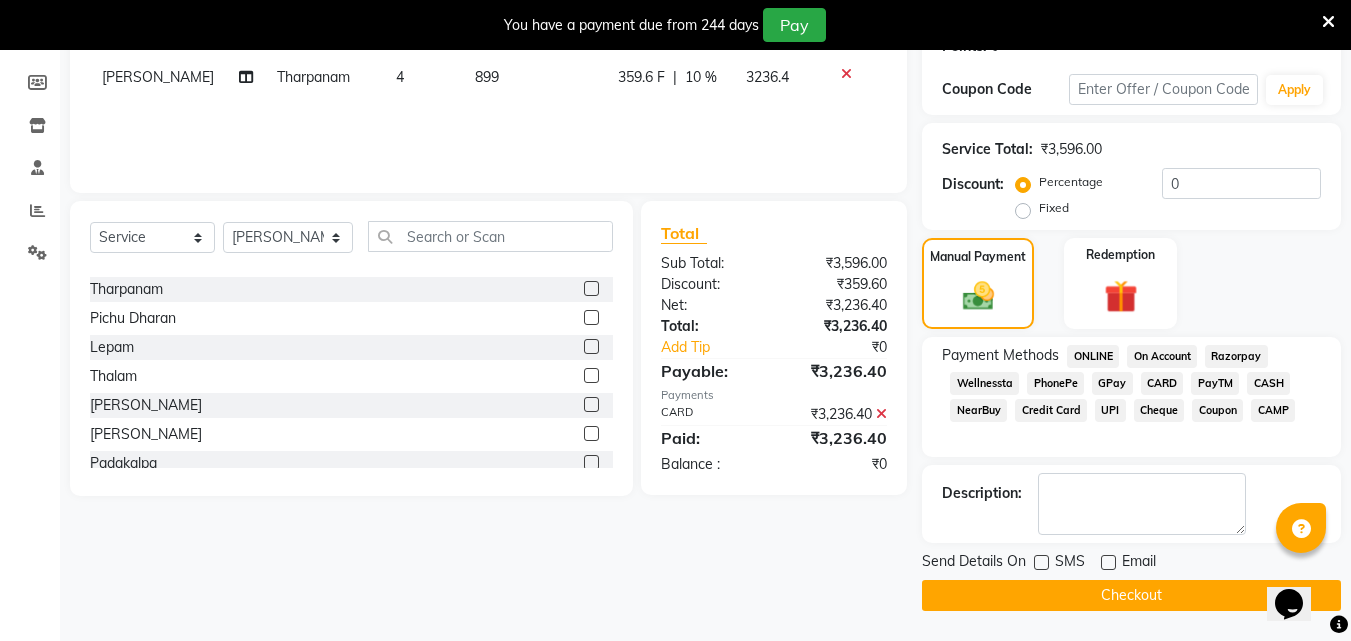 click on "Checkout" 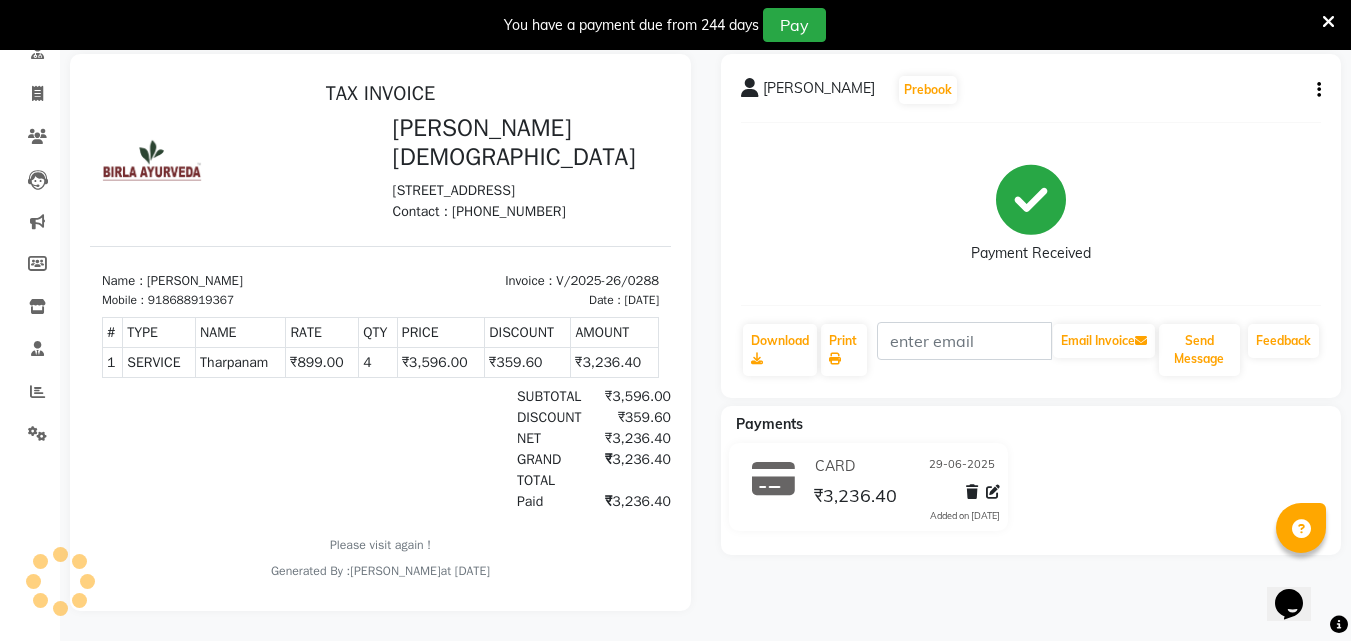 scroll, scrollTop: 0, scrollLeft: 0, axis: both 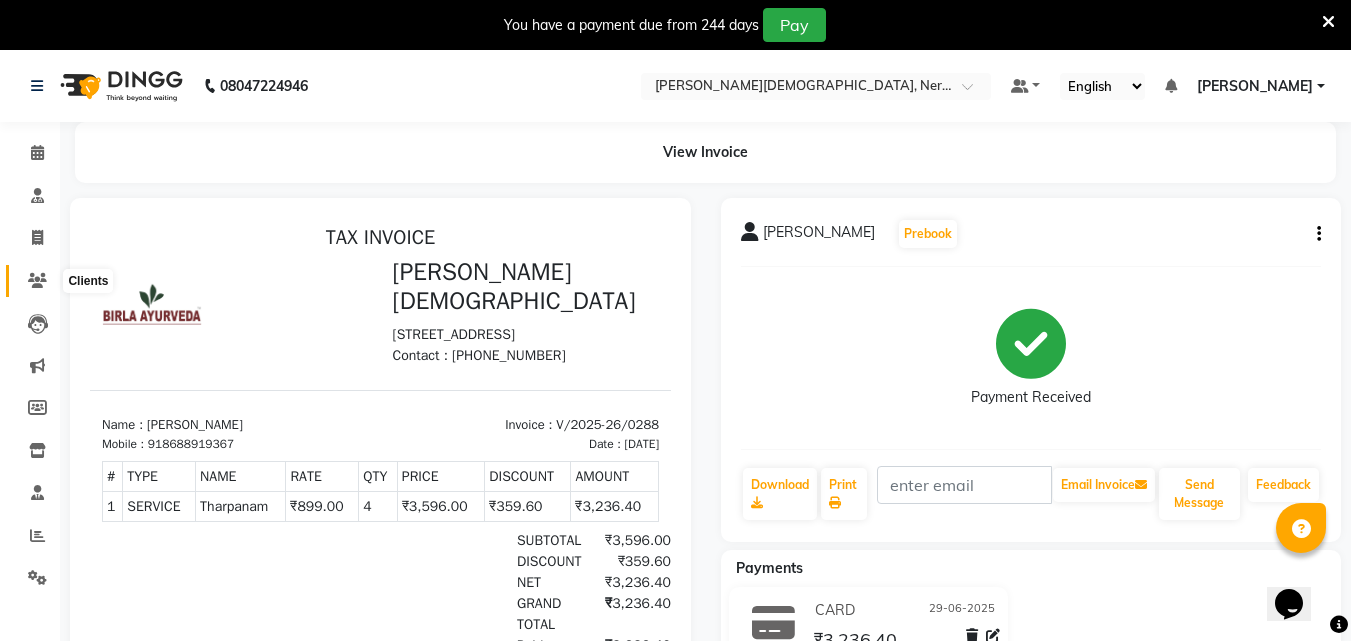 click 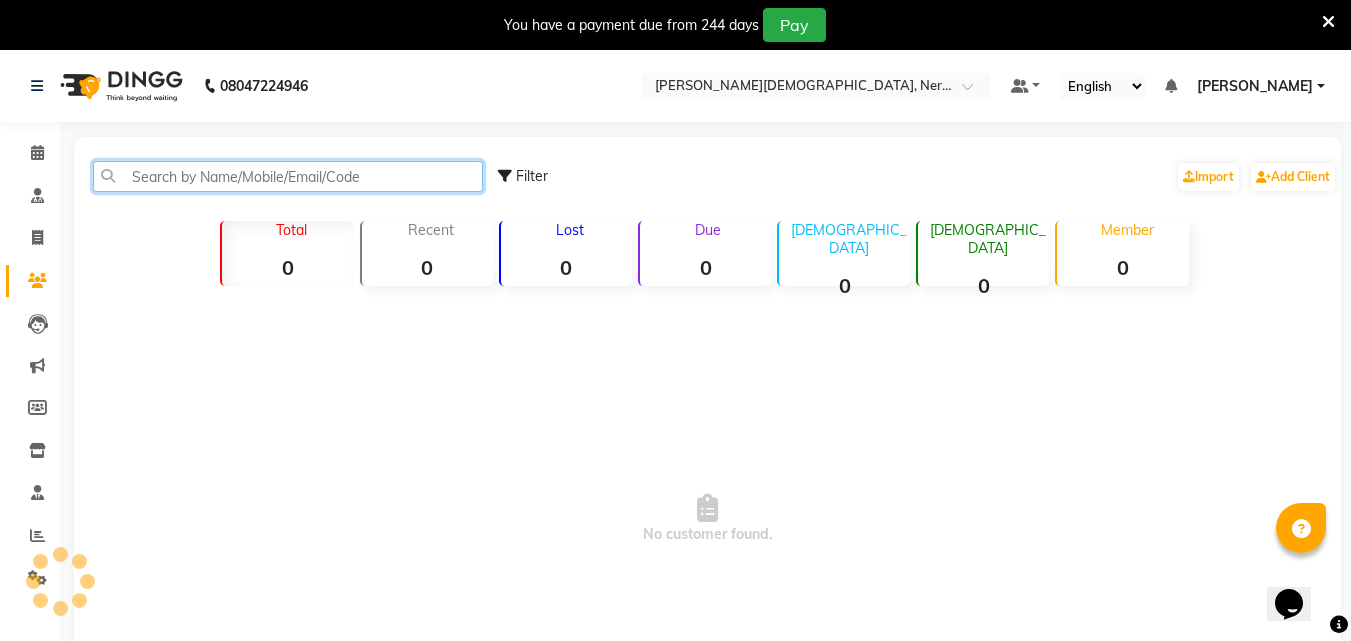 click 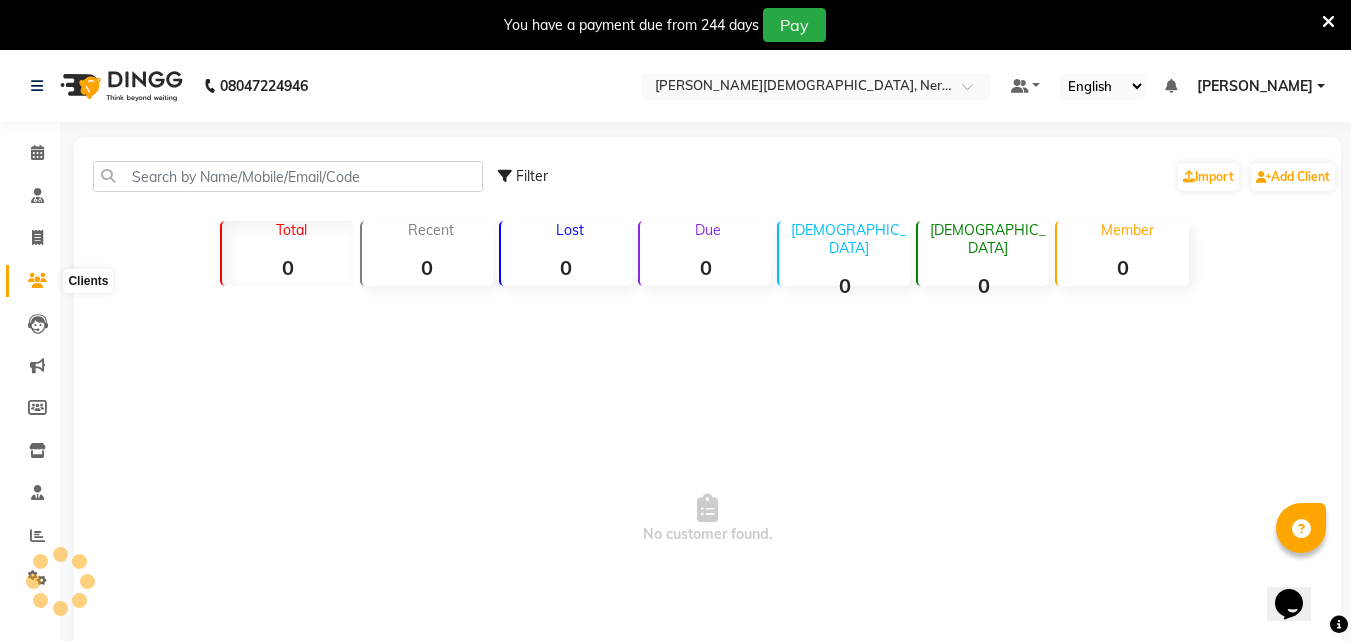 click 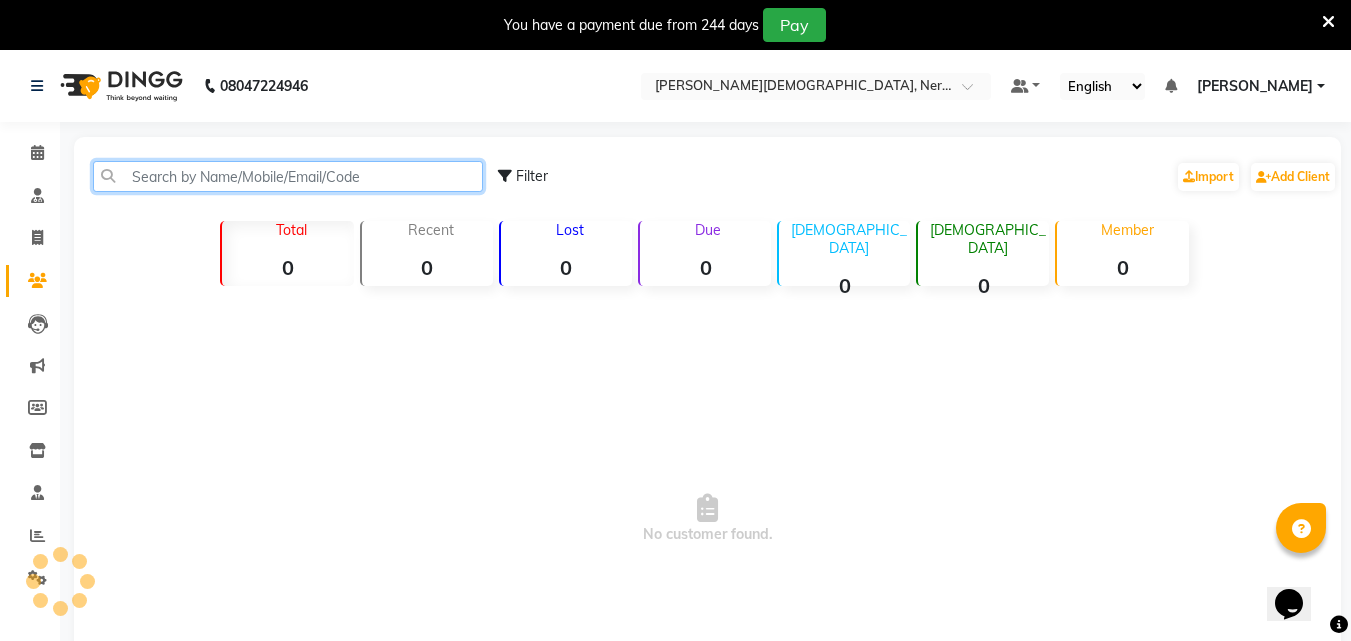 click 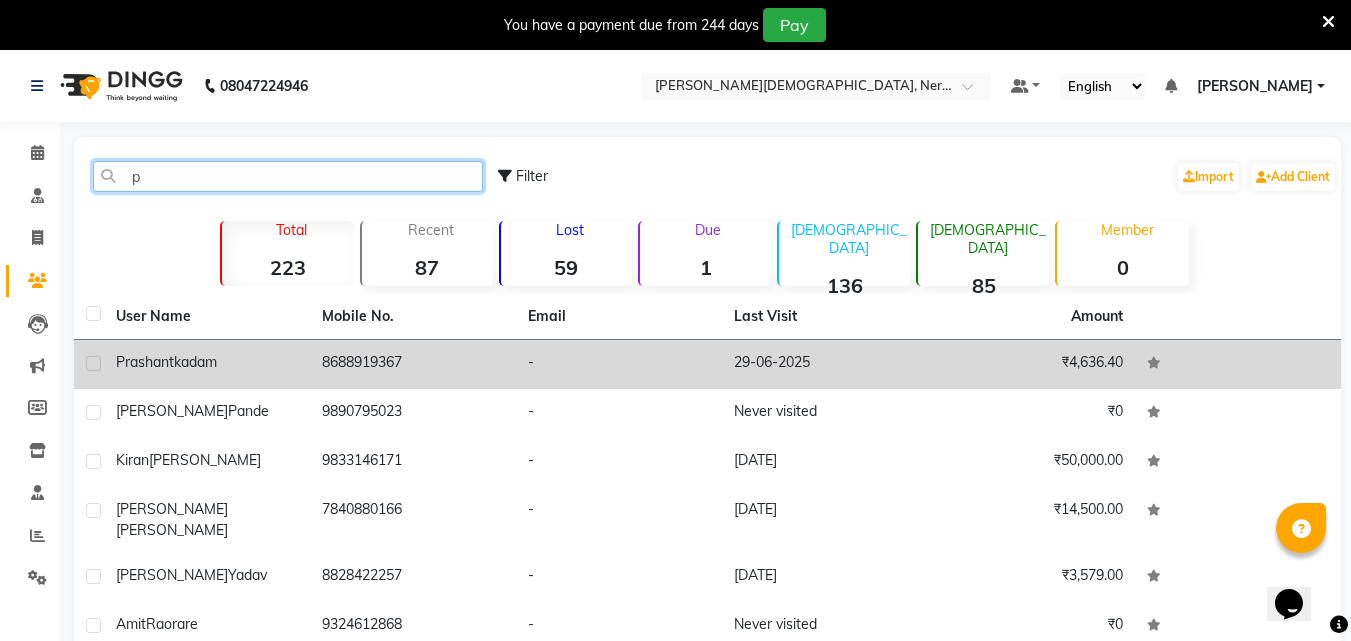 type on "p" 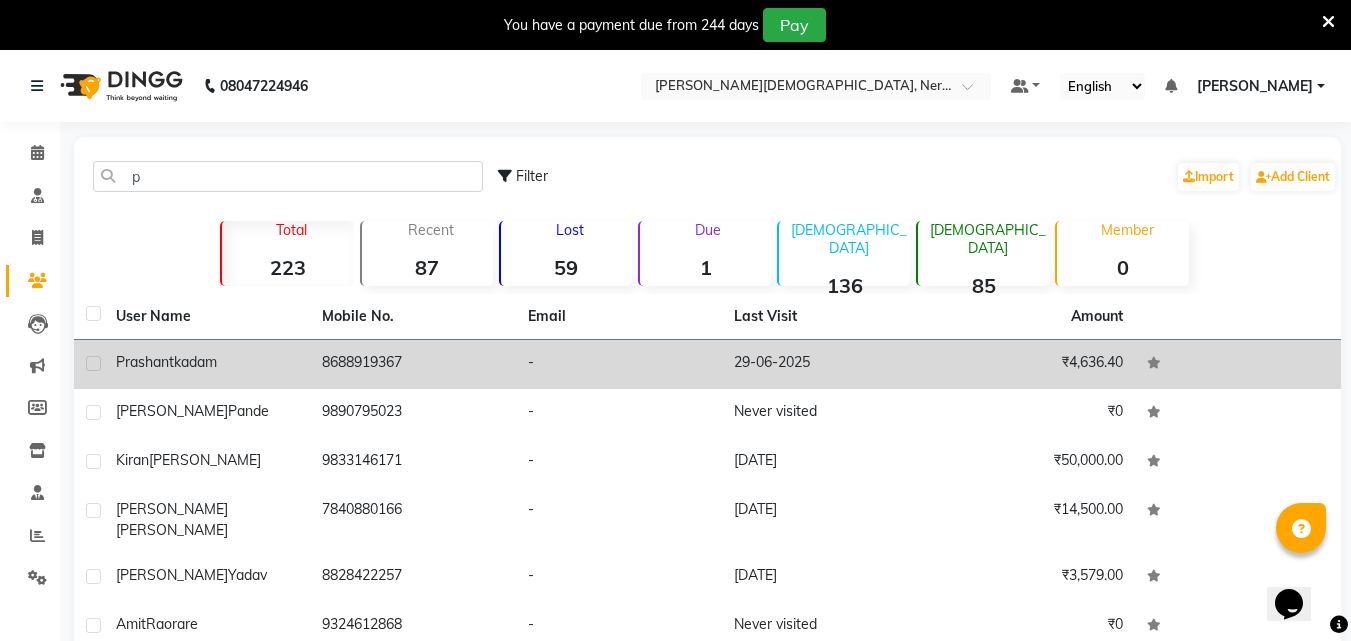 click on "kadam" 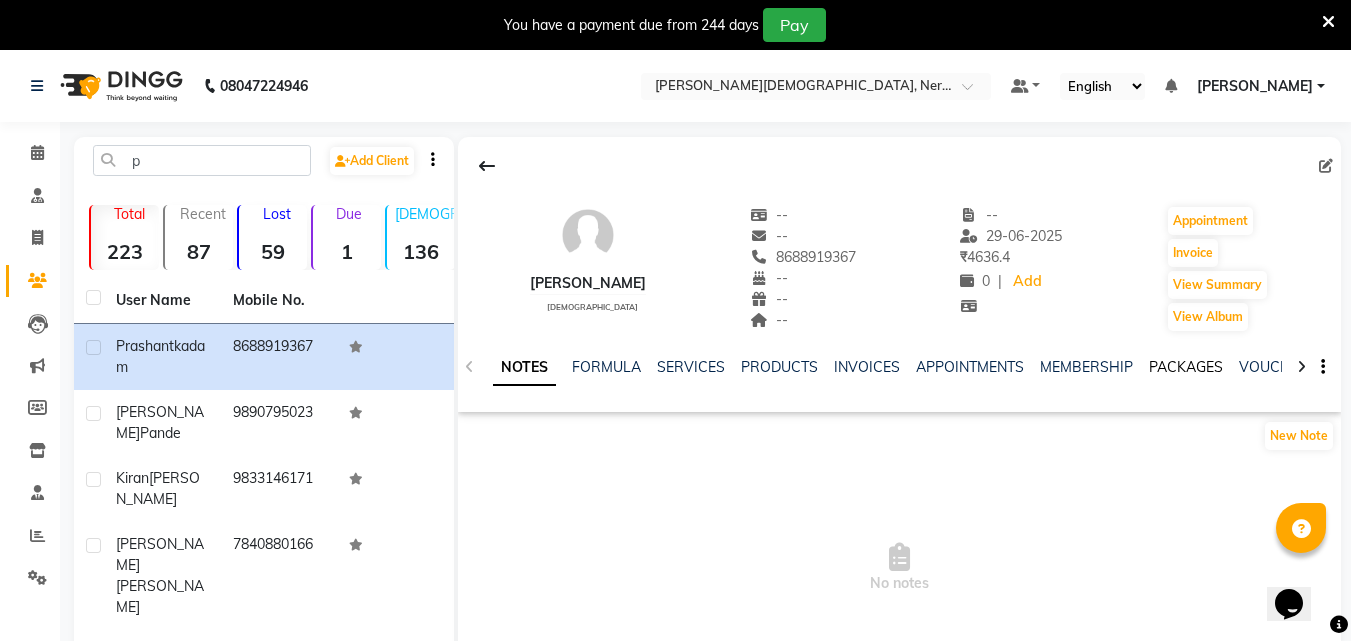 click on "PACKAGES" 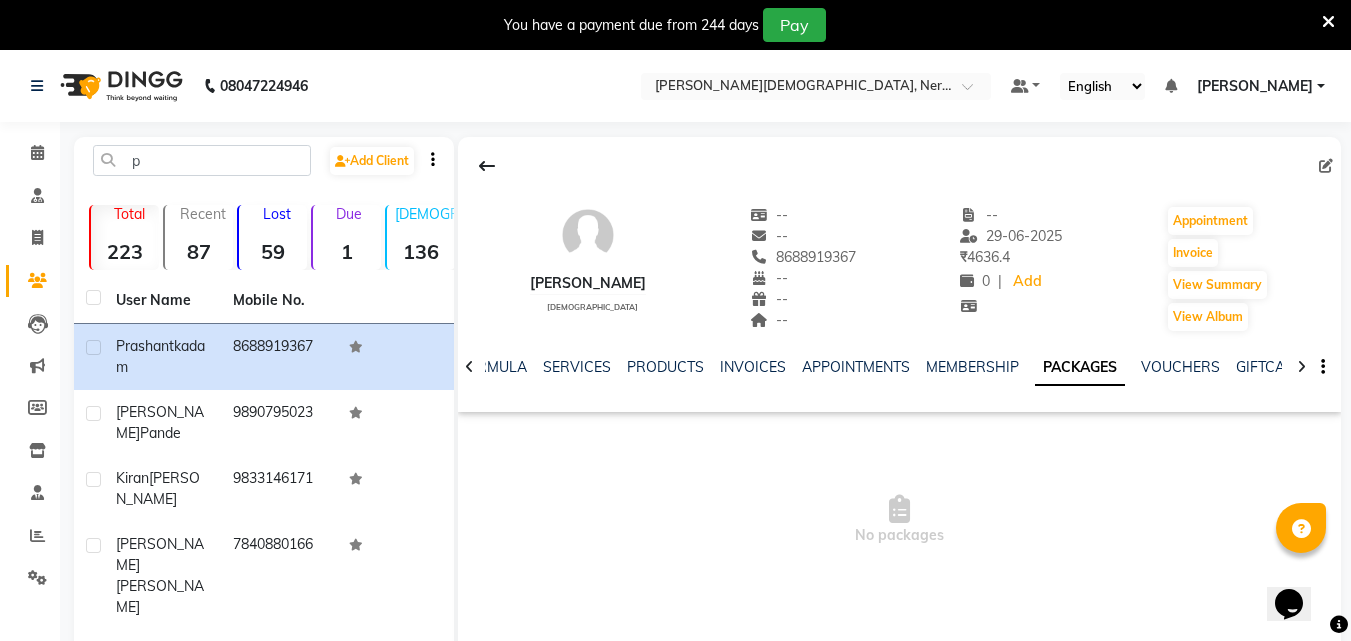 click on "PACKAGES" 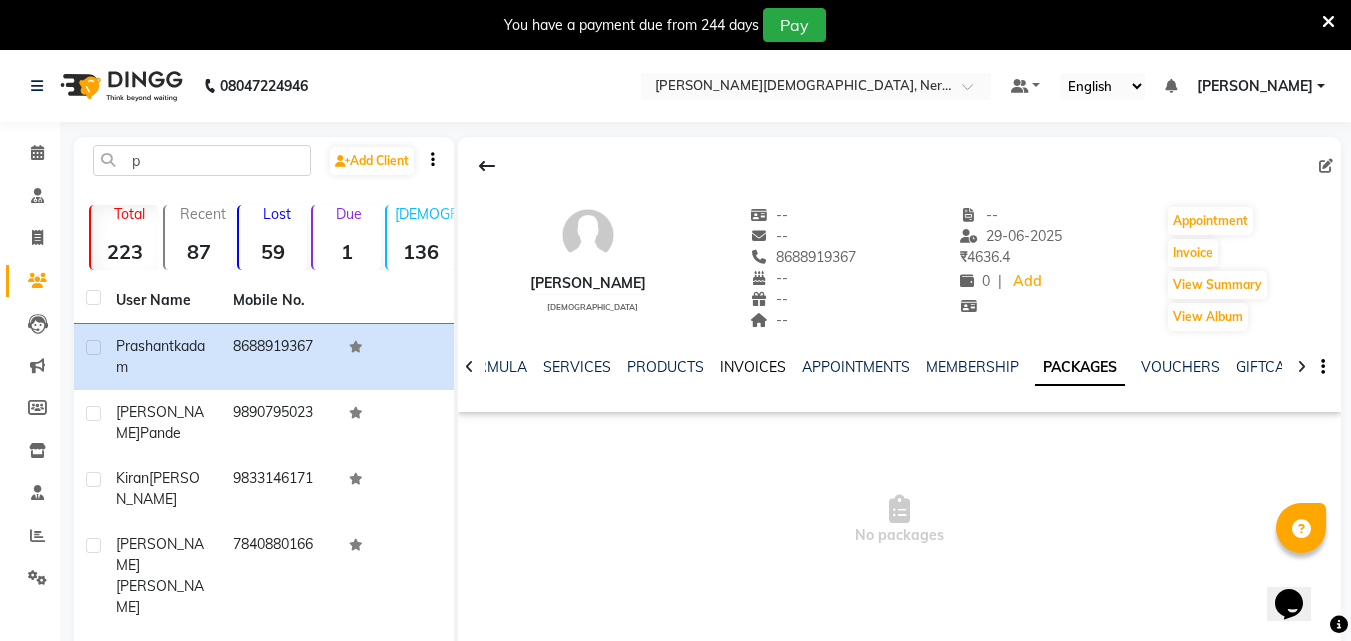 click on "INVOICES" 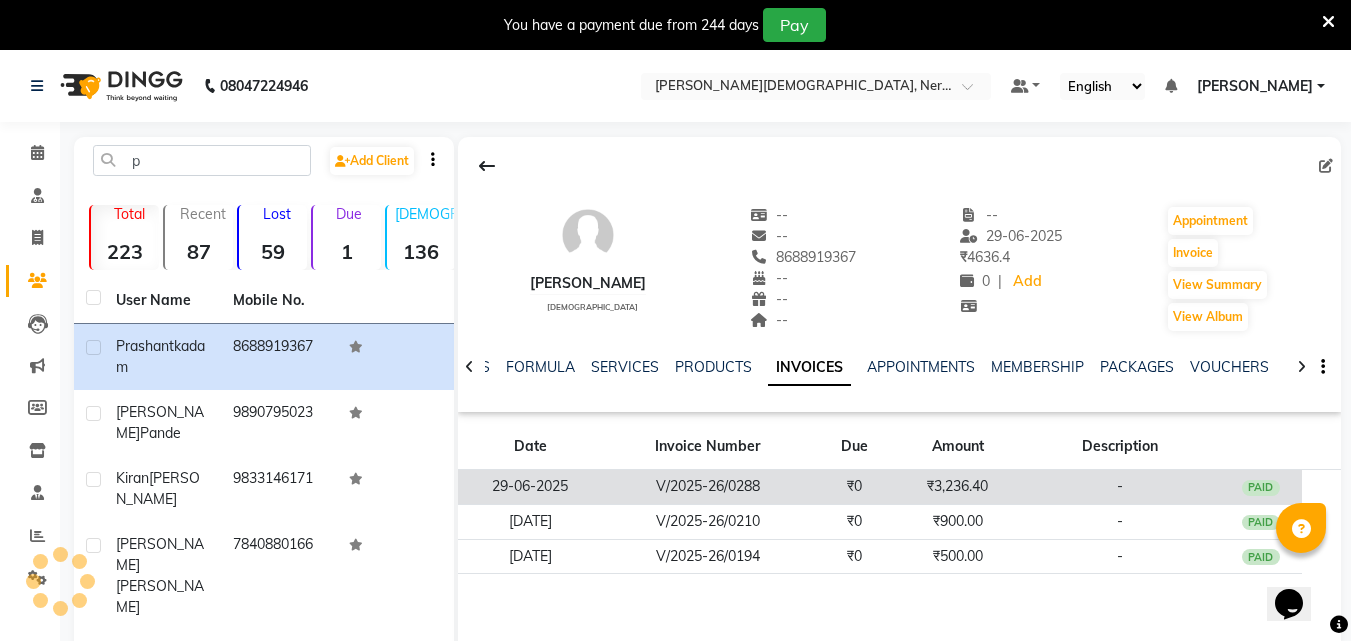 click on "-" 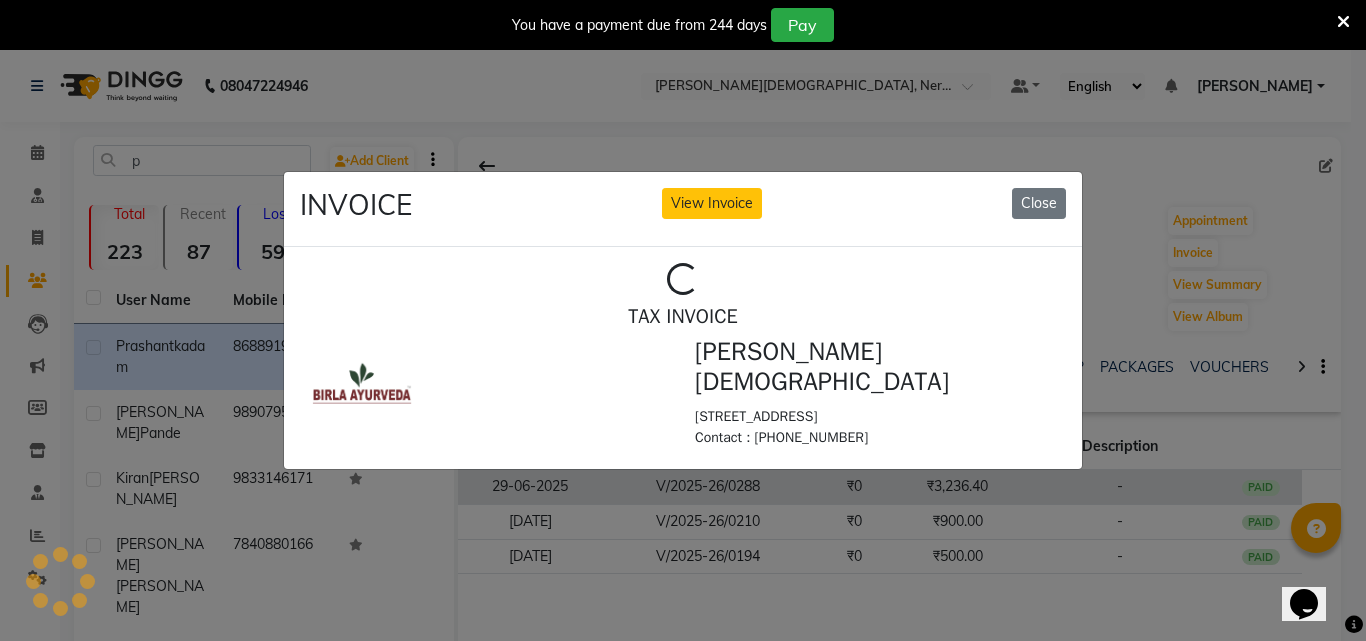 scroll, scrollTop: 0, scrollLeft: 0, axis: both 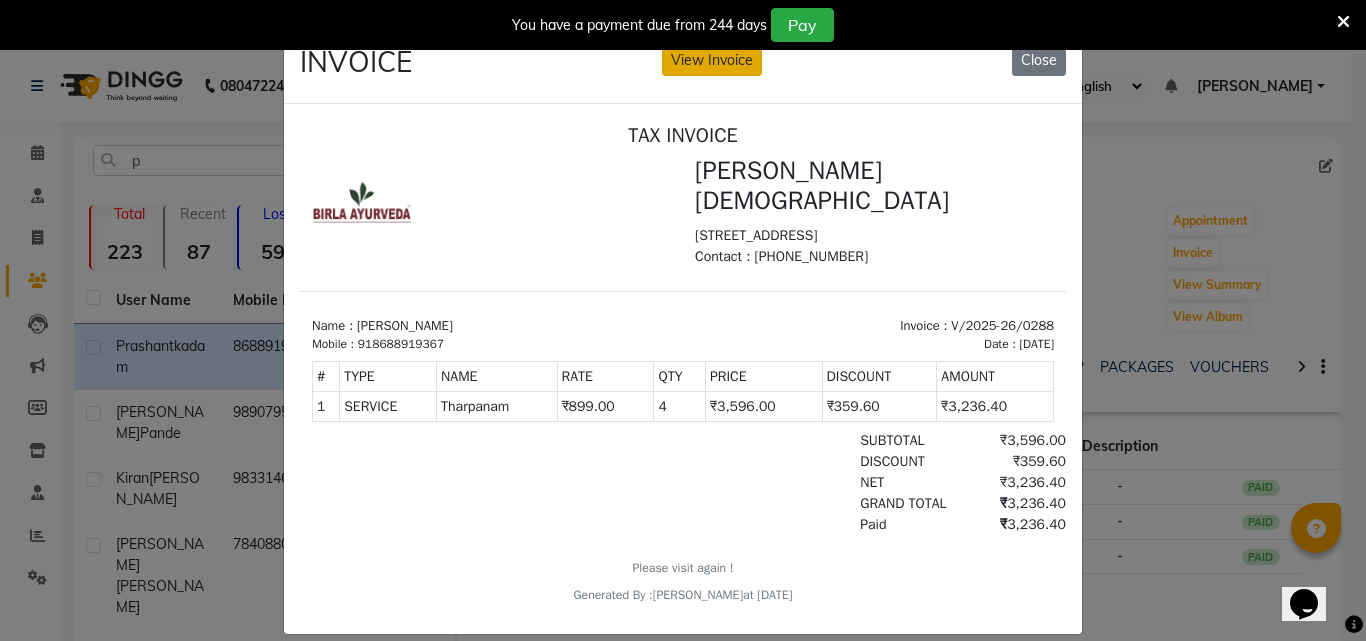 click on "View Invoice" 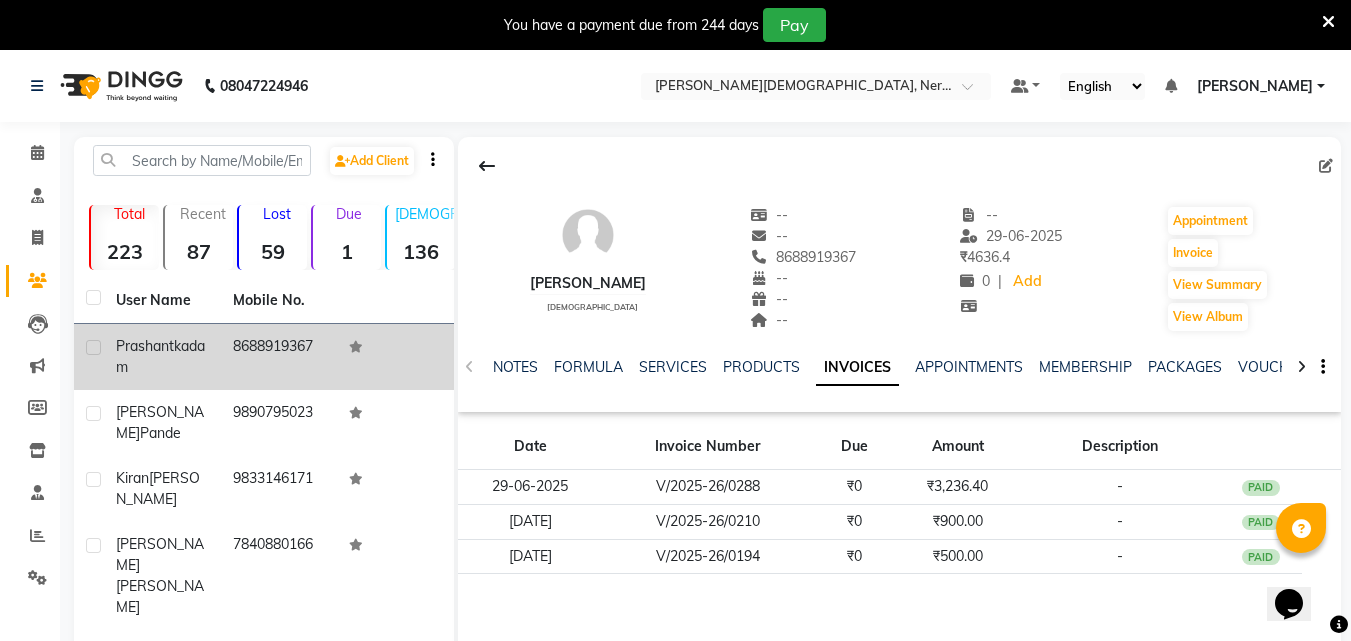 click on "8688919367" 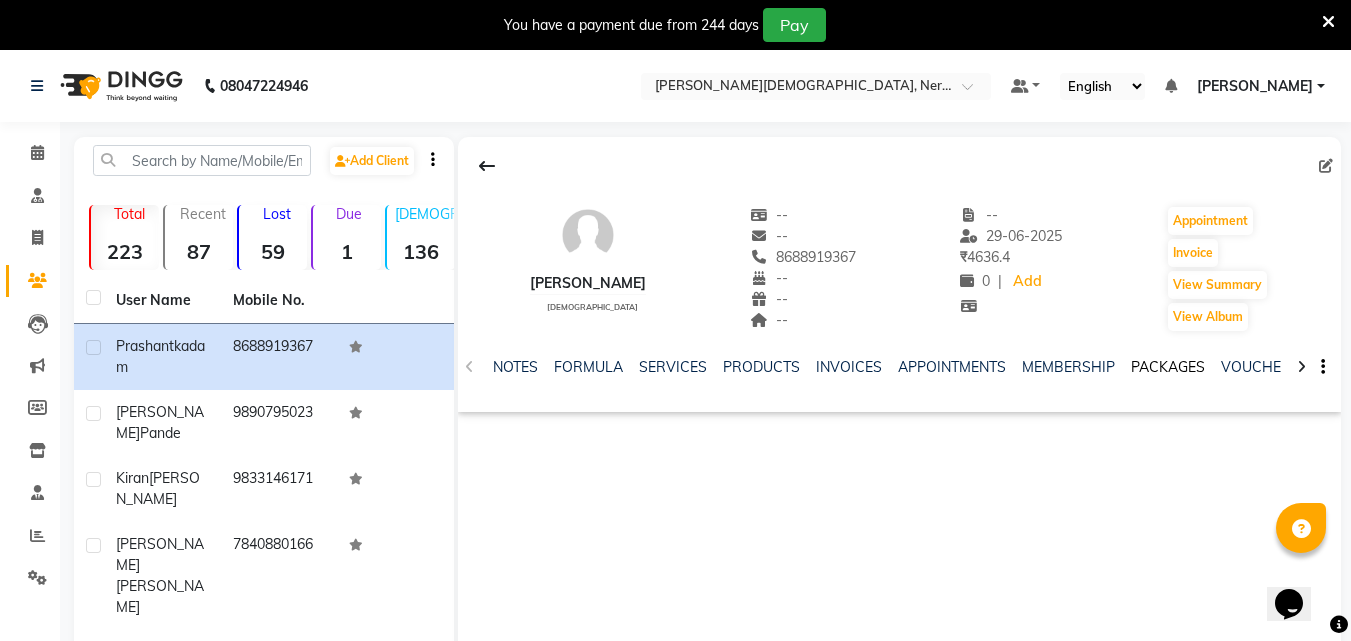 click on "PACKAGES" 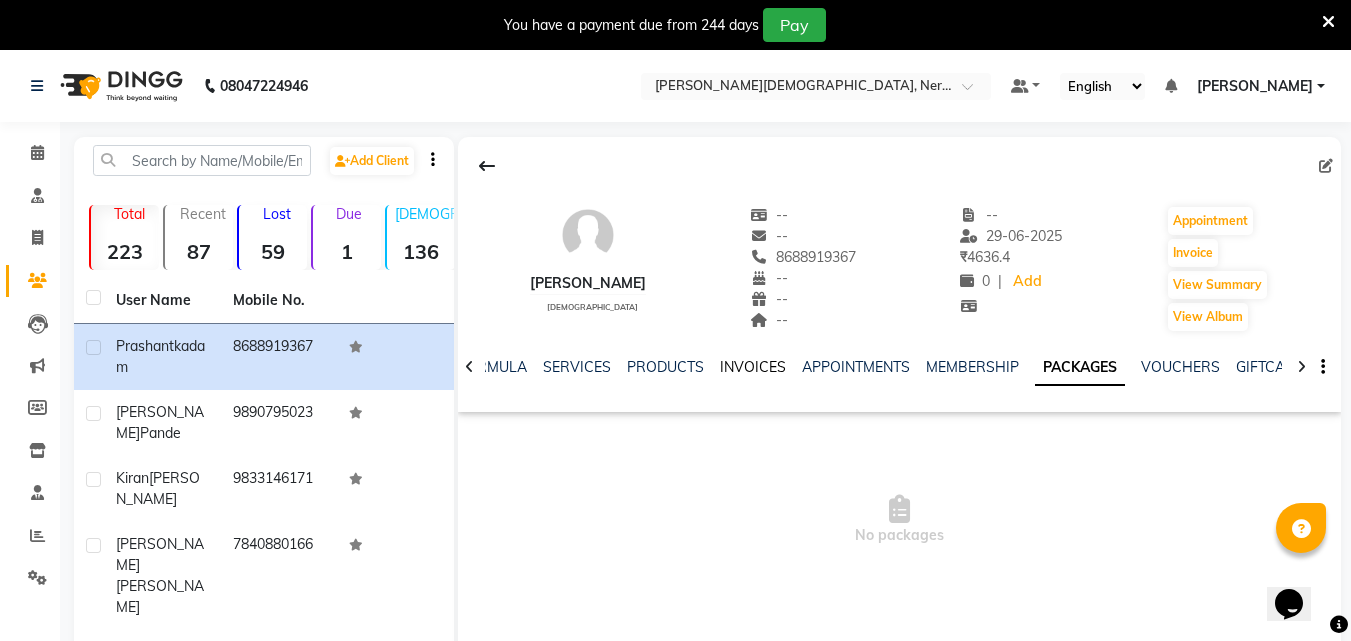 click on "INVOICES" 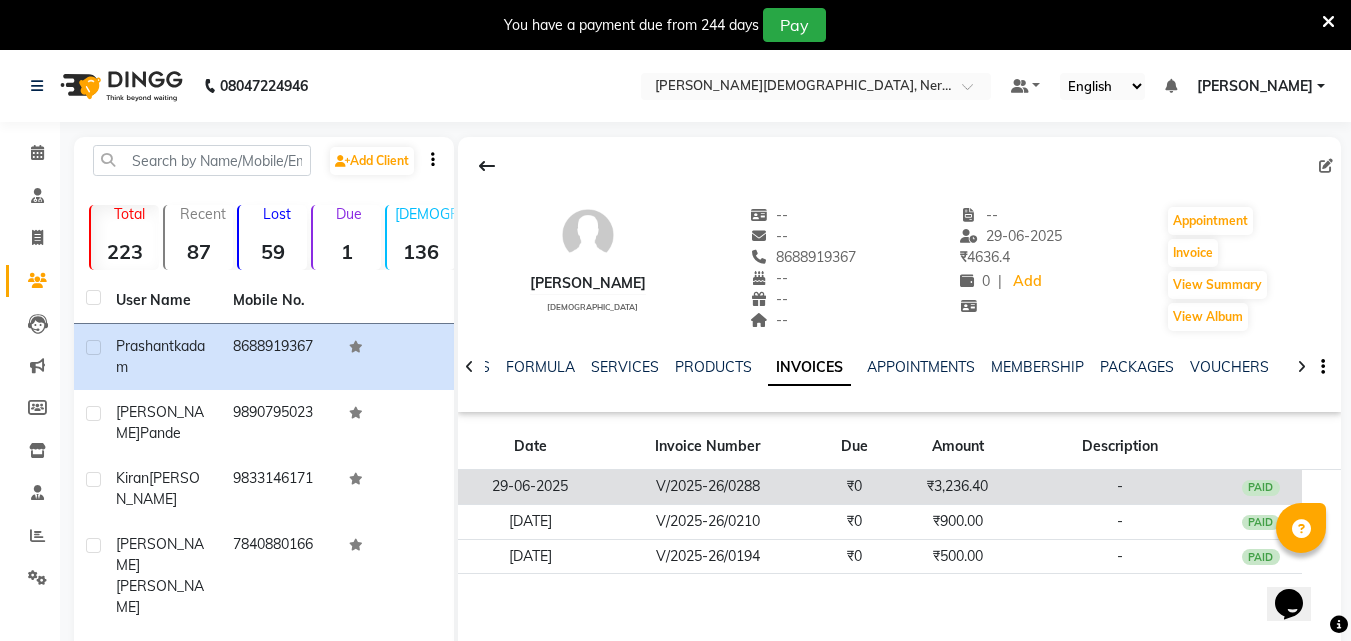 click on "₹3,236.40" 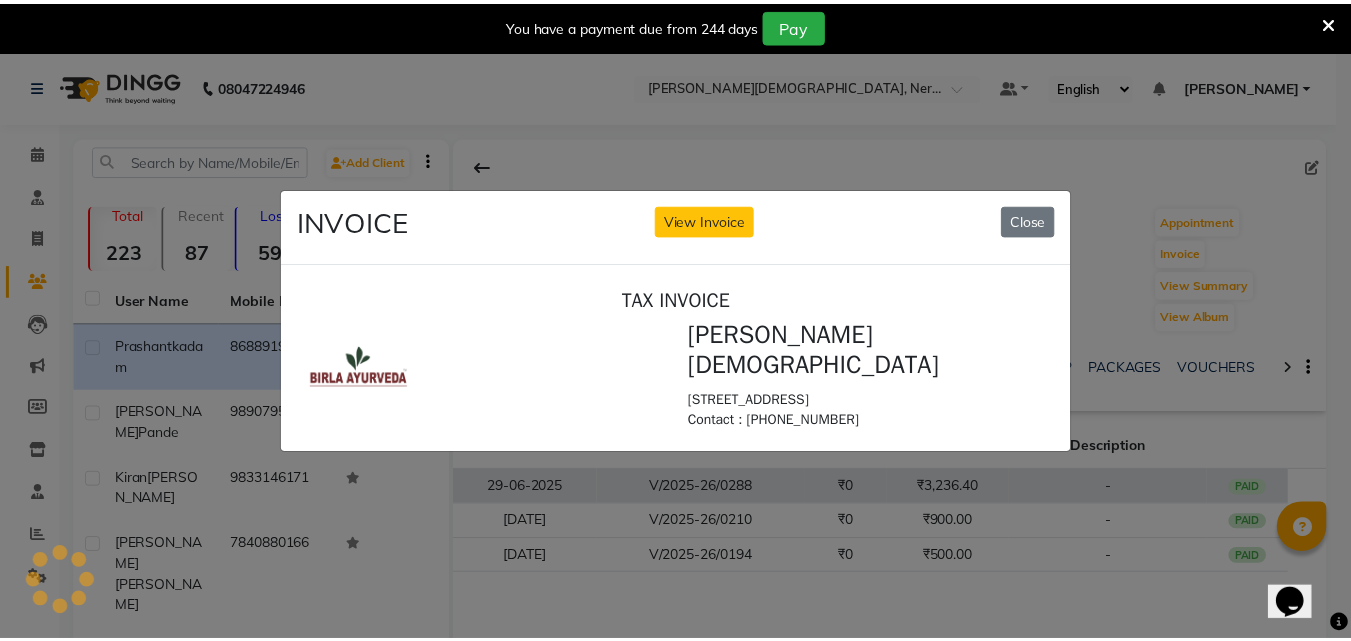 scroll, scrollTop: 0, scrollLeft: 0, axis: both 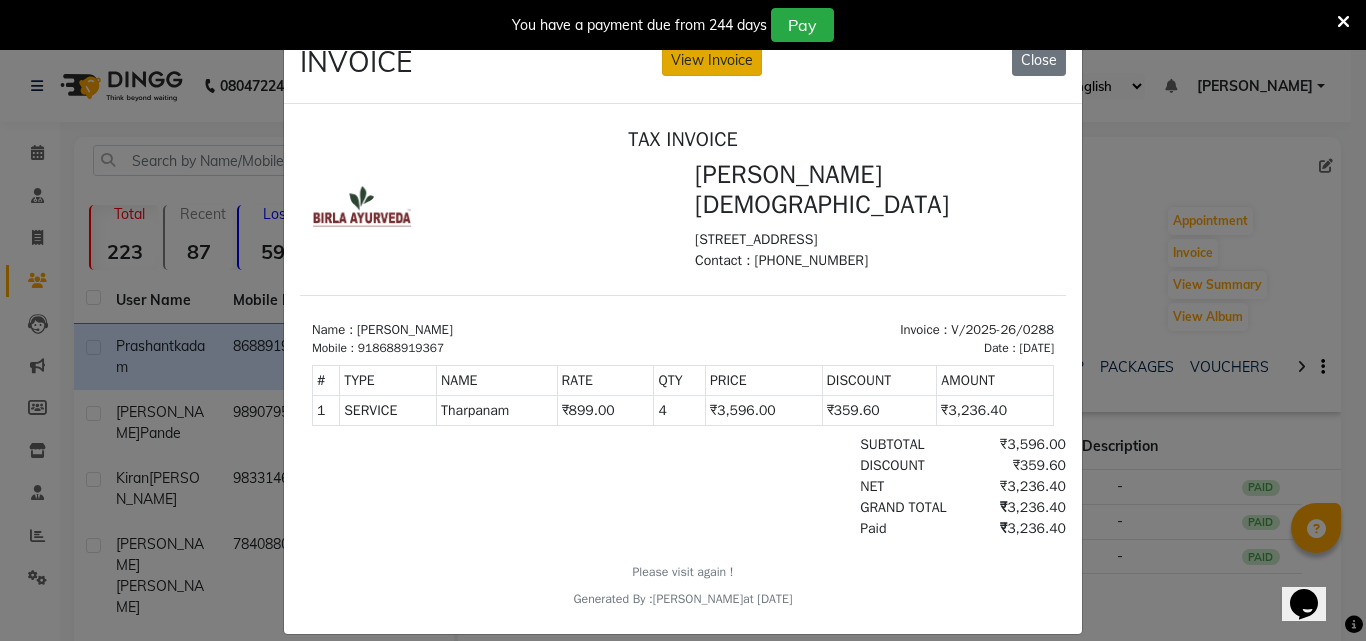 click on "View Invoice" 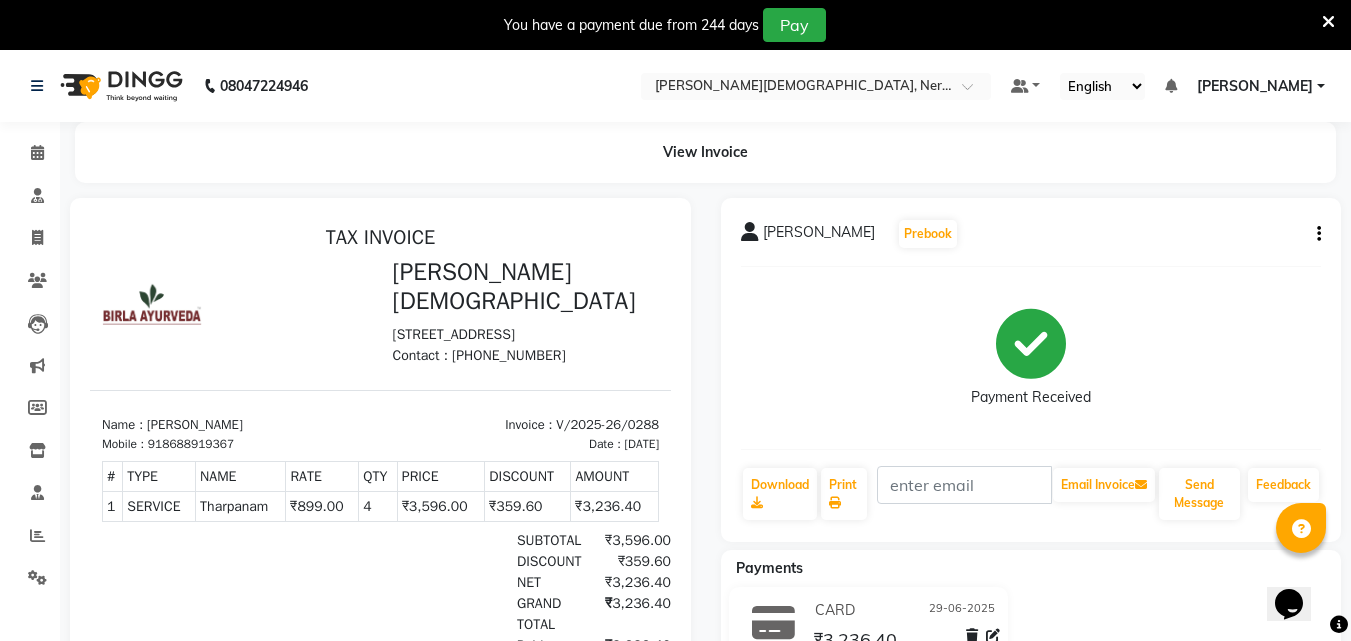 scroll, scrollTop: 0, scrollLeft: 0, axis: both 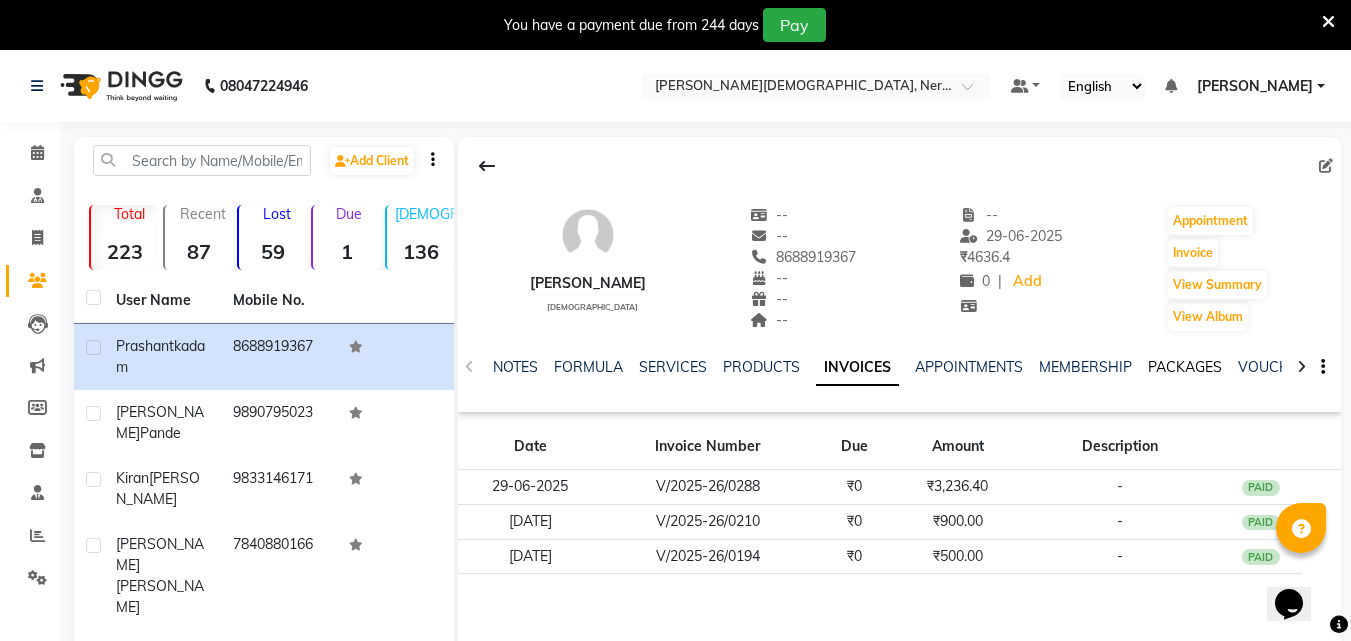 click on "PACKAGES" 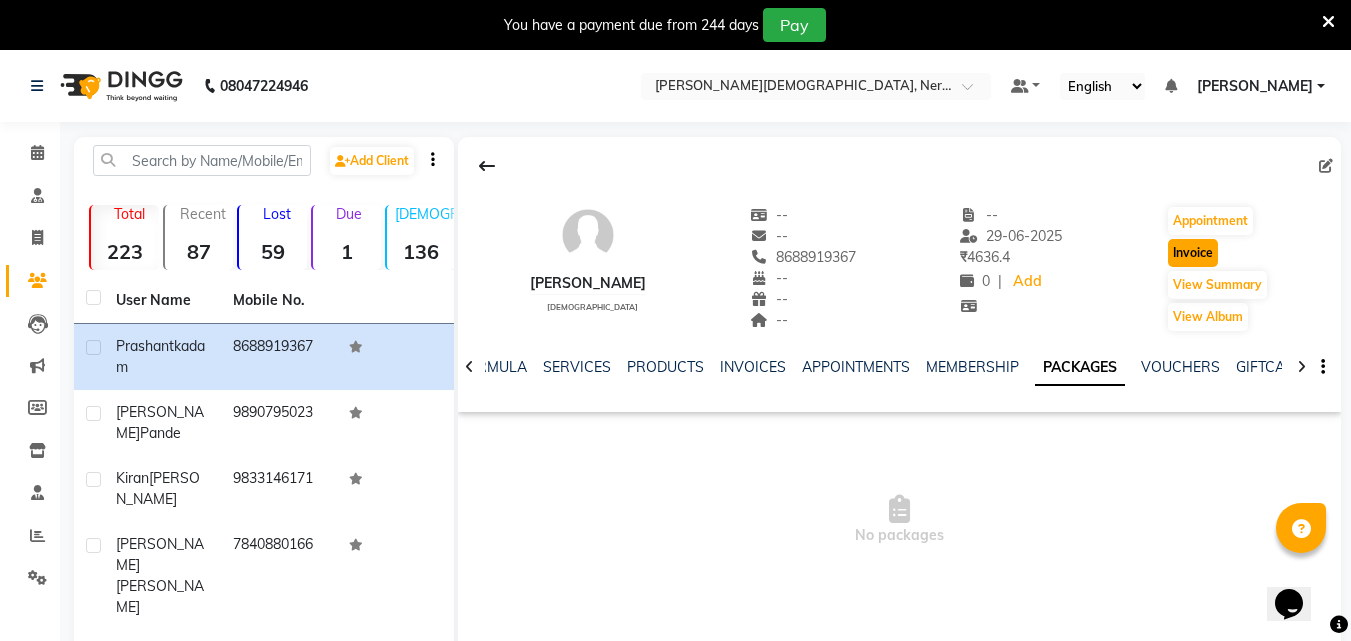 click on "Invoice" 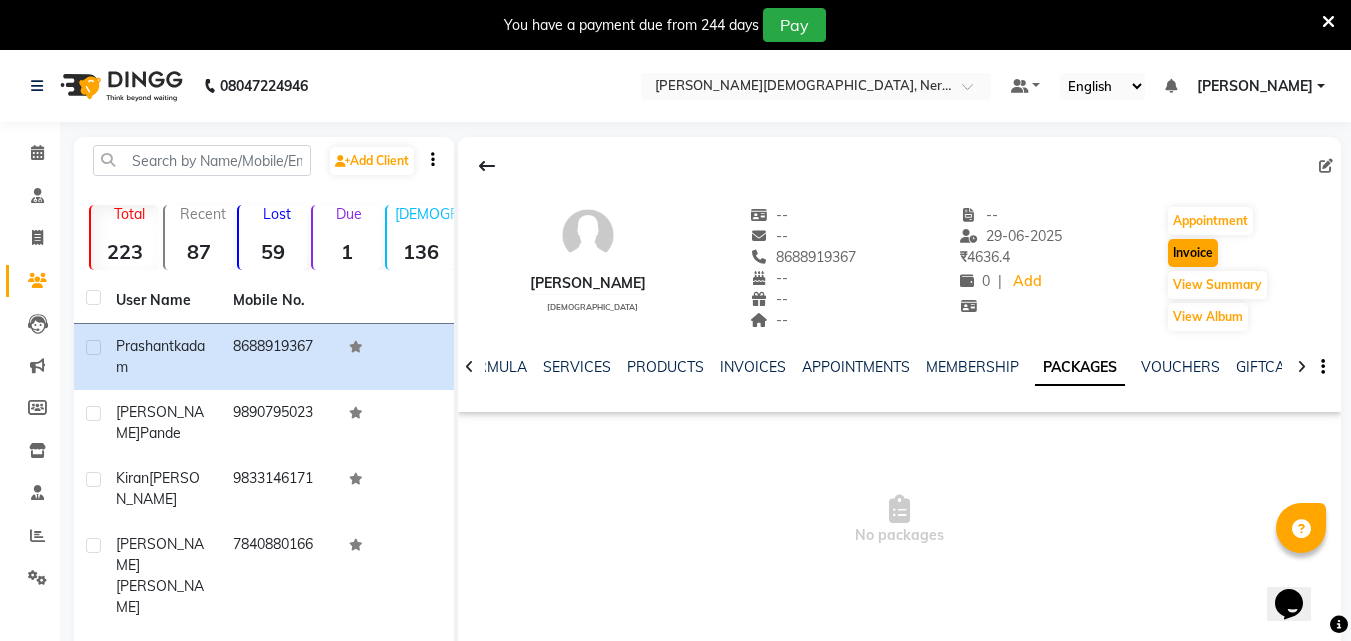 select on "service" 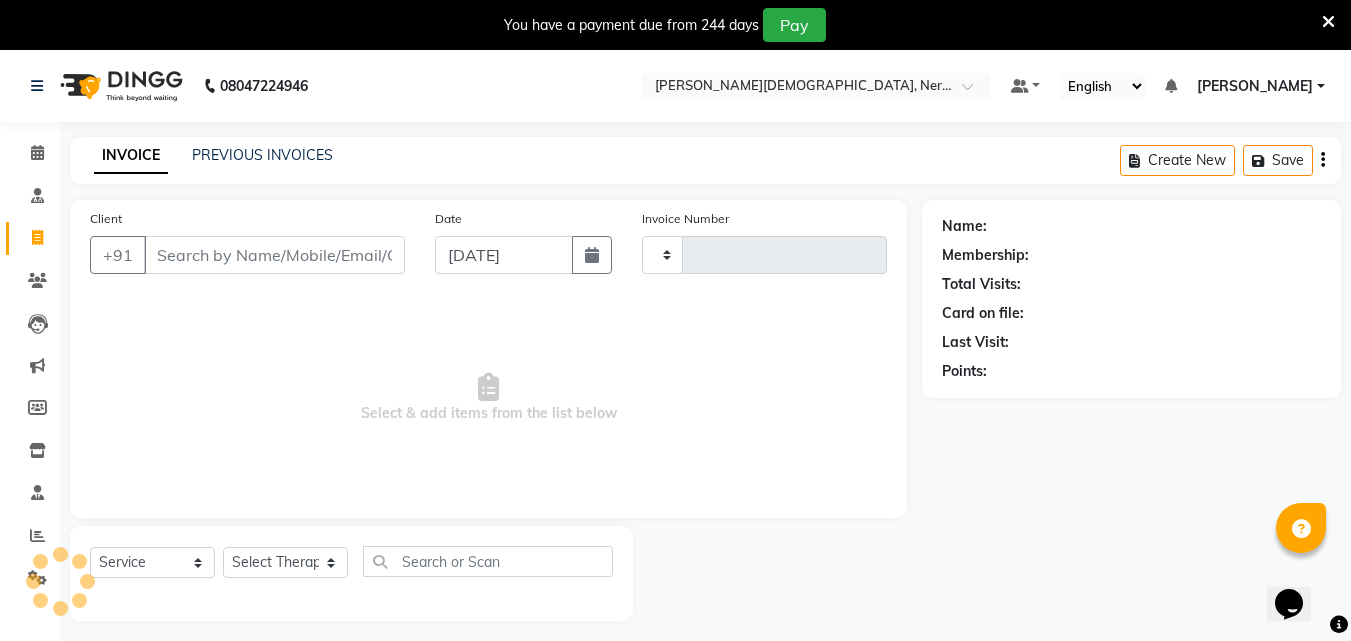 scroll, scrollTop: 50, scrollLeft: 0, axis: vertical 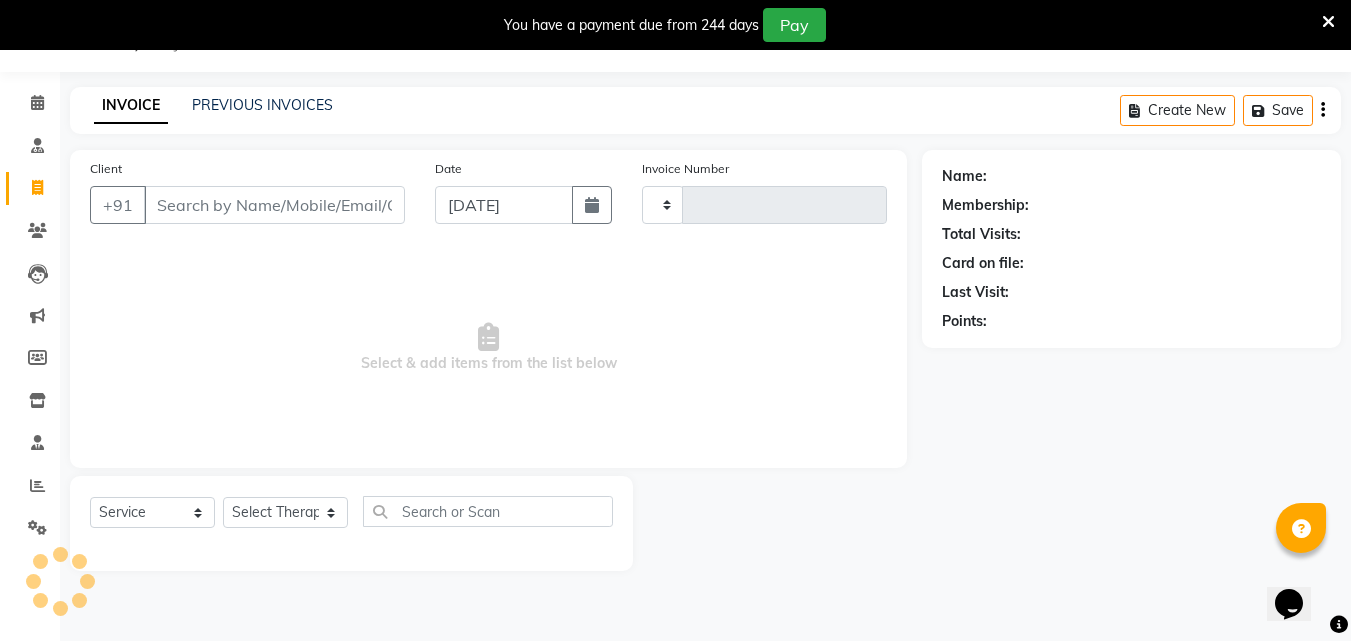 type on "0289" 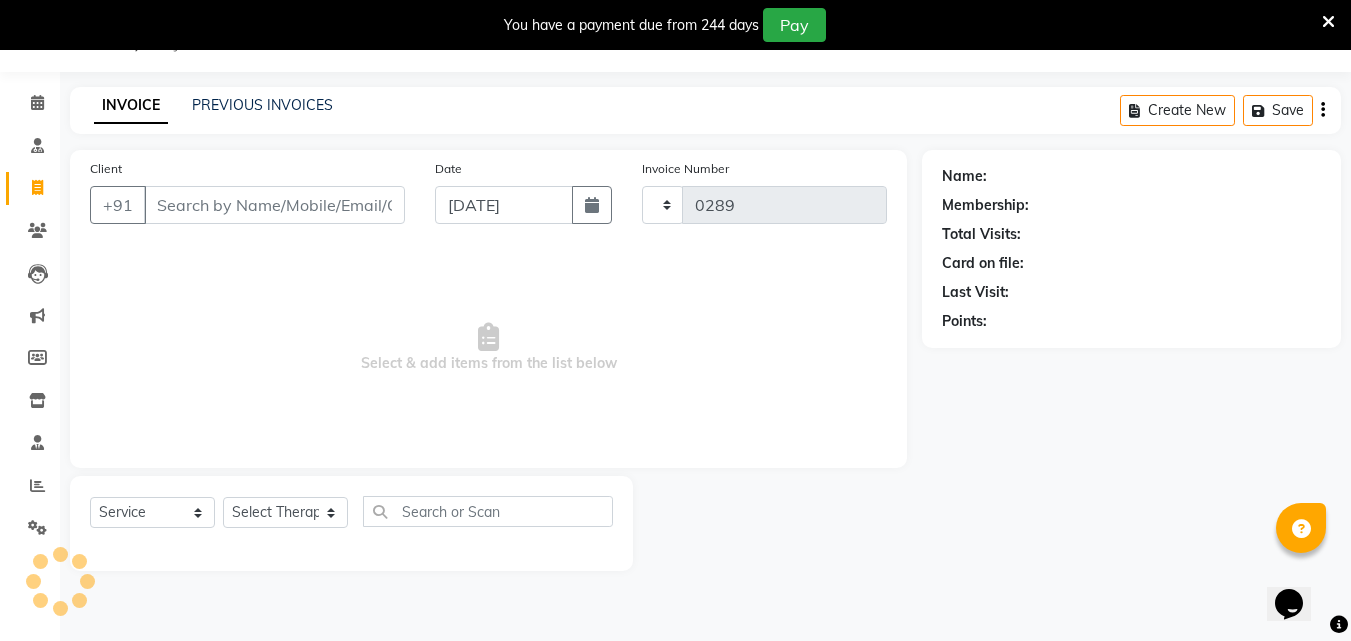 select on "6808" 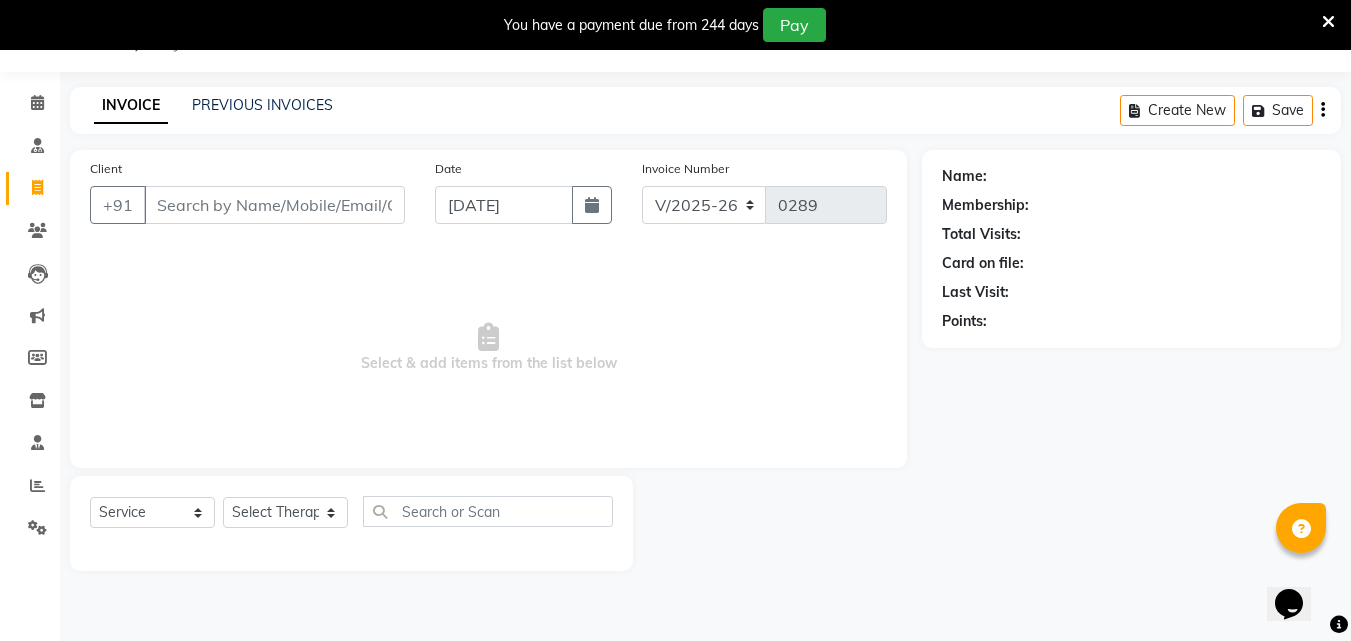 click on "Client" at bounding box center [274, 205] 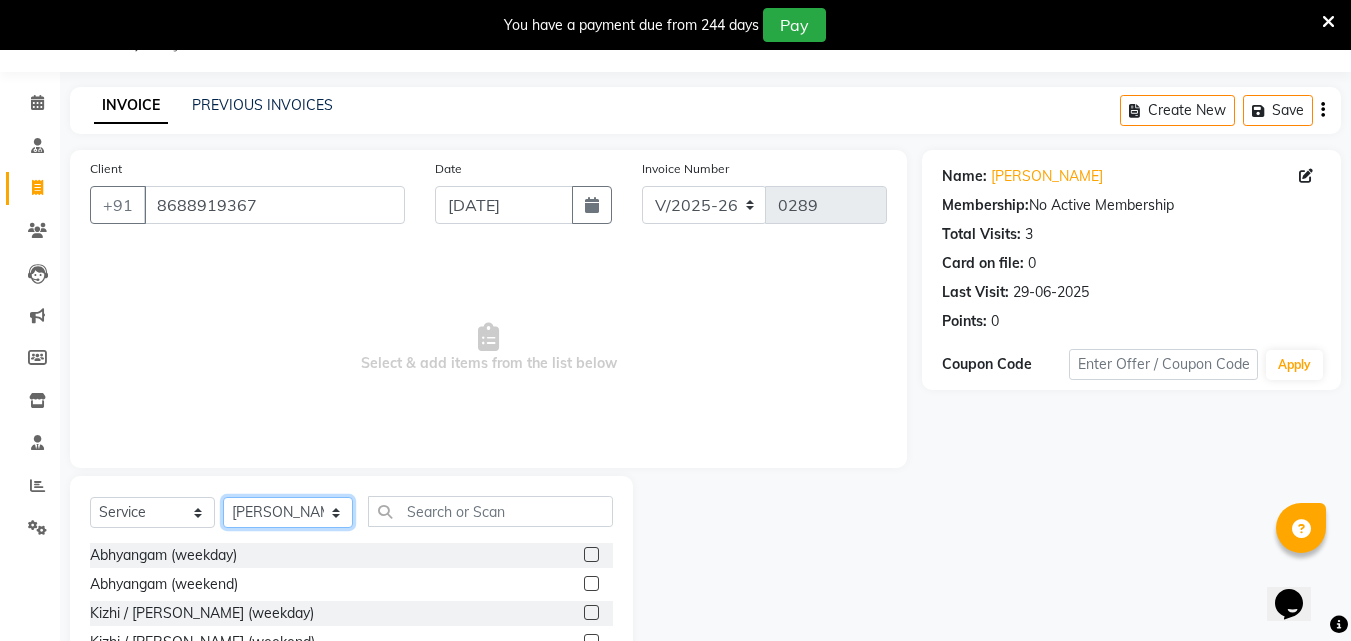 click on "Select Therapist [PERSON_NAME] [PERSON_NAME] [PERSON_NAME] Bibina [PERSON_NAME] [PERSON_NAME] Dr. [PERSON_NAME] [PERSON_NAME] Dr. [PERSON_NAME] Dr. [PERSON_NAME] [PERSON_NAME] [PERSON_NAME] [PERSON_NAME] [PERSON_NAME] Pooja [PERSON_NAME] Mishra [PERSON_NAME] [PERSON_NAME] G [PERSON_NAME] K M [PERSON_NAME] K [PERSON_NAME] Suddheesh K K [PERSON_NAME] [PERSON_NAME] Swati [PERSON_NAME] [PERSON_NAME] Vidya [PERSON_NAME] [PERSON_NAME]" 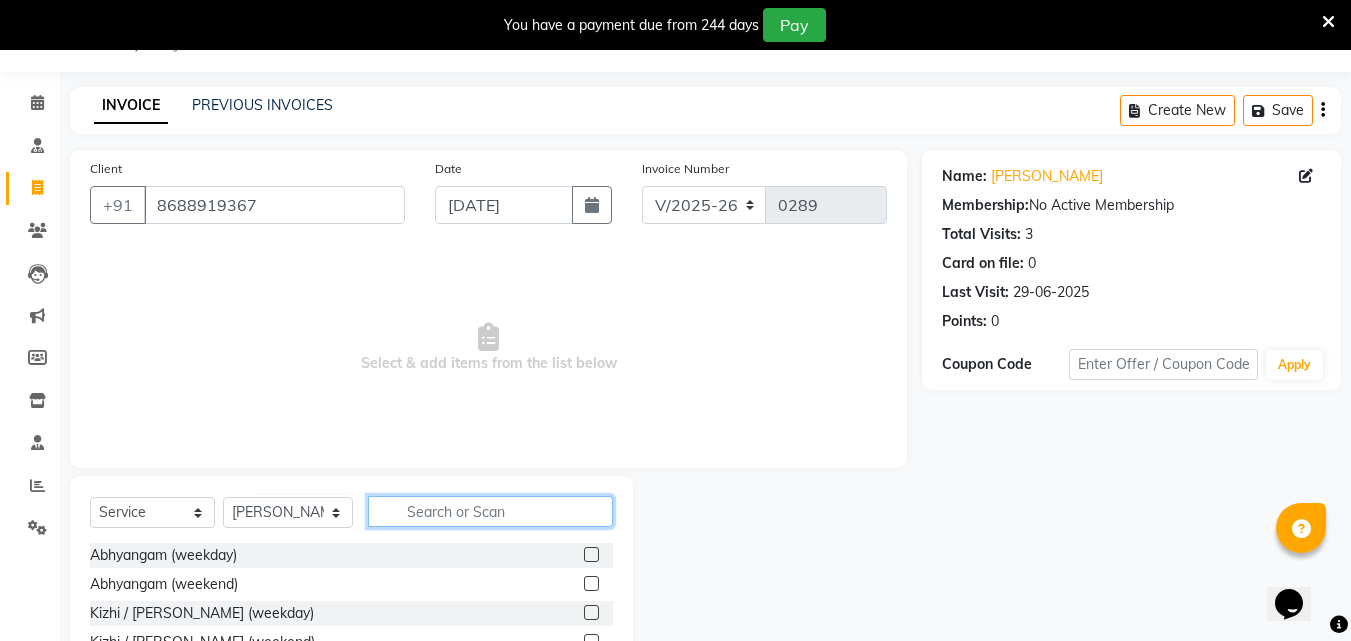 click 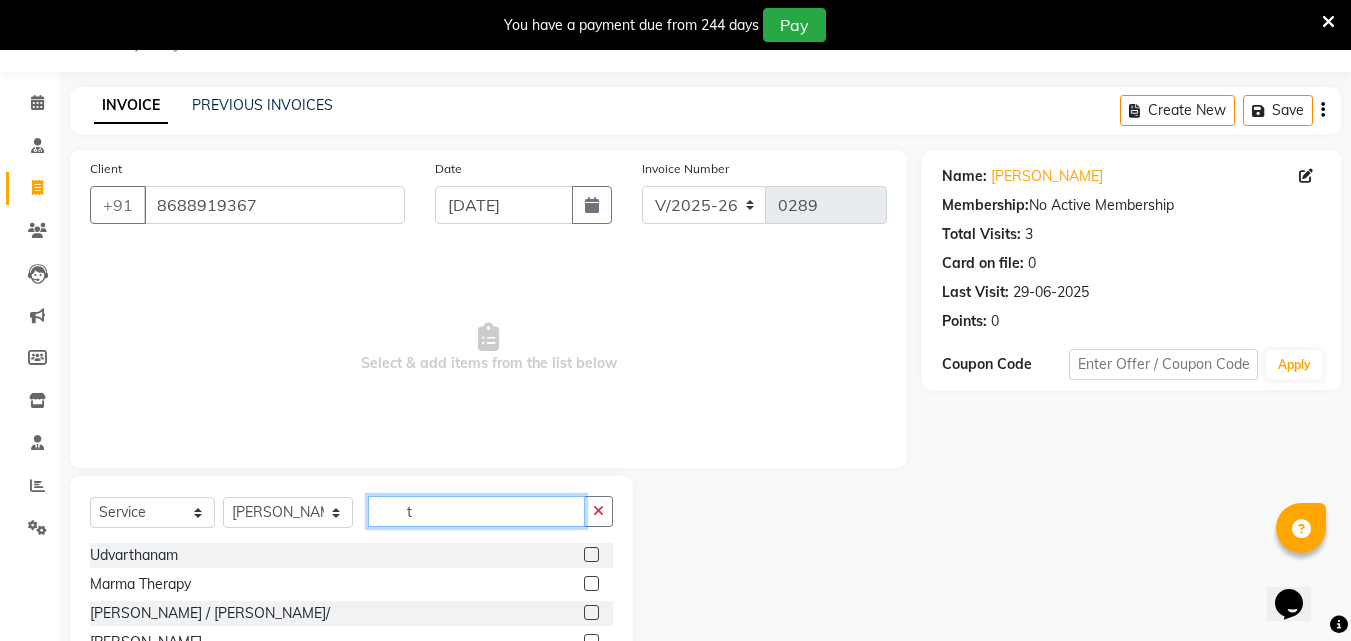 drag, startPoint x: 439, startPoint y: 518, endPoint x: 387, endPoint y: 515, distance: 52.086468 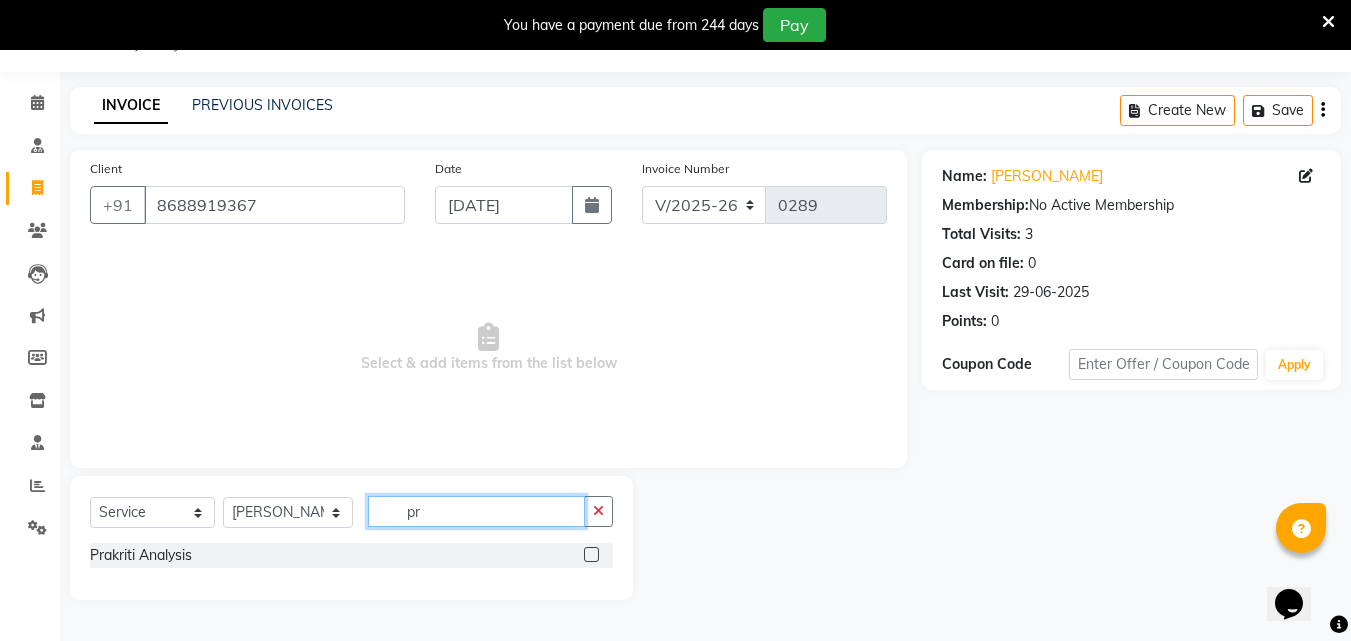 drag, startPoint x: 430, startPoint y: 516, endPoint x: 382, endPoint y: 514, distance: 48.04165 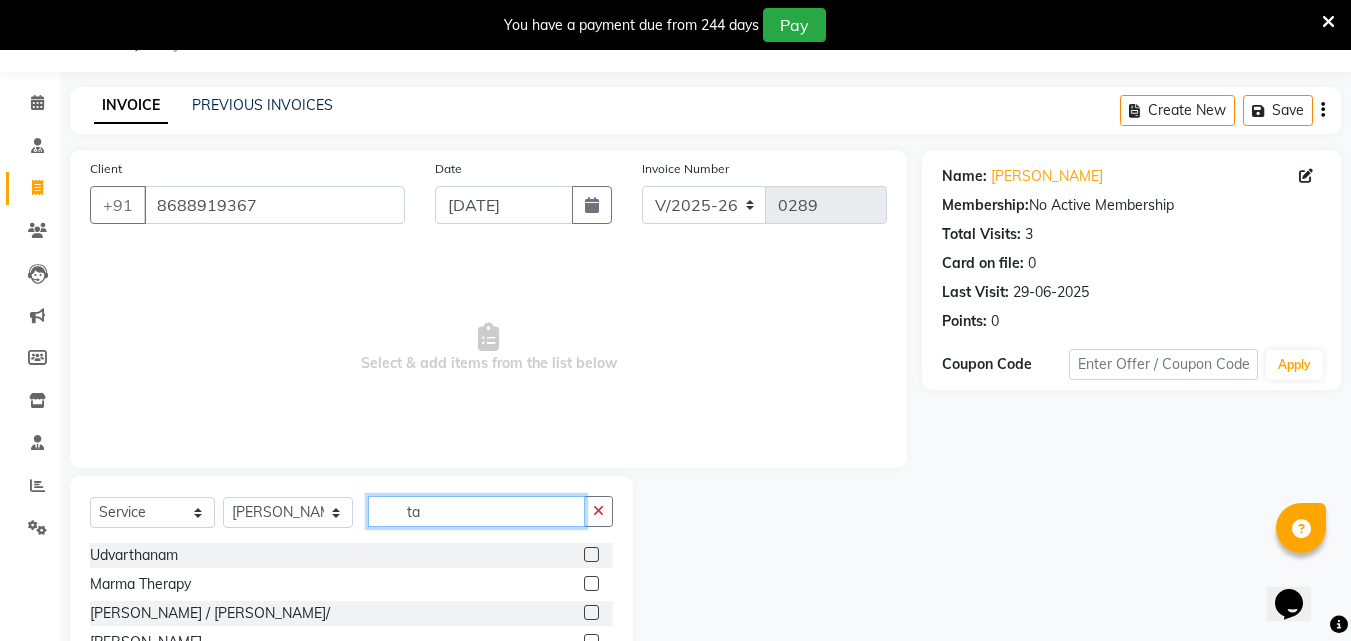 type on "tar" 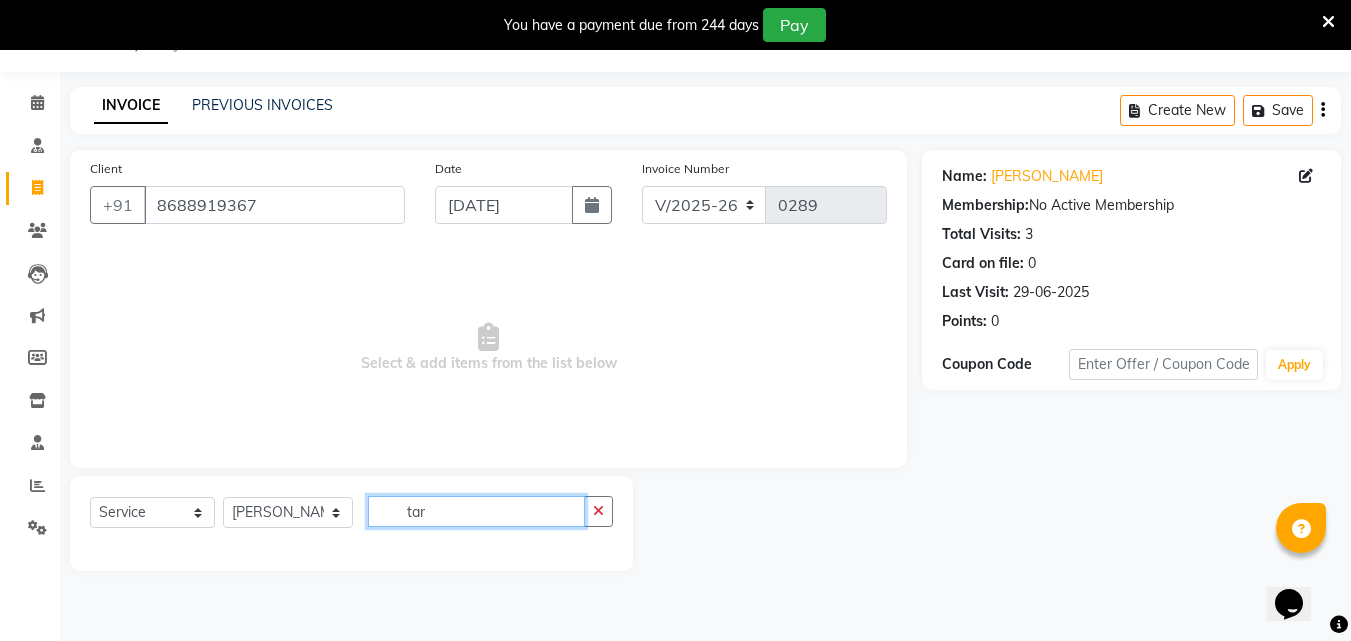 drag, startPoint x: 480, startPoint y: 514, endPoint x: 376, endPoint y: 504, distance: 104.47966 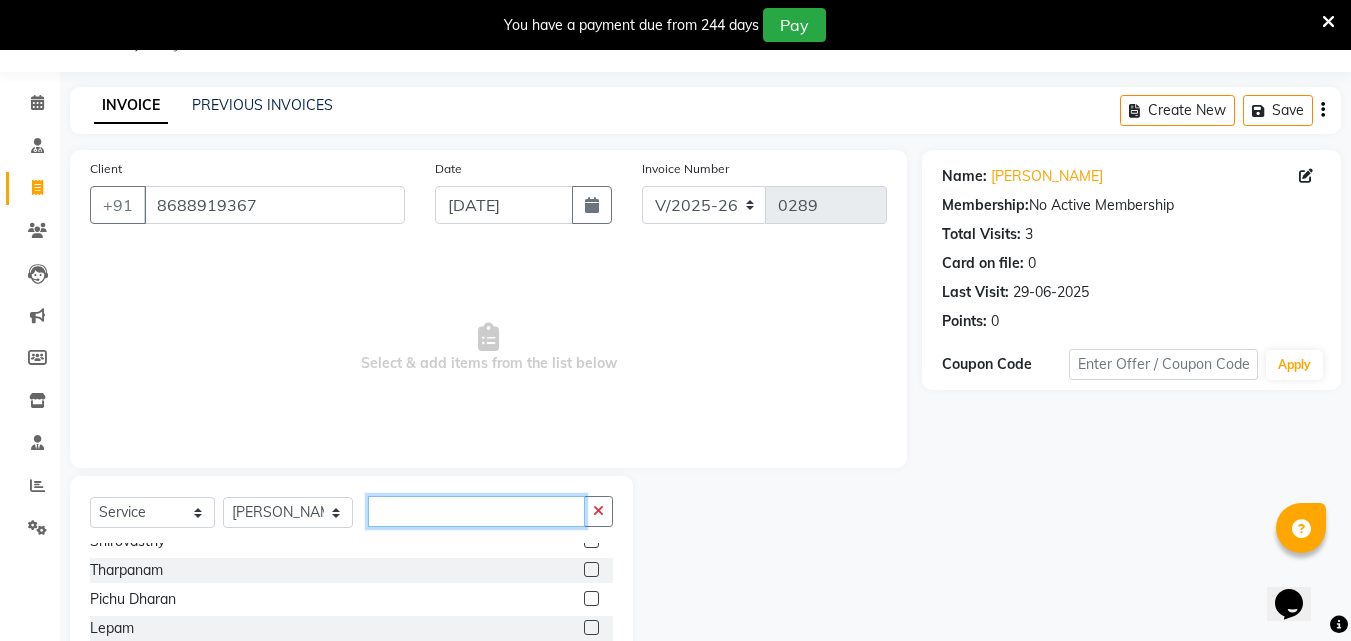 scroll, scrollTop: 878, scrollLeft: 0, axis: vertical 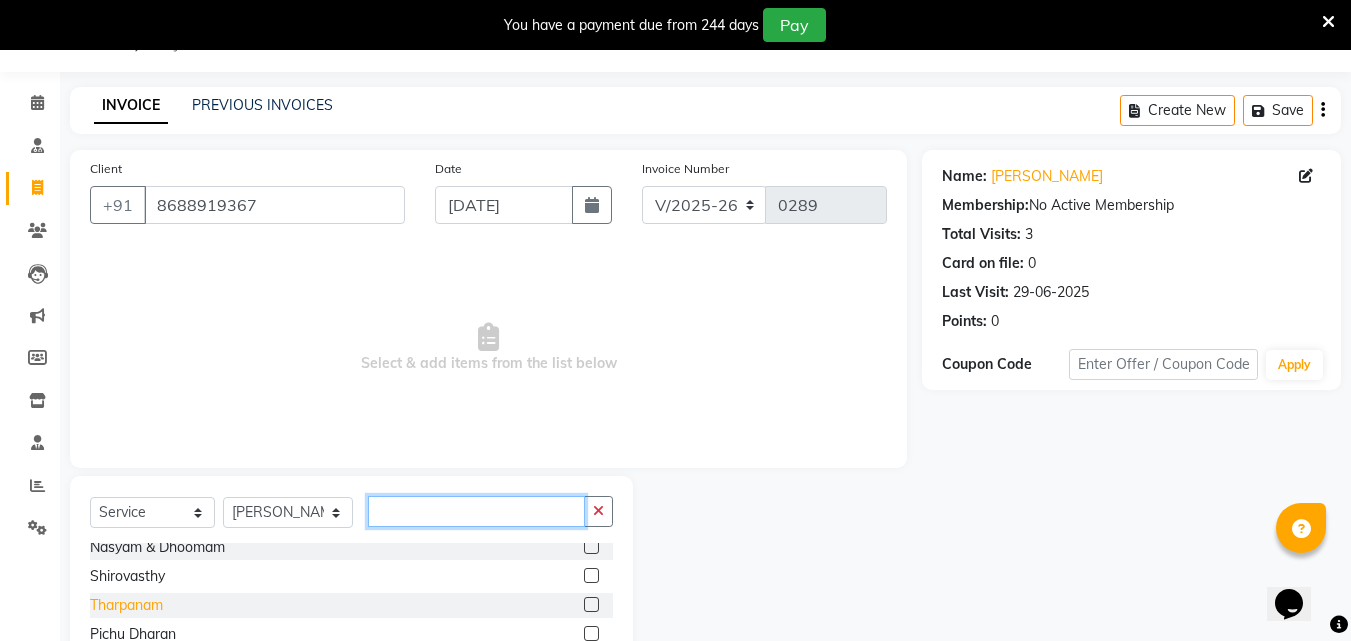type 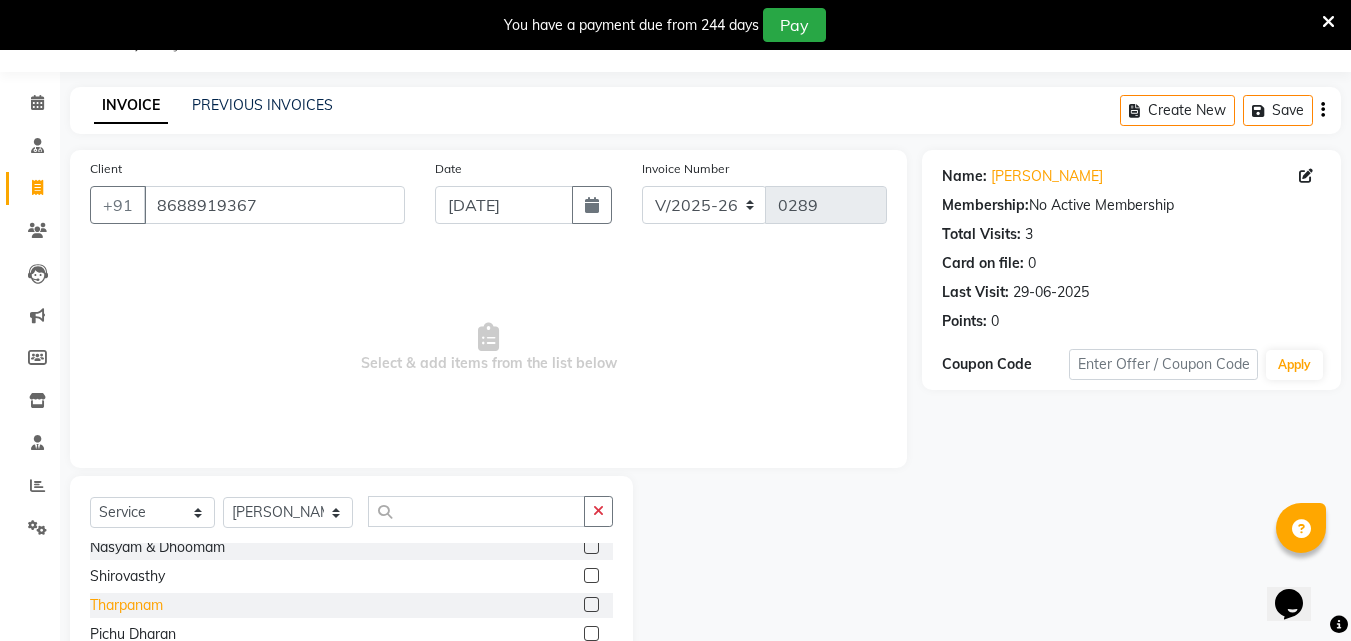 click on "Tharpanam" 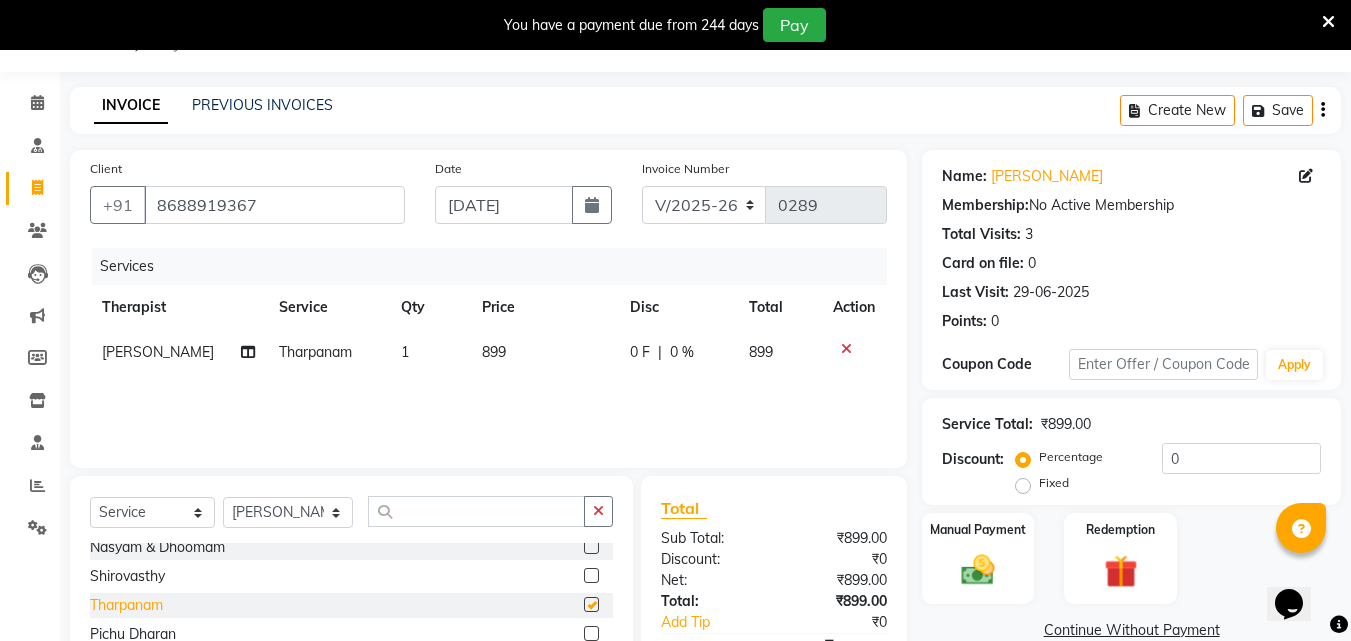 checkbox on "false" 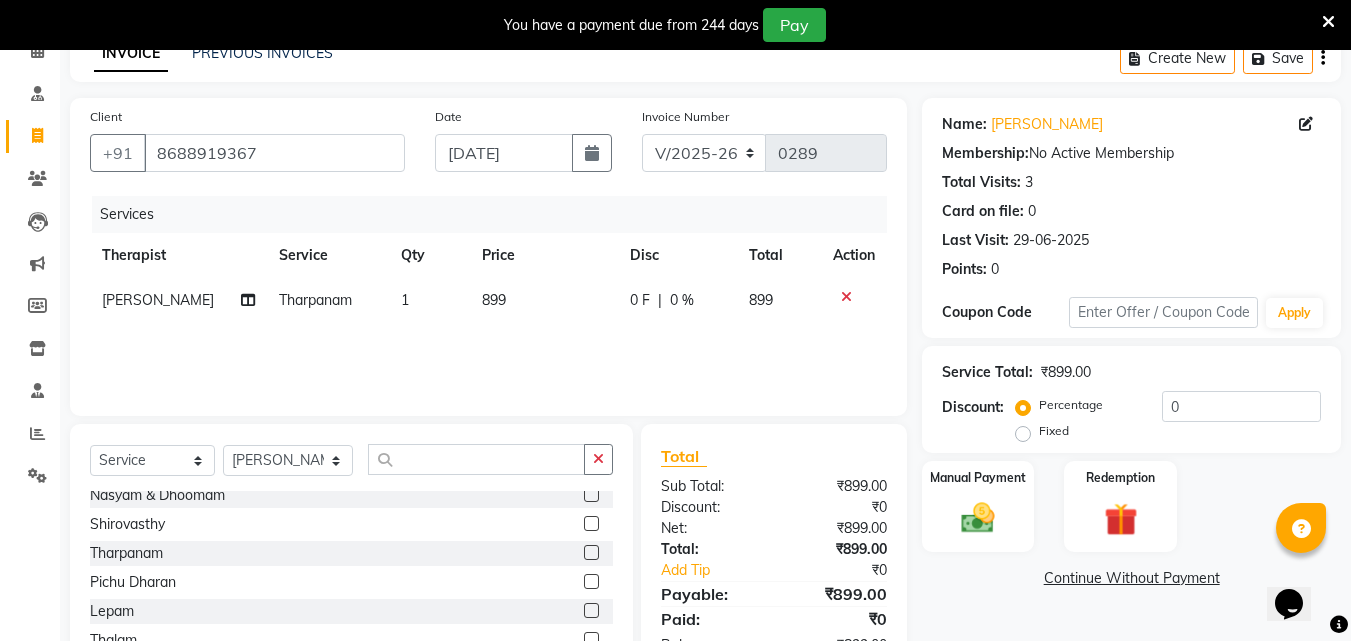 scroll, scrollTop: 106, scrollLeft: 0, axis: vertical 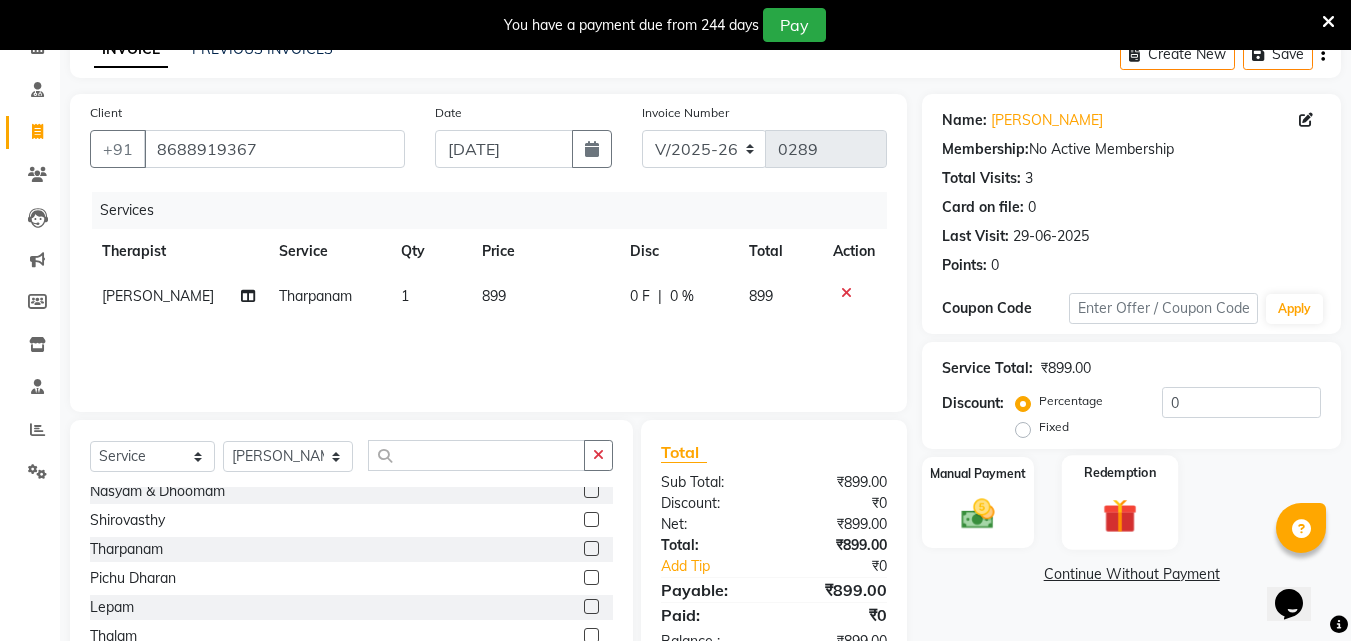 click 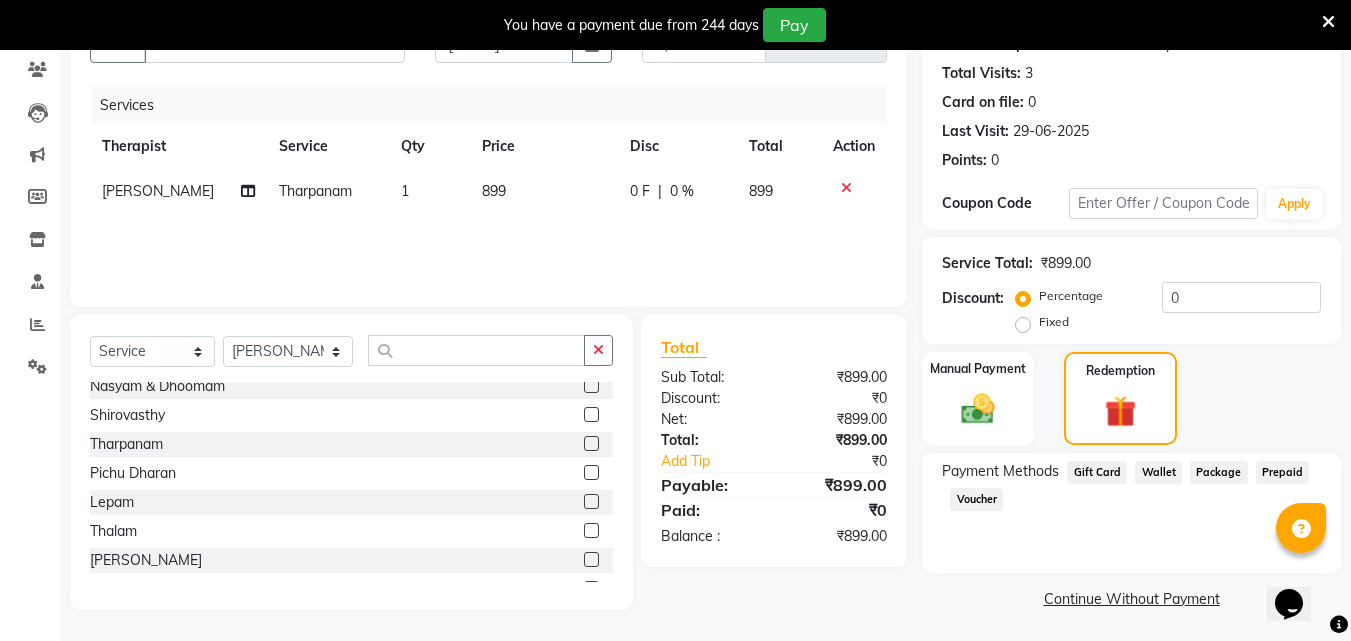 scroll, scrollTop: 214, scrollLeft: 0, axis: vertical 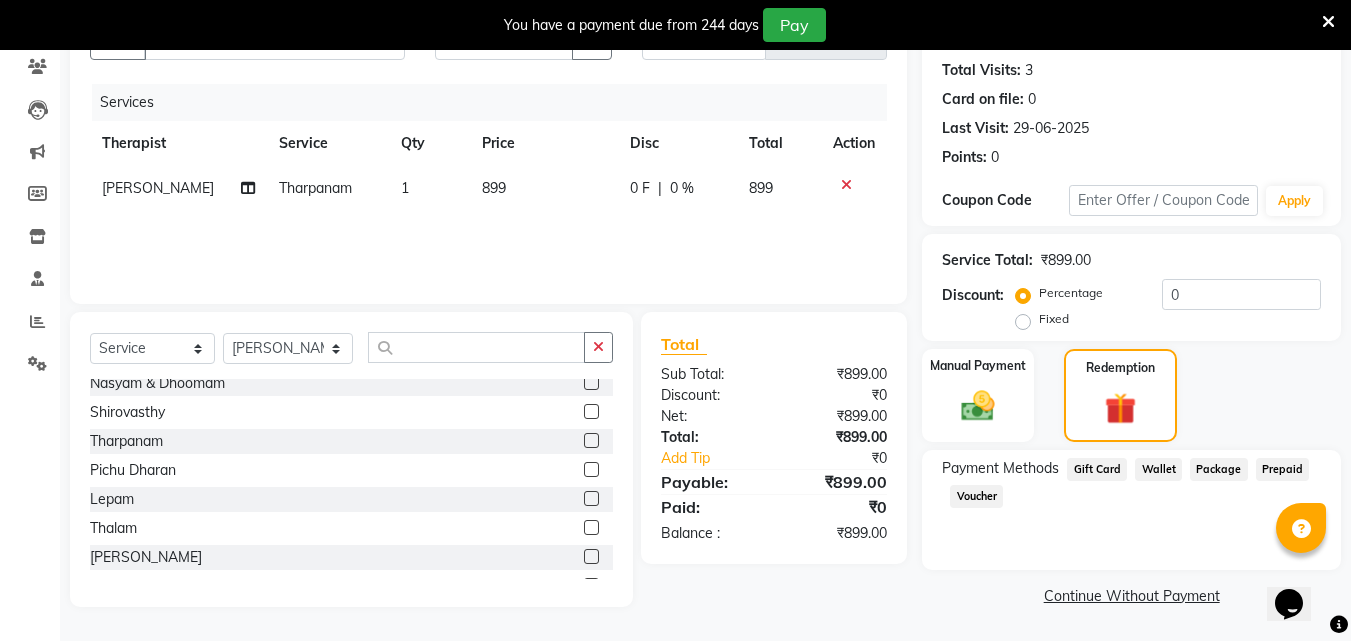 click 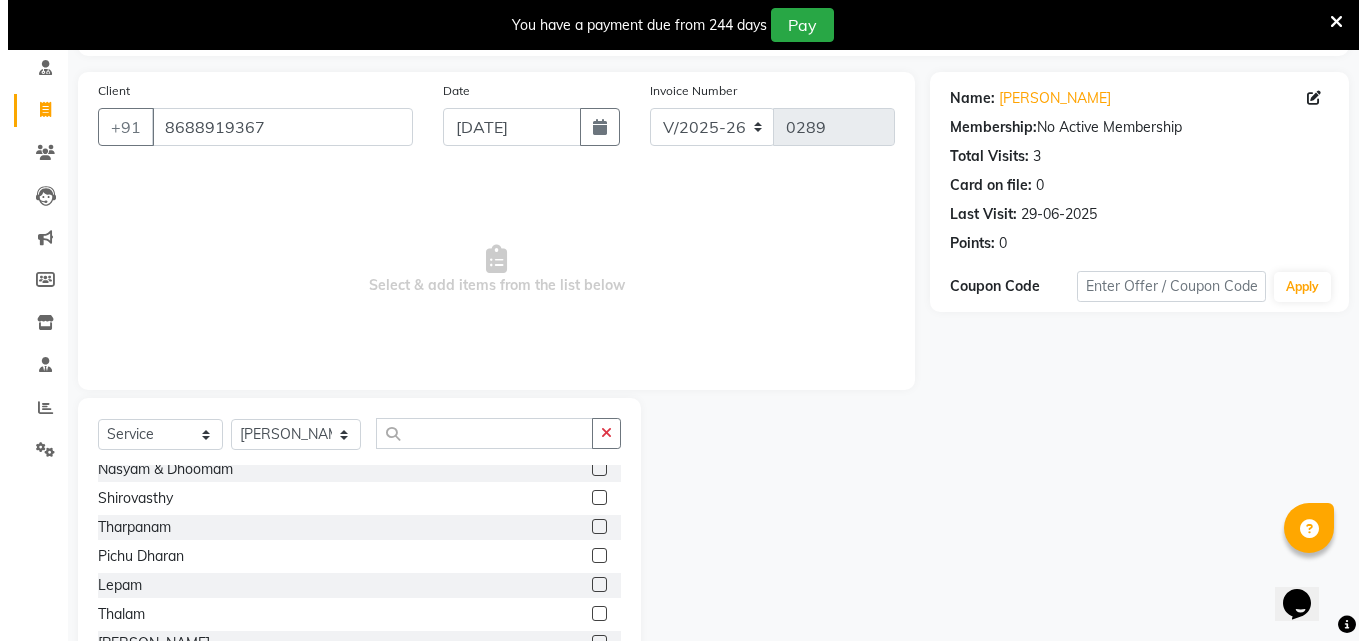 scroll, scrollTop: 0, scrollLeft: 0, axis: both 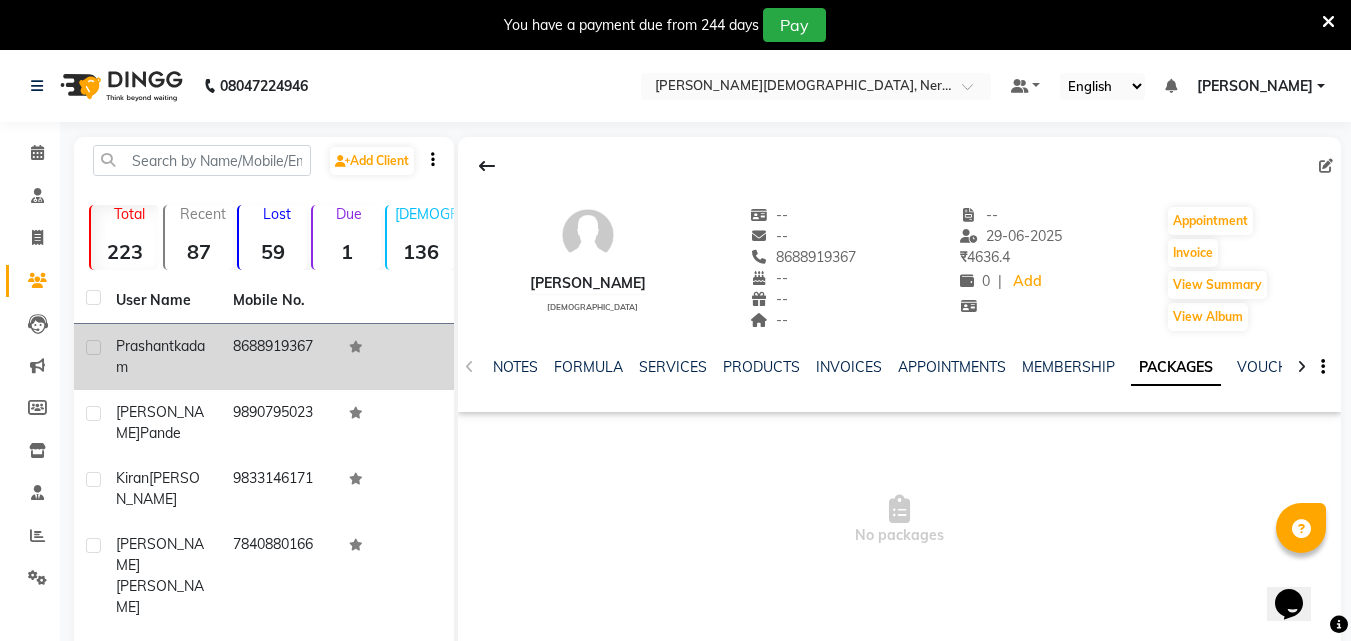 click on "prashant" 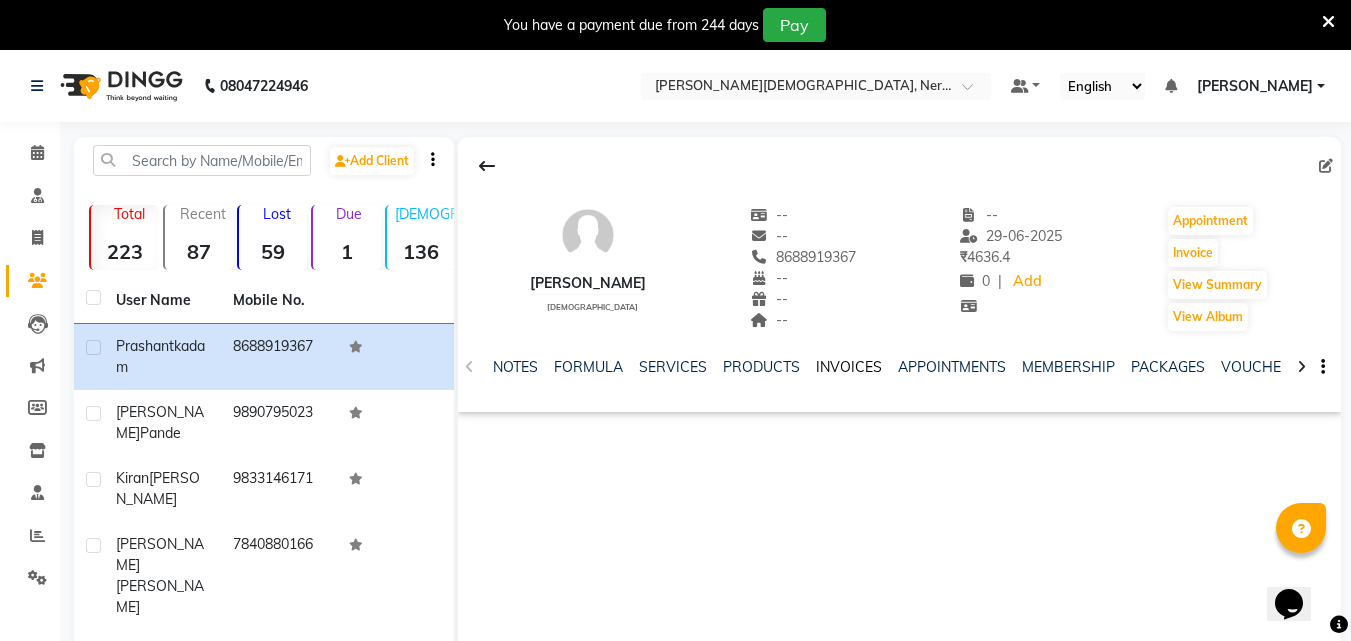 click on "INVOICES" 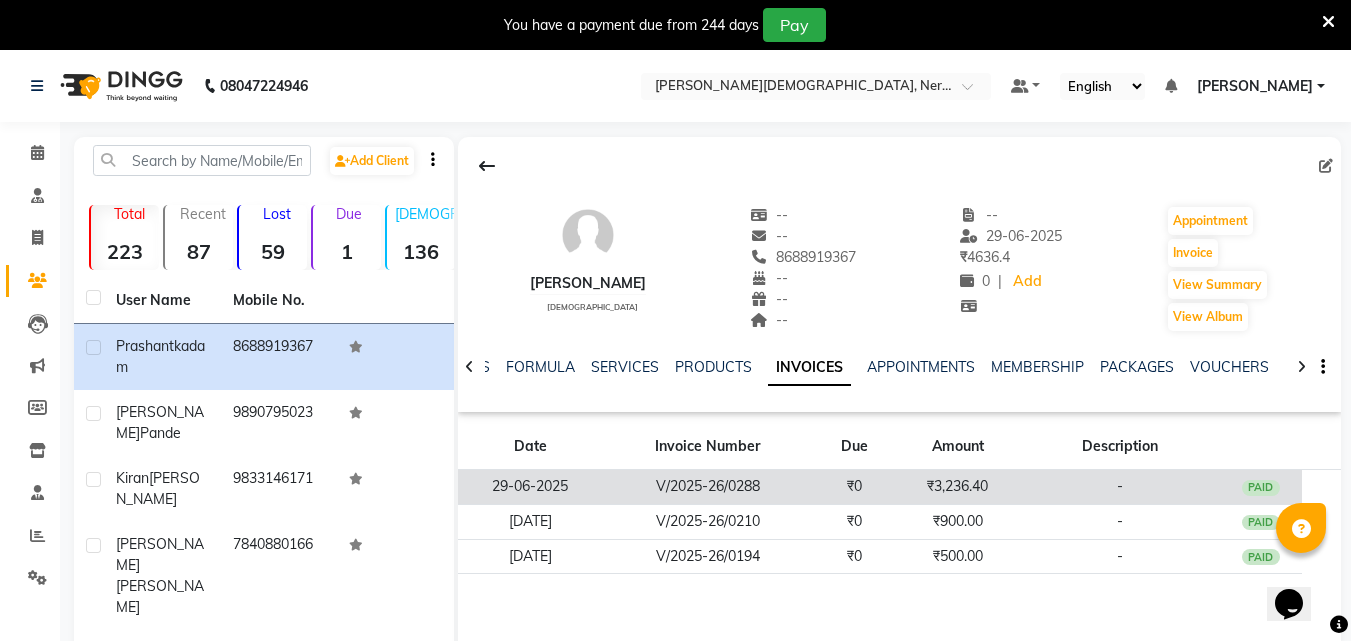 click on "₹3,236.40" 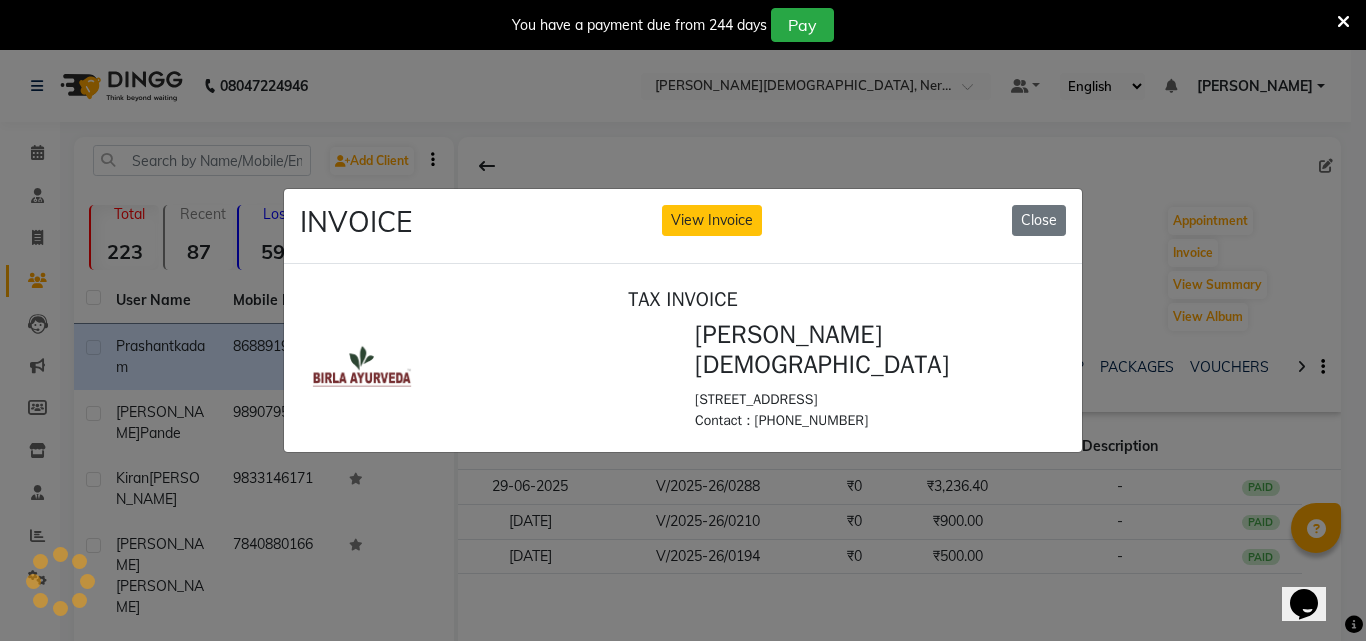 scroll, scrollTop: 0, scrollLeft: 0, axis: both 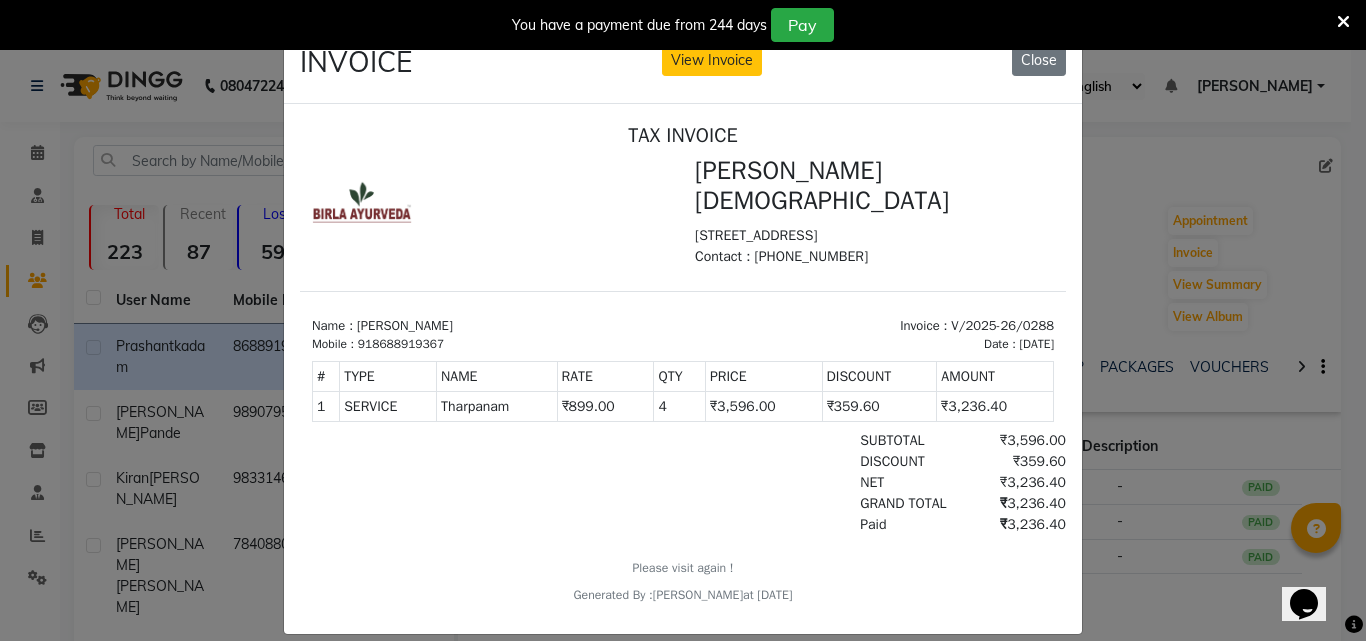 drag, startPoint x: 1042, startPoint y: 311, endPoint x: 1345, endPoint y: 588, distance: 410.5338 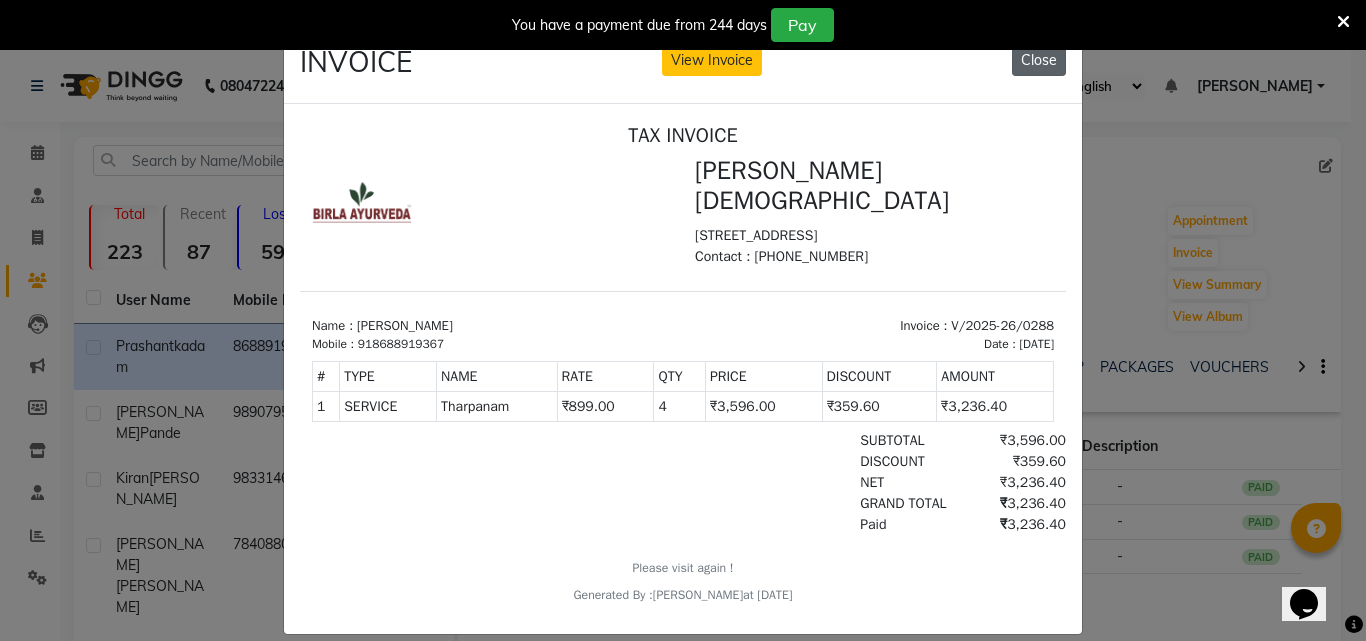 click on "Close" 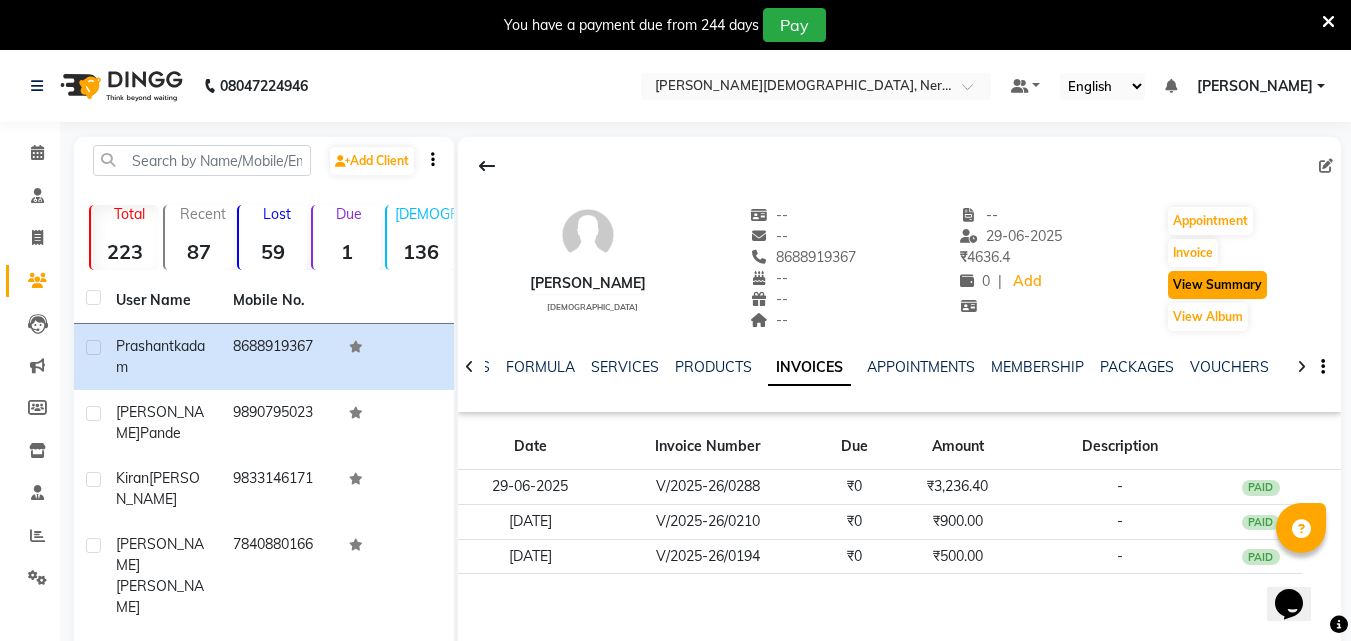 click on "View Summary" 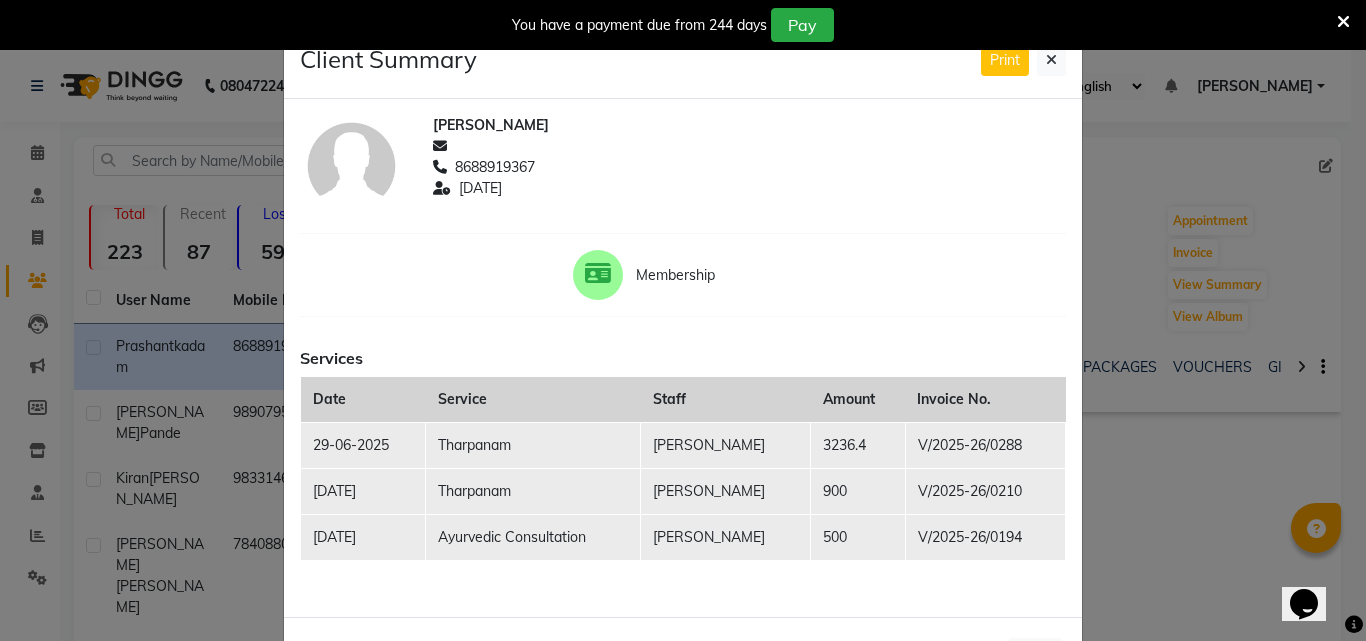 click on "Print" 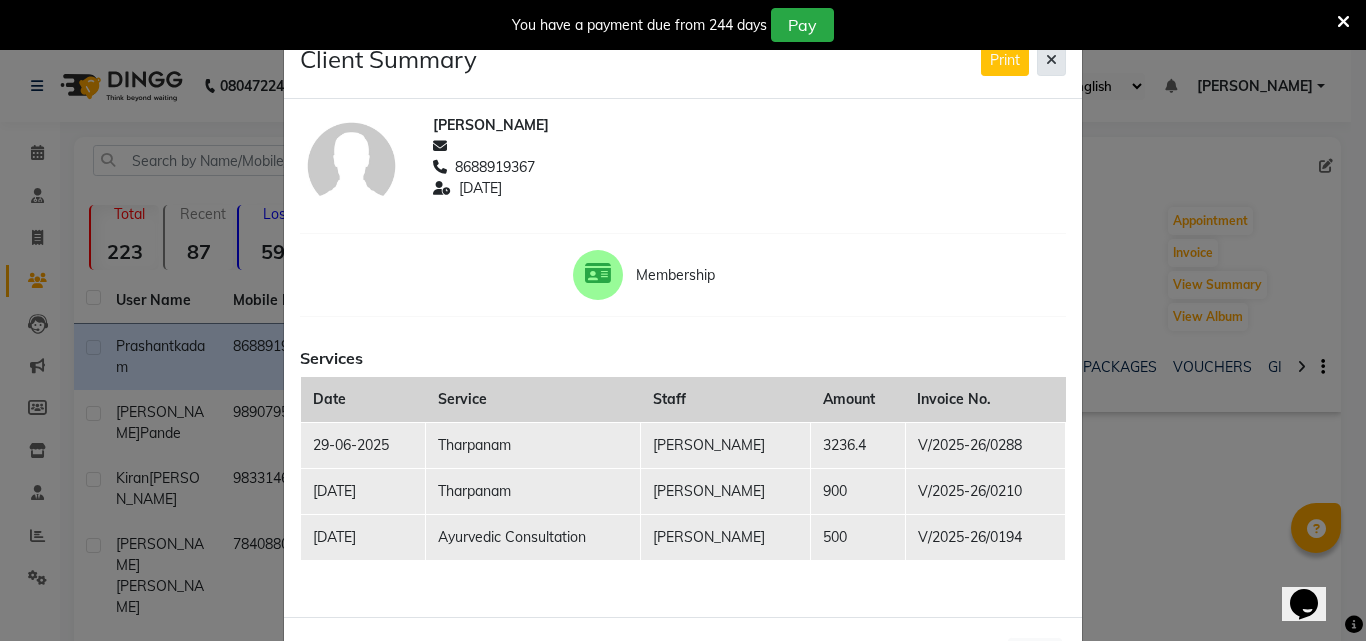 click 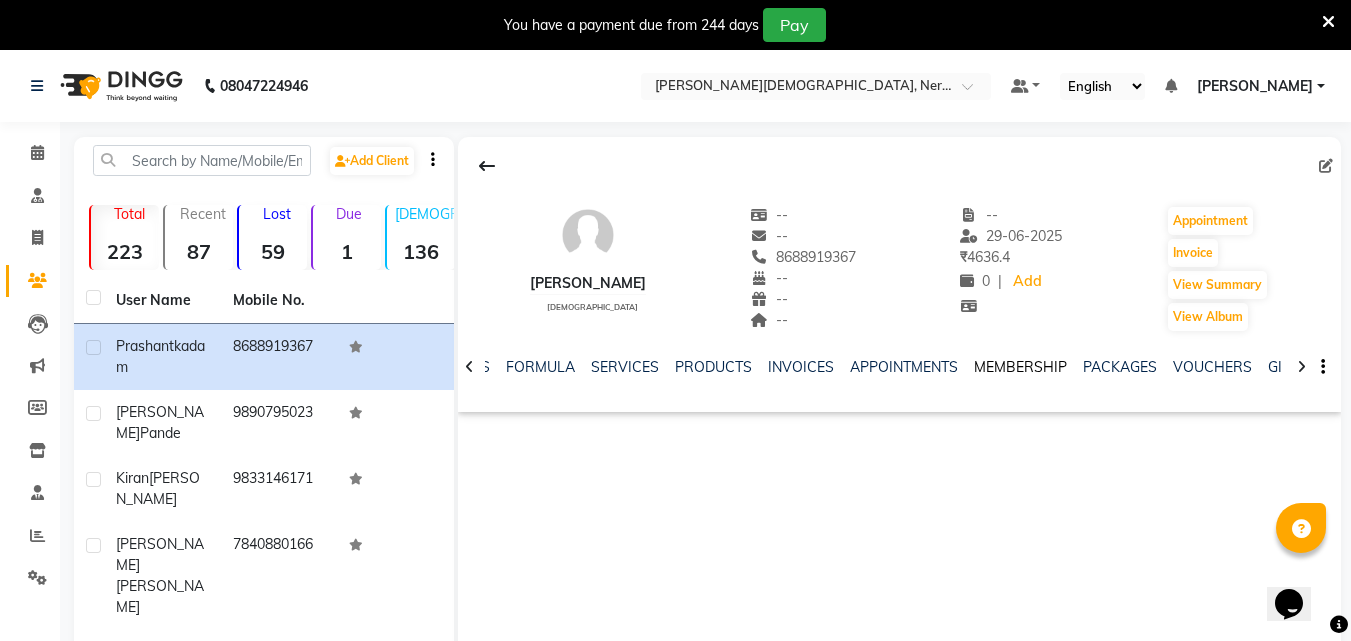 click on "MEMBERSHIP" 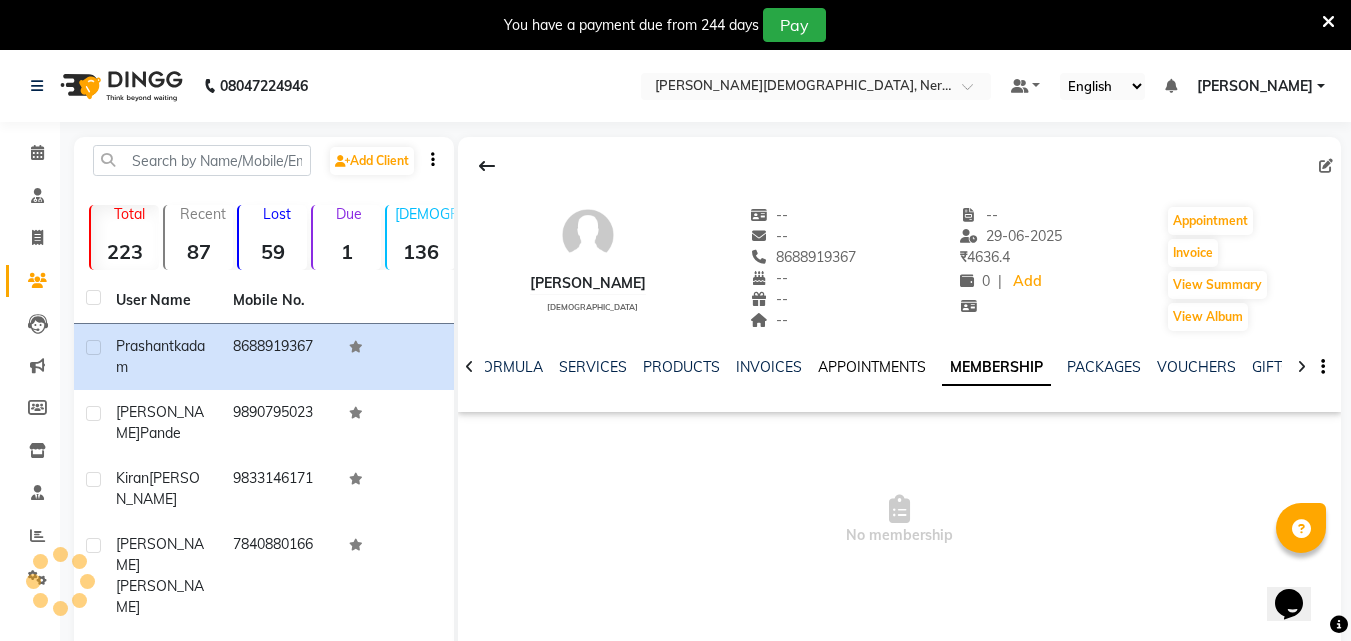 click on "APPOINTMENTS" 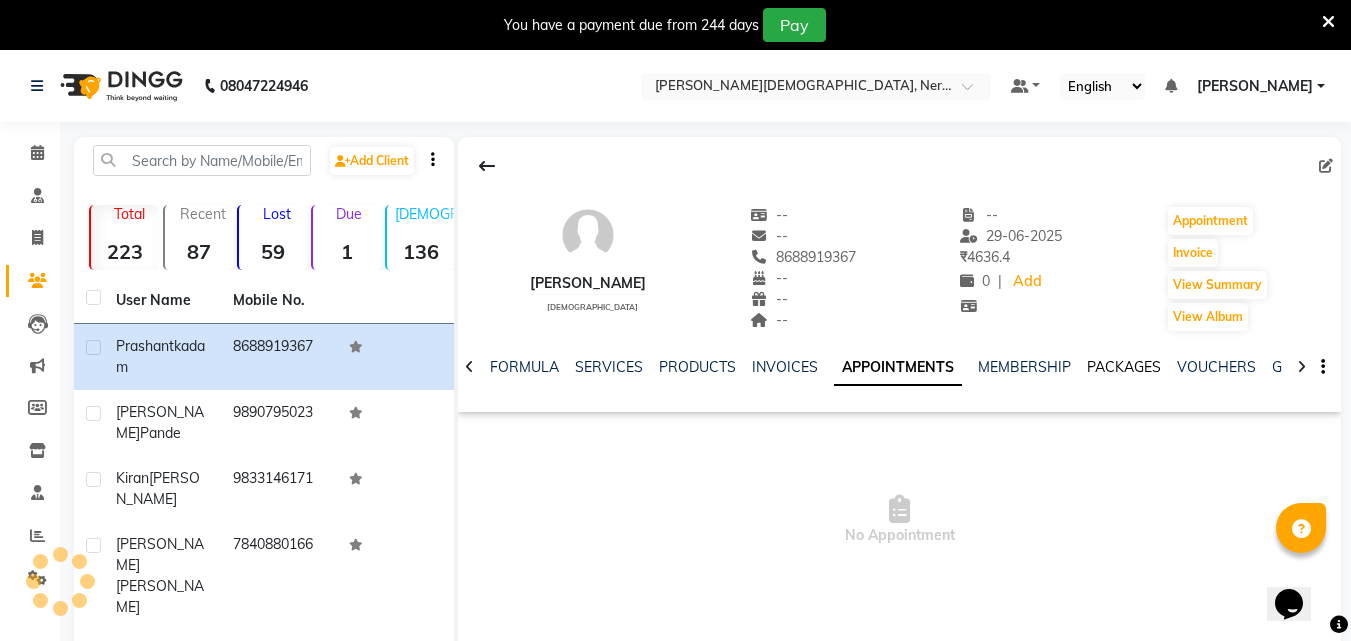 click on "PACKAGES" 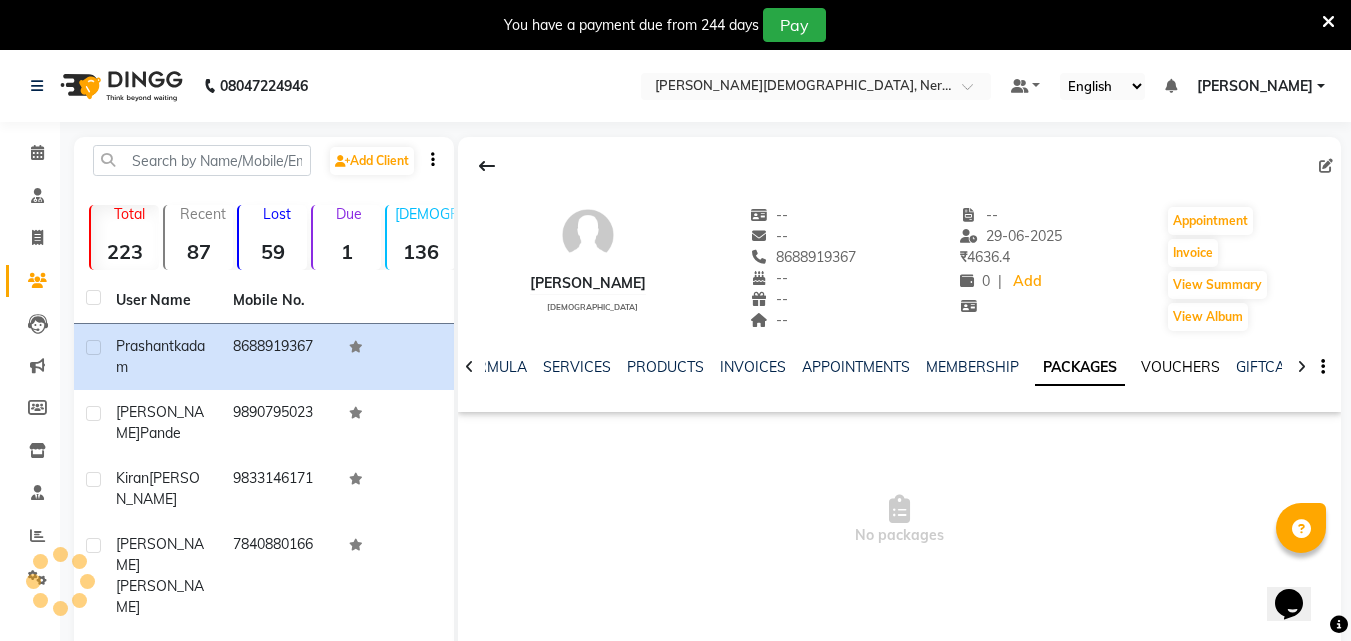 click on "VOUCHERS" 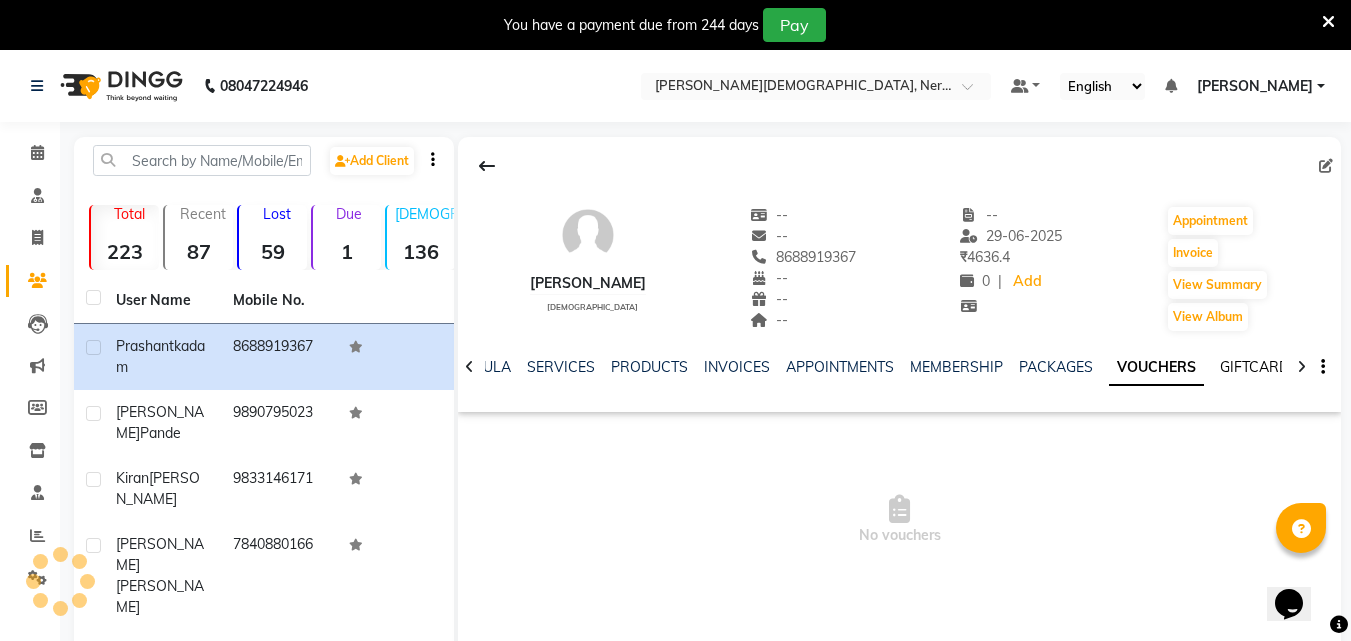click on "GIFTCARDS" 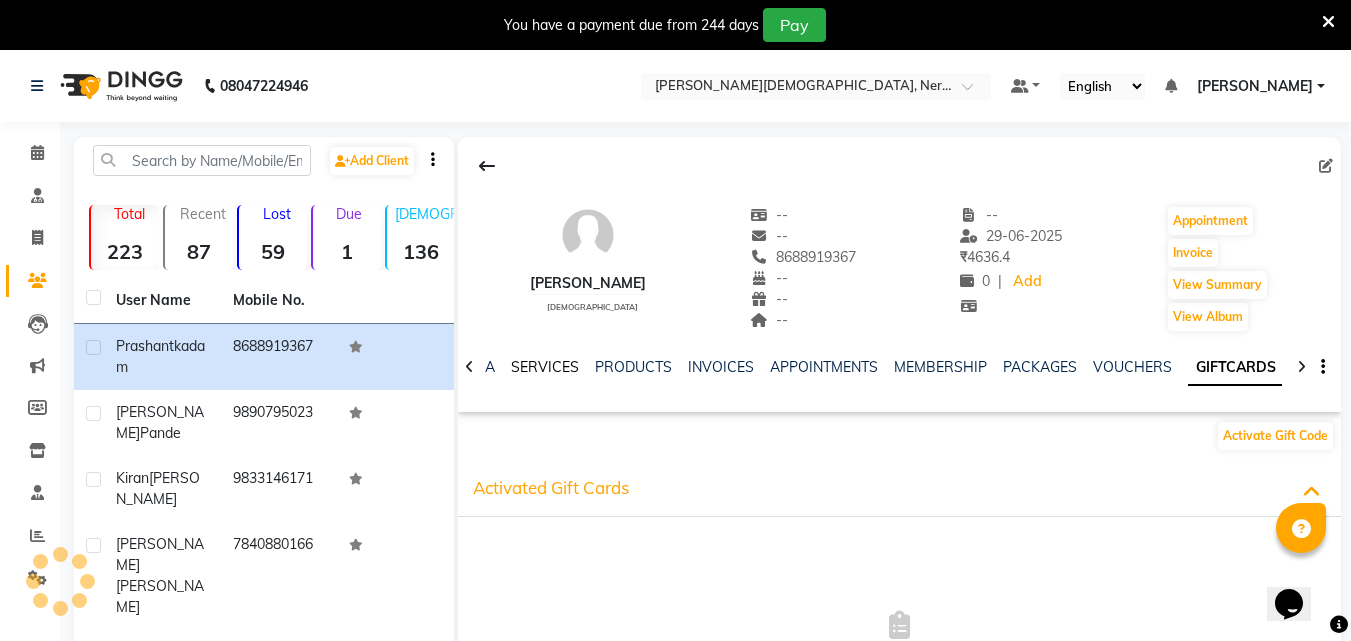 click on "SERVICES" 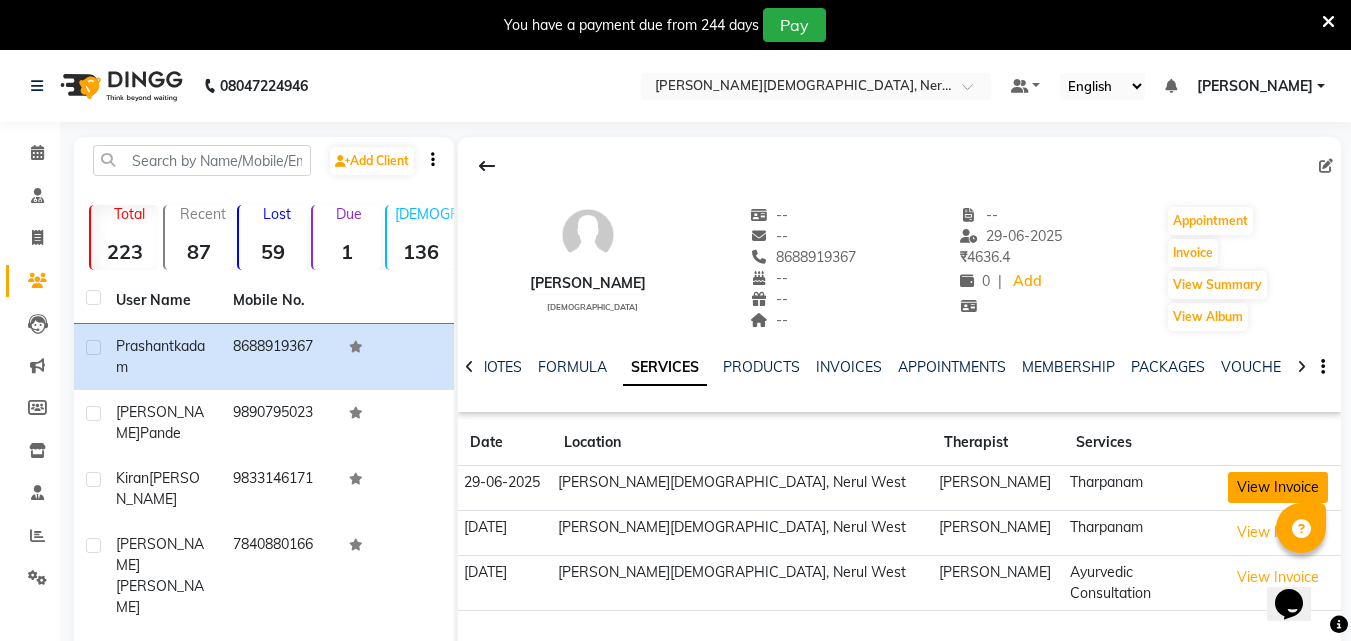 click on "View Invoice" 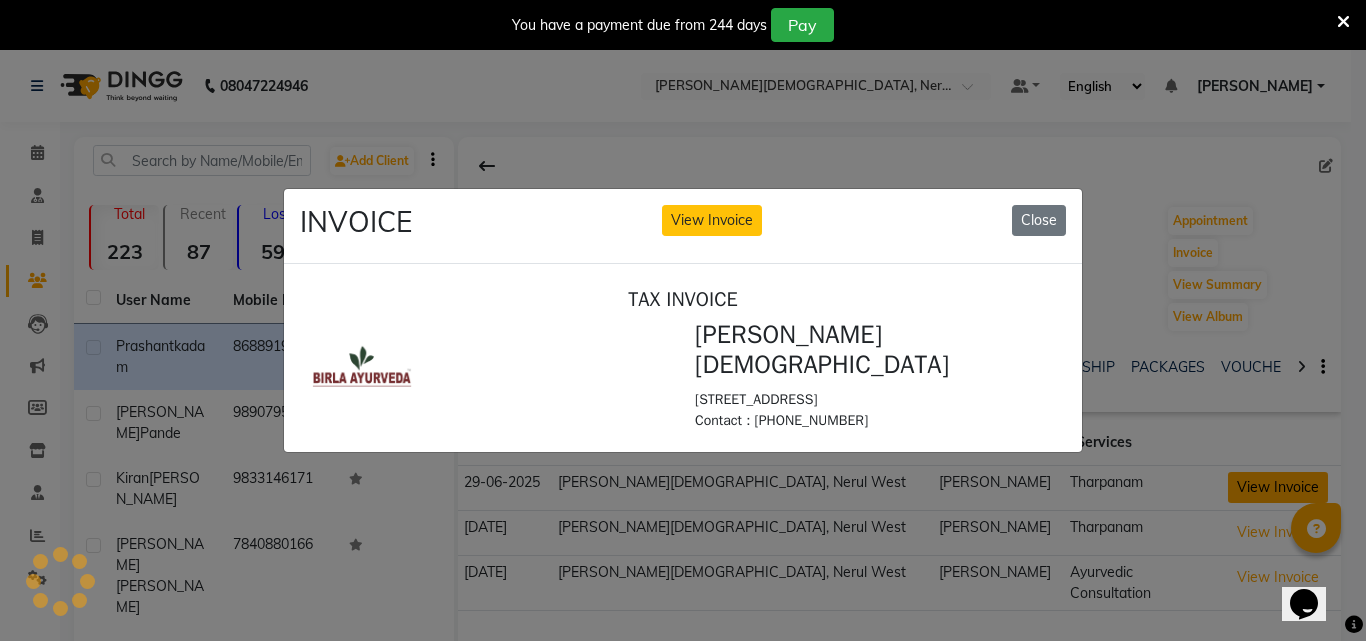 scroll, scrollTop: 0, scrollLeft: 0, axis: both 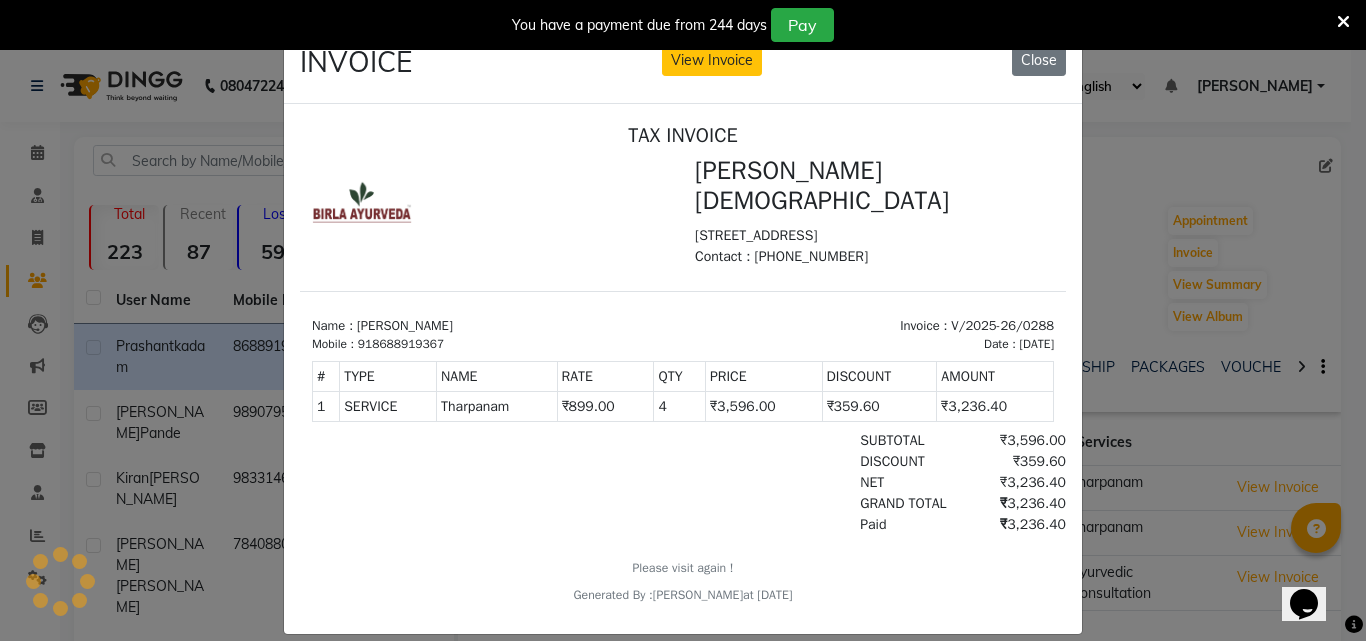 drag, startPoint x: 1043, startPoint y: 276, endPoint x: 1350, endPoint y: 634, distance: 471.60684 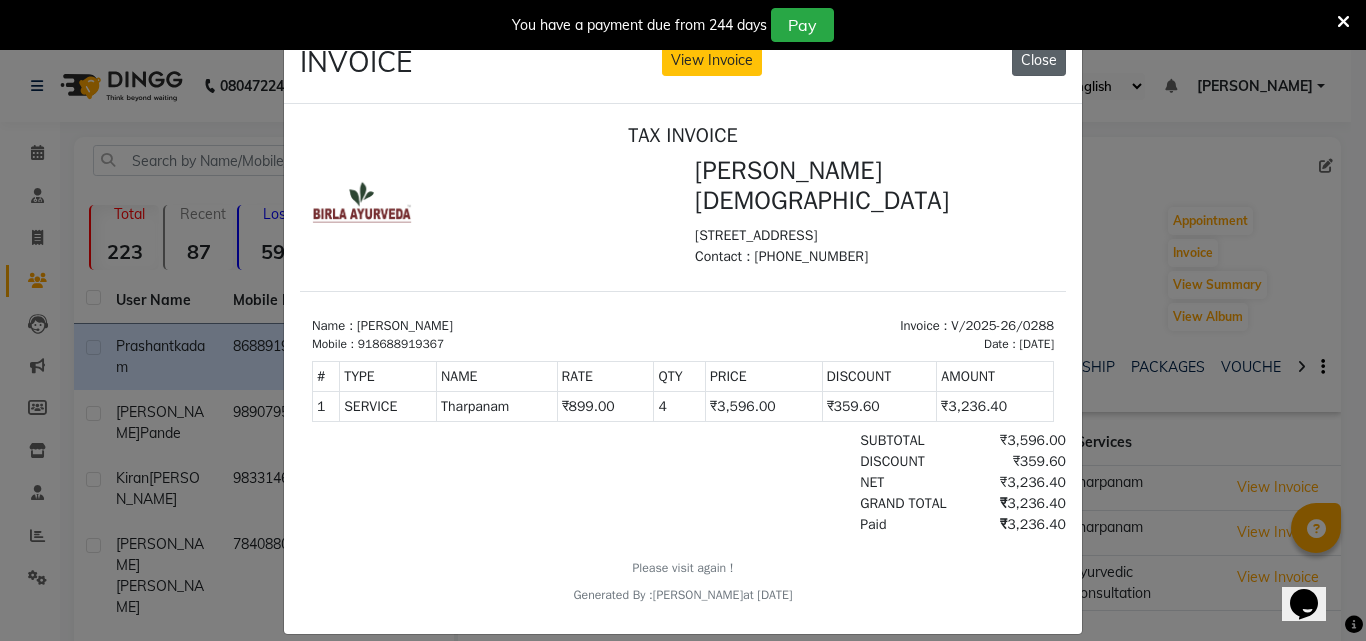 click on "Close" 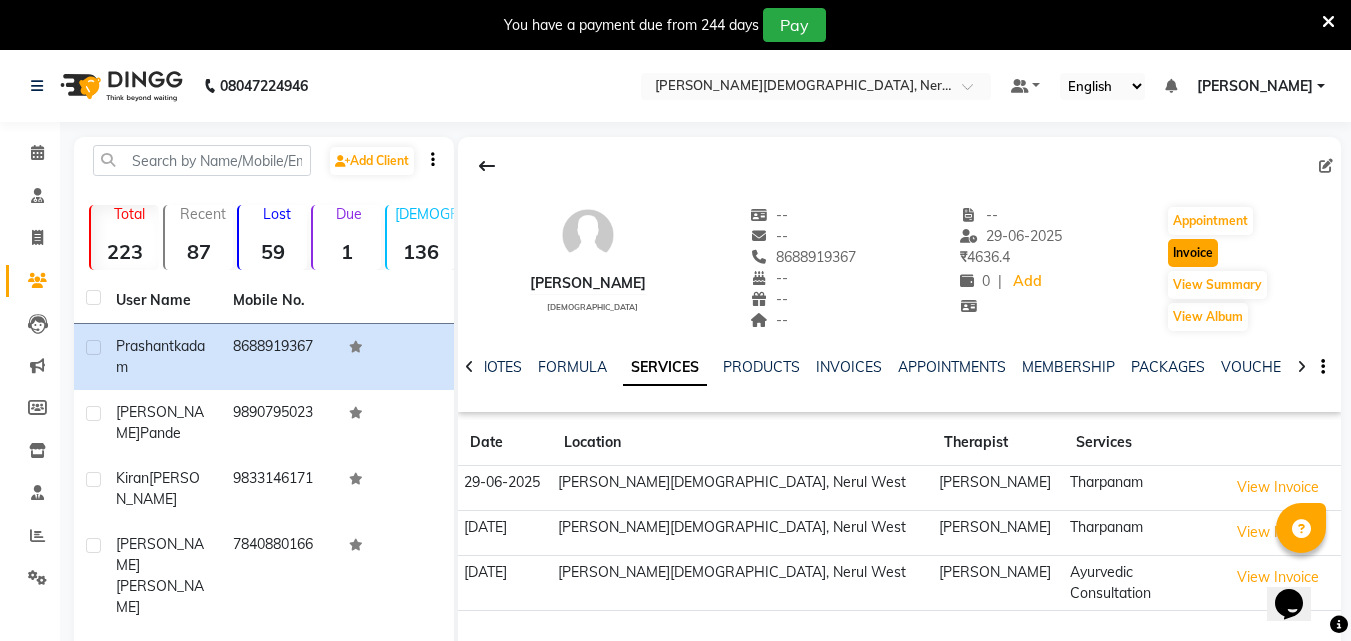 click on "Invoice" 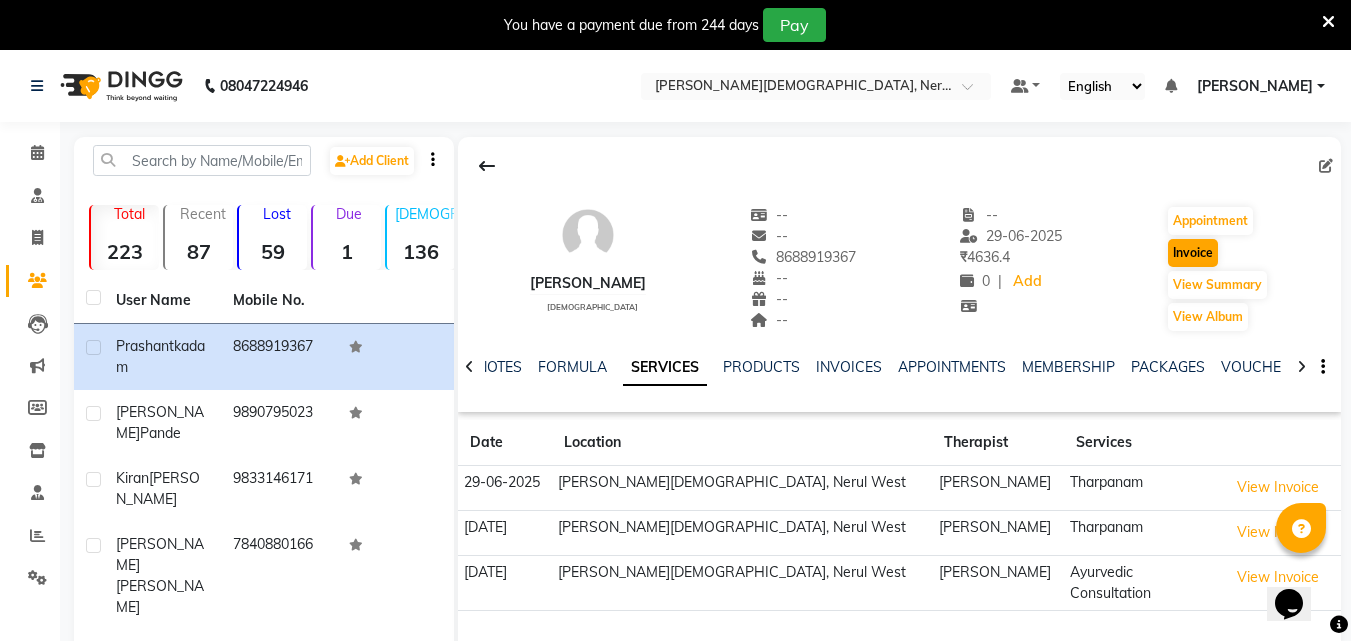 scroll, scrollTop: 50, scrollLeft: 0, axis: vertical 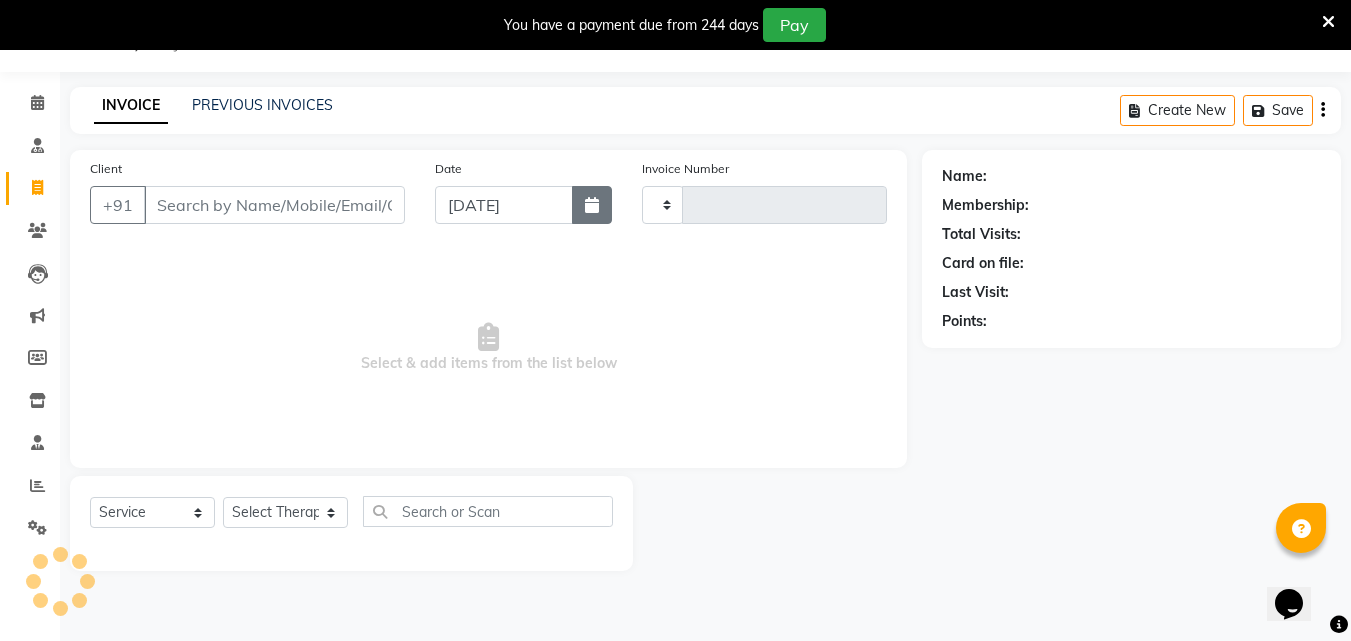 click 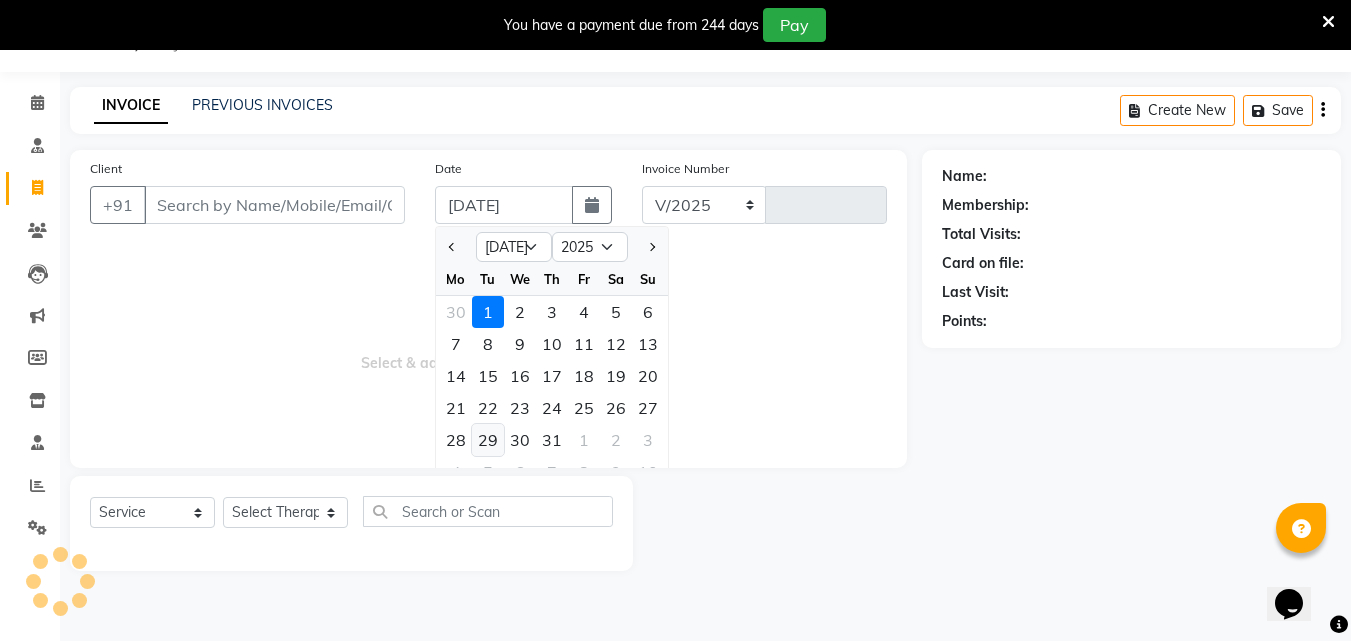 select on "6808" 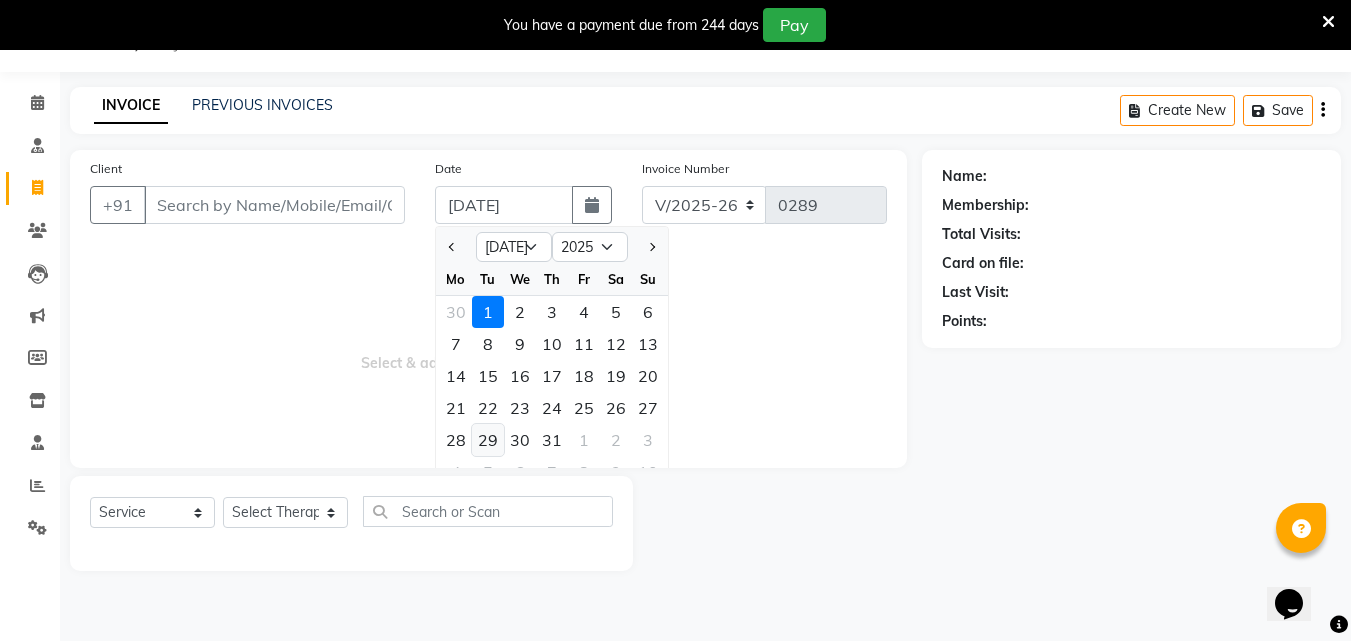 type on "8688919367" 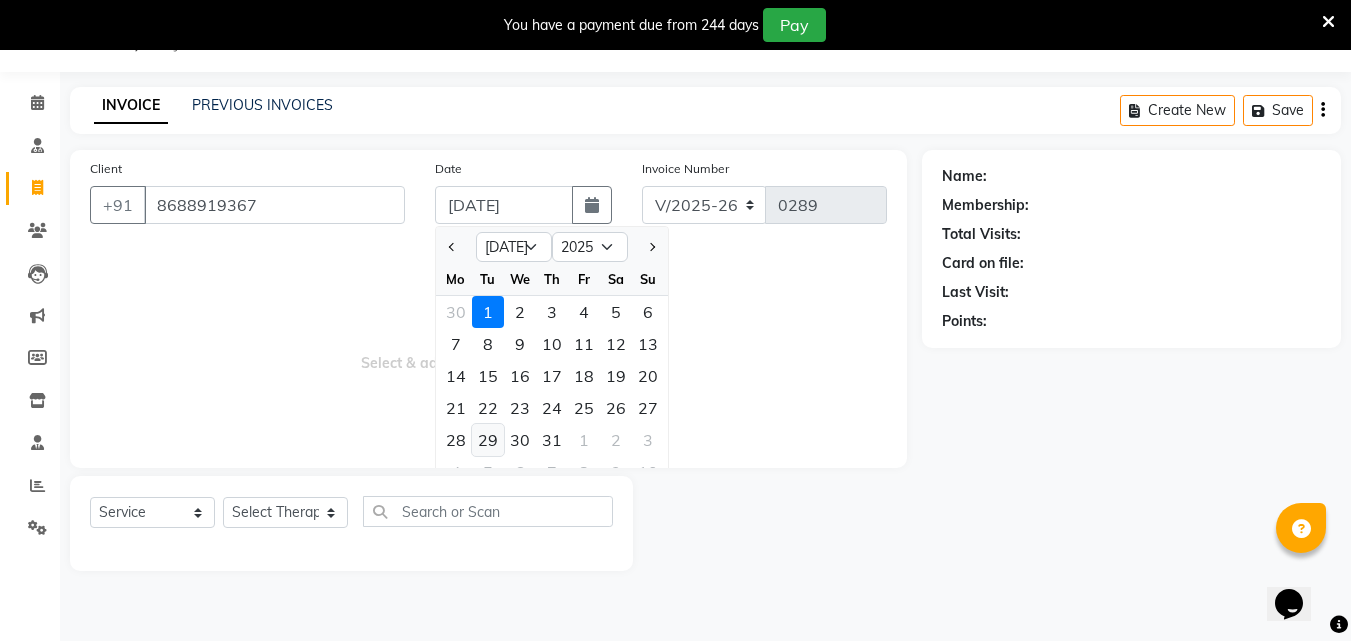 select on "57056" 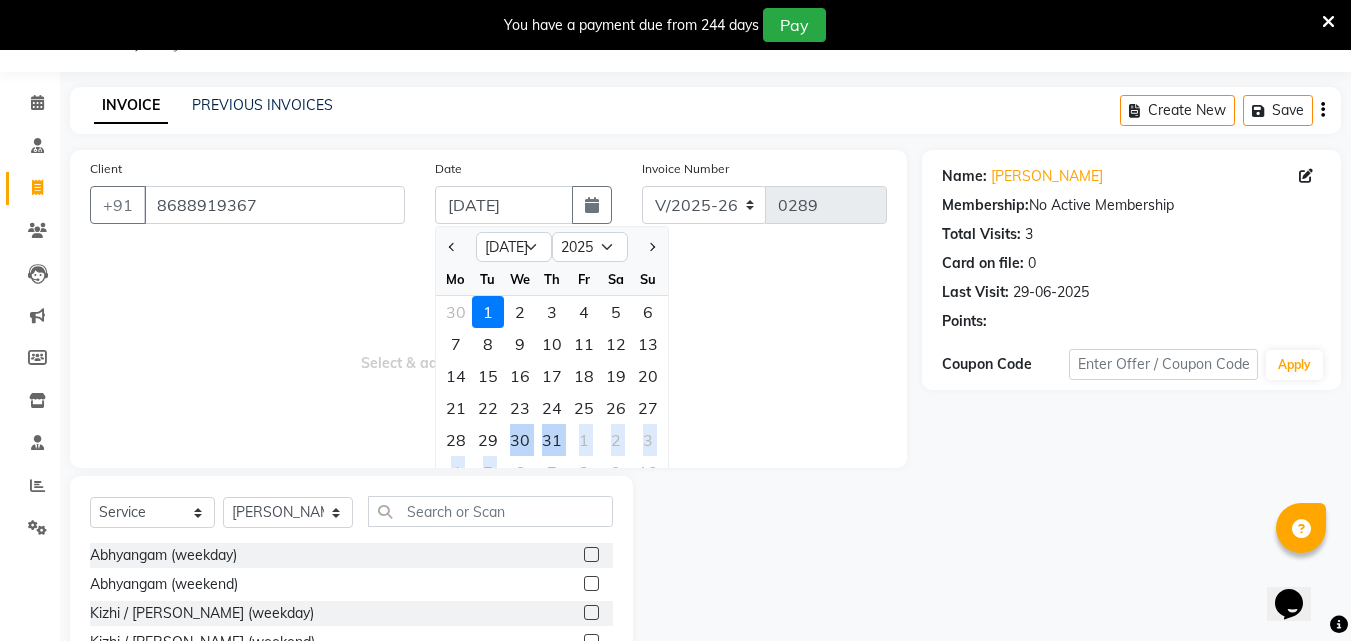 drag, startPoint x: 494, startPoint y: 438, endPoint x: 676, endPoint y: 465, distance: 183.99185 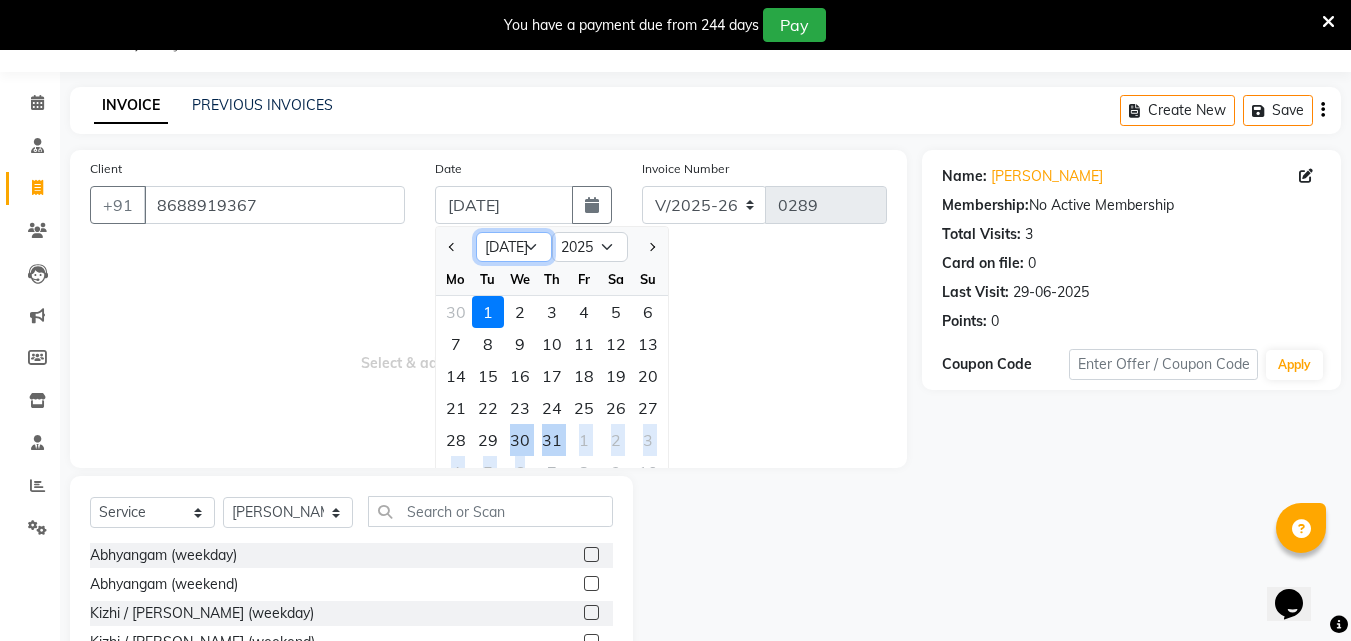 click on "Jan Feb Mar Apr May Jun [DATE] Aug Sep Oct Nov Dec" 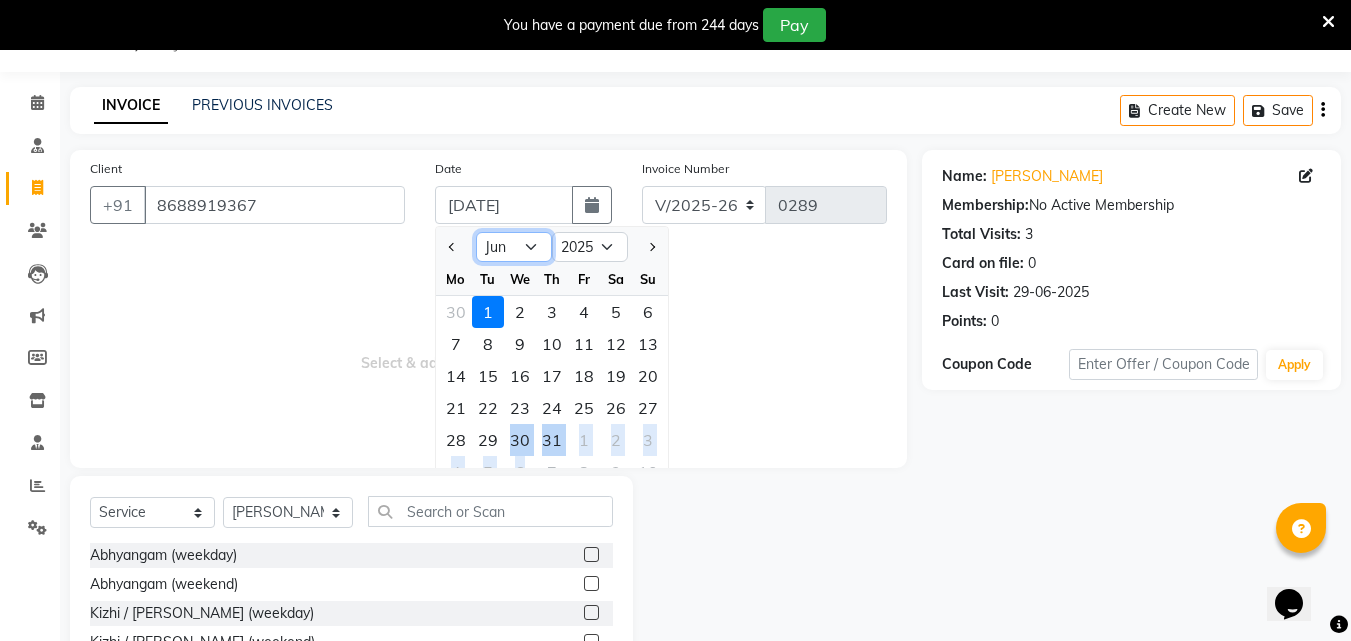 click on "Jan Feb Mar Apr May Jun [DATE] Aug Sep Oct Nov Dec" 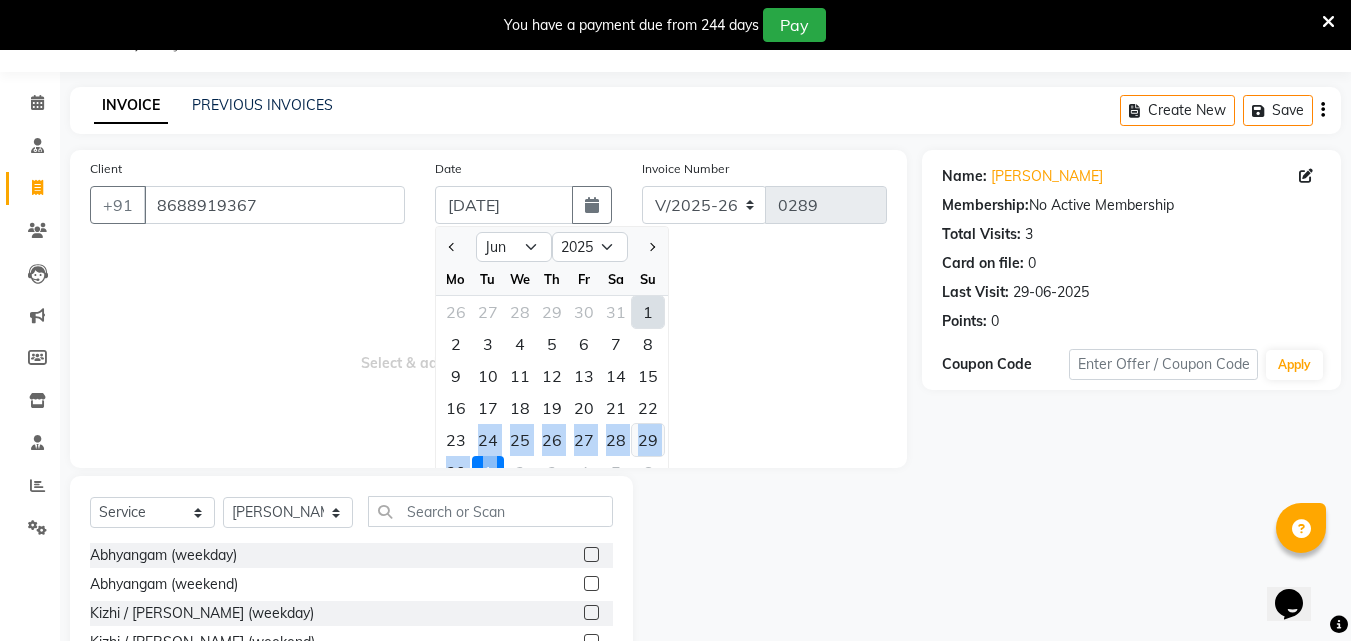 click on "29" 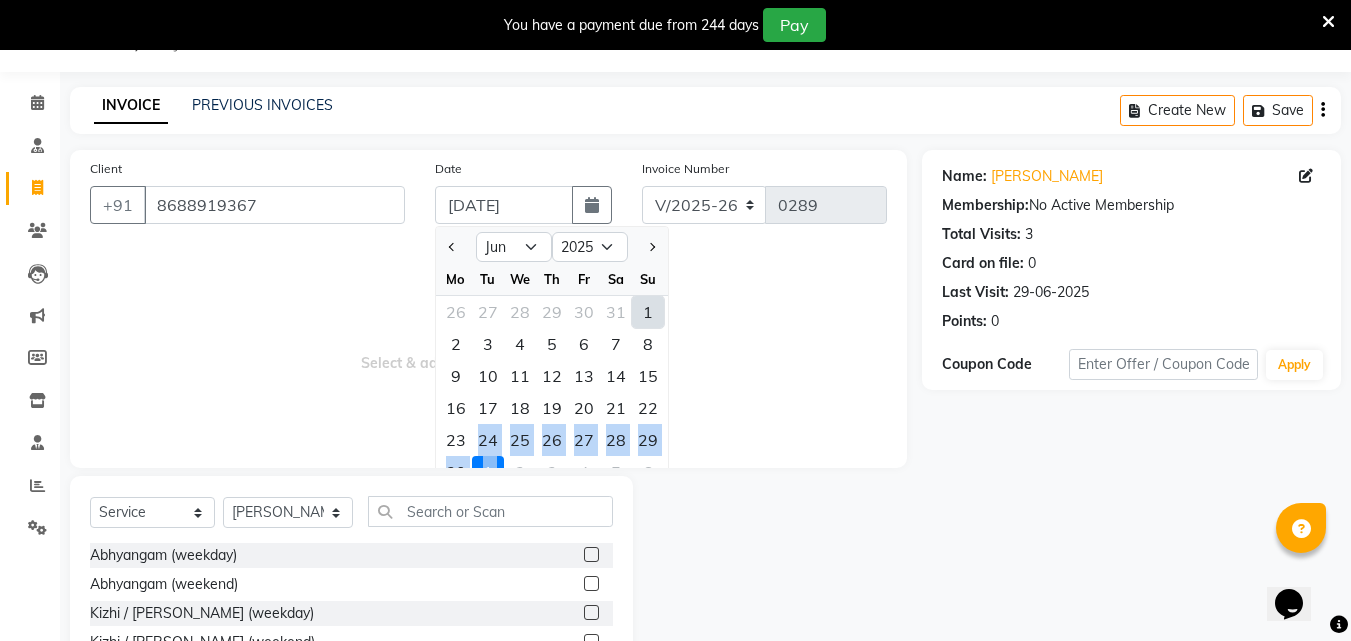 type on "29-06-2025" 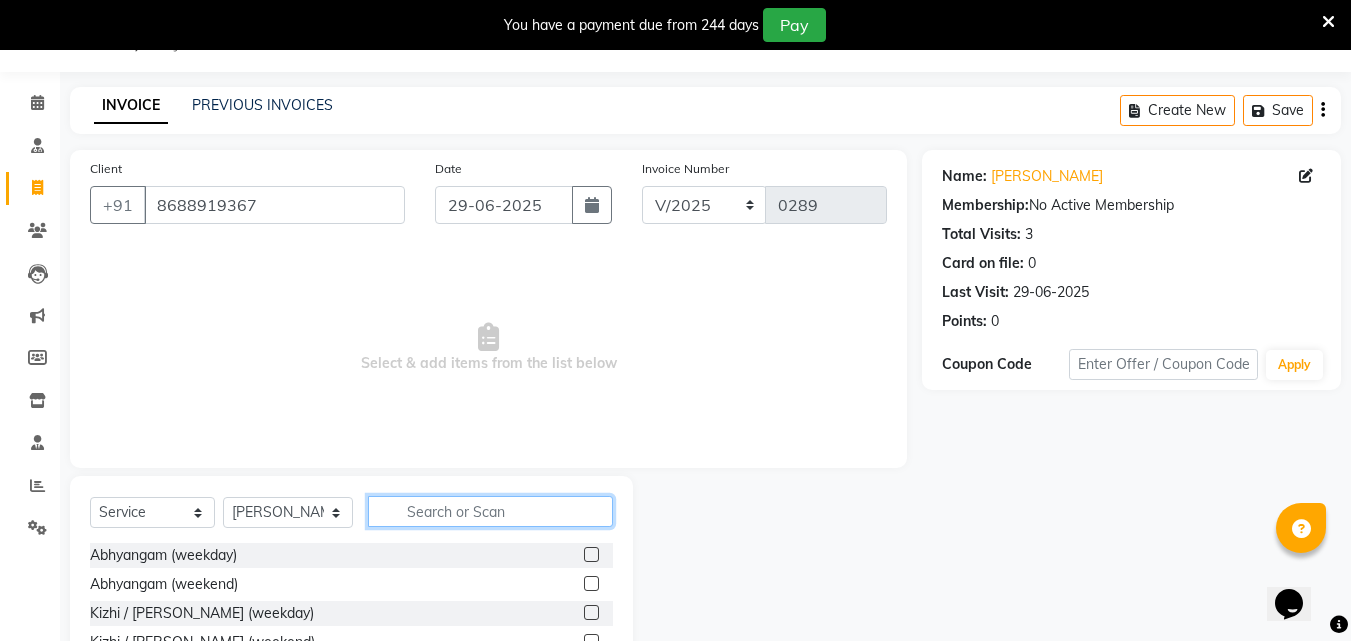 click 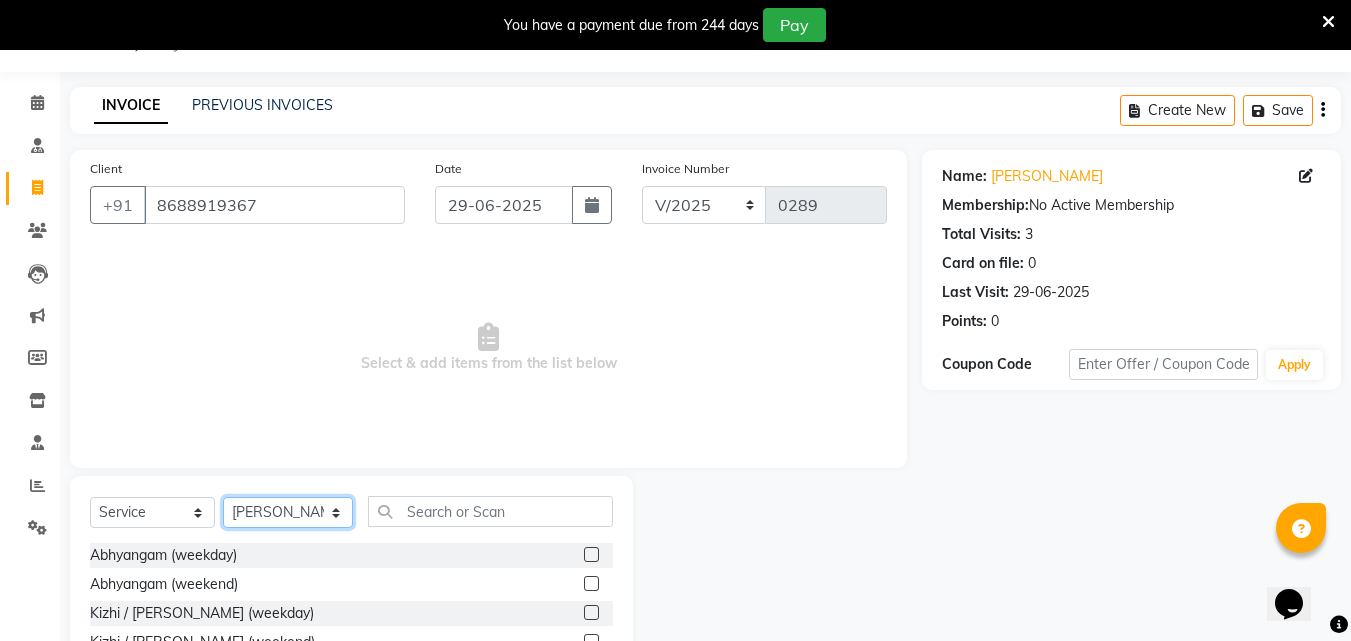 click on "Select Therapist [PERSON_NAME] [PERSON_NAME] [PERSON_NAME] Bibina [PERSON_NAME] [PERSON_NAME] Dr. [PERSON_NAME] [PERSON_NAME] Dr. [PERSON_NAME] Dr. [PERSON_NAME] [PERSON_NAME] [PERSON_NAME] [PERSON_NAME] [PERSON_NAME] Pooja [PERSON_NAME] Mishra [PERSON_NAME] [PERSON_NAME] G [PERSON_NAME] K M [PERSON_NAME] K [PERSON_NAME] Suddheesh K K [PERSON_NAME] [PERSON_NAME] Swati [PERSON_NAME] [PERSON_NAME] Vidya [PERSON_NAME] [PERSON_NAME]" 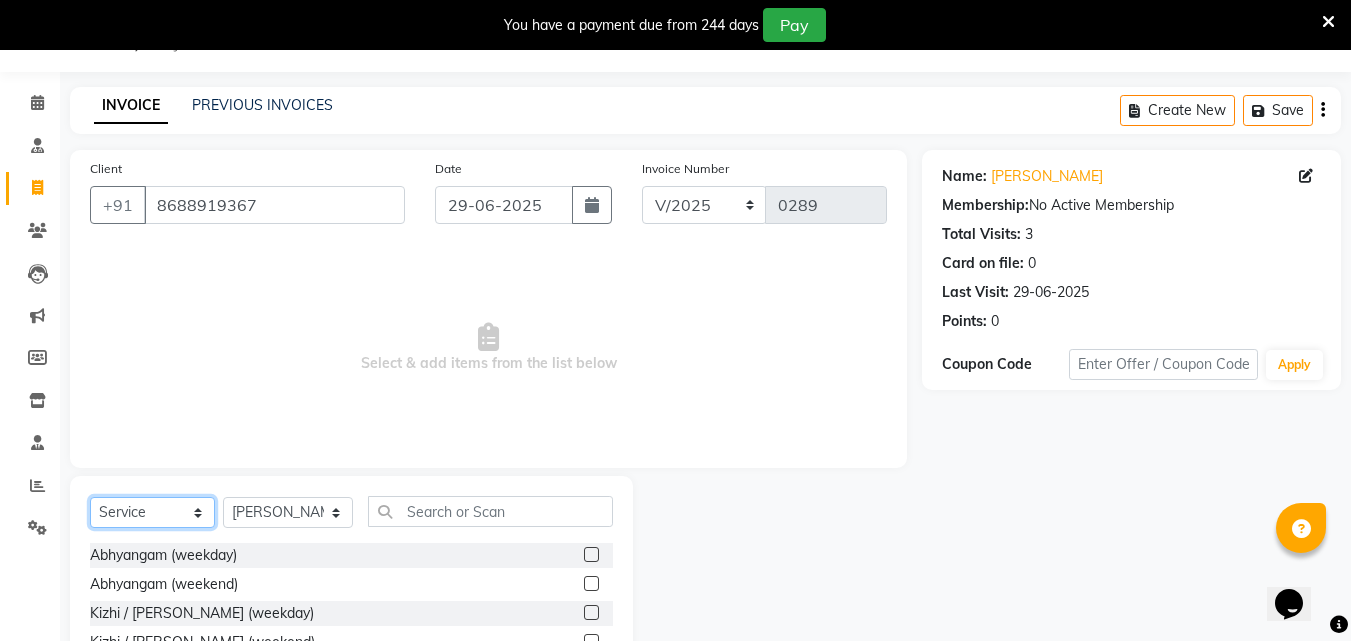 click on "Select  Service  Product  Membership  Package Voucher Prepaid Gift Card" 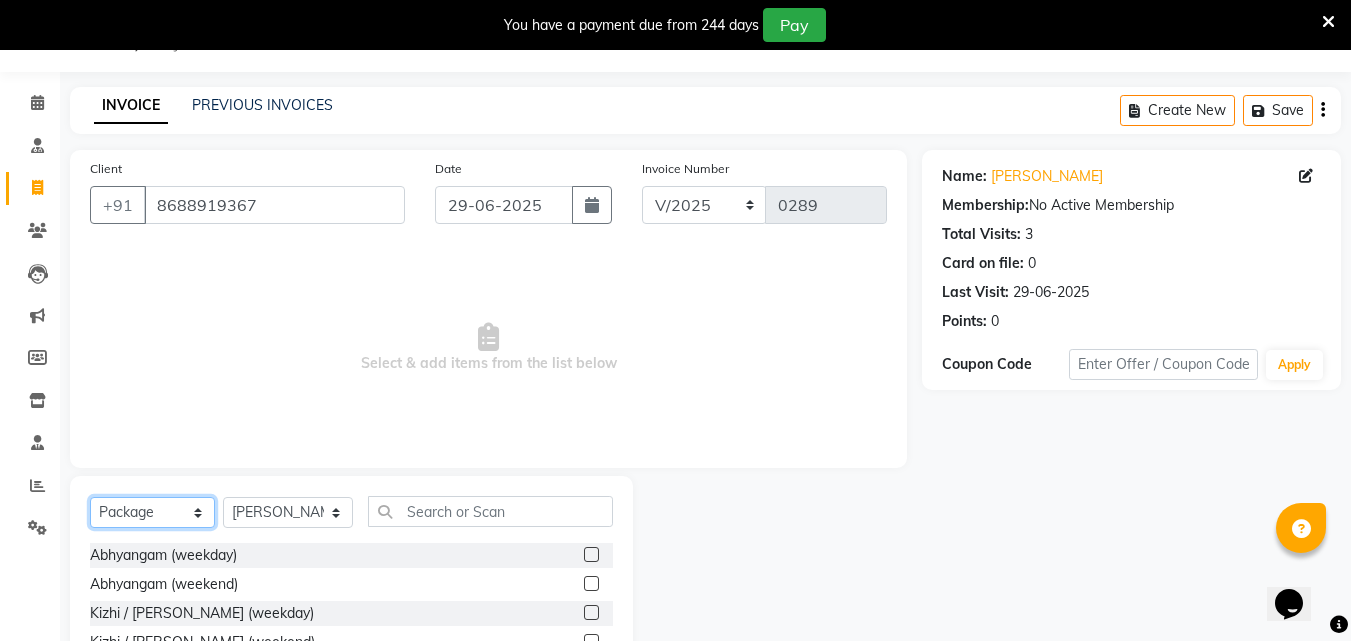 click on "Select  Service  Product  Membership  Package Voucher Prepaid Gift Card" 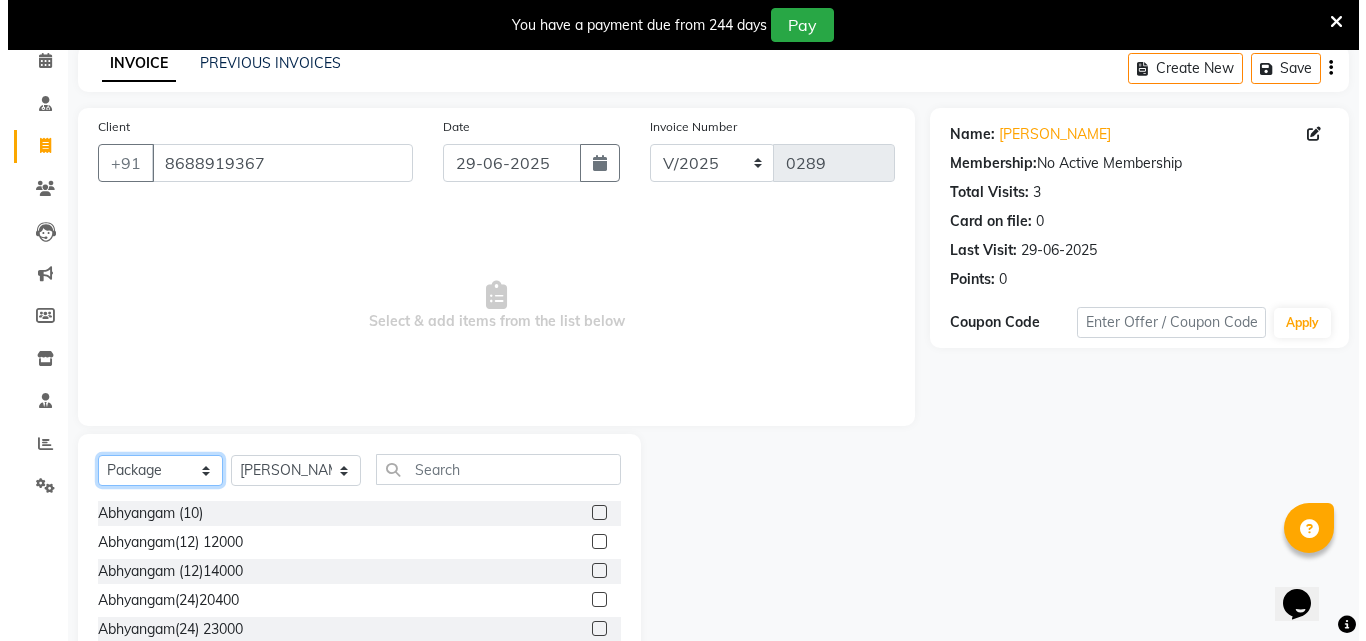 scroll, scrollTop: 91, scrollLeft: 0, axis: vertical 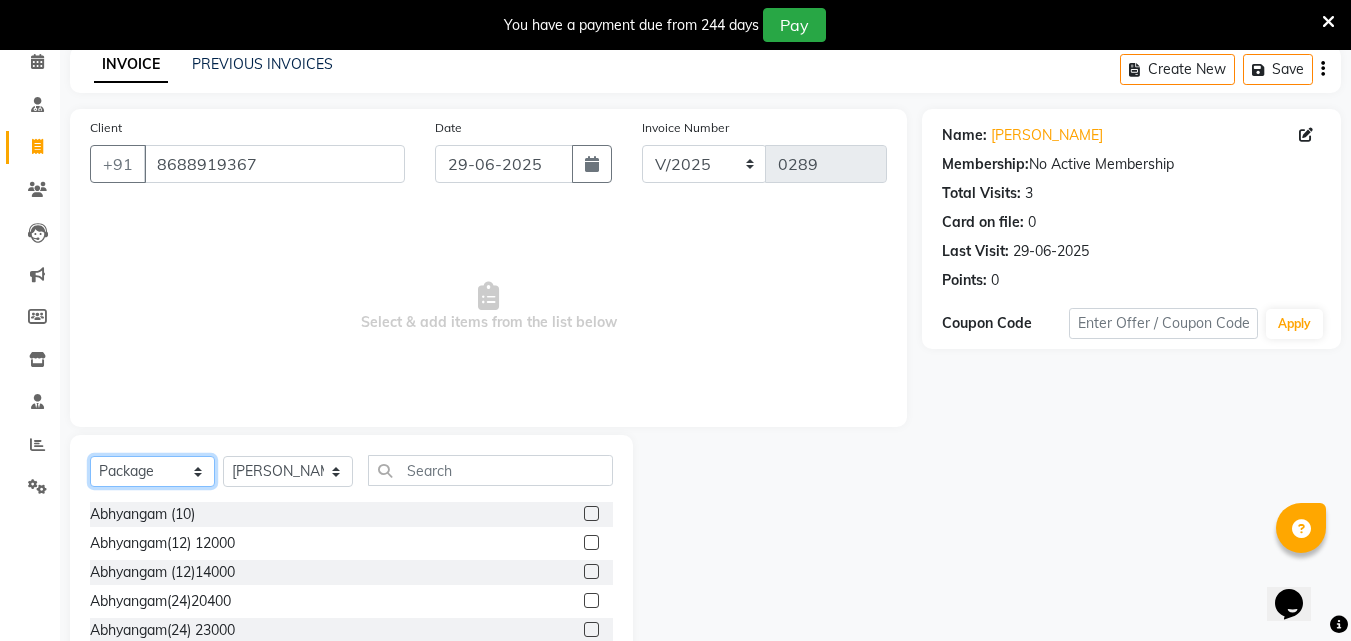 click on "Select  Service  Product  Membership  Package Voucher Prepaid Gift Card" 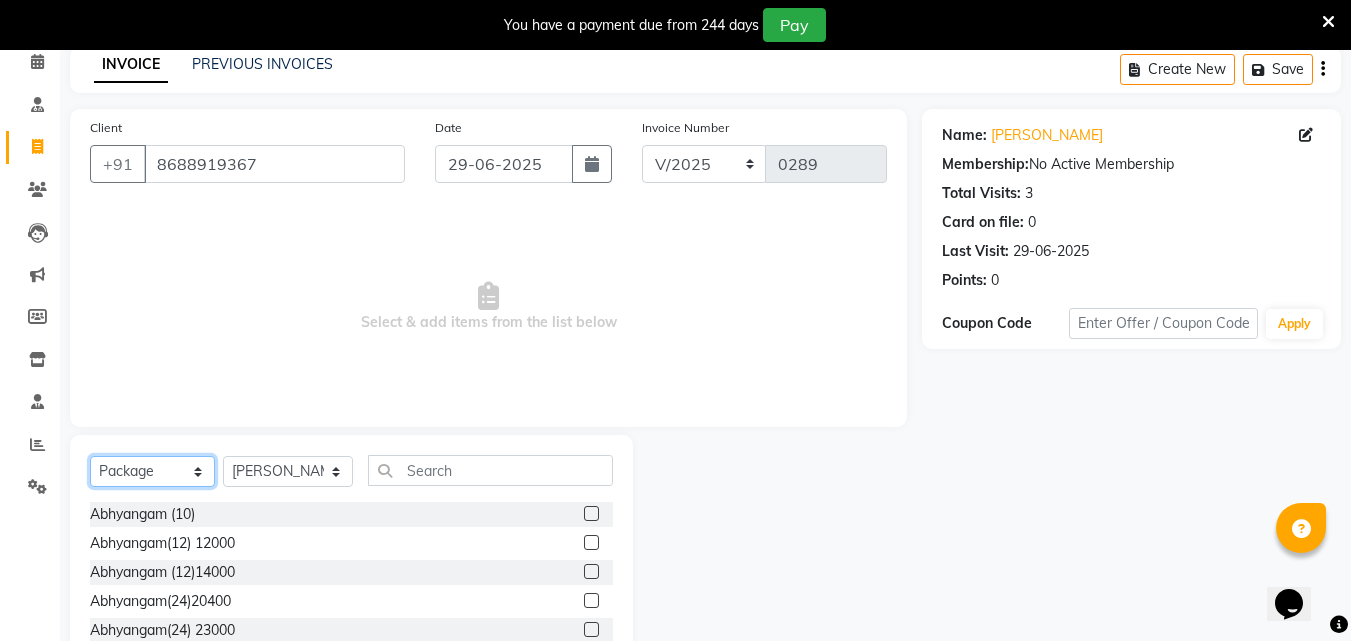 select on "service" 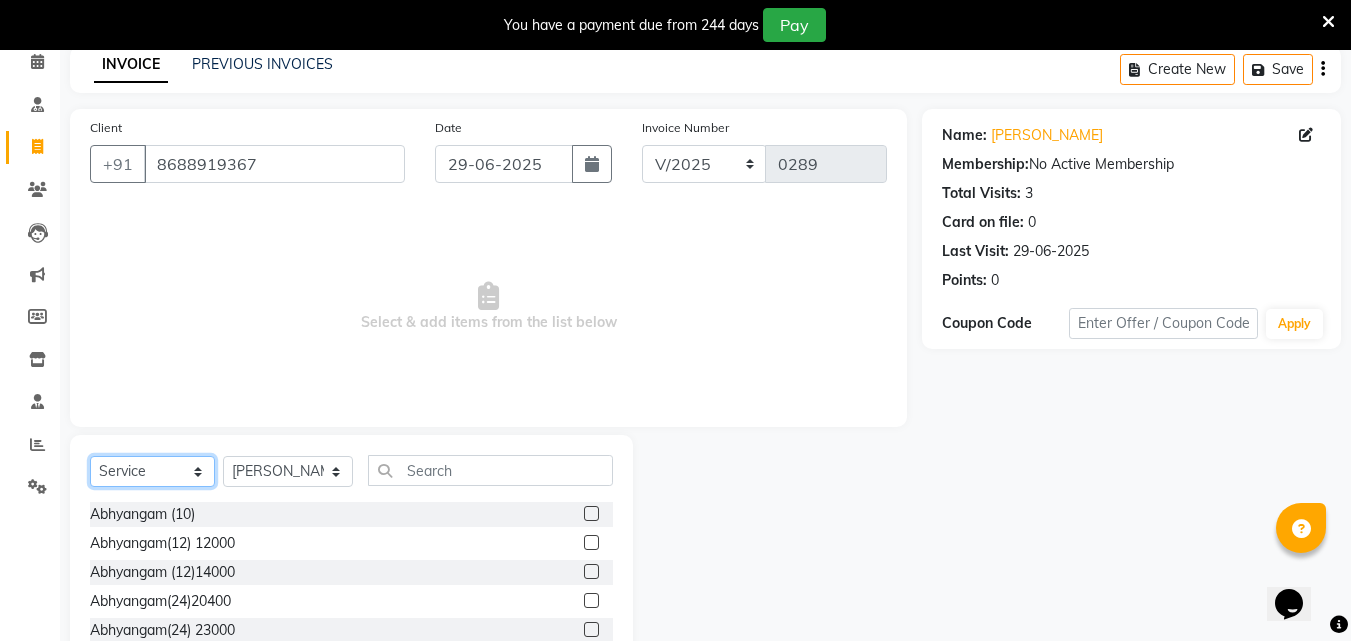 click on "Select  Service  Product  Membership  Package Voucher Prepaid Gift Card" 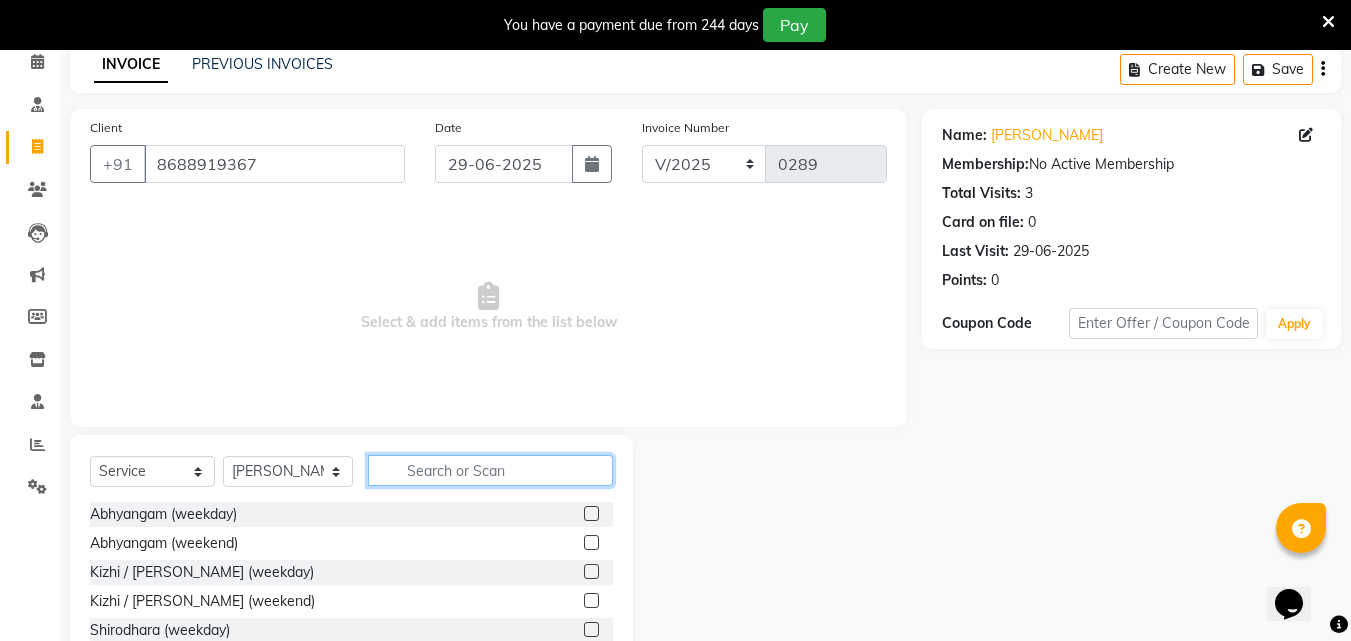click 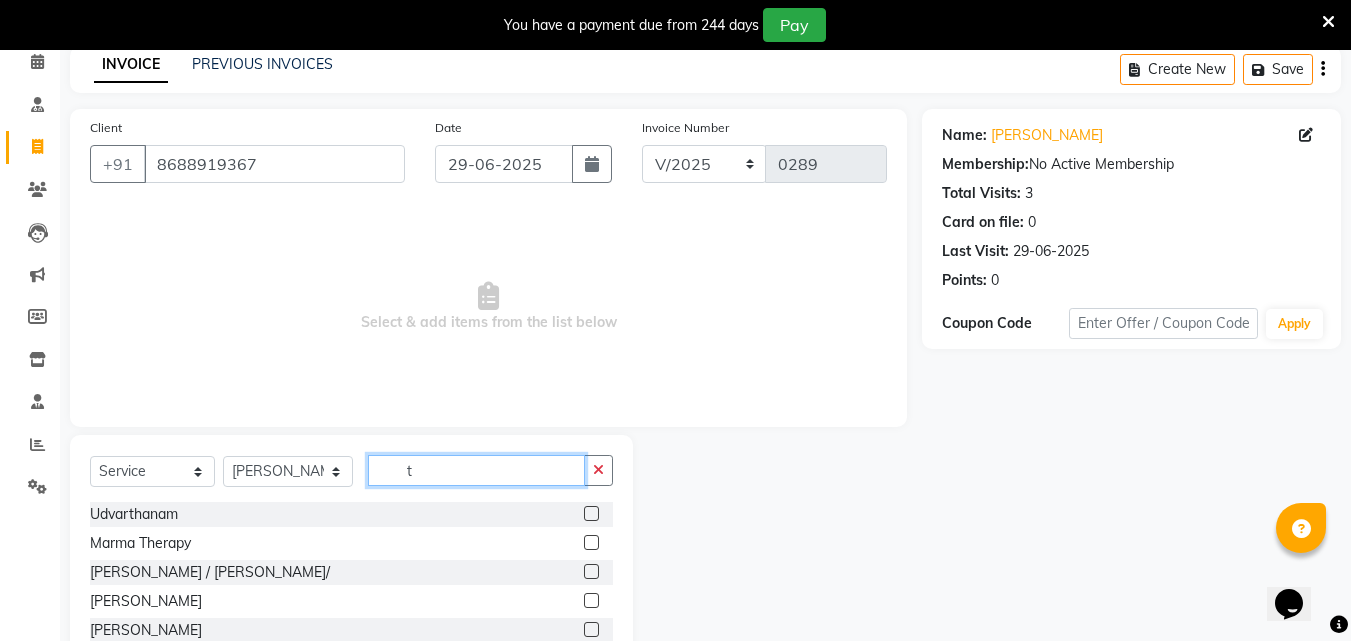 drag, startPoint x: 474, startPoint y: 472, endPoint x: 355, endPoint y: 472, distance: 119 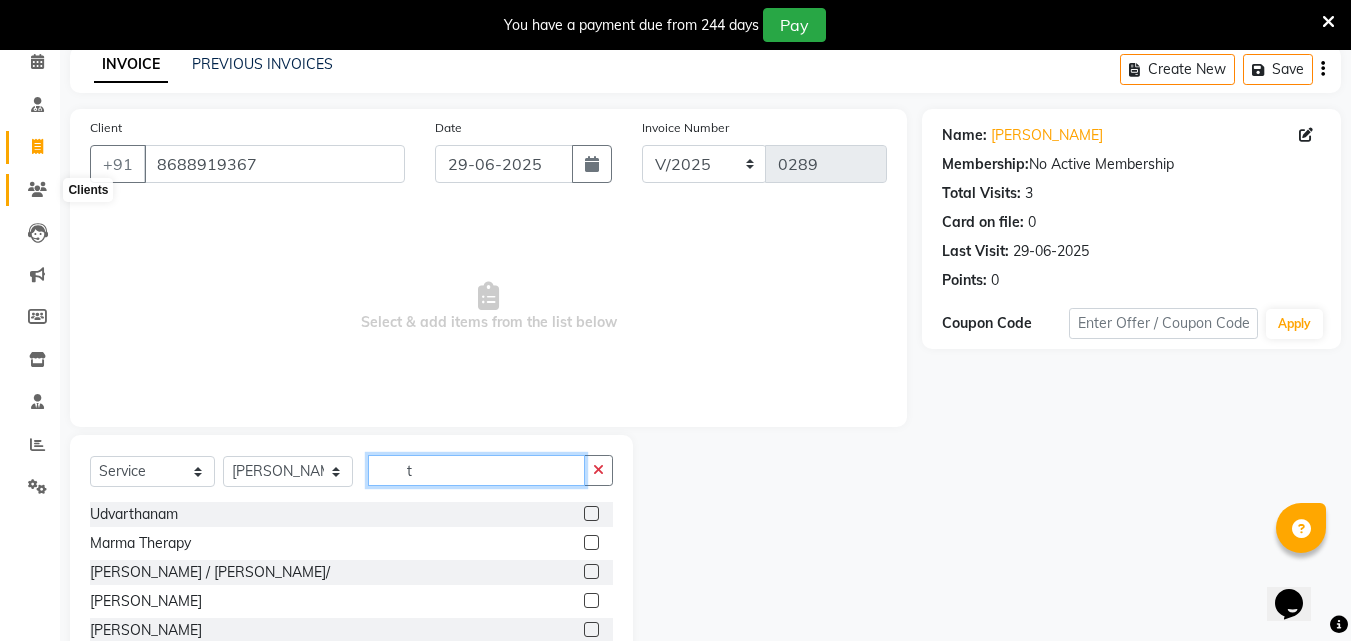 type on "t" 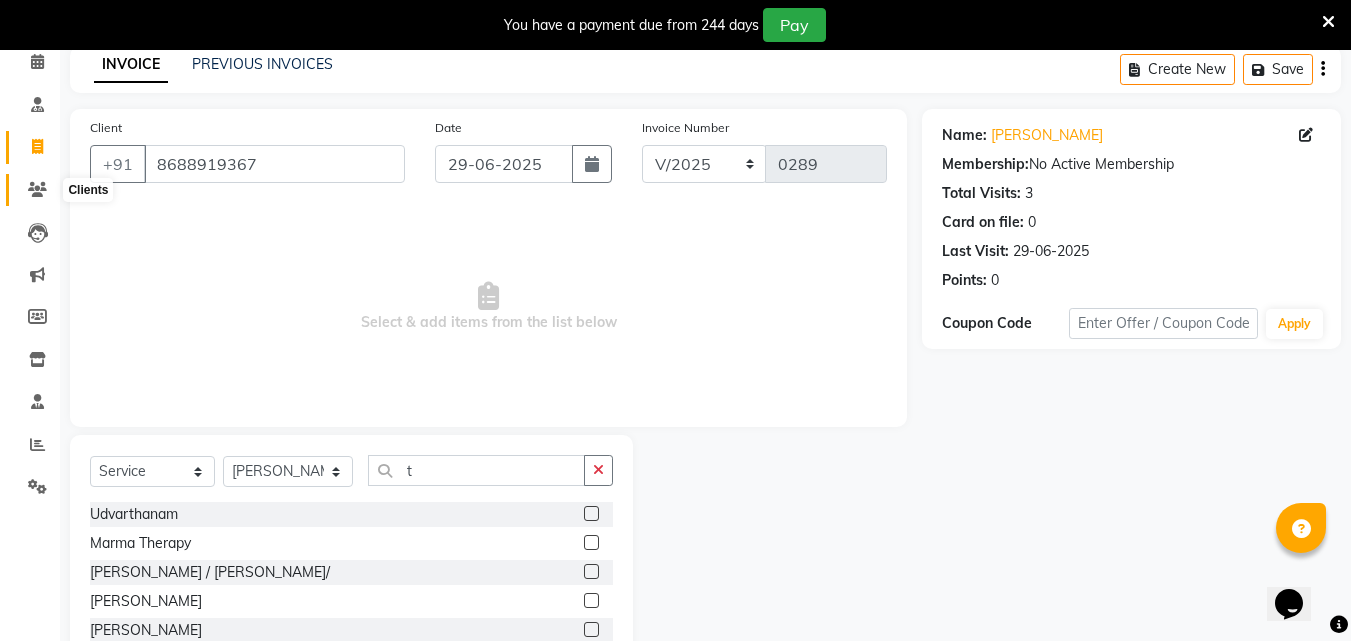 click 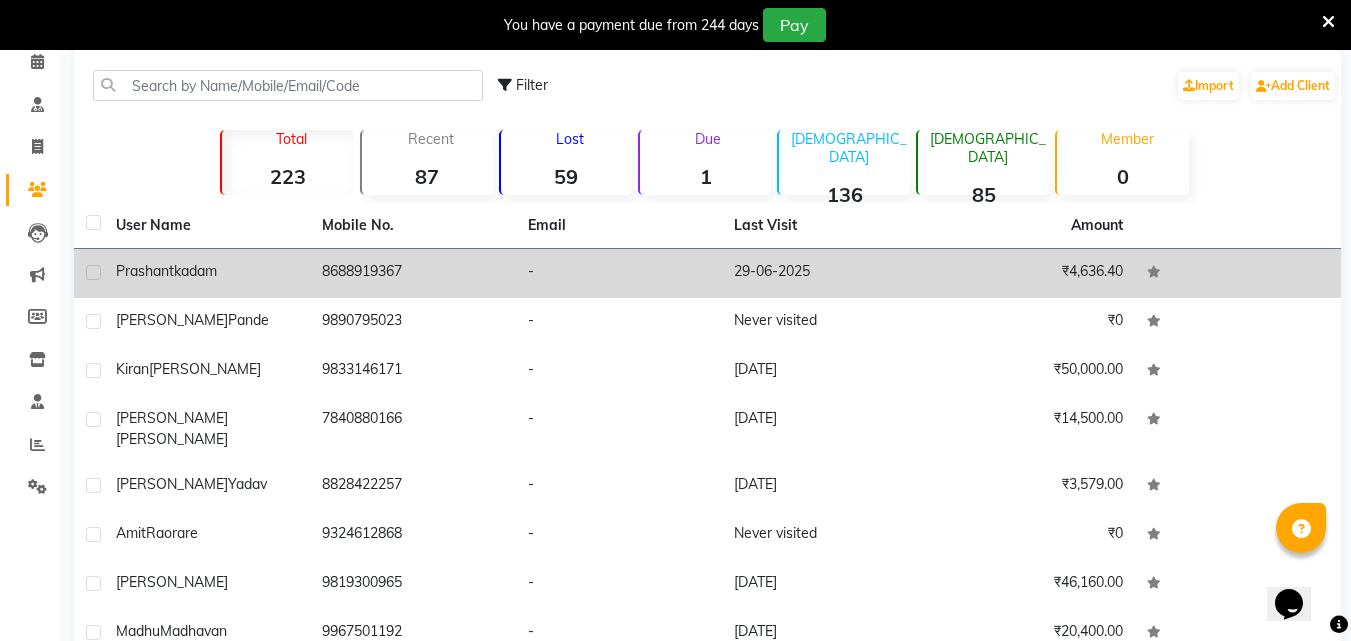 click on "[PERSON_NAME]" 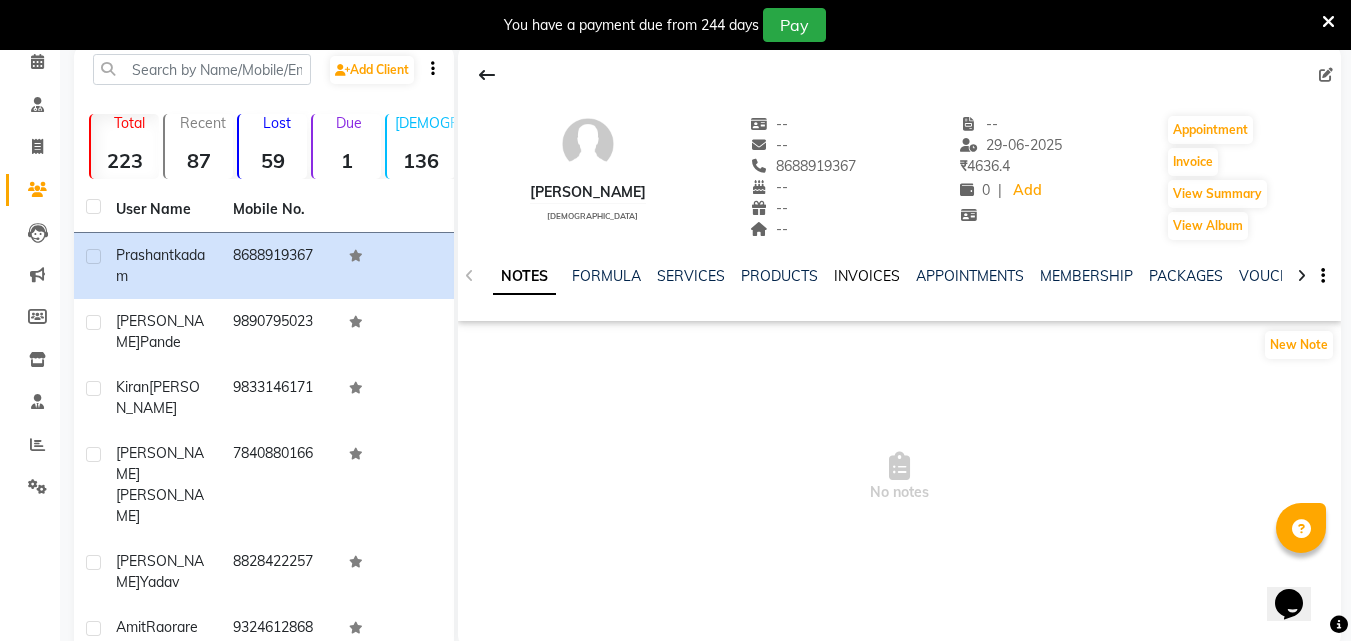 click on "INVOICES" 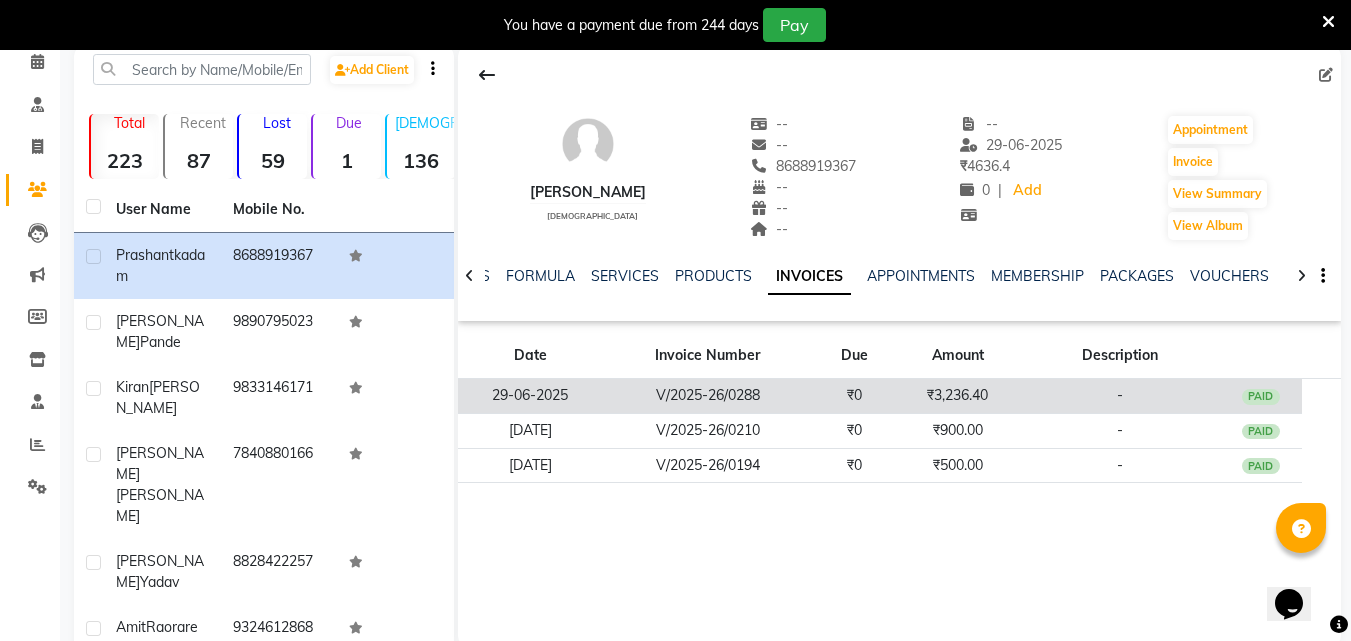 click on "V/2025-26/0288" 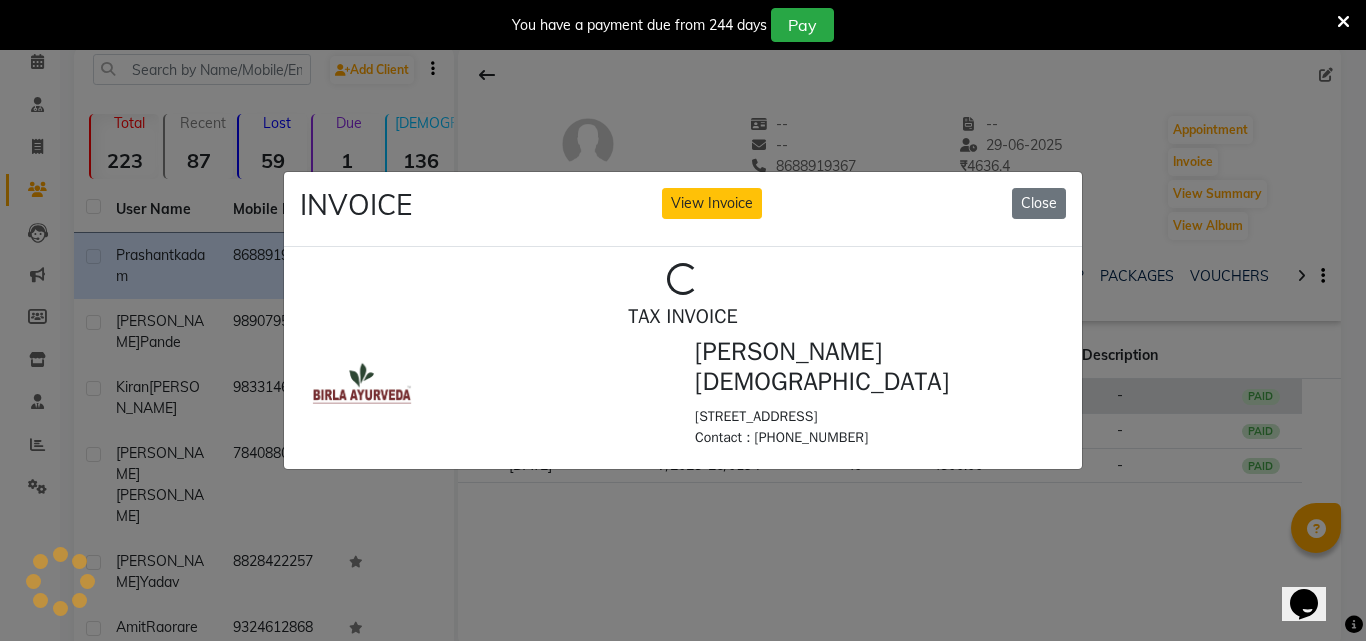 scroll, scrollTop: 0, scrollLeft: 0, axis: both 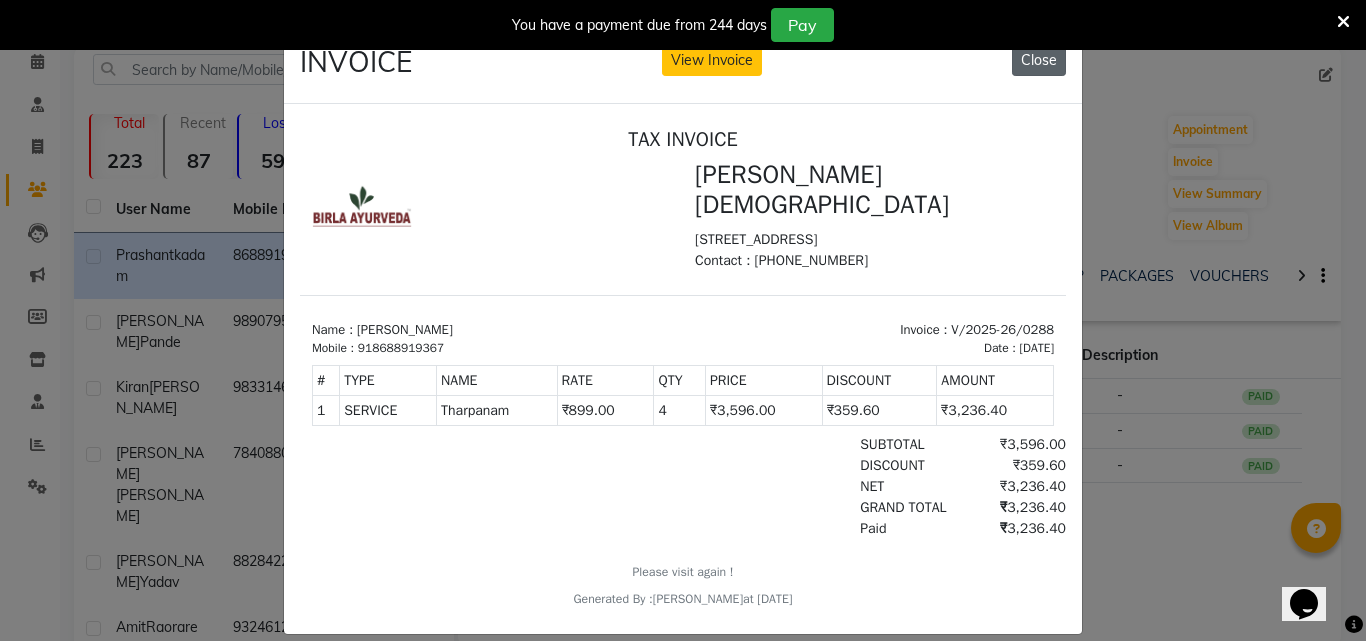click on "Close" 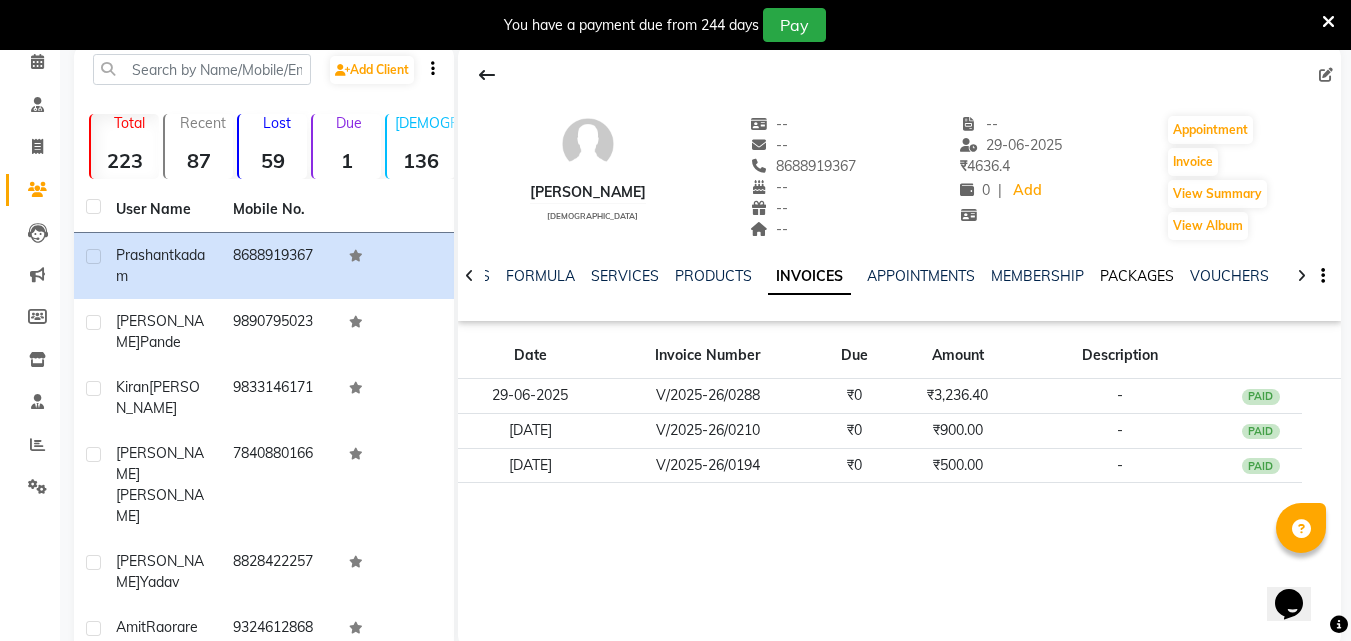 click on "PACKAGES" 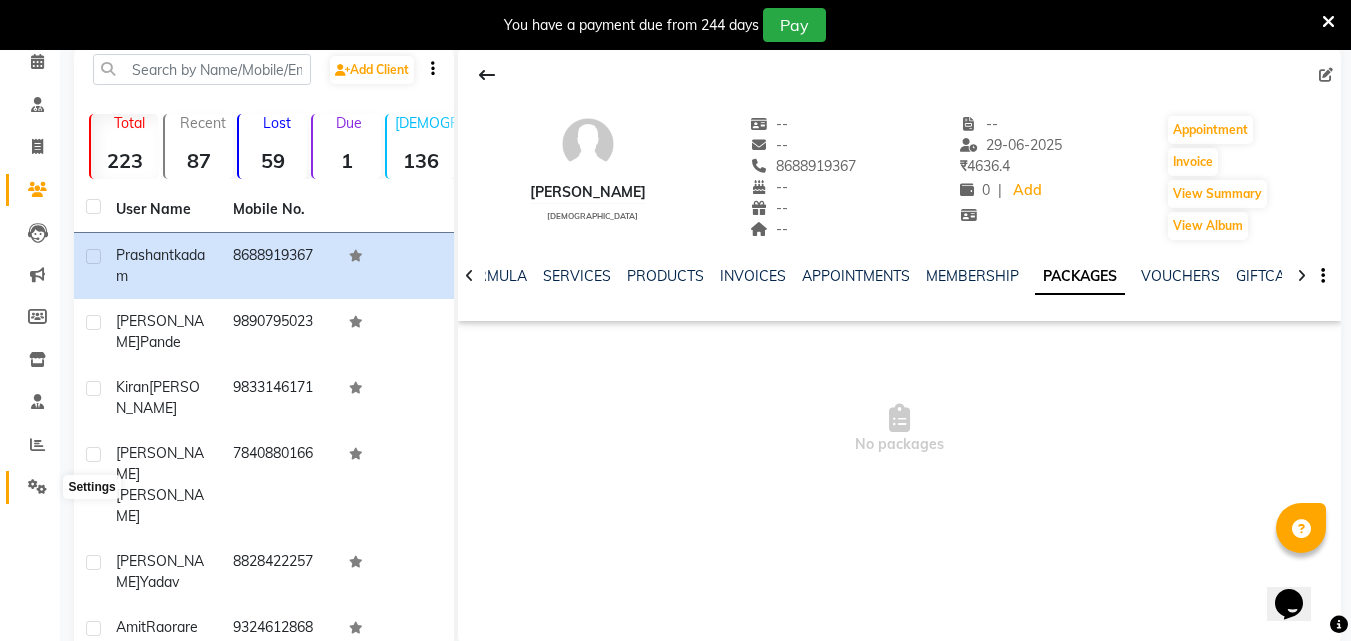 click 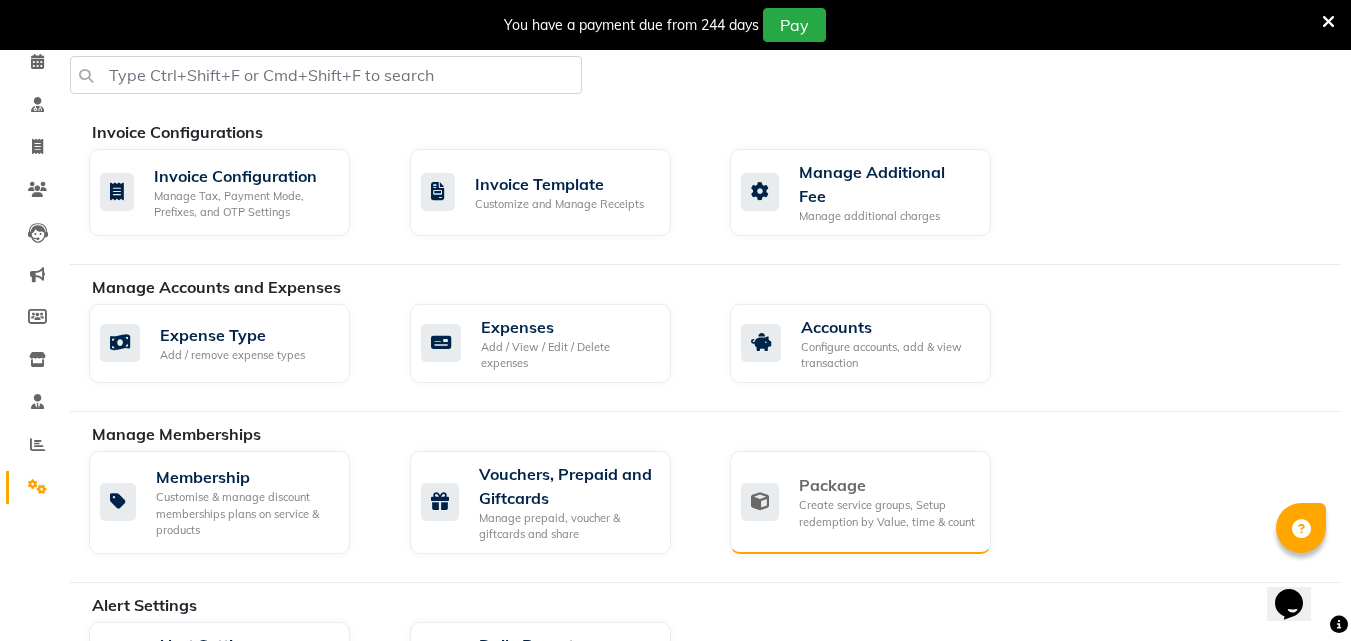click on "Create service groups, Setup redemption by Value, time & count" 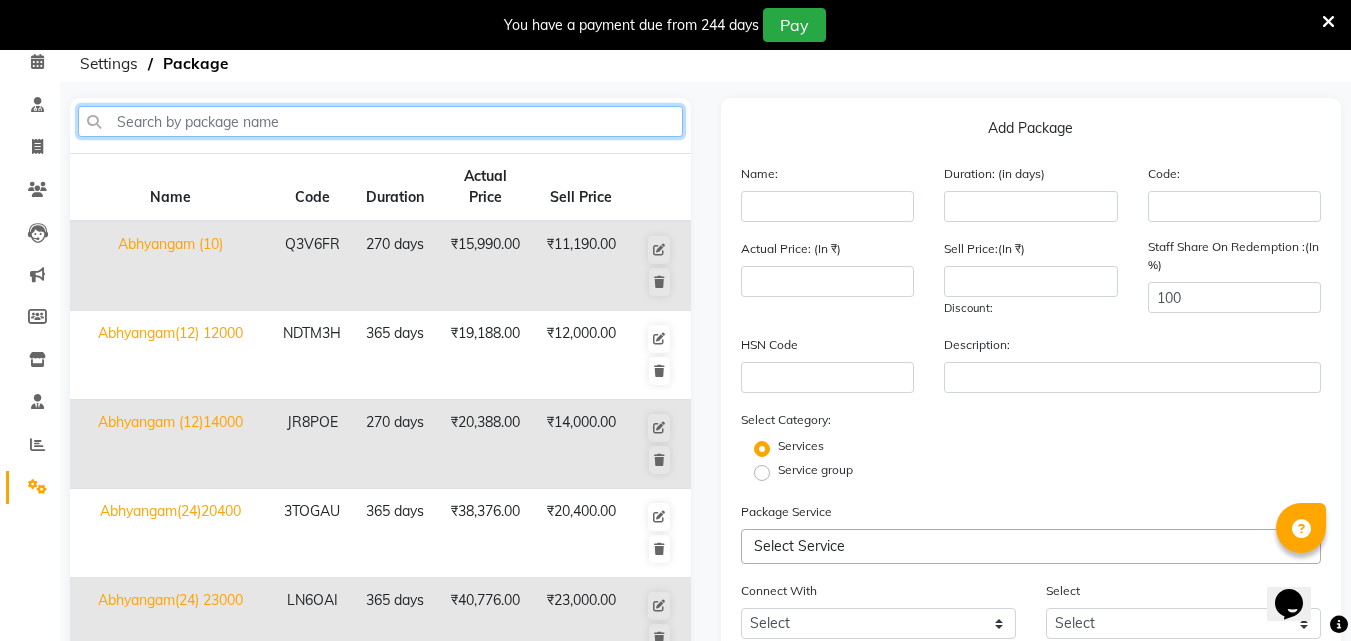 click 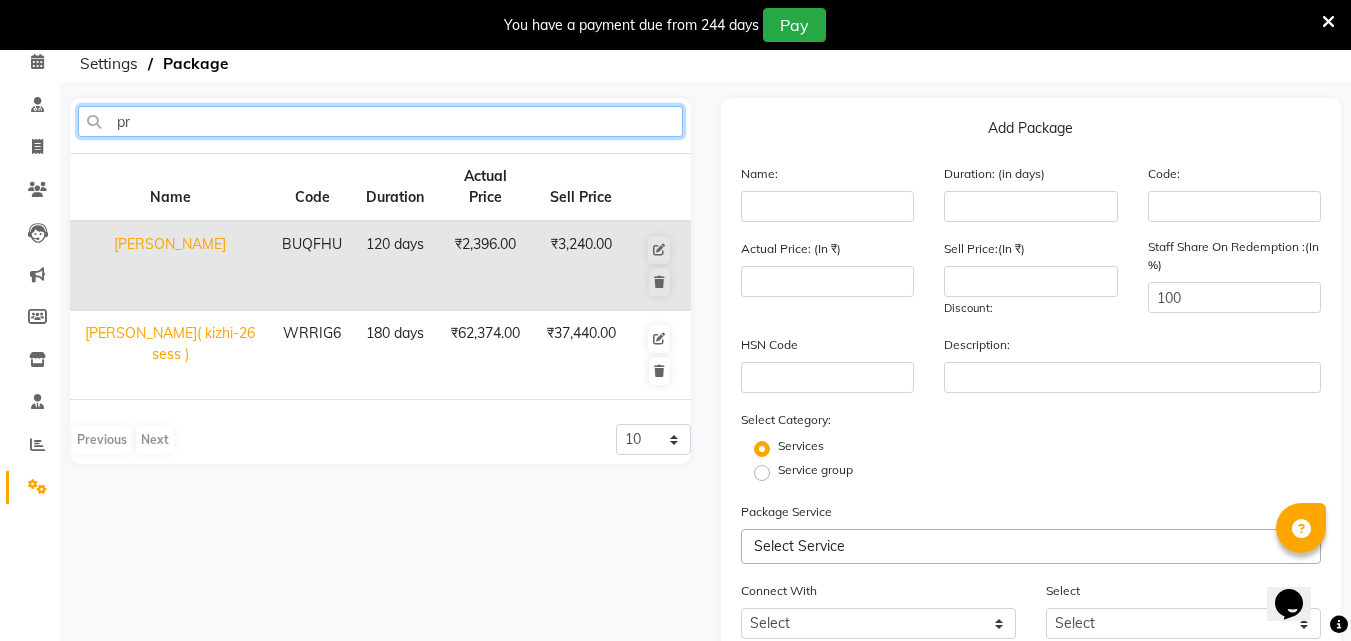 type on "pr" 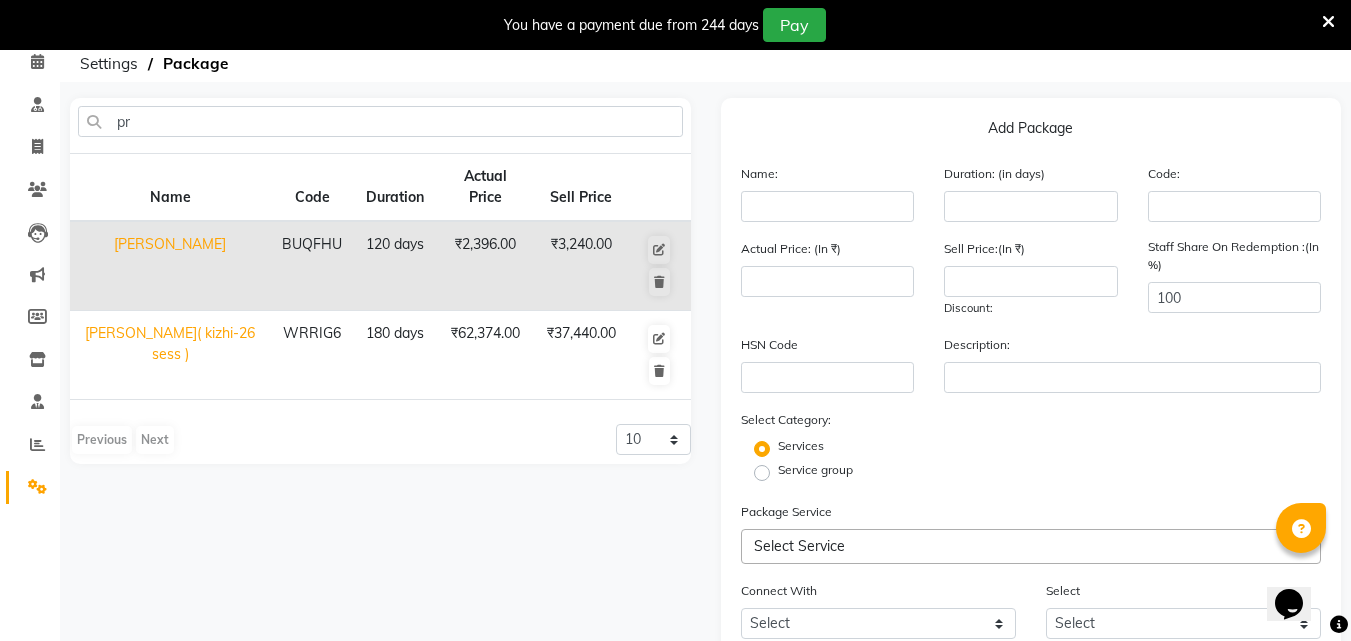 click on "[PERSON_NAME]" 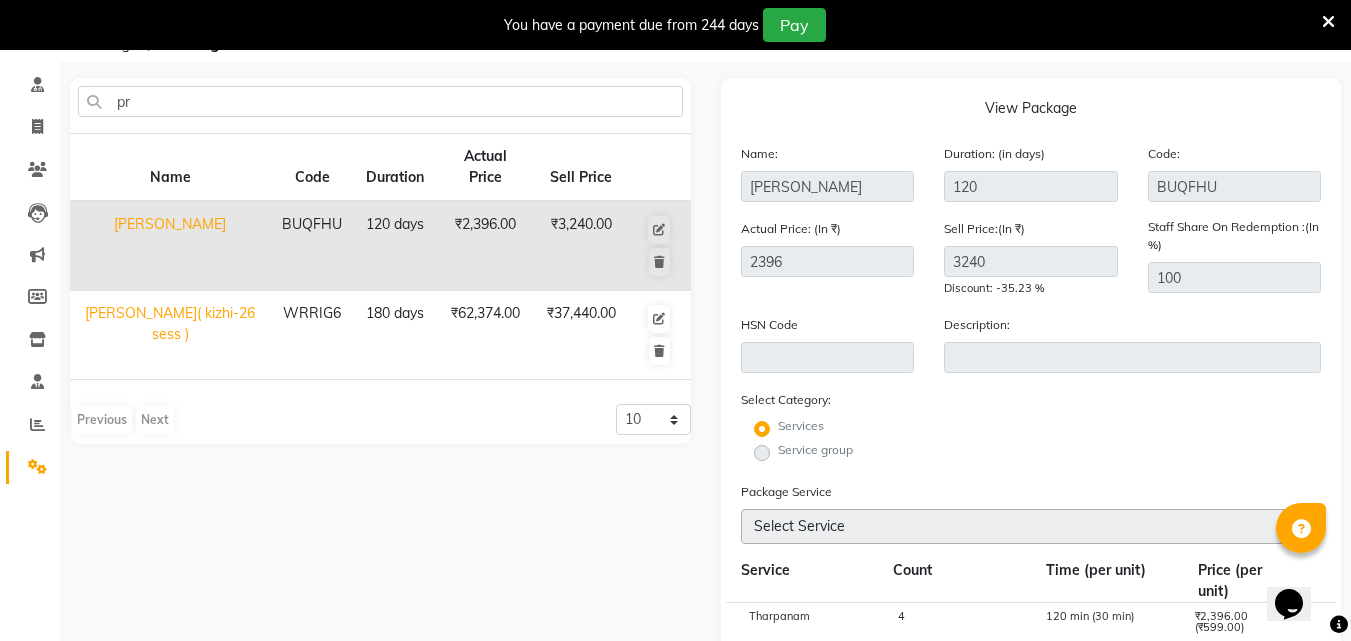 scroll, scrollTop: 109, scrollLeft: 0, axis: vertical 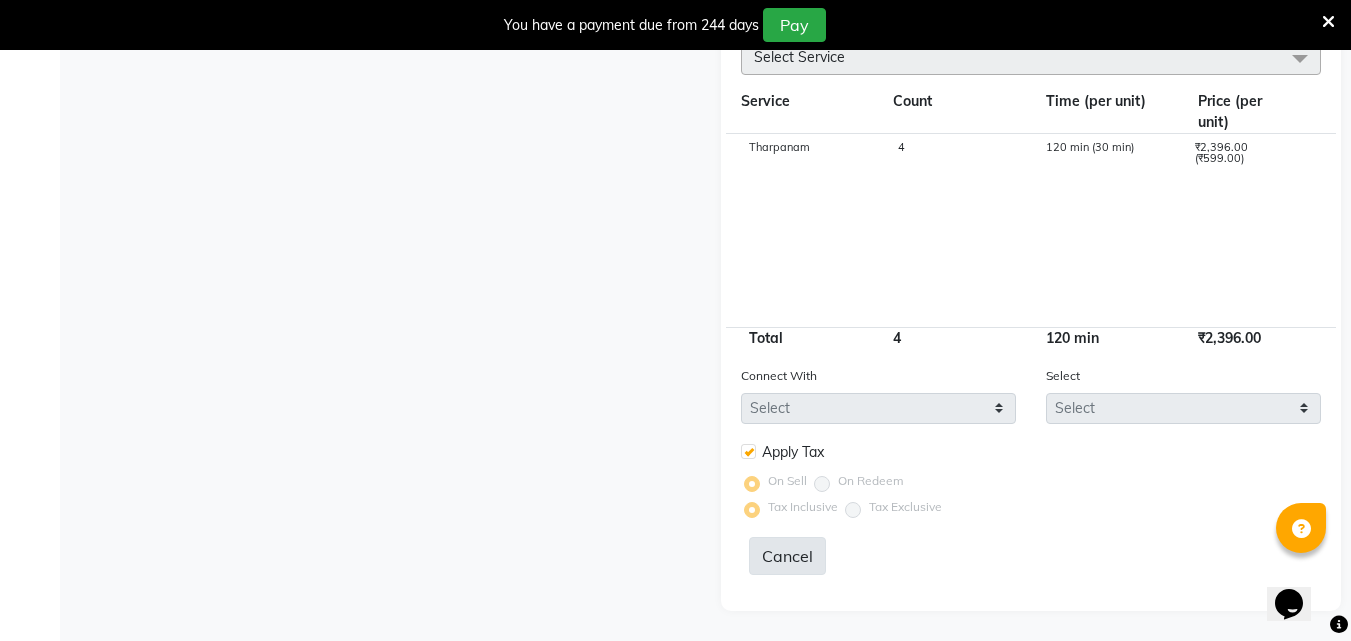 click on "Cancel" 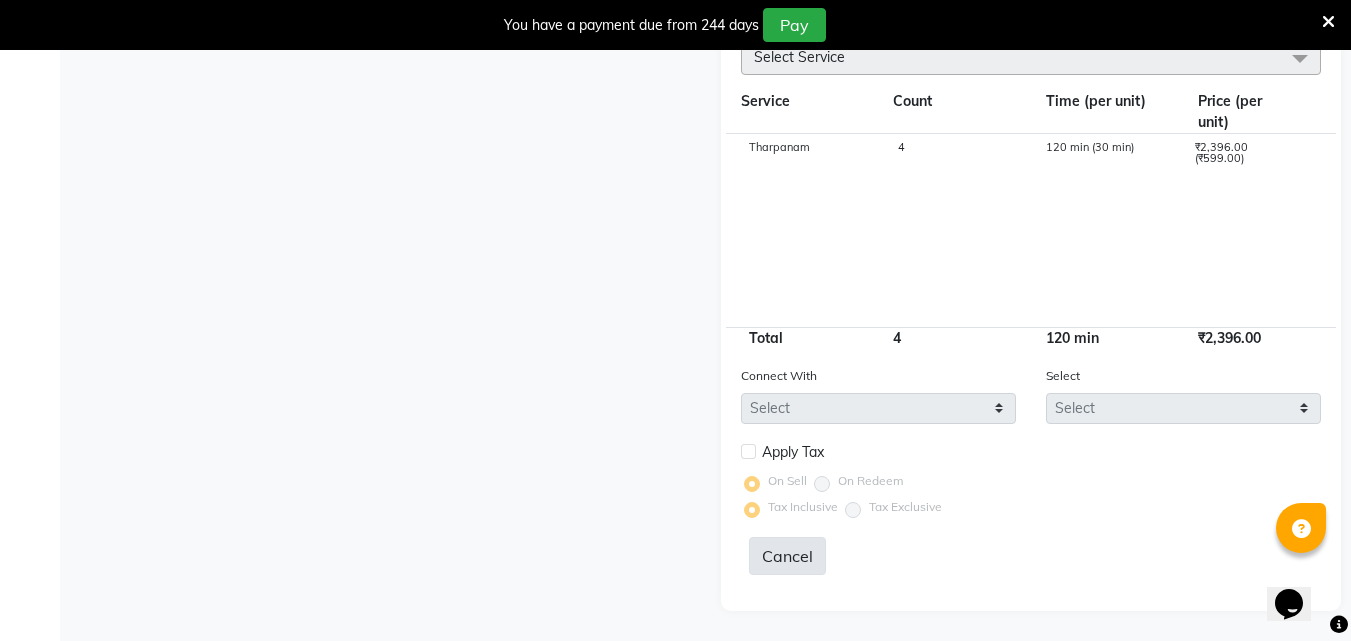type 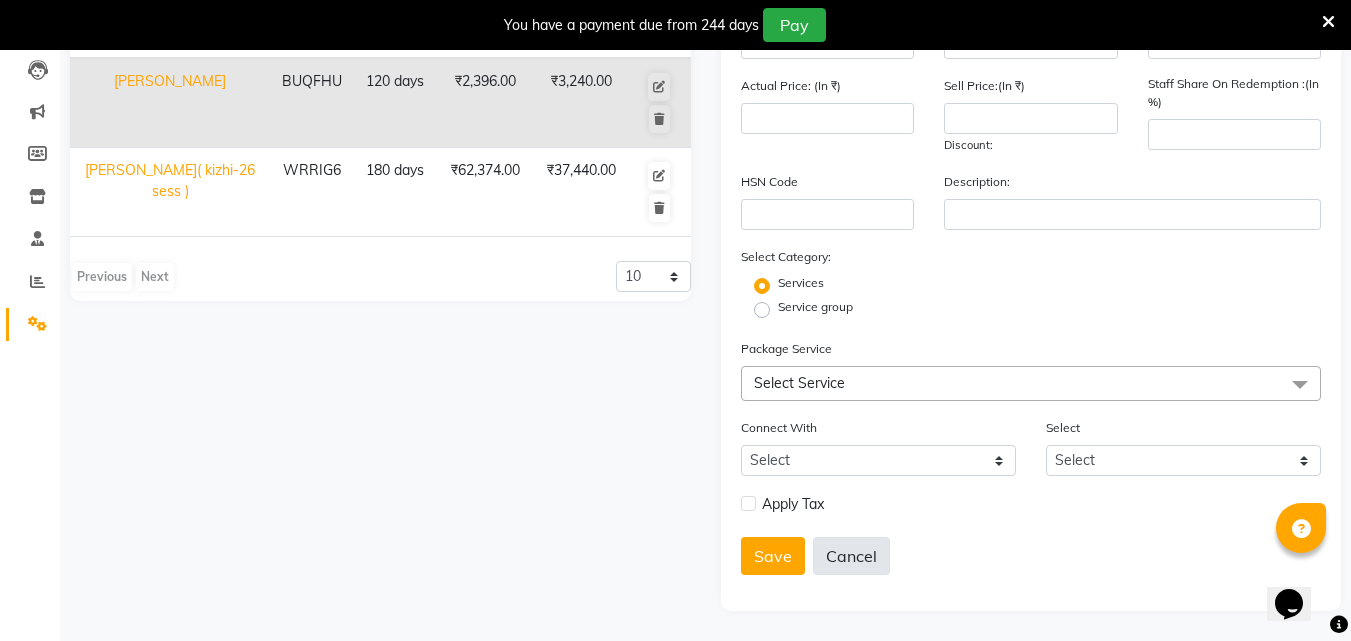 scroll, scrollTop: 254, scrollLeft: 0, axis: vertical 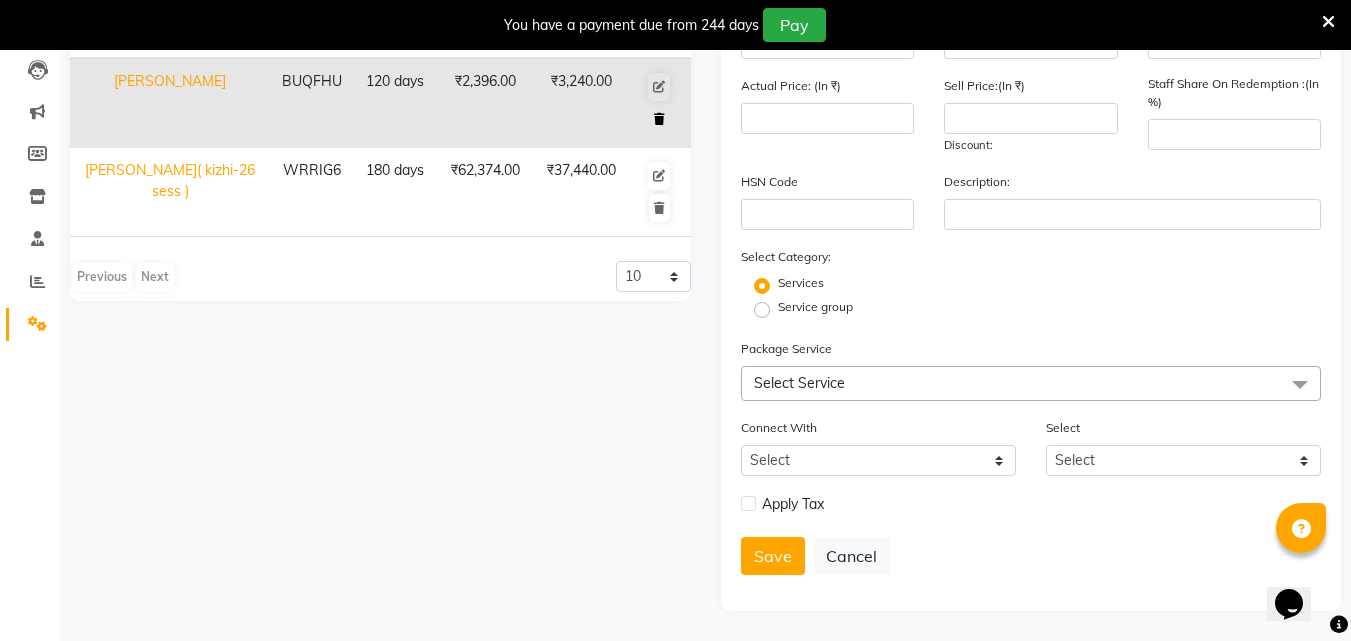 click 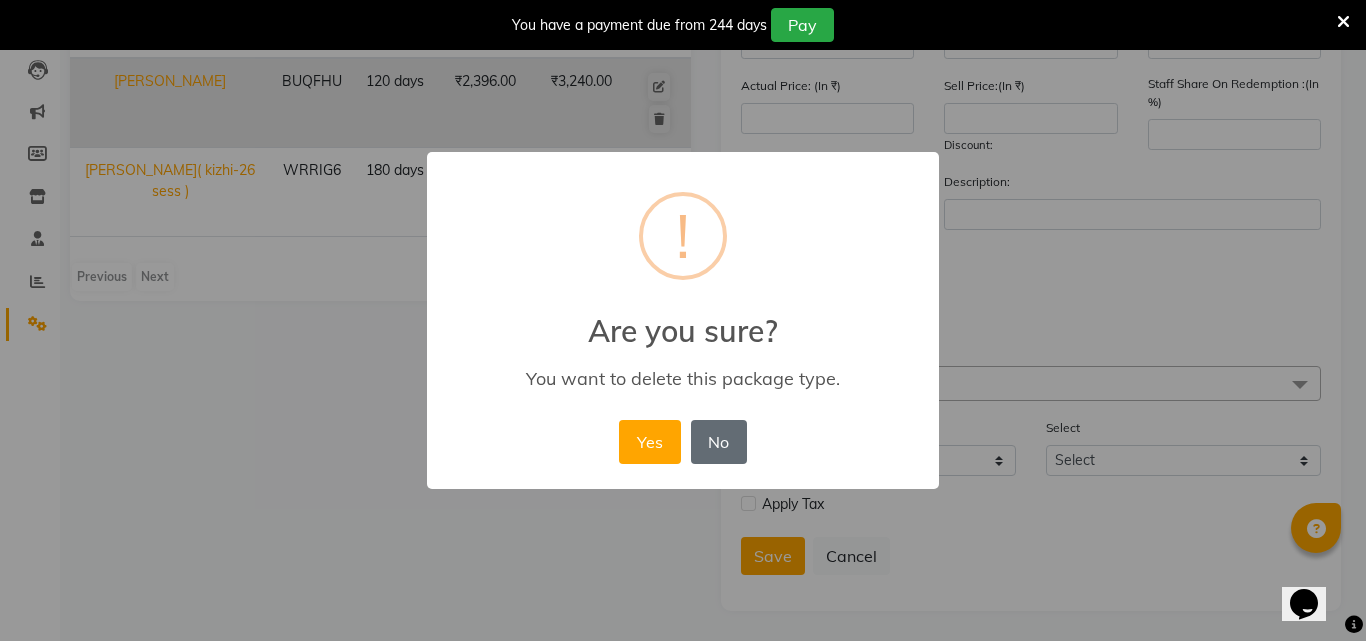 click on "No" at bounding box center [719, 442] 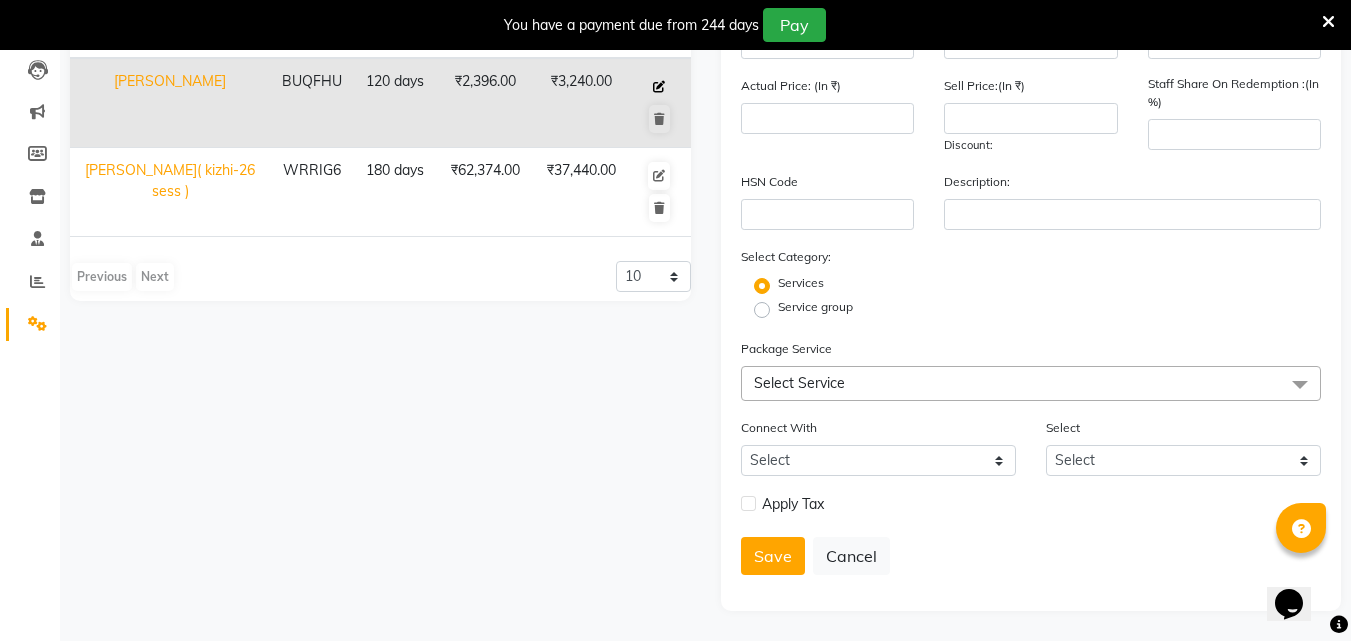 click 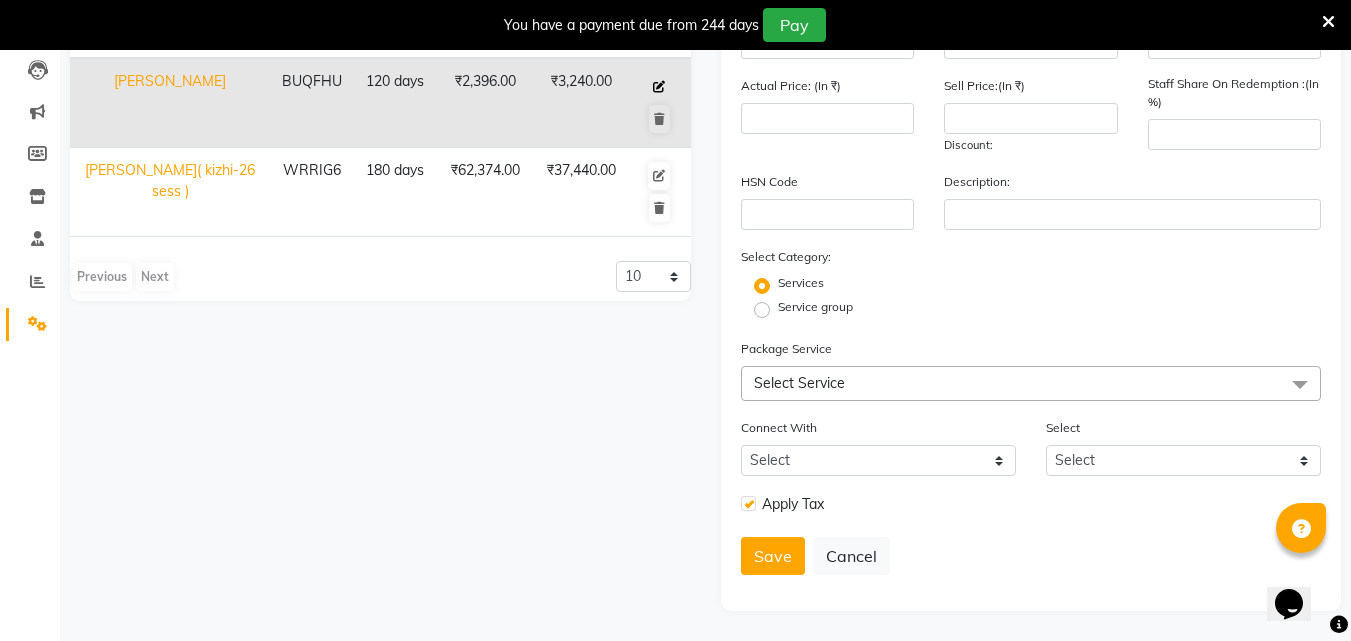 type on "[PERSON_NAME]" 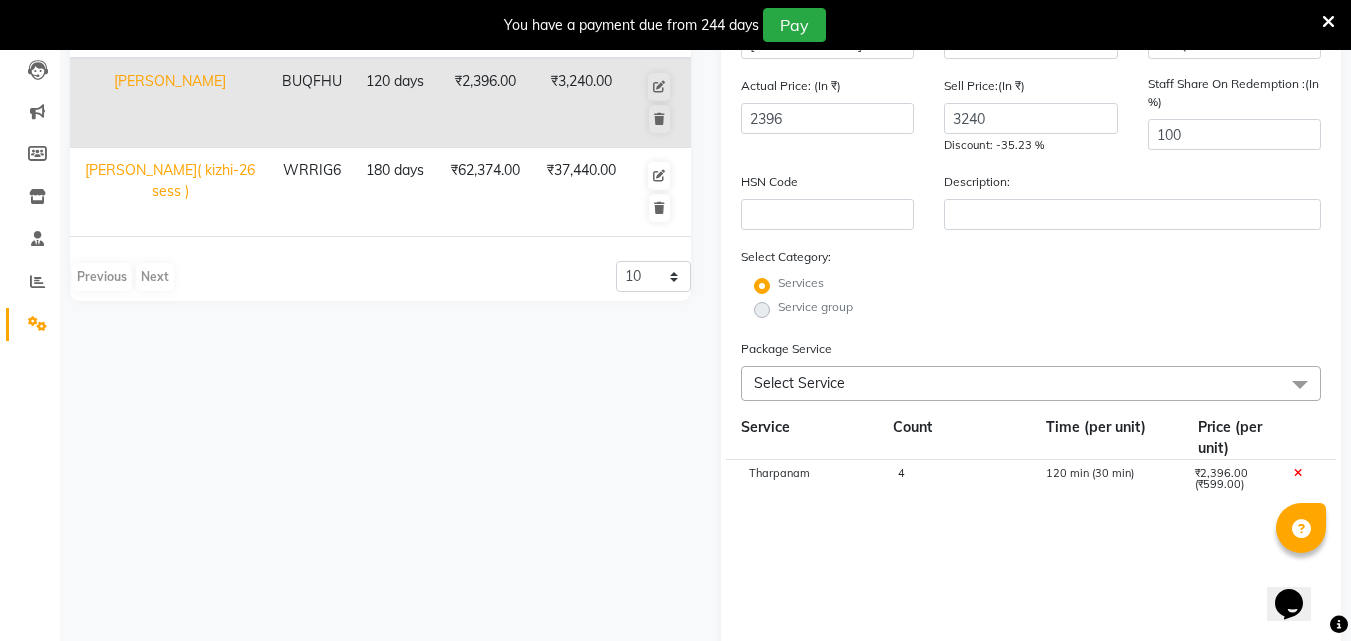click on "4" 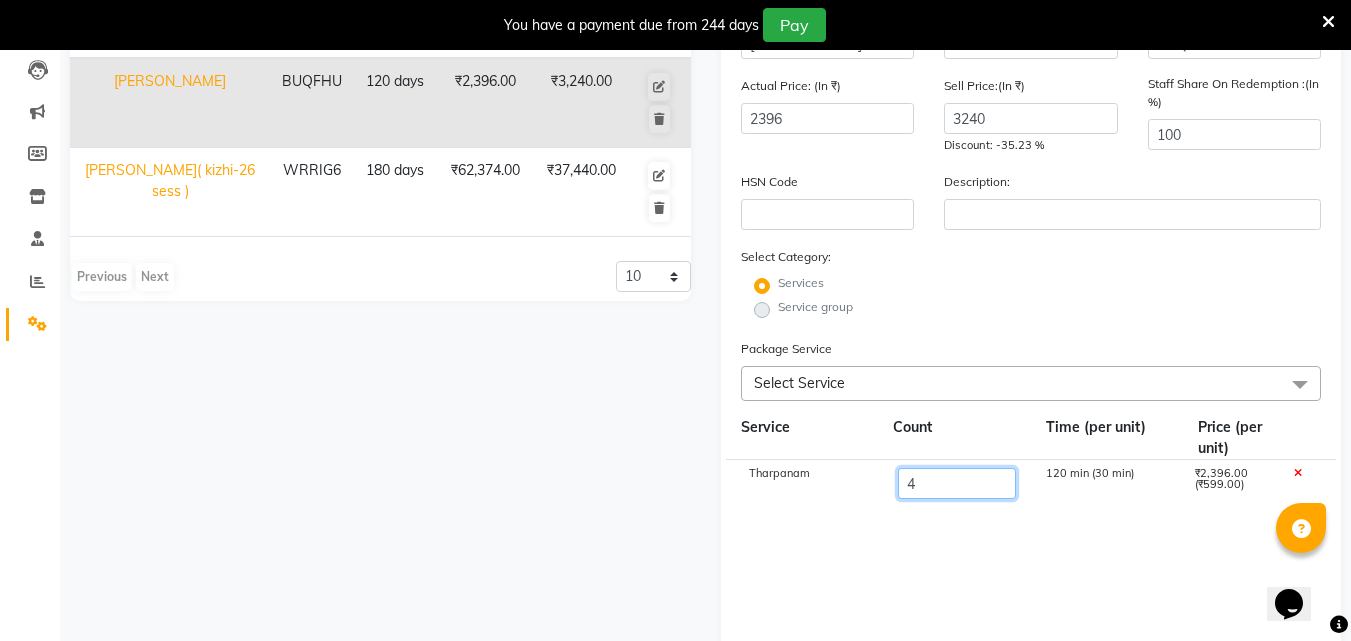drag, startPoint x: 922, startPoint y: 482, endPoint x: 899, endPoint y: 487, distance: 23.537205 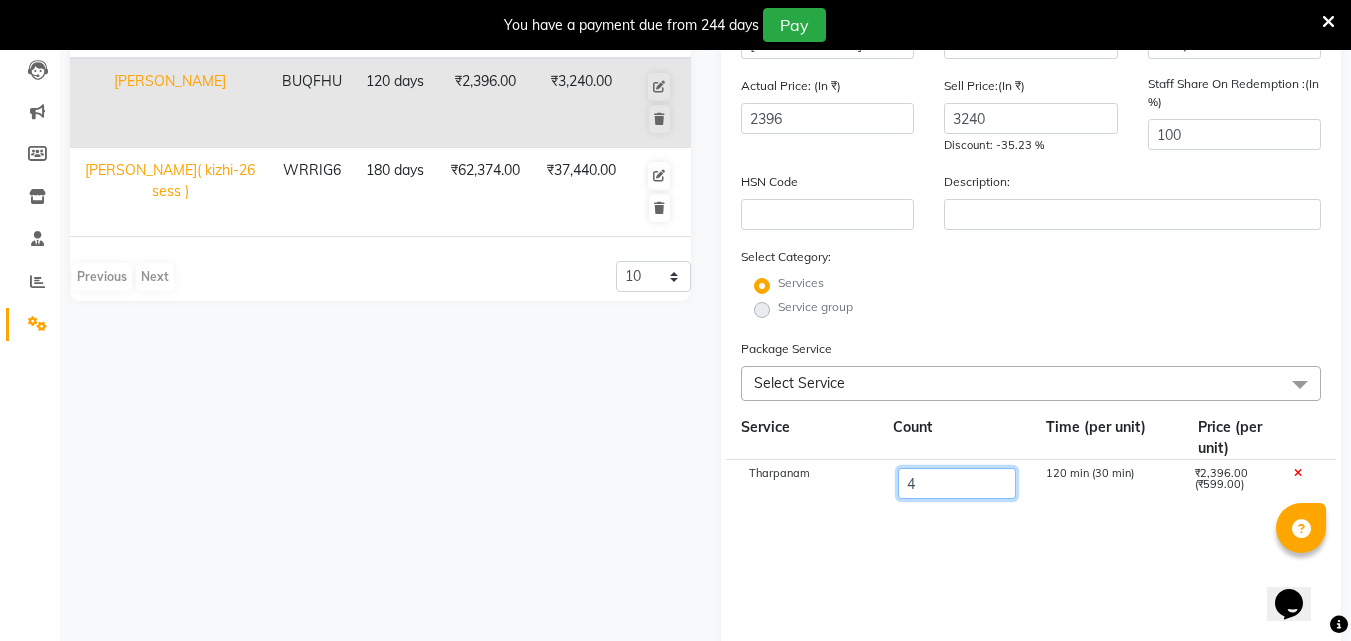 type on "6" 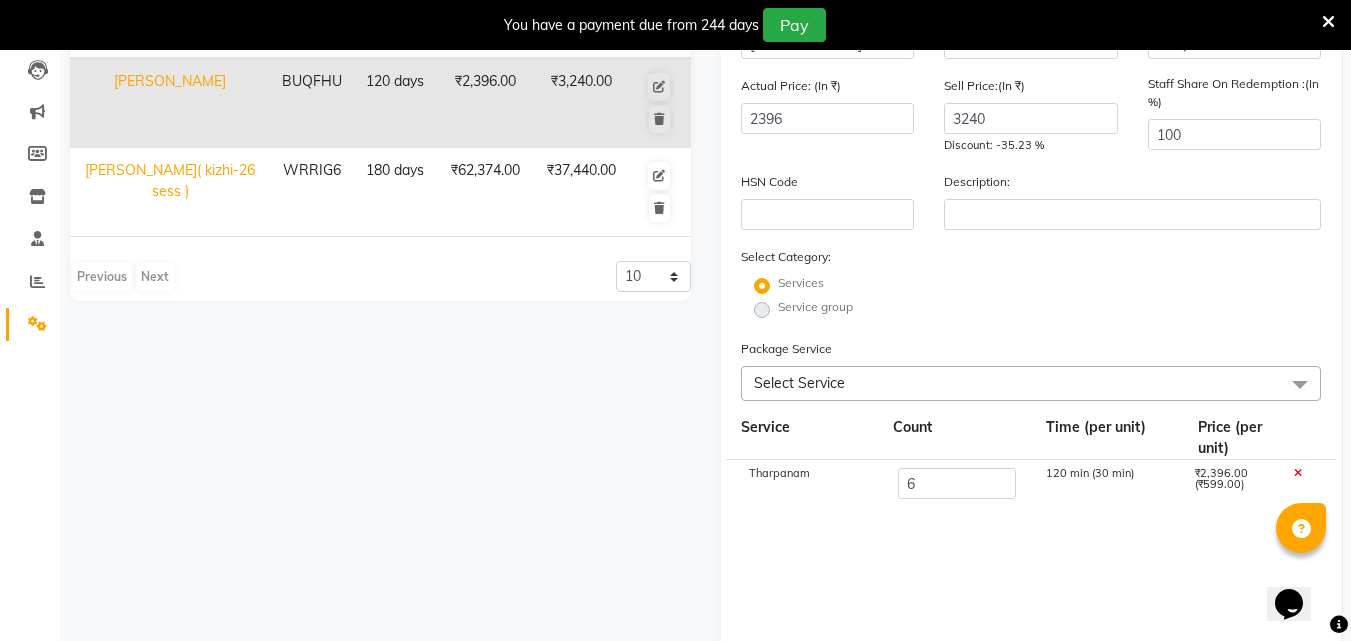 type on "3594" 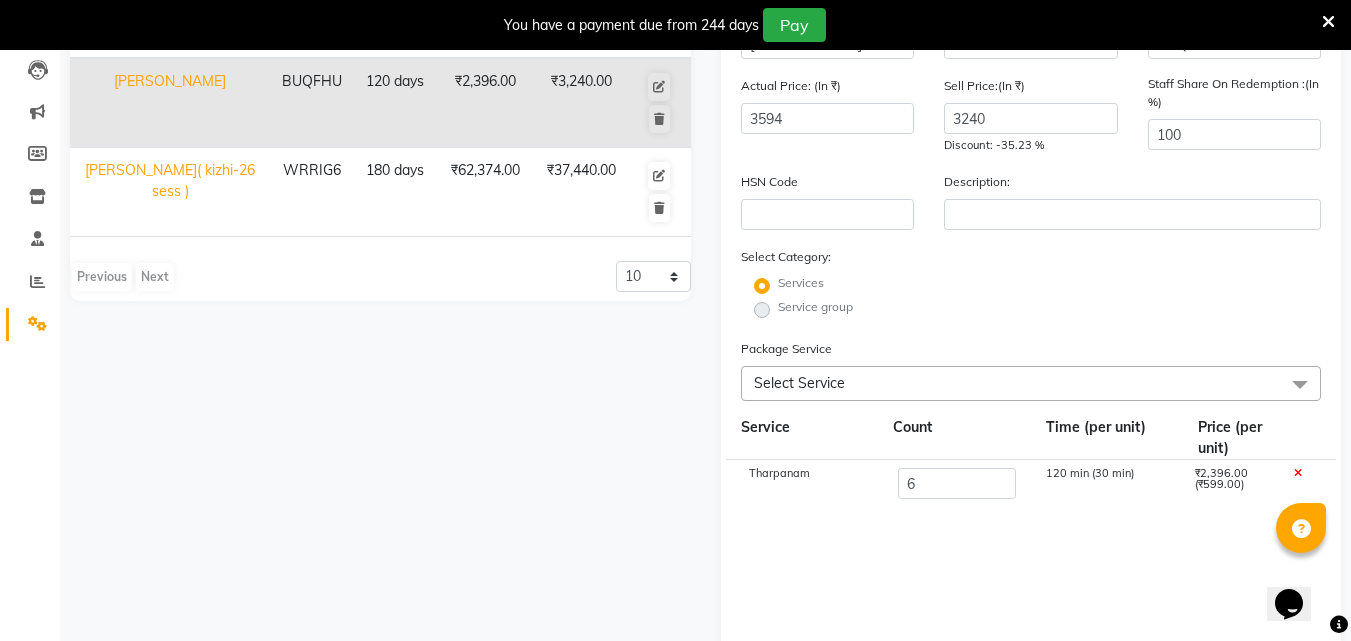 click on "Services" 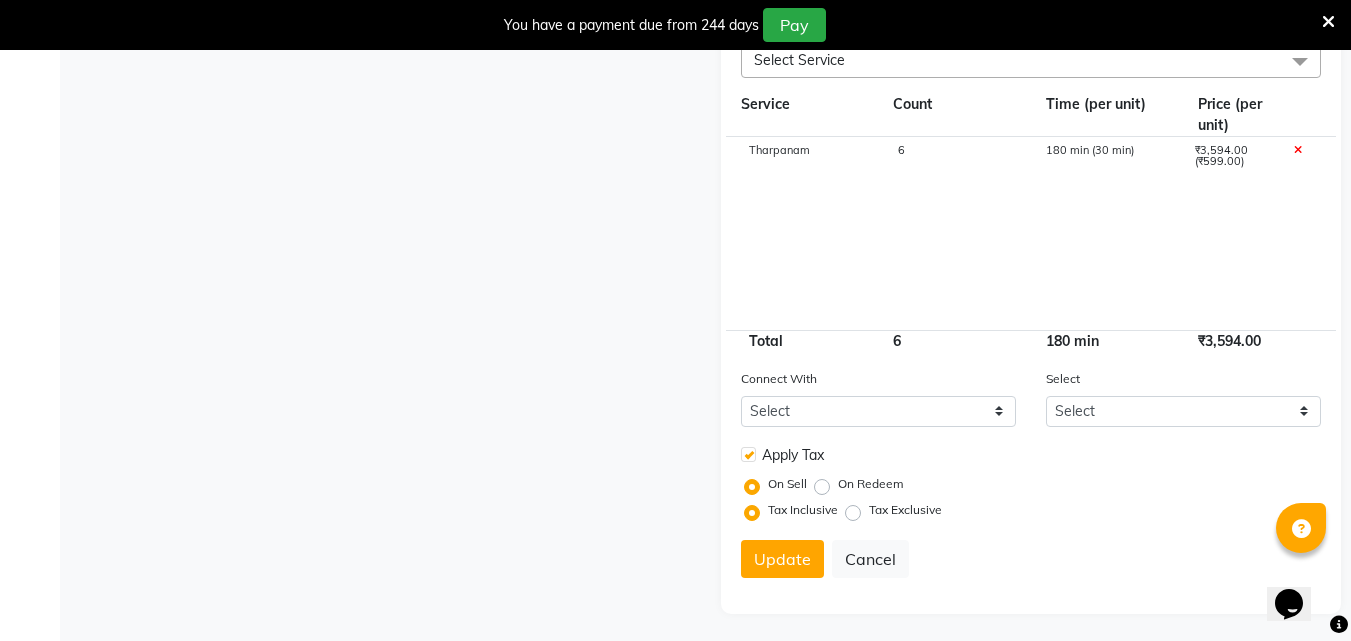 scroll, scrollTop: 580, scrollLeft: 0, axis: vertical 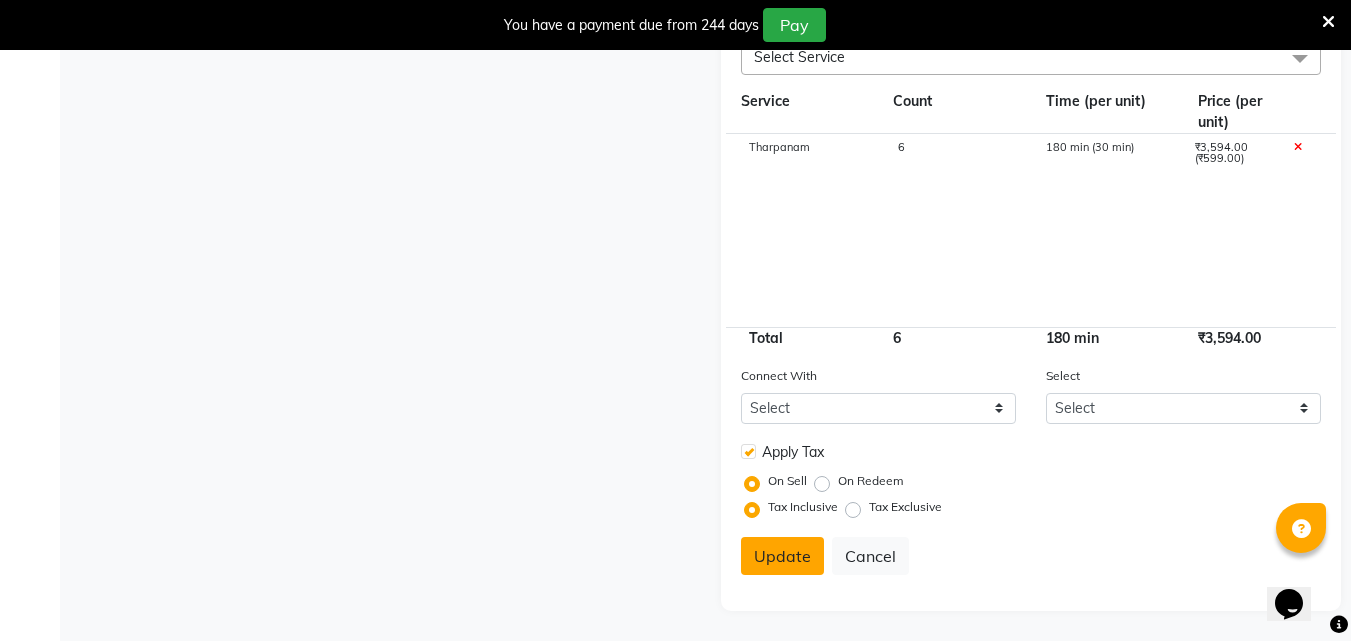click on "Update" 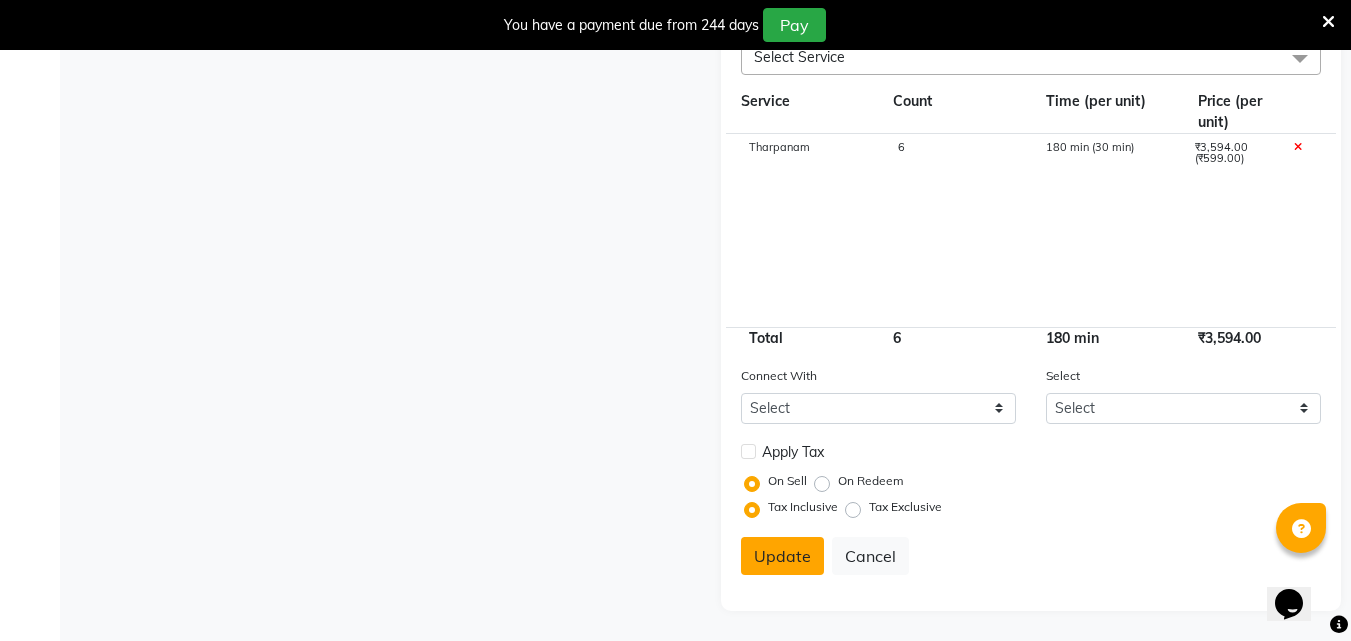 type 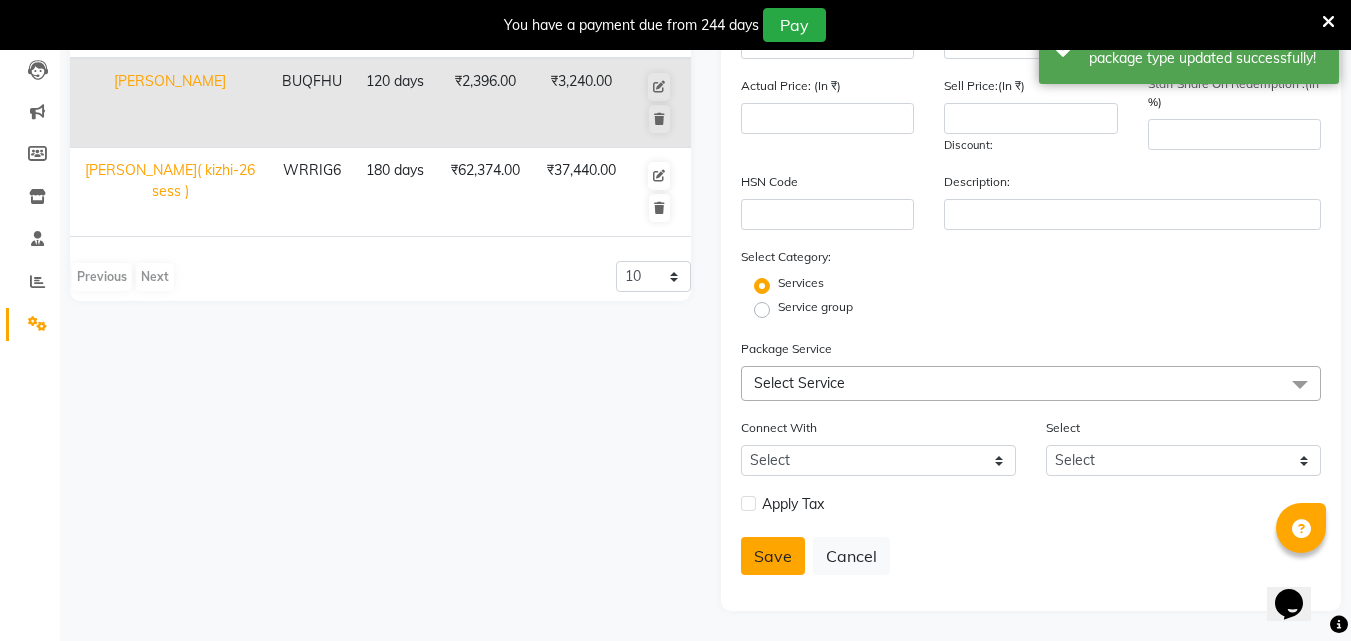 scroll, scrollTop: 254, scrollLeft: 0, axis: vertical 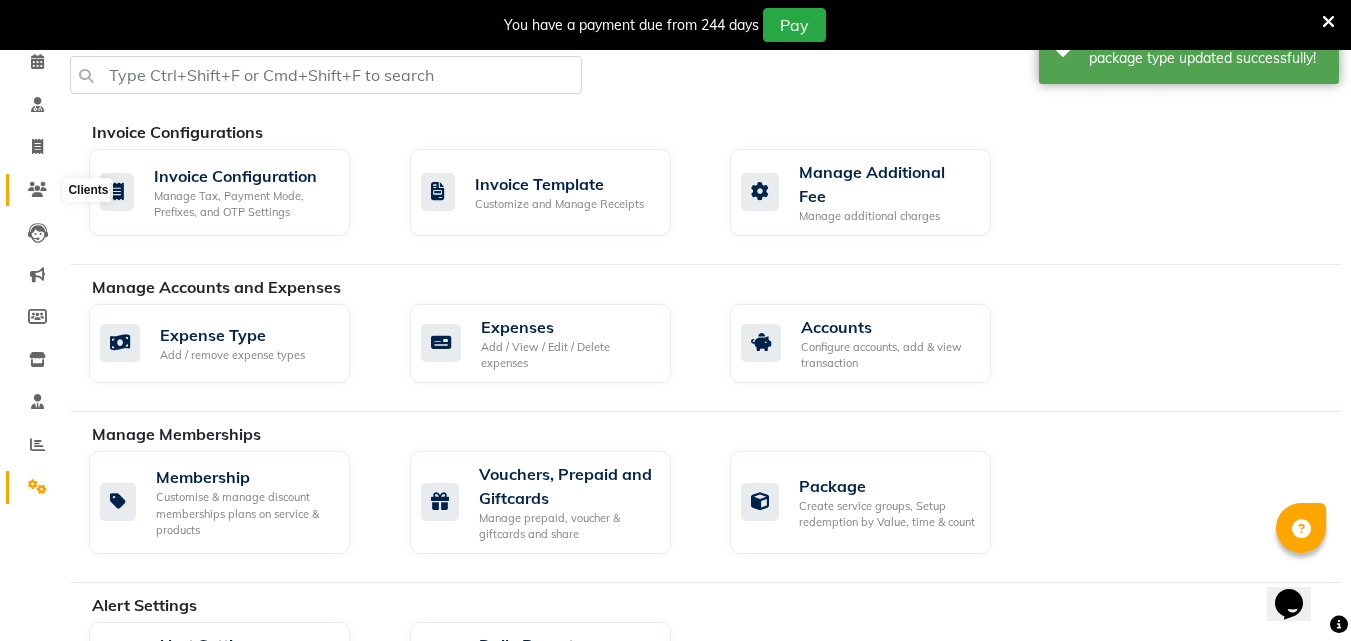 click 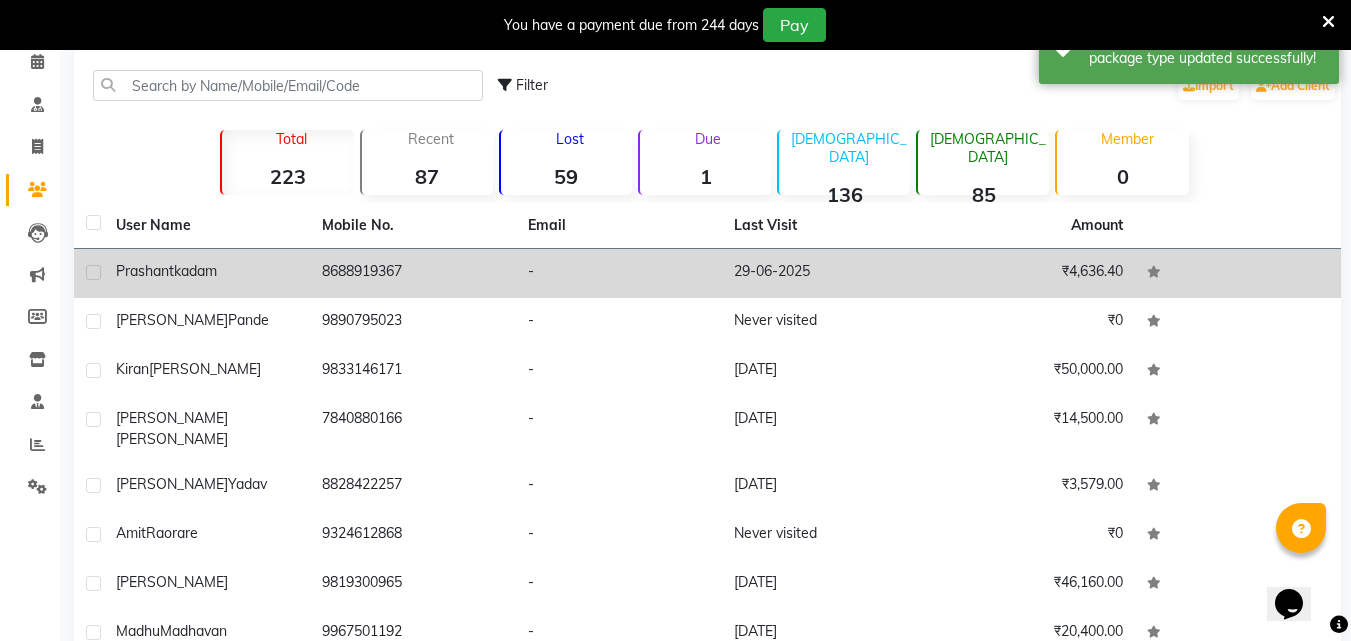 click on "[PERSON_NAME]" 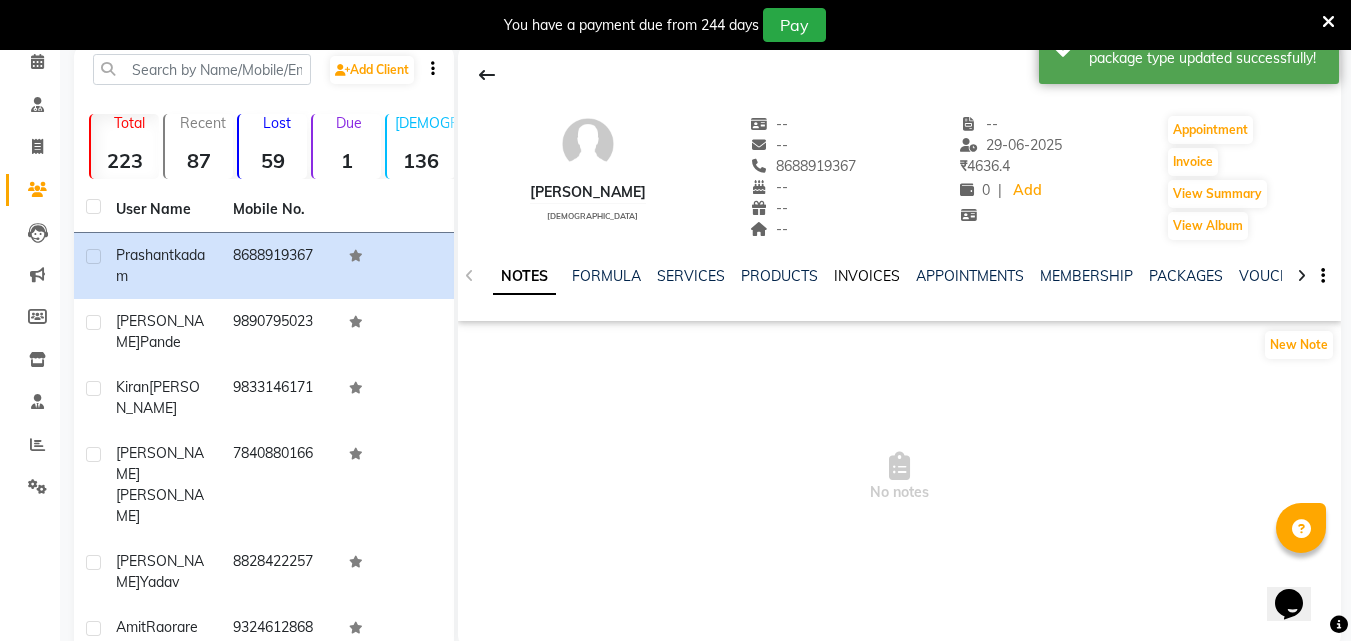 click on "INVOICES" 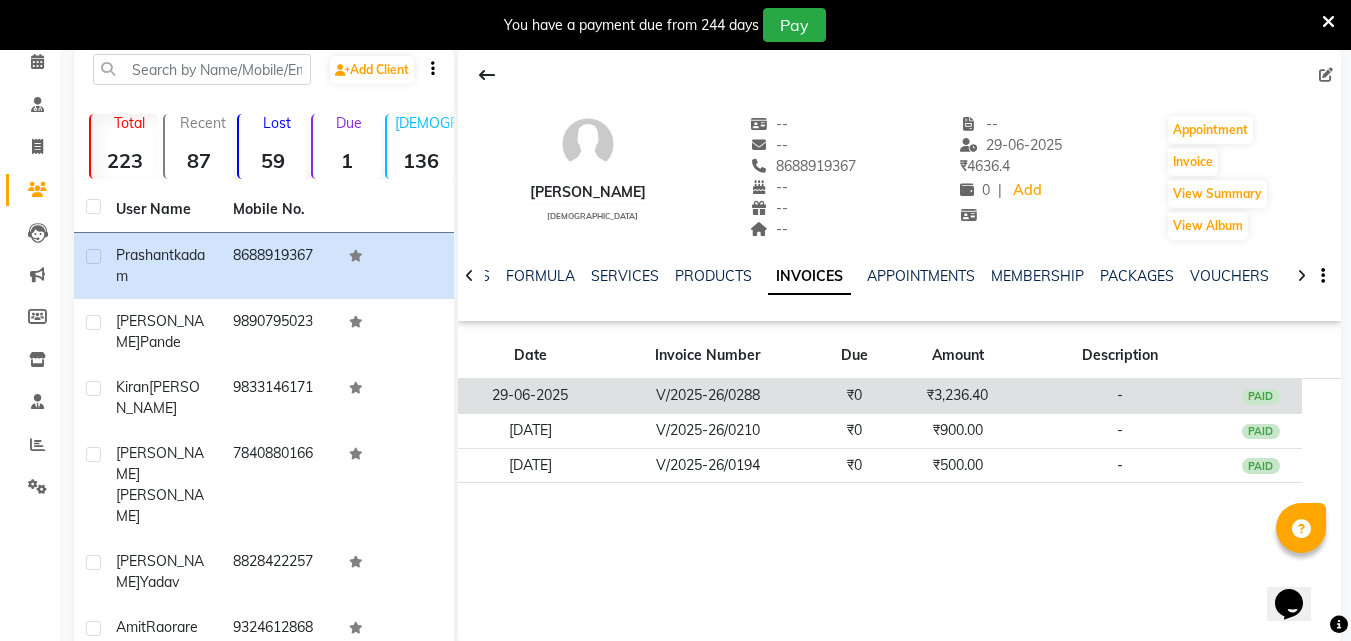 click on "PAID" 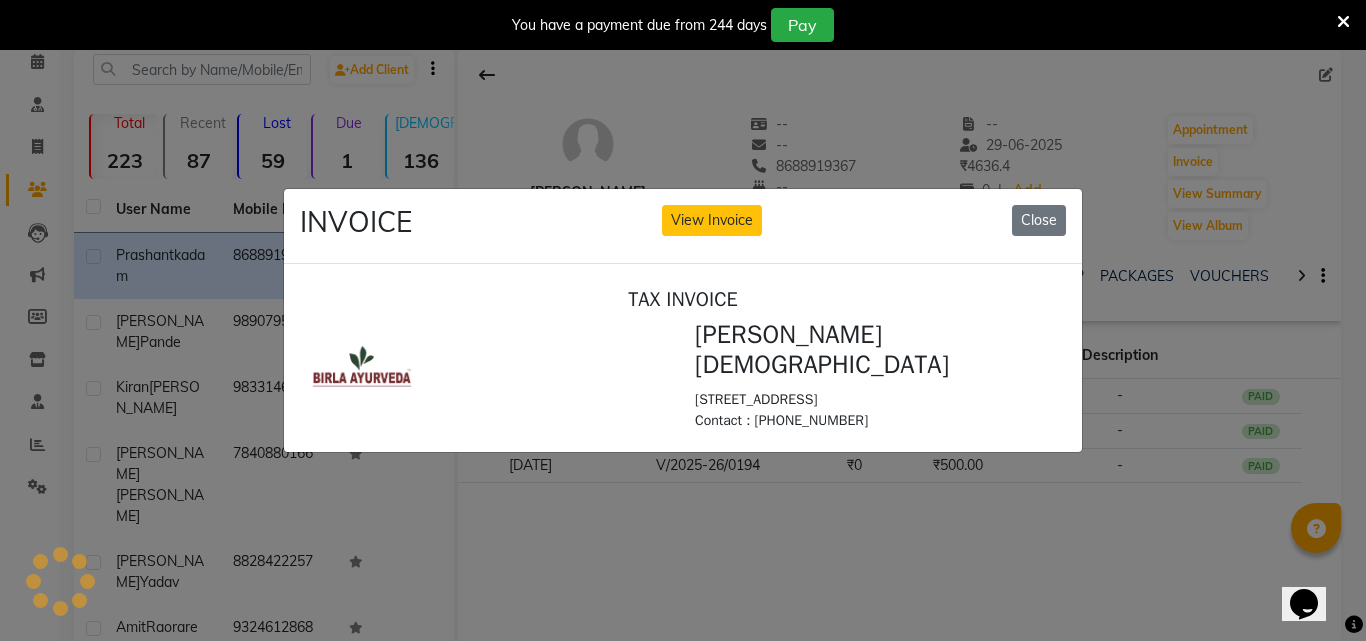 scroll, scrollTop: 0, scrollLeft: 0, axis: both 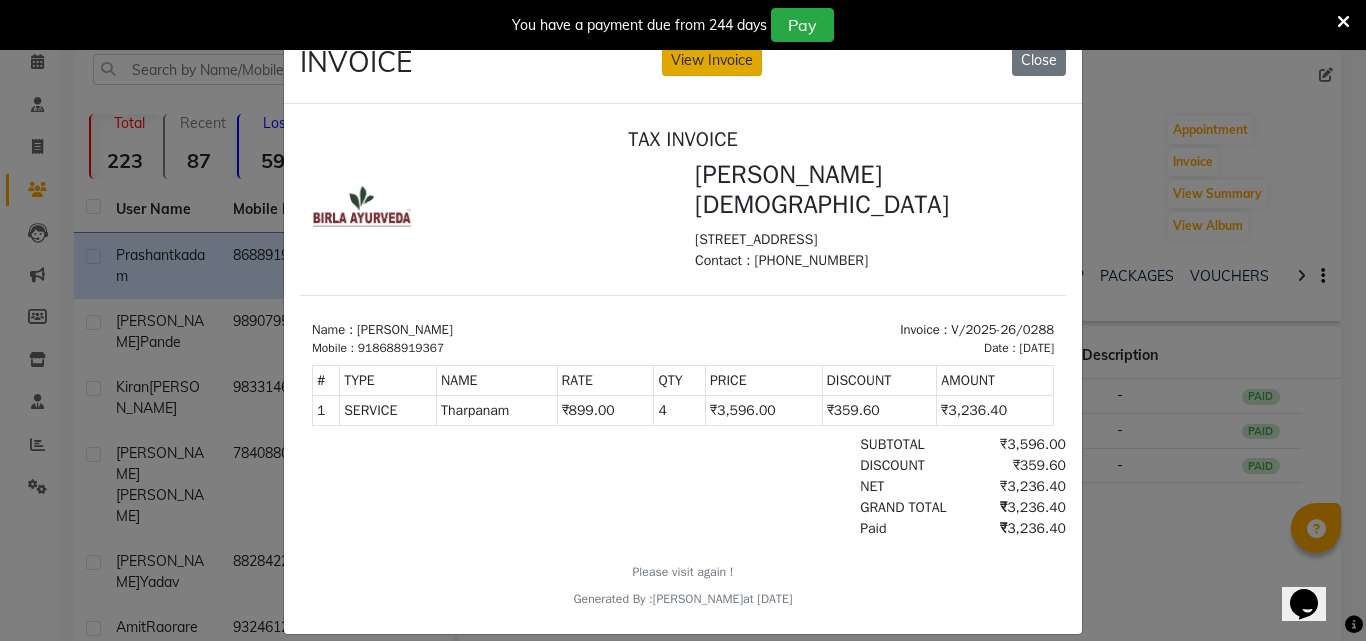 click on "View Invoice" 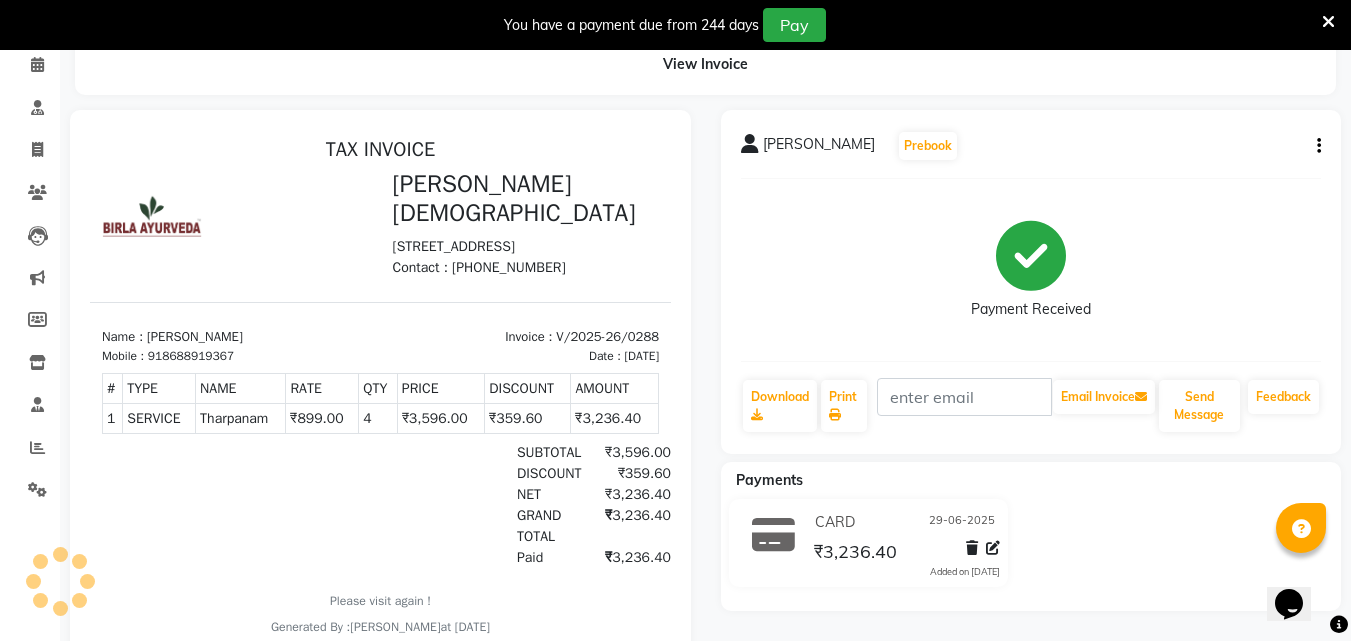 scroll, scrollTop: 0, scrollLeft: 0, axis: both 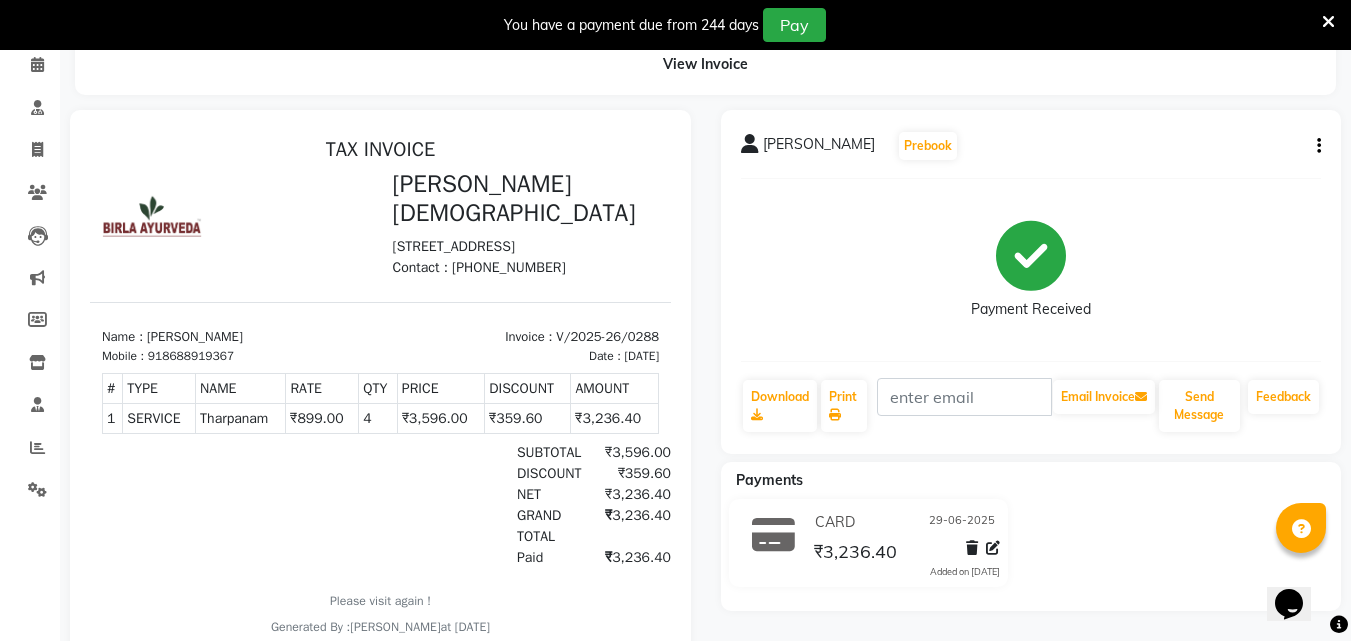 click 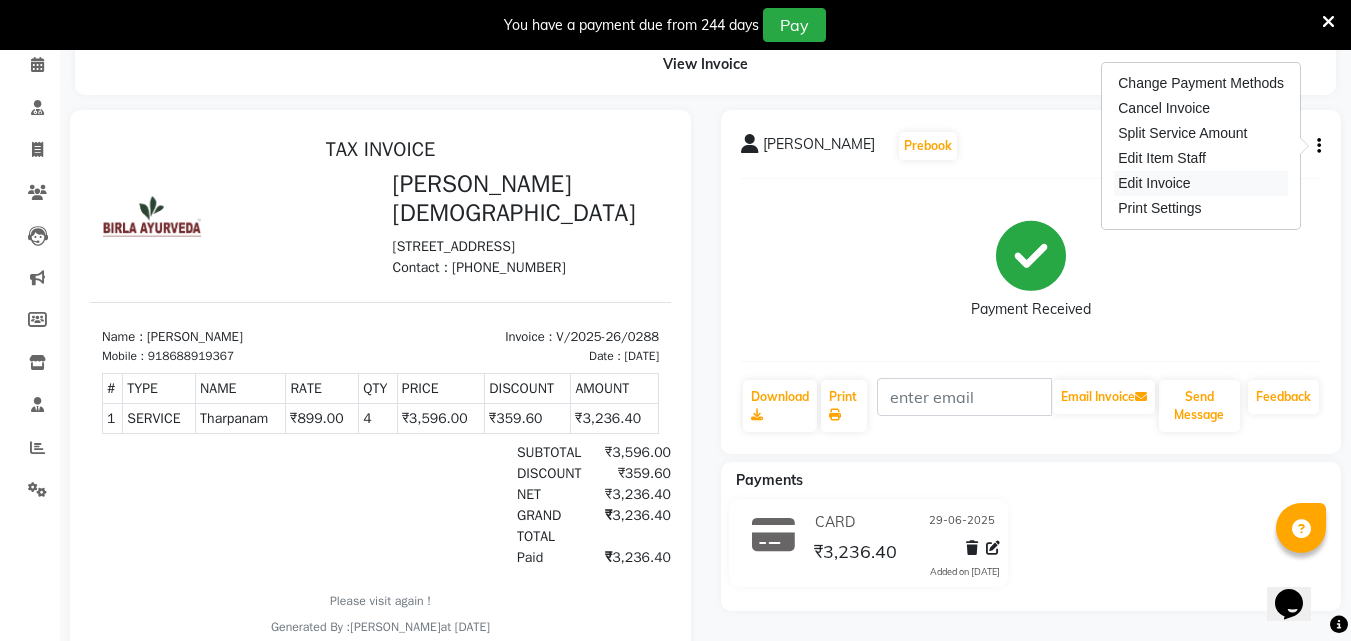 click on "Edit Invoice" at bounding box center (1201, 183) 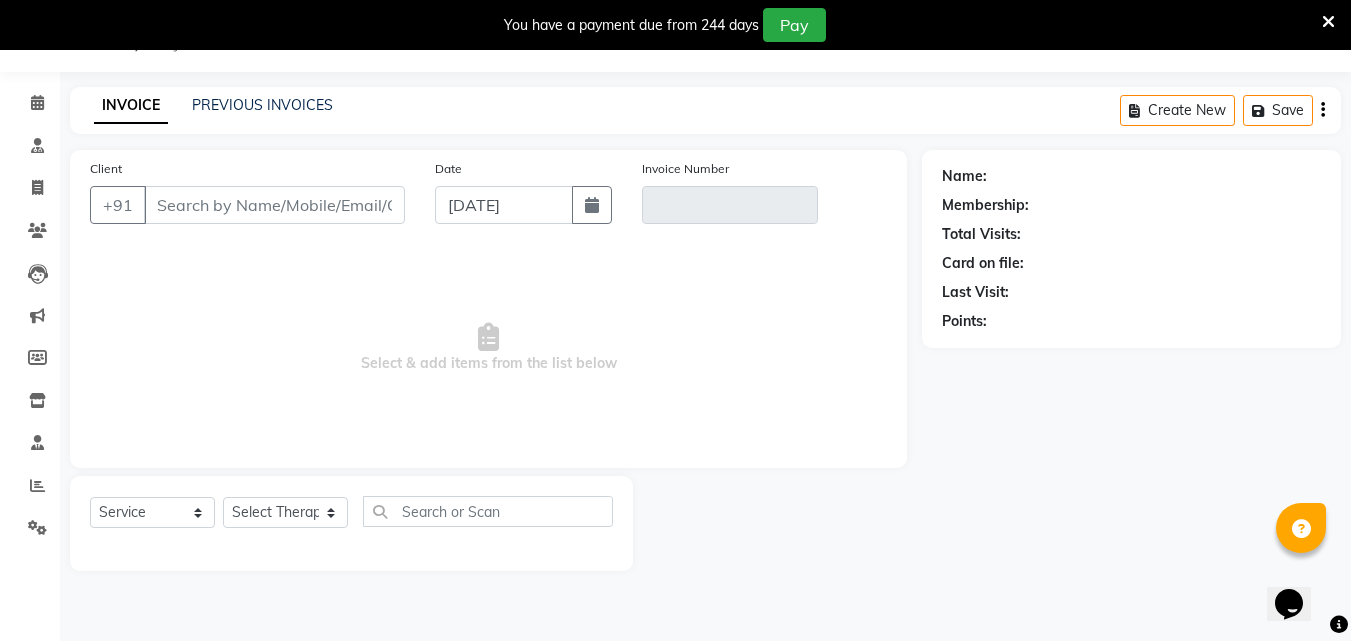 scroll, scrollTop: 88, scrollLeft: 0, axis: vertical 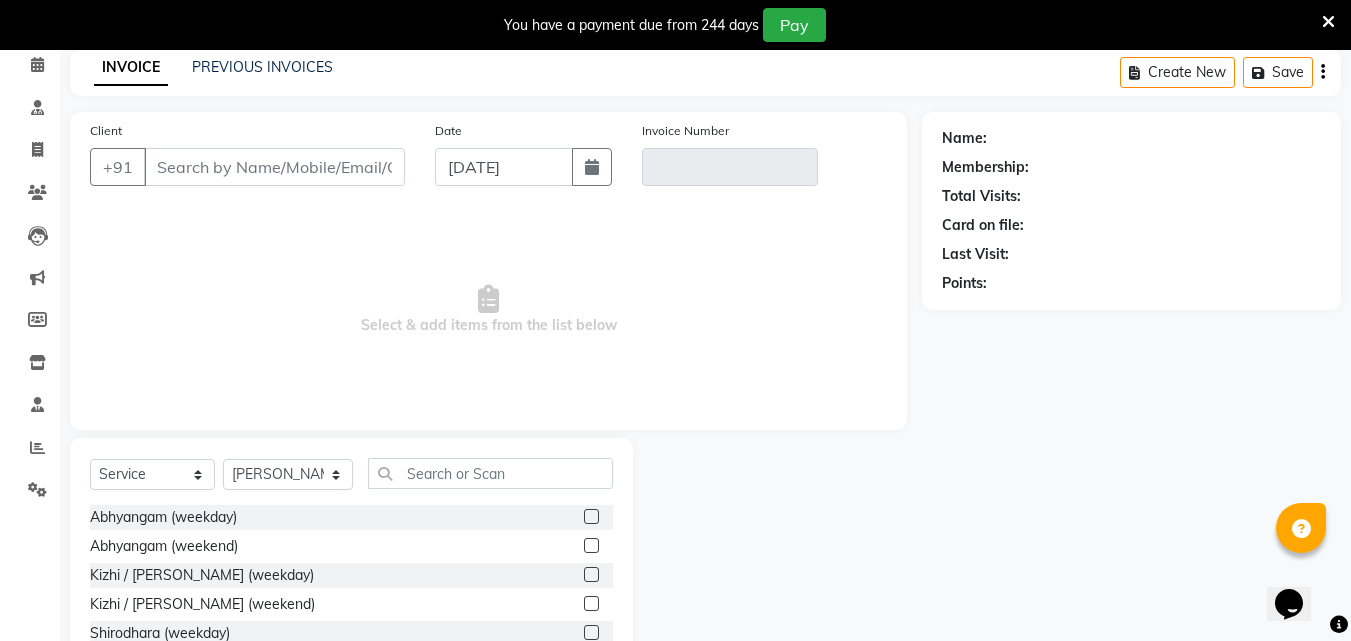 type on "8688919367" 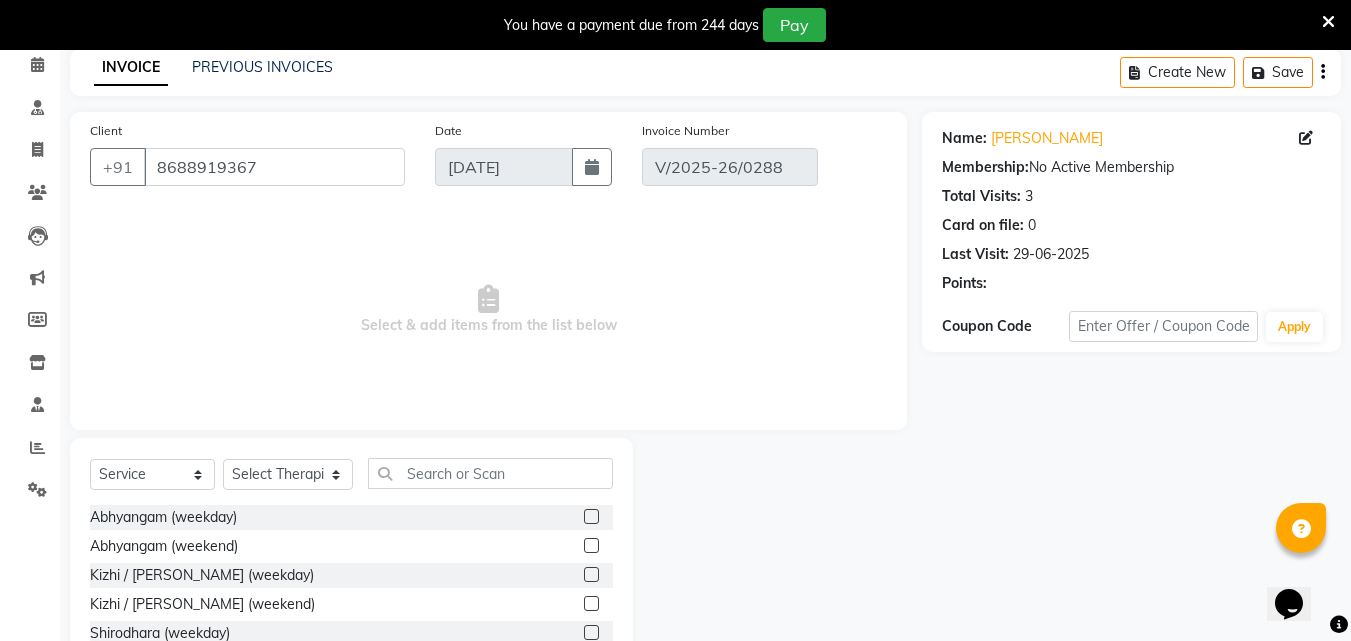 type on "29-06-2025" 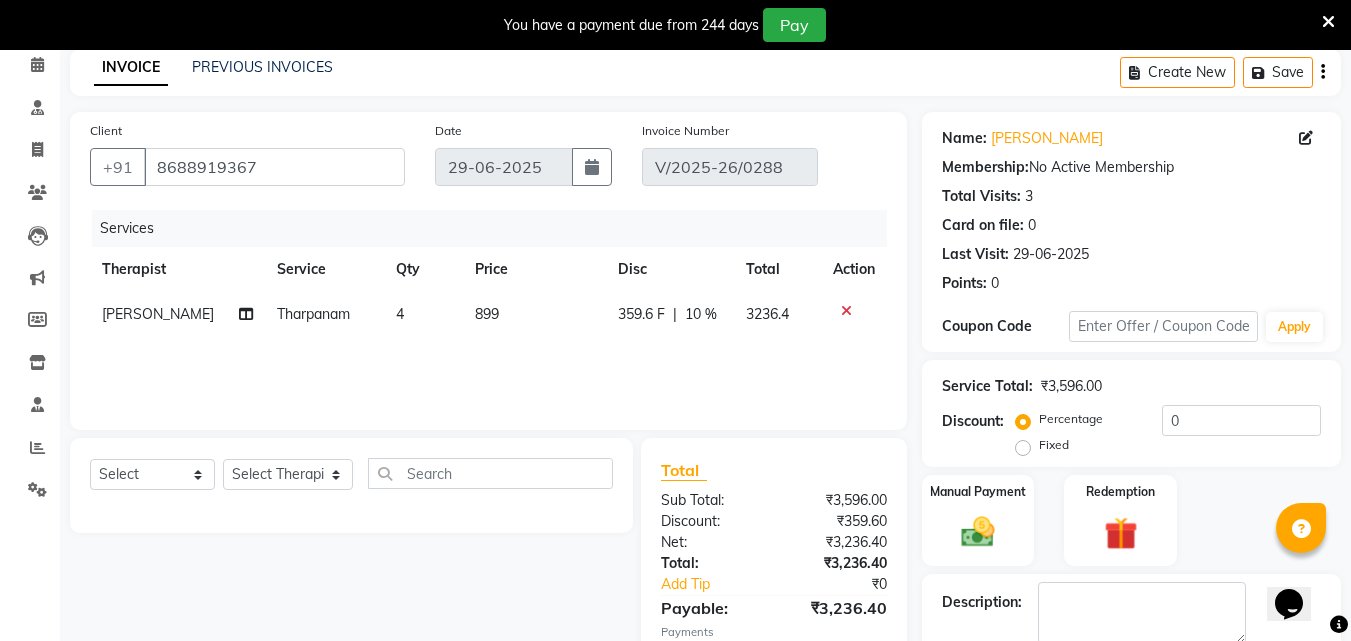click on "4" 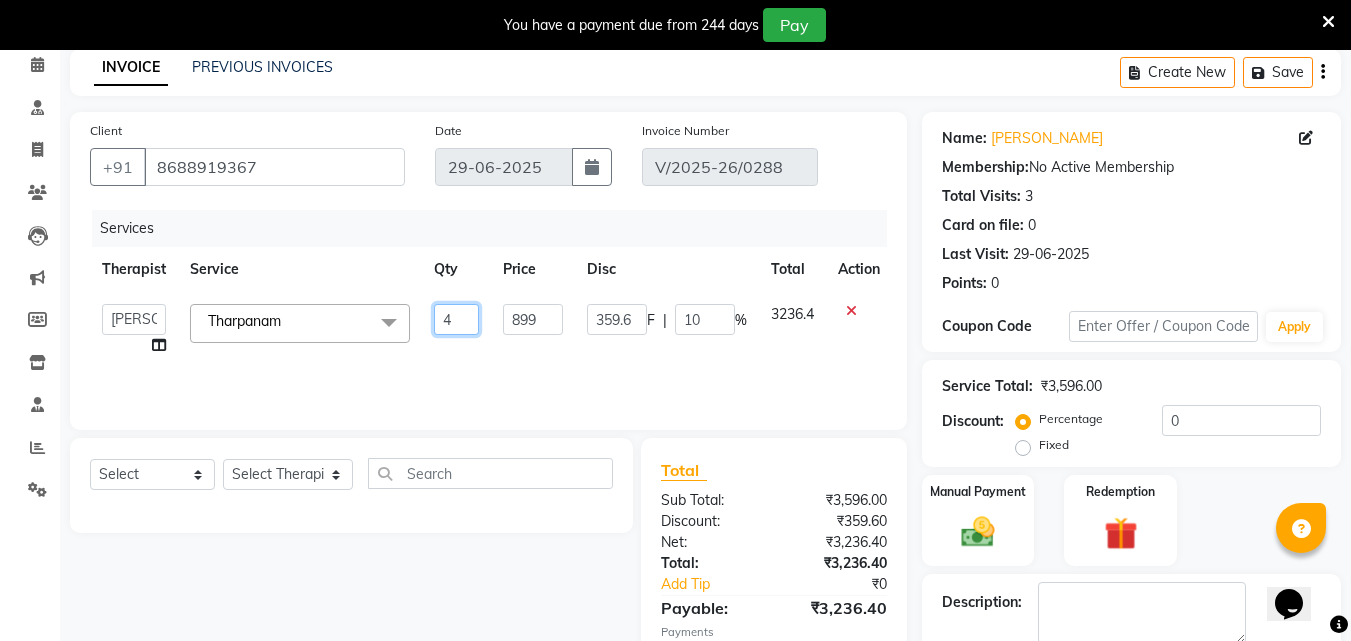 drag, startPoint x: 457, startPoint y: 316, endPoint x: 427, endPoint y: 319, distance: 30.149628 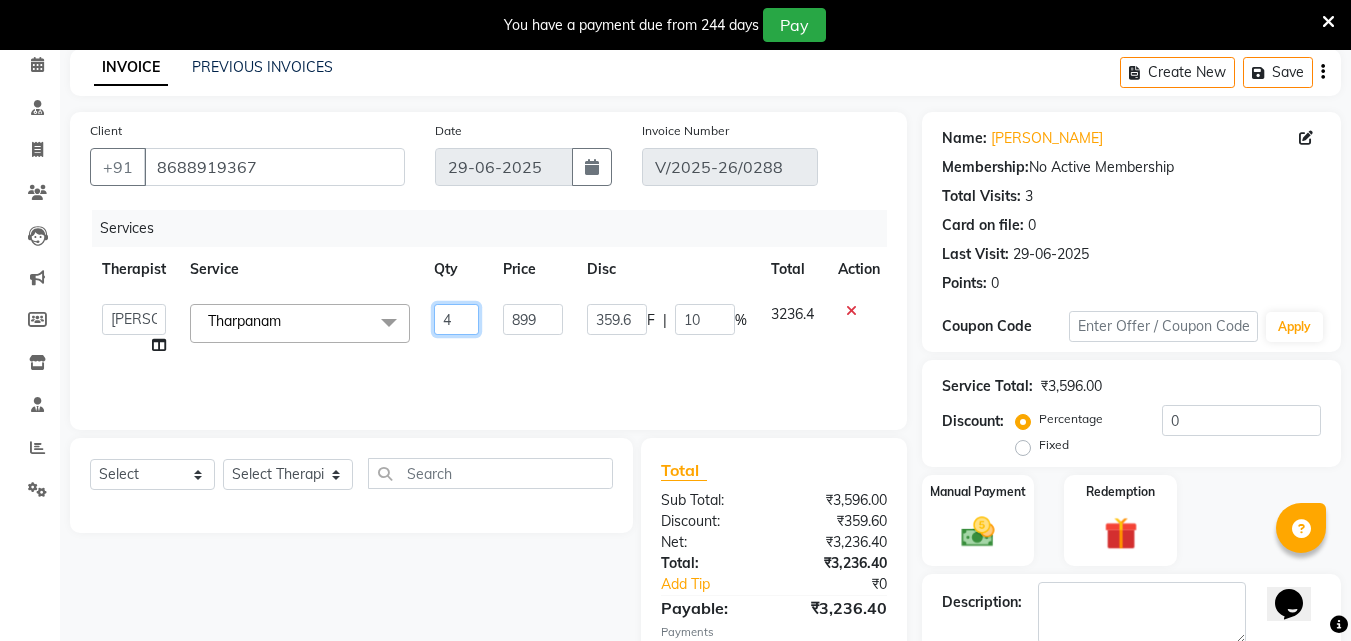 type on "6" 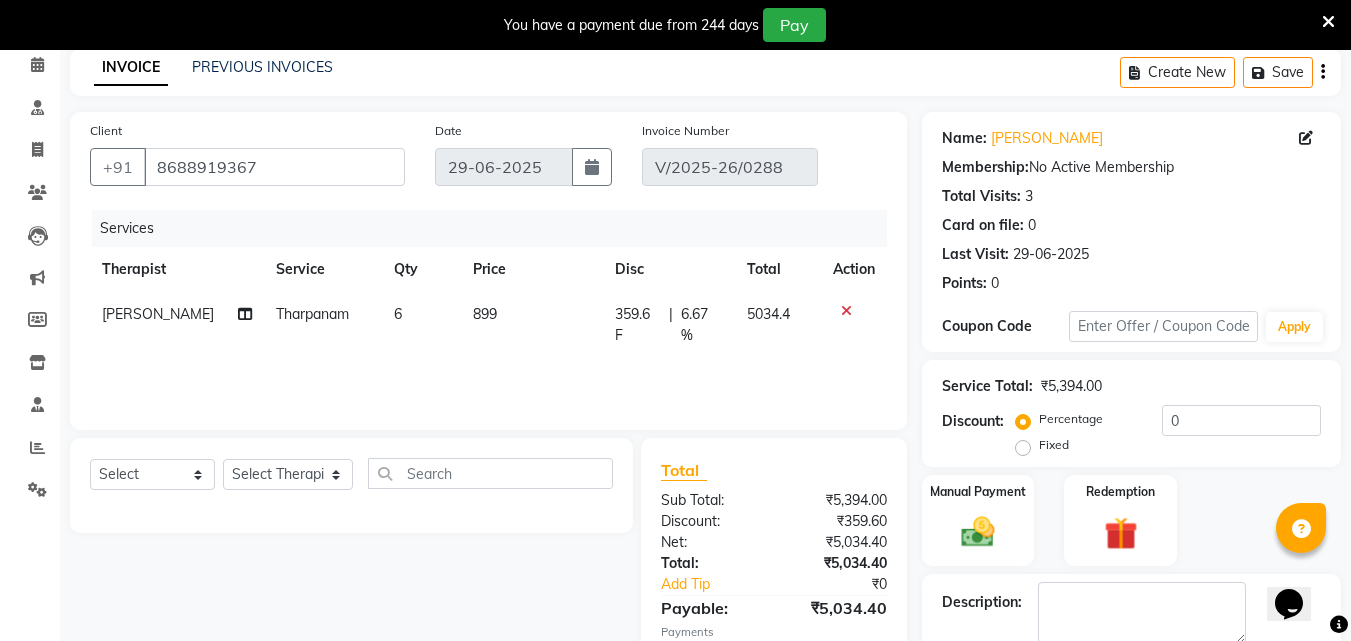 click on "Services Therapist Service Qty Price Disc Total Action [PERSON_NAME] 6 899 359.6 F | 6.67 % 5034.4" 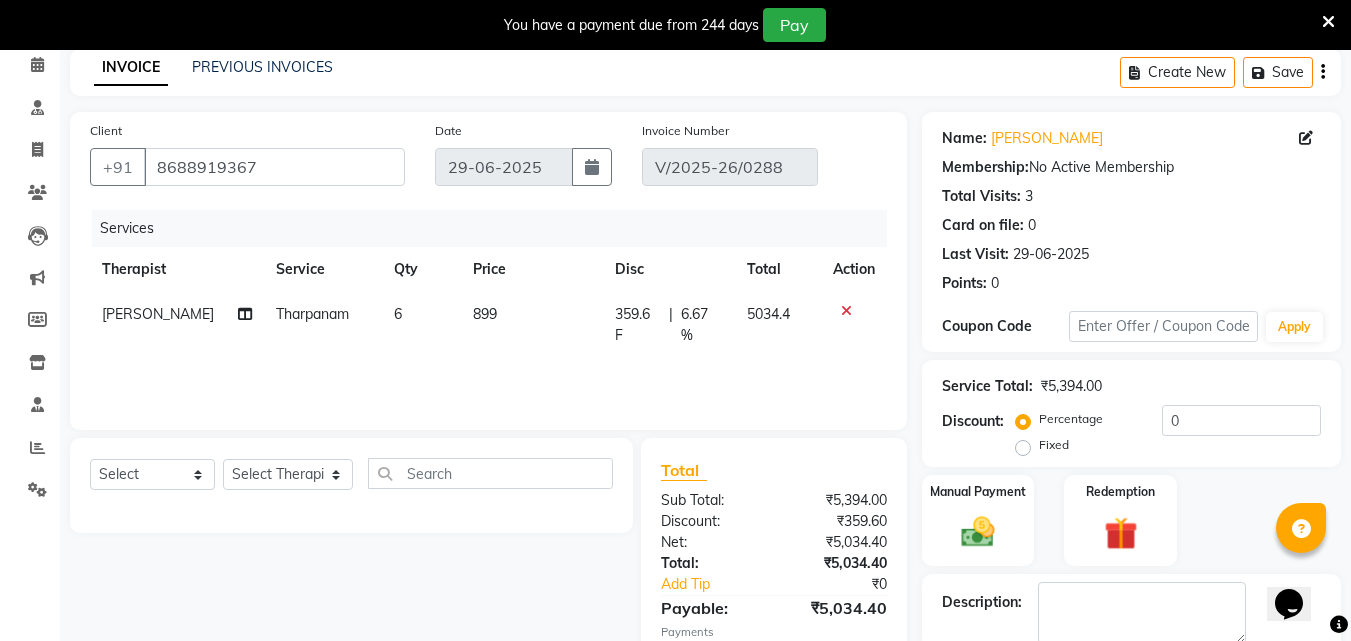 click on "899" 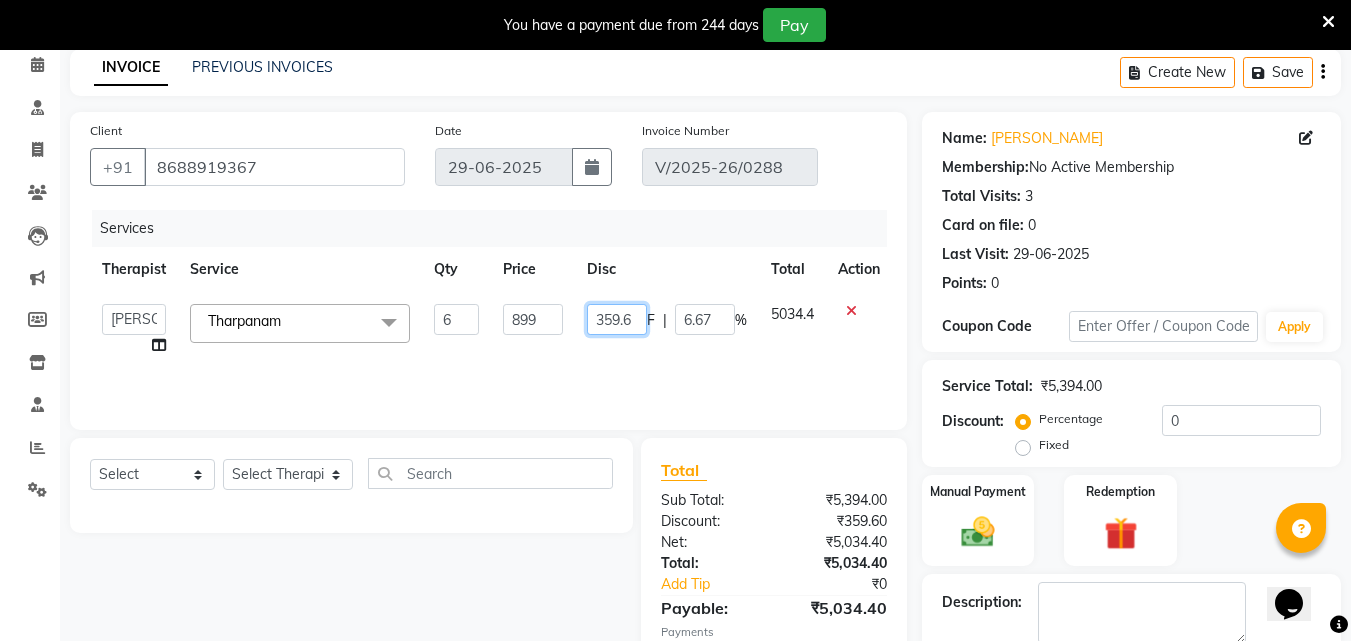 drag, startPoint x: 631, startPoint y: 322, endPoint x: 553, endPoint y: 325, distance: 78.05767 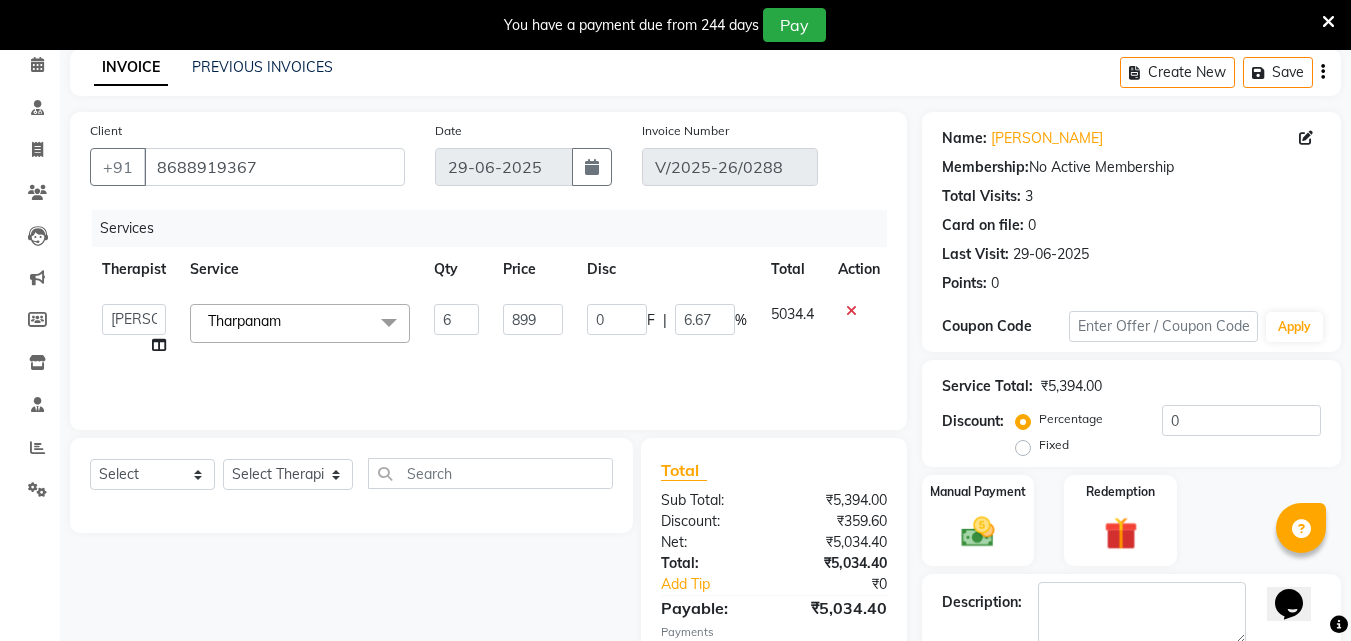 click on "Services Therapist Service Qty Price Disc Total Action  [PERSON_NAME]   [PERSON_NAME]   [PERSON_NAME]   [PERSON_NAME]   [PERSON_NAME]   Dr. [PERSON_NAME]   [PERSON_NAME]   Dr. [PERSON_NAME]   Dr. [PERSON_NAME]   [PERSON_NAME] [PERSON_NAME]   [PERSON_NAME]   [PERSON_NAME]   Pooja [PERSON_NAME] Mishra   [PERSON_NAME]   [PERSON_NAME] G [PERSON_NAME] K M   [PERSON_NAME] K   [PERSON_NAME]   Suddheesh K K   [PERSON_NAME]   [PERSON_NAME]   Swati   [PERSON_NAME]   [PERSON_NAME]   Vidya [PERSON_NAME]   [PERSON_NAME]  Tharpanam  x Abhyangam  (weekday) [GEOGRAPHIC_DATA] (weekend) [GEOGRAPHIC_DATA] / [PERSON_NAME] (weekday) Kizhi / [PERSON_NAME] (weekend) Shirodhara (weekday) Shirodhara (weekend) Udvarthanam Pizhichil2999 Marma Therapy Upanaham (Ayurvedic Body Wrap) [PERSON_NAME] / [PERSON_NAME]/ [PERSON_NAME] - full body [PERSON_NAME] [PERSON_NAME] - full body [PERSON_NAME] Yoga Vasthy Vamana Virechana Raktamokshan Steam Herbal bath Dhanyamladhara2399 Lepam 6" 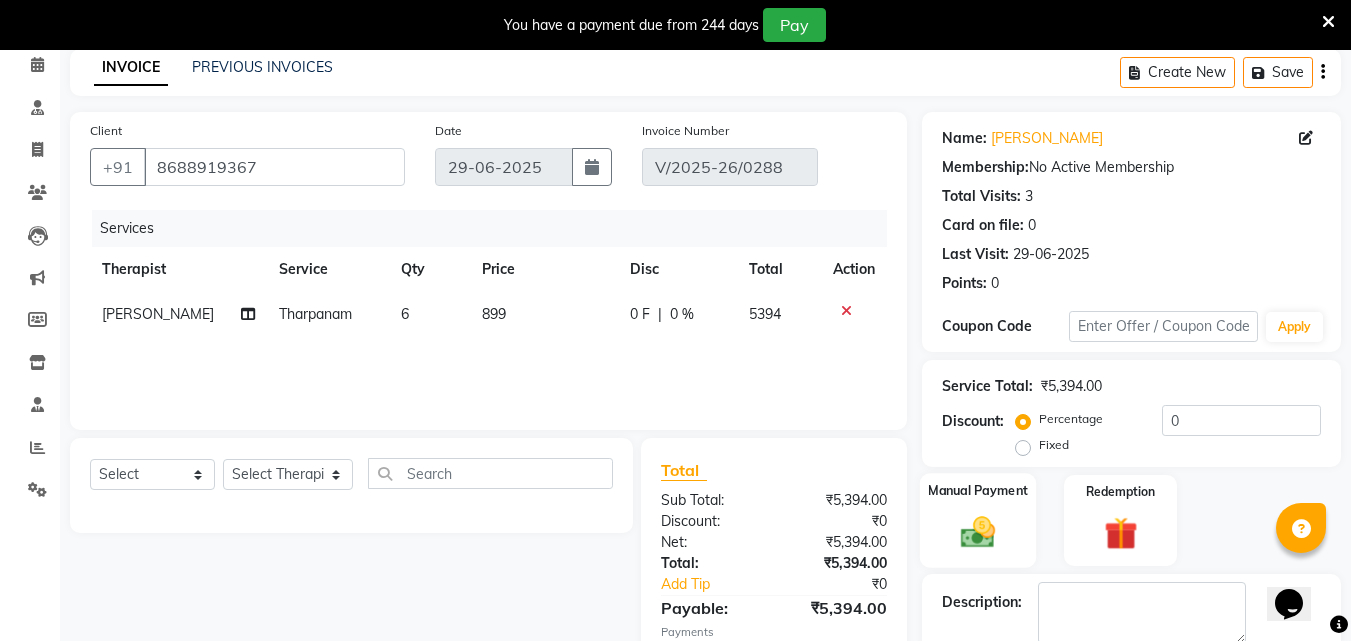 click 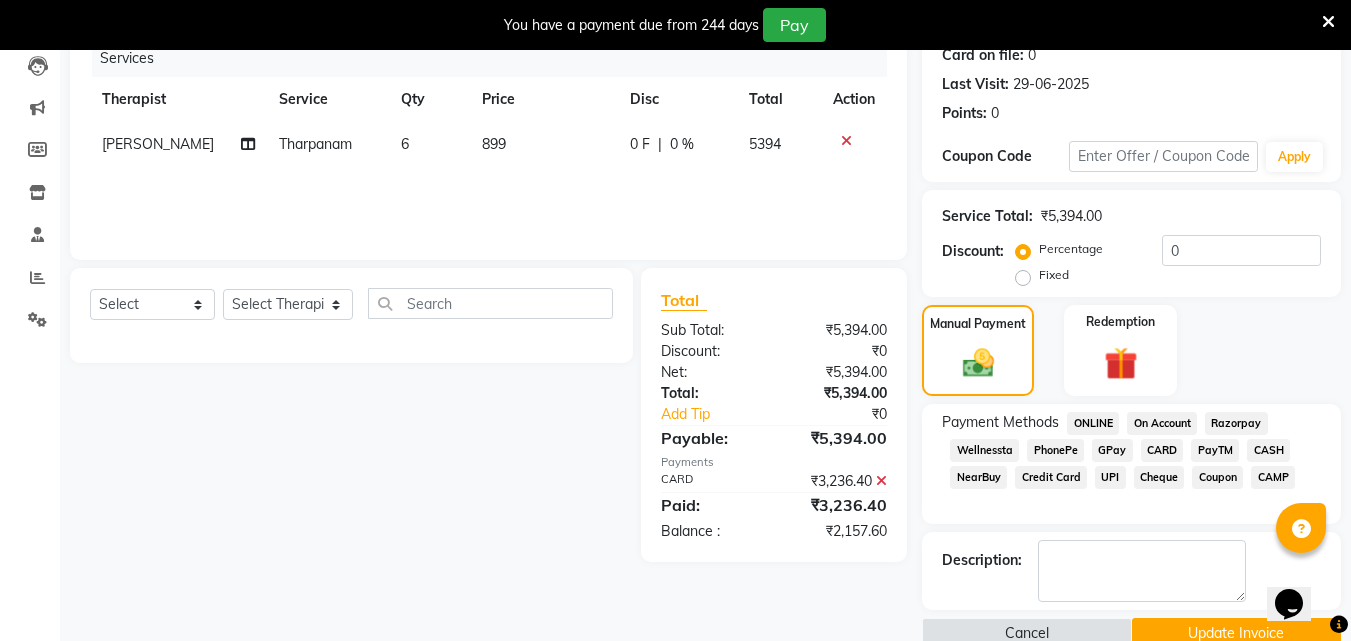scroll, scrollTop: 269, scrollLeft: 0, axis: vertical 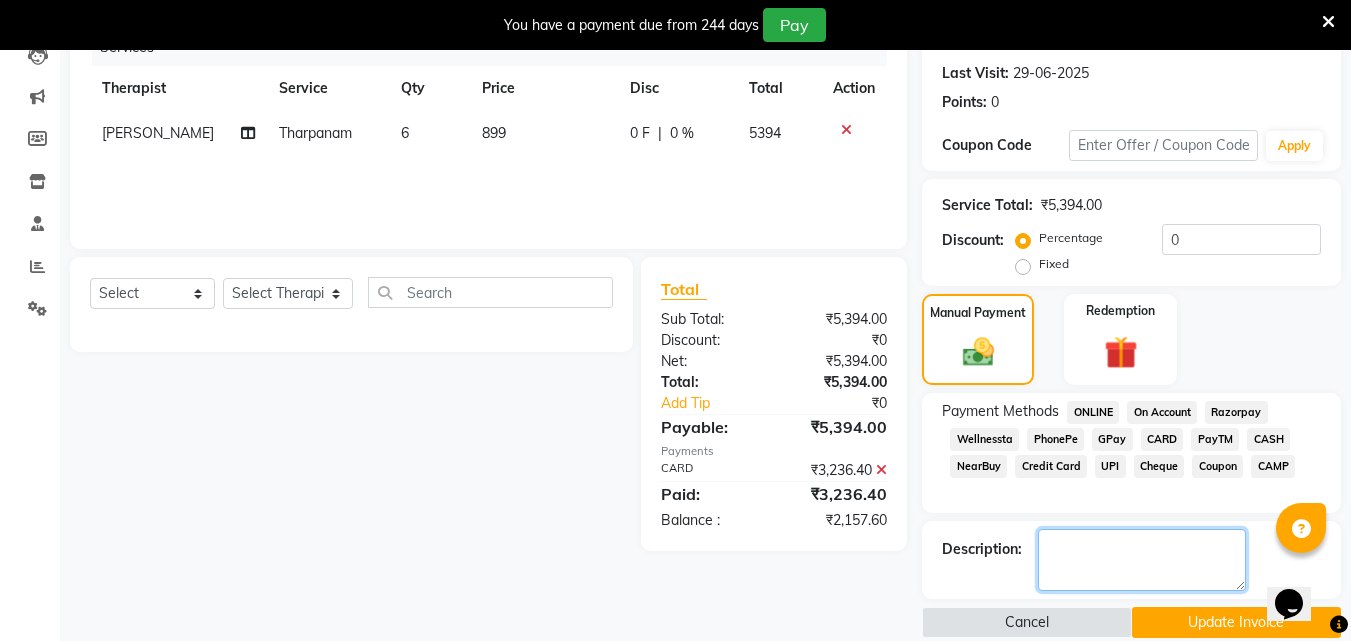 click 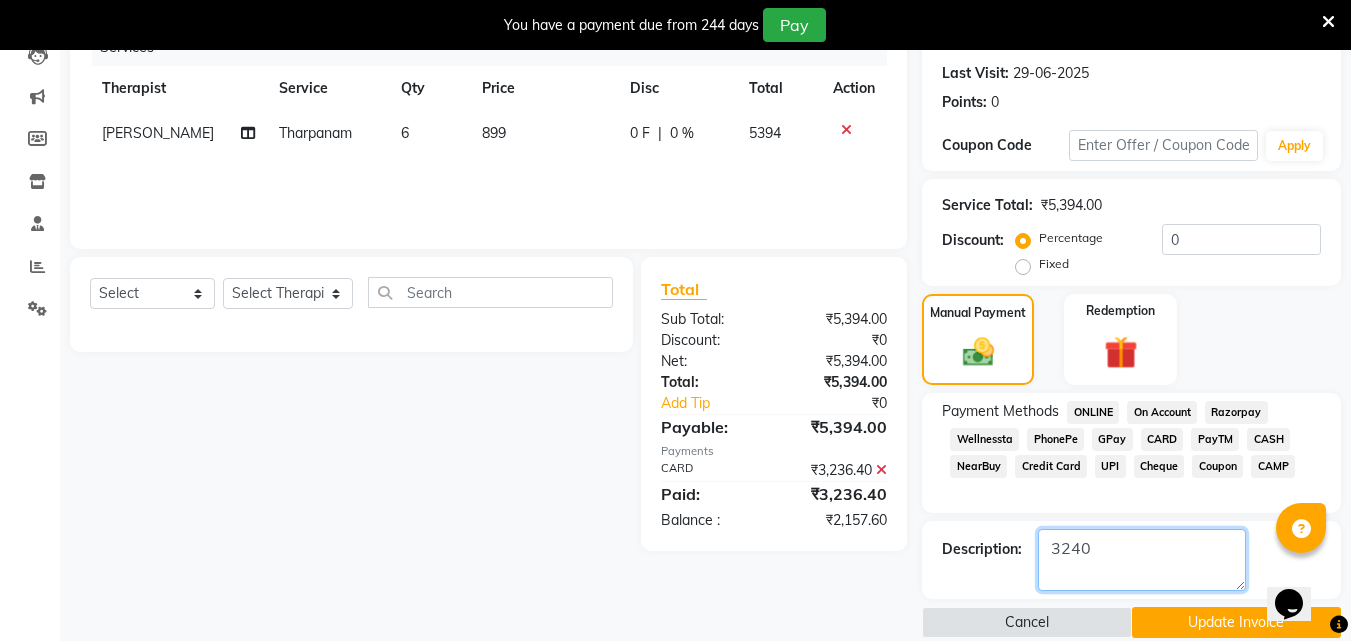 click 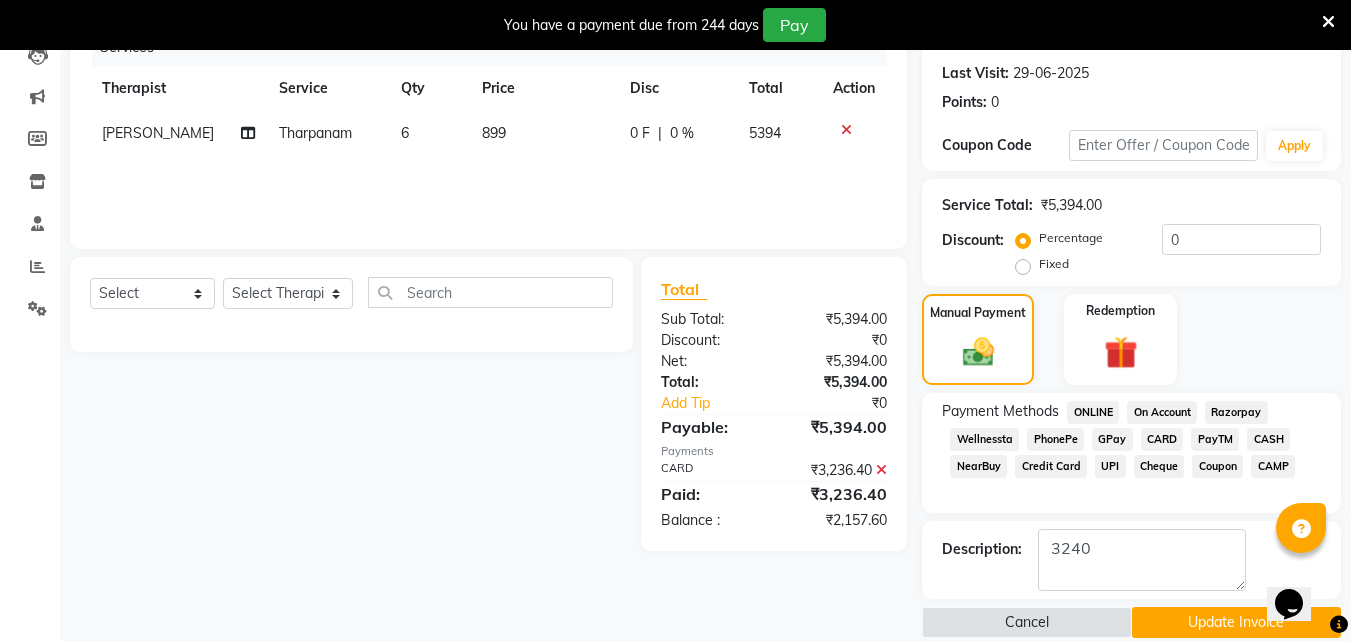 click on "Client [PHONE_NUMBER] Date [DATE] Invoice Number V/2025-26/0288 Services Therapist Service Qty Price Disc Total Action [PERSON_NAME] Tharpanam 6 899 0 F | 0 % 5394 Select  Service  Product  Membership  Package Voucher Prepaid Gift Card  Select Therapist [PERSON_NAME] [PERSON_NAME] [PERSON_NAME] Bibina [PERSON_NAME] [PERSON_NAME] Dr. [PERSON_NAME] [PERSON_NAME] Dr. [PERSON_NAME] Dr. Mamta [PERSON_NAME] [PERSON_NAME] [PERSON_NAME] [PERSON_NAME] [PERSON_NAME] Pooja [PERSON_NAME] Mishra [PERSON_NAME] [PERSON_NAME] G [PERSON_NAME] K M [PERSON_NAME] K [PERSON_NAME] Suddheesh K K [PERSON_NAME] [PERSON_NAME] Swati [PERSON_NAME] [PERSON_NAME] Vidya [PERSON_NAME] [PERSON_NAME] Total Sub Total: ₹5,394.00 Discount: ₹0 Net: ₹5,394.00 Total: ₹5,394.00 Add Tip ₹0 Payable: ₹5,394.00 Payments CARD ₹3,236.40  Paid: ₹3,236.40 Balance   : ₹2,157.60" 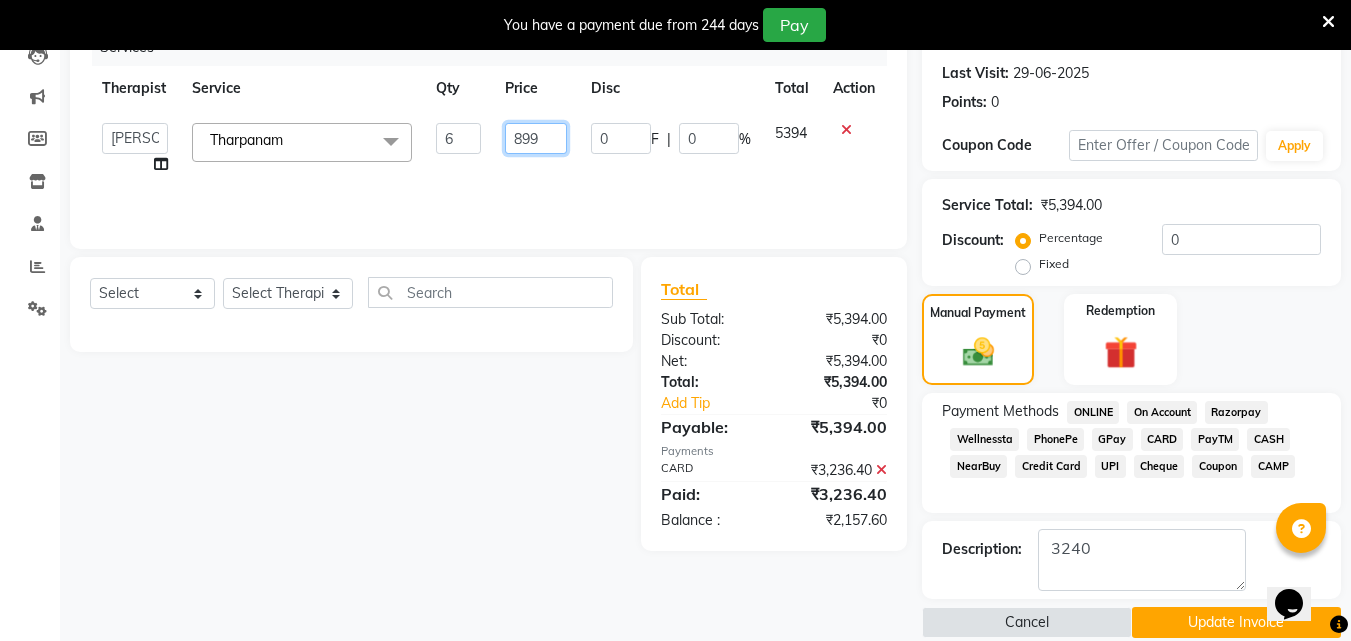 drag, startPoint x: 549, startPoint y: 137, endPoint x: 502, endPoint y: 140, distance: 47.095646 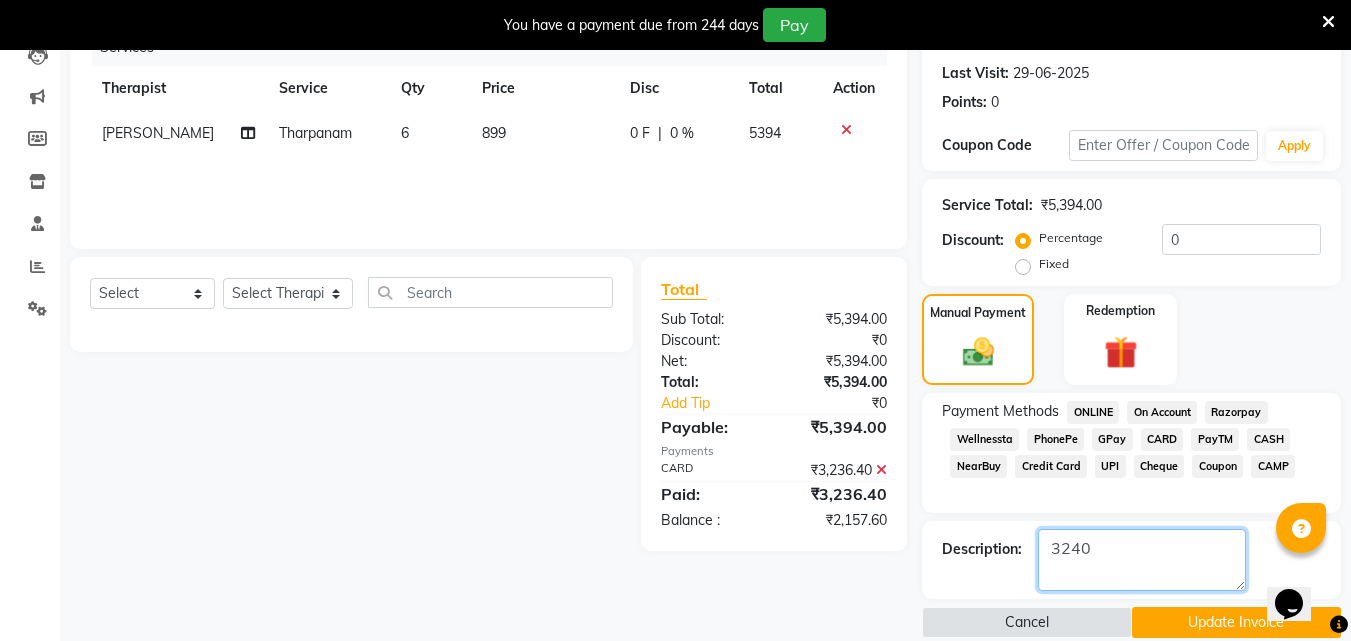 drag, startPoint x: 1118, startPoint y: 562, endPoint x: 975, endPoint y: 555, distance: 143.17122 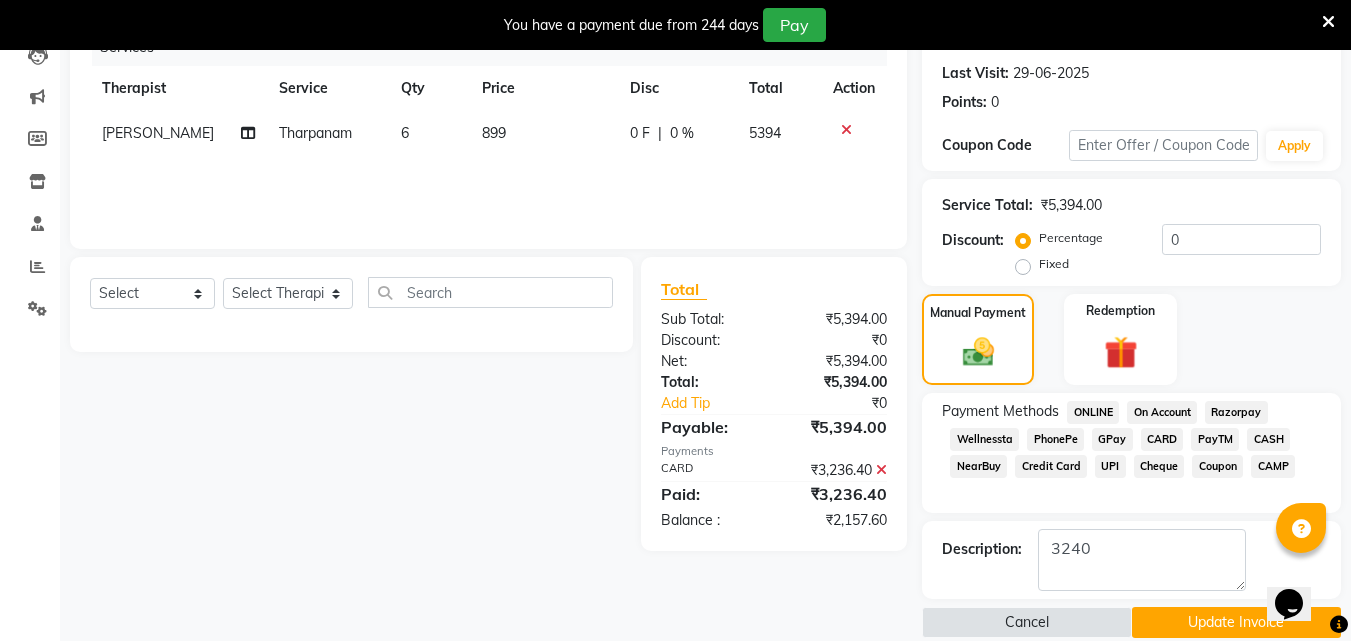 click 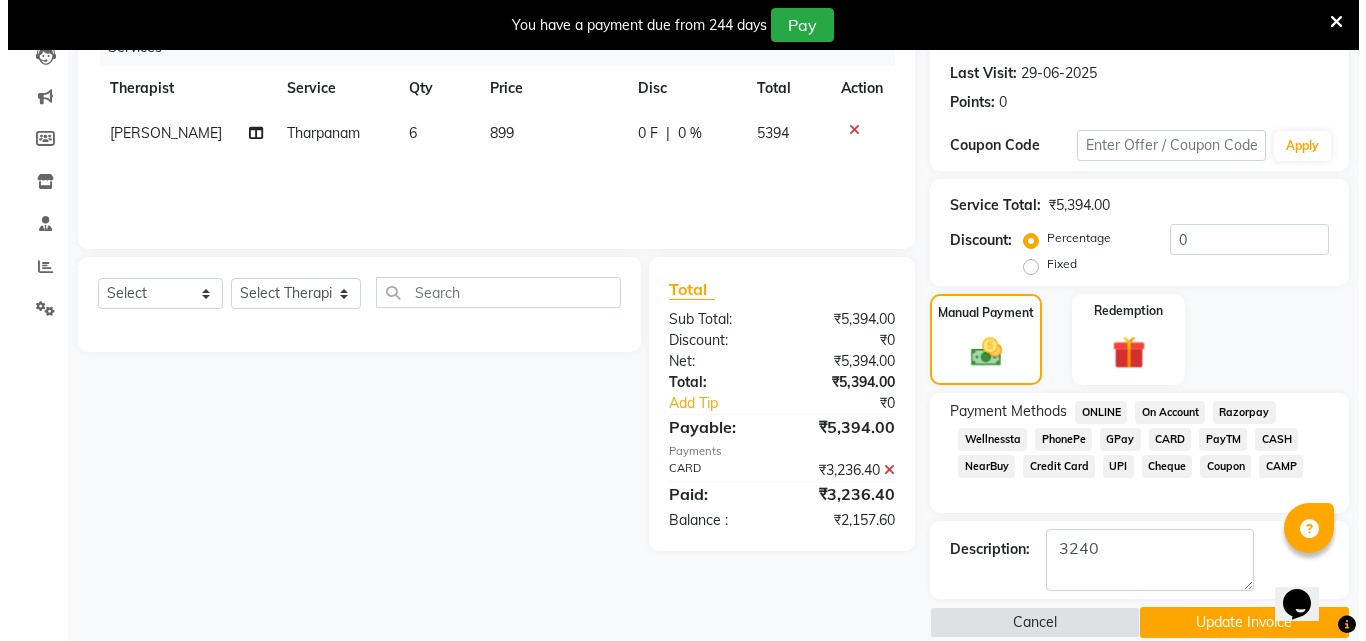 scroll, scrollTop: 50, scrollLeft: 0, axis: vertical 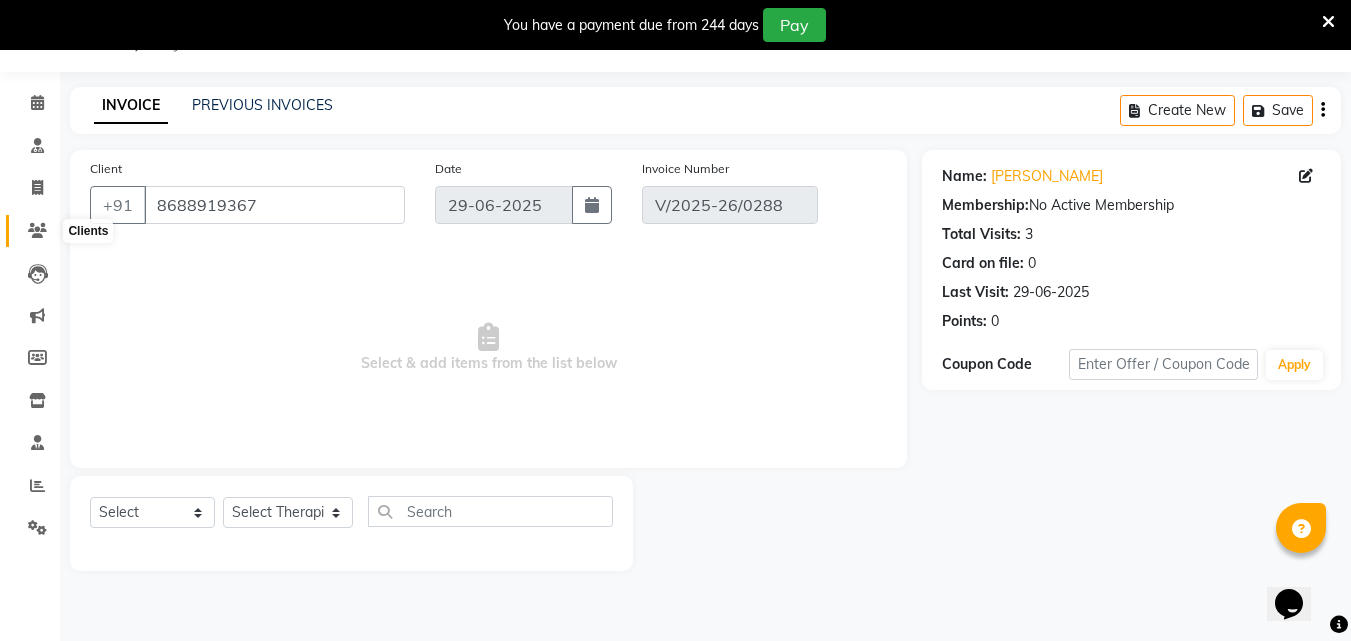 click 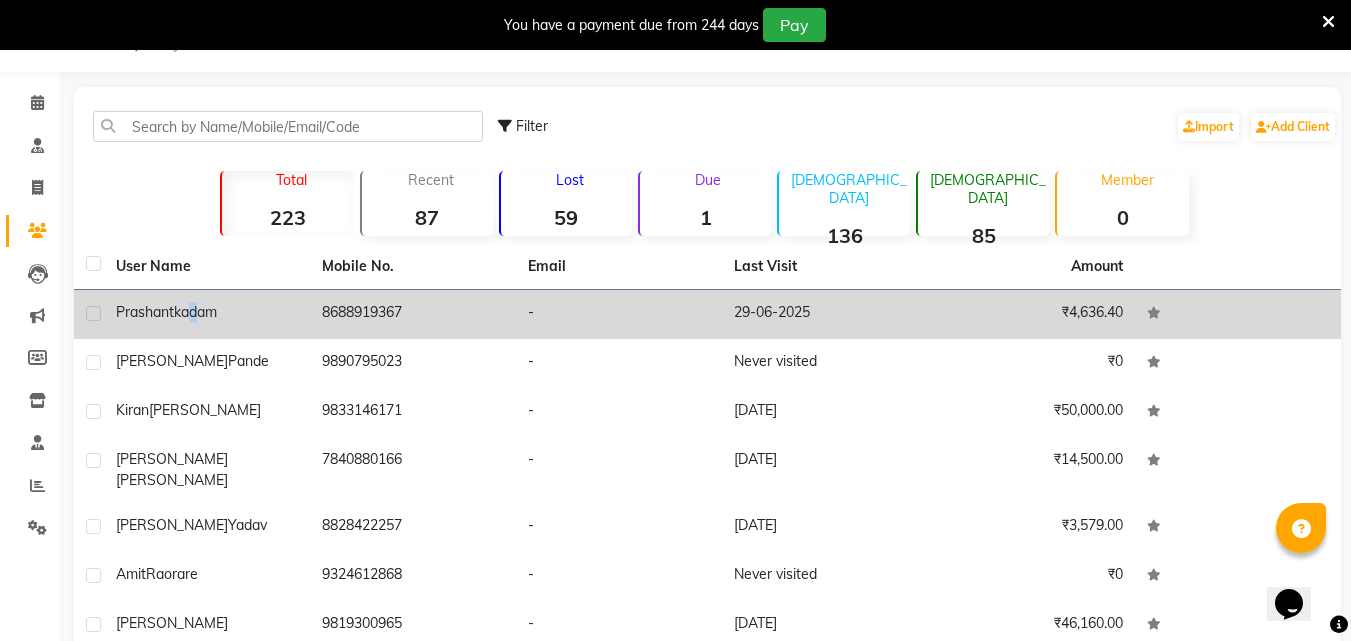 click on "kadam" 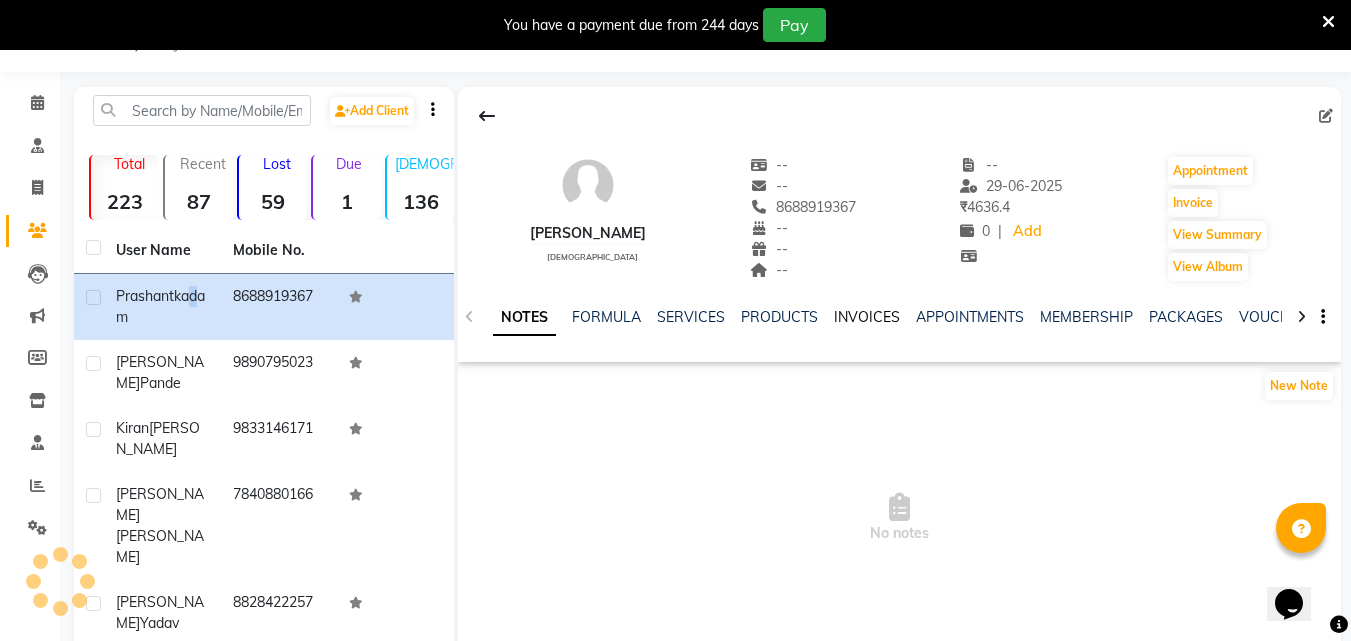 click on "INVOICES" 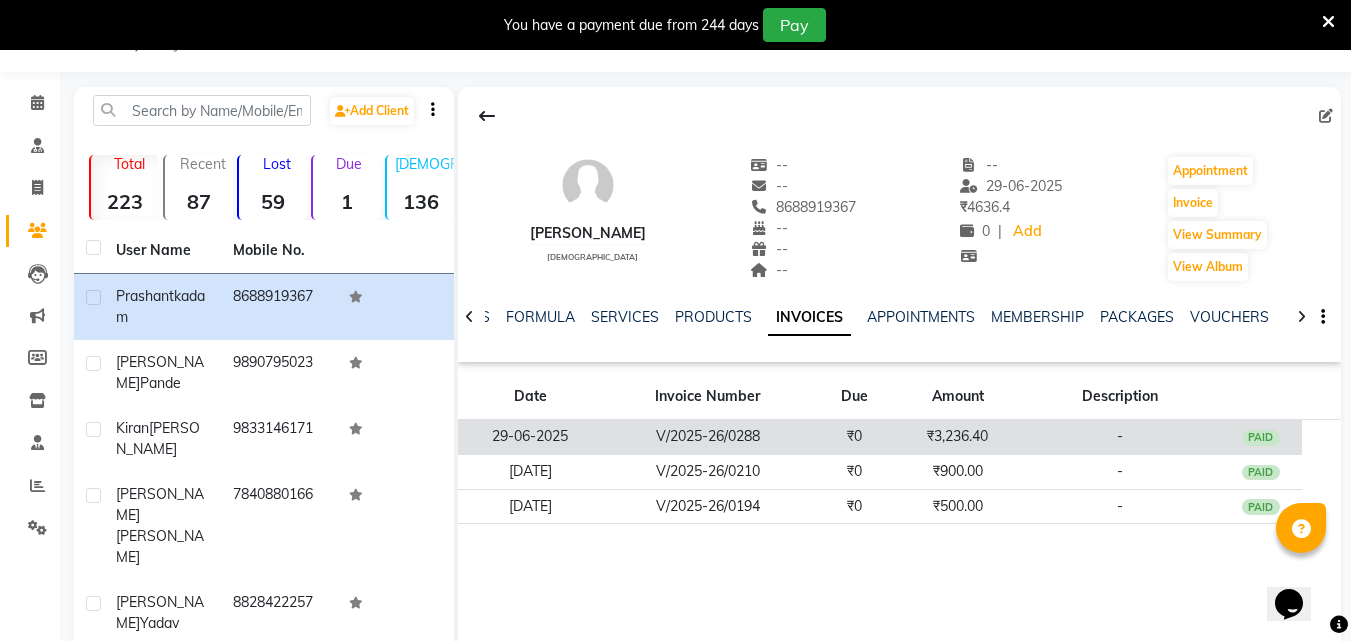 click on "PAID" 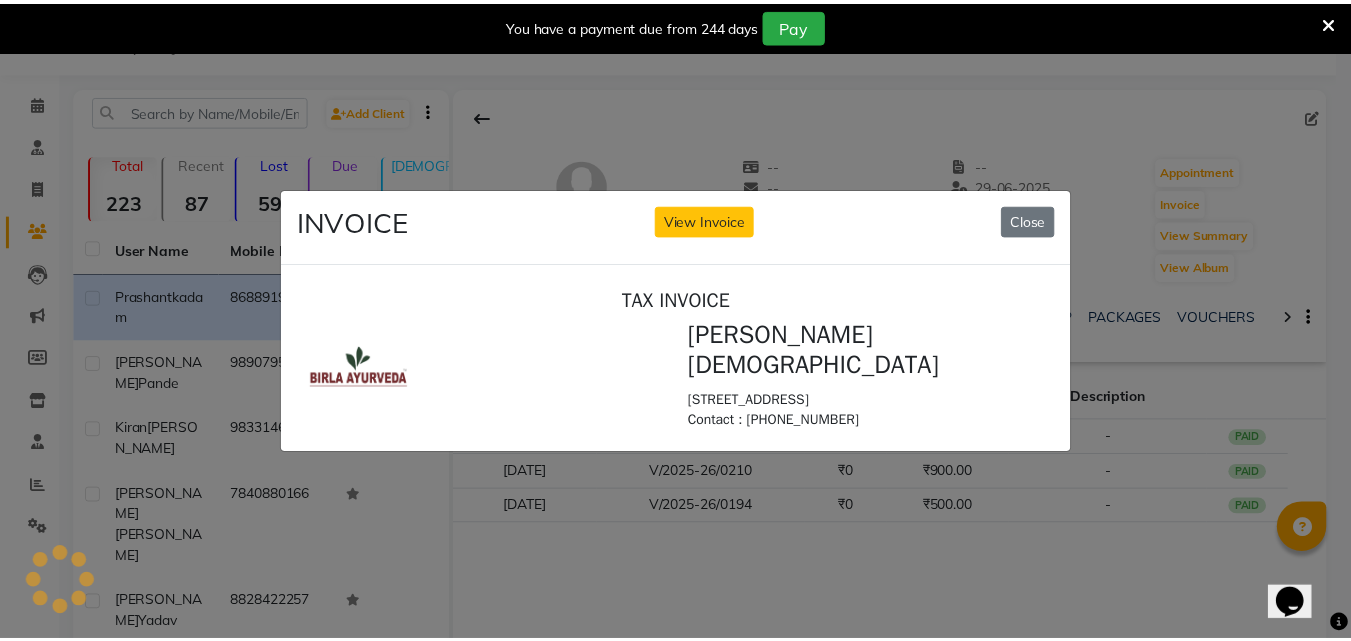 scroll, scrollTop: 0, scrollLeft: 0, axis: both 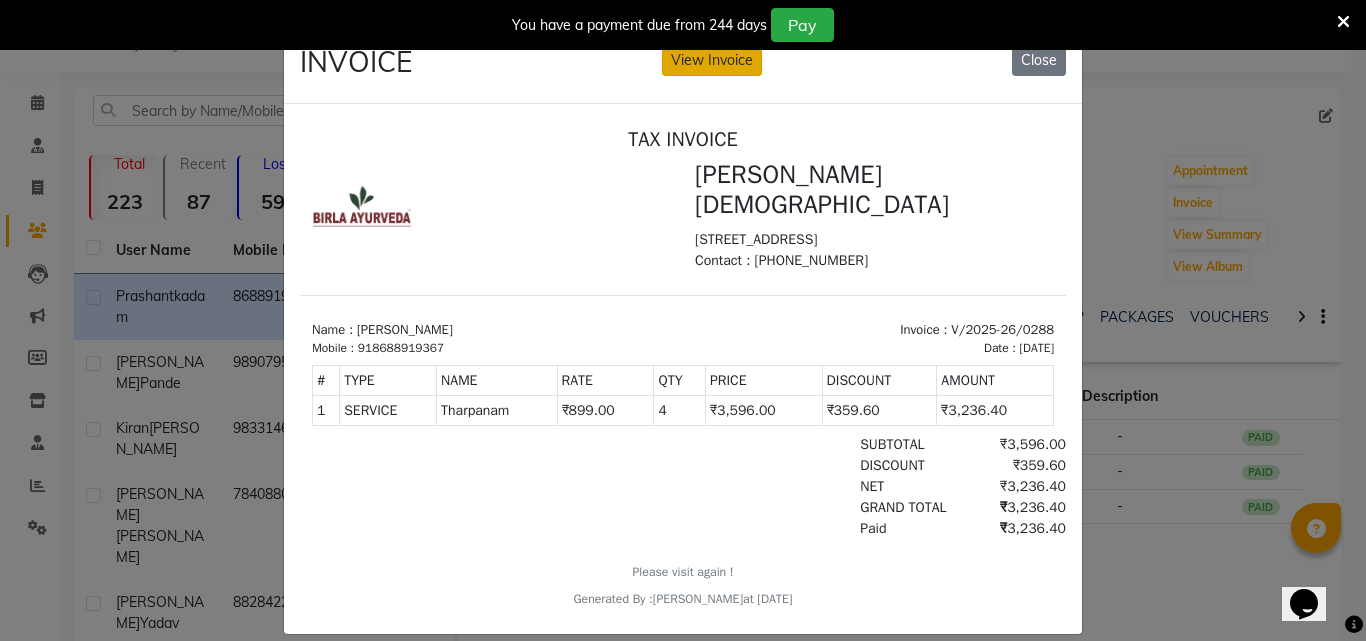 click on "View Invoice" 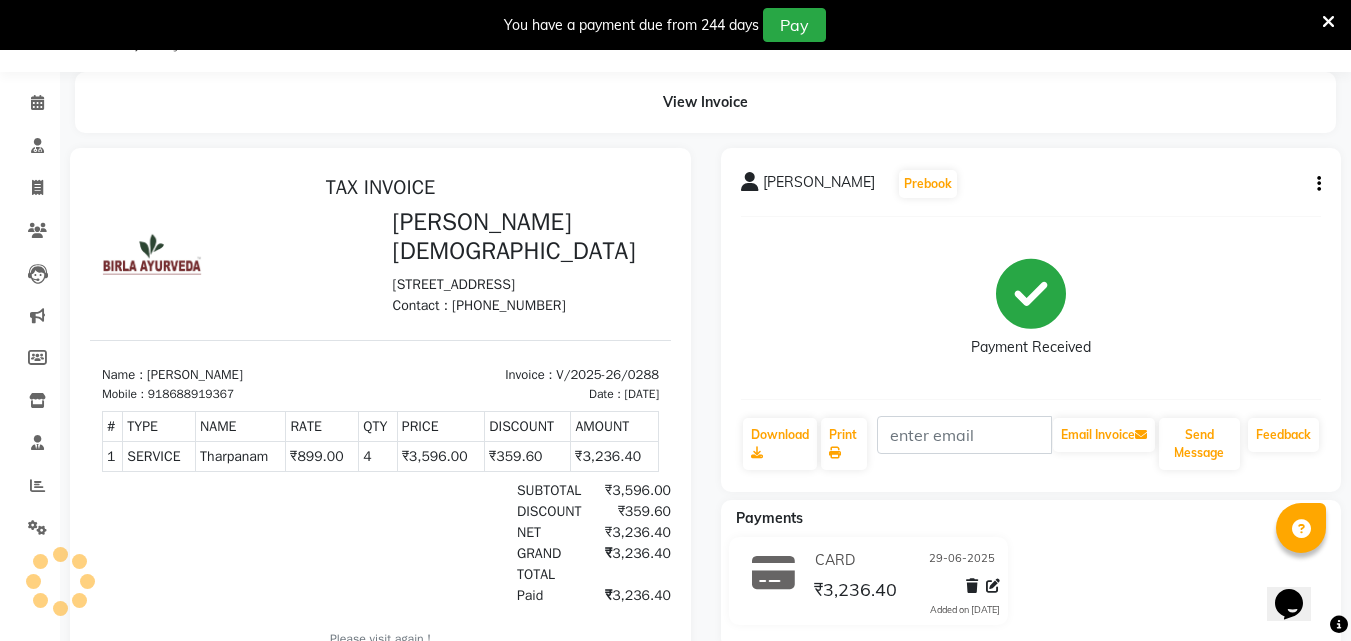 scroll, scrollTop: 0, scrollLeft: 0, axis: both 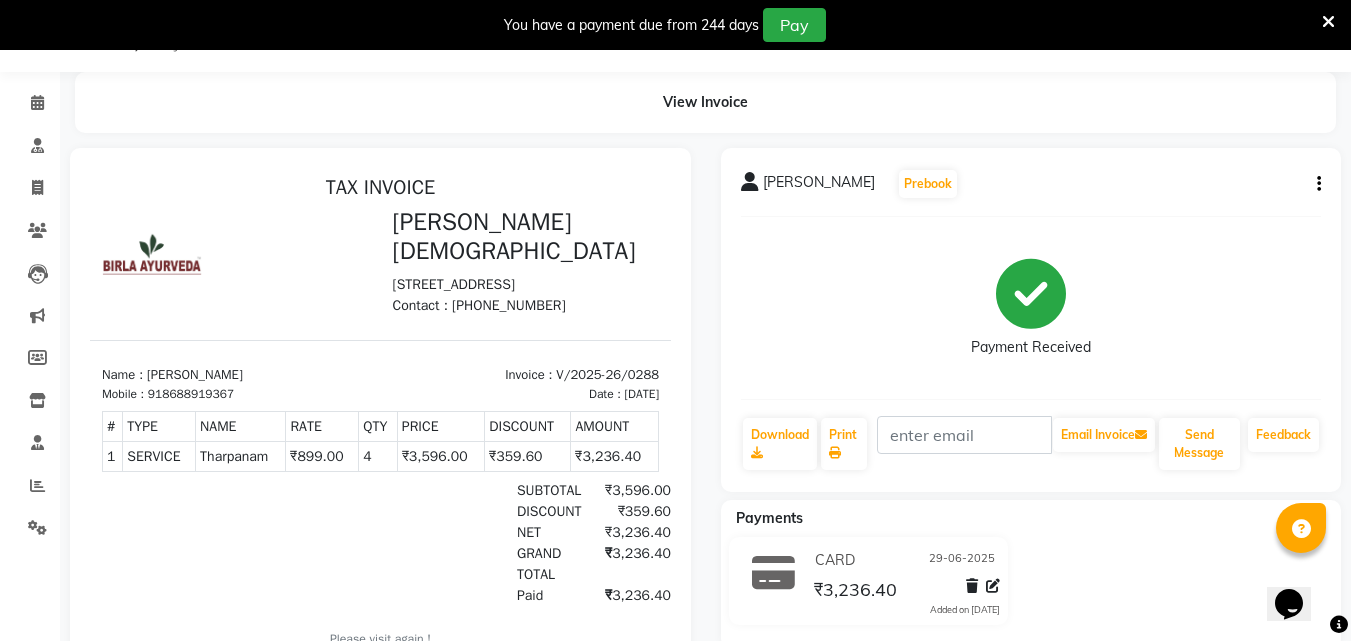 click 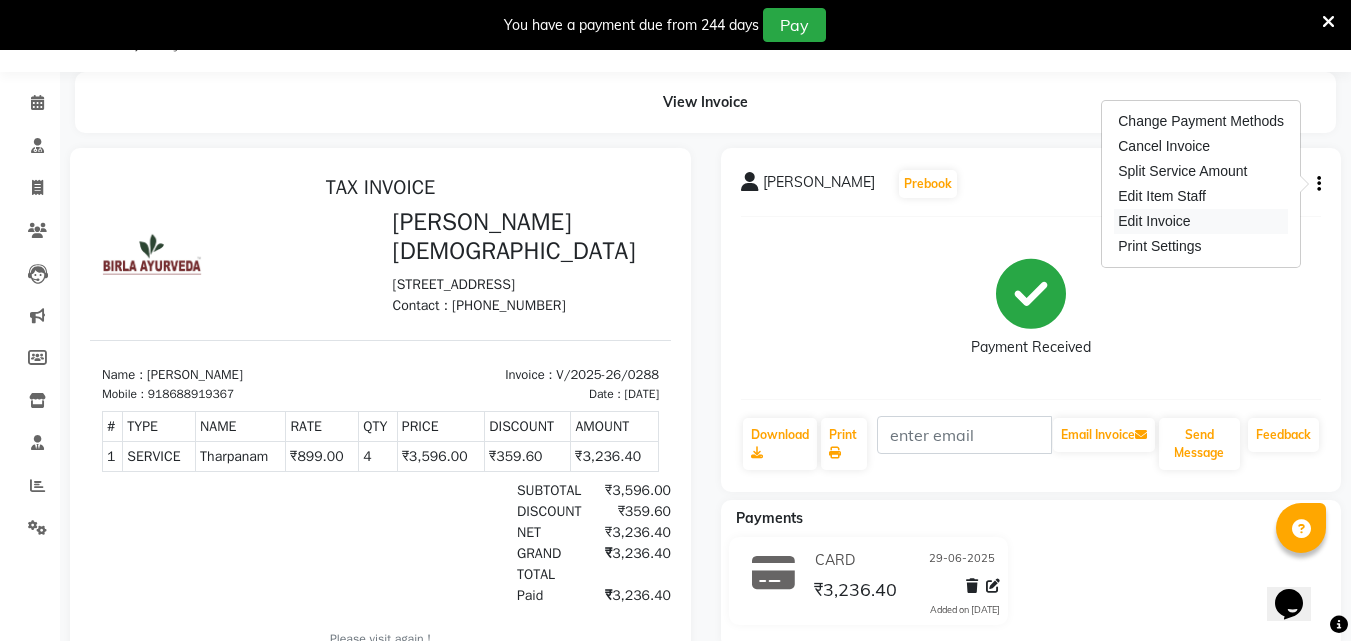 click on "Edit Invoice" at bounding box center [1201, 221] 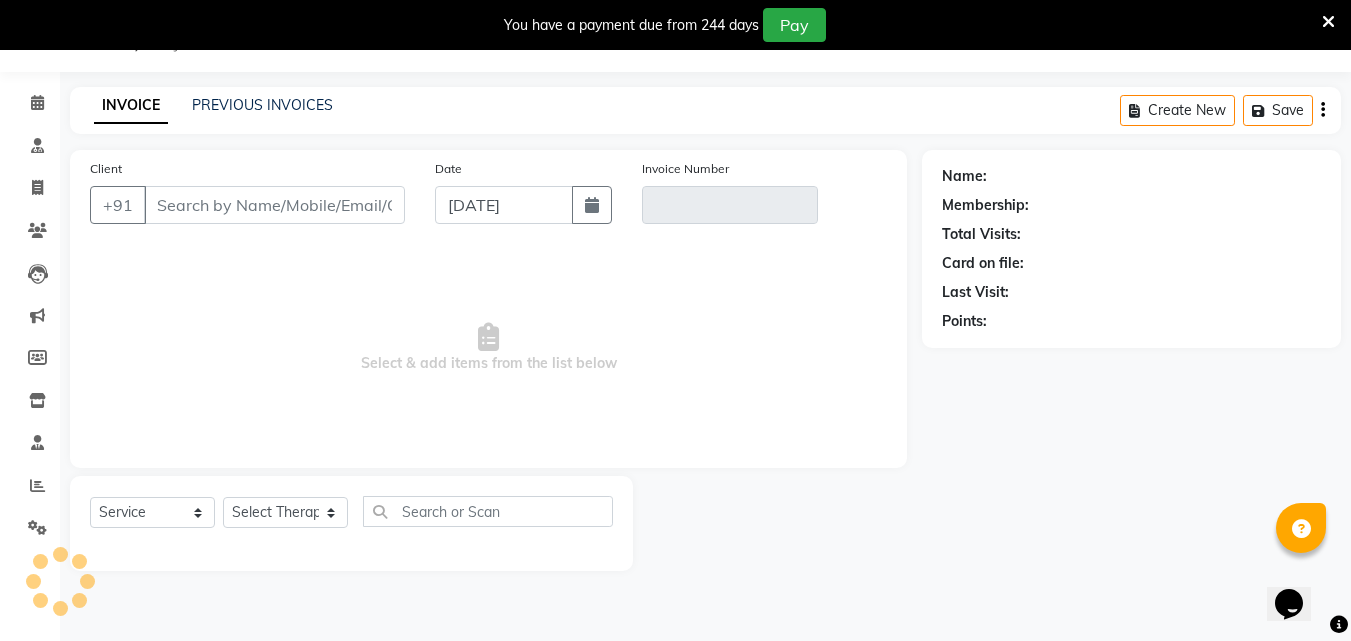select on "57056" 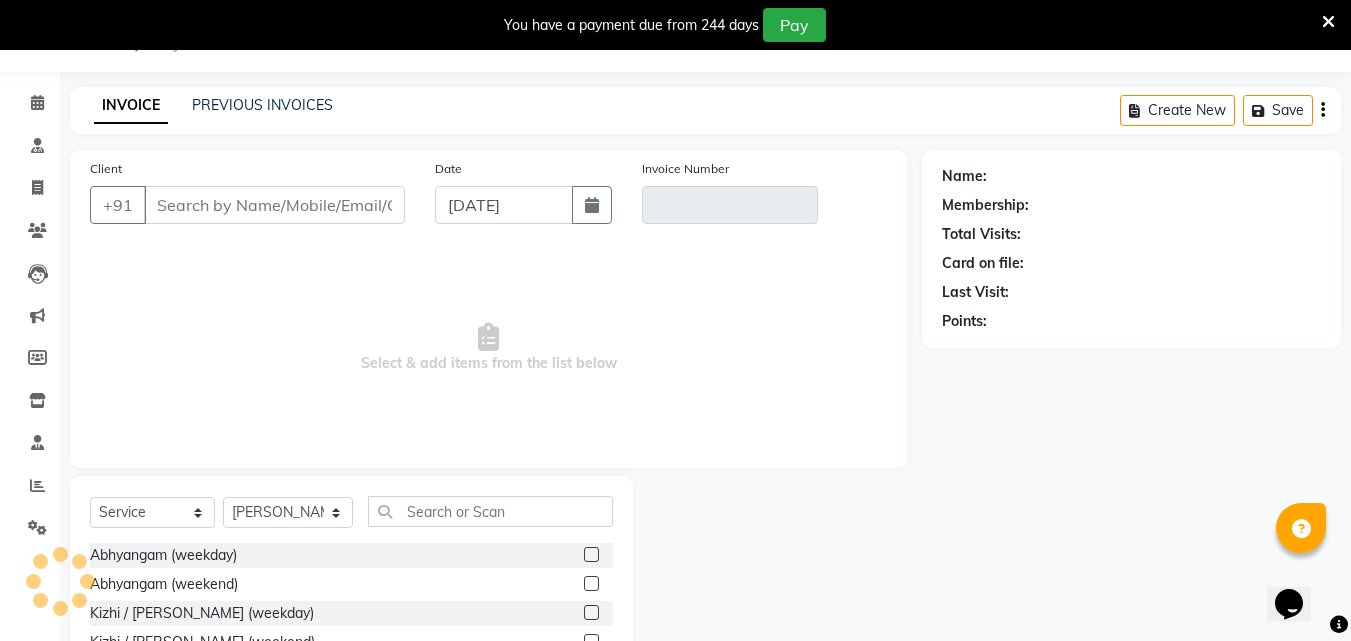 type on "8688919367" 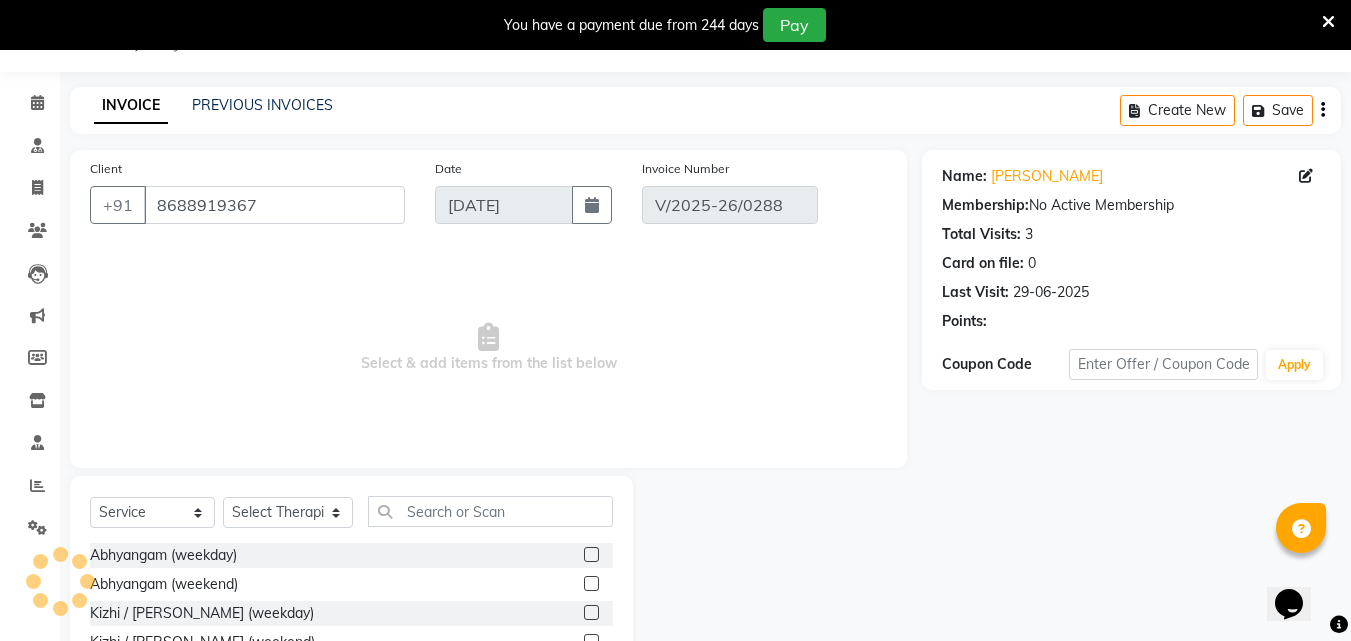 type on "29-06-2025" 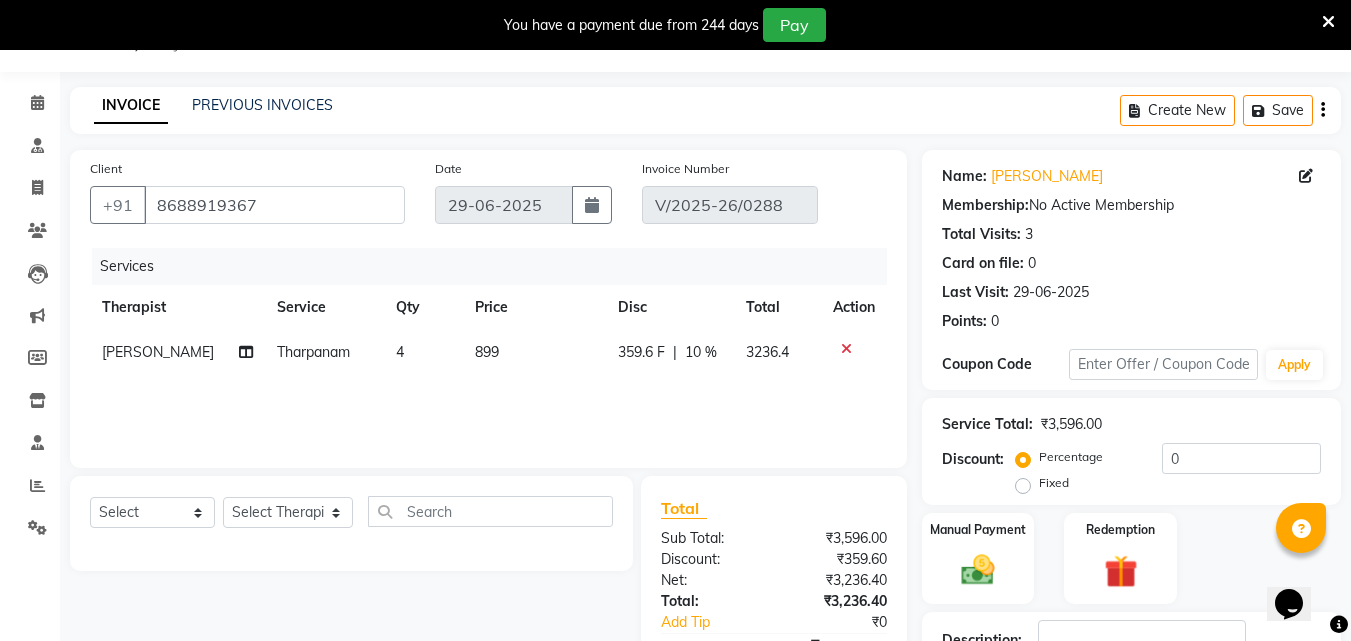 click on "4" 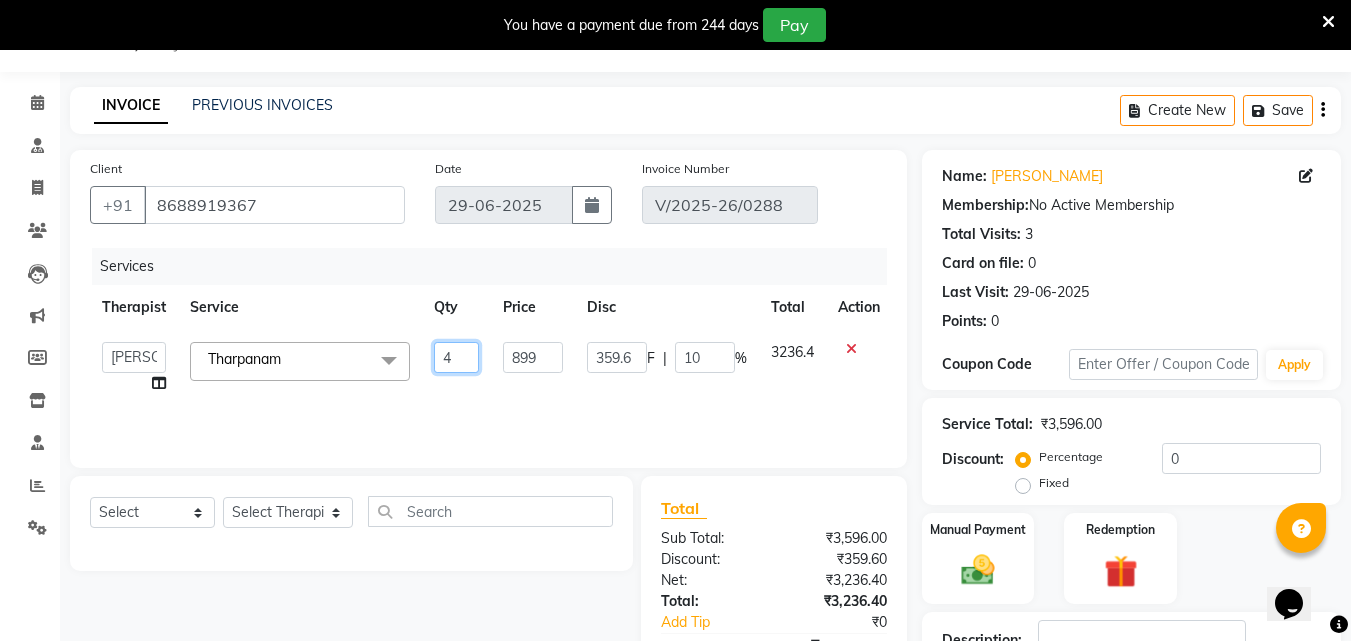 drag, startPoint x: 453, startPoint y: 356, endPoint x: 435, endPoint y: 359, distance: 18.248287 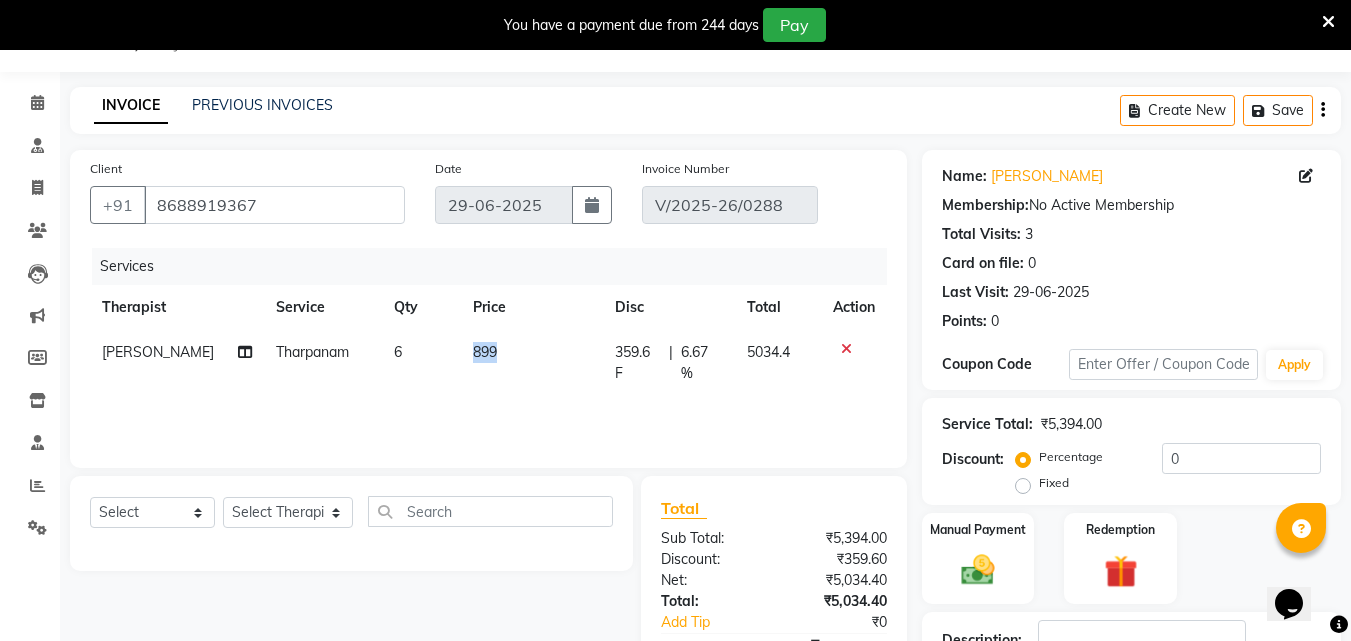 drag, startPoint x: 550, startPoint y: 357, endPoint x: 434, endPoint y: 358, distance: 116.00431 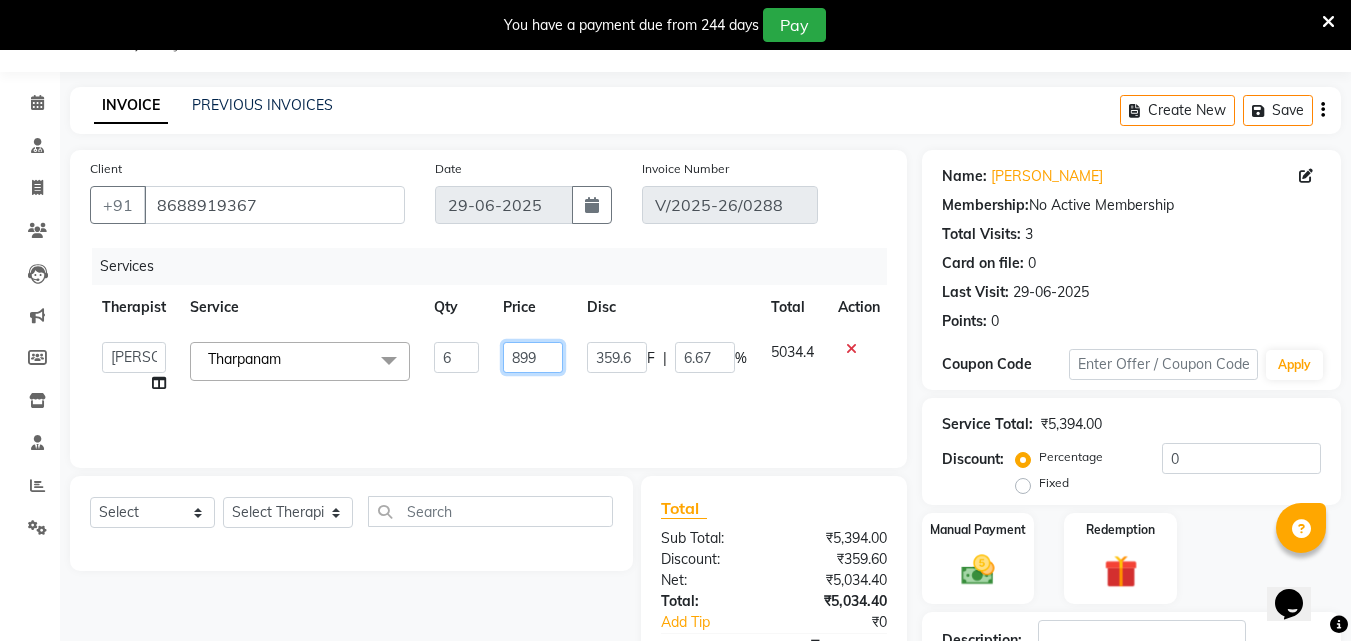 click on "899" 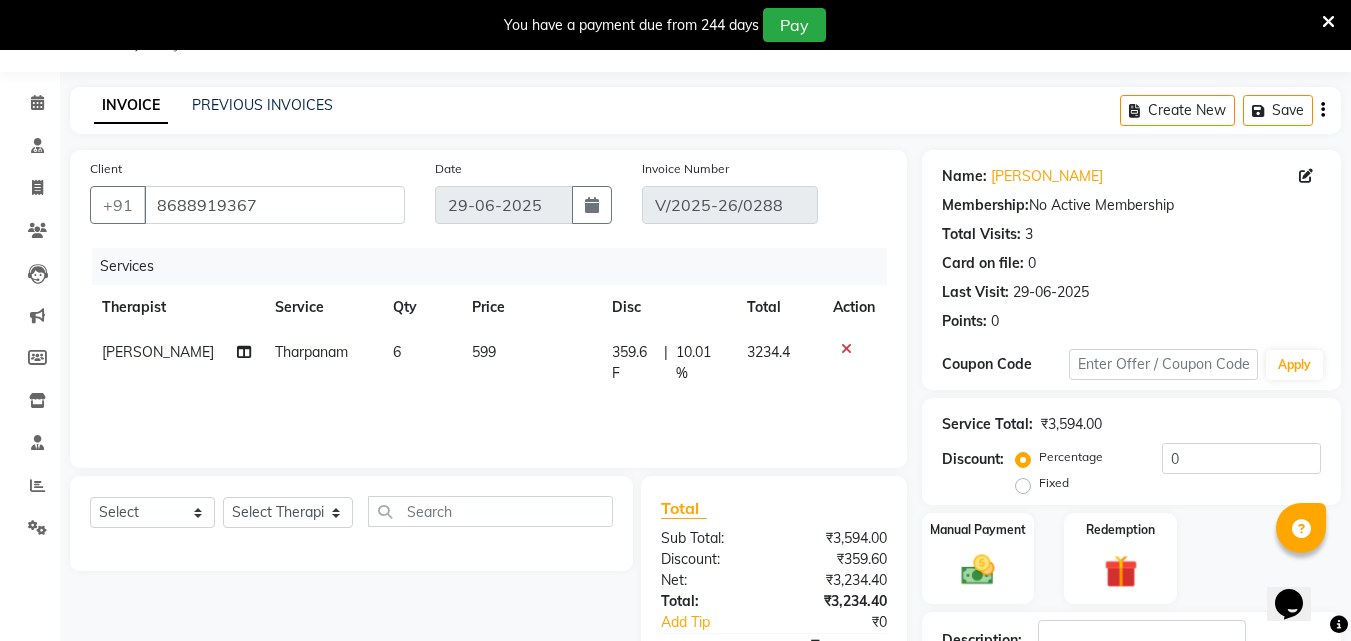 click on "[PERSON_NAME] 6 599 359.6 F | 10.01 % 3234.4" 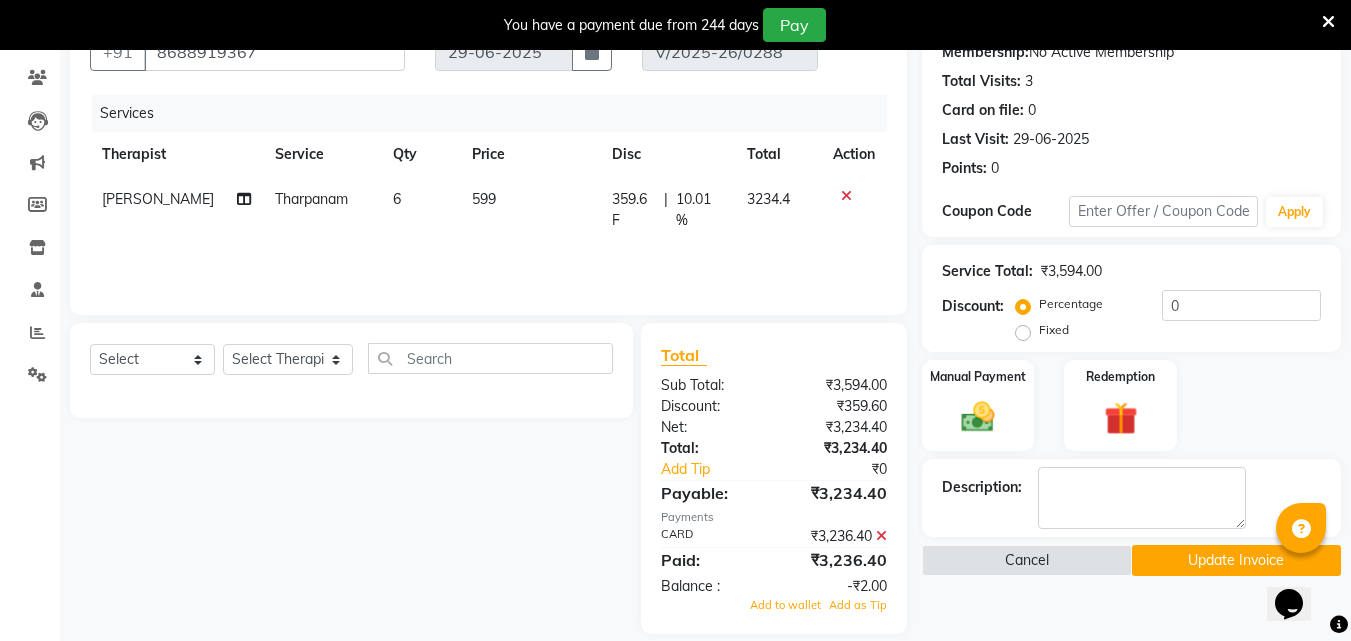 scroll, scrollTop: 207, scrollLeft: 0, axis: vertical 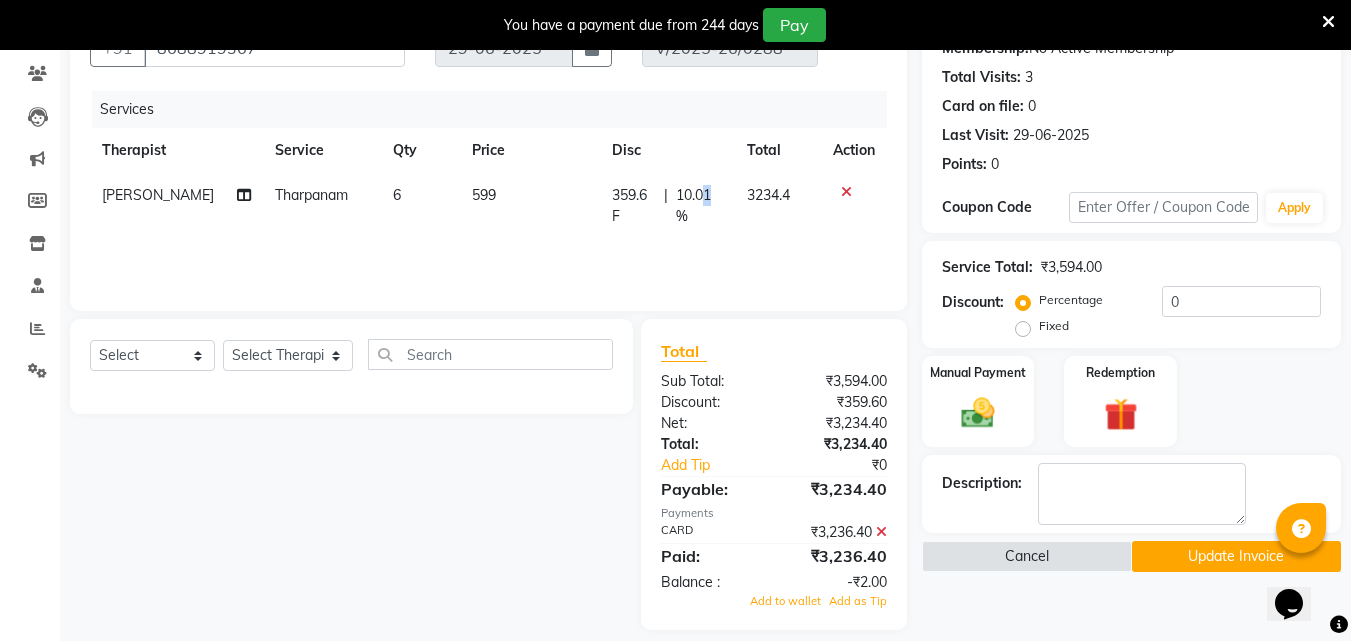 click on "10.01 %" 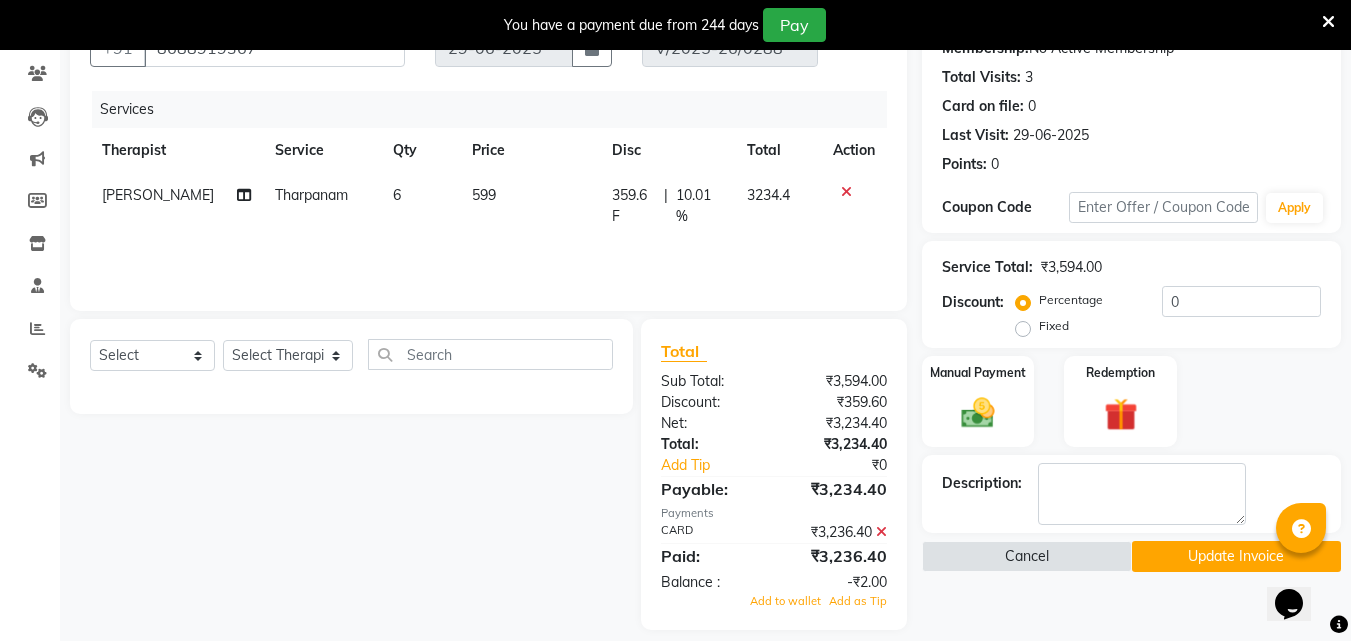select on "57062" 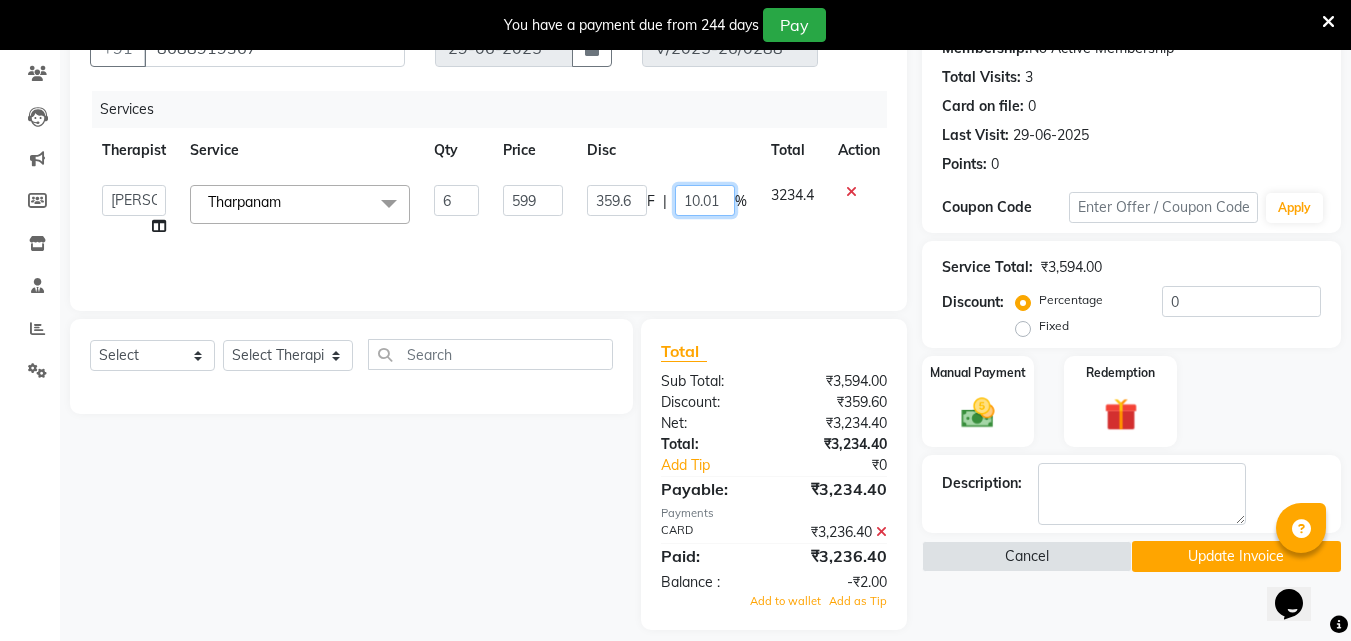 drag, startPoint x: 712, startPoint y: 193, endPoint x: 722, endPoint y: 196, distance: 10.440307 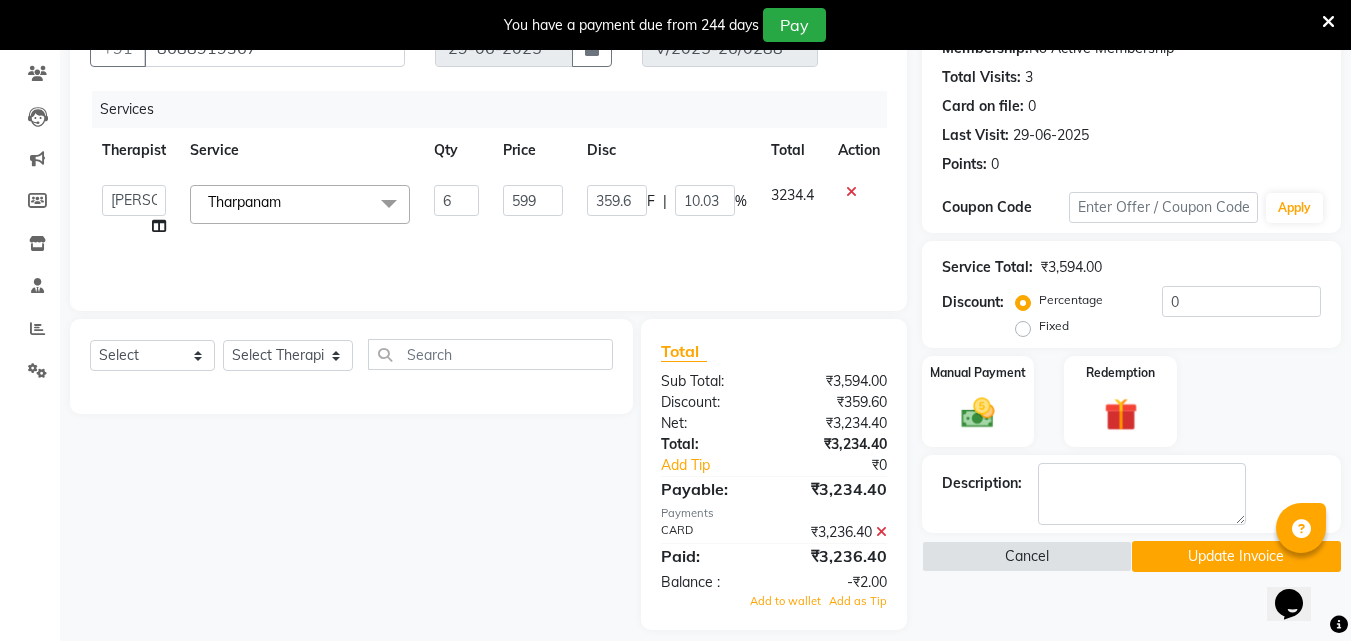 click on "Services Therapist Service Qty Price Disc Total Action  [PERSON_NAME]   [PERSON_NAME]   [PERSON_NAME]   [PERSON_NAME]   [PERSON_NAME]   Dr. [PERSON_NAME]   [PERSON_NAME]   Dr. [PERSON_NAME]   Dr. [PERSON_NAME]   [PERSON_NAME] [PERSON_NAME]   [PERSON_NAME]   [PERSON_NAME]   Pooja [PERSON_NAME] Mishra   [PERSON_NAME]   [PERSON_NAME] G [PERSON_NAME] K M   [PERSON_NAME] K   [PERSON_NAME]   Suddheesh K K   [PERSON_NAME]   [PERSON_NAME]   Swati   [PERSON_NAME]   [PERSON_NAME]   Vidya [PERSON_NAME]   [PERSON_NAME]  Tharpanam  x Abhyangam  (weekday) [GEOGRAPHIC_DATA] (weekend) [GEOGRAPHIC_DATA] / [PERSON_NAME] (weekday) Kizhi / [PERSON_NAME] (weekend) Shirodhara (weekday) Shirodhara (weekend) Udvarthanam Pizhichil2999 Marma Therapy Upanaham (Ayurvedic Body Wrap) [PERSON_NAME] / [PERSON_NAME]/ [PERSON_NAME] - full body [PERSON_NAME] [PERSON_NAME] - full body [PERSON_NAME] Yoga Vasthy Vamana Virechana Raktamokshan Steam Herbal bath Dhanyamladhara2399 Lepam 6" 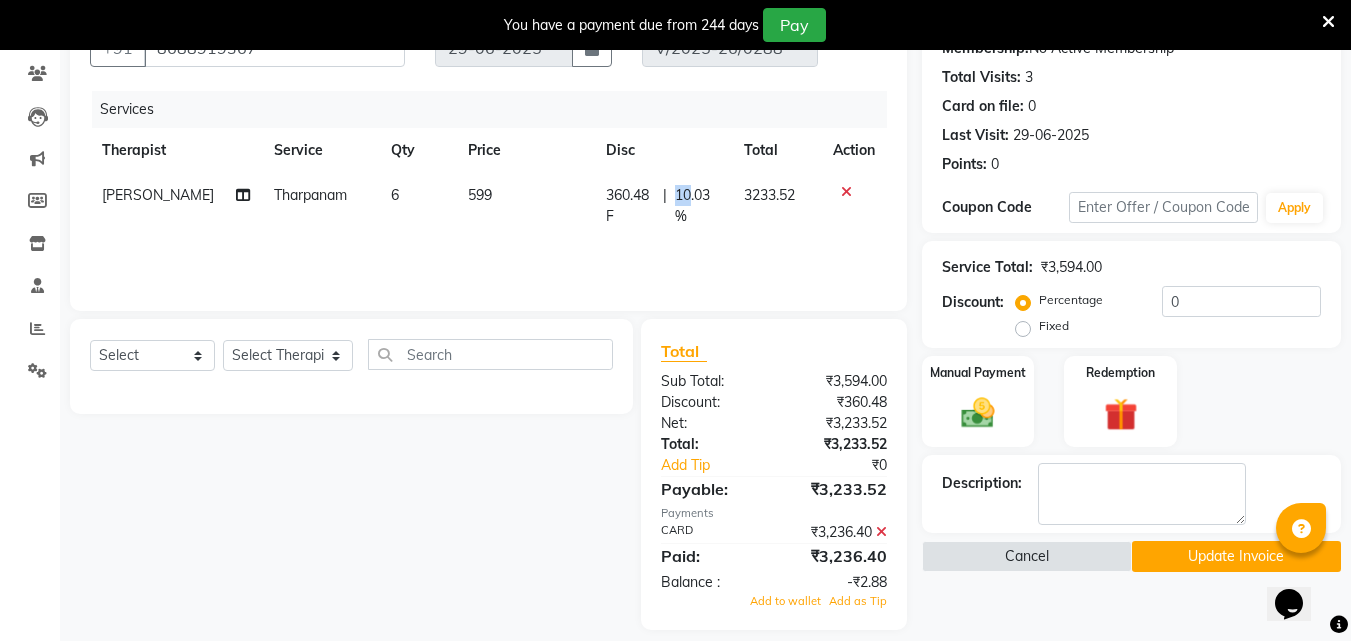 drag, startPoint x: 671, startPoint y: 188, endPoint x: 686, endPoint y: 188, distance: 15 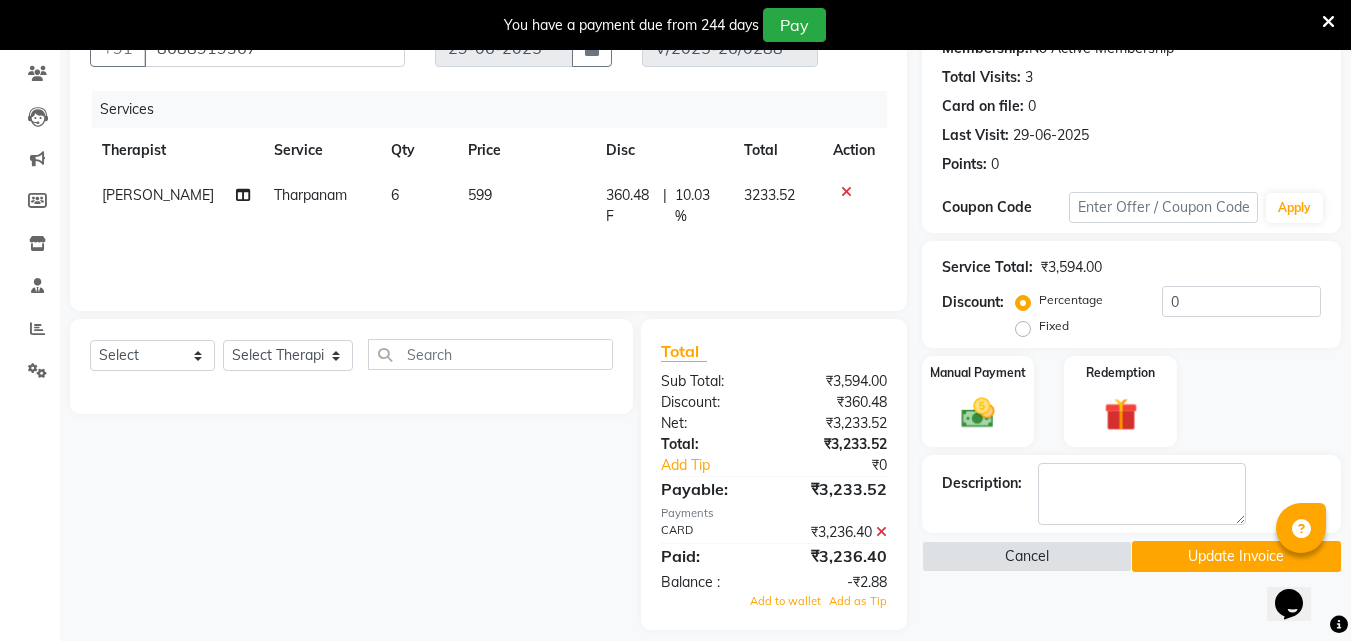 select on "57062" 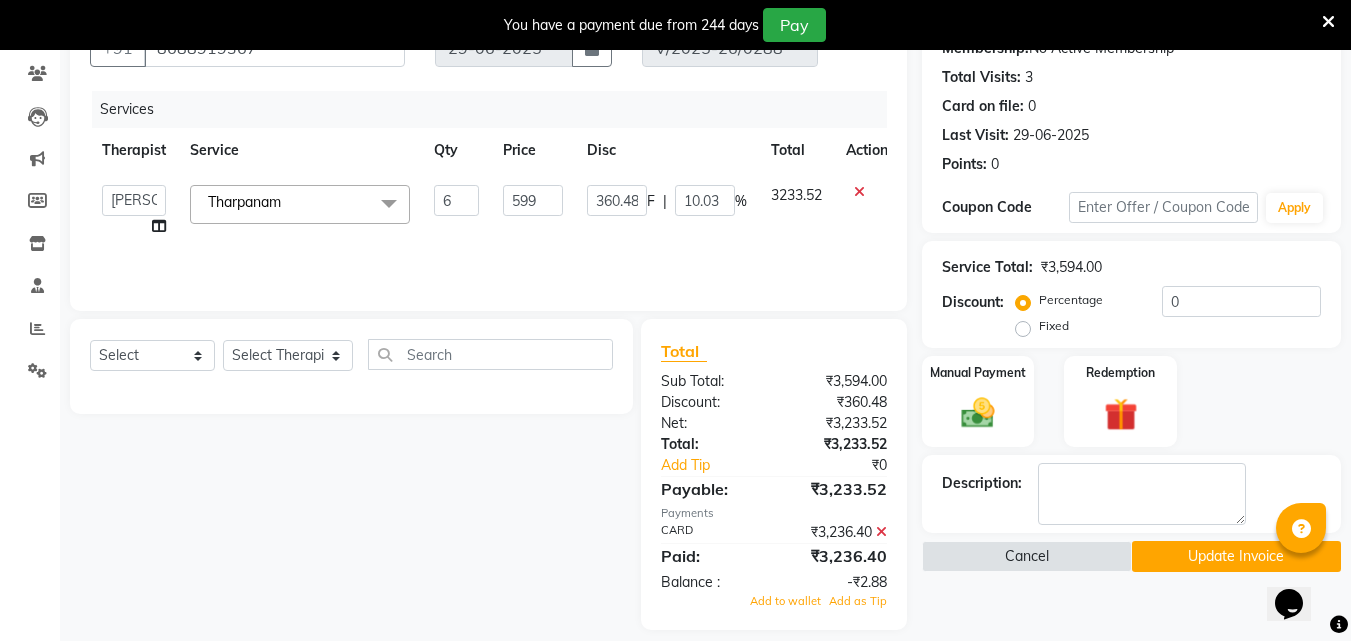 click on "3233.52" 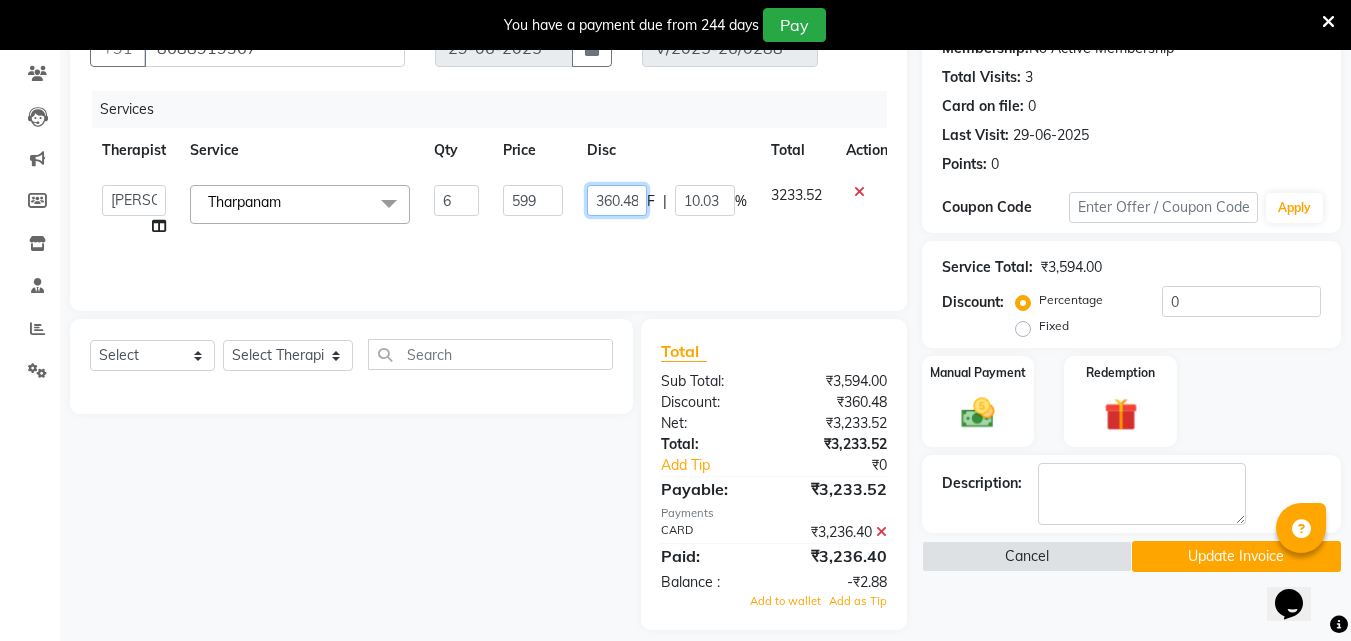click on "360.48" 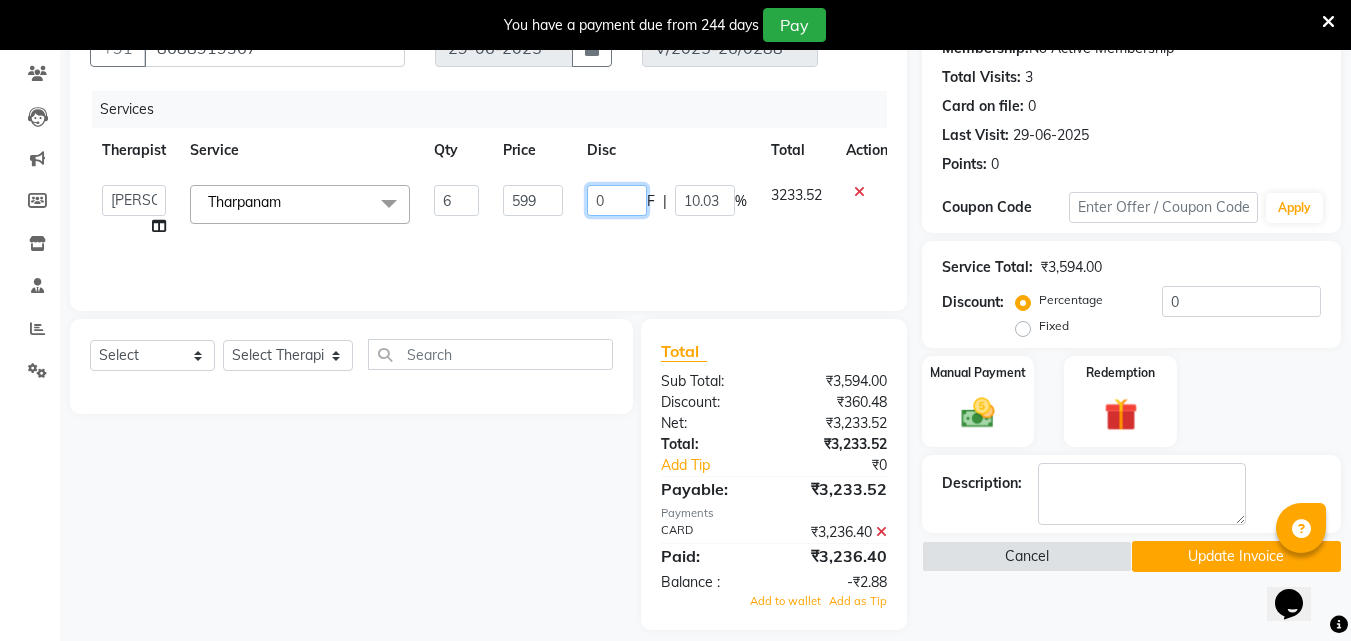 click on "0" 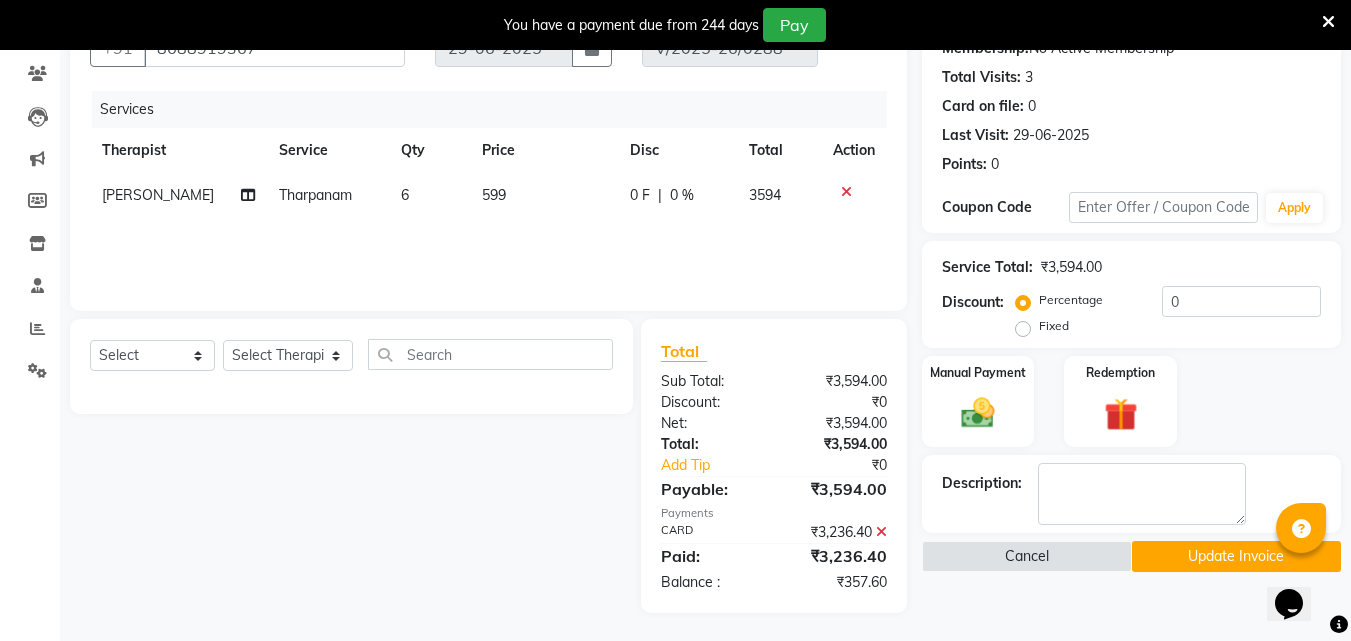 click on "599" 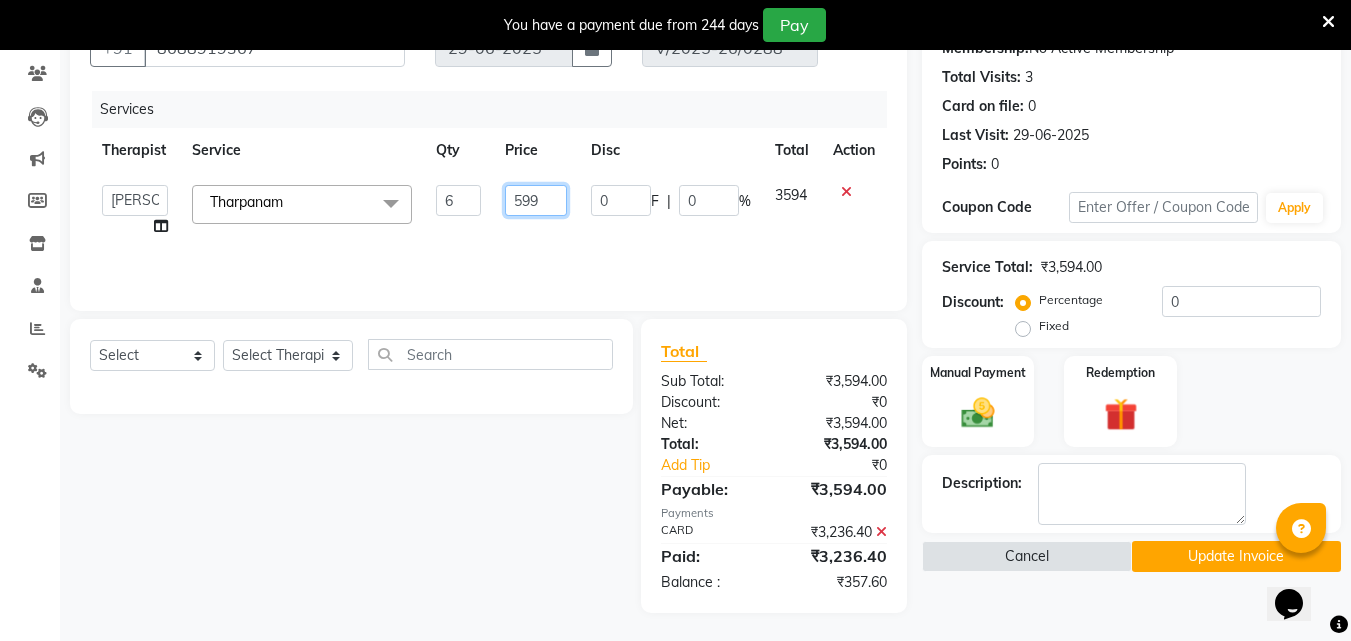 drag, startPoint x: 545, startPoint y: 193, endPoint x: 503, endPoint y: 196, distance: 42.107006 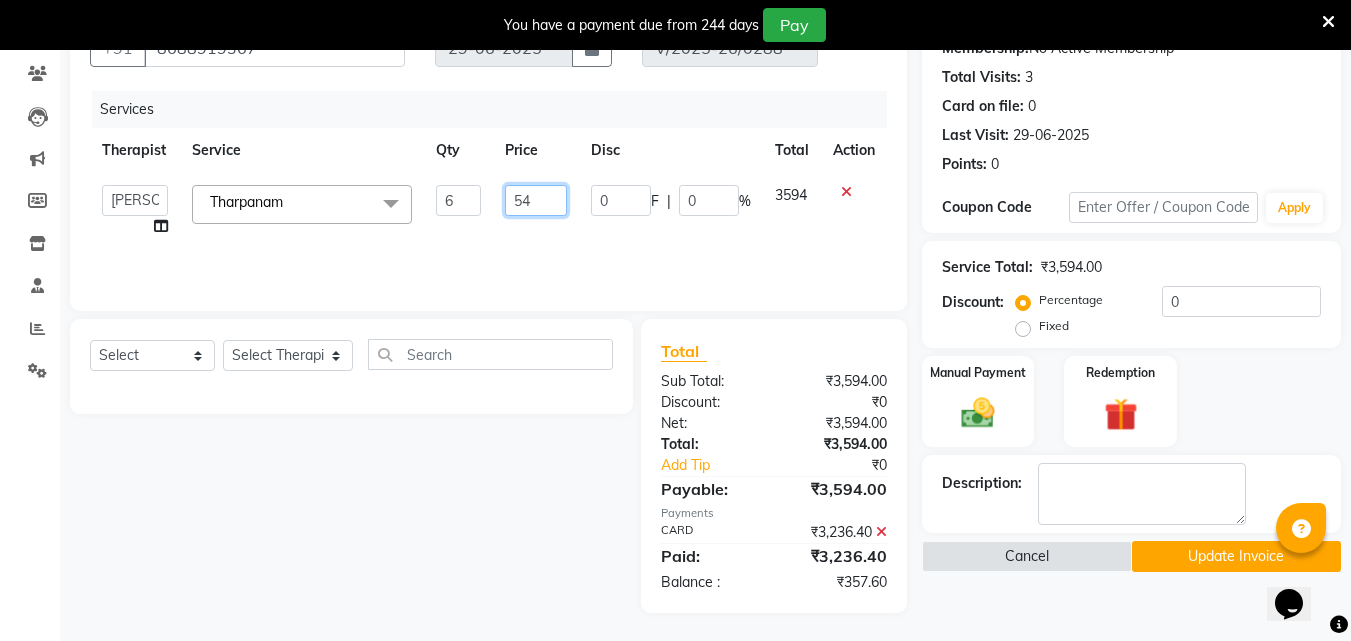 type on "540" 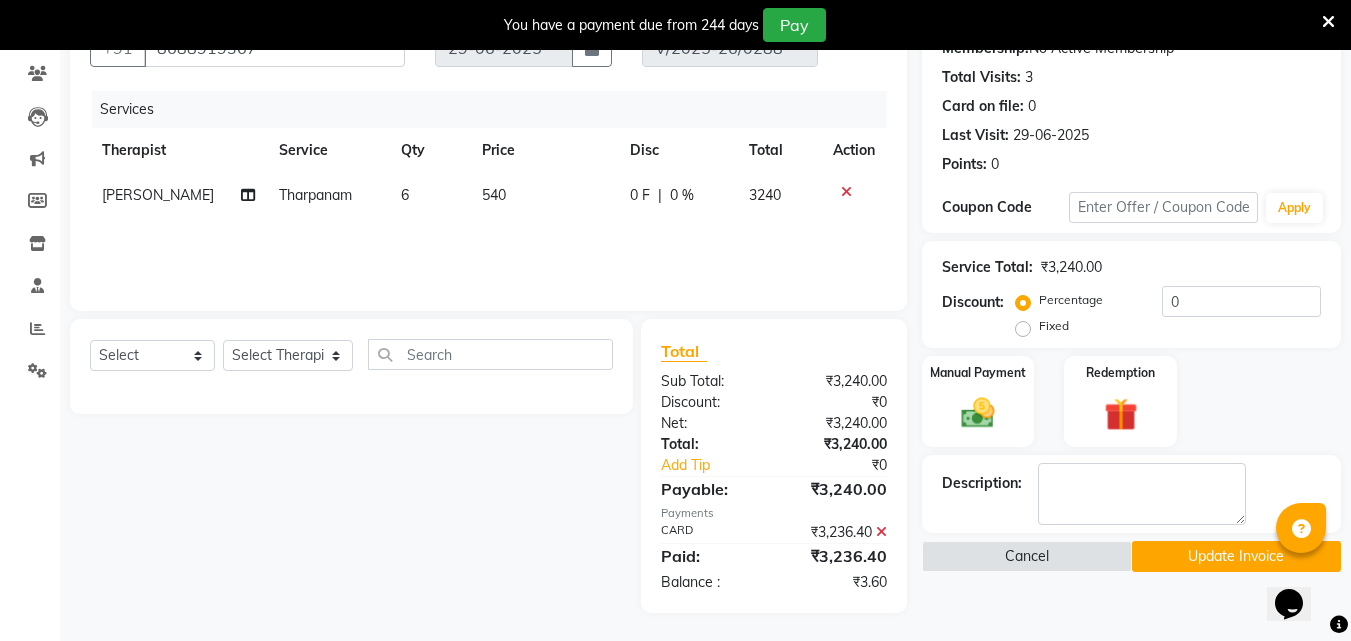 click on "0 F" 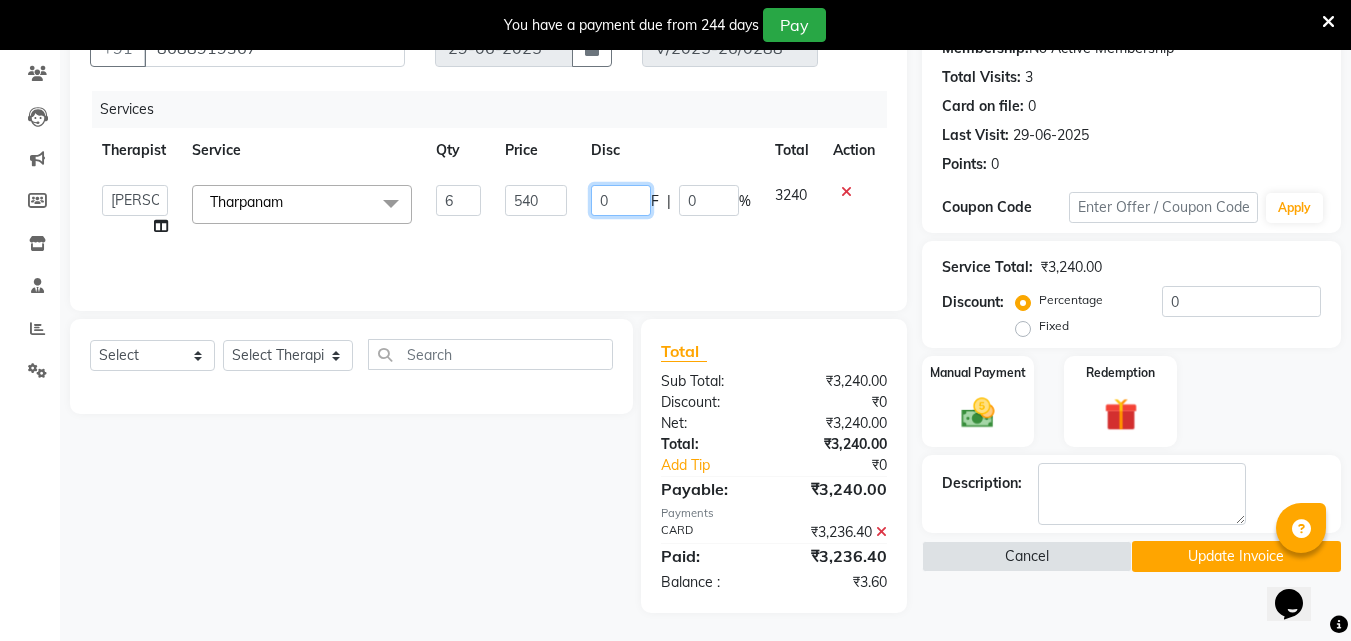 drag, startPoint x: 615, startPoint y: 199, endPoint x: 595, endPoint y: 202, distance: 20.22375 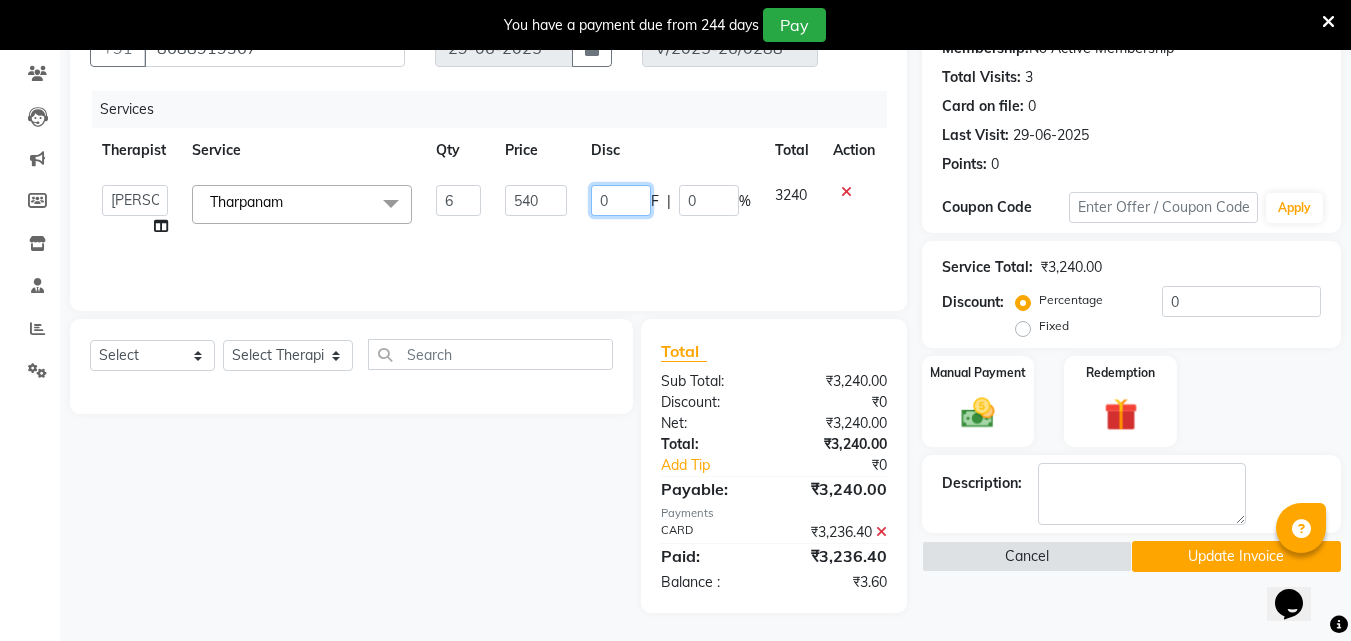 type on "4" 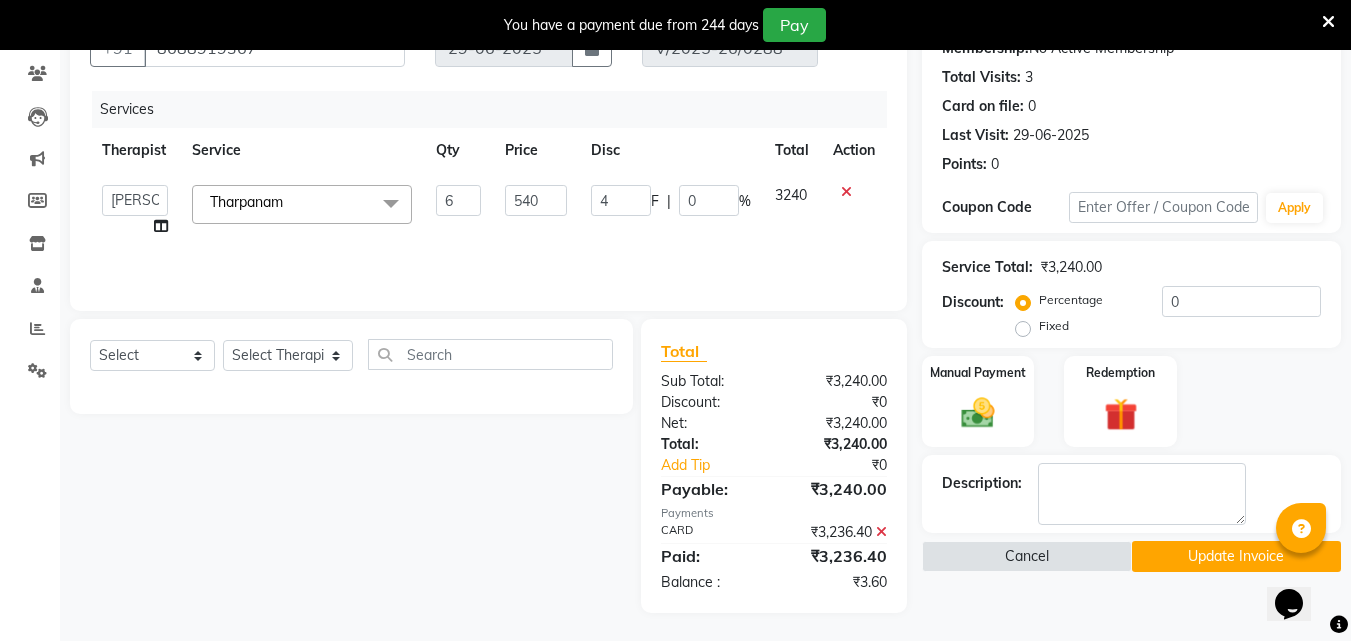 click on "Services Therapist Service Qty Price Disc Total Action  [PERSON_NAME]   [PERSON_NAME]   [PERSON_NAME]   [PERSON_NAME]   [PERSON_NAME]   Dr. [PERSON_NAME]   [PERSON_NAME]   Dr. [PERSON_NAME]   Dr. [PERSON_NAME]   [PERSON_NAME] [PERSON_NAME]   [PERSON_NAME]   [PERSON_NAME]   Pooja [PERSON_NAME] Mishra   [PERSON_NAME]   [PERSON_NAME] G [PERSON_NAME] K M   [PERSON_NAME] K   [PERSON_NAME]   Suddheesh K K   [PERSON_NAME]   [PERSON_NAME]   Swati   [PERSON_NAME]   [PERSON_NAME]   Vidya [PERSON_NAME]   [PERSON_NAME]  Tharpanam  x Abhyangam  (weekday) [GEOGRAPHIC_DATA] (weekend) [GEOGRAPHIC_DATA] / [PERSON_NAME] (weekday) Kizhi / [PERSON_NAME] (weekend) Shirodhara (weekday) Shirodhara (weekend) Udvarthanam Pizhichil2999 Marma Therapy Upanaham (Ayurvedic Body Wrap) [PERSON_NAME] / [PERSON_NAME]/ [PERSON_NAME] - full body [PERSON_NAME] [PERSON_NAME] - full body [PERSON_NAME] Yoga Vasthy Vamana Virechana Raktamokshan Steam Herbal bath Dhanyamladhara2399 Lepam 6" 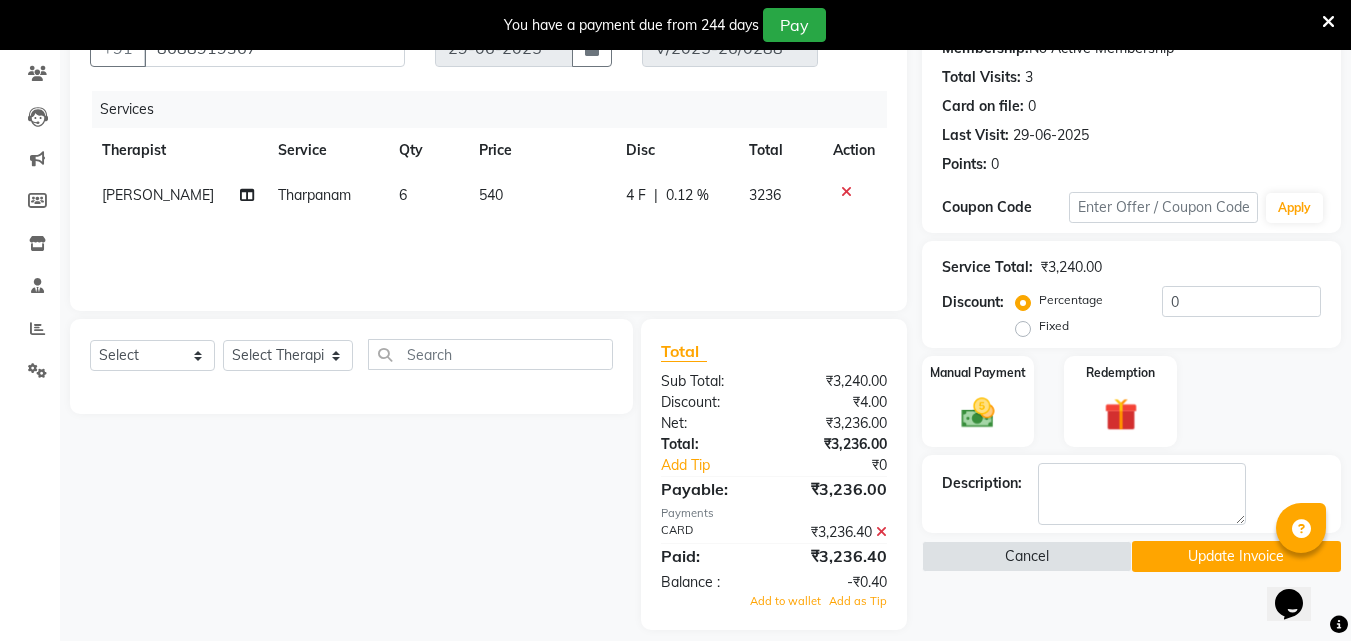 click on "4 F" 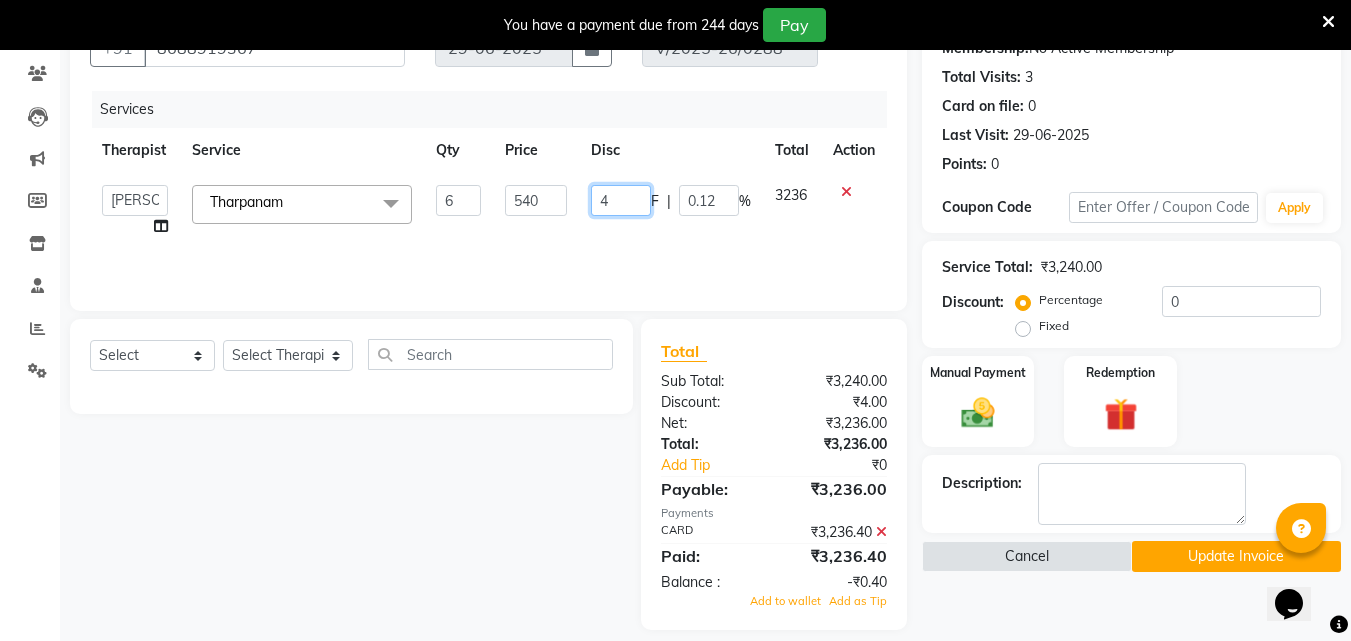 drag, startPoint x: 626, startPoint y: 198, endPoint x: 583, endPoint y: 201, distance: 43.104523 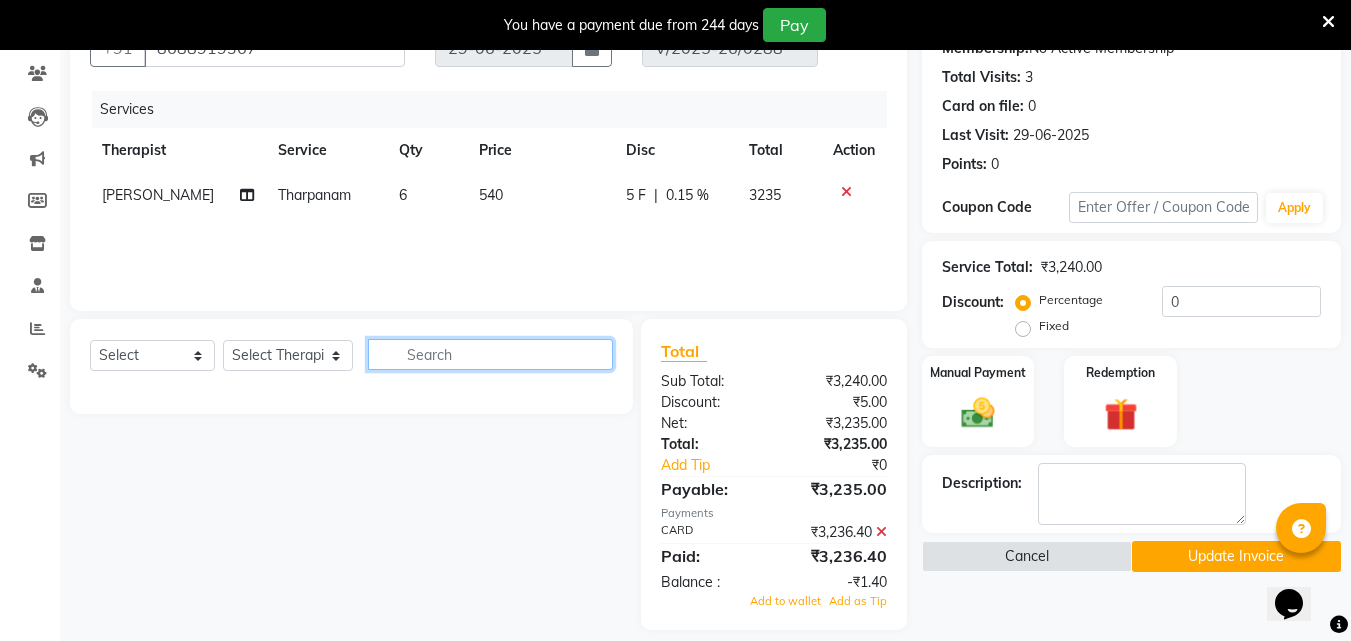 click 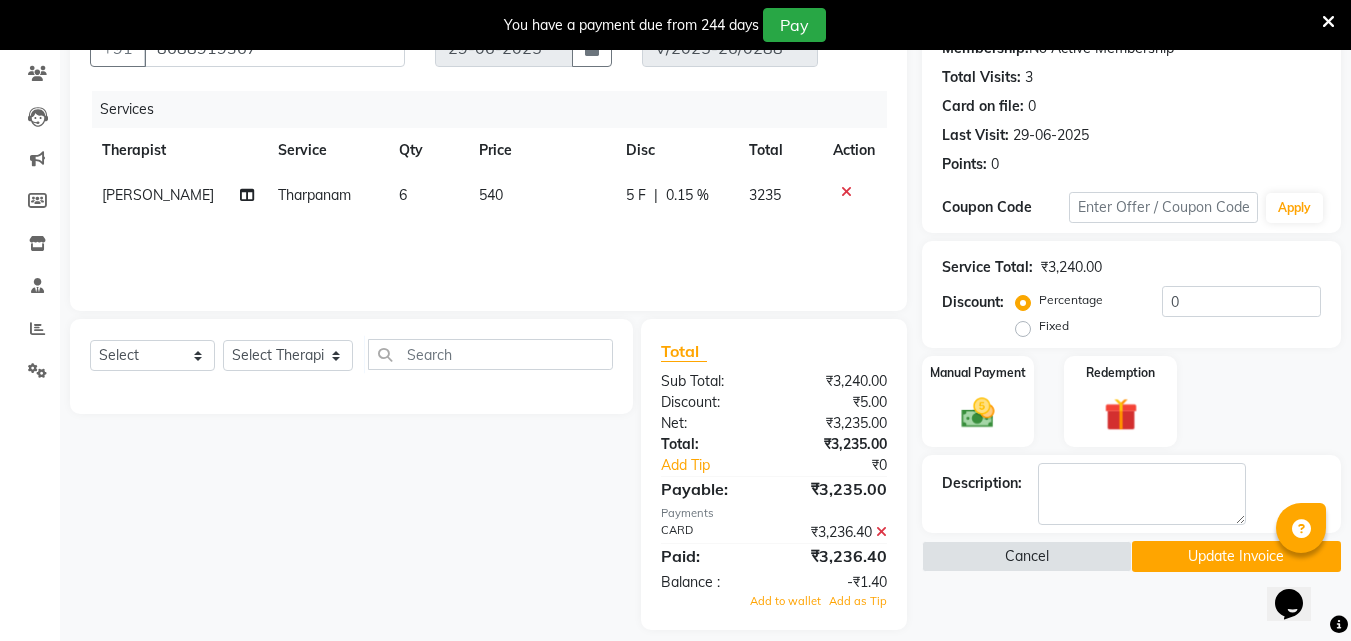click on "5 F | 0.15 %" 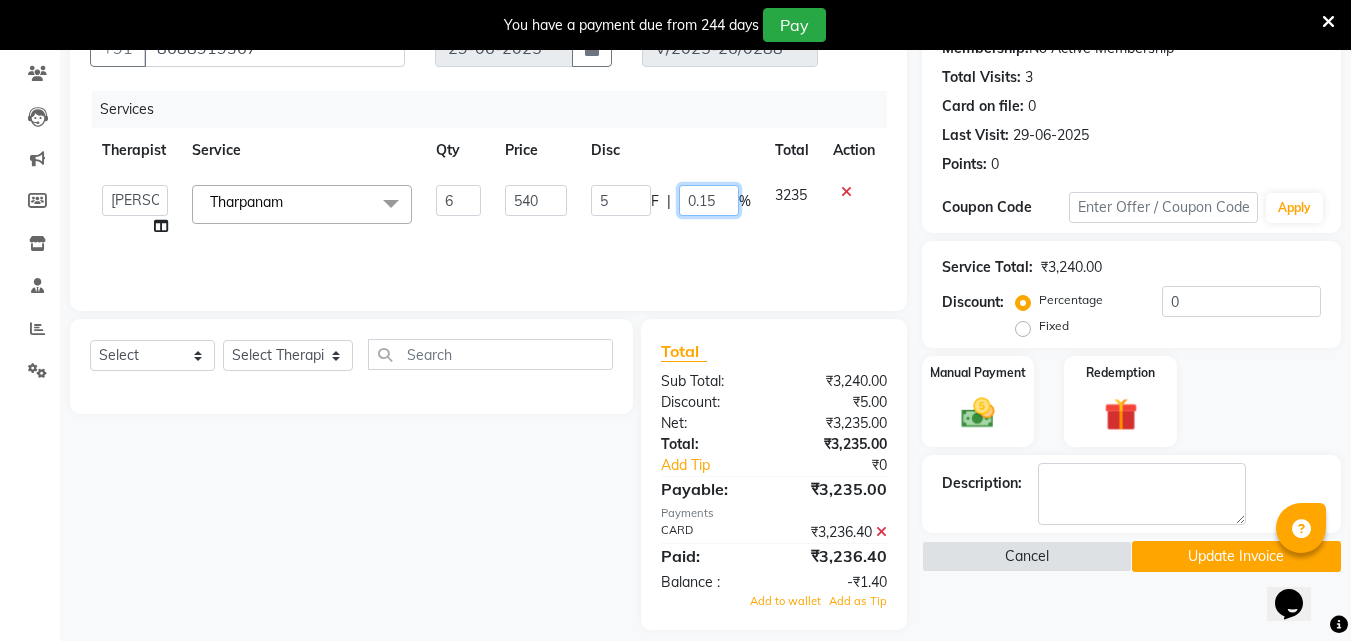 drag, startPoint x: 701, startPoint y: 199, endPoint x: 721, endPoint y: 198, distance: 20.024984 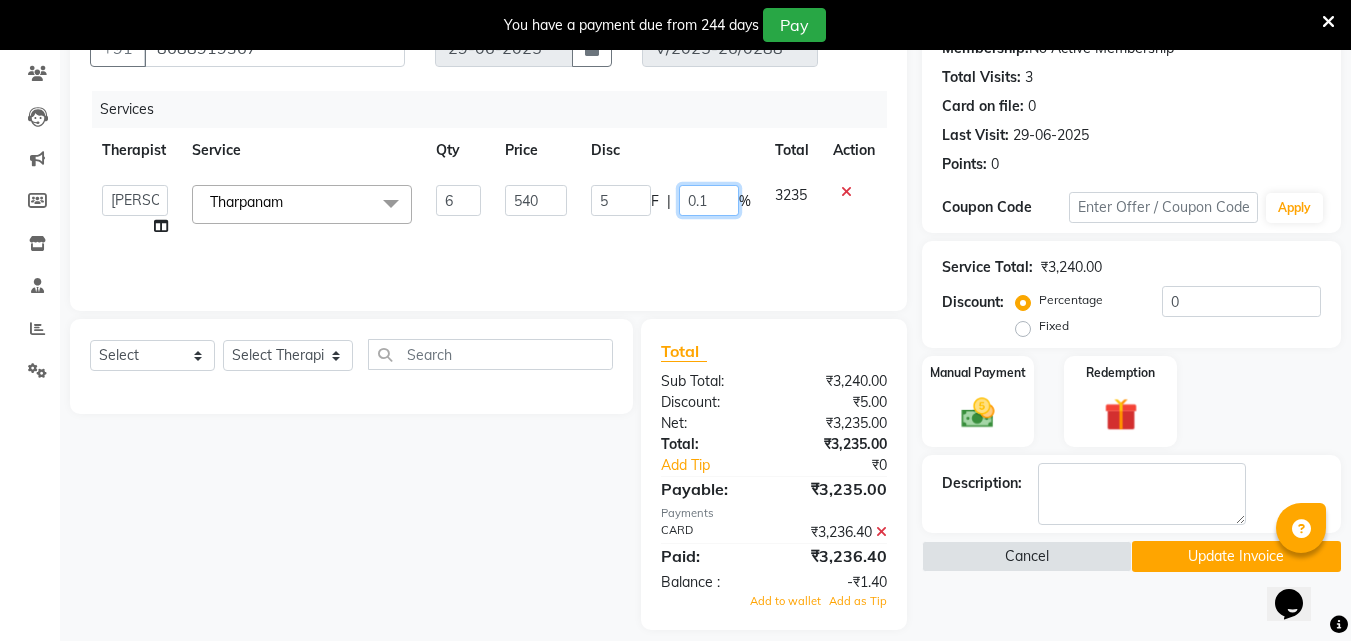 type on "0.11" 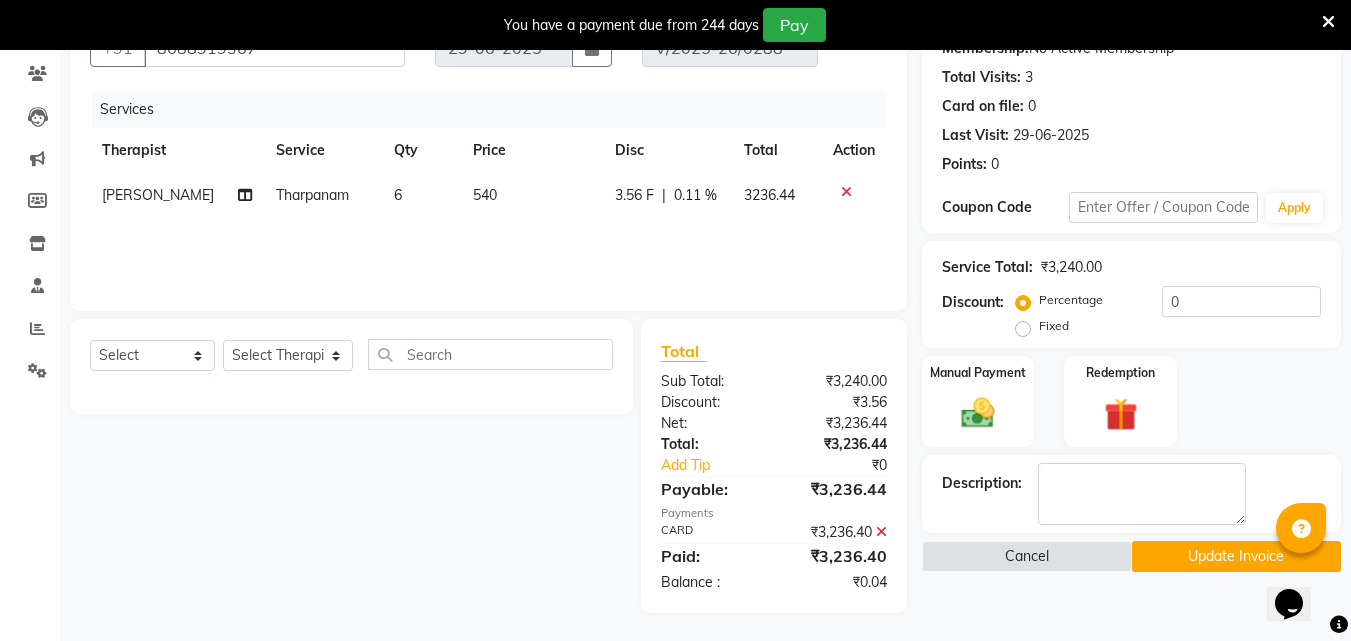 click on "Services Therapist Service Qty Price Disc Total Action [PERSON_NAME] 6 540 3.56 F | 0.11 % 3236.44" 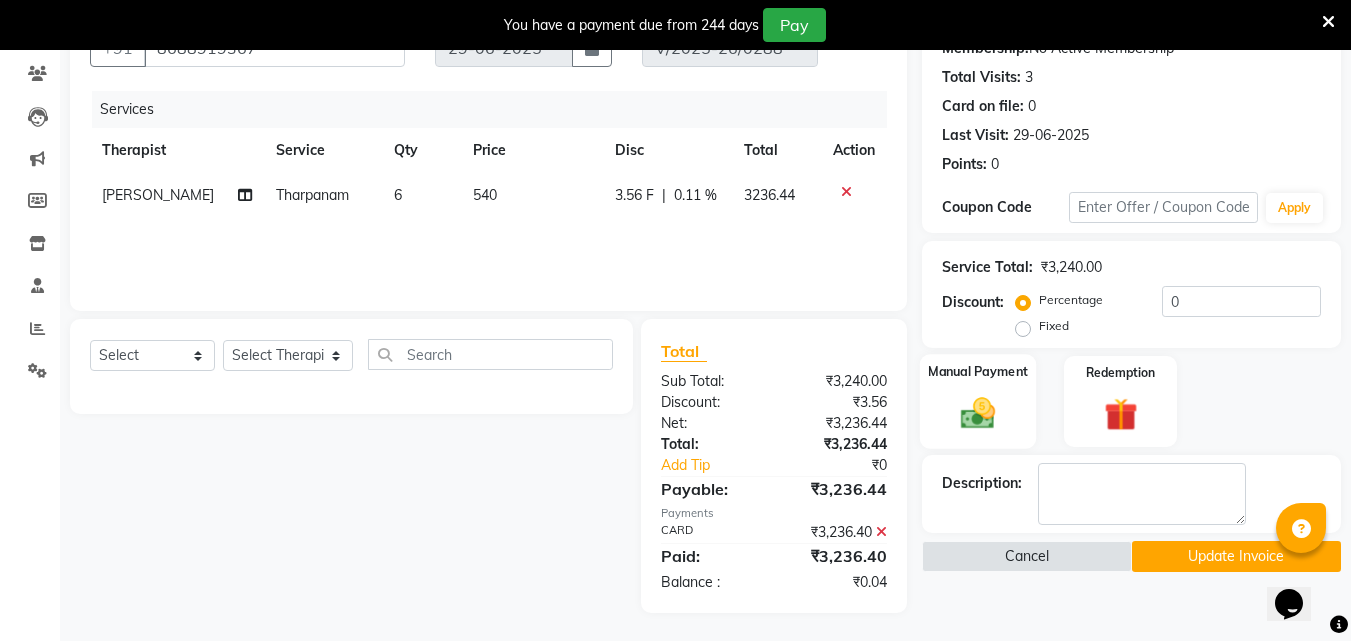 click 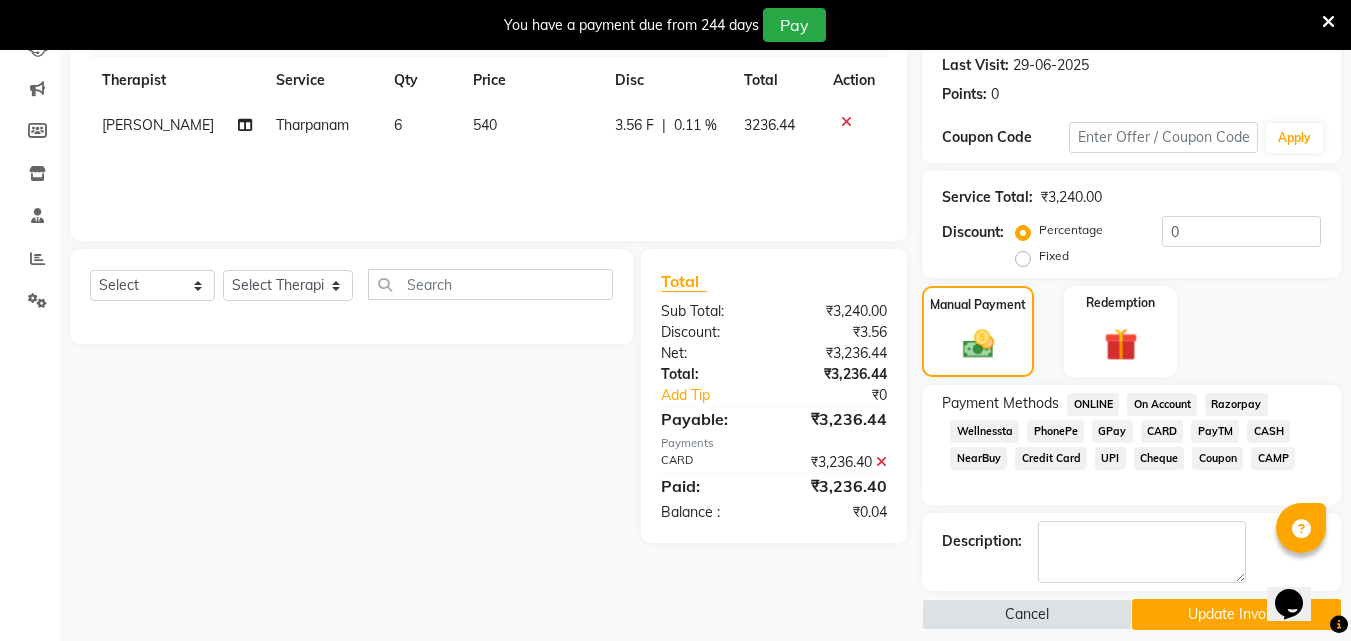 scroll, scrollTop: 296, scrollLeft: 0, axis: vertical 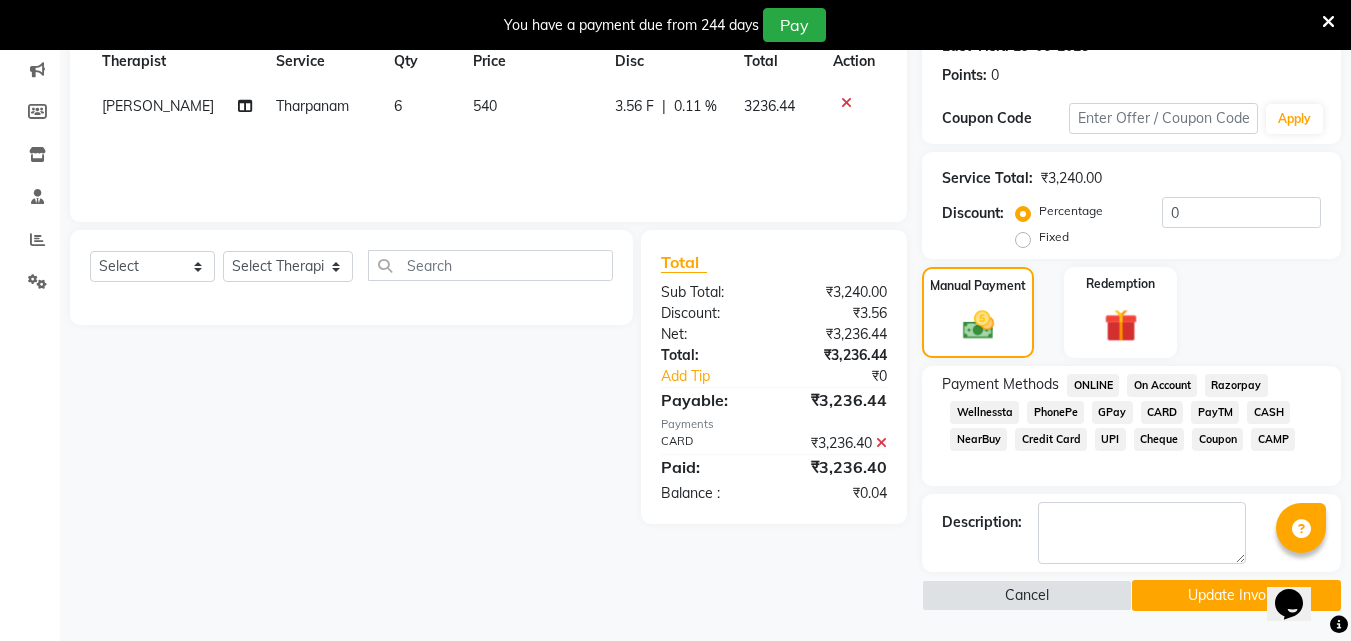 click on "CARD" 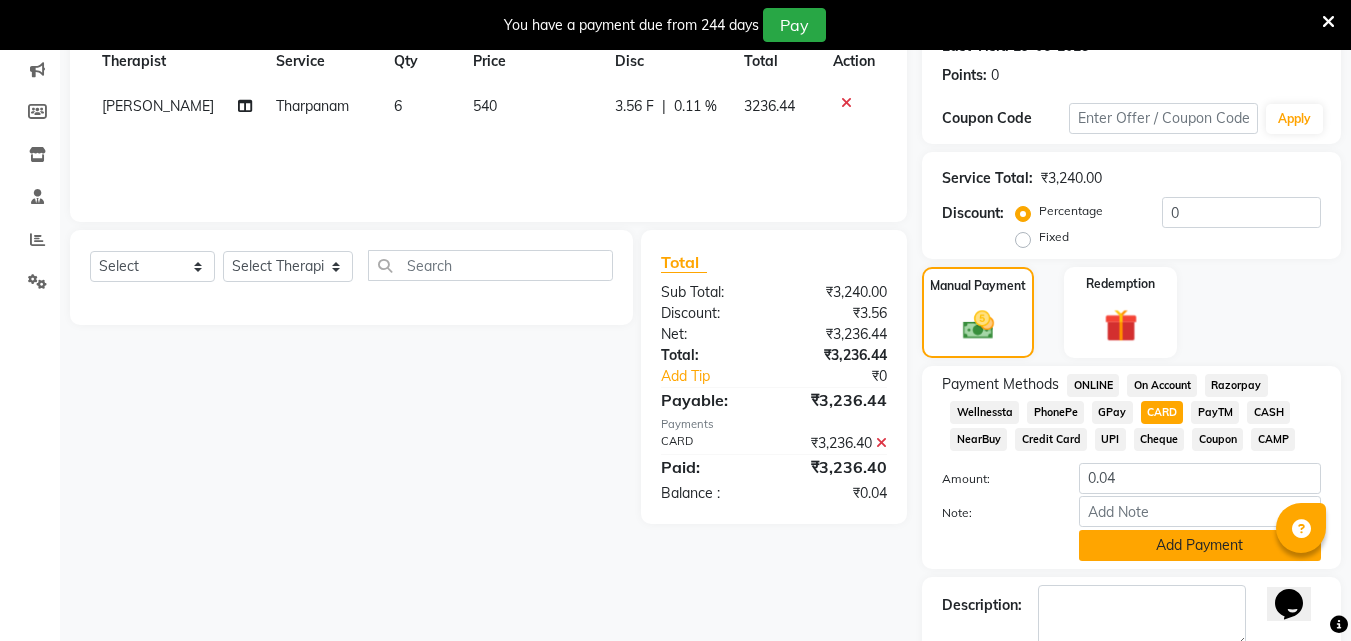 click on "Add Payment" 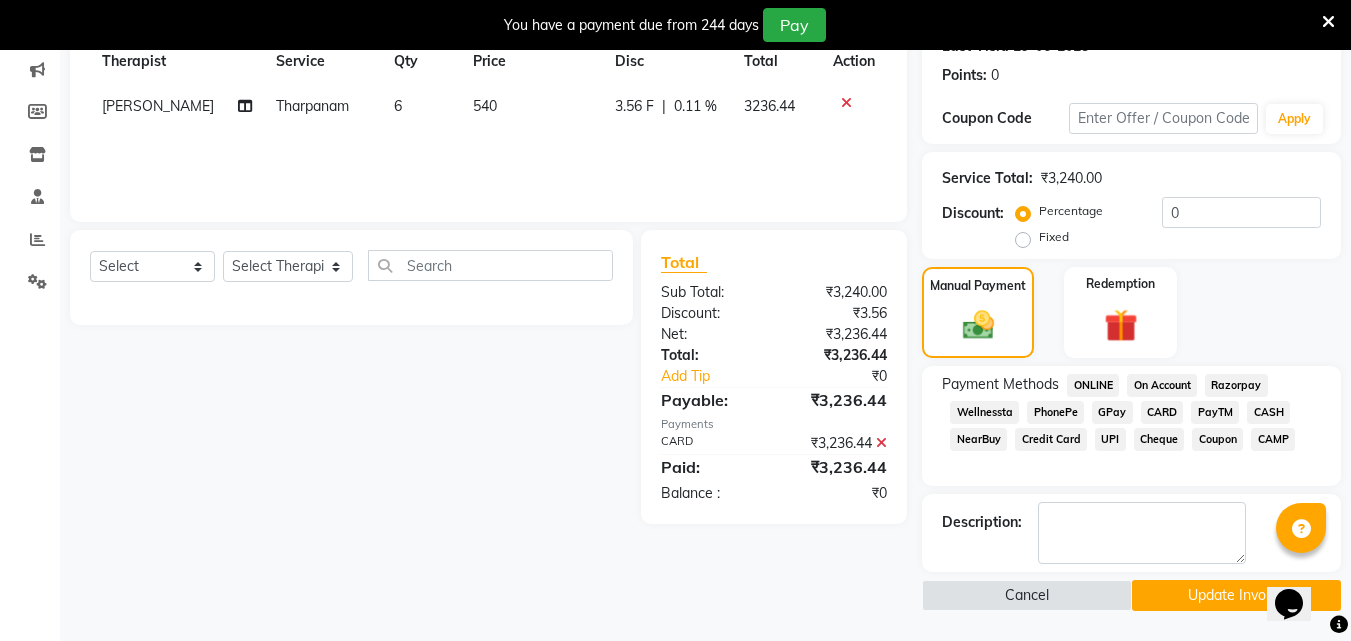 click on "Update Invoice" 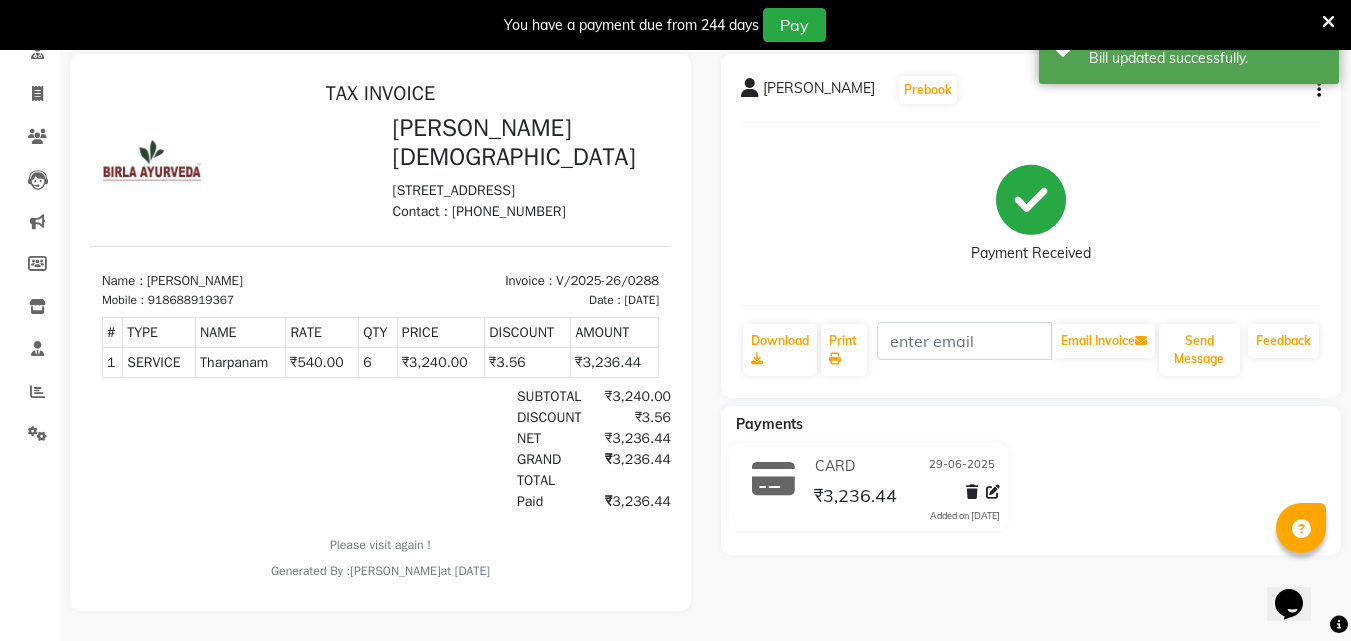 scroll, scrollTop: 0, scrollLeft: 0, axis: both 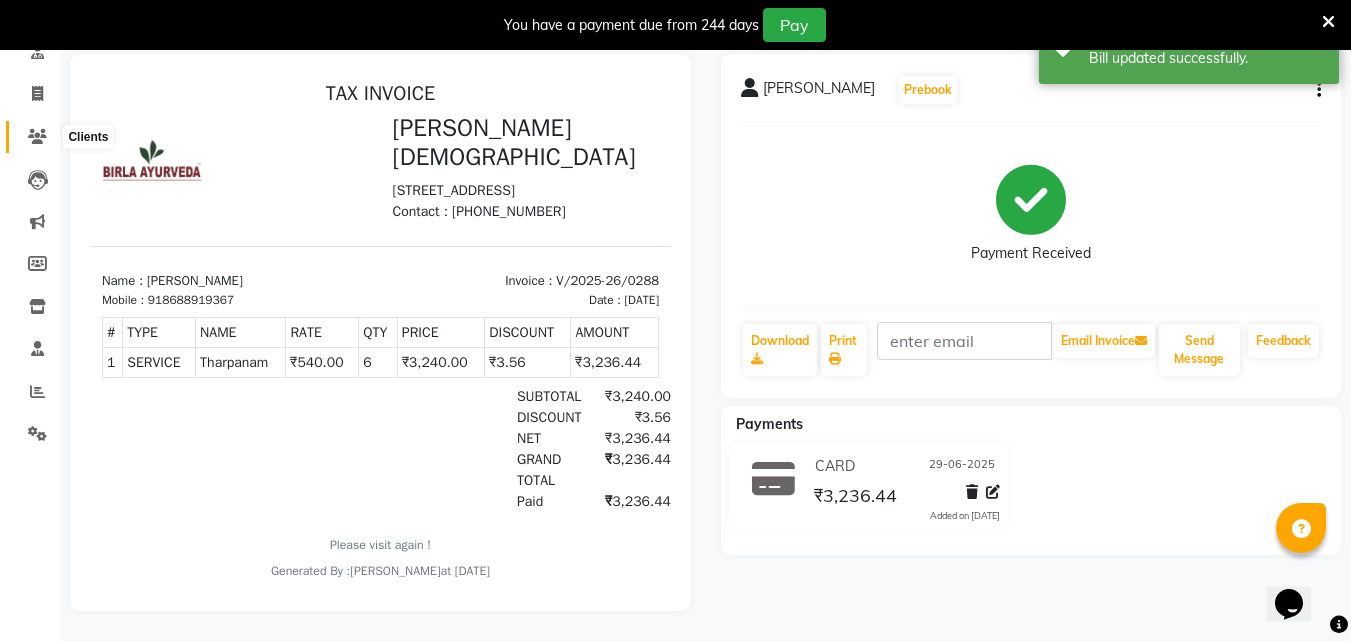 click 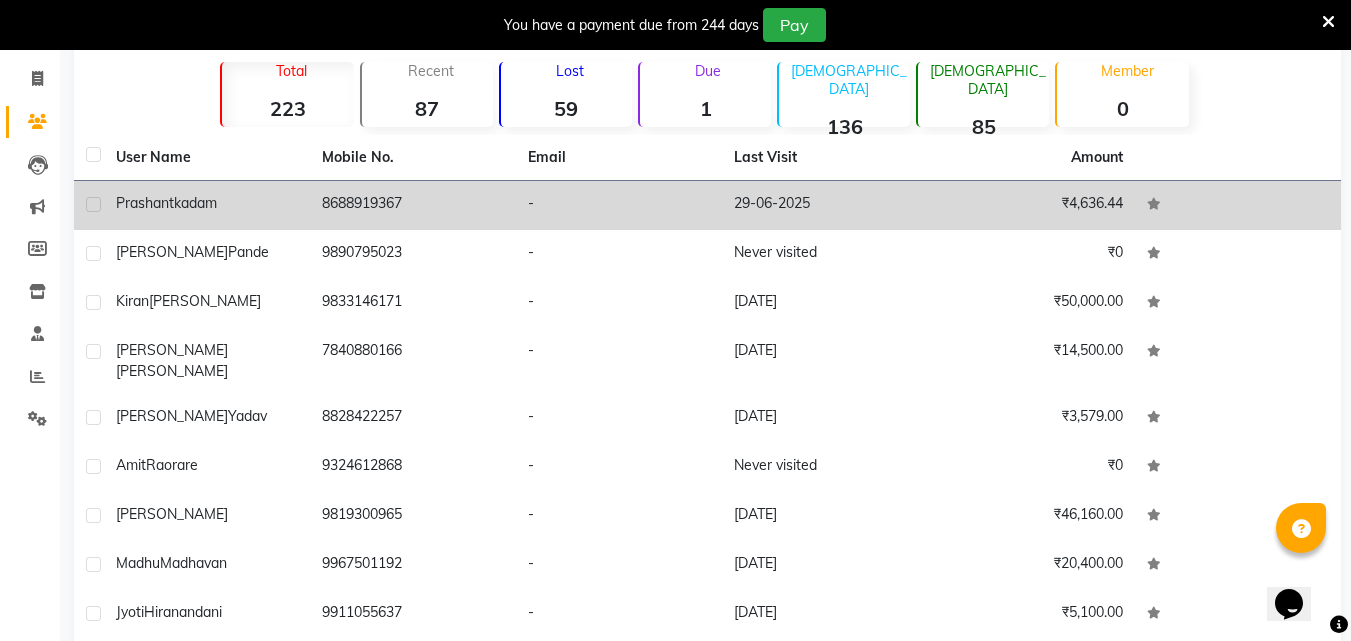 click on "[PERSON_NAME]" 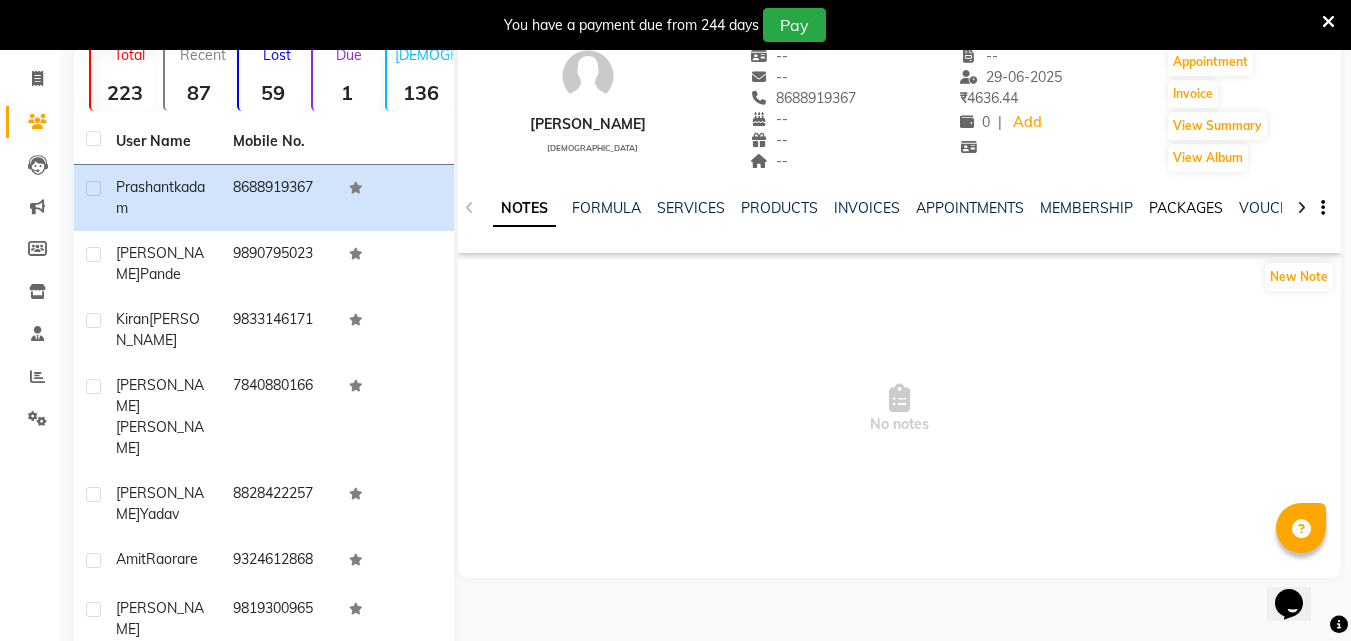 click on "PACKAGES" 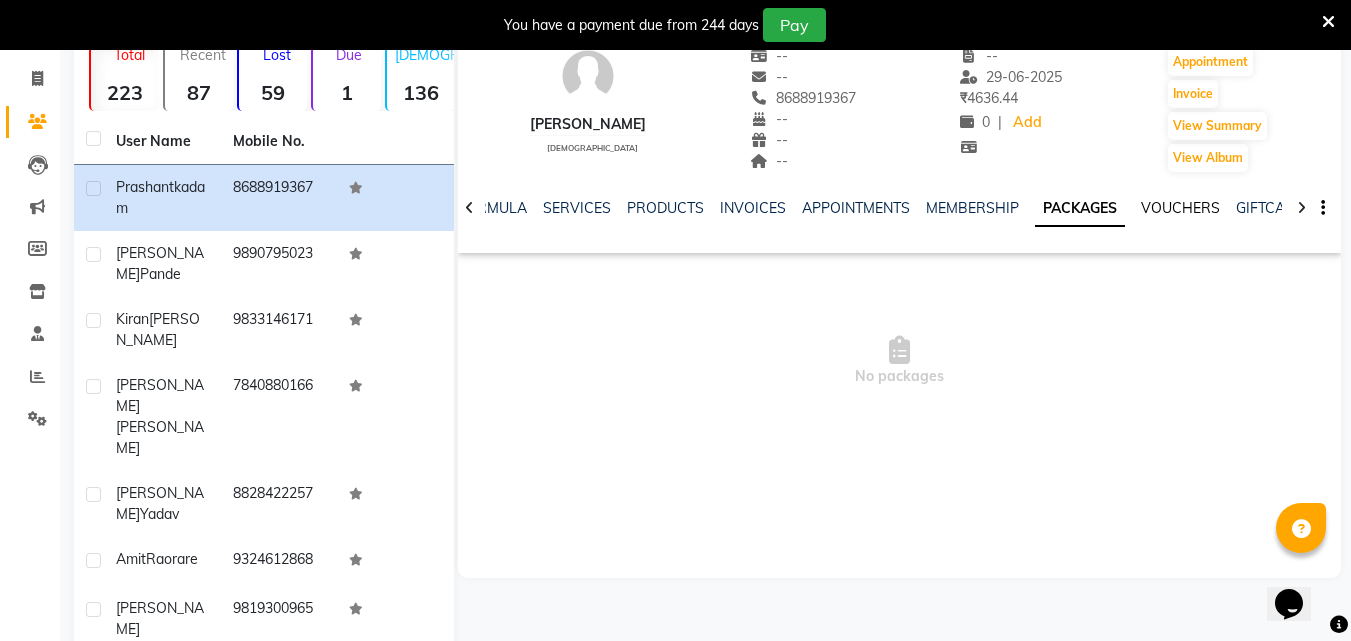 click on "VOUCHERS" 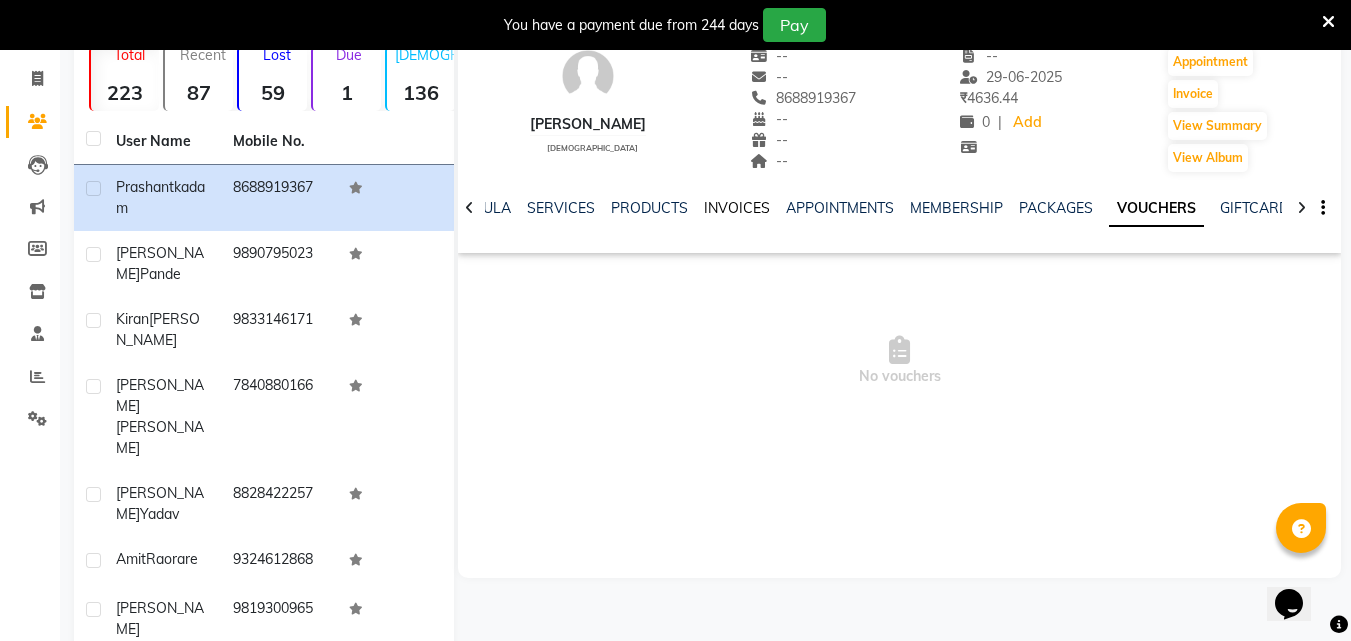 click on "INVOICES" 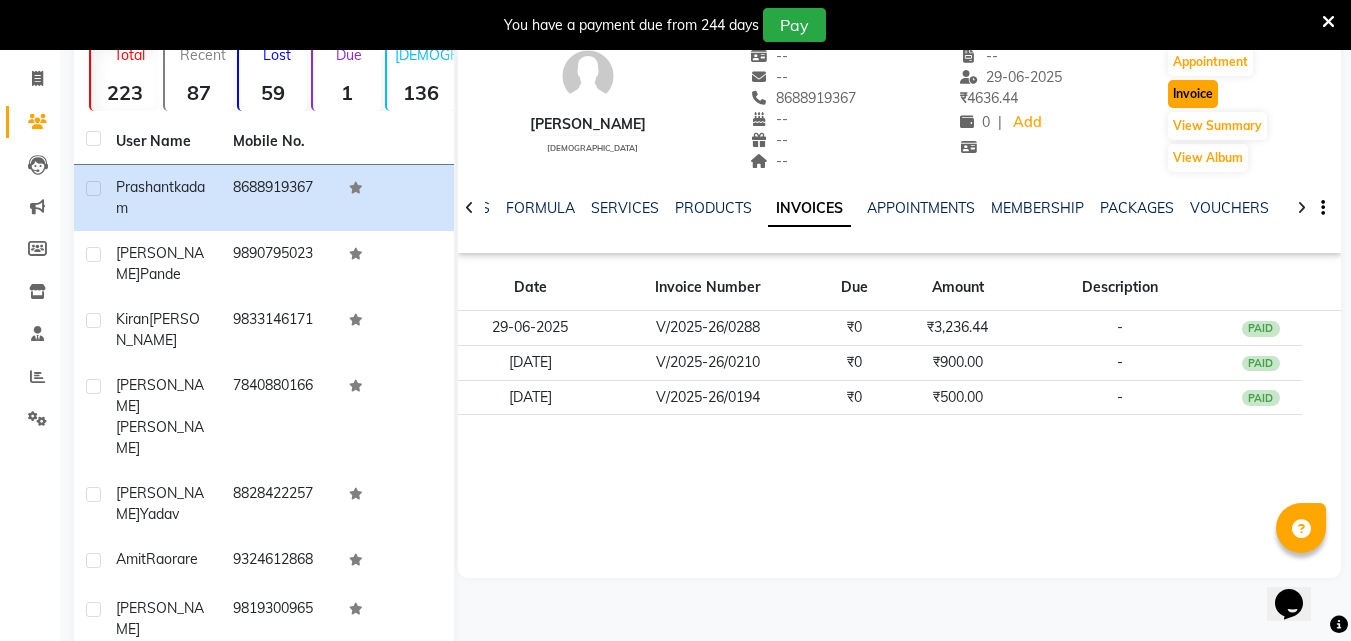 click on "Invoice" 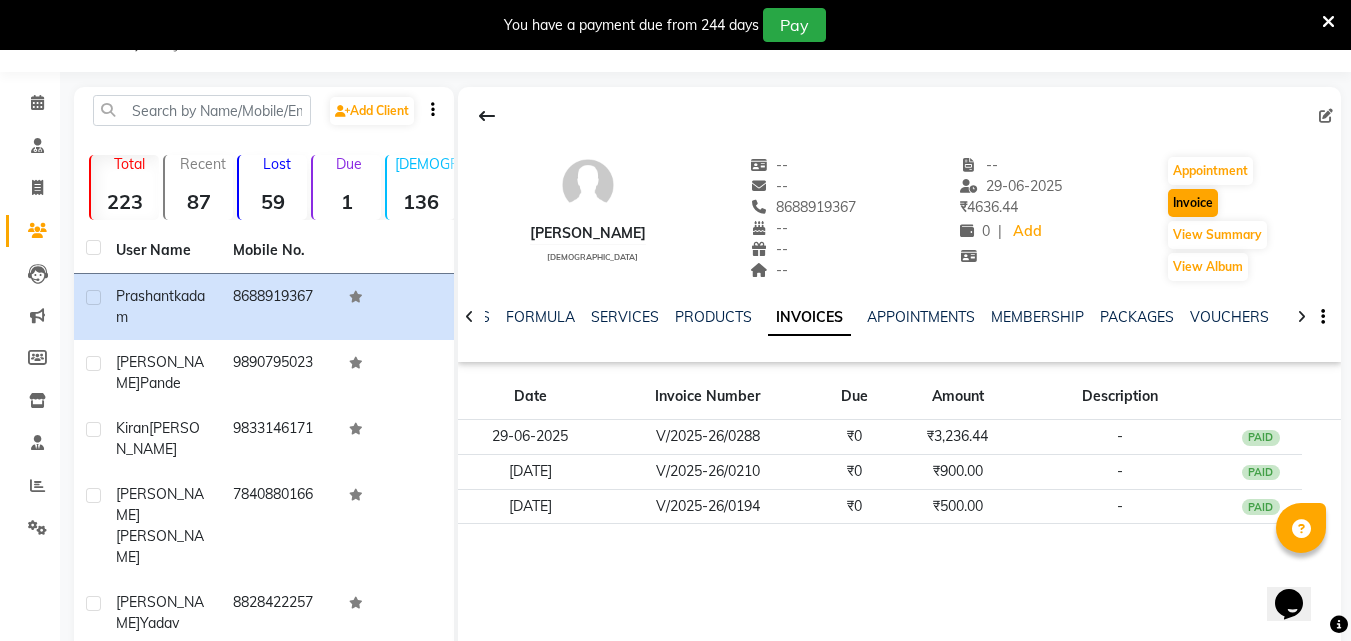 select on "6808" 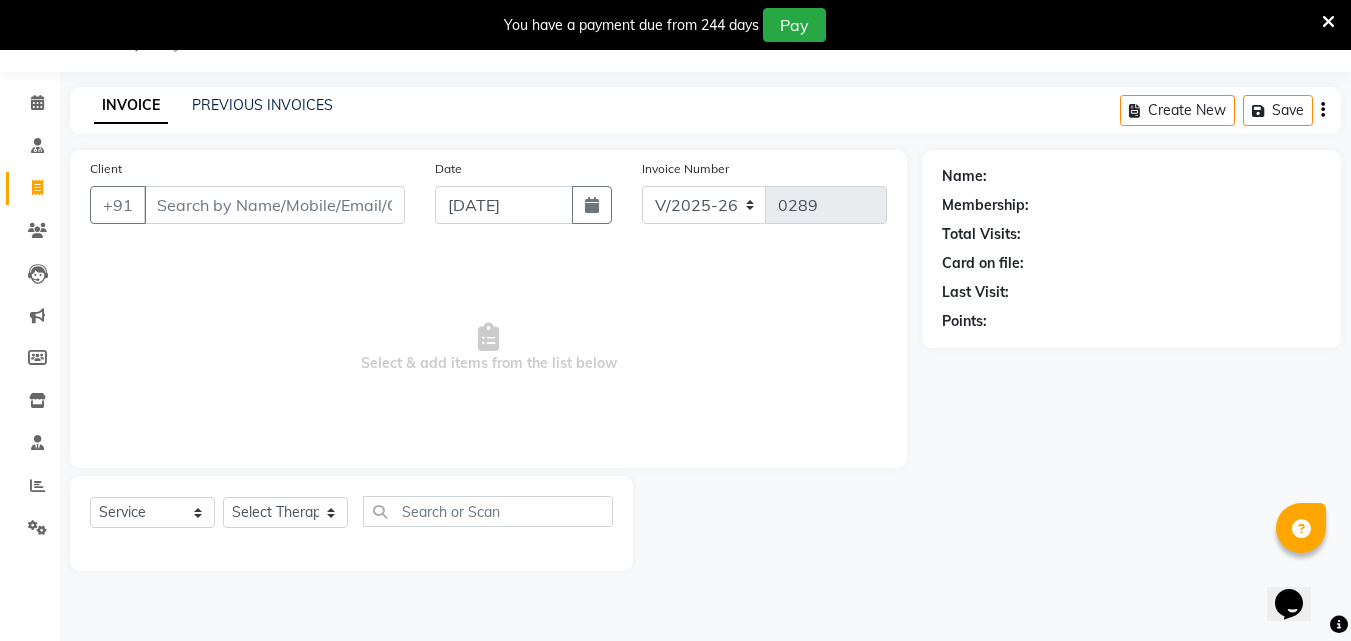 type on "8688919367" 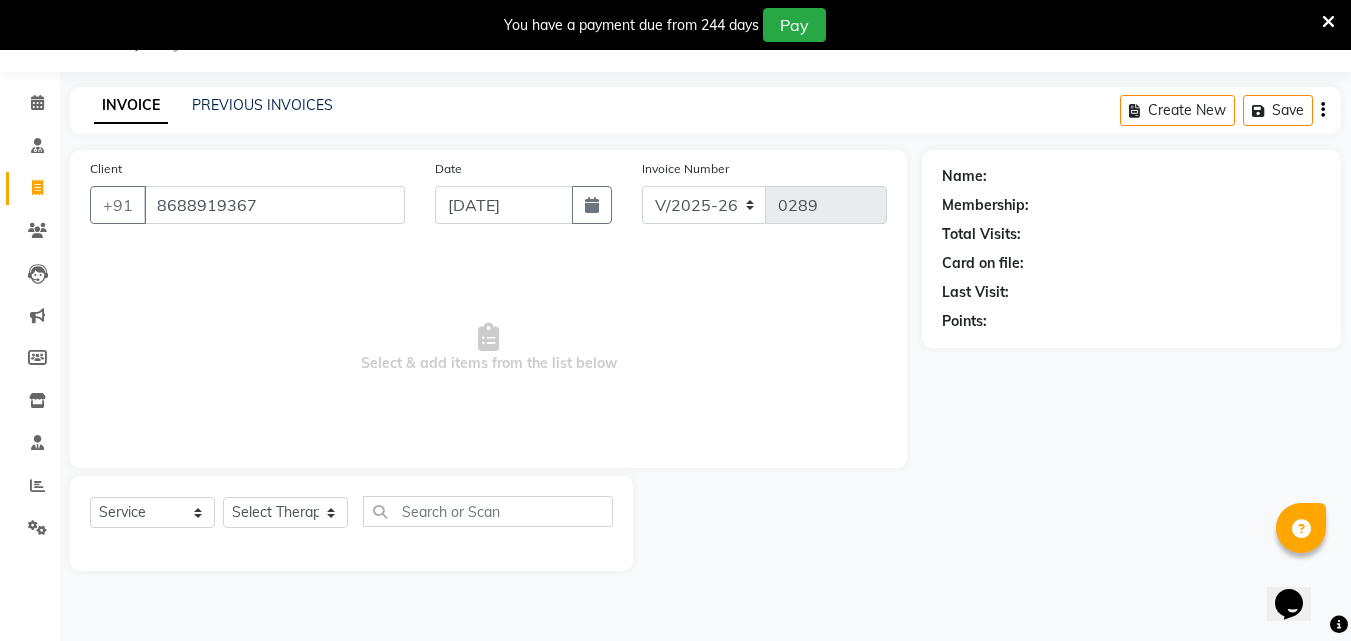 scroll, scrollTop: 159, scrollLeft: 0, axis: vertical 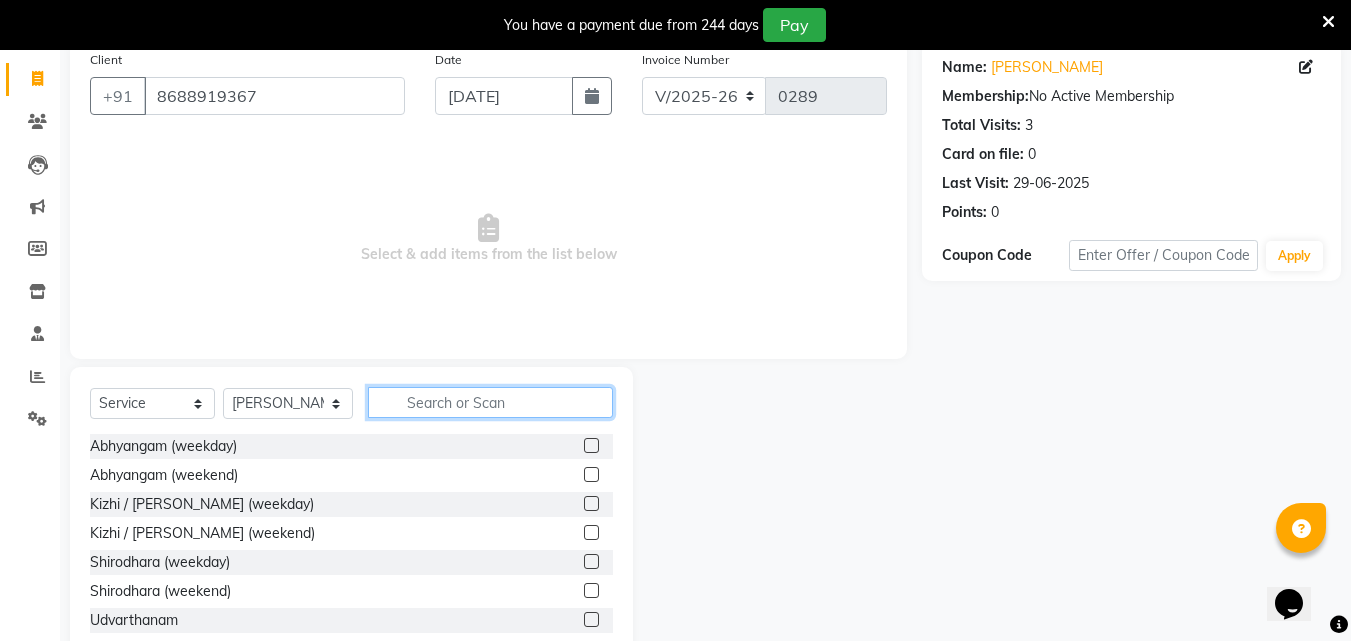 click 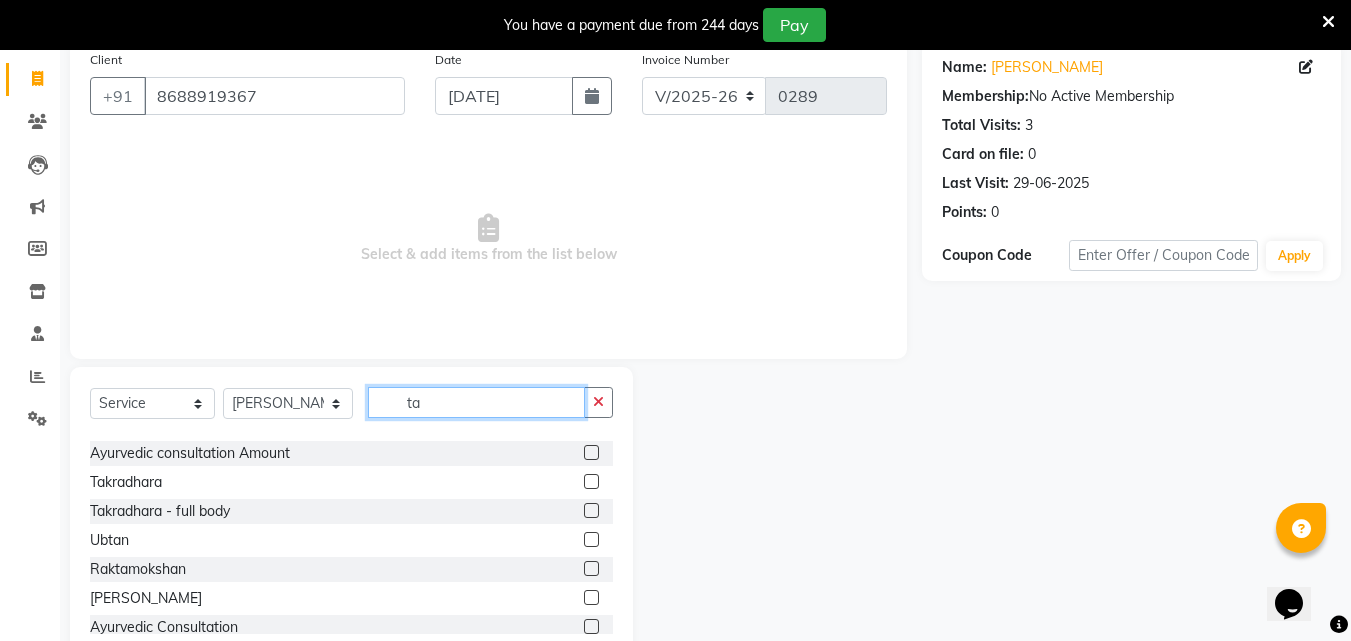 scroll, scrollTop: 119, scrollLeft: 0, axis: vertical 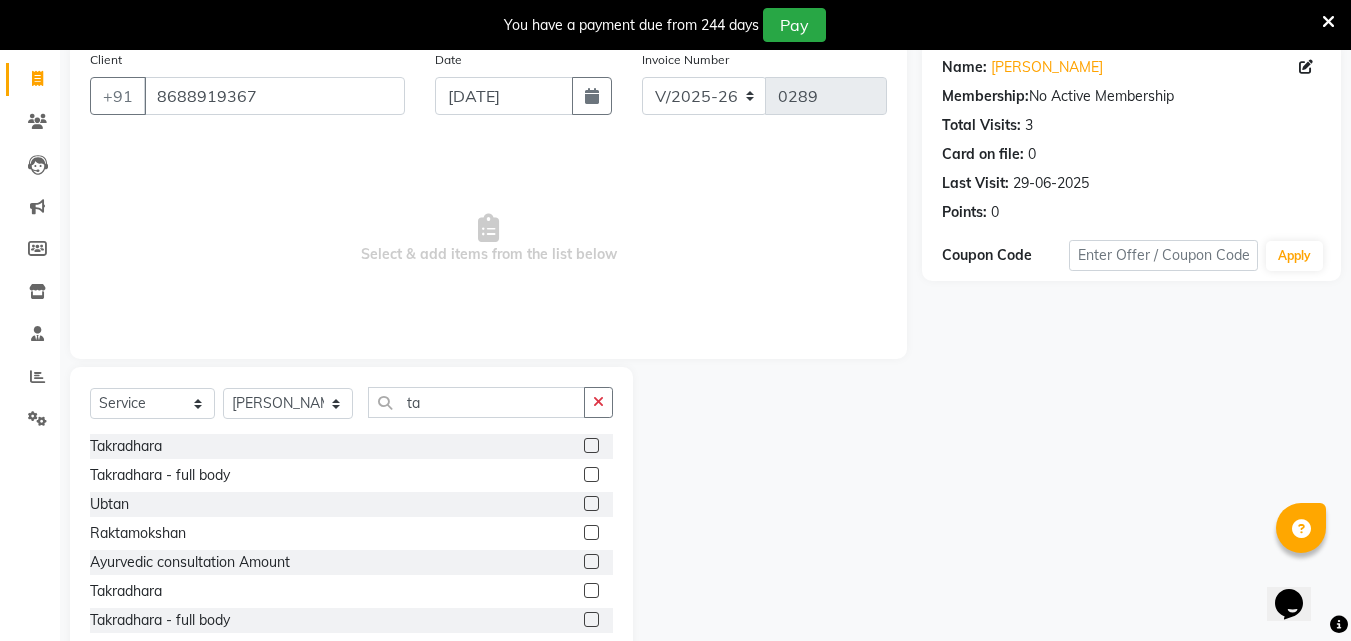 click 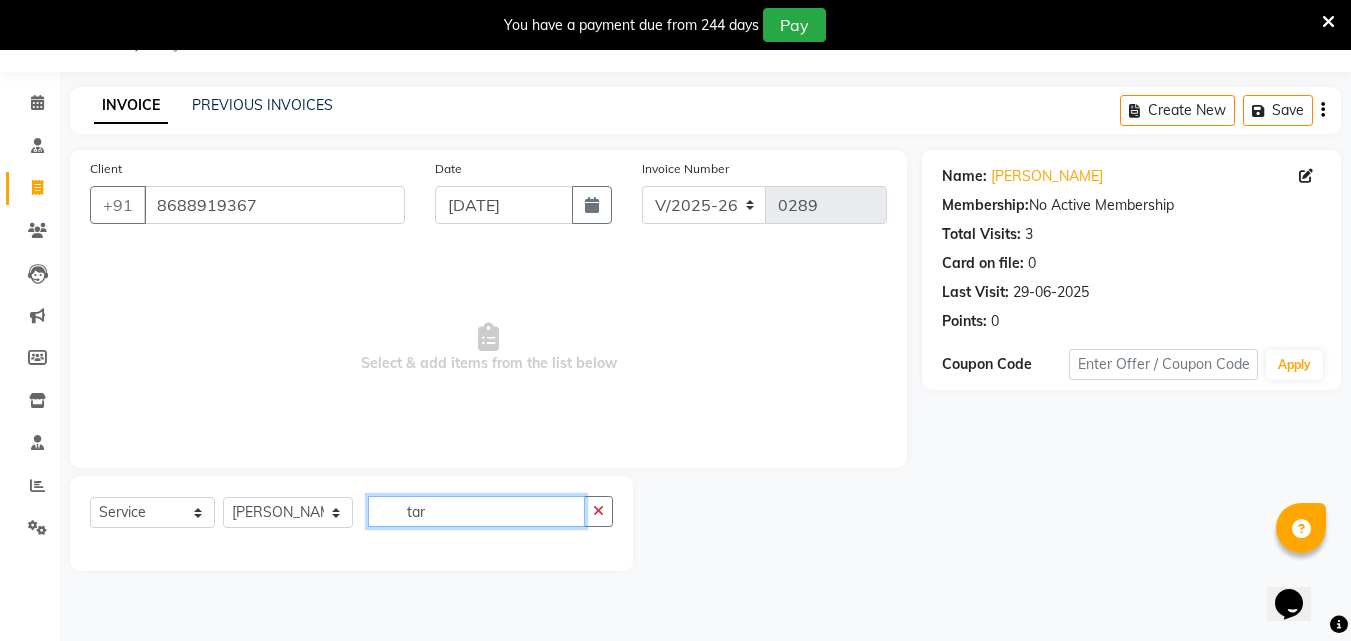 scroll, scrollTop: 50, scrollLeft: 0, axis: vertical 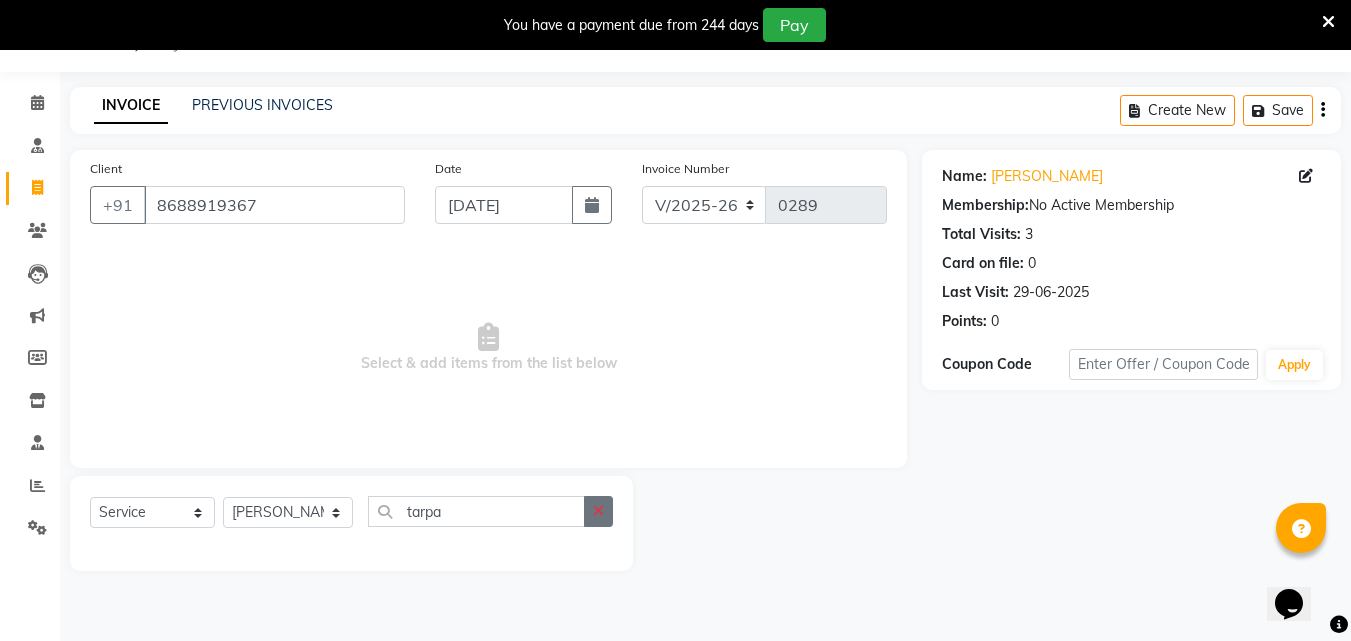 click 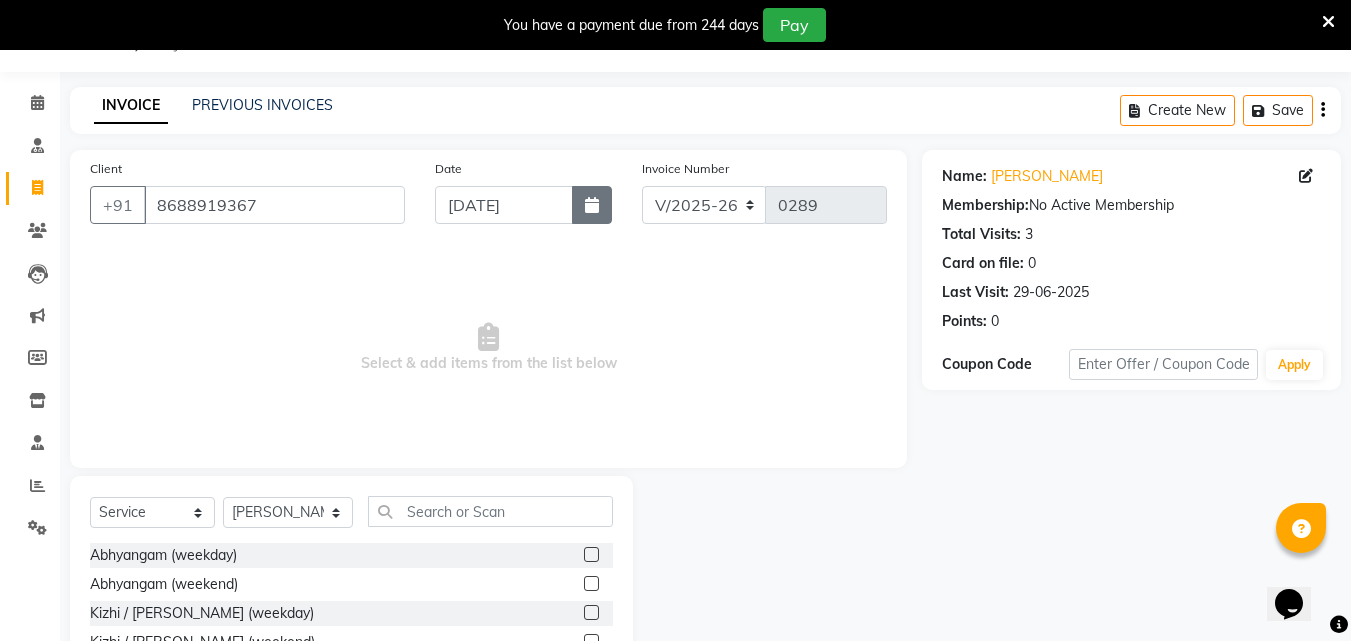 click 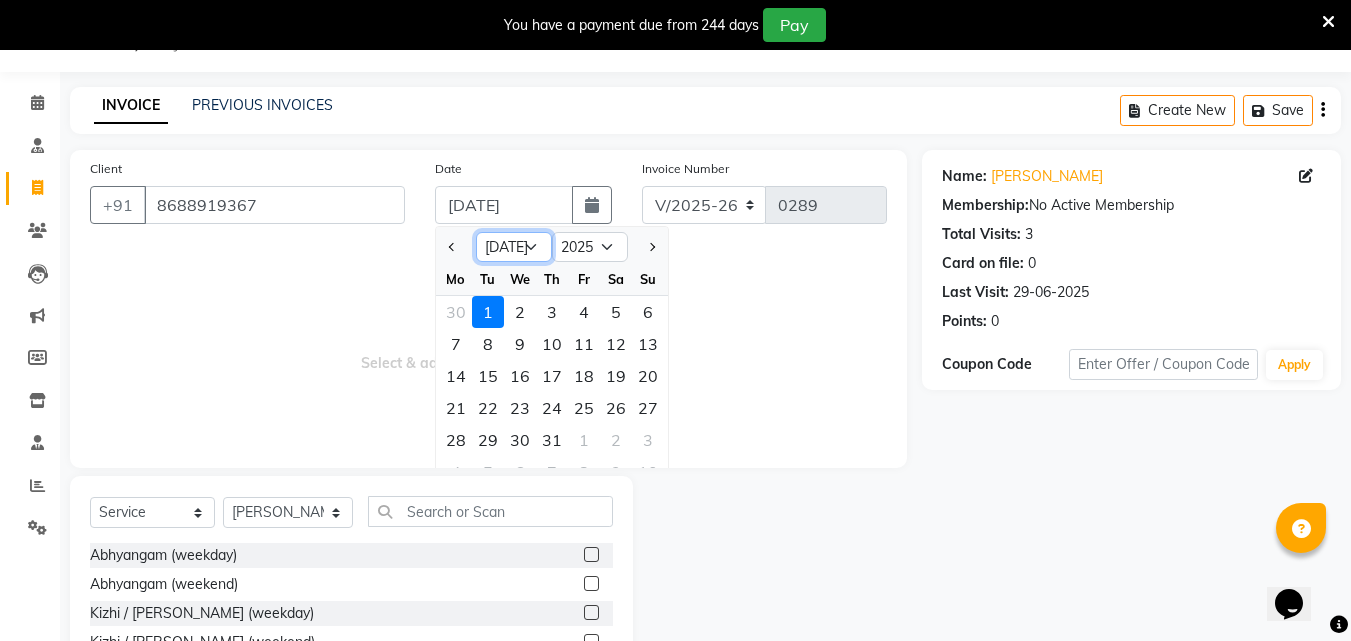 click on "Jan Feb Mar Apr May Jun [DATE] Aug Sep Oct Nov Dec" 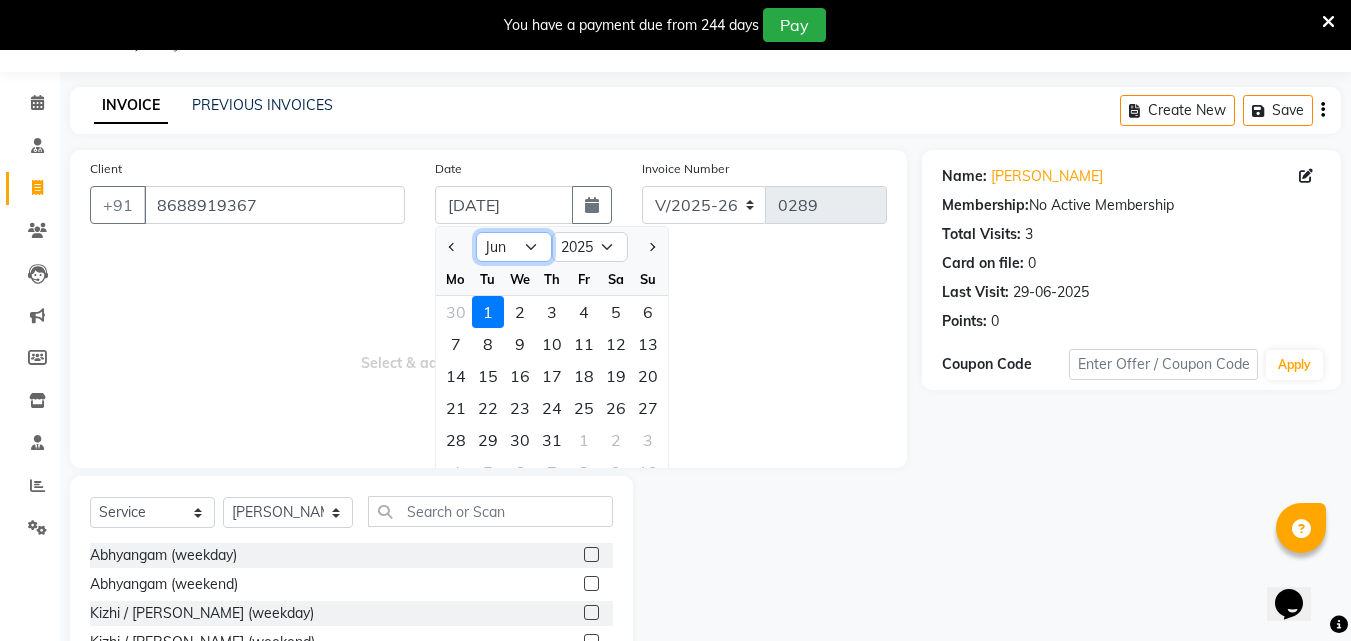 click on "Jan Feb Mar Apr May Jun [DATE] Aug Sep Oct Nov Dec" 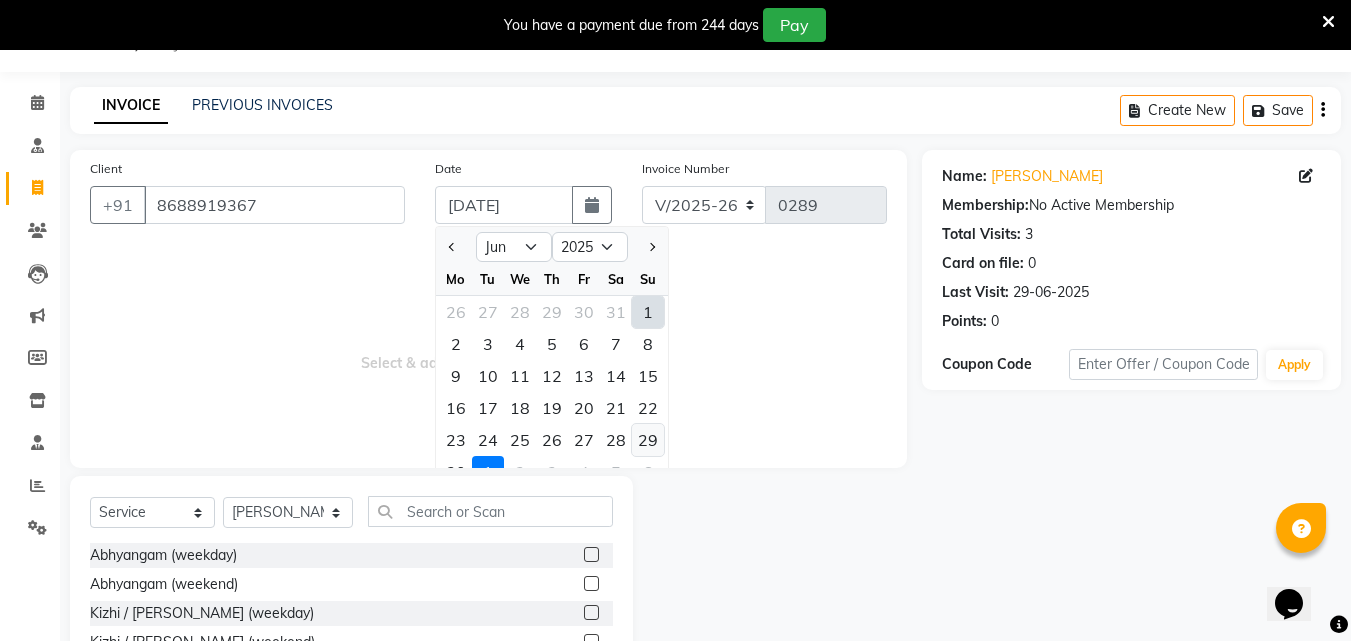 click on "29" 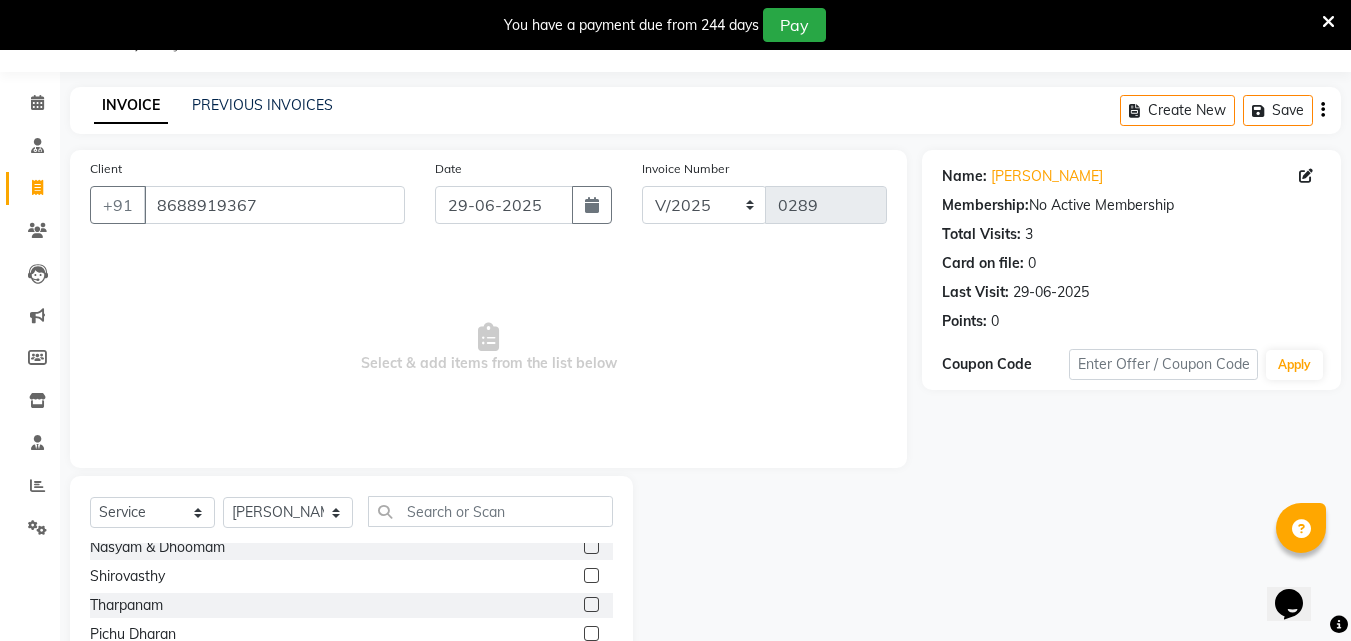 scroll, scrollTop: 966, scrollLeft: 0, axis: vertical 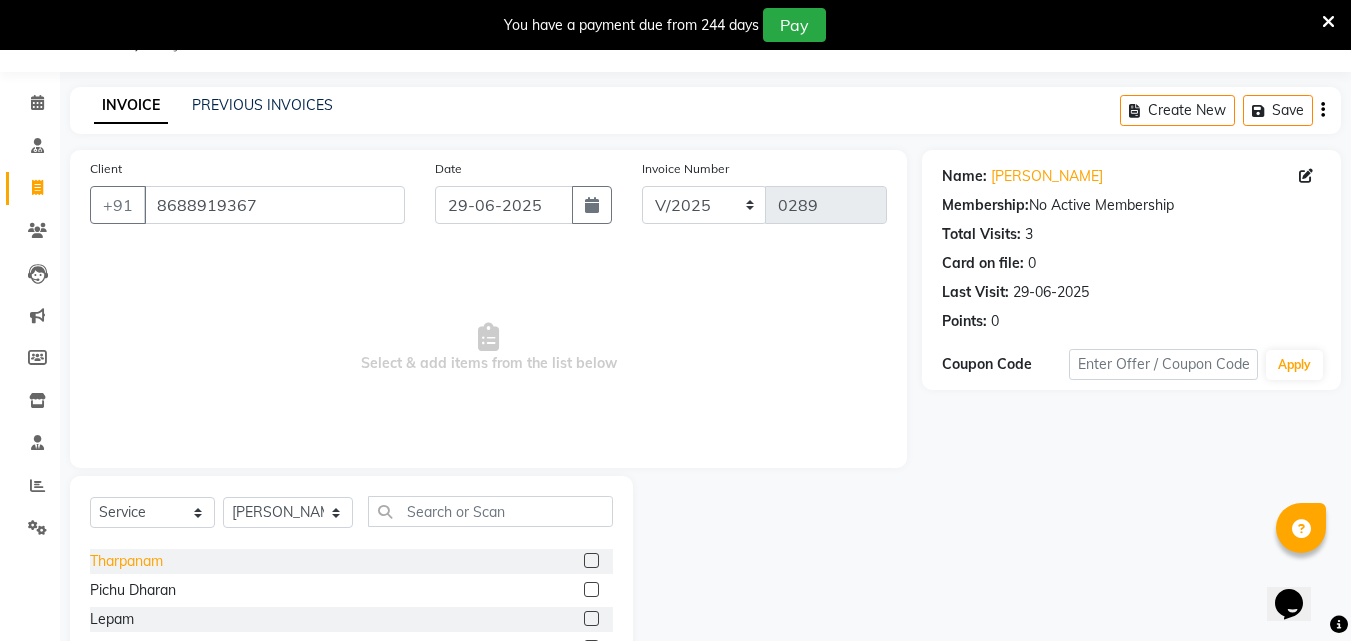 click on "Tharpanam" 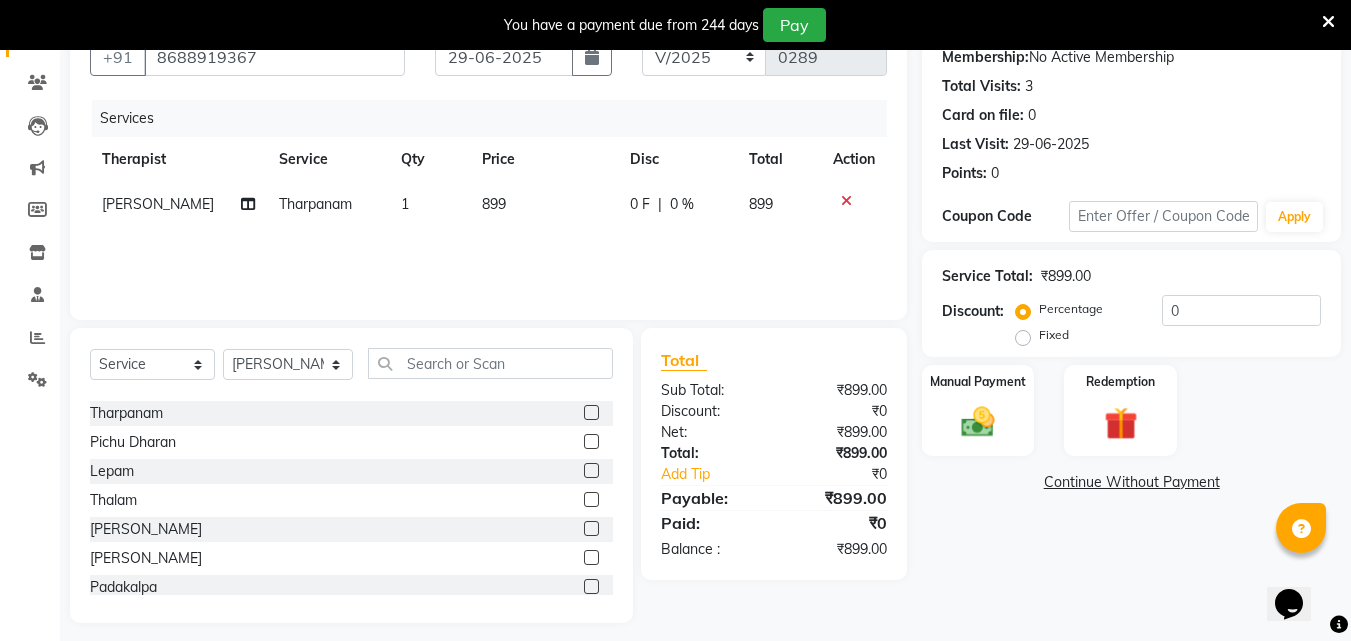 scroll, scrollTop: 210, scrollLeft: 0, axis: vertical 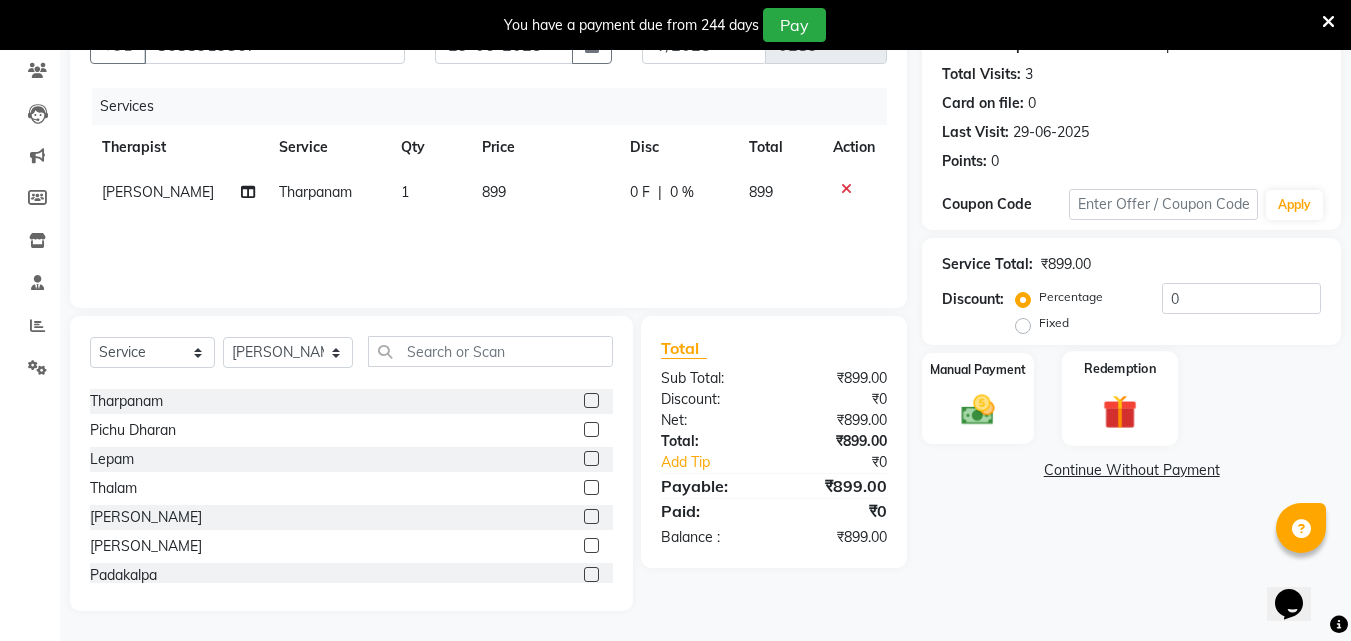 click 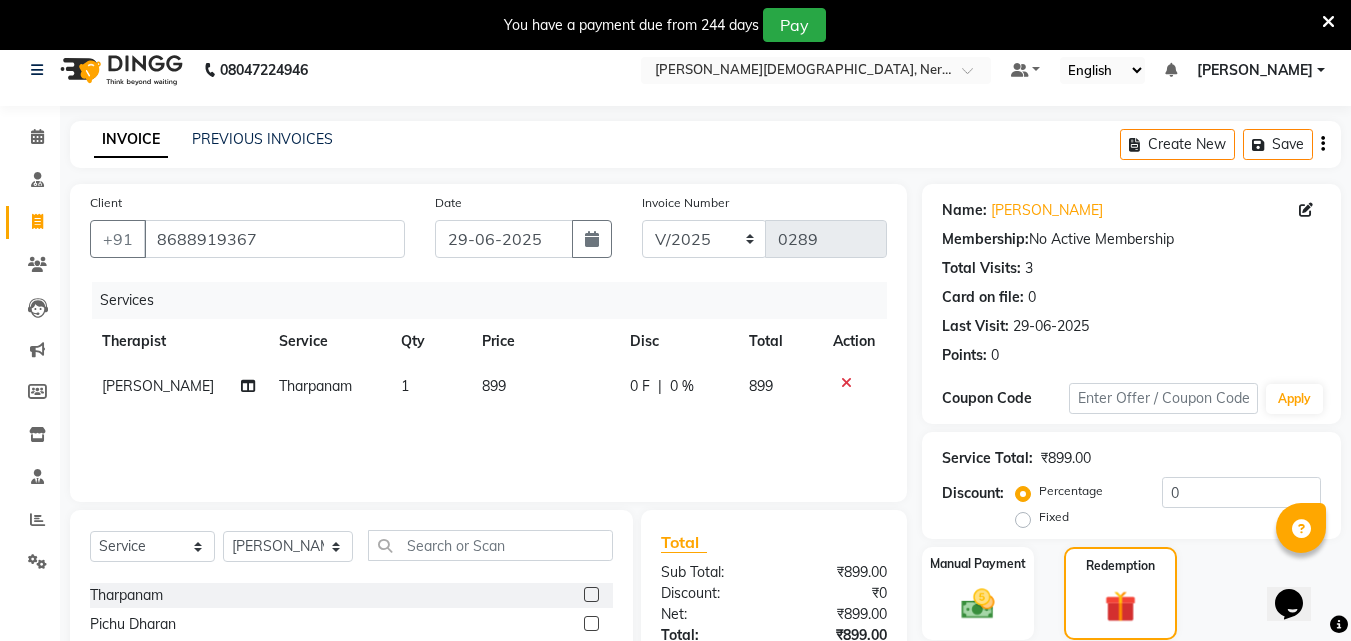 scroll, scrollTop: 0, scrollLeft: 0, axis: both 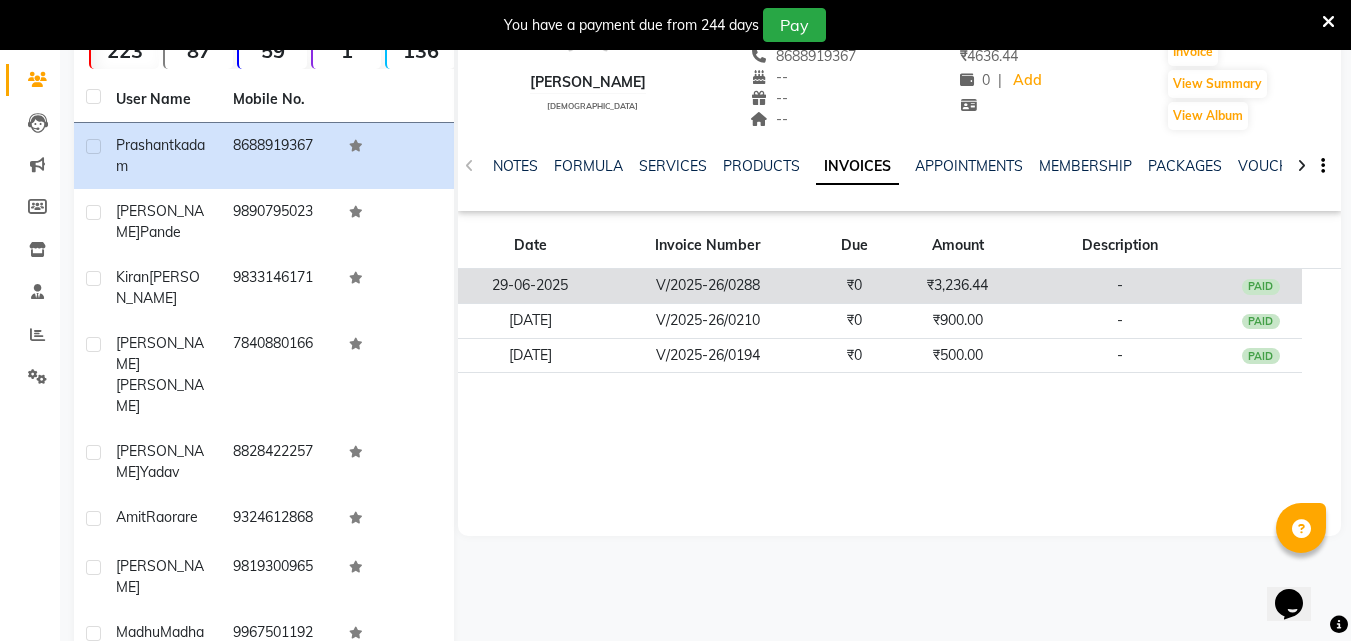 click on "₹3,236.44" 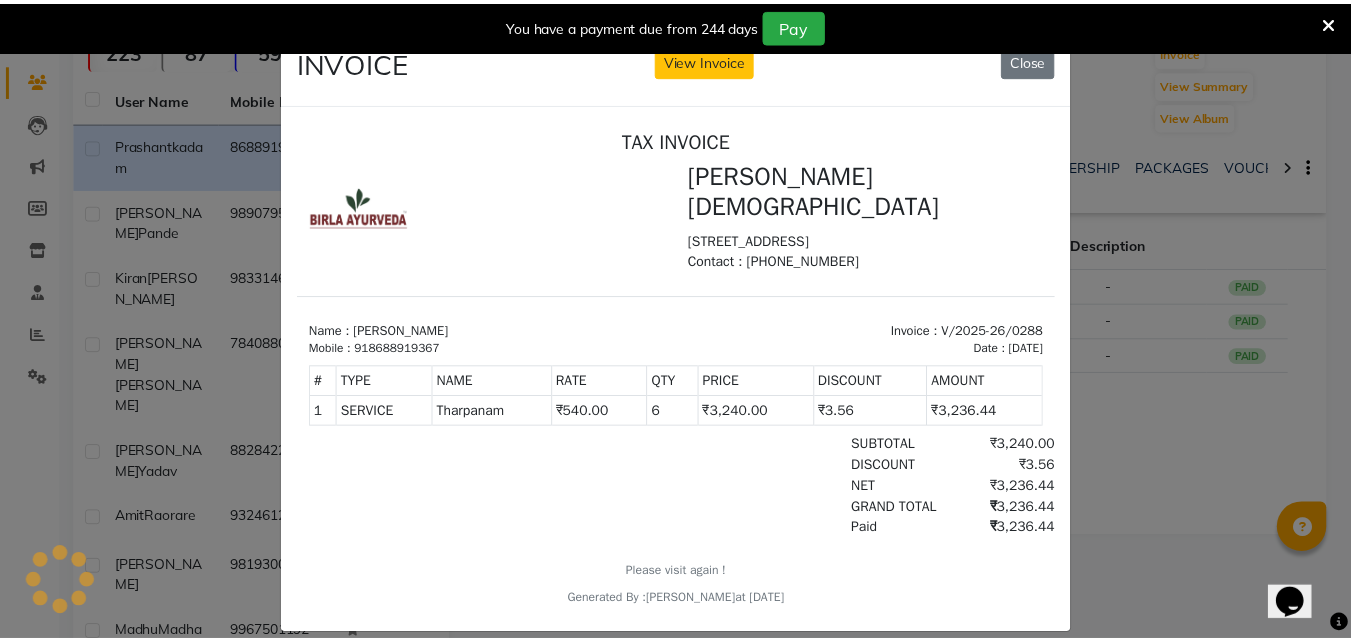 scroll, scrollTop: 0, scrollLeft: 0, axis: both 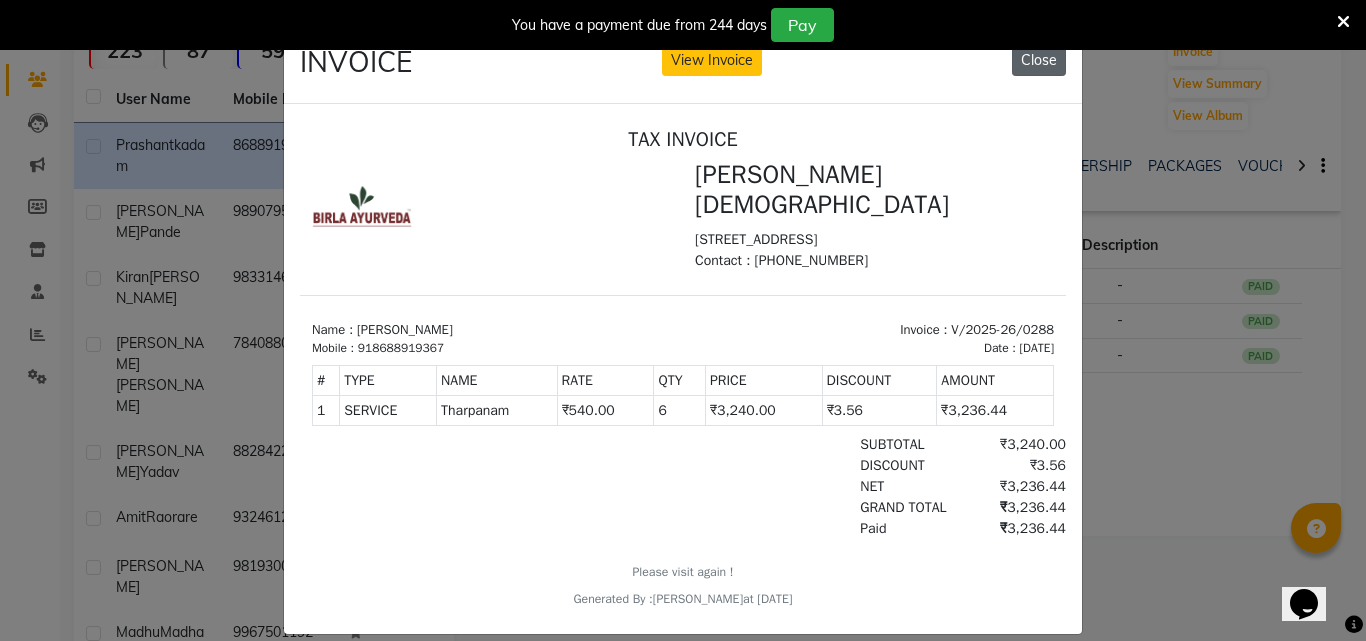 click on "Close" 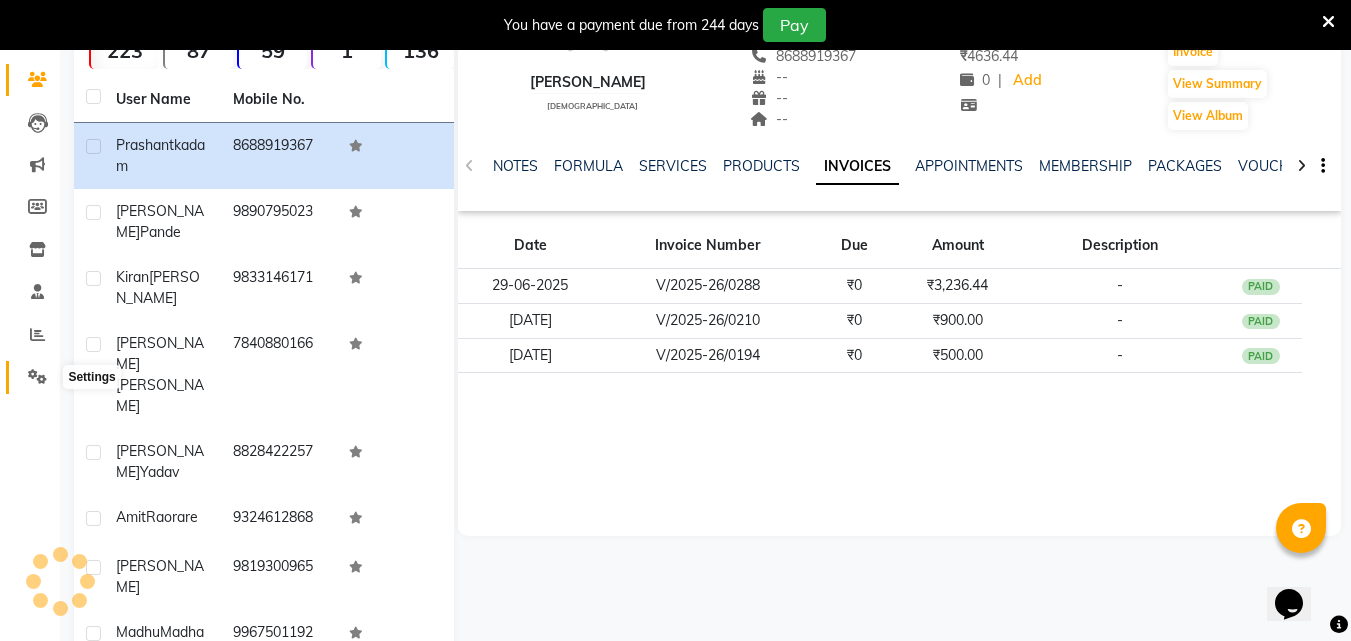 click 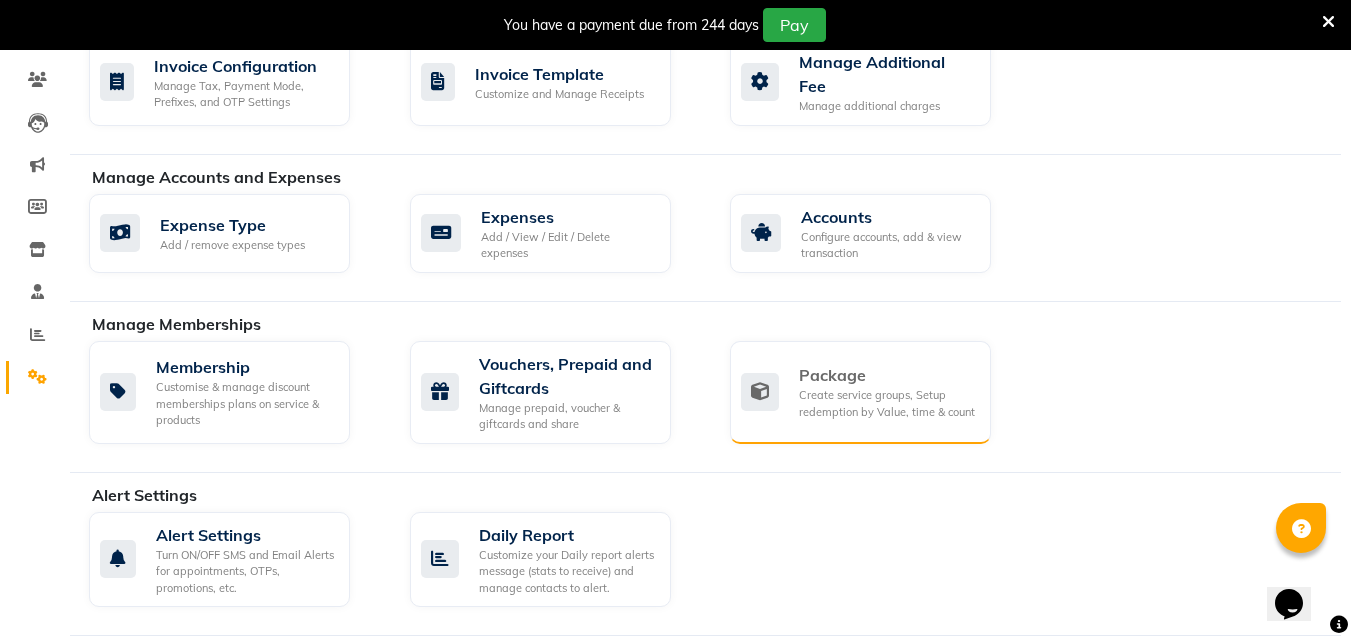 click on "Create service groups, Setup redemption by Value, time & count" 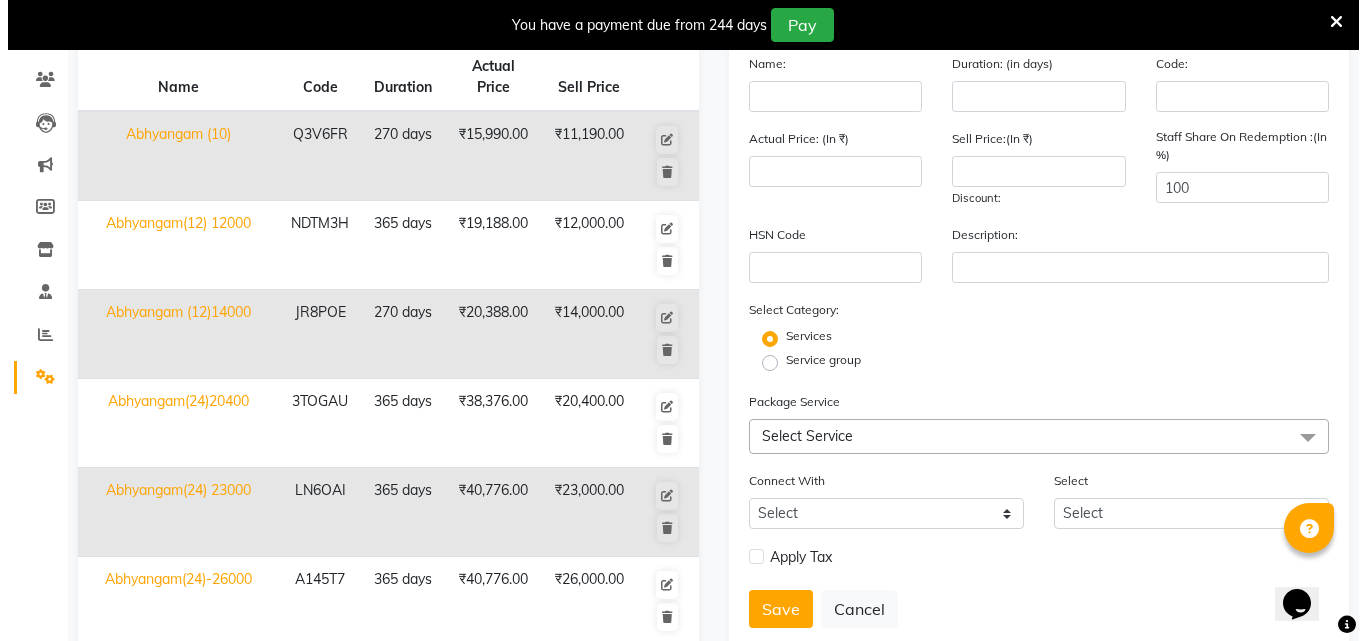 scroll, scrollTop: 0, scrollLeft: 0, axis: both 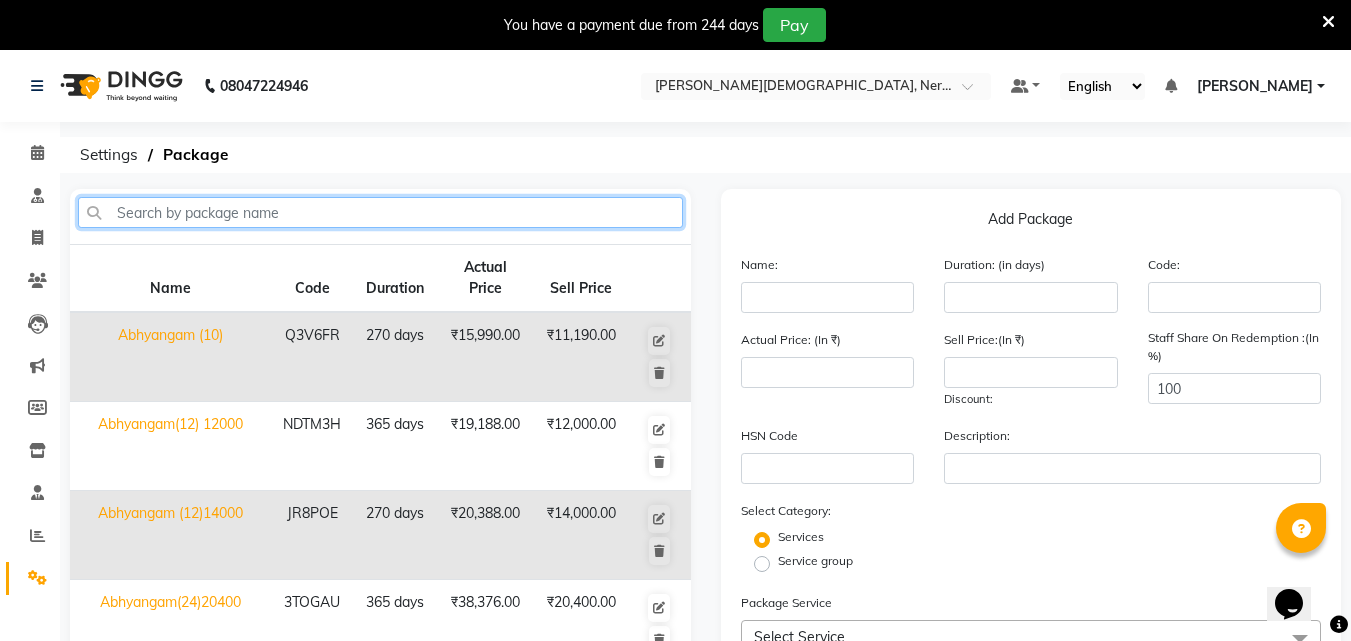 click 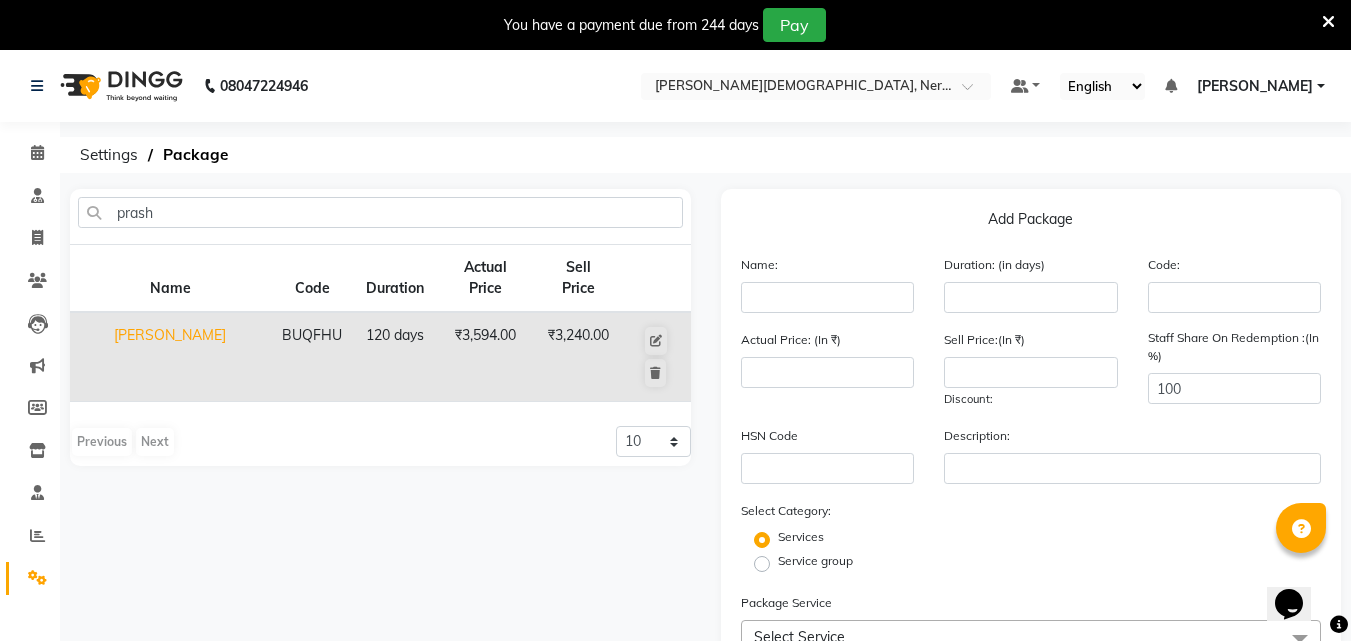 click on "120 days" 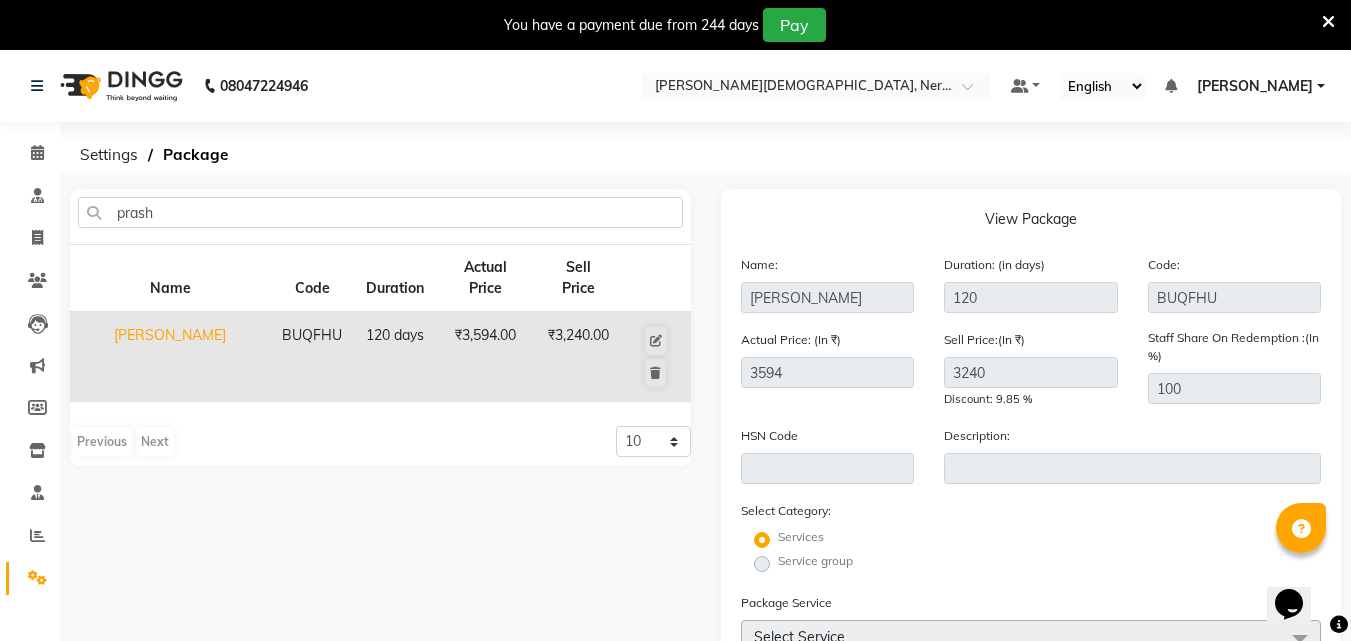 click on "[PERSON_NAME]" 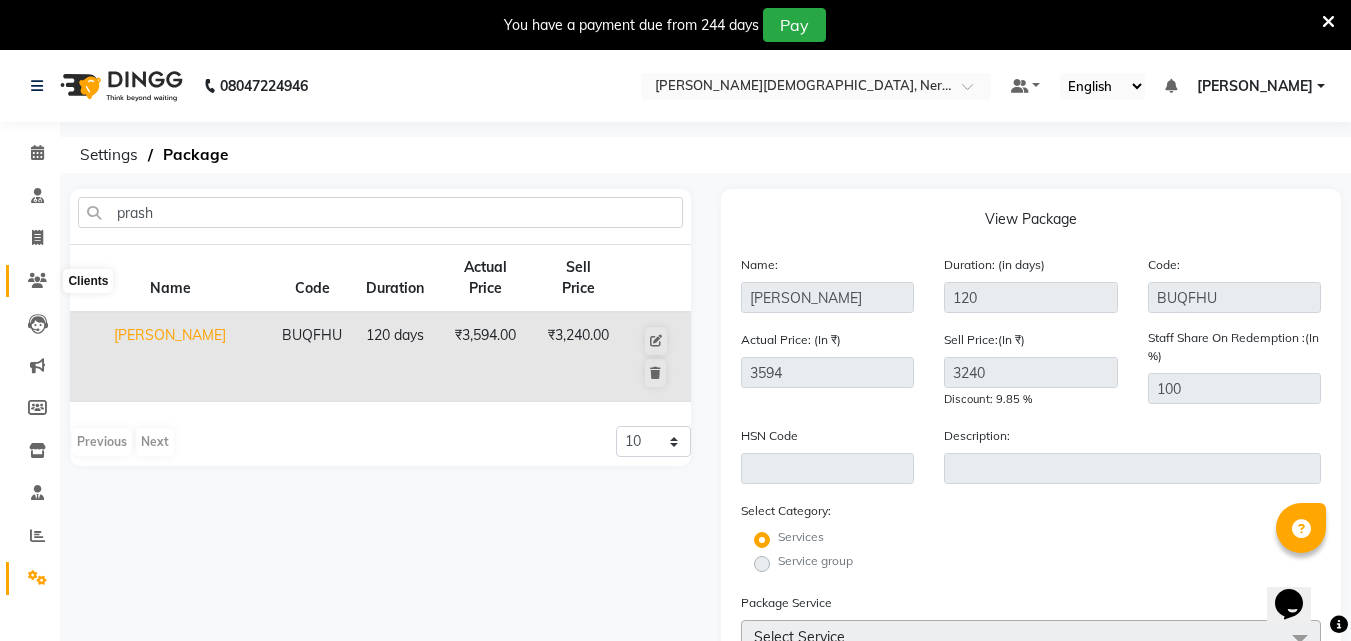 click 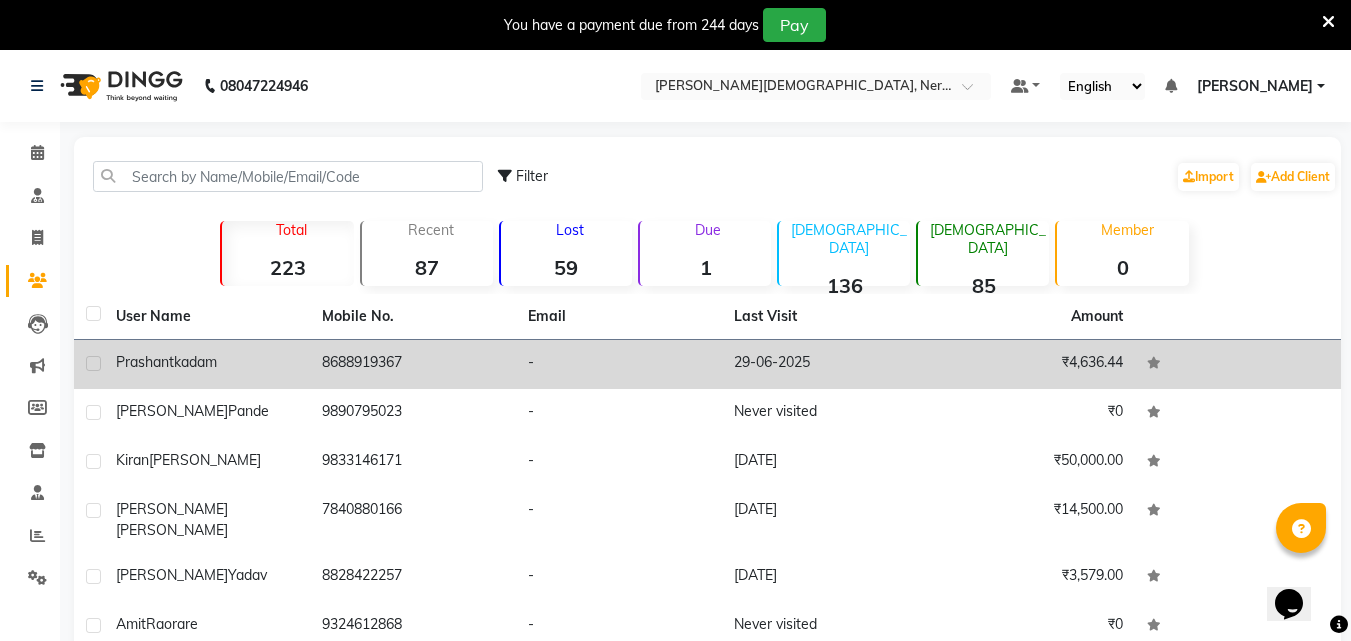 click on "kadam" 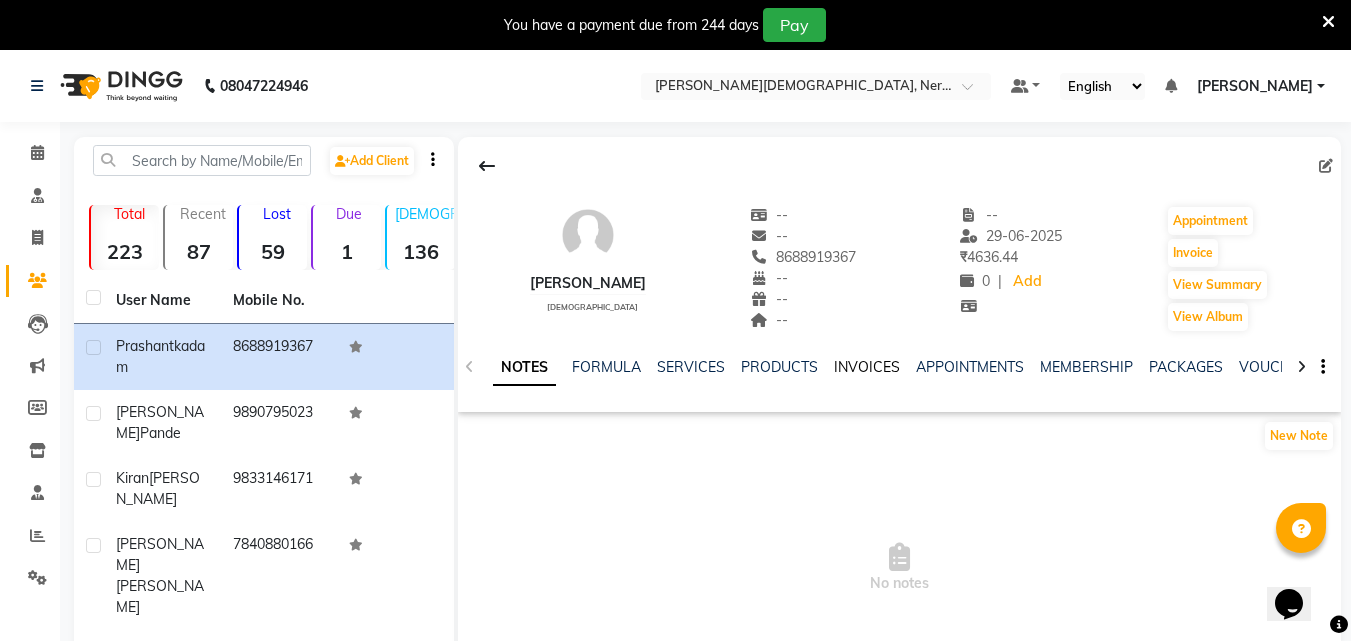 click on "INVOICES" 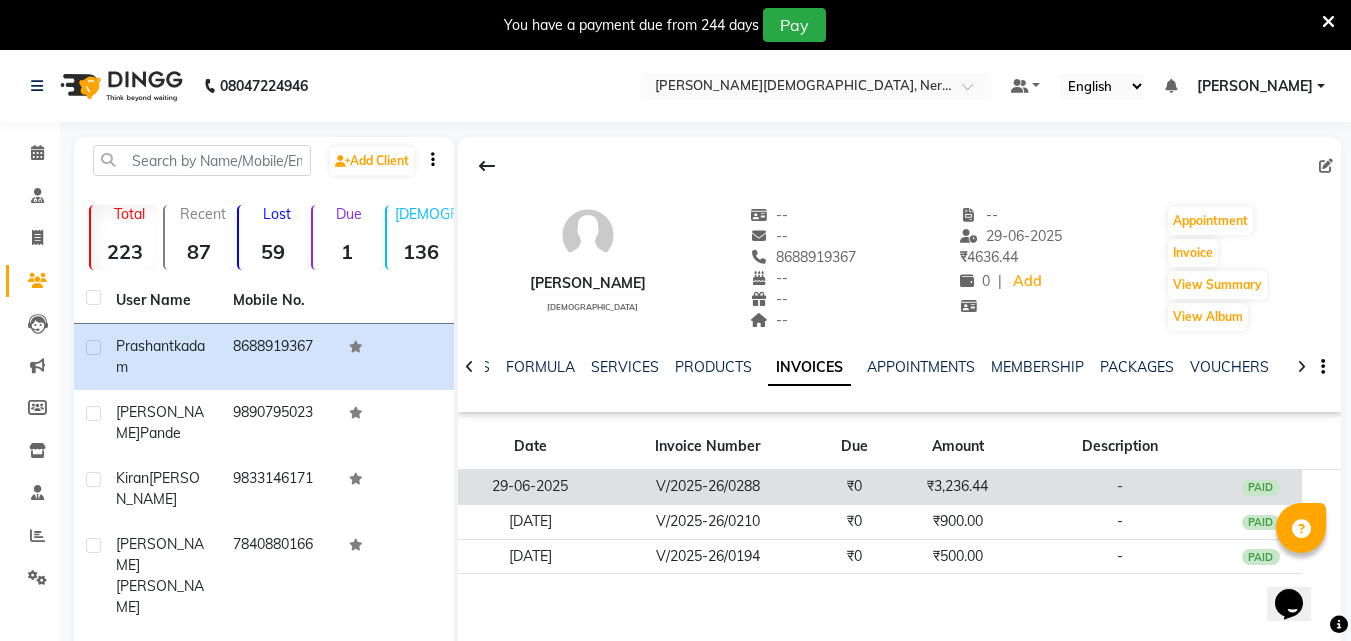 click on "PAID" 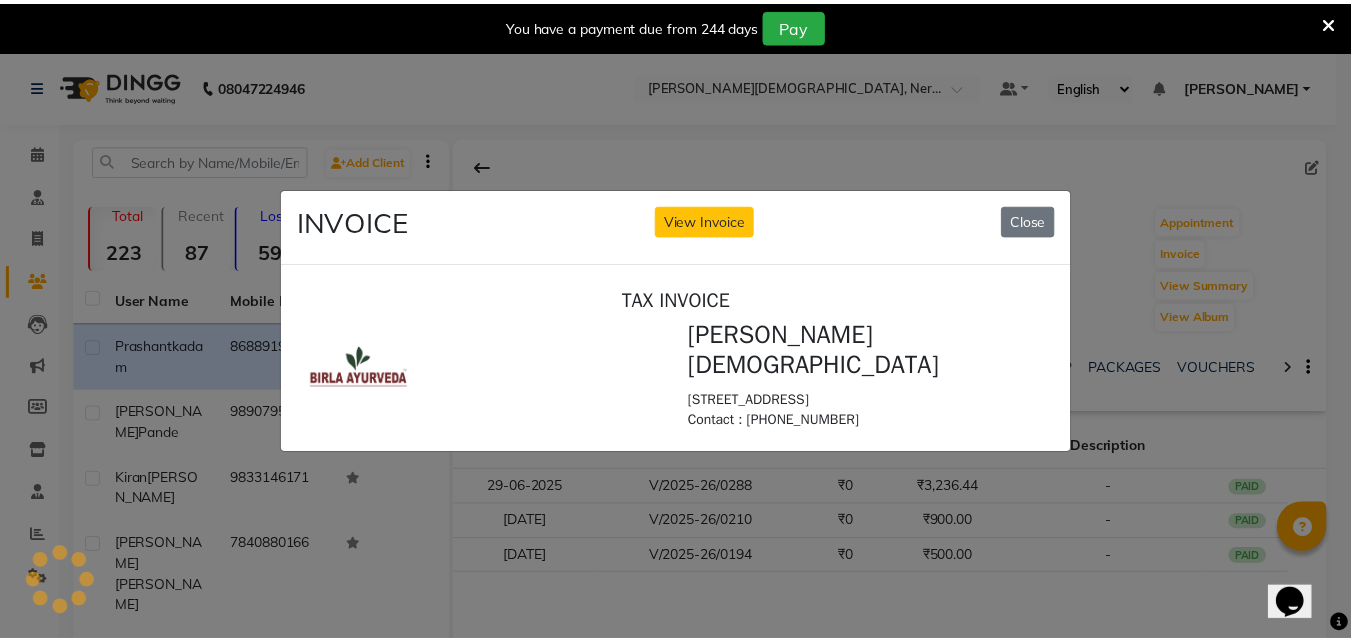 scroll, scrollTop: 0, scrollLeft: 0, axis: both 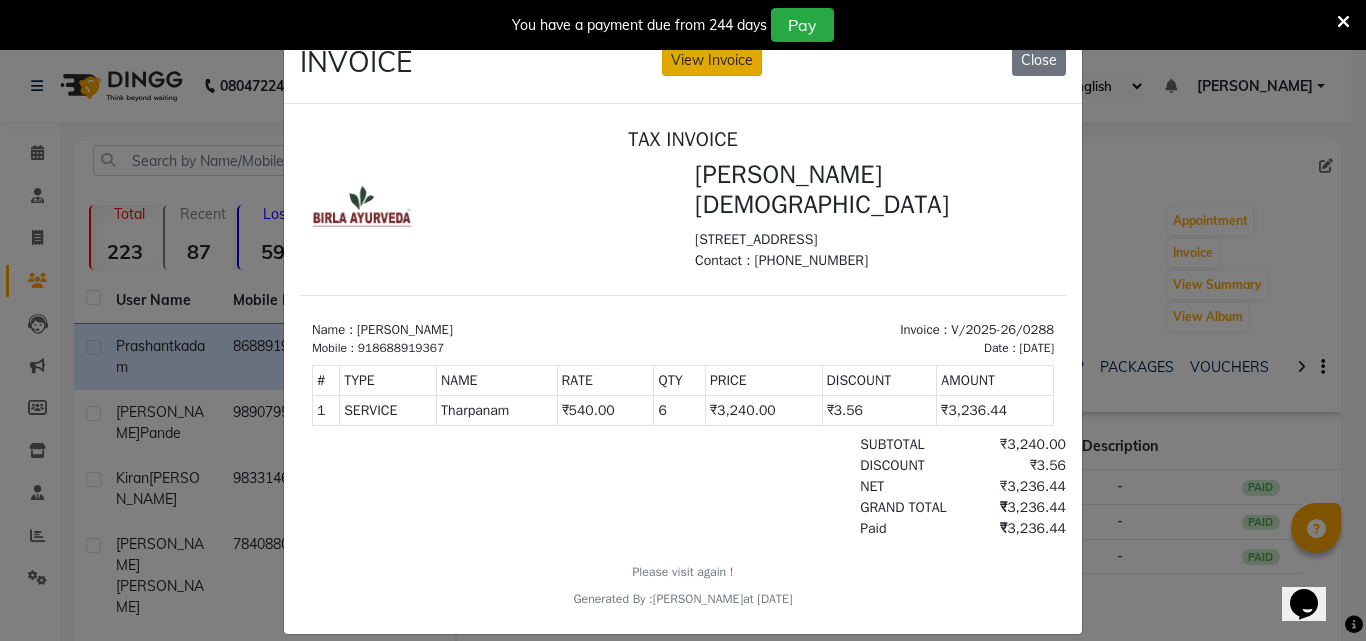 click on "View Invoice" 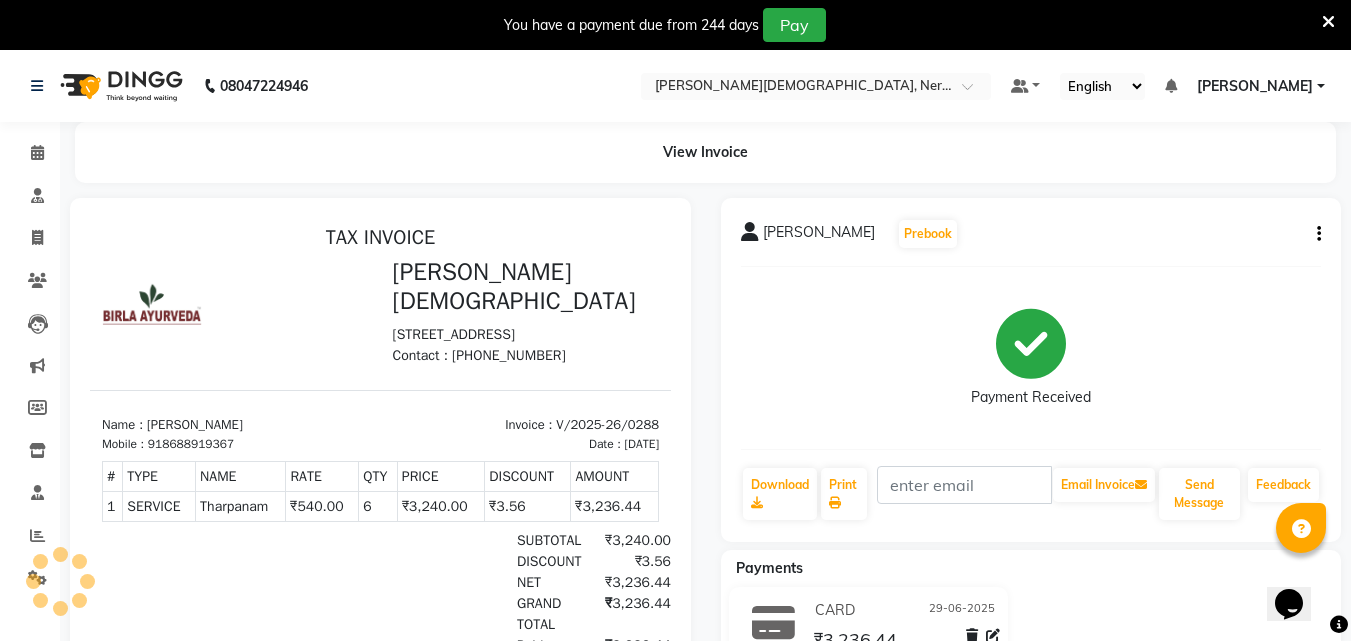 scroll, scrollTop: 0, scrollLeft: 0, axis: both 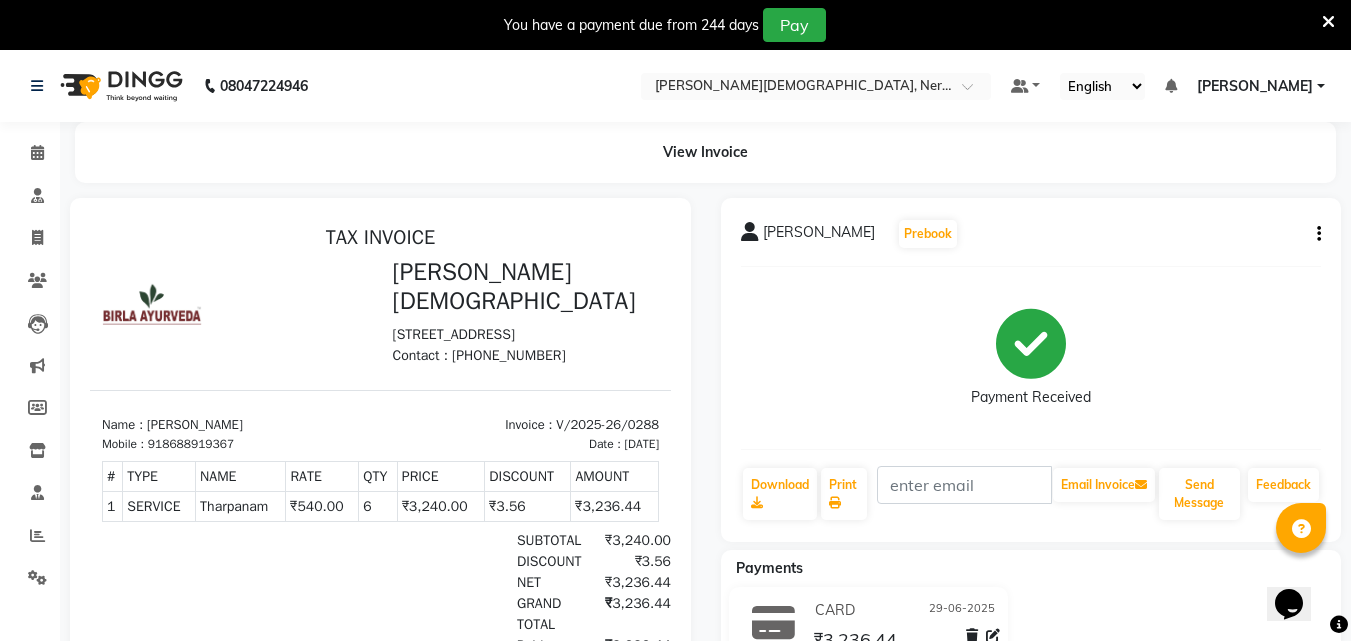 click on "[PERSON_NAME]  Prebook   Payment Received  Download  Print   Email Invoice   Send Message Feedback" 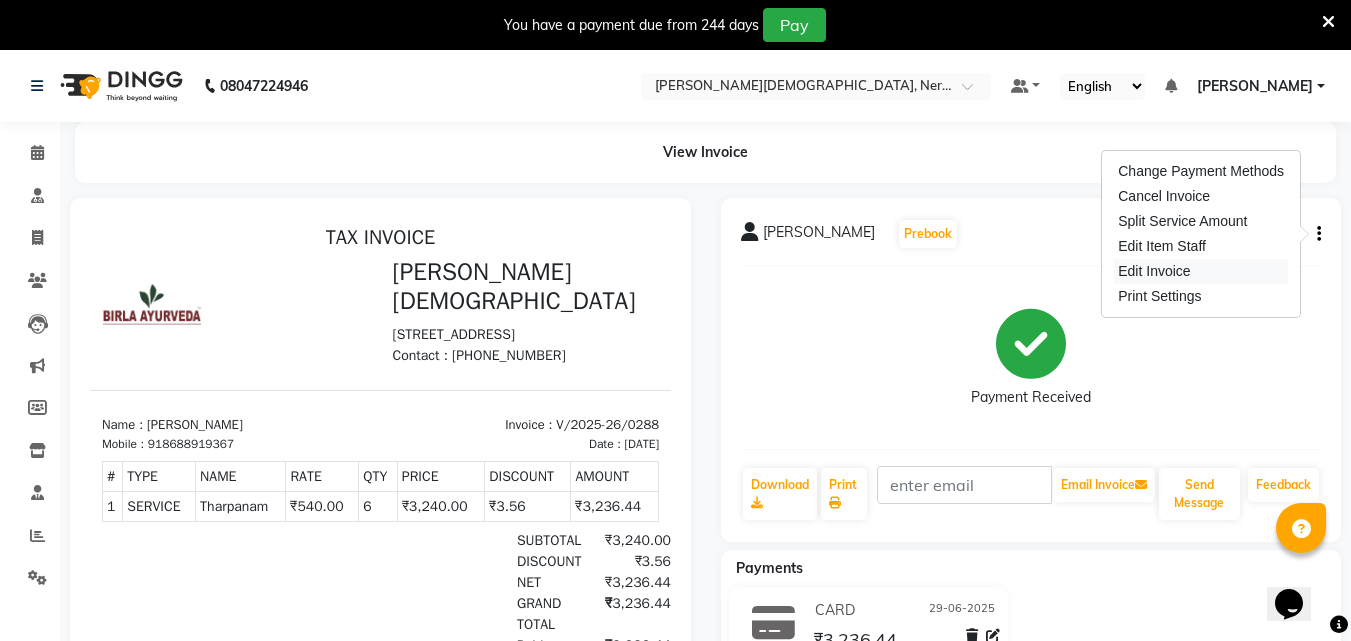 click on "Edit Invoice" at bounding box center (1201, 271) 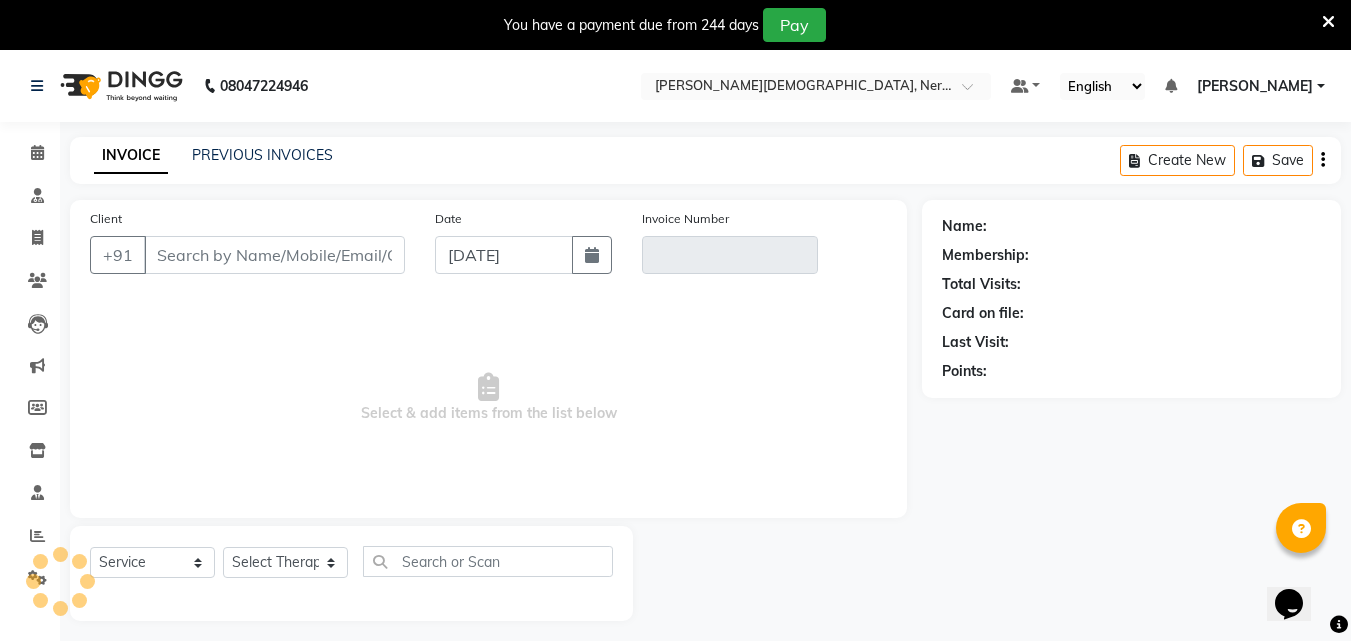 scroll, scrollTop: 50, scrollLeft: 0, axis: vertical 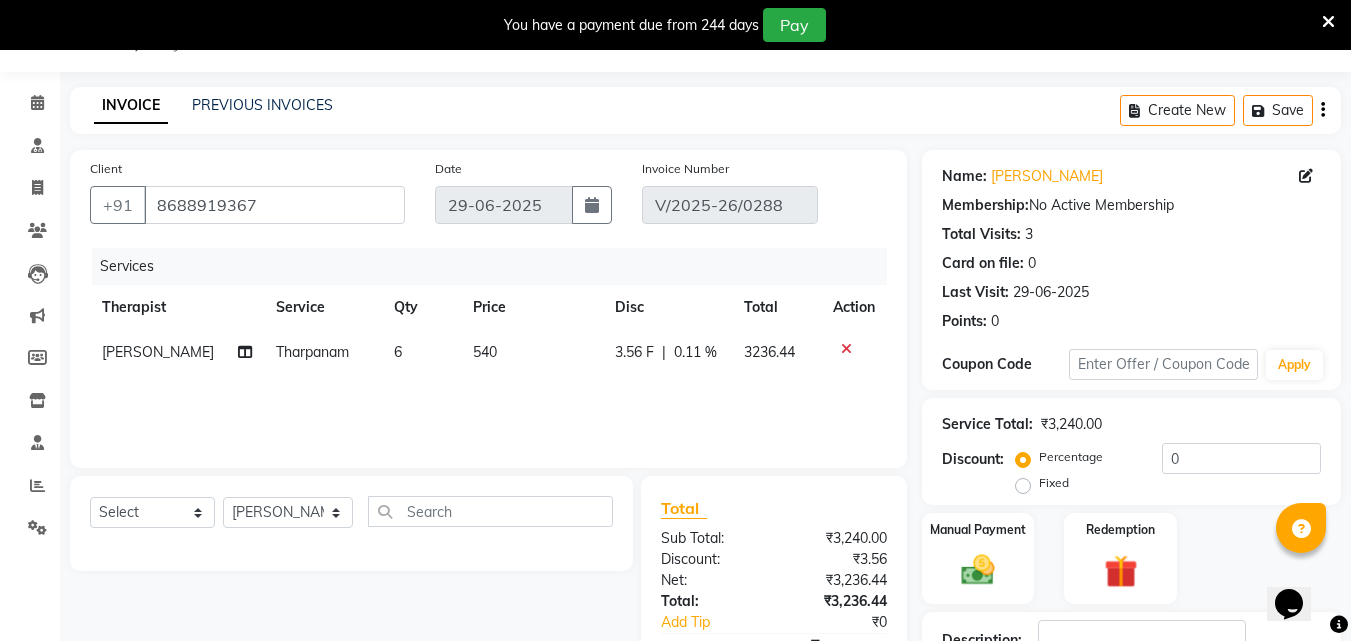 click 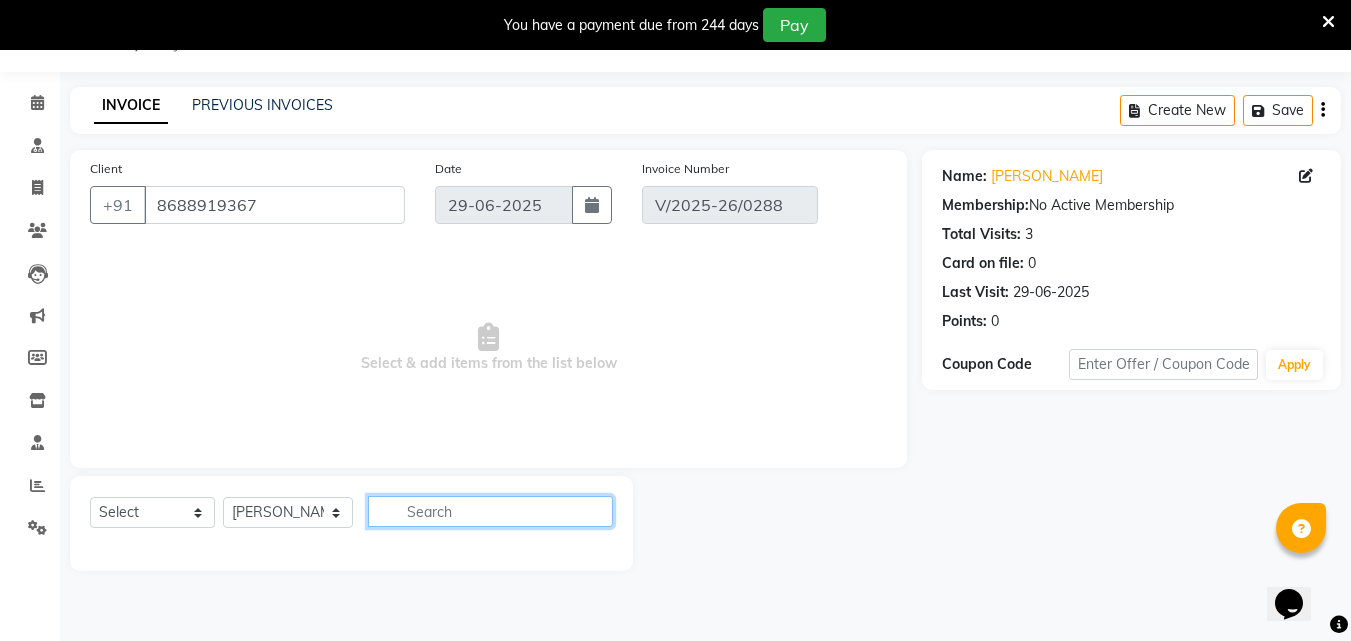 click 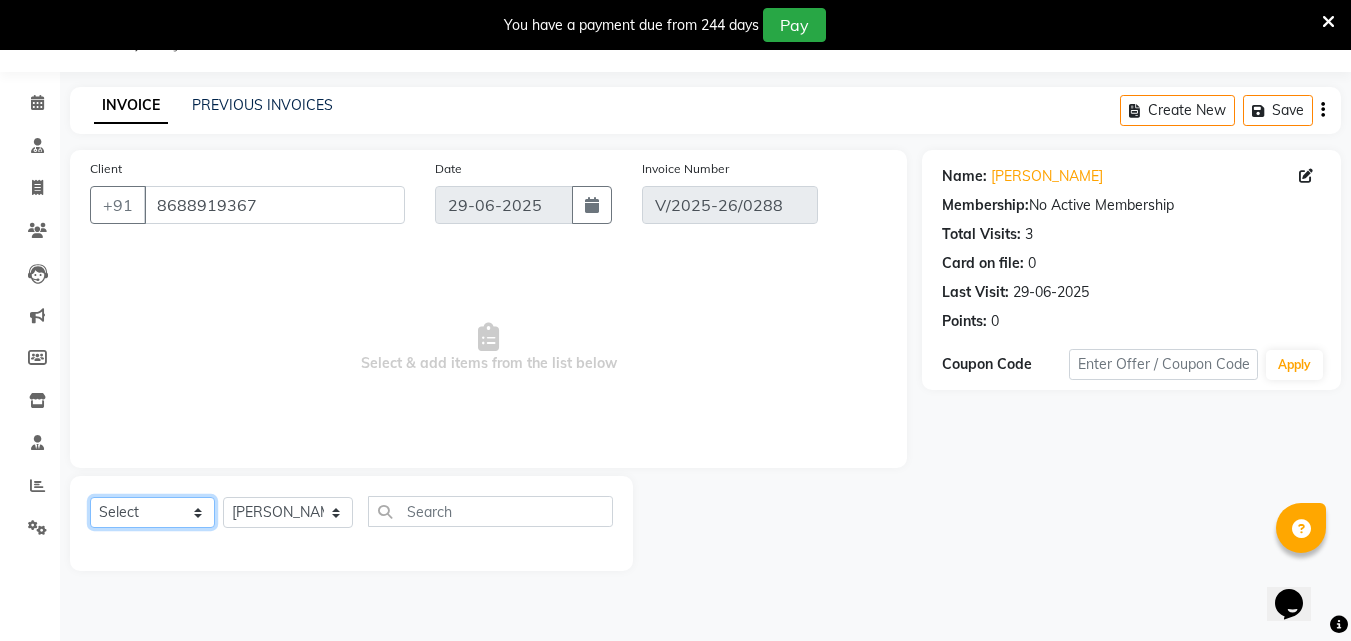 click on "Select  Service  Product  Membership  Package Voucher Prepaid Gift Card" 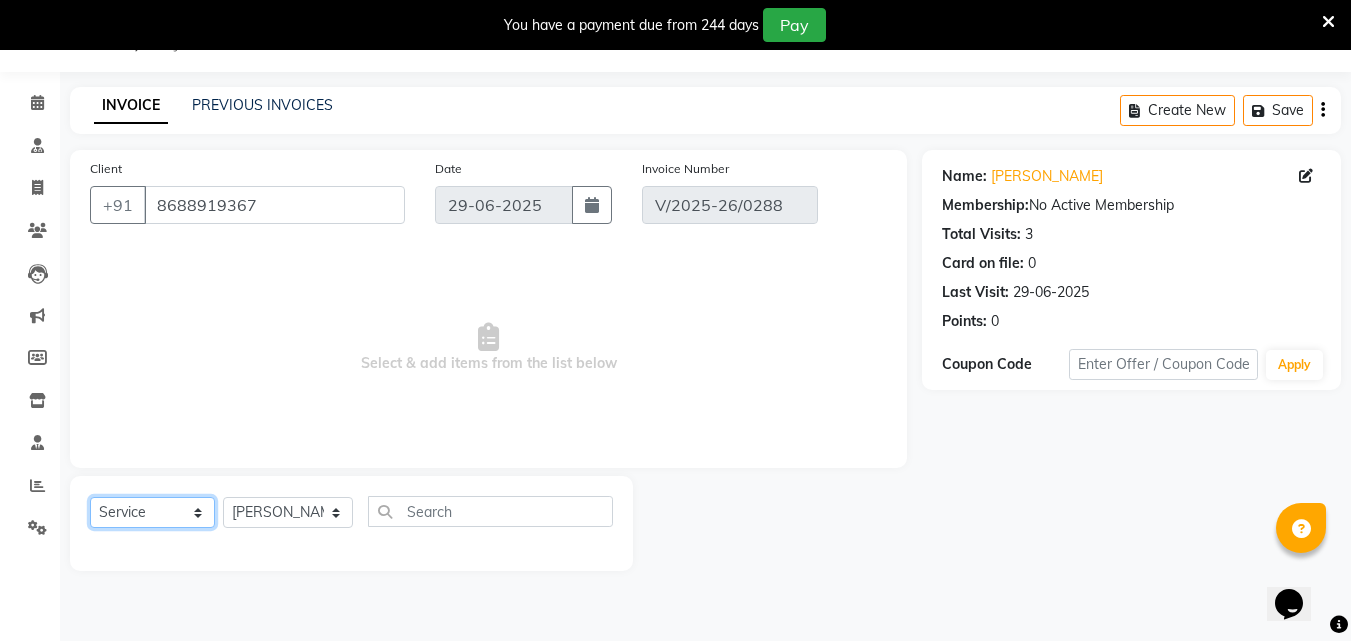 click on "Select  Service  Product  Membership  Package Voucher Prepaid Gift Card" 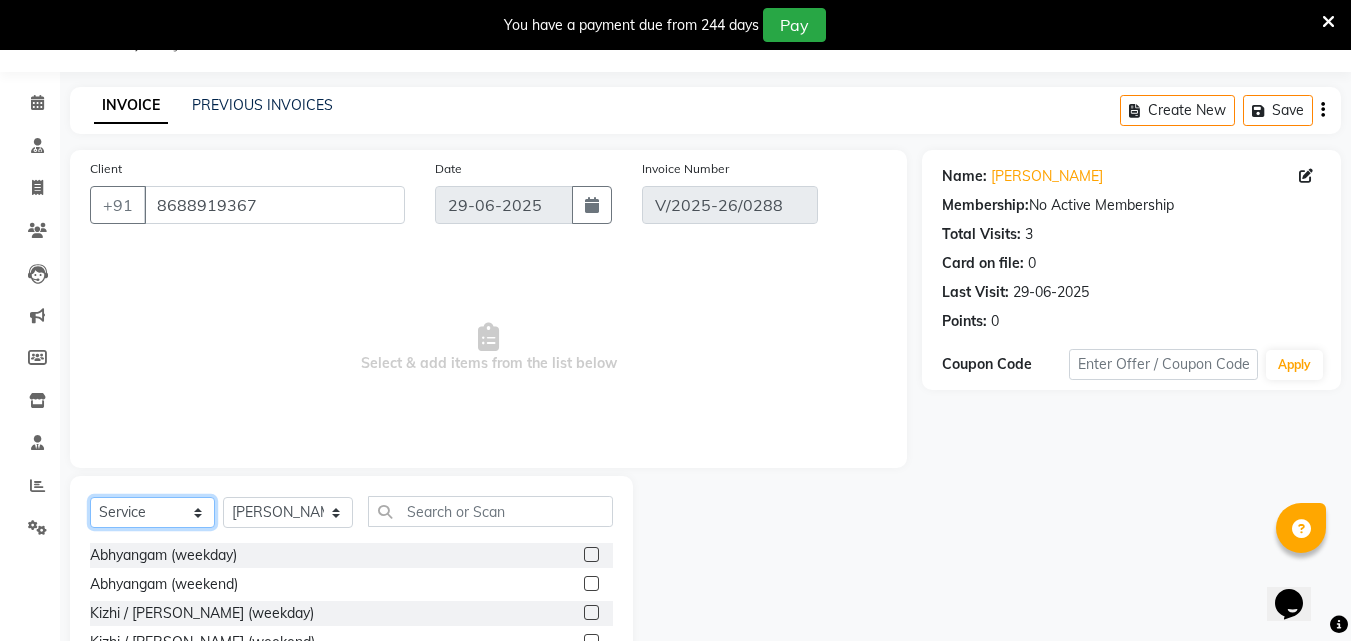 click on "Select  Service  Product  Membership  Package Voucher Prepaid Gift Card" 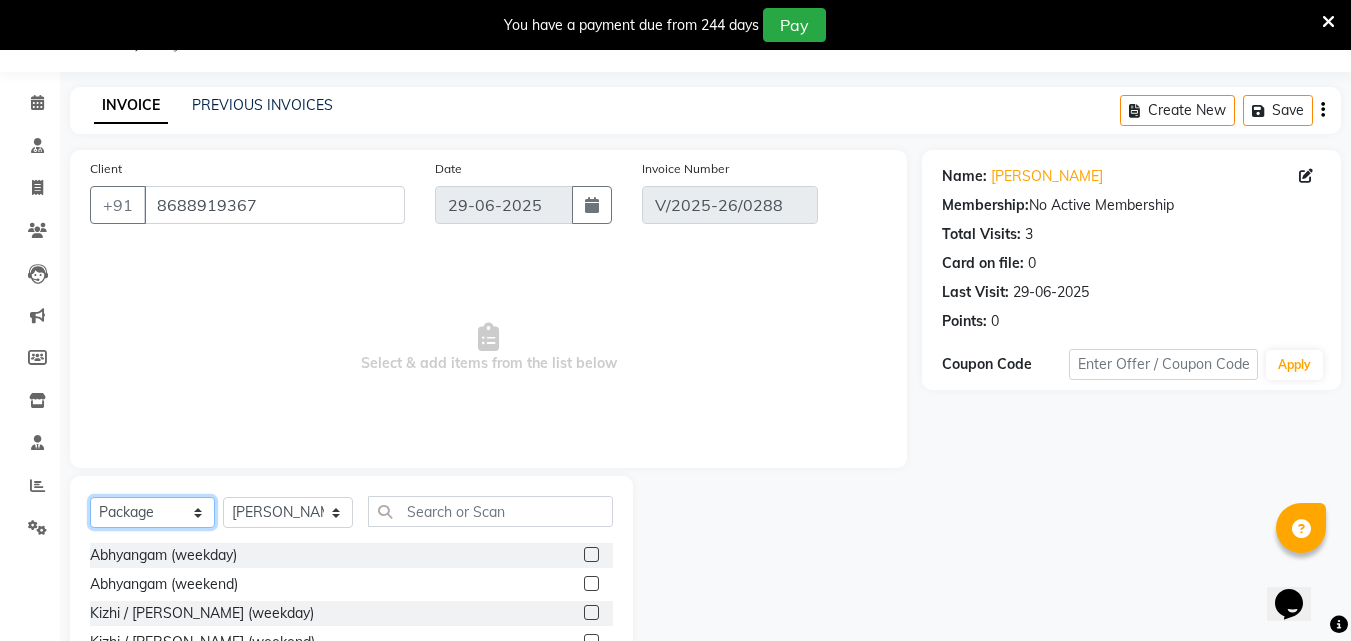 click on "Select  Service  Product  Membership  Package Voucher Prepaid Gift Card" 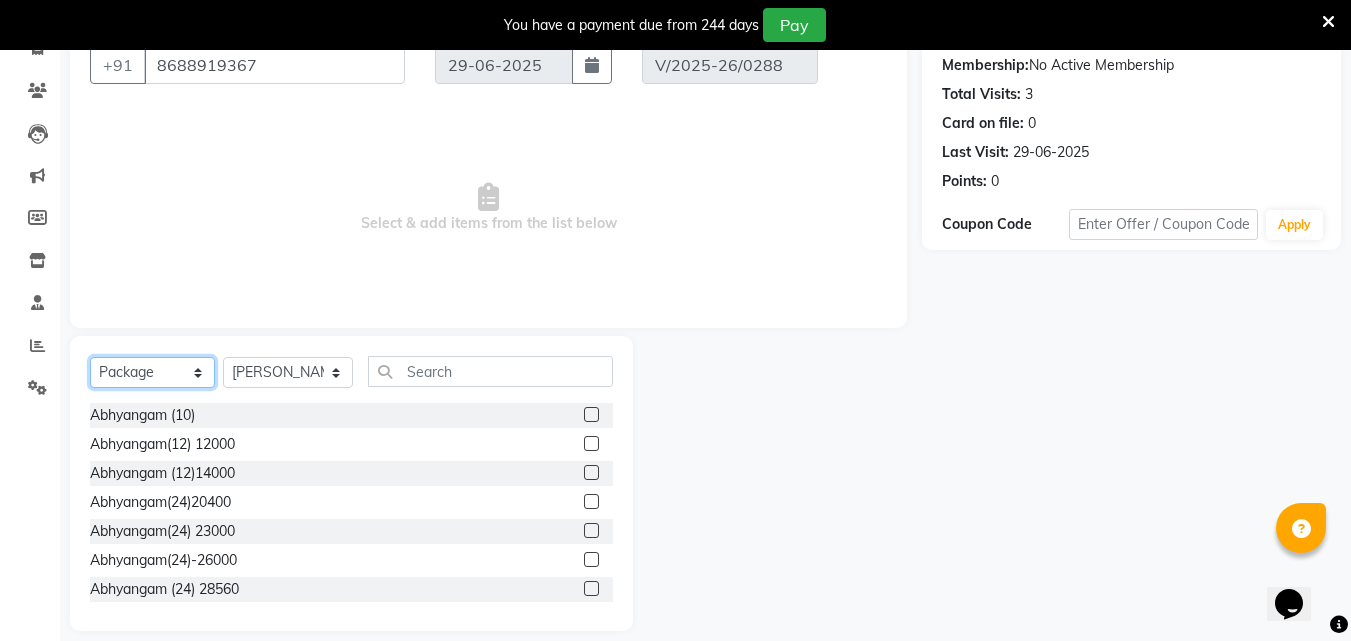 scroll, scrollTop: 210, scrollLeft: 0, axis: vertical 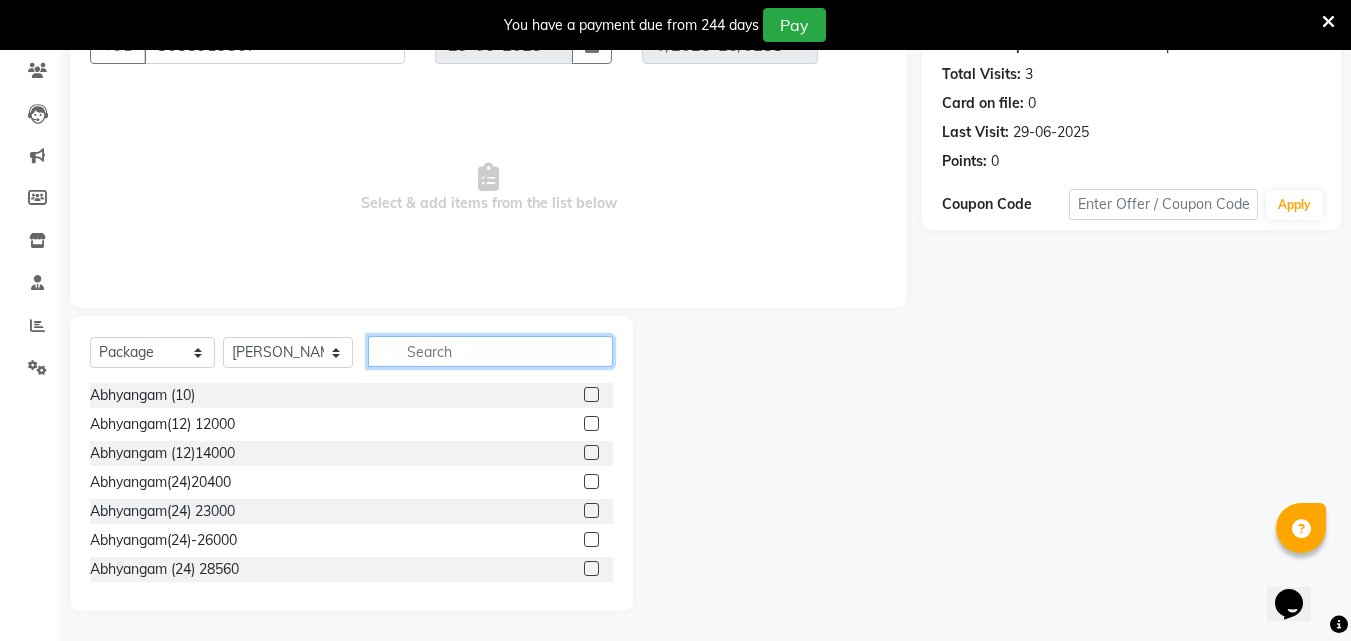 click 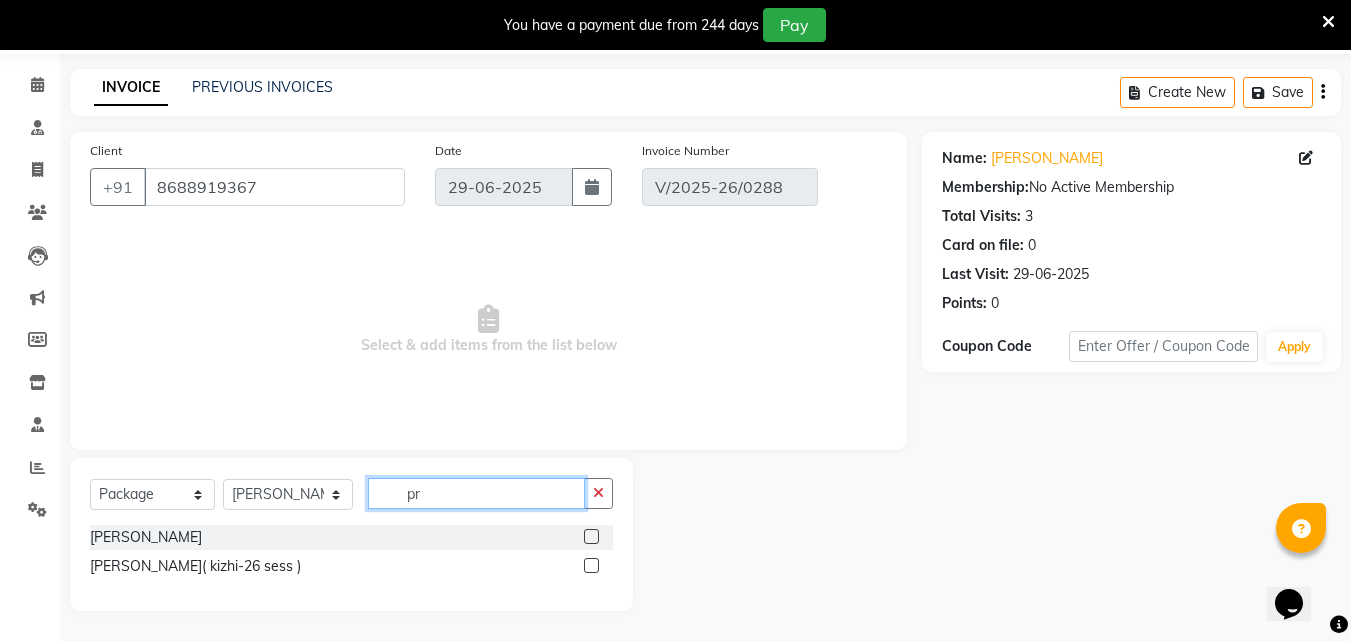 scroll, scrollTop: 68, scrollLeft: 0, axis: vertical 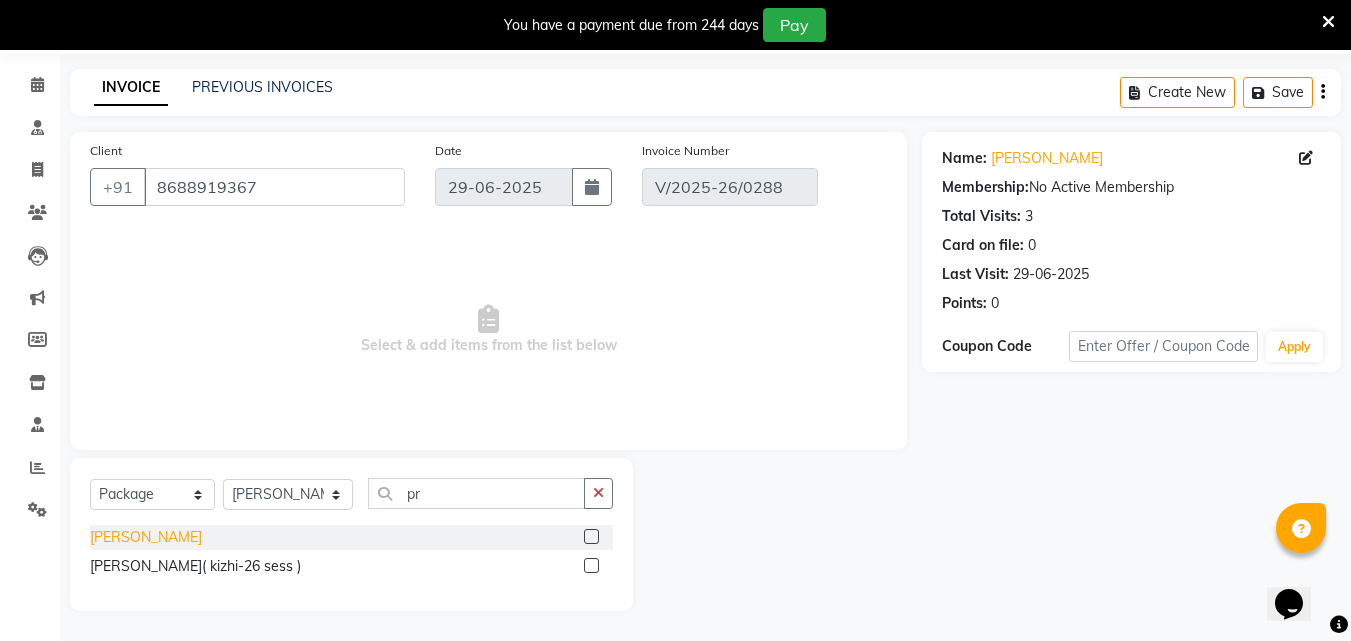 click on "[PERSON_NAME]" 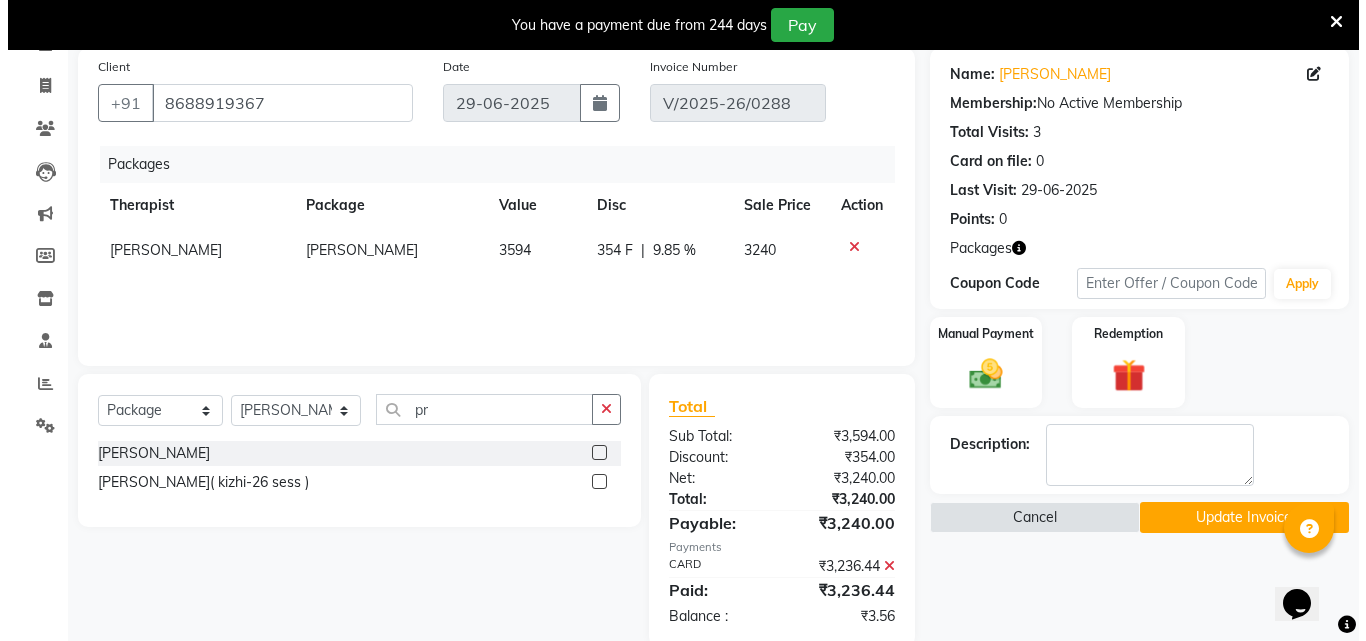 scroll, scrollTop: 154, scrollLeft: 0, axis: vertical 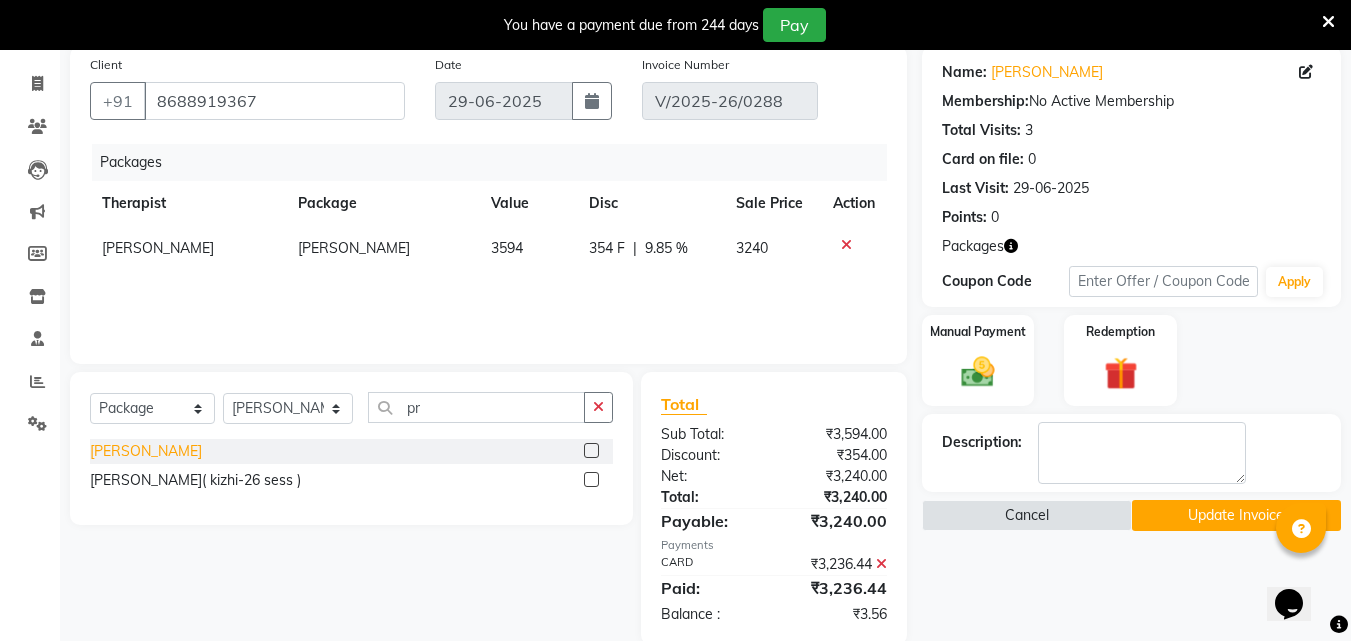click on "[PERSON_NAME]" 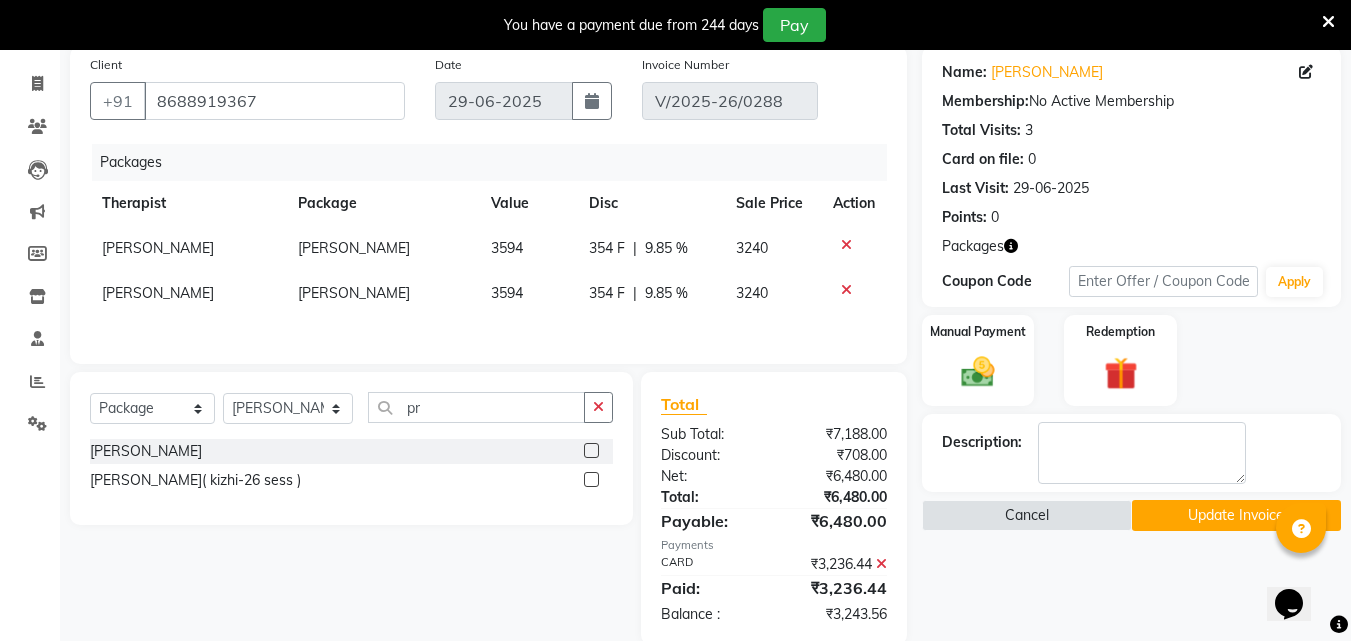 click 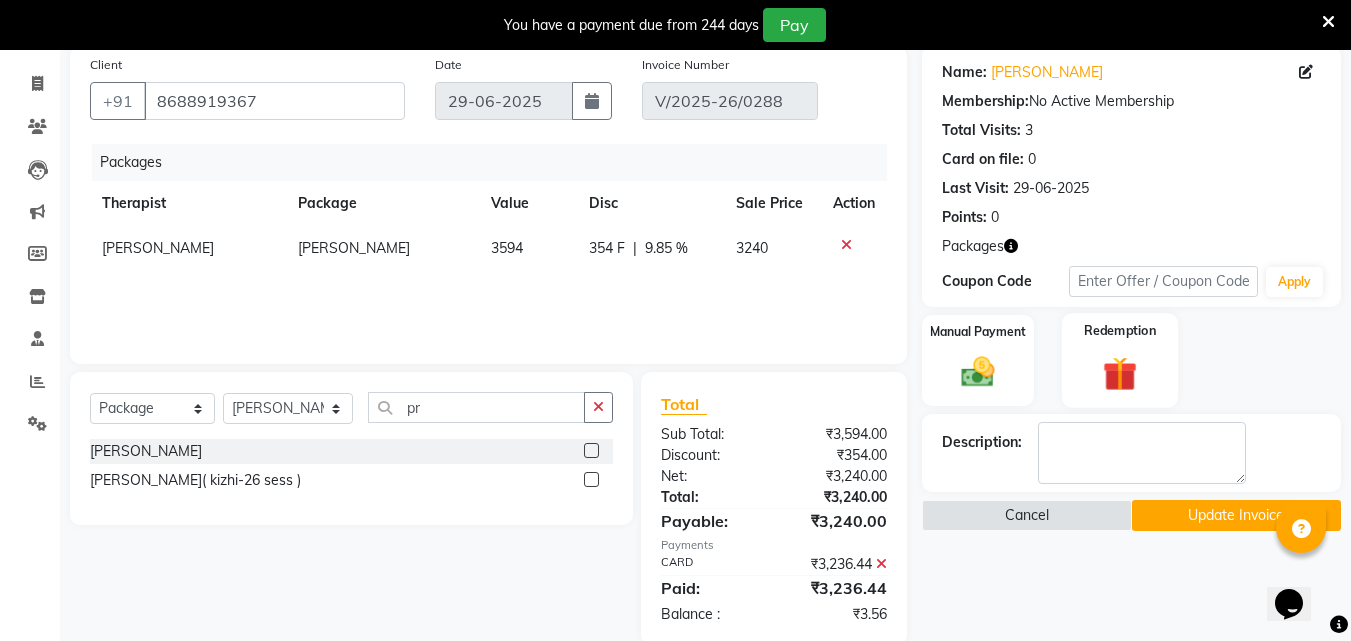 click 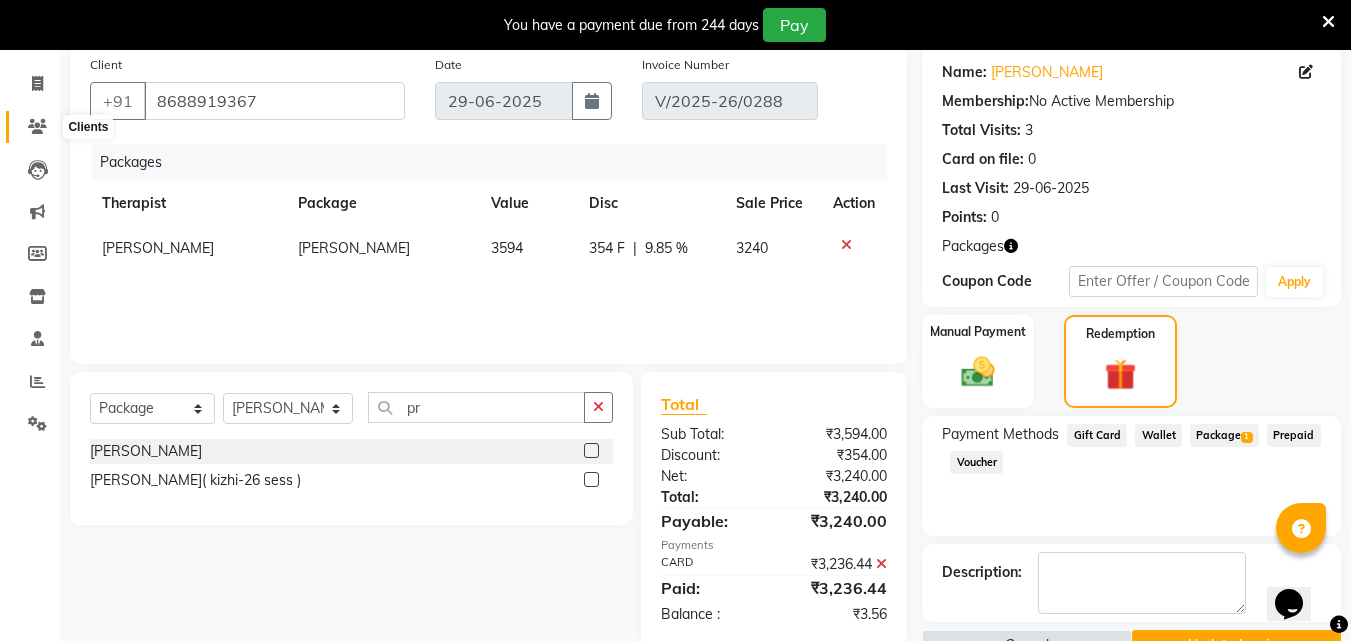 click 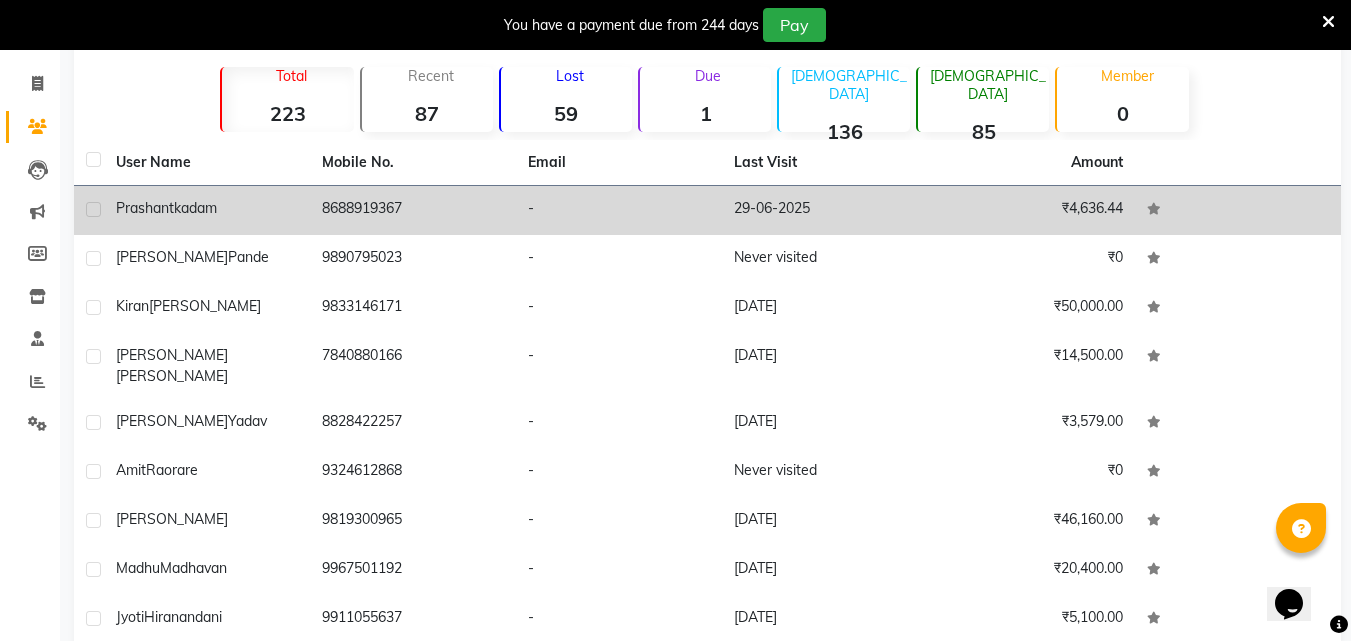 click on "kadam" 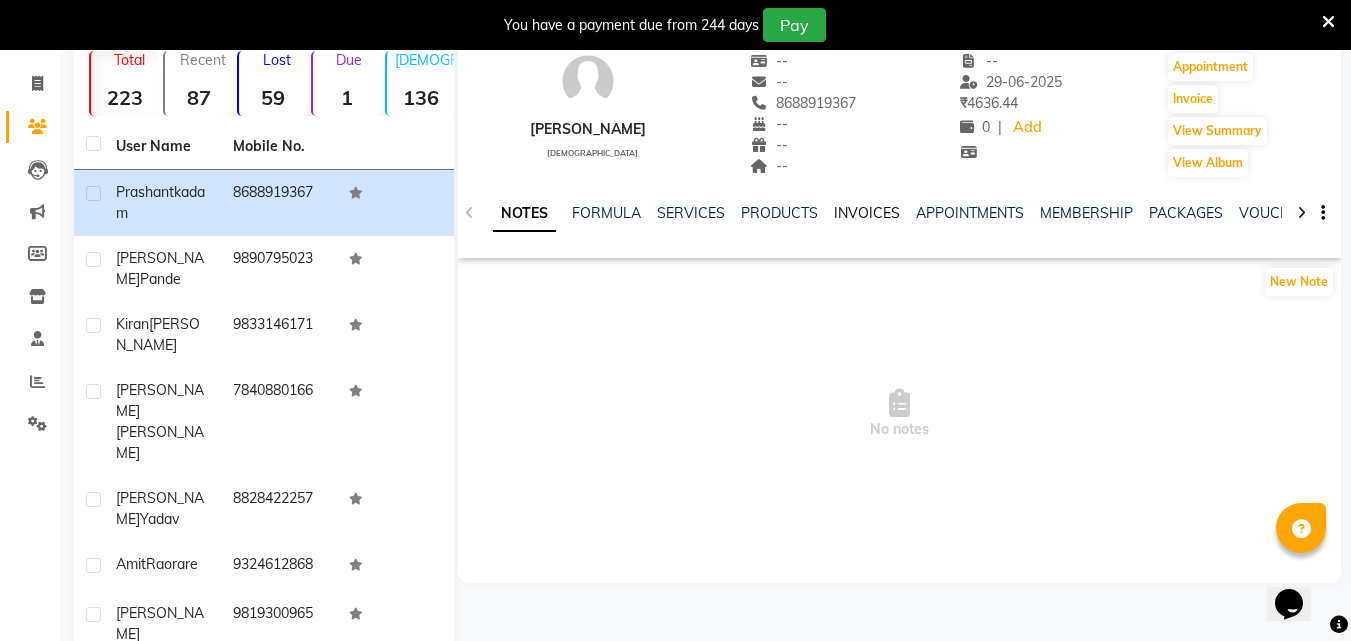 click on "INVOICES" 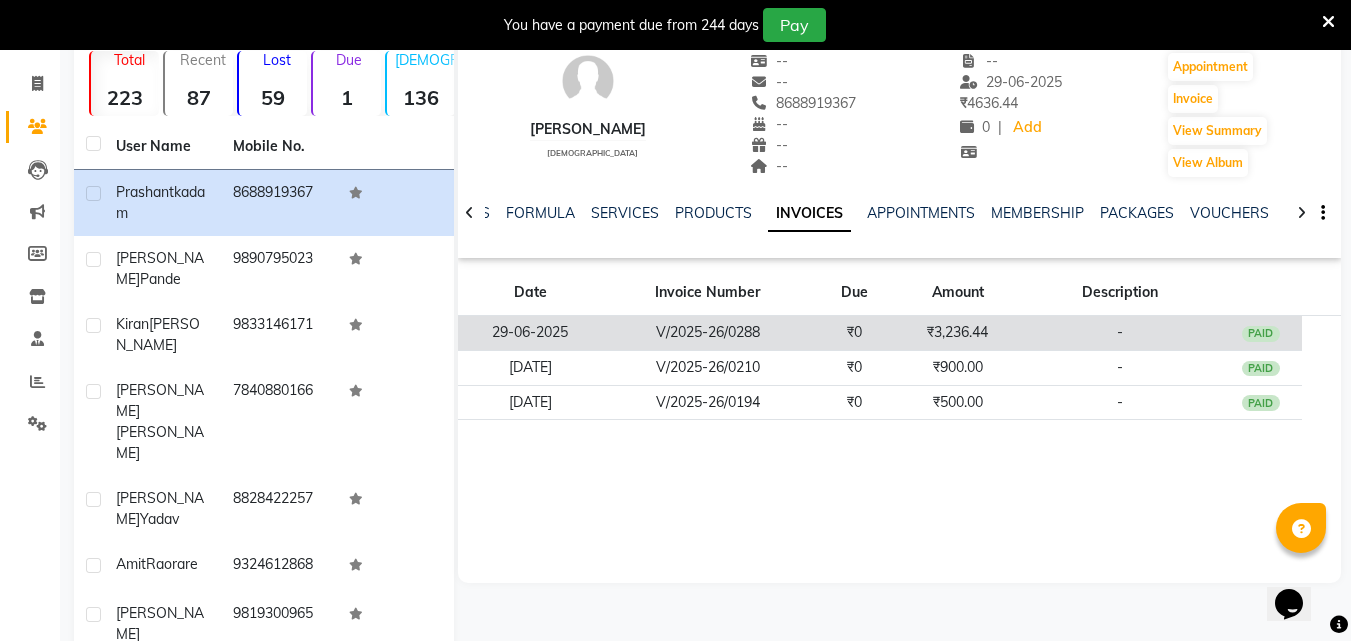 click on "PAID" 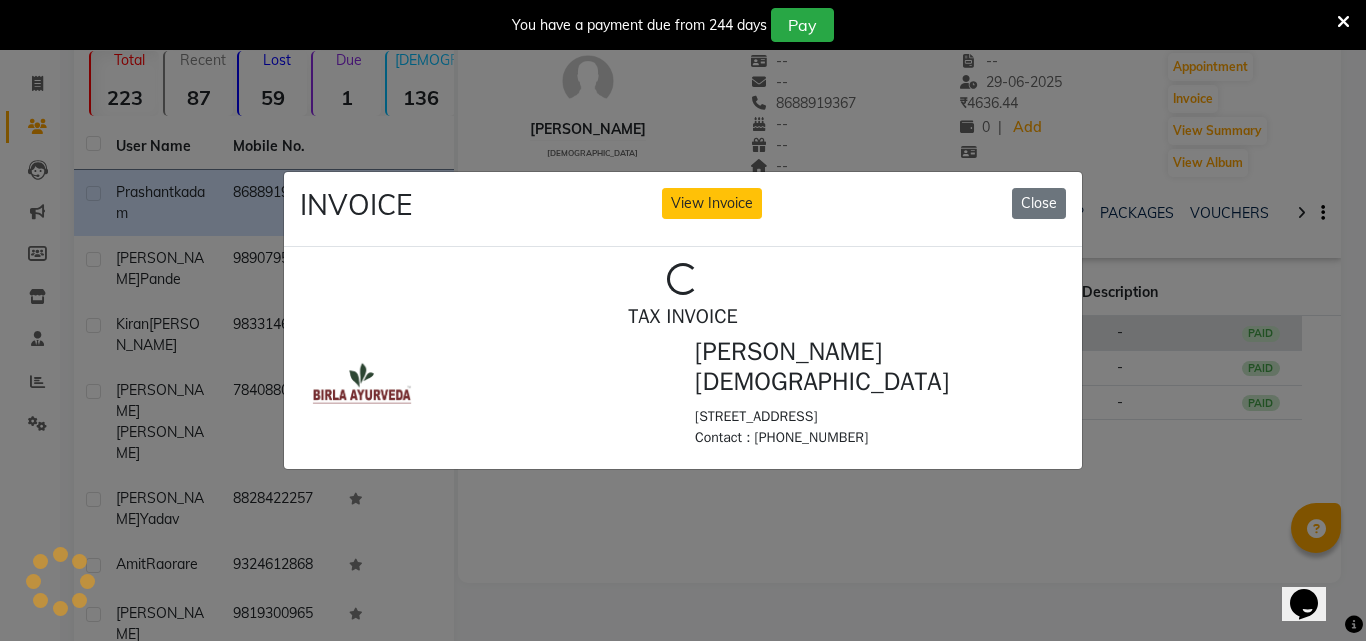 scroll, scrollTop: 0, scrollLeft: 0, axis: both 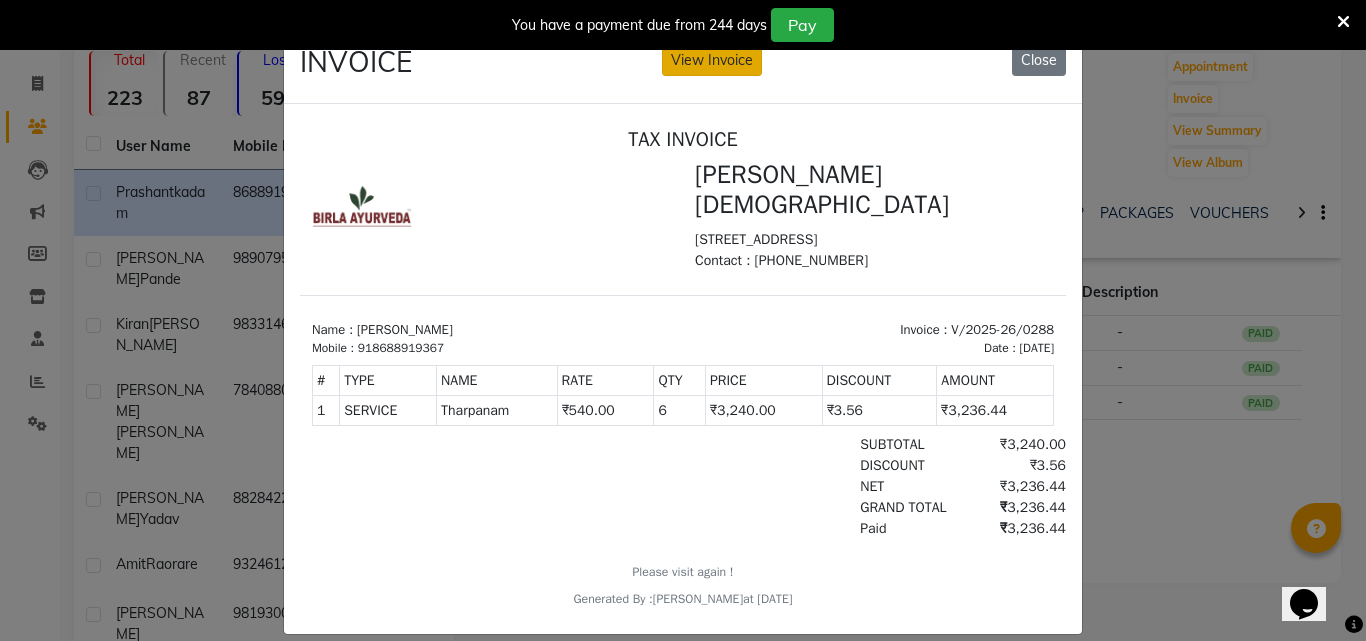 click on "View Invoice" 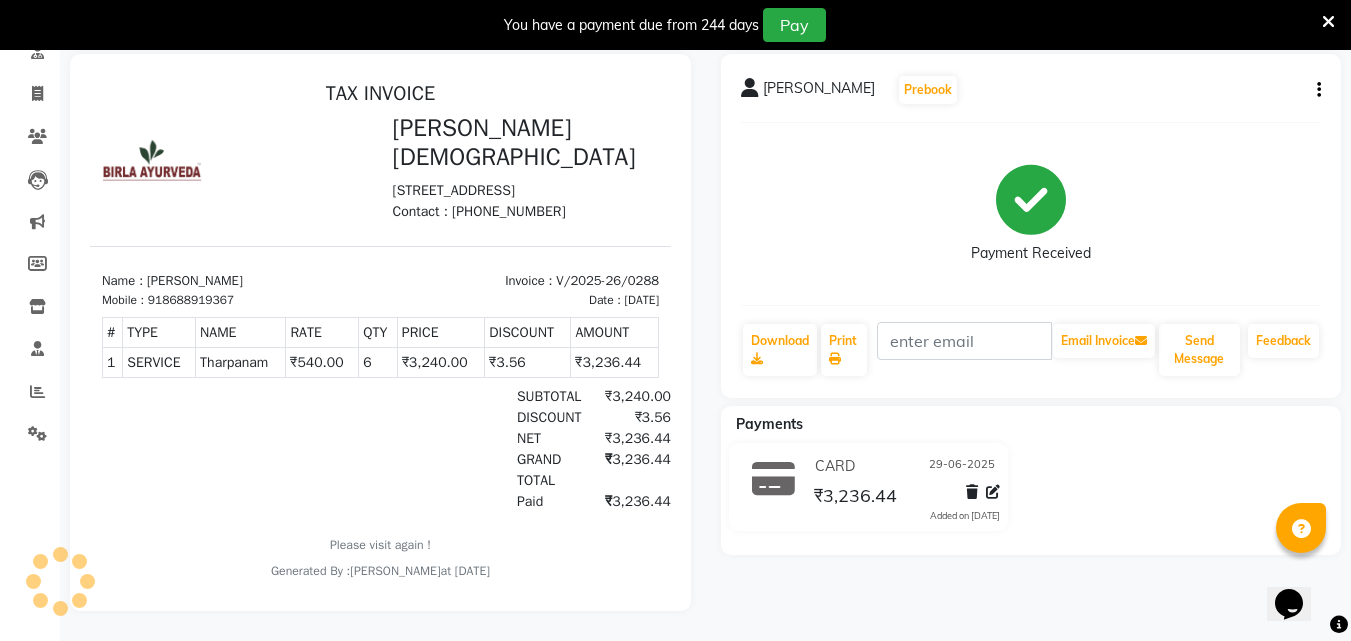 scroll, scrollTop: 0, scrollLeft: 0, axis: both 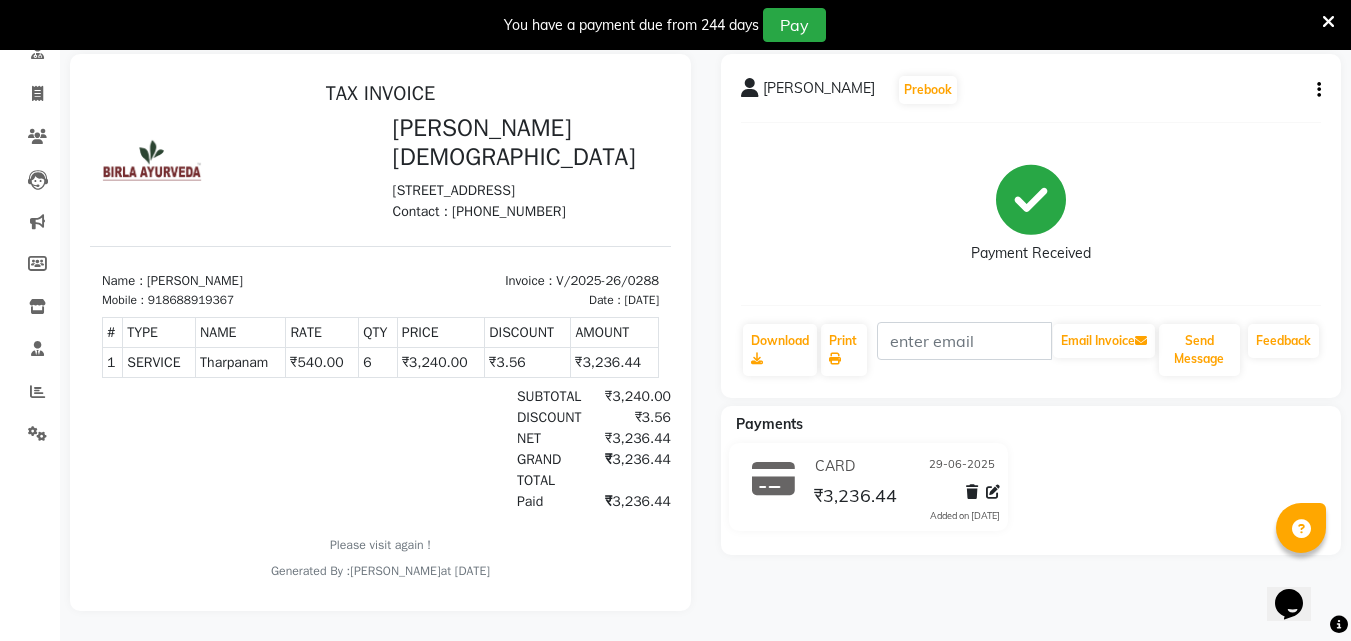click on "[PERSON_NAME]  Prebook" 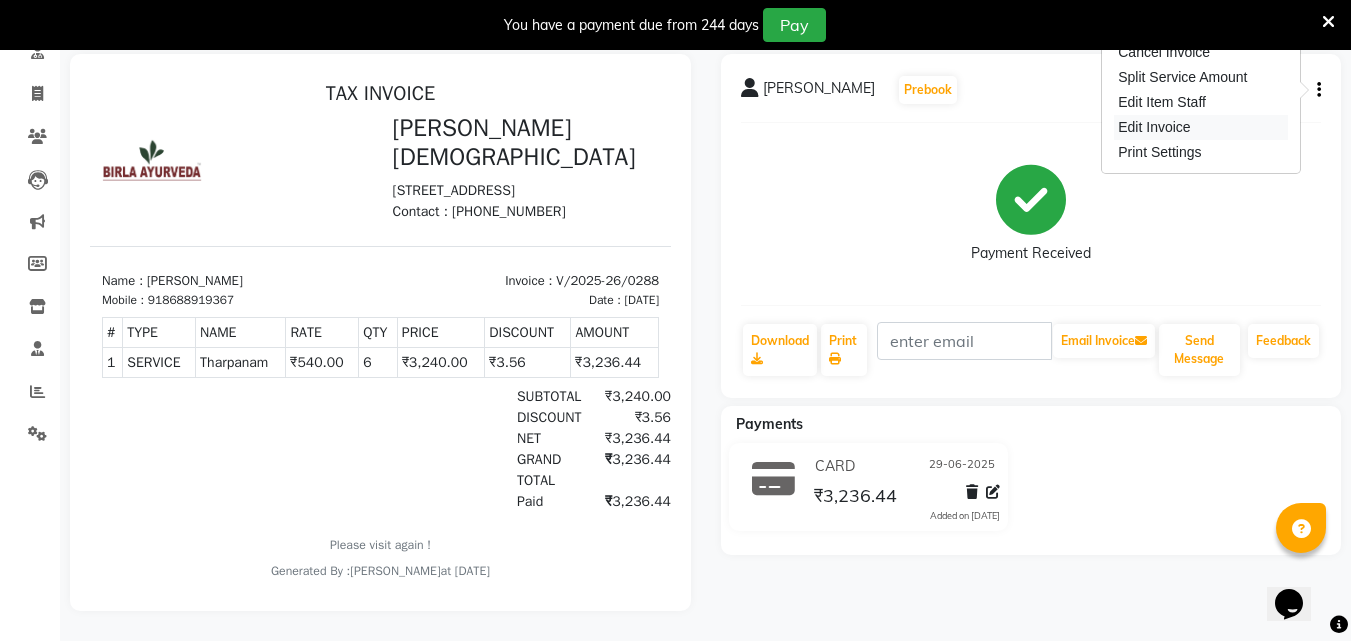 click on "Edit Invoice" at bounding box center [1201, 127] 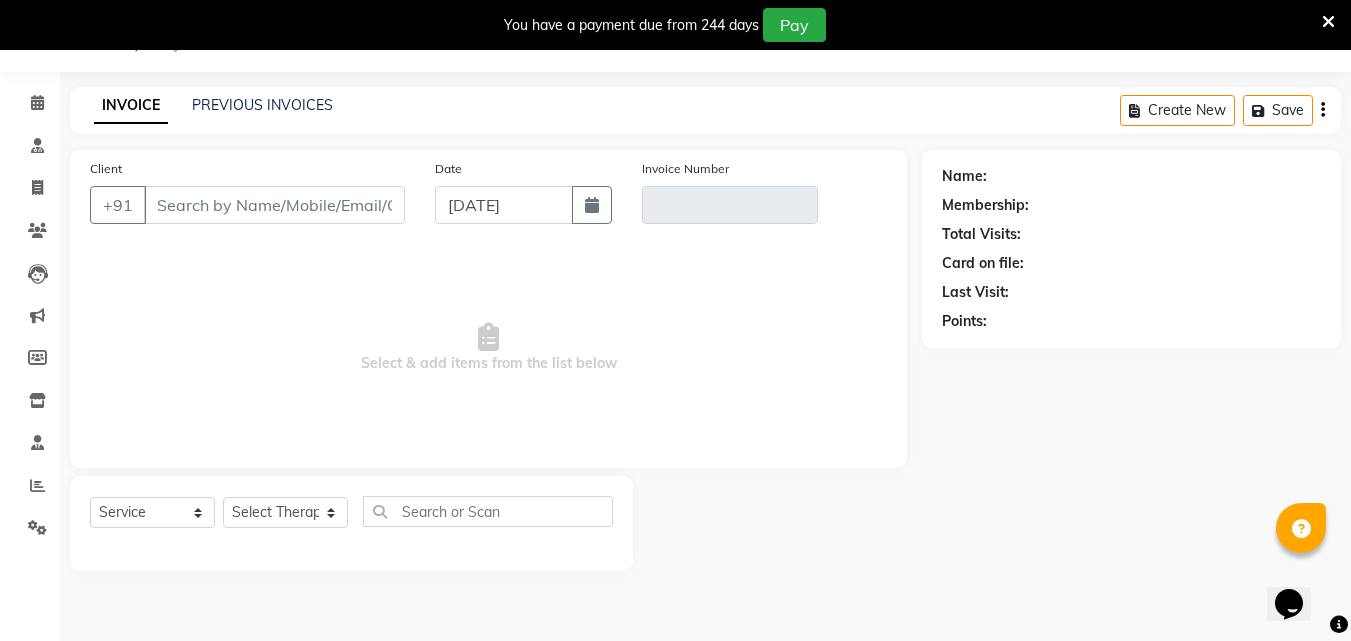 scroll, scrollTop: 154, scrollLeft: 0, axis: vertical 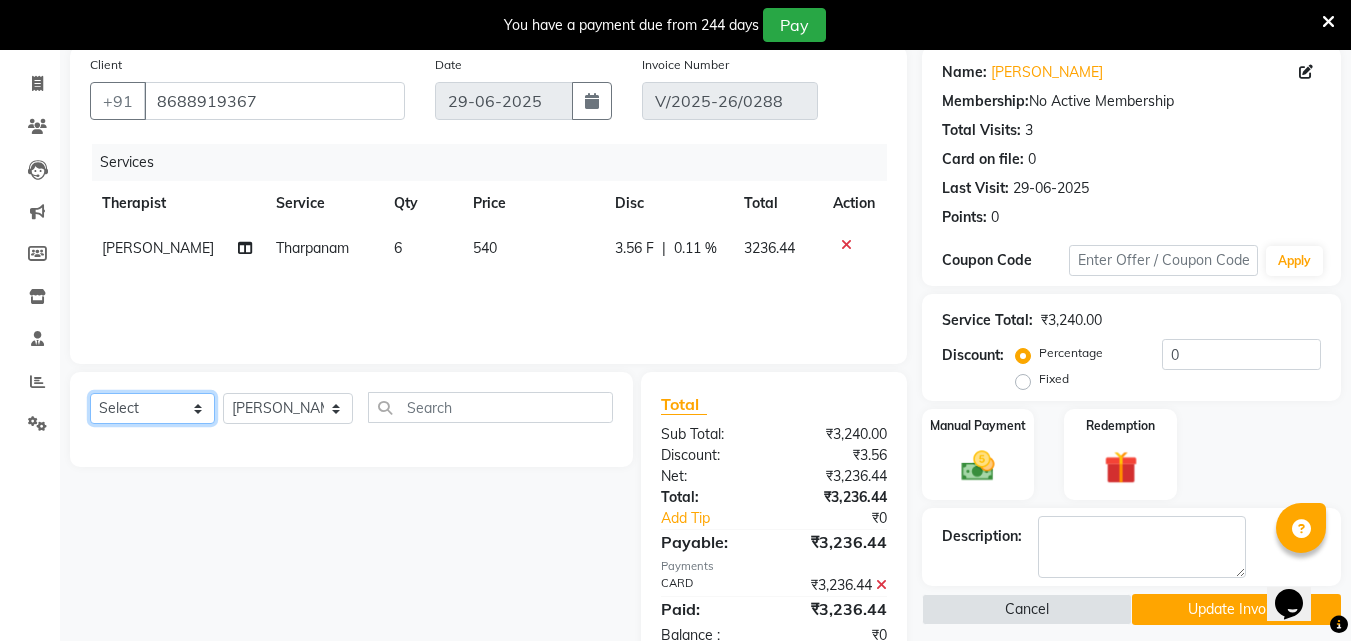 click on "Select  Service  Product  Membership  Package Voucher Prepaid Gift Card" 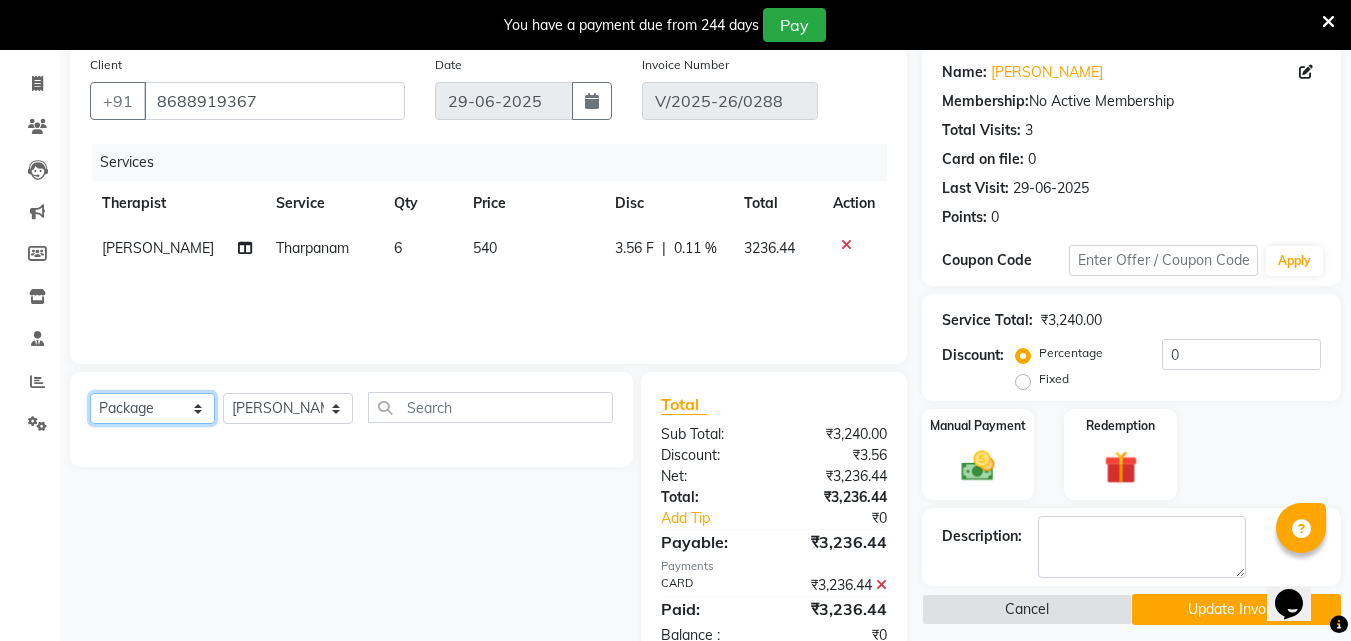 click on "Select  Service  Product  Membership  Package Voucher Prepaid Gift Card" 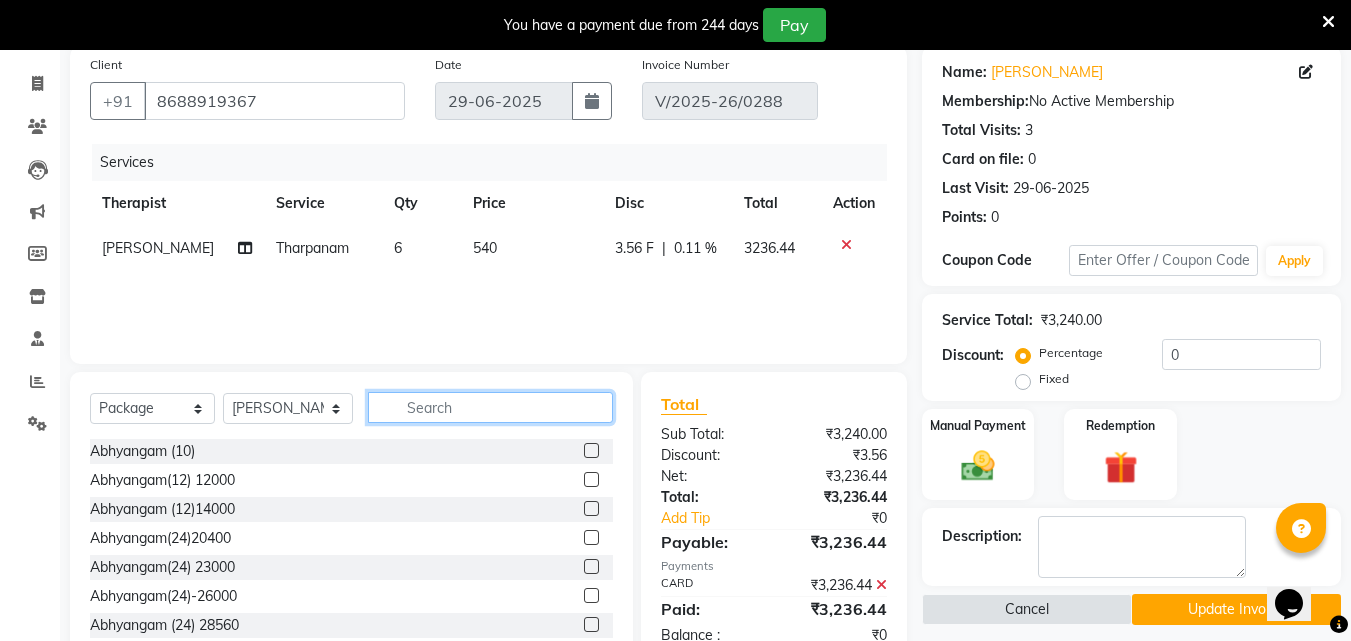 click 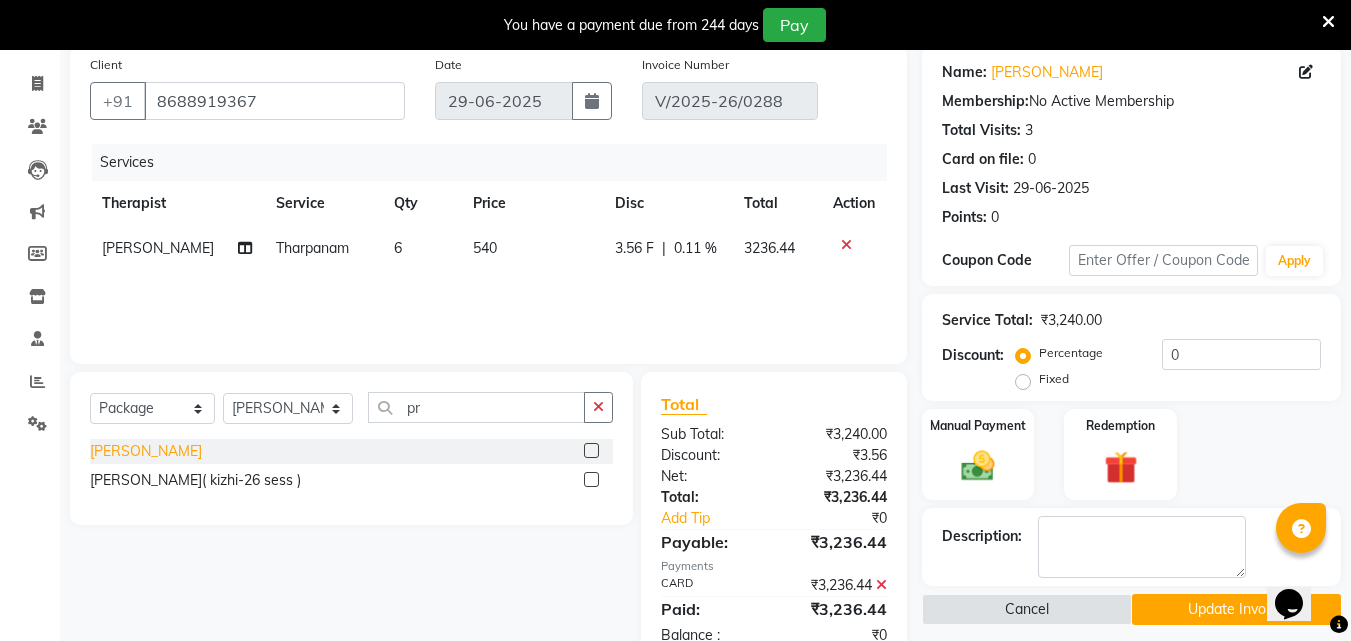 click on "[PERSON_NAME]" 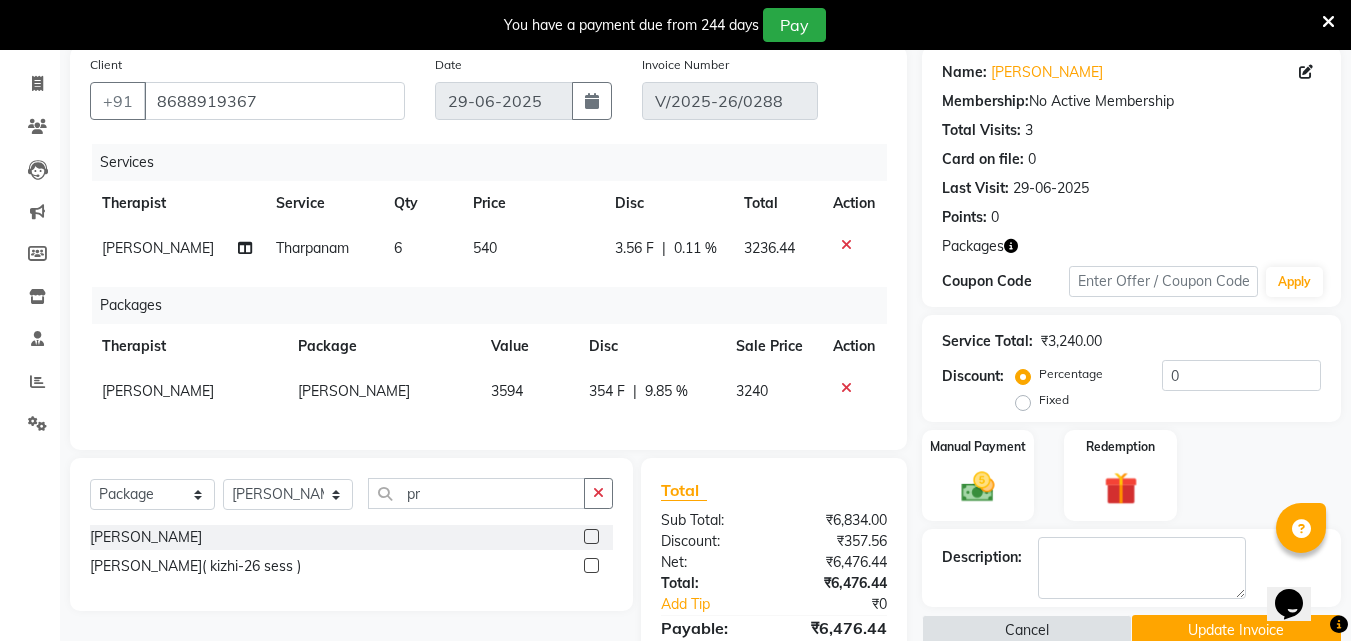 click 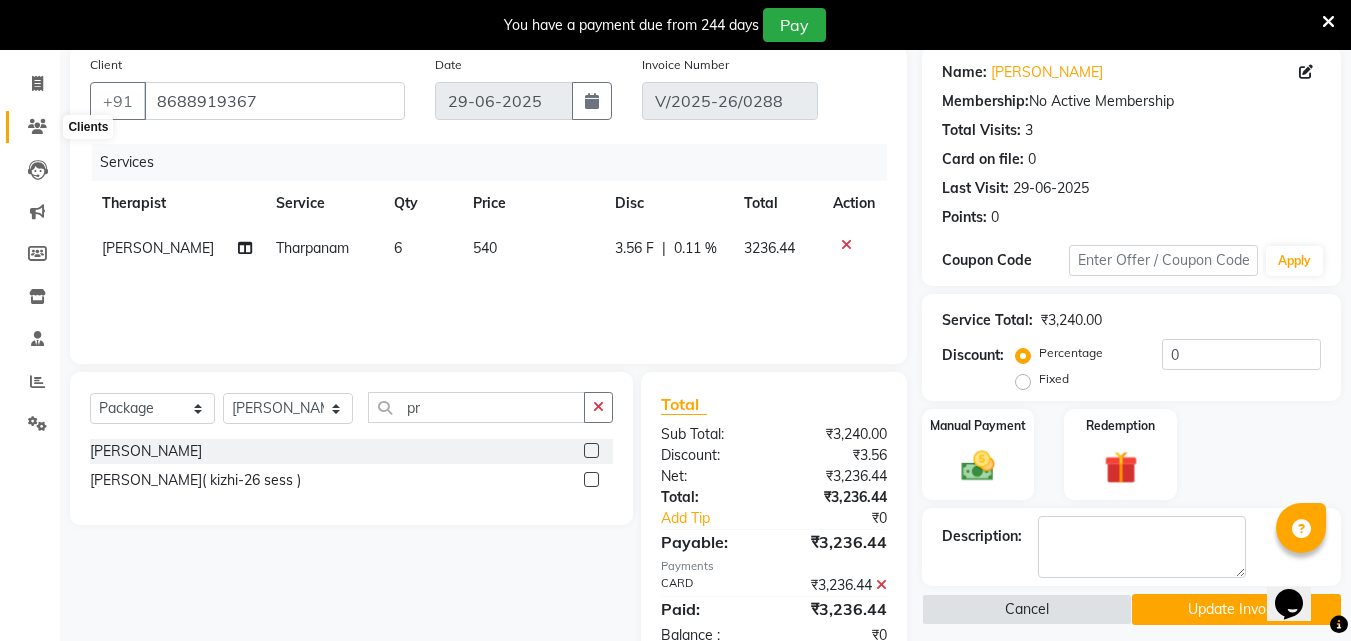 click 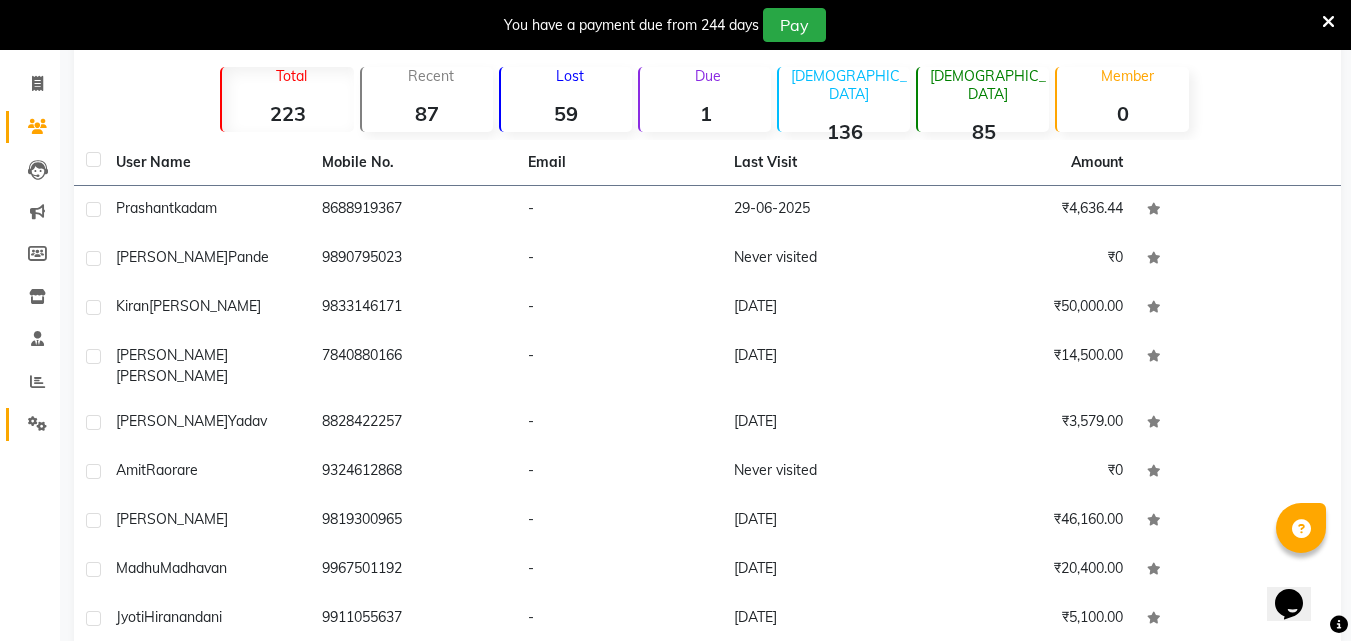 click 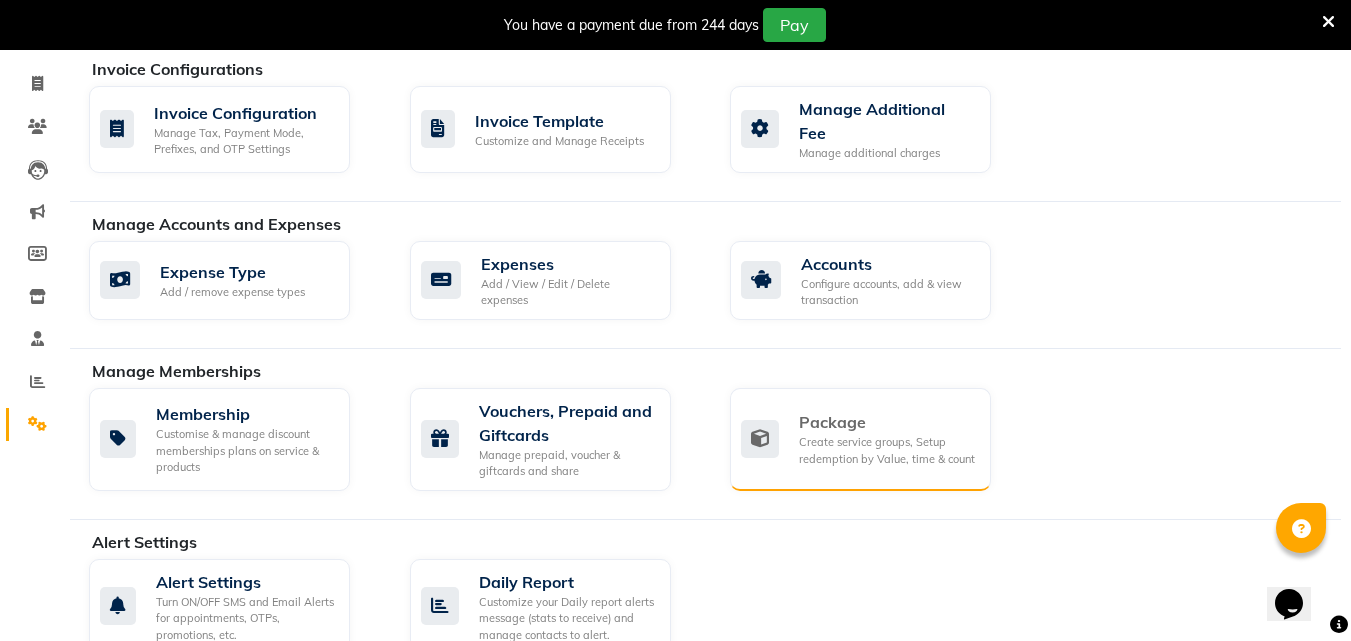 click on "Create service groups, Setup redemption by Value, time & count" 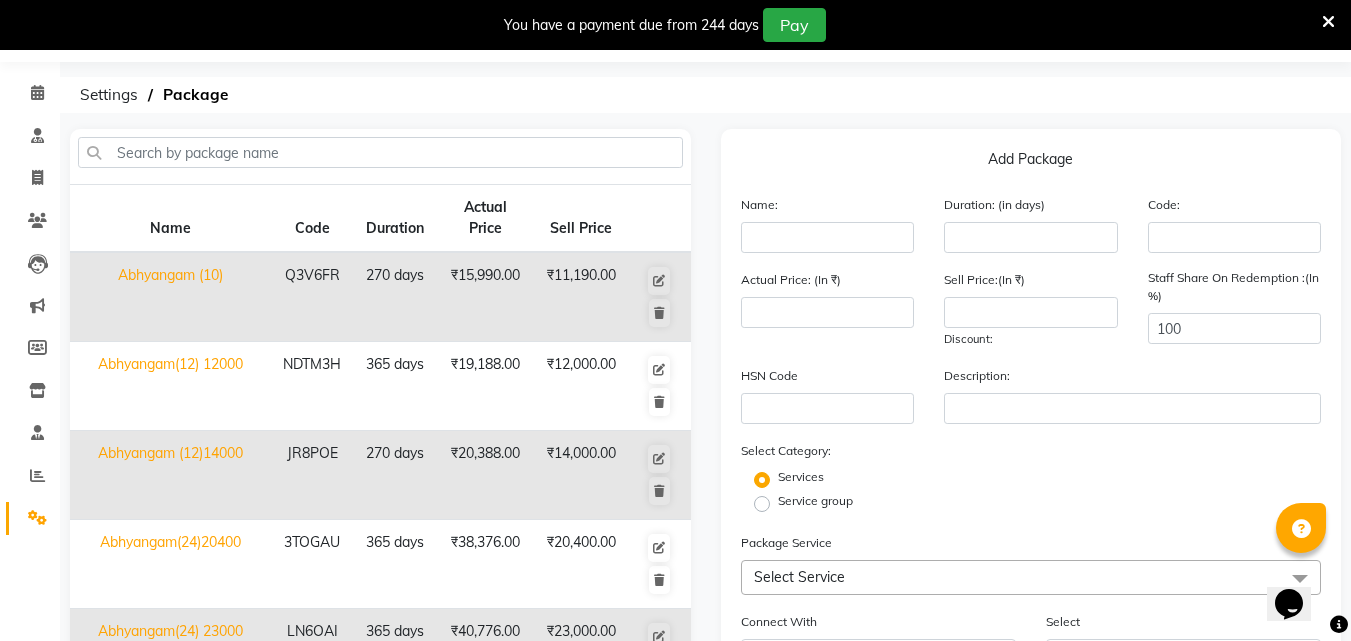 scroll, scrollTop: 0, scrollLeft: 0, axis: both 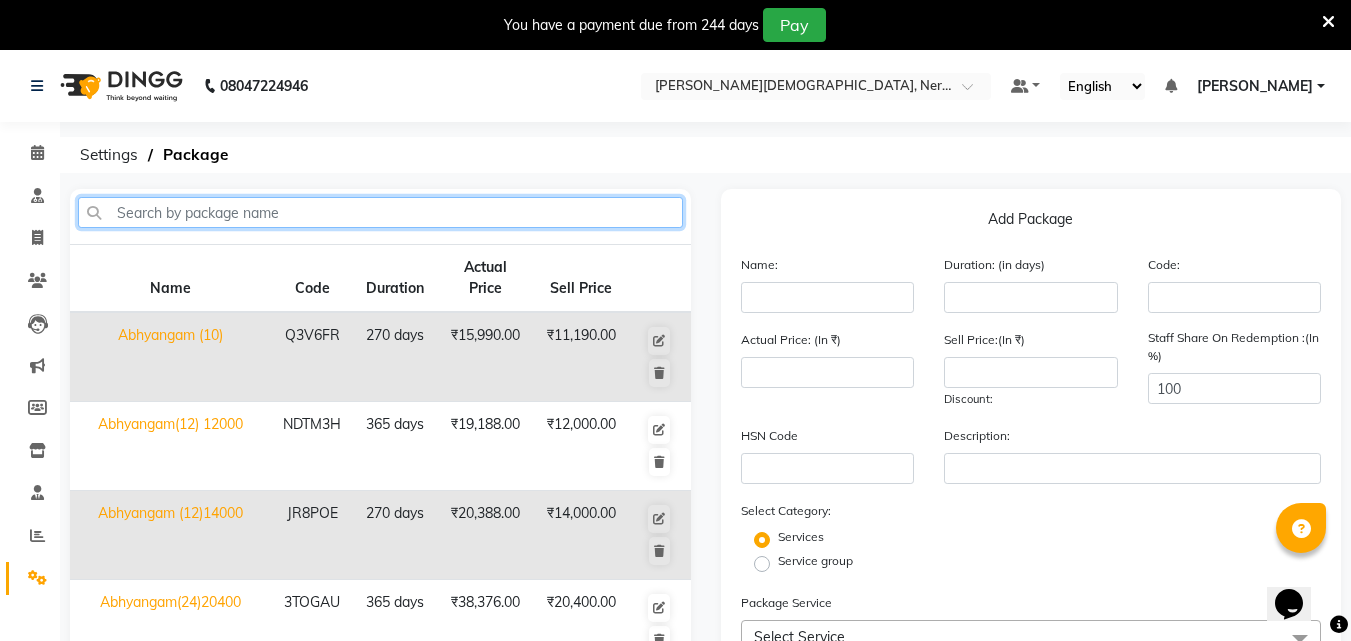 click 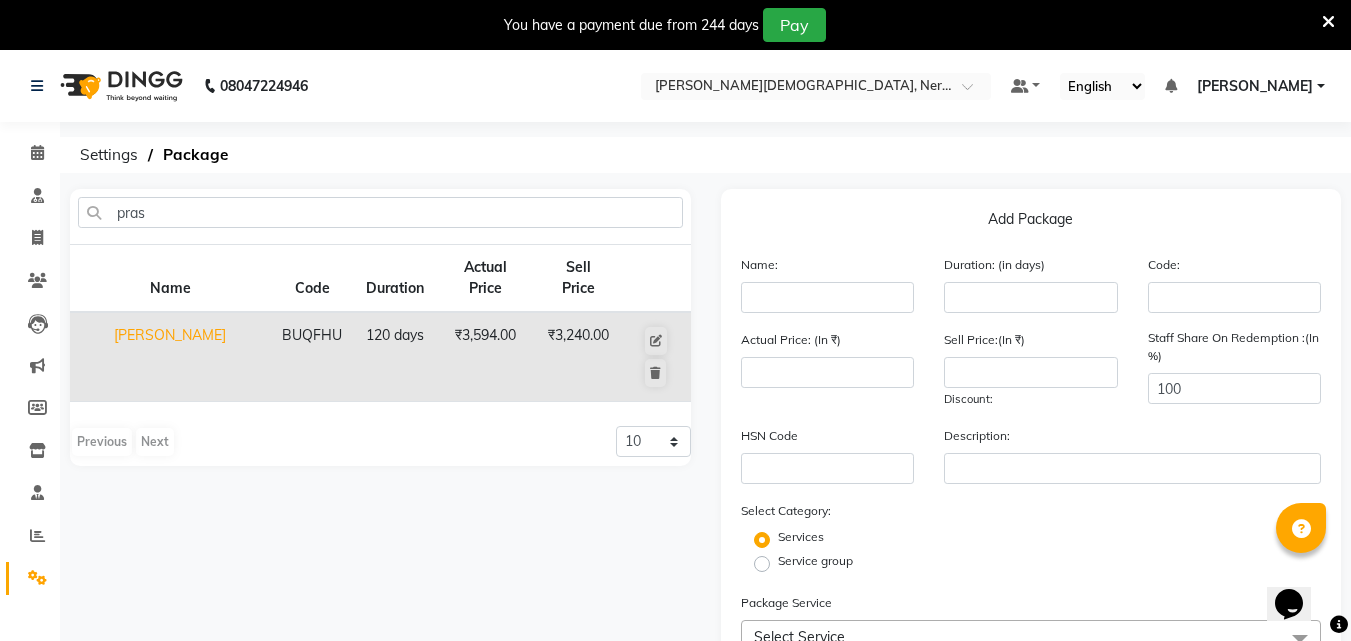 click on "[PERSON_NAME]" 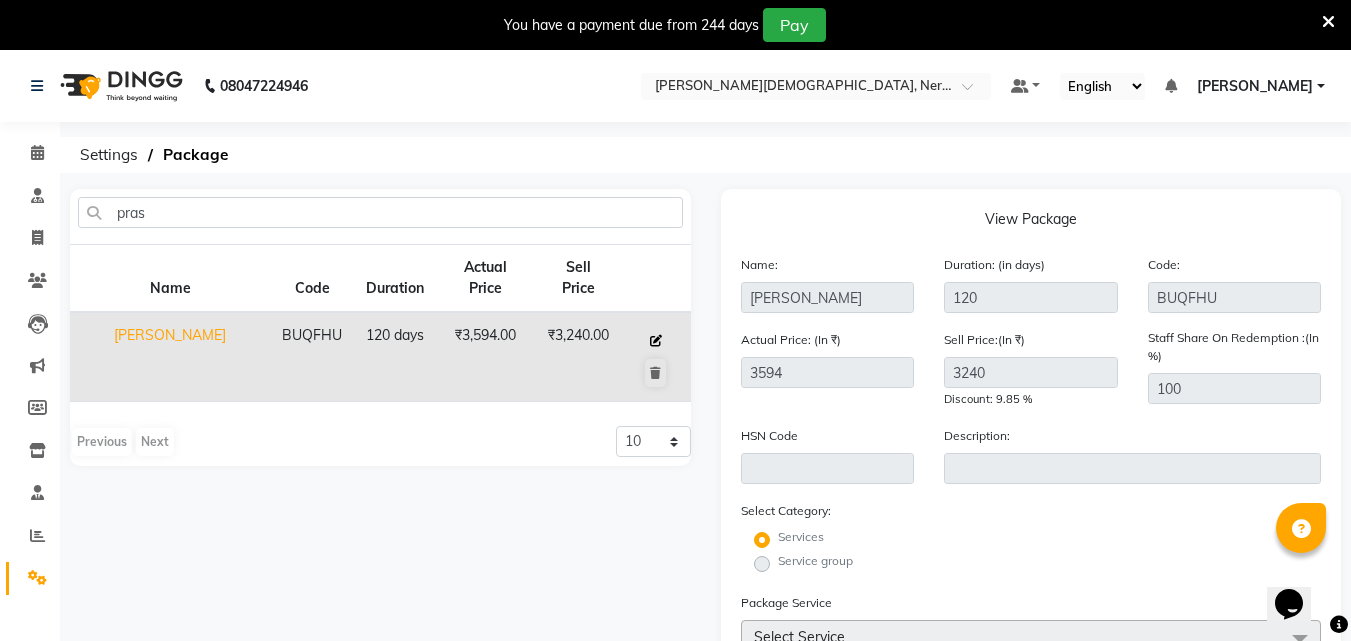 click 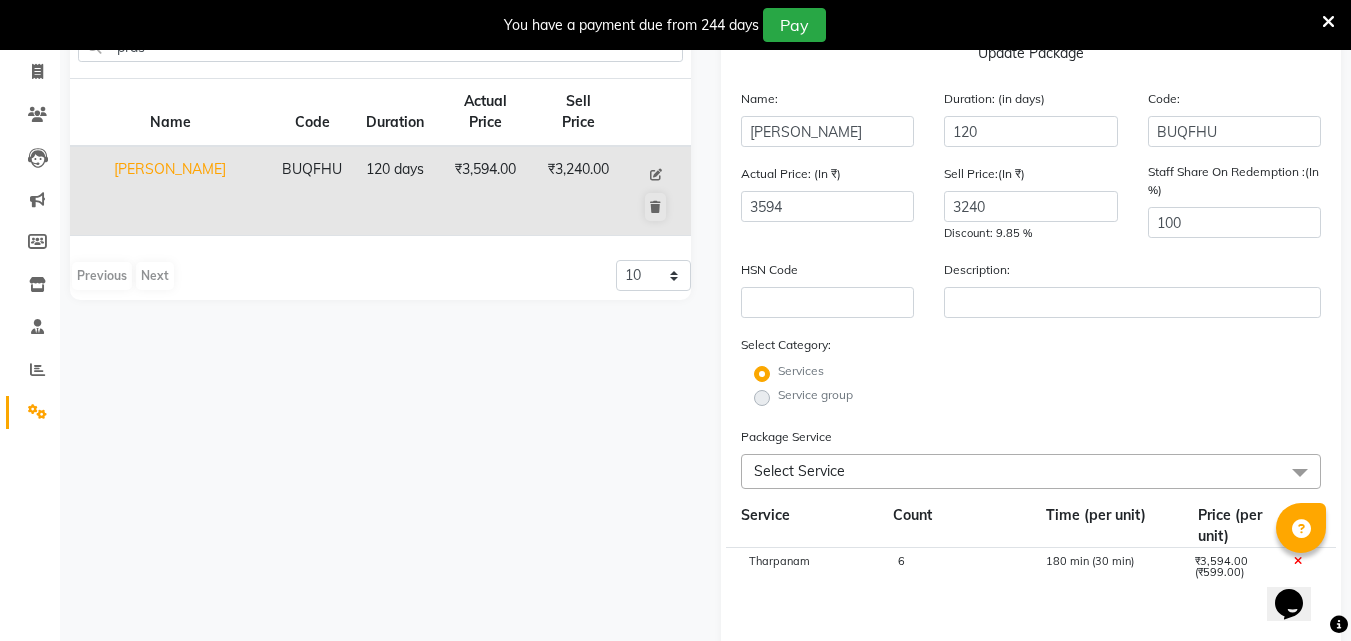 scroll, scrollTop: 168, scrollLeft: 0, axis: vertical 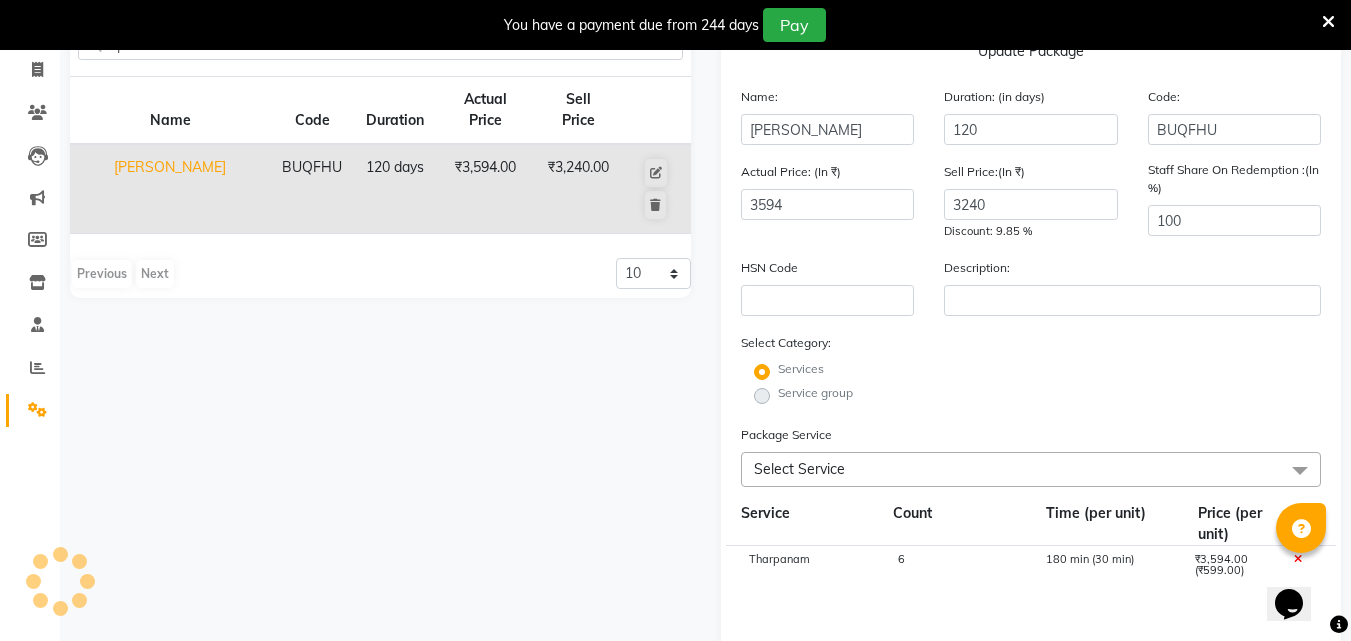 click on "Select Service" 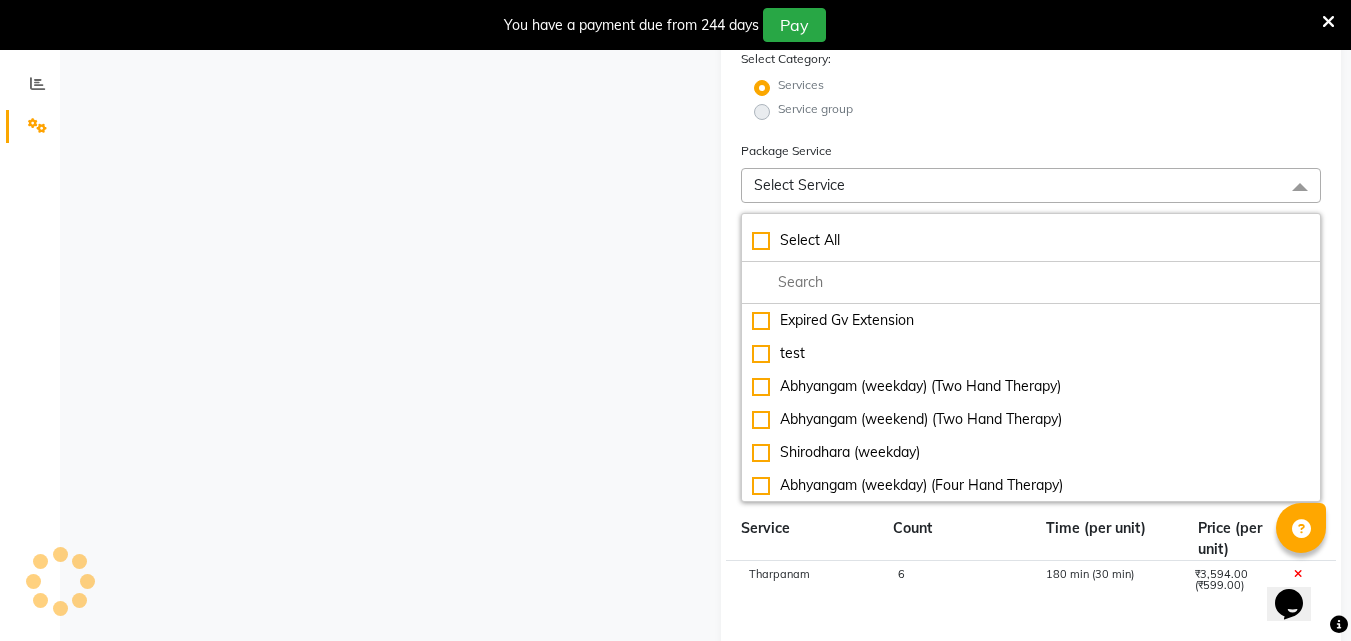 scroll, scrollTop: 462, scrollLeft: 0, axis: vertical 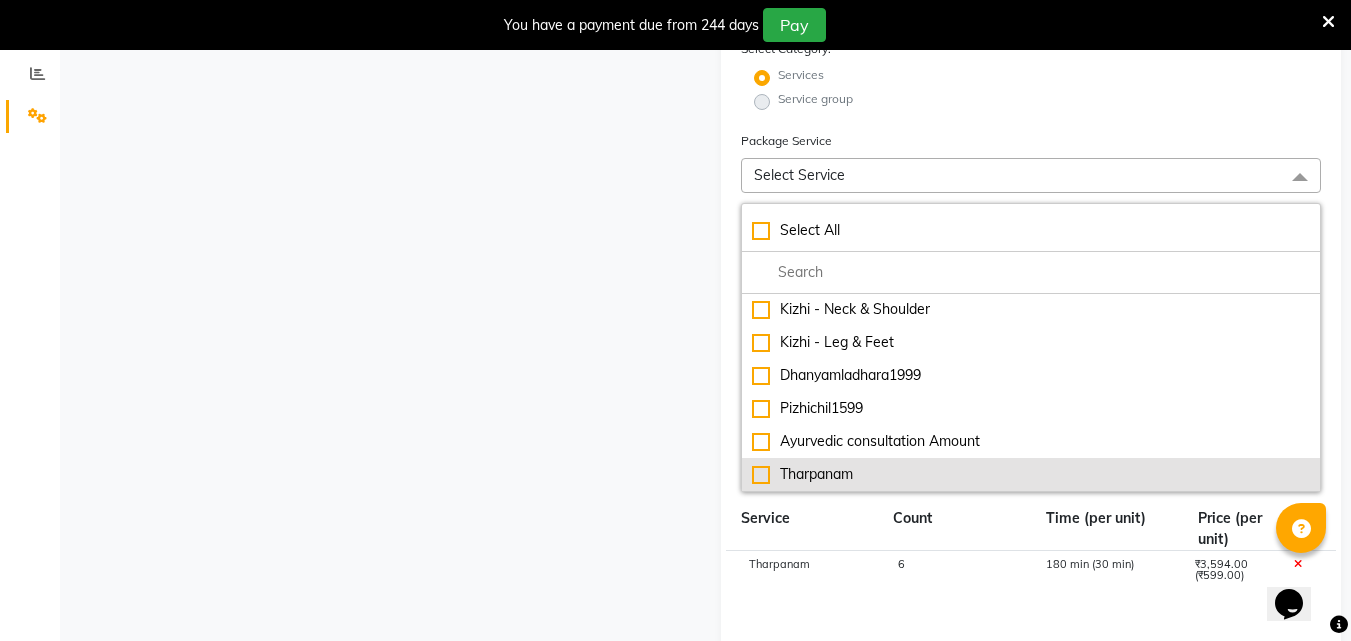 click on "Tharpanam" 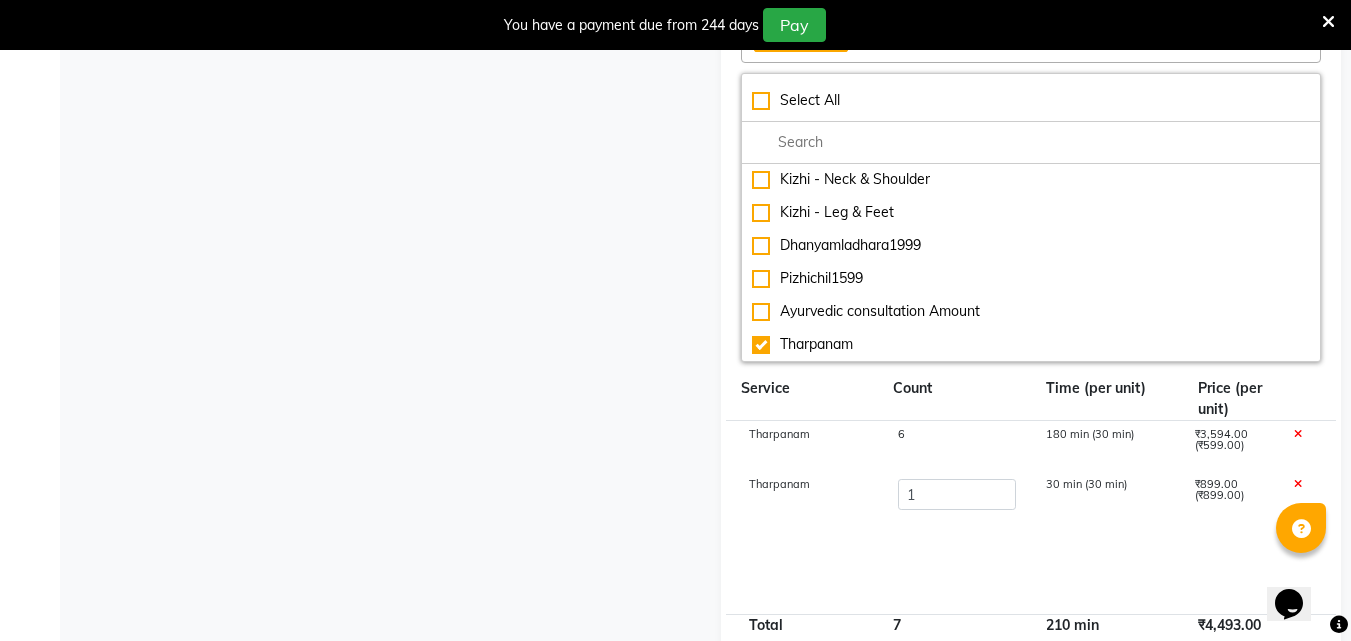 scroll, scrollTop: 618, scrollLeft: 0, axis: vertical 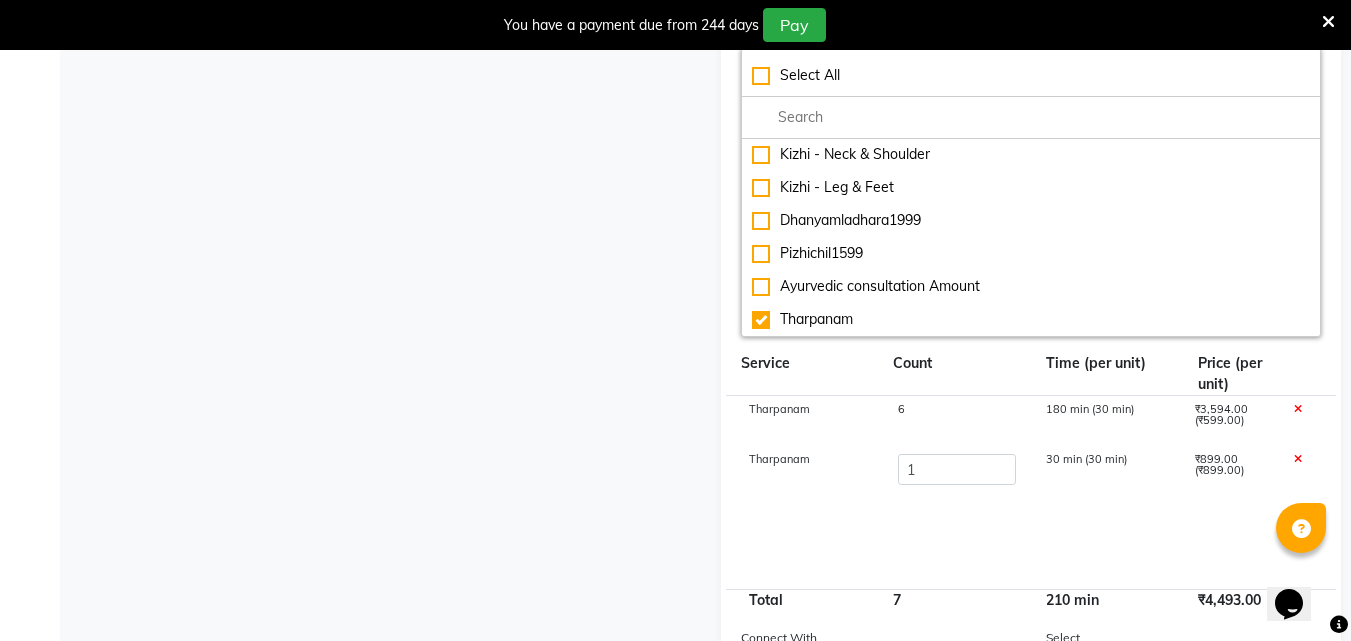 click 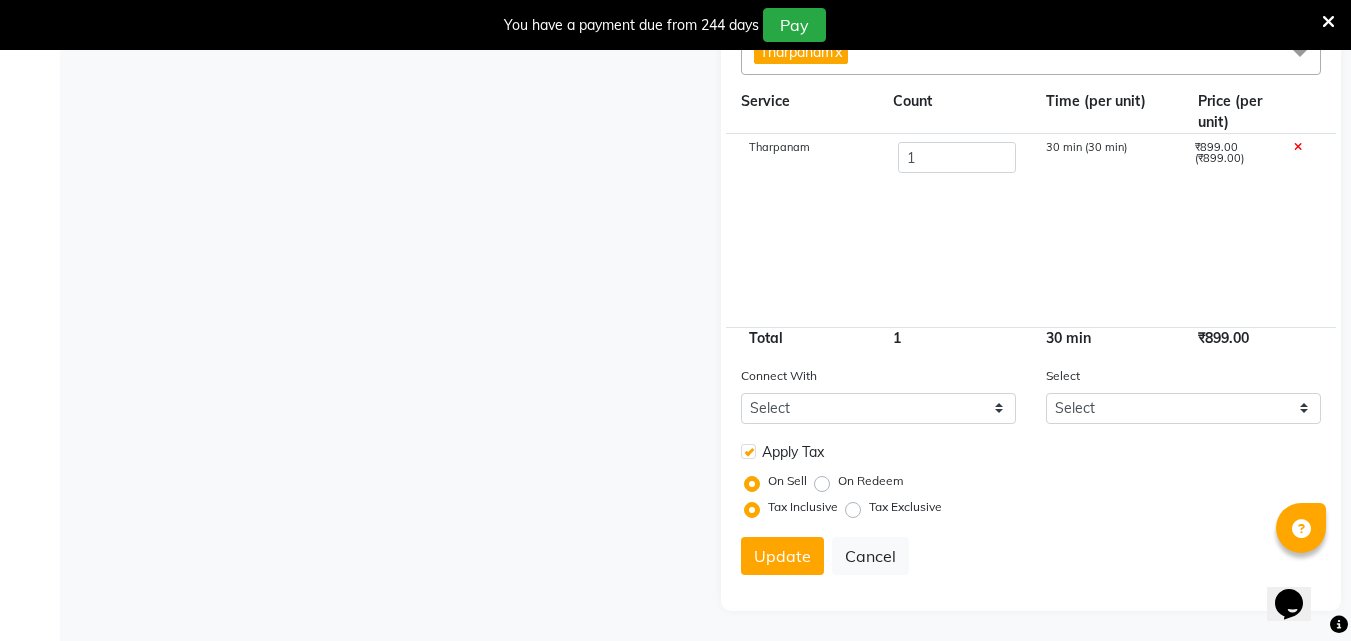scroll, scrollTop: 586, scrollLeft: 0, axis: vertical 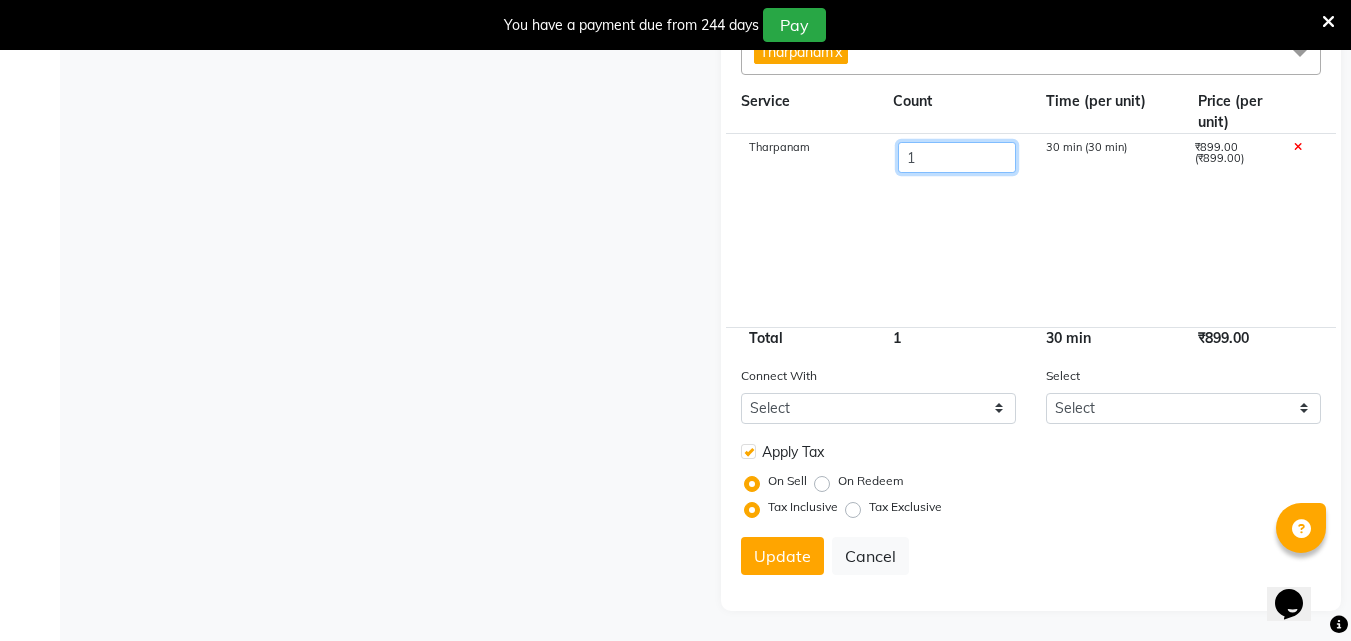 drag, startPoint x: 928, startPoint y: 149, endPoint x: 916, endPoint y: 152, distance: 12.369317 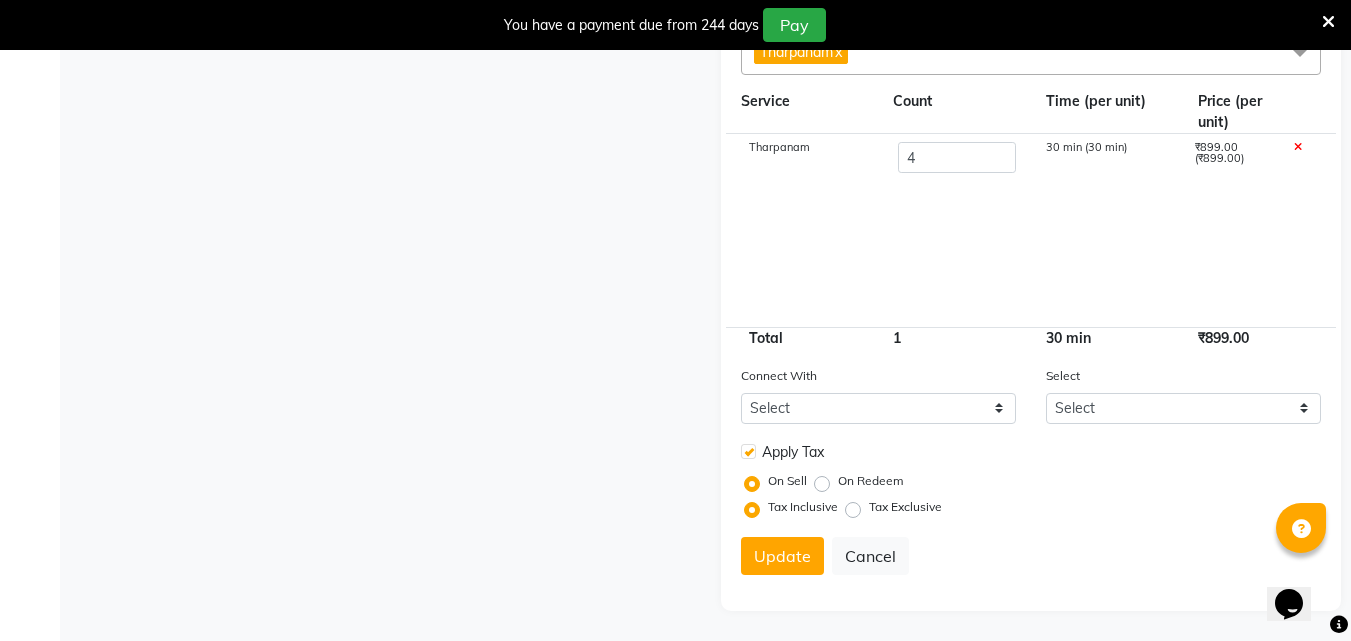 click on "Tharpanam 4 30 min (30 min) ₹899.00 (₹899.00)" 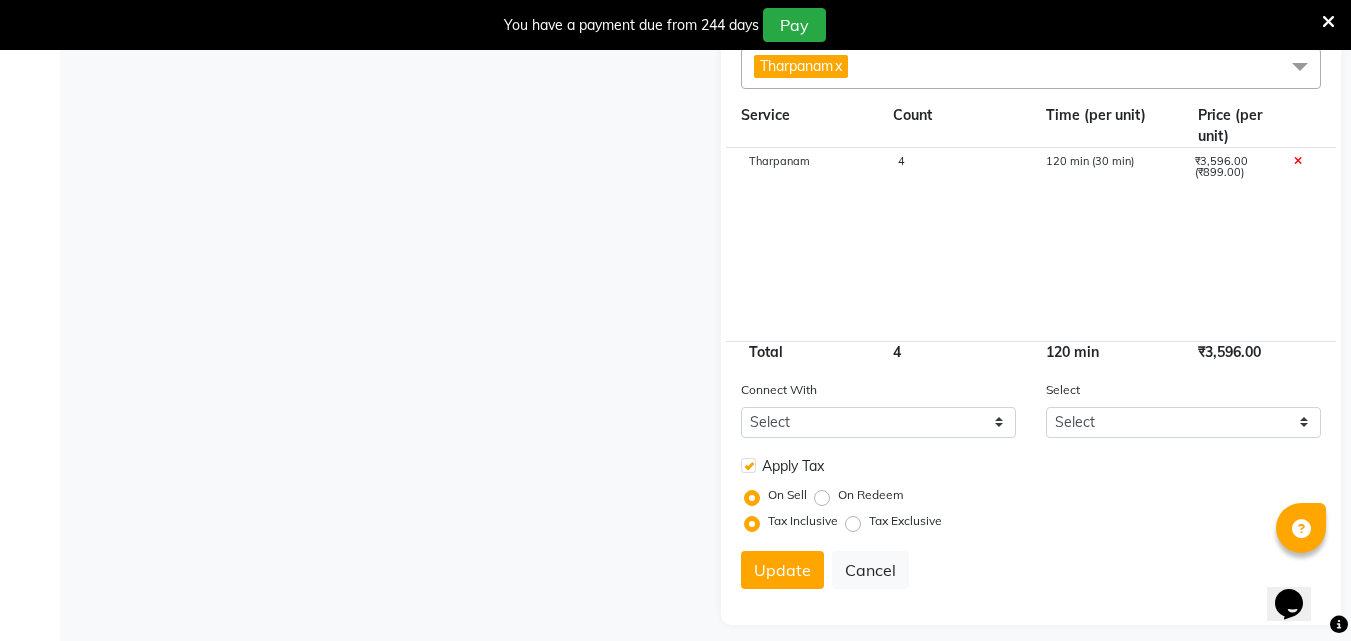 scroll, scrollTop: 586, scrollLeft: 0, axis: vertical 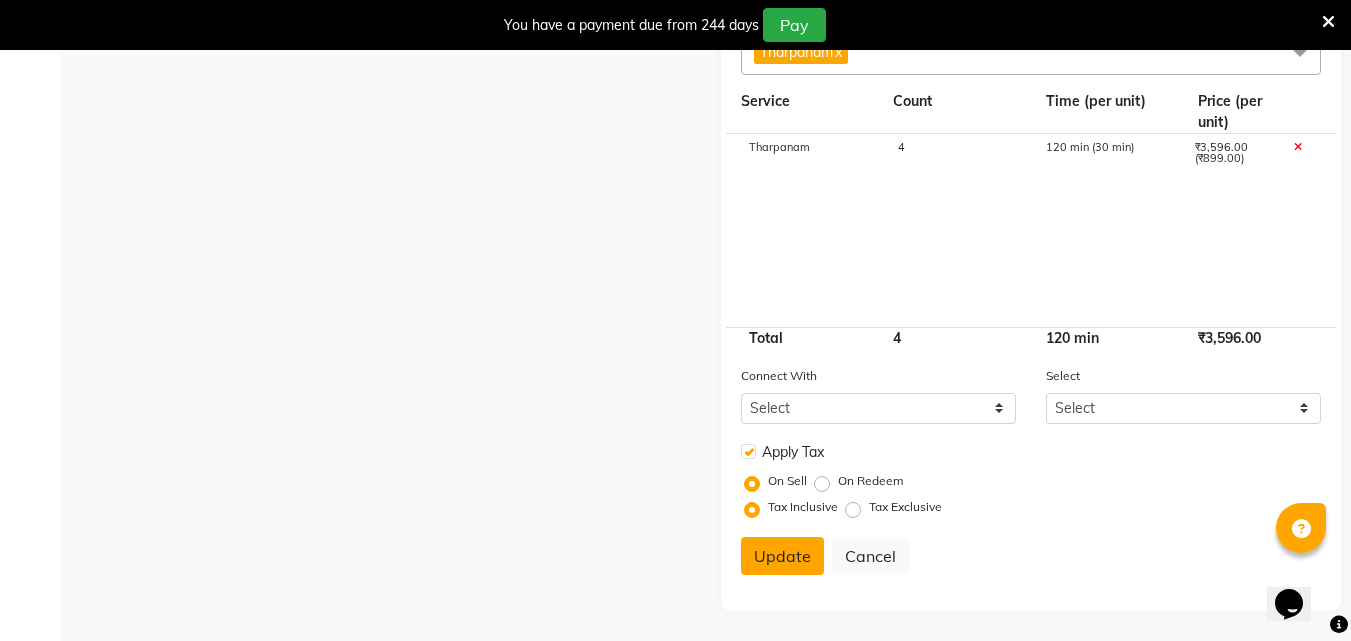 click on "Update" 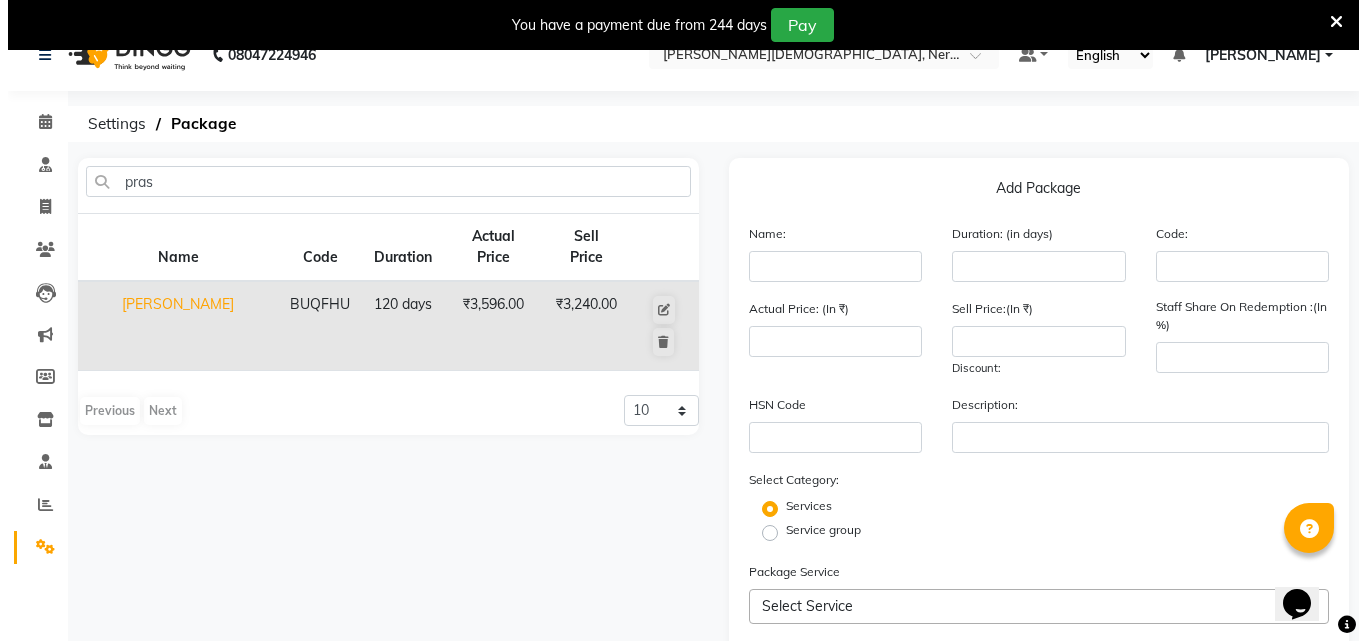 scroll, scrollTop: 0, scrollLeft: 0, axis: both 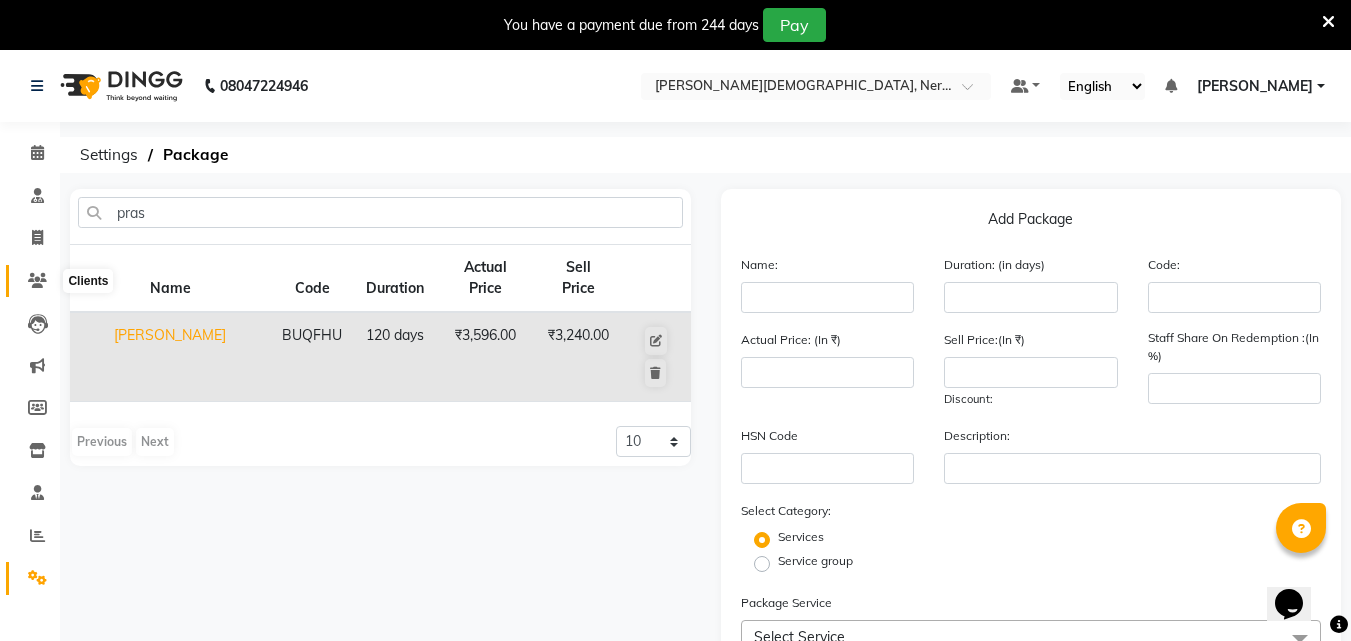 click 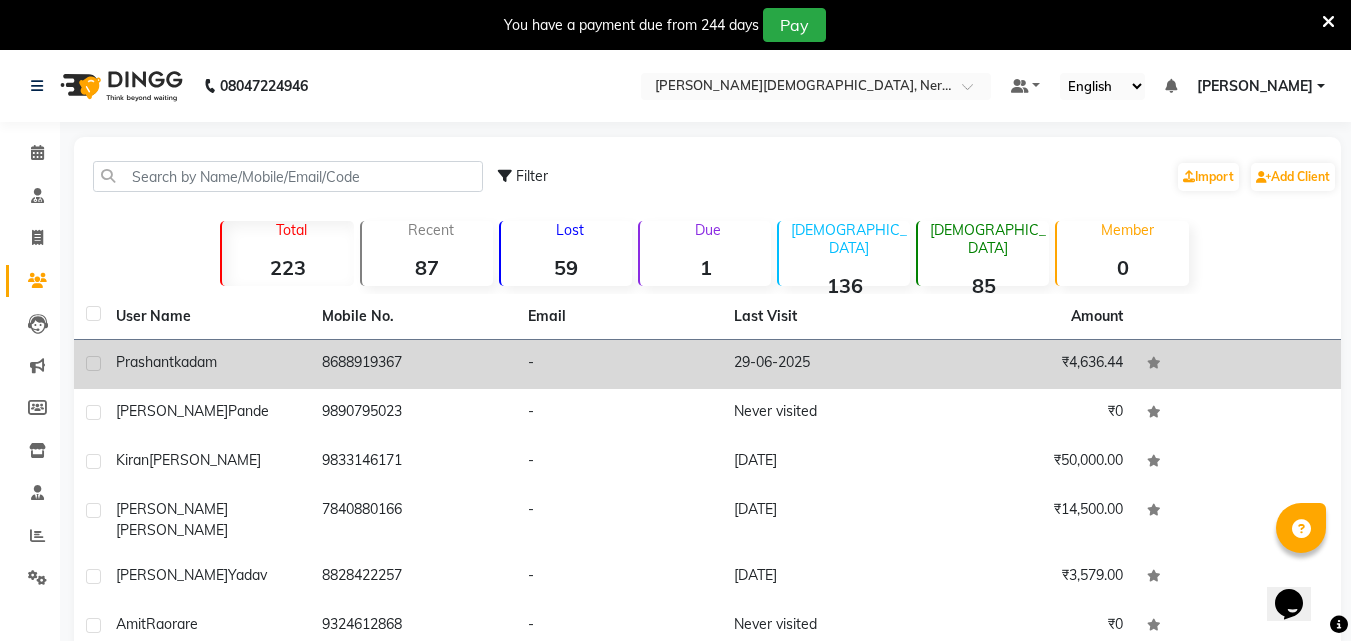 click on "kadam" 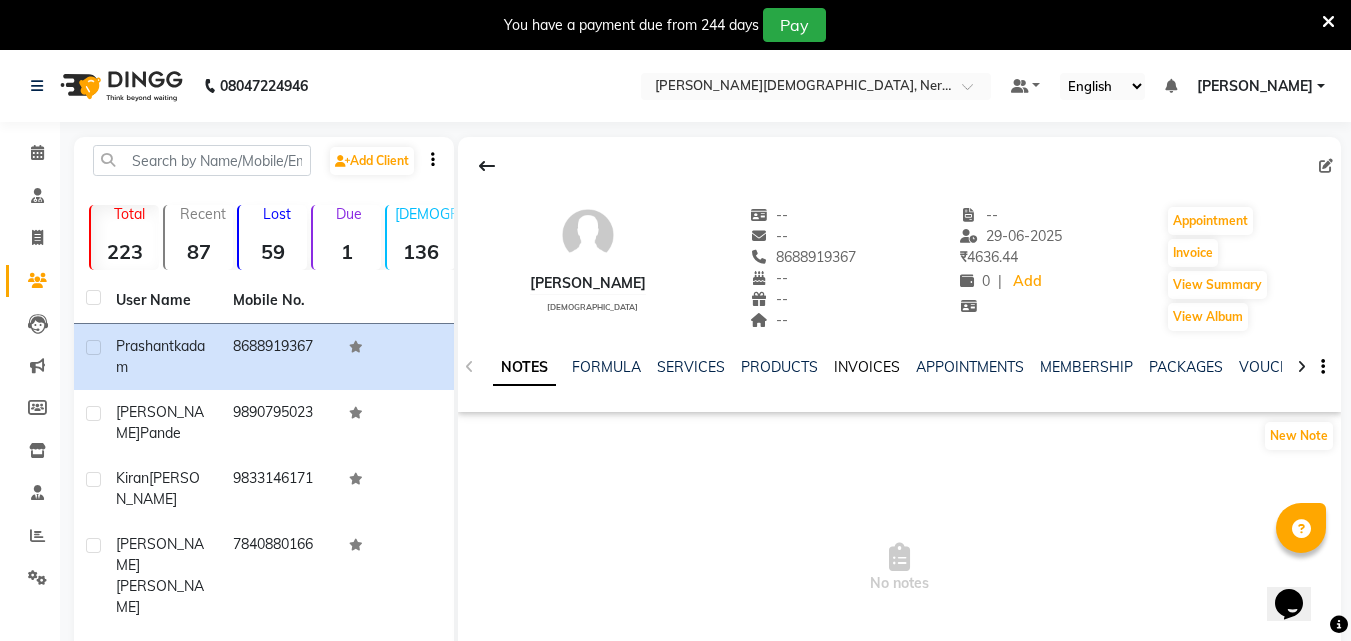 click on "INVOICES" 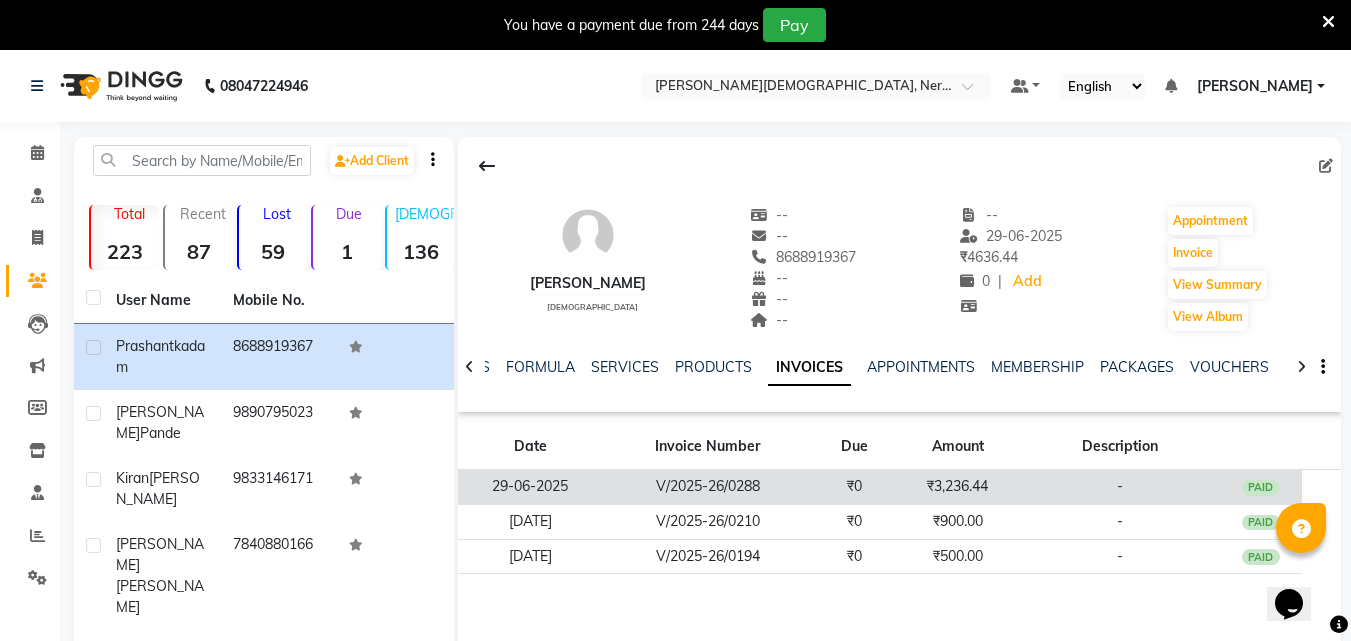 click on "PAID" 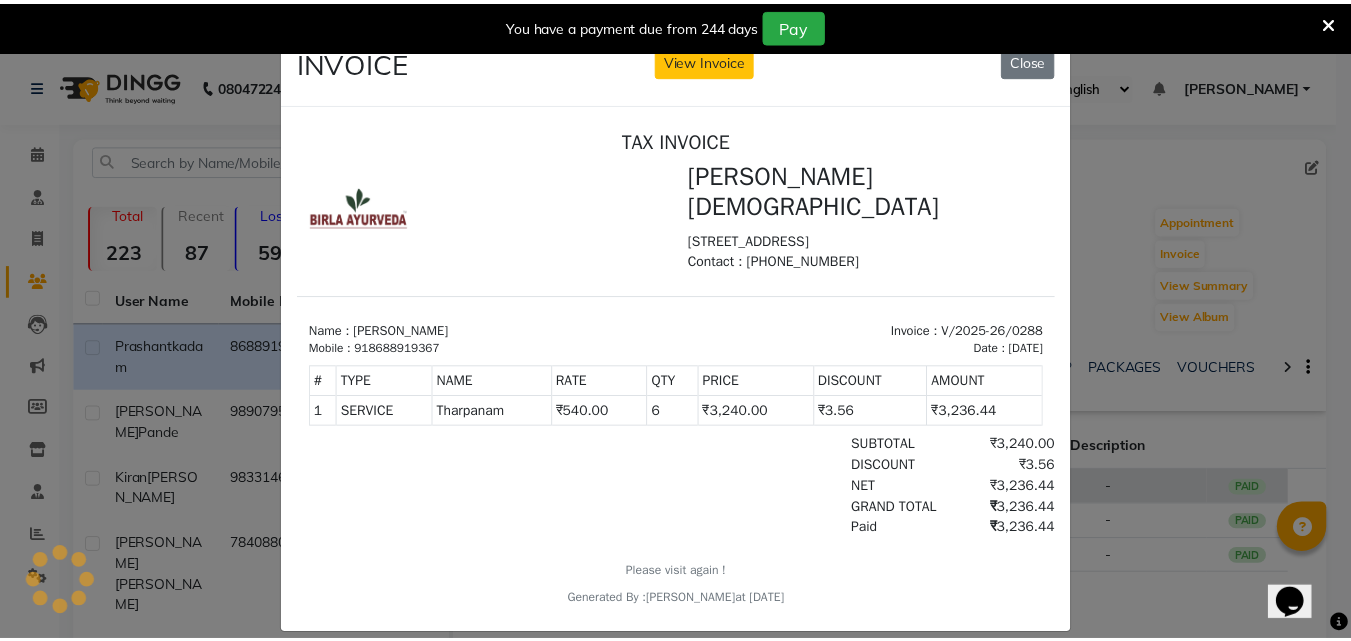 scroll, scrollTop: 0, scrollLeft: 0, axis: both 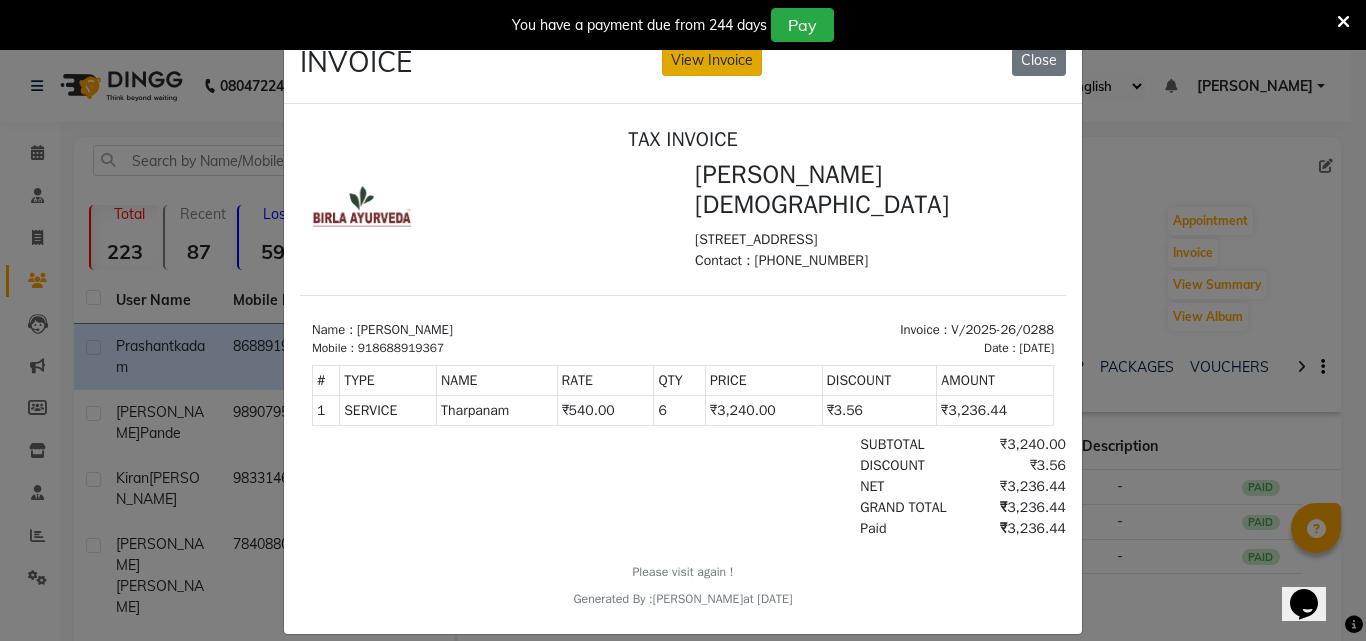 click on "View Invoice" 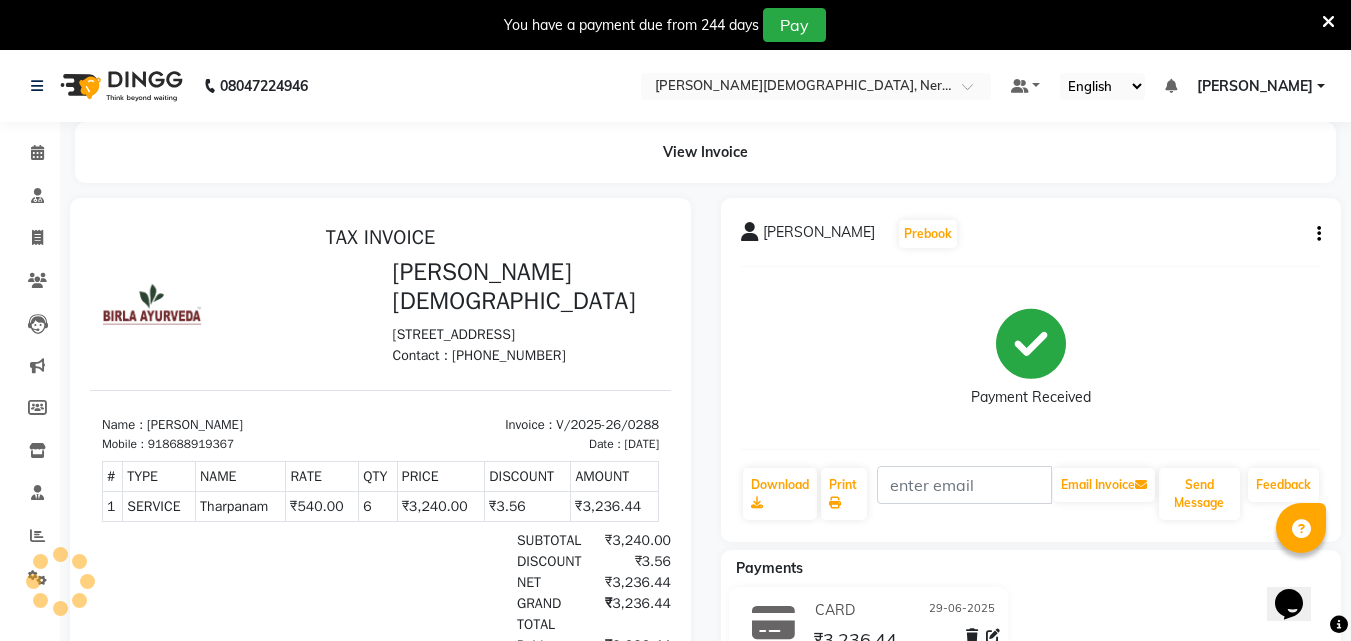 scroll, scrollTop: 0, scrollLeft: 0, axis: both 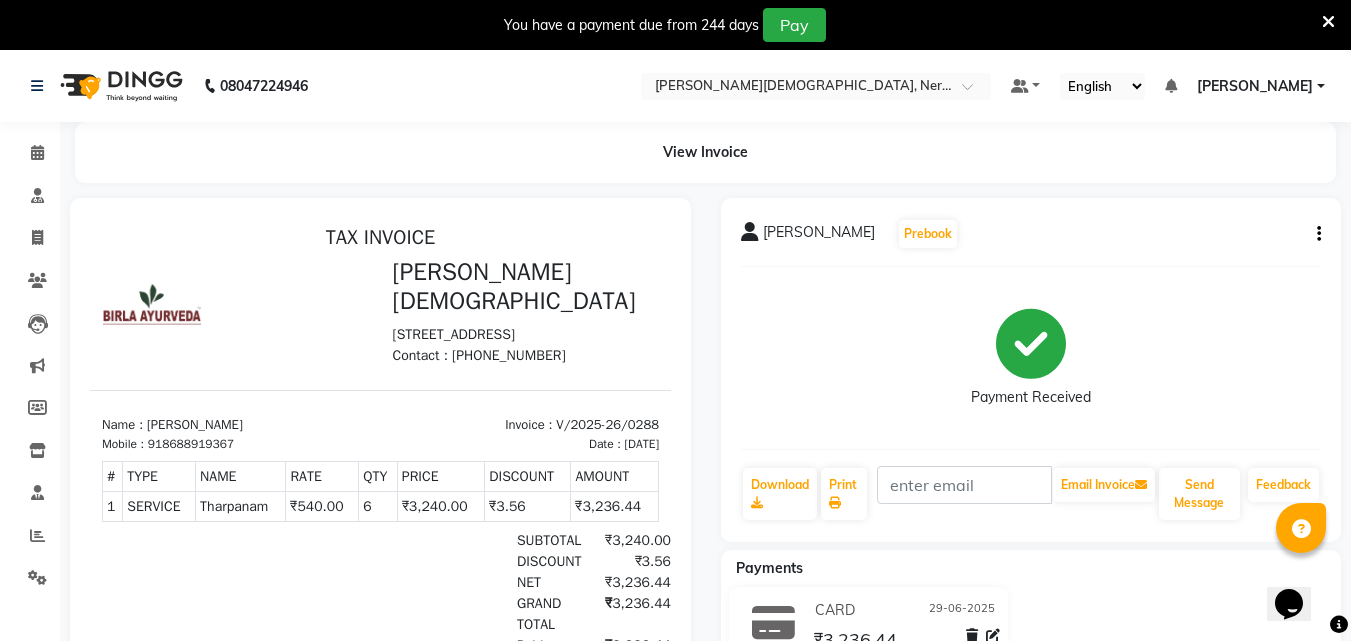 click 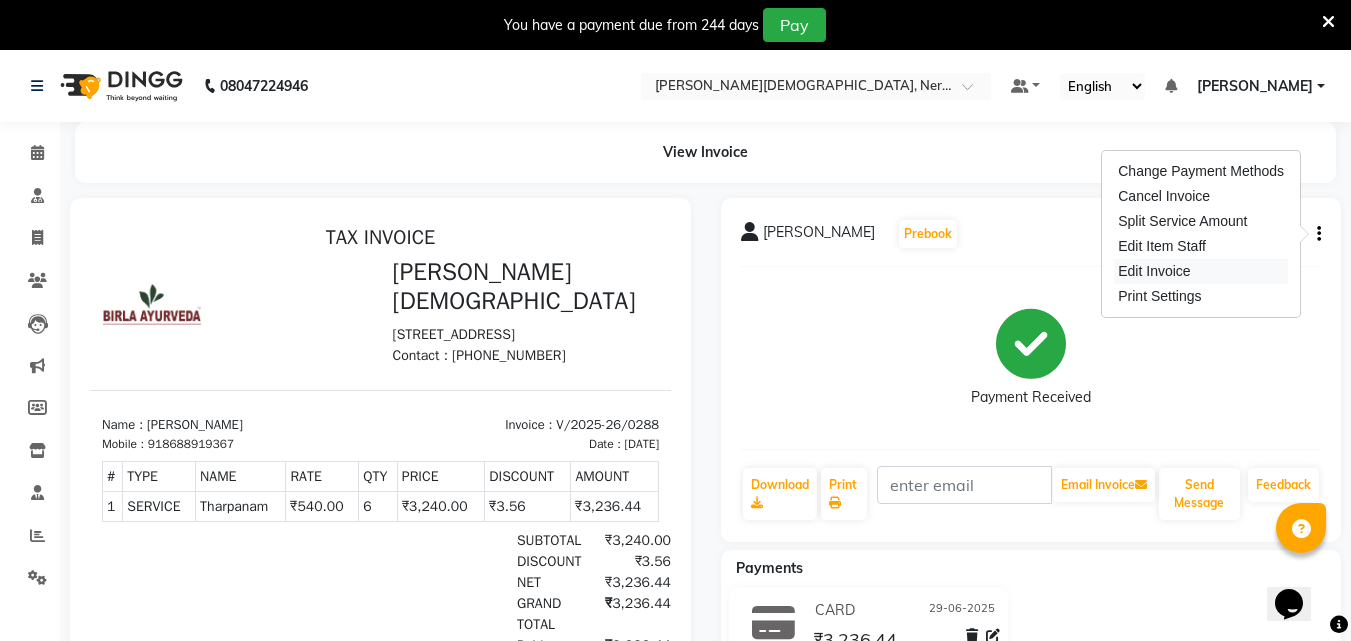 click on "Edit Invoice" at bounding box center (1201, 271) 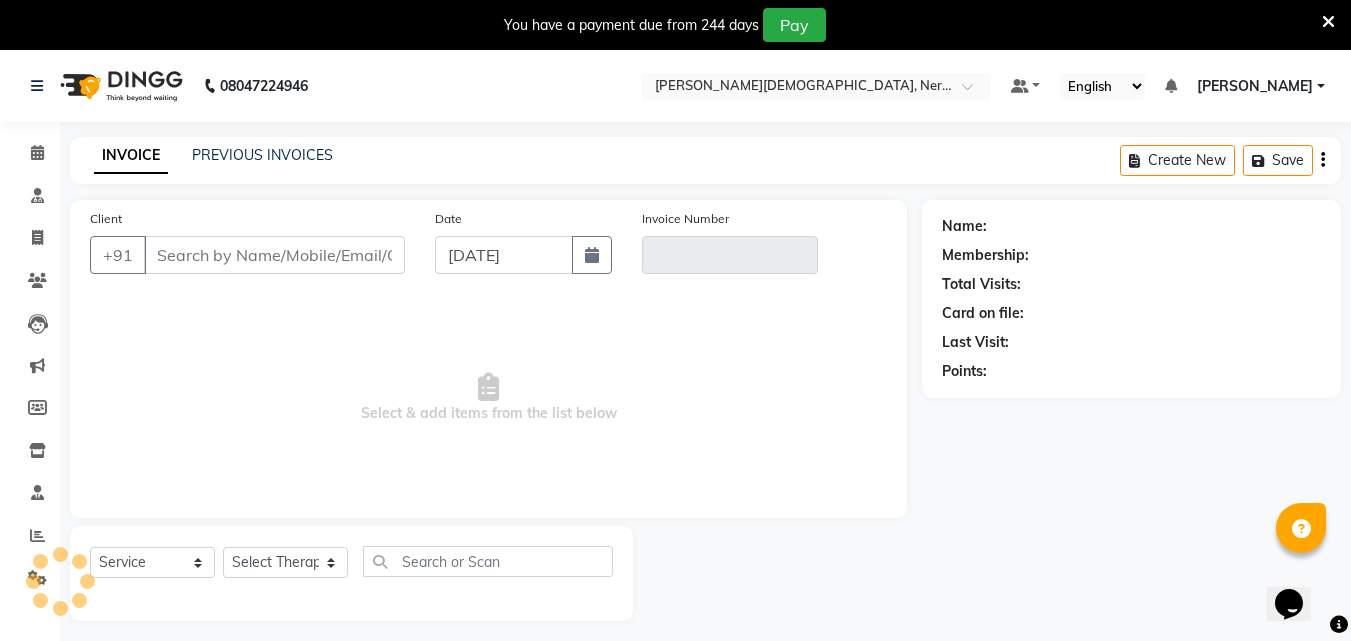 scroll, scrollTop: 50, scrollLeft: 0, axis: vertical 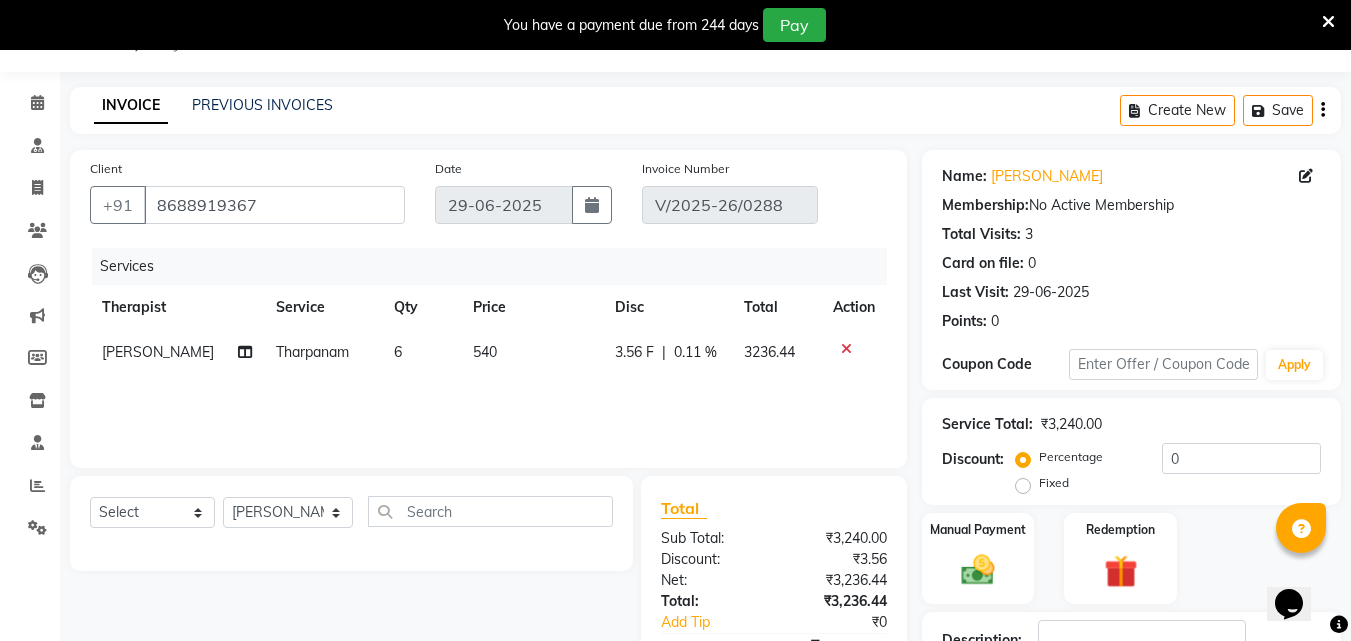 click 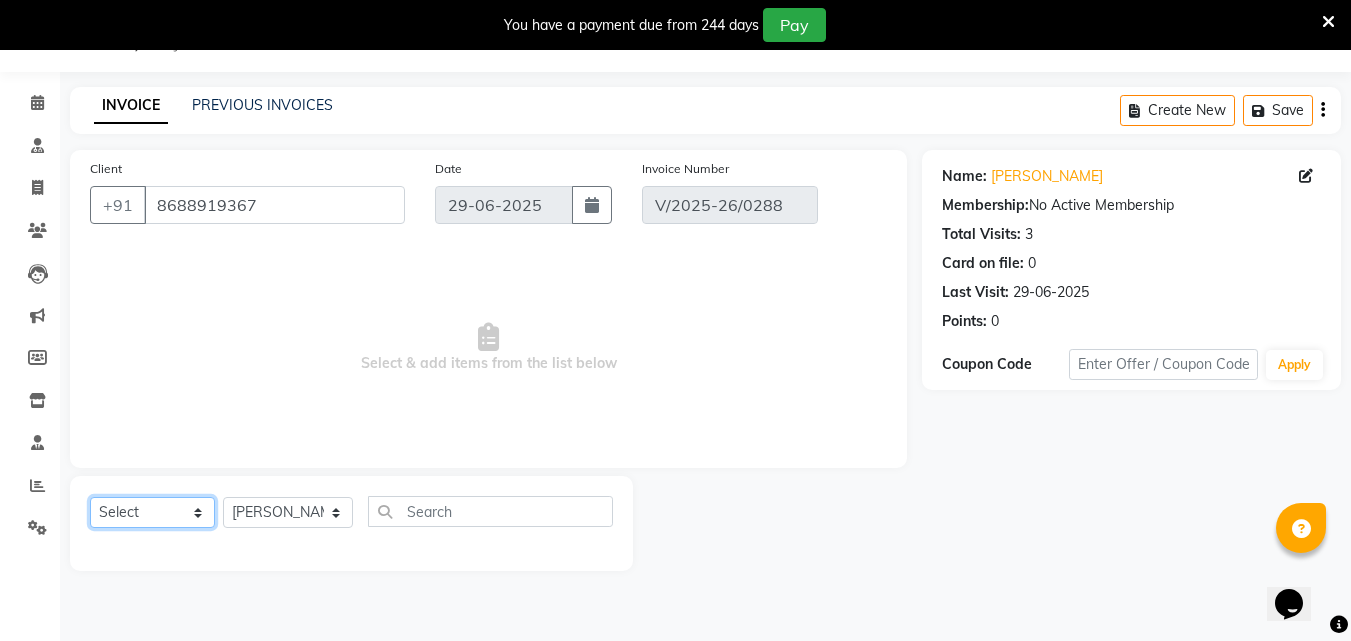 click on "Select  Service  Product  Membership  Package Voucher Prepaid Gift Card" 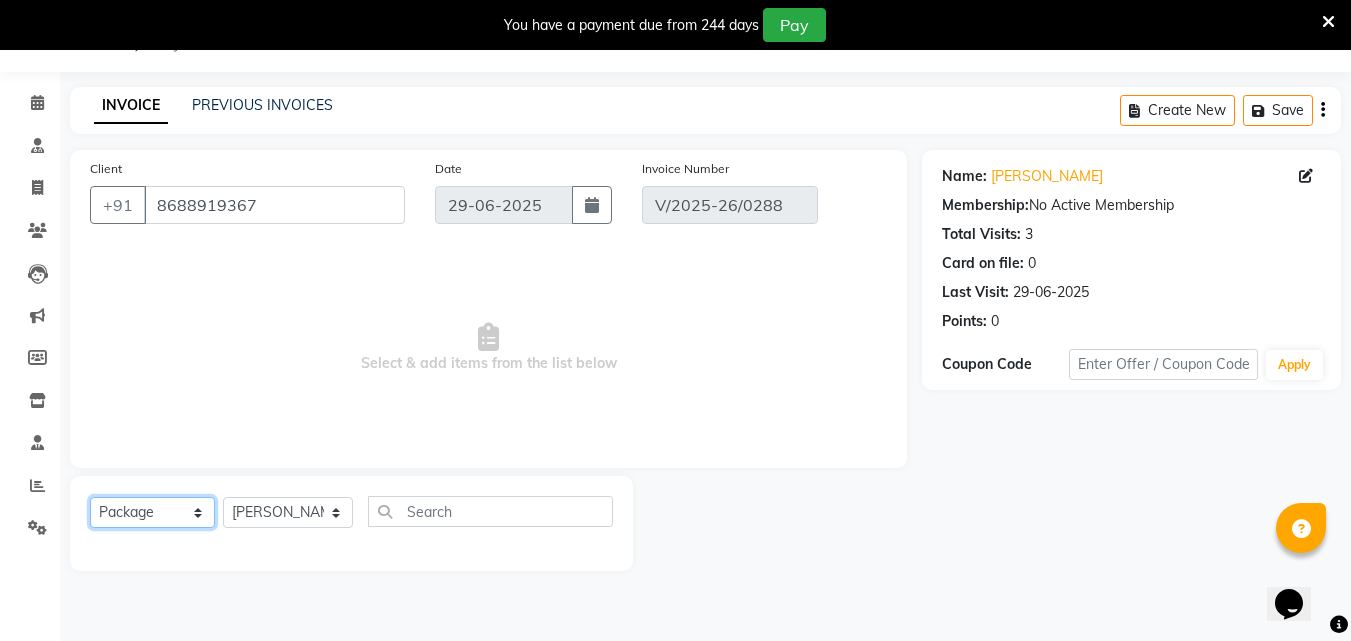 click on "Select  Service  Product  Membership  Package Voucher Prepaid Gift Card" 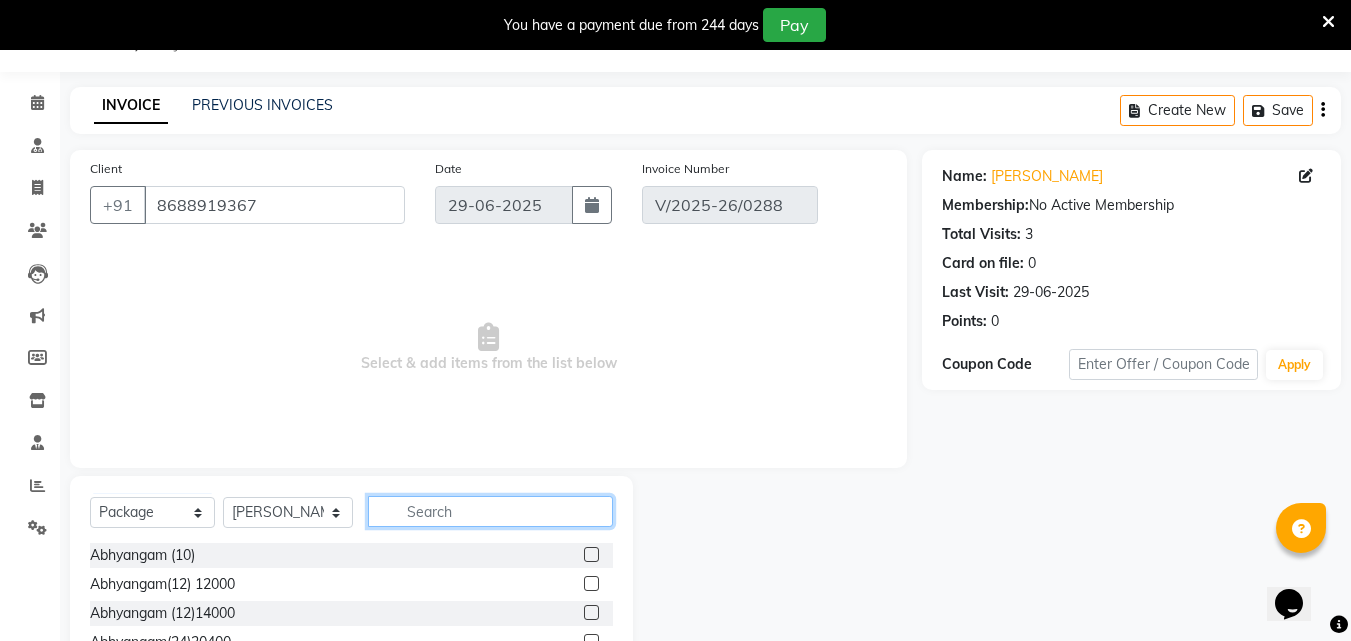 click 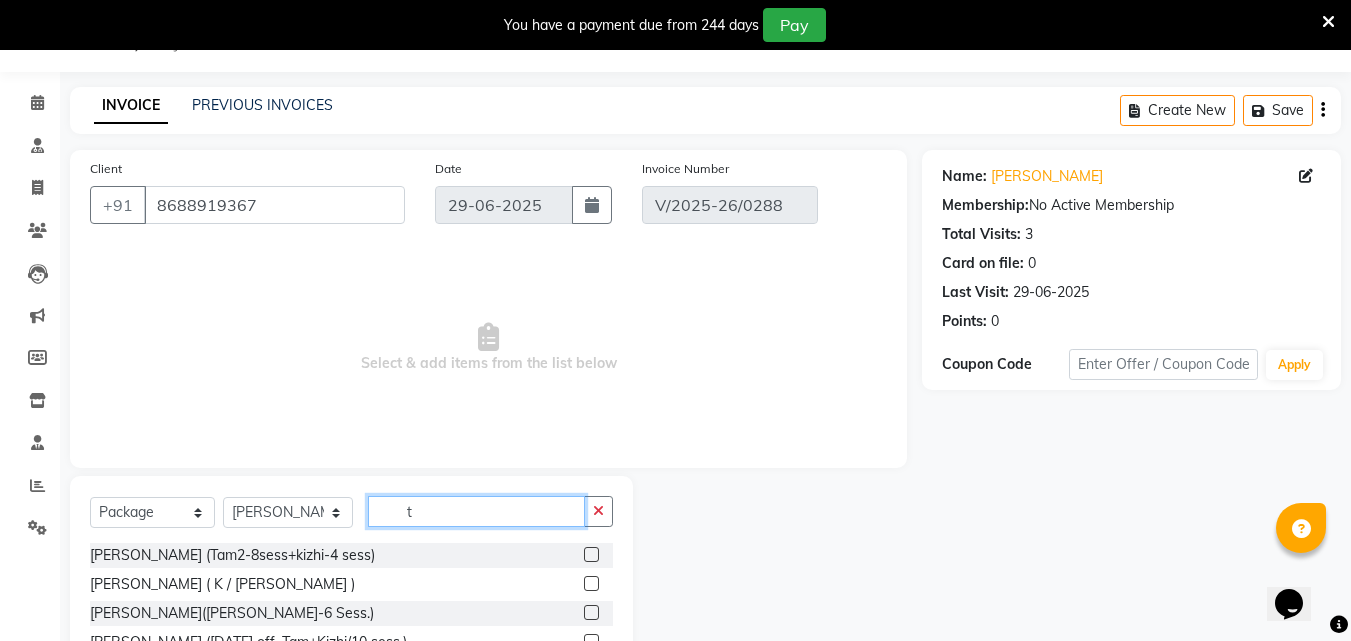 drag, startPoint x: 418, startPoint y: 513, endPoint x: 391, endPoint y: 509, distance: 27.294687 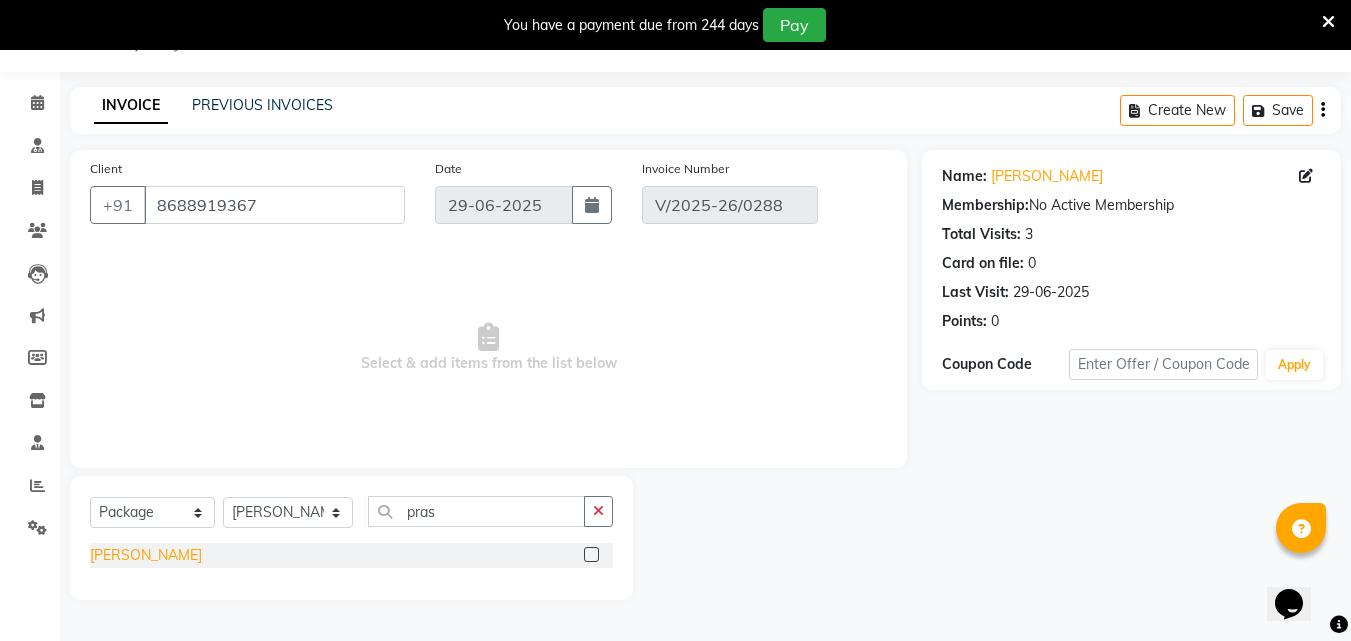 click on "[PERSON_NAME]" 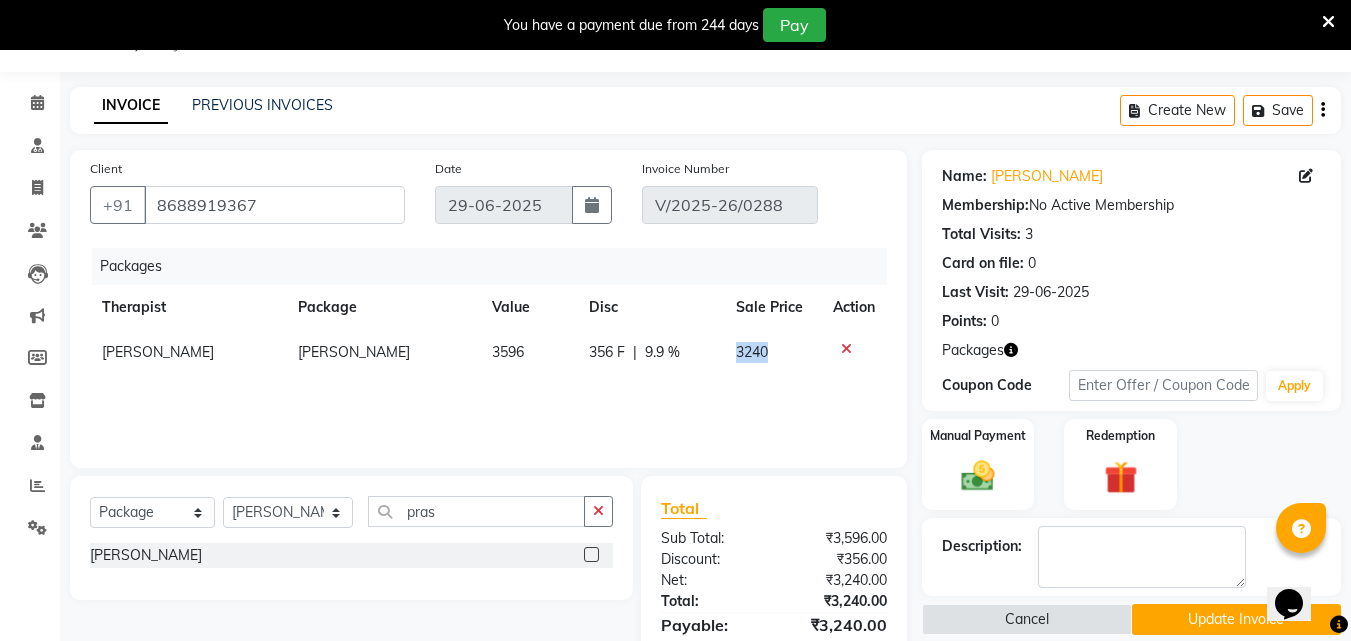 drag, startPoint x: 735, startPoint y: 348, endPoint x: 819, endPoint y: 358, distance: 84.59315 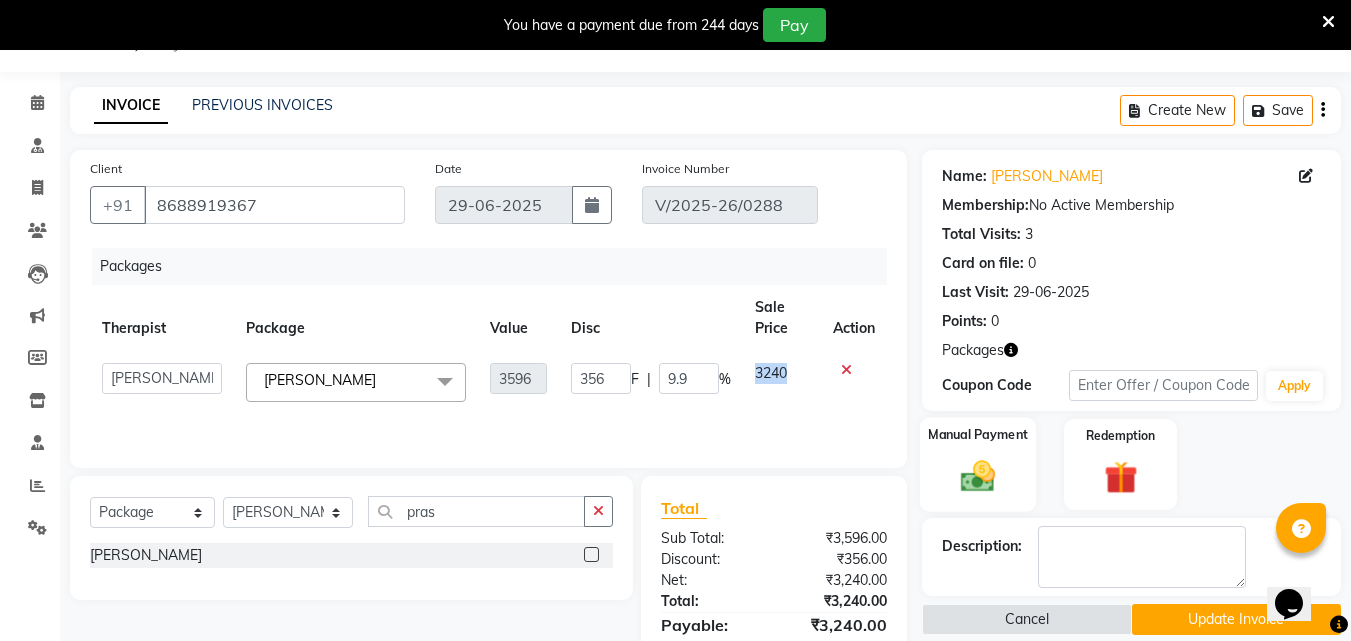 click 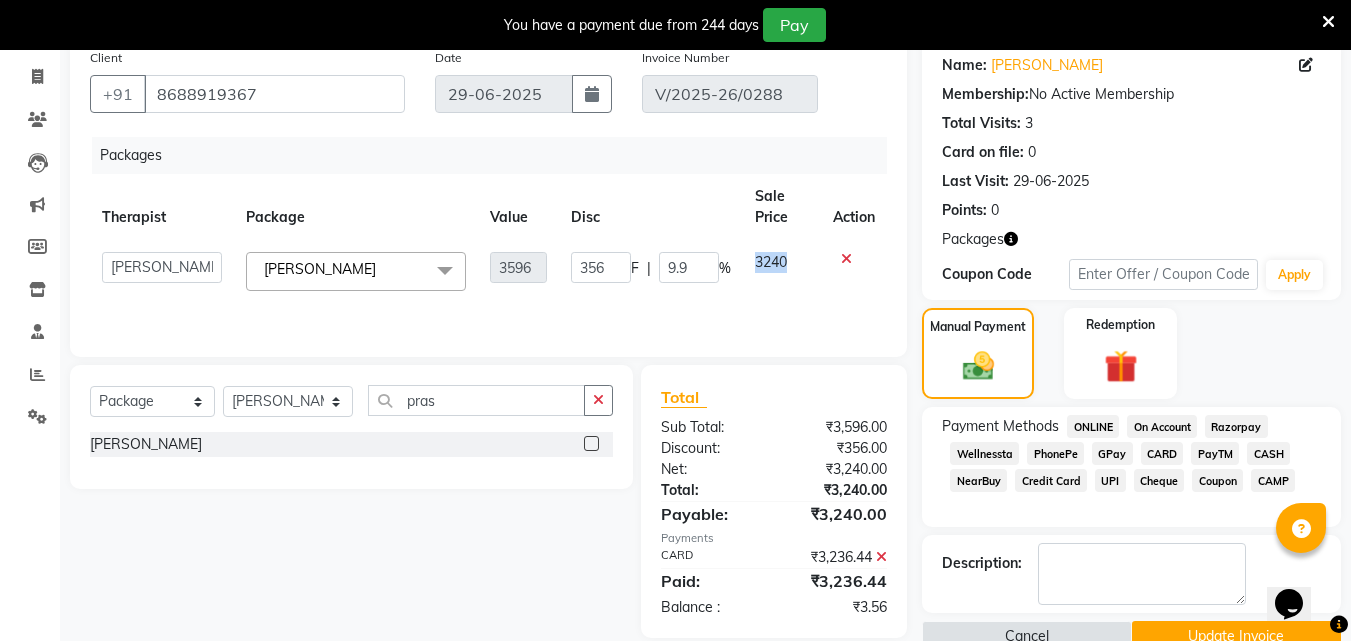 scroll, scrollTop: 164, scrollLeft: 0, axis: vertical 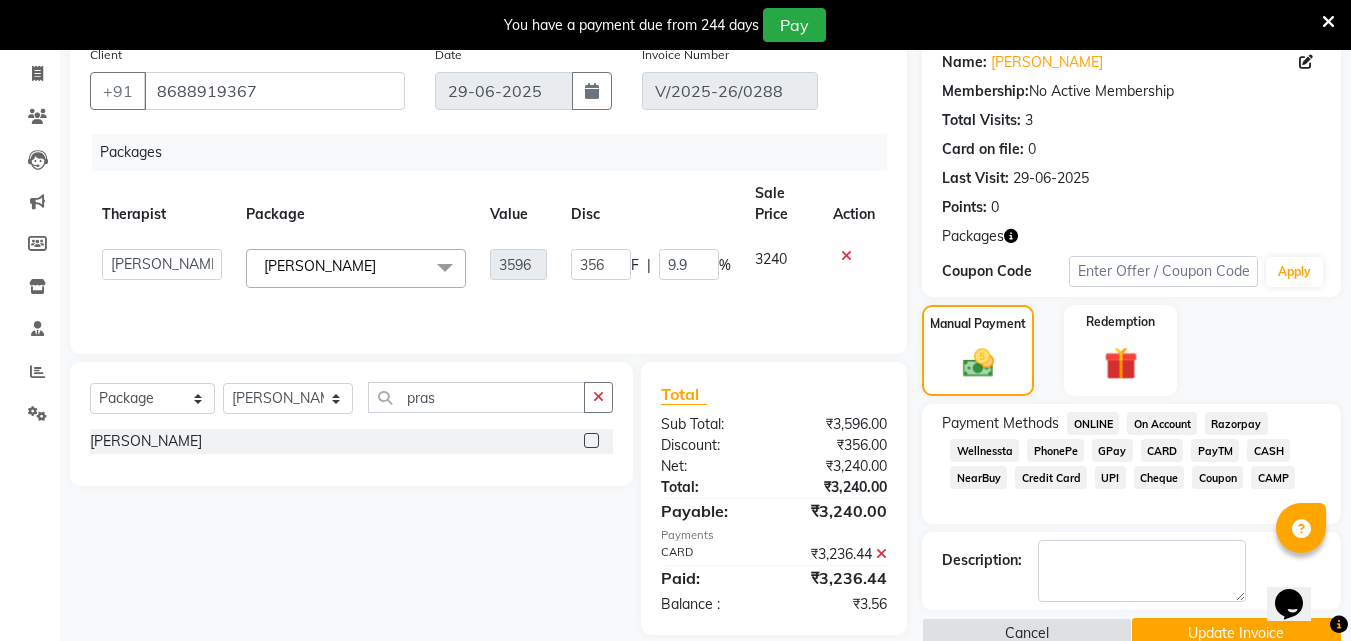 click on "CARD" 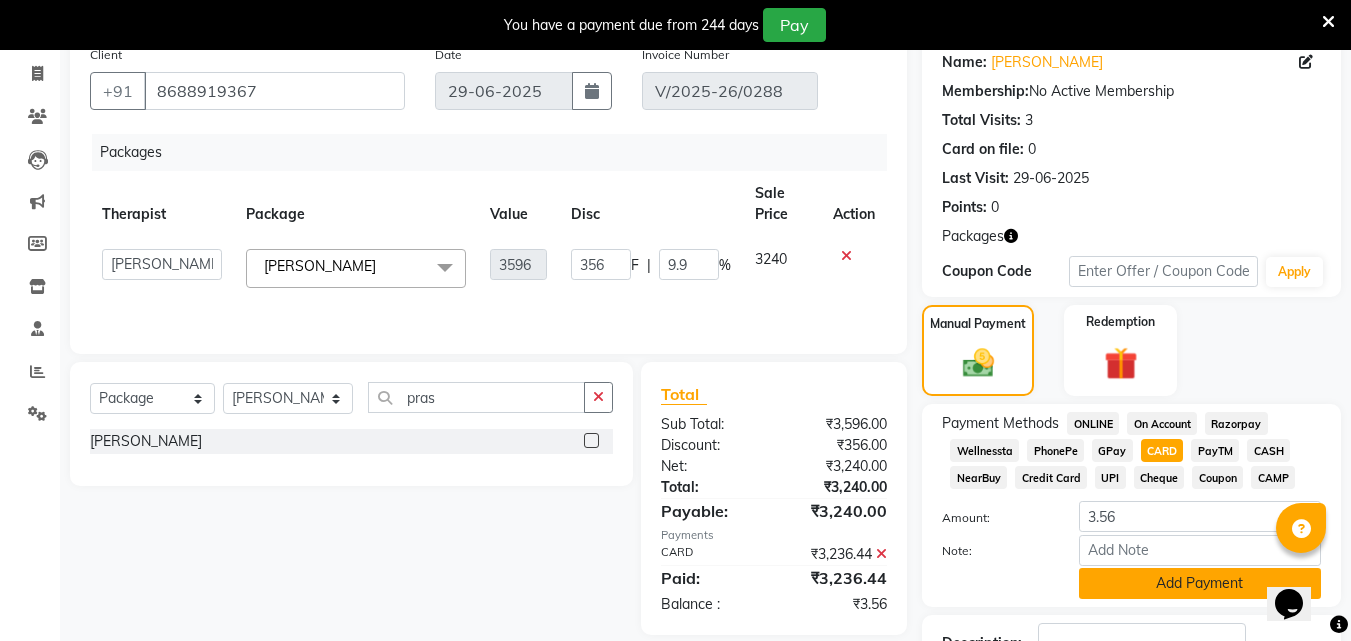click on "Add Payment" 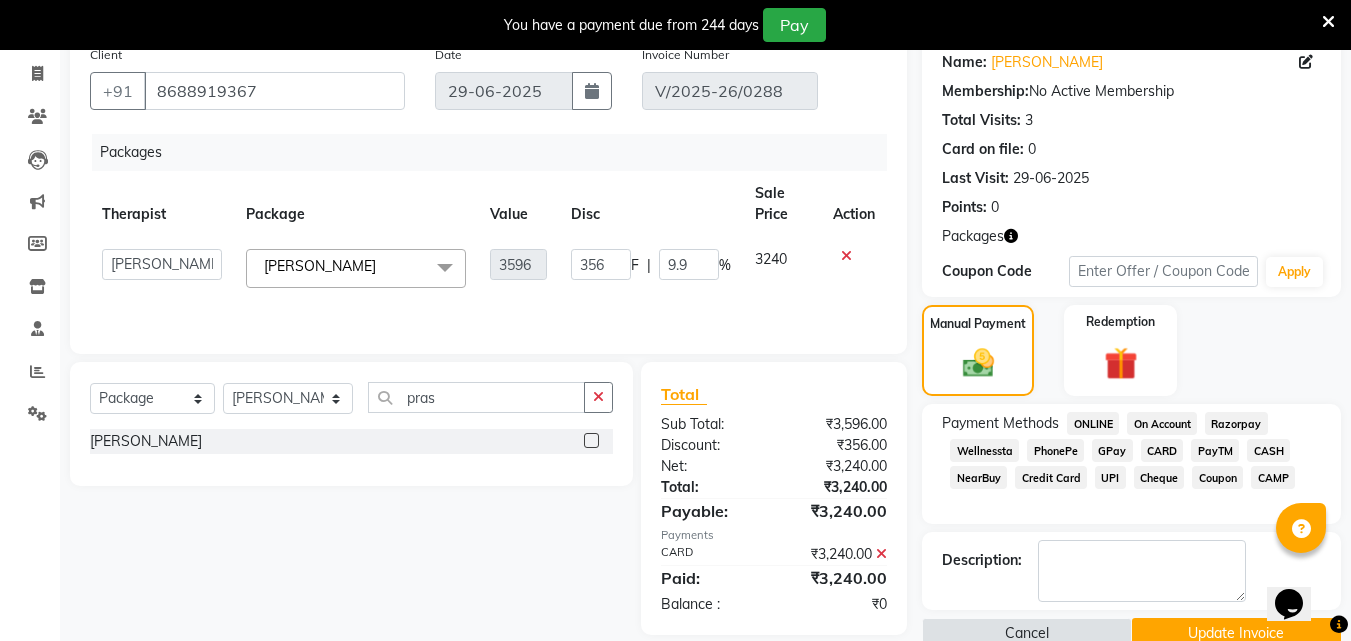 scroll, scrollTop: 202, scrollLeft: 0, axis: vertical 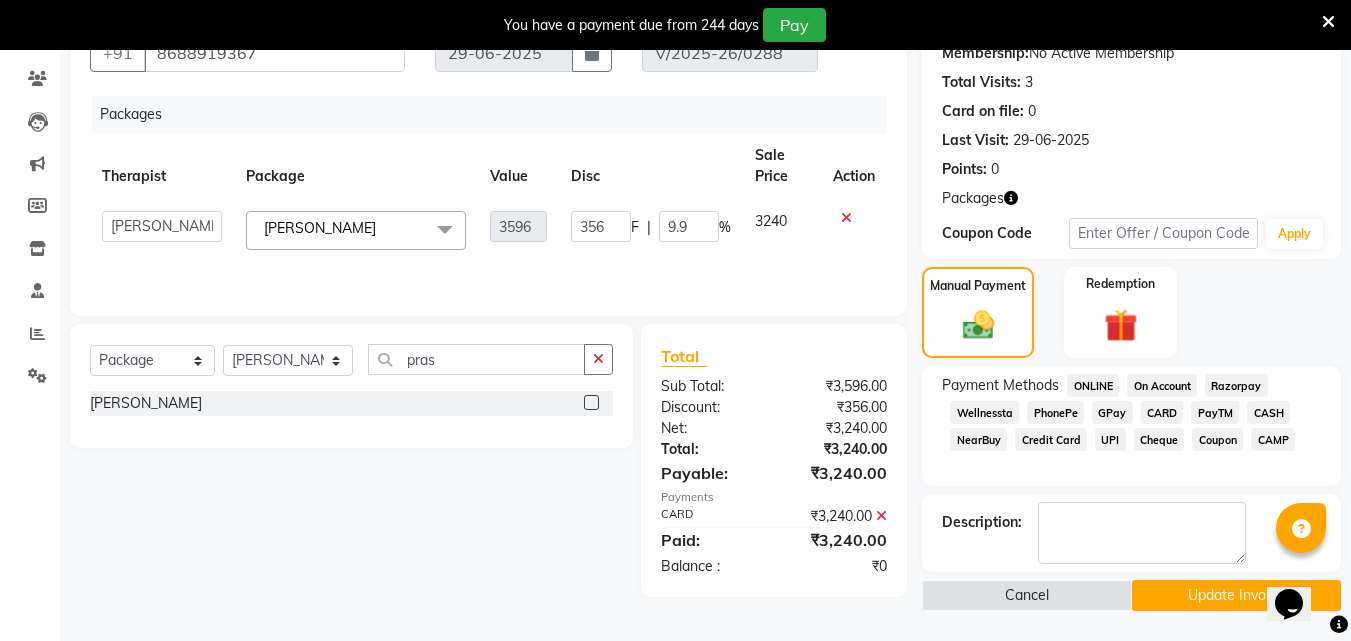 click on "Update Invoice" 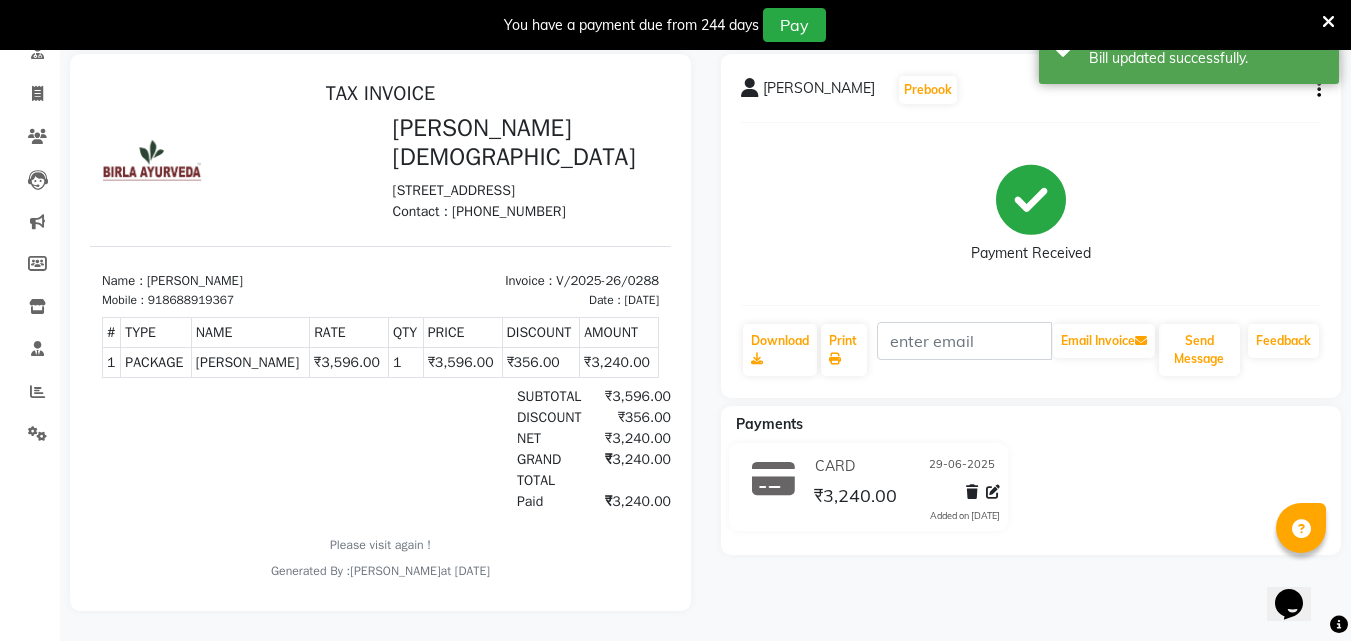 scroll, scrollTop: 0, scrollLeft: 0, axis: both 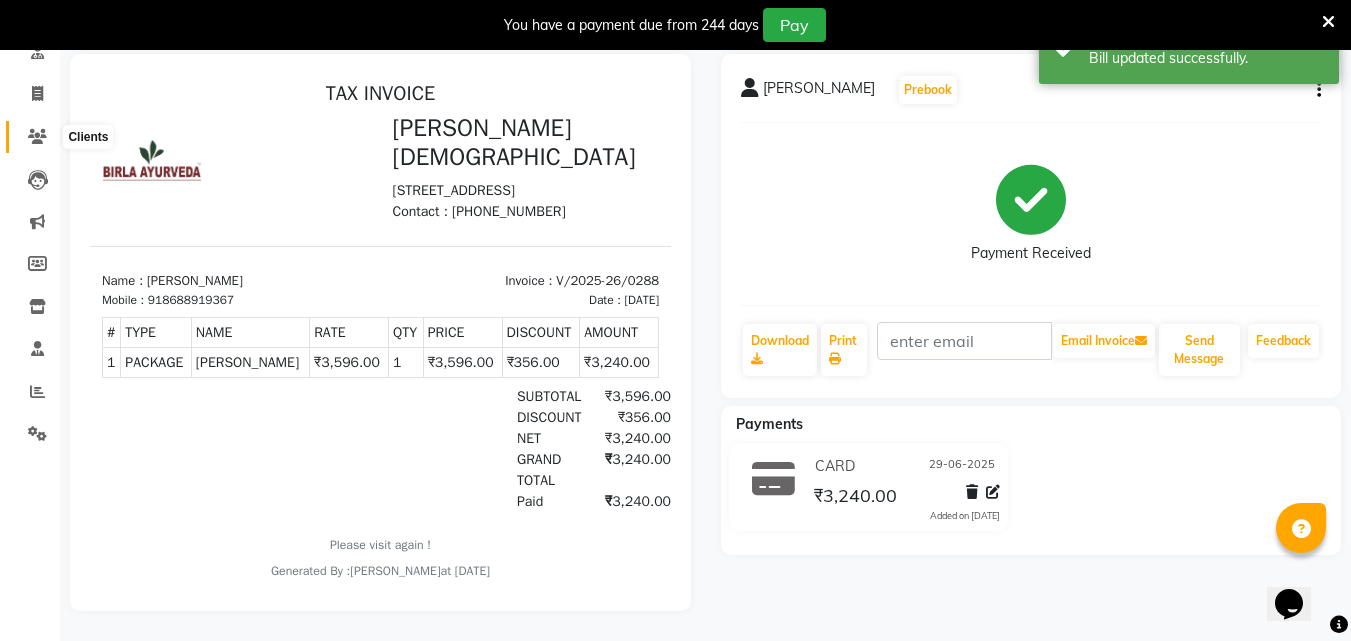 click 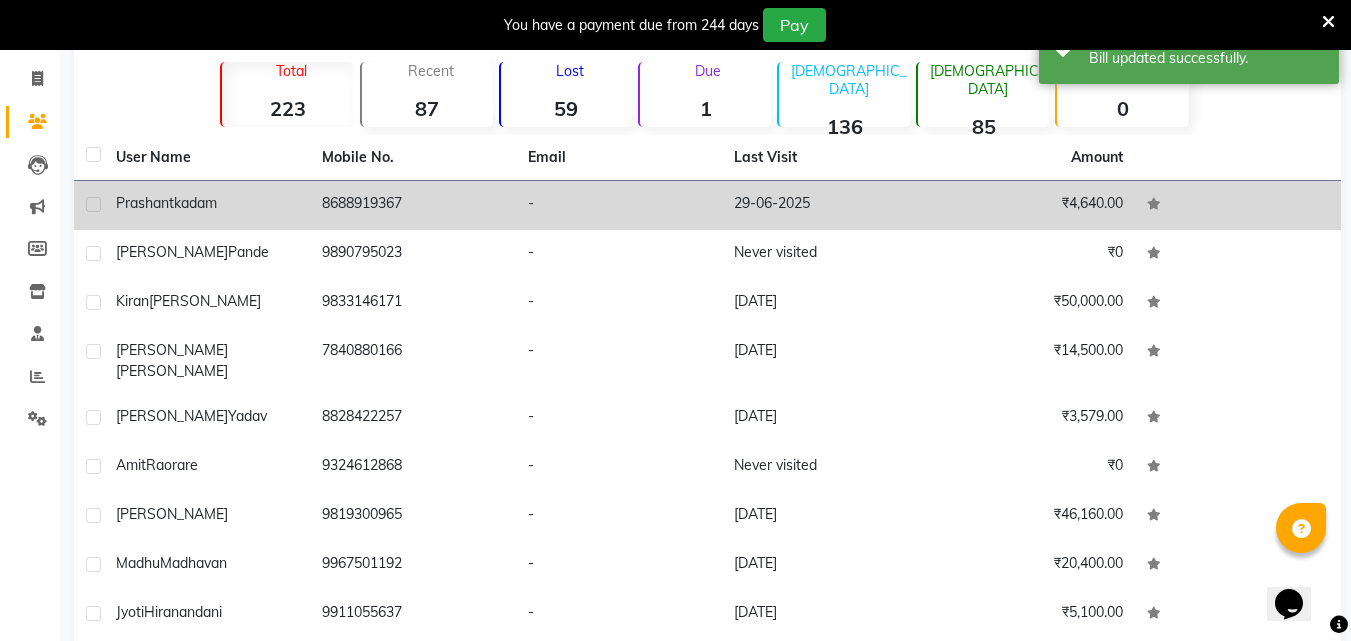 click on "kadam" 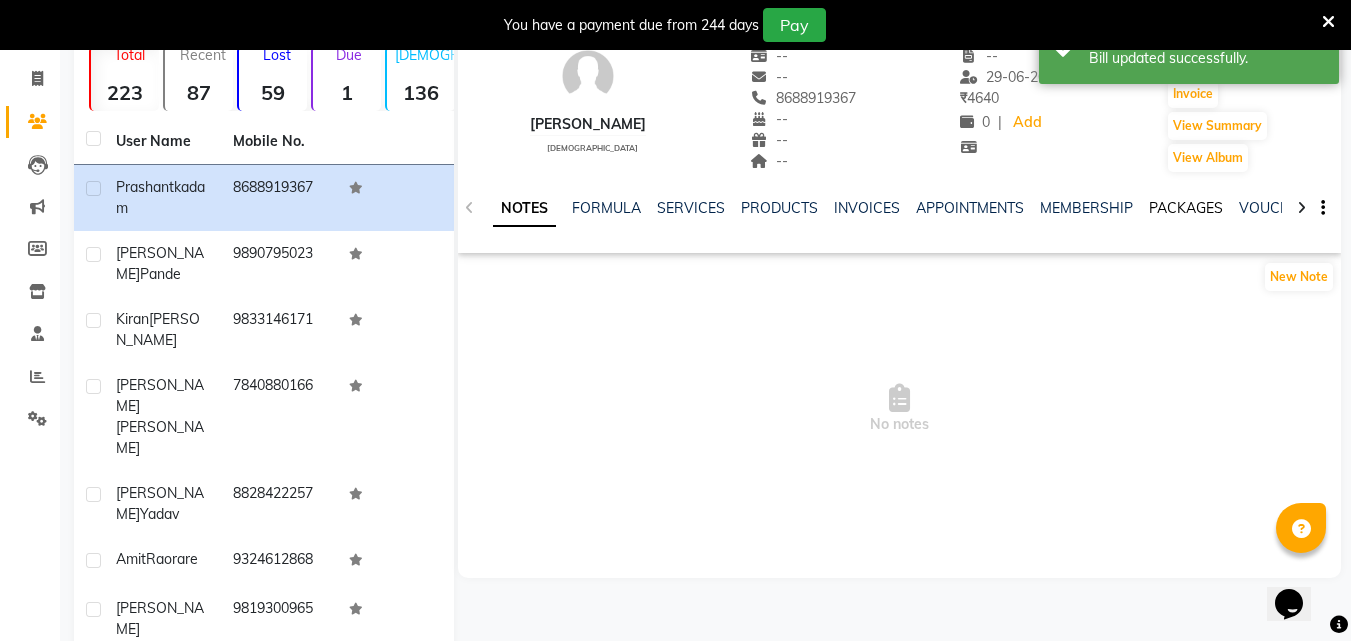 click on "PACKAGES" 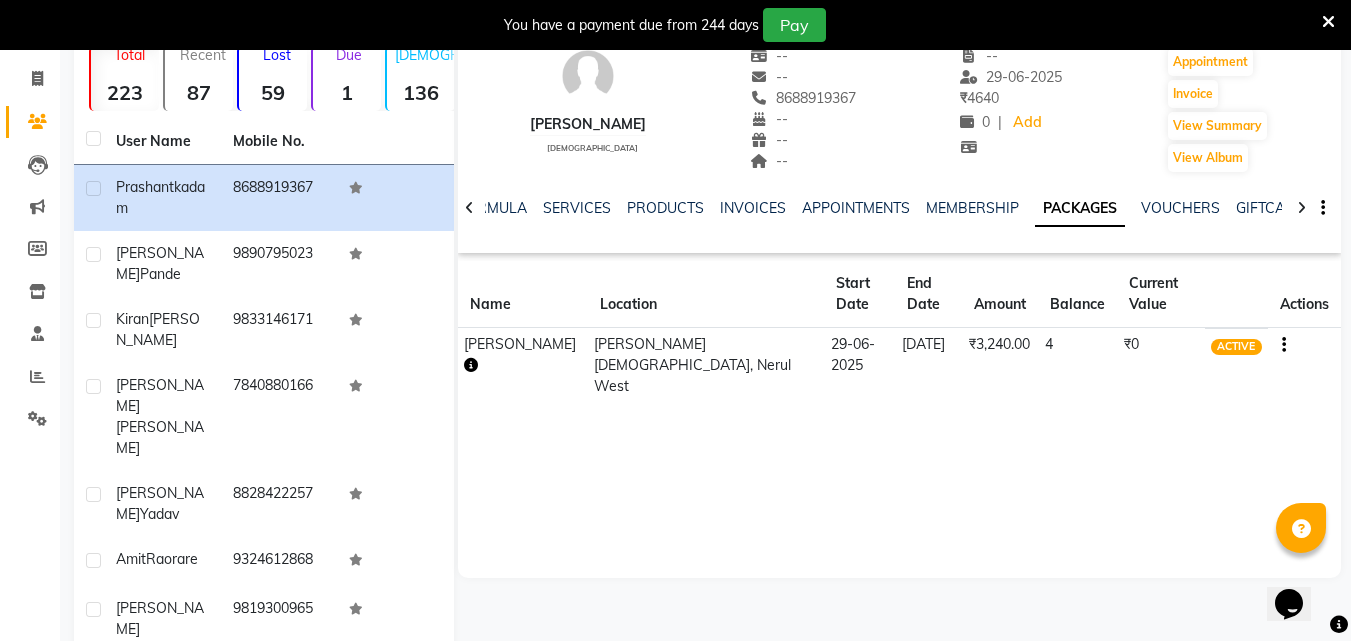 click 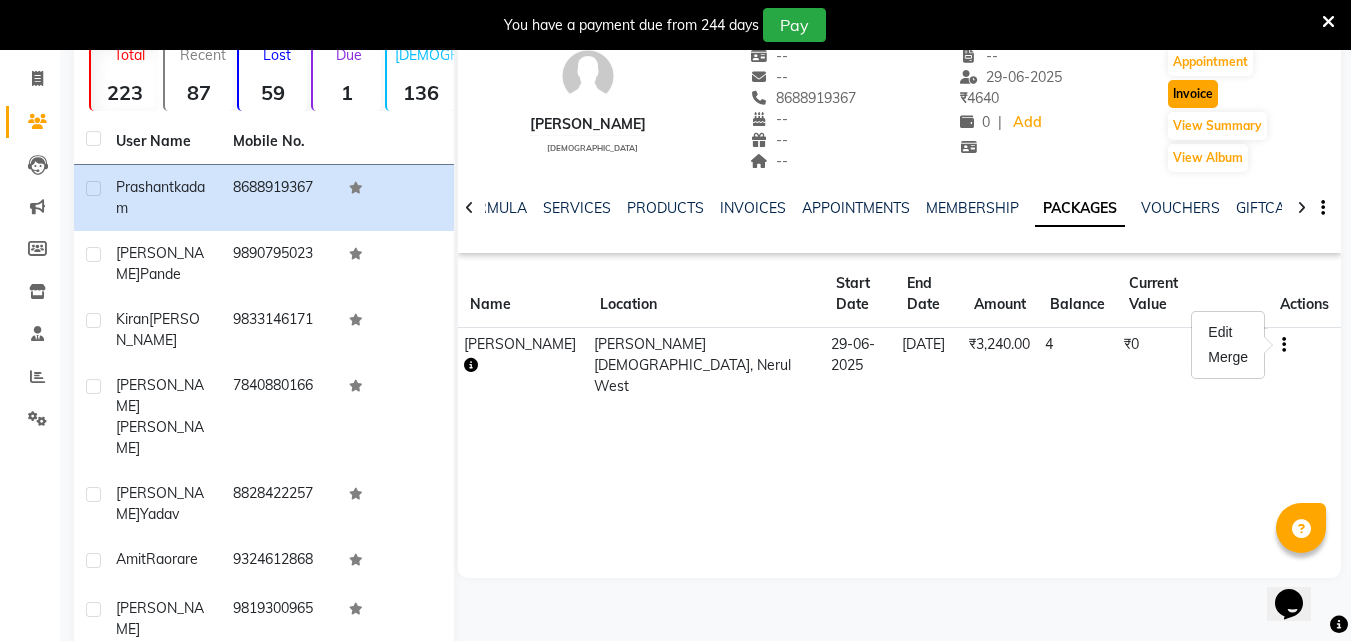 click on "Invoice" 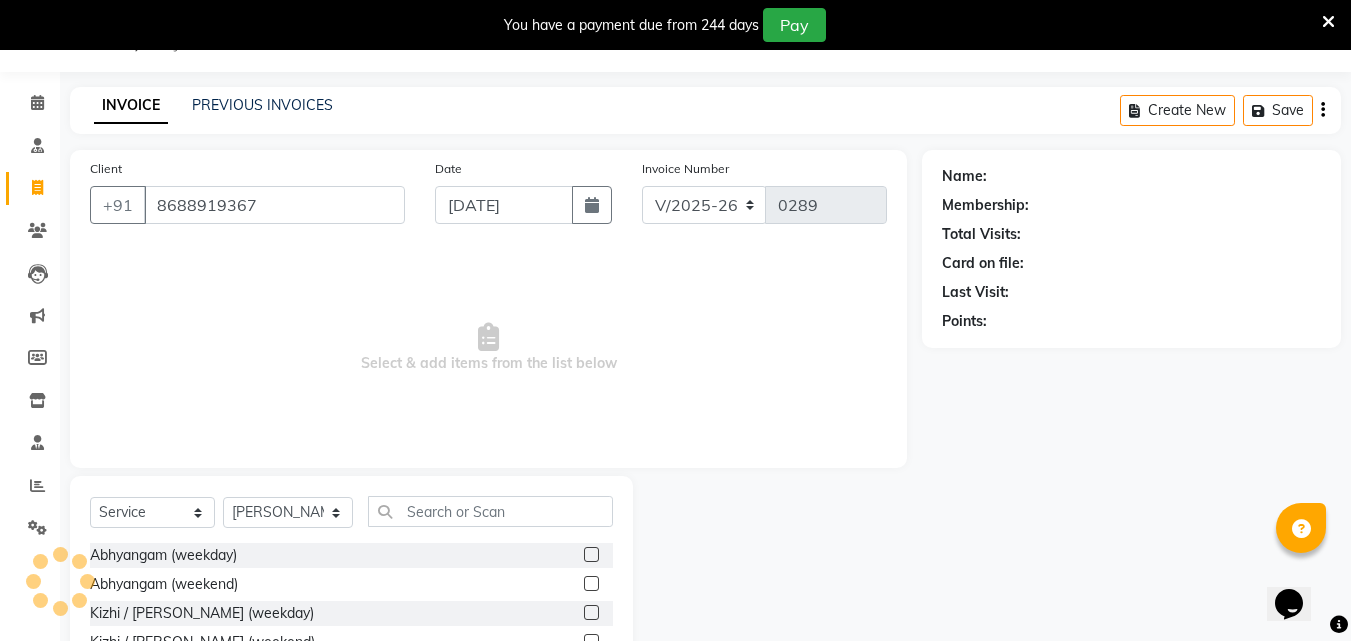 scroll, scrollTop: 159, scrollLeft: 0, axis: vertical 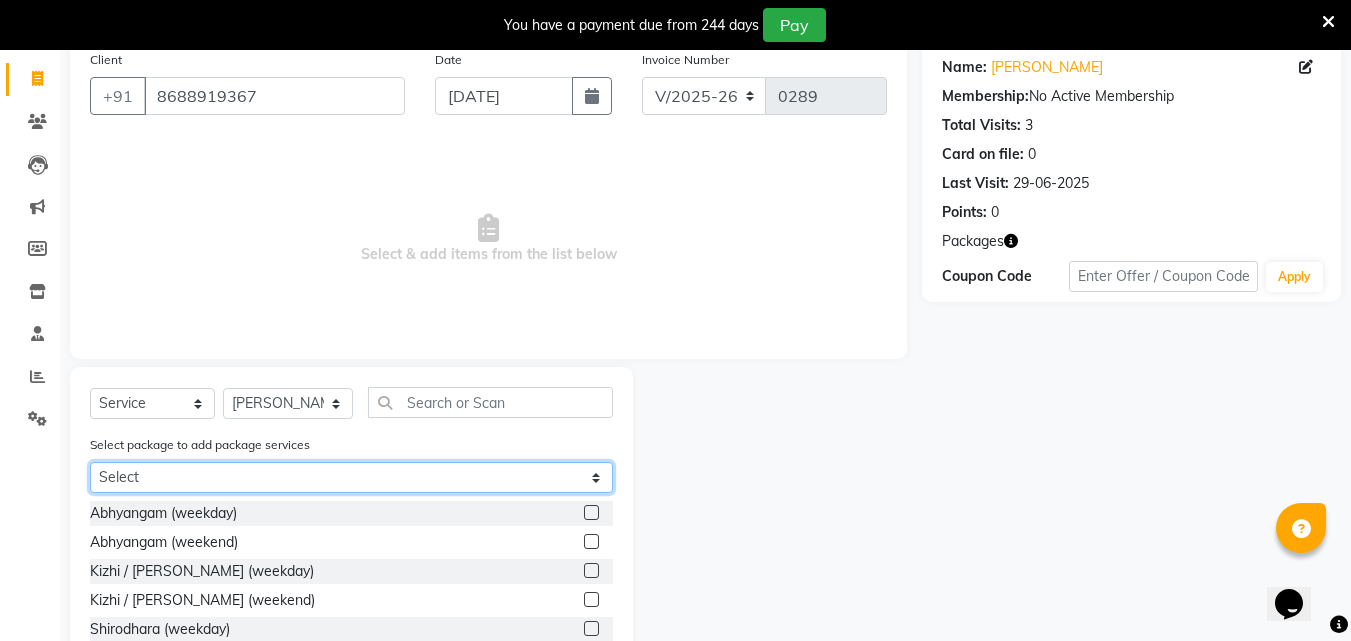 click on "Select [PERSON_NAME]" 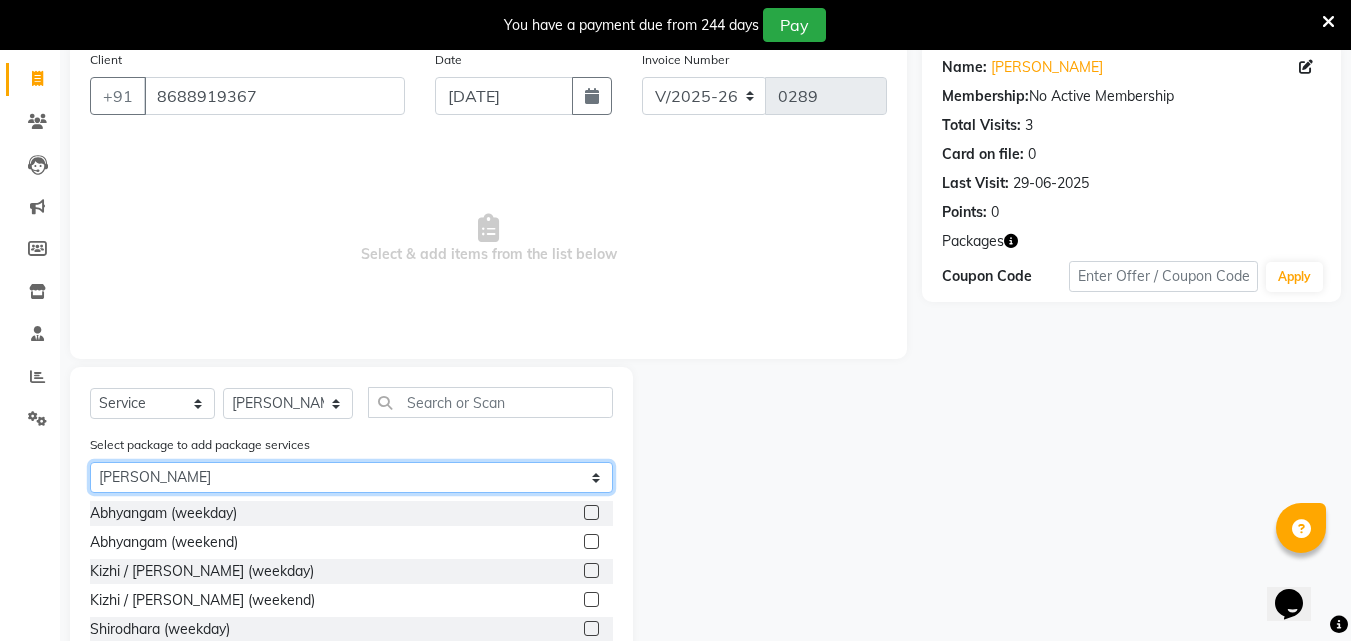 click on "Select [PERSON_NAME]" 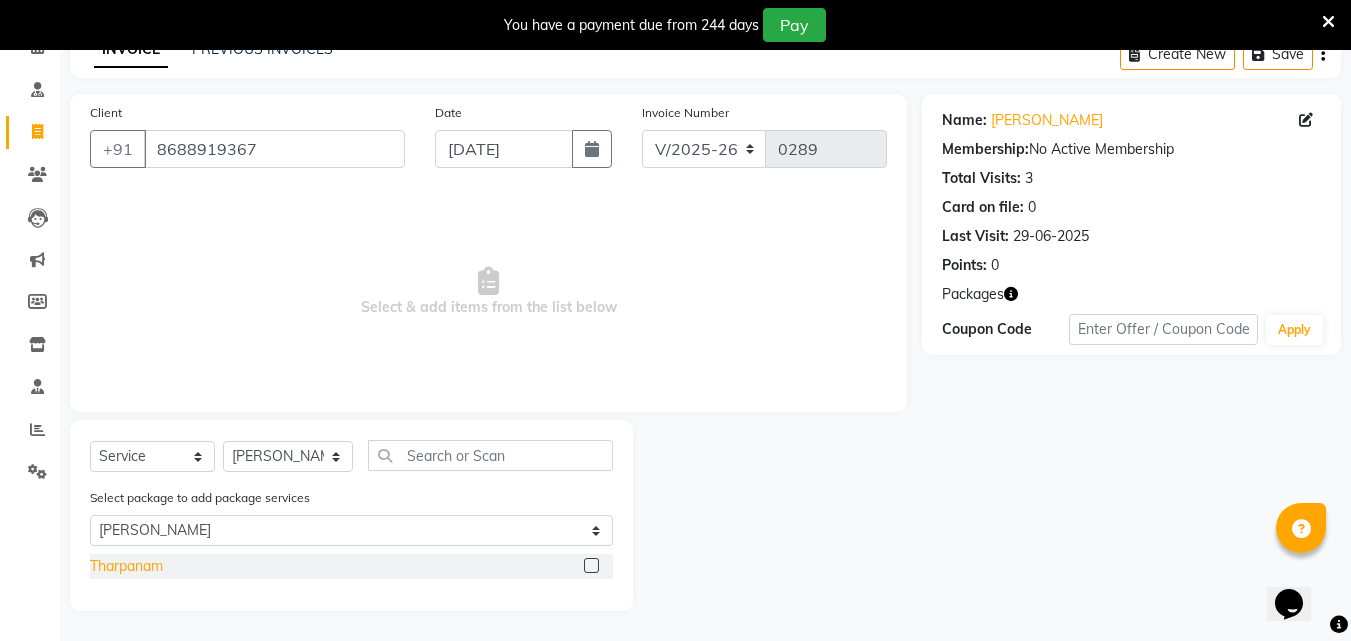 click on "Tharpanam" 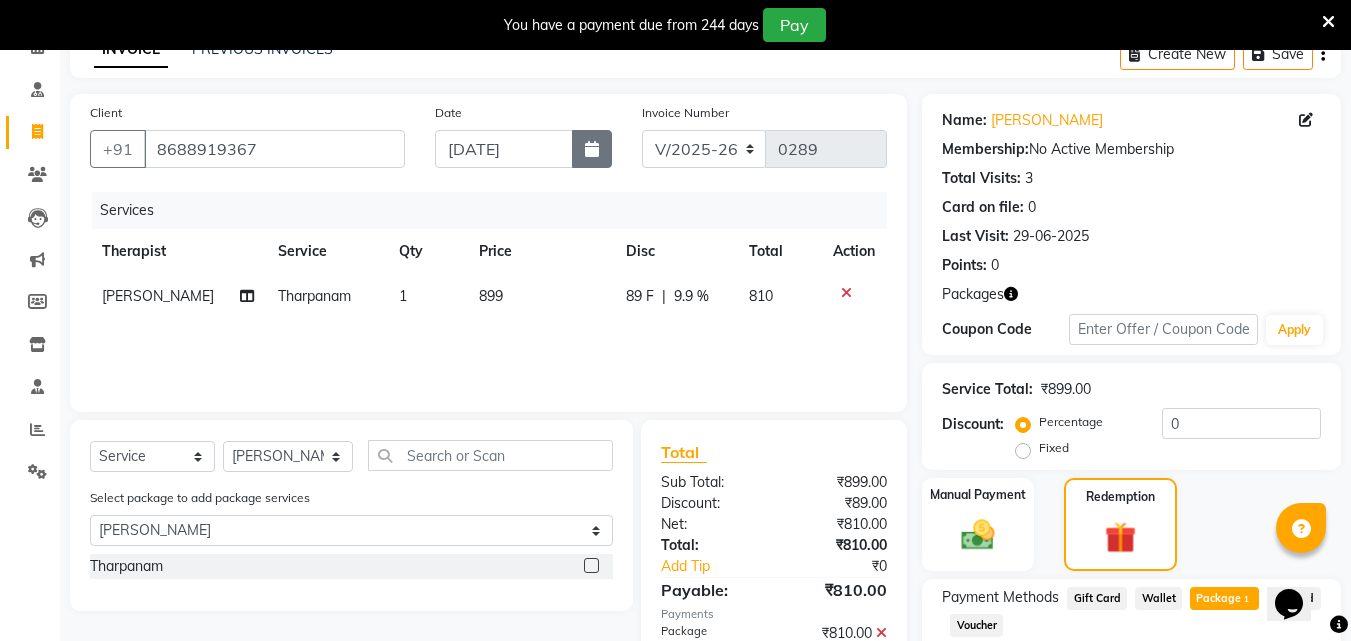 click 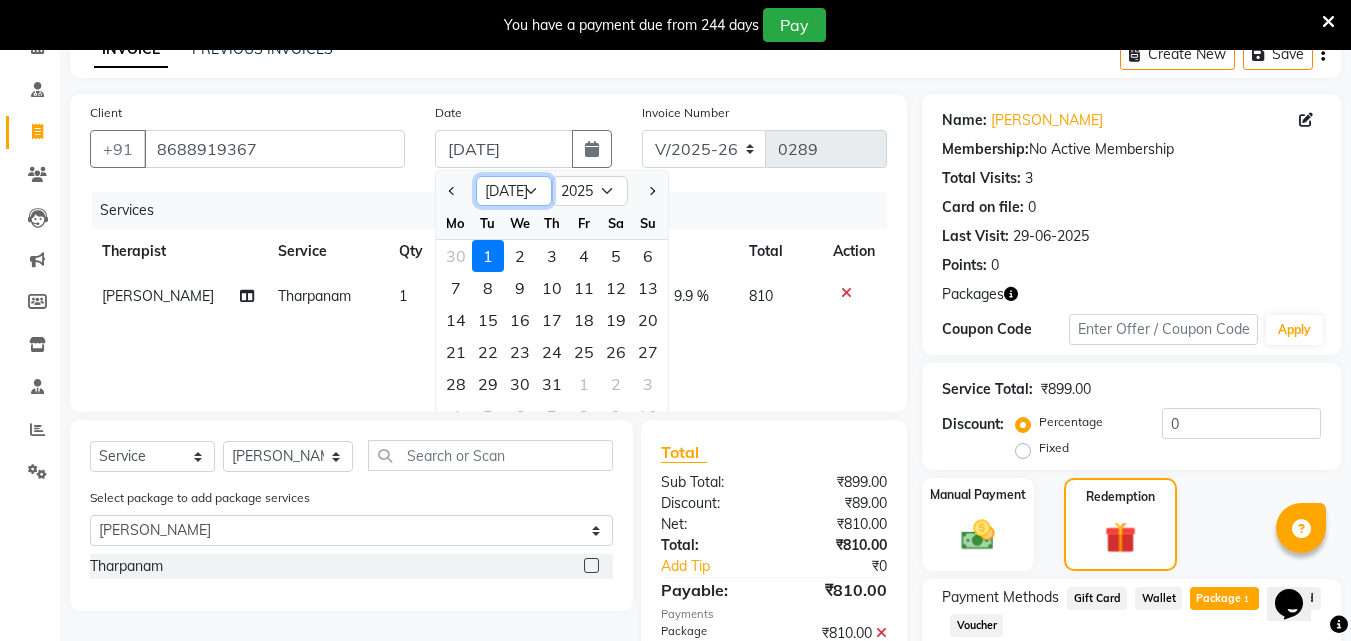 click on "Jan Feb Mar Apr May Jun [DATE] Aug Sep Oct Nov Dec" 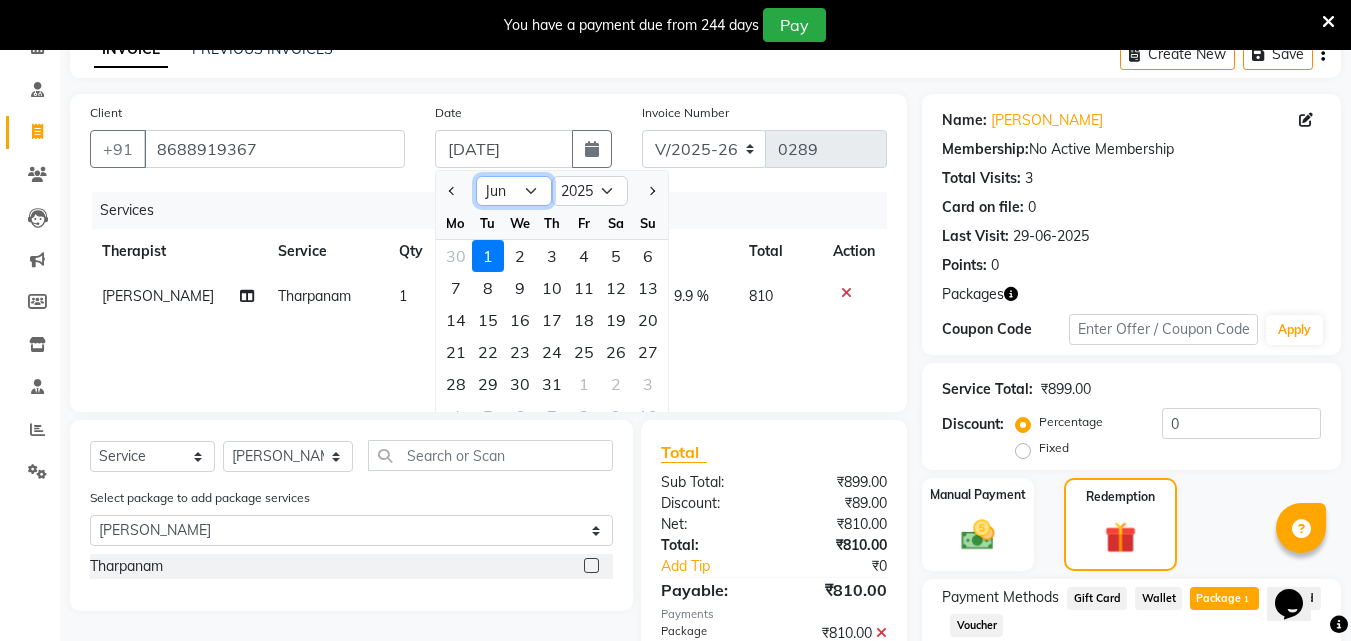 click on "Jan Feb Mar Apr May Jun [DATE] Aug Sep Oct Nov Dec" 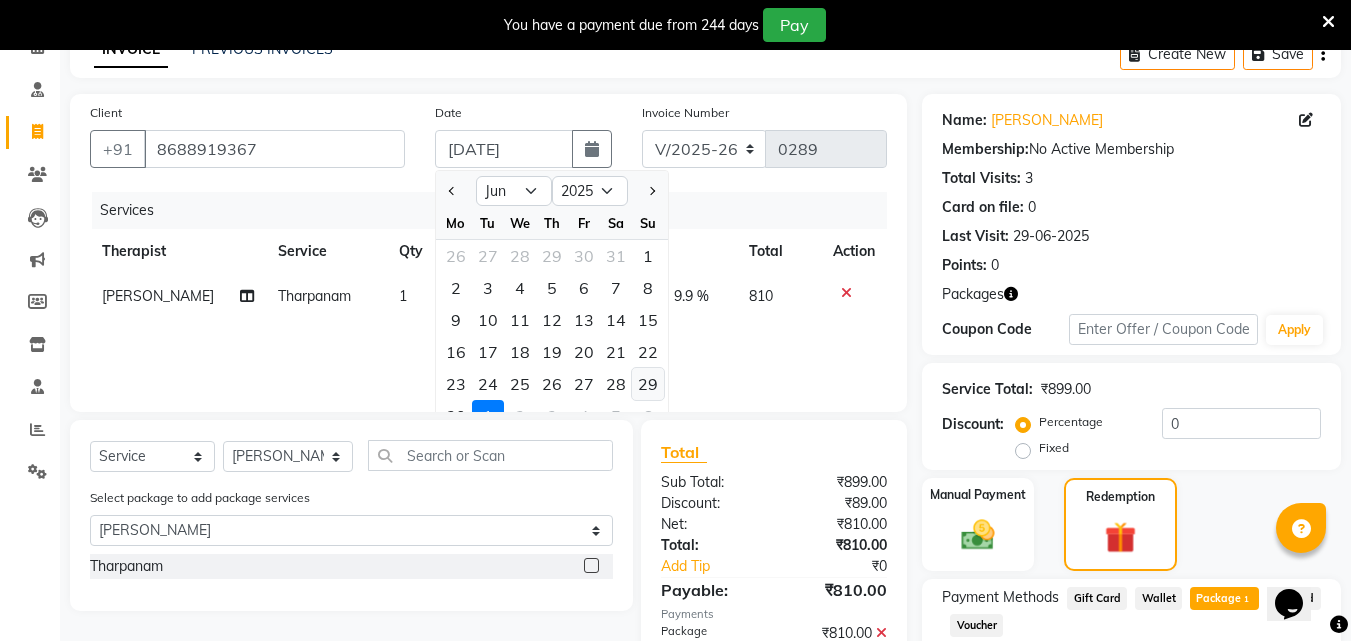 click on "29" 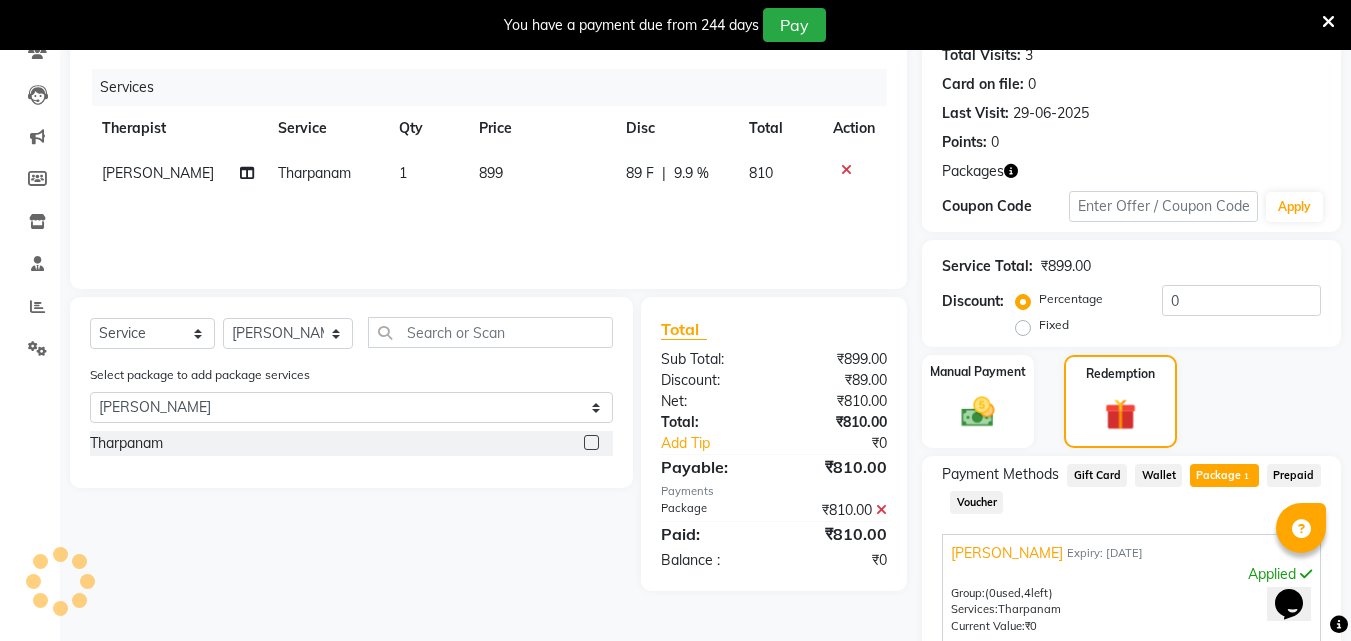 scroll, scrollTop: 245, scrollLeft: 0, axis: vertical 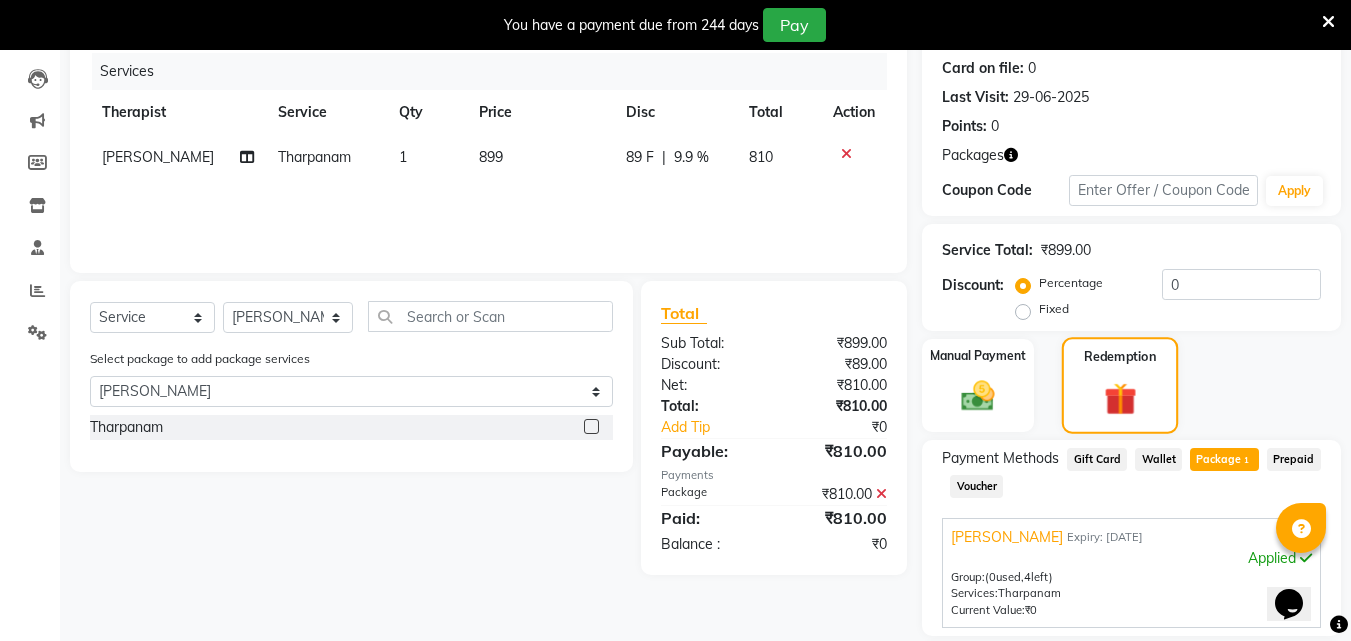 click 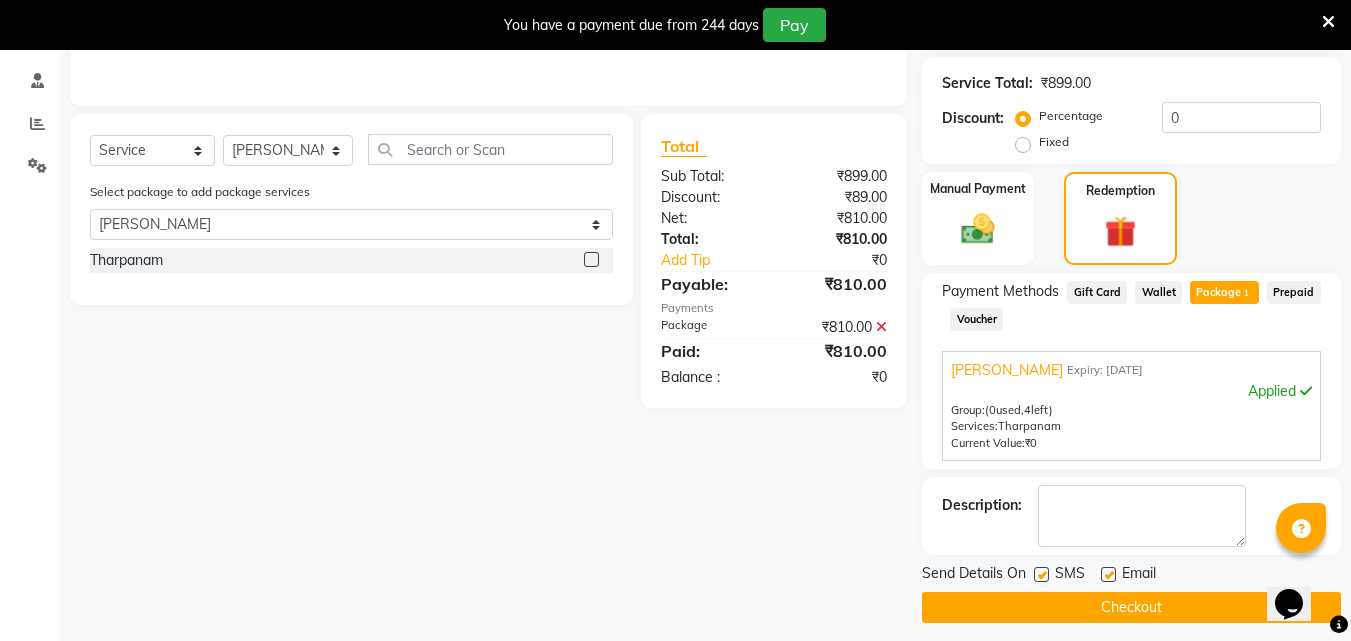 scroll, scrollTop: 424, scrollLeft: 0, axis: vertical 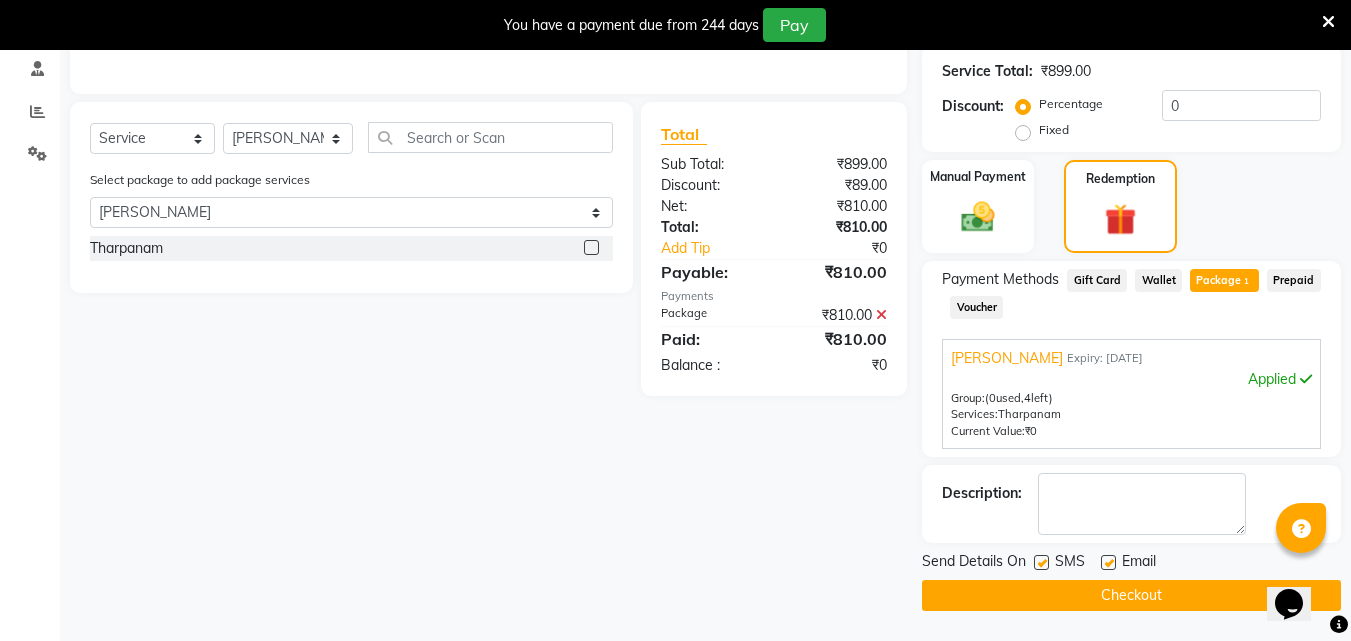 click 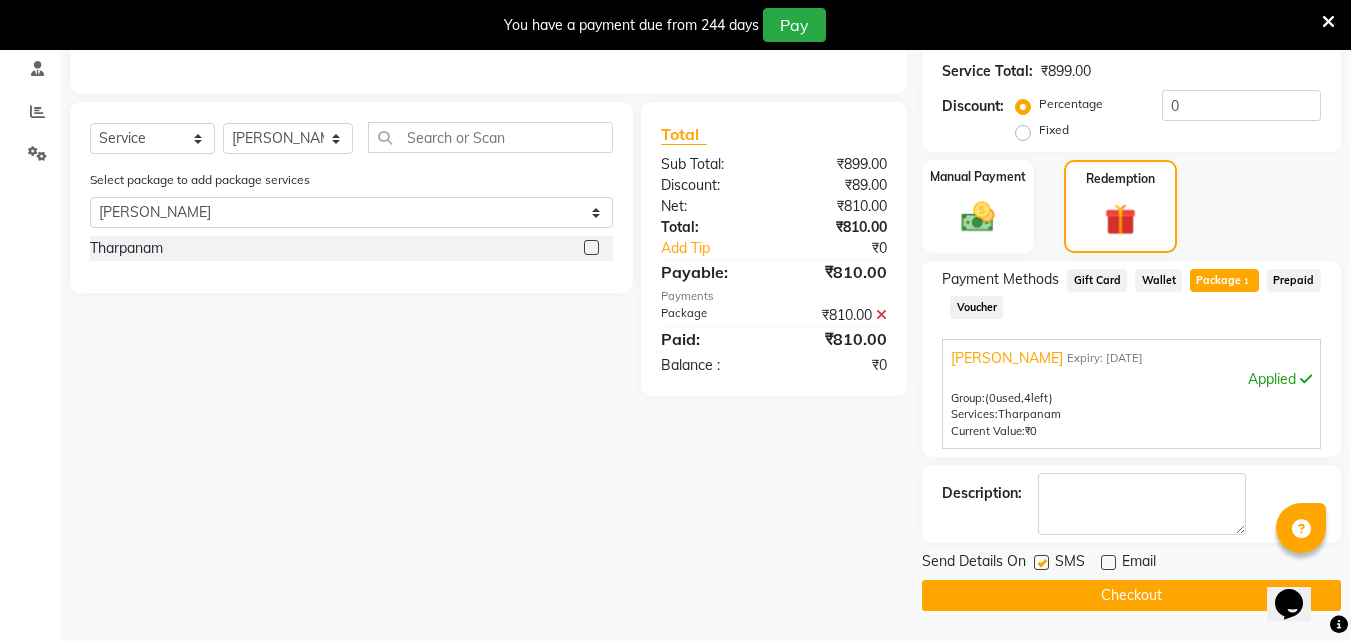 click 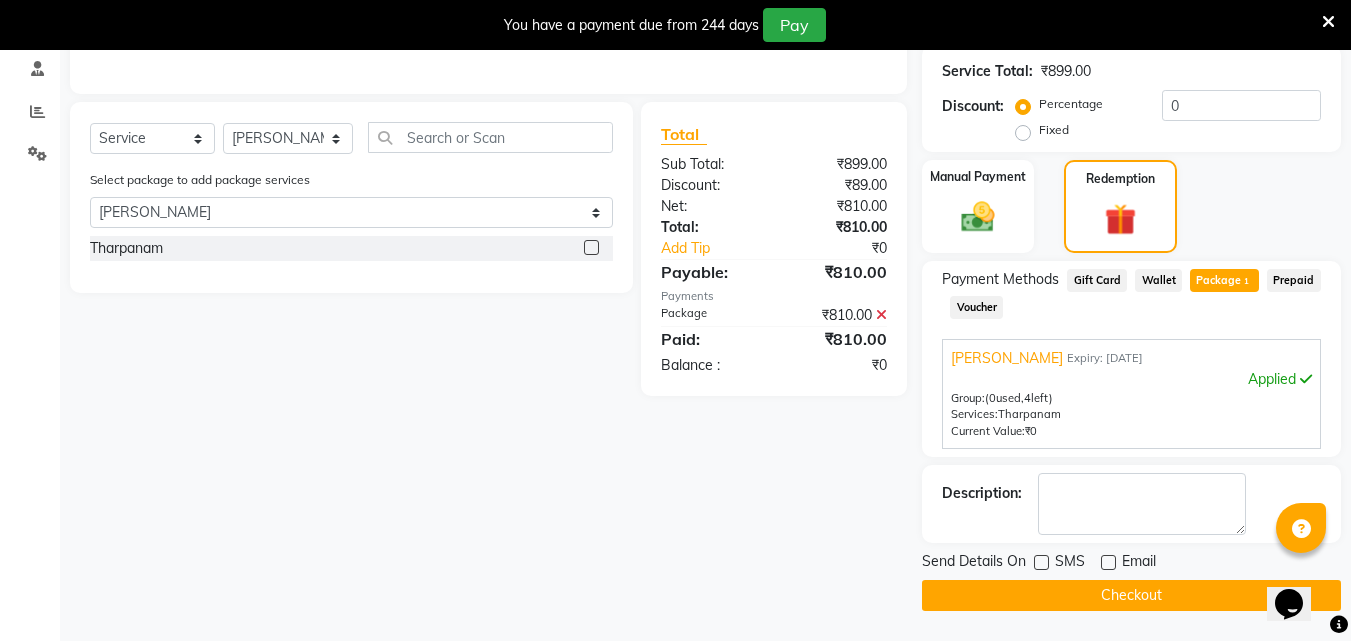 click on "Checkout" 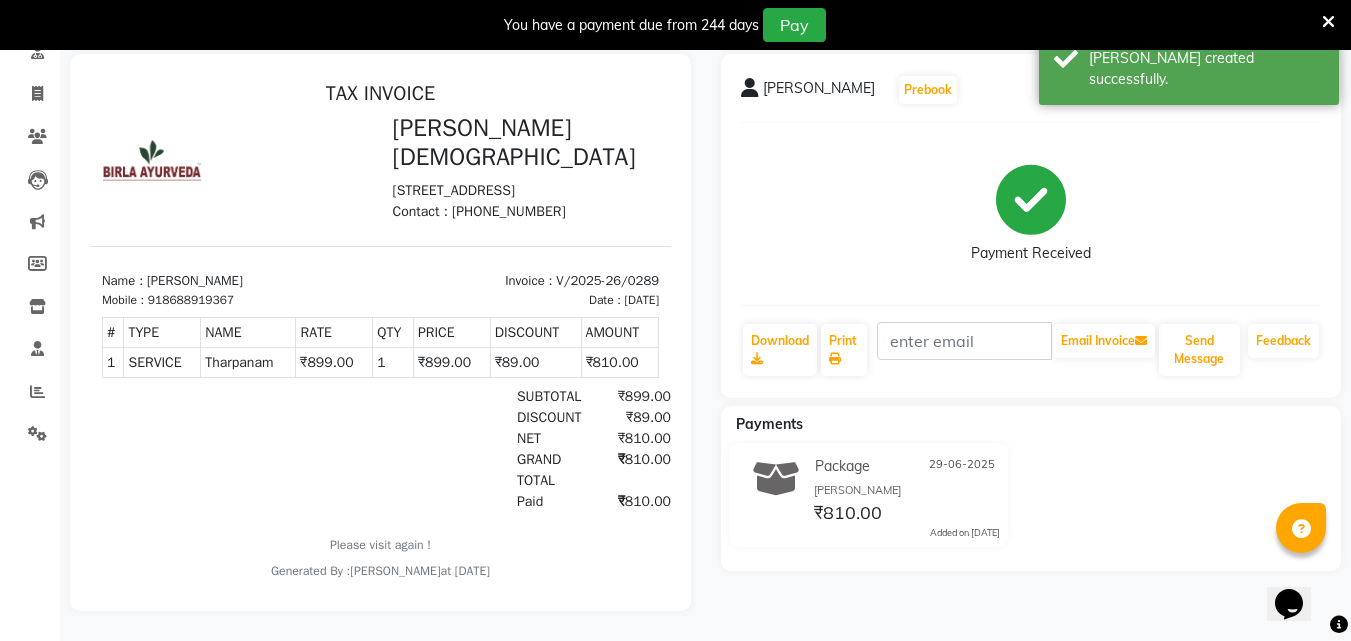scroll, scrollTop: 0, scrollLeft: 0, axis: both 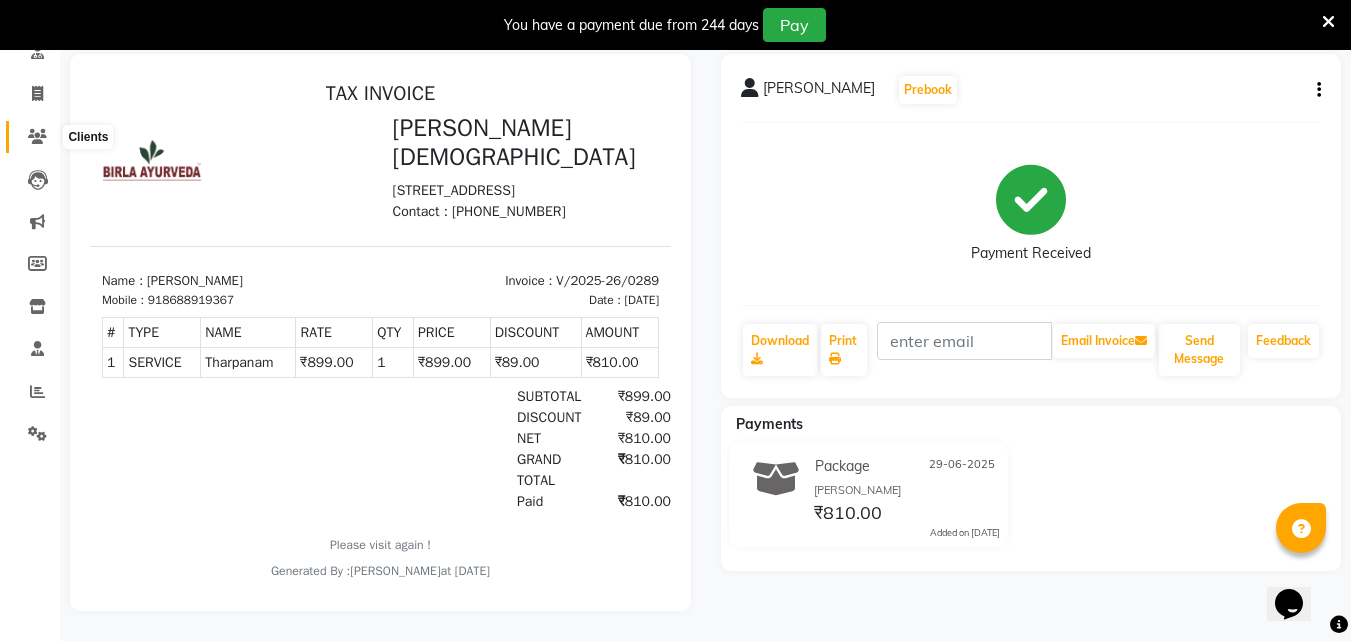 click 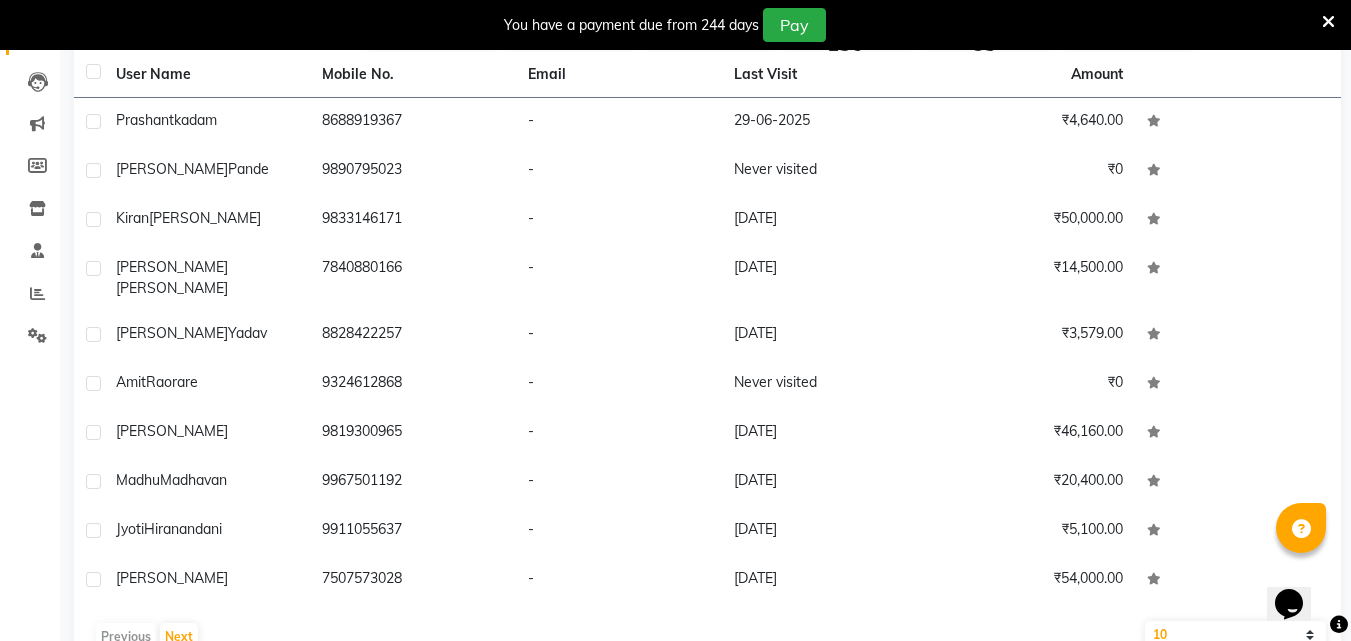 scroll, scrollTop: 275, scrollLeft: 0, axis: vertical 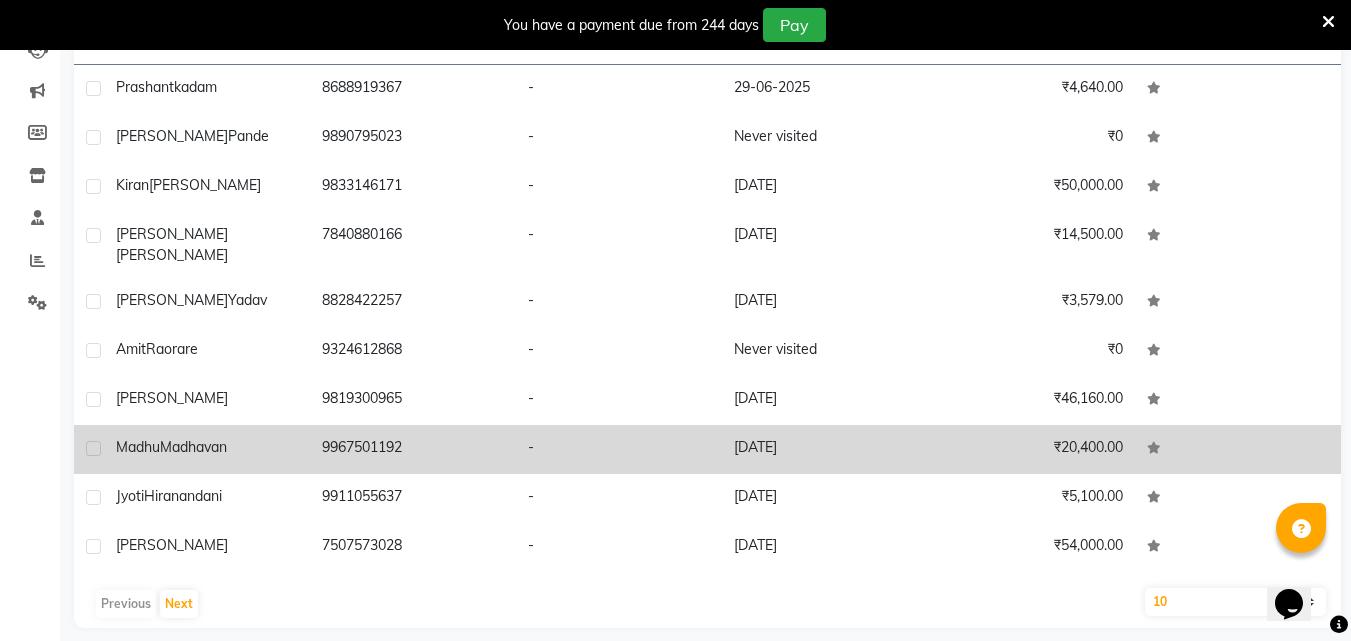click on "[PERSON_NAME]" 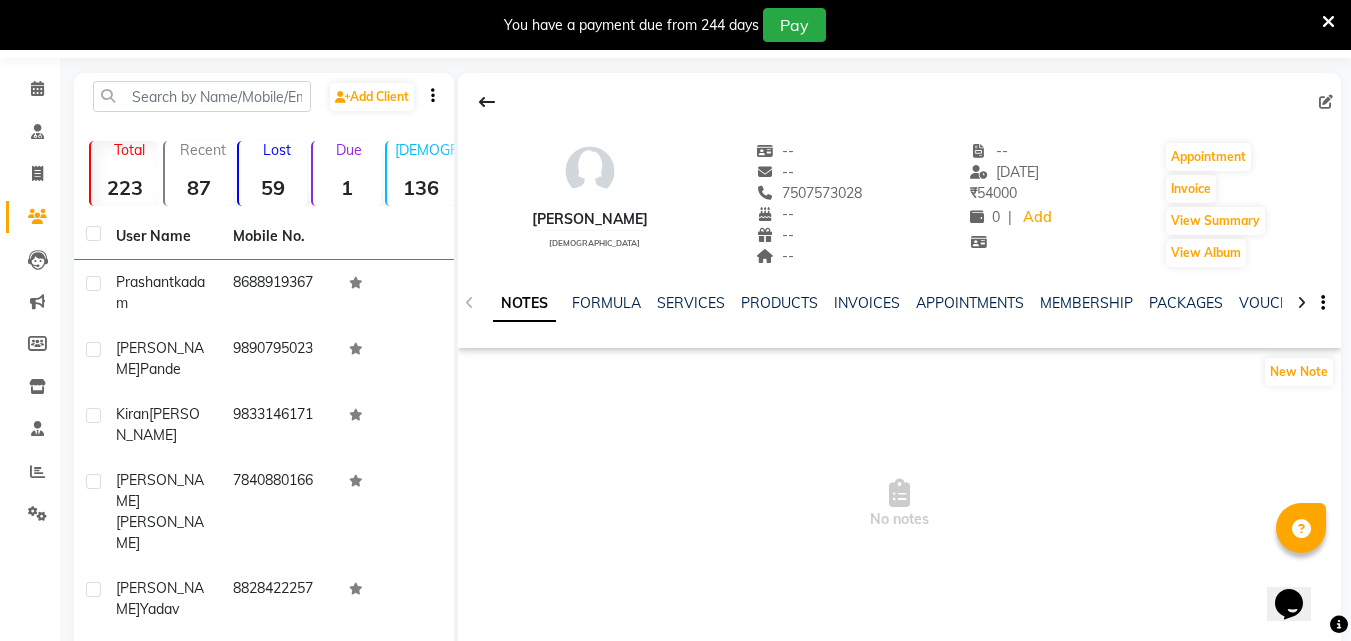 scroll, scrollTop: 0, scrollLeft: 0, axis: both 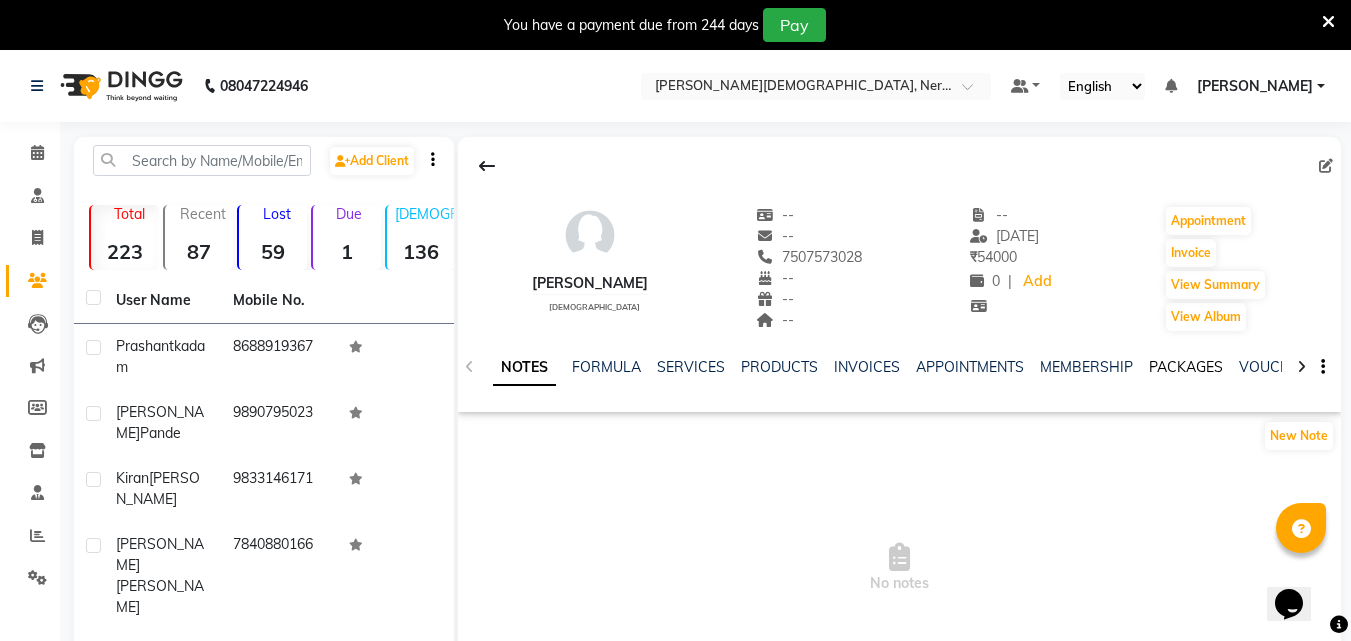 click on "PACKAGES" 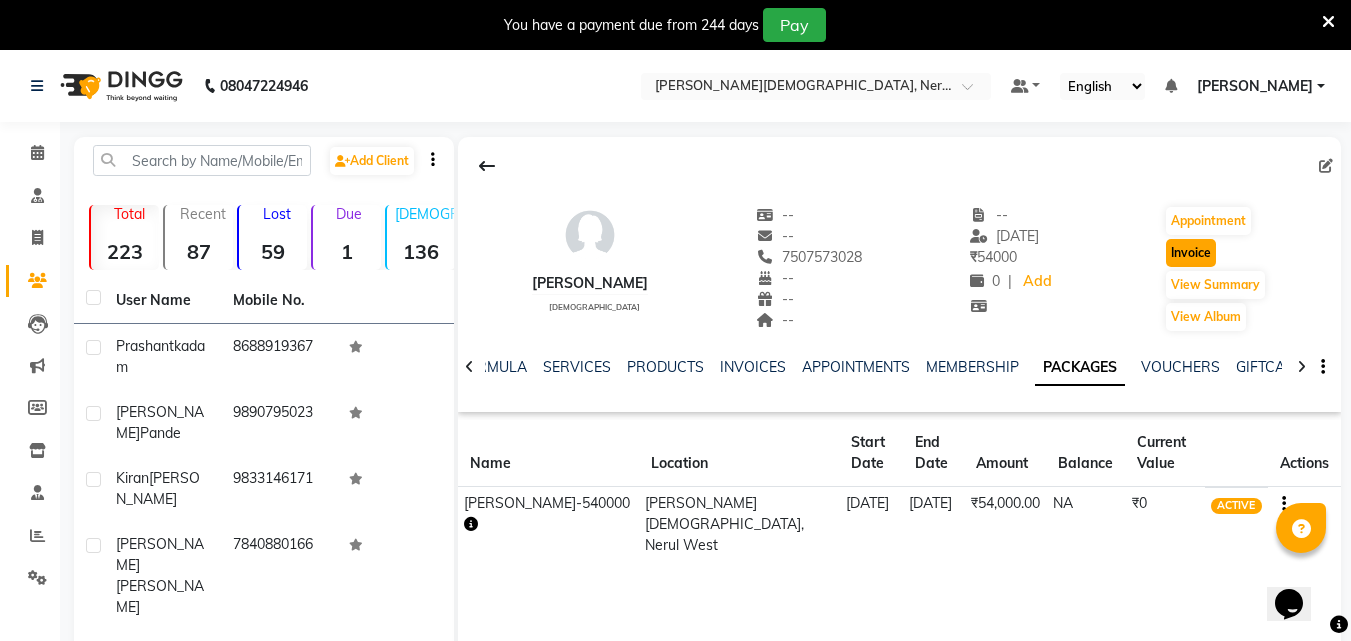 click on "Invoice" 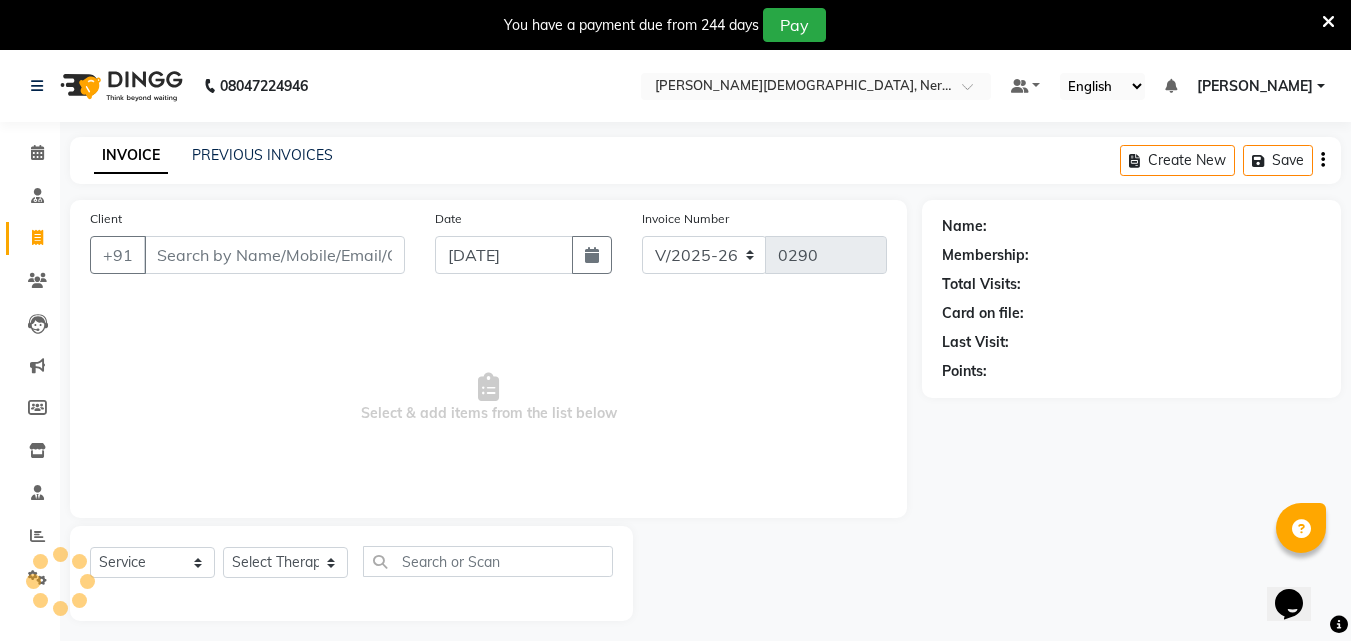 scroll, scrollTop: 50, scrollLeft: 0, axis: vertical 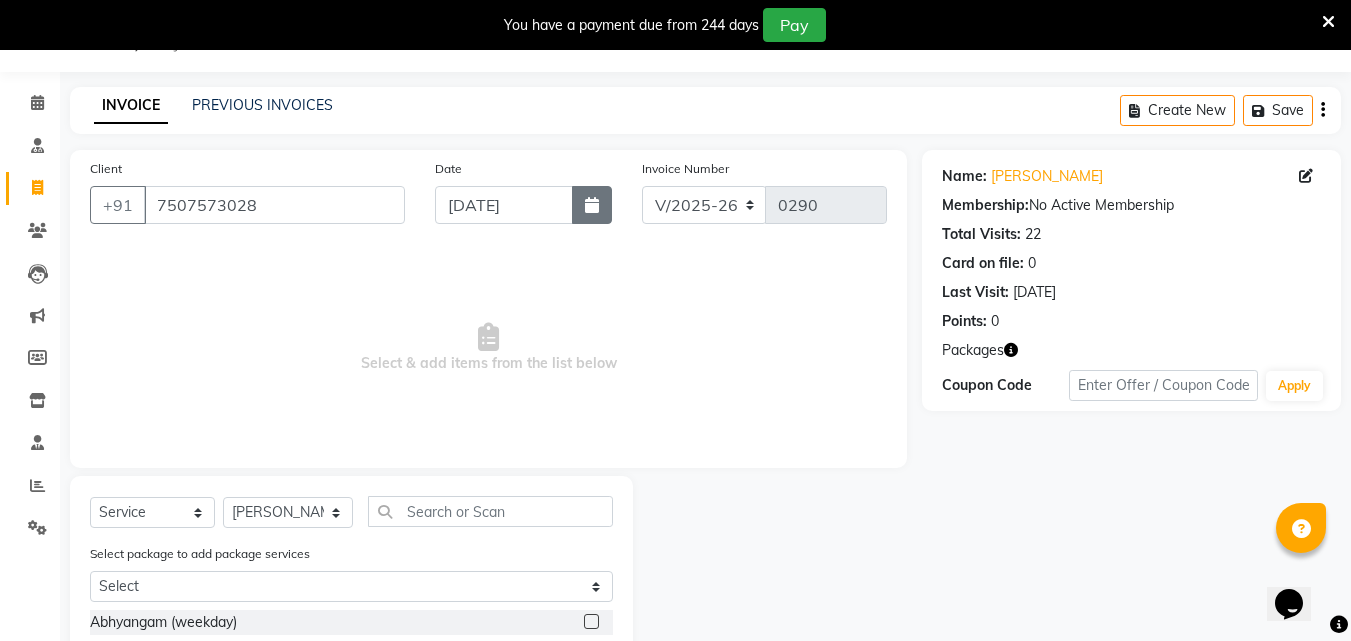 click 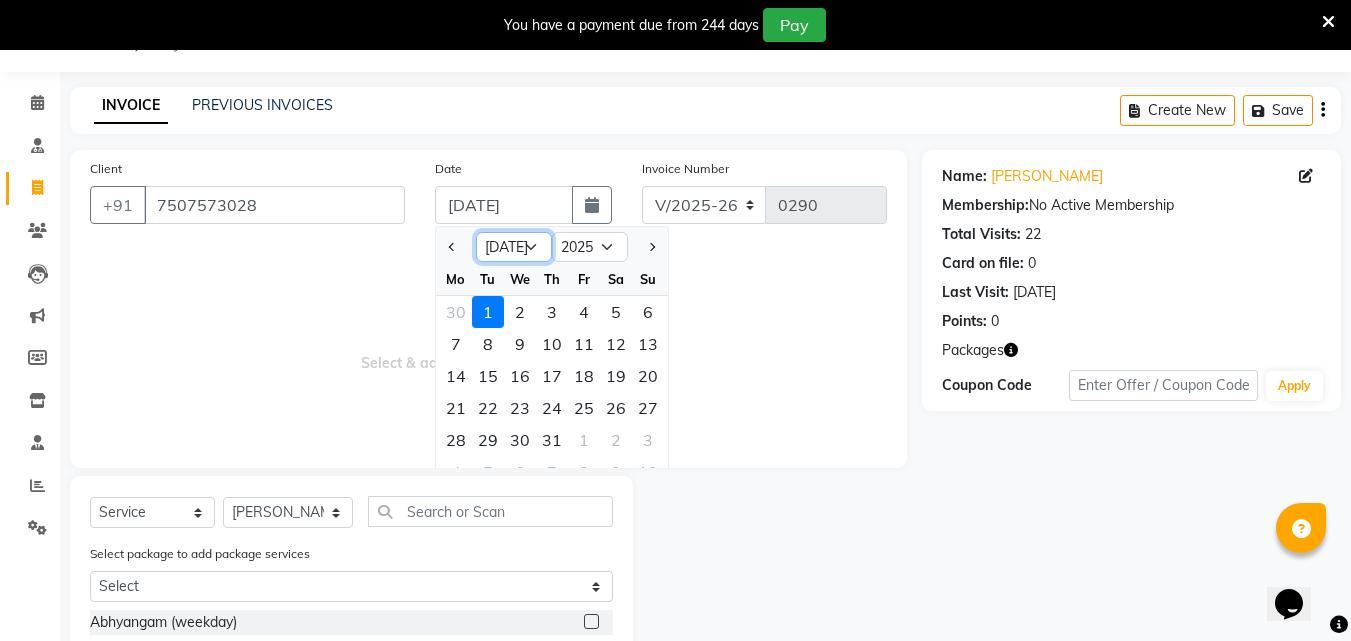 click on "Jan Feb Mar Apr May Jun [DATE] Aug Sep Oct Nov Dec" 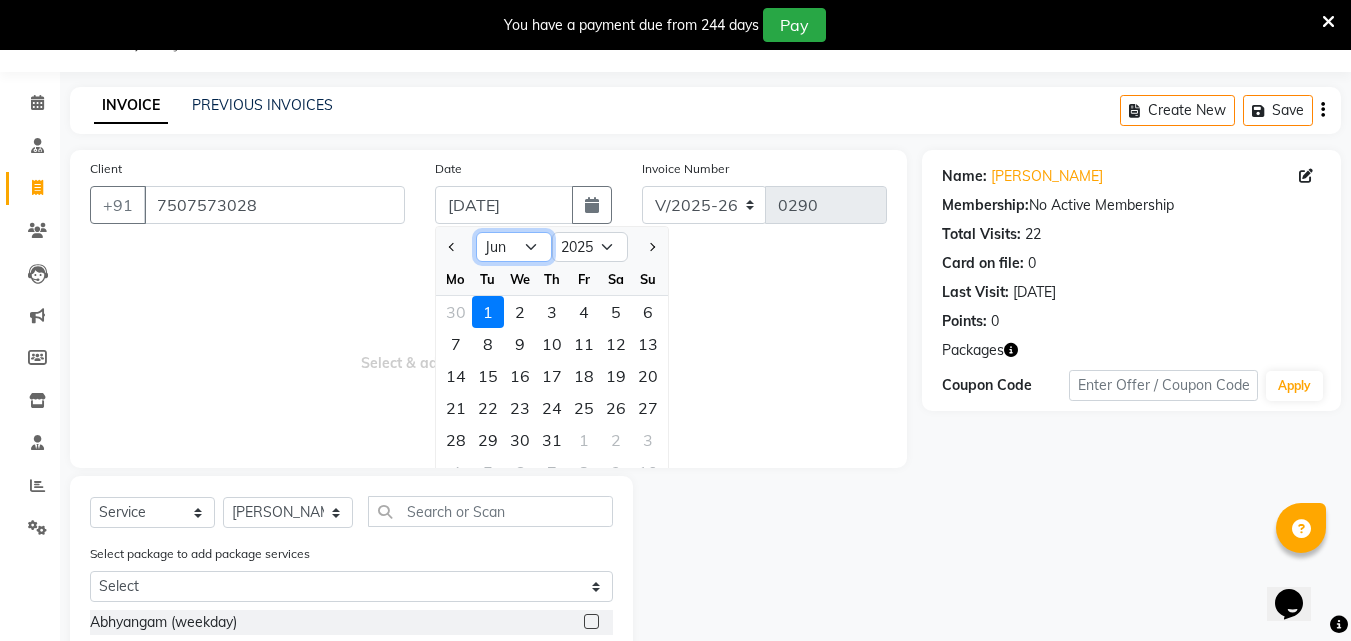 click on "Jan Feb Mar Apr May Jun [DATE] Aug Sep Oct Nov Dec" 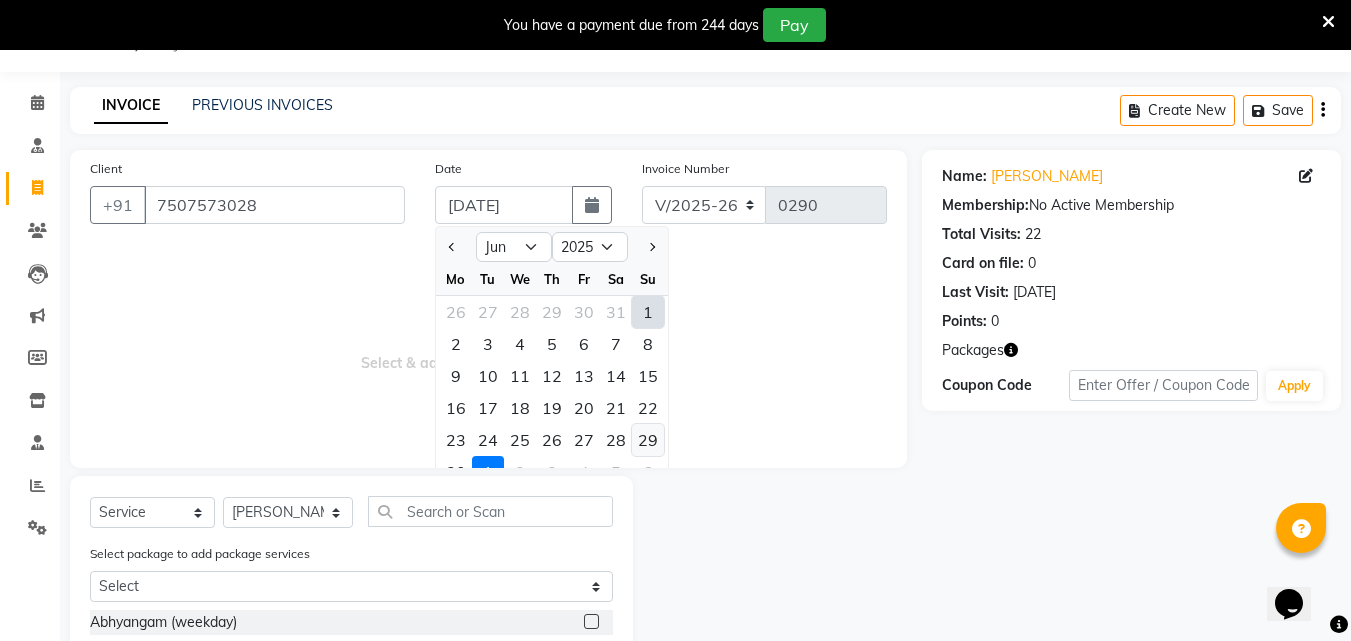 click on "29" 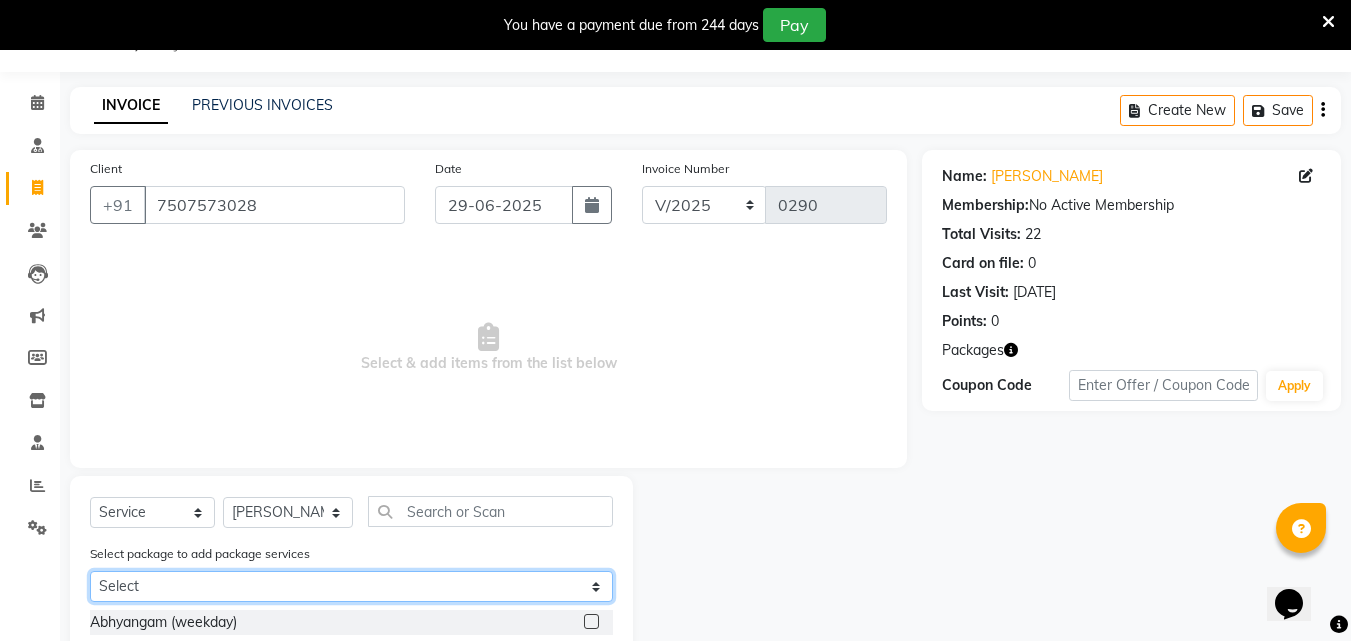 click on "Select [PERSON_NAME]-540000" 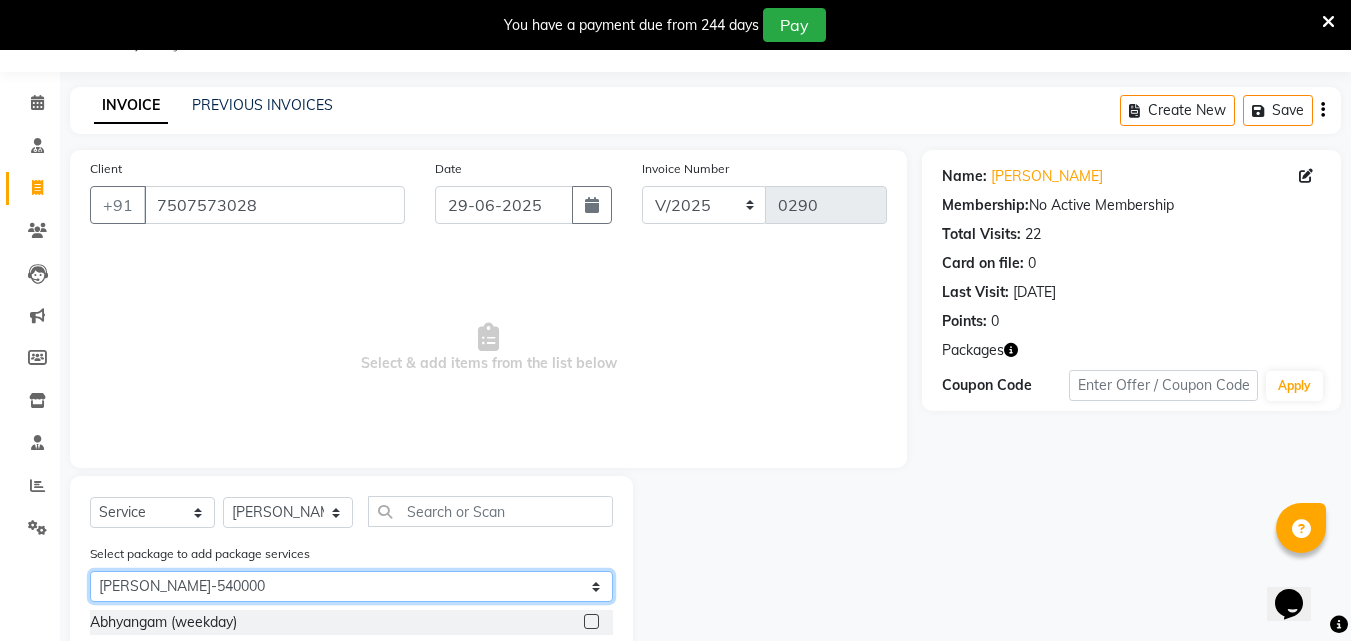 click on "Select [PERSON_NAME]-540000" 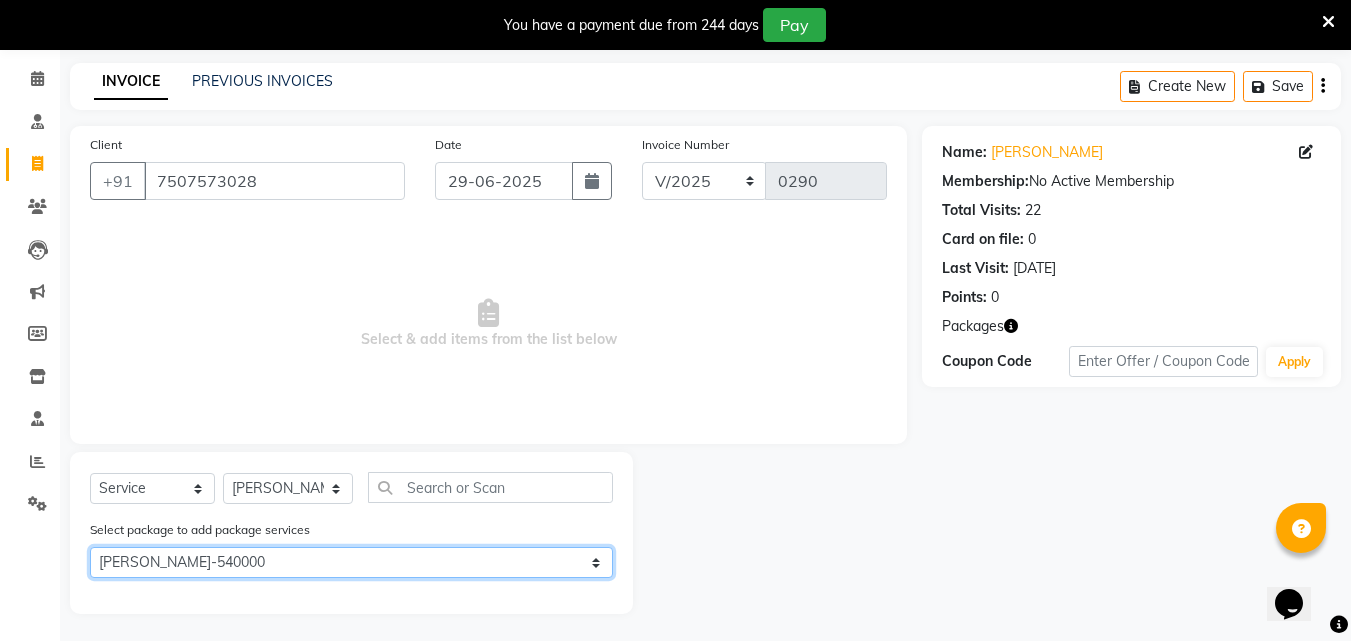 scroll, scrollTop: 77, scrollLeft: 0, axis: vertical 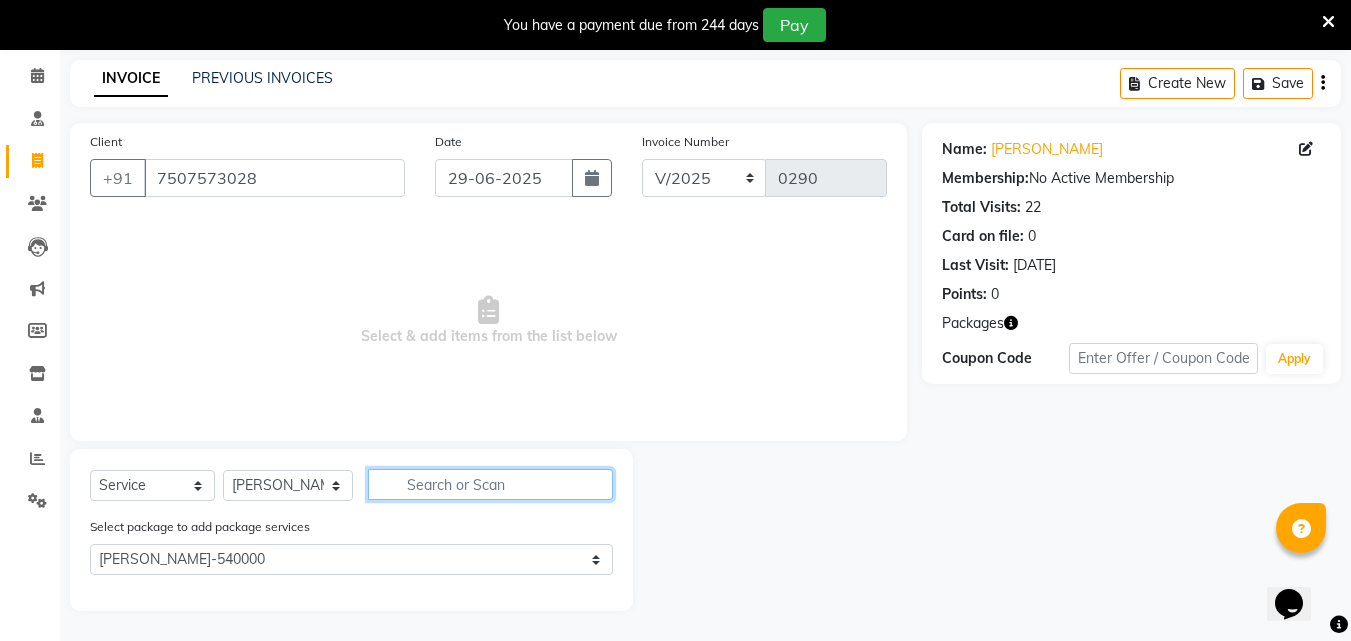 click 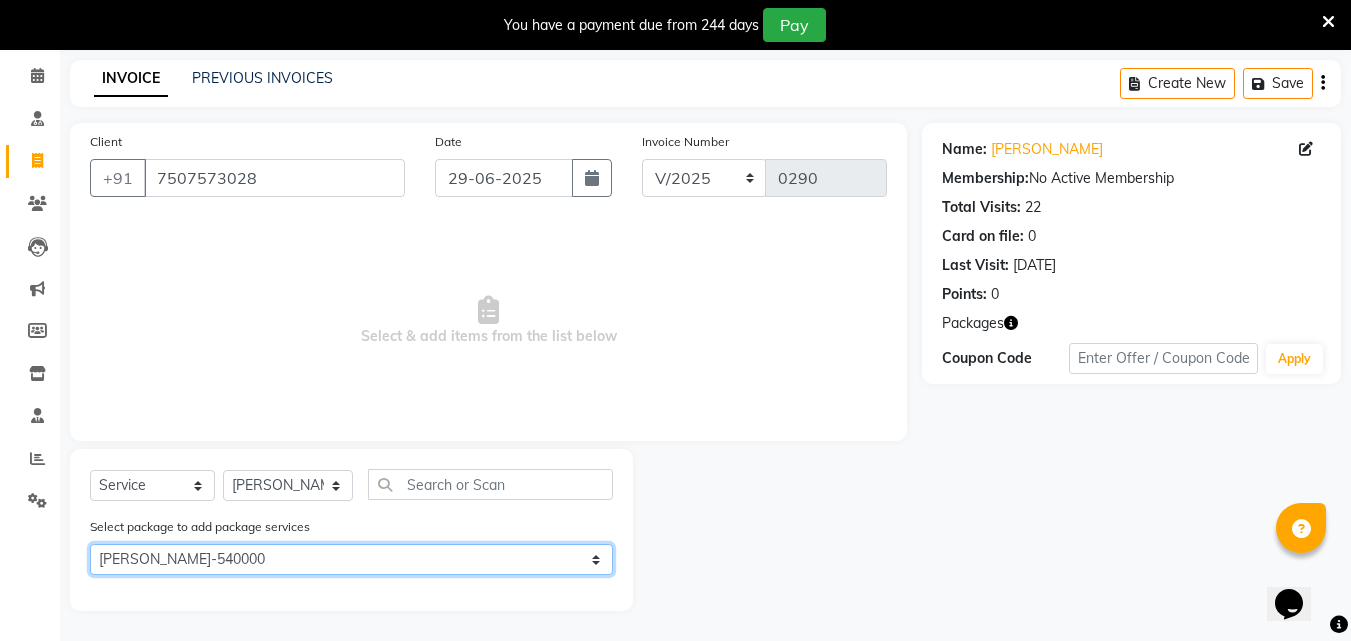 click on "Select [PERSON_NAME]-540000" 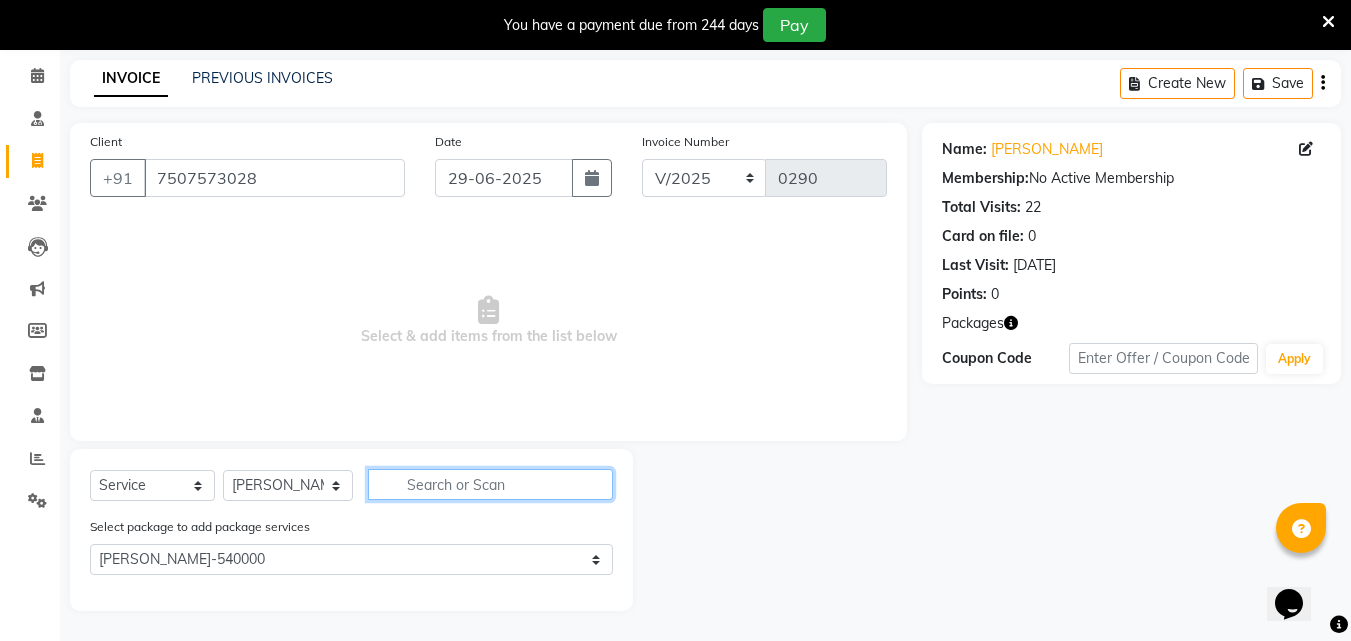 click 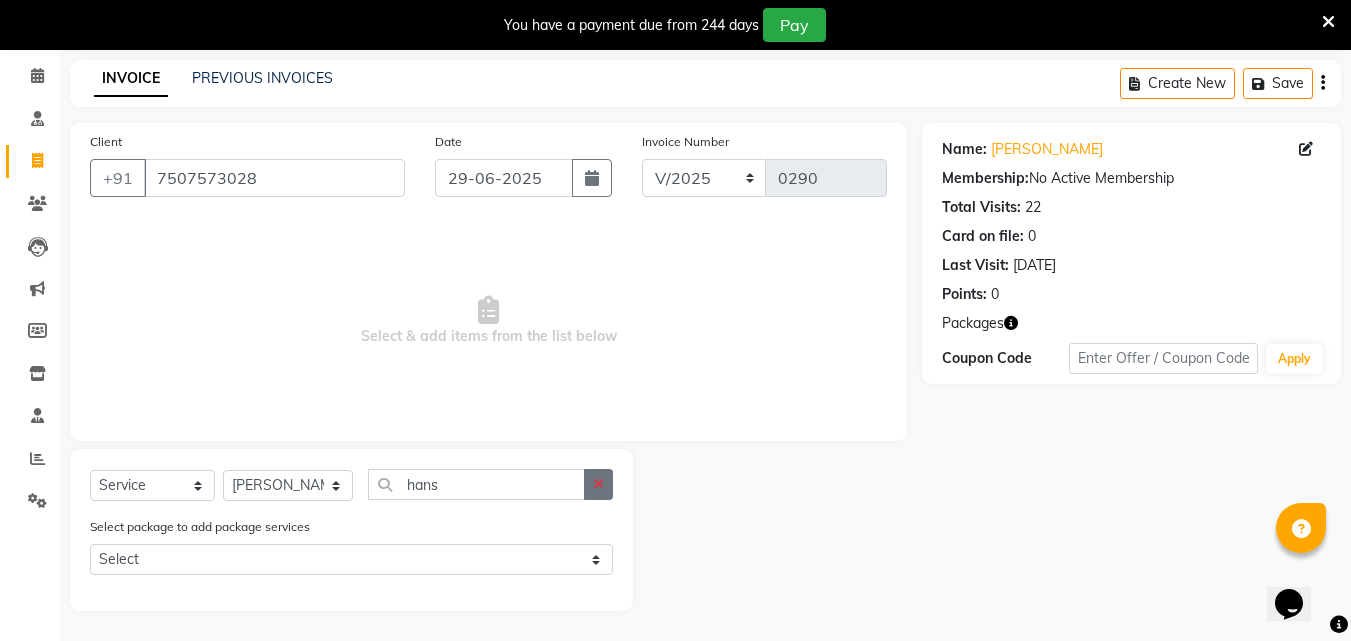 click 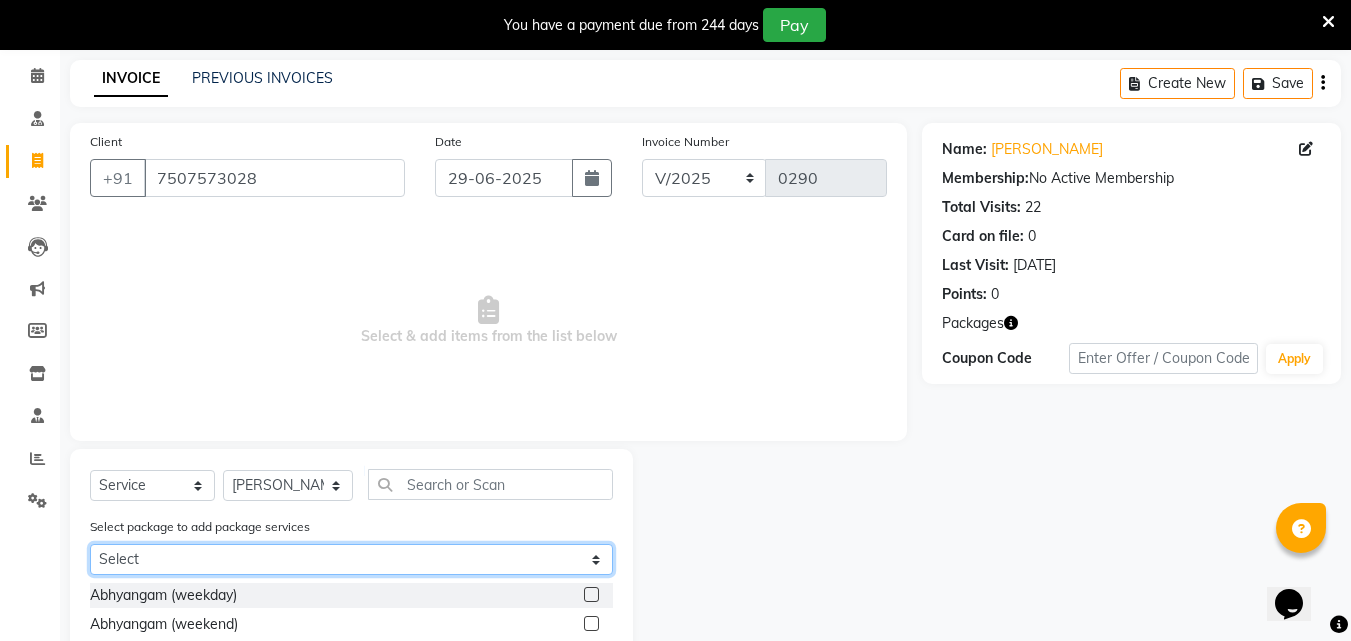 click on "Select [PERSON_NAME]-540000" 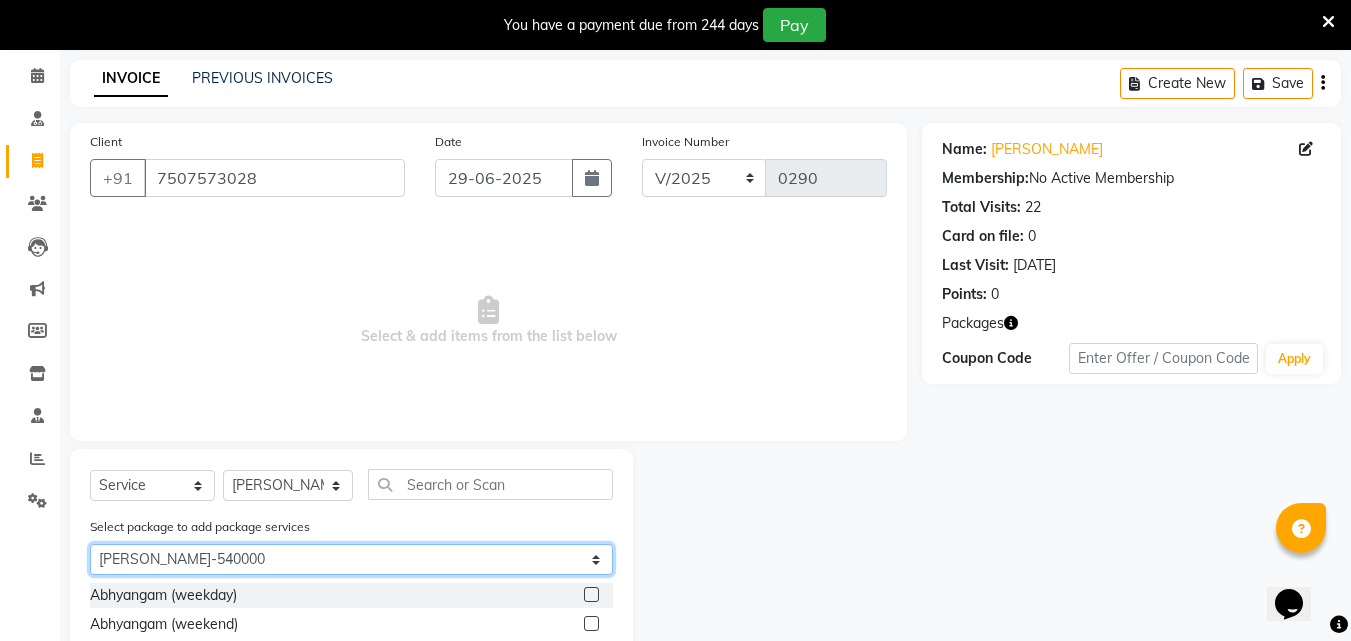 click on "Select [PERSON_NAME]-540000" 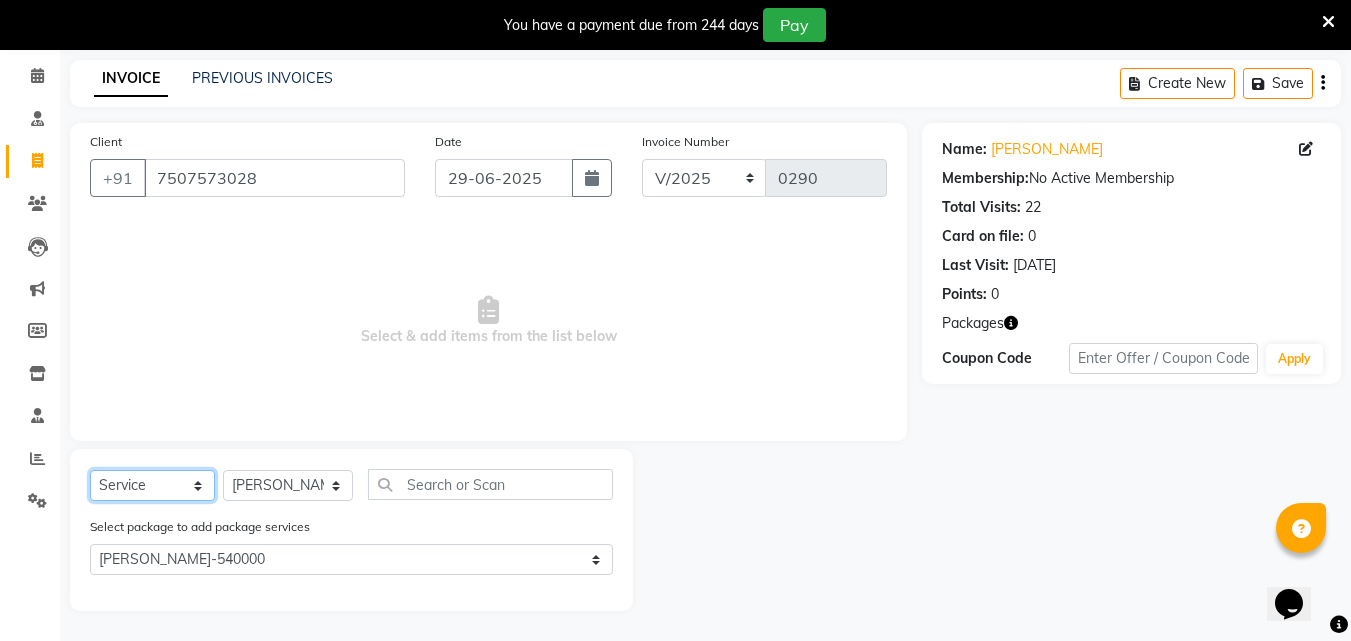 click on "Select  Service  Product  Membership  Package Voucher Prepaid Gift Card" 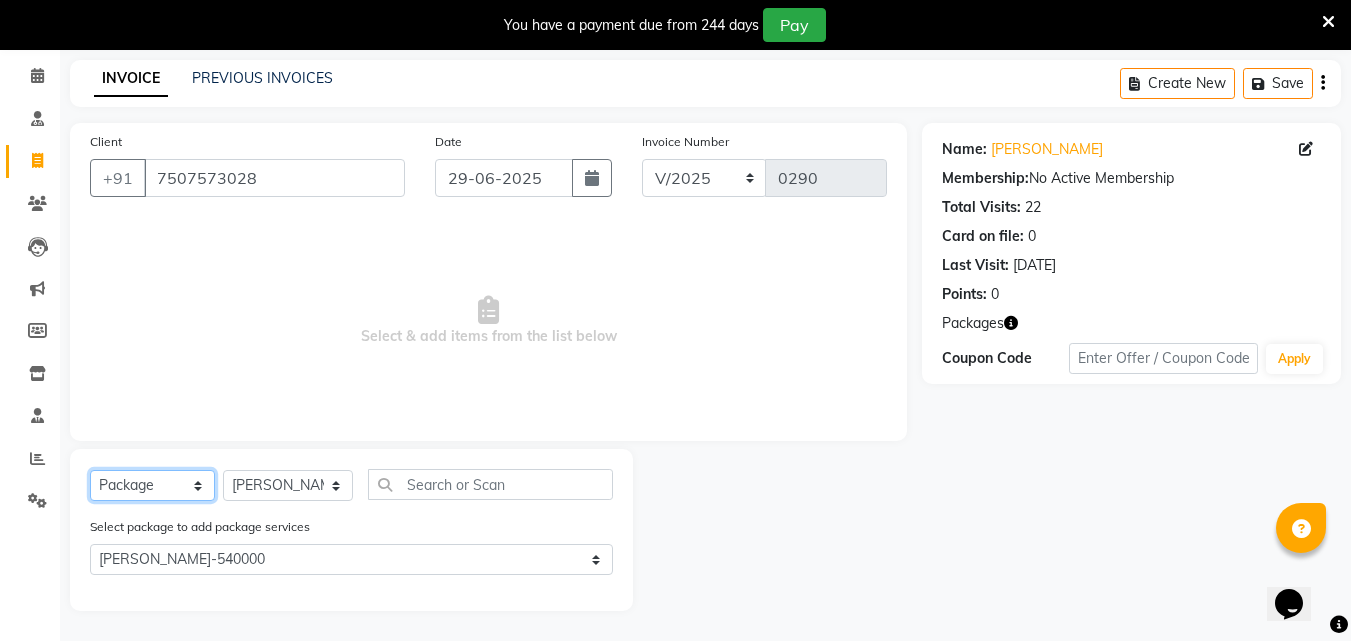 click on "Select  Service  Product  Membership  Package Voucher Prepaid Gift Card" 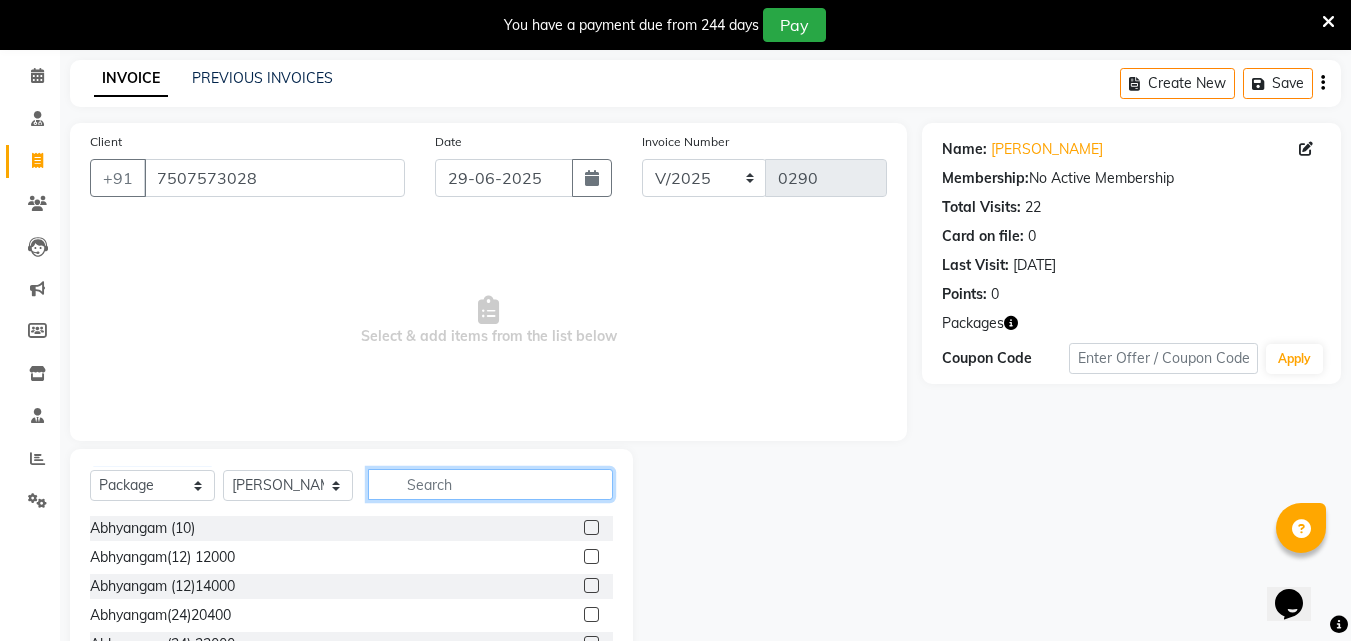 click 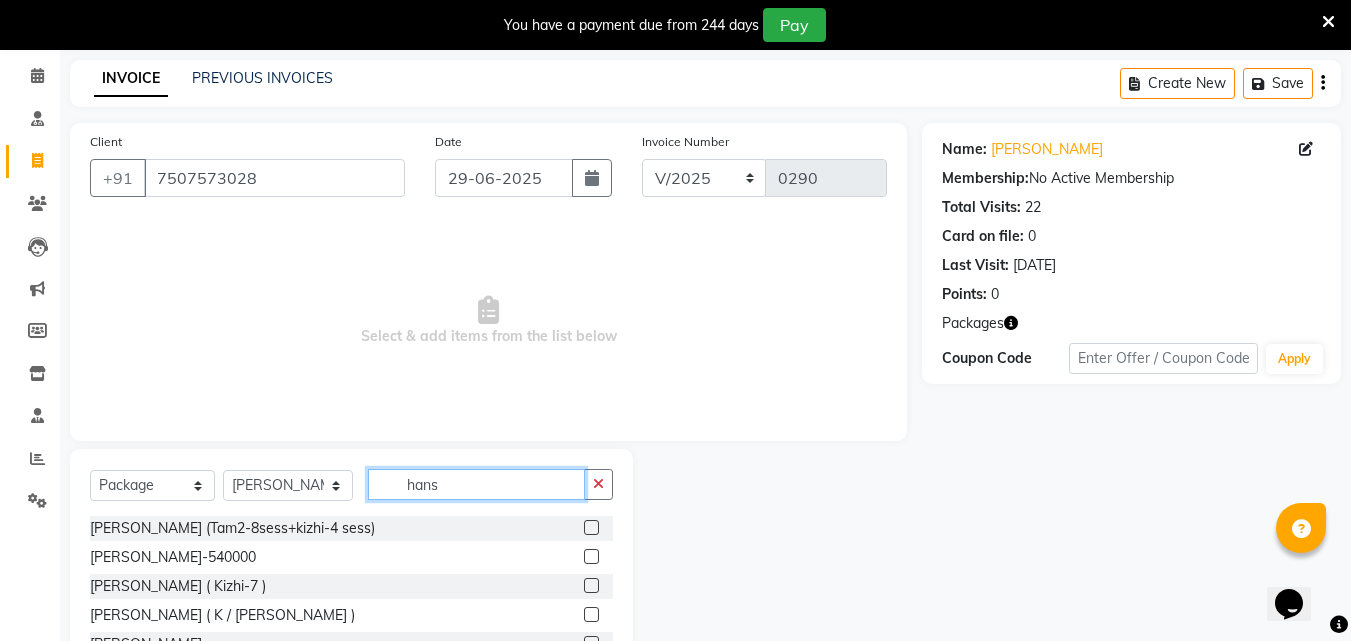 scroll, scrollTop: 68, scrollLeft: 0, axis: vertical 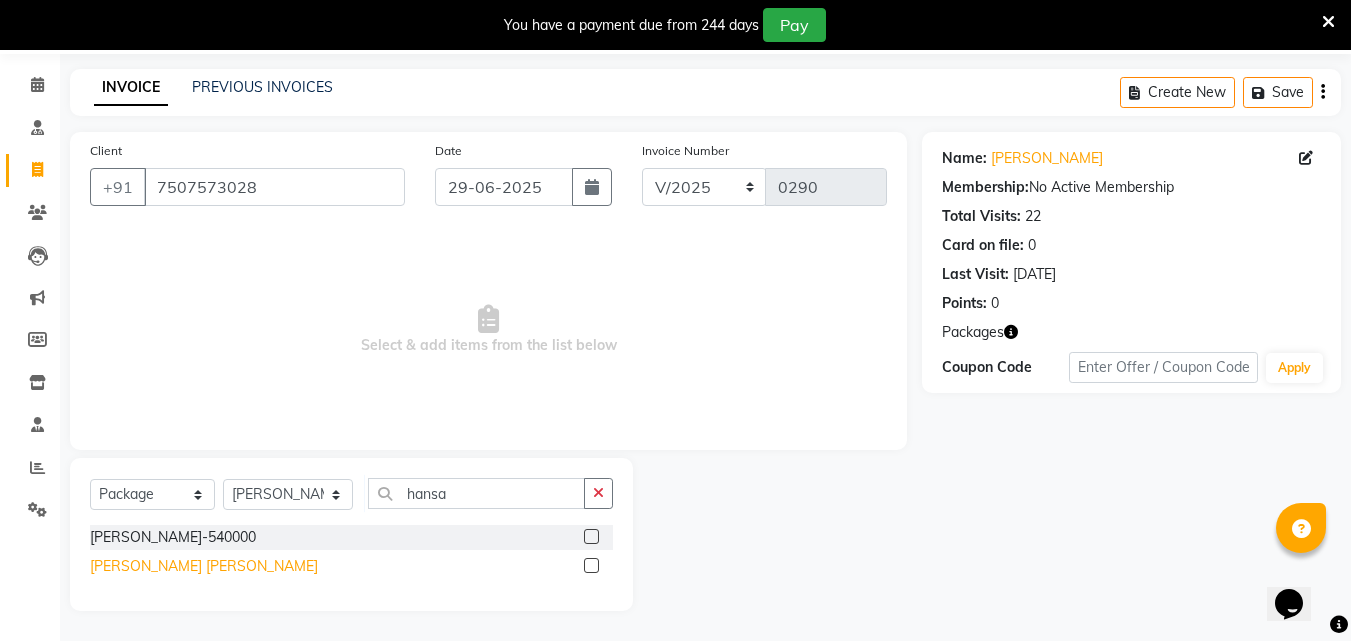click on "[PERSON_NAME] [PERSON_NAME]" 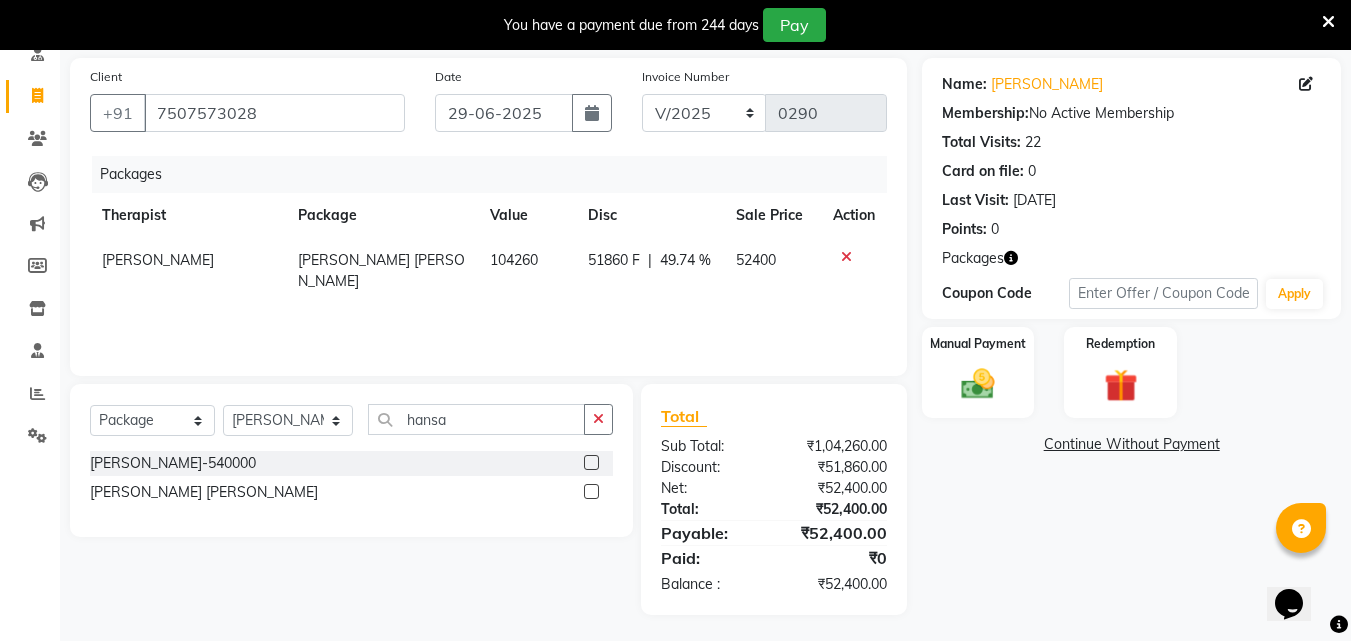 scroll, scrollTop: 146, scrollLeft: 0, axis: vertical 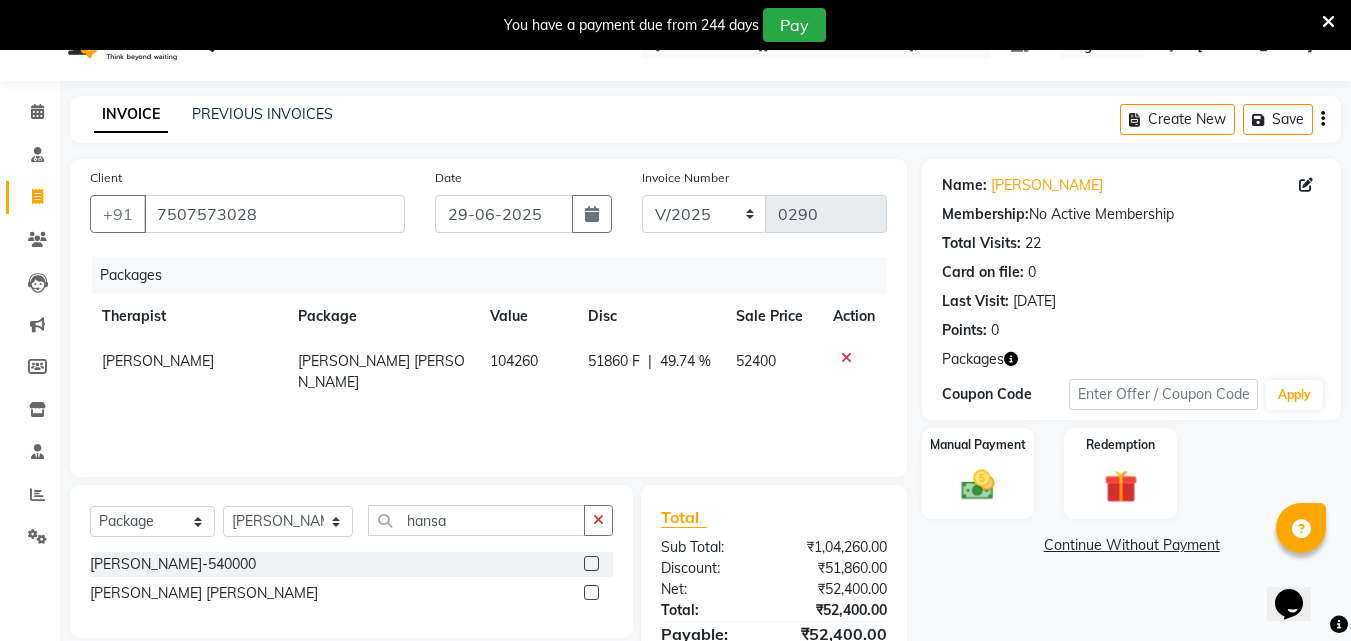 click 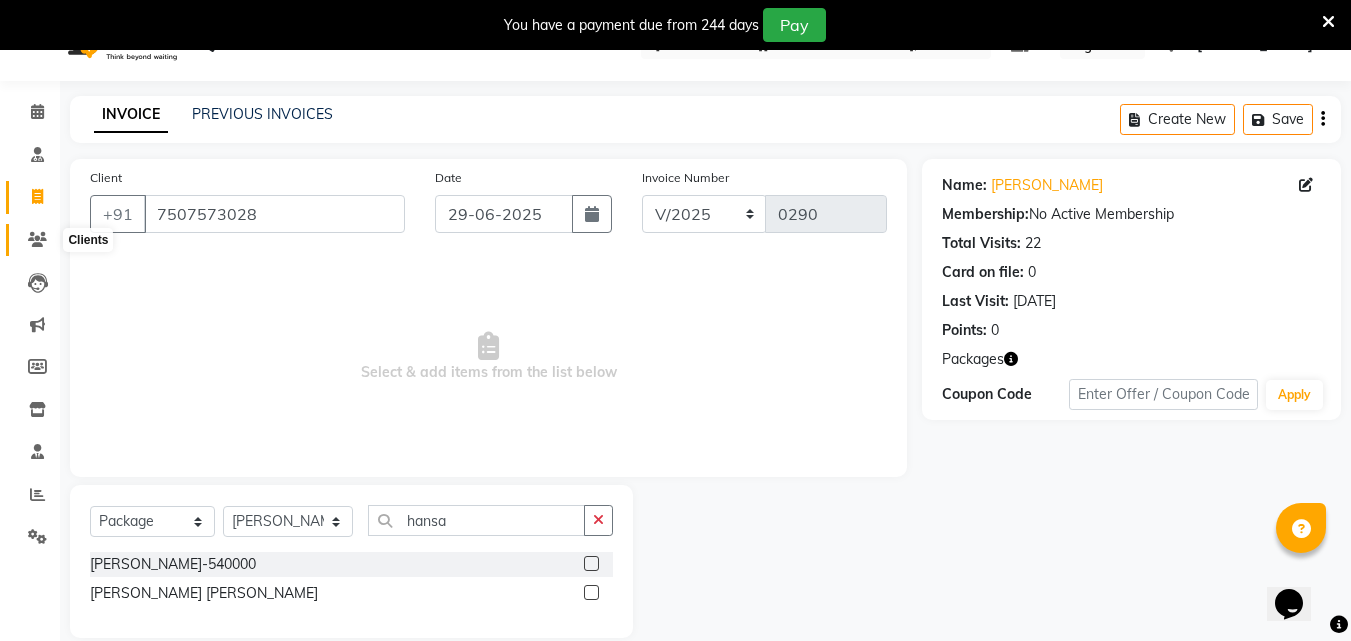 click 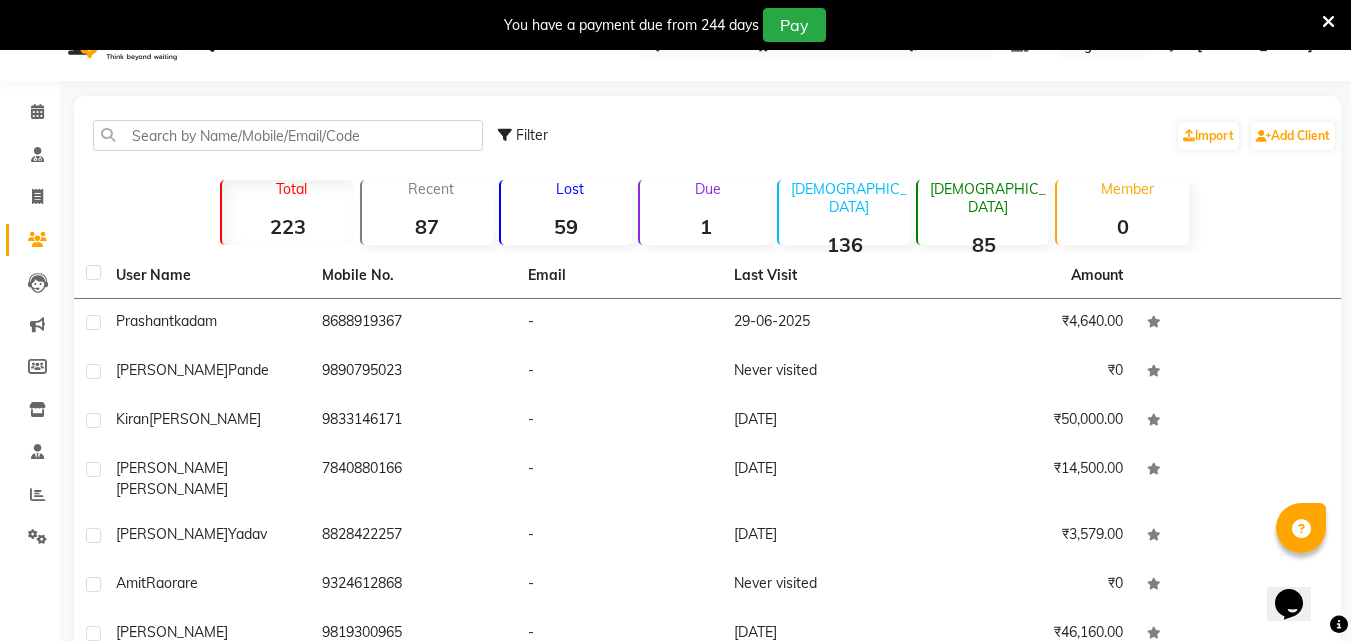scroll, scrollTop: 0, scrollLeft: 0, axis: both 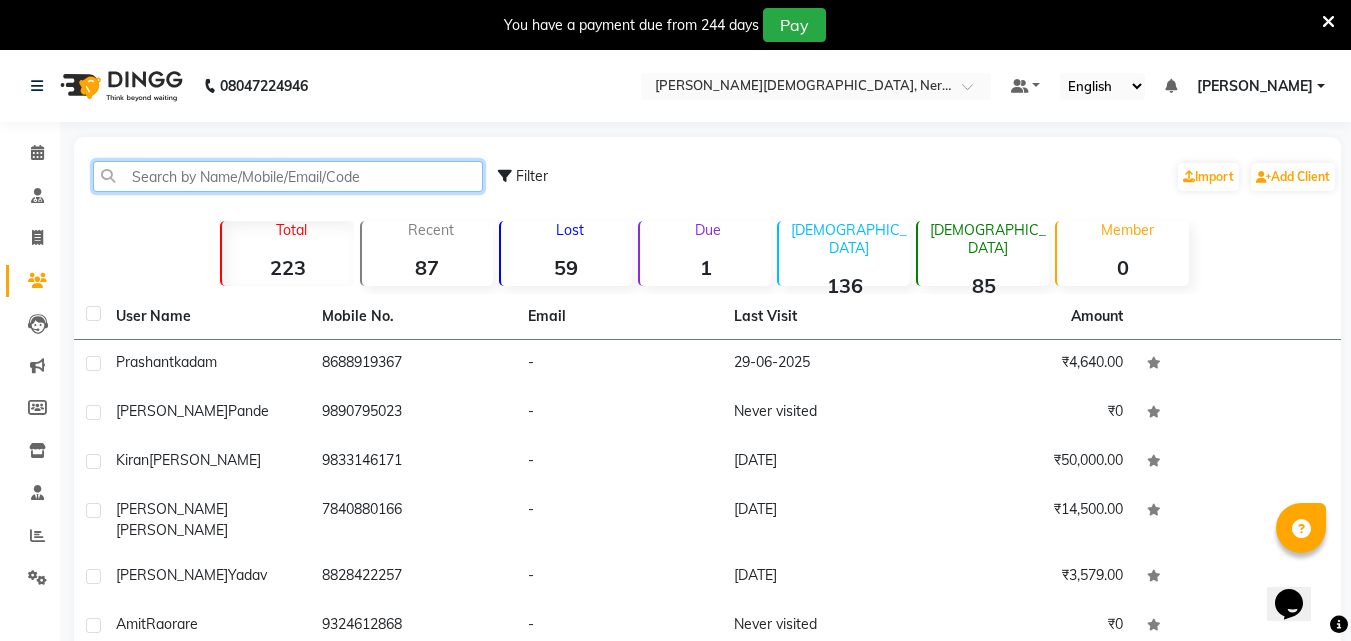 click 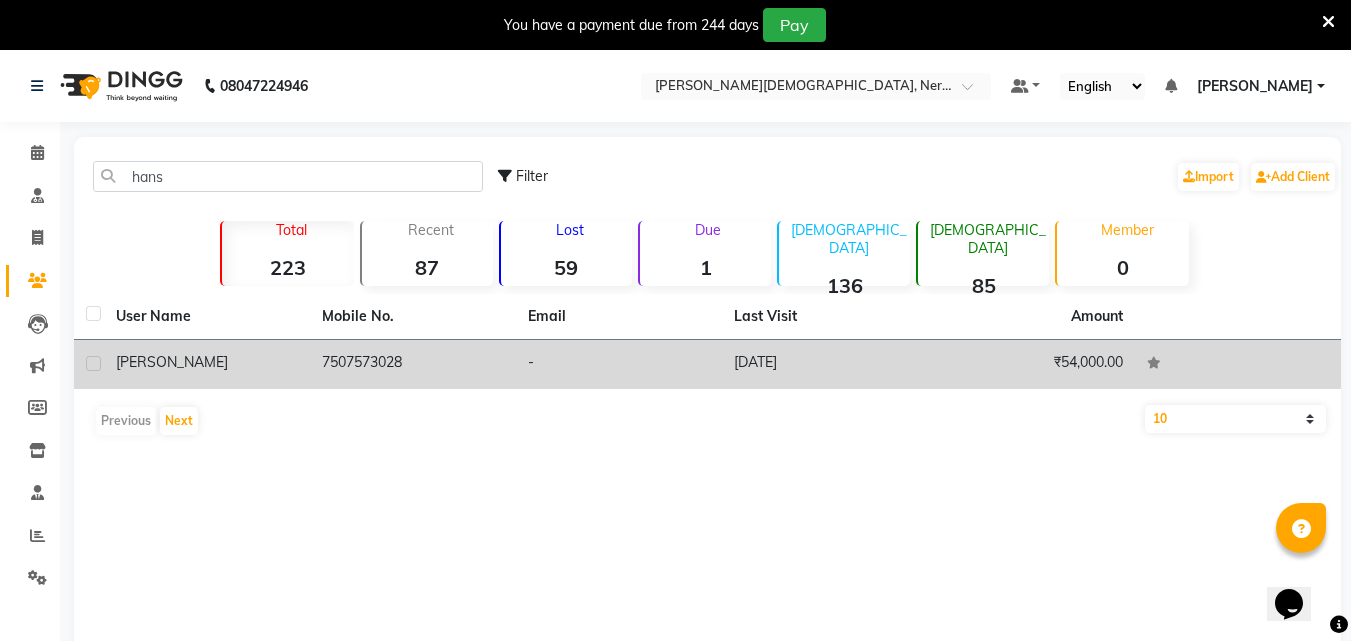 click on "[PERSON_NAME]" 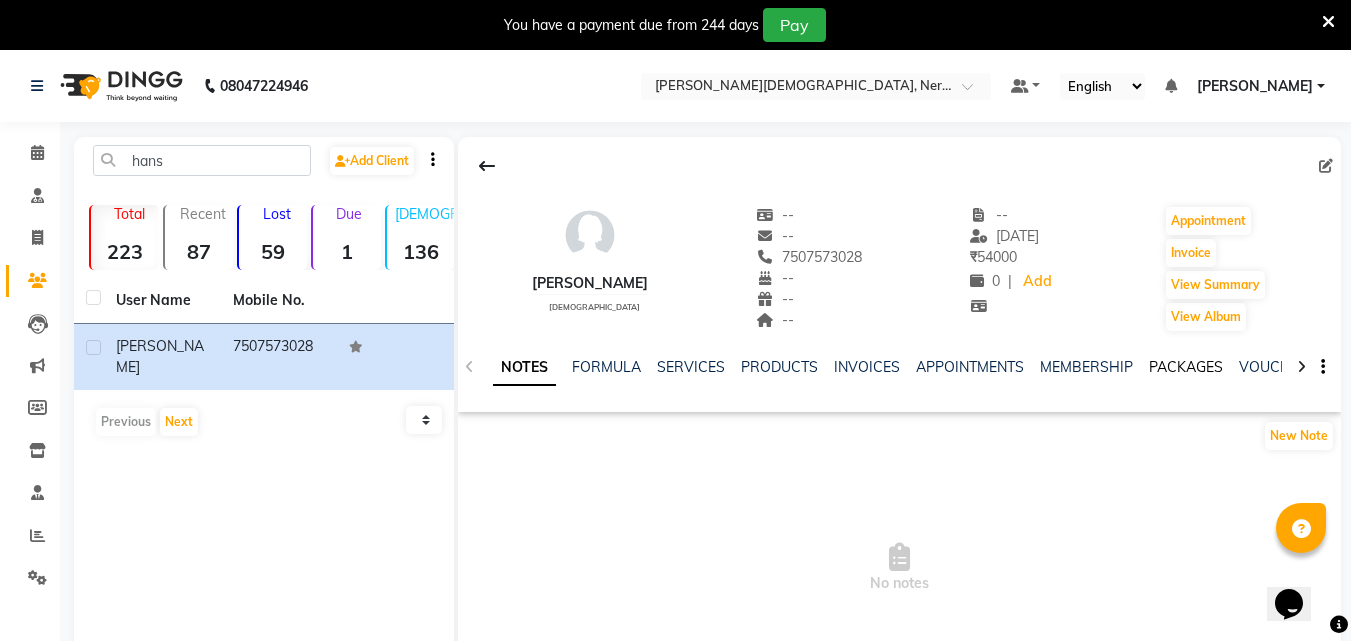 click on "PACKAGES" 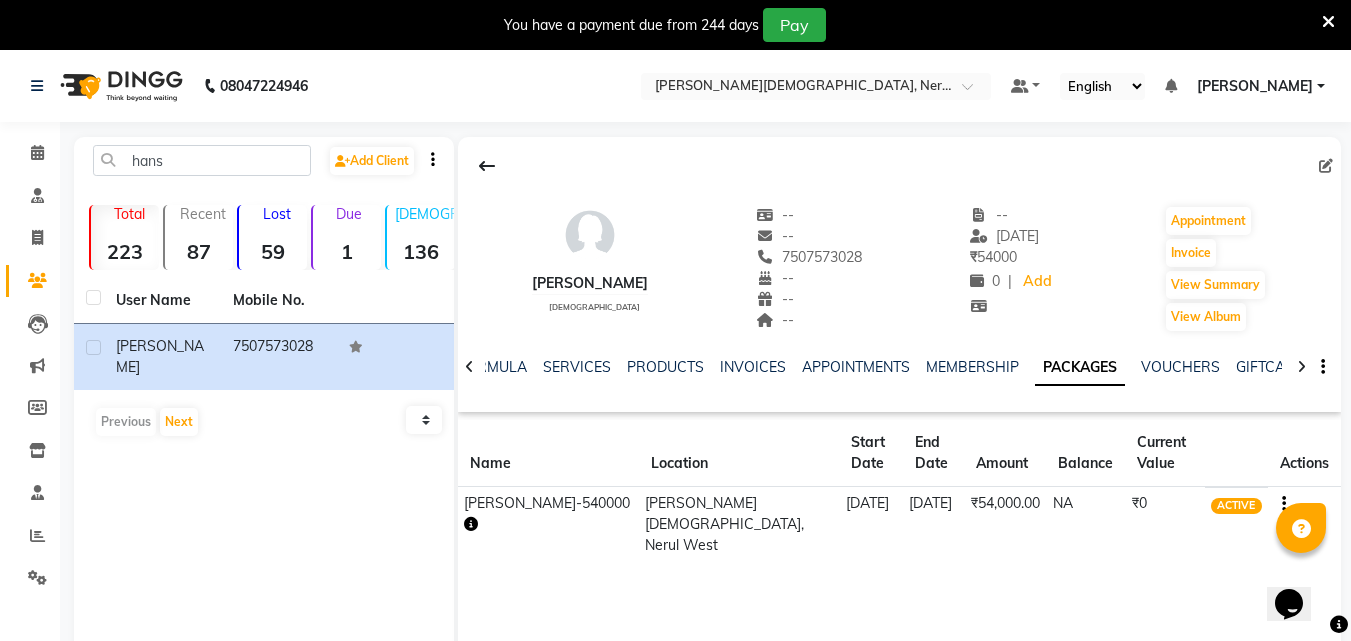 click 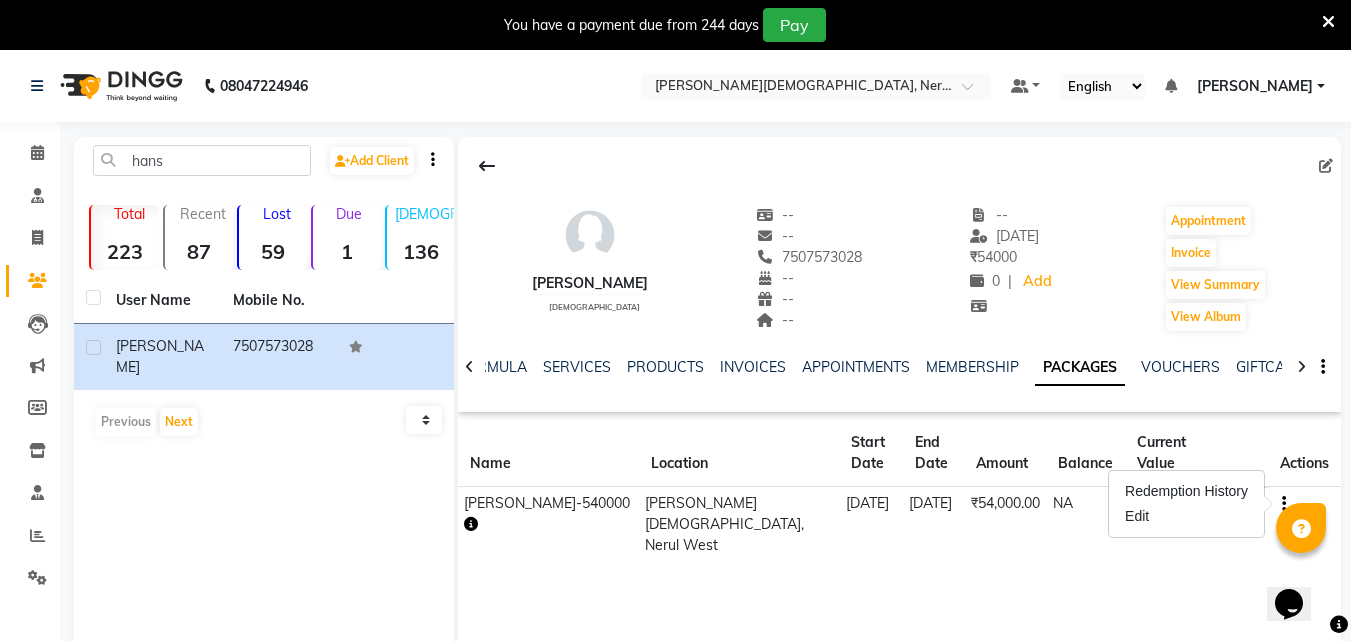 click on "[PERSON_NAME]    [DEMOGRAPHIC_DATA]  --   --   7507573028  --  --  --  -- [DATE] ₹    54000 0 |  Add   Appointment   Invoice  View Summary  View Album  NOTES FORMULA SERVICES PRODUCTS INVOICES APPOINTMENTS MEMBERSHIP PACKAGES VOUCHERS GIFTCARDS POINTS FORMS FAMILY CARDS WALLET Name Location Start Date End Date Amount Balance Current Value Actions  [PERSON_NAME]-540000  [PERSON_NAME], [GEOGRAPHIC_DATA] [DATE] [DATE]  ₹54,000.00   NA  ₹0 ACTIVE" 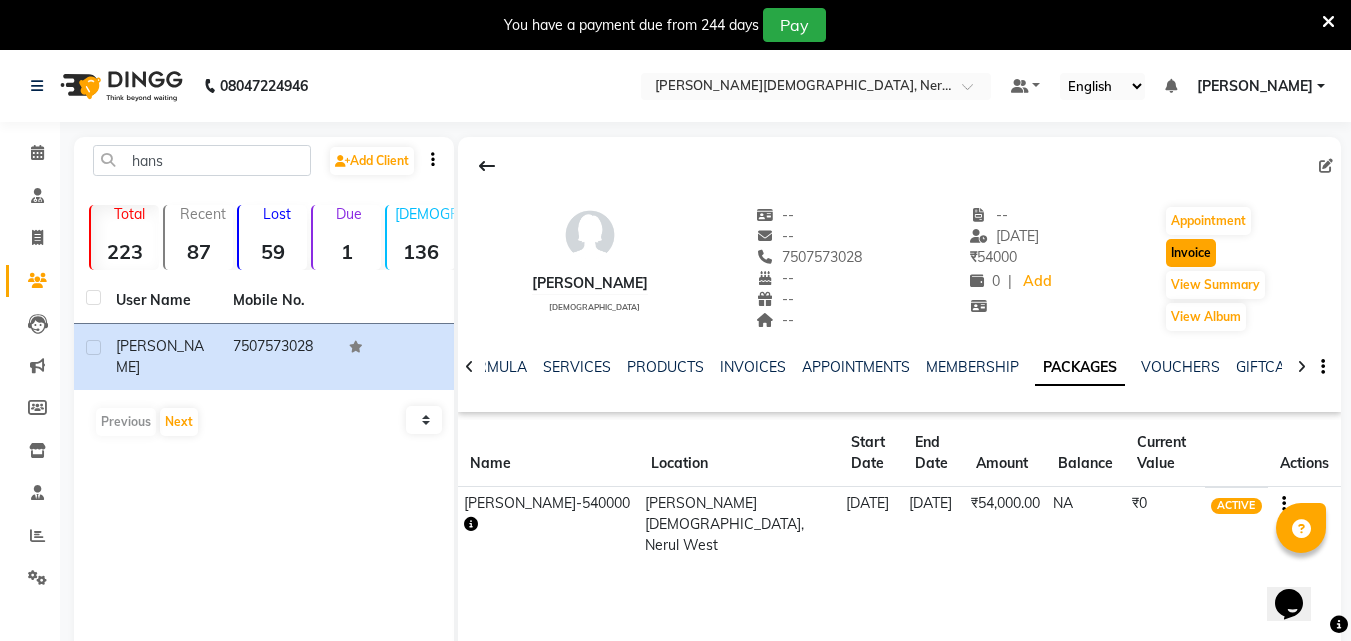 click on "Invoice" 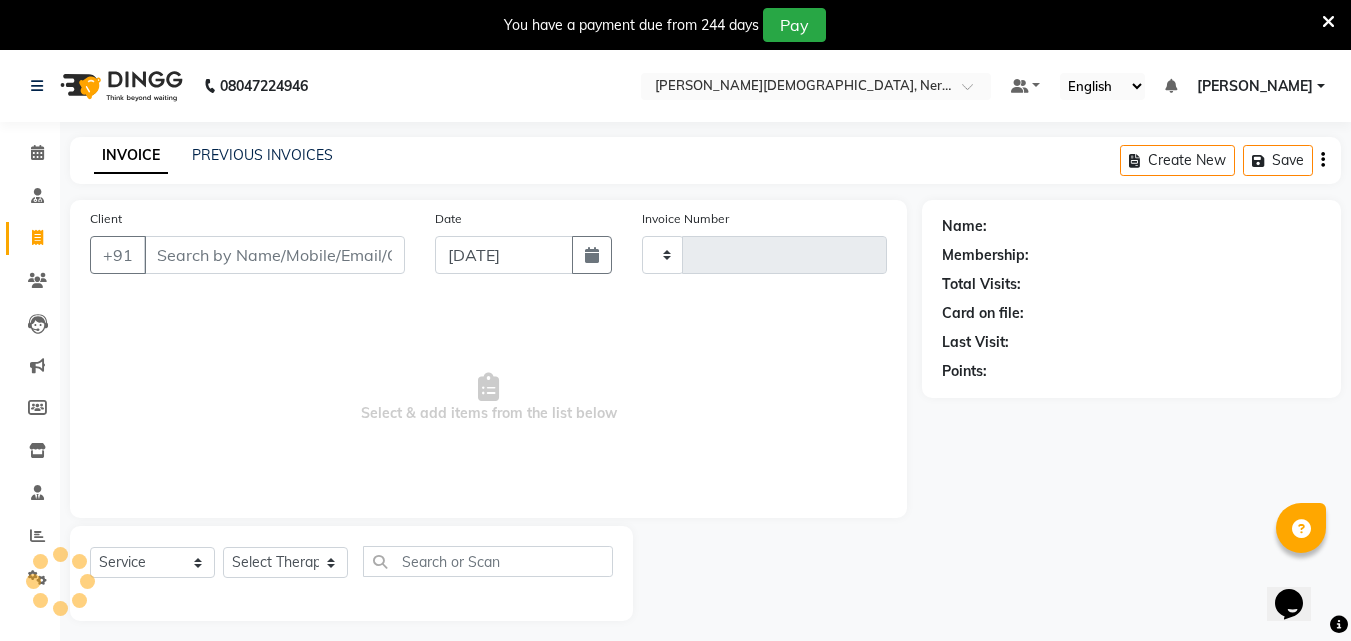 scroll, scrollTop: 50, scrollLeft: 0, axis: vertical 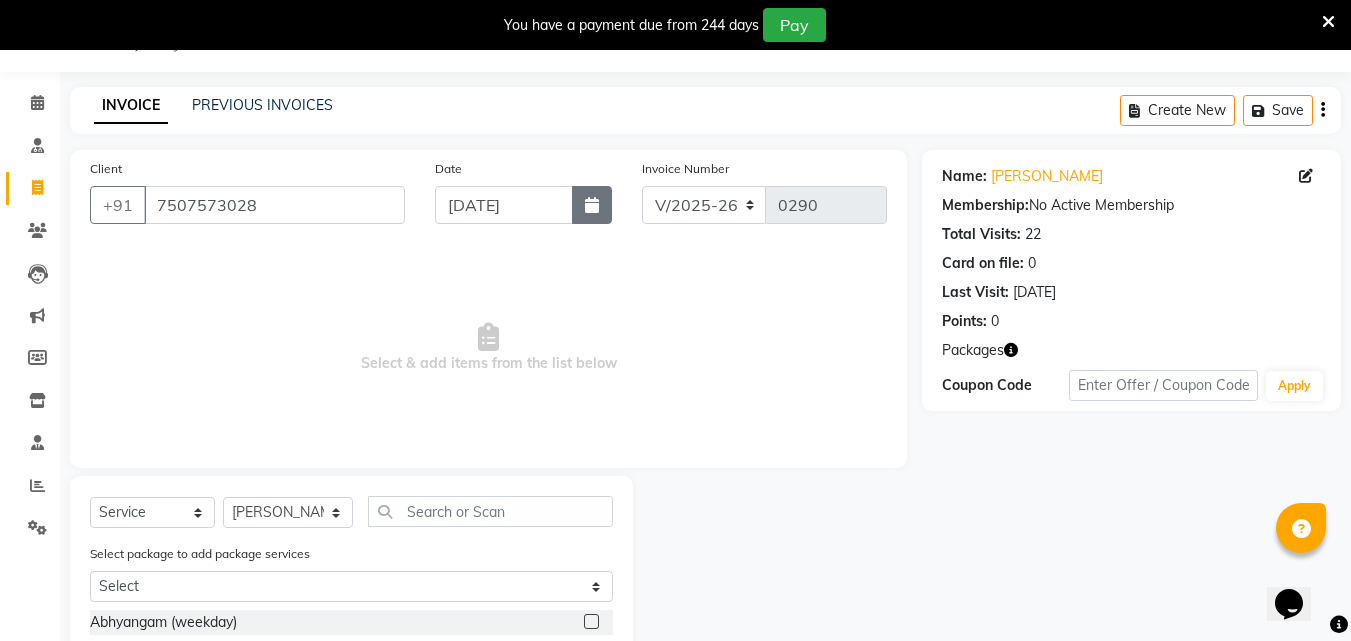 click 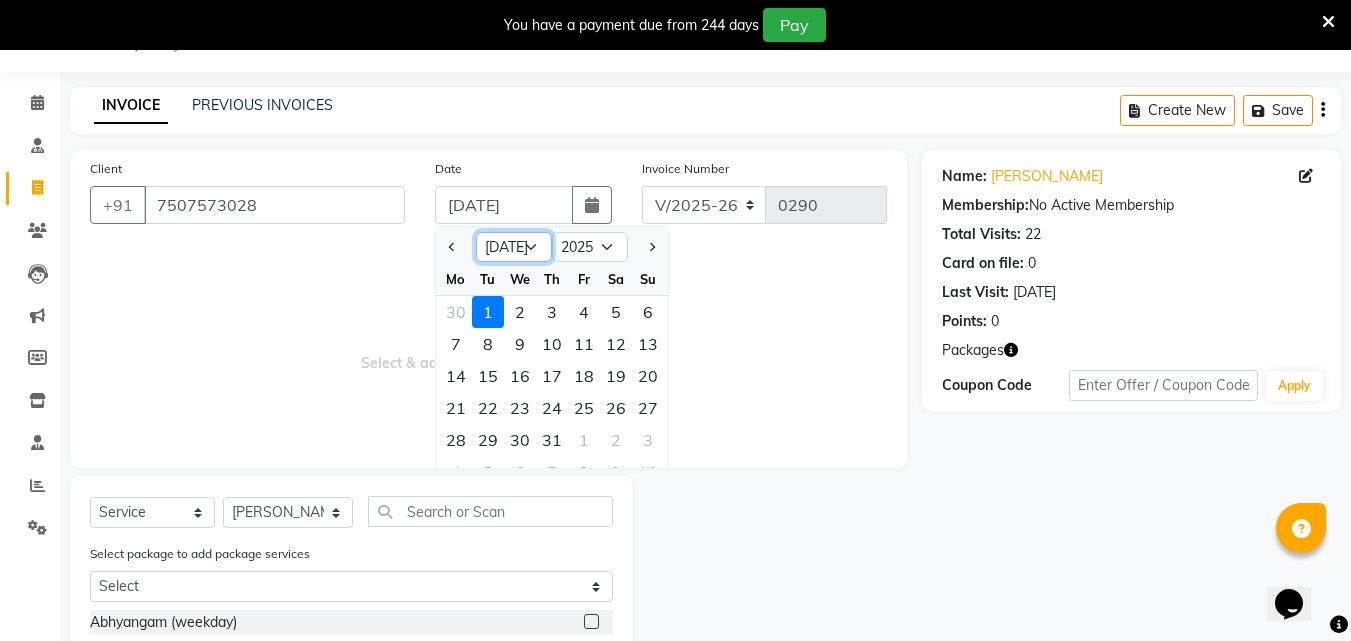 click on "Jan Feb Mar Apr May Jun [DATE] Aug Sep Oct Nov Dec" 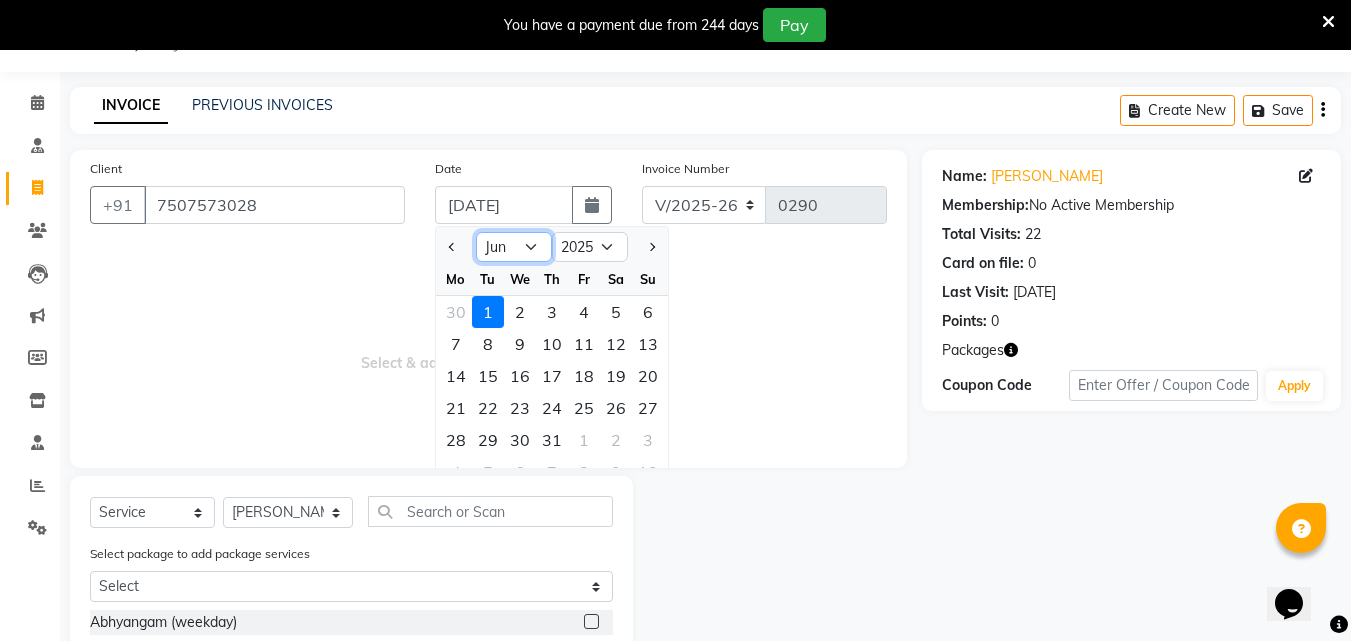 click on "Jan Feb Mar Apr May Jun [DATE] Aug Sep Oct Nov Dec" 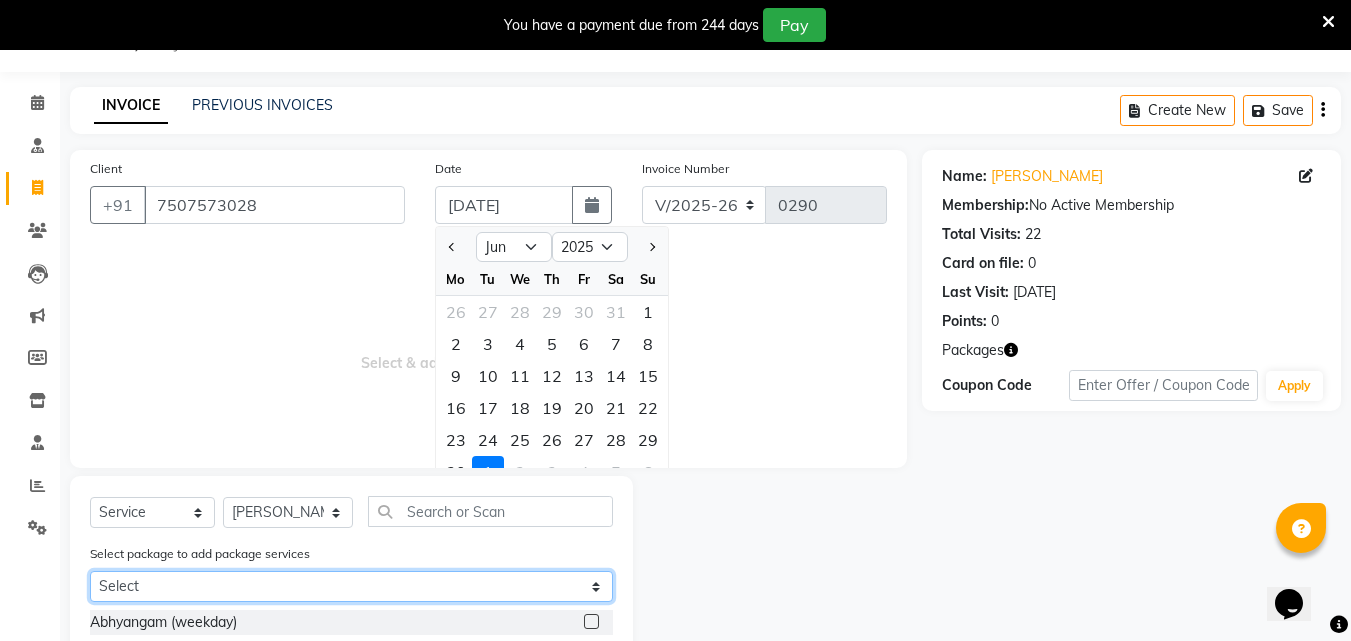 click on "Select [PERSON_NAME]-540000" 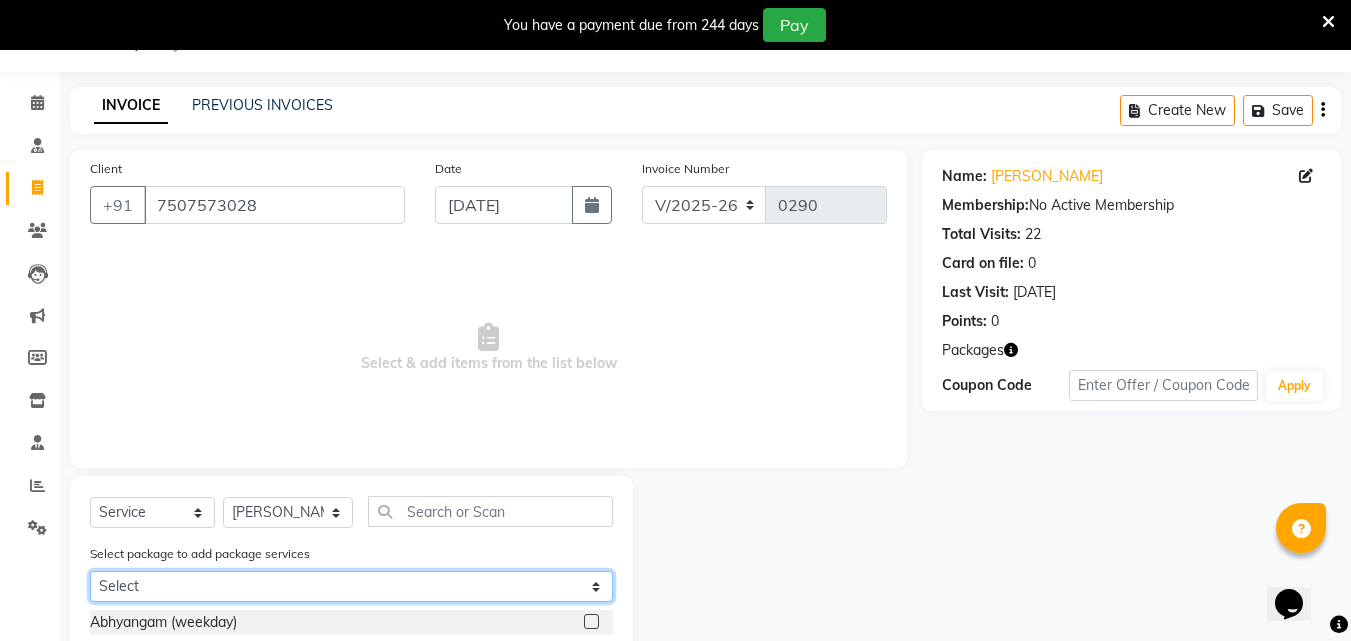 click on "Select [PERSON_NAME]-540000" 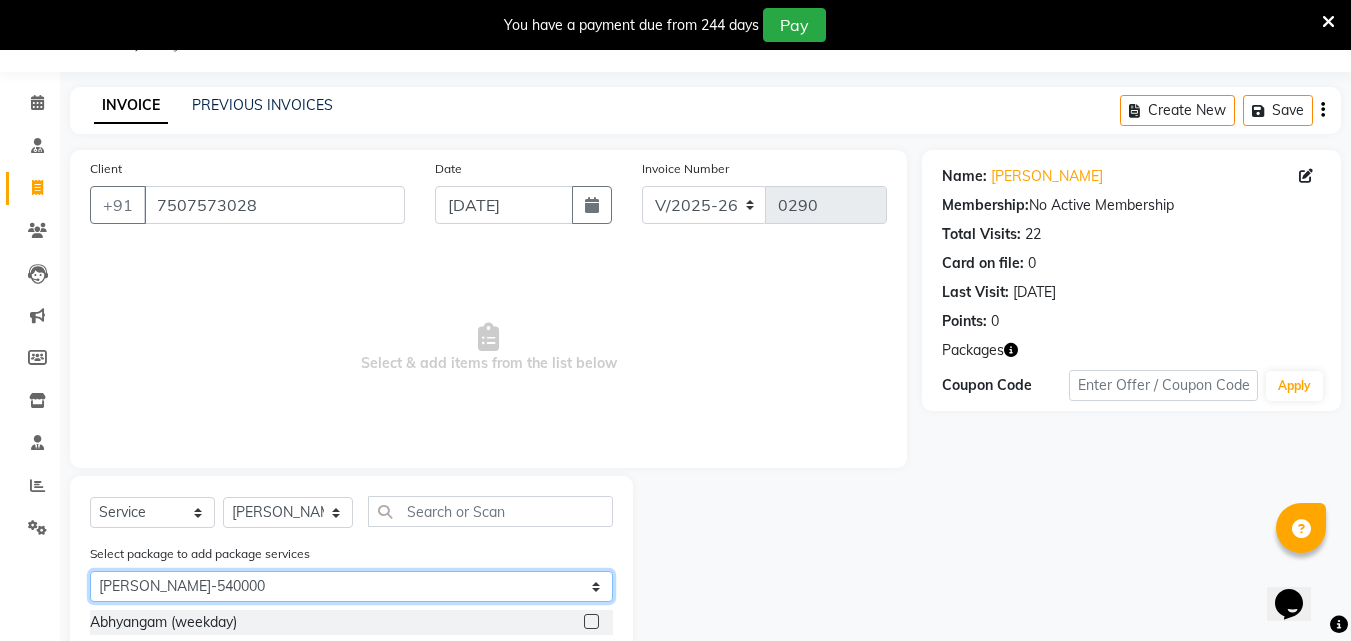 click on "Select [PERSON_NAME]-540000" 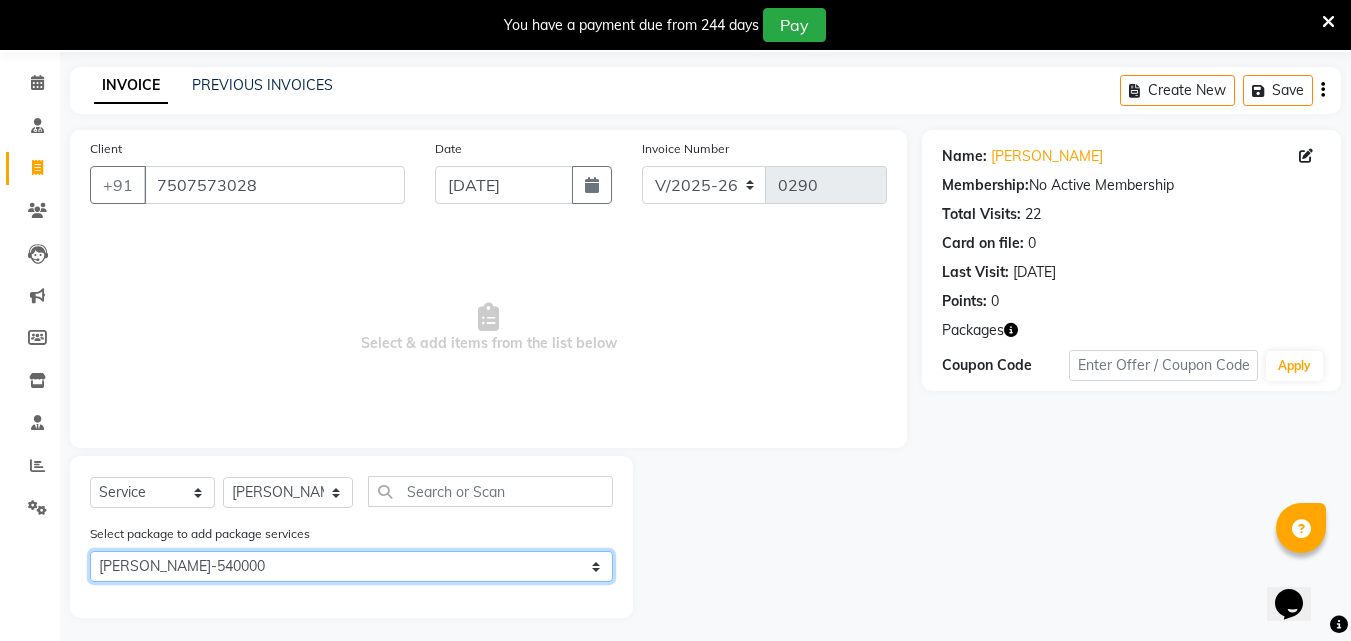 scroll, scrollTop: 77, scrollLeft: 0, axis: vertical 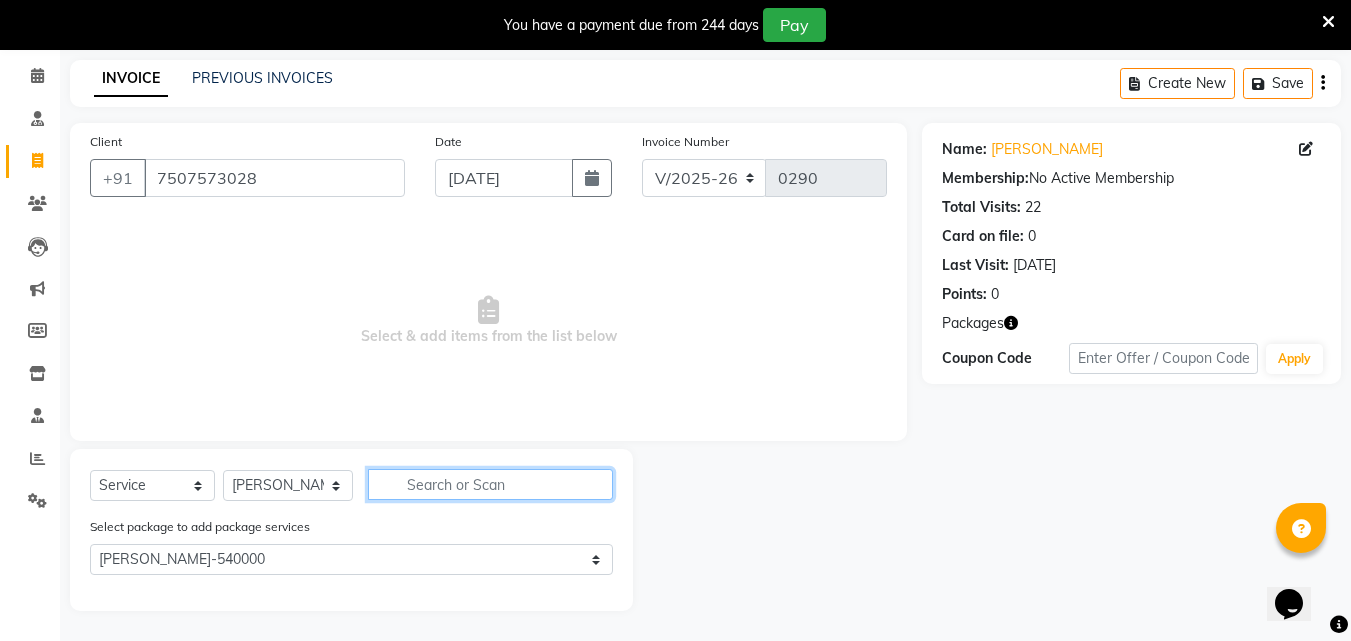 click 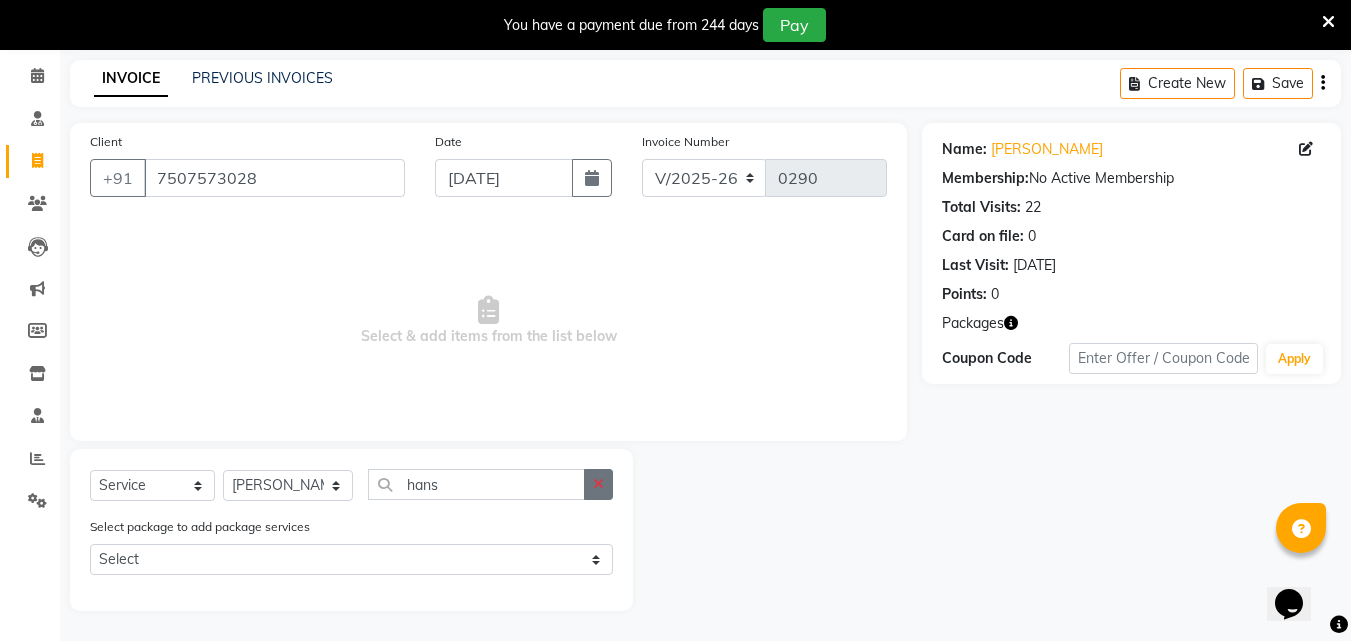 click 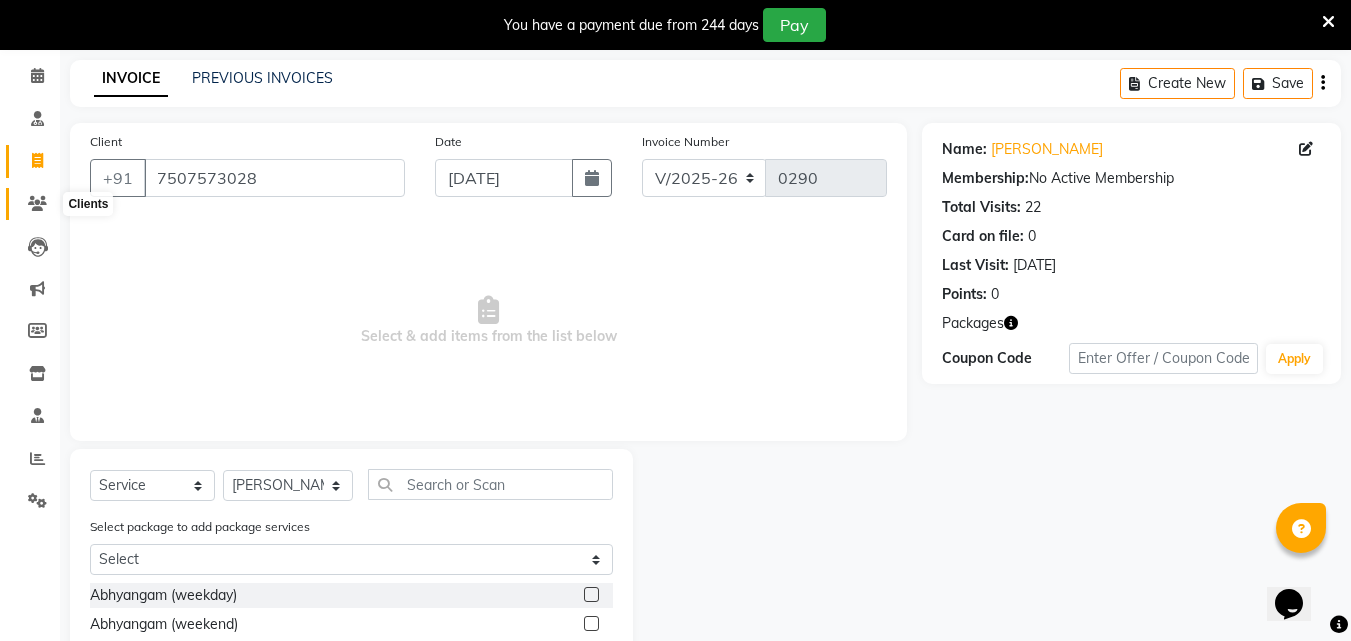 click 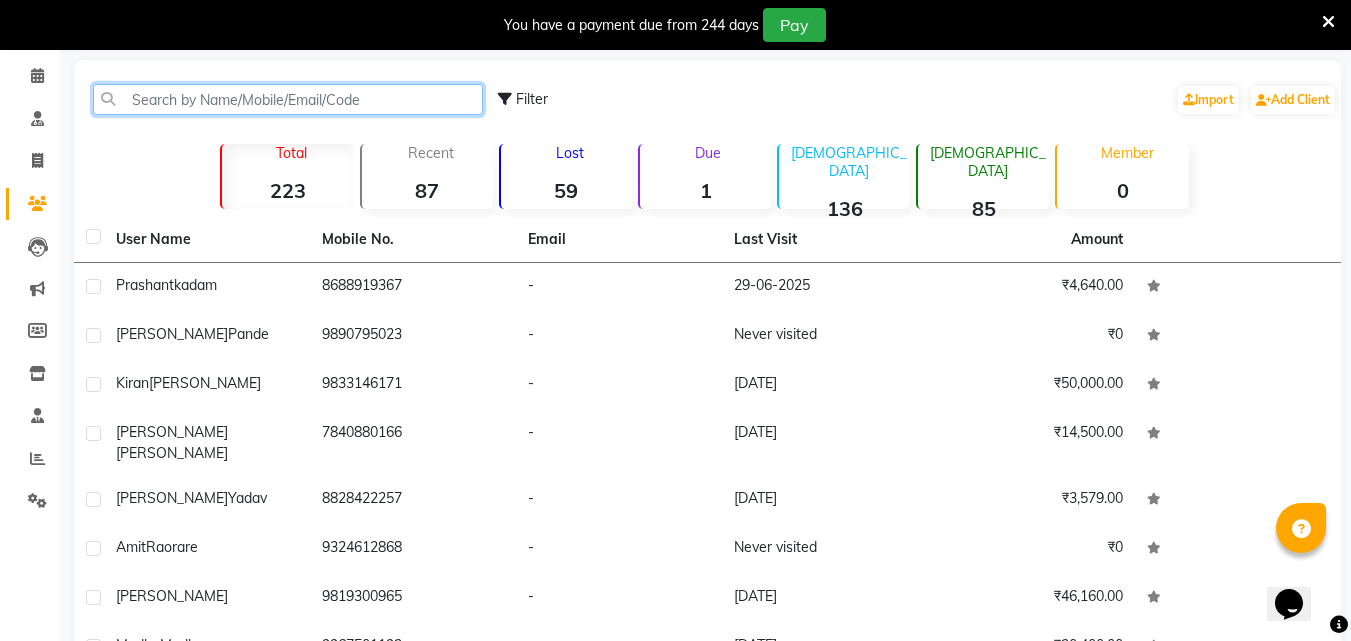 click 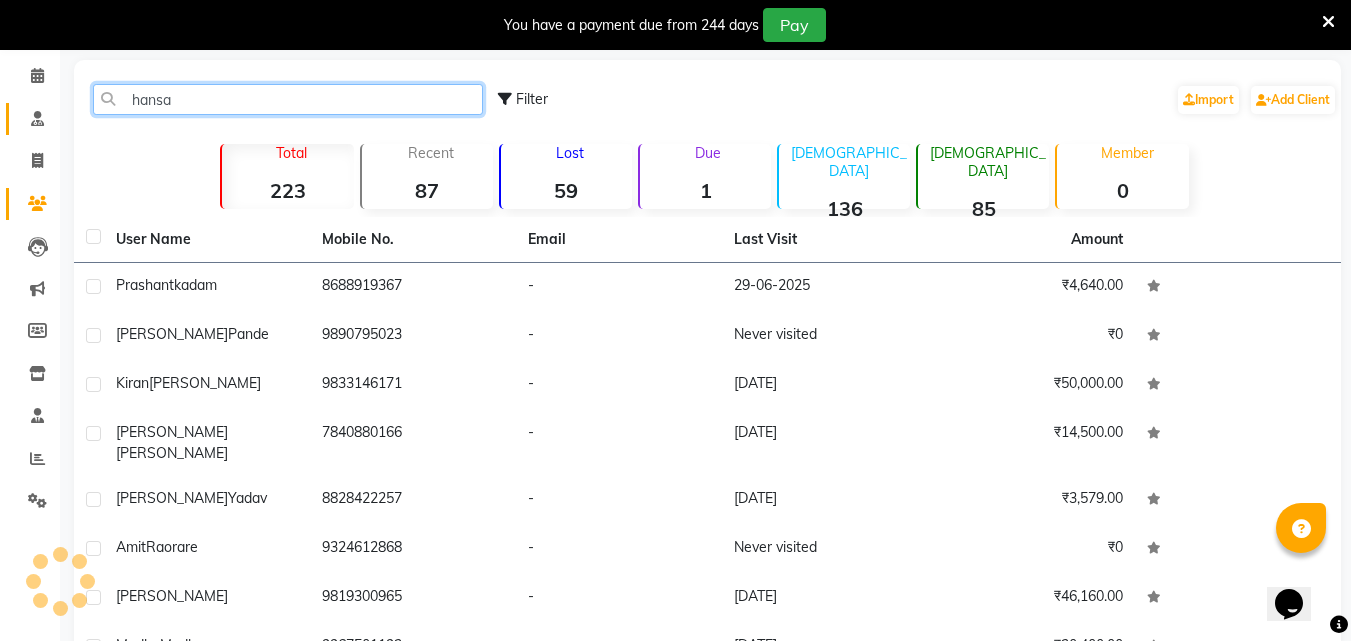 drag, startPoint x: 242, startPoint y: 105, endPoint x: 9, endPoint y: 105, distance: 233 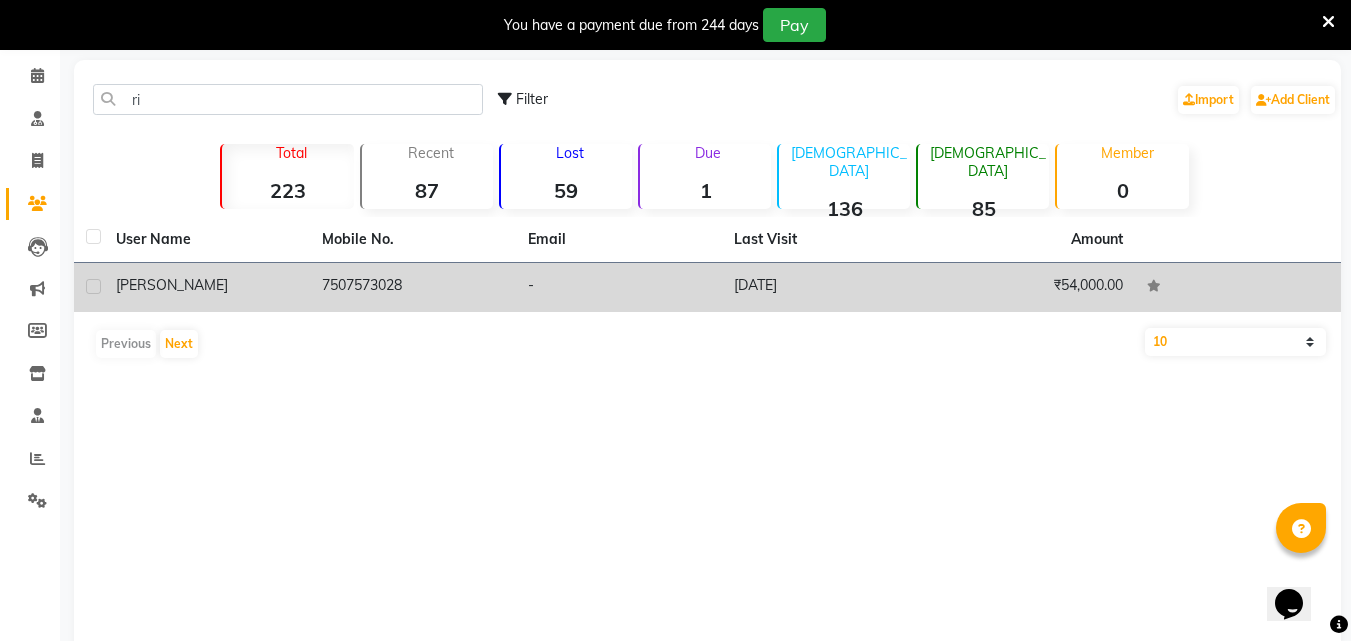 click on "[PERSON_NAME]" 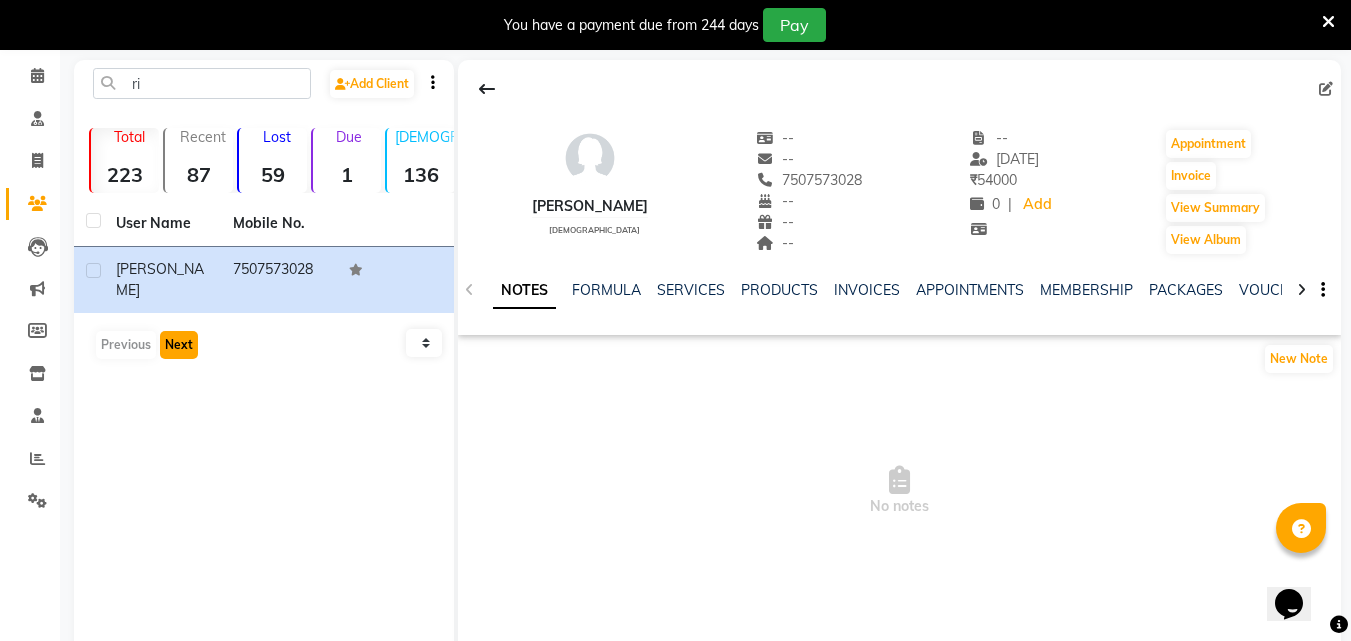 click on "Next" 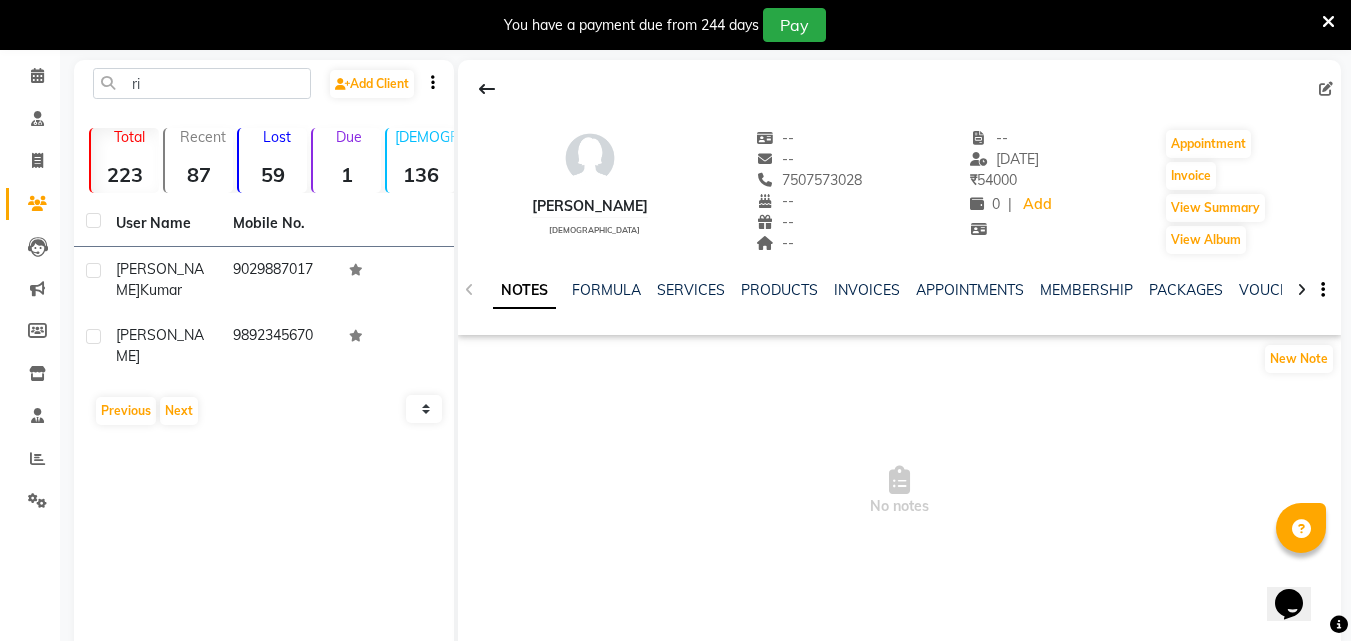 click on "No notes" at bounding box center (899, 491) 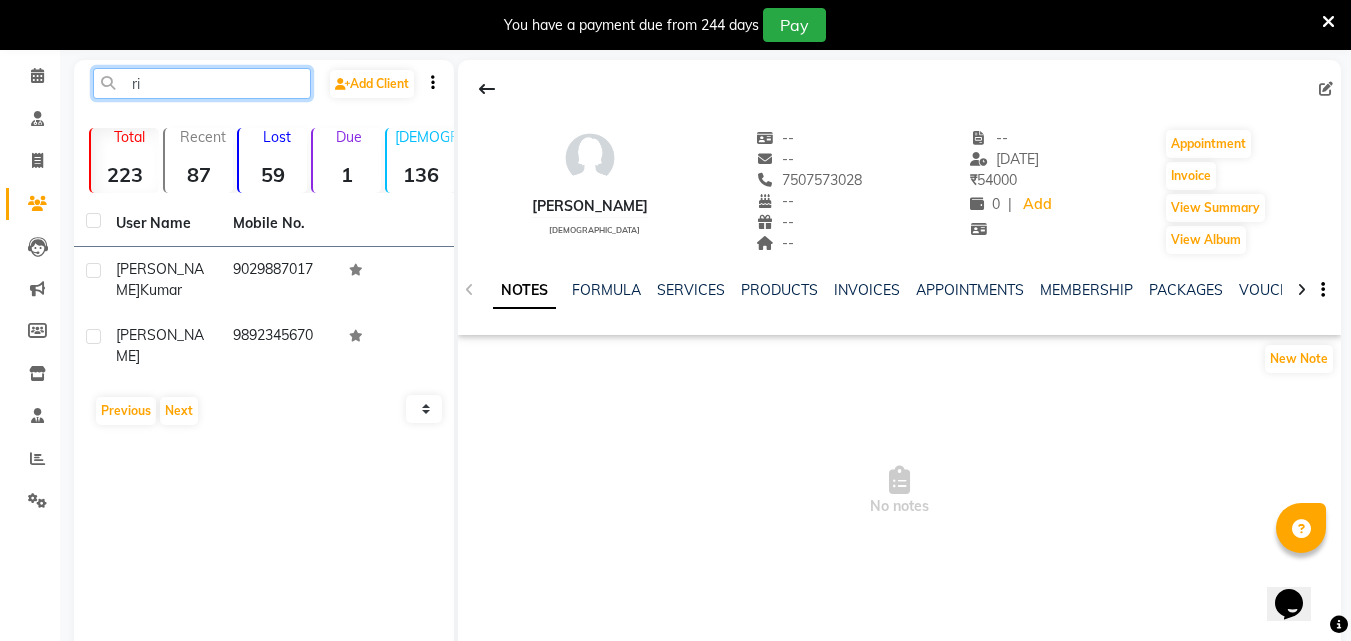 drag, startPoint x: 211, startPoint y: 92, endPoint x: 0, endPoint y: 92, distance: 211 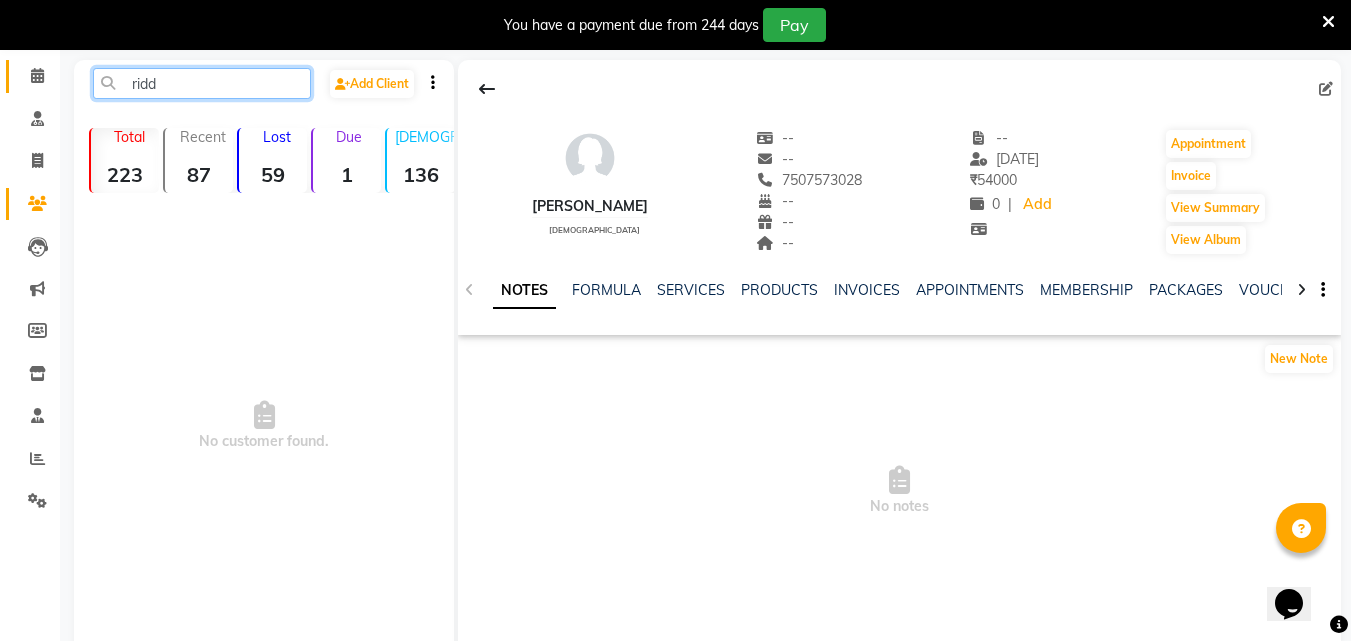 drag, startPoint x: 205, startPoint y: 90, endPoint x: 50, endPoint y: 90, distance: 155 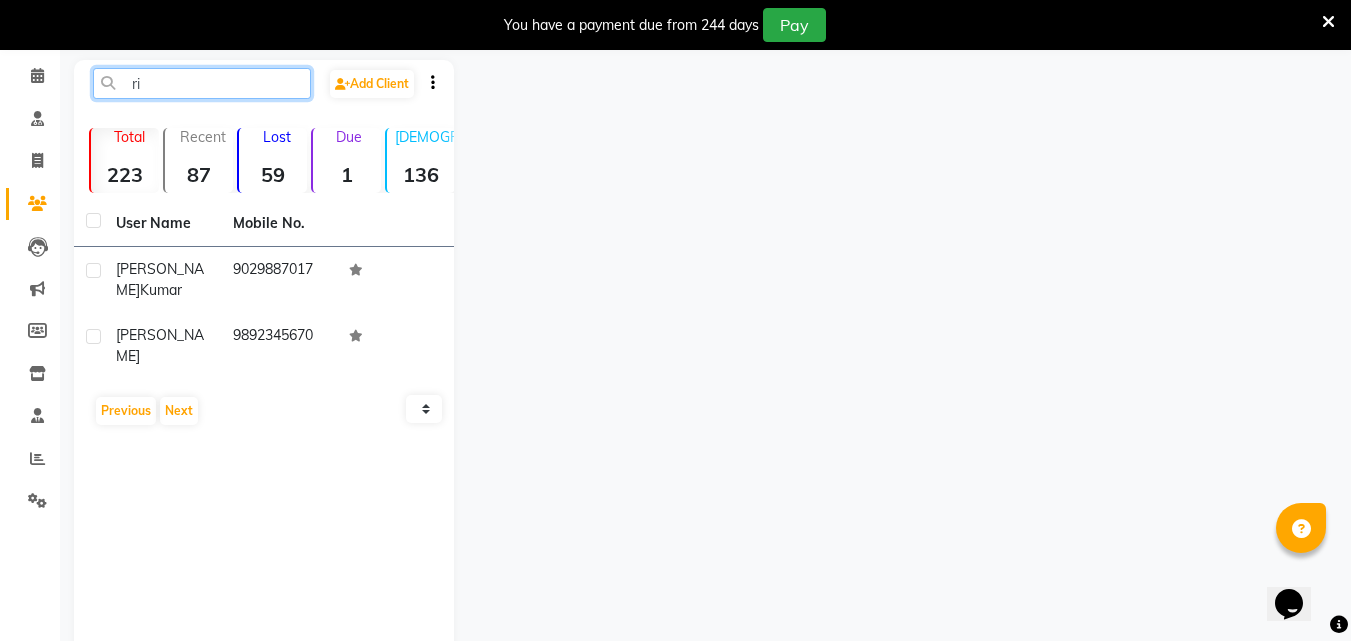 click on "ri" 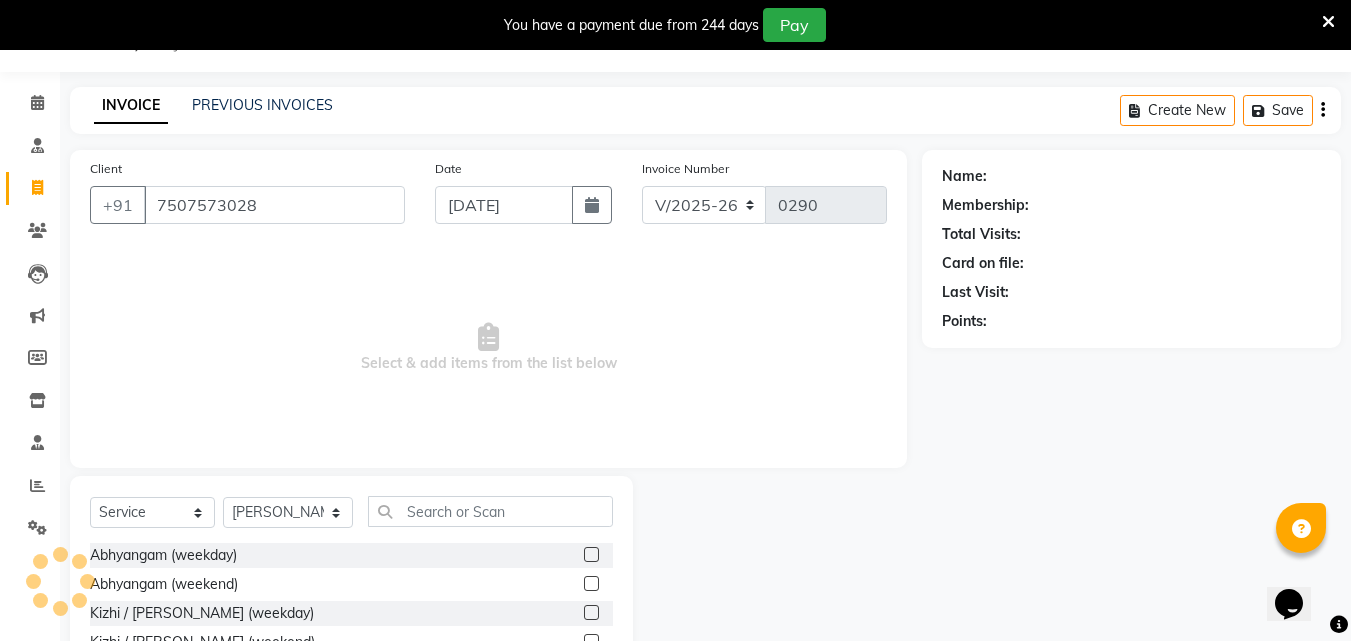 scroll, scrollTop: 77, scrollLeft: 0, axis: vertical 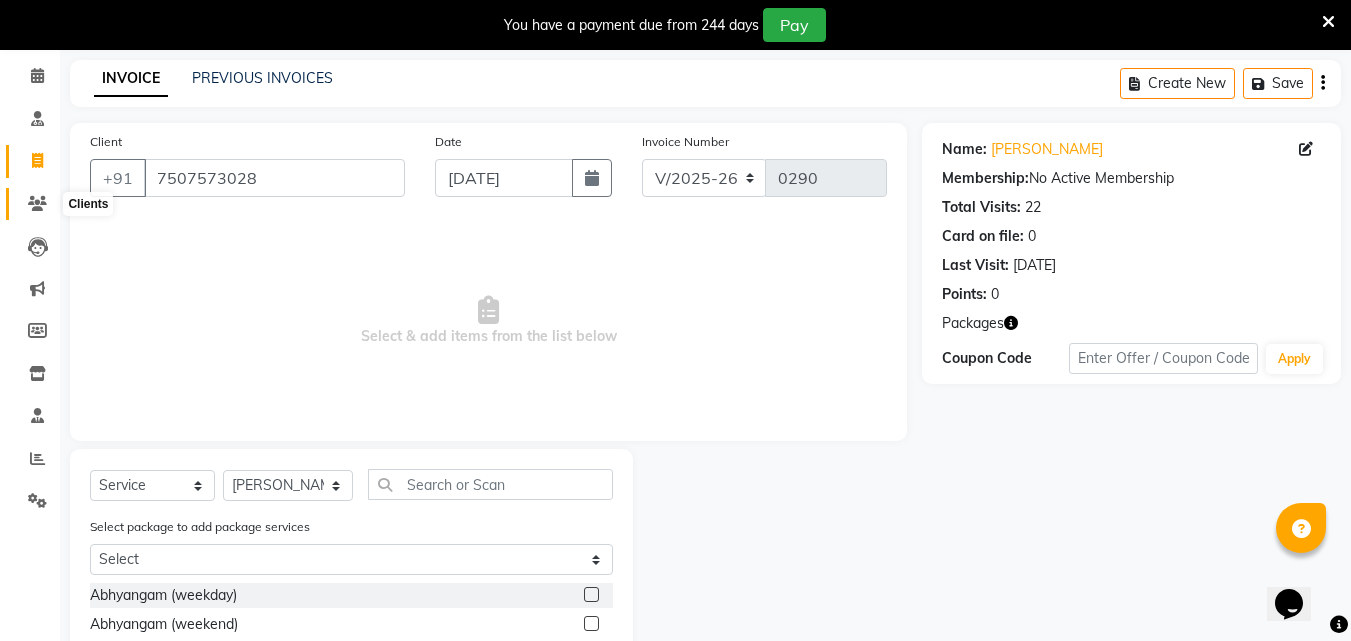 click 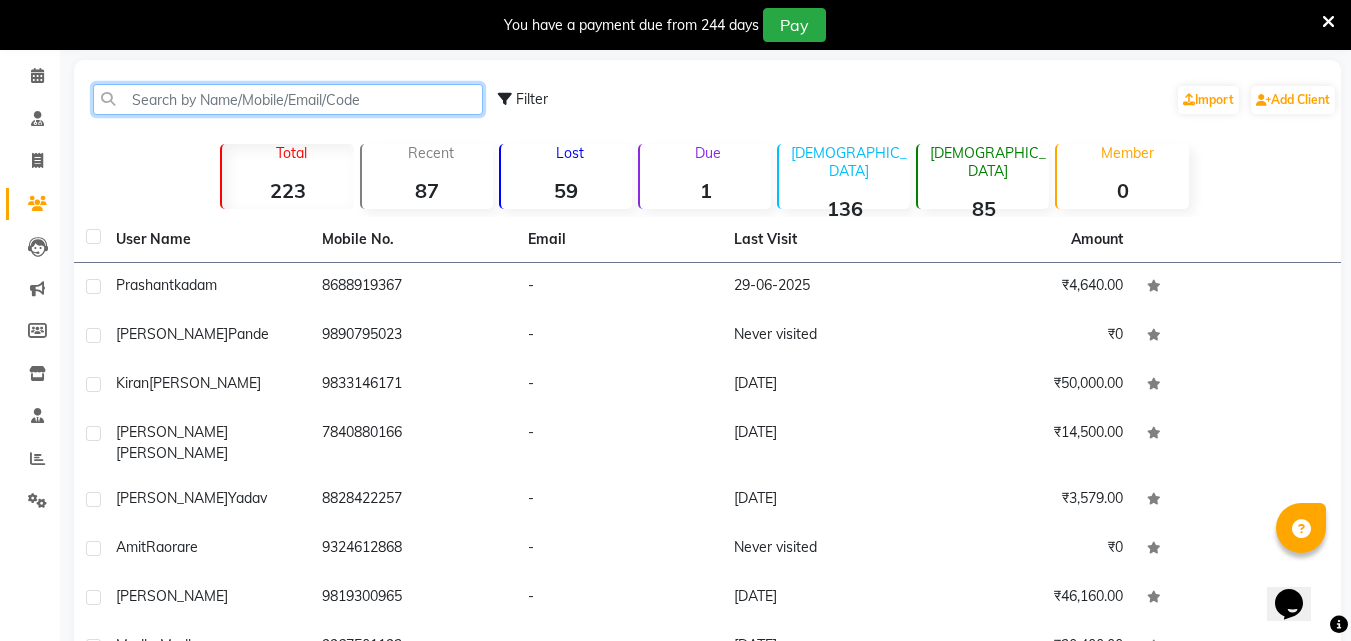 click 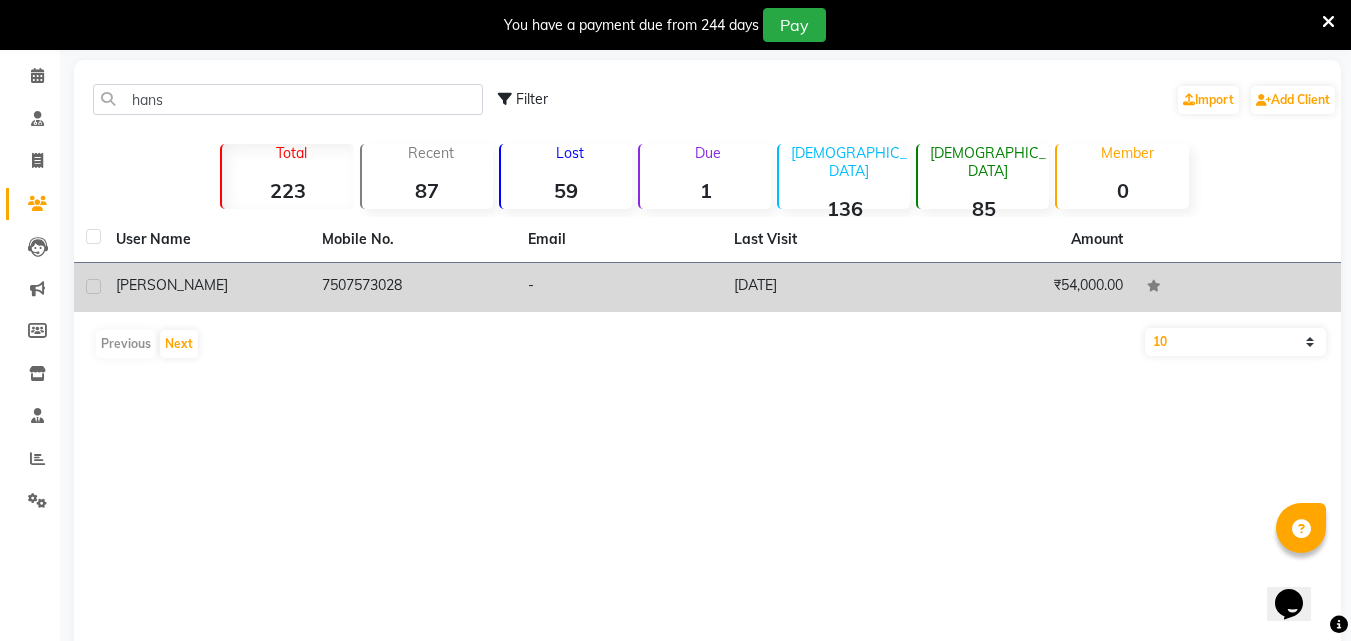 click on "[PERSON_NAME]" 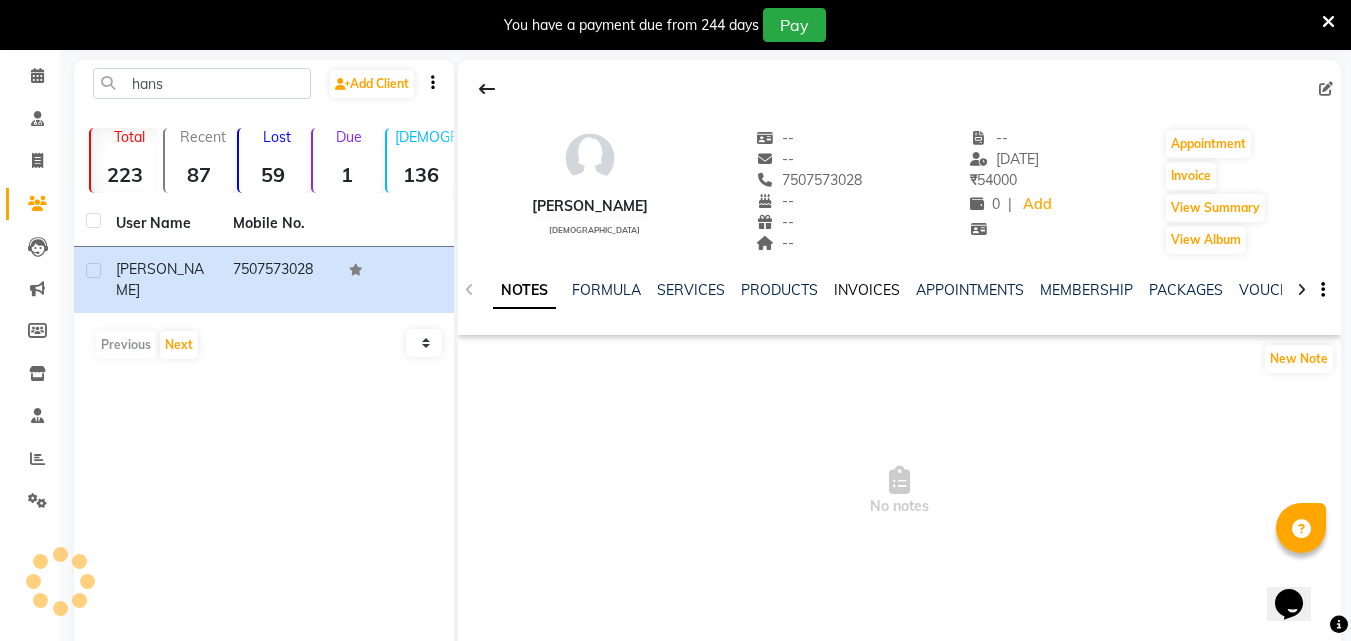 click on "INVOICES" 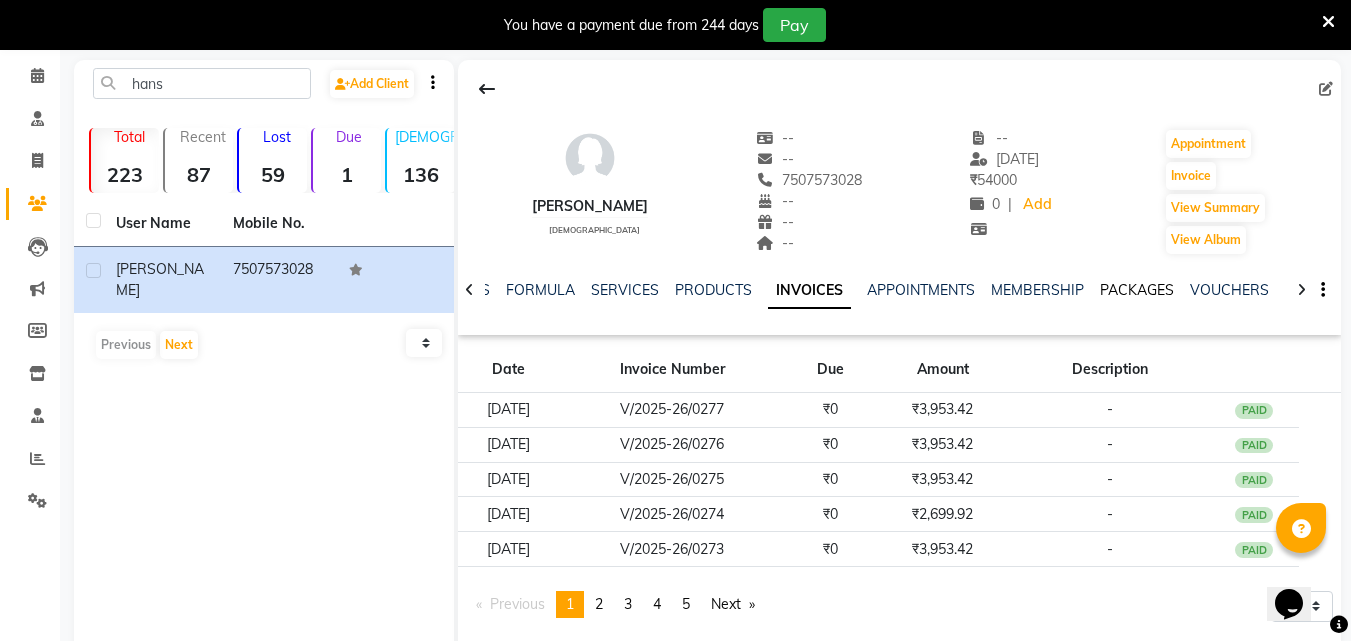 click on "PACKAGES" 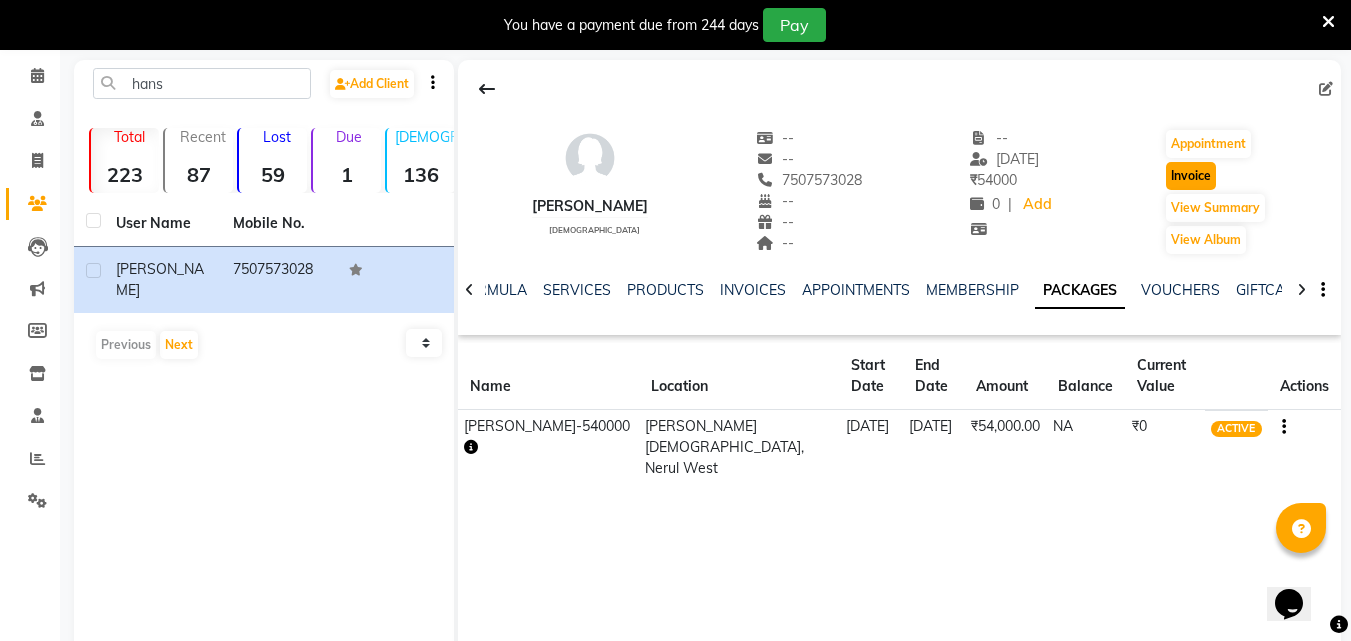click on "Invoice" 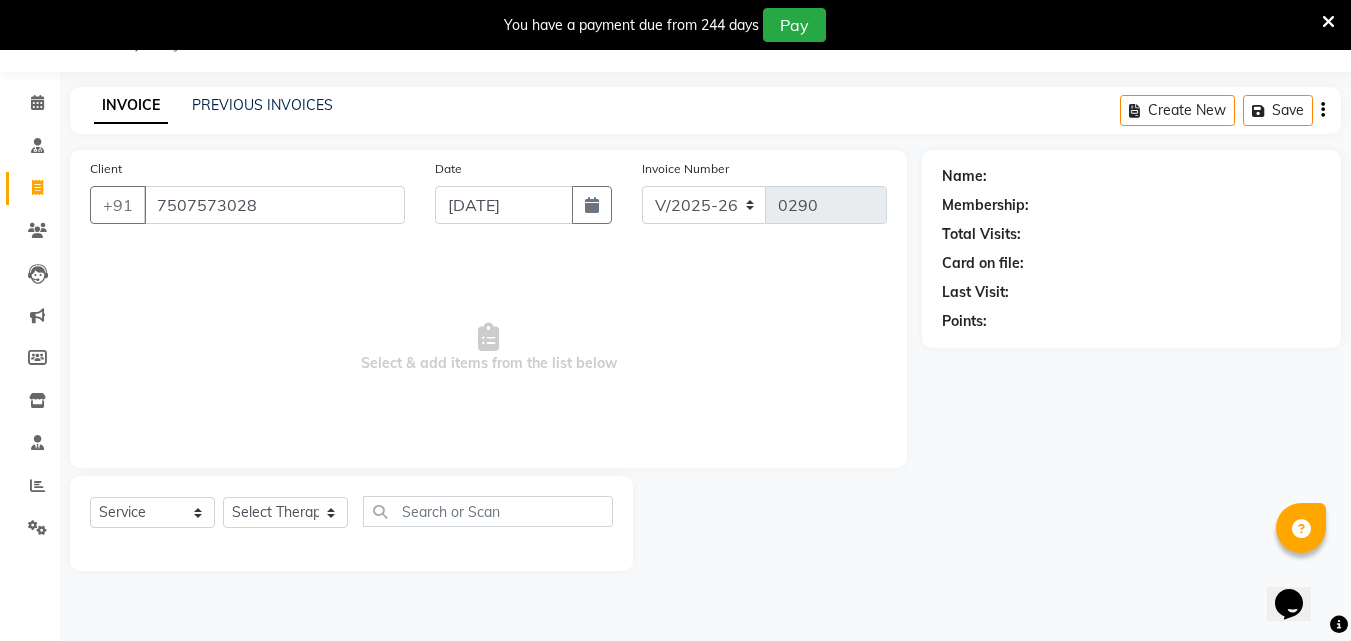 scroll, scrollTop: 77, scrollLeft: 0, axis: vertical 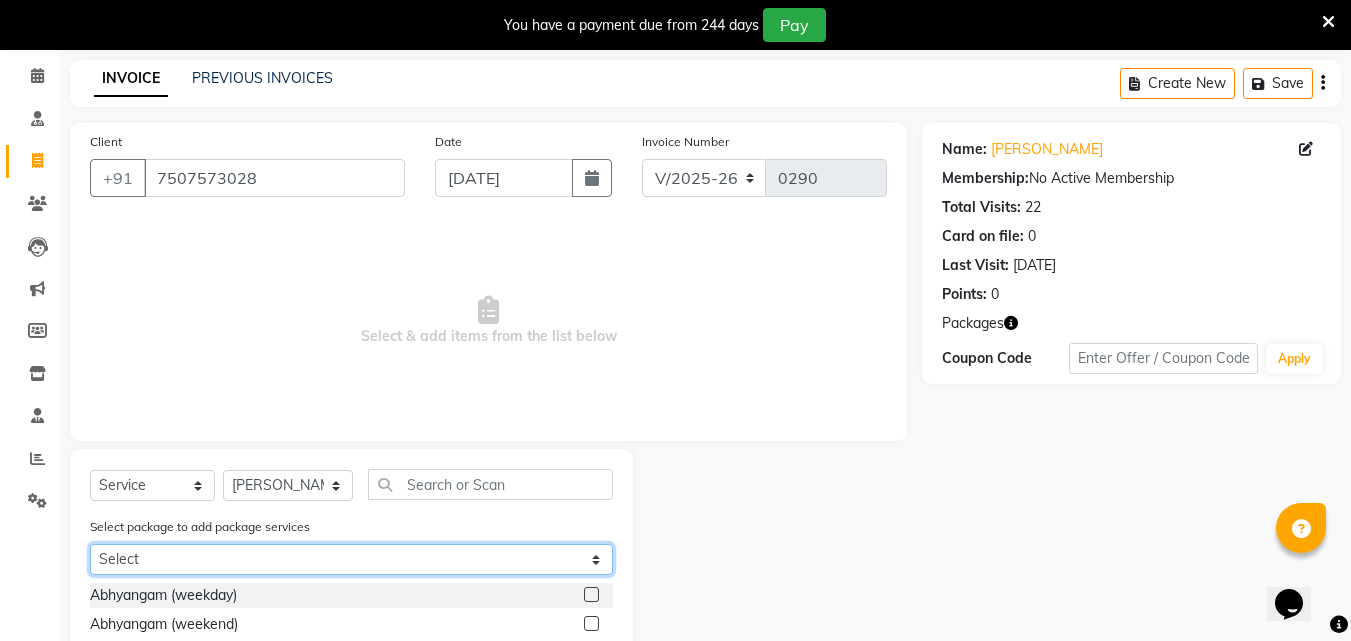 click on "Select [PERSON_NAME]-540000" 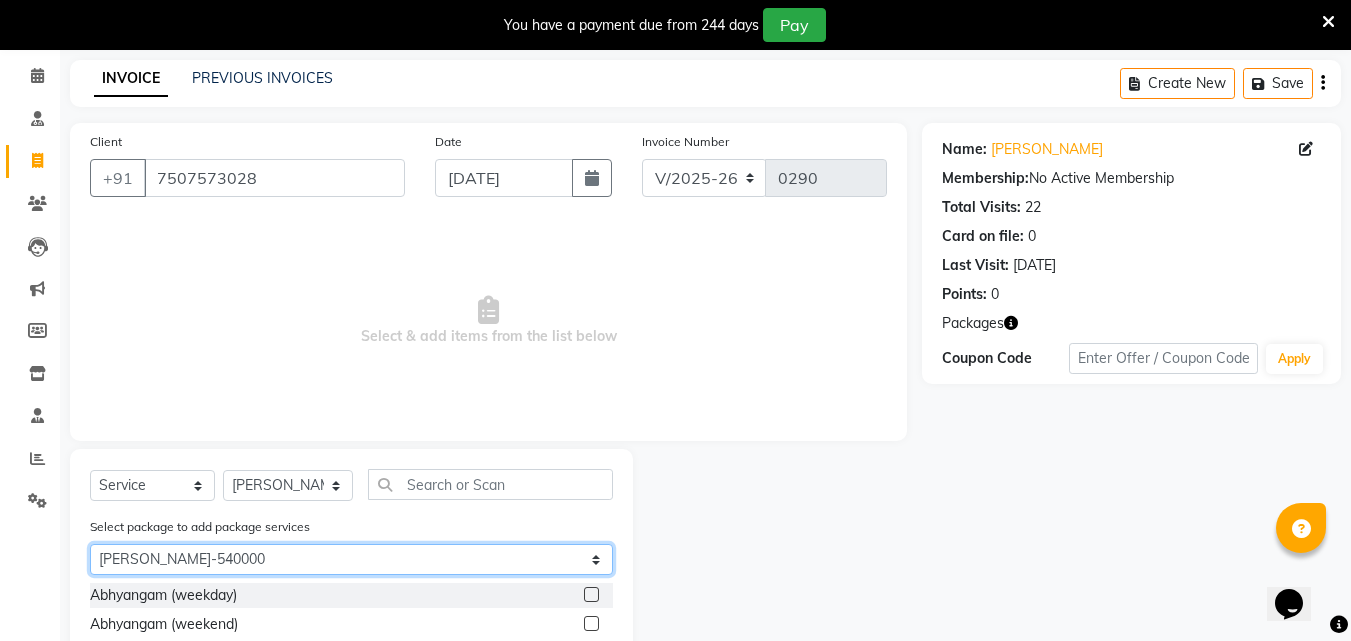 click on "Select [PERSON_NAME]-540000" 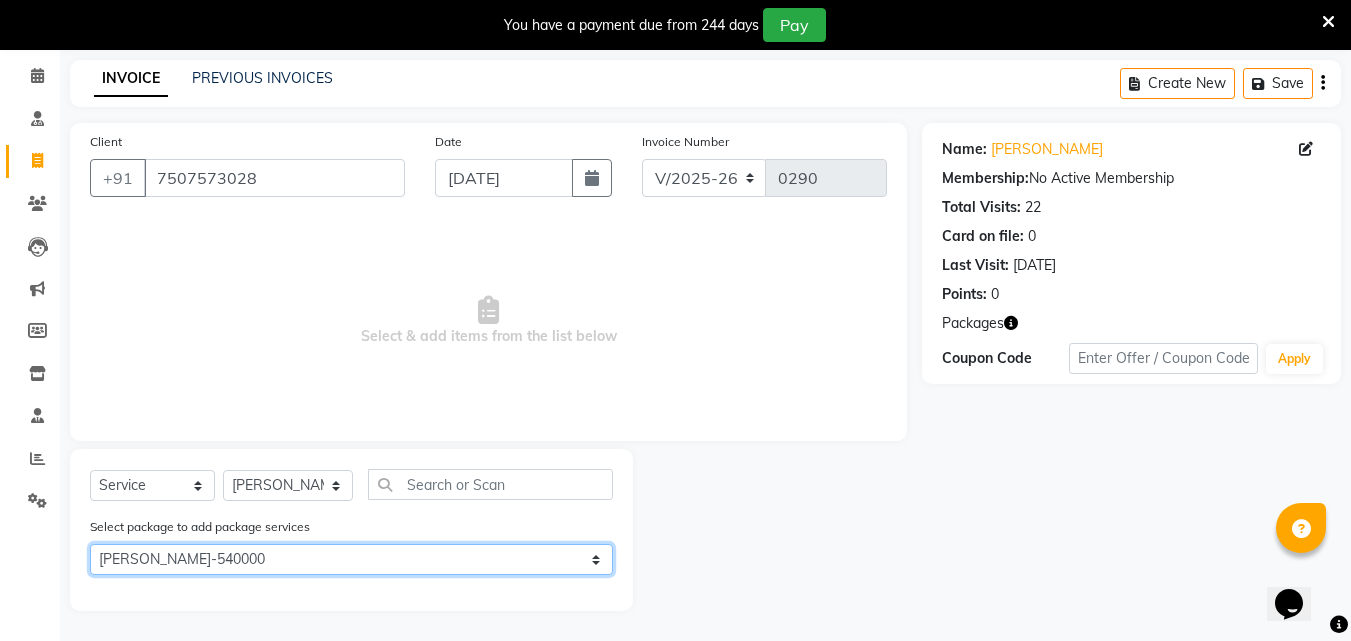 click on "Select [PERSON_NAME]-540000" 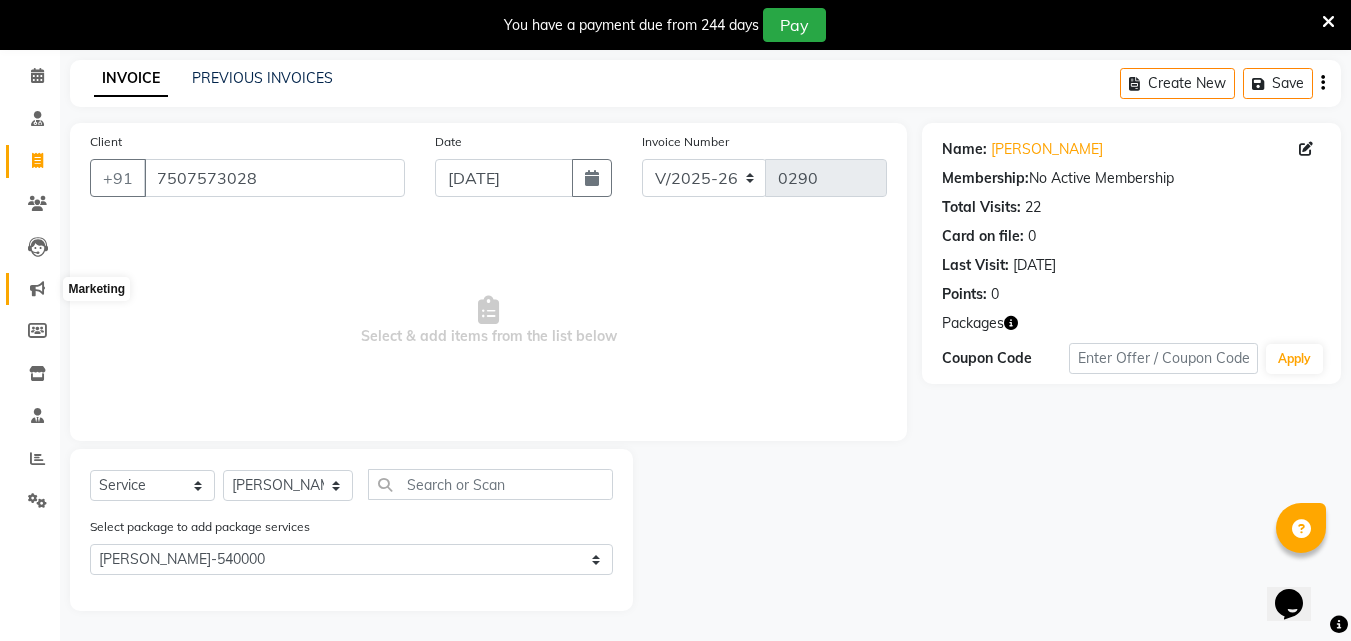 click 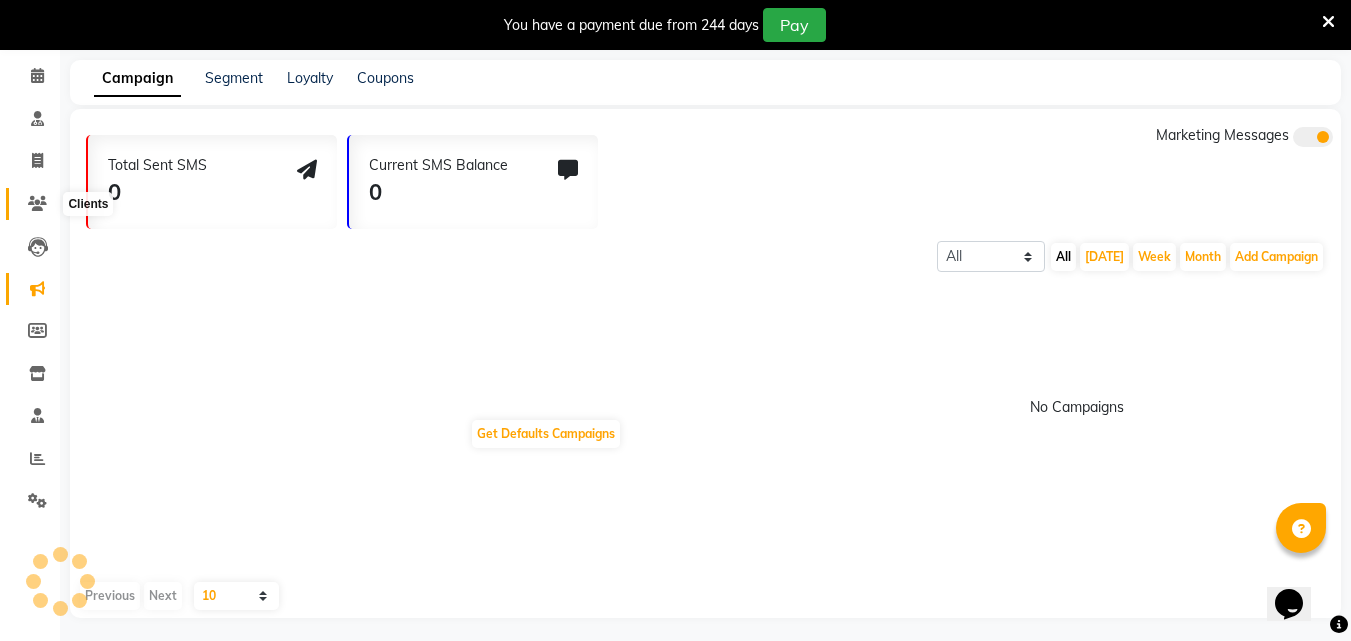 click 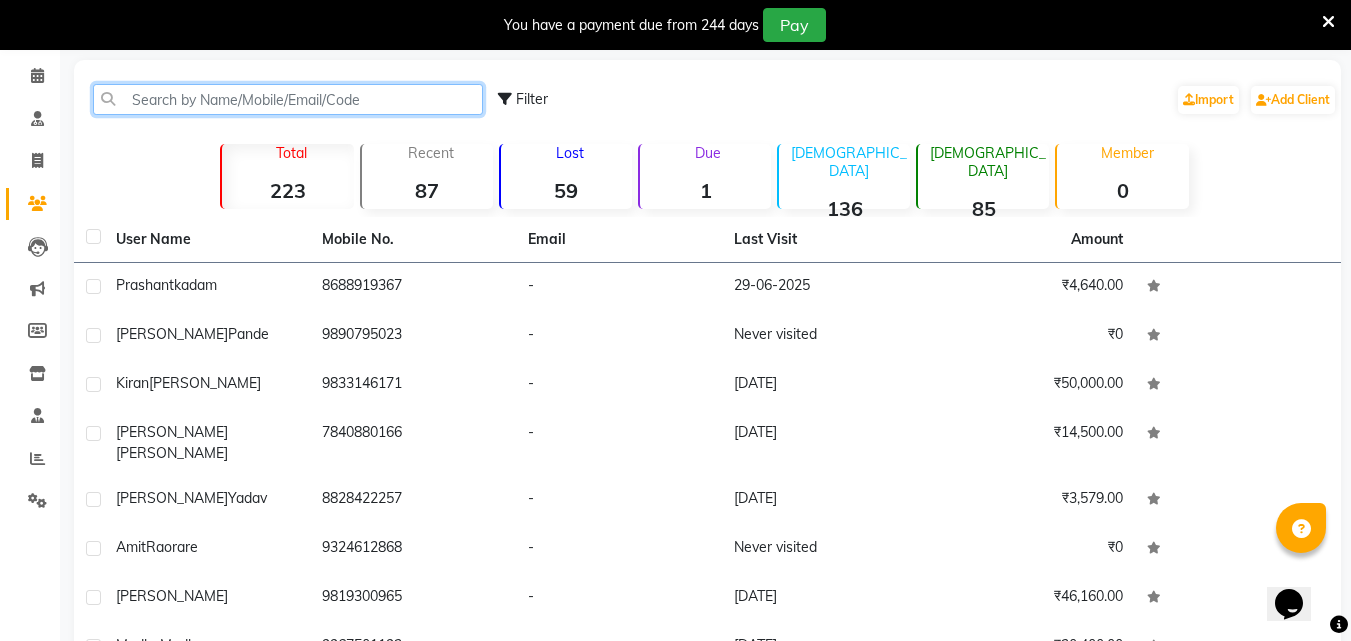 click 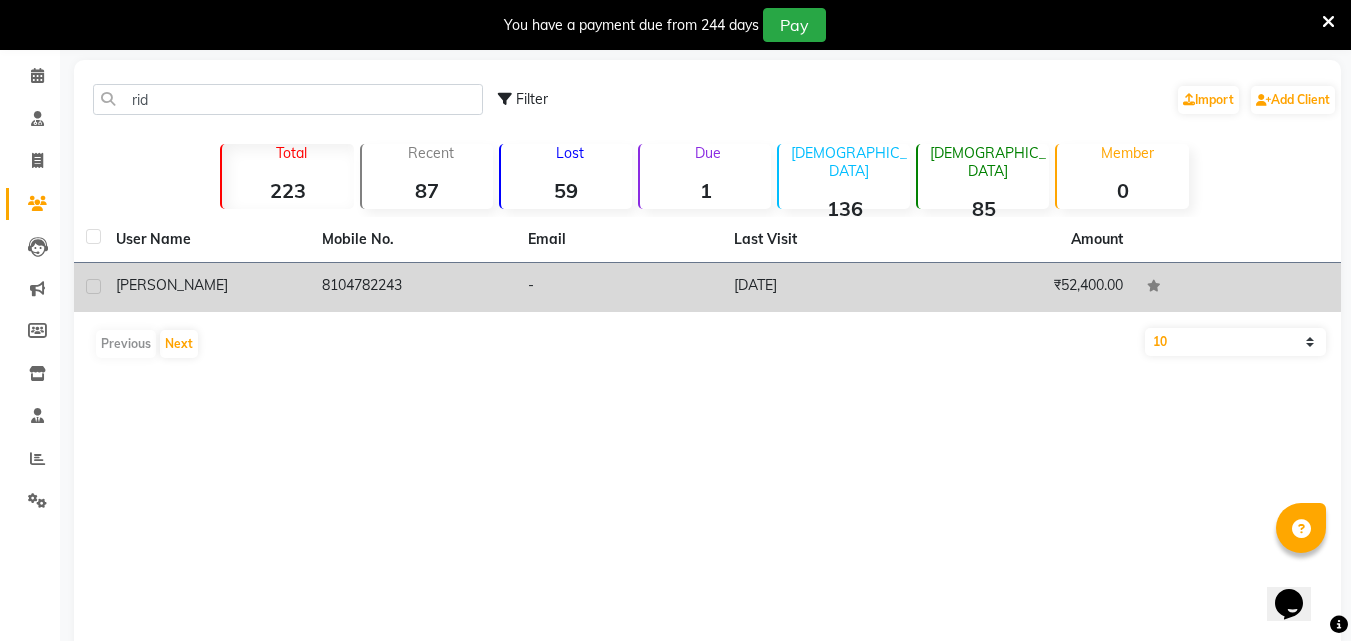 click on "[PERSON_NAME]" 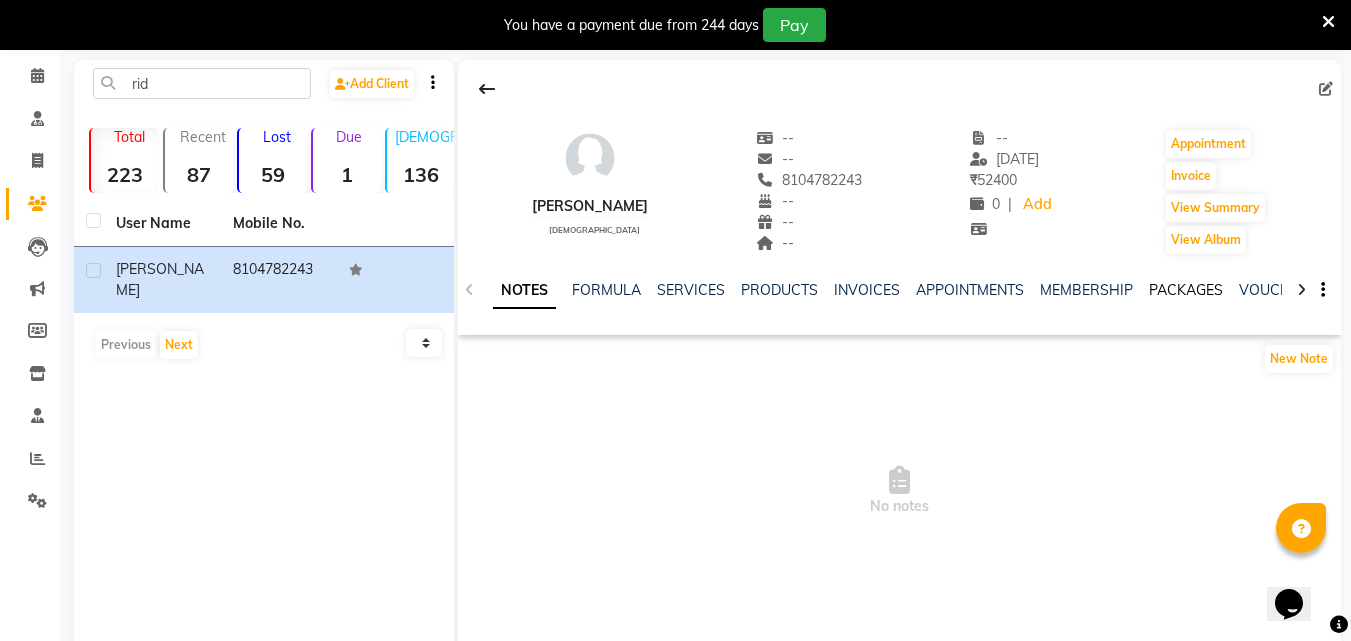 click on "PACKAGES" 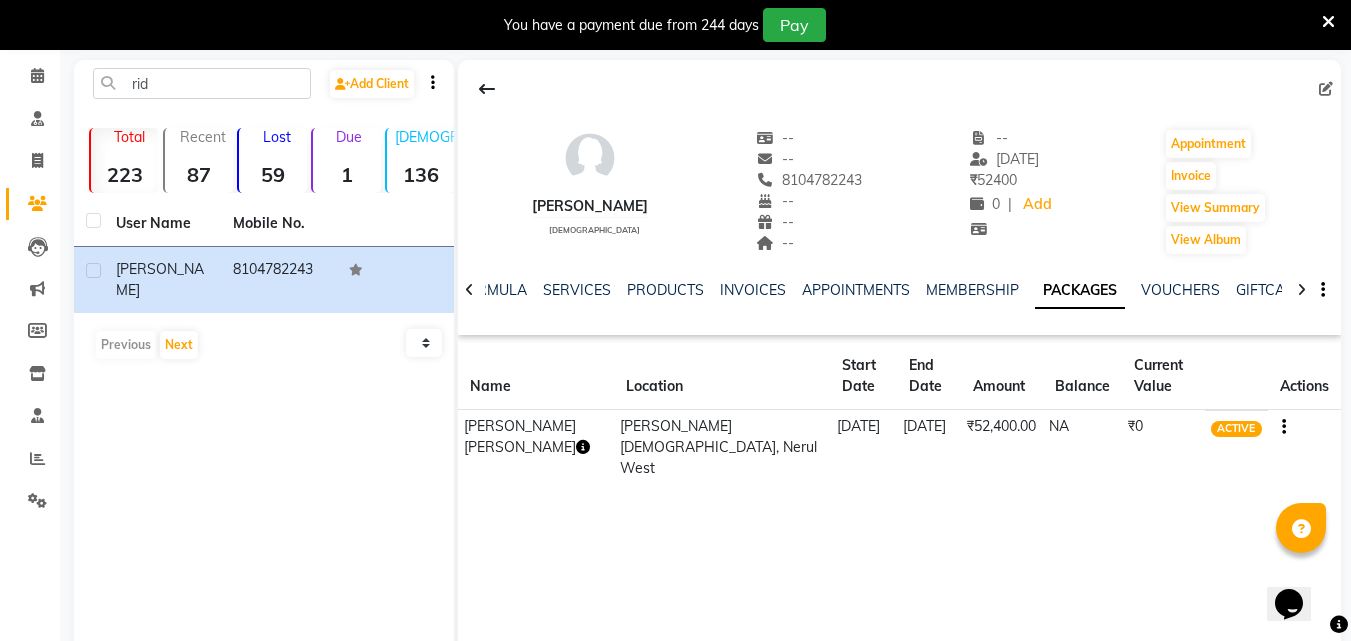 click on "Invoice" 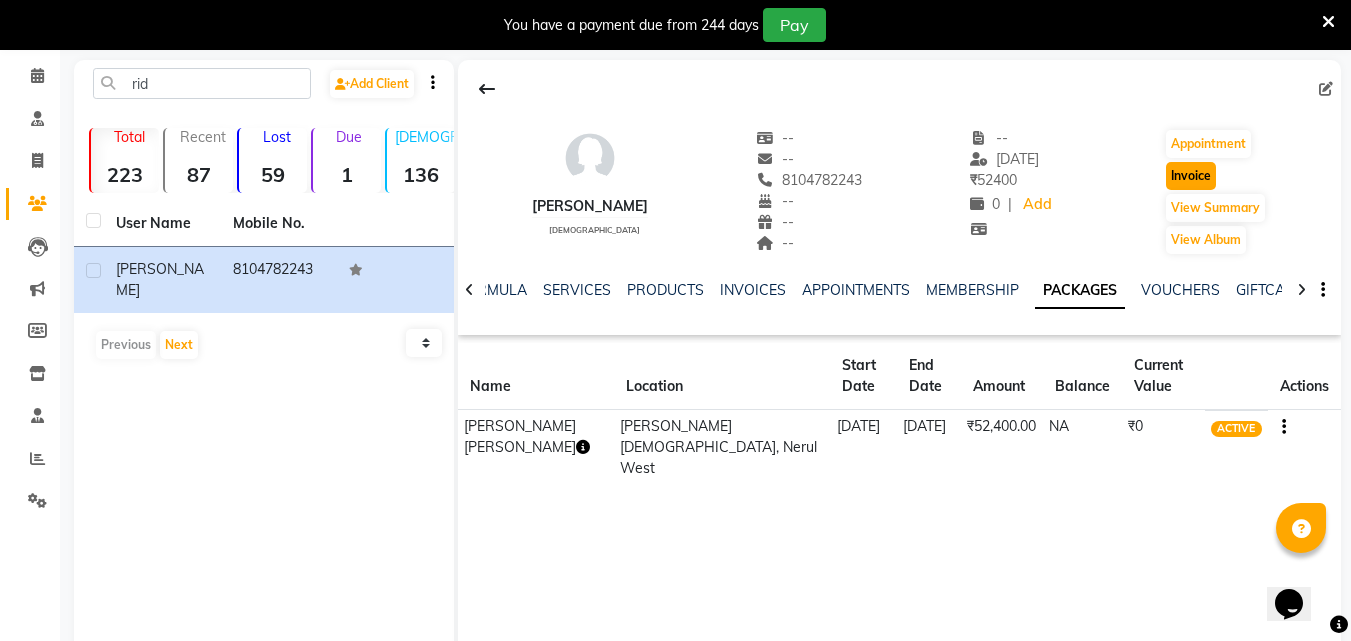 click on "Invoice" 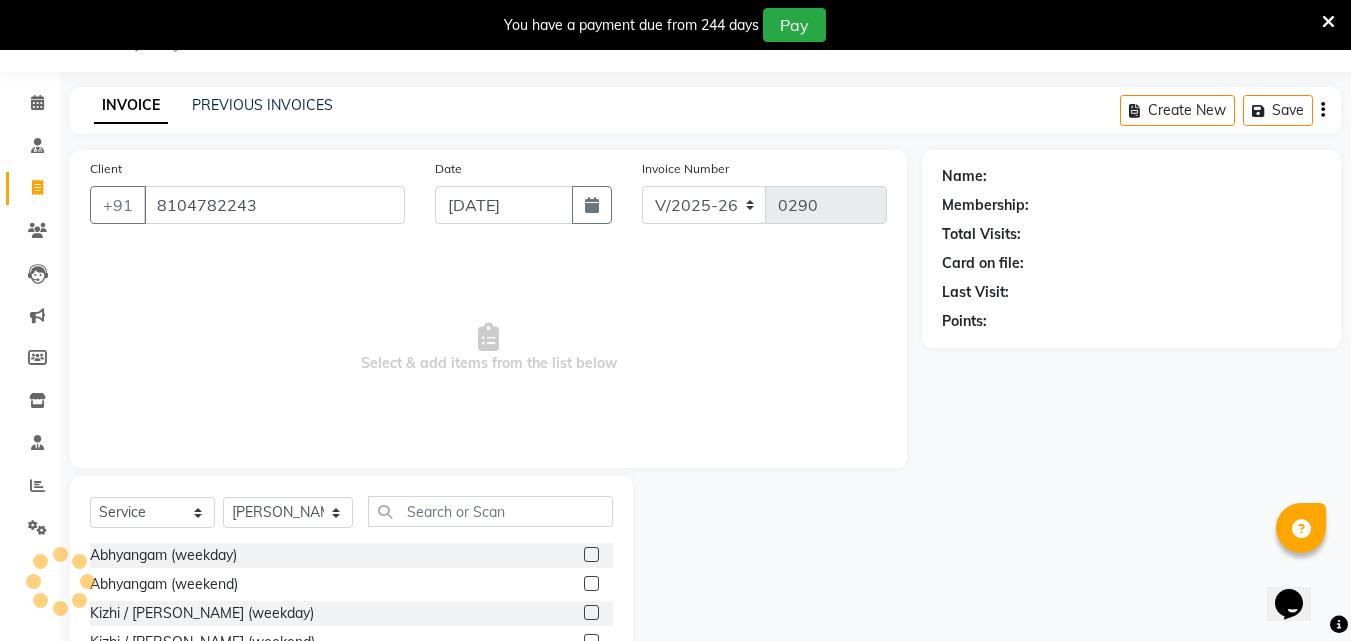 scroll, scrollTop: 77, scrollLeft: 0, axis: vertical 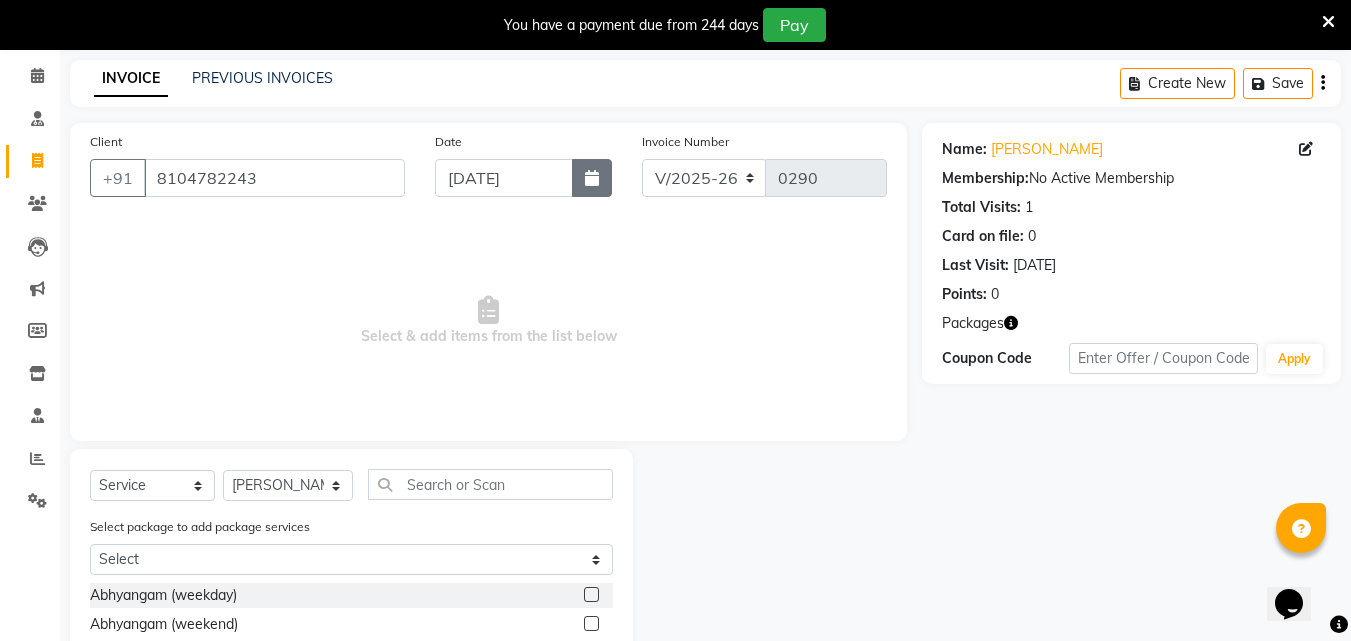 click 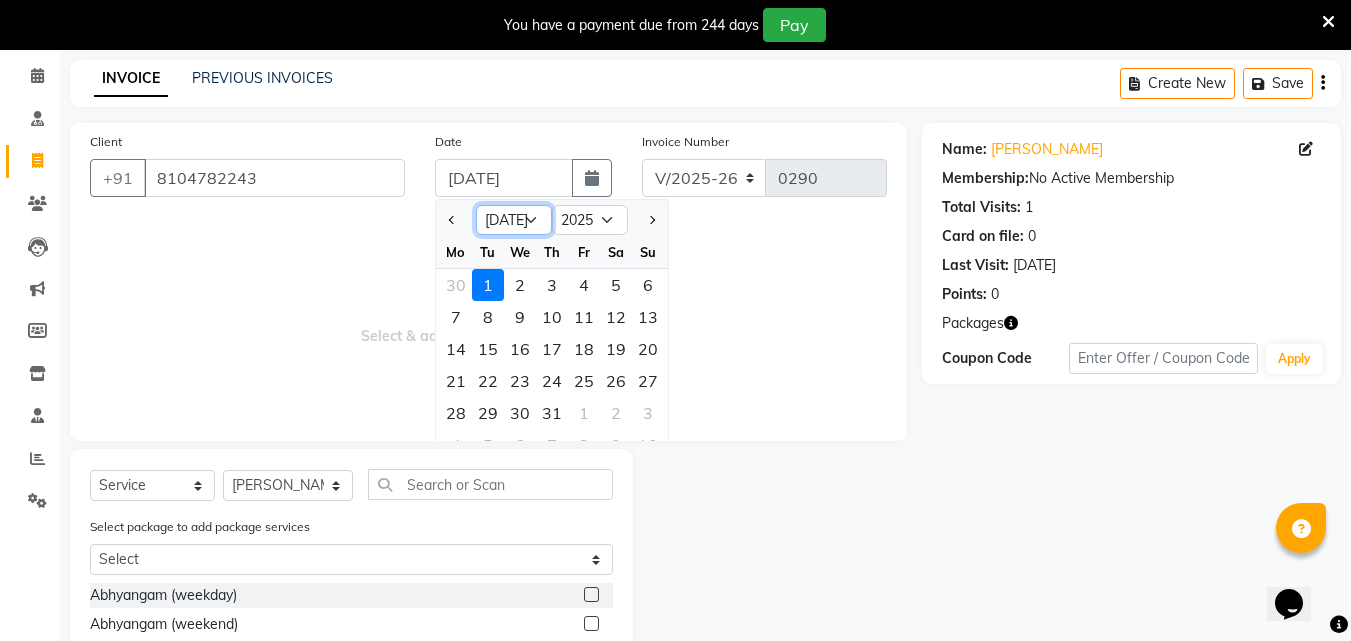 click on "Jan Feb Mar Apr May Jun [DATE] Aug Sep Oct Nov Dec" 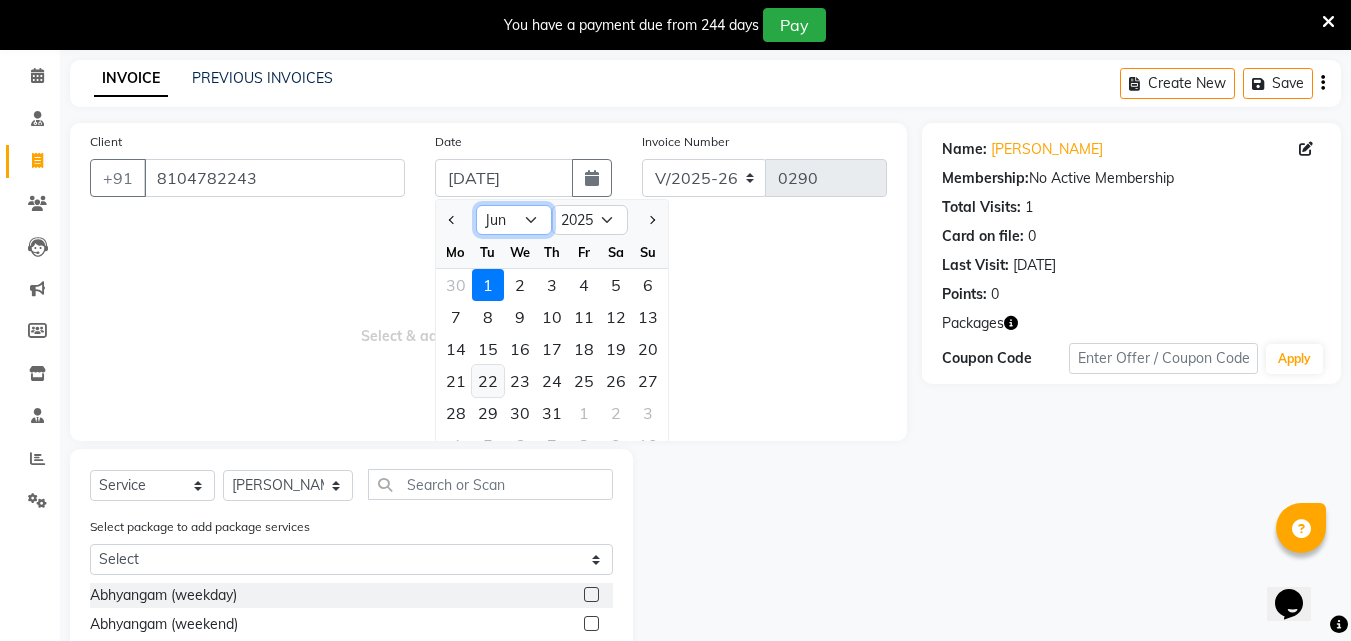 click on "Jan Feb Mar Apr May Jun [DATE] Aug Sep Oct Nov Dec" 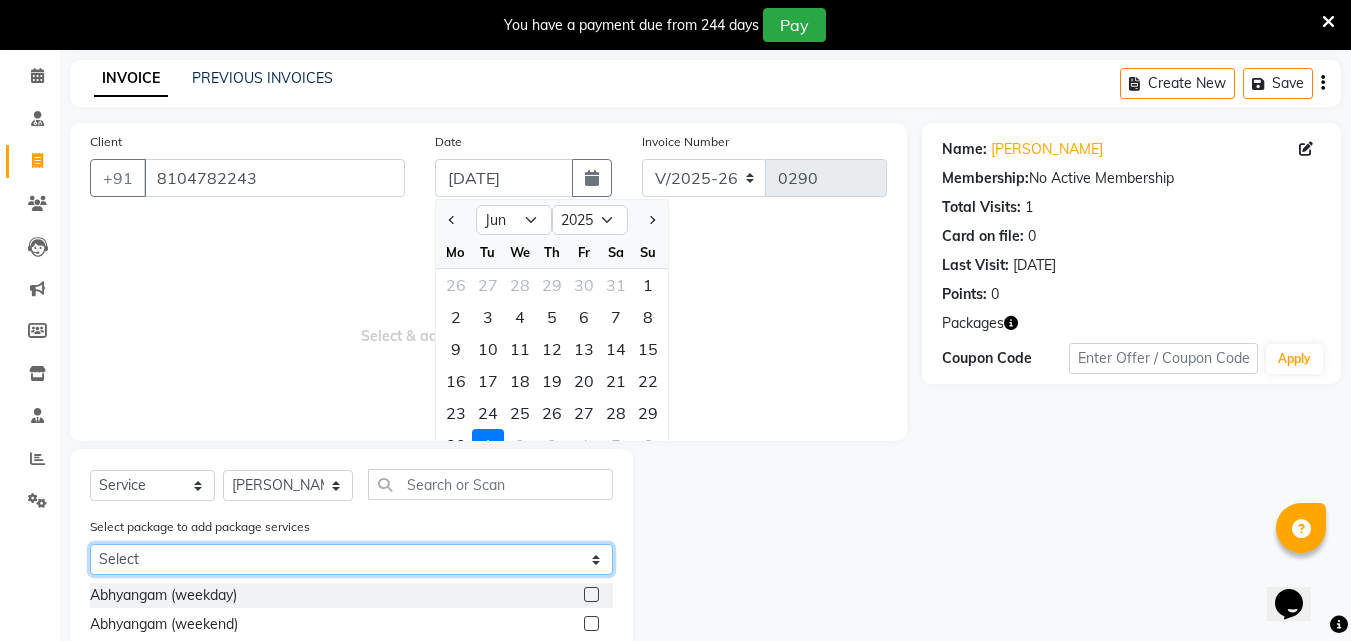 click on "Select [PERSON_NAME] [PERSON_NAME]" 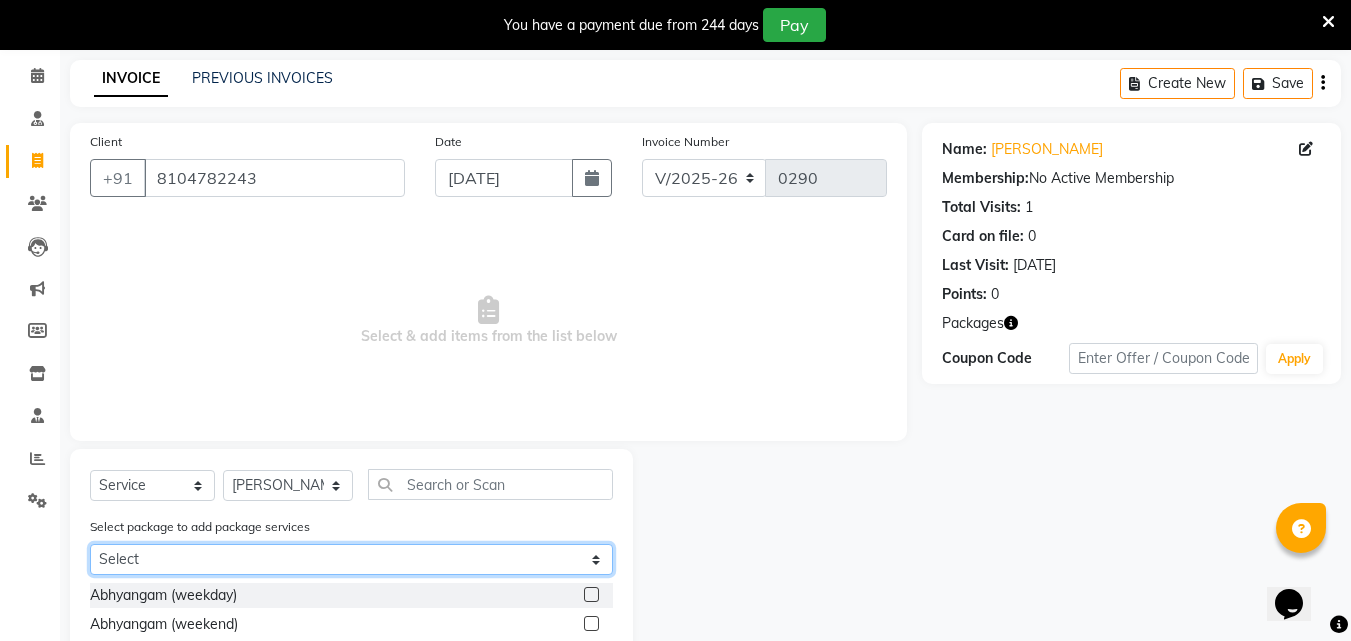 click on "Select [PERSON_NAME] [PERSON_NAME]" 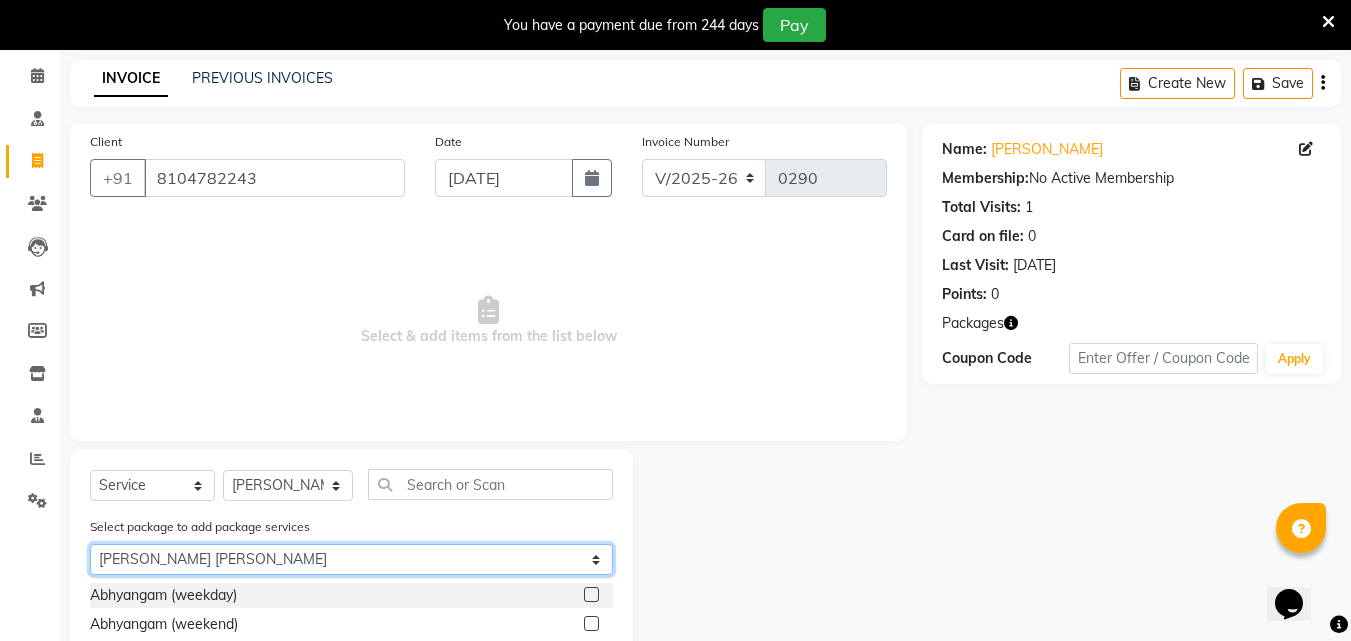 click on "Select [PERSON_NAME] [PERSON_NAME]" 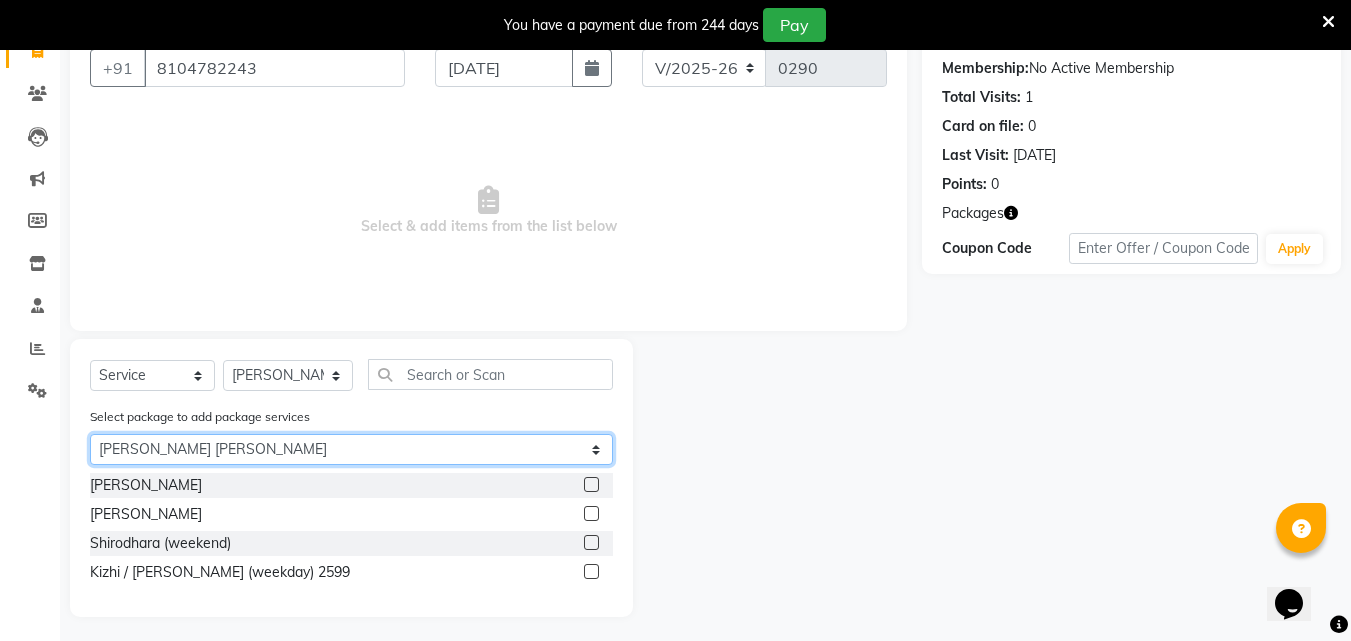 scroll, scrollTop: 193, scrollLeft: 0, axis: vertical 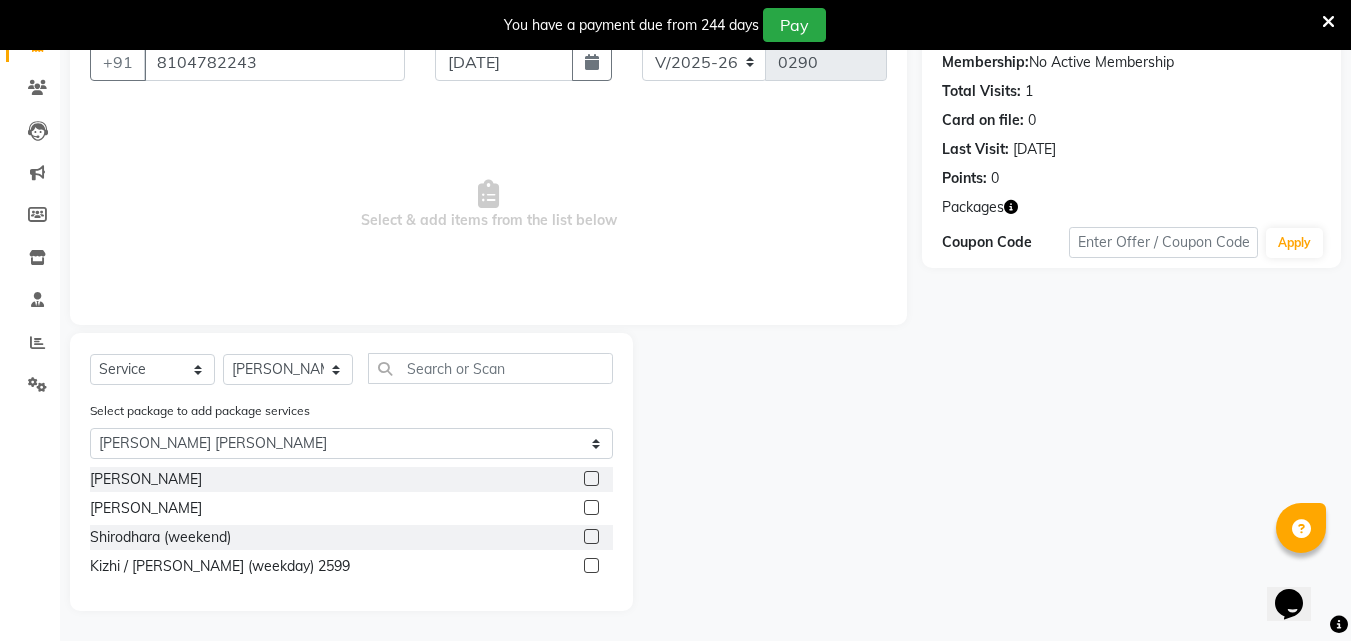 click 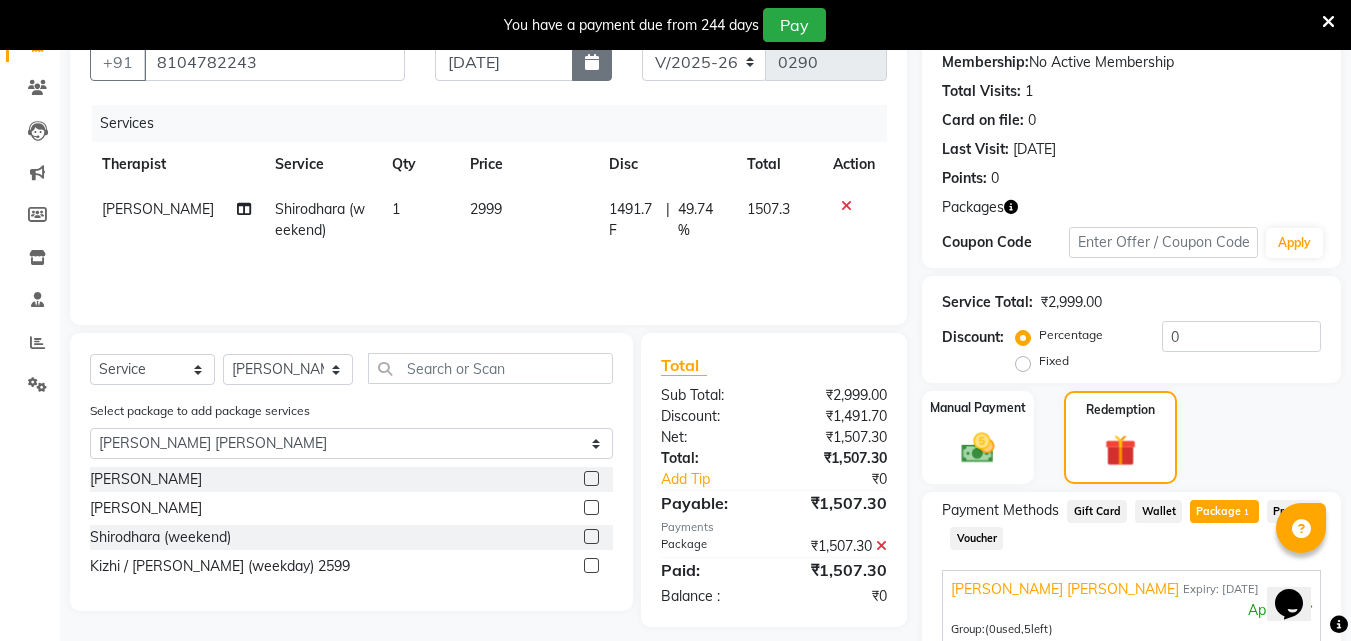 click 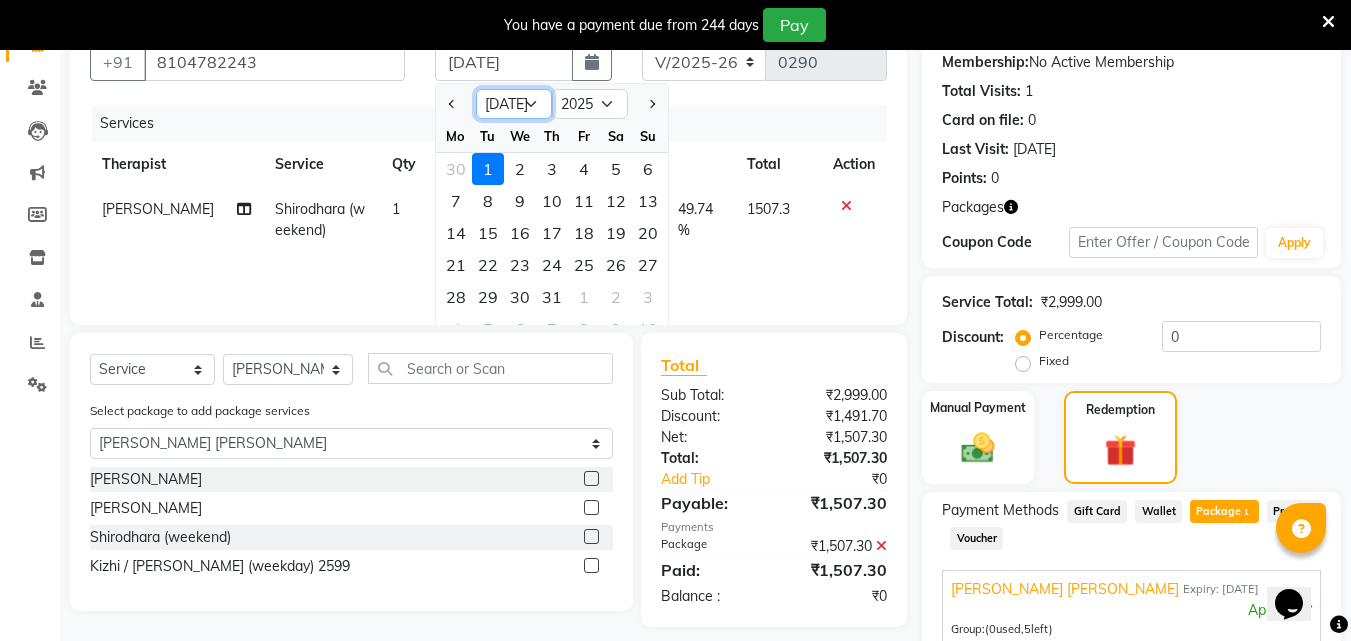 click on "Jan Feb Mar Apr May Jun [DATE] Aug Sep Oct Nov Dec" 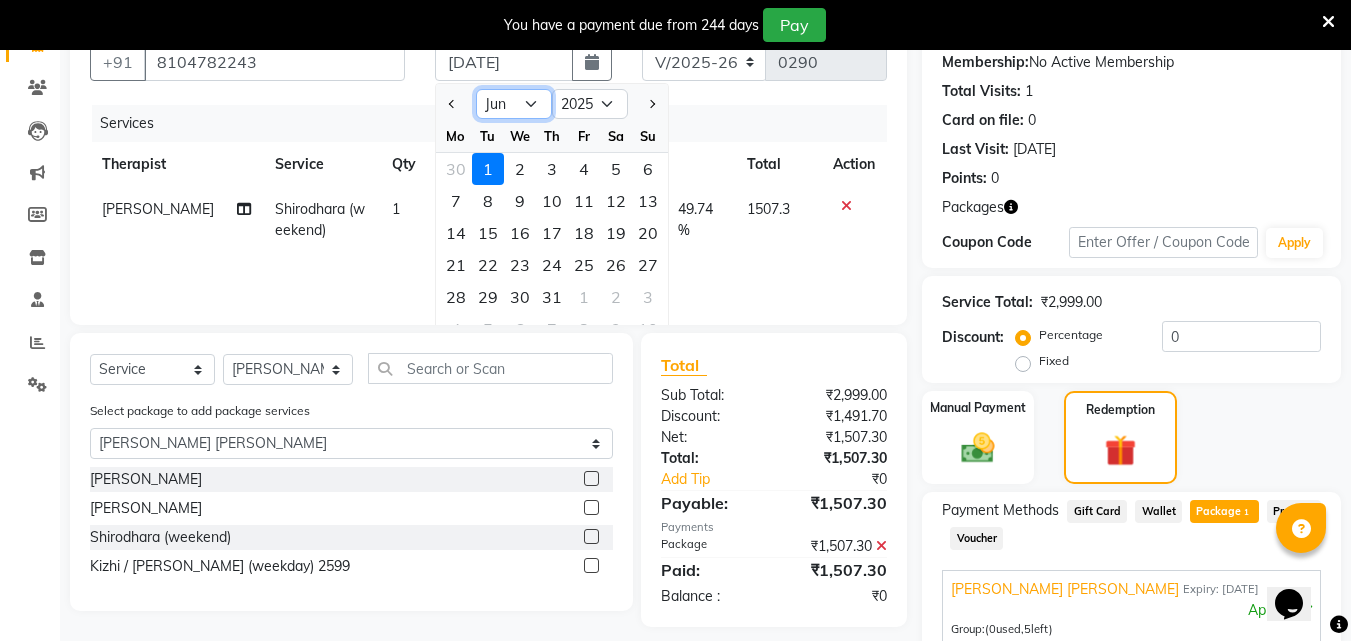 click on "Jan Feb Mar Apr May Jun [DATE] Aug Sep Oct Nov Dec" 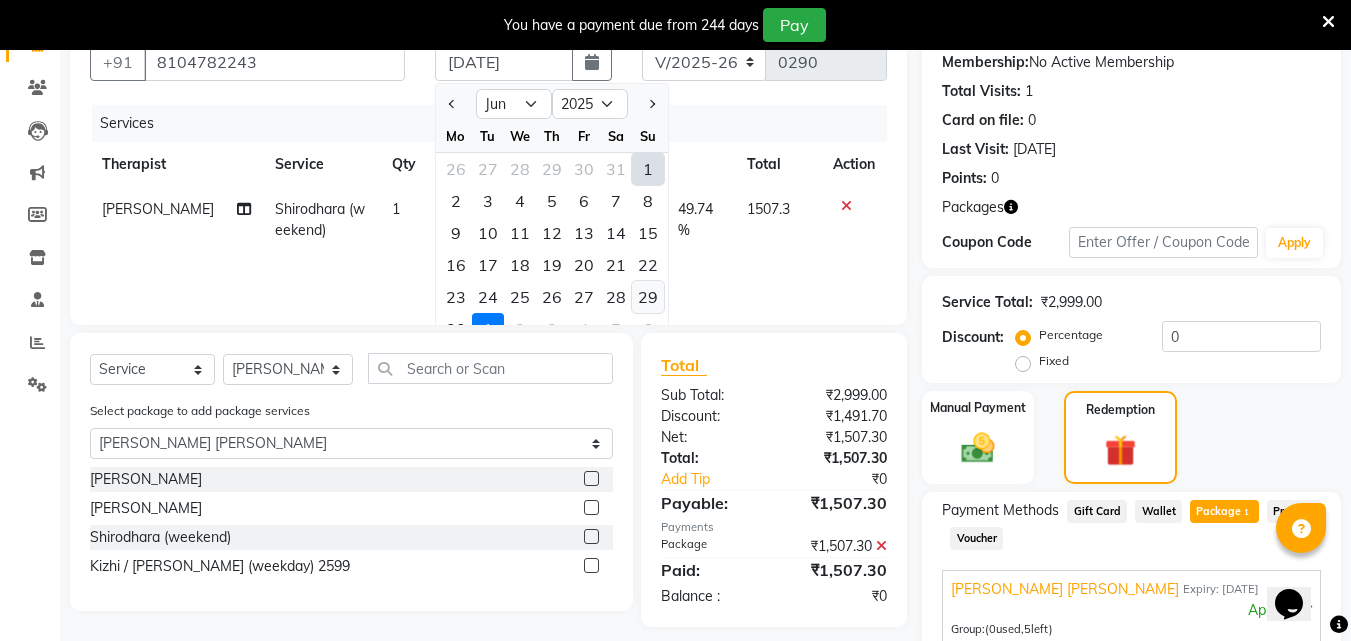 click on "29" 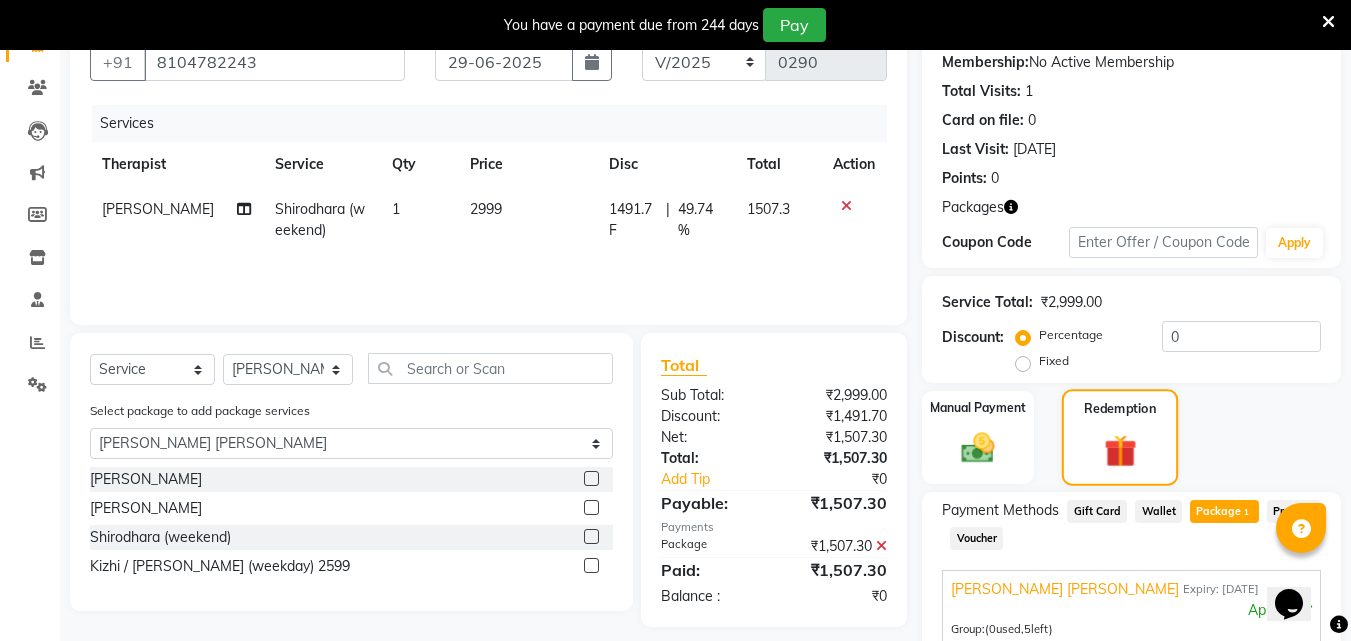 click 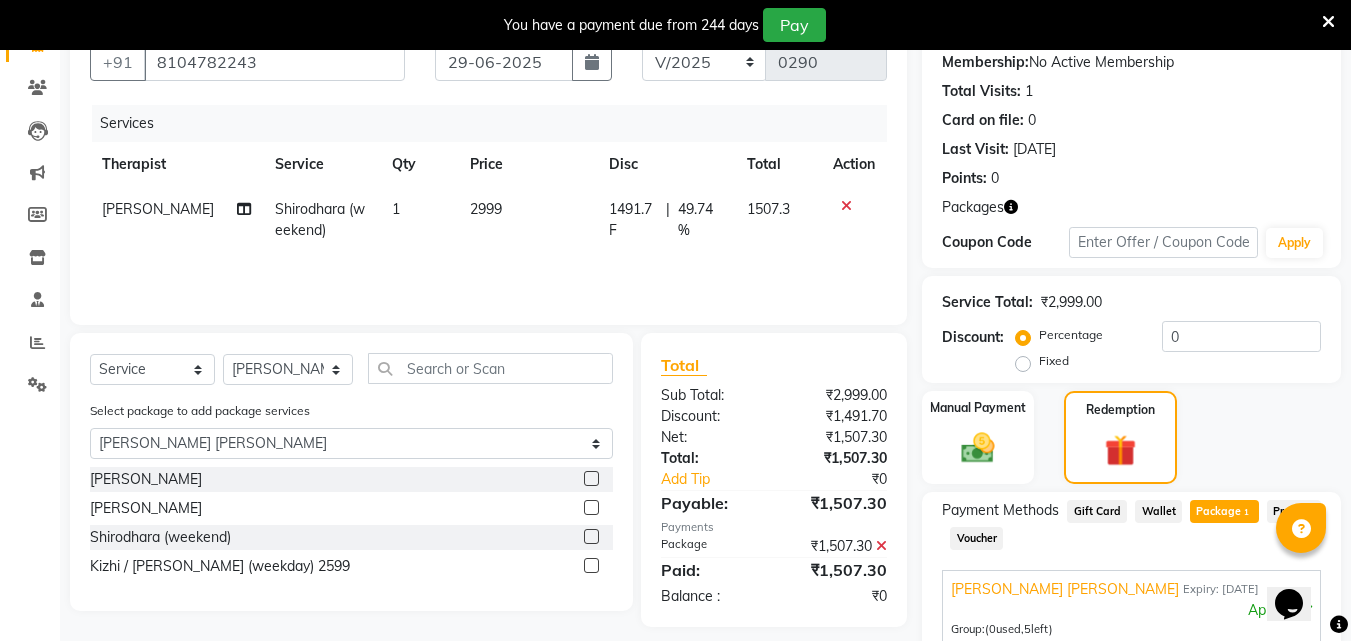 click on "Package  1" 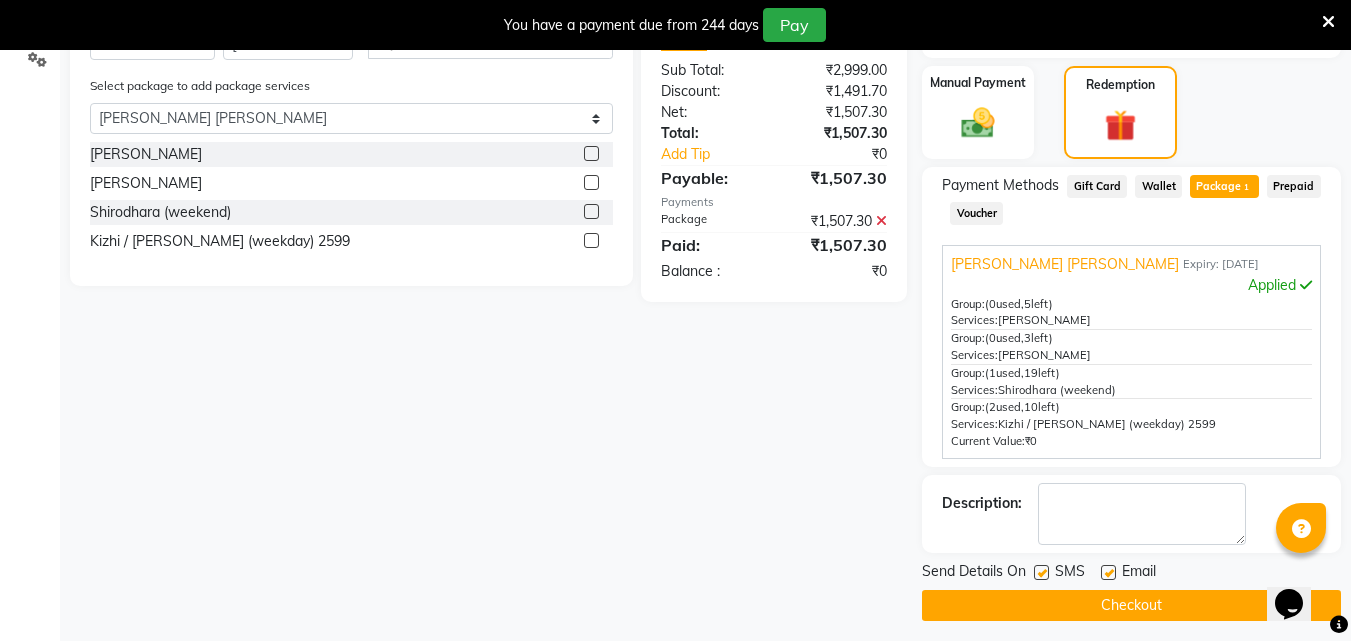 scroll, scrollTop: 528, scrollLeft: 0, axis: vertical 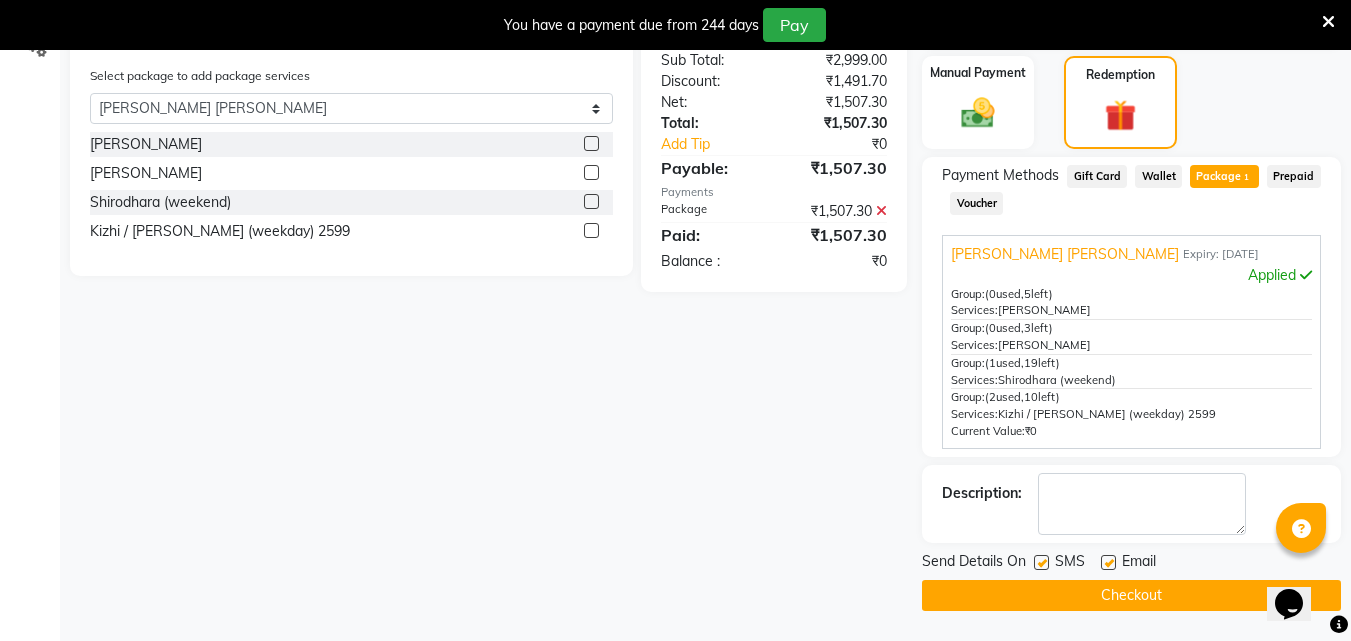 click 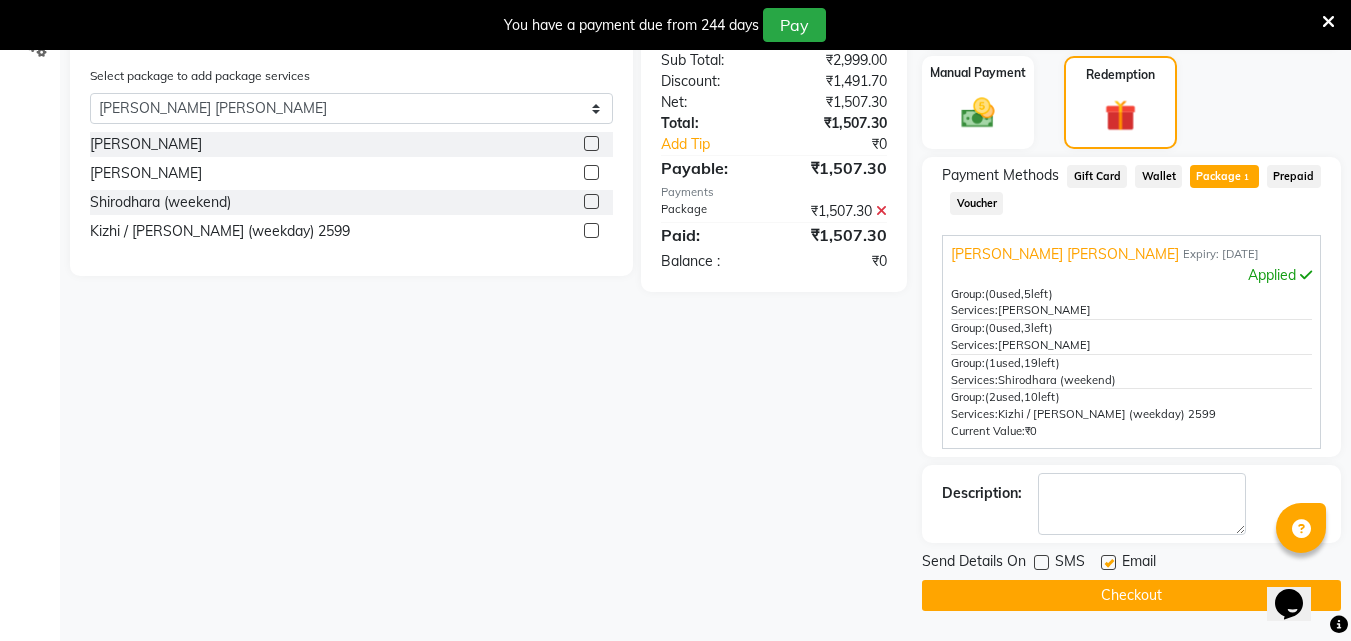 click 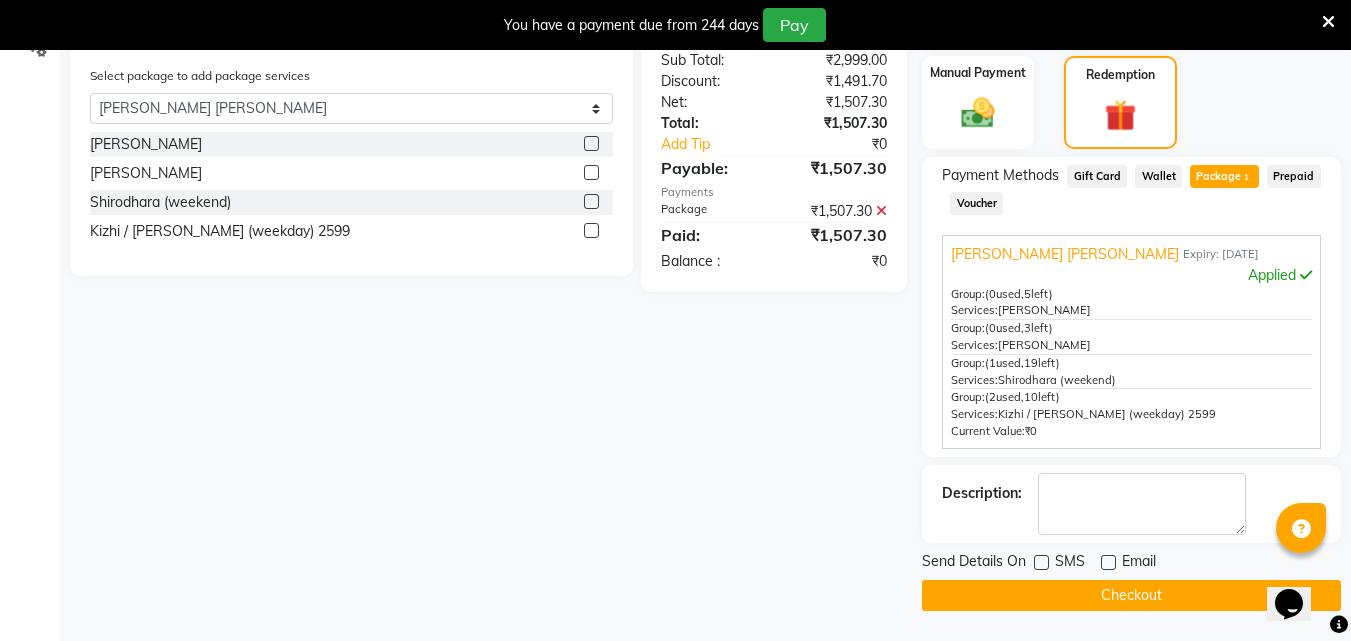 click on "Checkout" 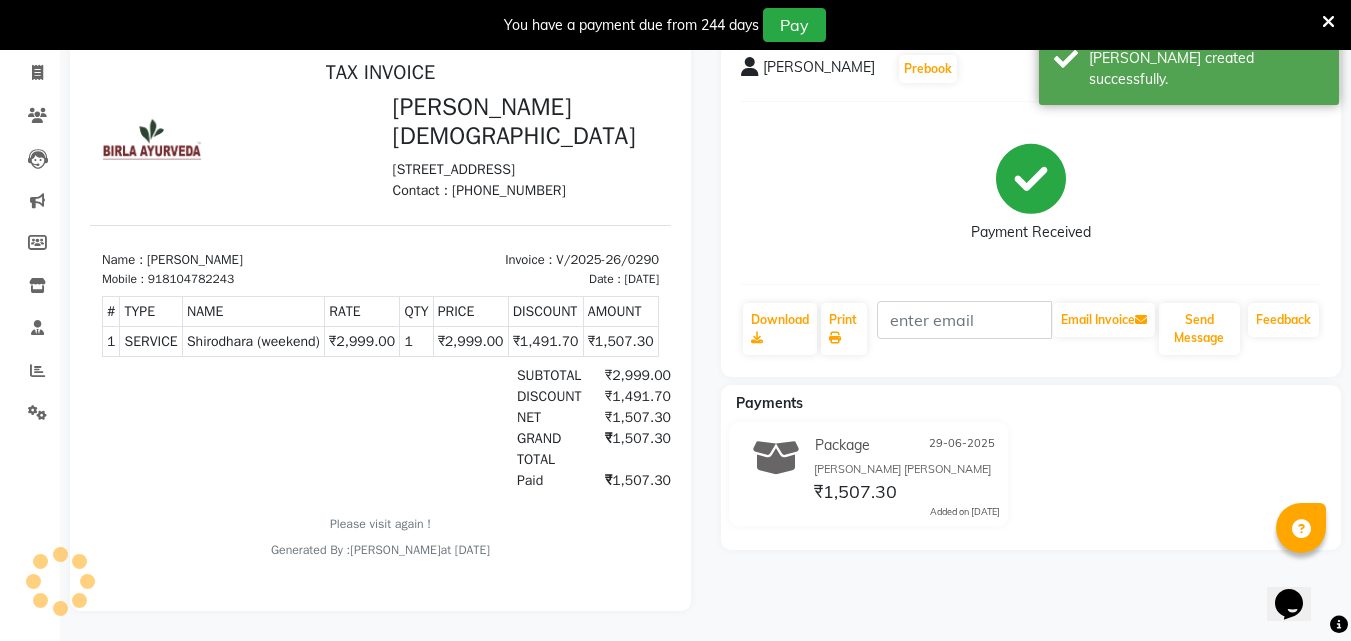 scroll, scrollTop: 0, scrollLeft: 0, axis: both 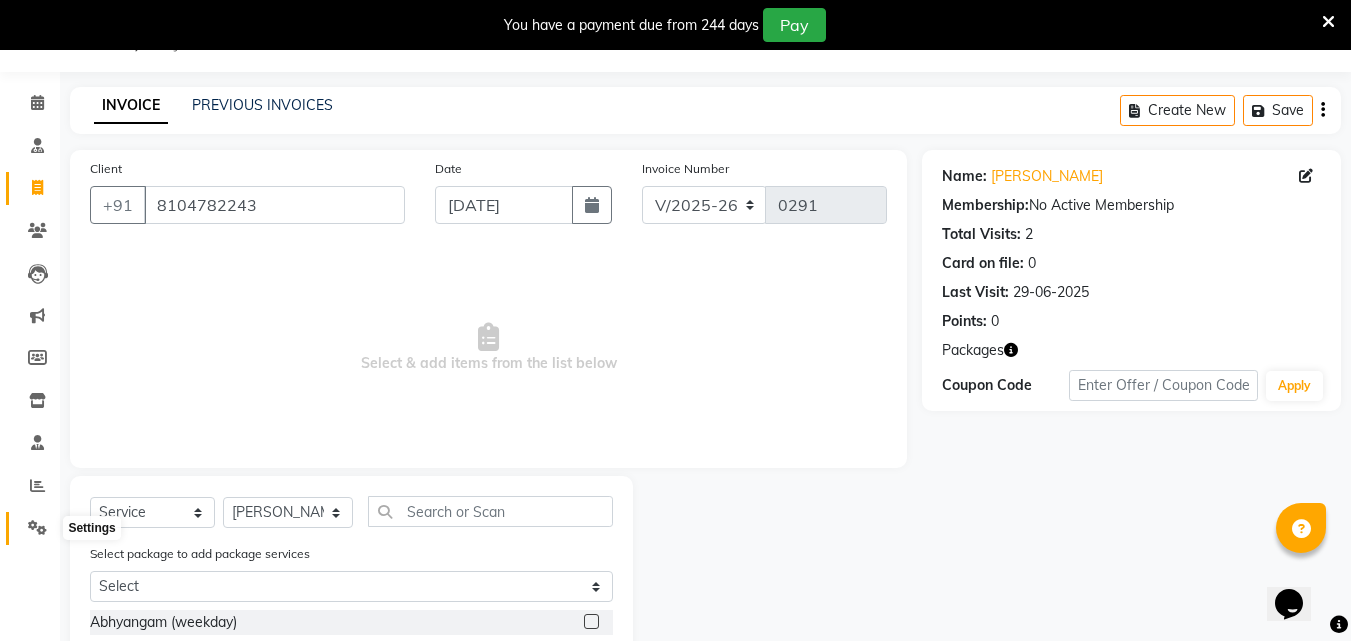 click 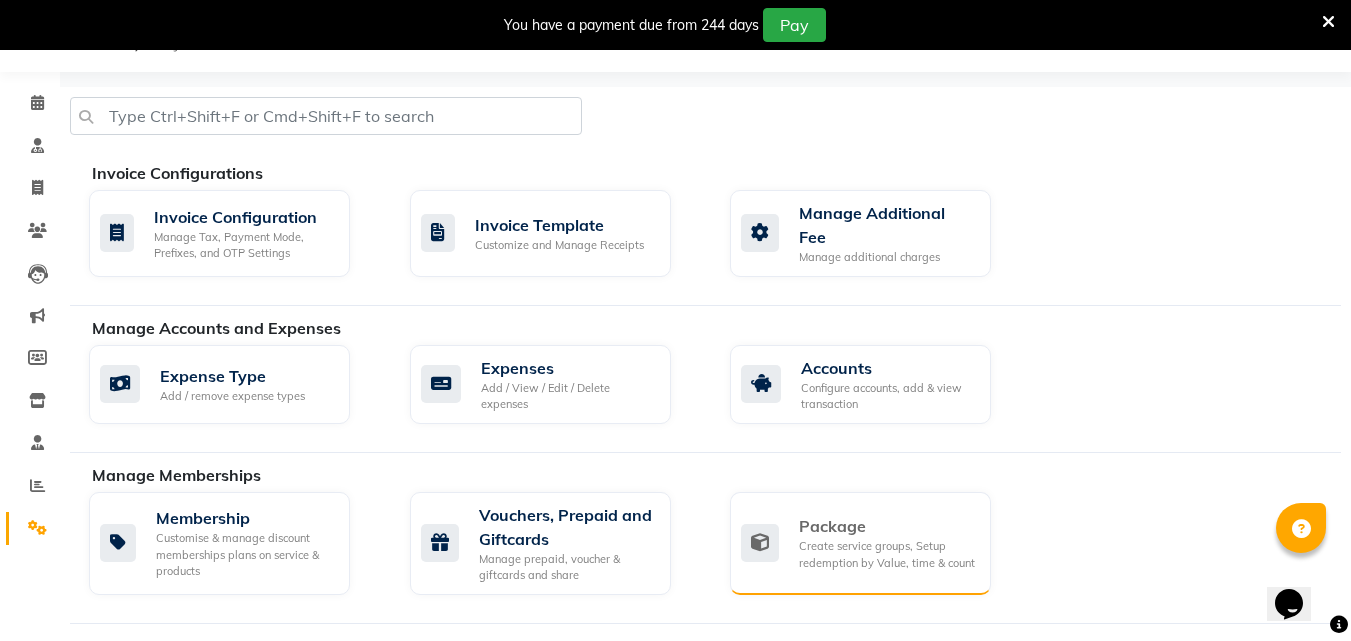 click on "Create service groups, Setup redemption by Value, time & count" 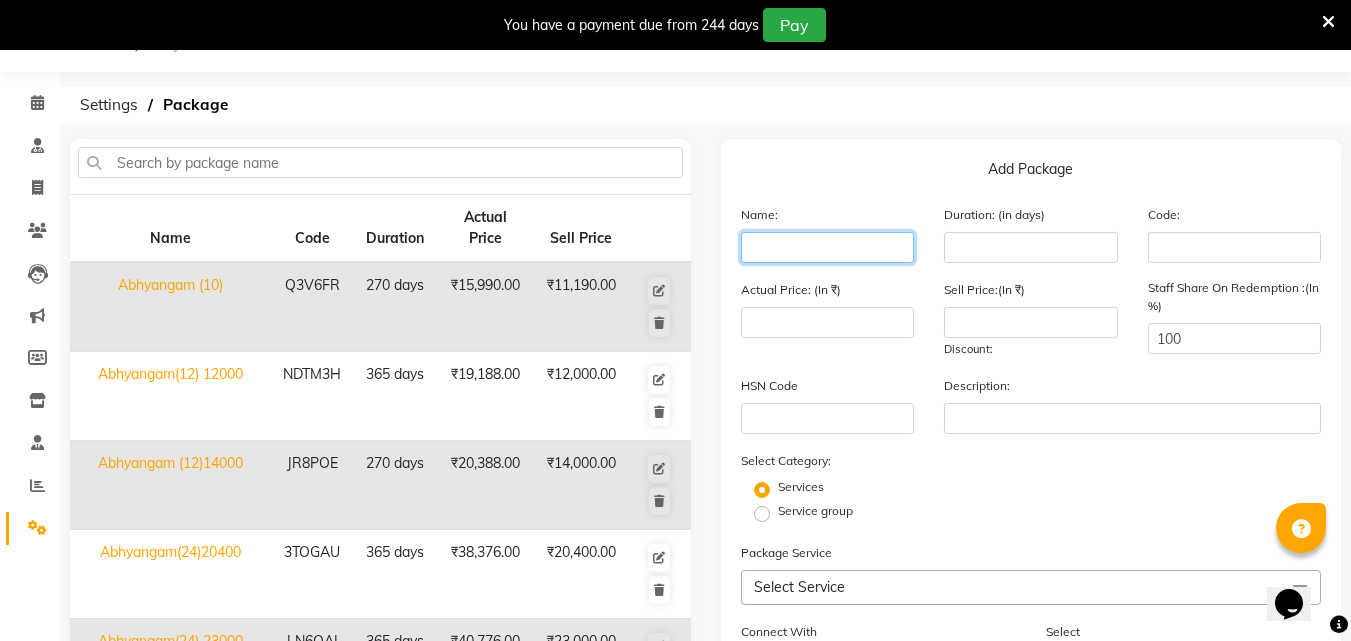 click 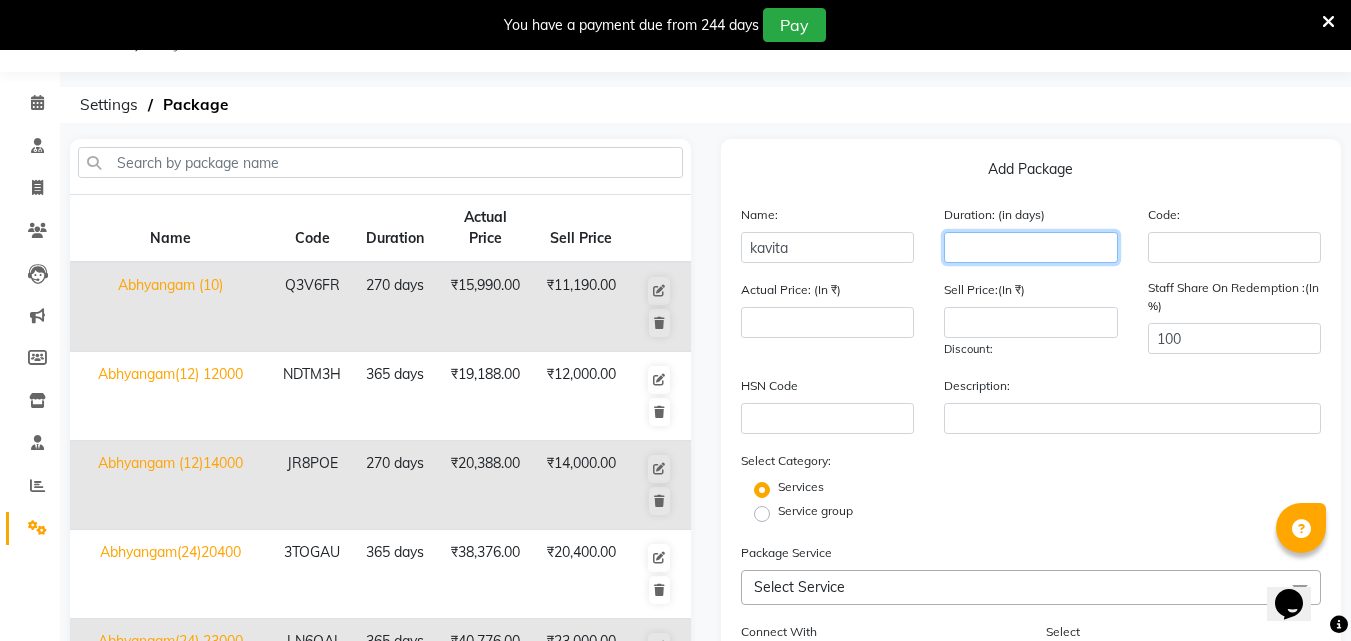 click 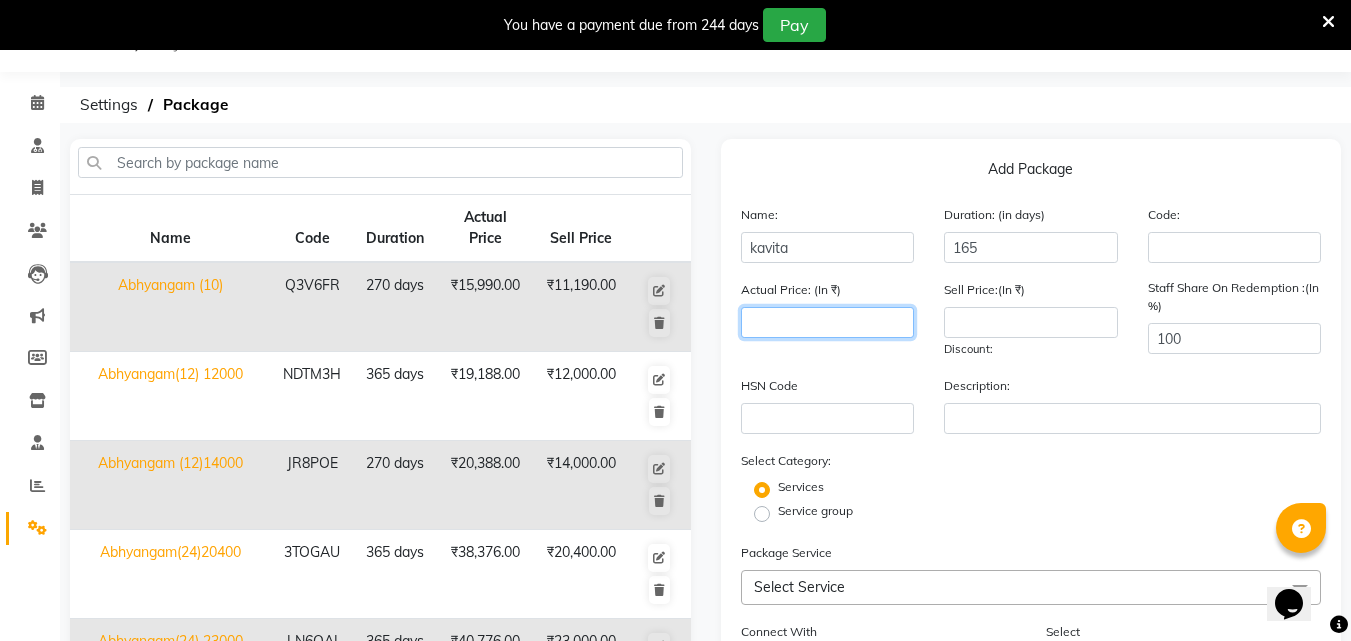 click 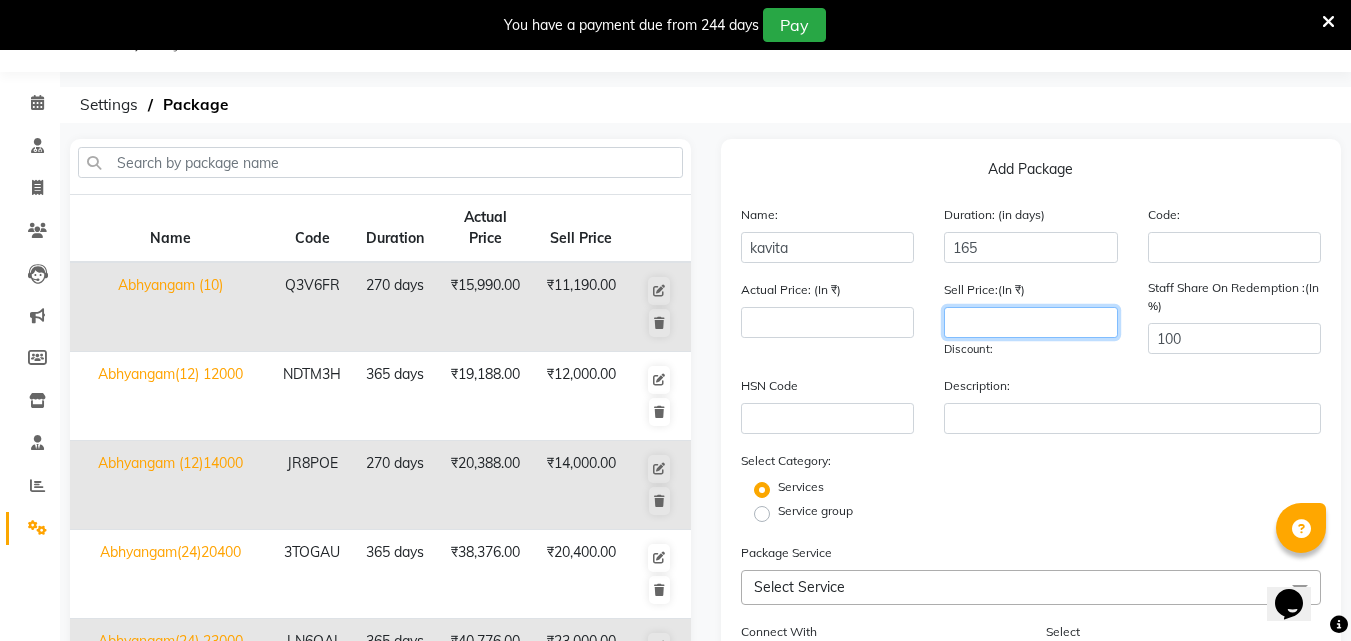 click 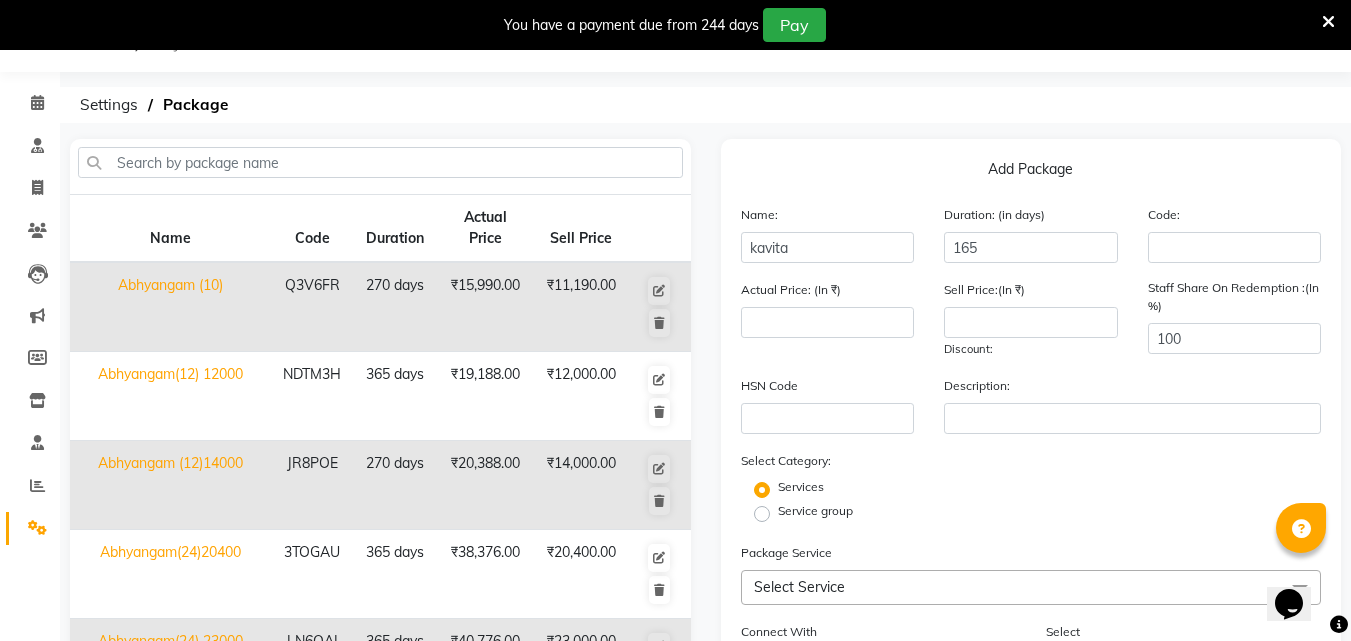 click on "Select Service" 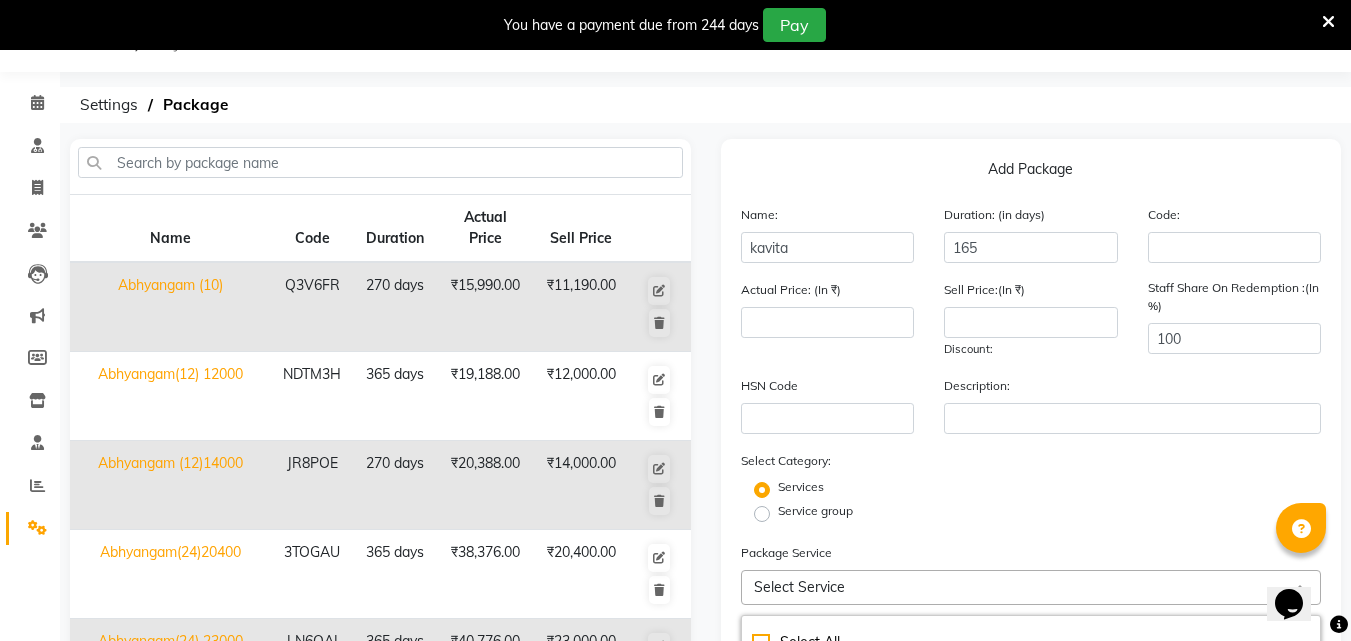 click on "Select Service" 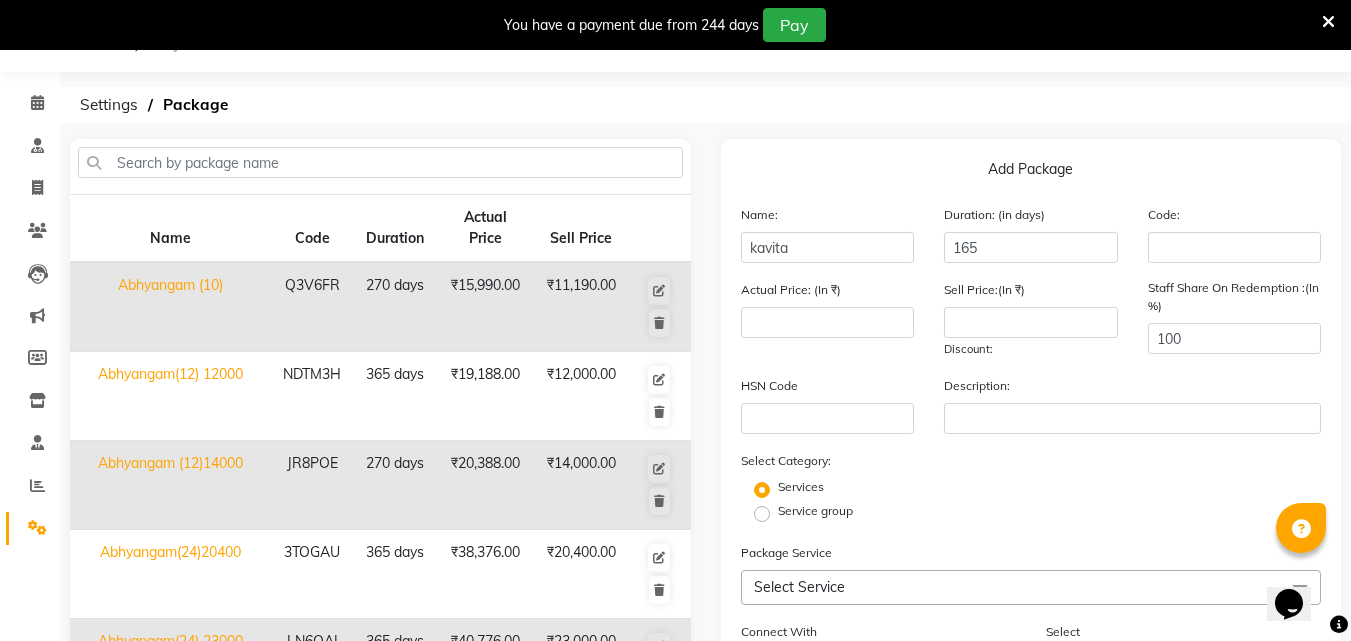 click on "Select Service" 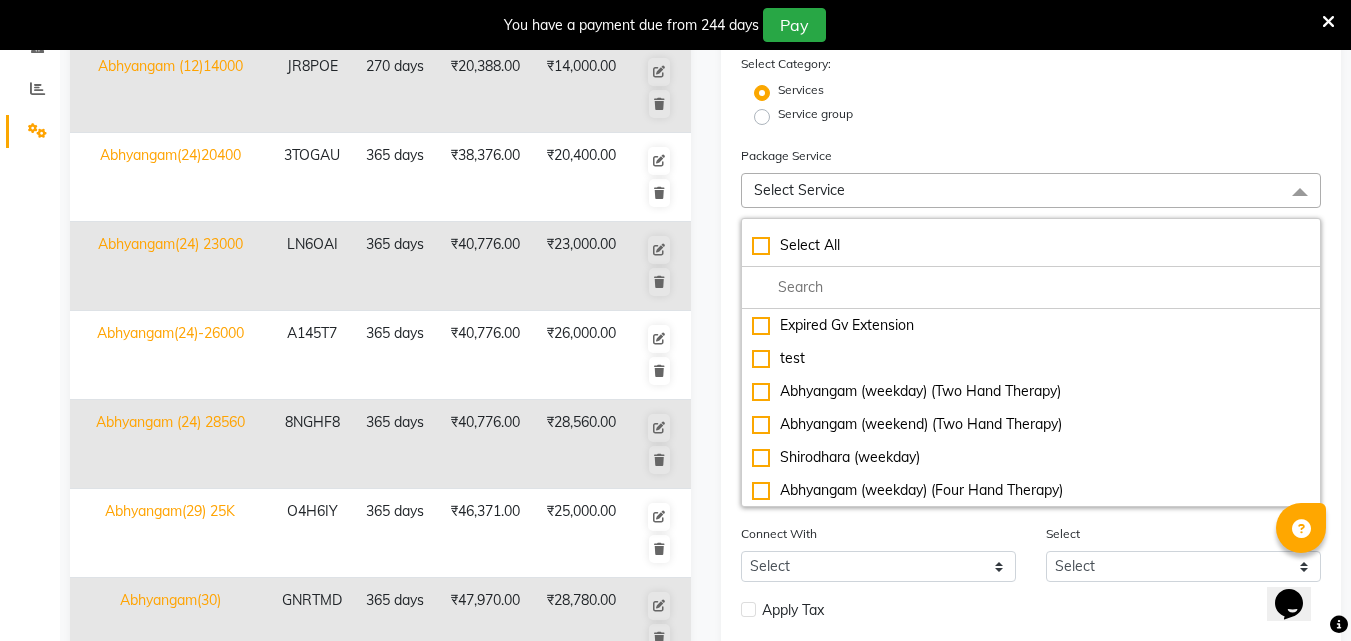 scroll, scrollTop: 451, scrollLeft: 0, axis: vertical 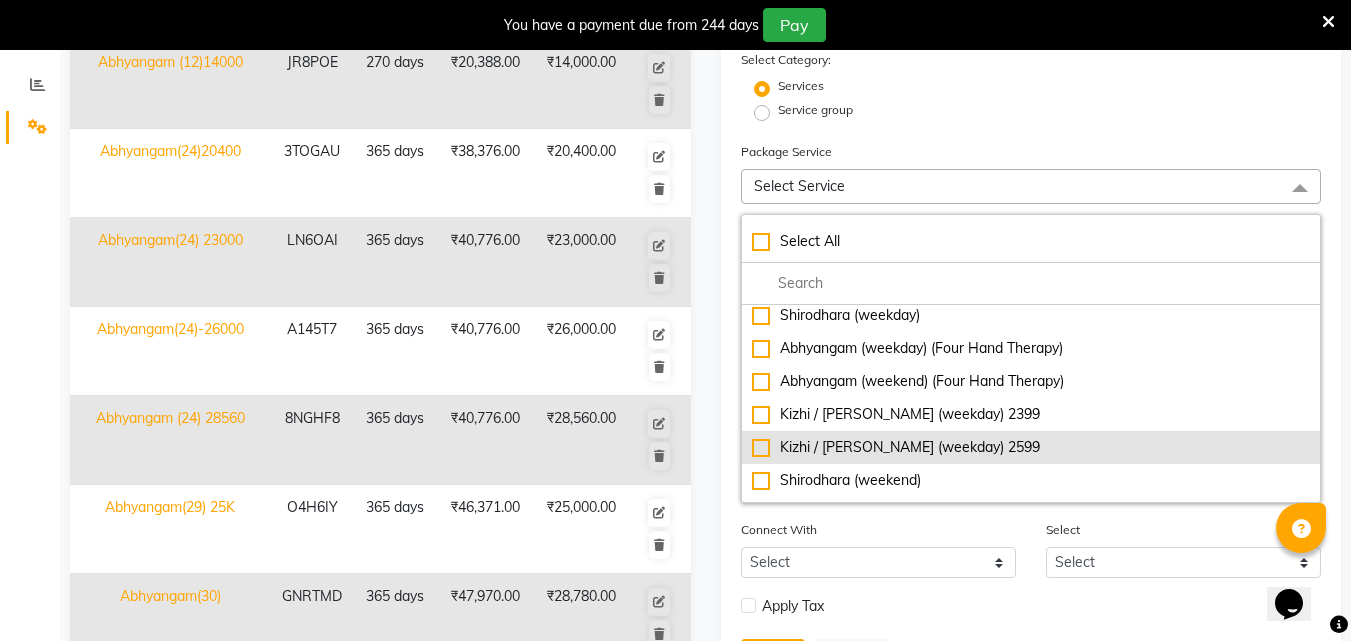 click on "Kizhi / [PERSON_NAME] (weekday) 2599" 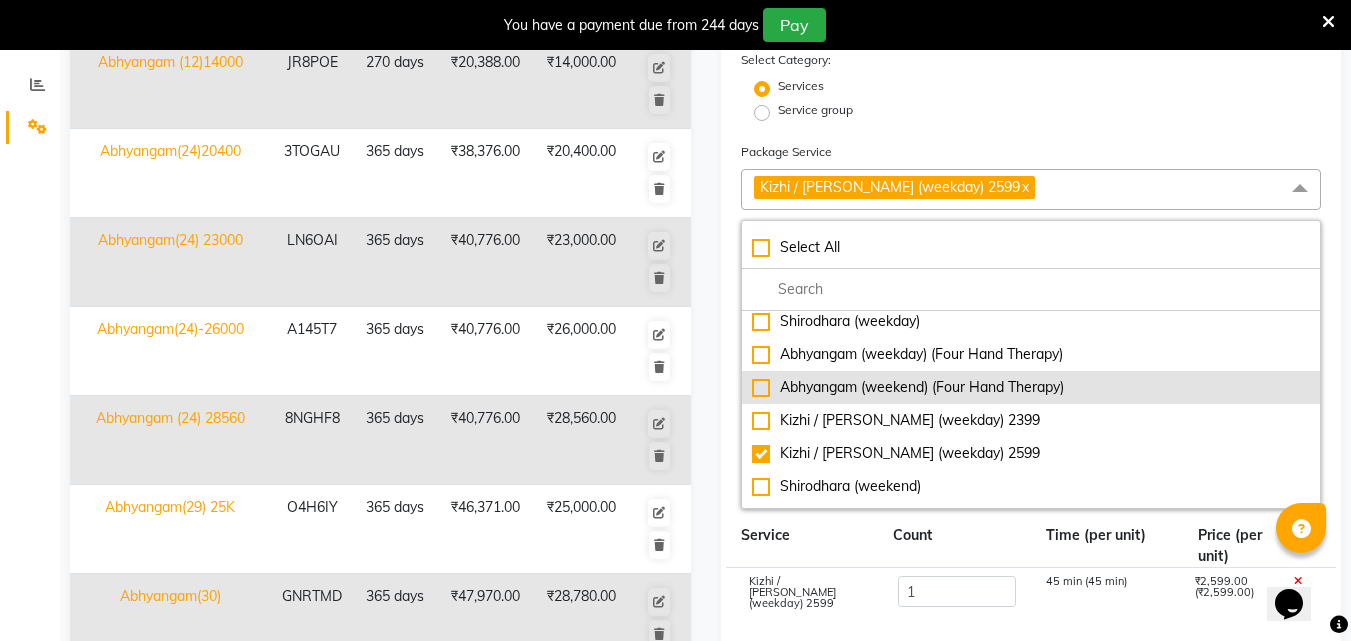 click on "Abhyangam (weekend) (Four Hand Therapy)" 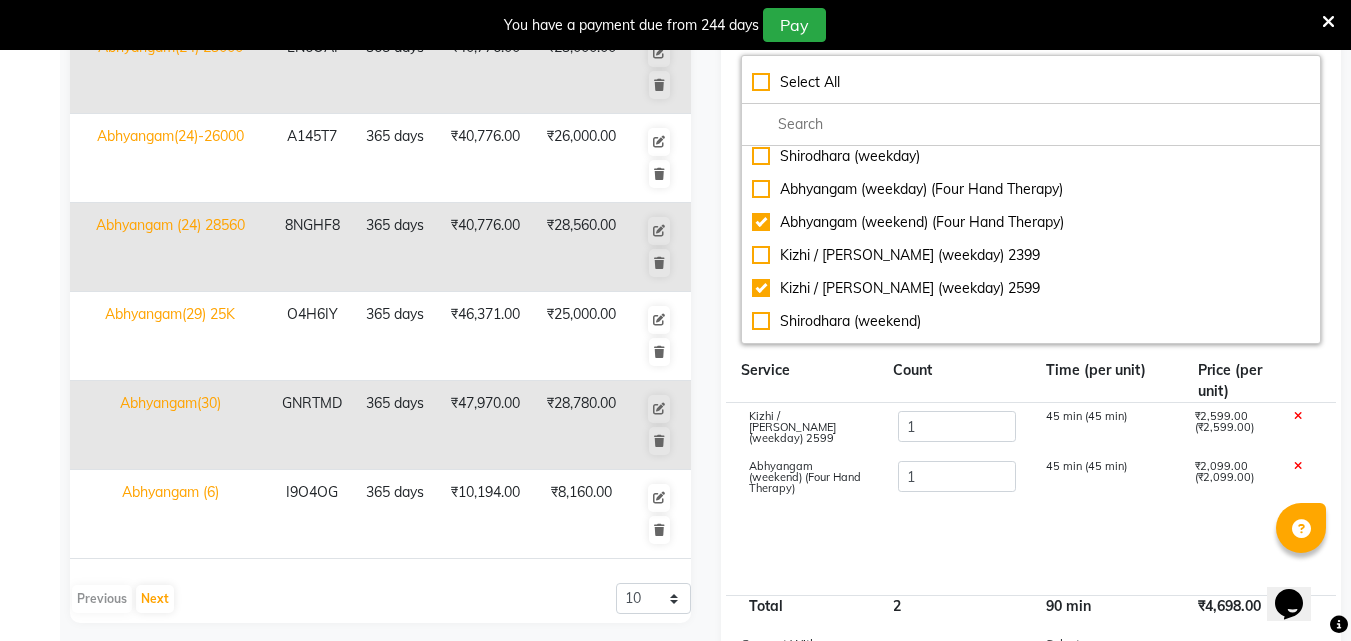 scroll, scrollTop: 654, scrollLeft: 0, axis: vertical 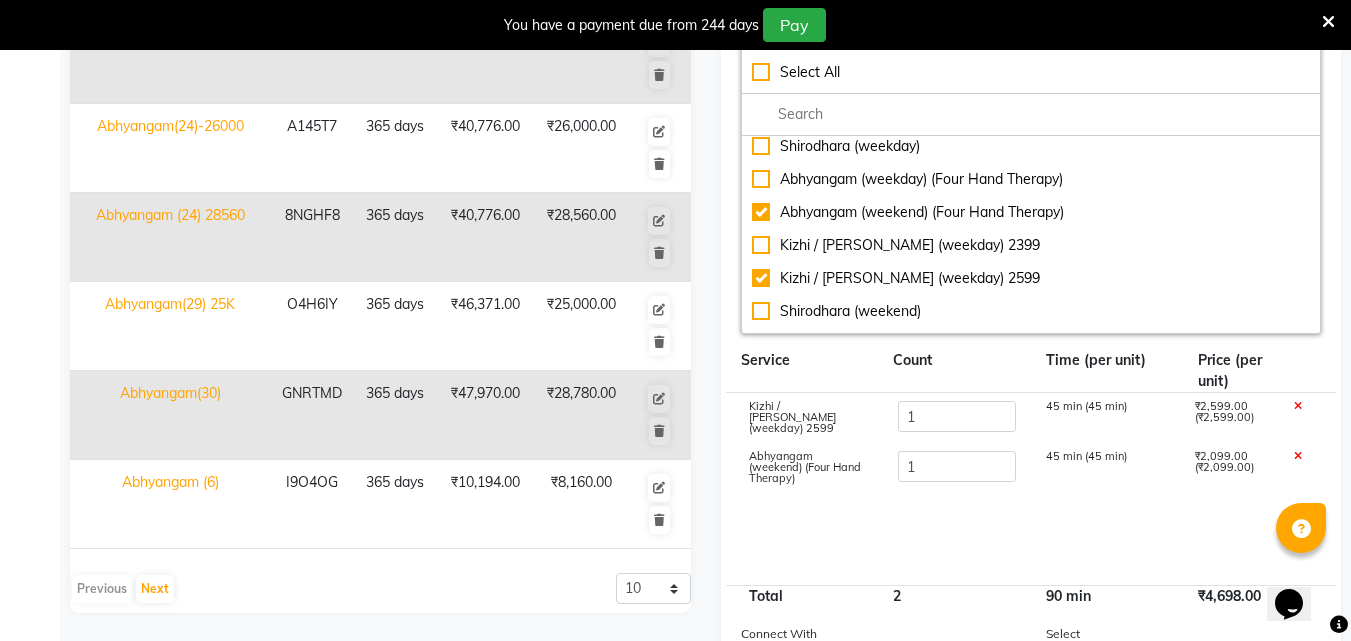 click 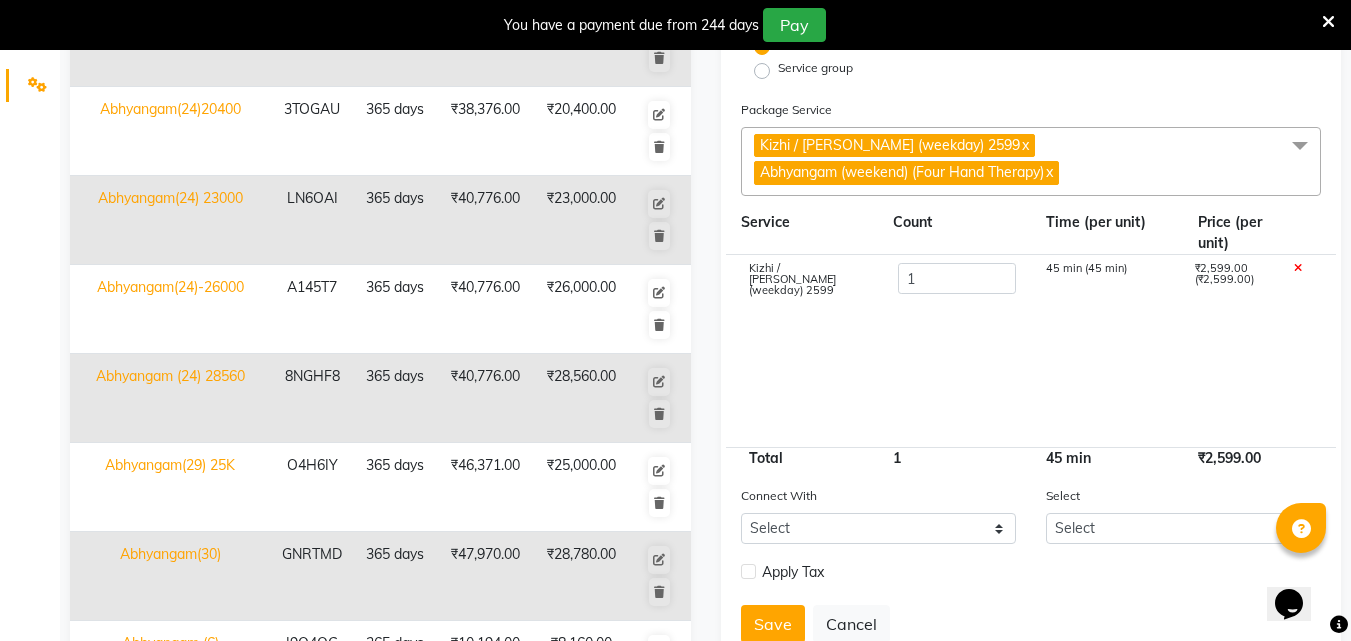 scroll, scrollTop: 491, scrollLeft: 0, axis: vertical 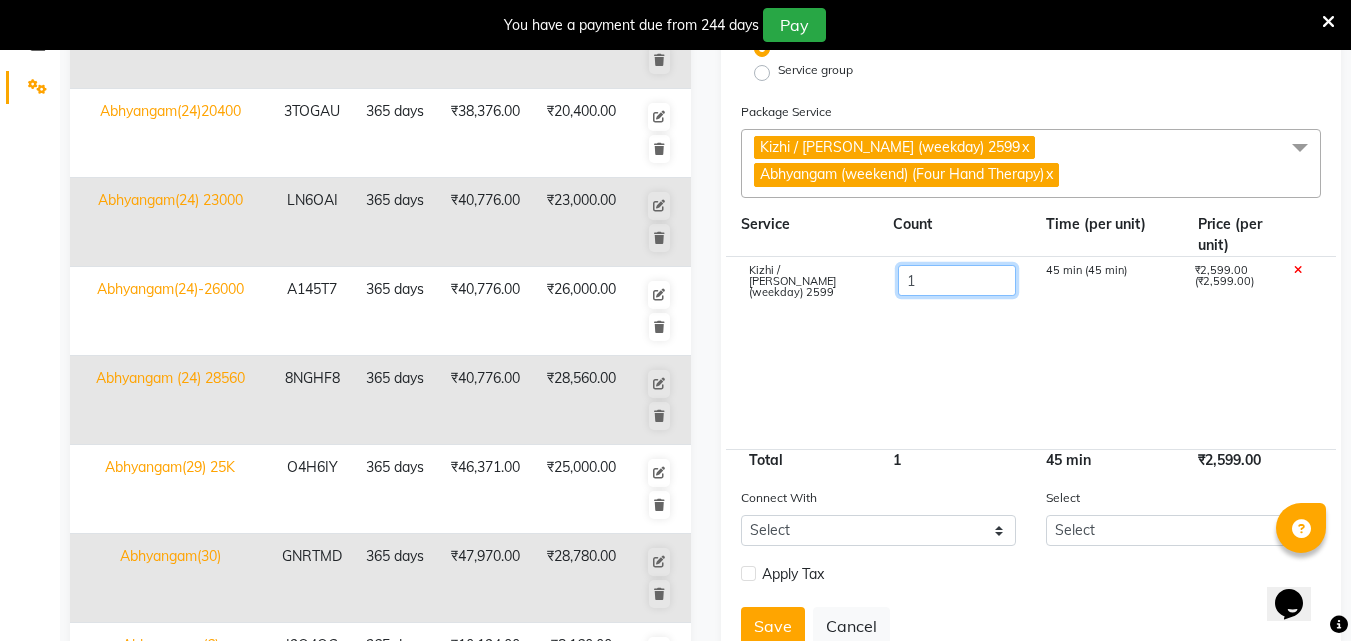 drag, startPoint x: 928, startPoint y: 283, endPoint x: 869, endPoint y: 285, distance: 59.03389 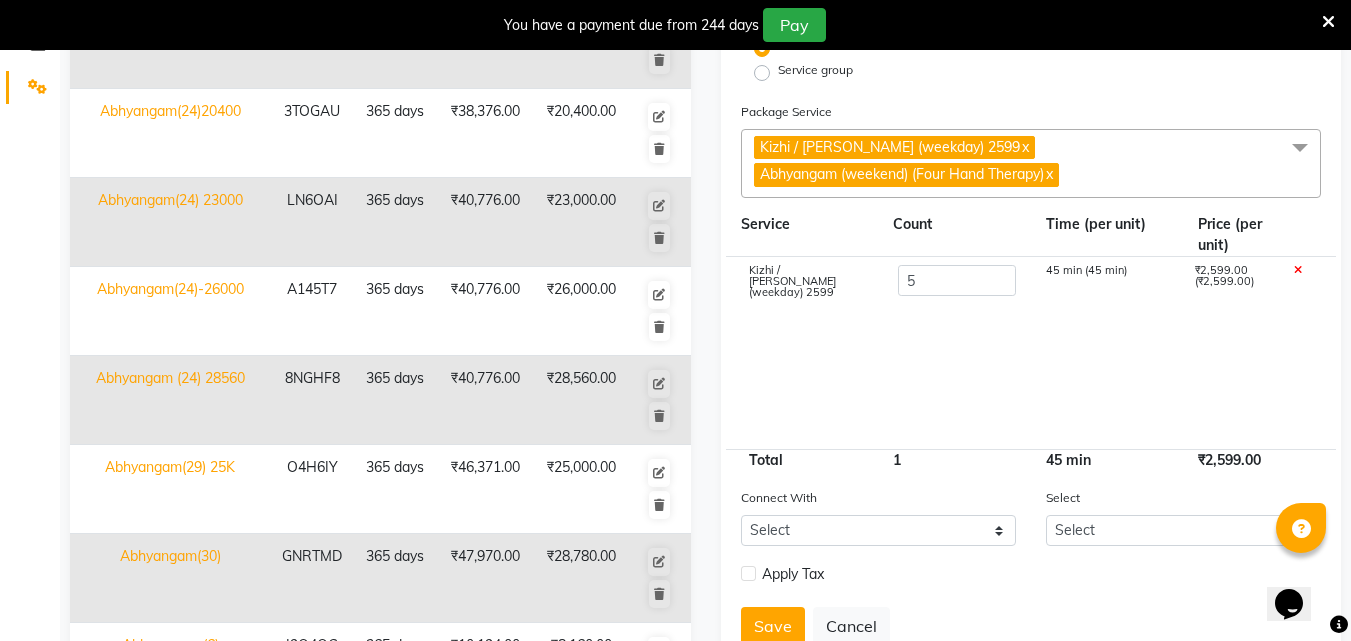 click on "Kizhi / [PERSON_NAME] (weekday) 2599 5 45 min (45 min) ₹2,599.00 (₹2,599.00)" 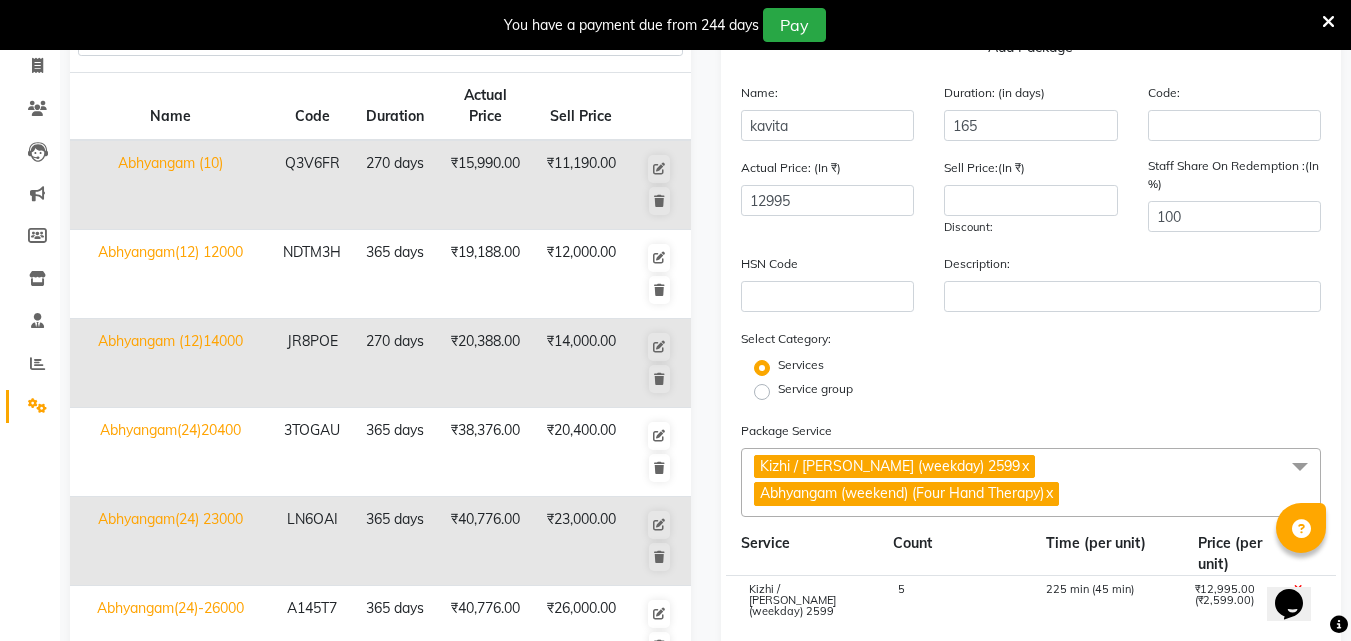 scroll, scrollTop: 161, scrollLeft: 0, axis: vertical 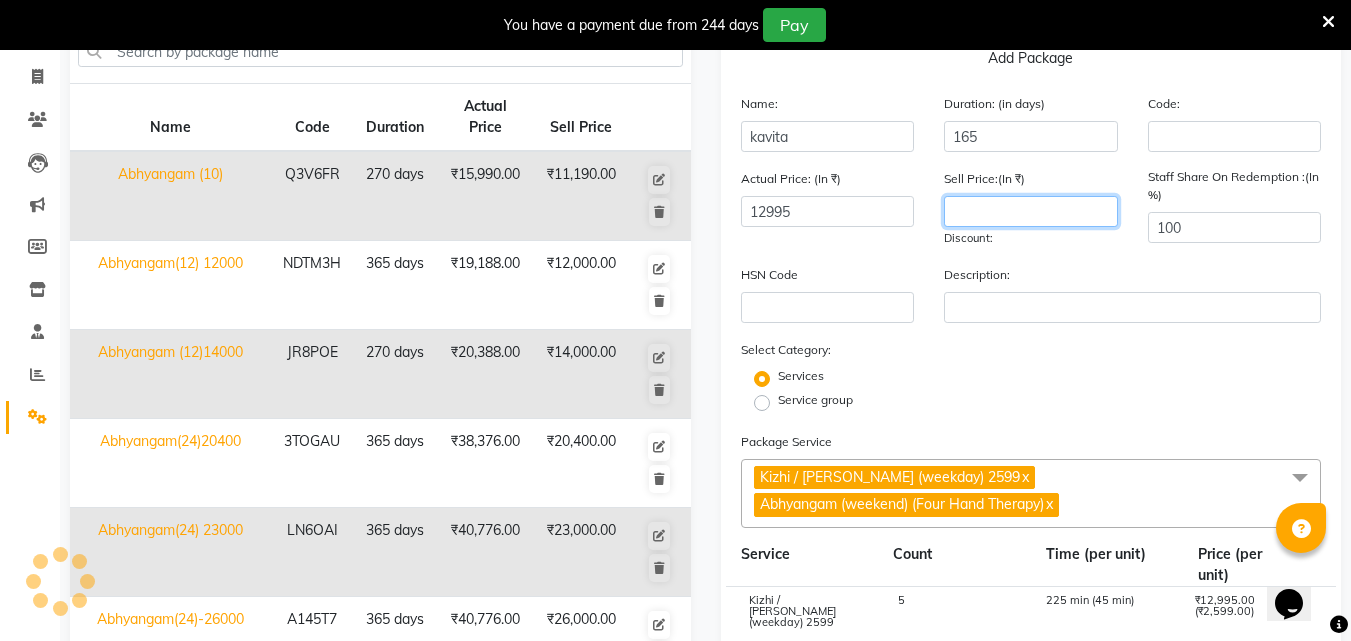 click 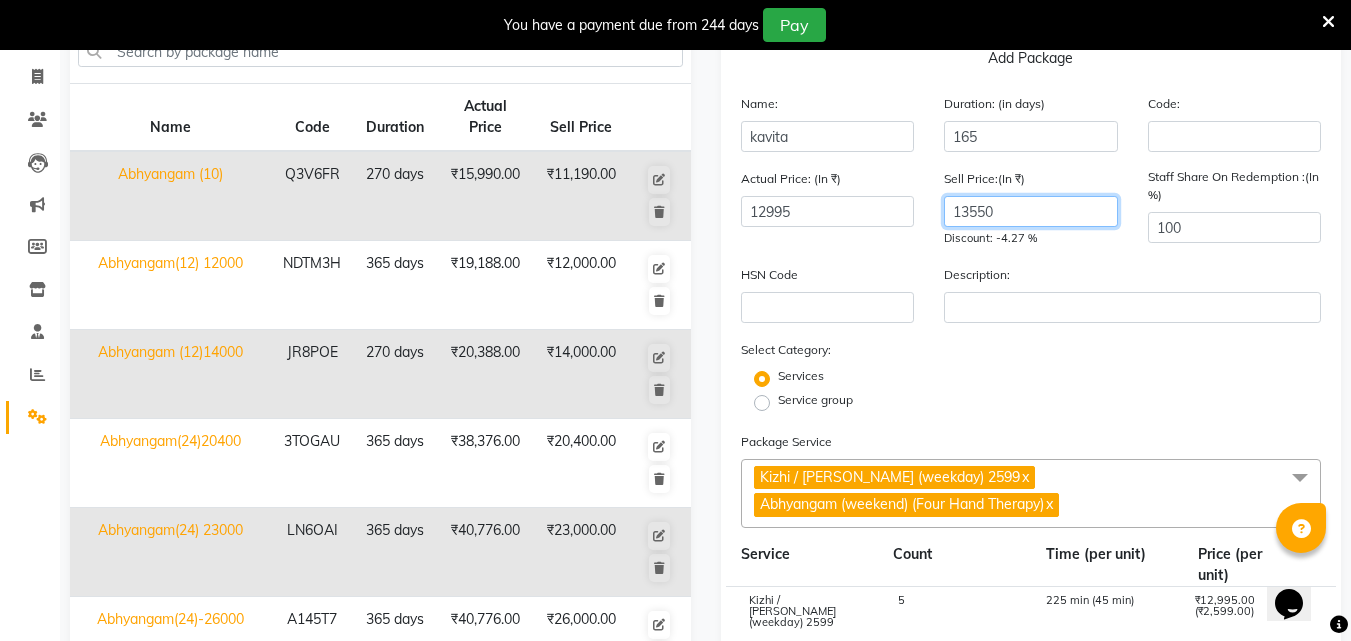 click on "13550" 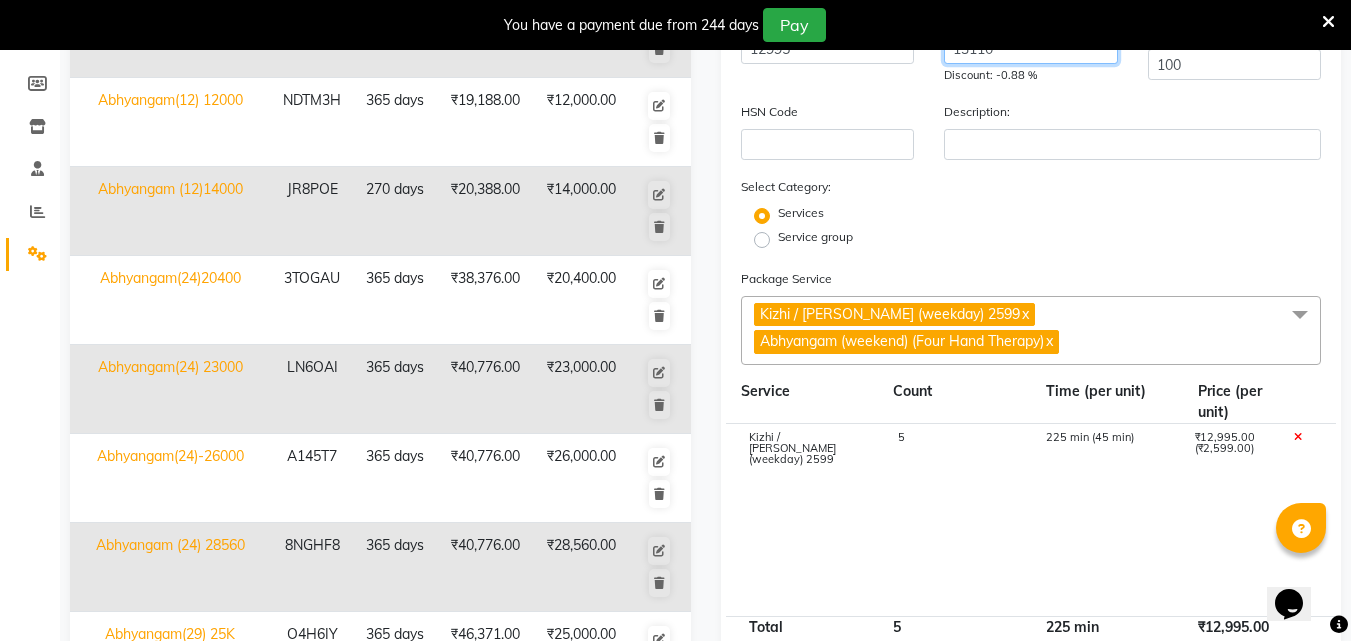scroll, scrollTop: 341, scrollLeft: 0, axis: vertical 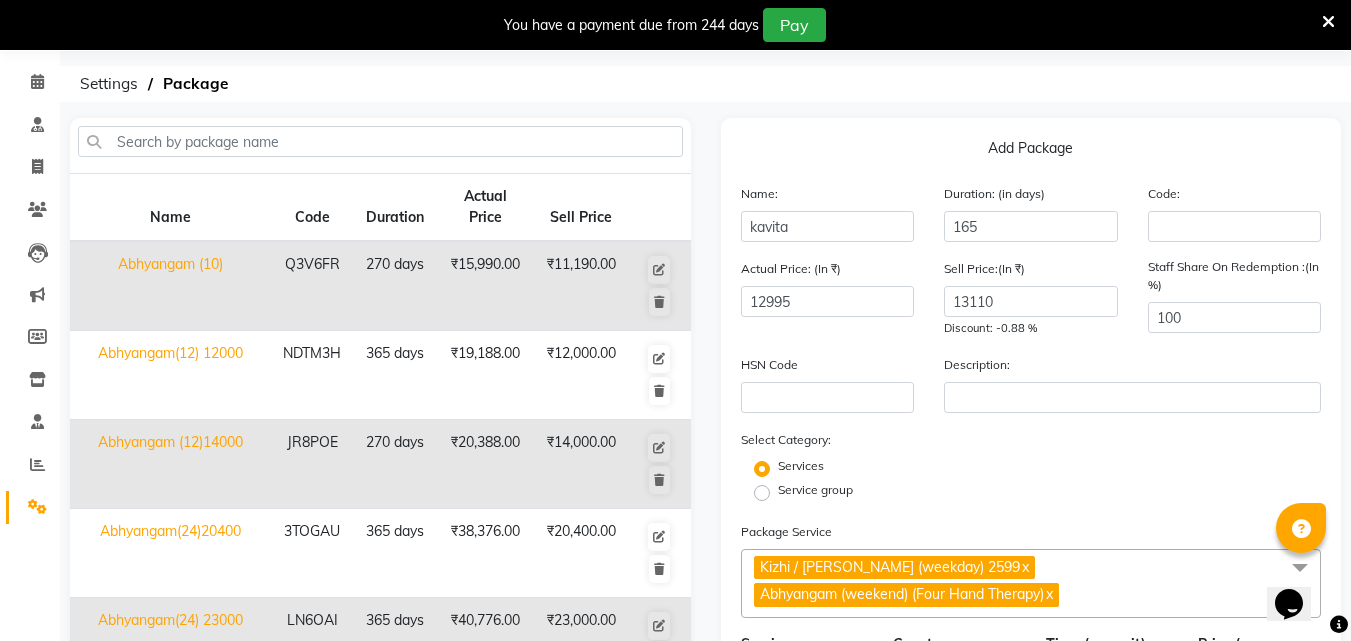 click on "Kizhi / [PERSON_NAME] (weekday) 2599" 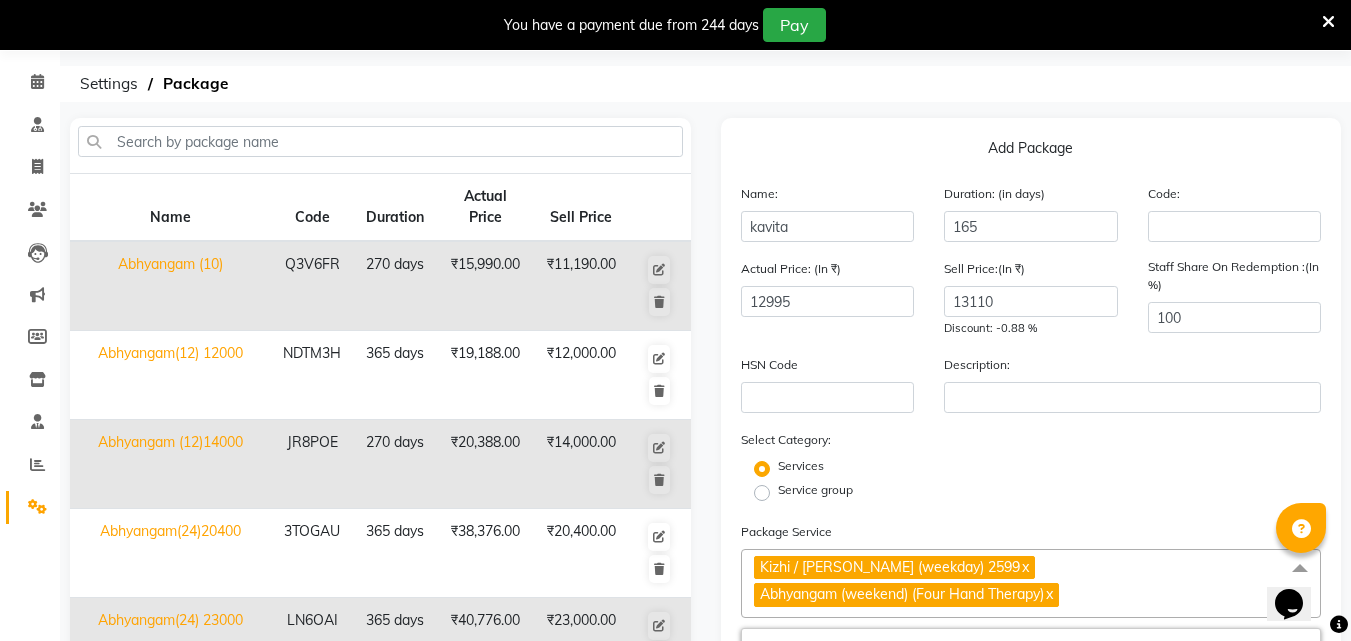 scroll, scrollTop: 74, scrollLeft: 0, axis: vertical 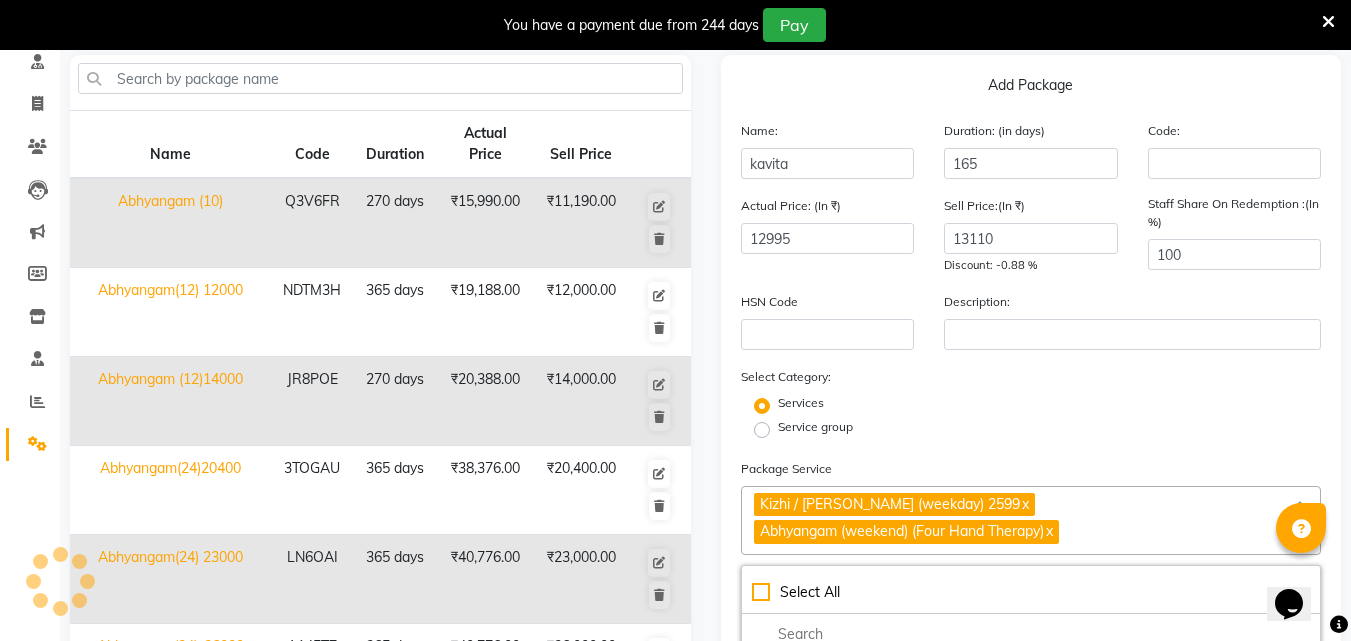 click on "Kizhi / [PERSON_NAME] (weekday) 2599" 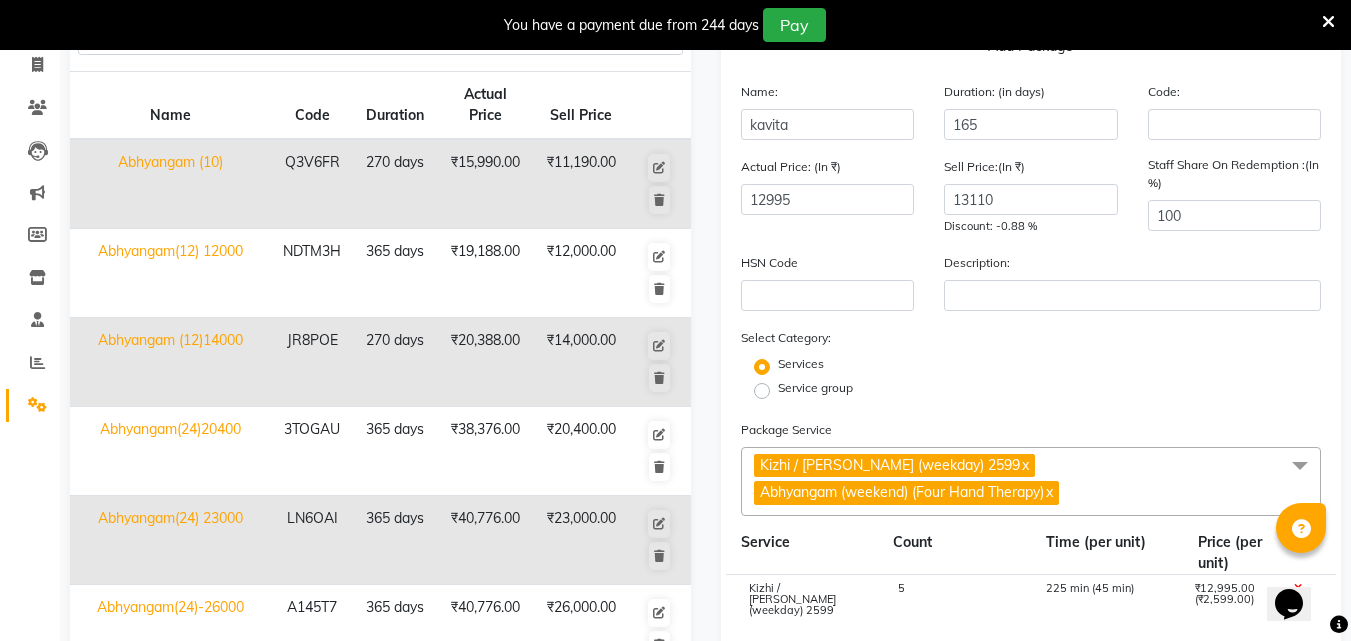 scroll, scrollTop: 145, scrollLeft: 0, axis: vertical 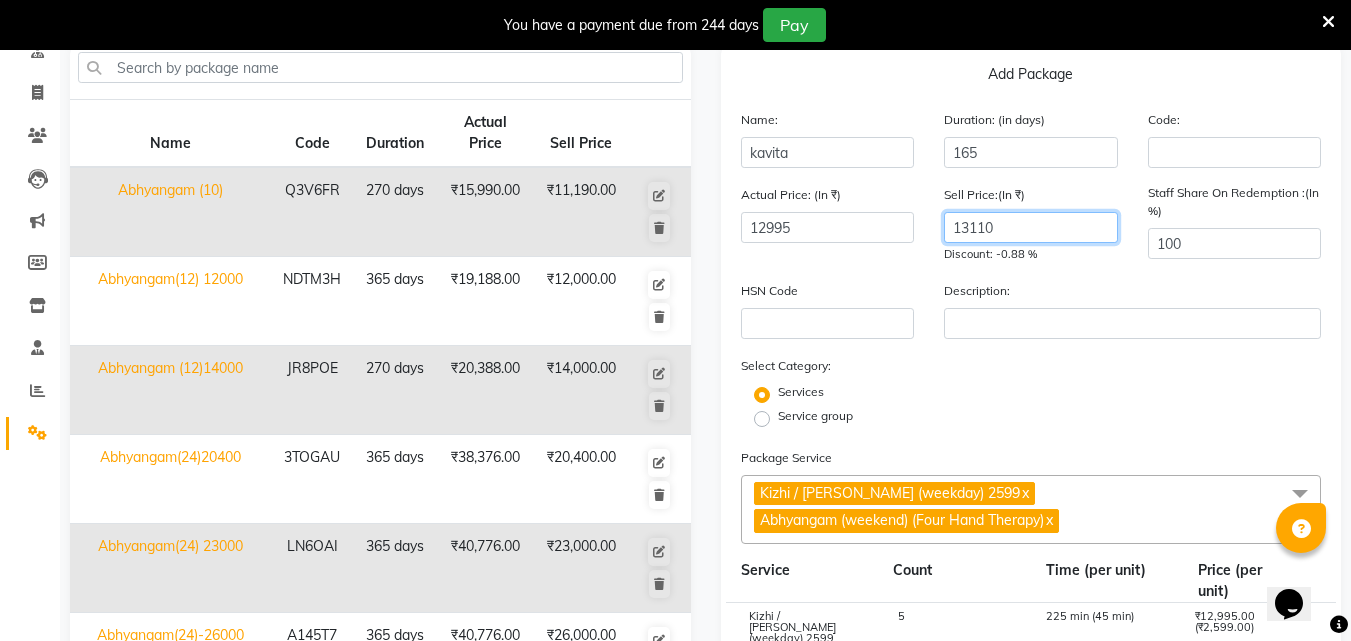 drag, startPoint x: 1033, startPoint y: 228, endPoint x: 914, endPoint y: 253, distance: 121.597694 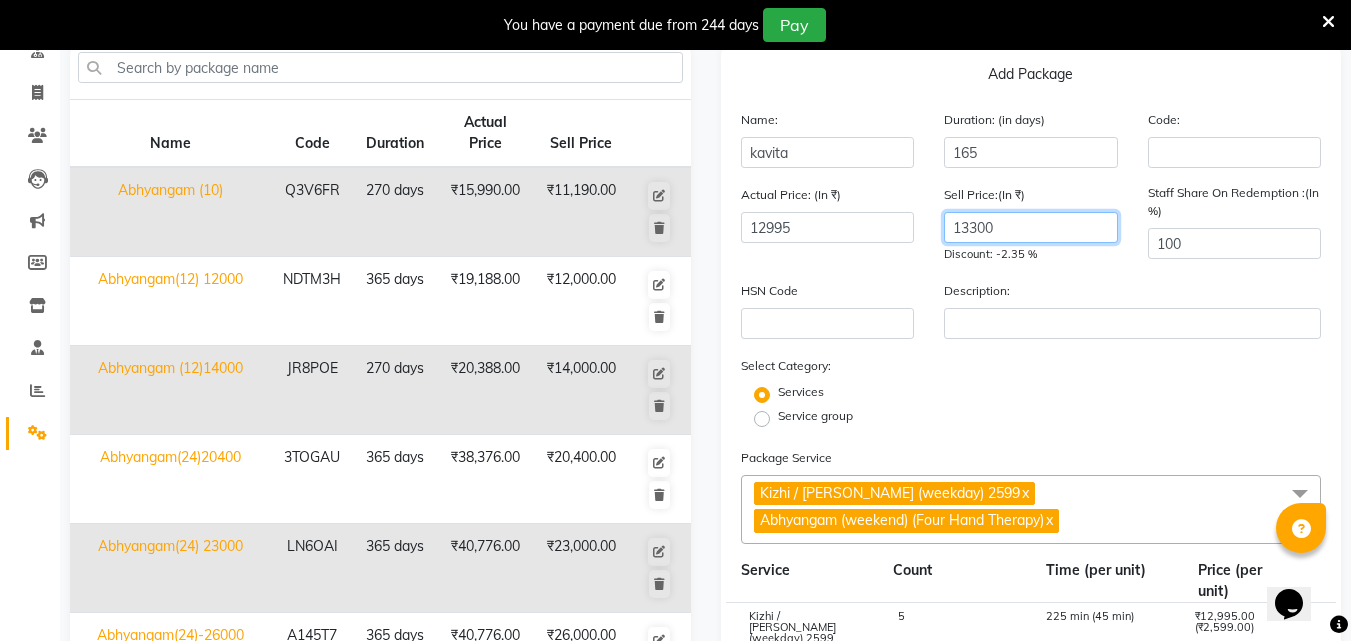 drag, startPoint x: 1045, startPoint y: 229, endPoint x: 933, endPoint y: 234, distance: 112.11155 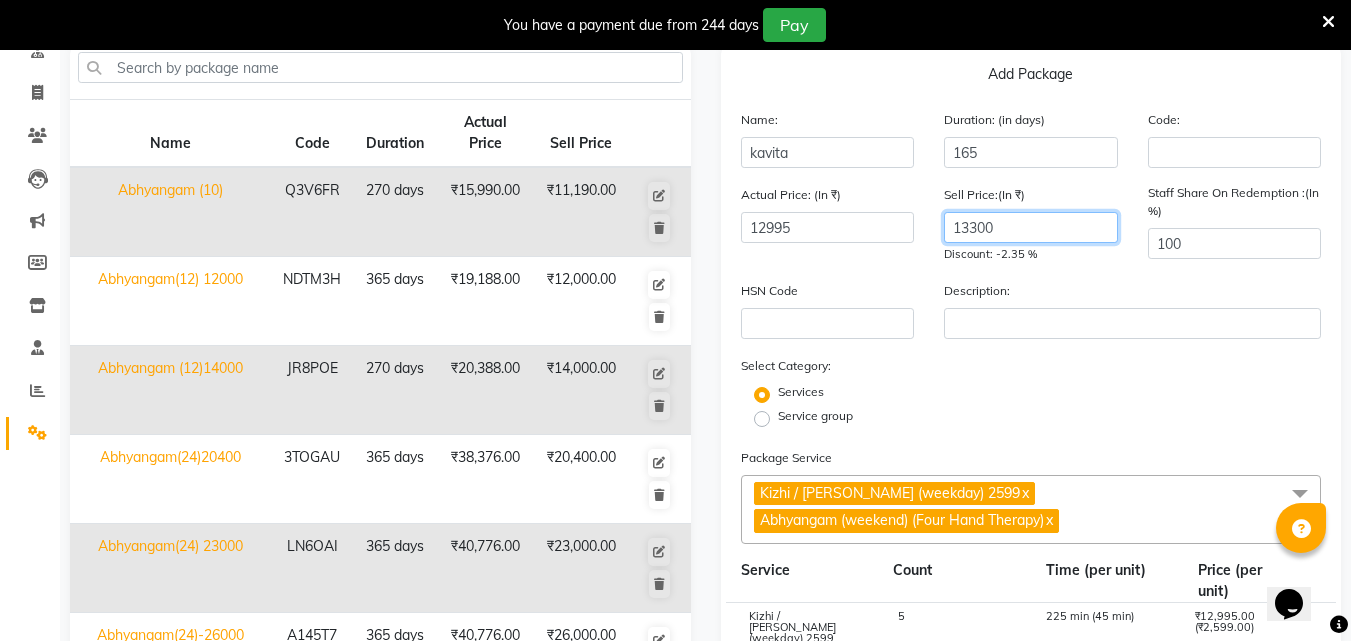 click on "Sell Price:(In ₹) 13300 Discount: -2.35 %" 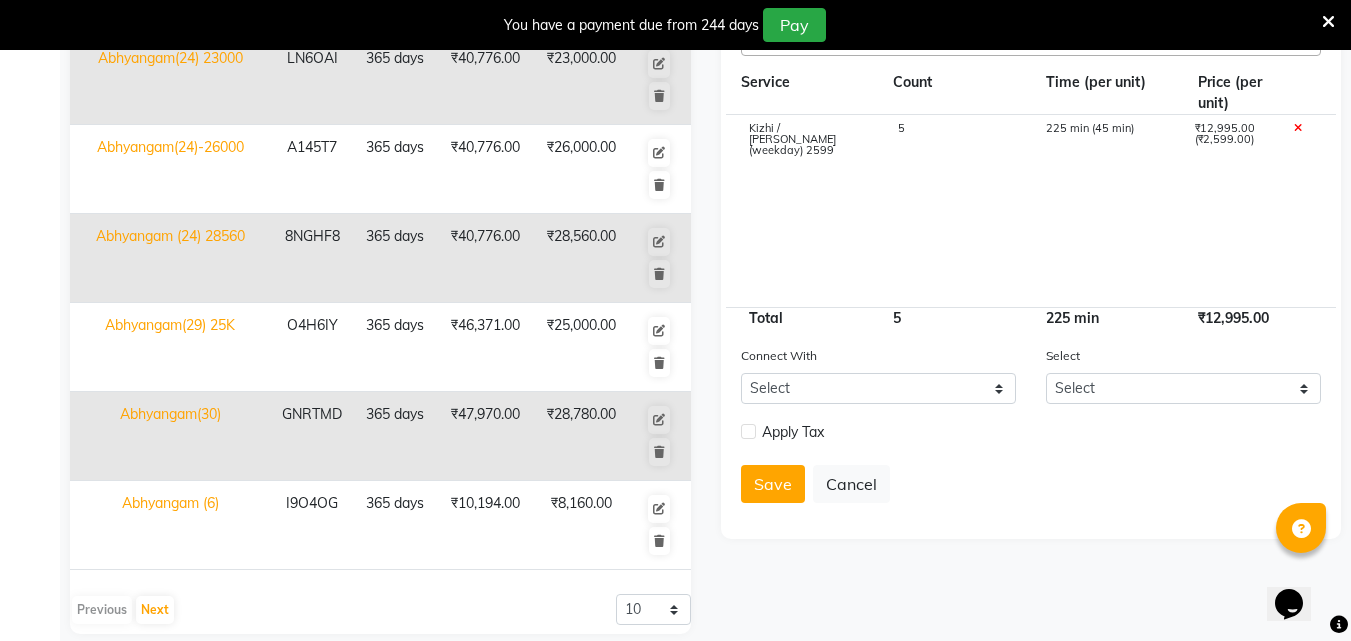 scroll, scrollTop: 638, scrollLeft: 0, axis: vertical 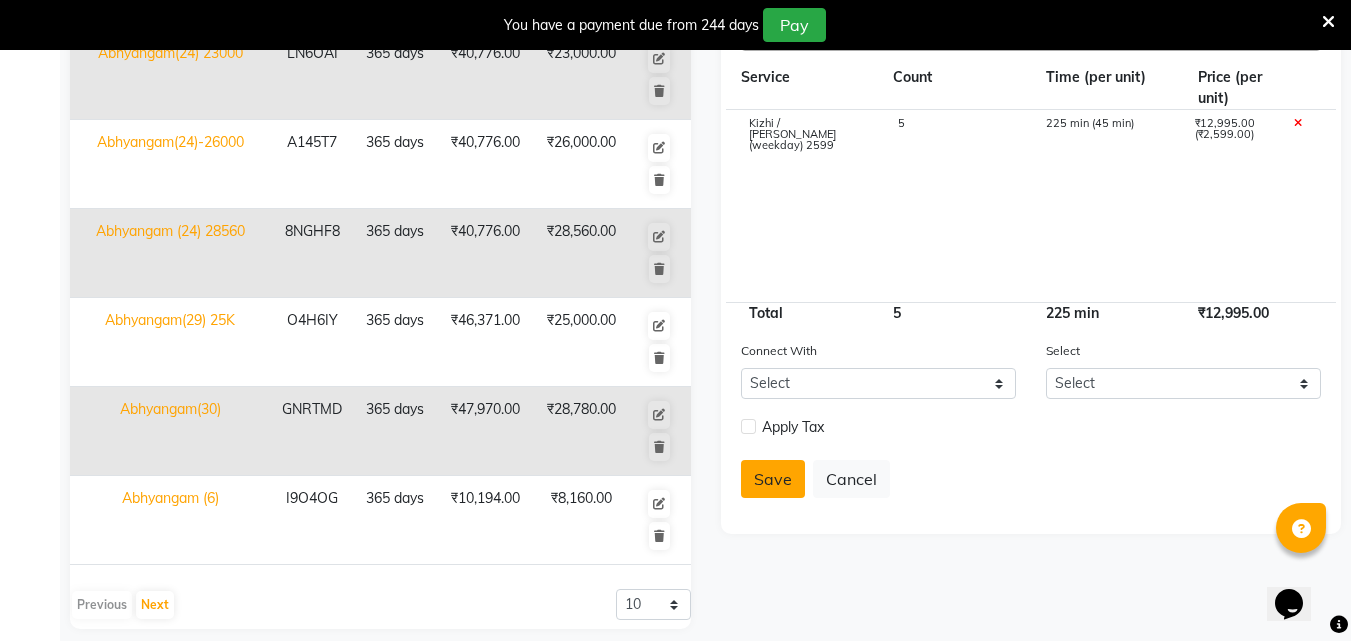 click on "Save" 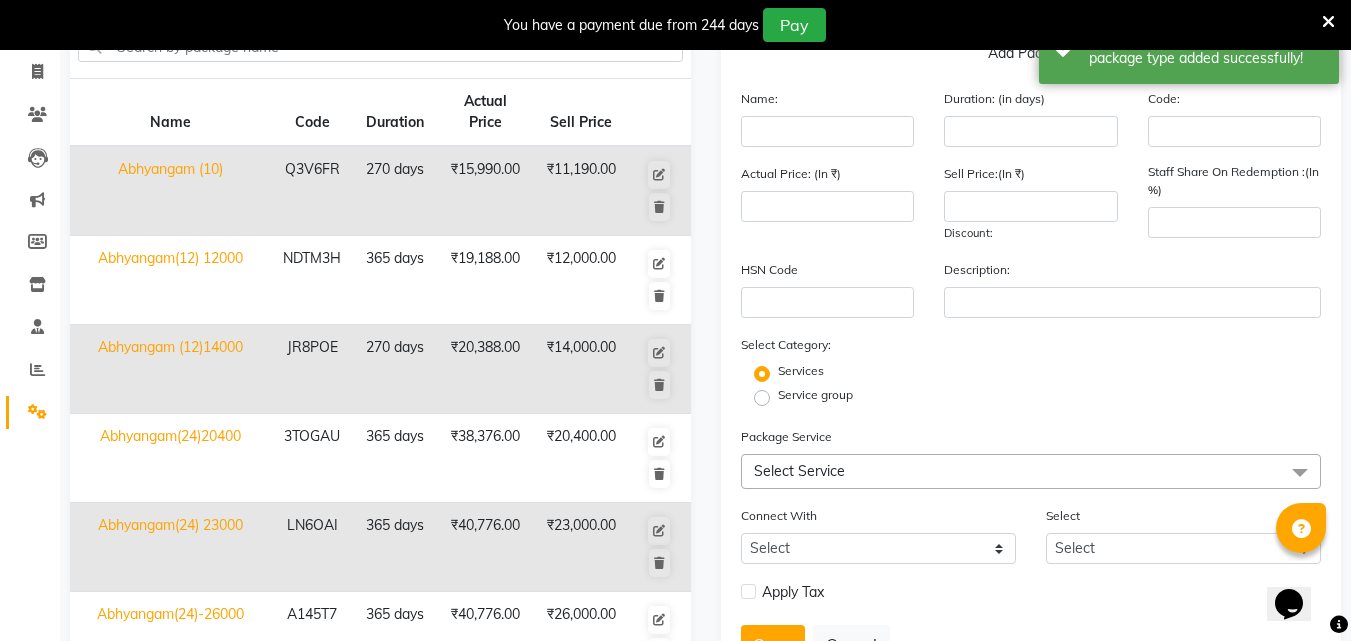 scroll, scrollTop: 0, scrollLeft: 0, axis: both 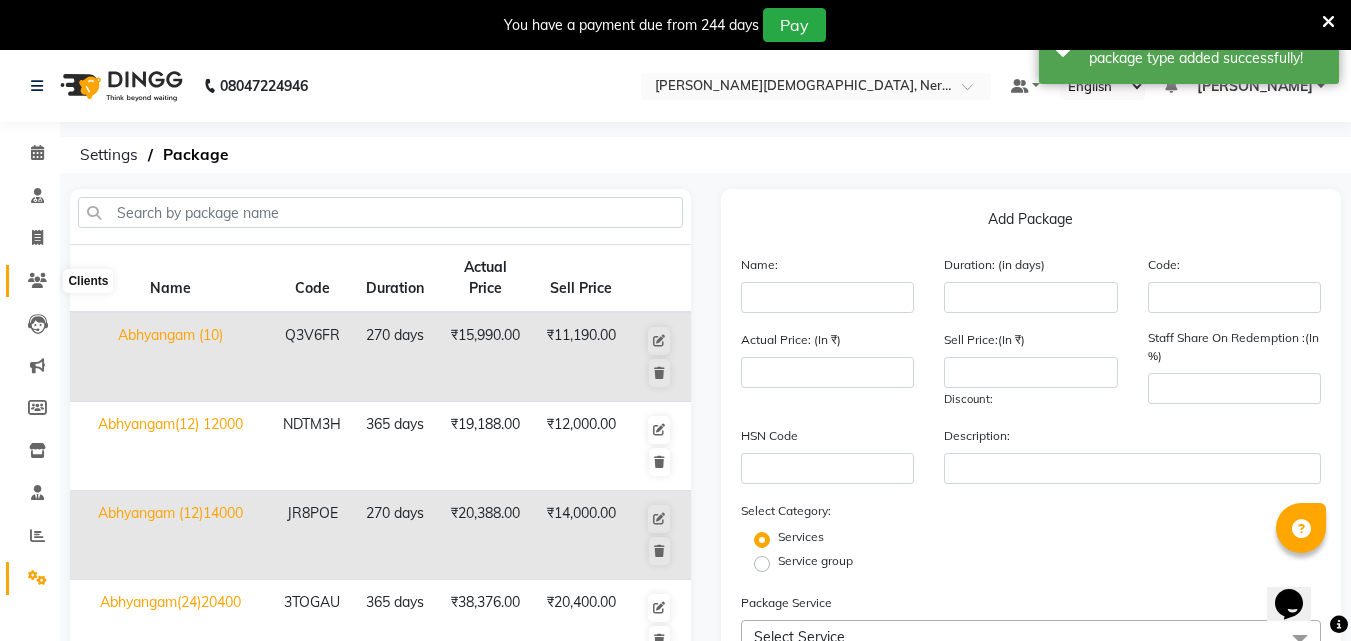 click 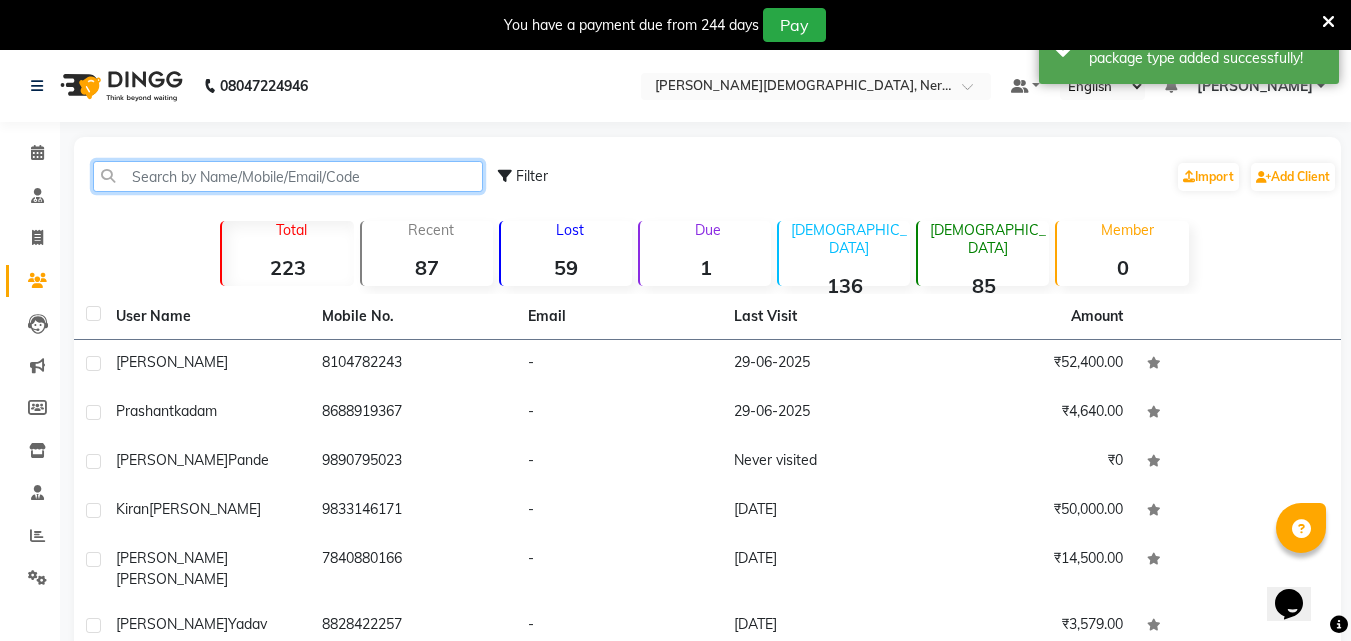 click 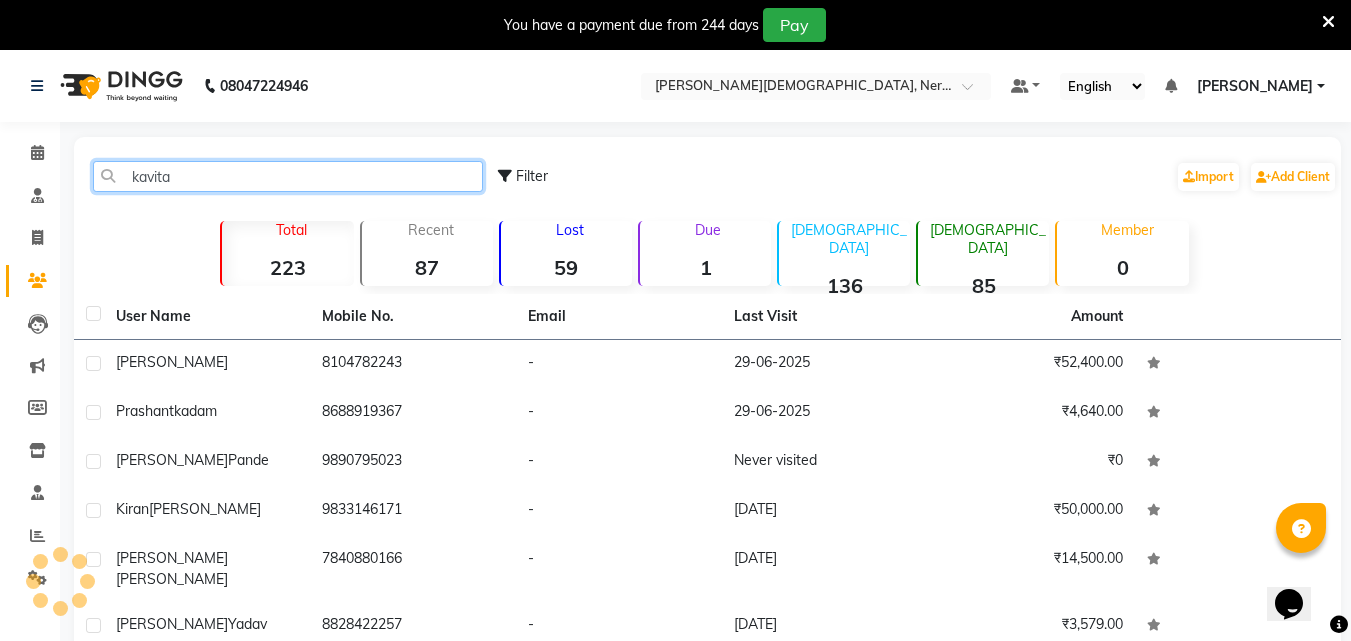 drag, startPoint x: 219, startPoint y: 181, endPoint x: 88, endPoint y: 179, distance: 131.01526 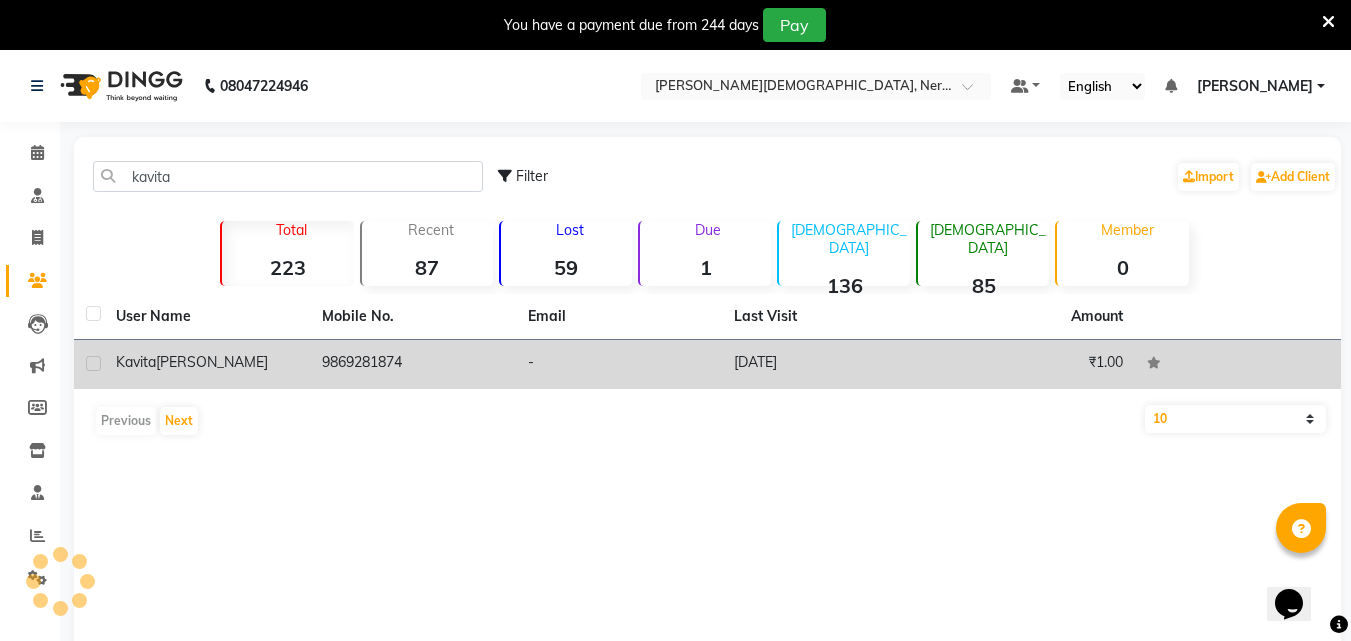 click on "[PERSON_NAME]" 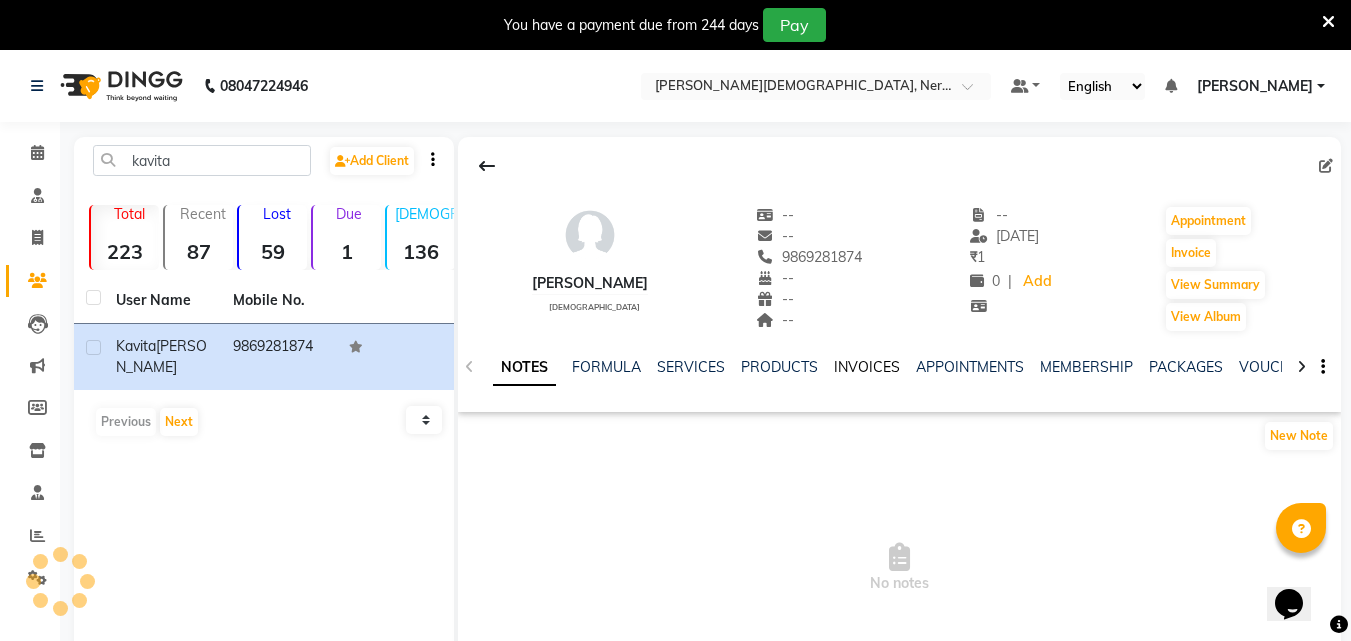 click on "INVOICES" 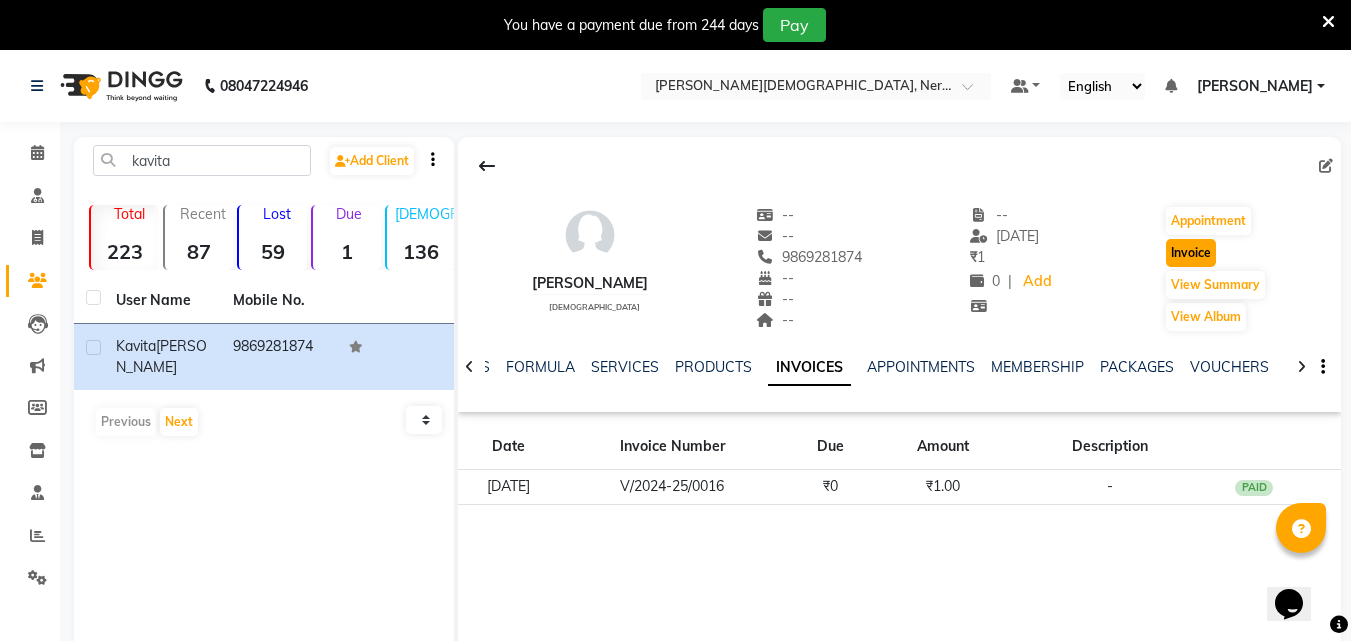 click on "Invoice" 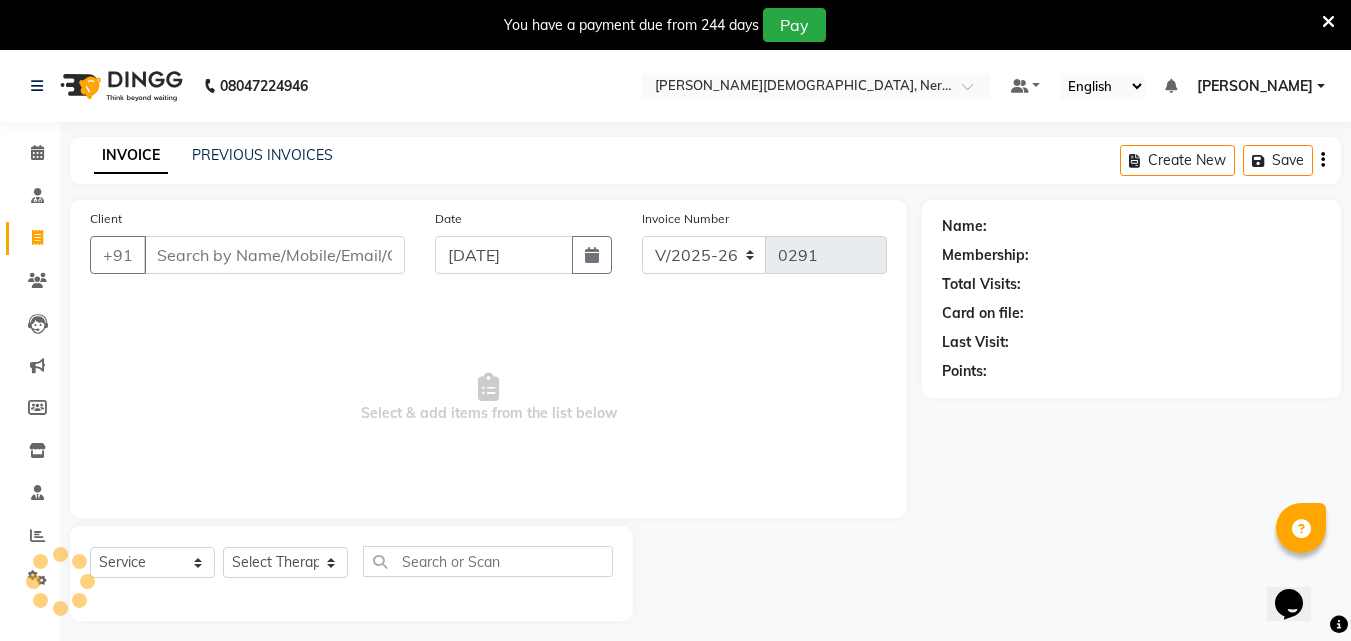 scroll, scrollTop: 50, scrollLeft: 0, axis: vertical 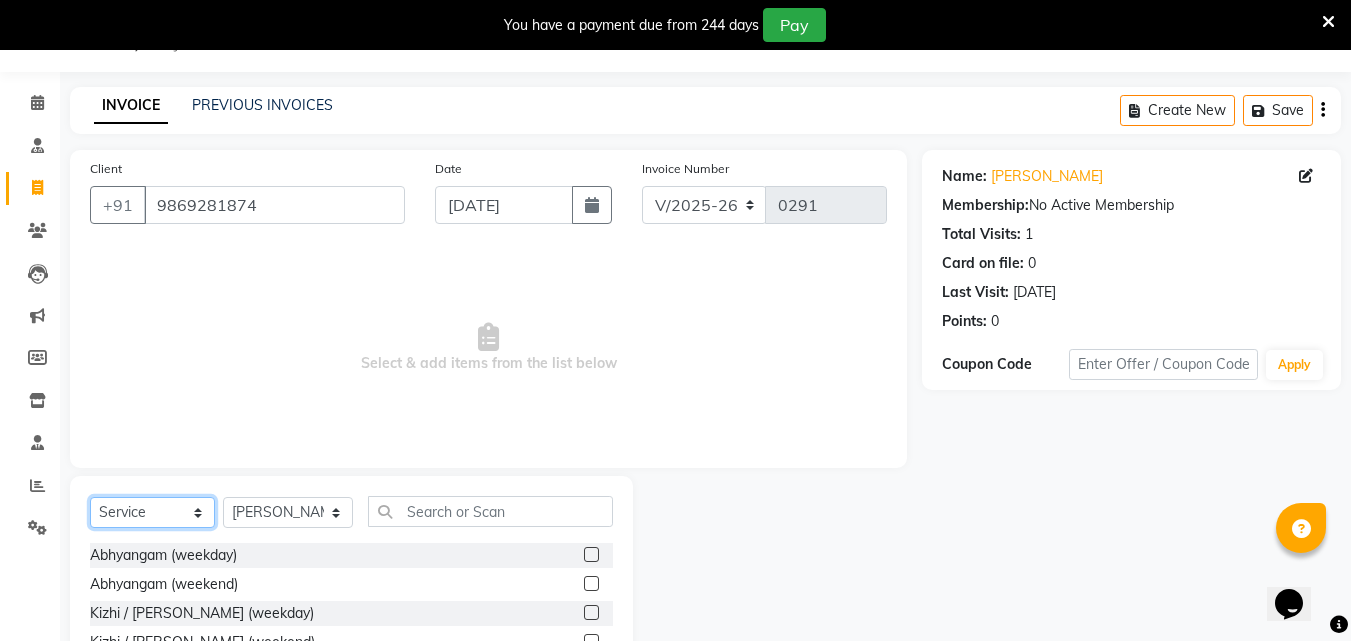 click on "Select  Service  Product  Membership  Package Voucher Prepaid Gift Card" 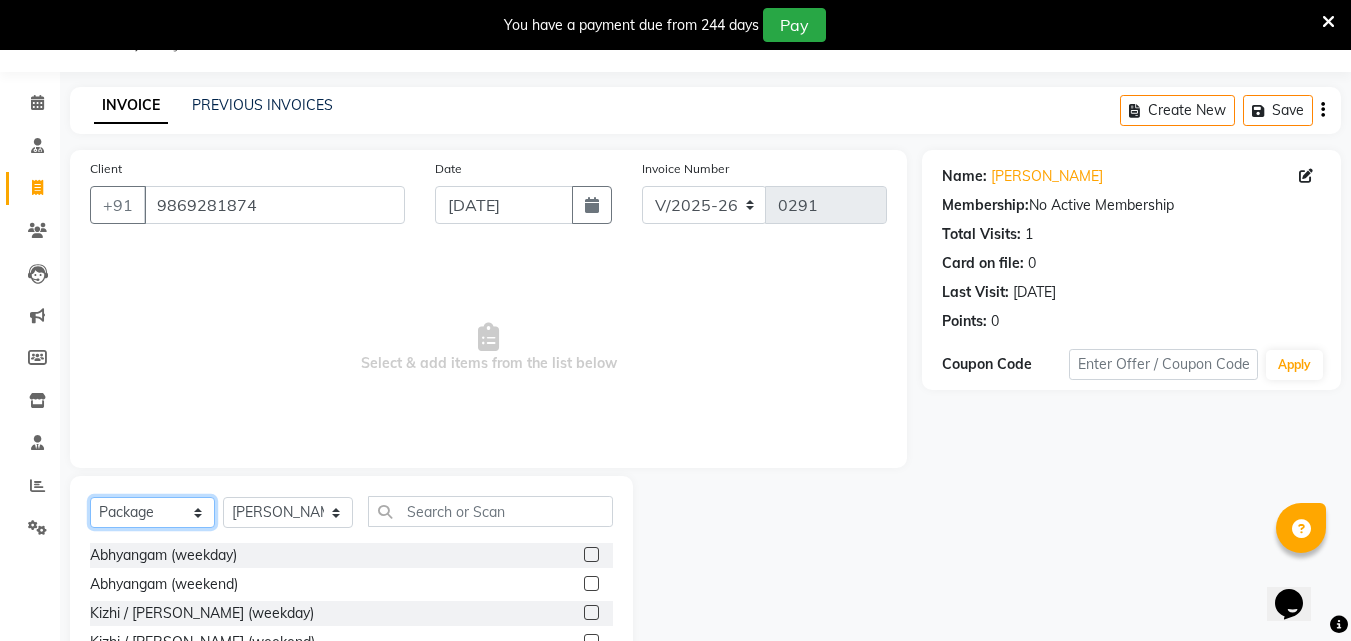 click on "Select  Service  Product  Membership  Package Voucher Prepaid Gift Card" 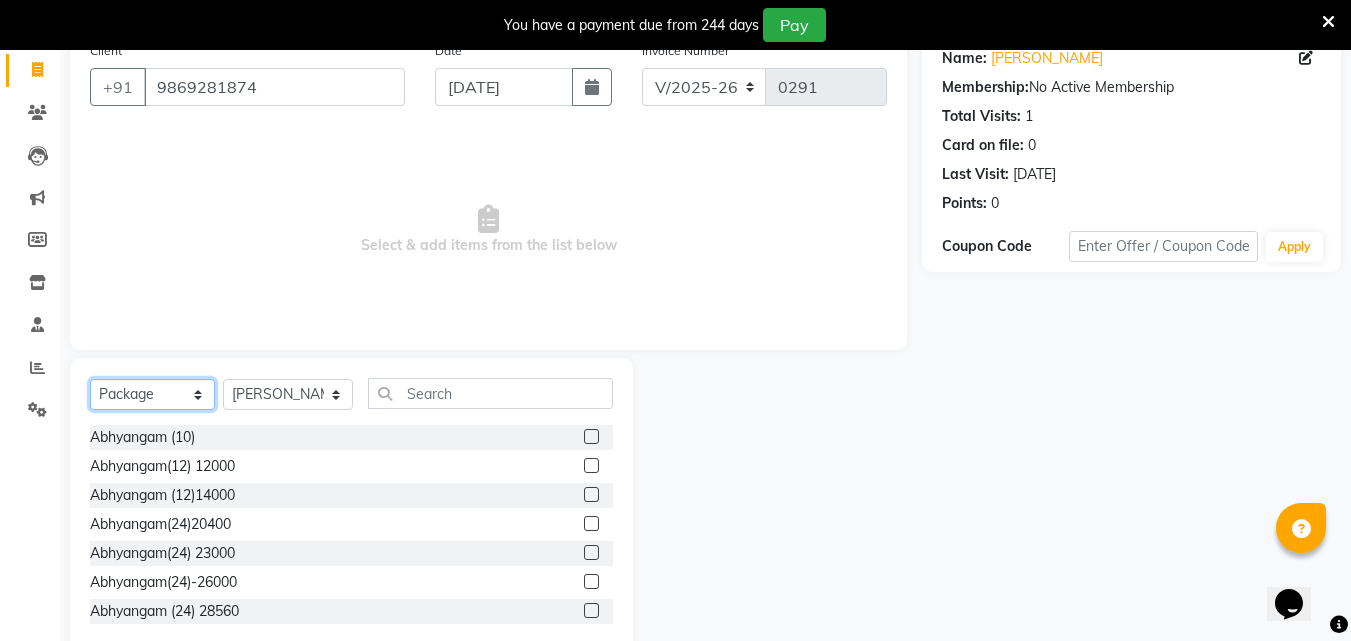 scroll, scrollTop: 174, scrollLeft: 0, axis: vertical 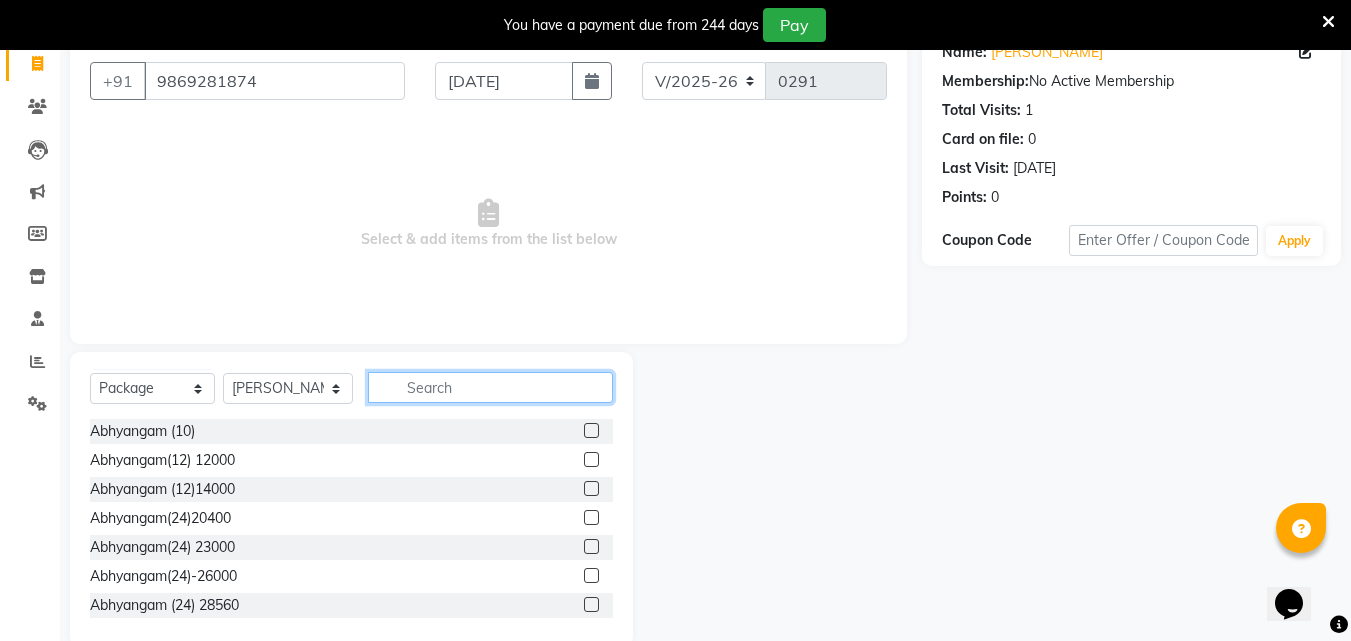 click 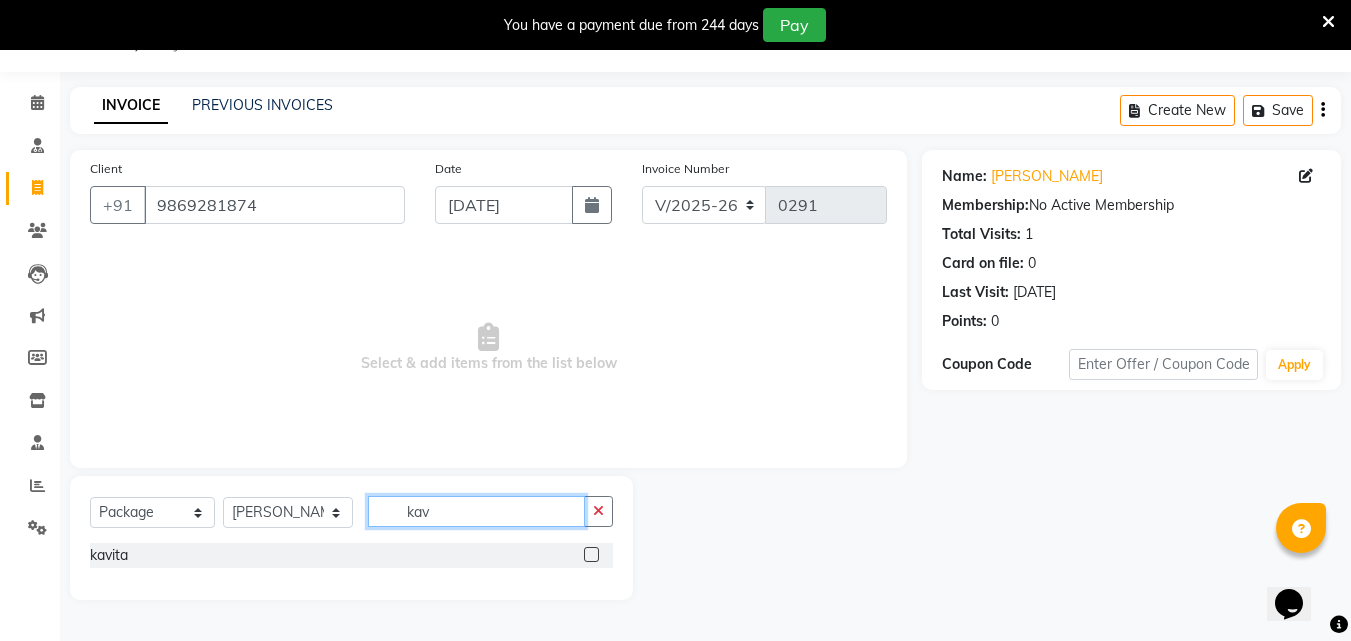 scroll, scrollTop: 50, scrollLeft: 0, axis: vertical 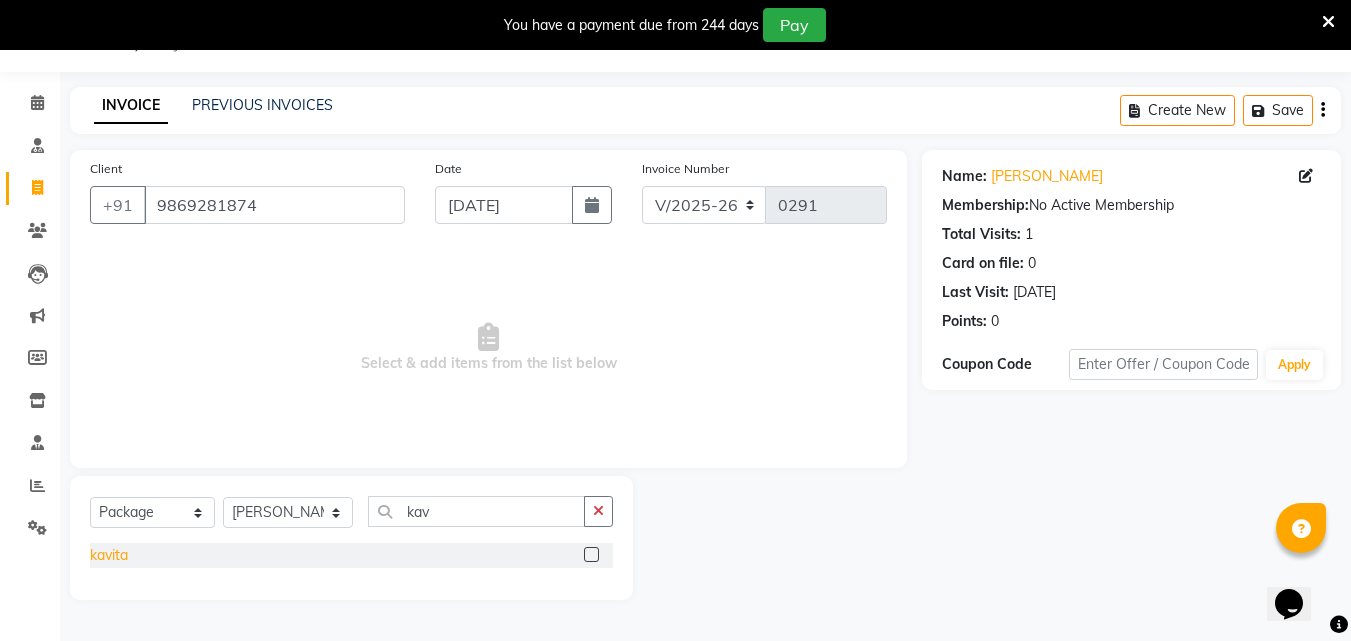 click on "kavita" 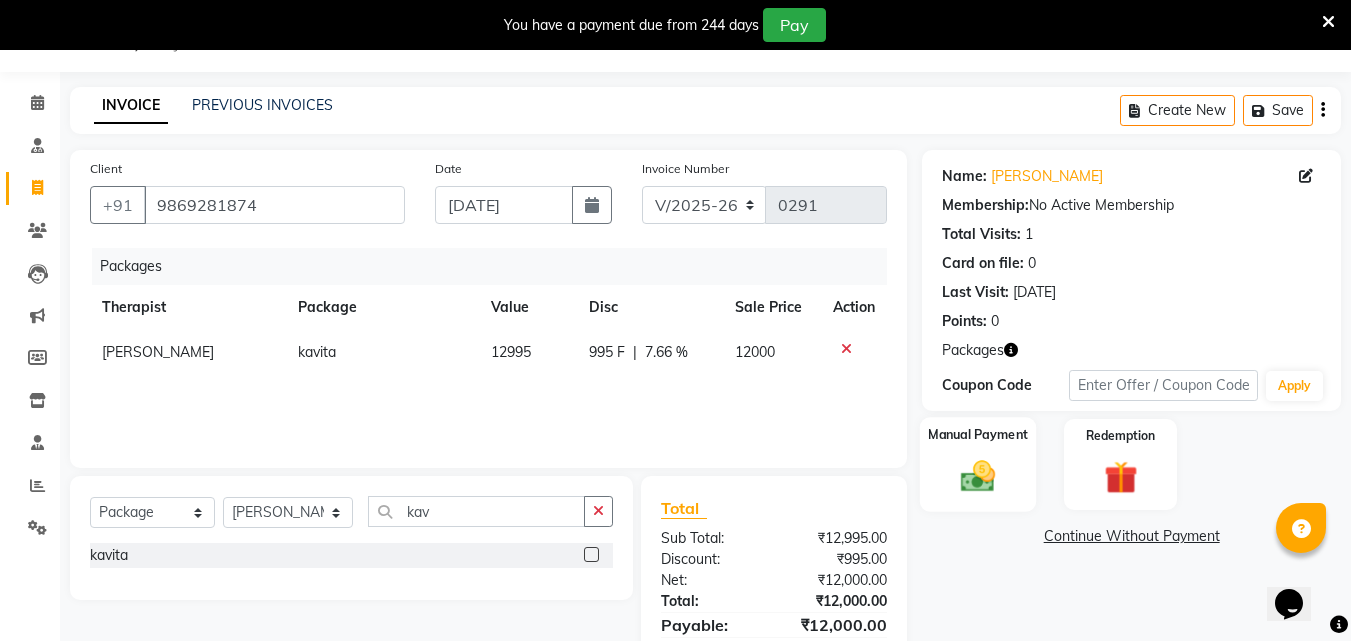 click 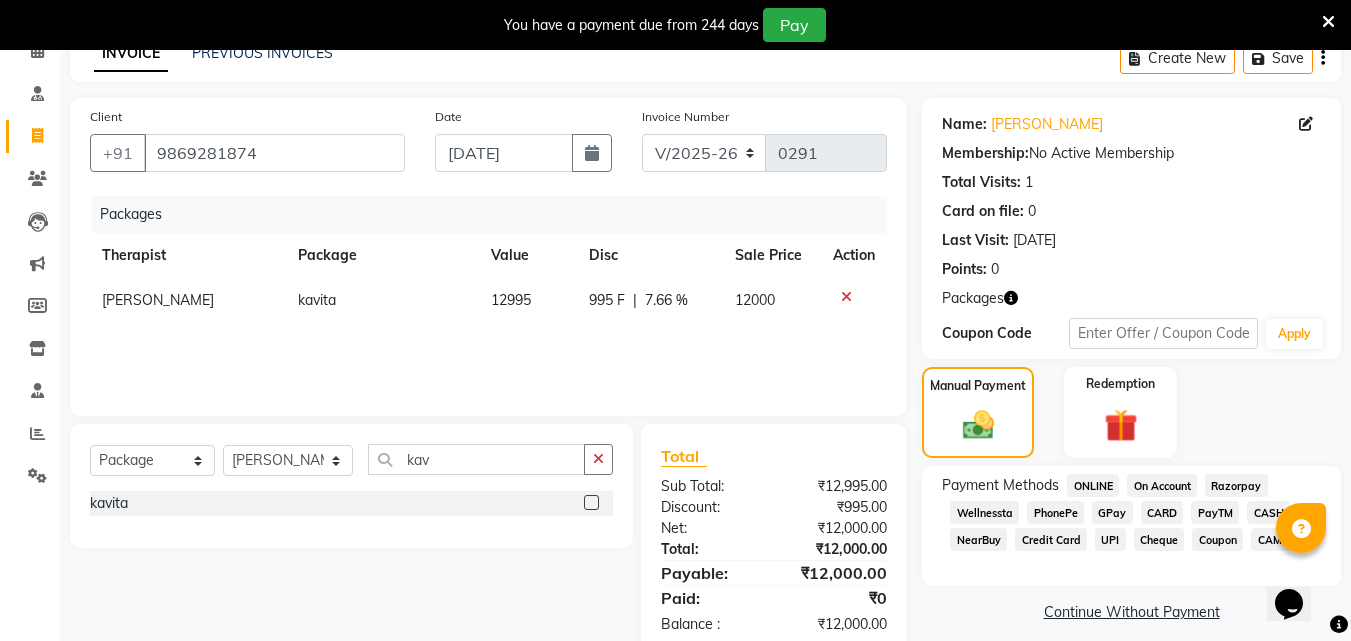 scroll, scrollTop: 96, scrollLeft: 0, axis: vertical 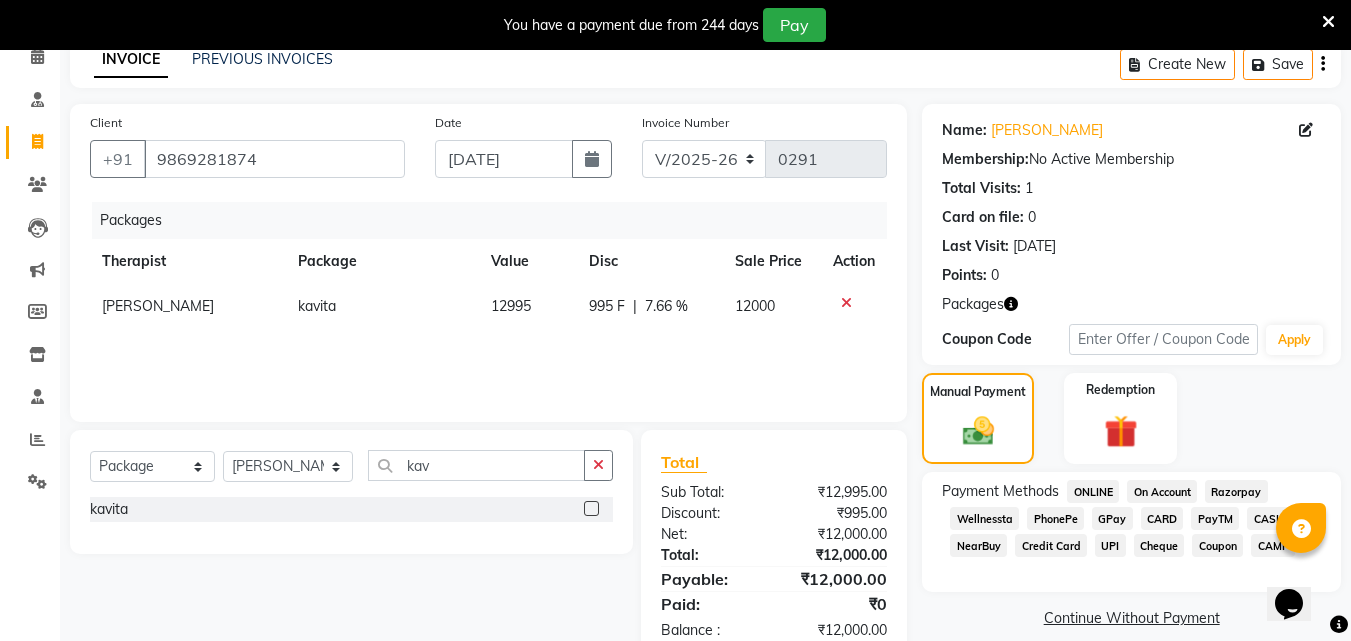 click at bounding box center (1328, 22) 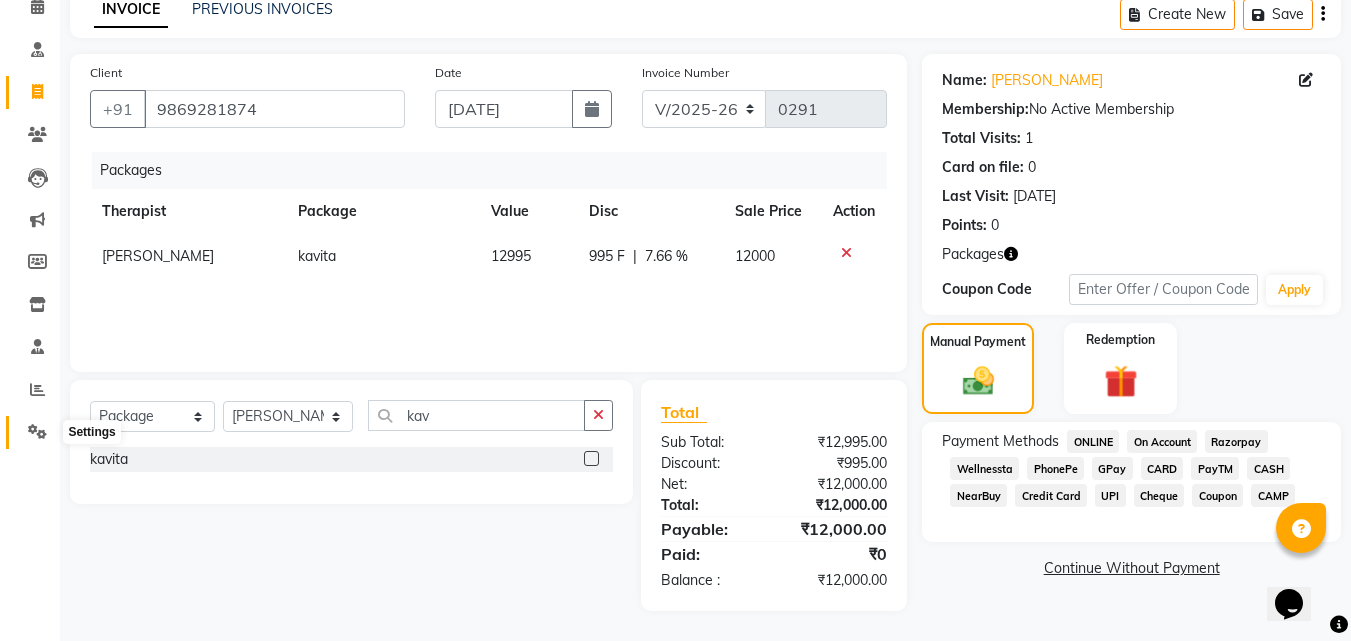 click 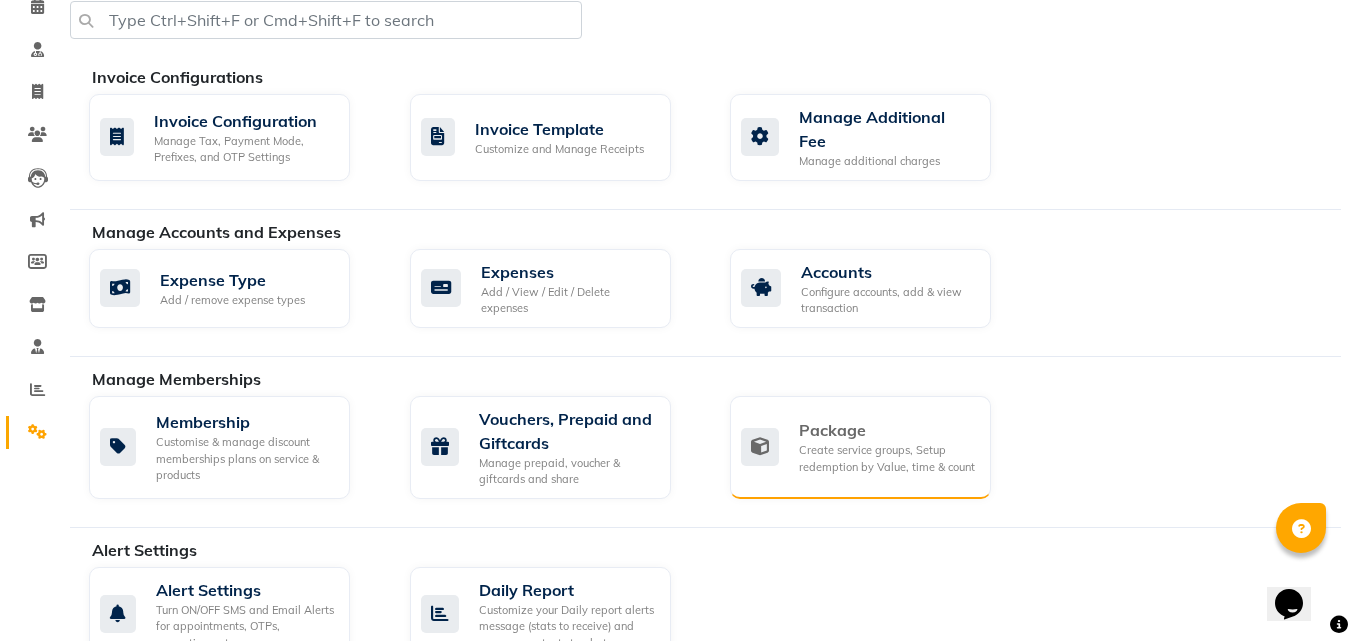 click on "Package" 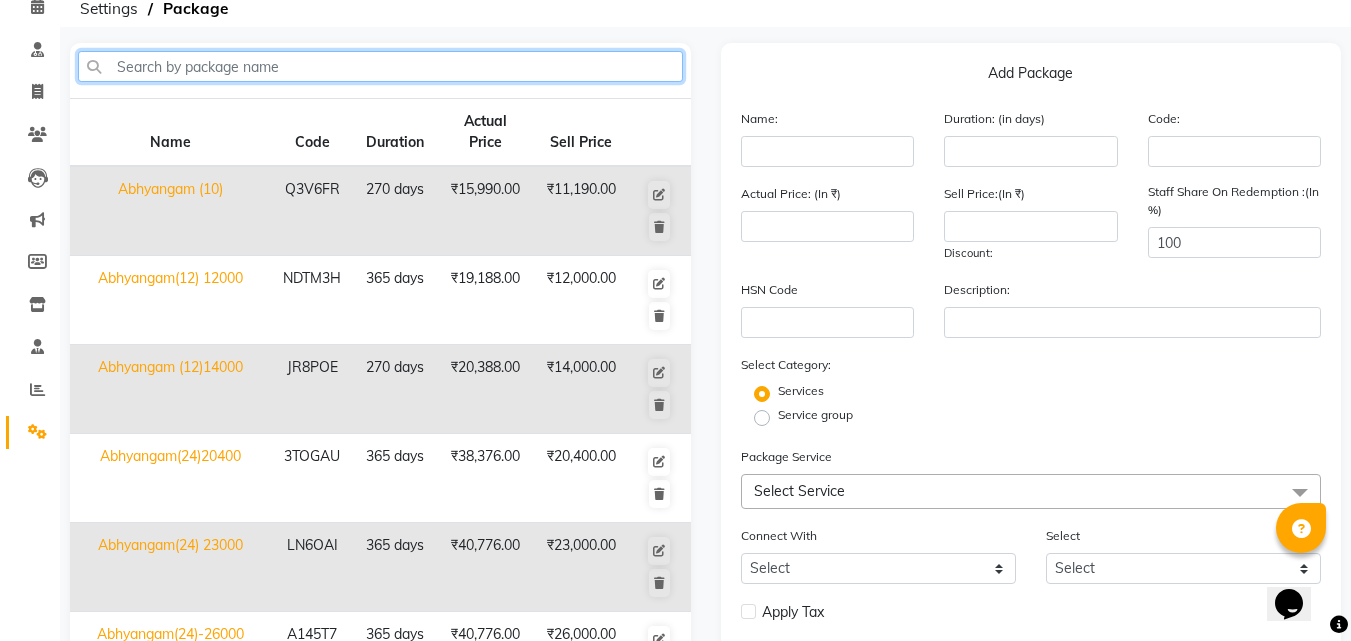 click 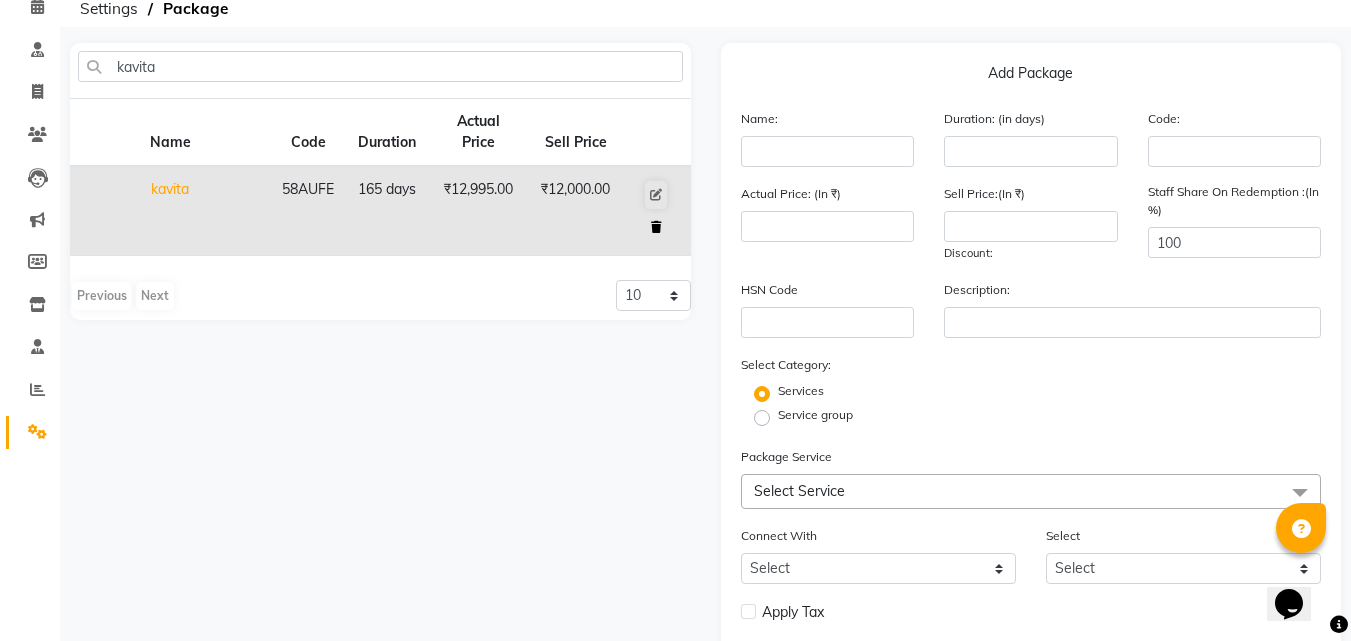 click 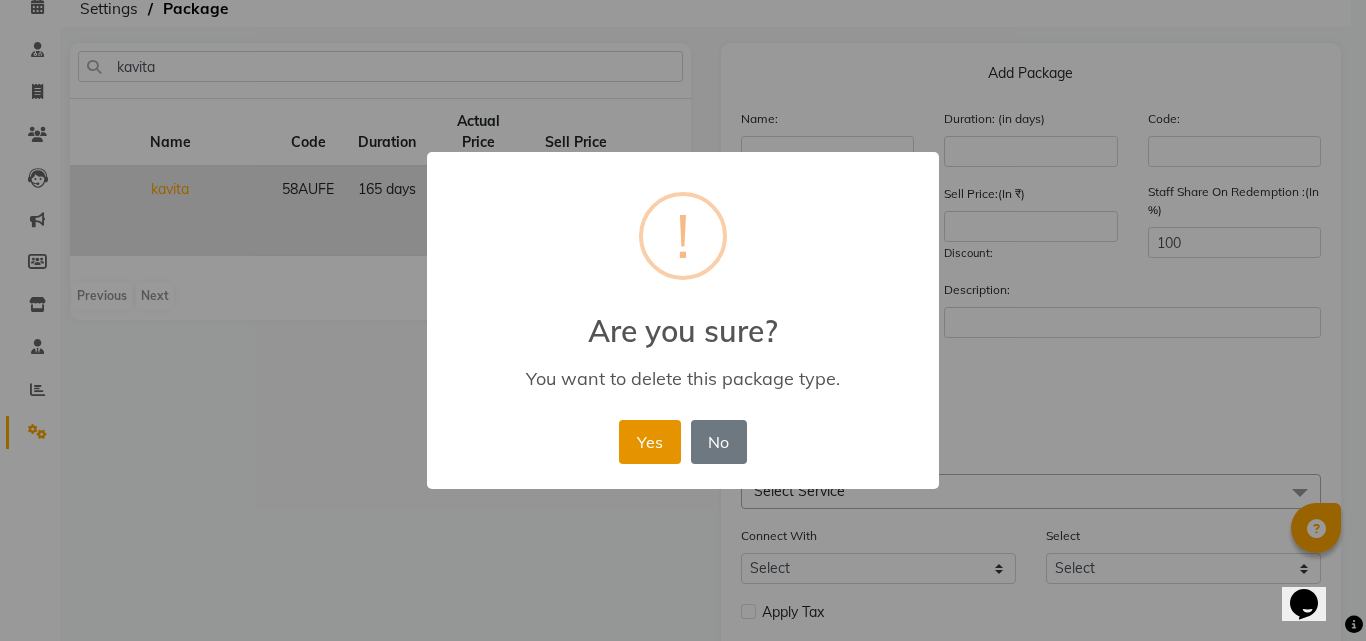 click on "Yes" at bounding box center [649, 442] 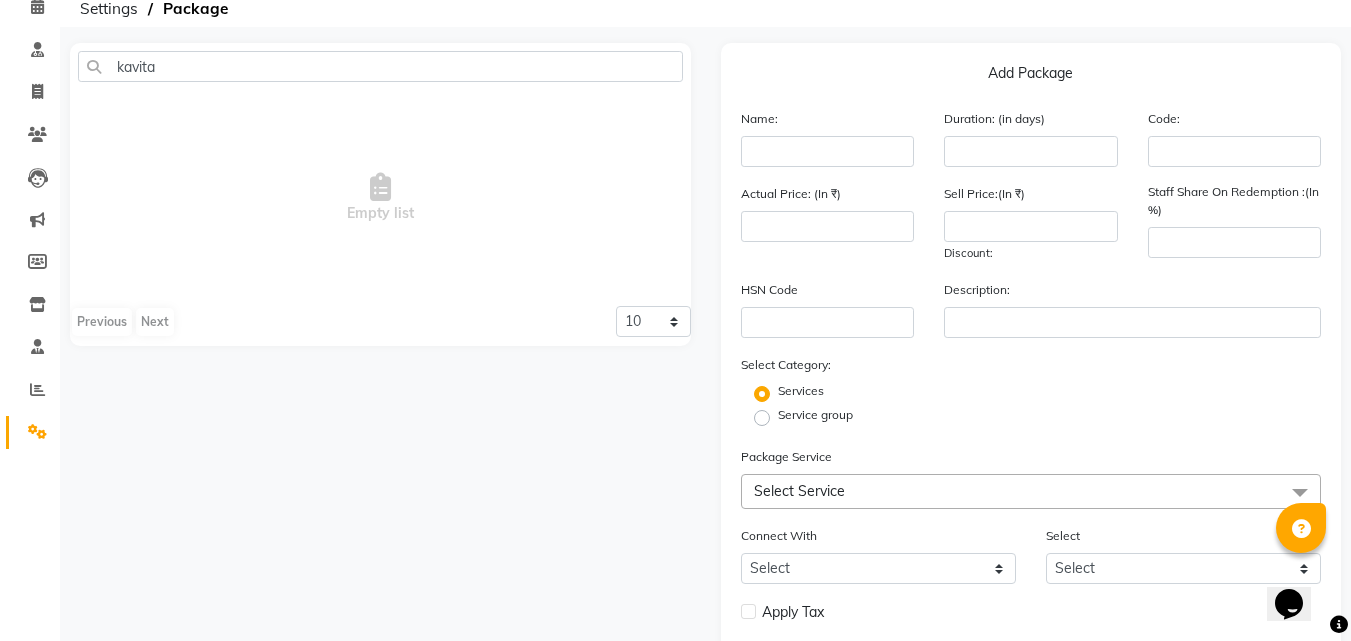 click on "kavita  Empty list   Previous   Next  10 20 50 100" 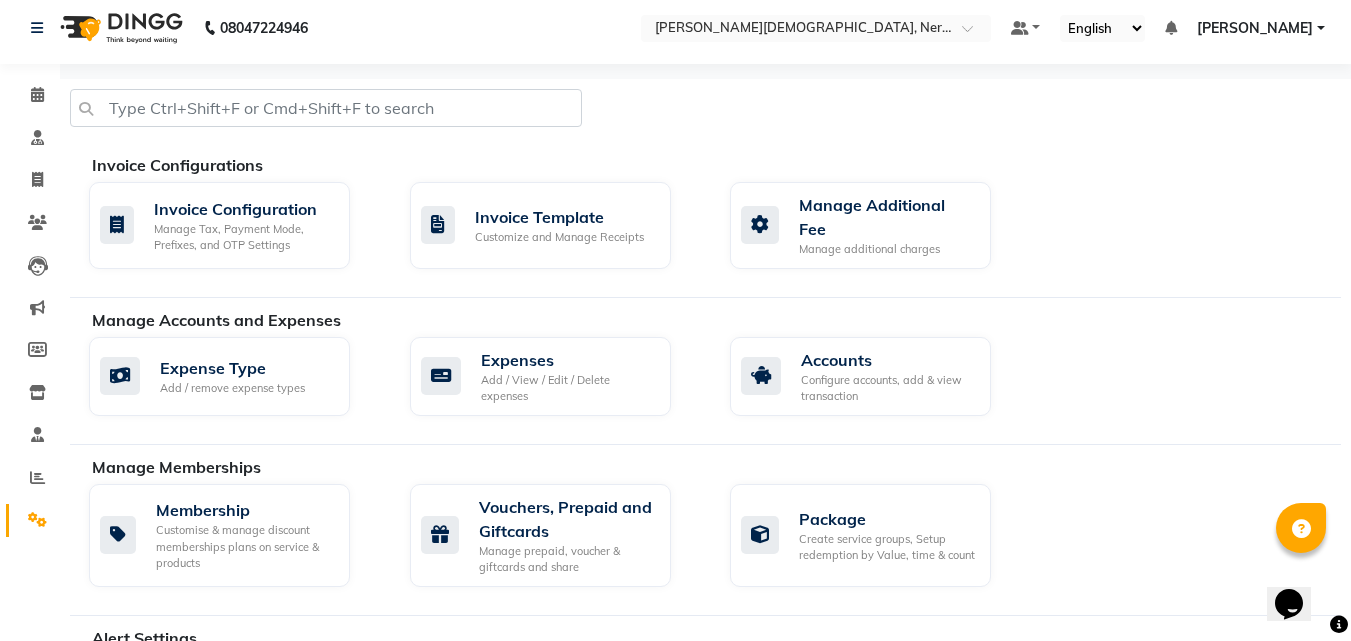 scroll, scrollTop: 5, scrollLeft: 0, axis: vertical 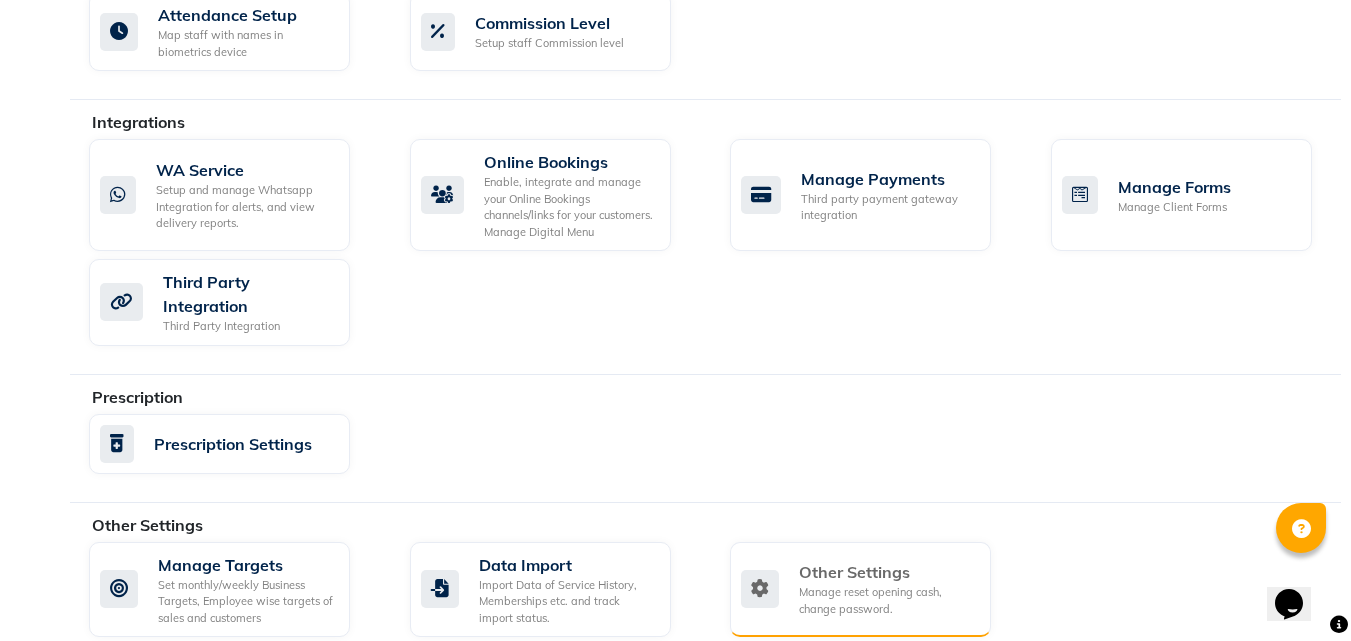 click on "Manage reset opening cash, change password." 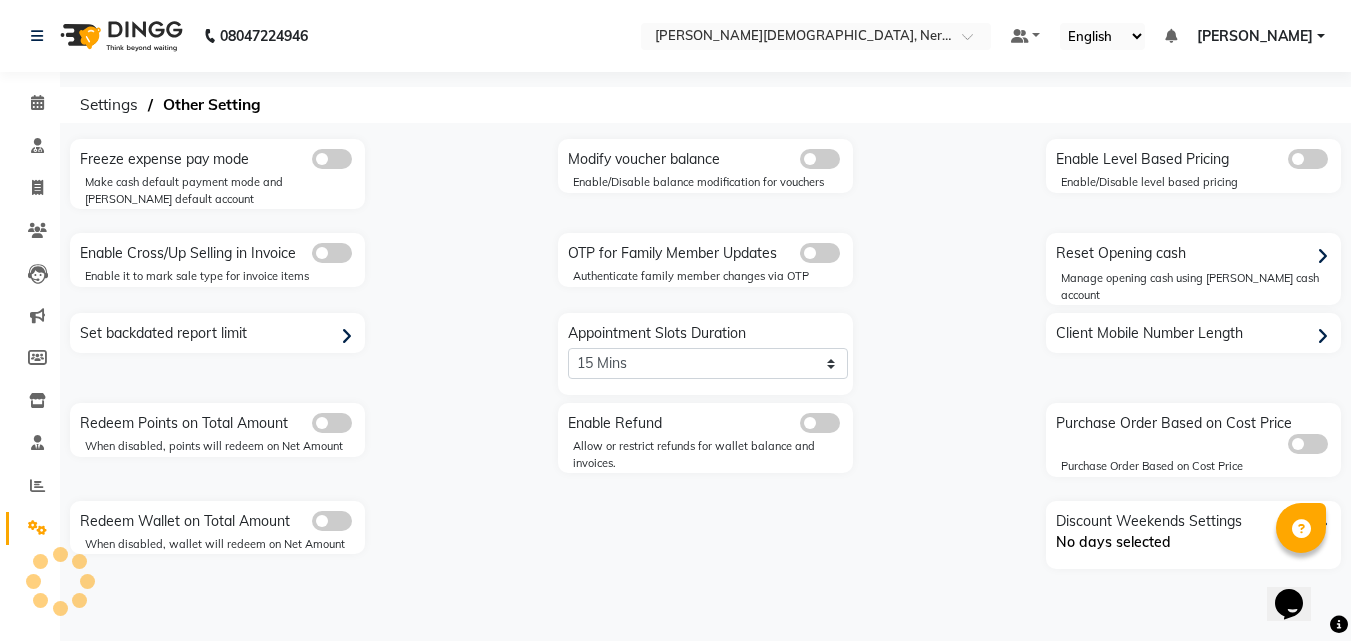 scroll, scrollTop: 0, scrollLeft: 0, axis: both 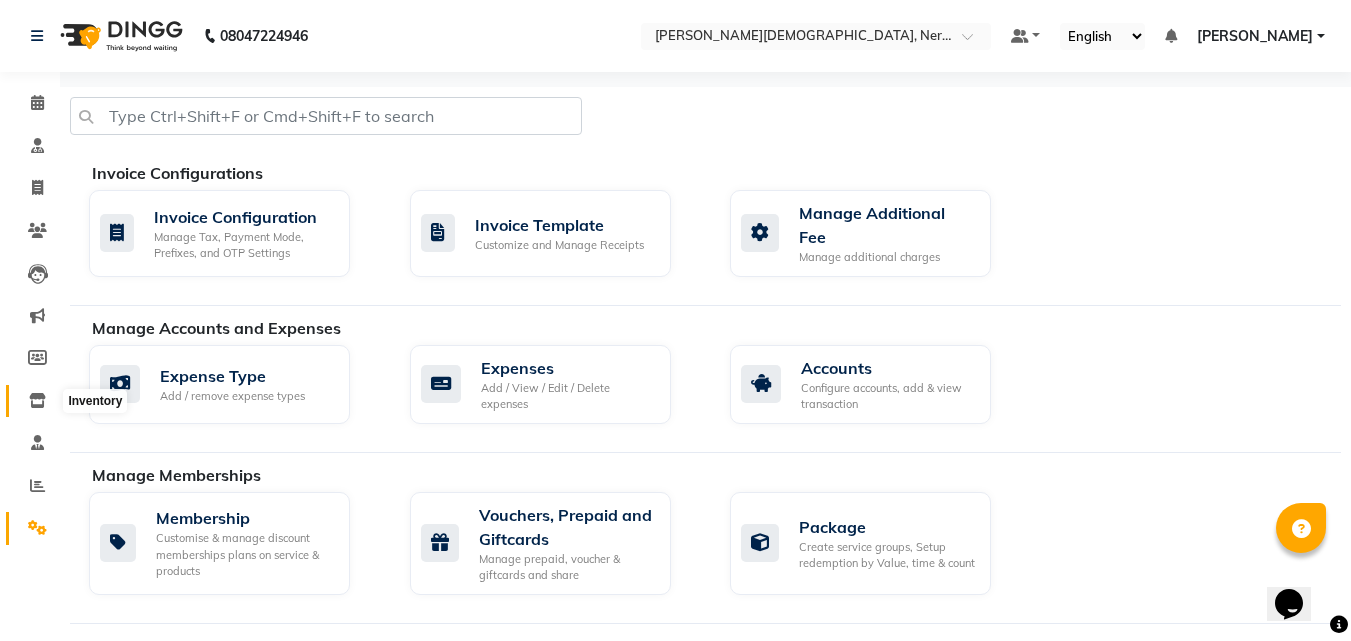 click 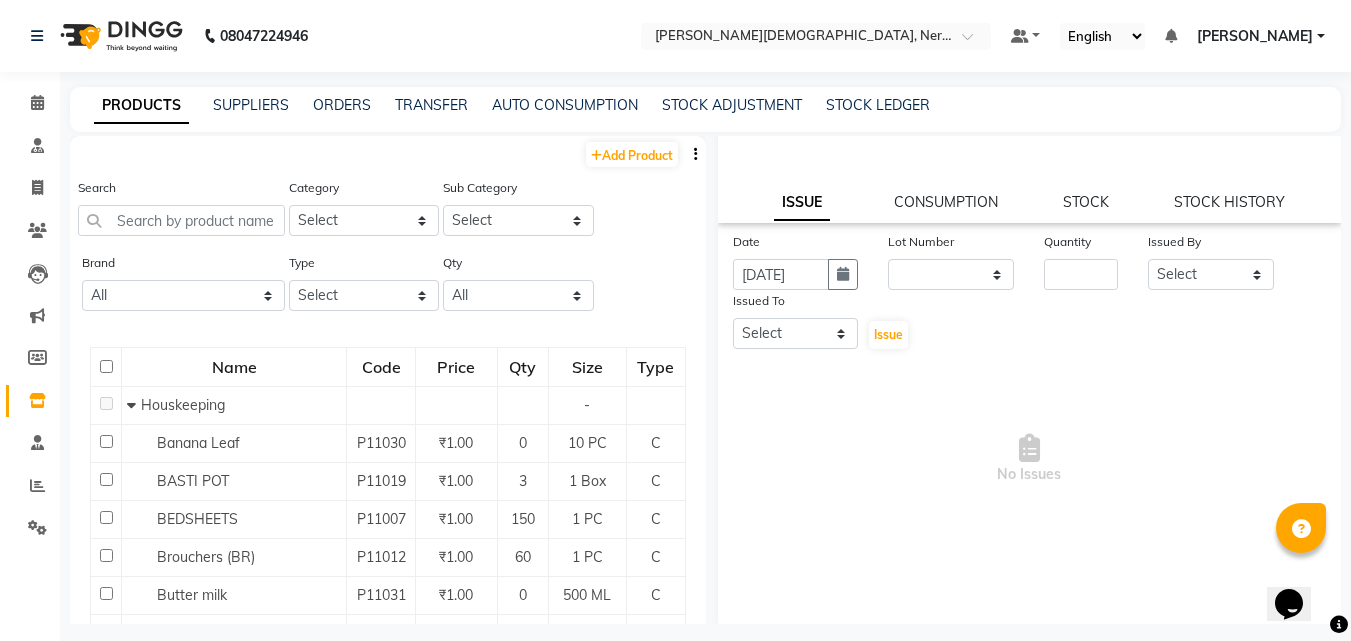 scroll, scrollTop: 192, scrollLeft: 0, axis: vertical 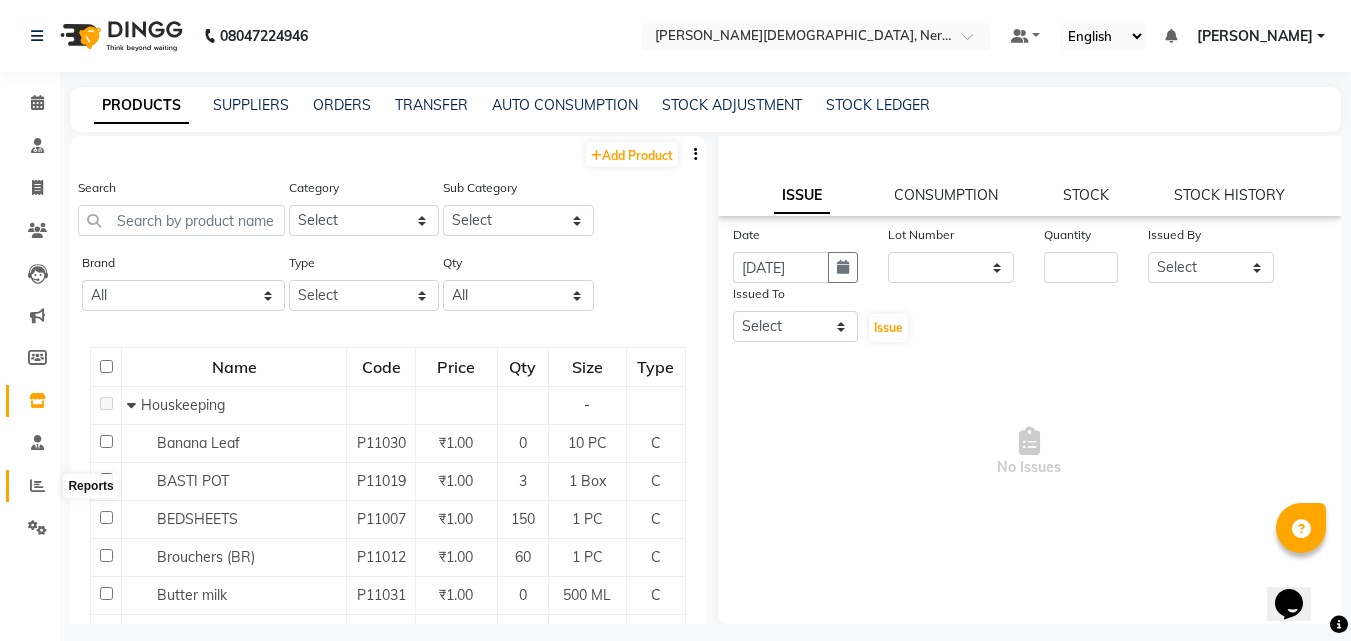 click 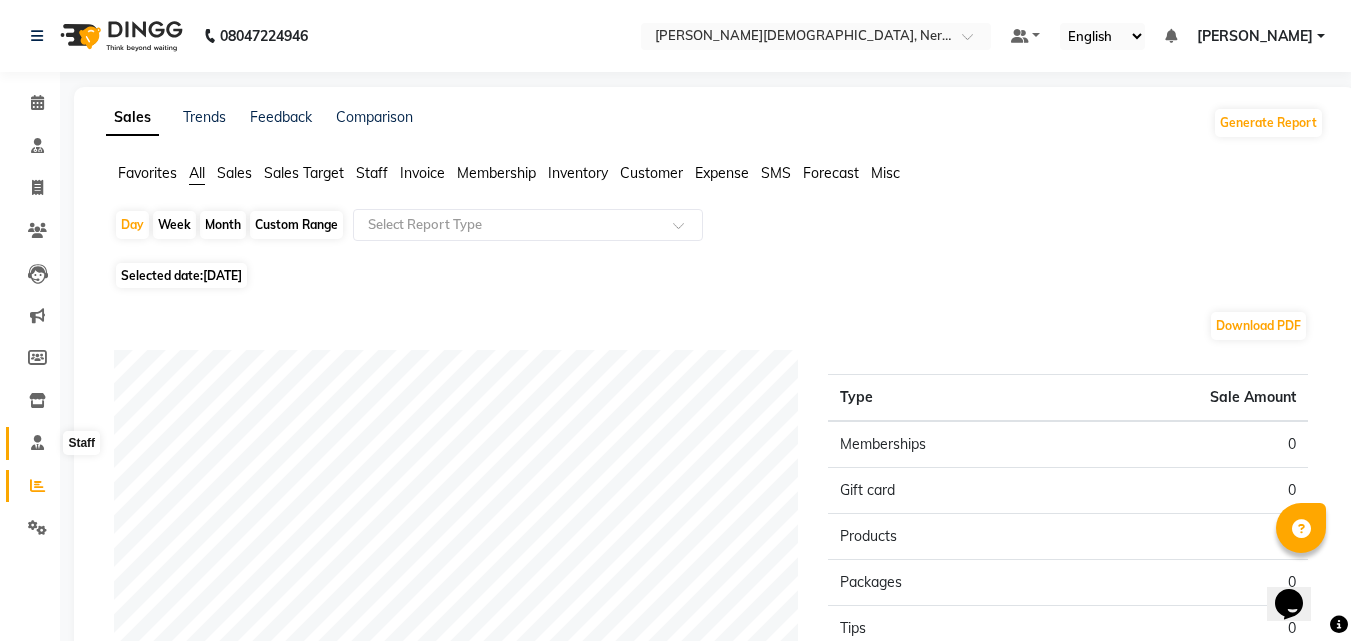 click 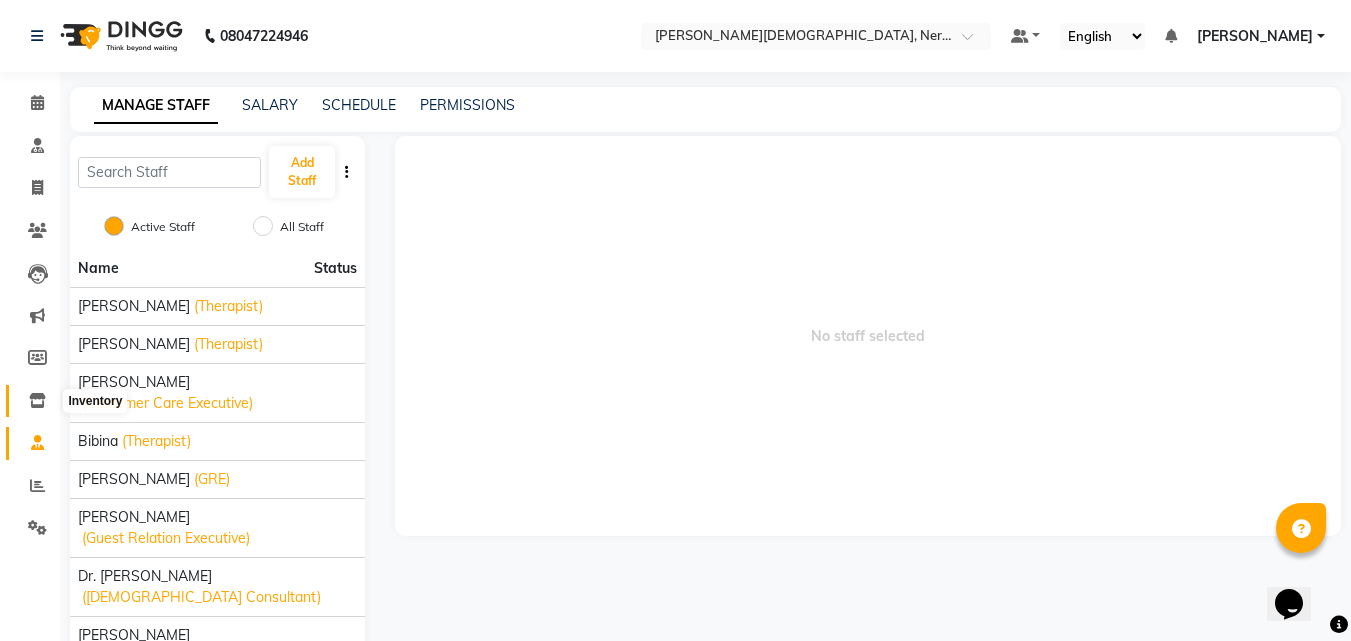 click 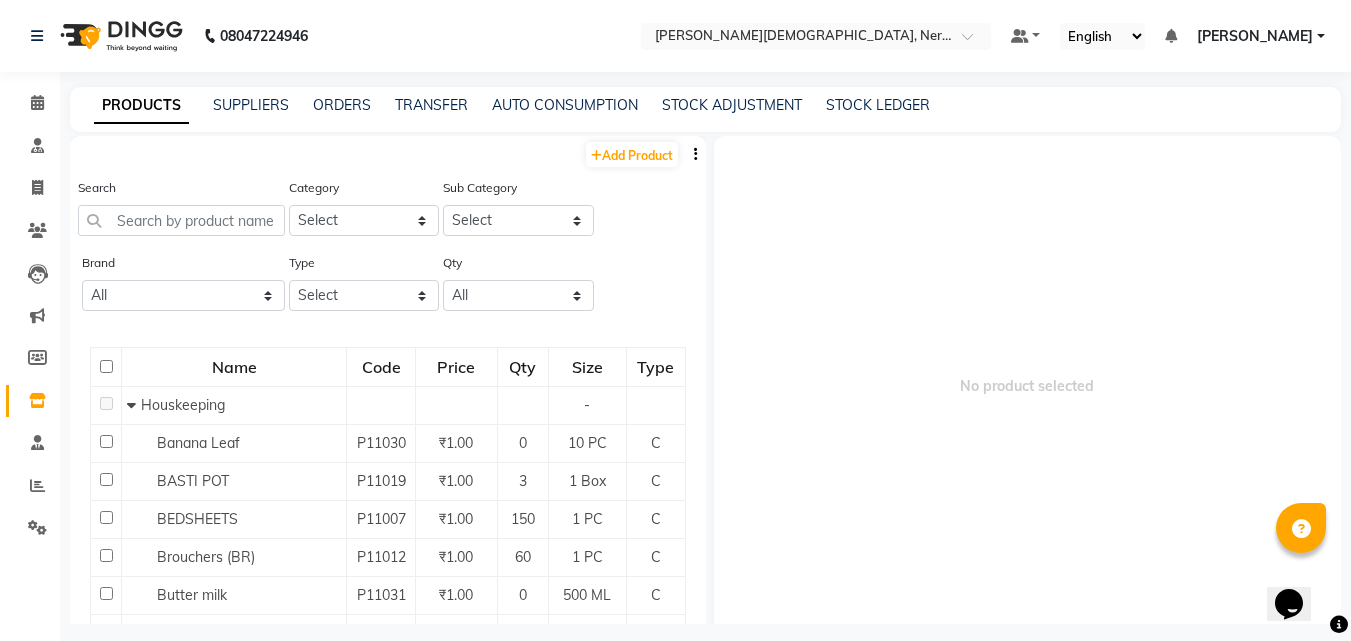 click 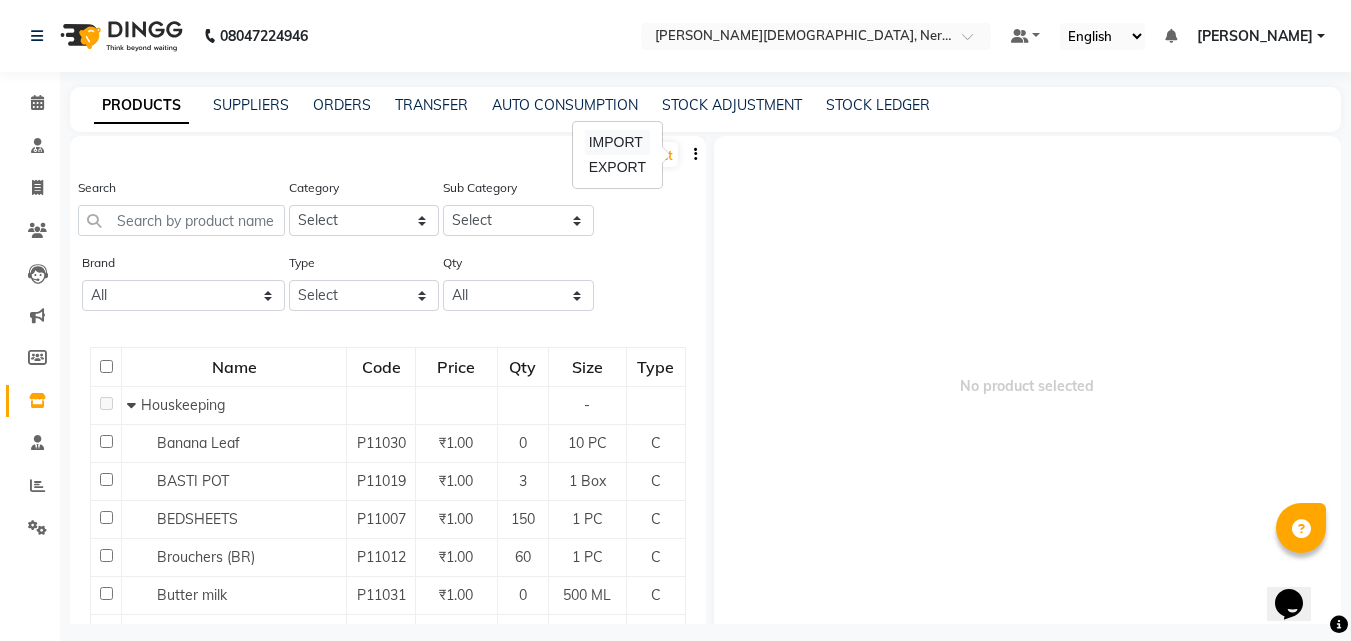 click on "IMPORT" at bounding box center [617, 142] 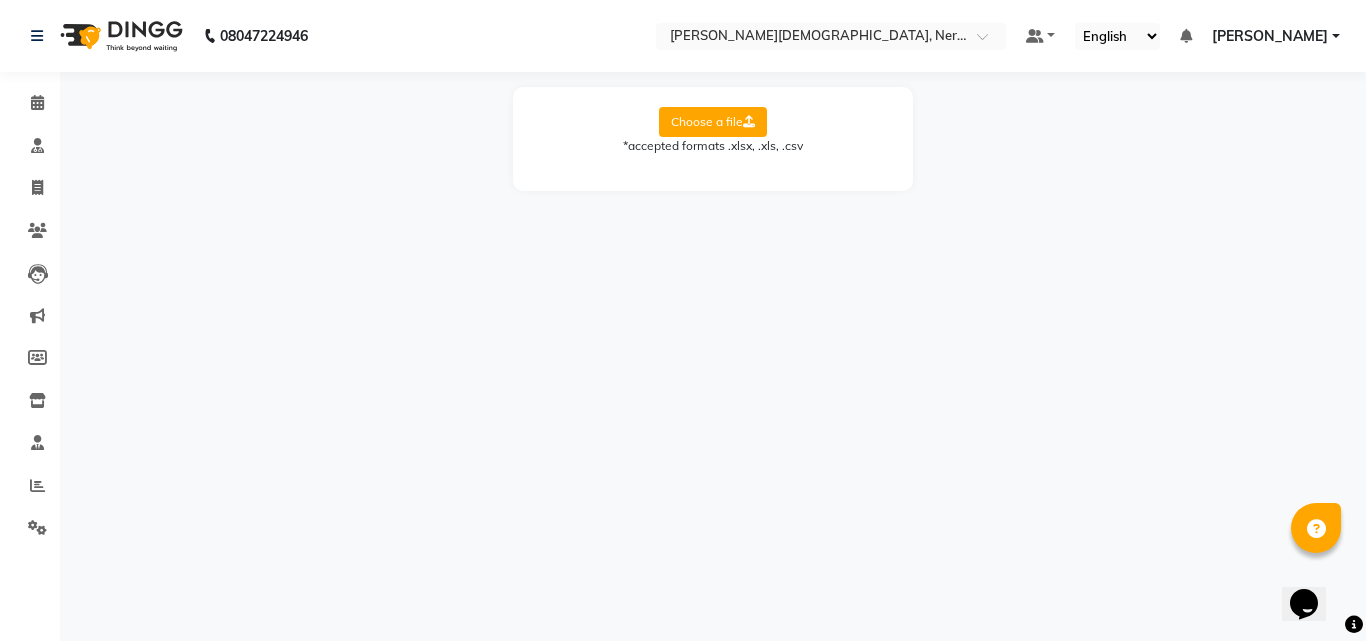 click on "Choose a file" 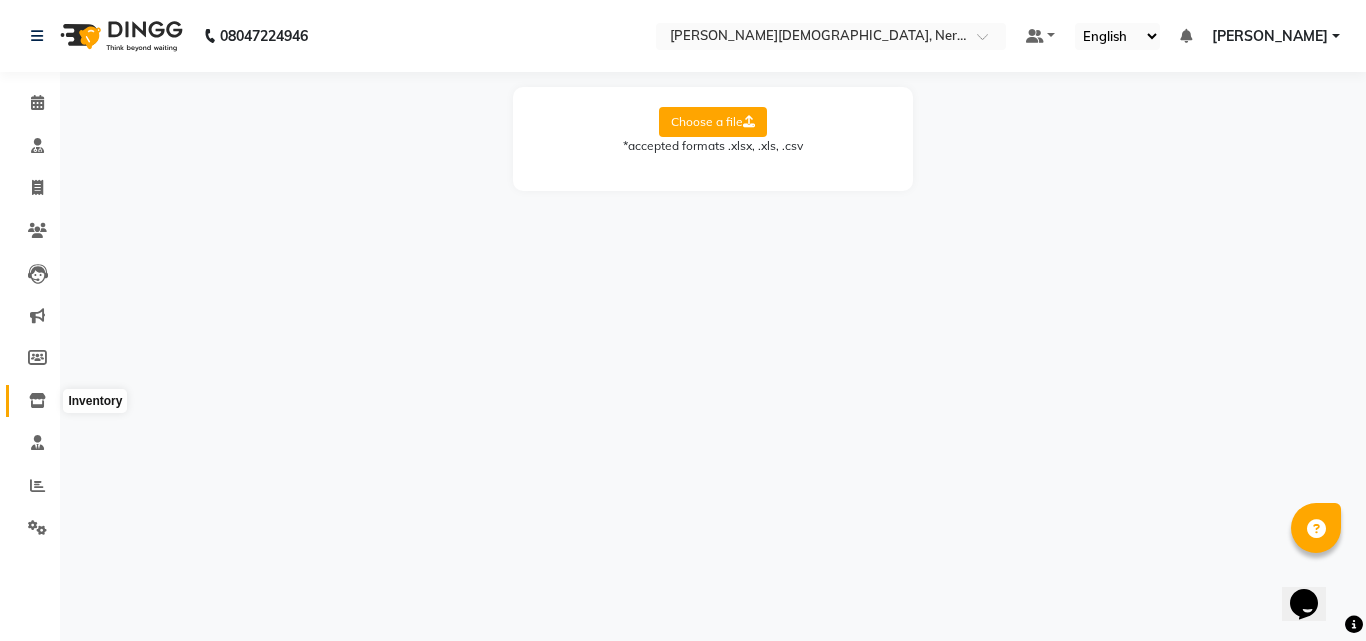 click 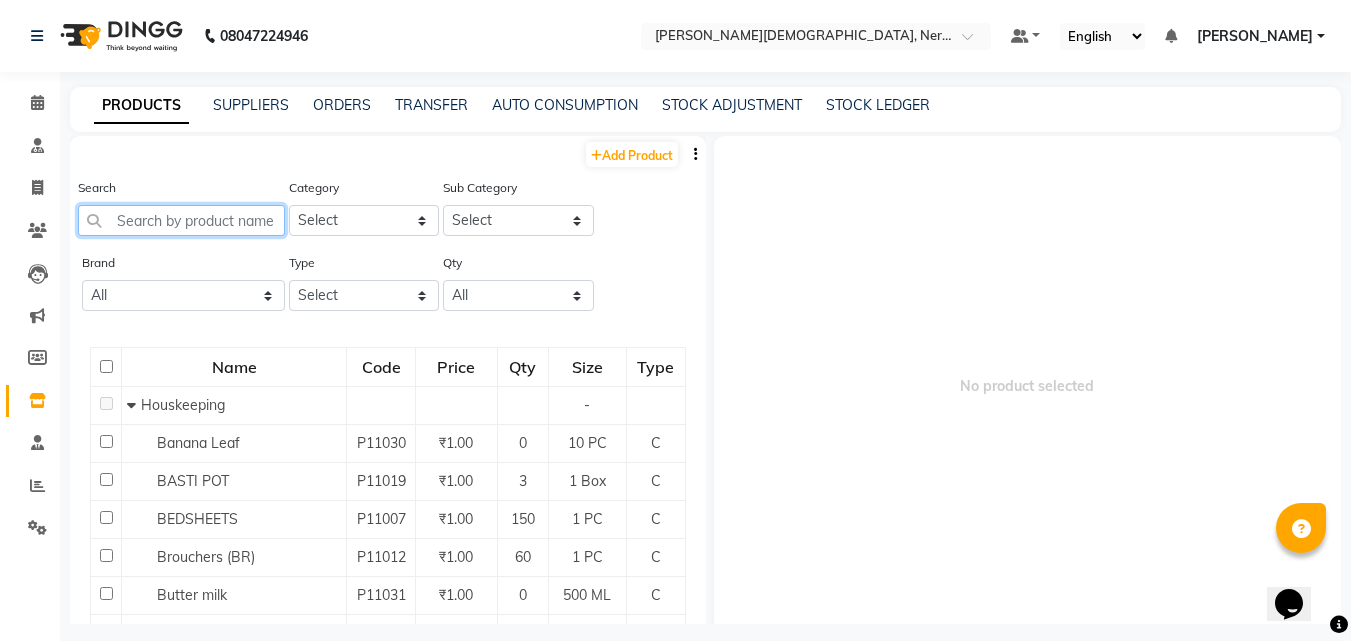 click 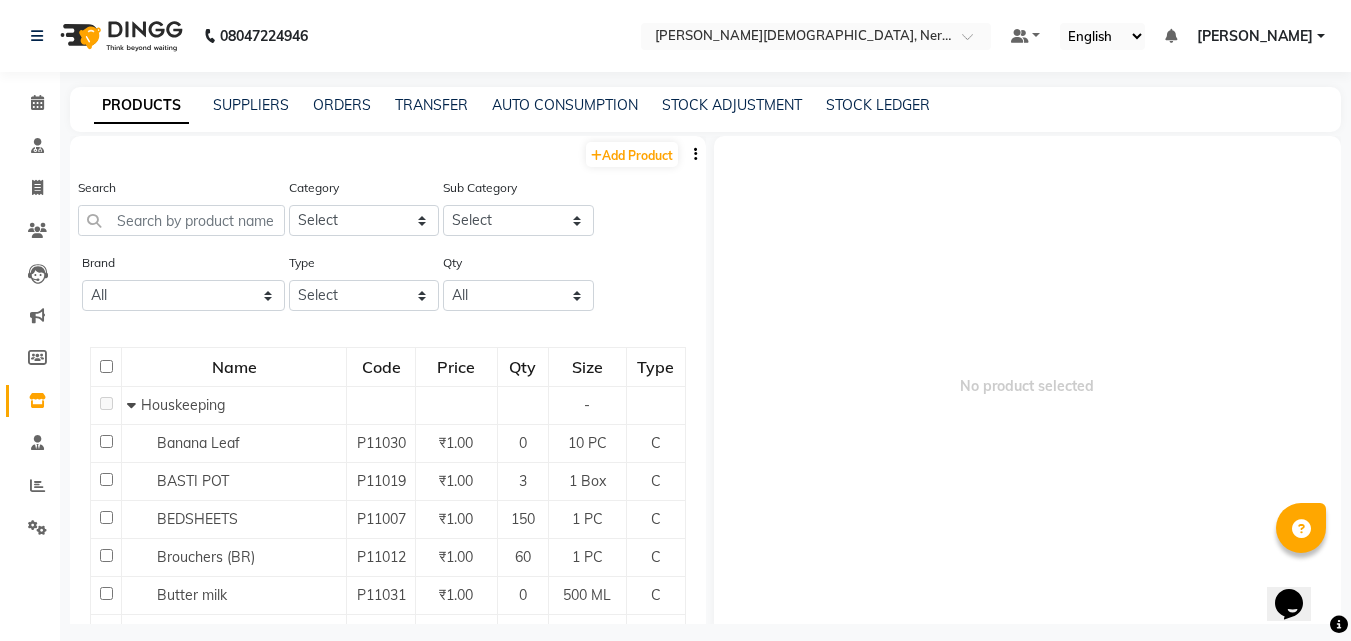 click on "PRODUCTS" 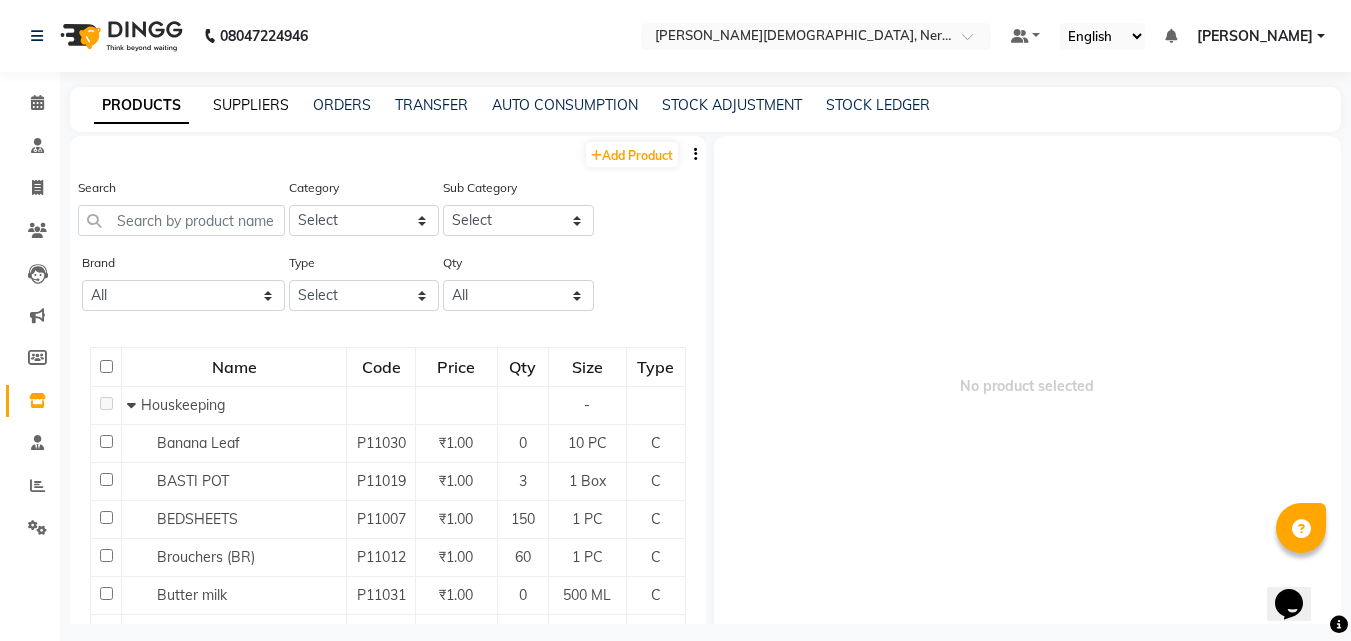 click on "SUPPLIERS" 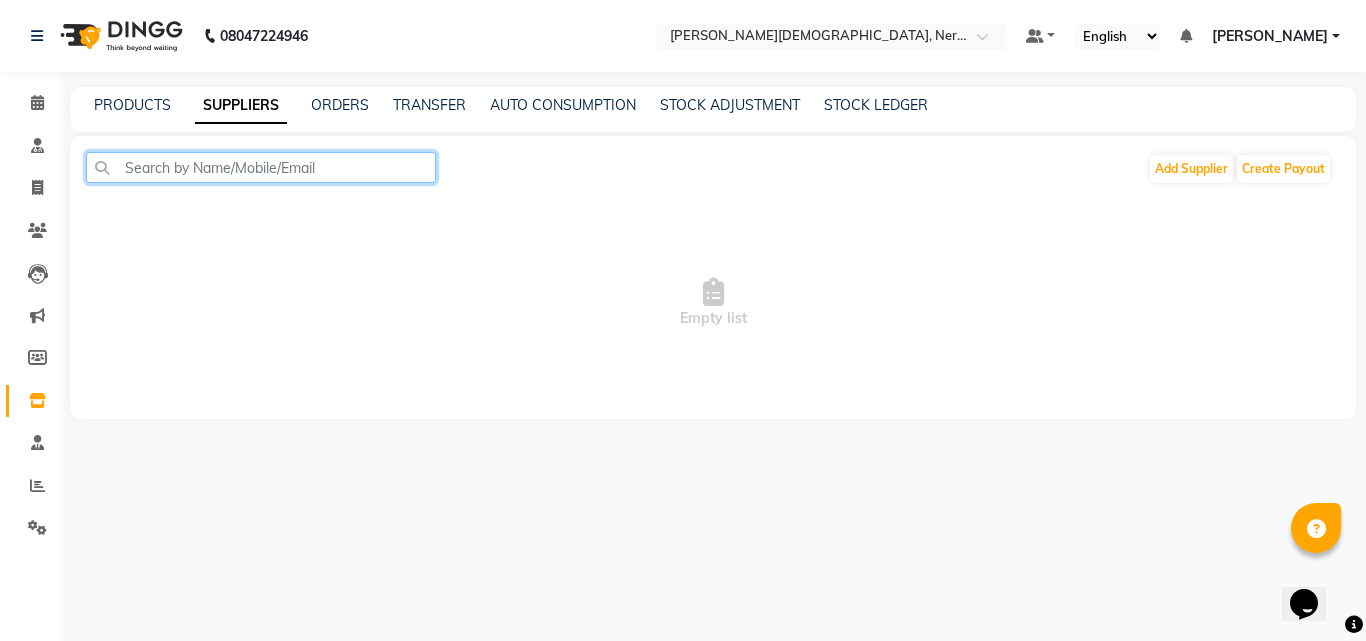 click 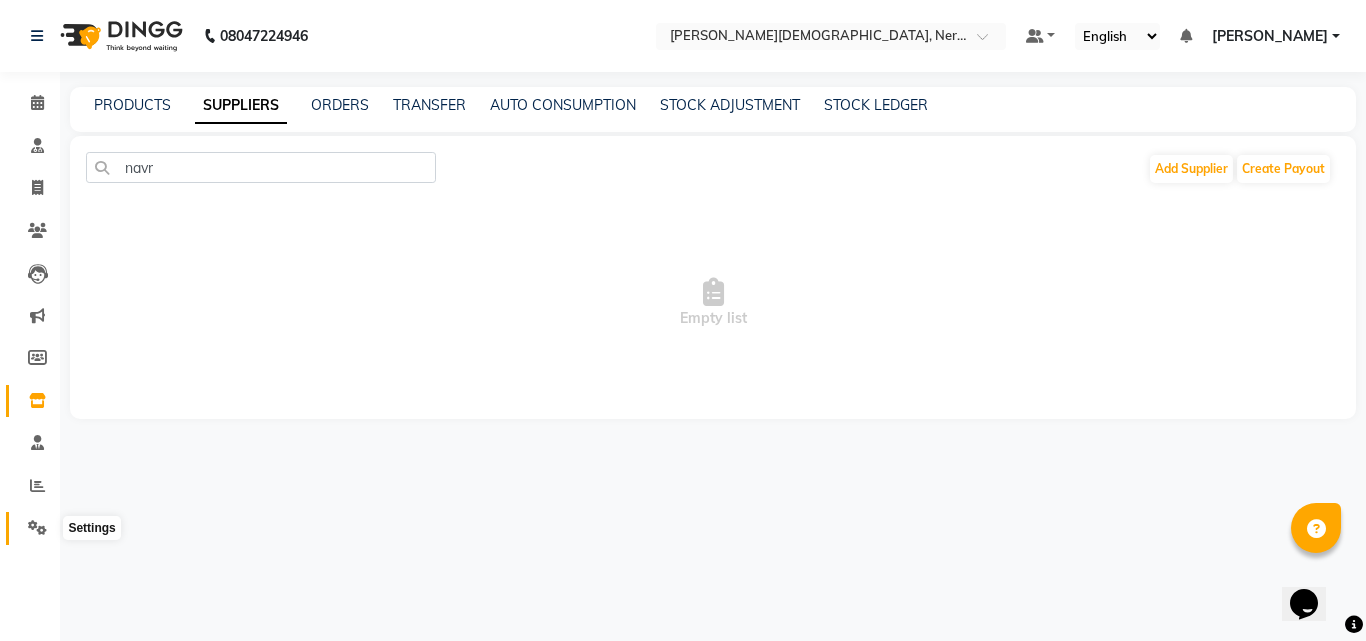 click 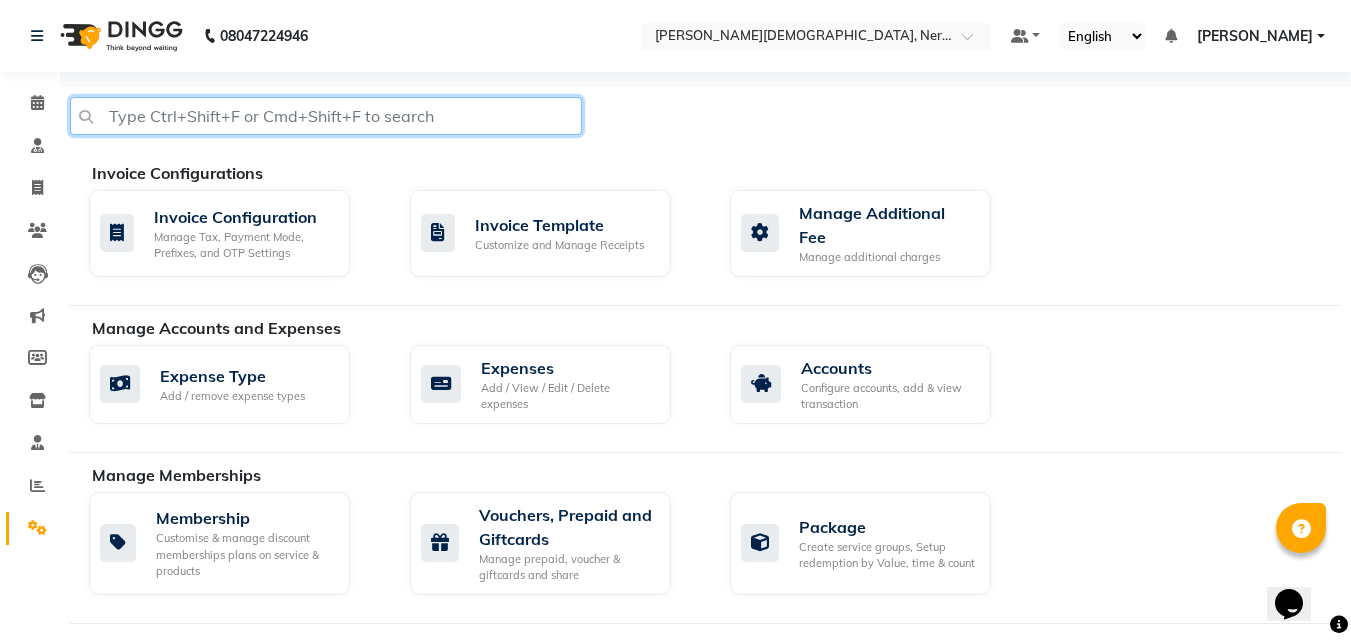 click 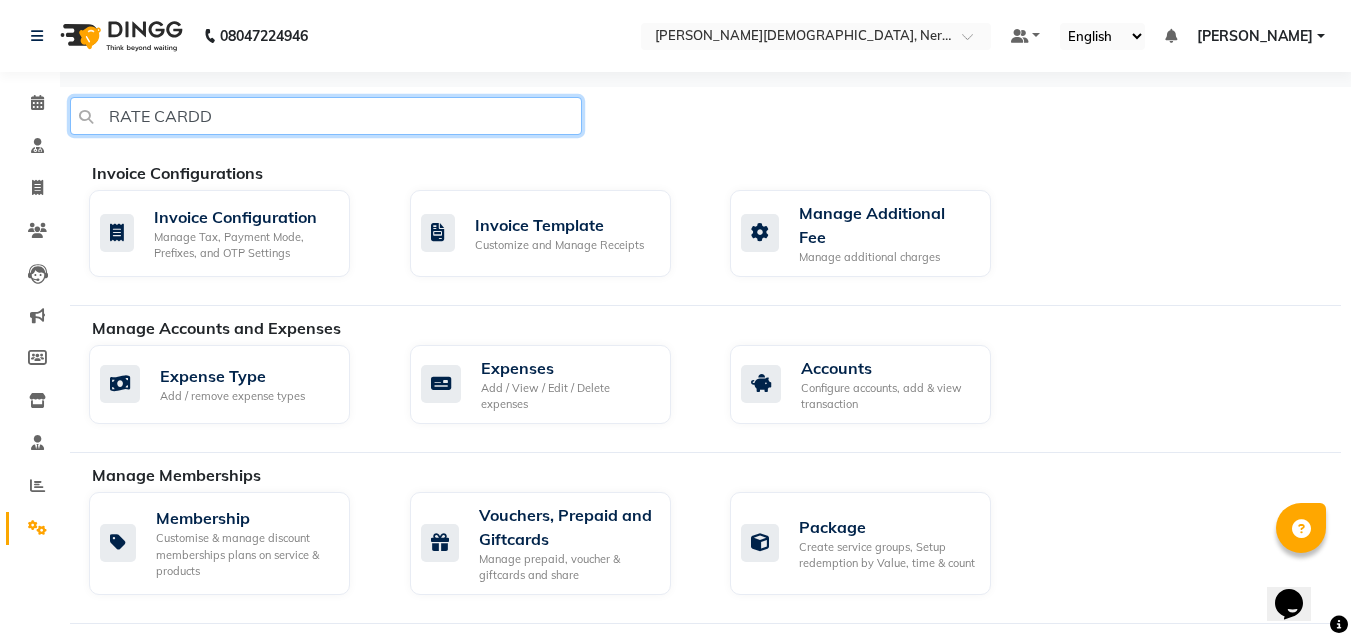 scroll, scrollTop: 3, scrollLeft: 0, axis: vertical 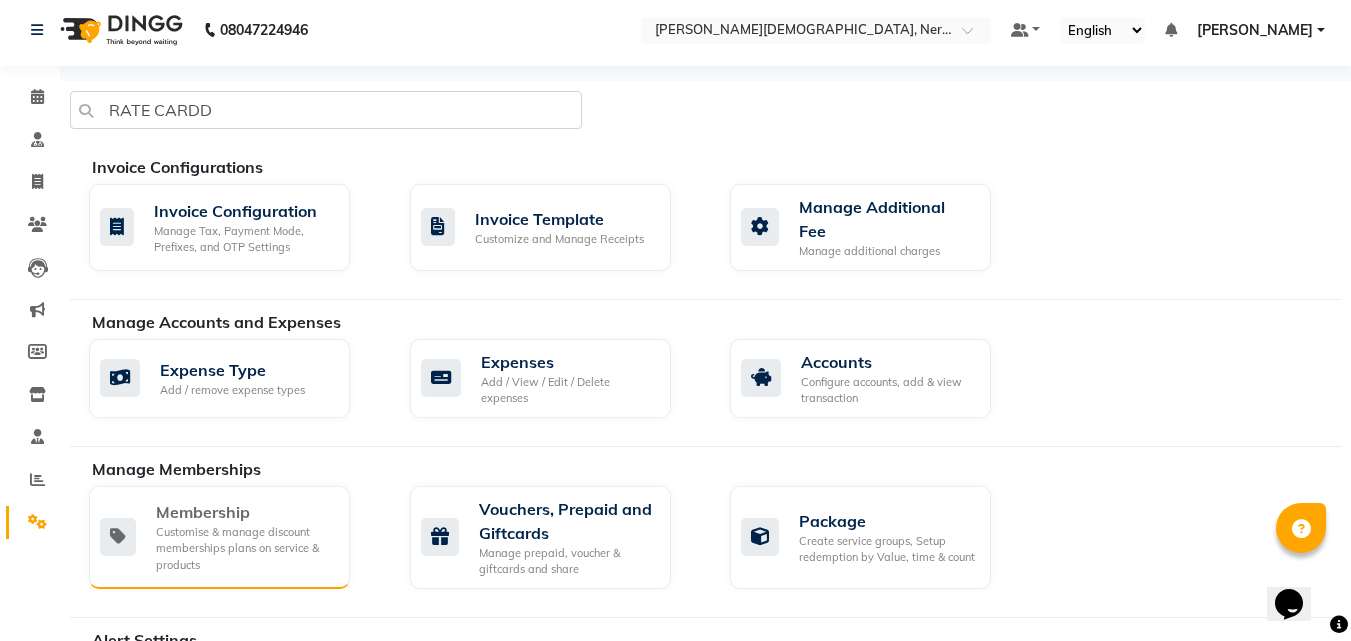 click on "Customise & manage discount memberships plans on service & products" 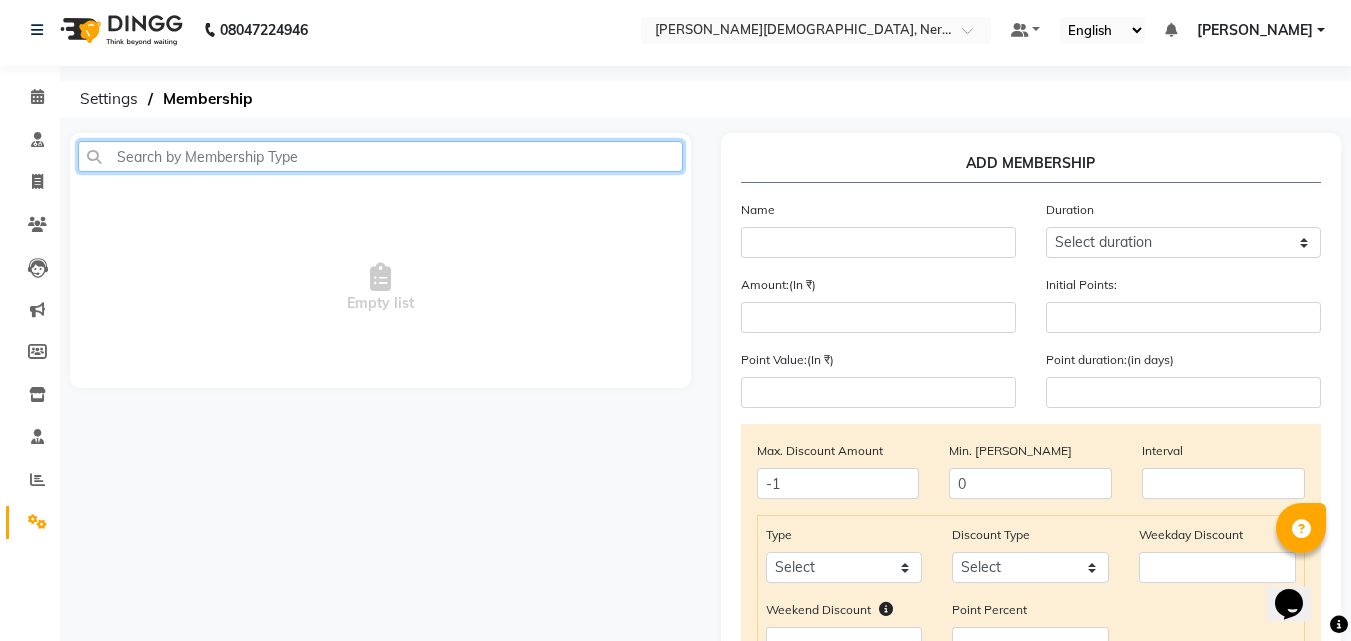 click 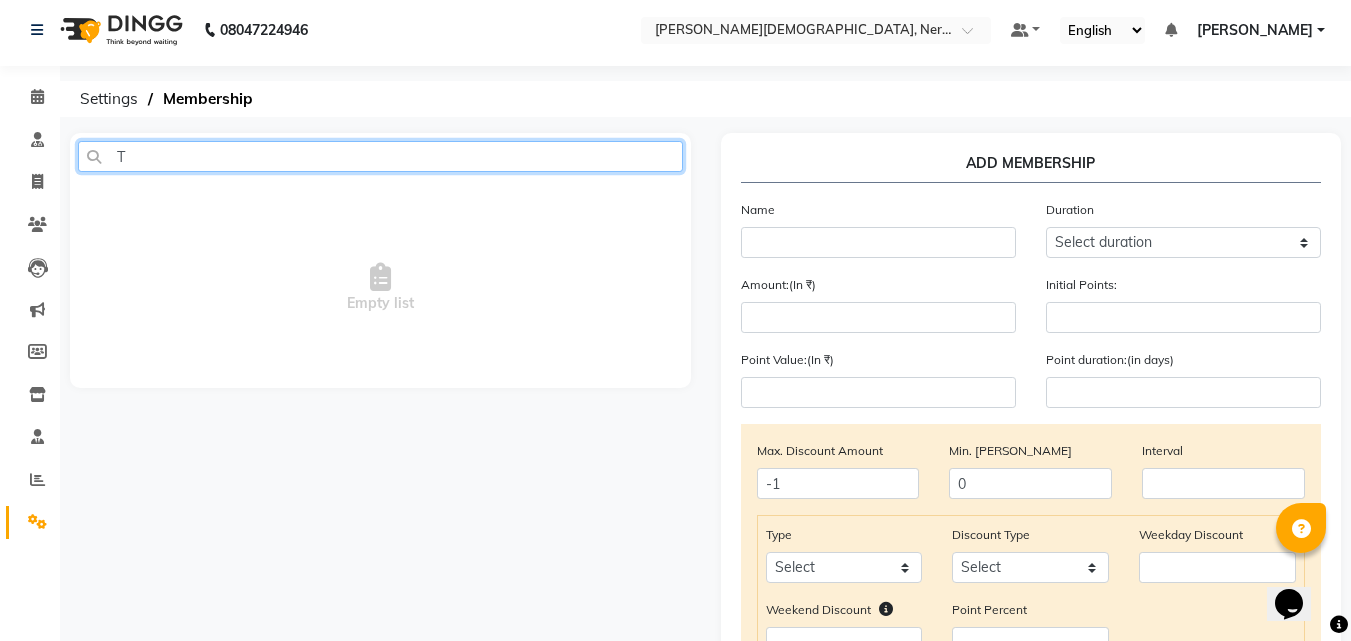 click on "T" 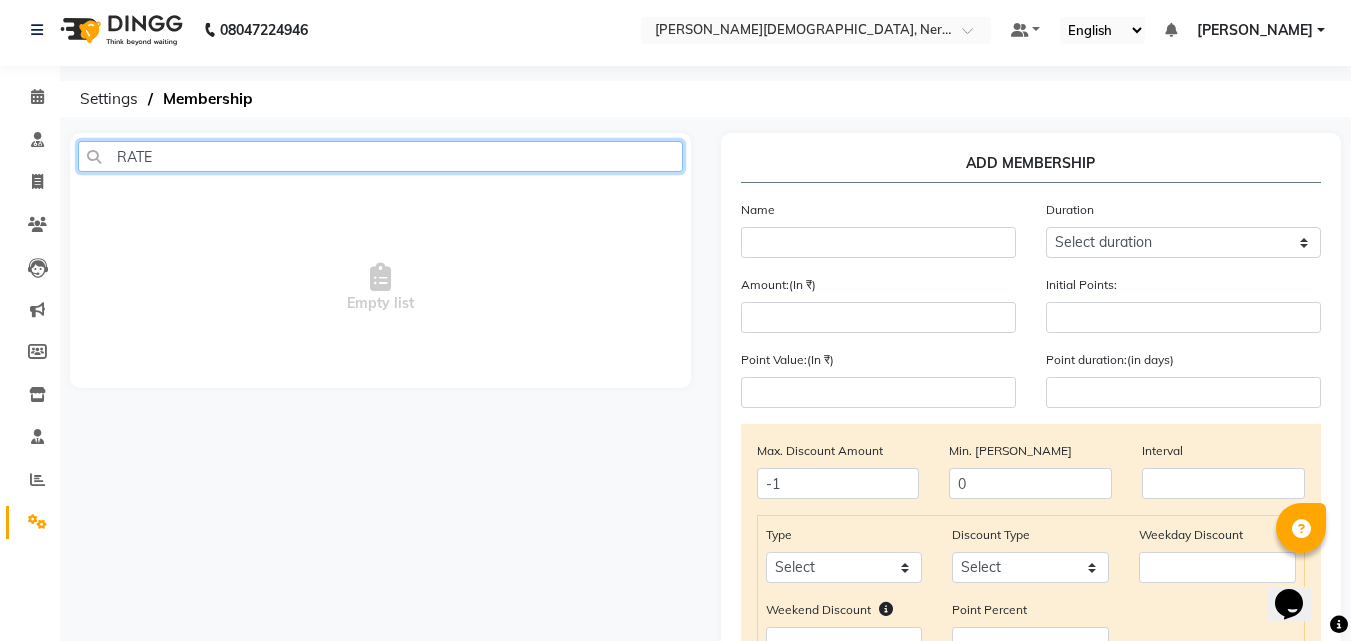 drag, startPoint x: 163, startPoint y: 158, endPoint x: 63, endPoint y: 162, distance: 100.07997 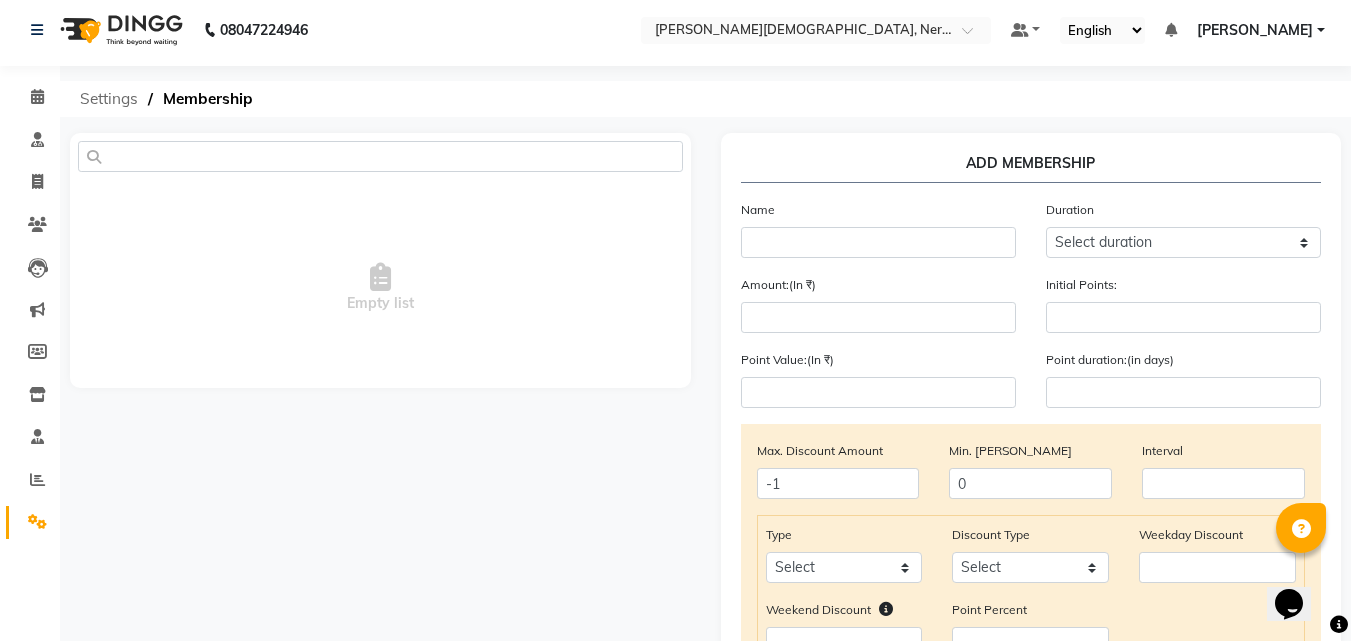 click on "Settings" 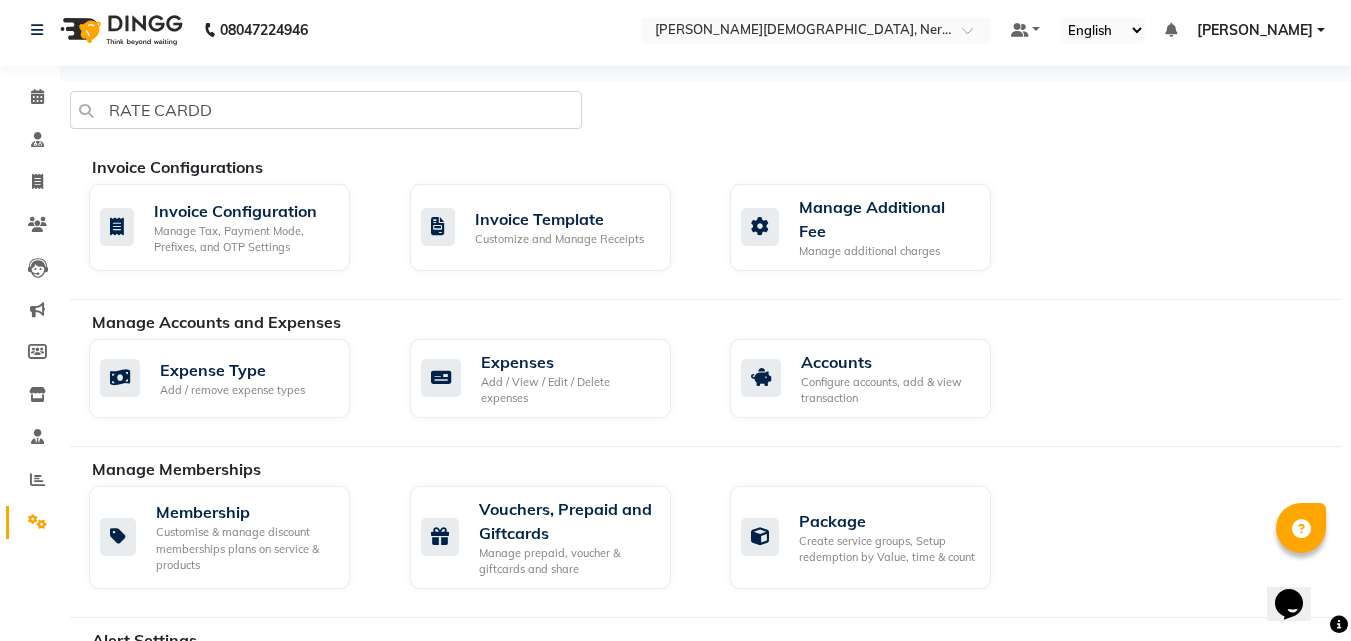 scroll, scrollTop: 0, scrollLeft: 0, axis: both 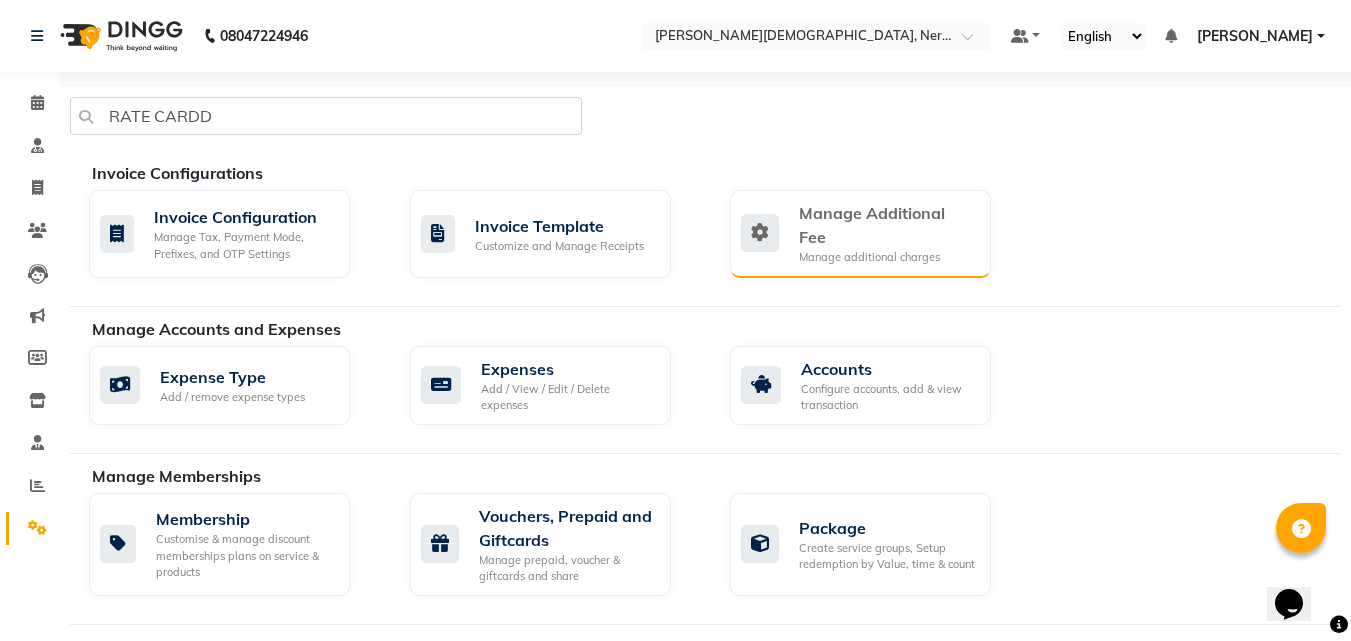 click on "Manage Additional Fee" 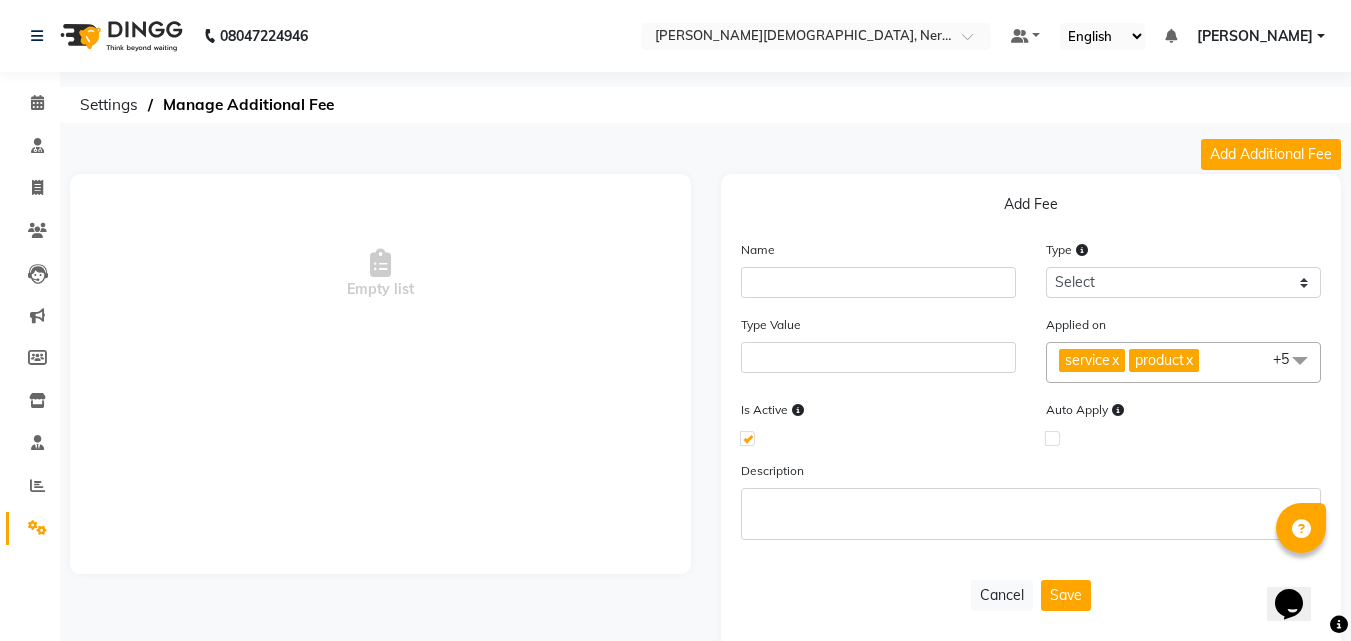click on "service" 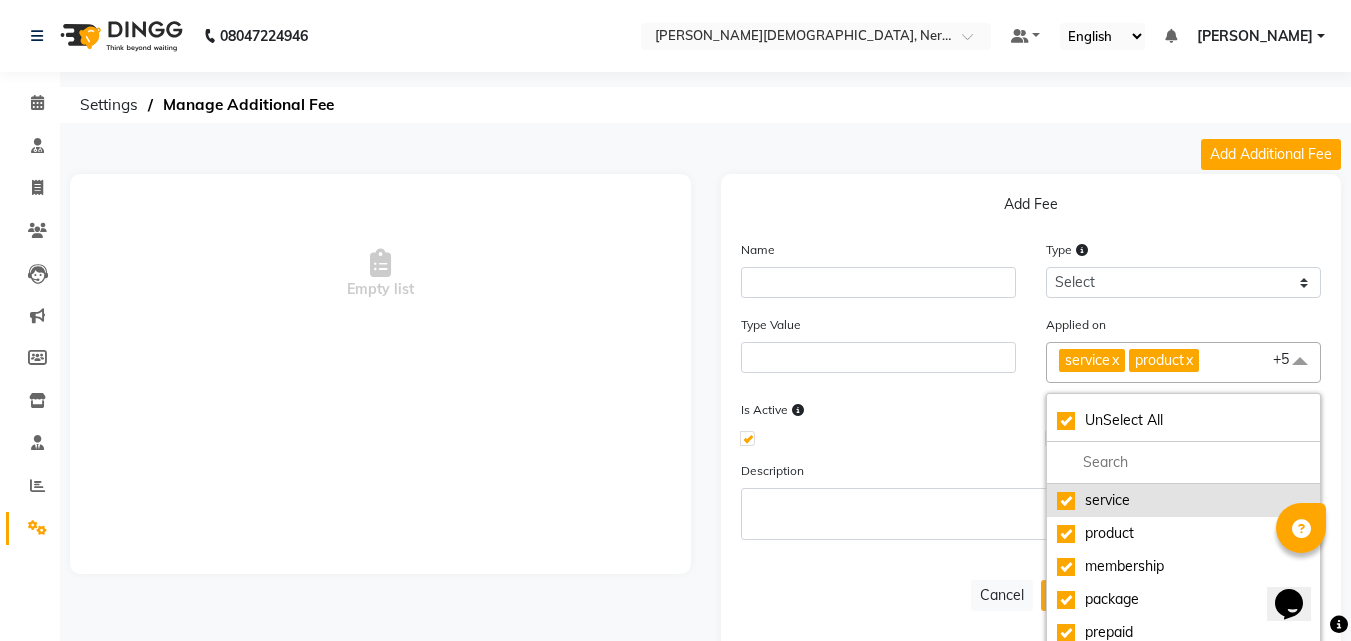 click on "service" 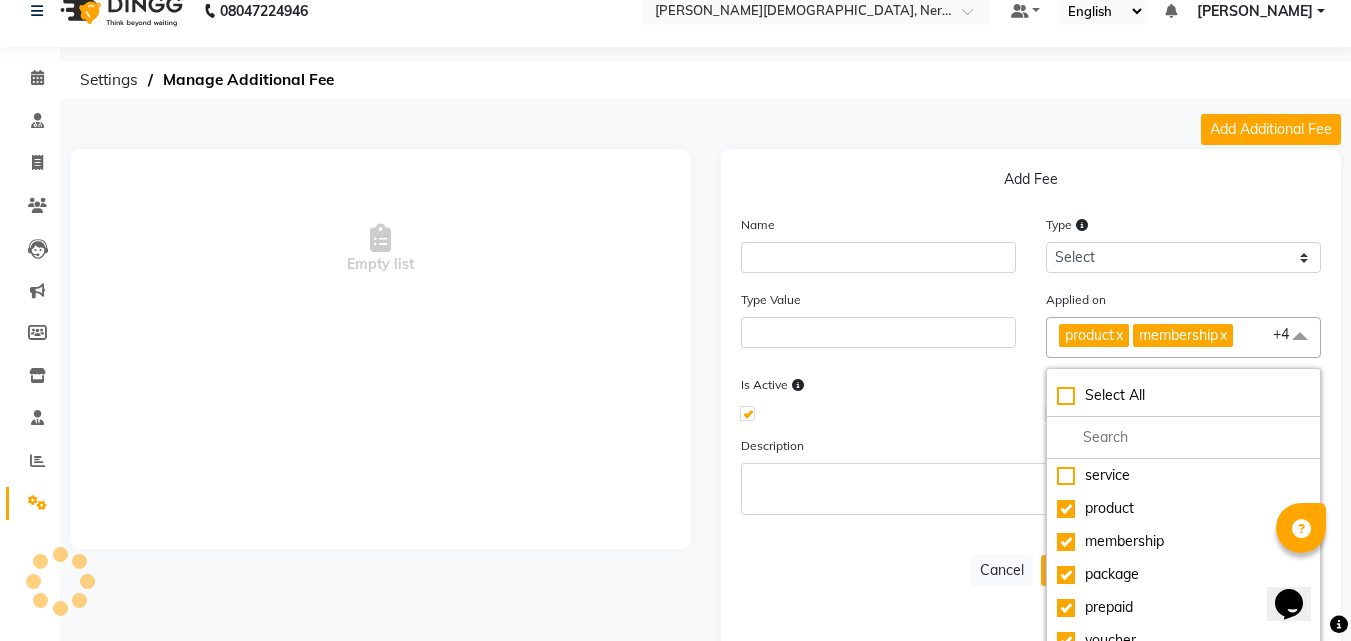 scroll, scrollTop: 23, scrollLeft: 0, axis: vertical 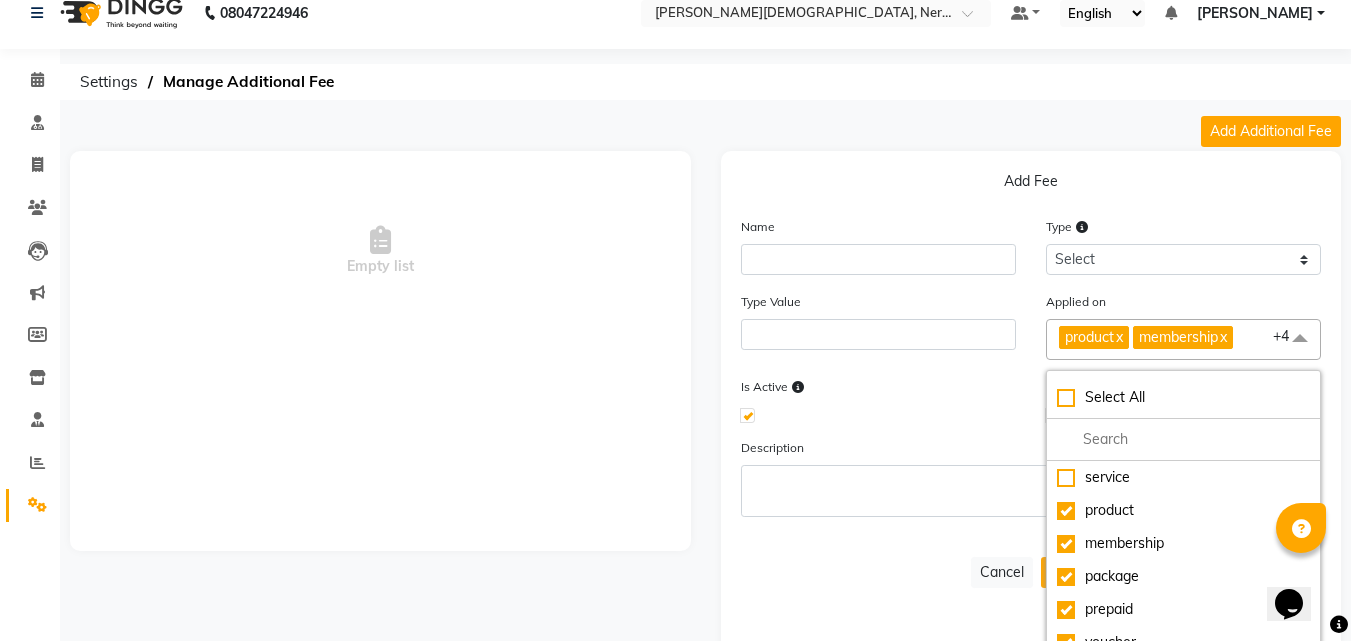 click on "Empty list" 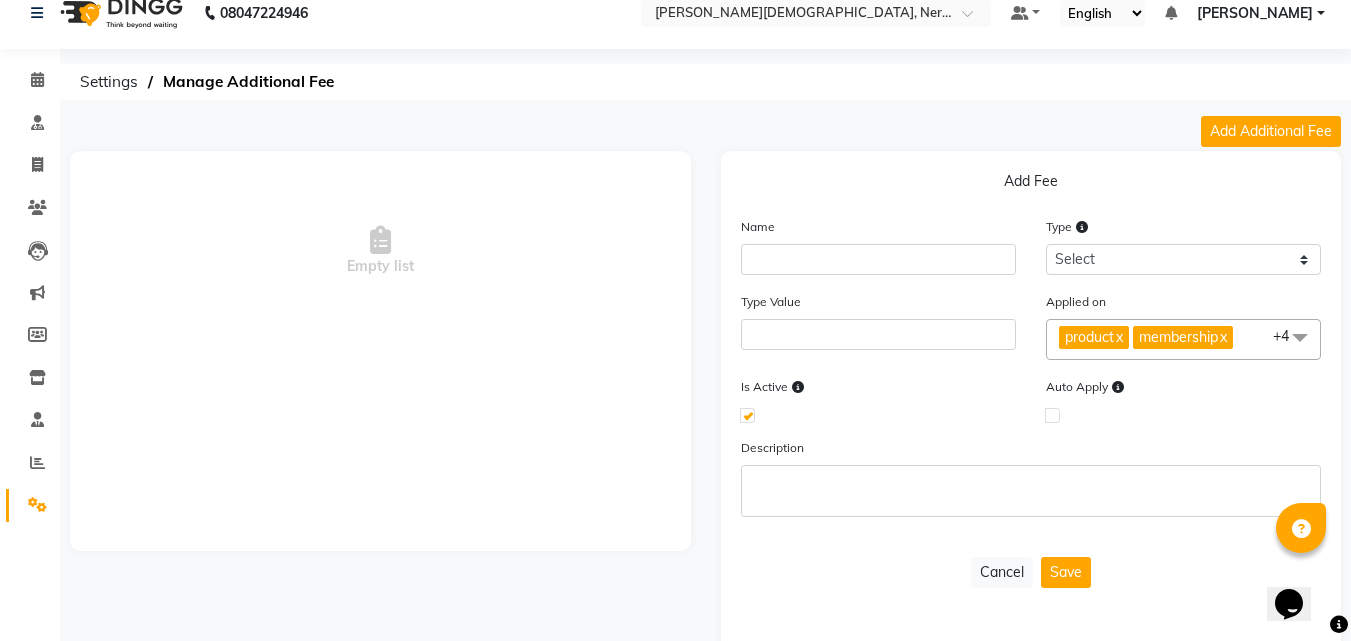 scroll, scrollTop: 0, scrollLeft: 0, axis: both 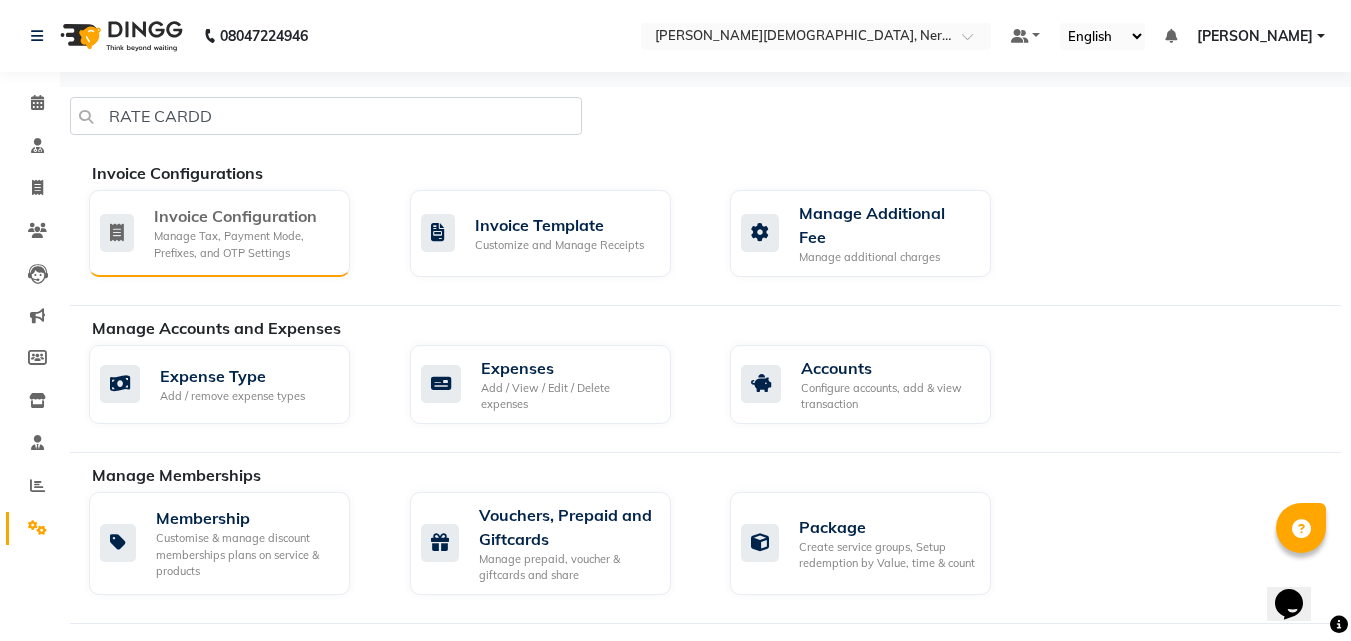 click on "Manage Tax, Payment Mode, Prefixes, and OTP Settings" 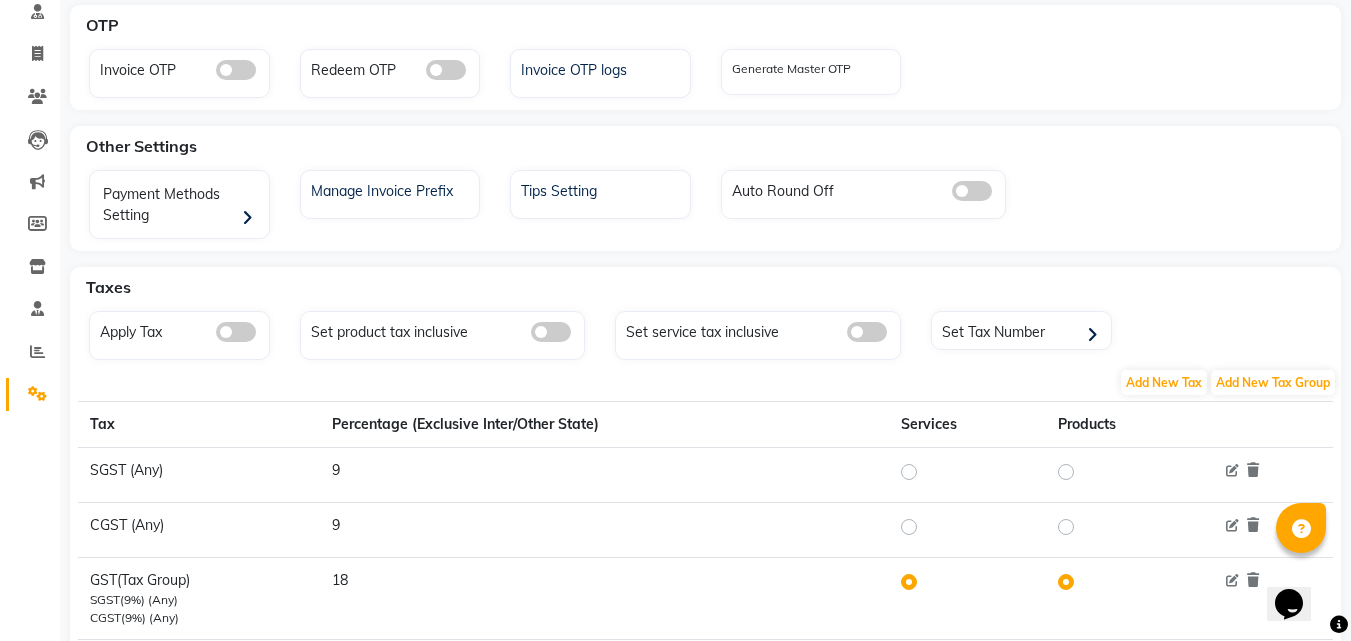 scroll, scrollTop: 195, scrollLeft: 0, axis: vertical 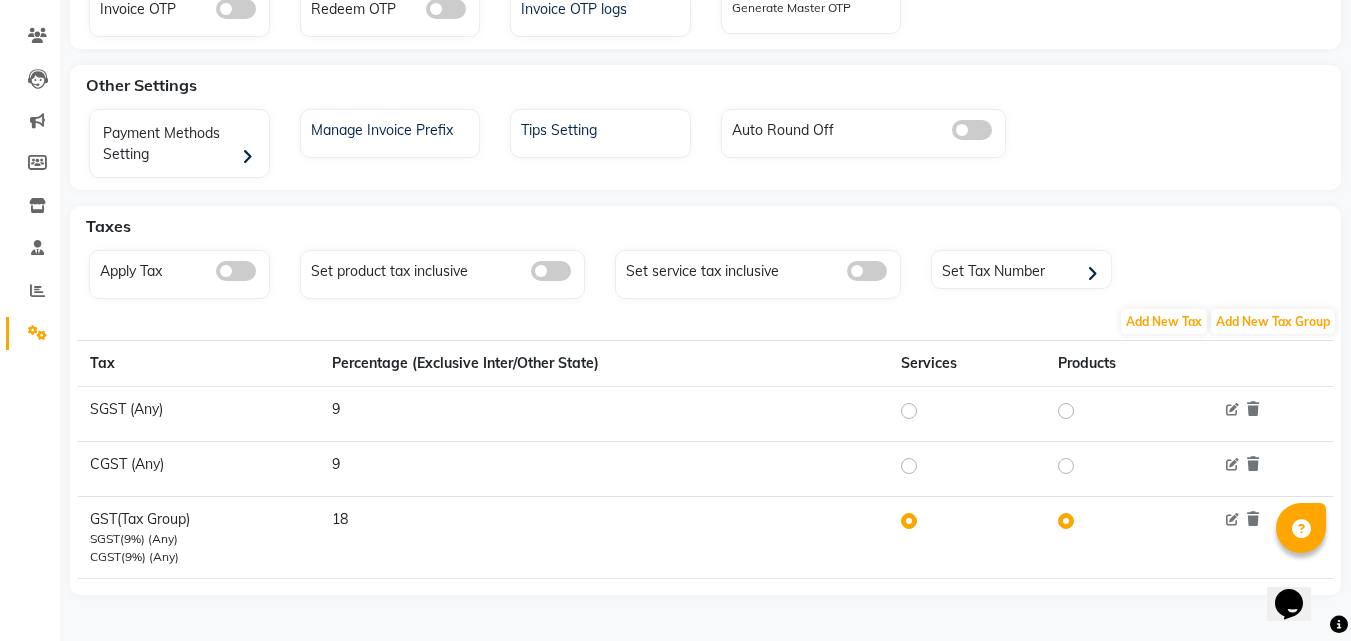 click on "Services" 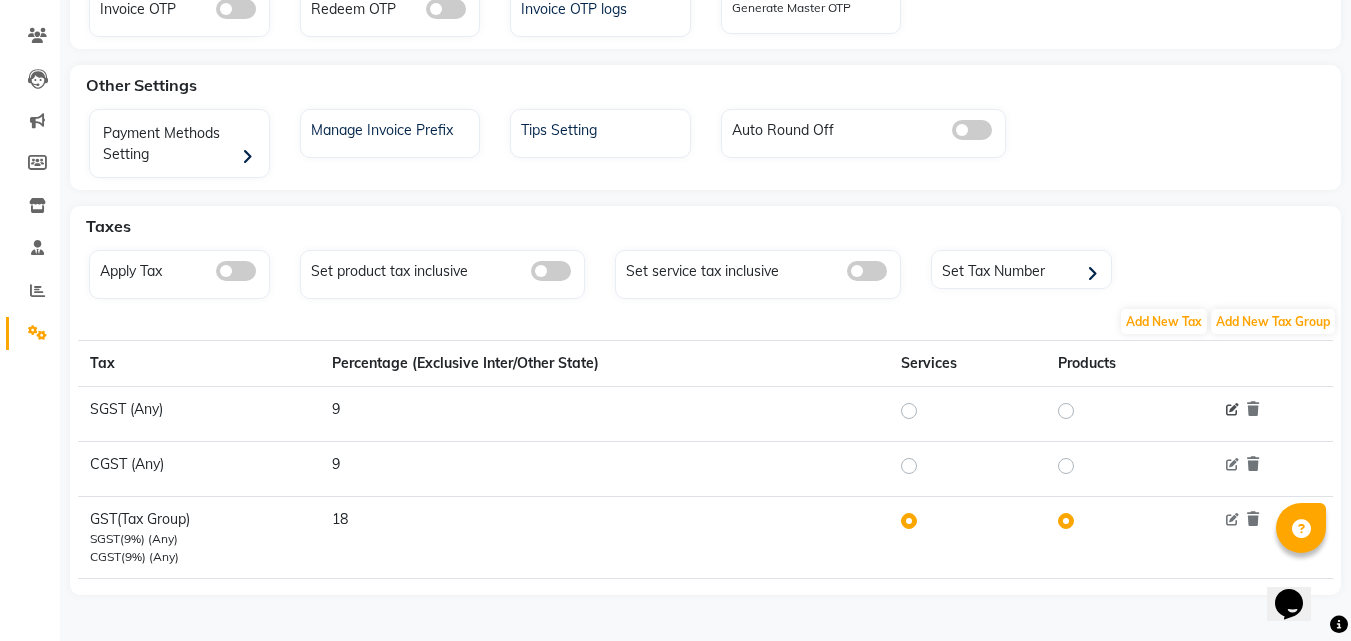 click 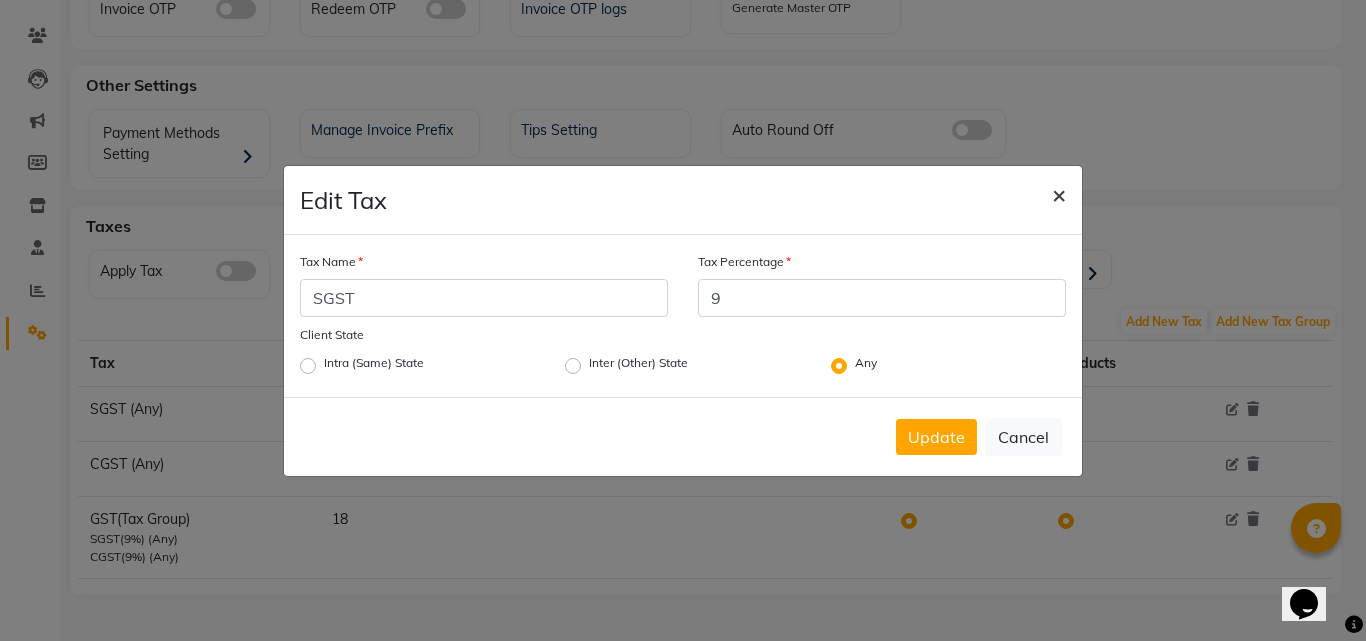 click on "×" 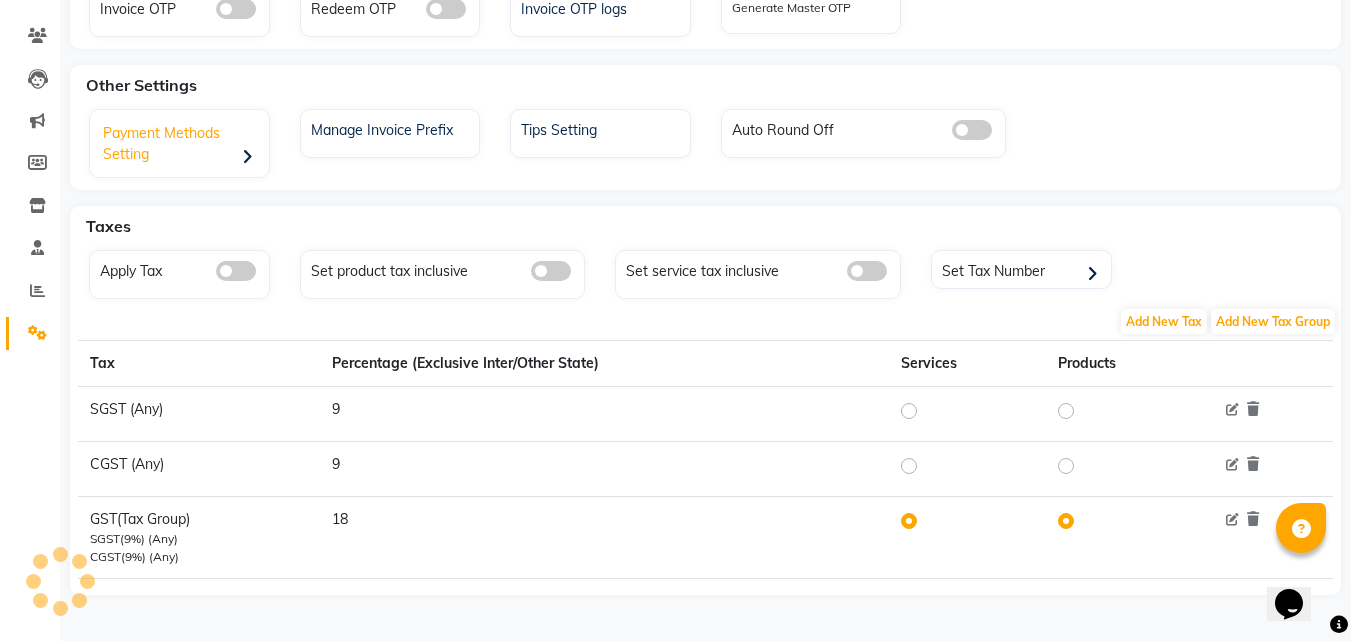 click on "Payment Methods Setting" 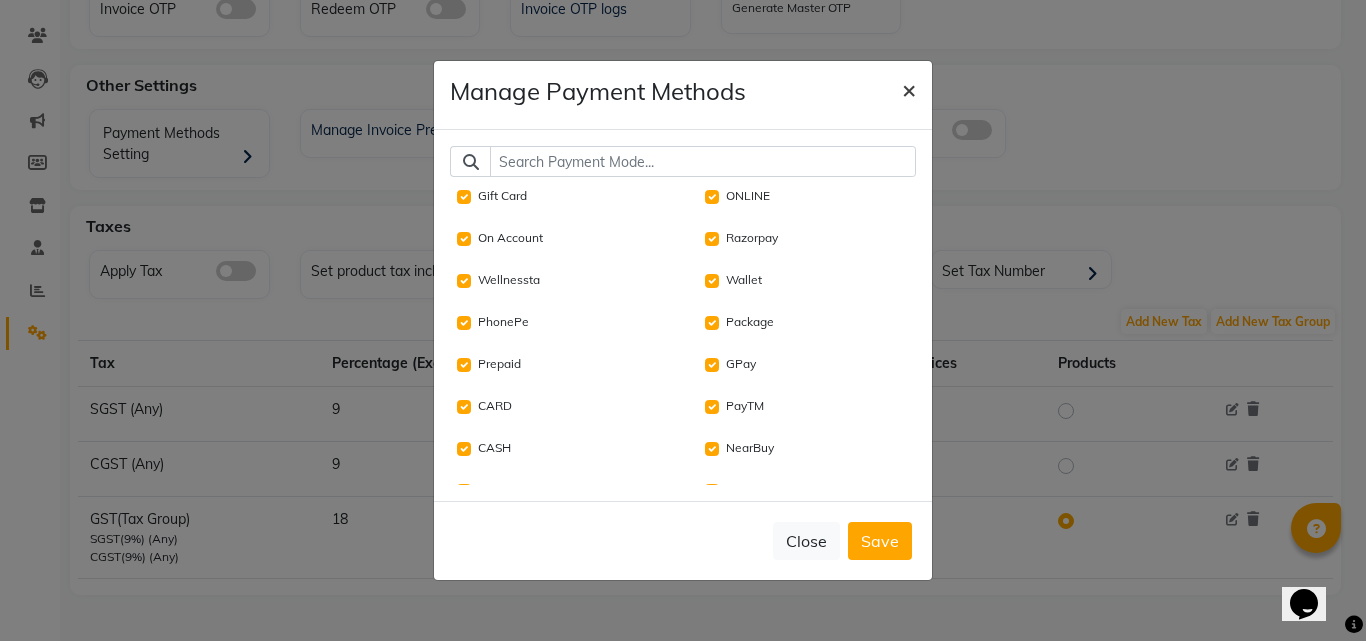 click on "×" 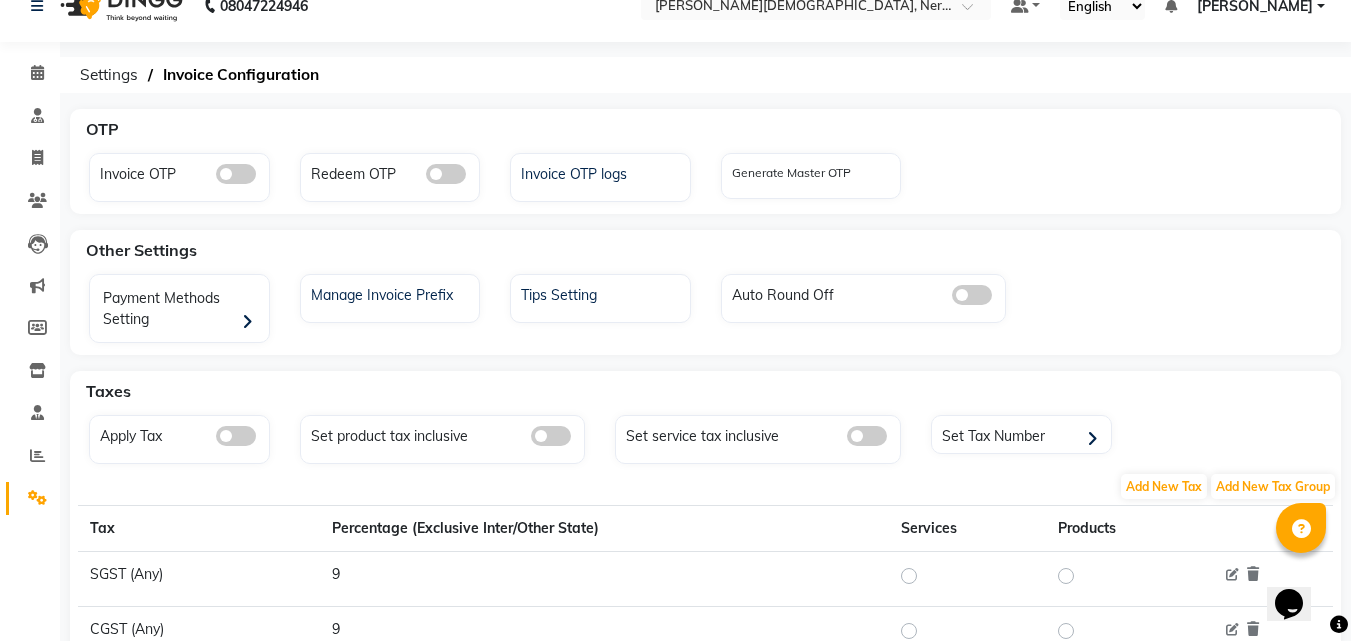 scroll, scrollTop: 0, scrollLeft: 0, axis: both 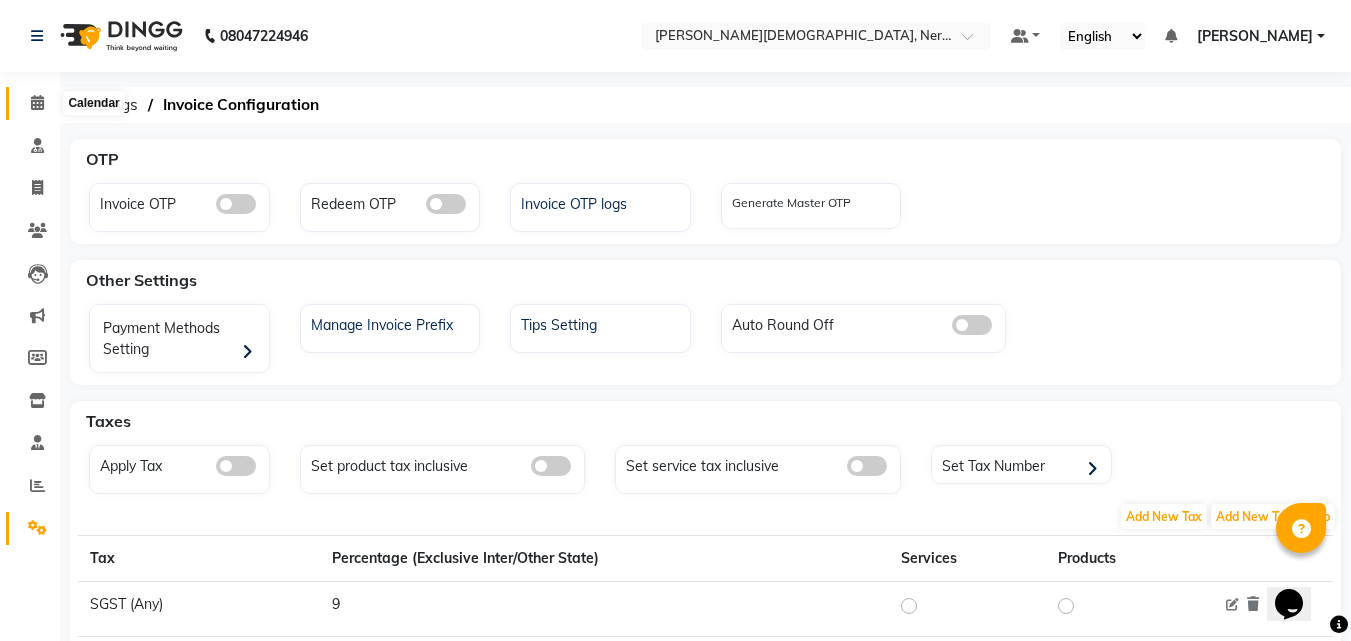 click 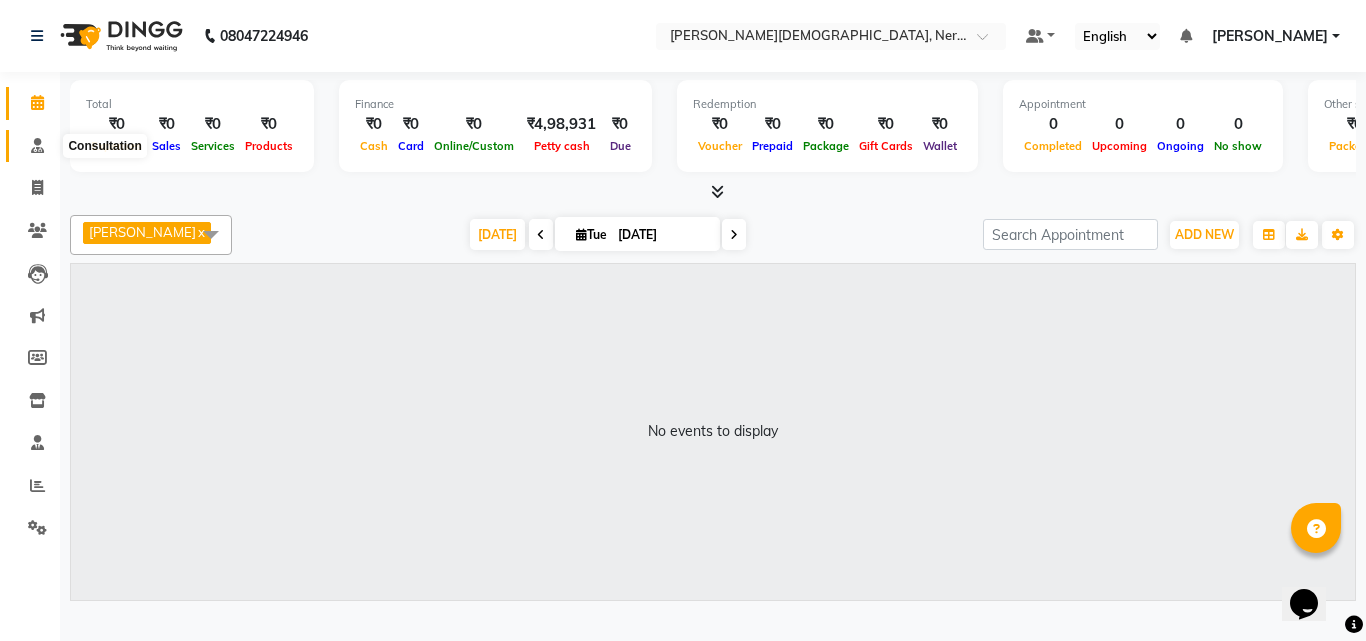 click 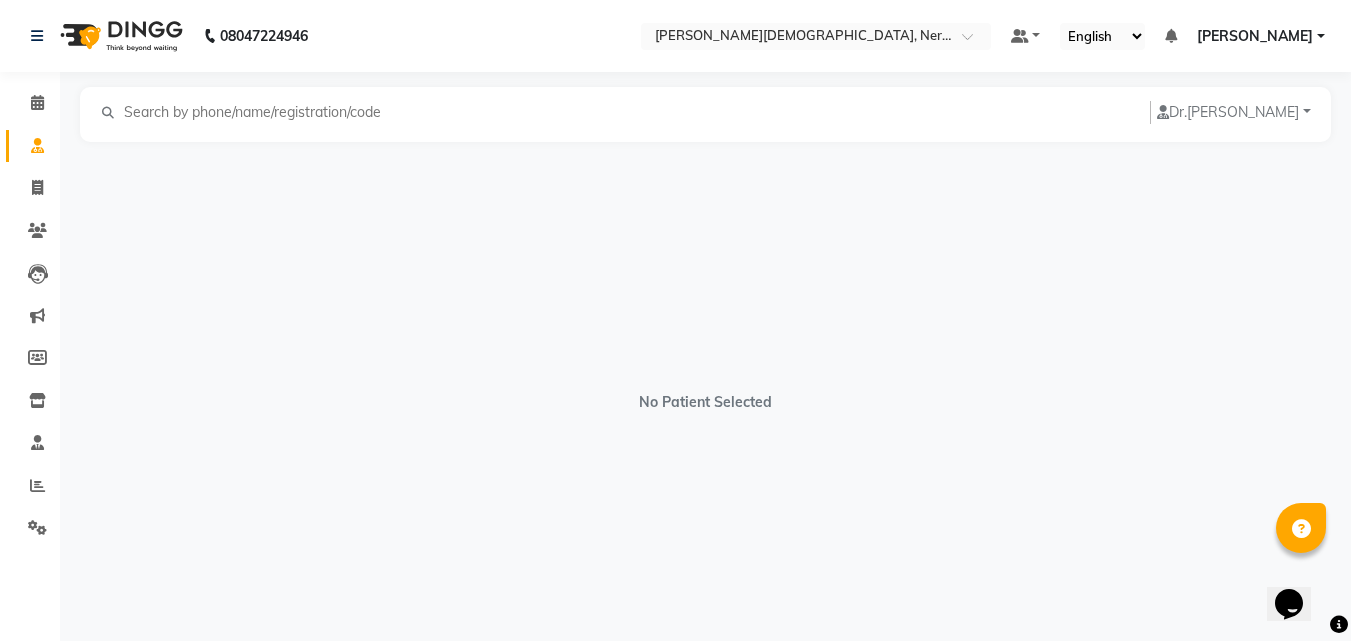 click at bounding box center (259, 112) 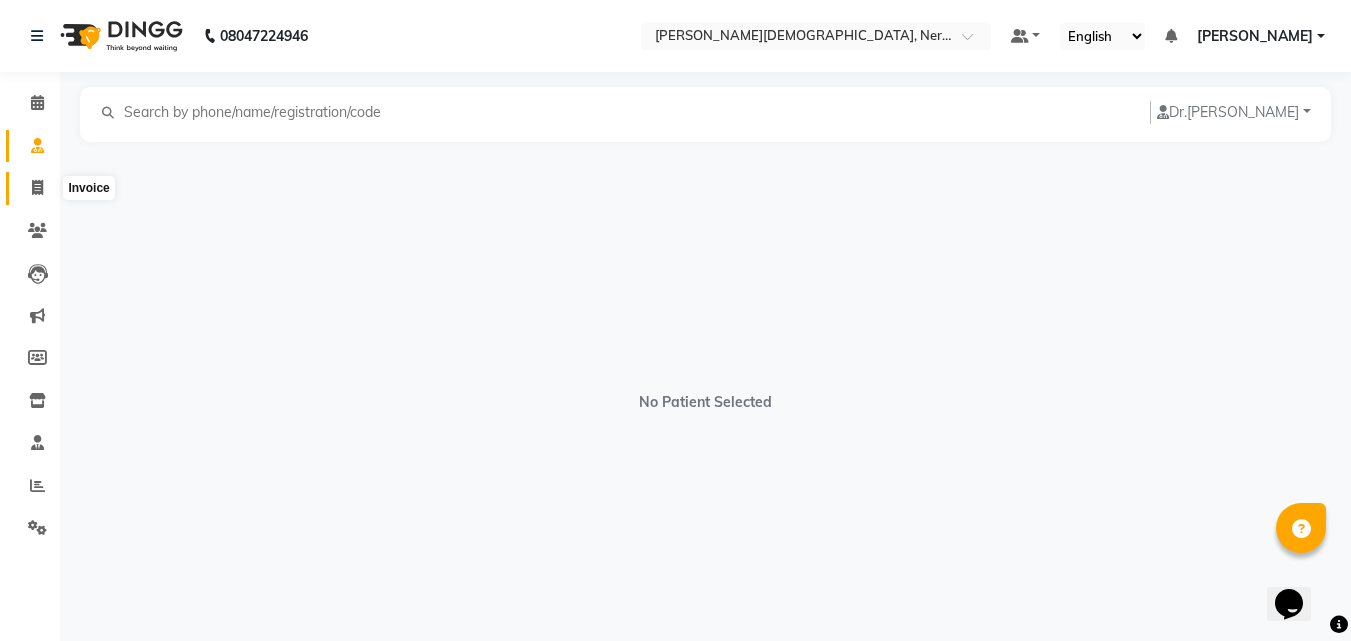click 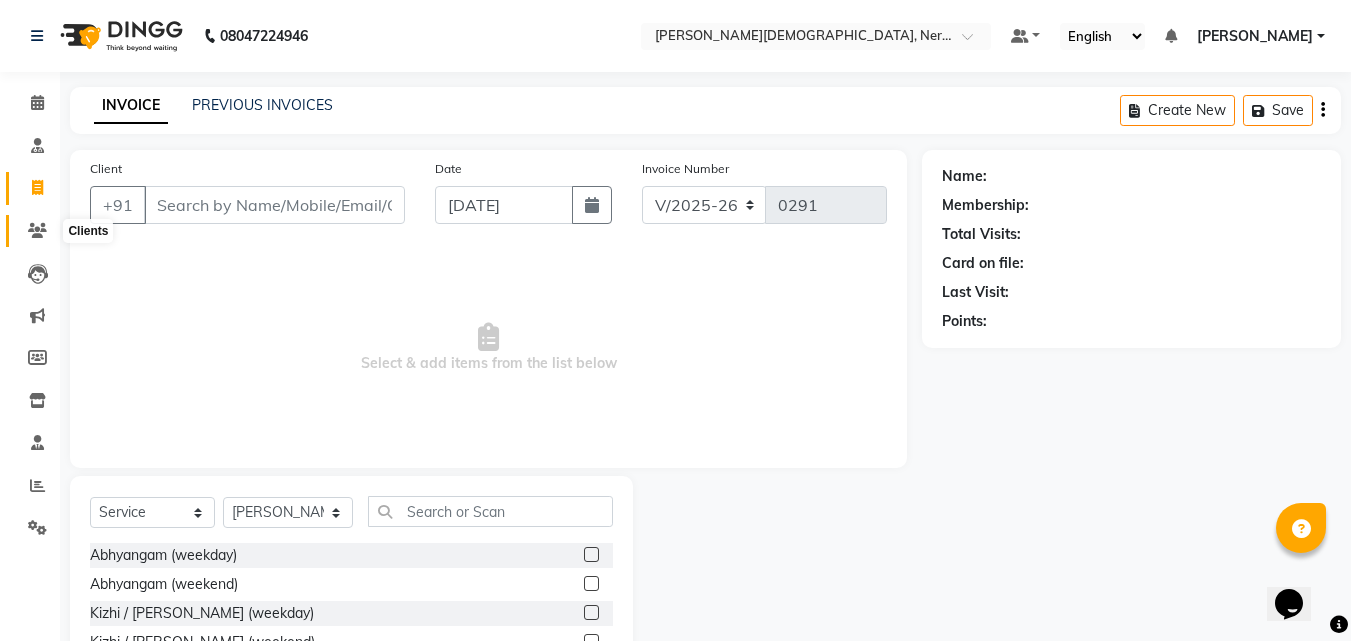 click 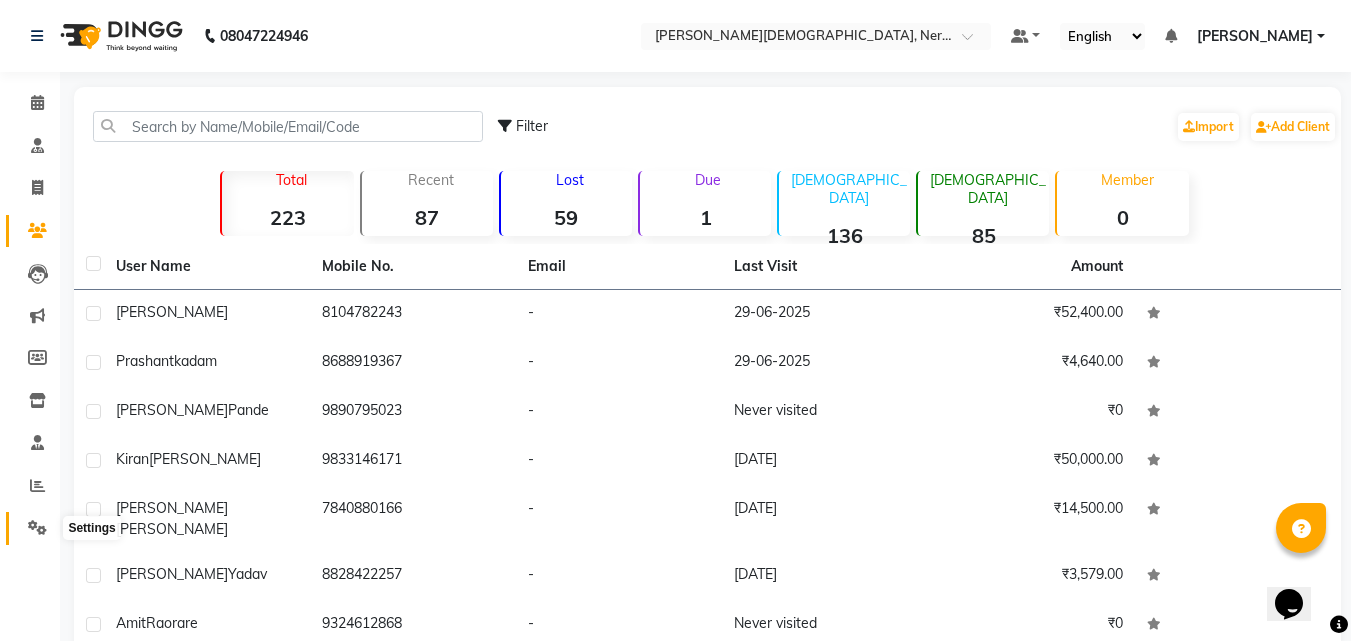 click 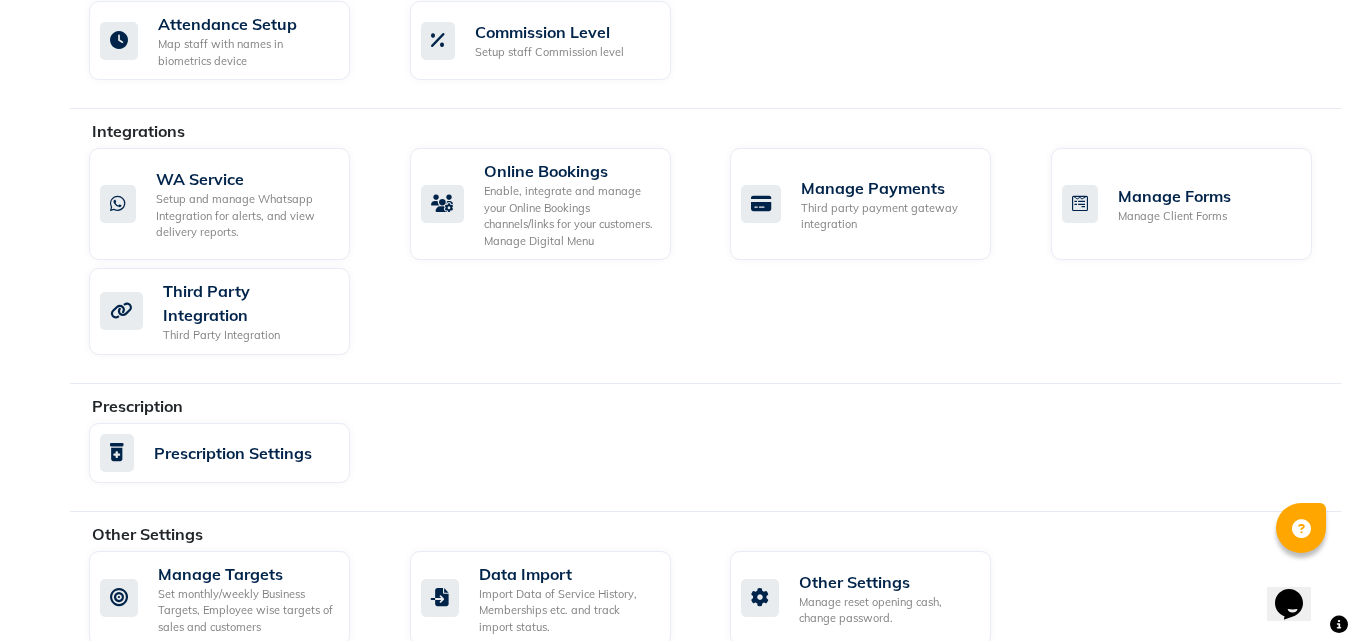 scroll, scrollTop: 1179, scrollLeft: 0, axis: vertical 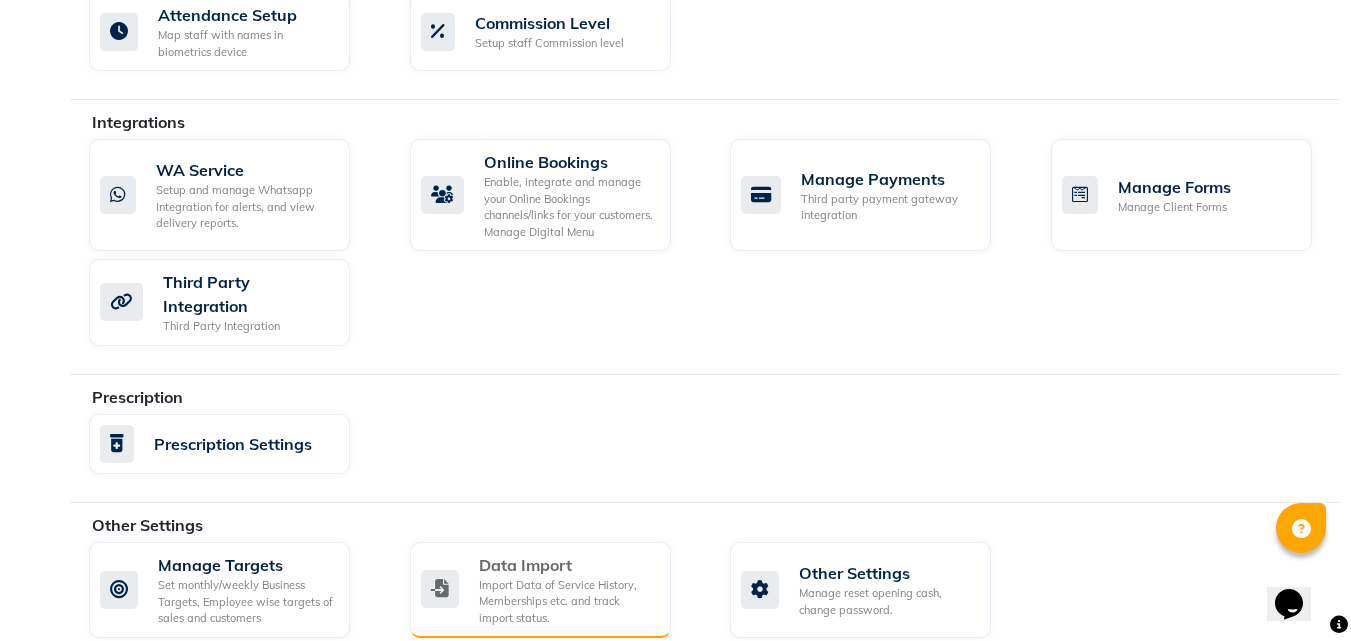 click on "Import Data of Service History, Memberships etc. and track import status." 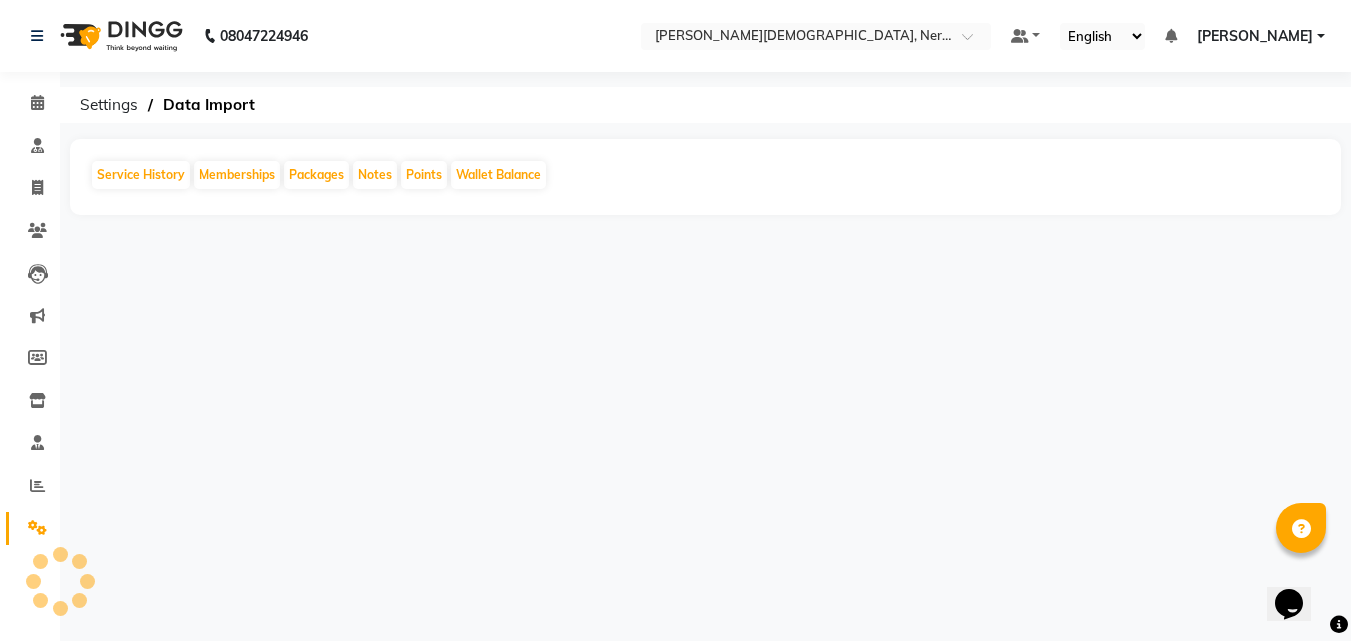 scroll, scrollTop: 0, scrollLeft: 0, axis: both 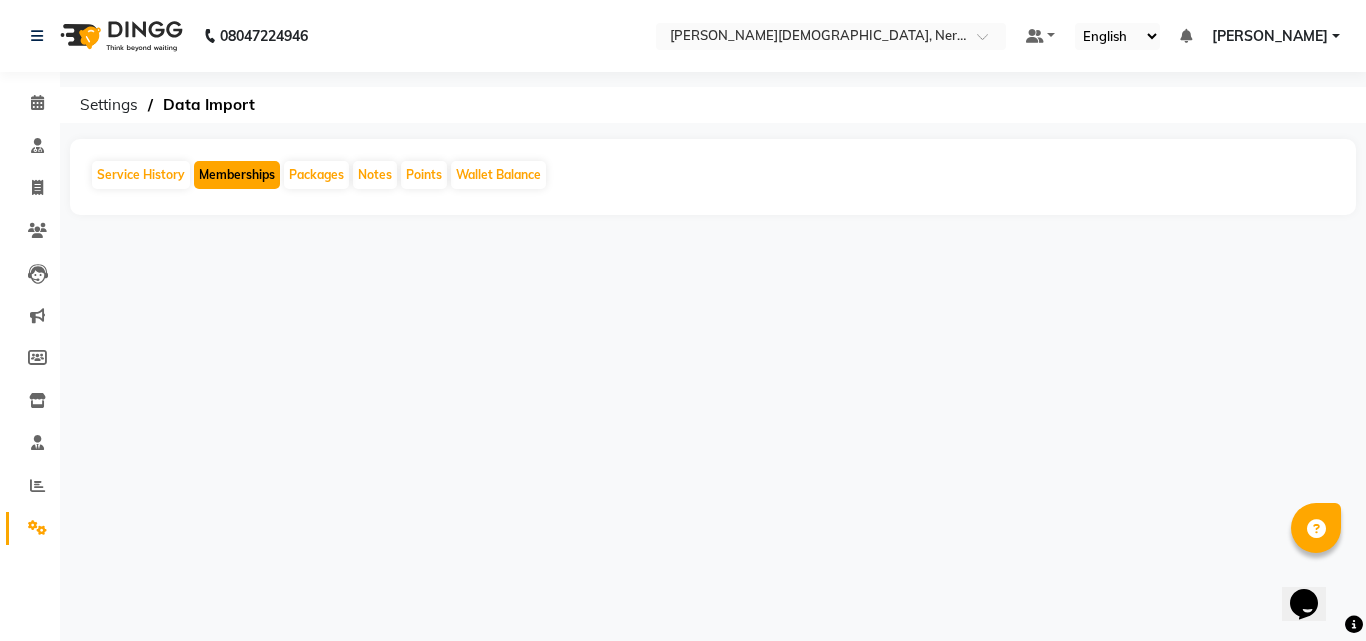 click on "Memberships" 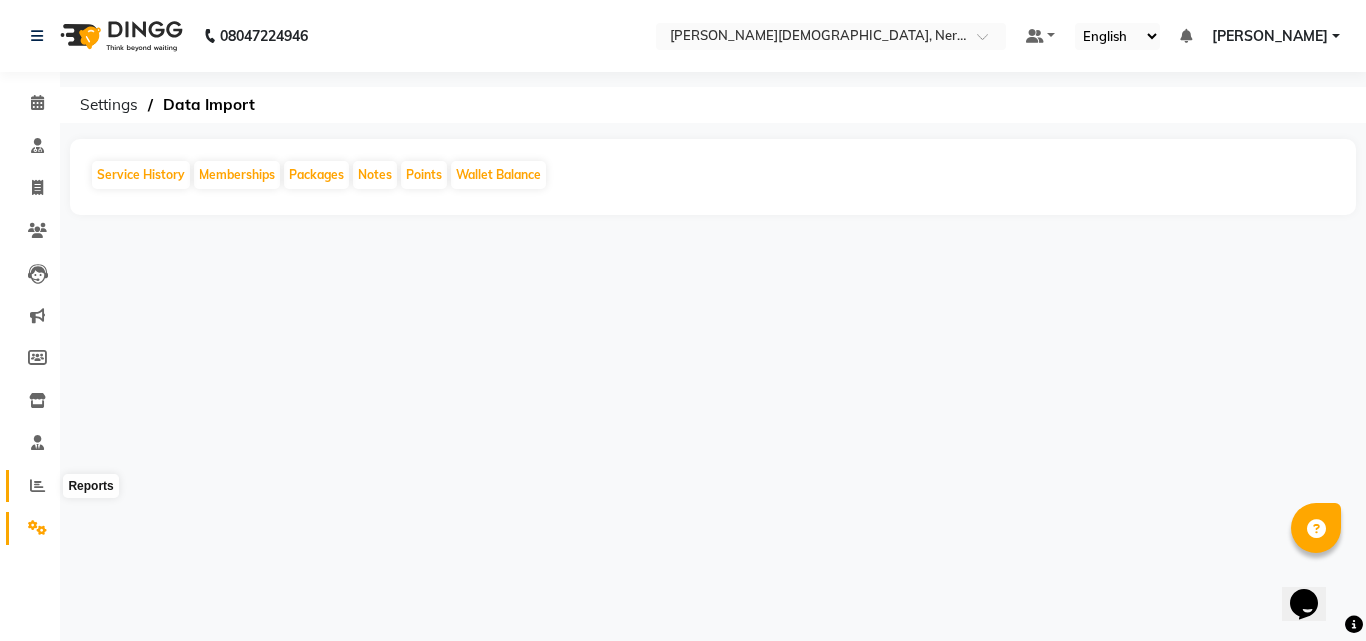 click 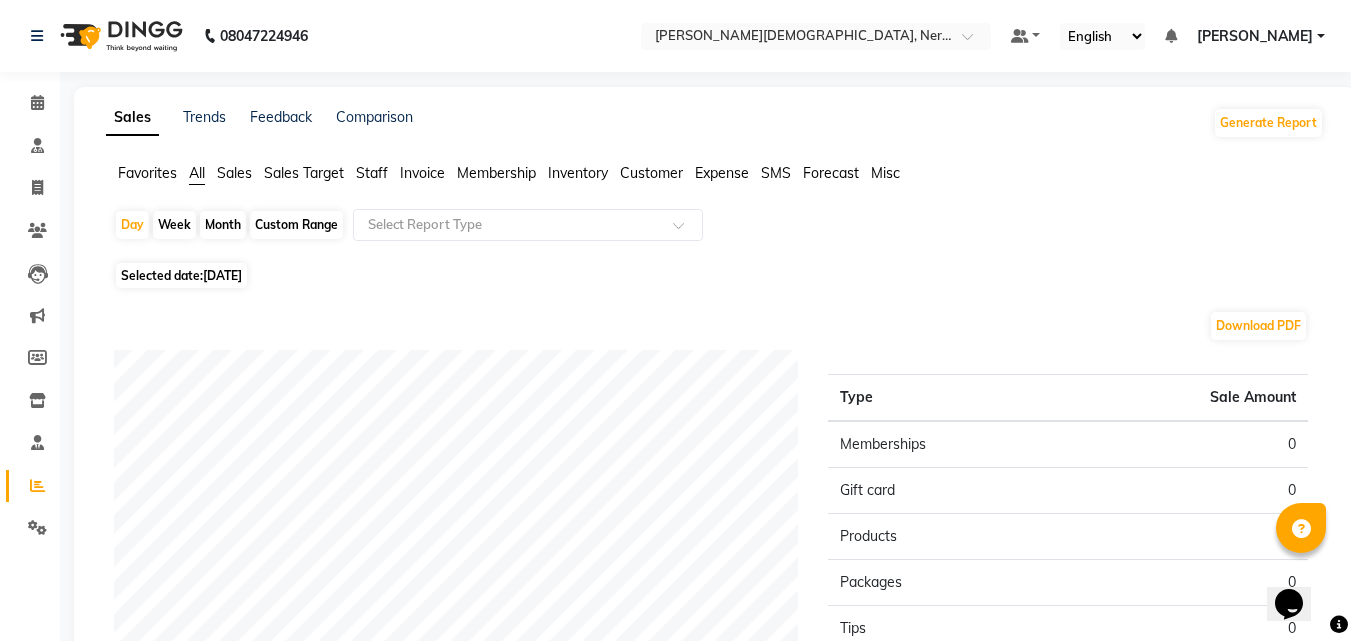 click on "Invoice" 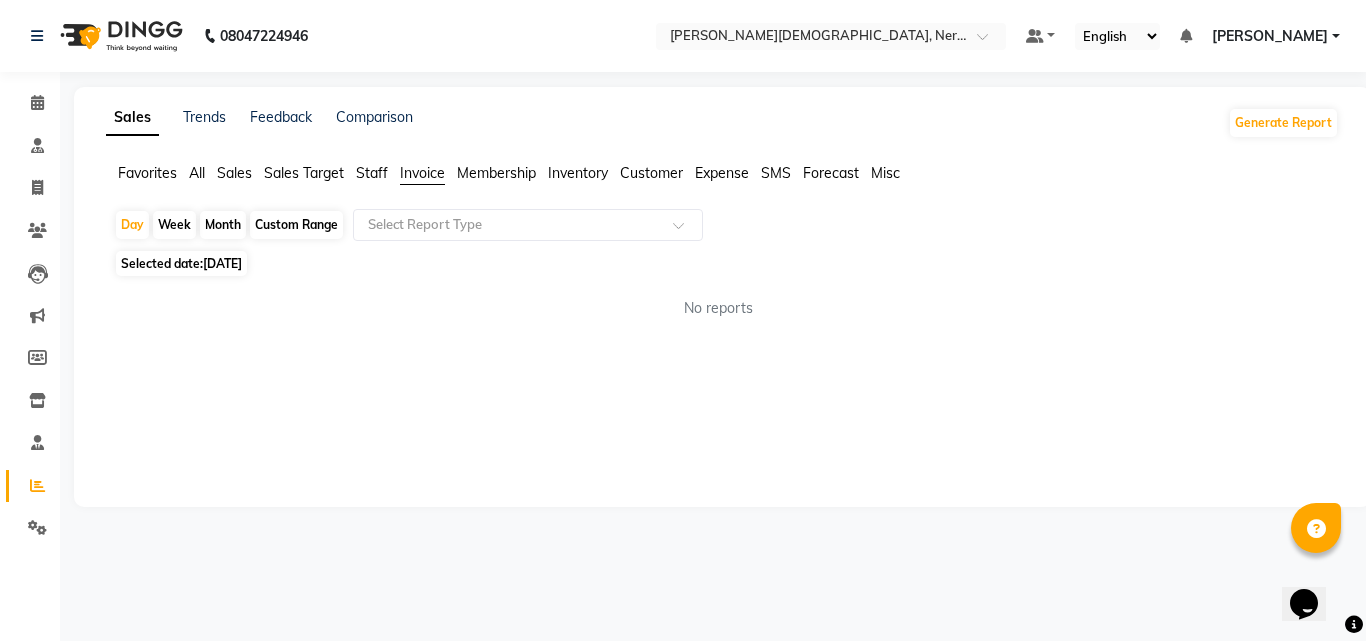click on "Membership" 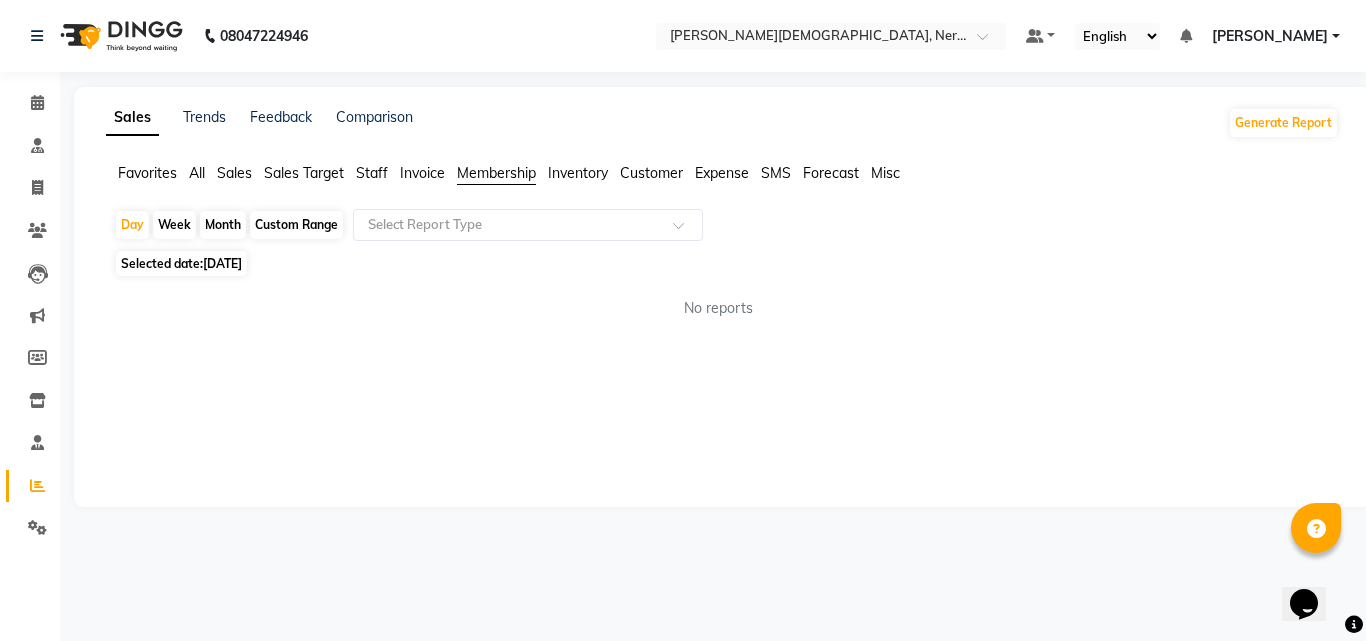 click on "Inventory" 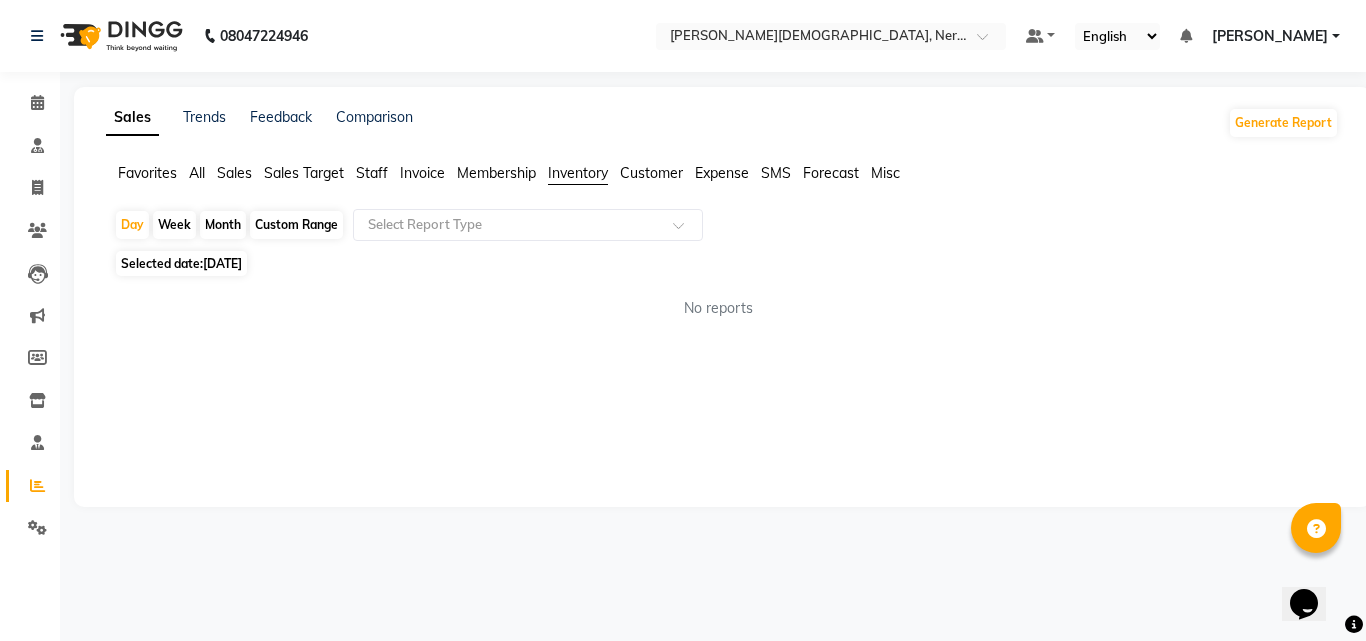 click on "Customer" 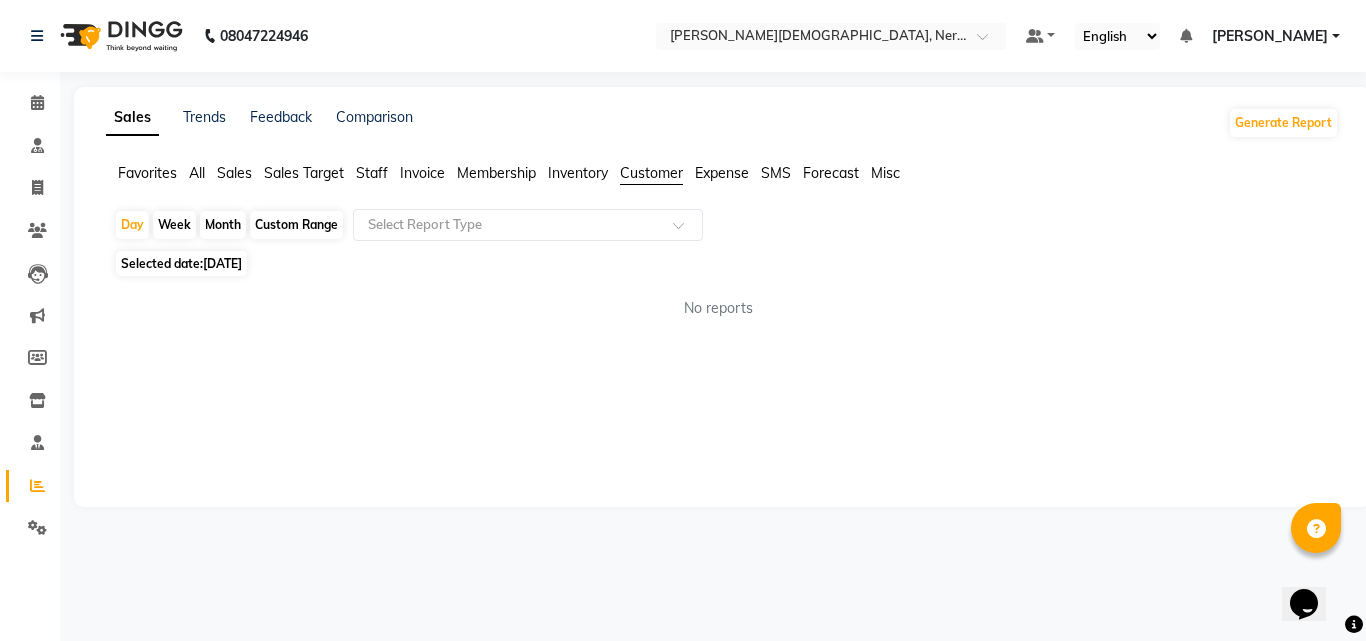 click on "Forecast" 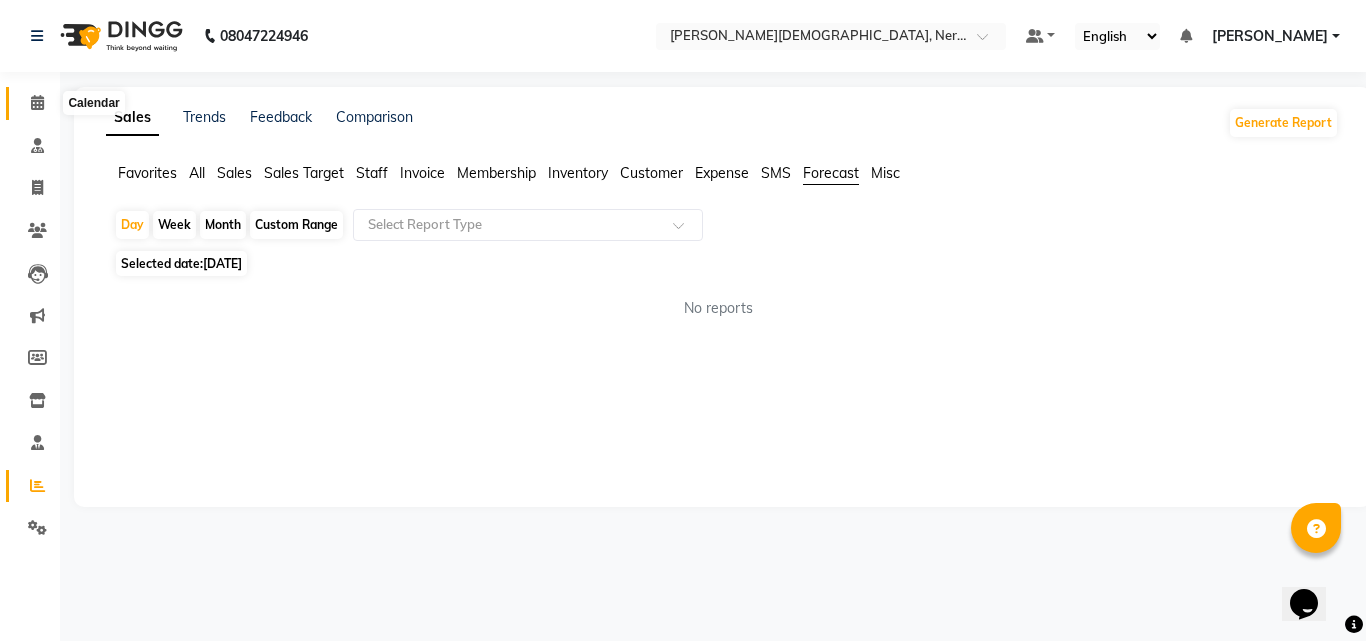 click 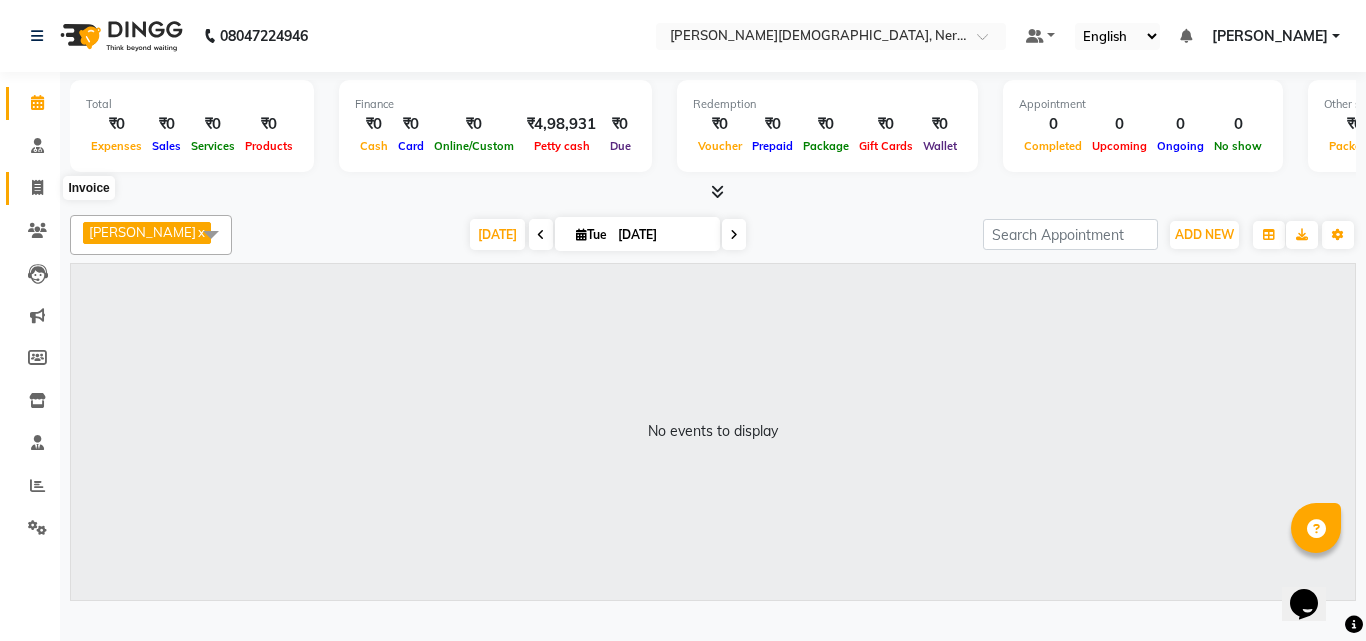 click 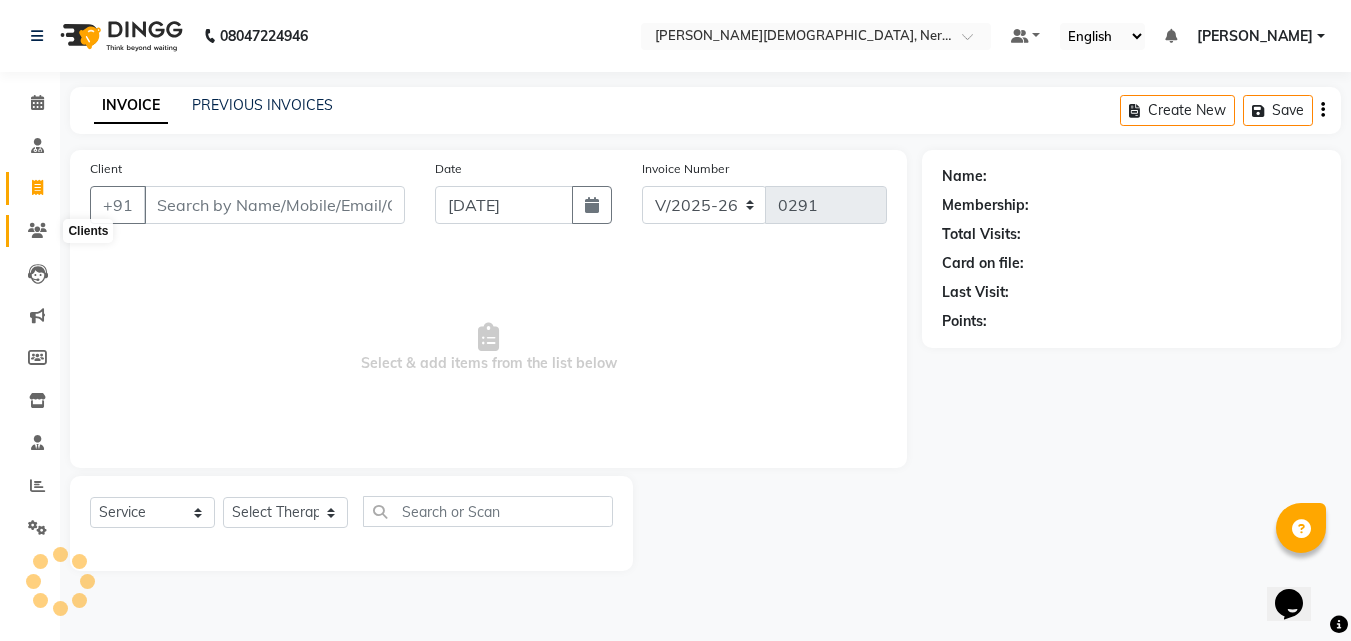 click 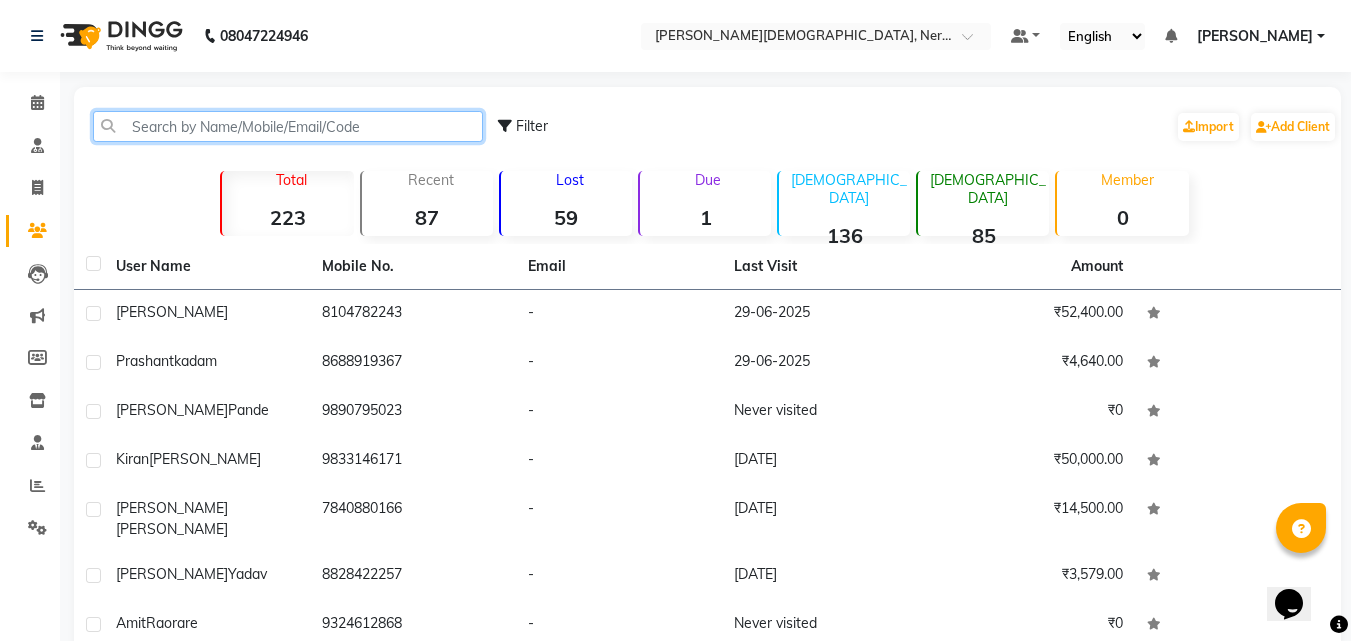 click 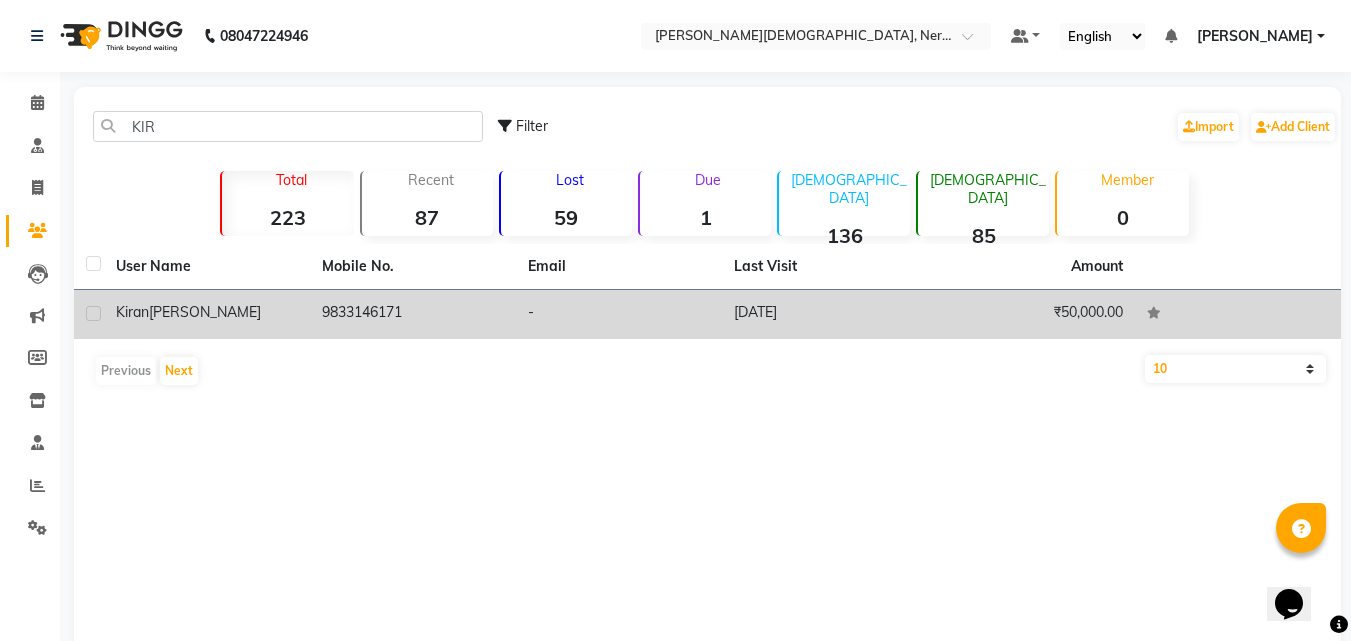 click on "[PERSON_NAME]" 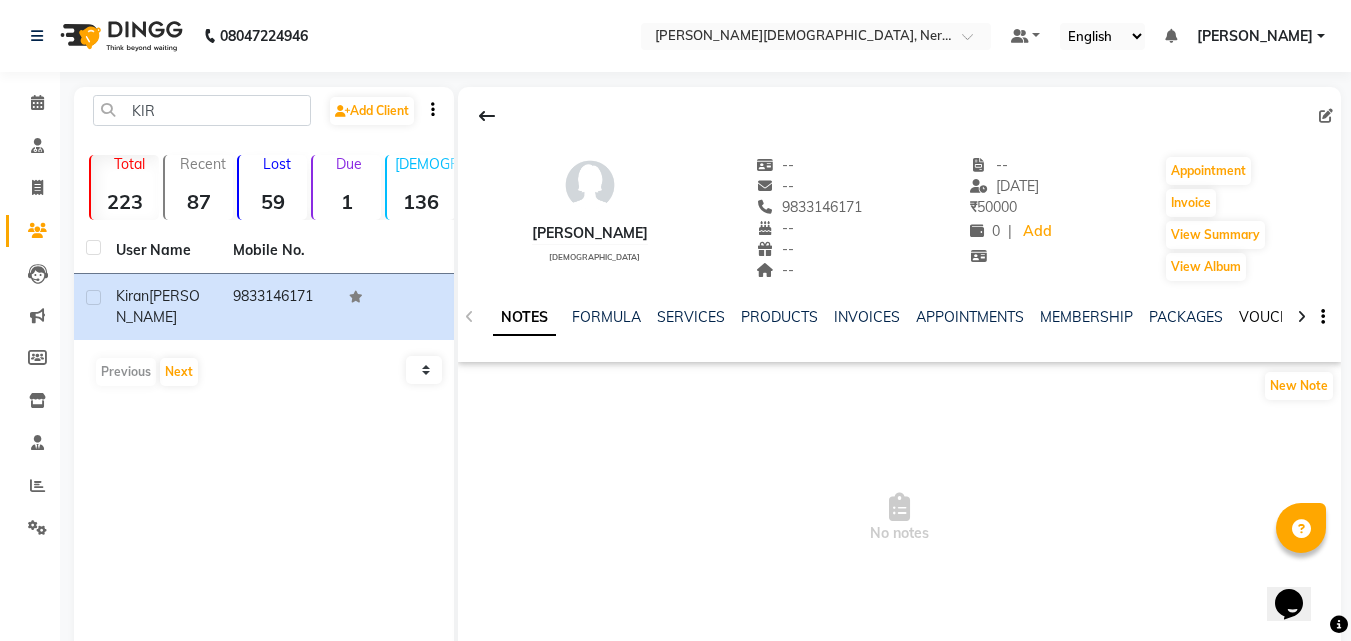 click on "VOUCHERS" 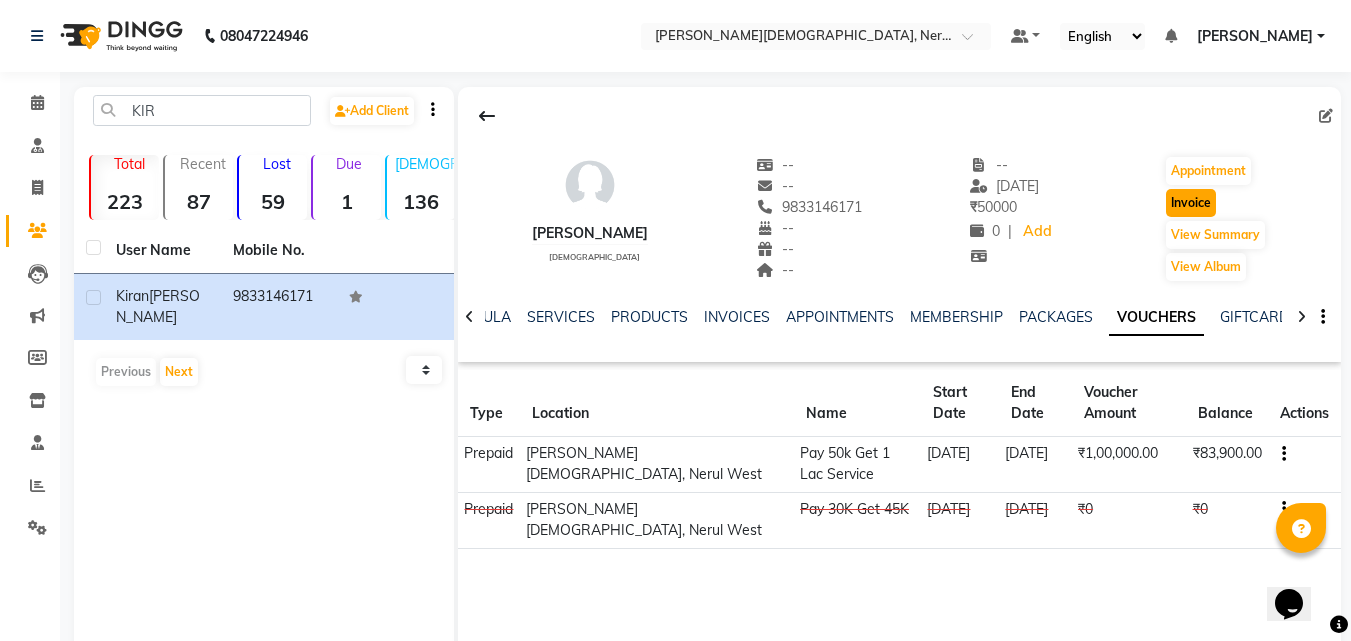 click on "Invoice" 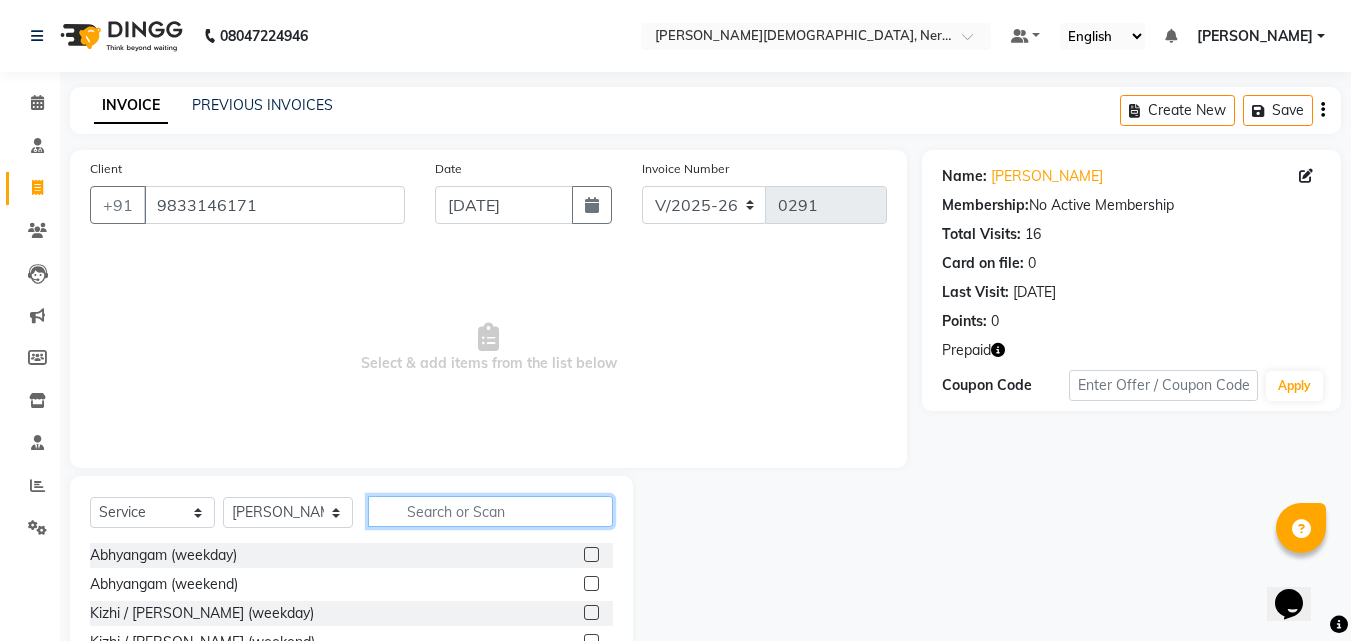 click 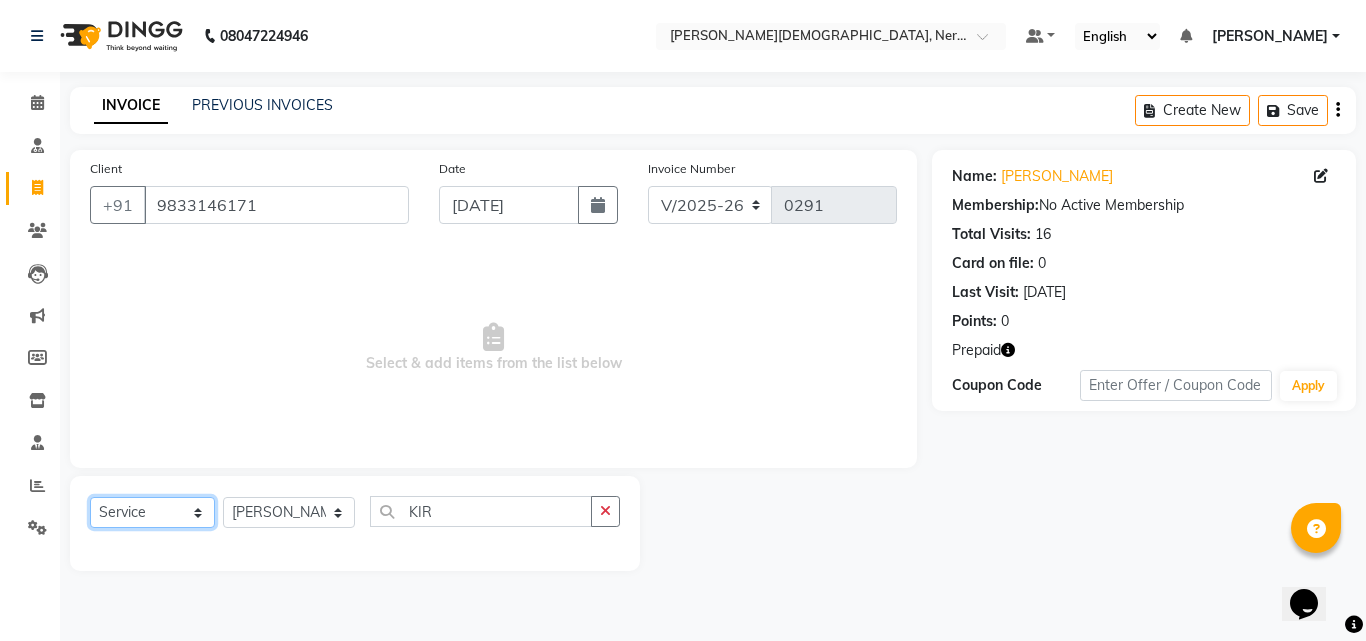 click on "Select  Service  Product  Membership  Package Voucher Prepaid Gift Card" 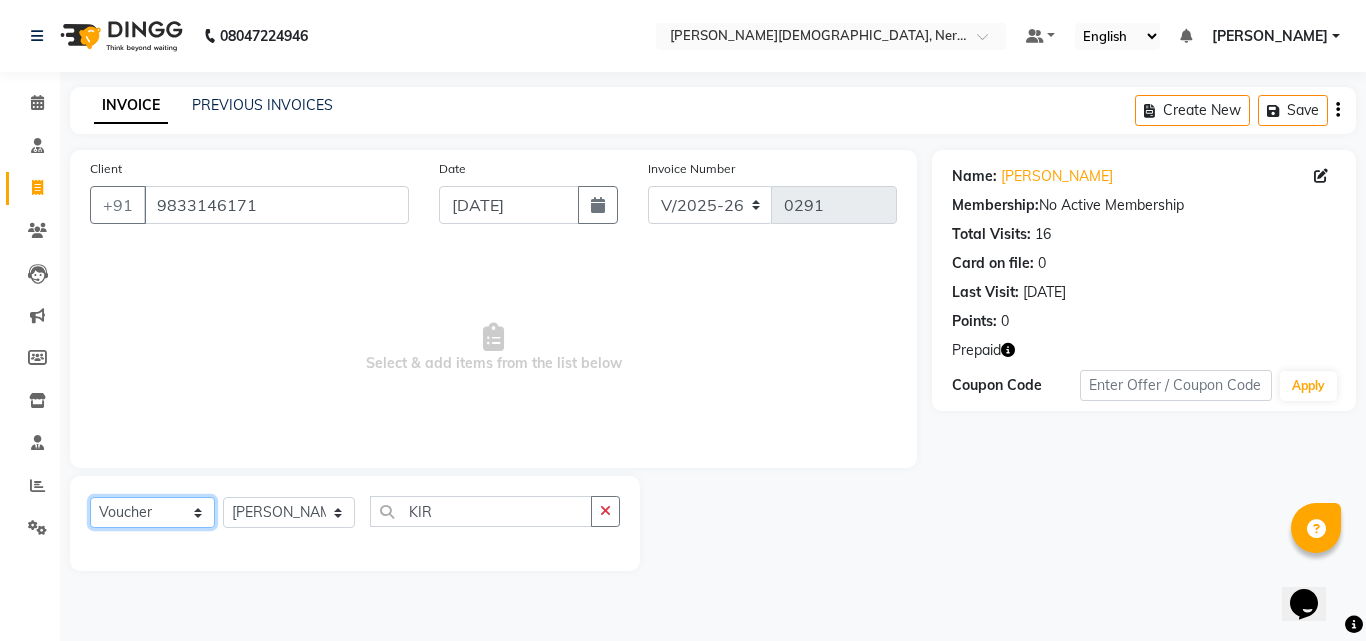click on "Select  Service  Product  Membership  Package Voucher Prepaid Gift Card" 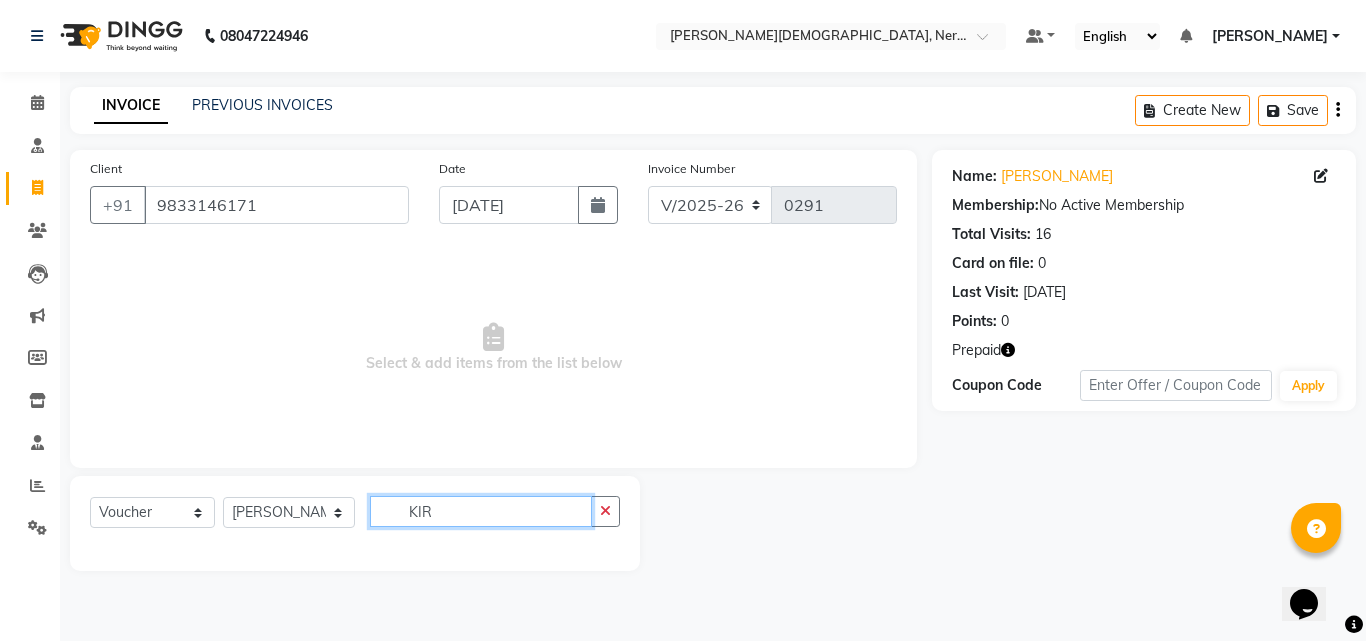 click on "KIR" 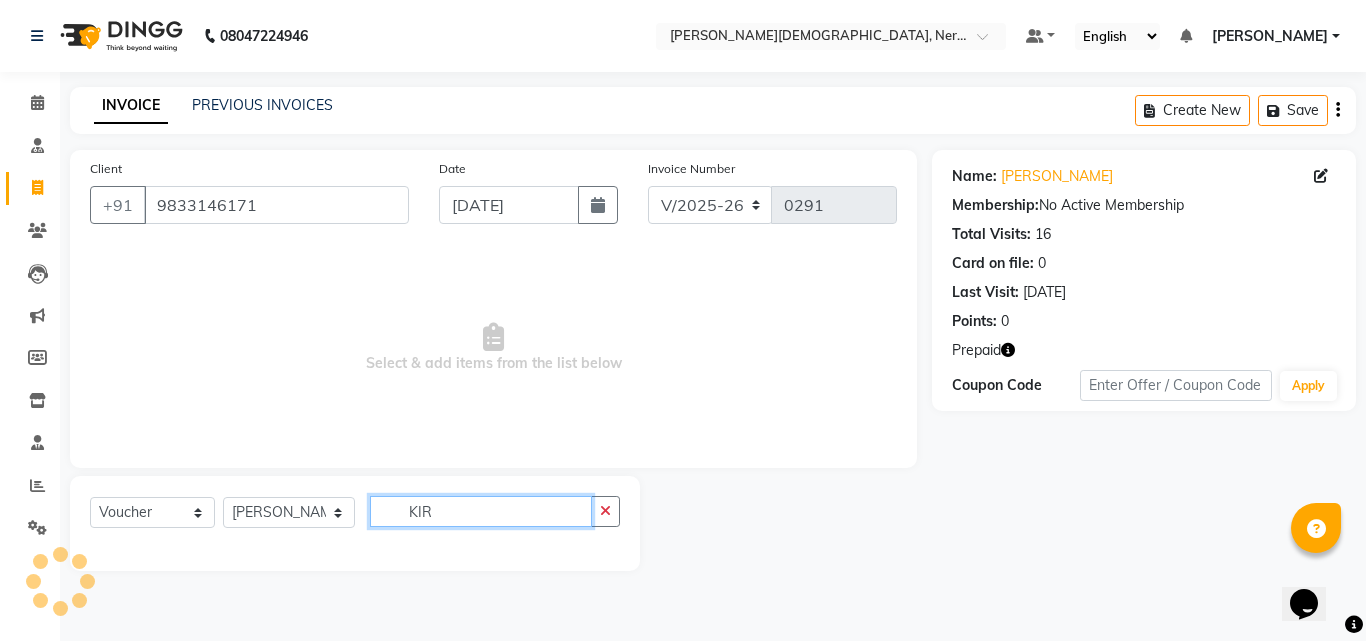drag, startPoint x: 471, startPoint y: 512, endPoint x: 373, endPoint y: 513, distance: 98.005104 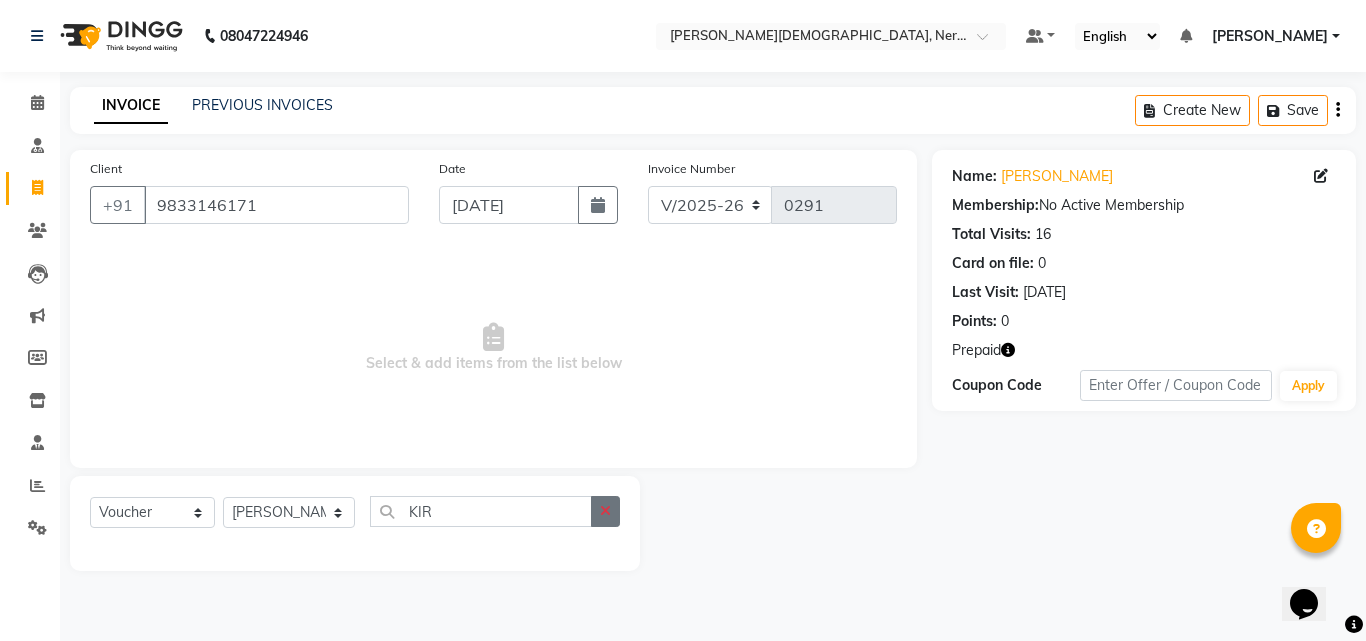 click 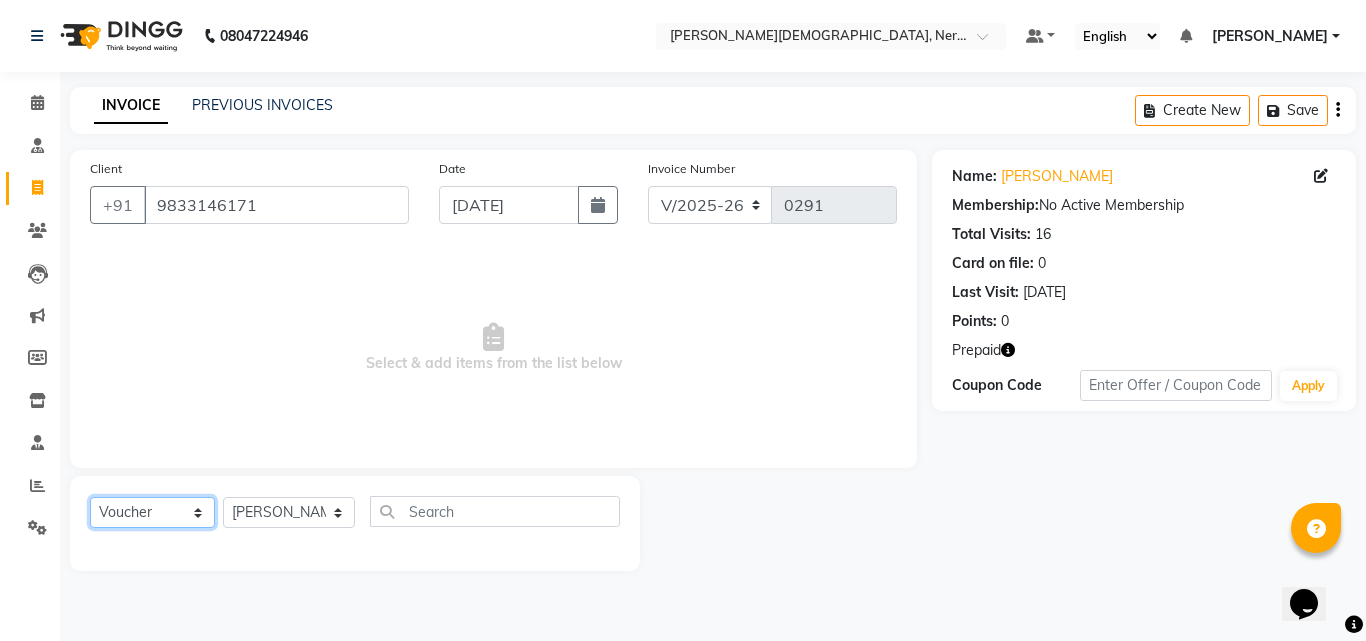 click on "Select  Service  Product  Membership  Package Voucher Prepaid Gift Card" 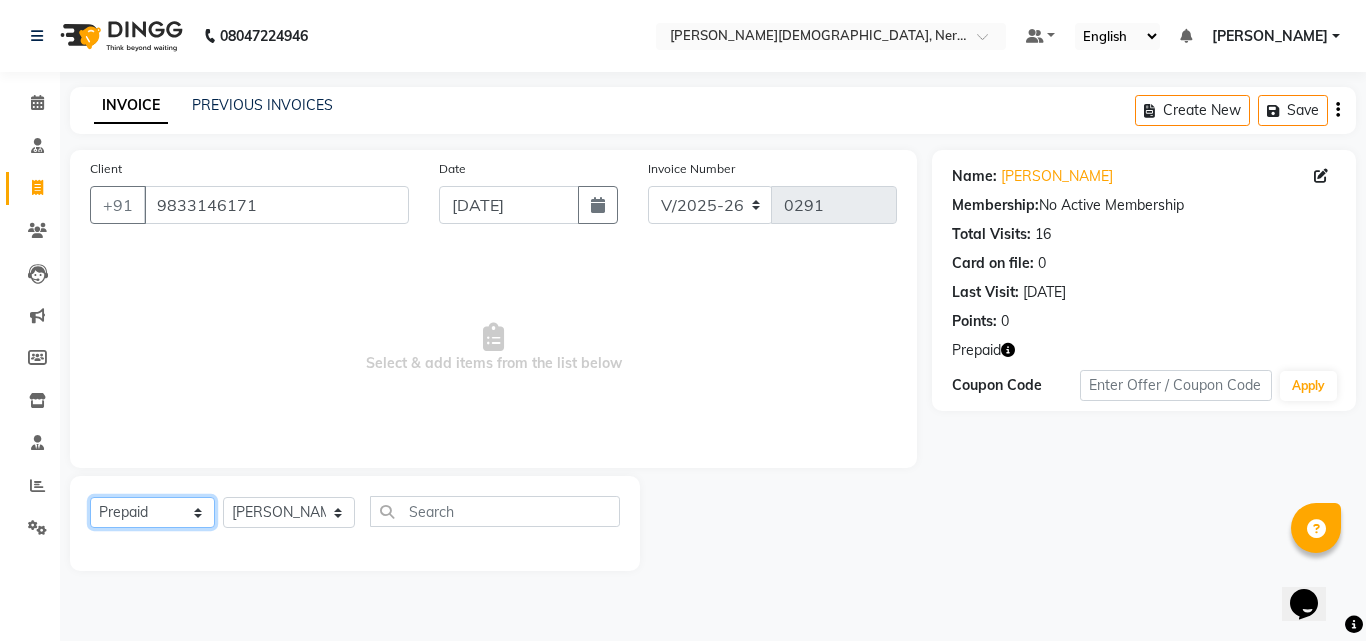 click on "Select  Service  Product  Membership  Package Voucher Prepaid Gift Card" 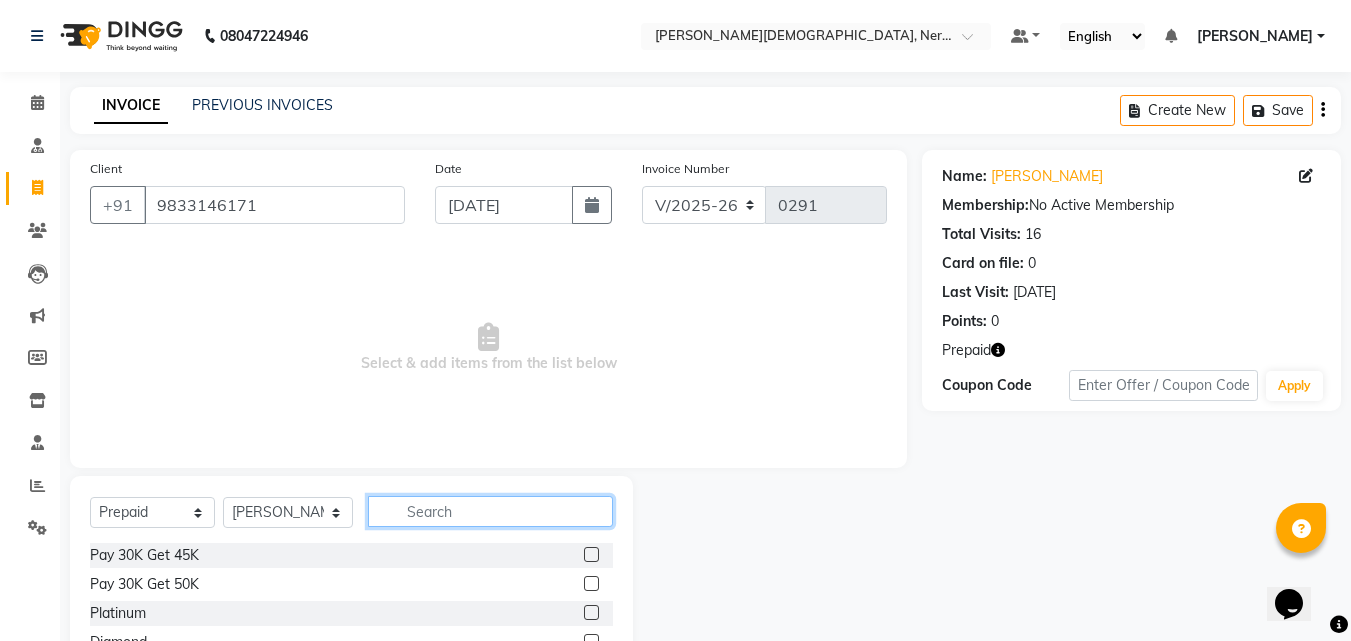 click 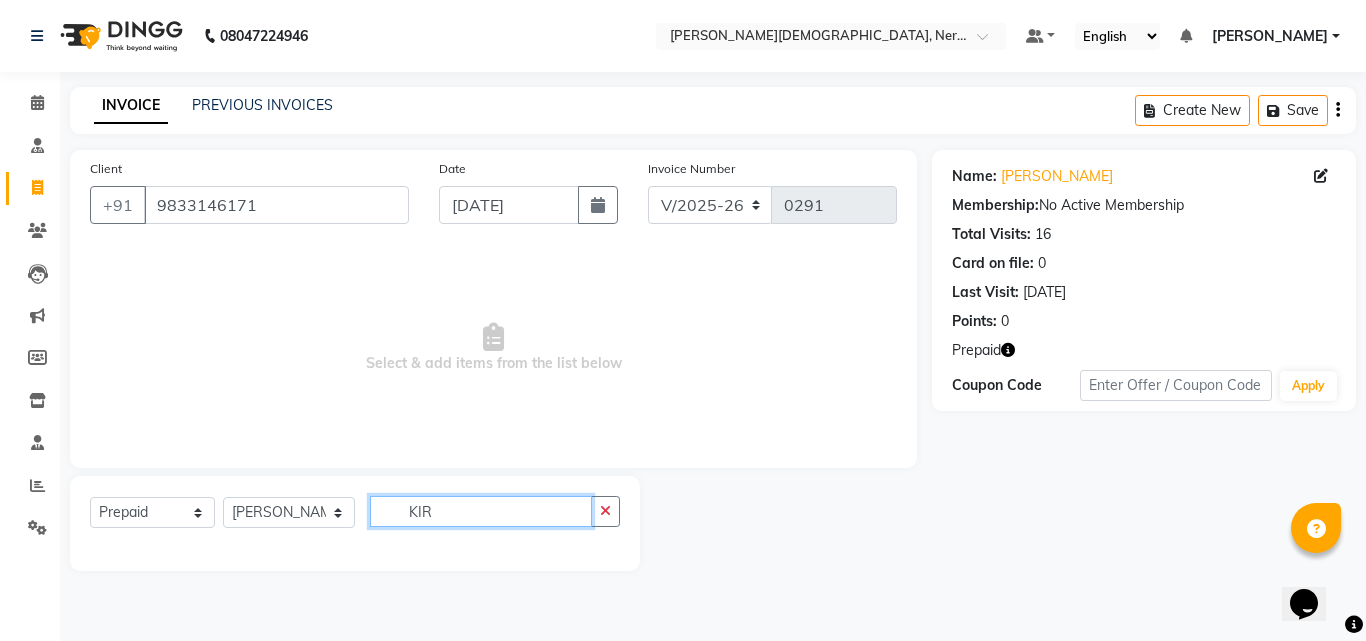 drag, startPoint x: 469, startPoint y: 500, endPoint x: 373, endPoint y: 526, distance: 99.458534 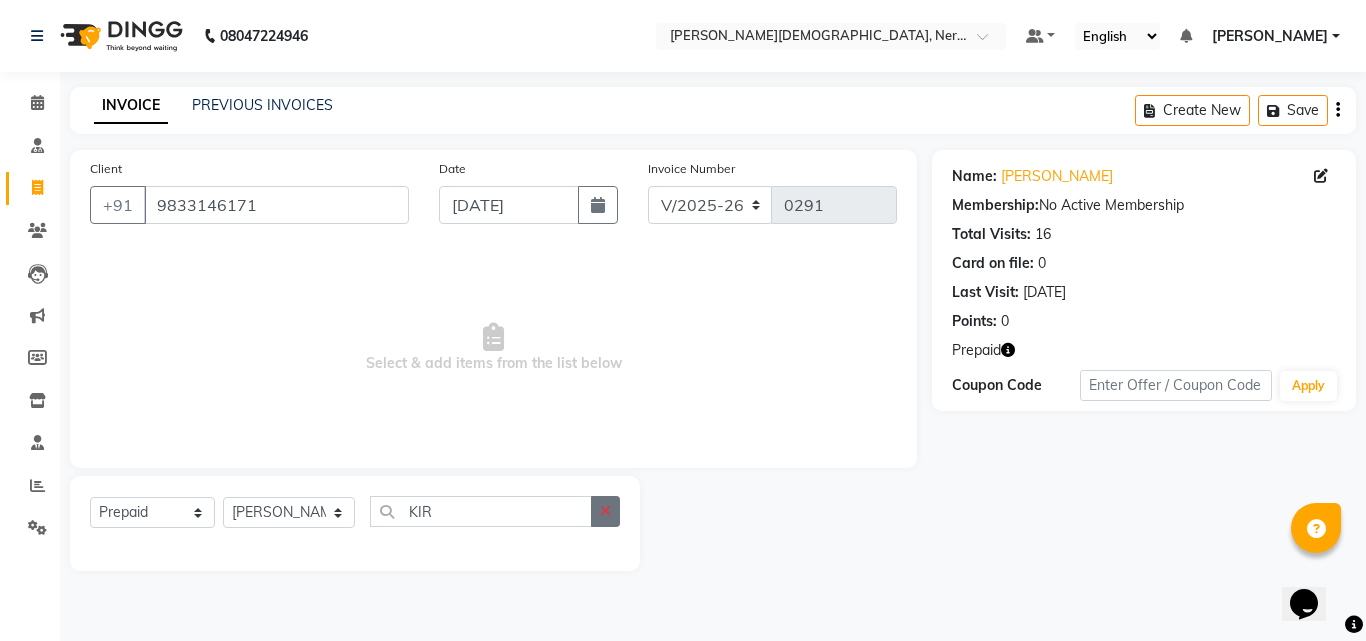 click 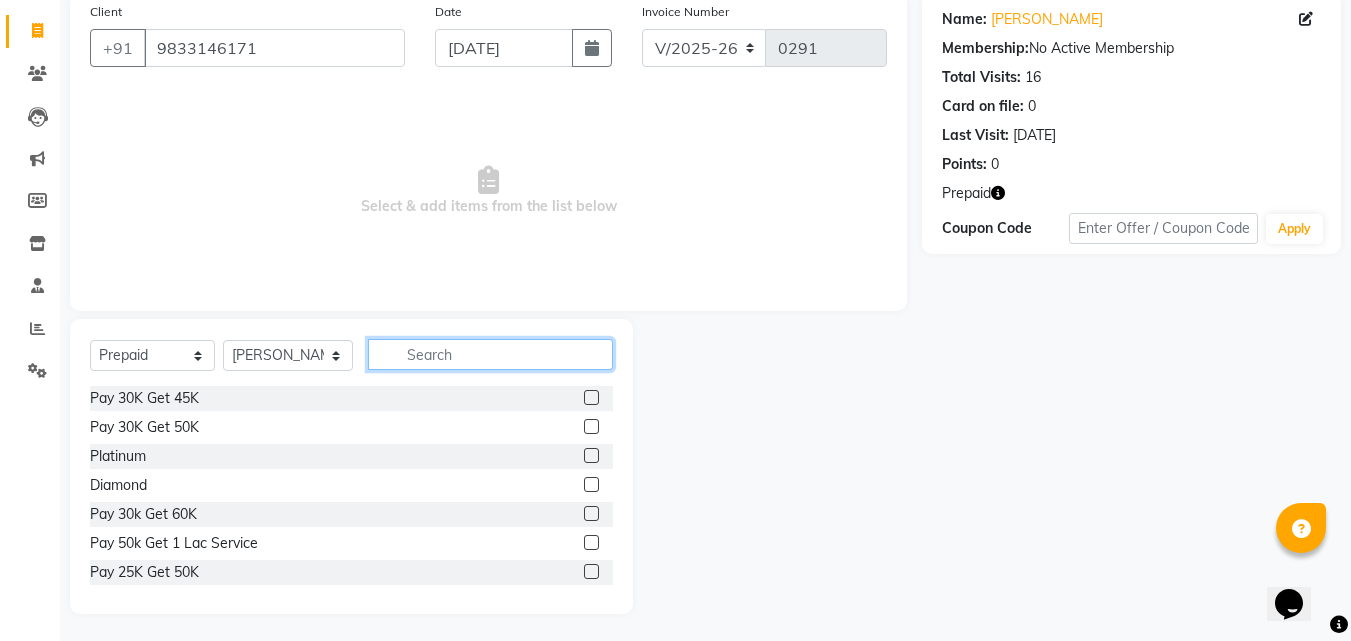 scroll, scrollTop: 160, scrollLeft: 0, axis: vertical 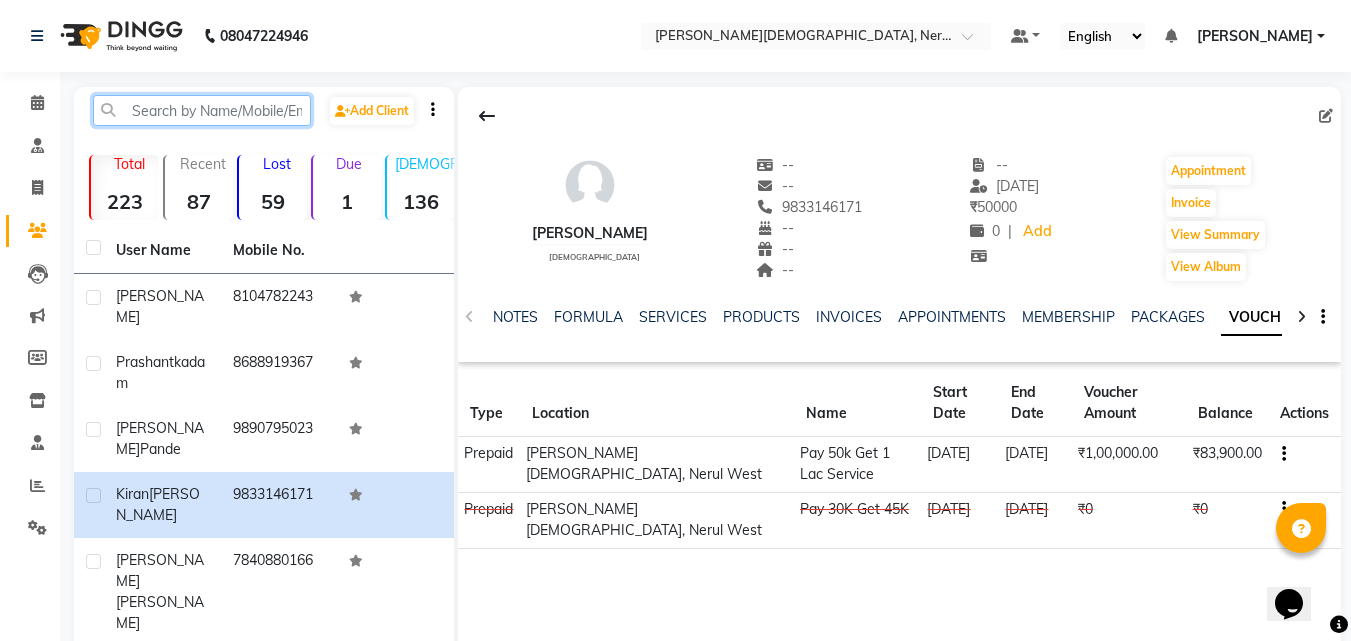 click 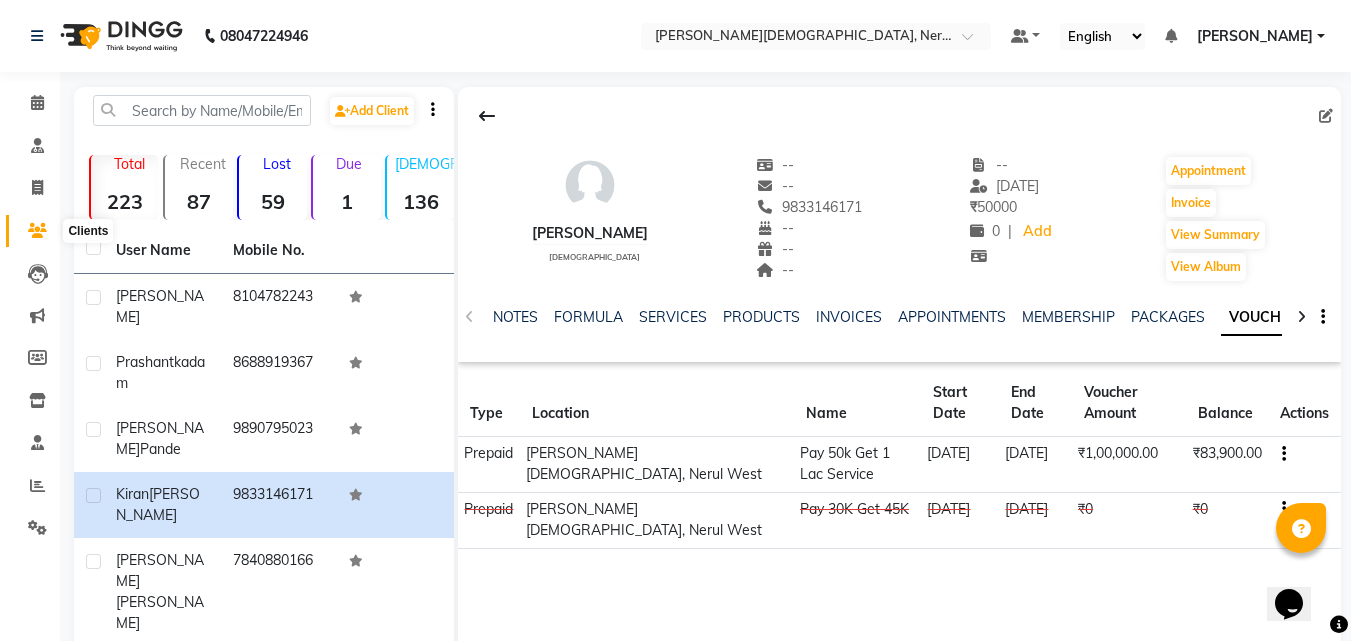 click 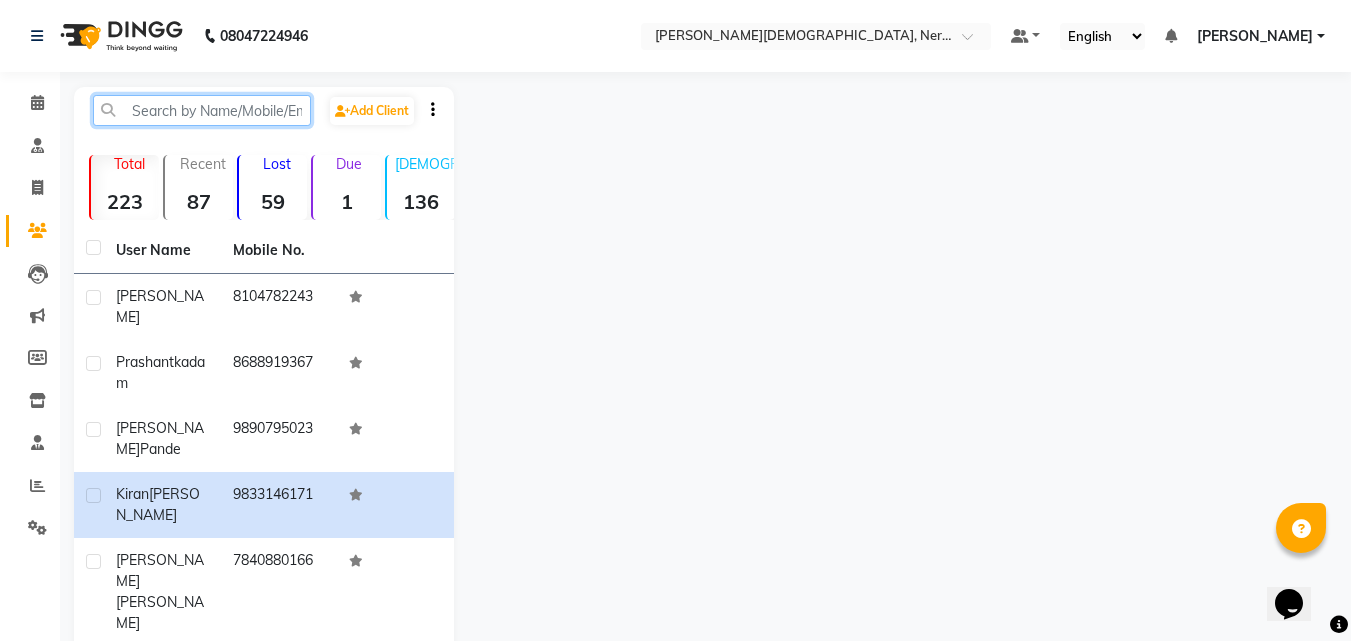 click 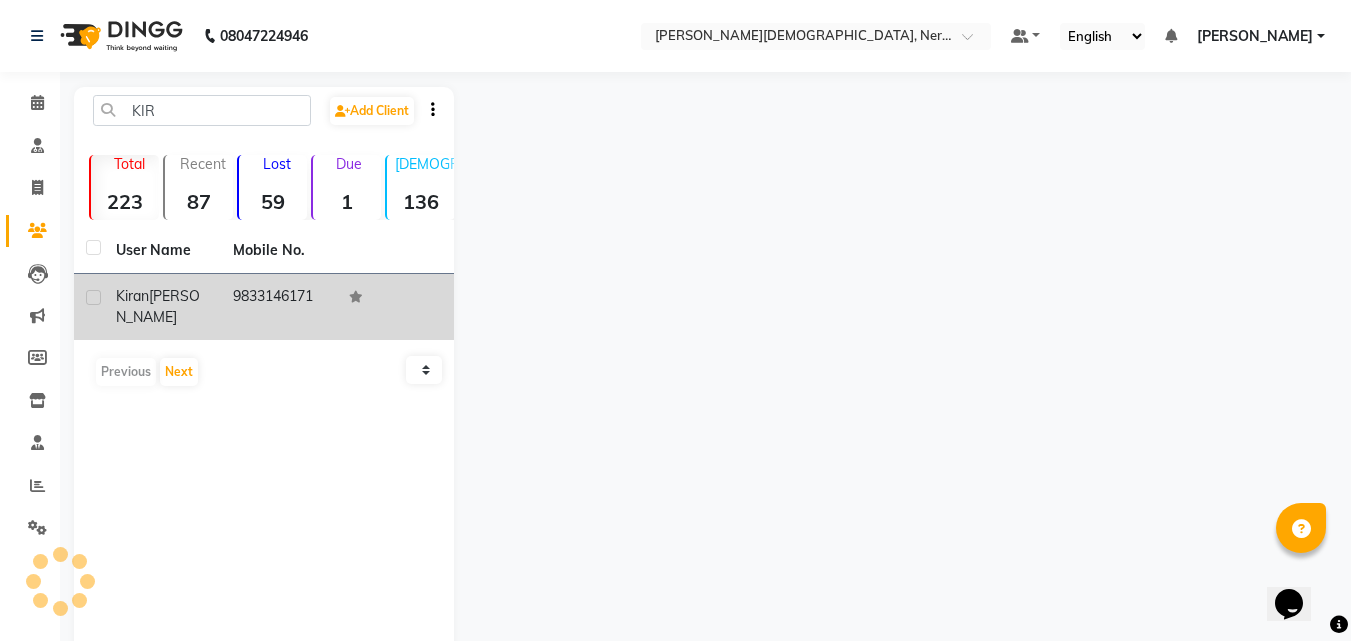 click on "[PERSON_NAME]" 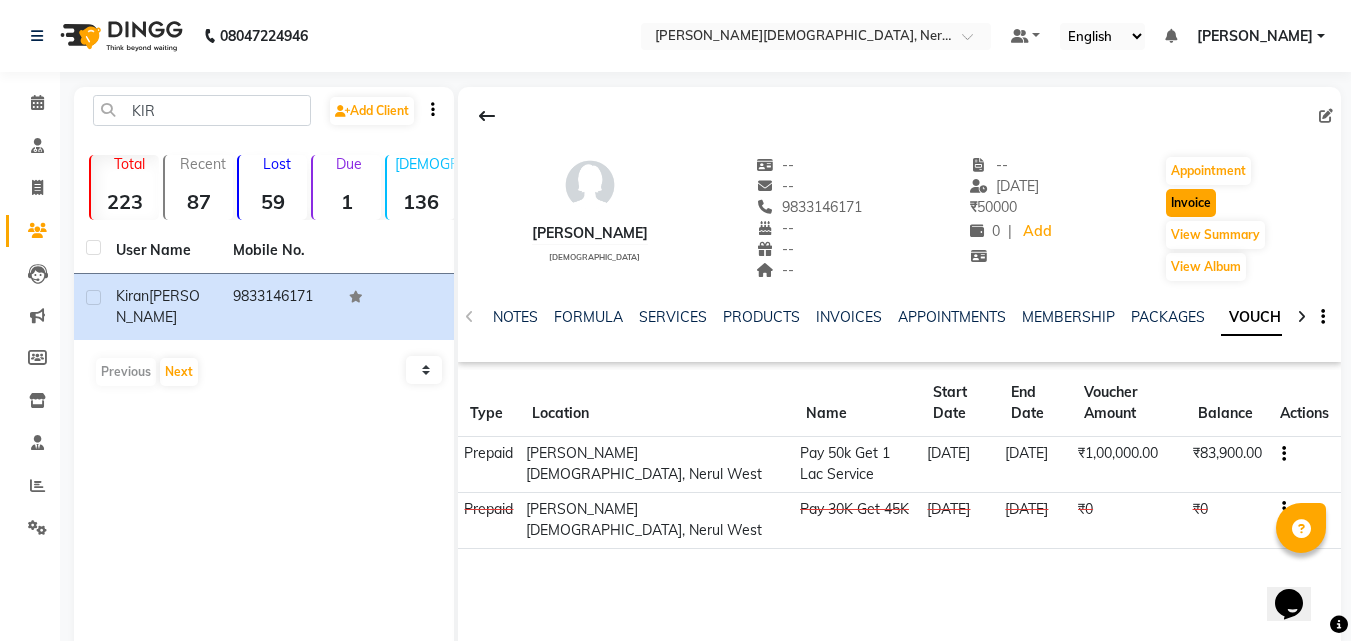 click on "Invoice" 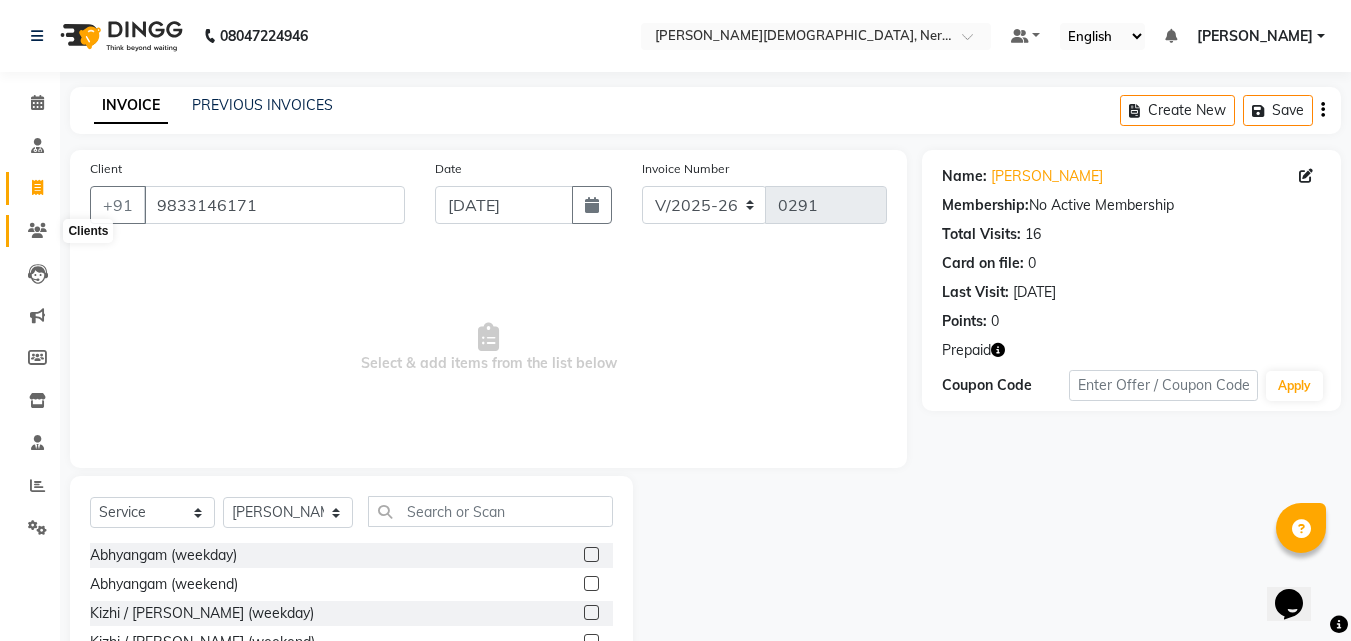 click 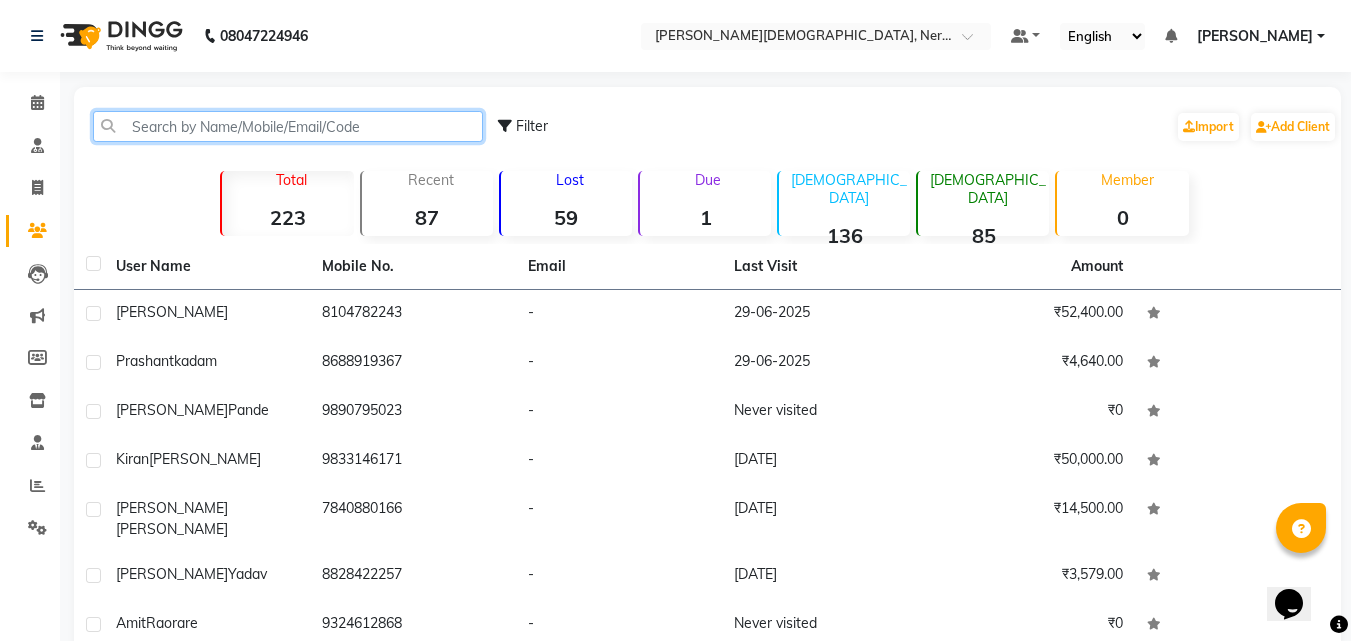 click 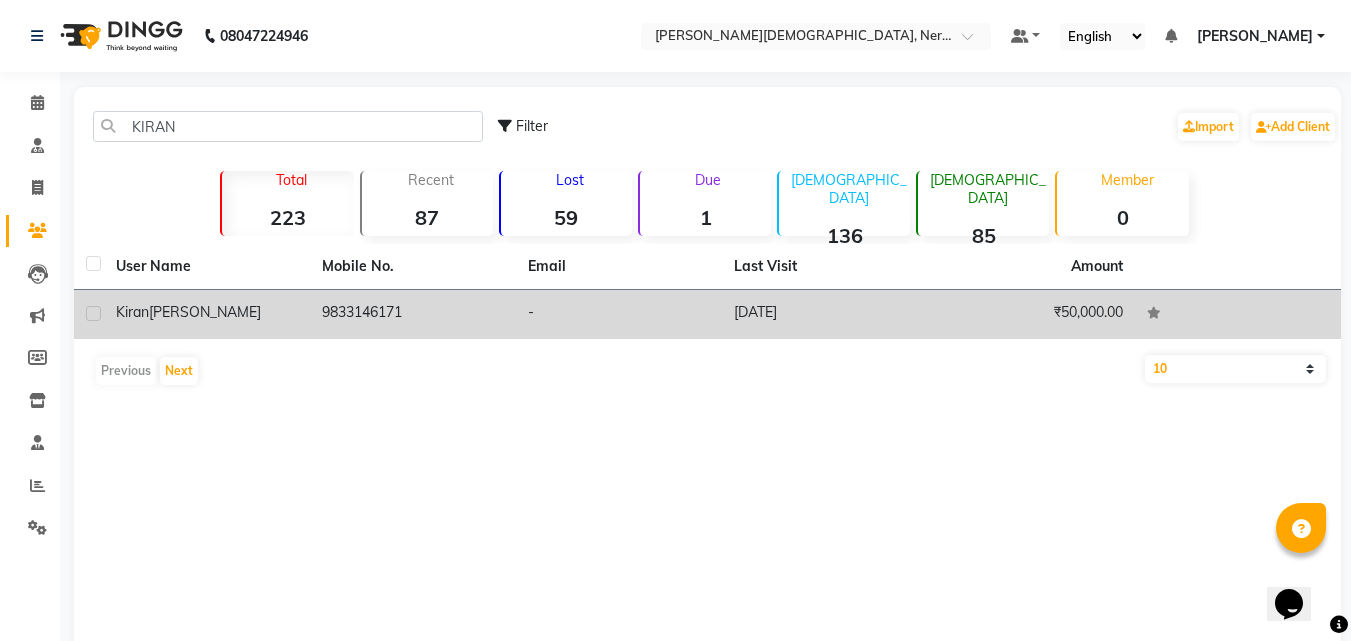 click on "[PERSON_NAME]" 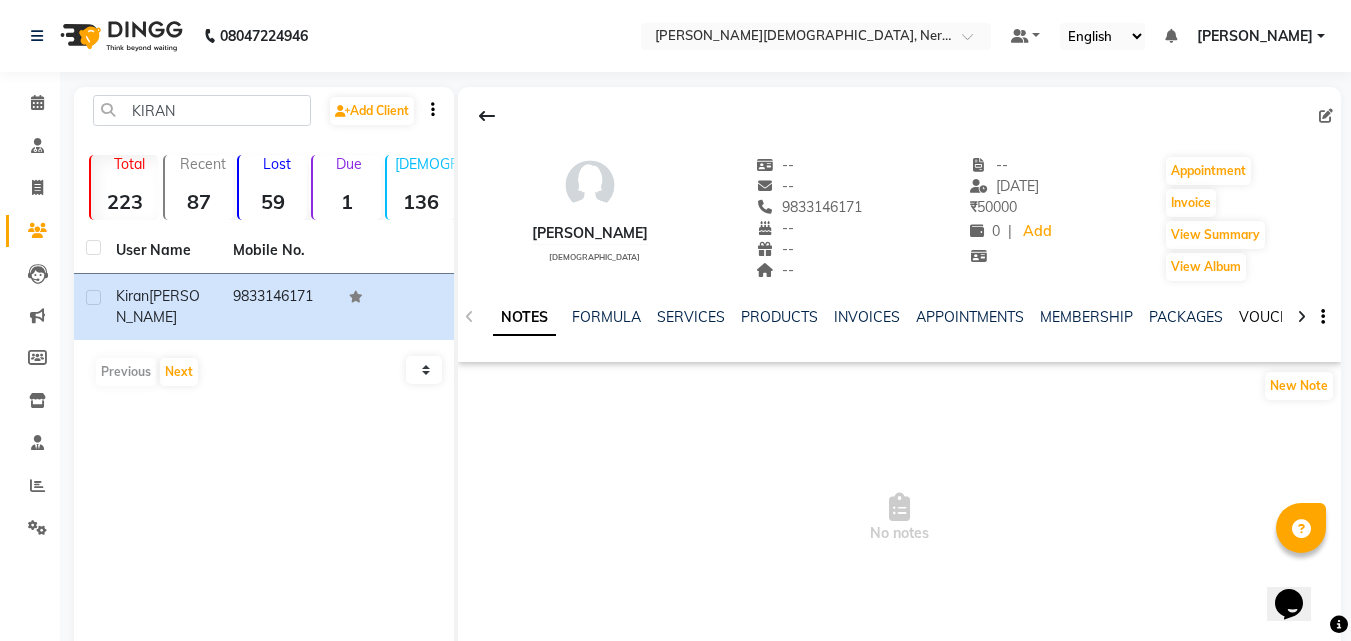 click on "VOUCHERS" 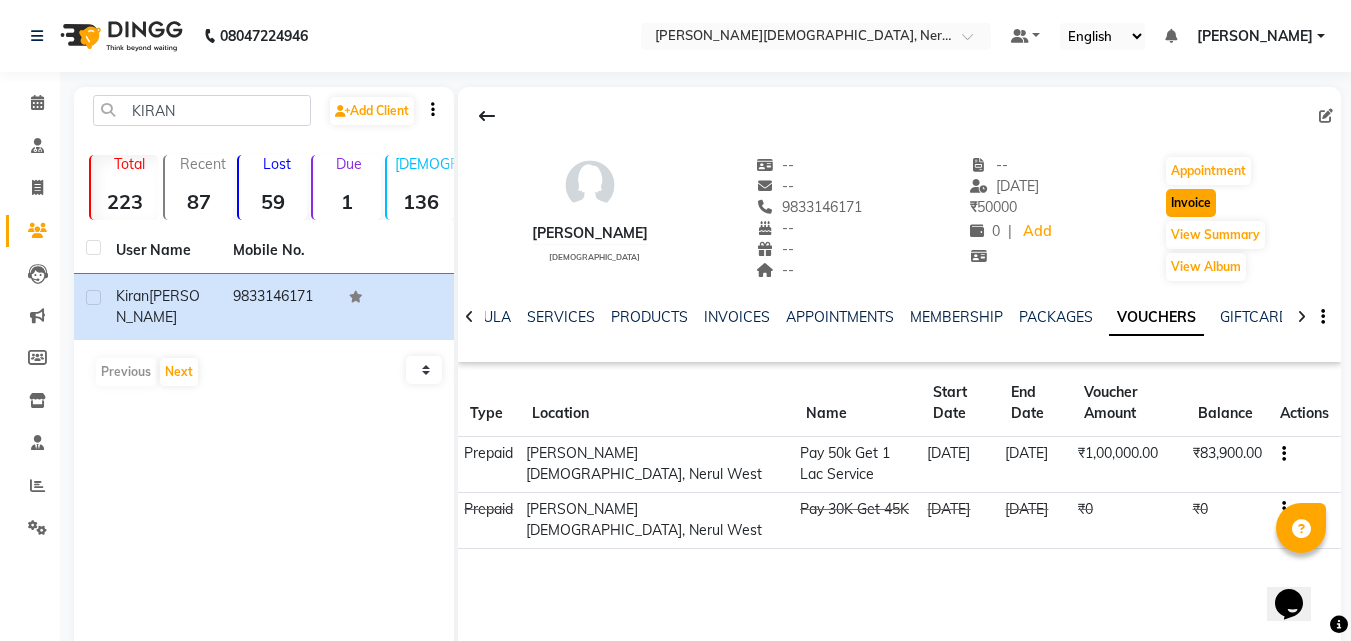 click on "Invoice" 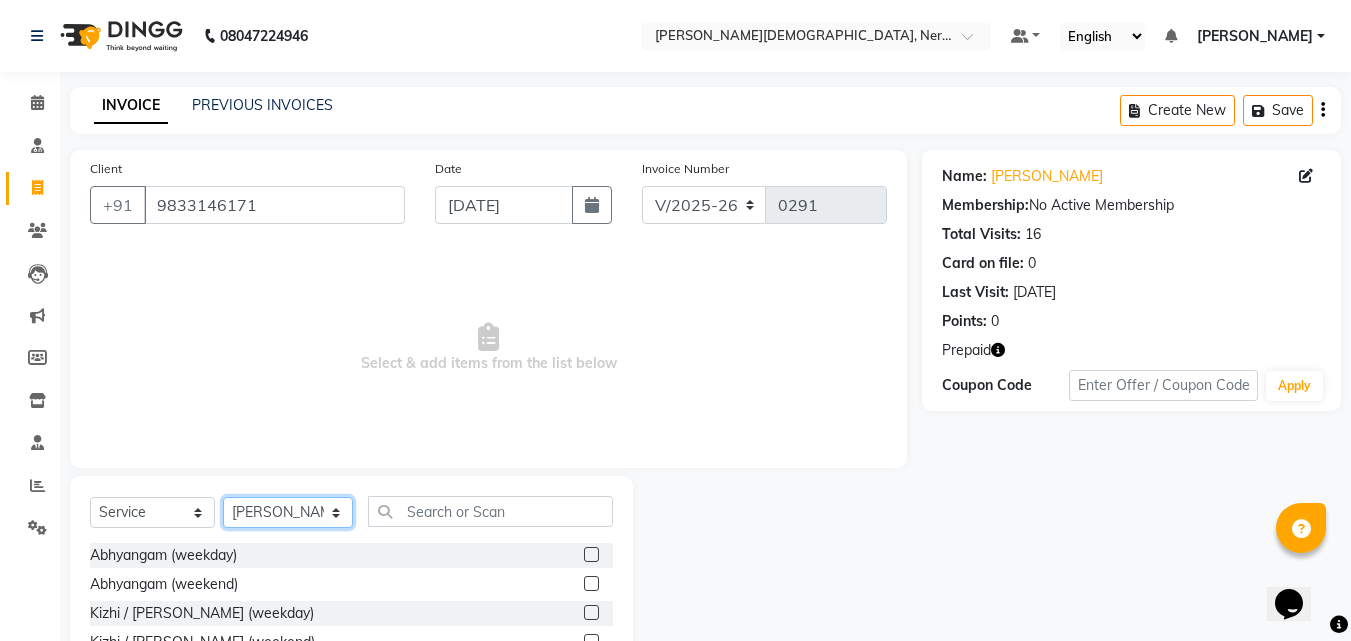 click on "Select Therapist [PERSON_NAME] [PERSON_NAME] [PERSON_NAME] Bibina [PERSON_NAME] [PERSON_NAME] Dr. [PERSON_NAME] [PERSON_NAME] Dr. [PERSON_NAME] Dr. [PERSON_NAME] [PERSON_NAME] [PERSON_NAME] [PERSON_NAME] [PERSON_NAME] Pooja [PERSON_NAME] Mishra [PERSON_NAME] [PERSON_NAME] G [PERSON_NAME] K M [PERSON_NAME] K [PERSON_NAME] Suddheesh K K [PERSON_NAME] [PERSON_NAME] Swati [PERSON_NAME] [PERSON_NAME] Vidya [PERSON_NAME] [PERSON_NAME]" 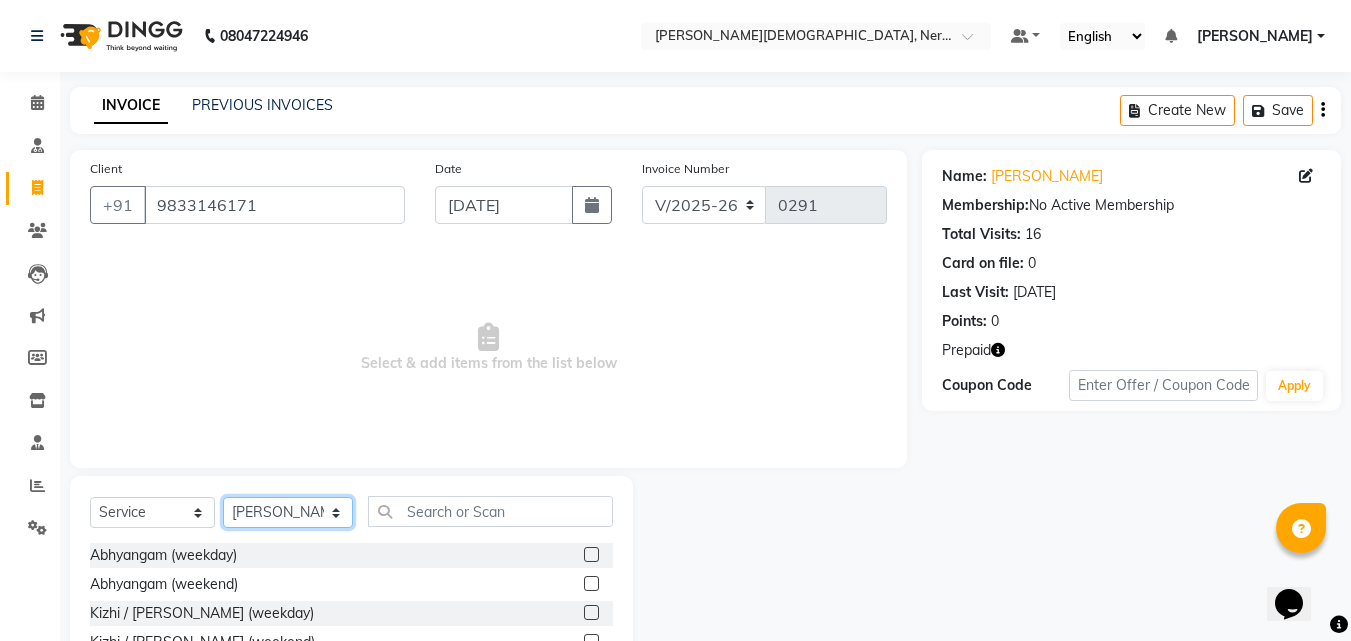 click on "Select Therapist [PERSON_NAME] [PERSON_NAME] [PERSON_NAME] Bibina [PERSON_NAME] [PERSON_NAME] Dr. [PERSON_NAME] [PERSON_NAME] Dr. [PERSON_NAME] Dr. [PERSON_NAME] [PERSON_NAME] [PERSON_NAME] [PERSON_NAME] [PERSON_NAME] Pooja [PERSON_NAME] Mishra [PERSON_NAME] [PERSON_NAME] G [PERSON_NAME] K M [PERSON_NAME] K [PERSON_NAME] Suddheesh K K [PERSON_NAME] [PERSON_NAME] Swati [PERSON_NAME] [PERSON_NAME] Vidya [PERSON_NAME] [PERSON_NAME]" 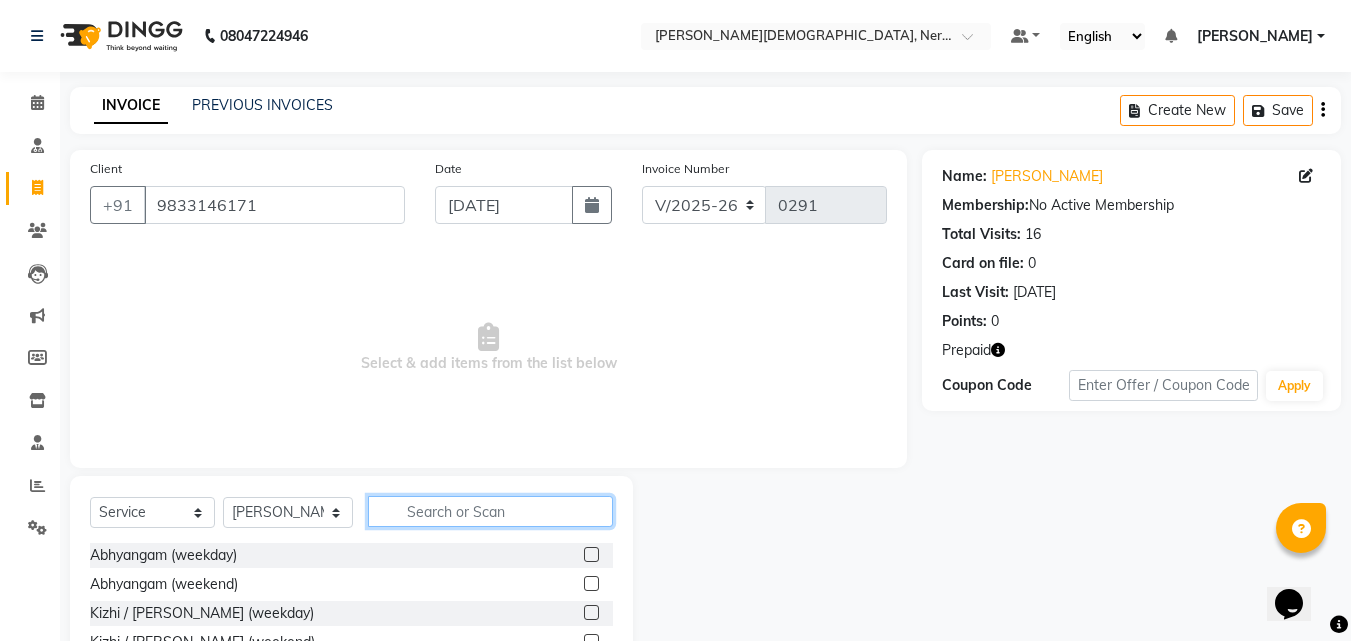 click 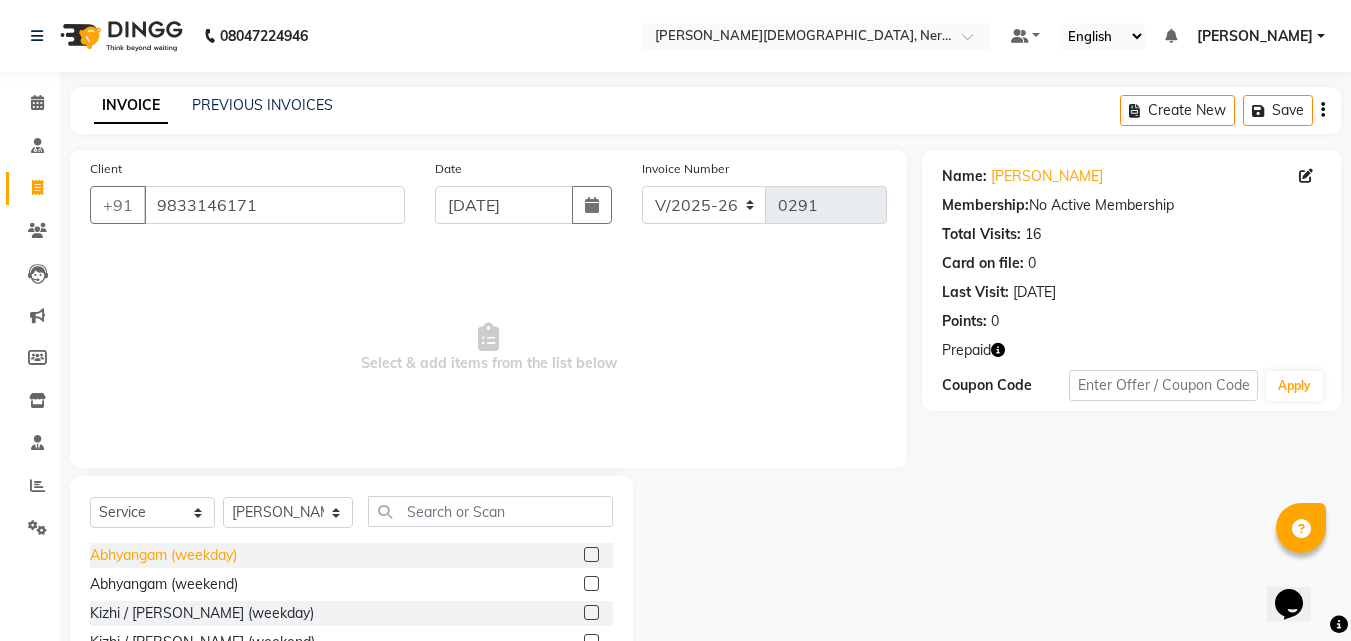 click on "Abhyangam  (weekday)" 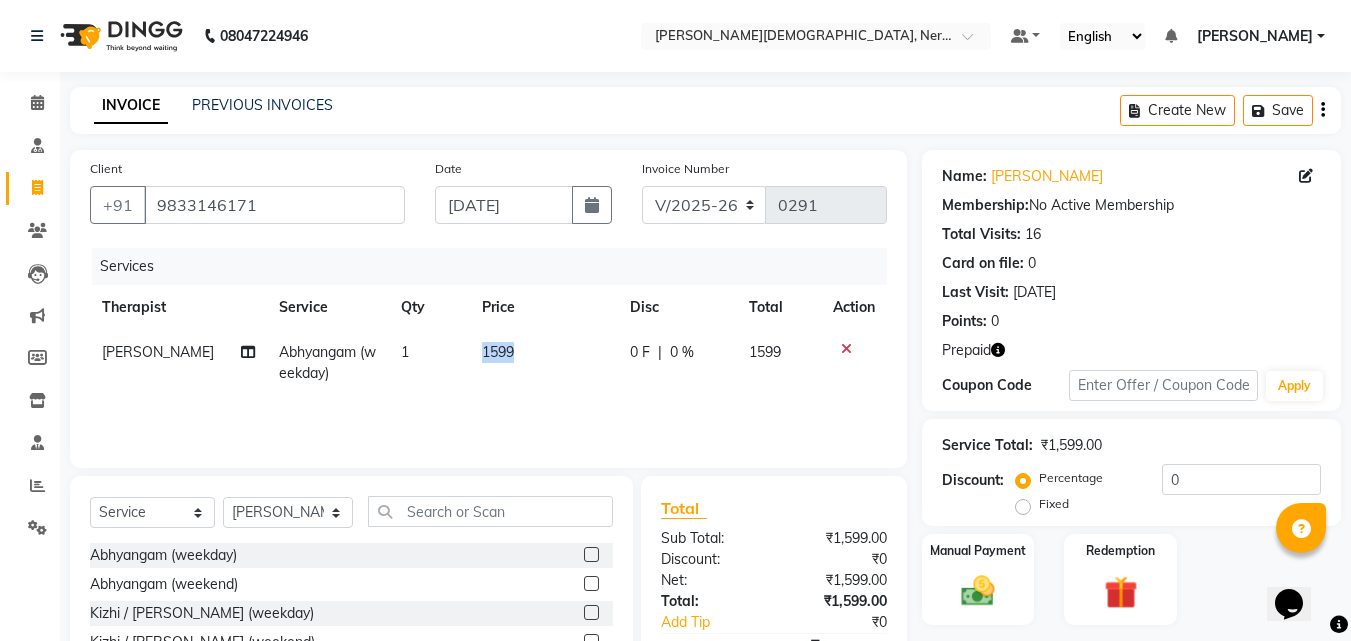 drag, startPoint x: 473, startPoint y: 352, endPoint x: 512, endPoint y: 353, distance: 39.012817 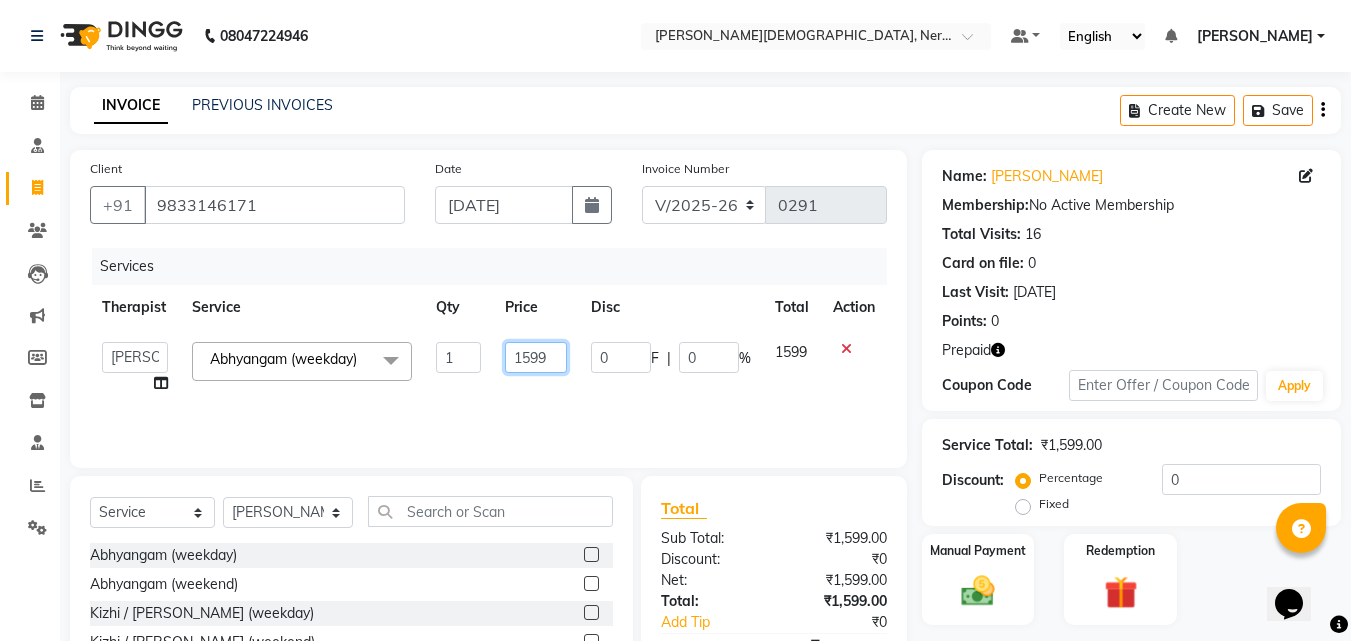 drag, startPoint x: 548, startPoint y: 359, endPoint x: 507, endPoint y: 358, distance: 41.01219 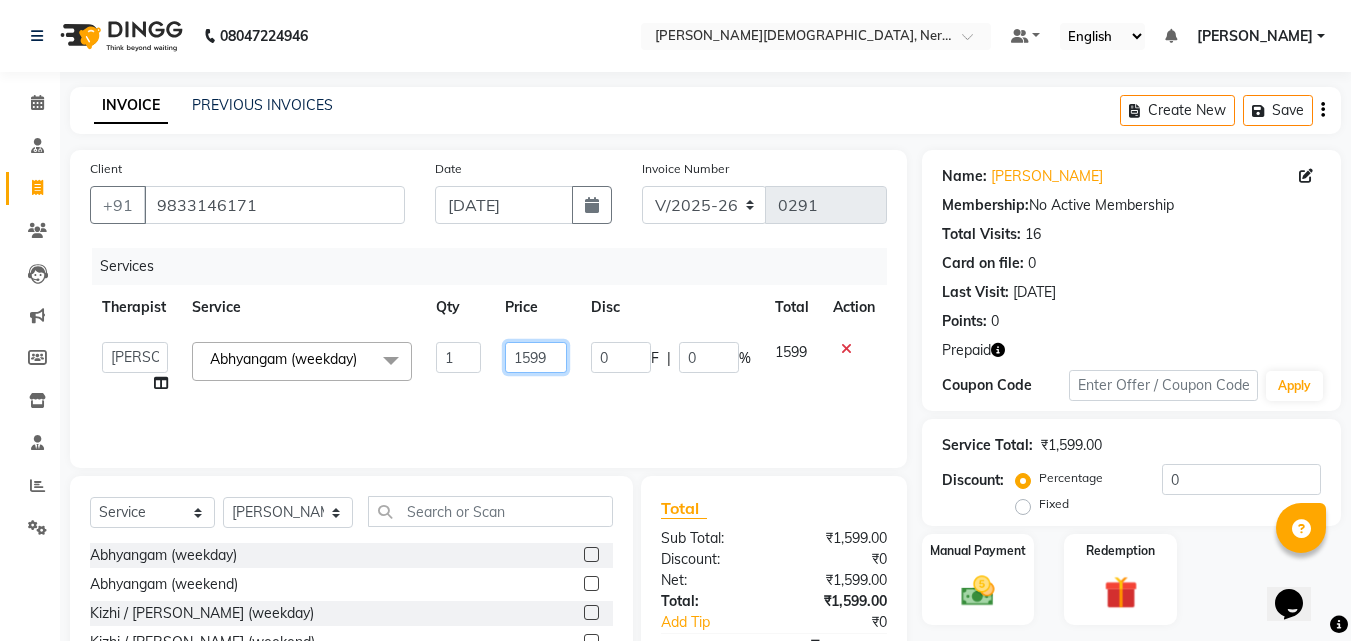 click on "1599" 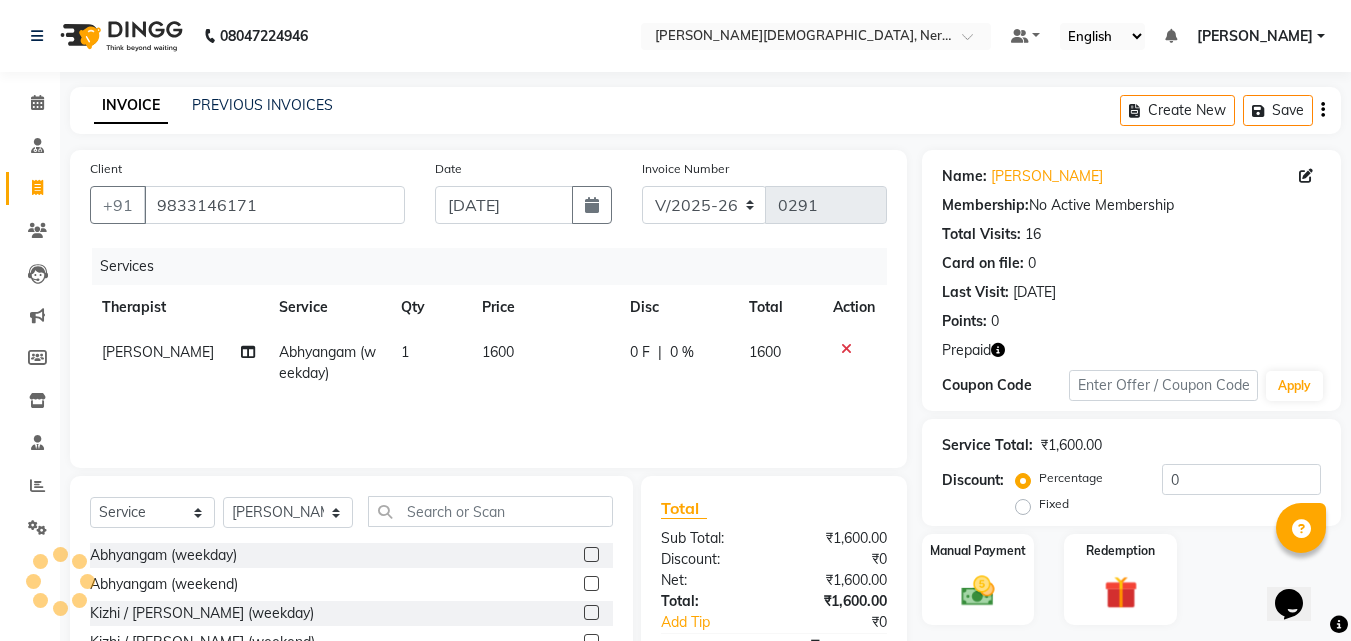 click on "0 F | 0 %" 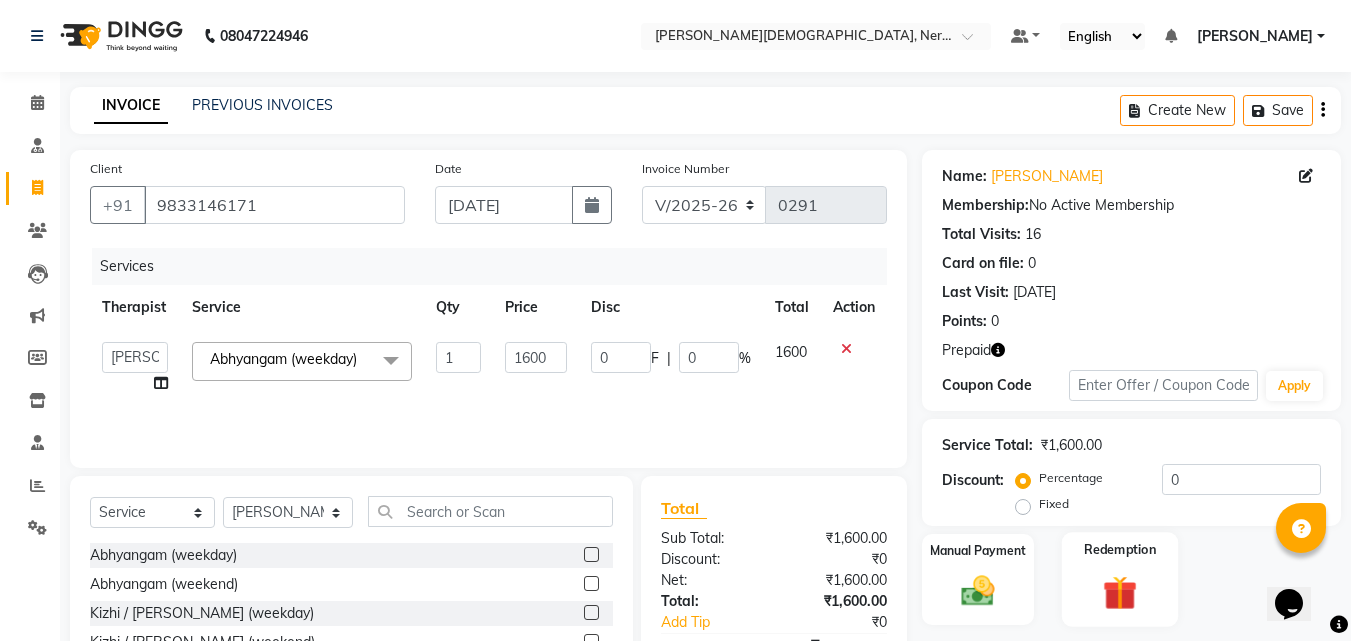 click 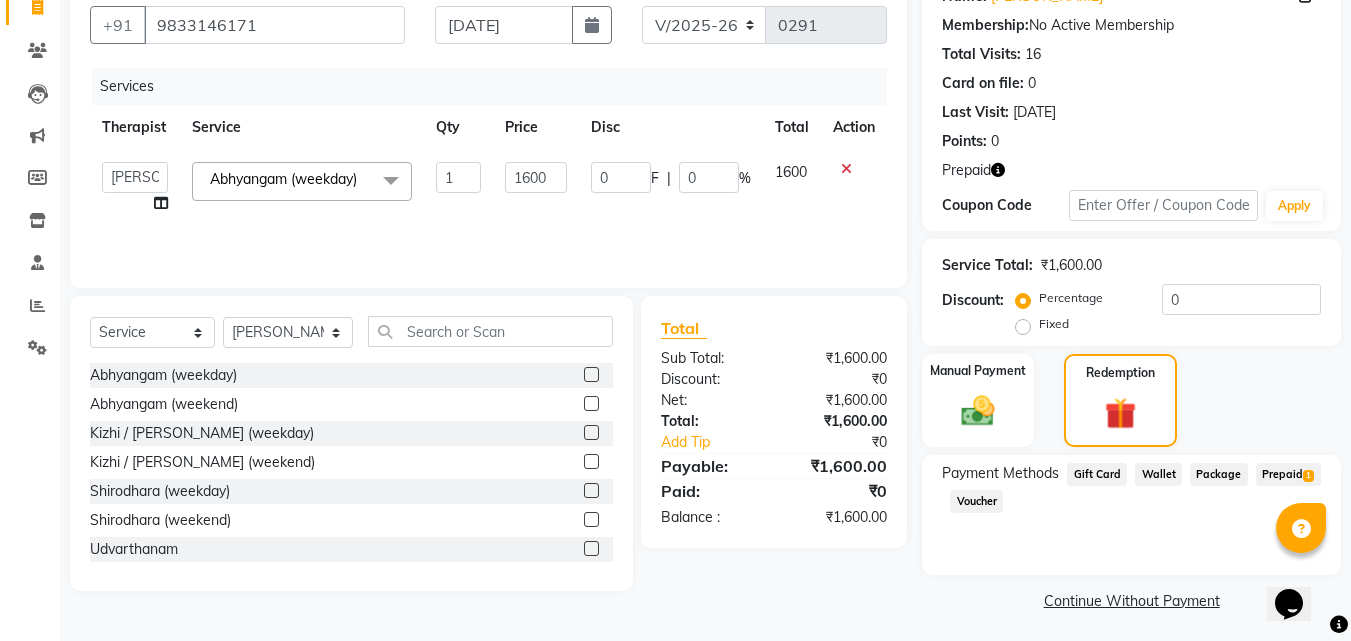 scroll, scrollTop: 185, scrollLeft: 0, axis: vertical 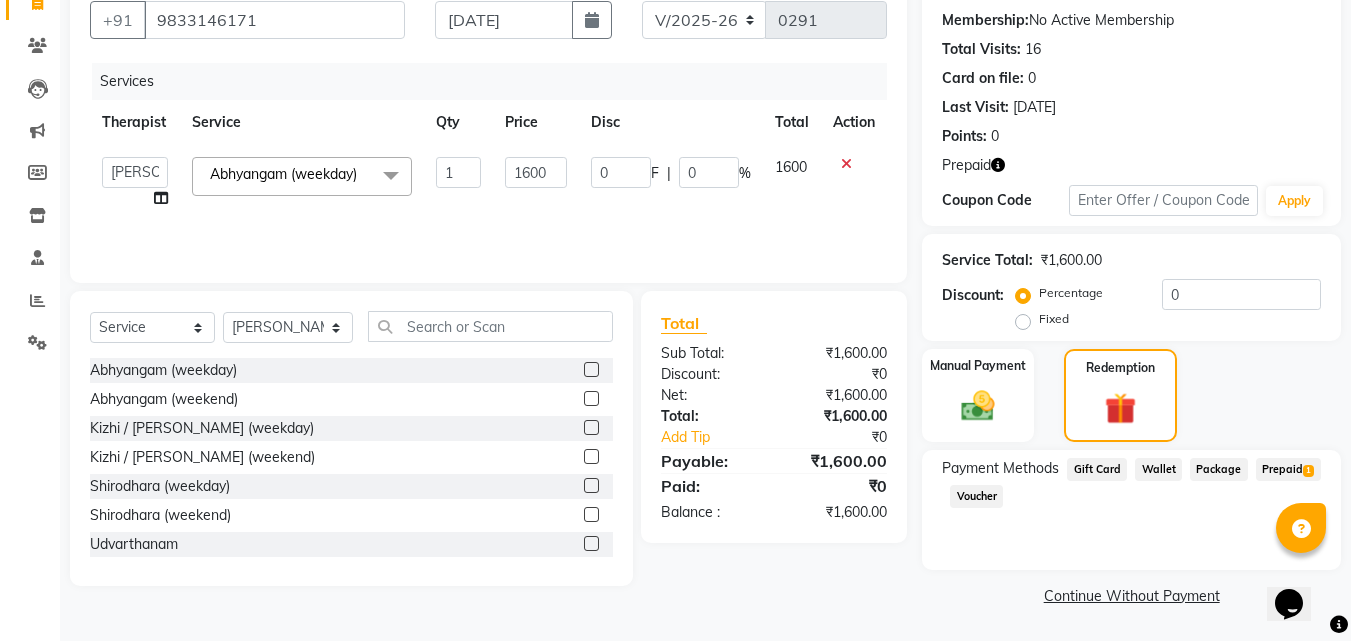 click on "Prepaid  1" 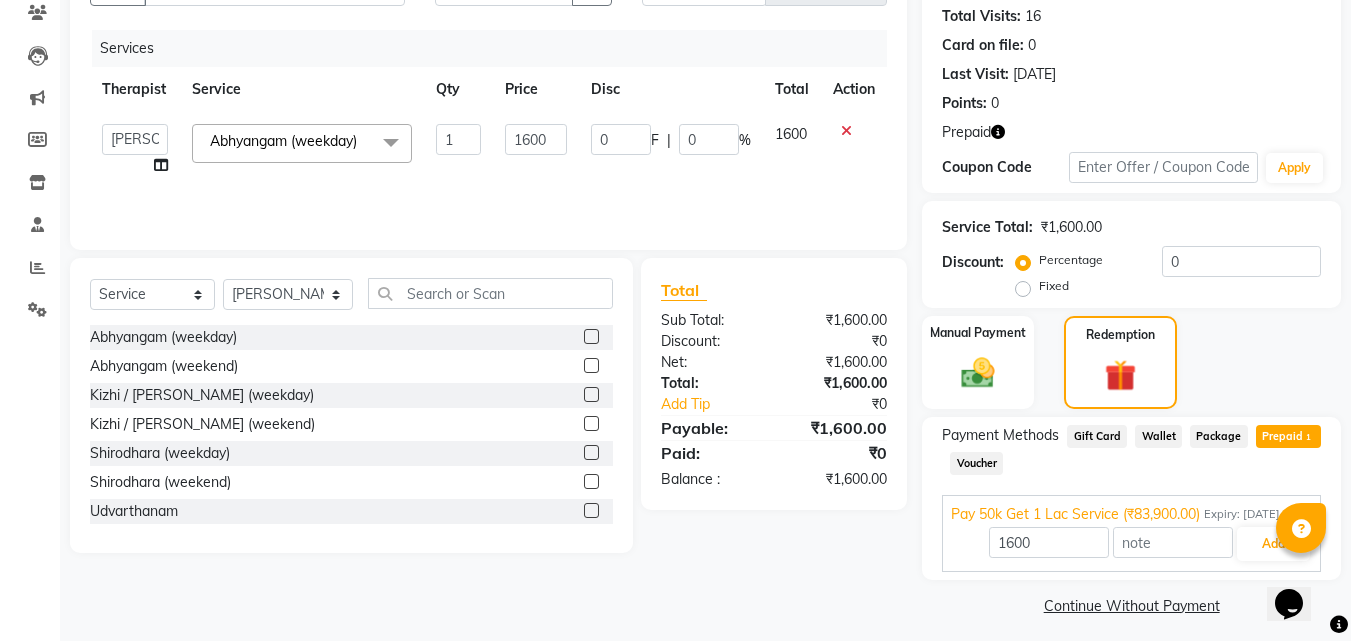 scroll, scrollTop: 228, scrollLeft: 0, axis: vertical 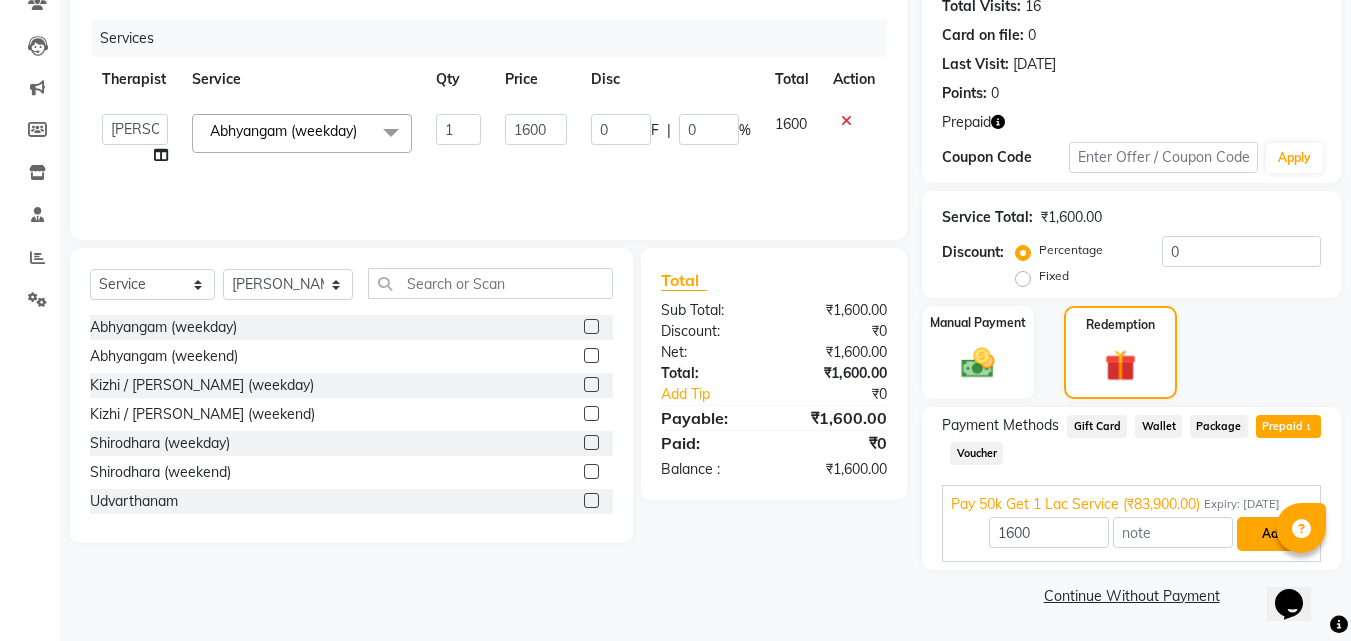 click on "Add" at bounding box center (1273, 534) 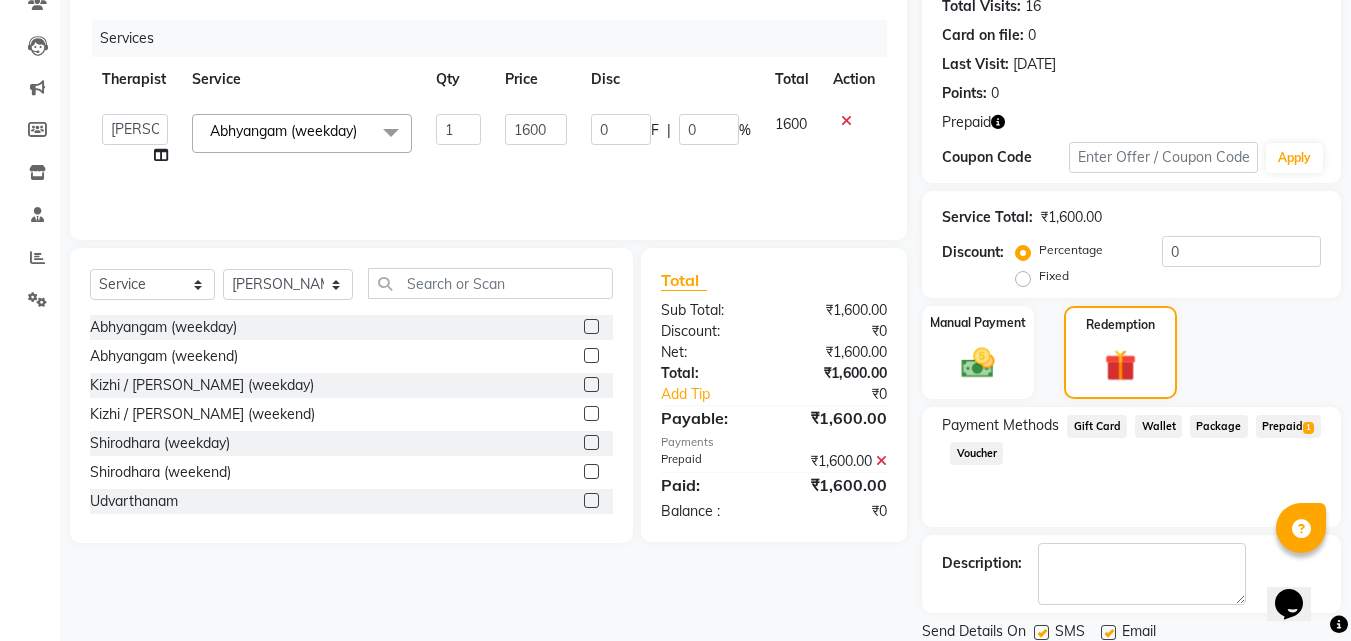 click 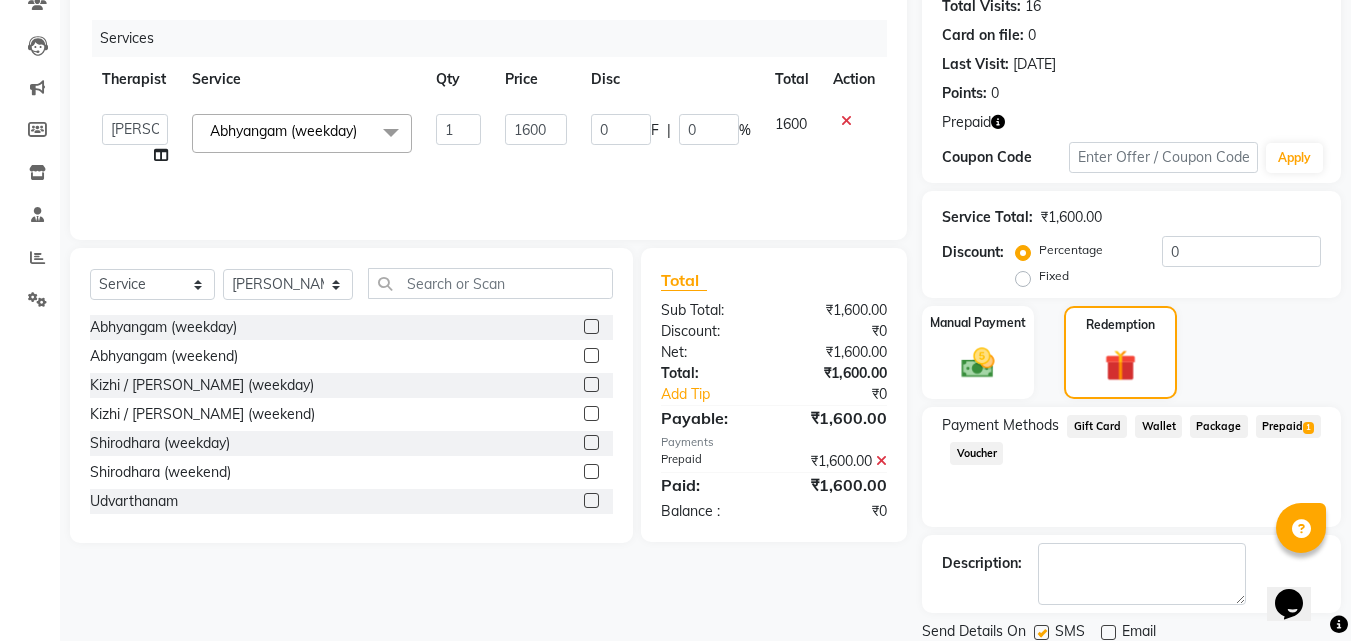 click on "SMS" 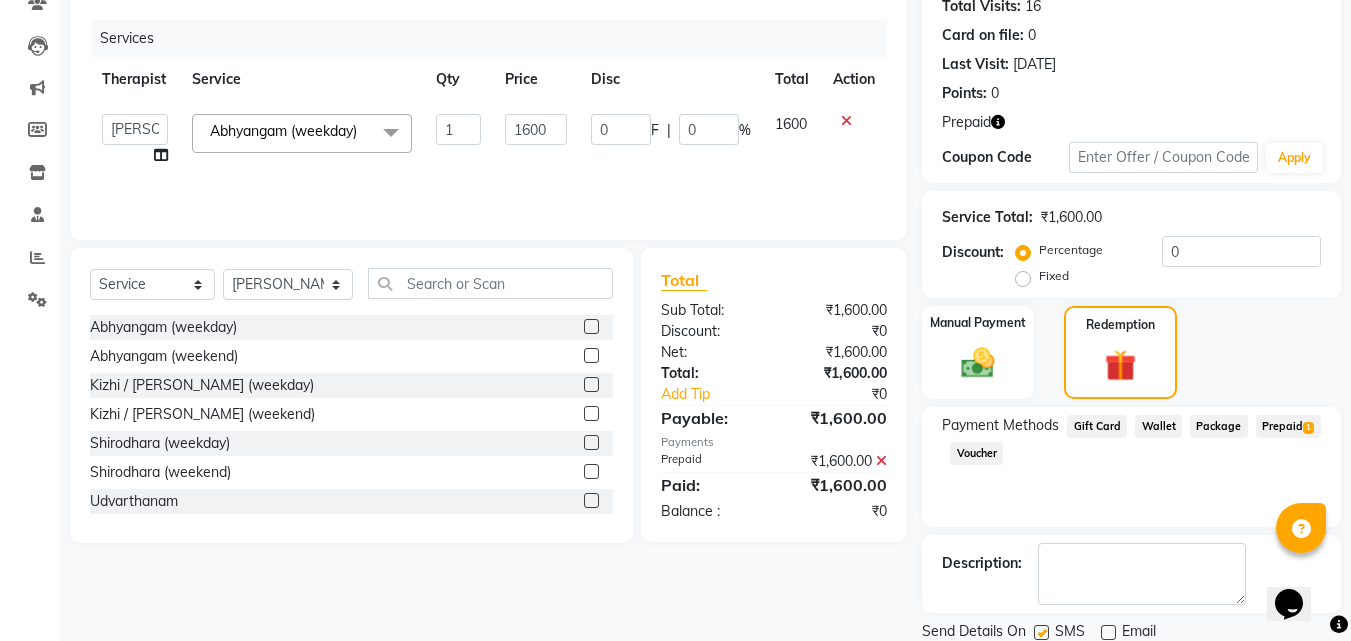 click at bounding box center [1040, 633] 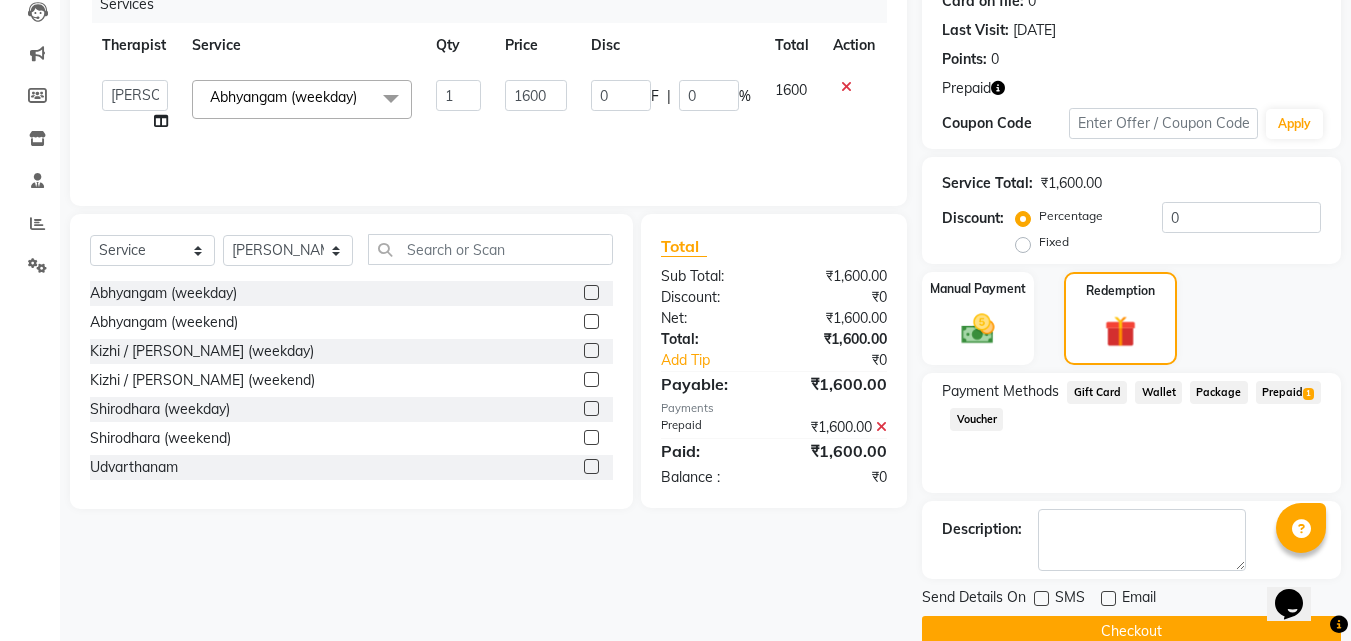 scroll, scrollTop: 298, scrollLeft: 0, axis: vertical 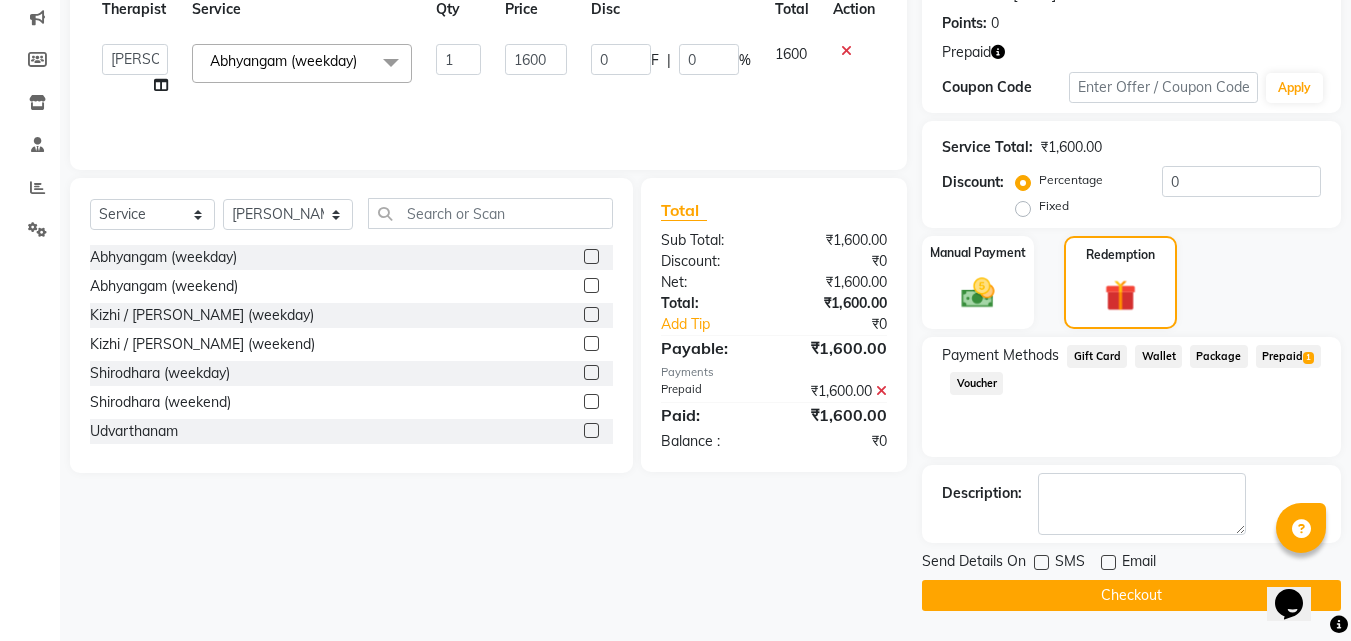click on "Checkout" 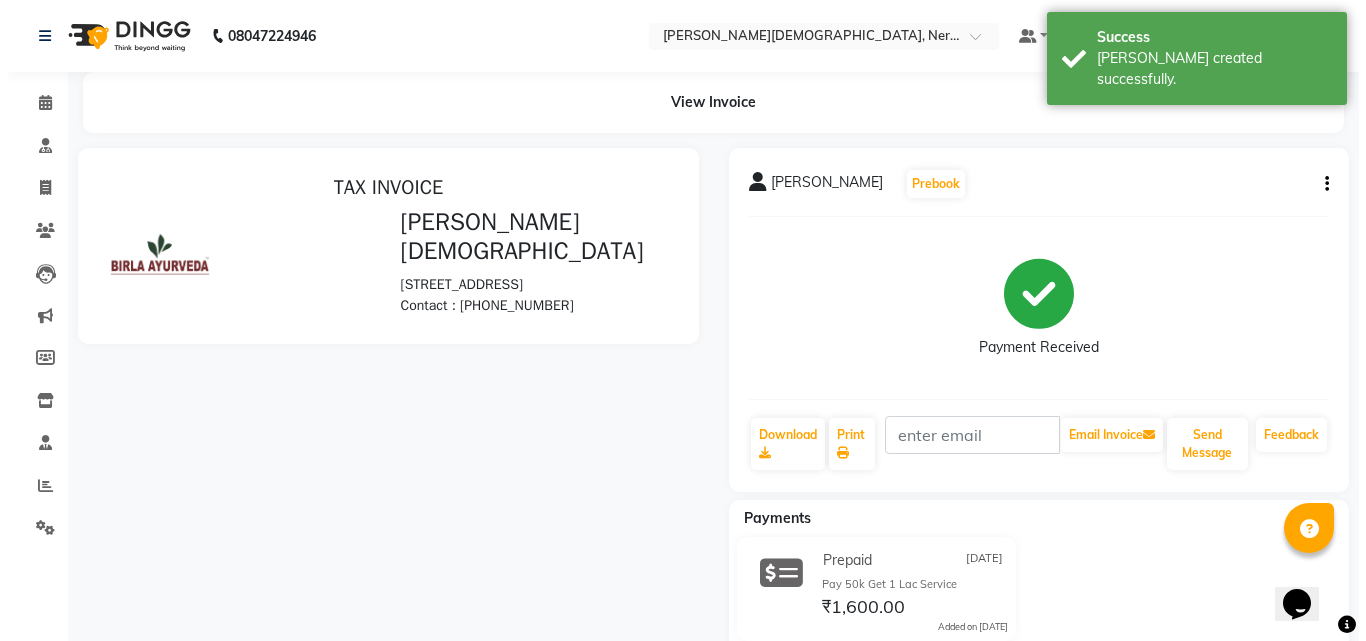 scroll, scrollTop: 0, scrollLeft: 0, axis: both 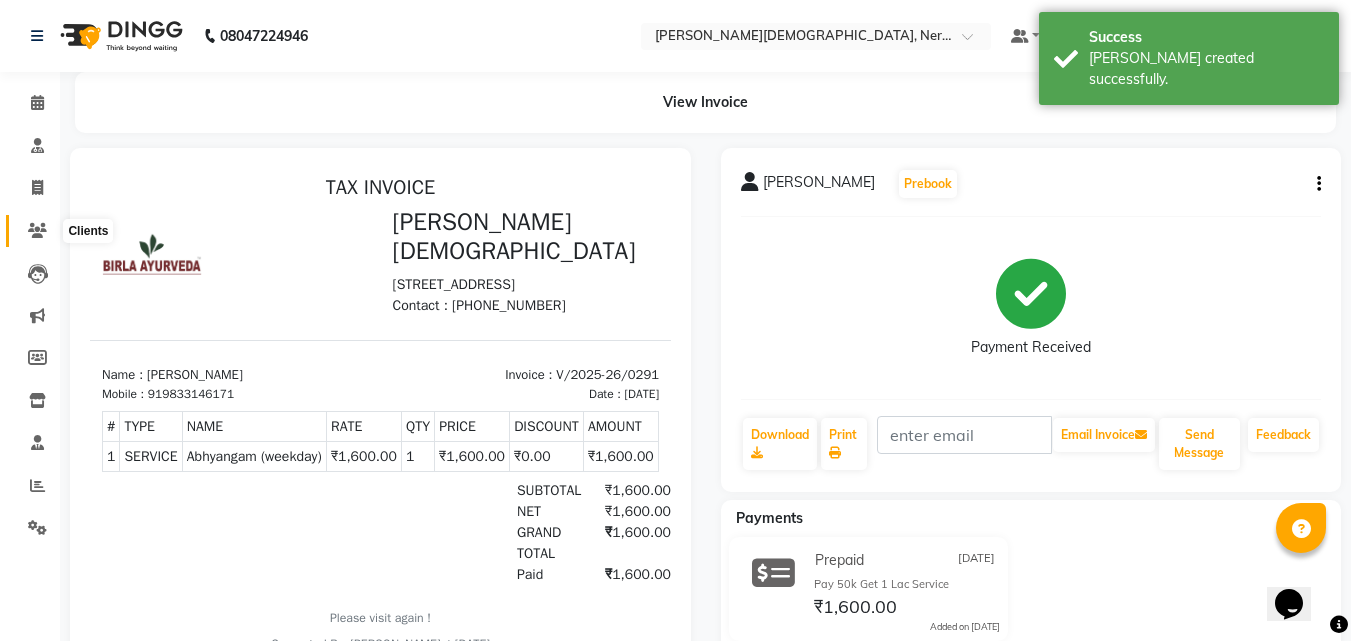 click 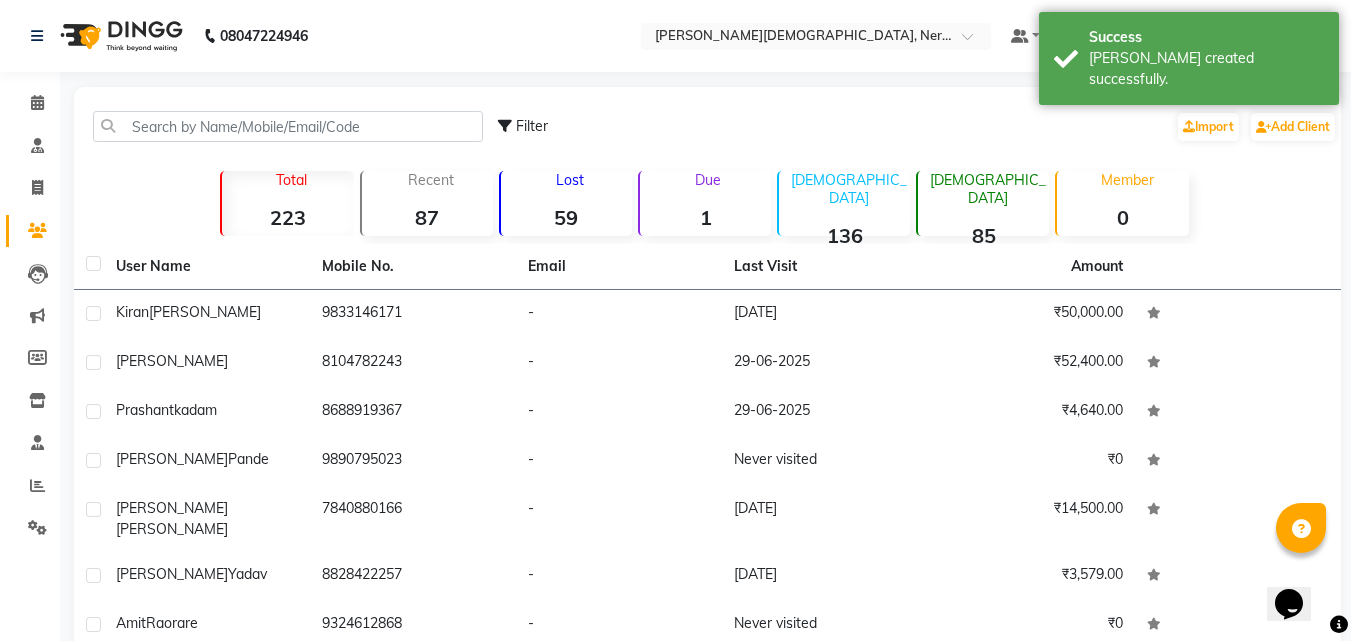 click on "[DATE]" 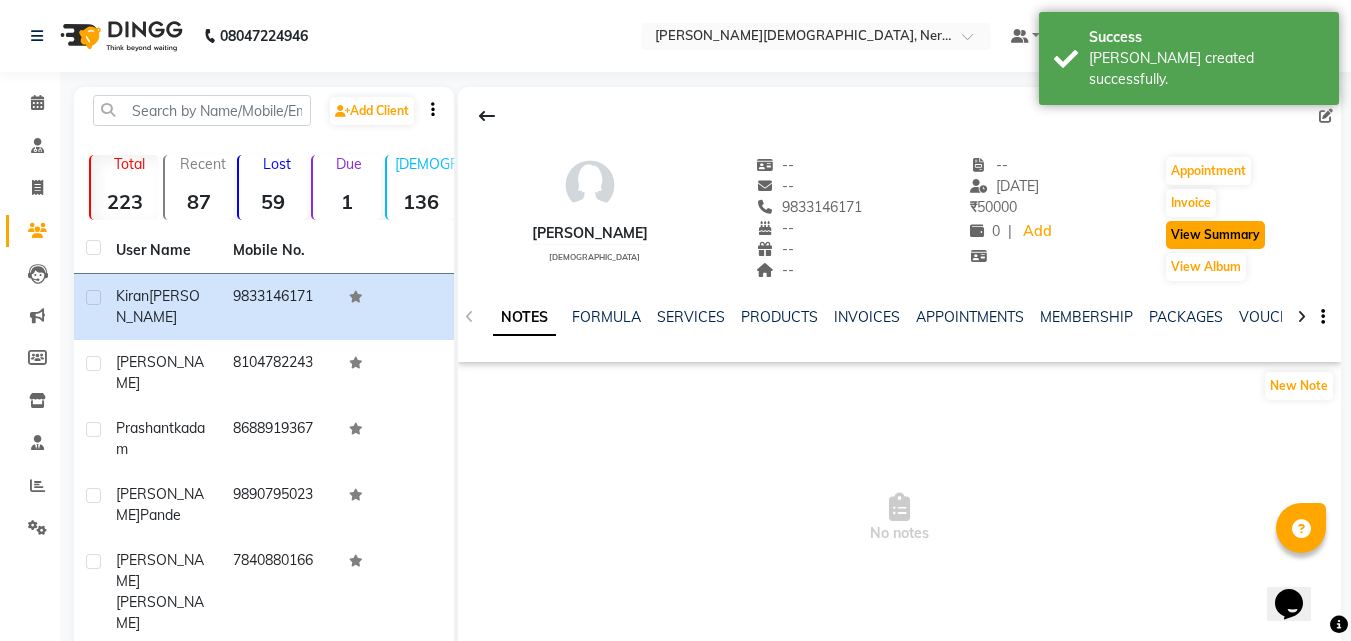click on "View Summary" 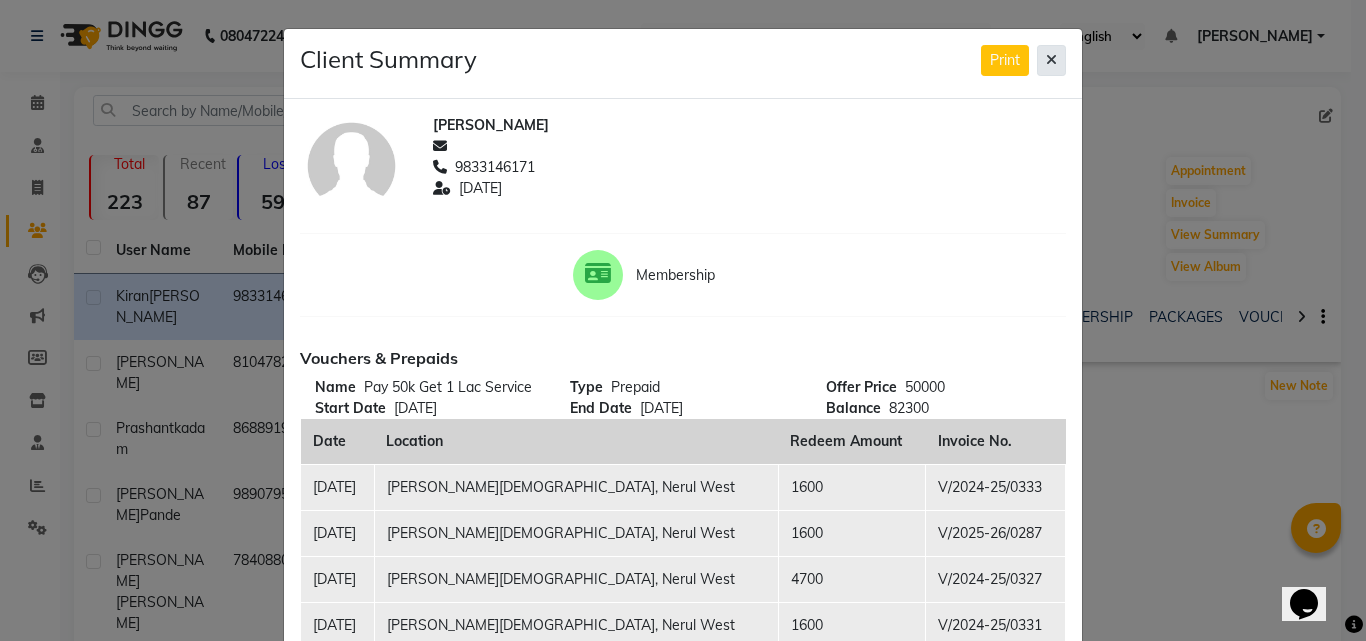 click 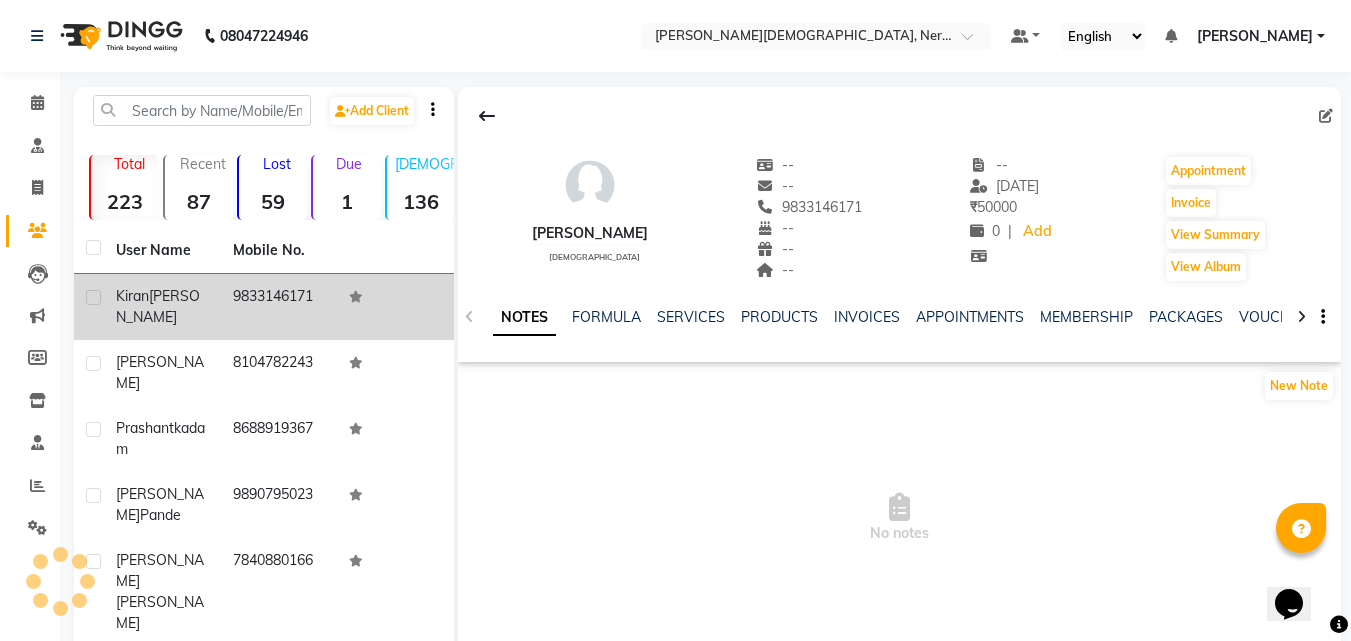 click on "[PERSON_NAME]" 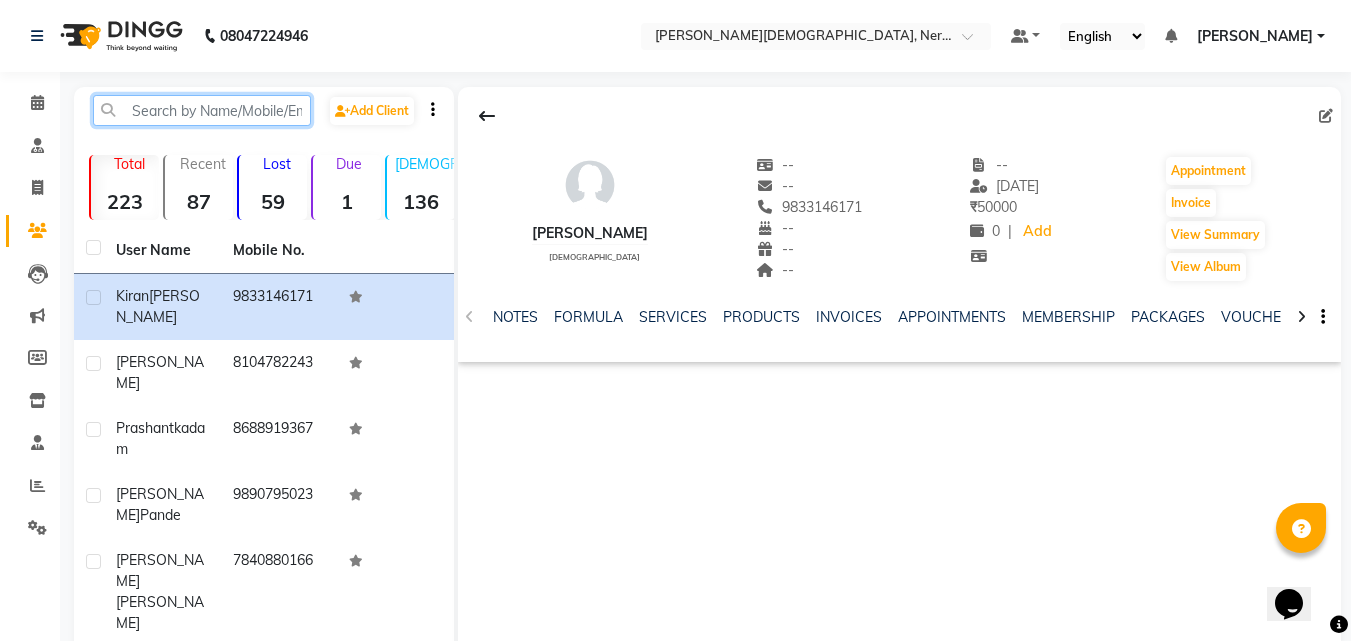 click 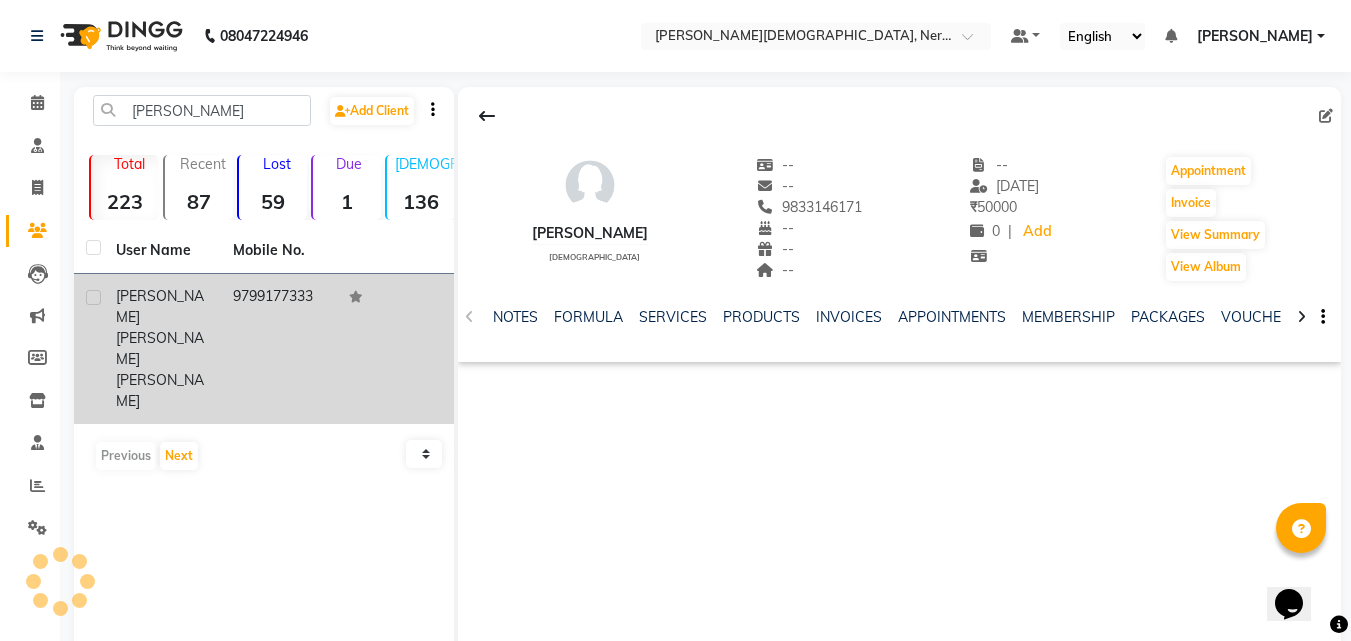 click on "[PERSON_NAME] [PERSON_NAME]" 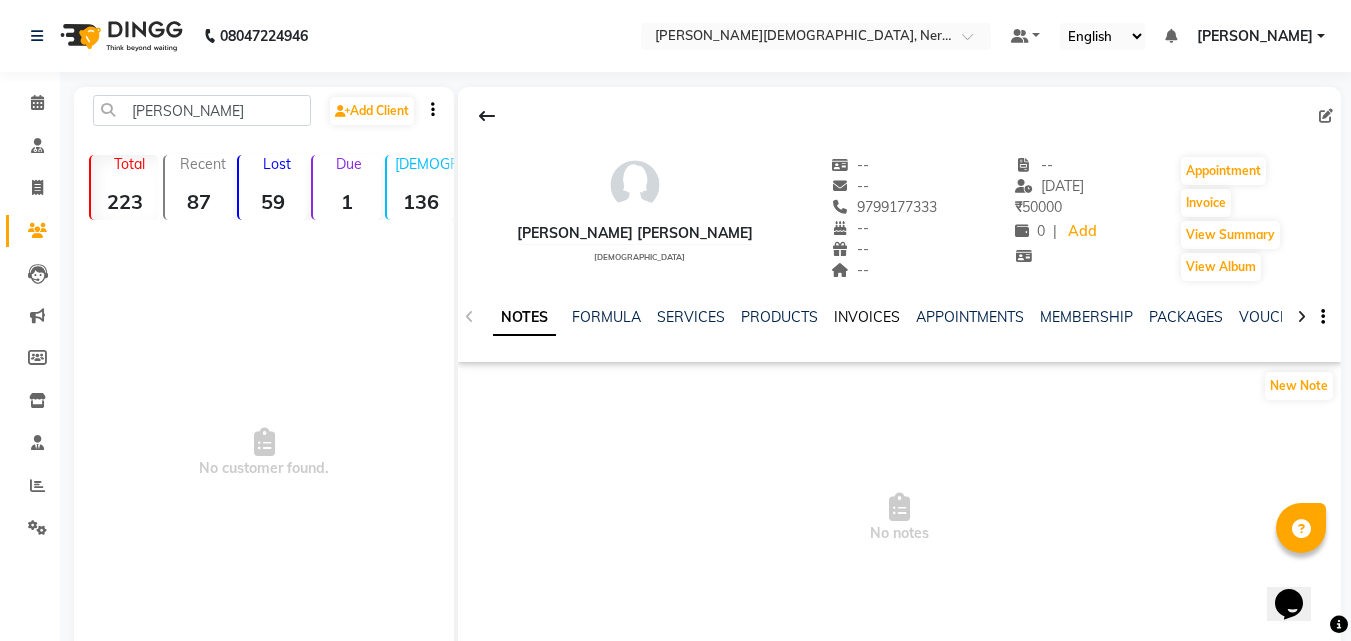 click on "INVOICES" 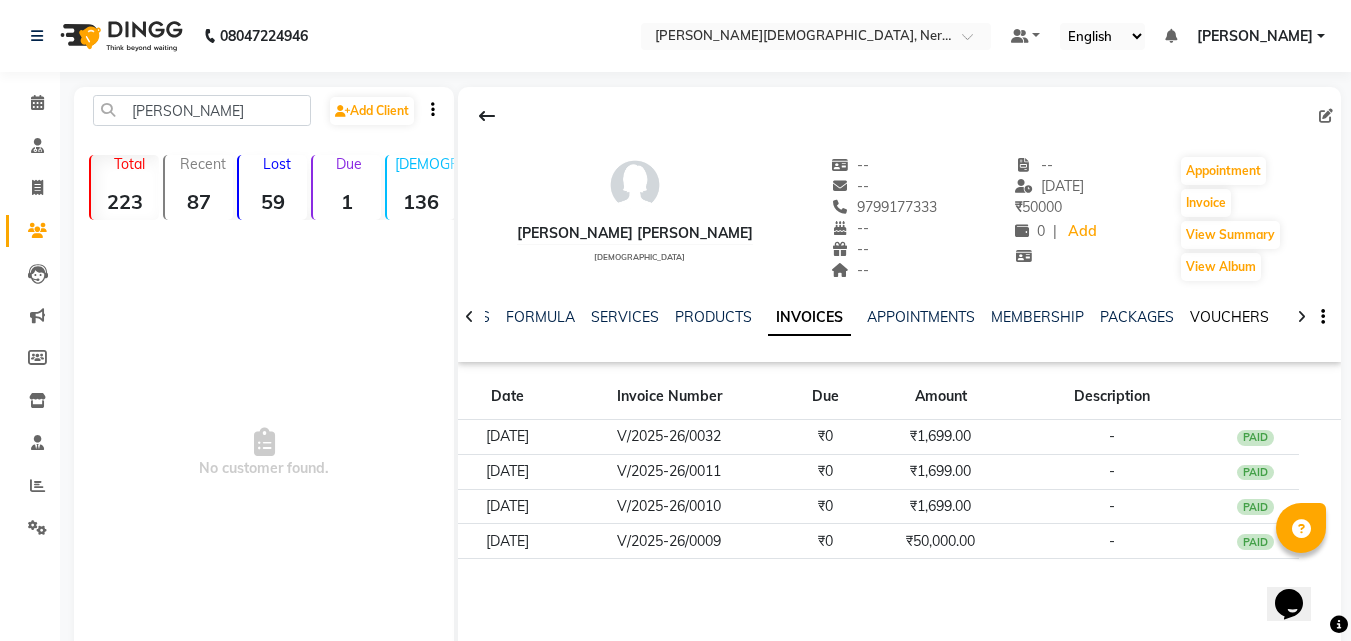 click on "VOUCHERS" 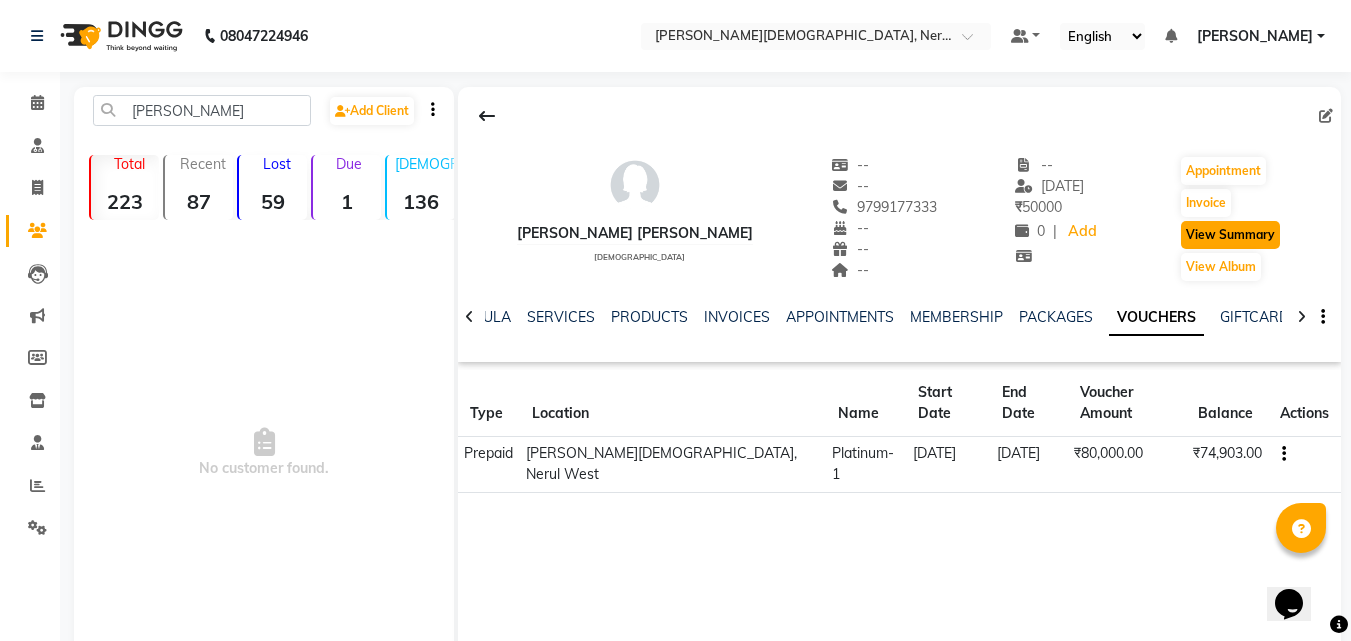 click on "View Summary" 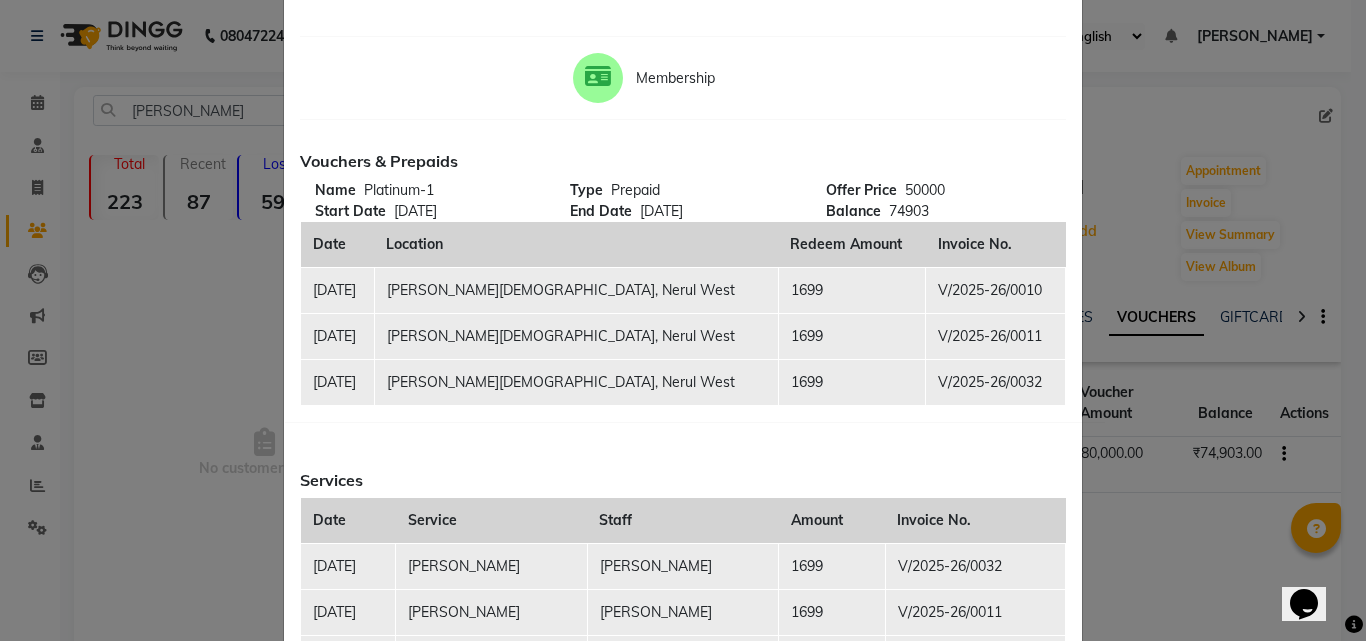 scroll, scrollTop: 203, scrollLeft: 0, axis: vertical 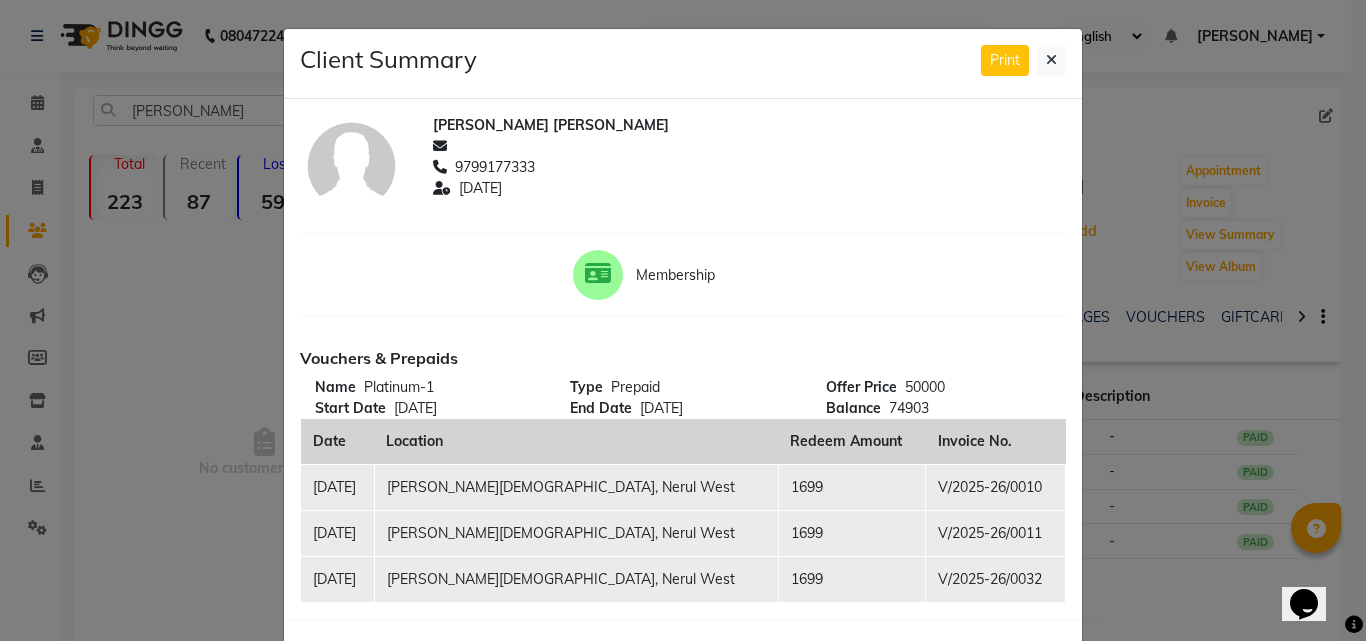drag, startPoint x: 1042, startPoint y: 55, endPoint x: 1033, endPoint y: 79, distance: 25.632011 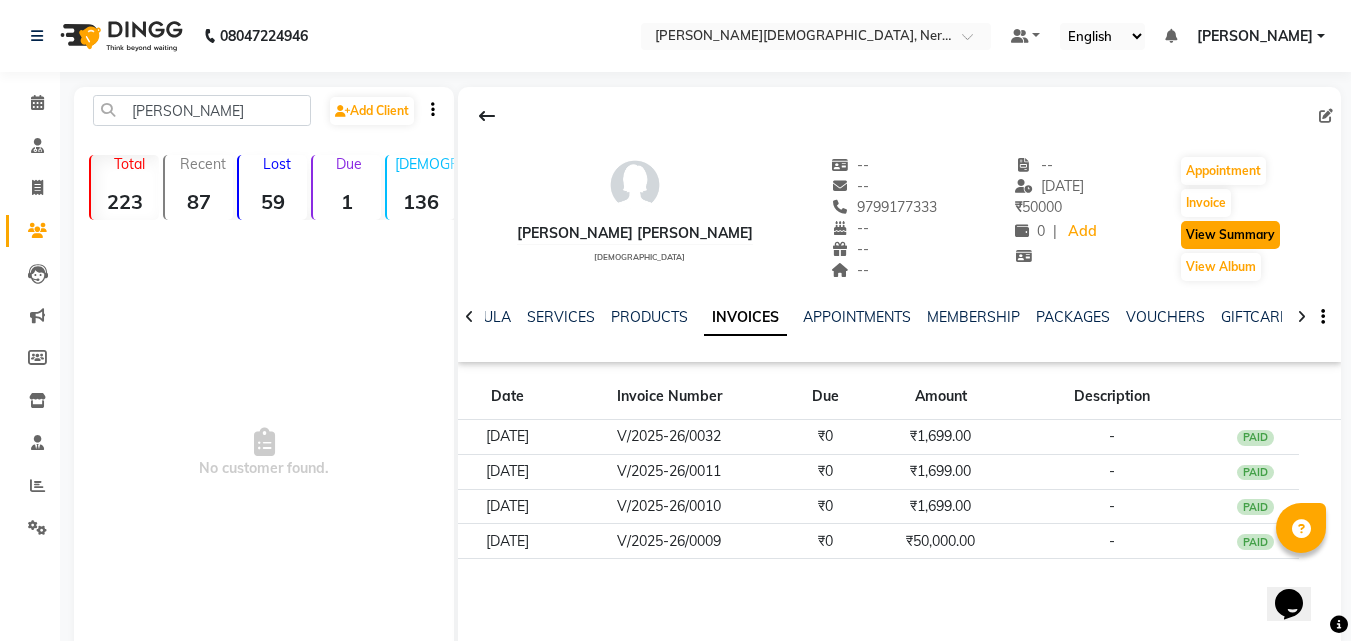 click on "View Summary" 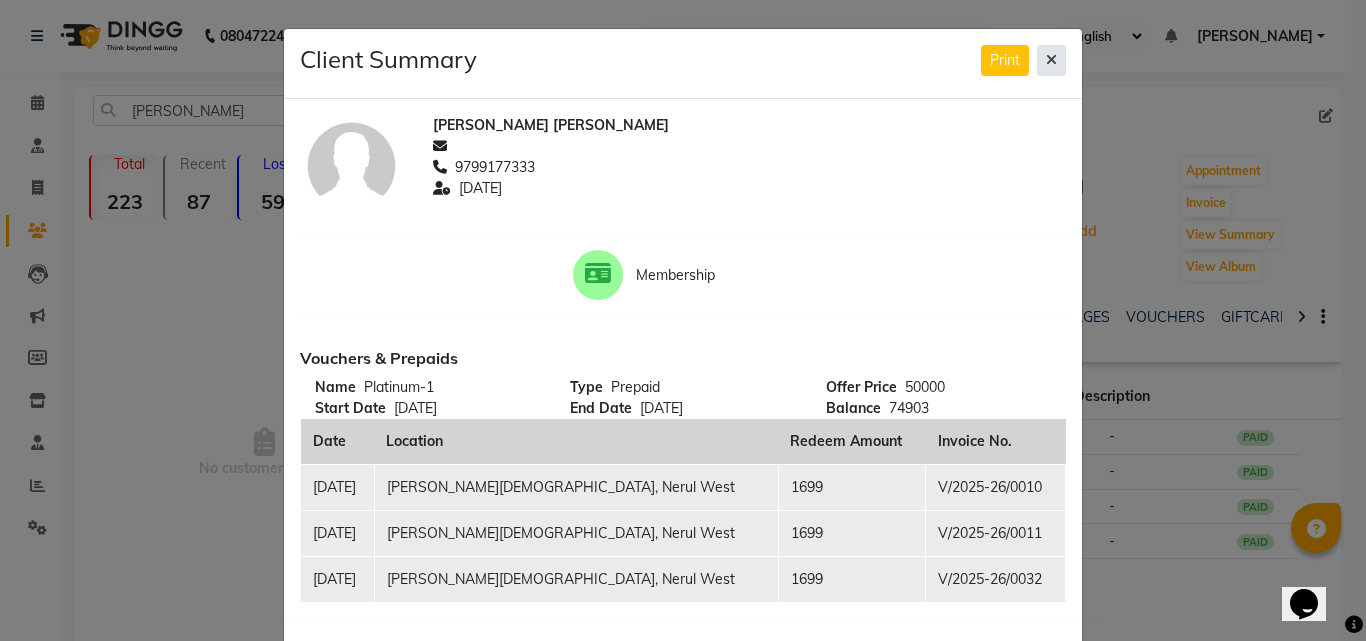click 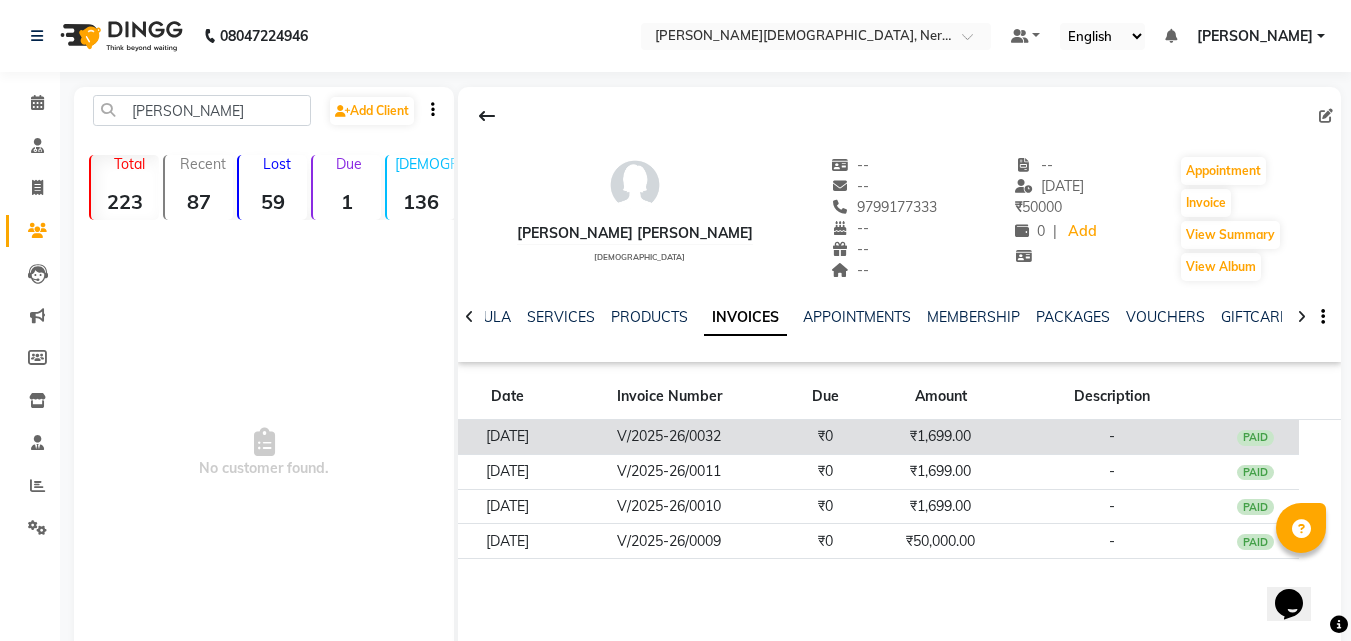 click on "PAID" 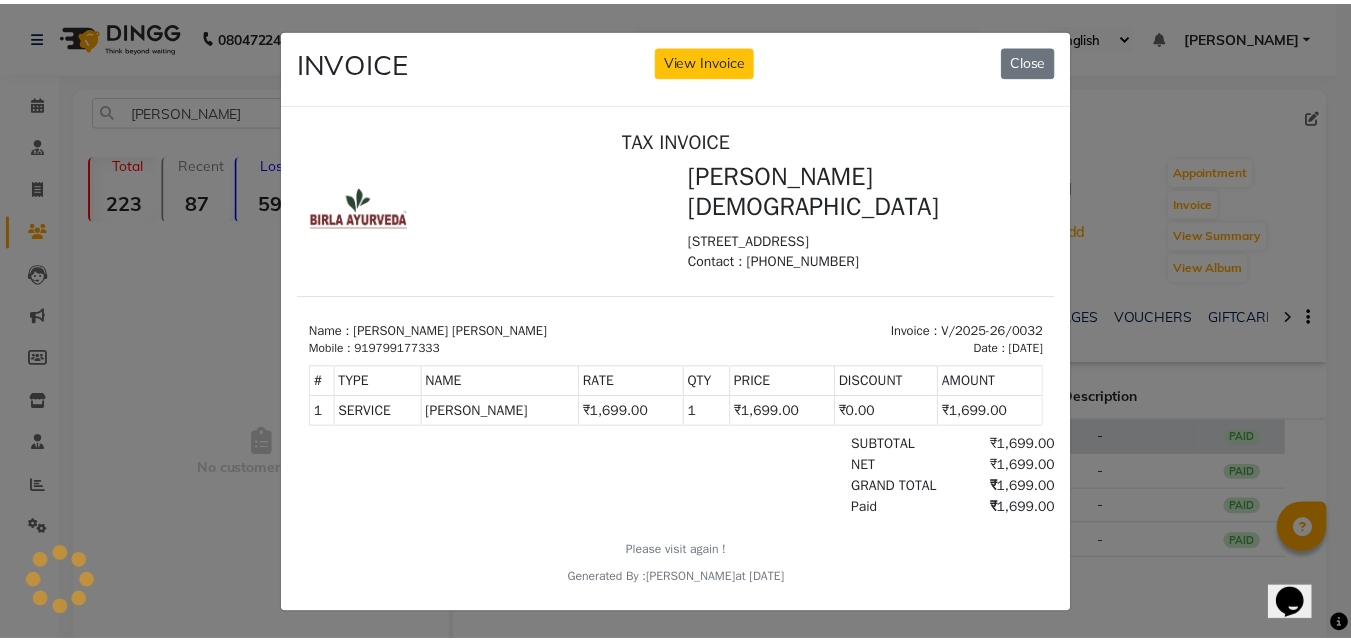 scroll, scrollTop: 0, scrollLeft: 0, axis: both 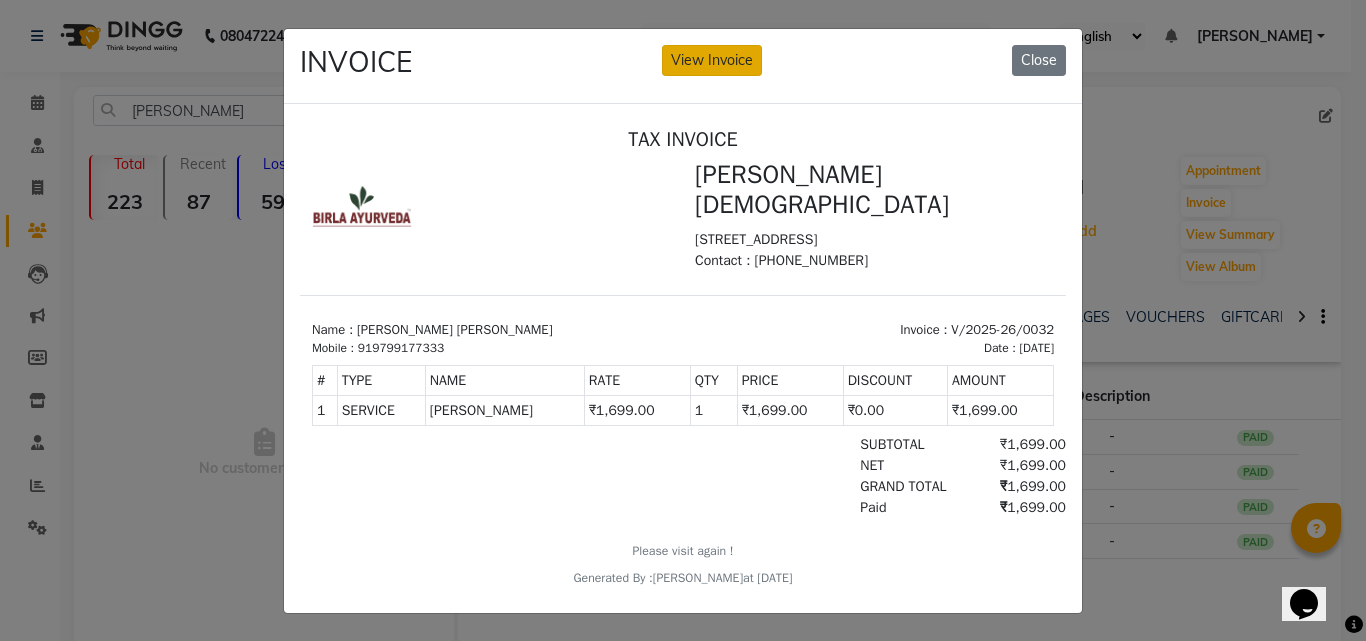 click on "View Invoice" 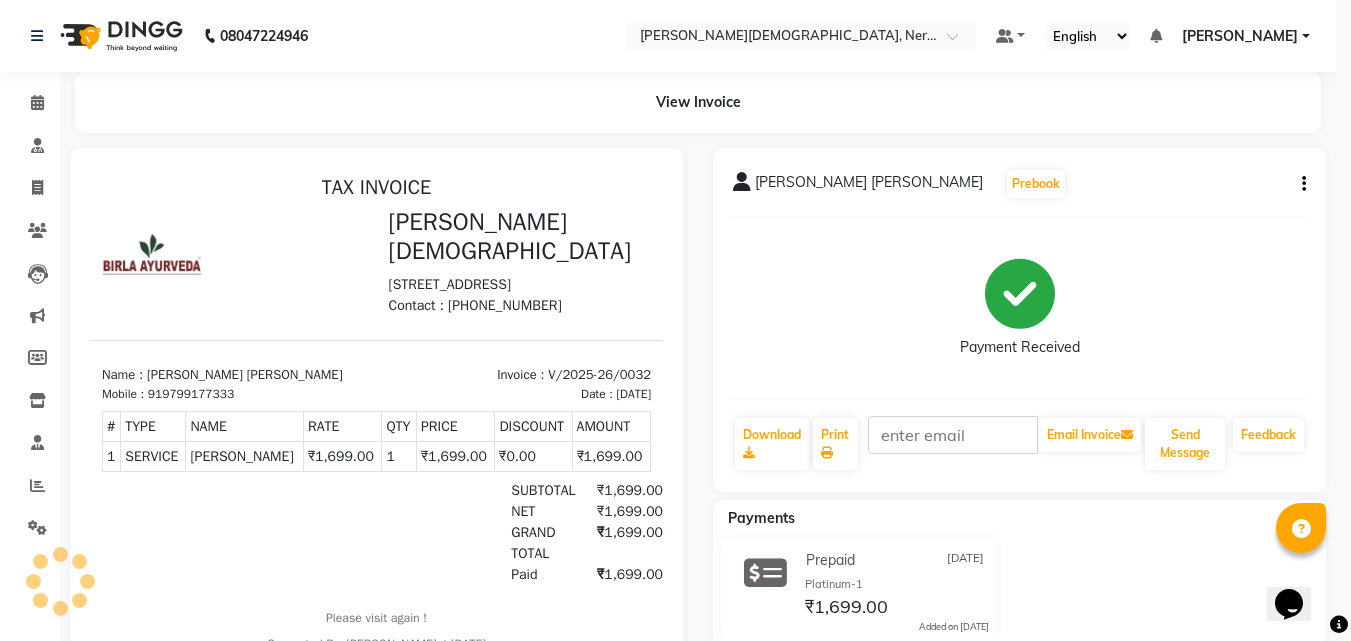 scroll, scrollTop: 0, scrollLeft: 0, axis: both 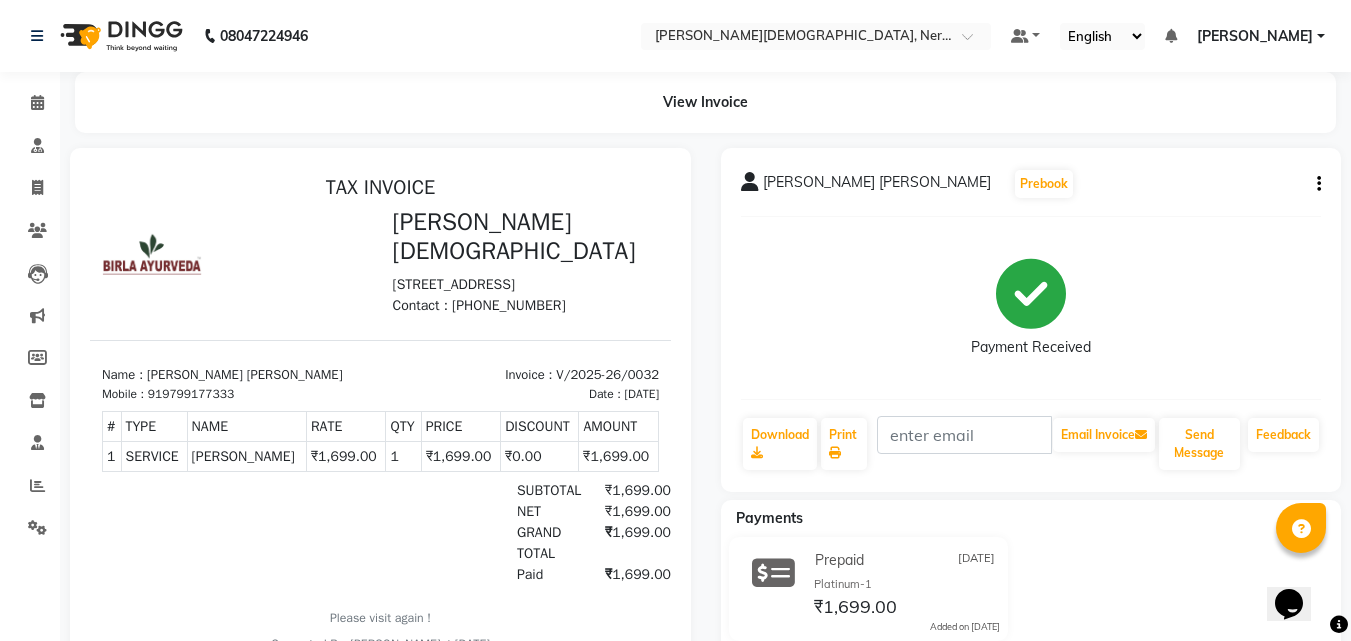 click 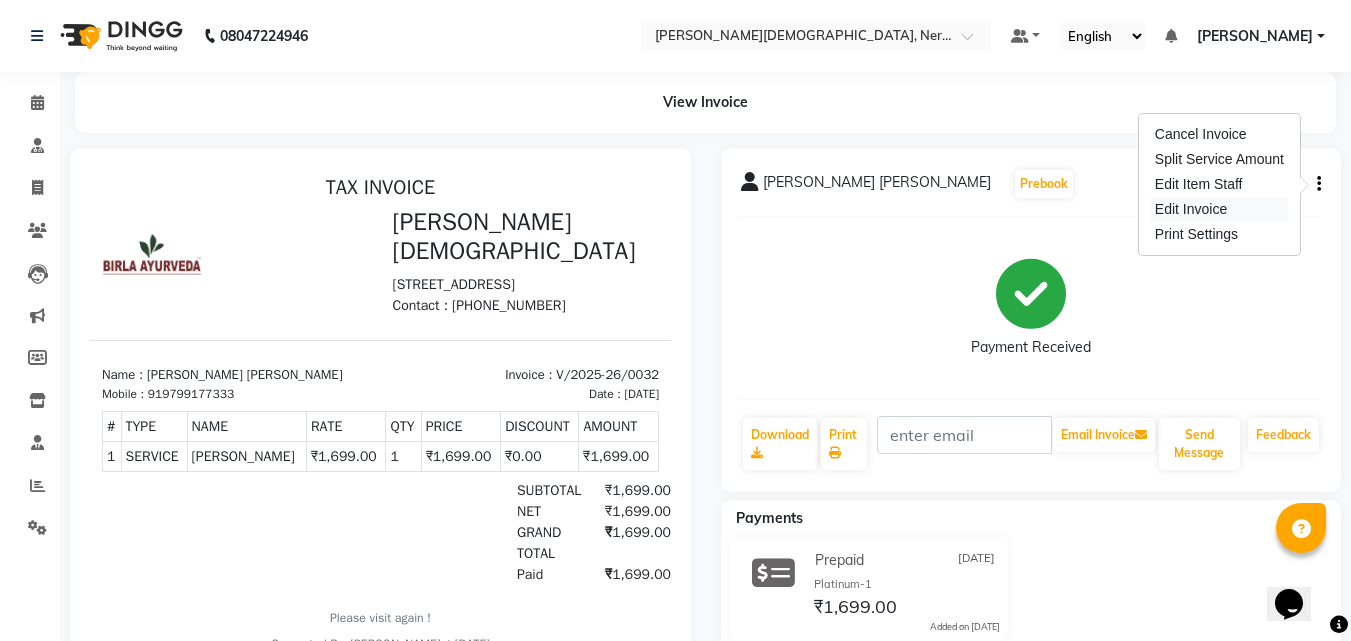 click on "Edit Invoice" at bounding box center [1219, 209] 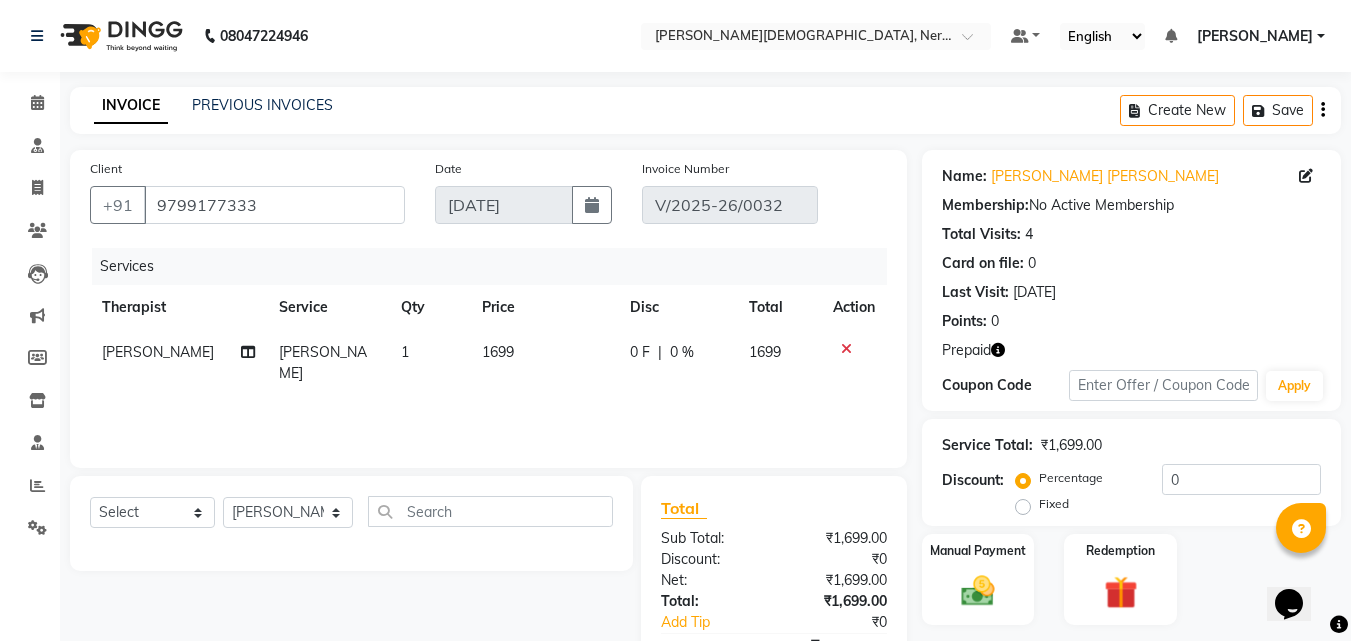 click on "1699" 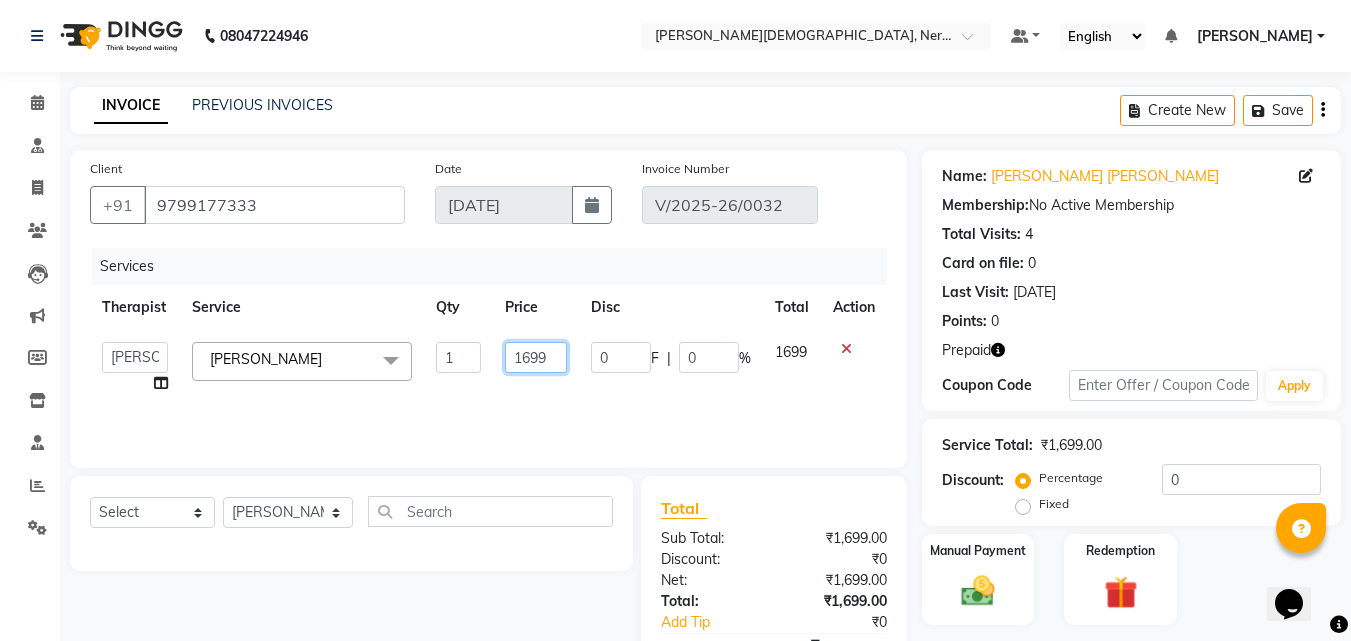 drag, startPoint x: 554, startPoint y: 358, endPoint x: 500, endPoint y: 359, distance: 54.00926 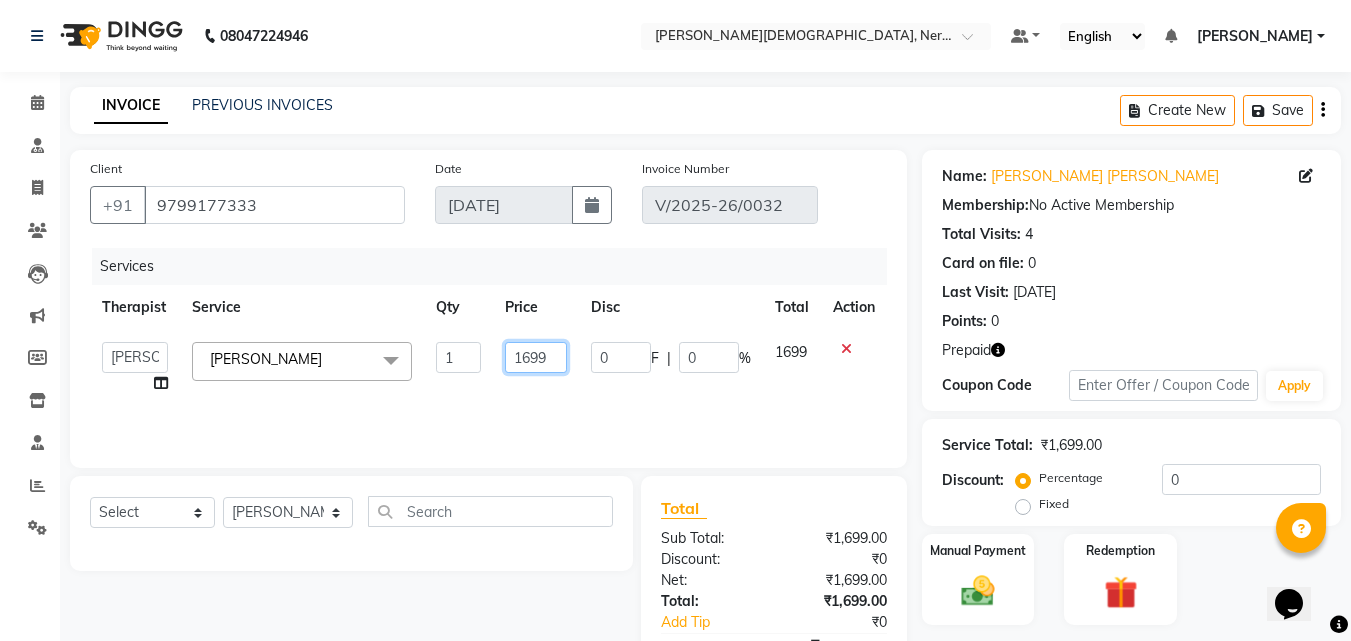 click on "1699" 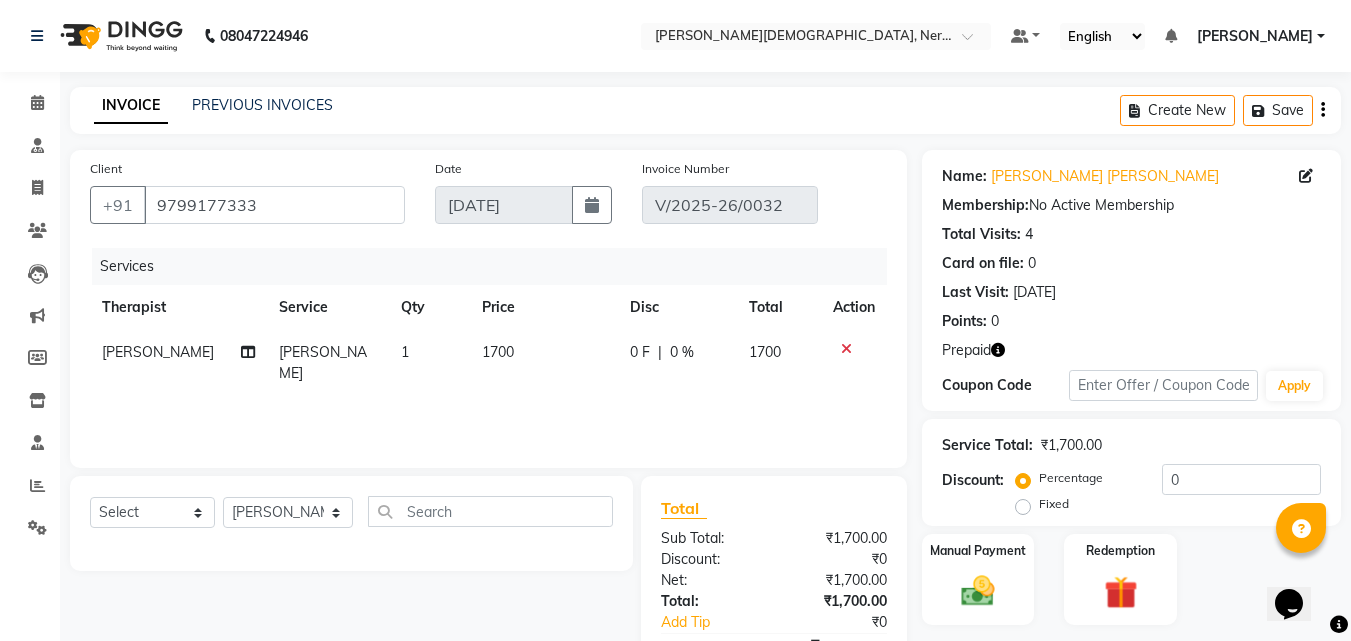 click on "0 F | 0 %" 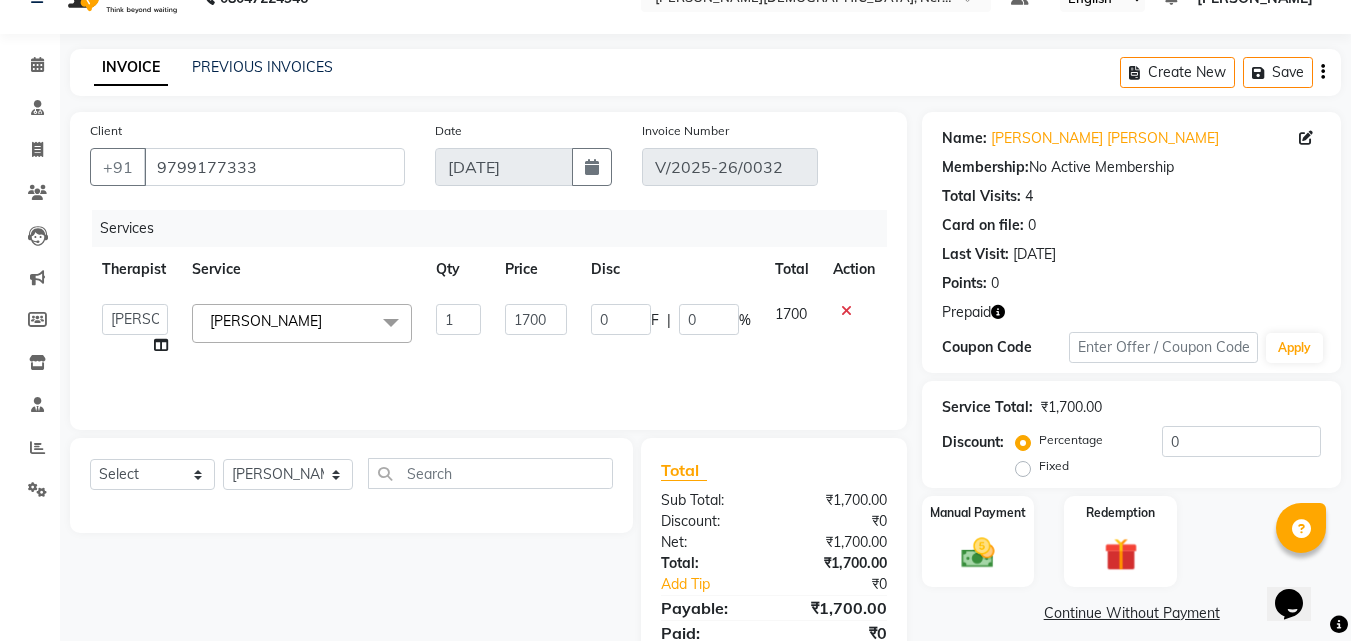 scroll, scrollTop: 44, scrollLeft: 0, axis: vertical 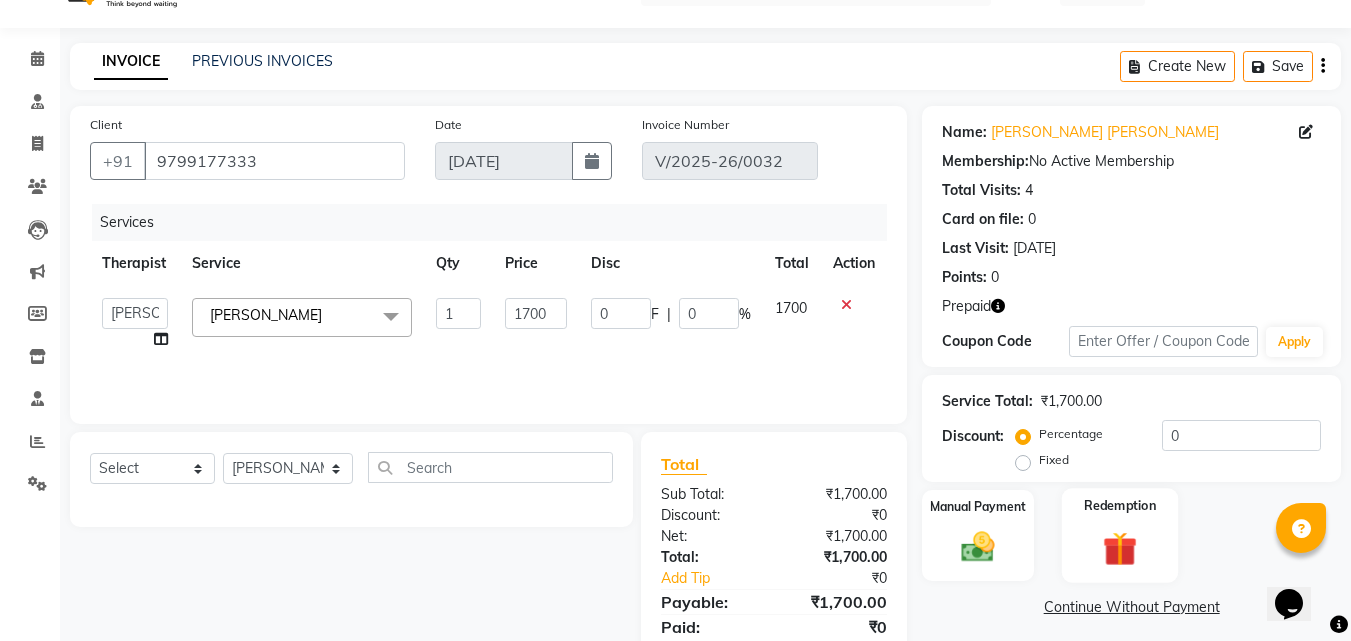click 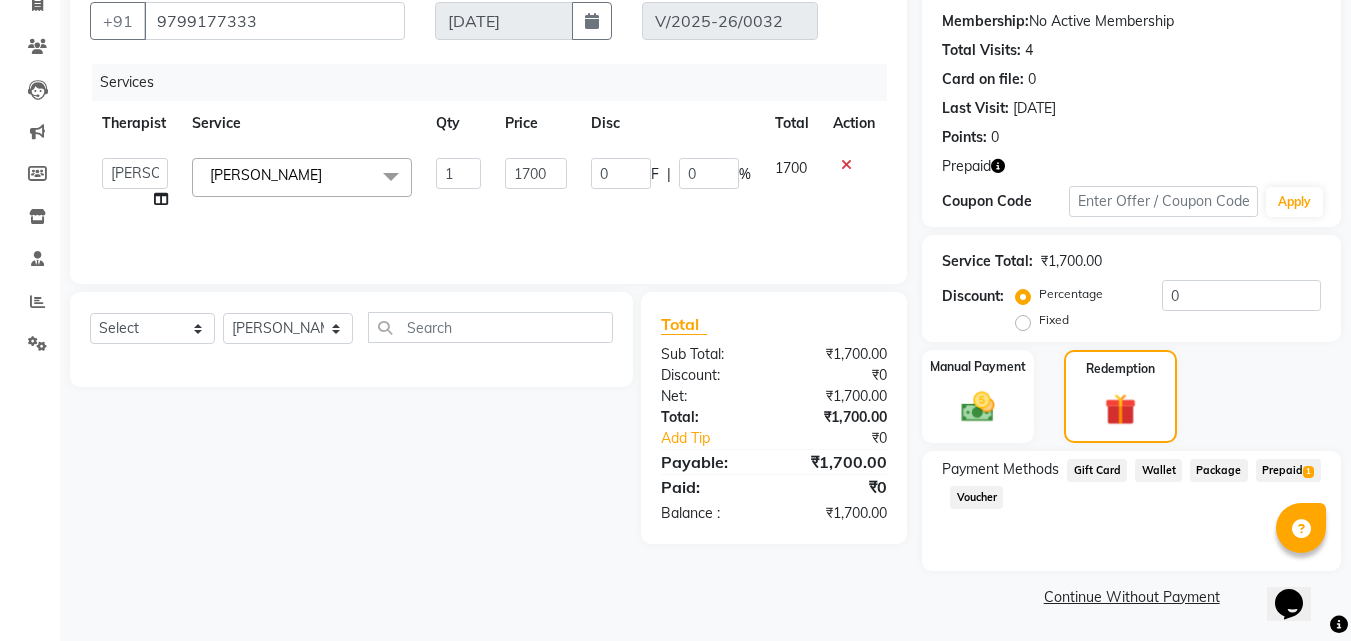 scroll, scrollTop: 185, scrollLeft: 0, axis: vertical 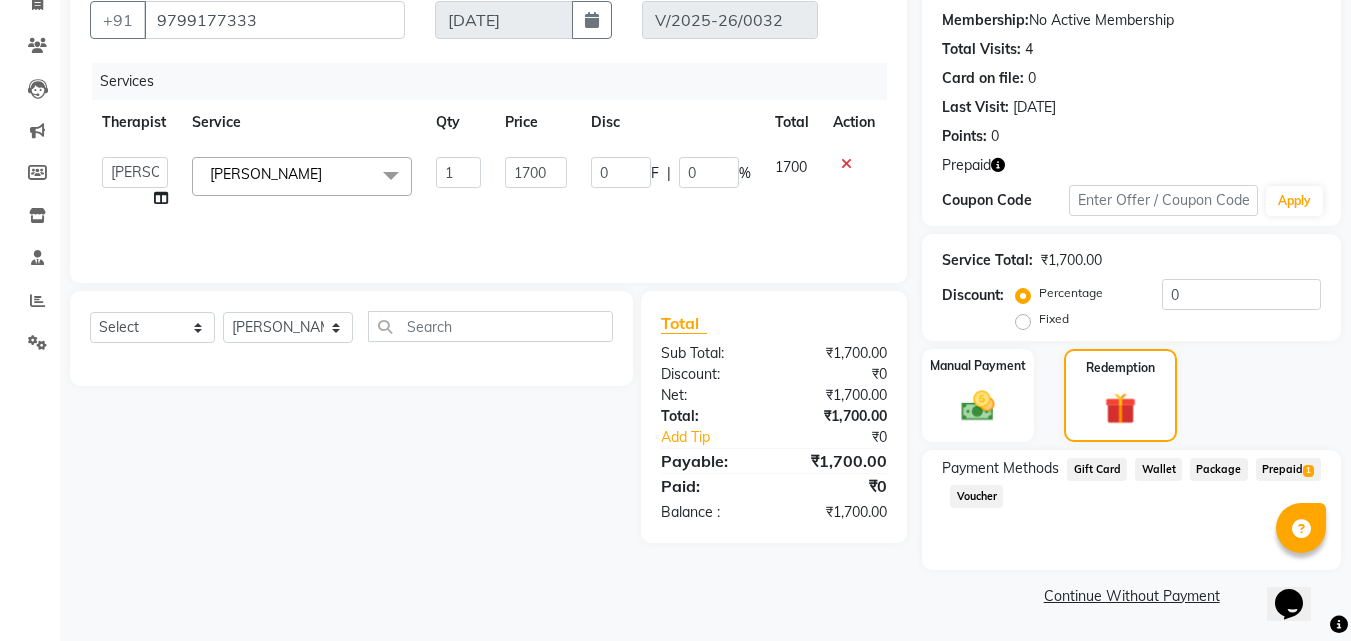 click on "Prepaid  1" 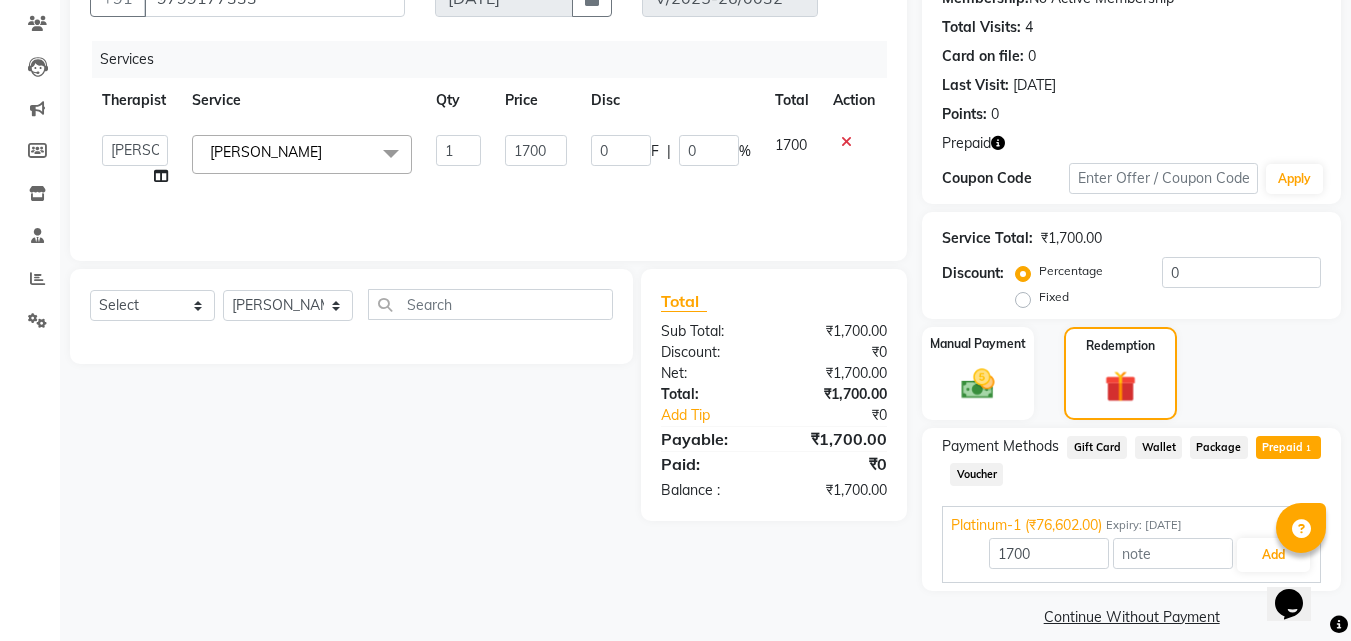 scroll, scrollTop: 228, scrollLeft: 0, axis: vertical 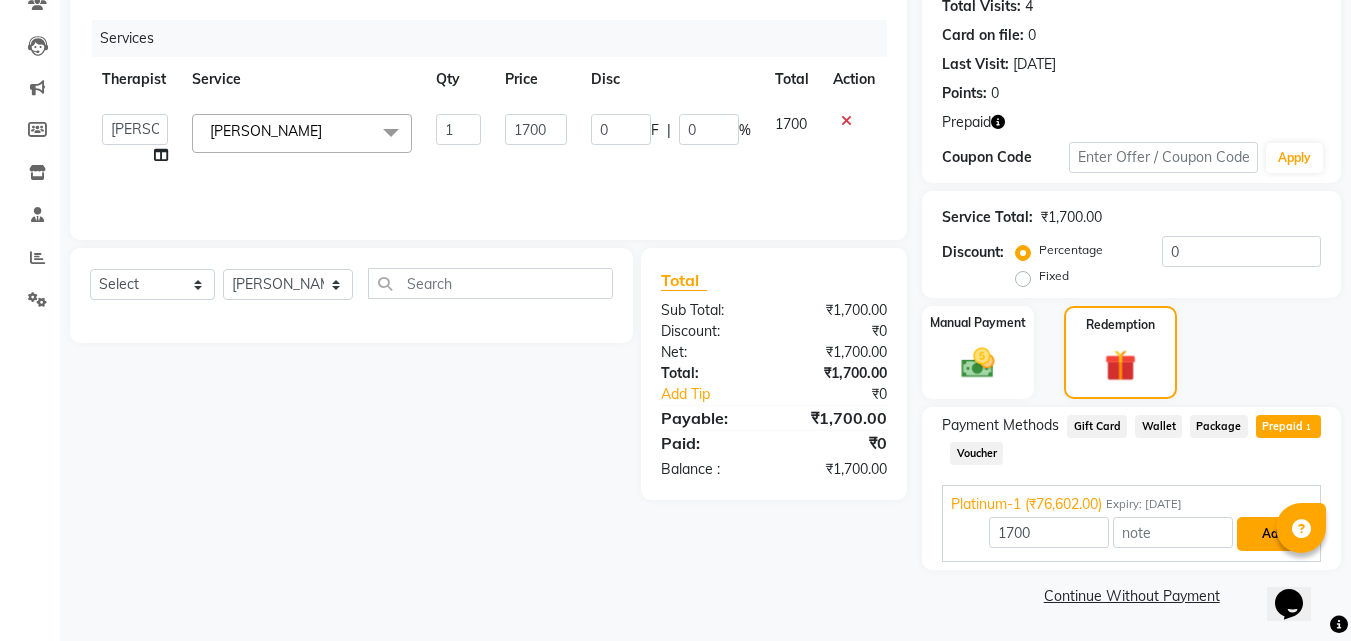 click on "Add" at bounding box center [1273, 534] 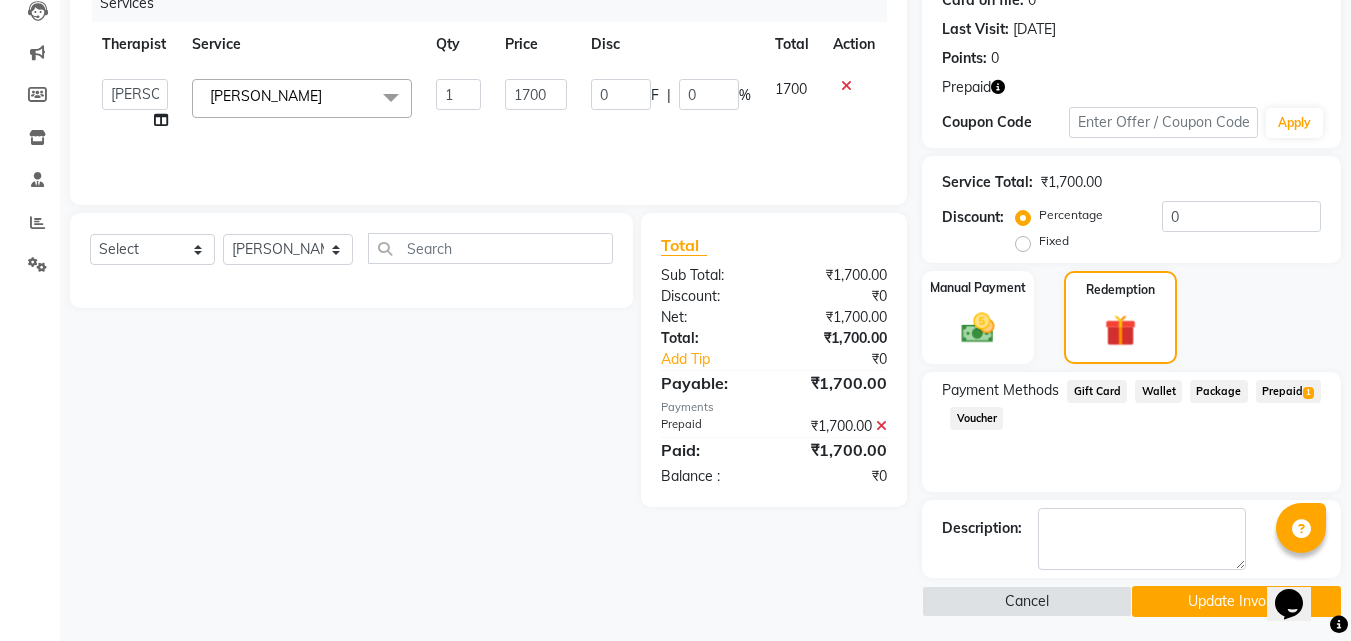 scroll, scrollTop: 269, scrollLeft: 0, axis: vertical 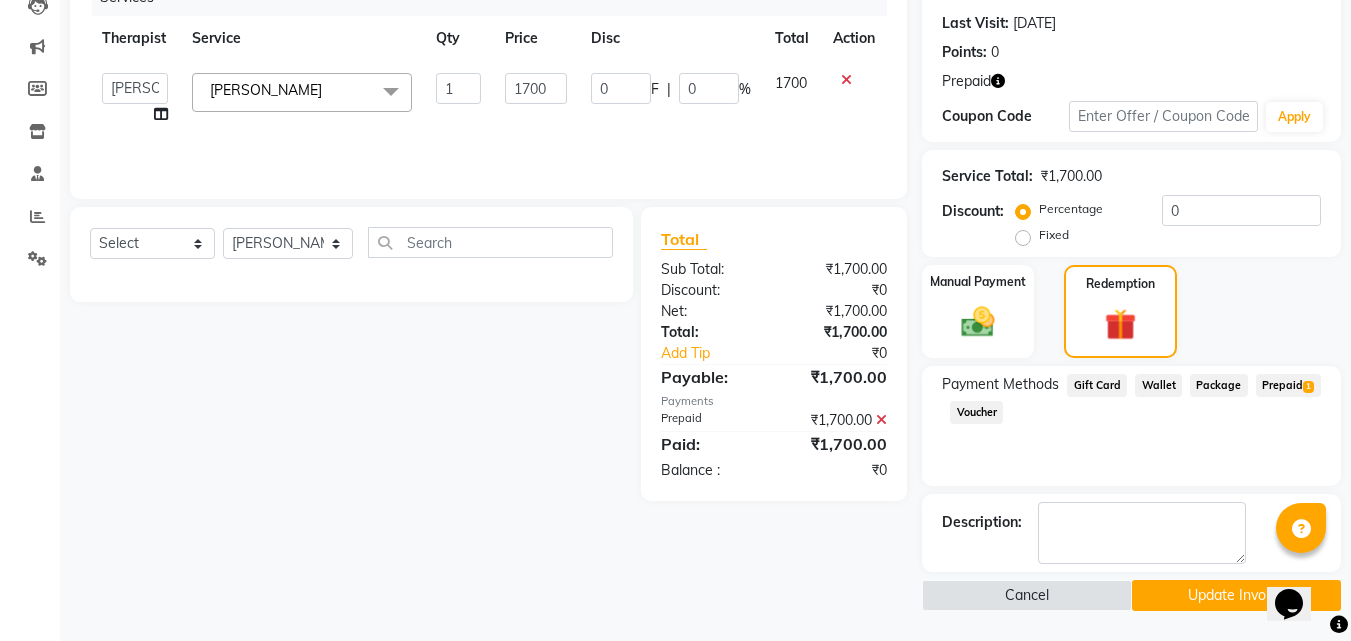 click on "Update Invoice" 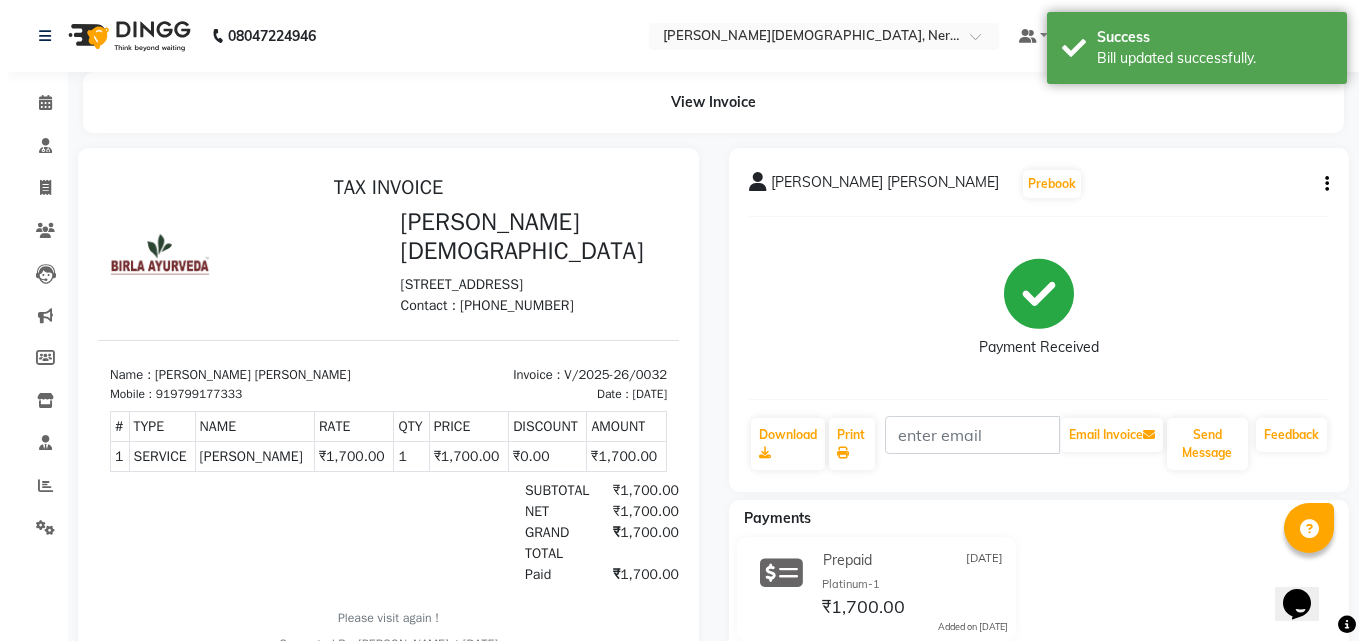 scroll, scrollTop: 0, scrollLeft: 0, axis: both 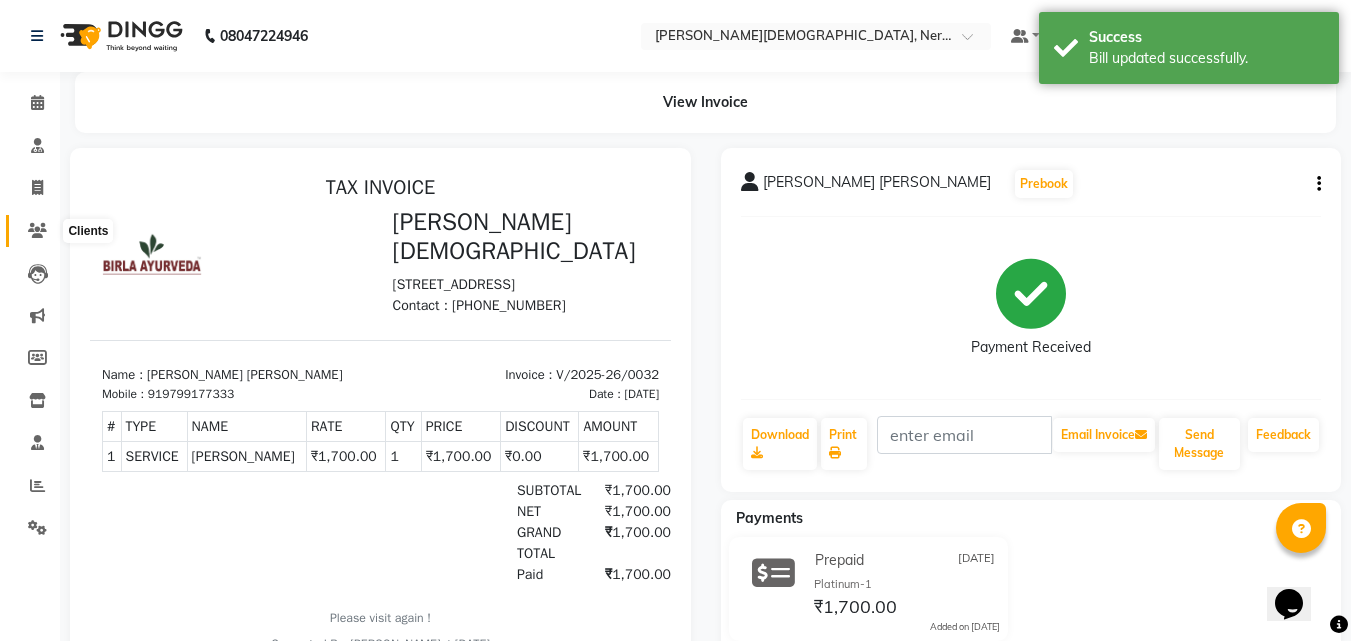 click 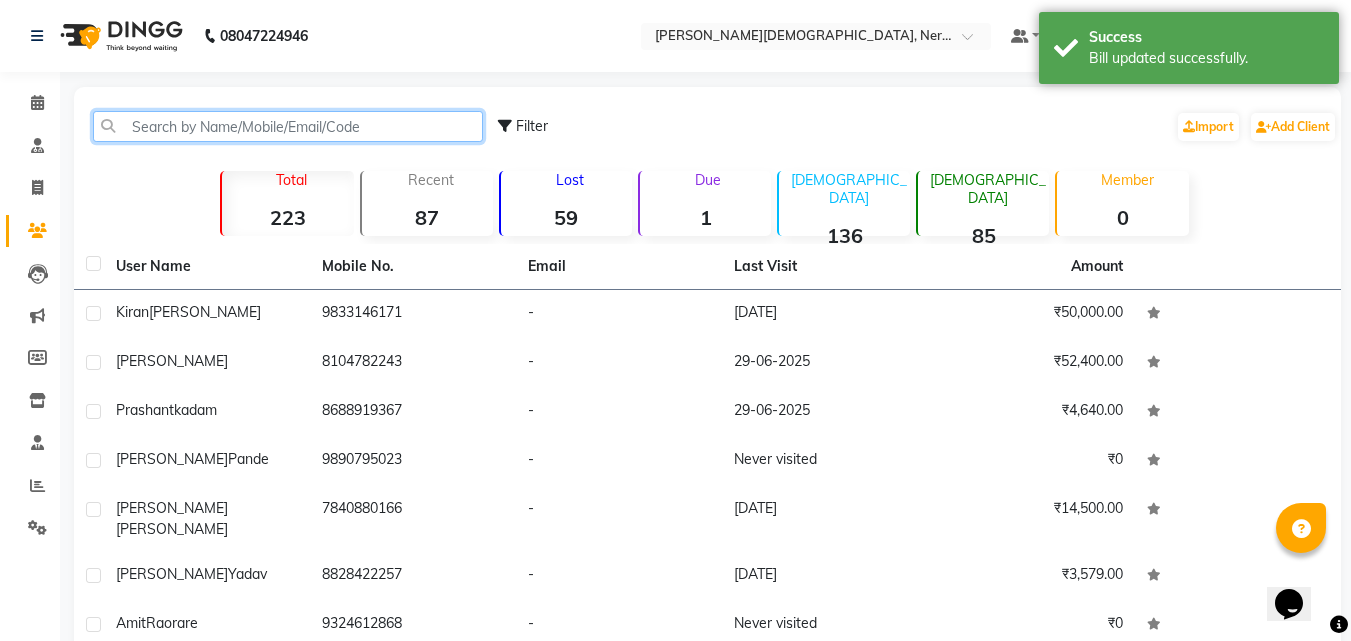 click 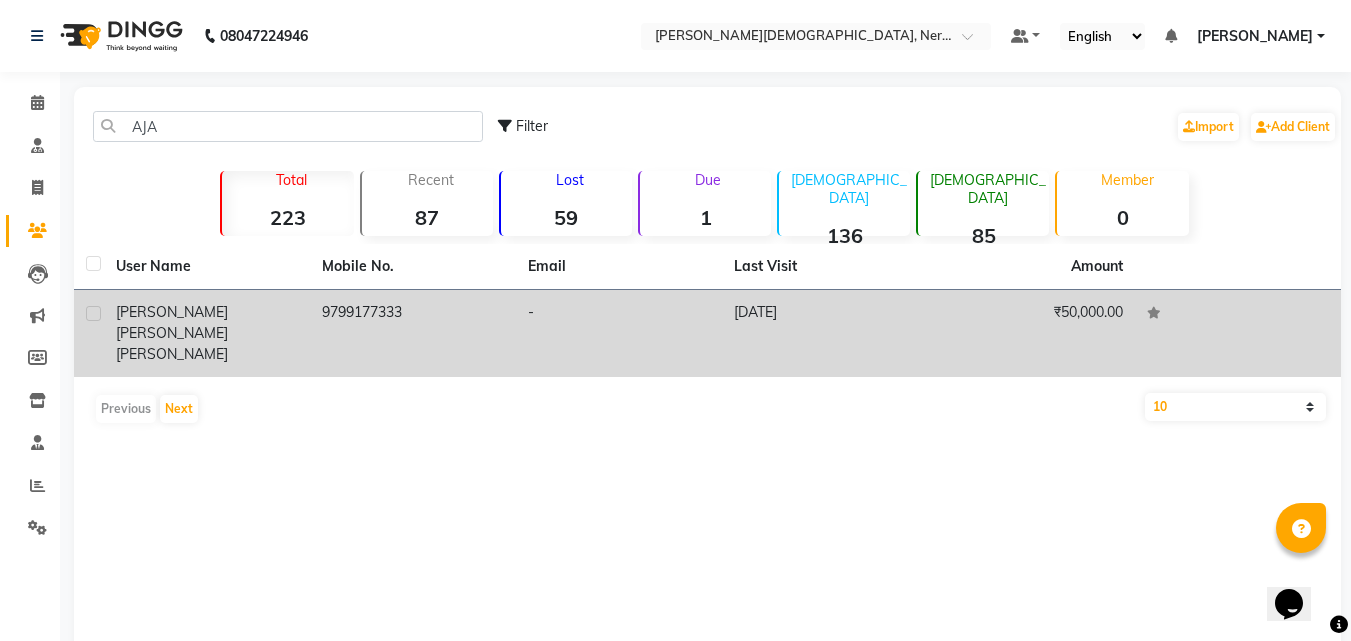 click on "[PERSON_NAME]" 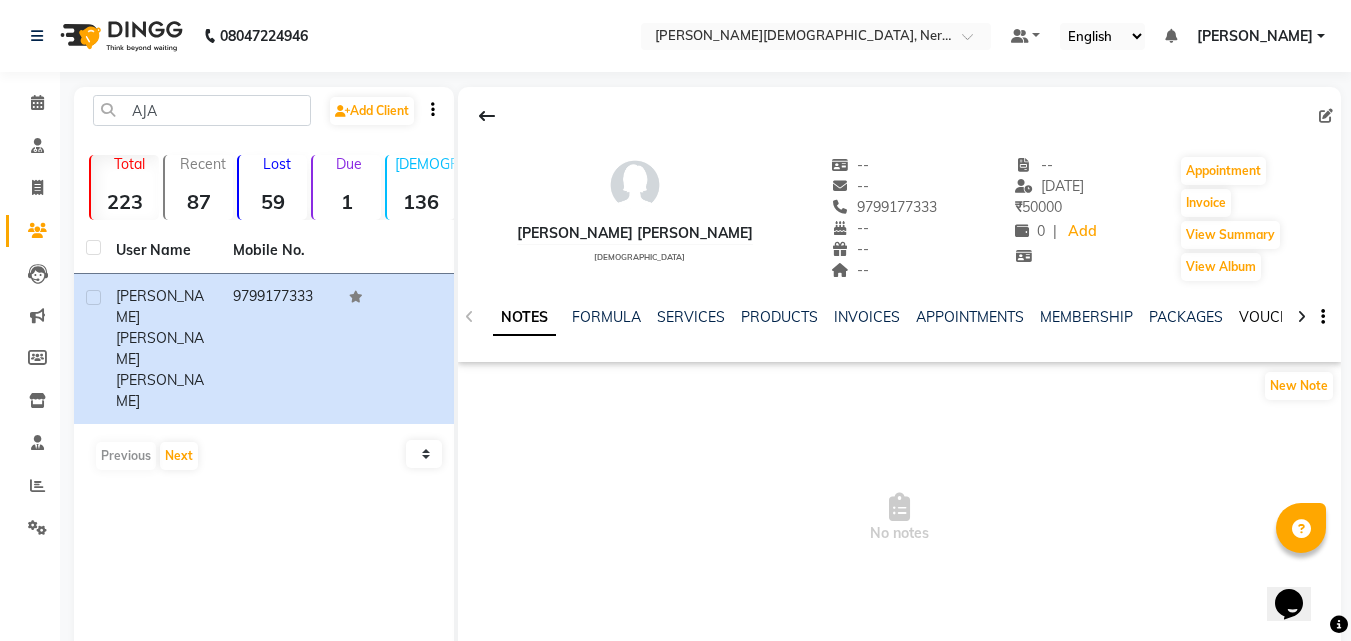 click on "VOUCHERS" 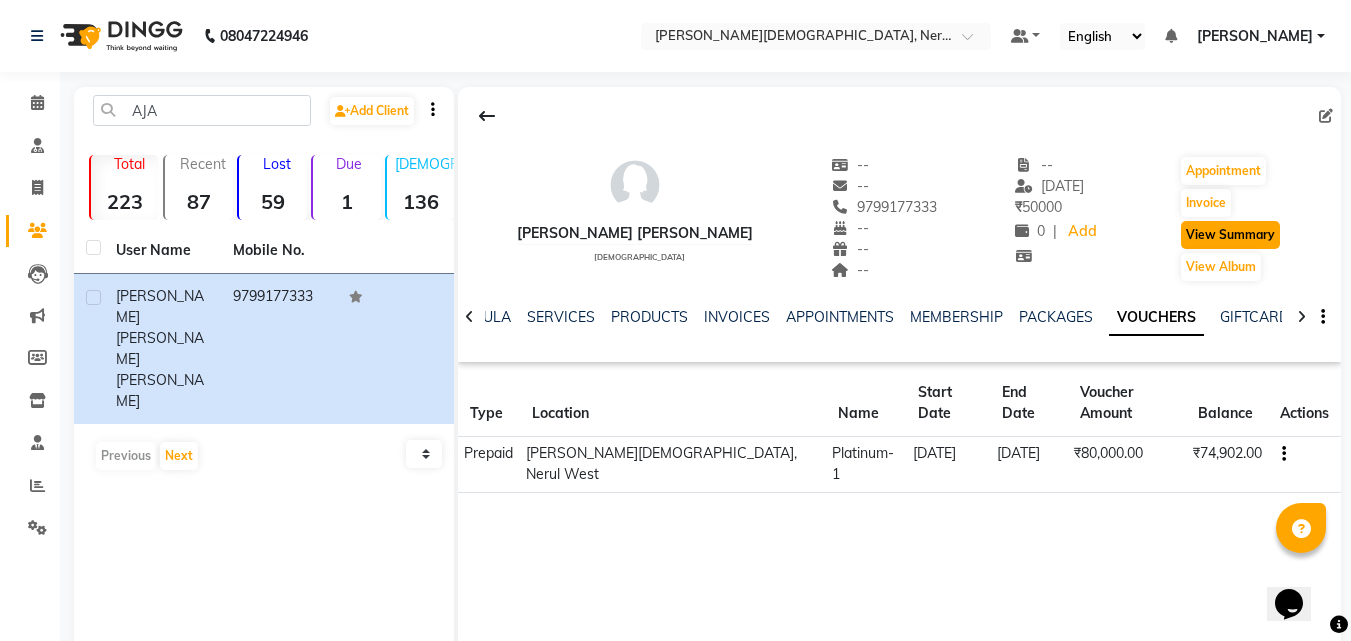 click on "View Summary" 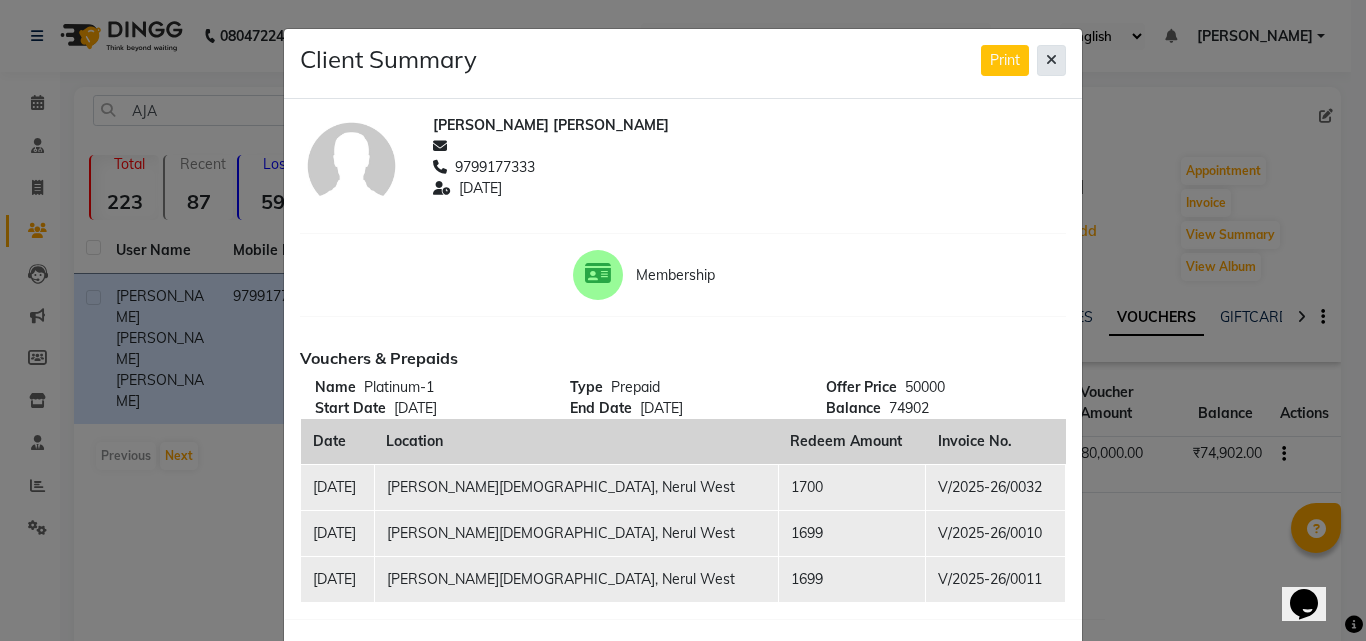 click 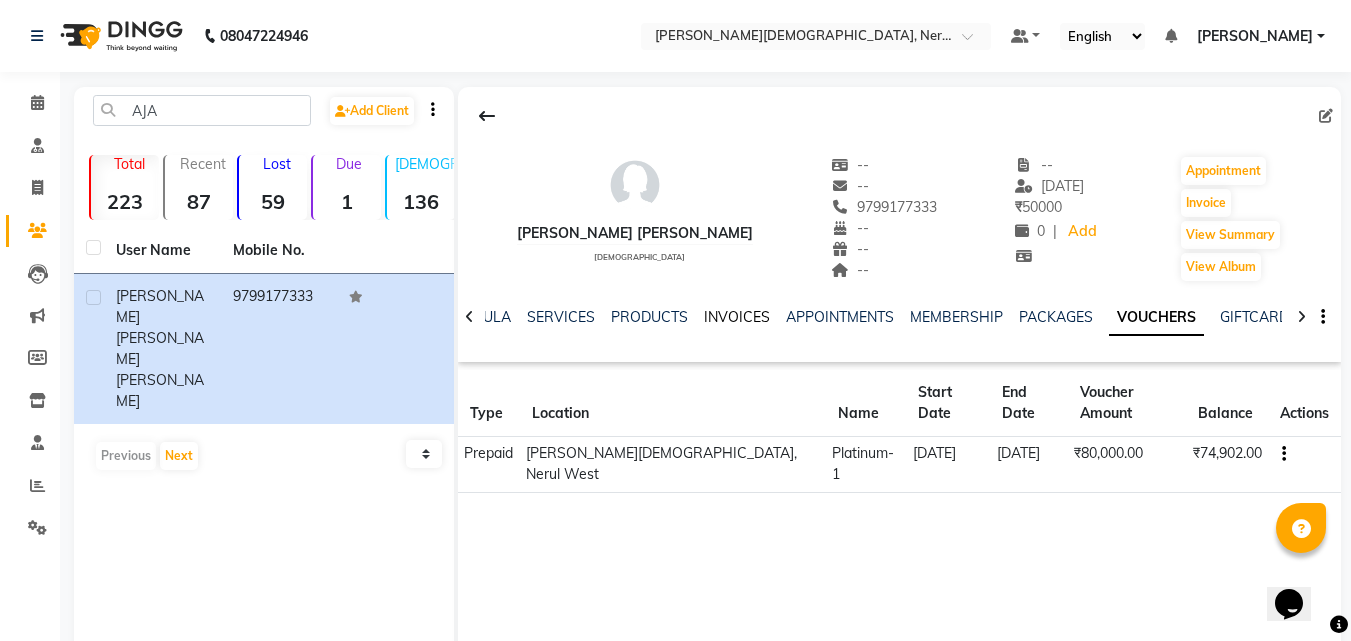 click on "INVOICES" 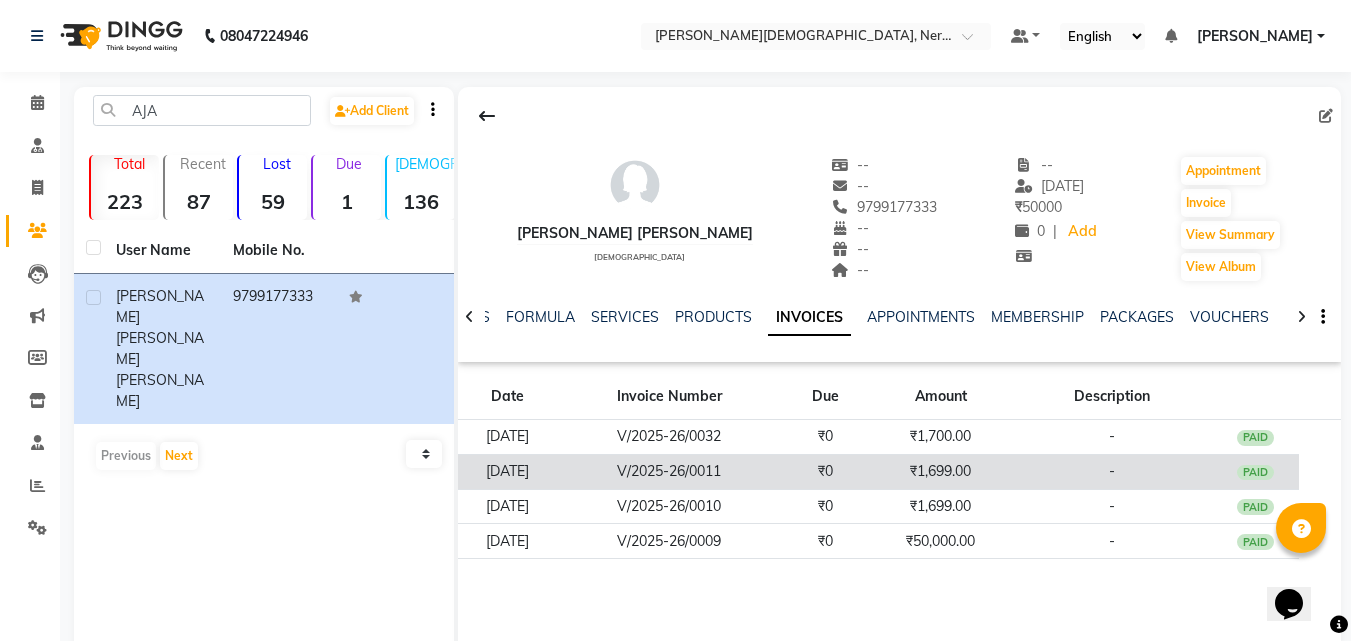 click on "₹1,699.00" 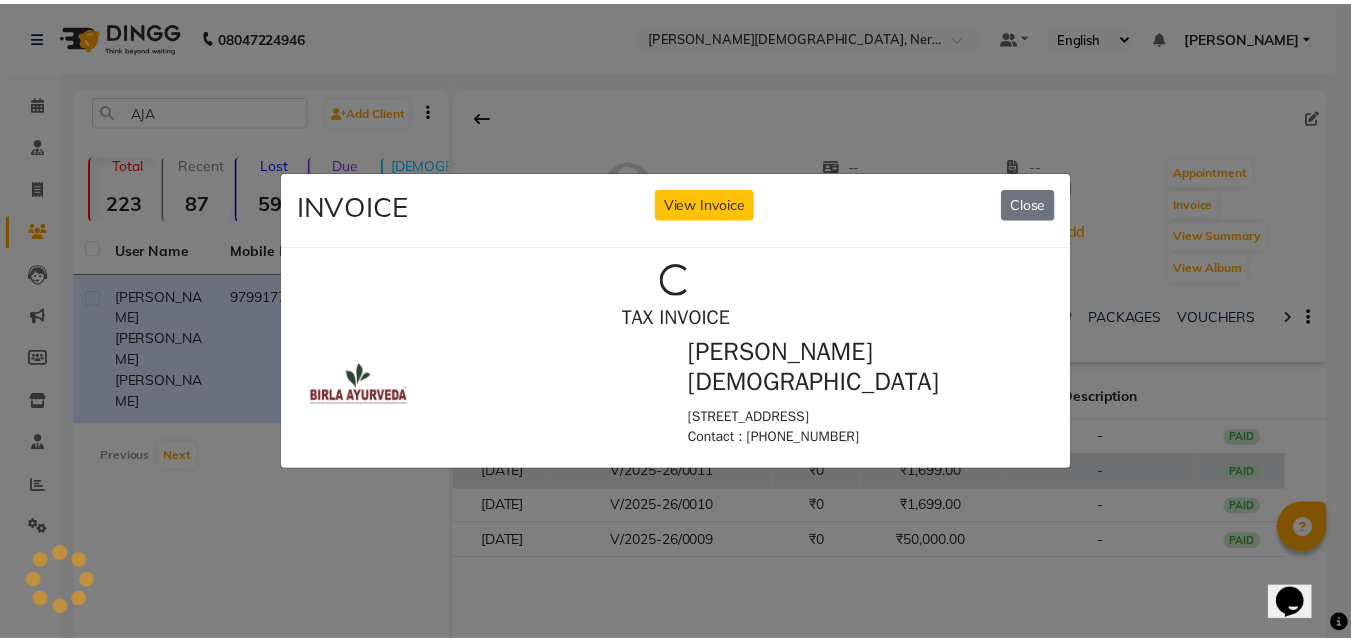 scroll, scrollTop: 0, scrollLeft: 0, axis: both 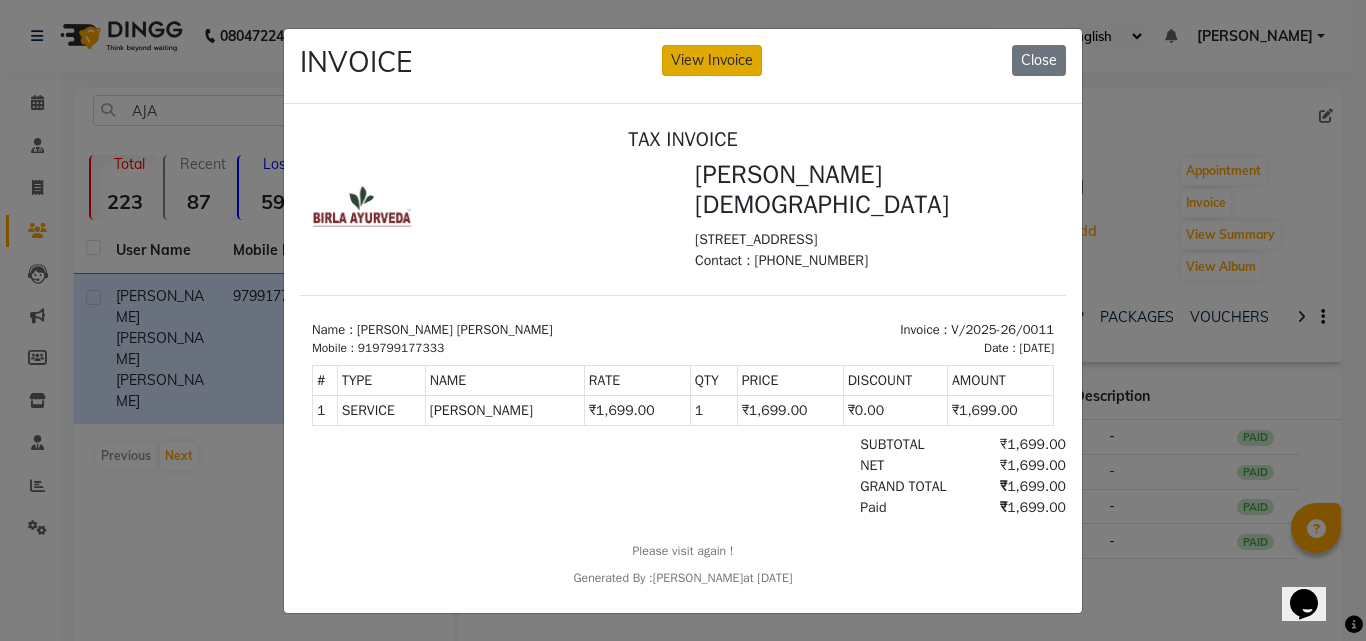 click on "View Invoice" 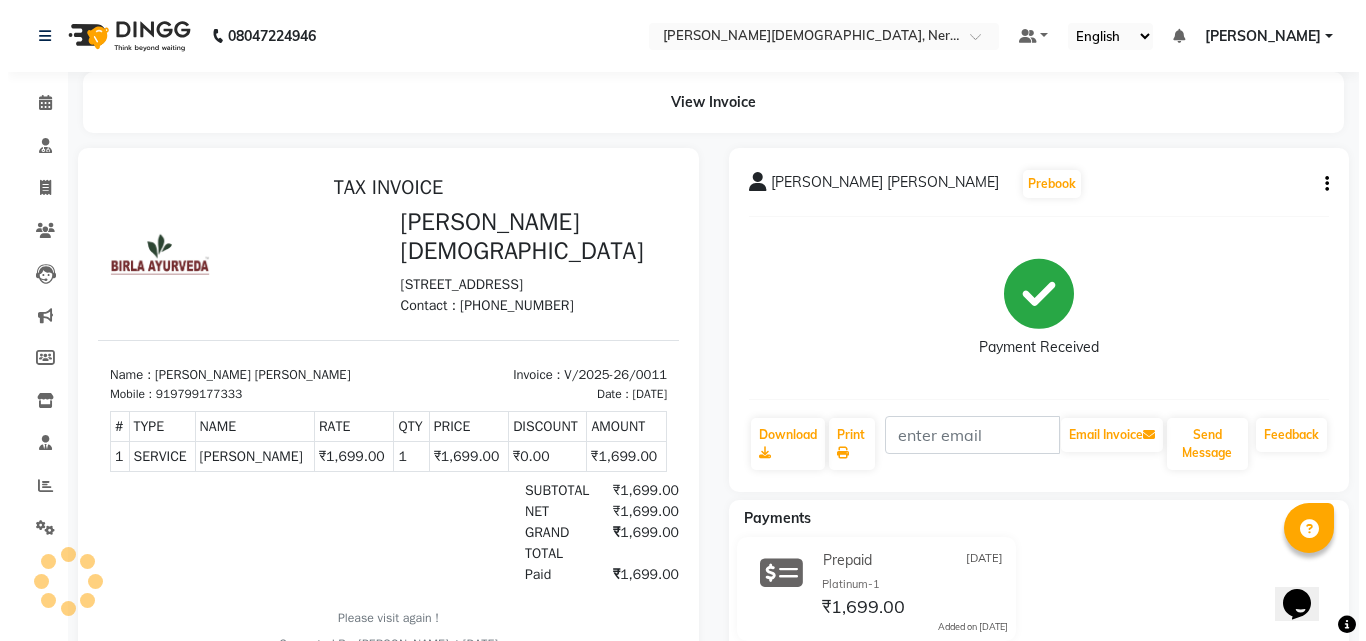 scroll, scrollTop: 0, scrollLeft: 0, axis: both 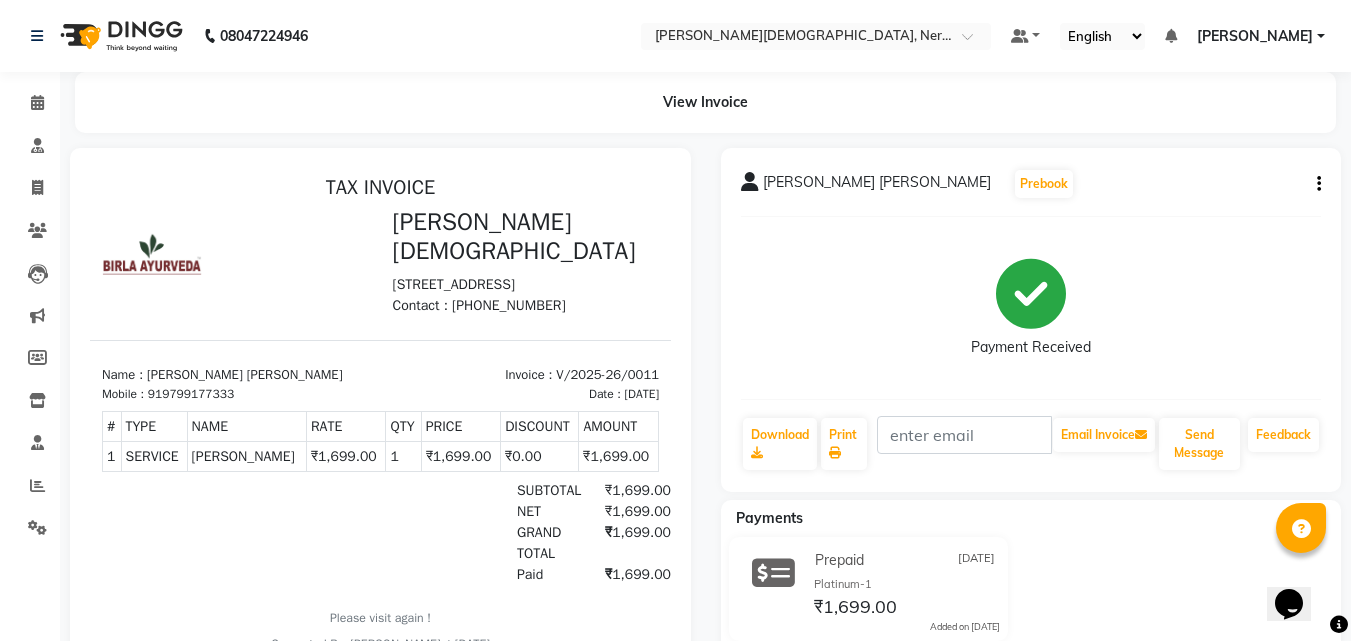 click on "Reena [PERSON_NAME]  Prebook   Payment Received  Download  Print   Email Invoice   Send Message Feedback" 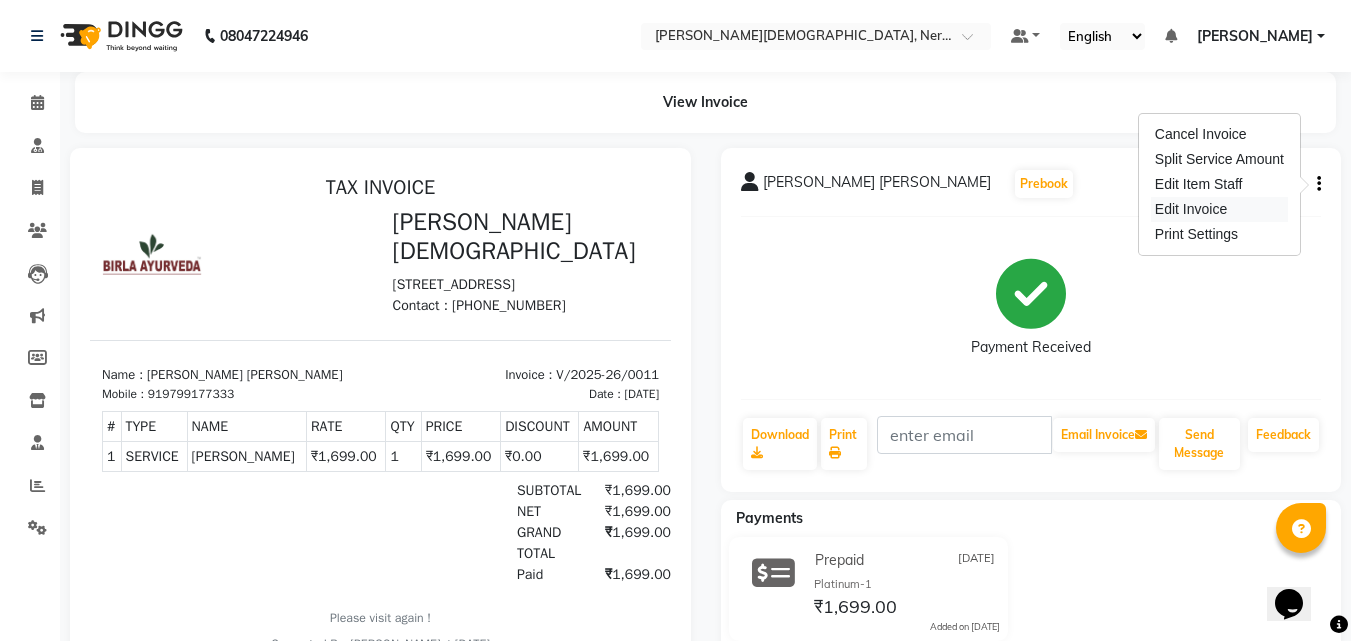 click on "Edit Invoice" at bounding box center [1219, 209] 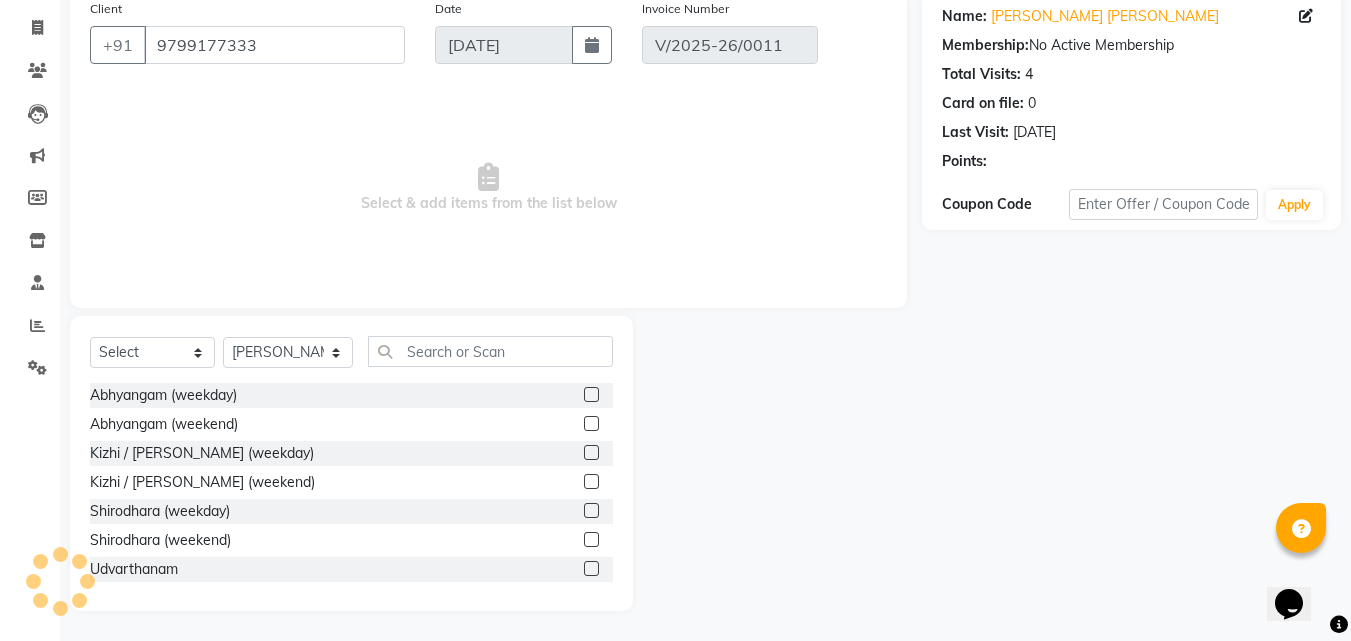 scroll, scrollTop: 117, scrollLeft: 0, axis: vertical 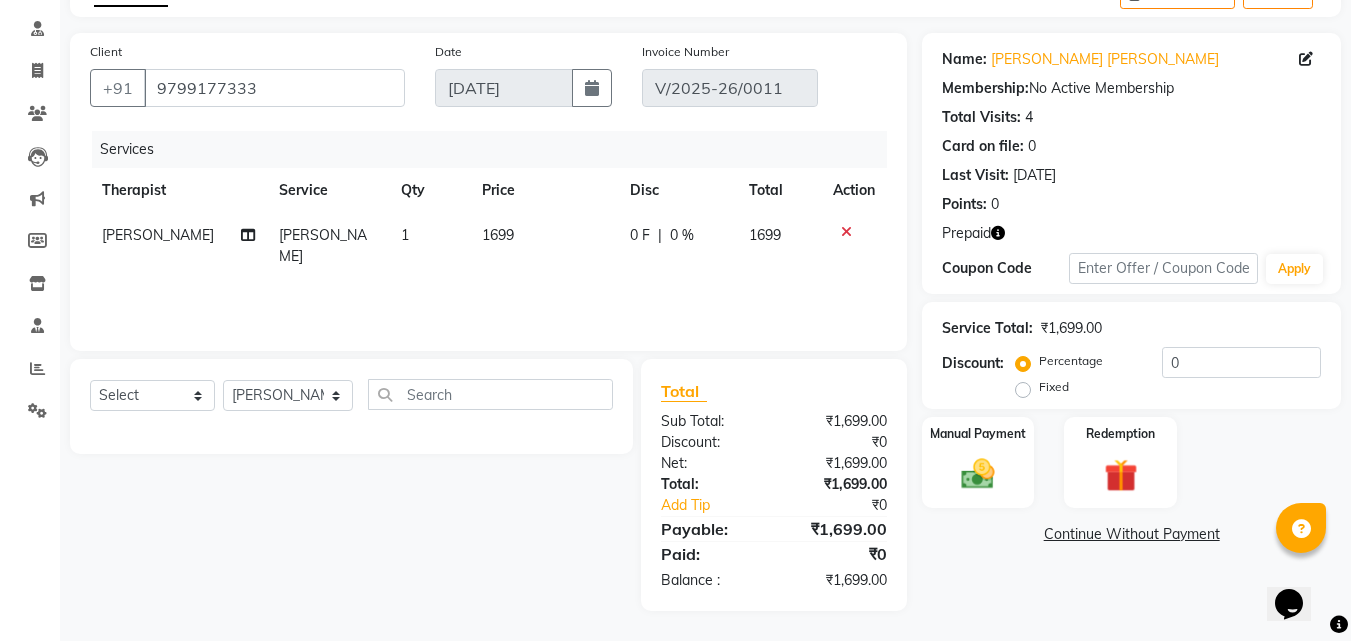 click on "1699" 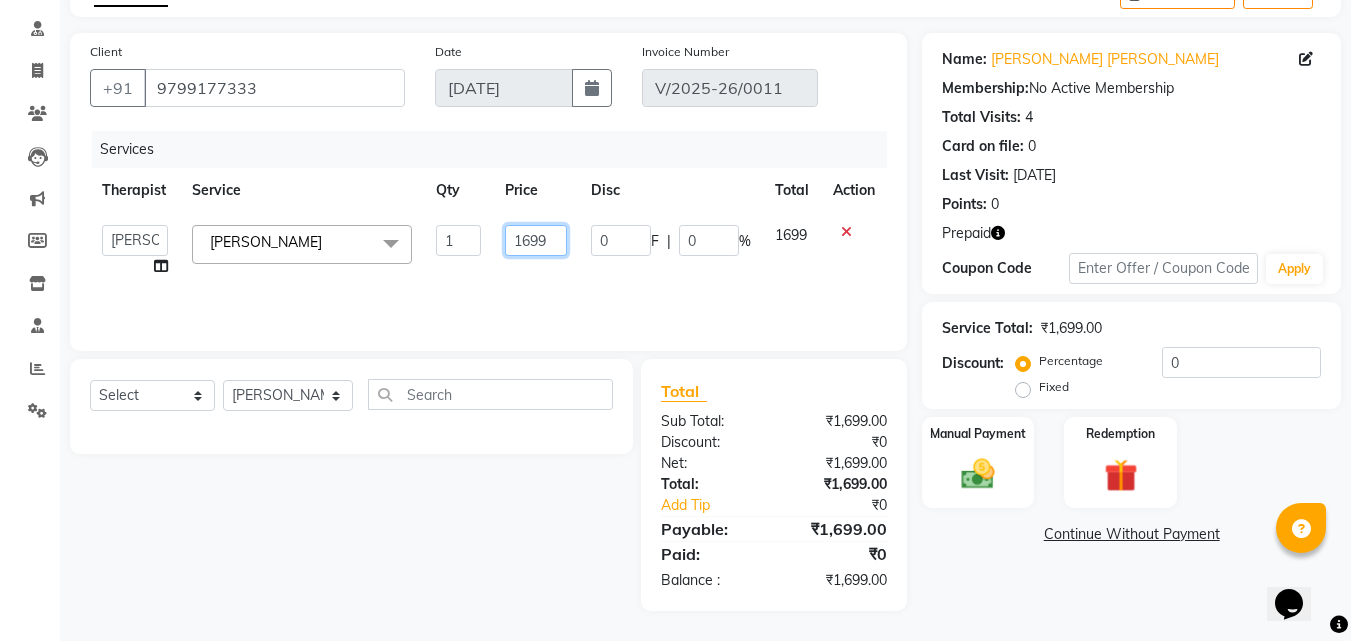 drag, startPoint x: 556, startPoint y: 238, endPoint x: 508, endPoint y: 244, distance: 48.373547 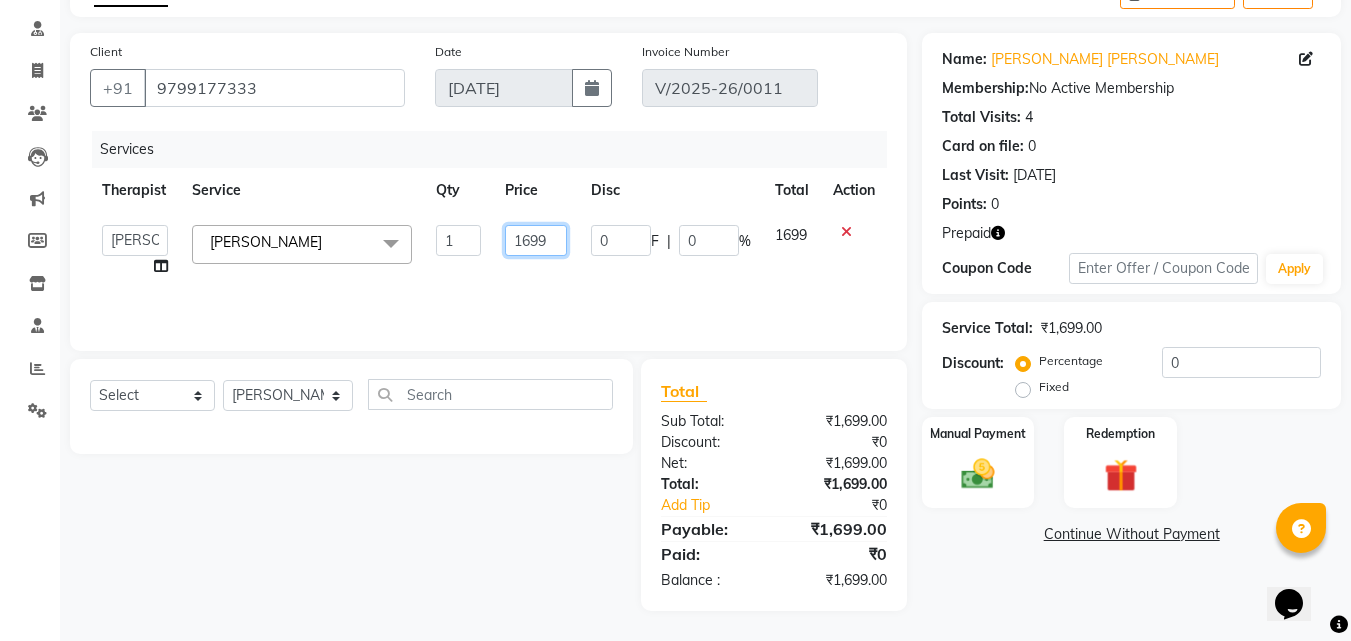 click on "1699" 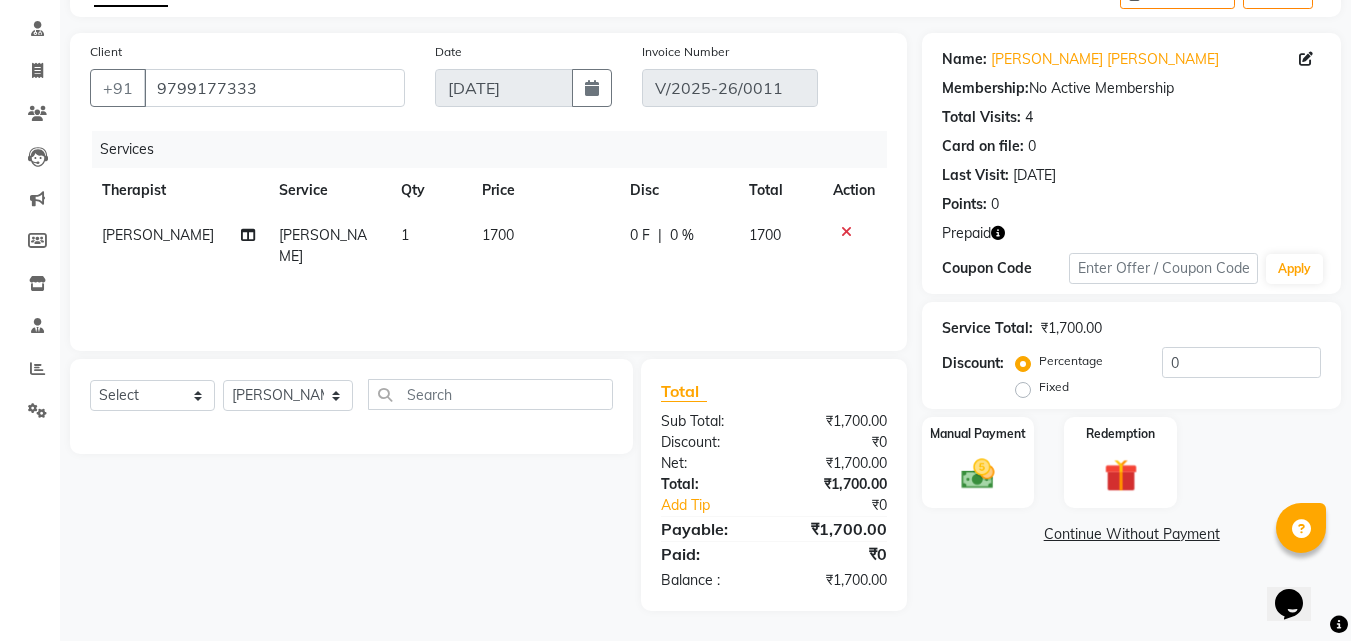click on "1700" 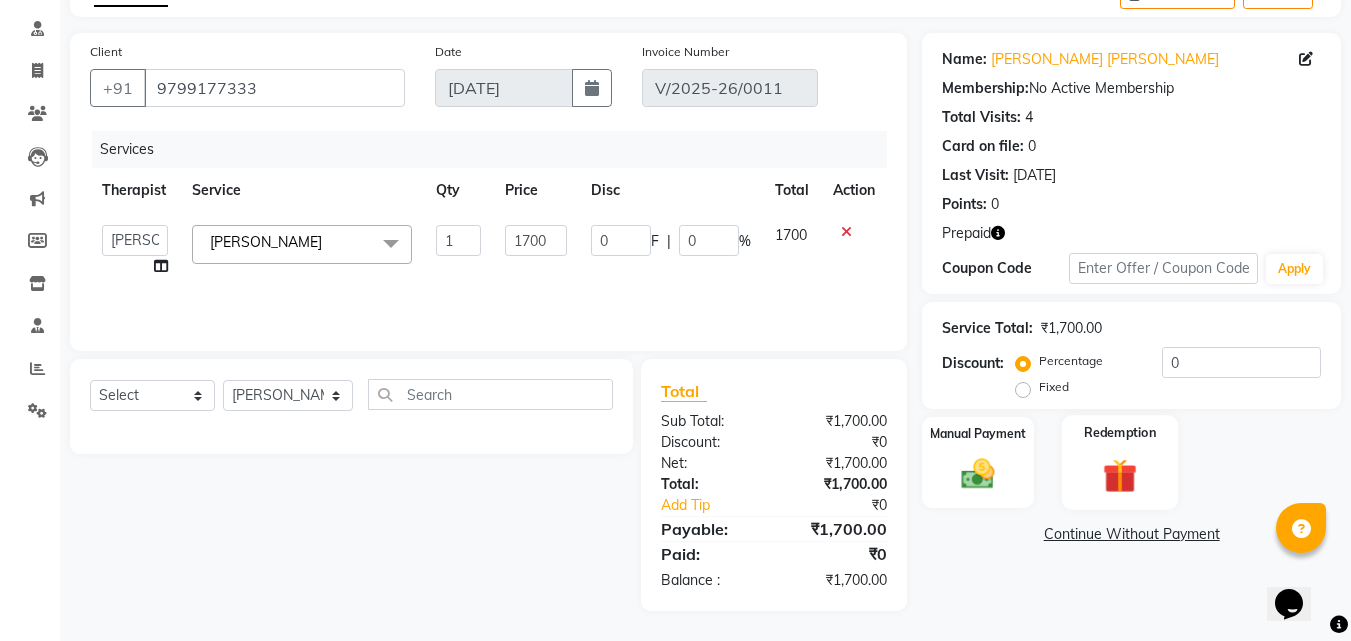 click 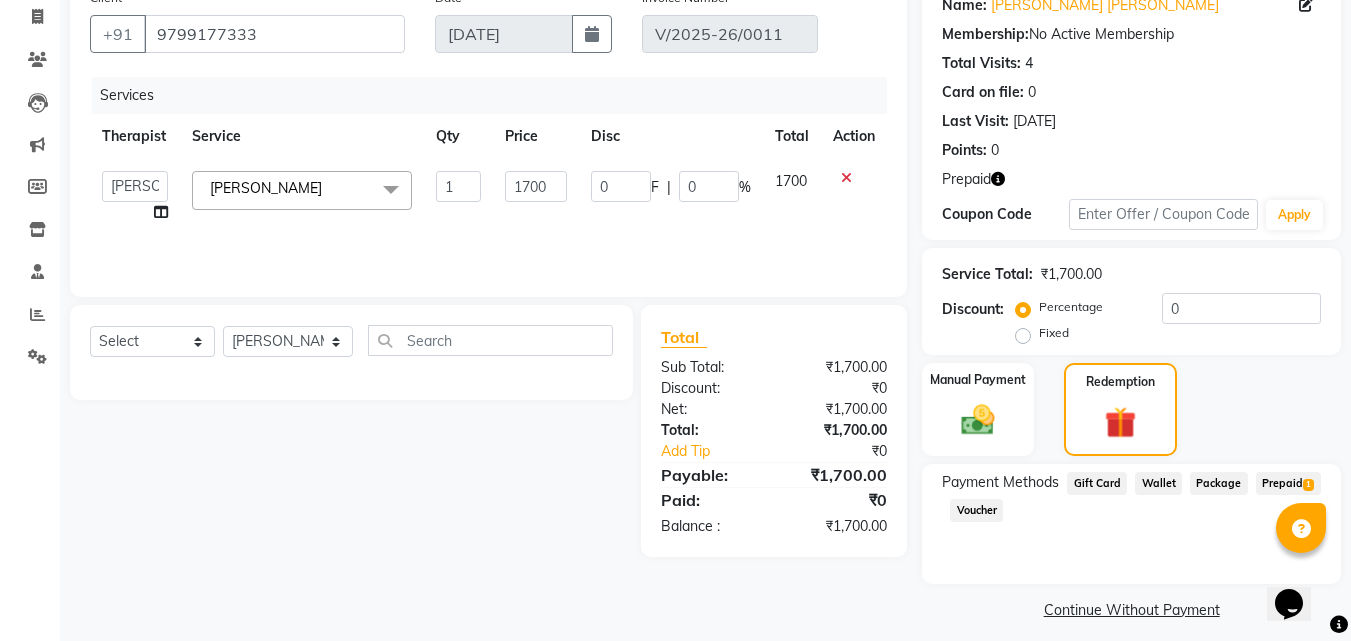 scroll, scrollTop: 185, scrollLeft: 0, axis: vertical 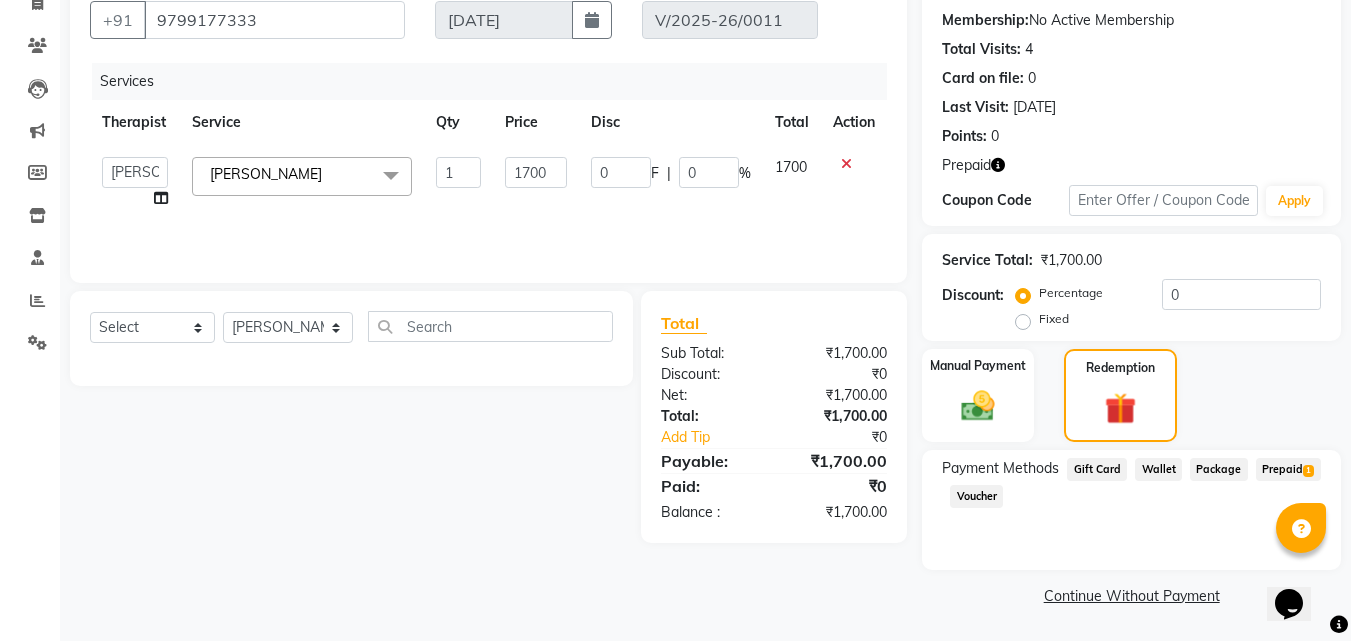 click on "Prepaid  1" 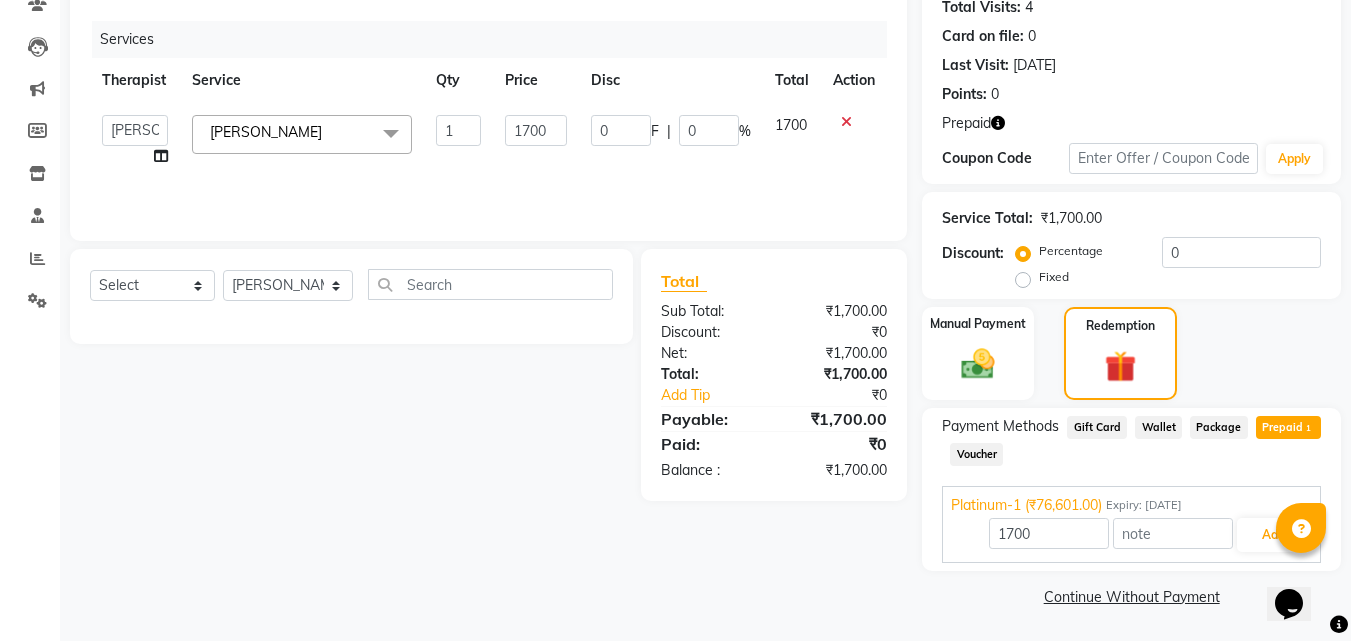 scroll, scrollTop: 228, scrollLeft: 0, axis: vertical 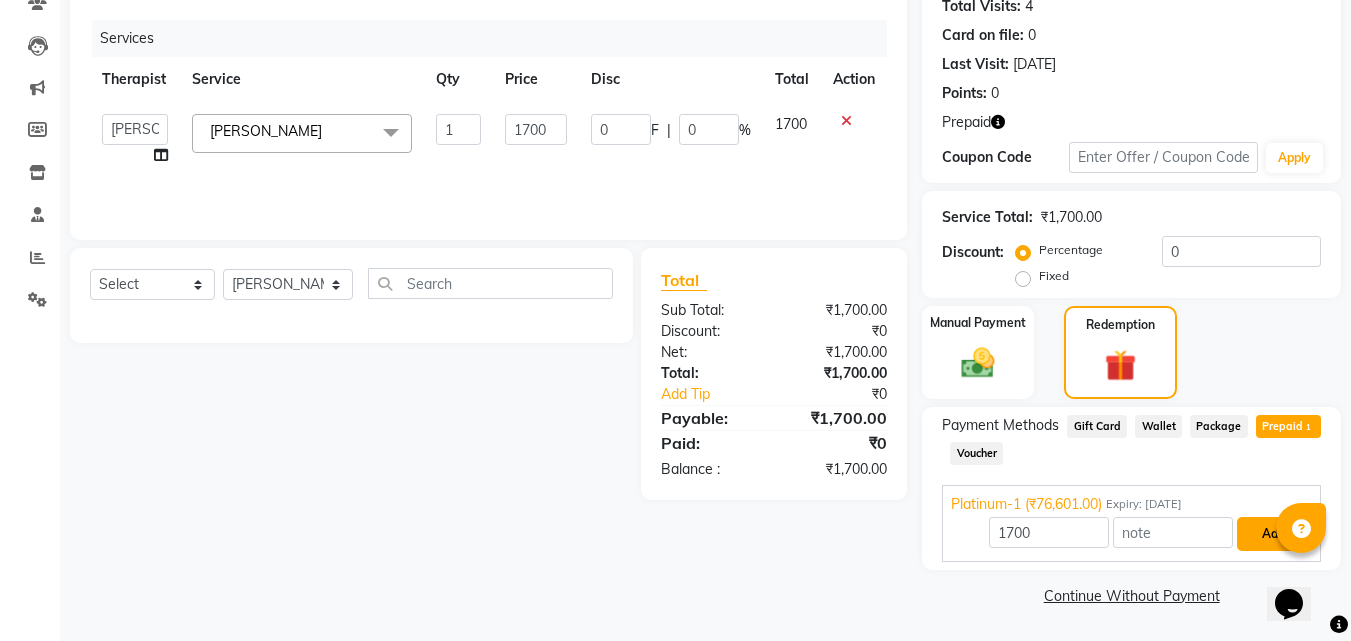 click on "Add" at bounding box center [1273, 534] 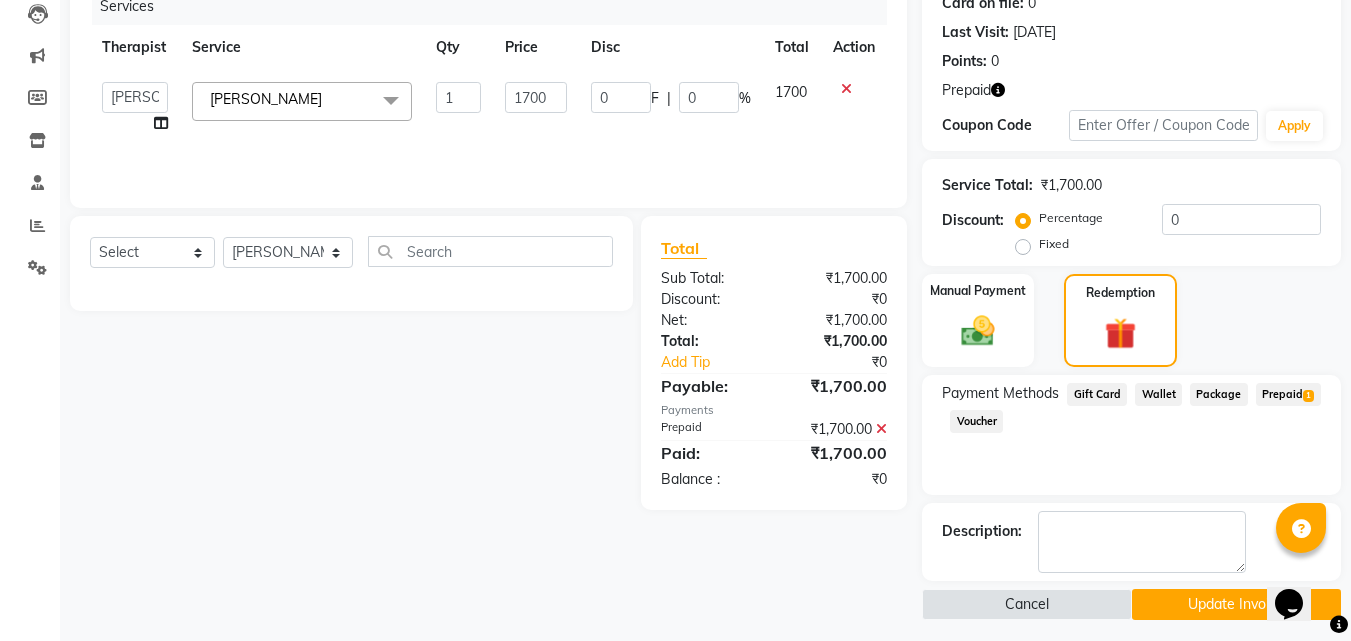 scroll, scrollTop: 264, scrollLeft: 0, axis: vertical 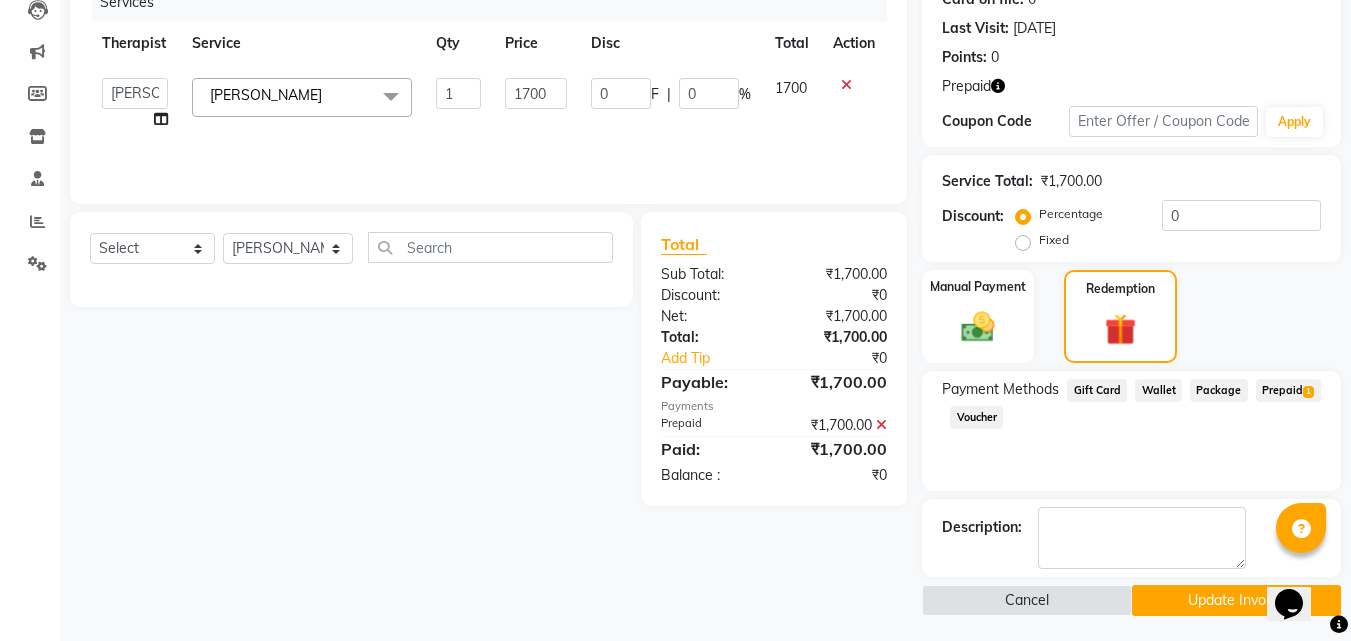 click on "Update Invoice" 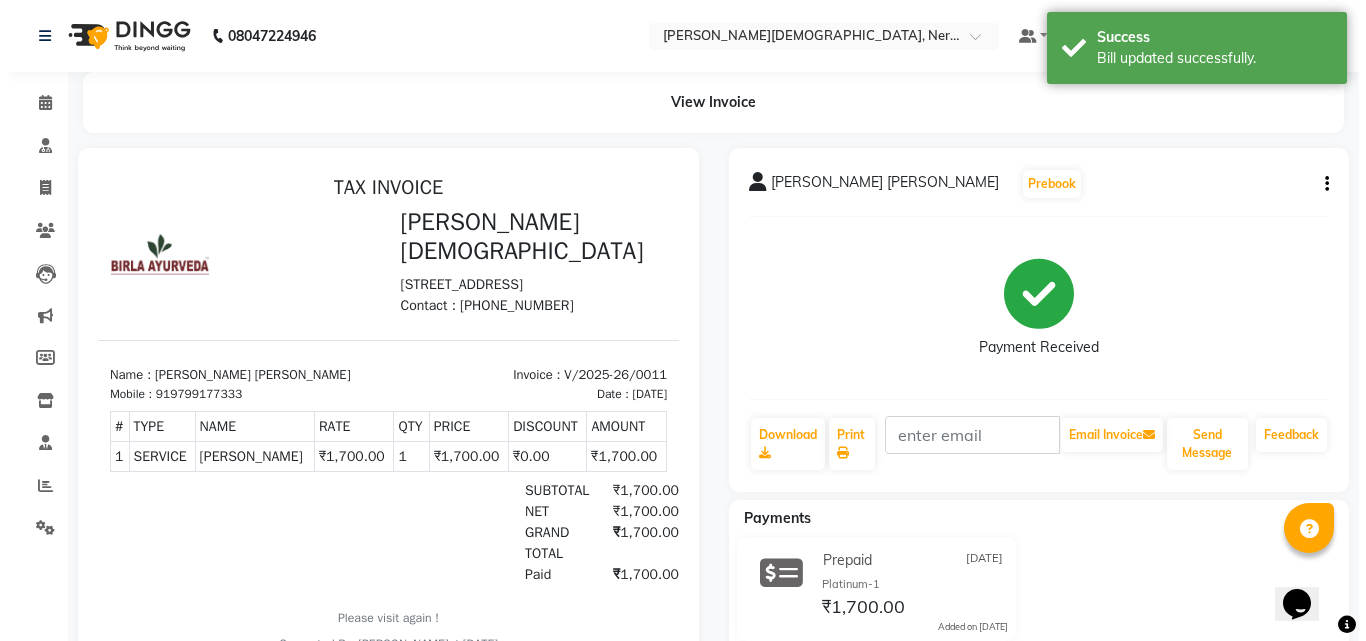 scroll, scrollTop: 0, scrollLeft: 0, axis: both 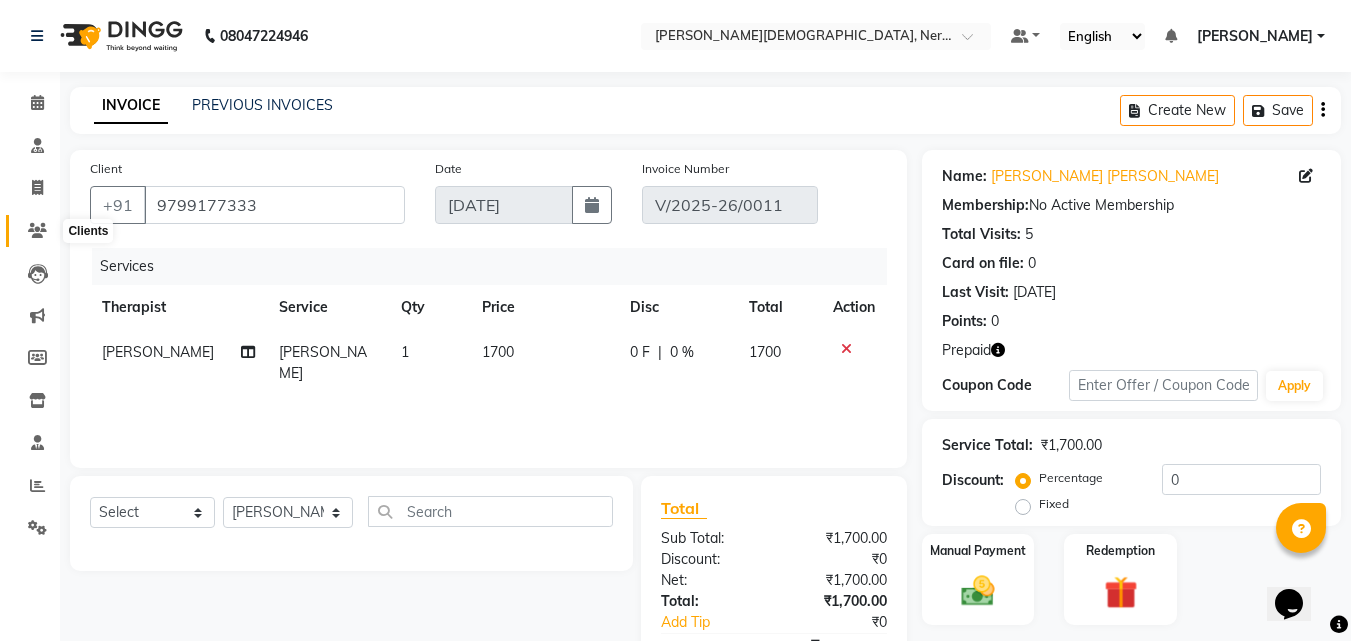 click 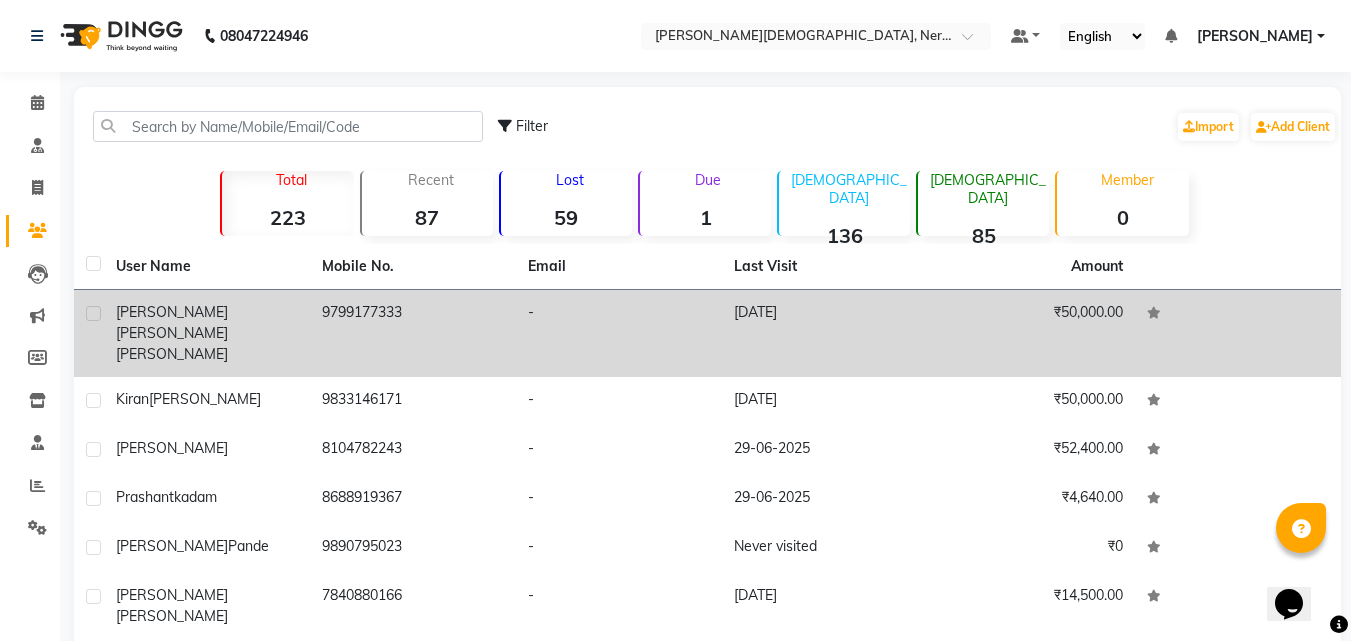 click on "9799177333" 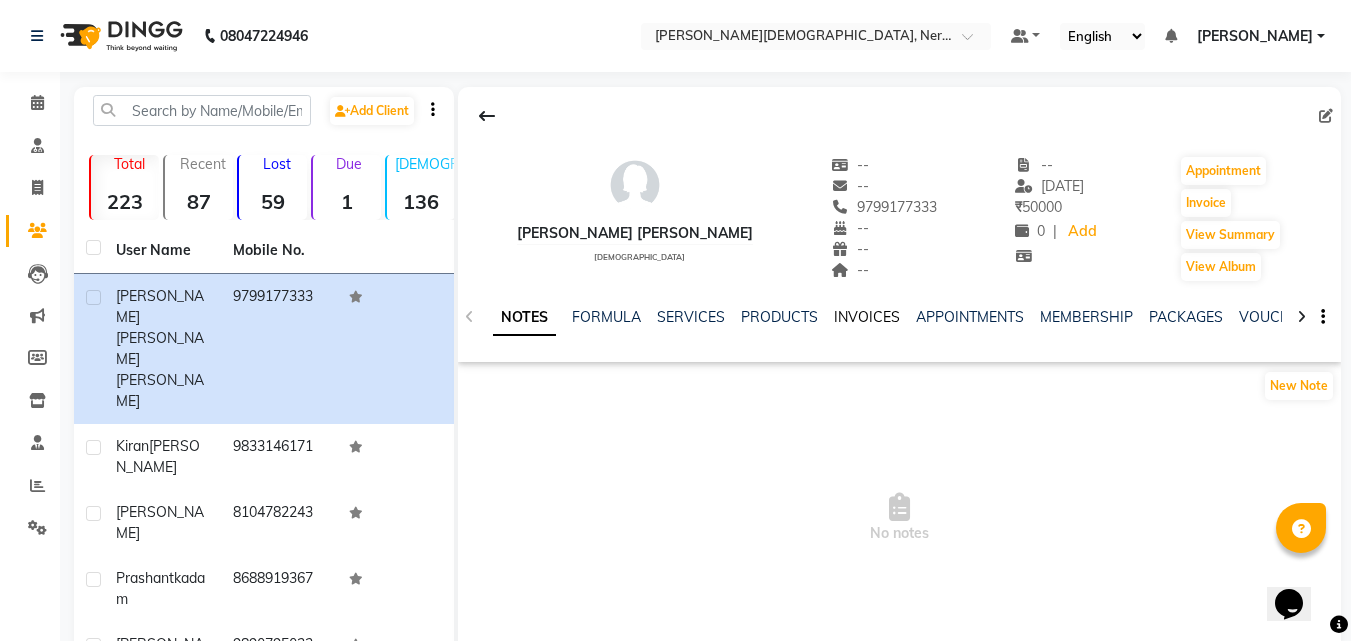 click on "INVOICES" 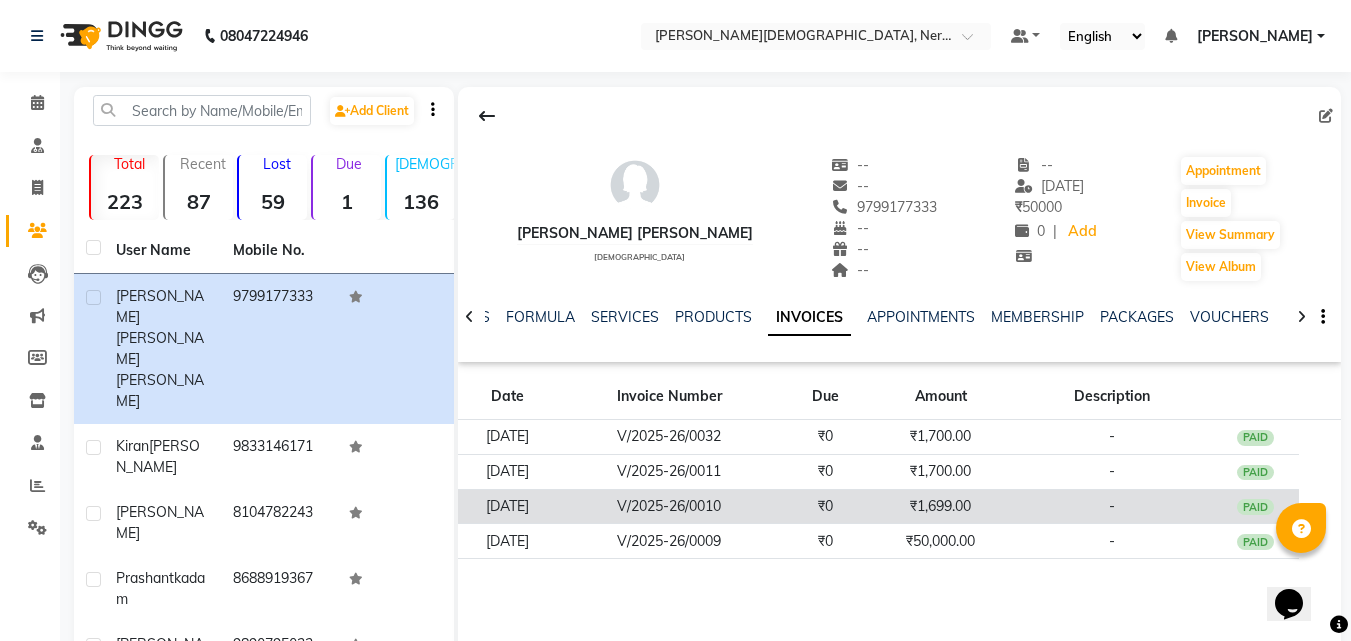 click on "₹1,699.00" 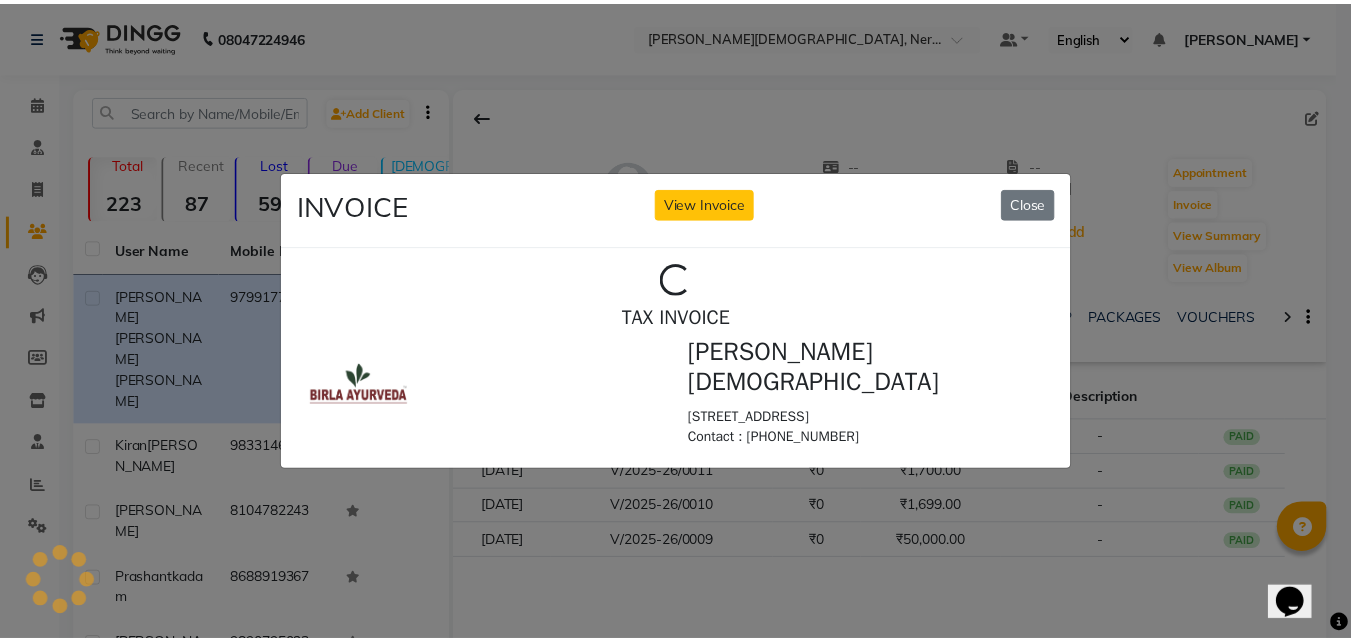 scroll, scrollTop: 0, scrollLeft: 0, axis: both 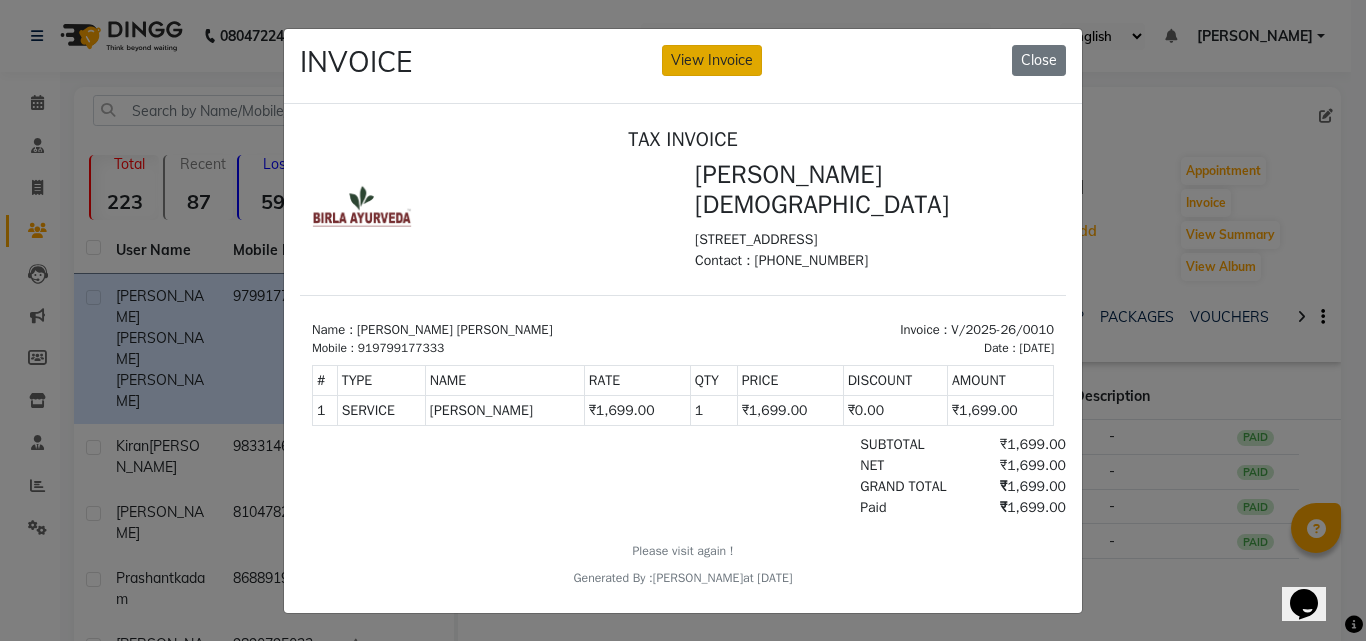 click on "View Invoice" 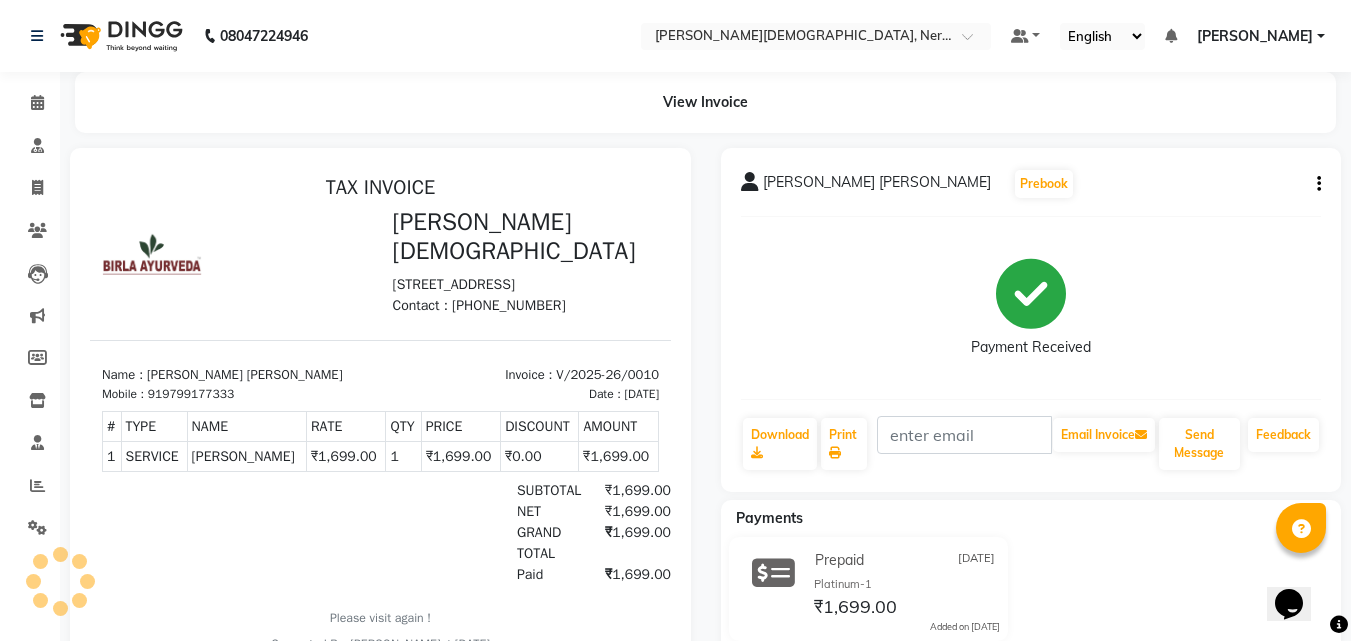 scroll, scrollTop: 0, scrollLeft: 0, axis: both 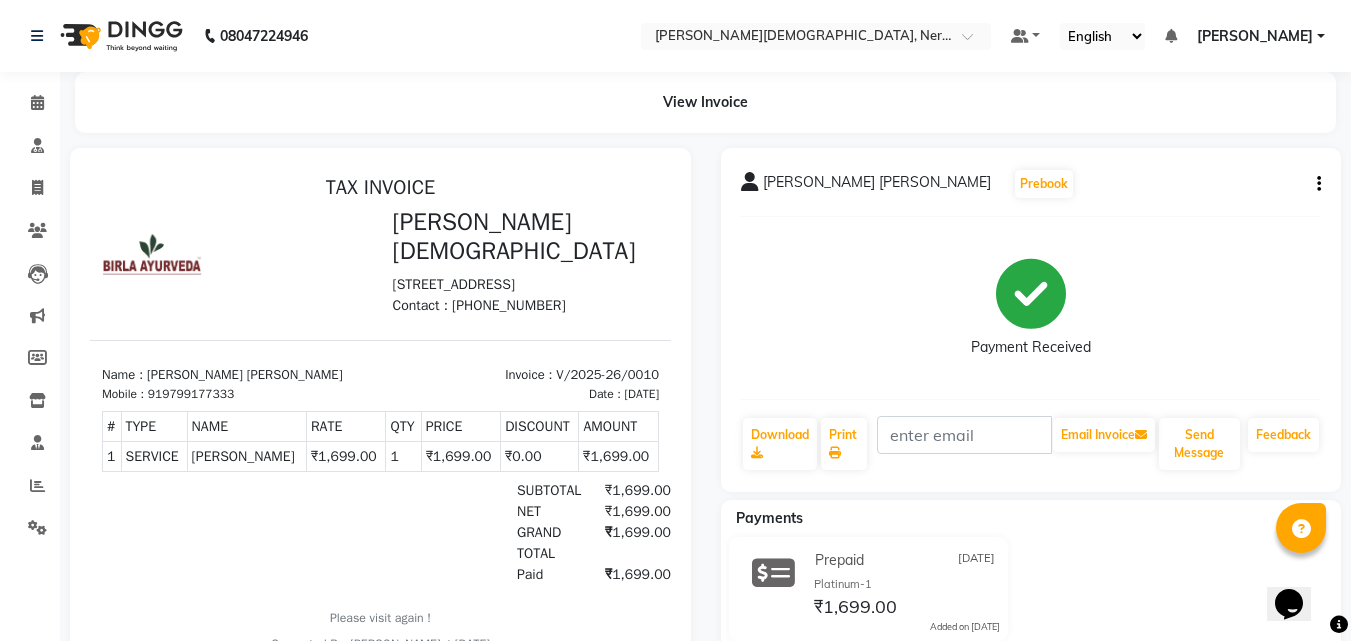 click 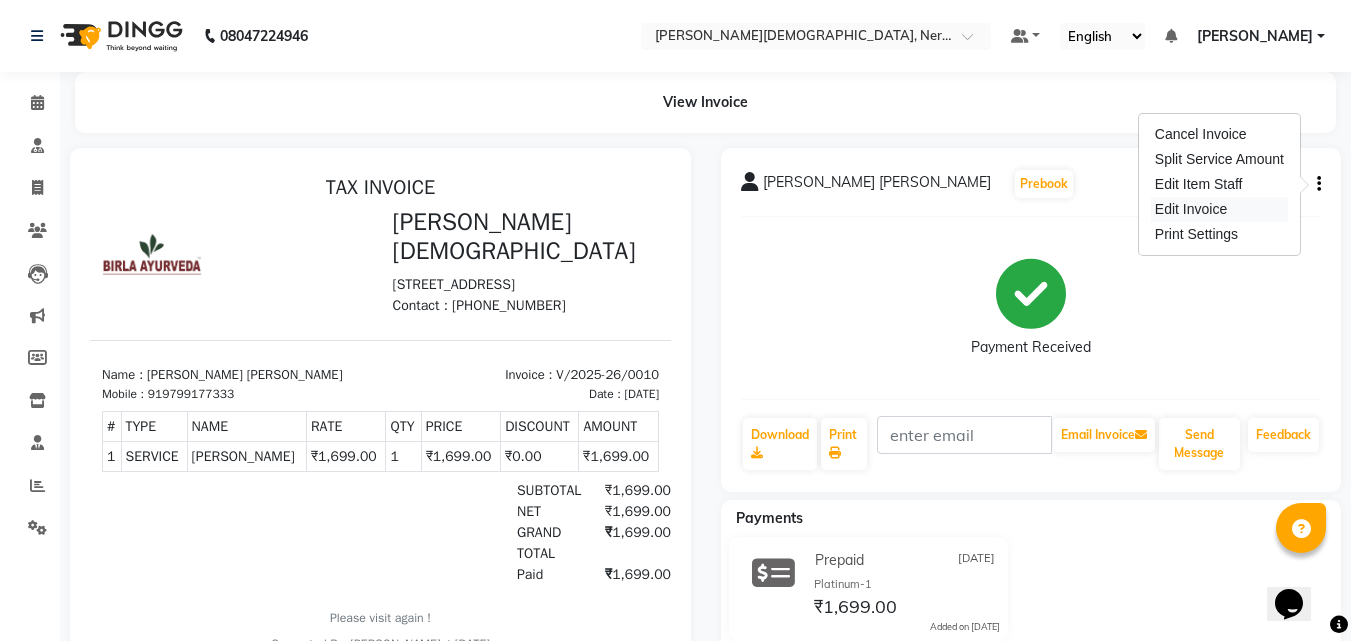 click on "Edit Invoice" at bounding box center [1219, 209] 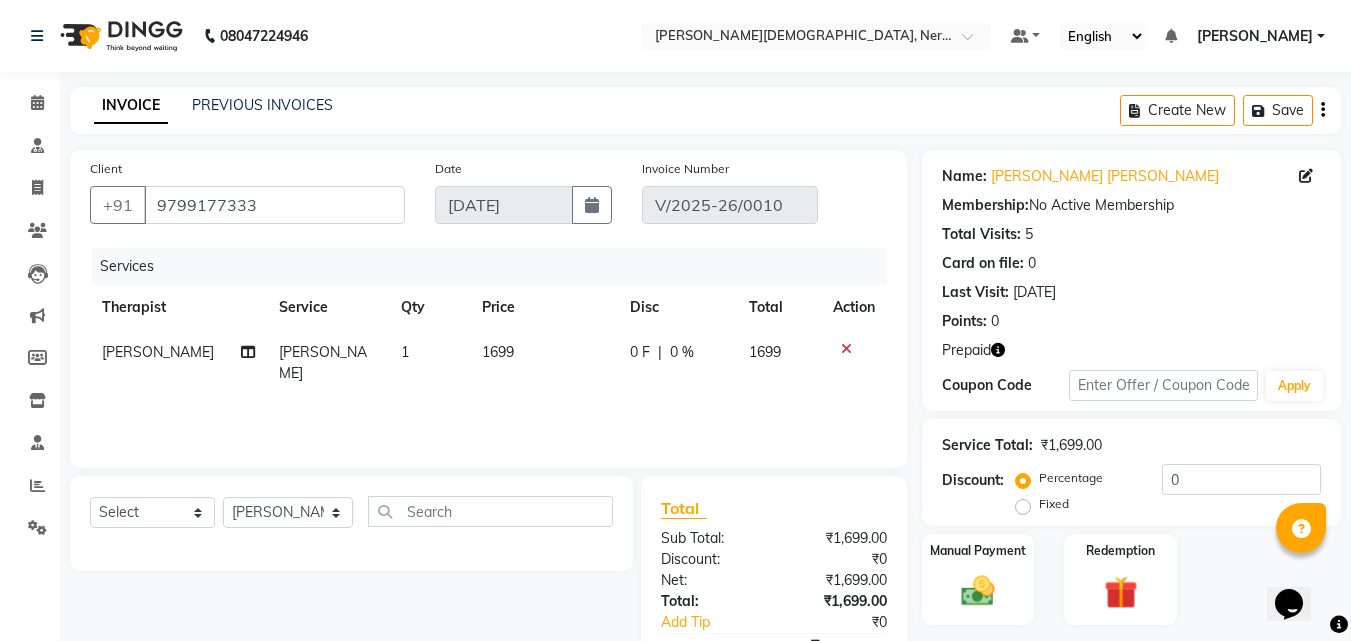 click on "1699" 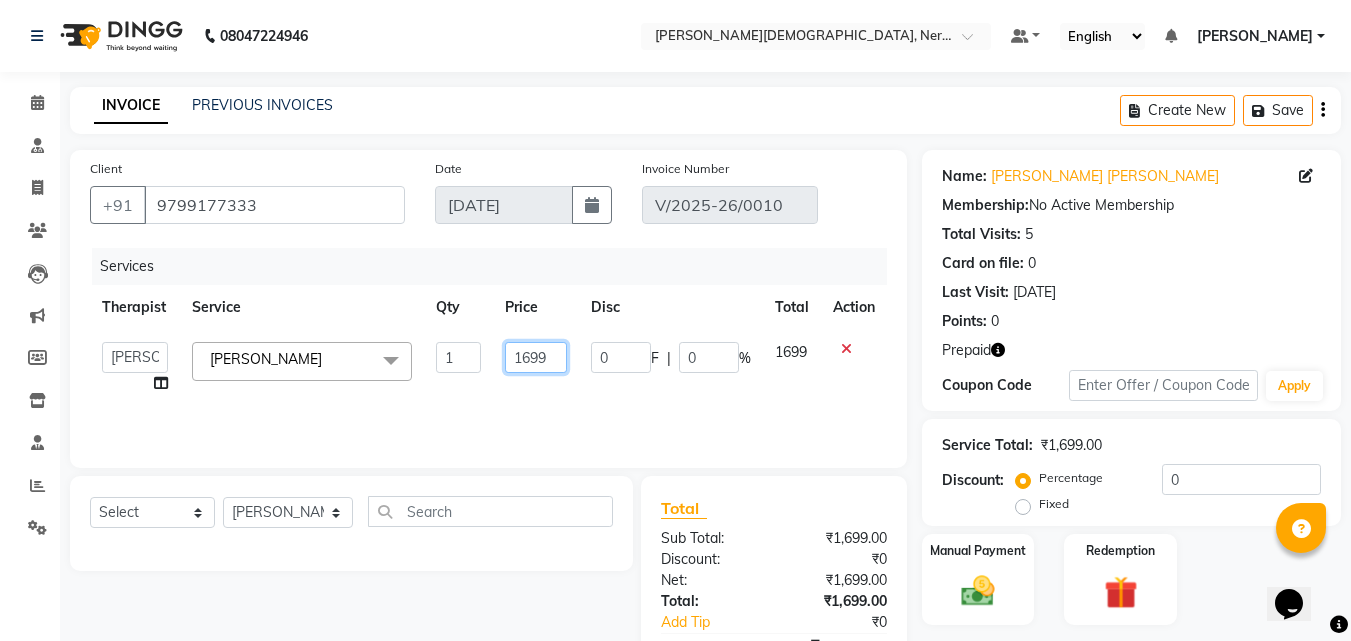 drag, startPoint x: 550, startPoint y: 353, endPoint x: 503, endPoint y: 357, distance: 47.169907 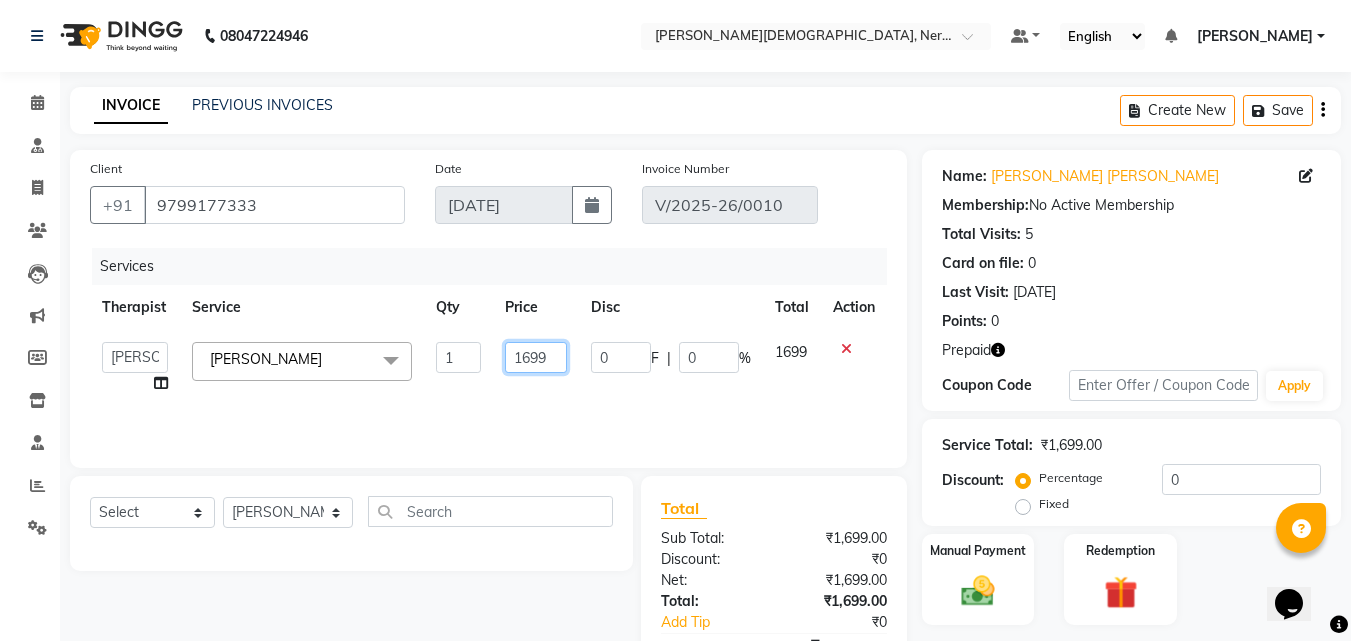 click on "1699" 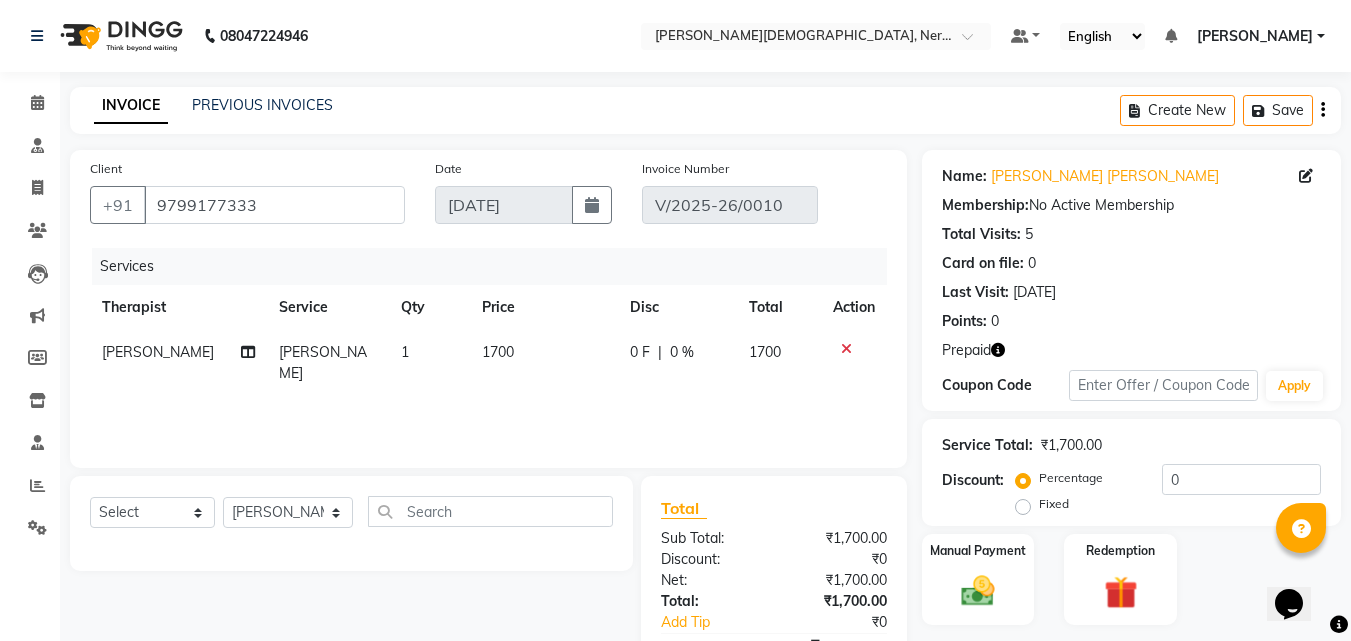 click on "Services Therapist Service Qty Price Disc Total Action [PERSON_NAME] Vasthy 1 1700 0 F | 0 % 1700" 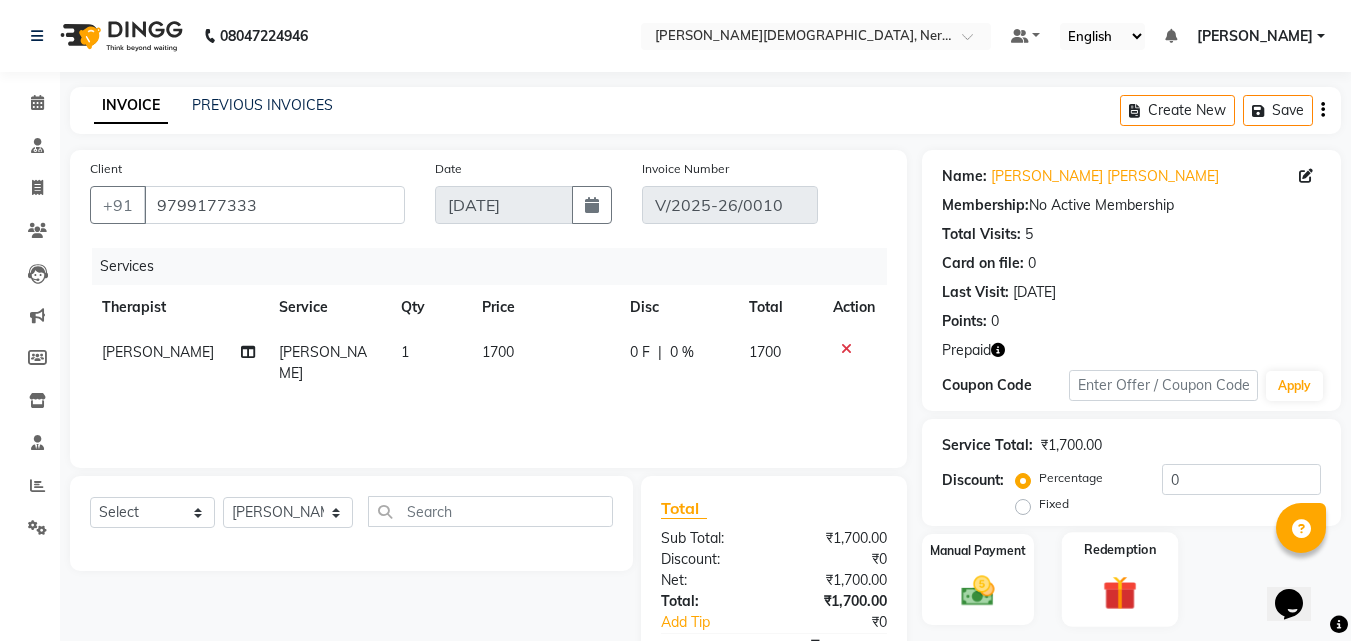 click 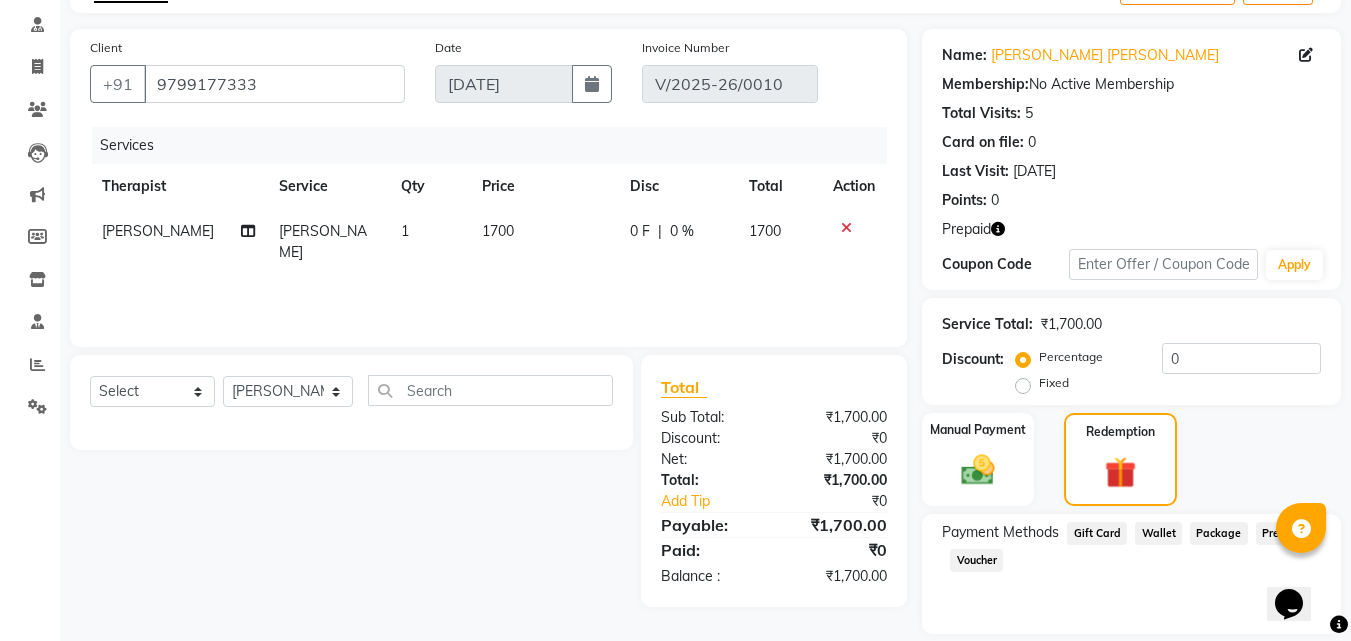 scroll, scrollTop: 122, scrollLeft: 0, axis: vertical 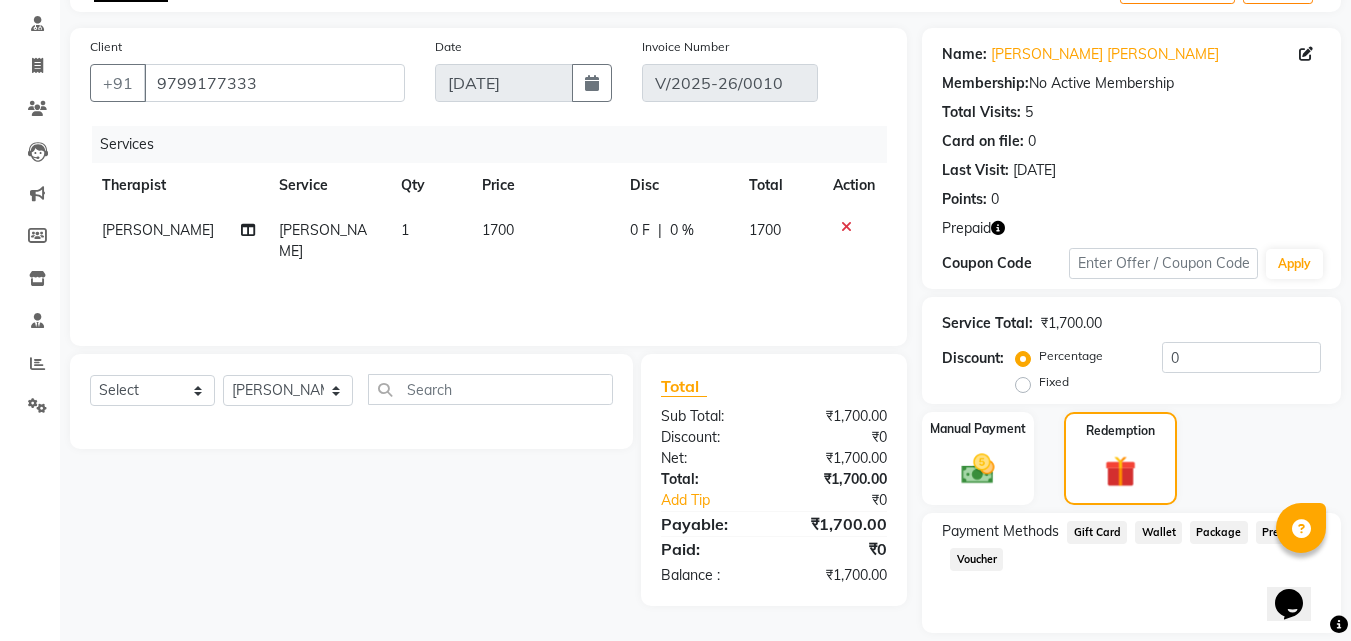 click on "Prepaid  1" 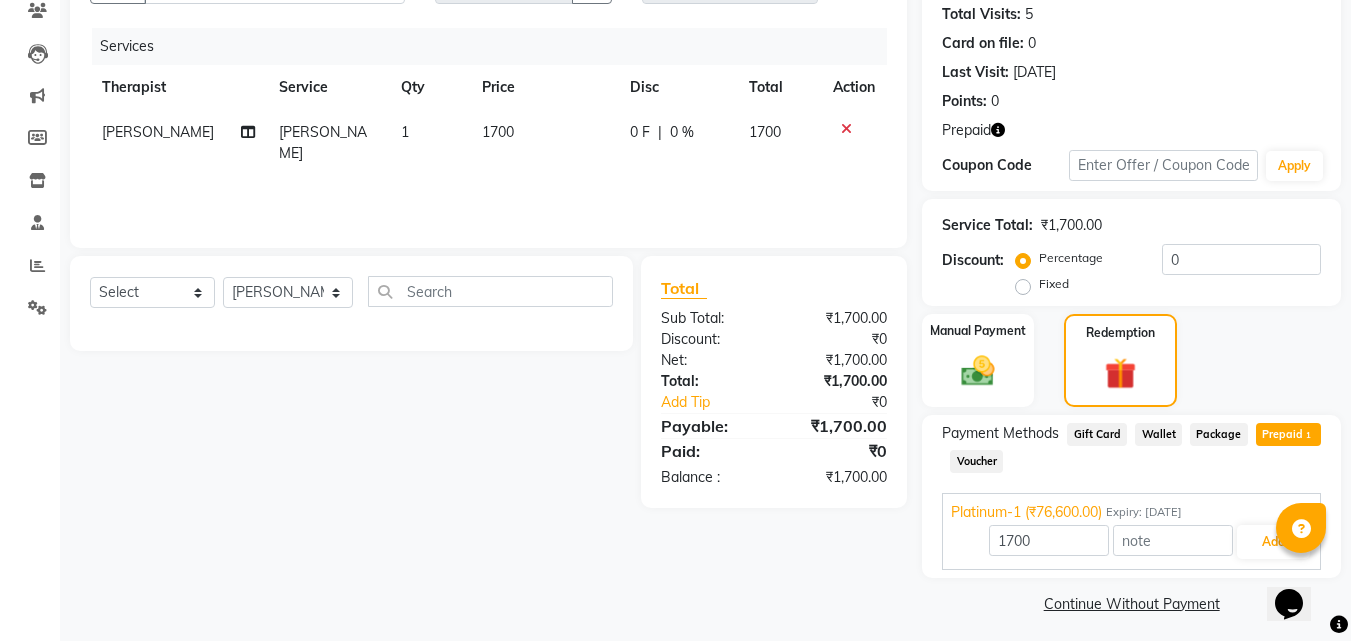 scroll, scrollTop: 228, scrollLeft: 0, axis: vertical 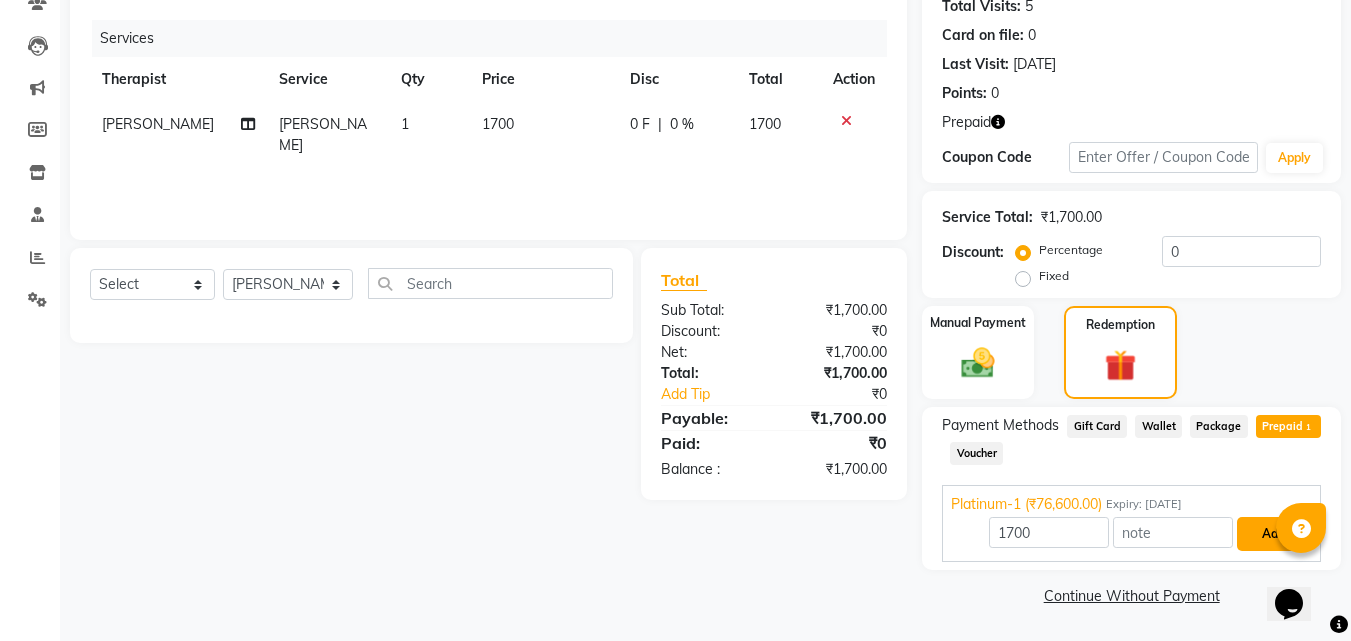 click on "Add" at bounding box center [1273, 534] 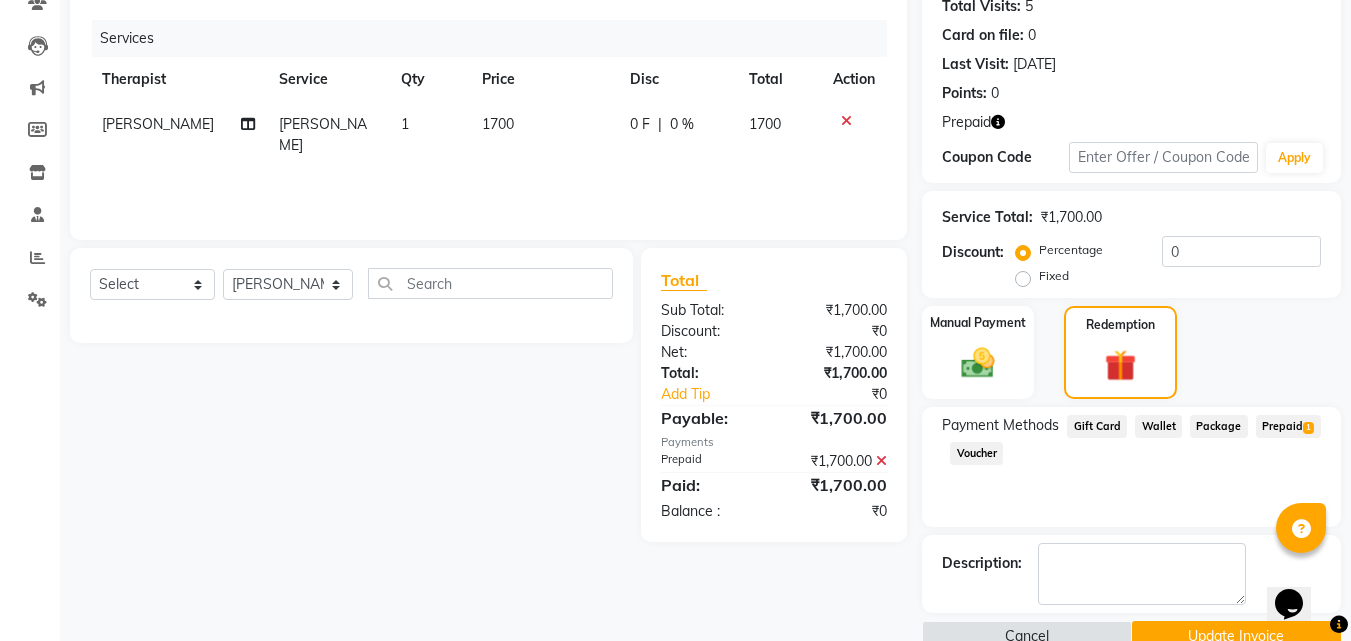 scroll, scrollTop: 269, scrollLeft: 0, axis: vertical 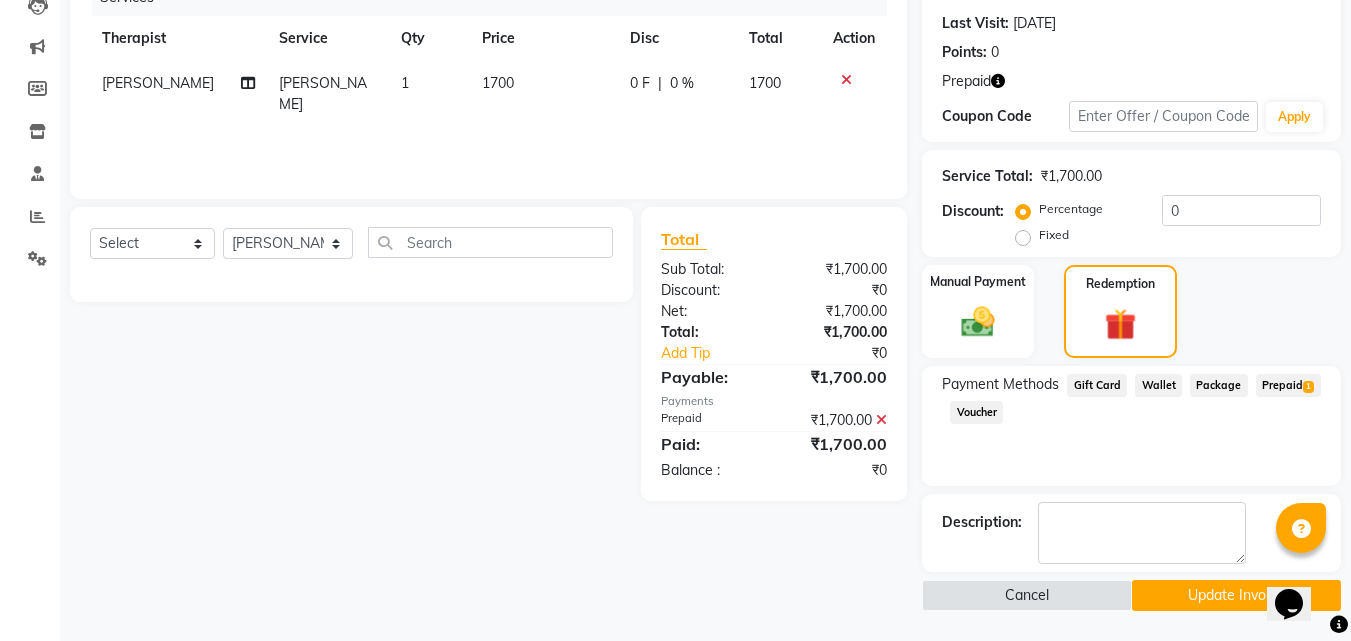 click on "Update Invoice" 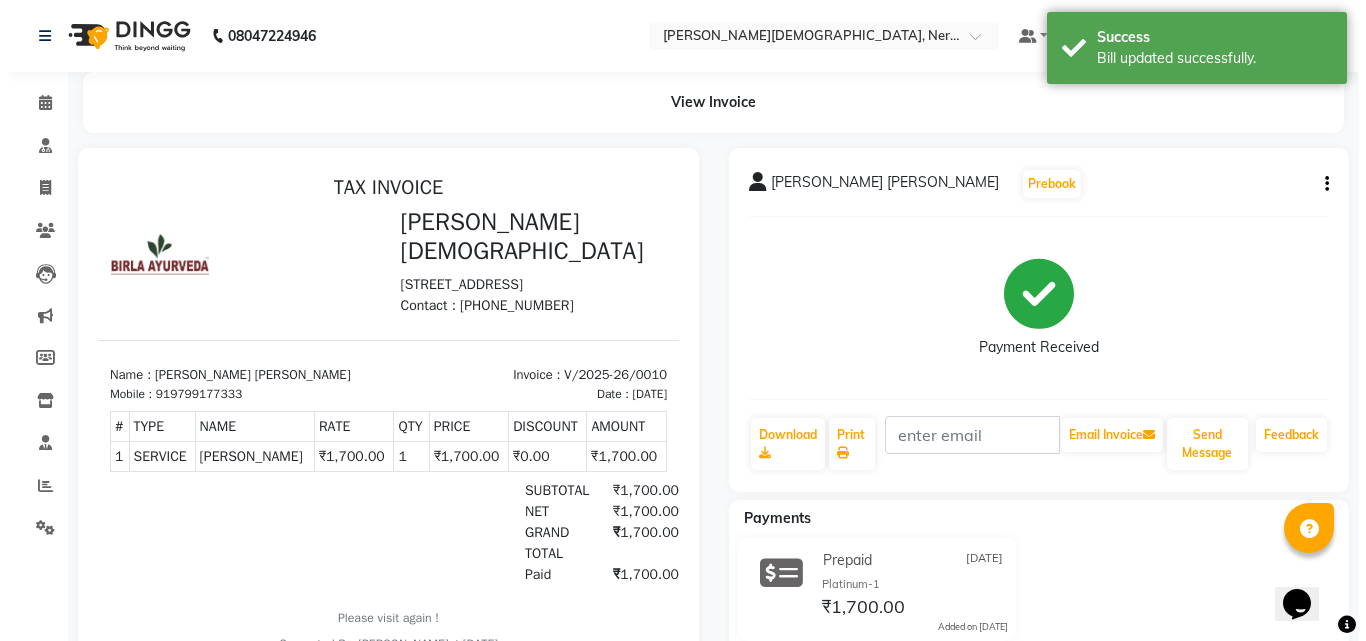 scroll, scrollTop: 0, scrollLeft: 0, axis: both 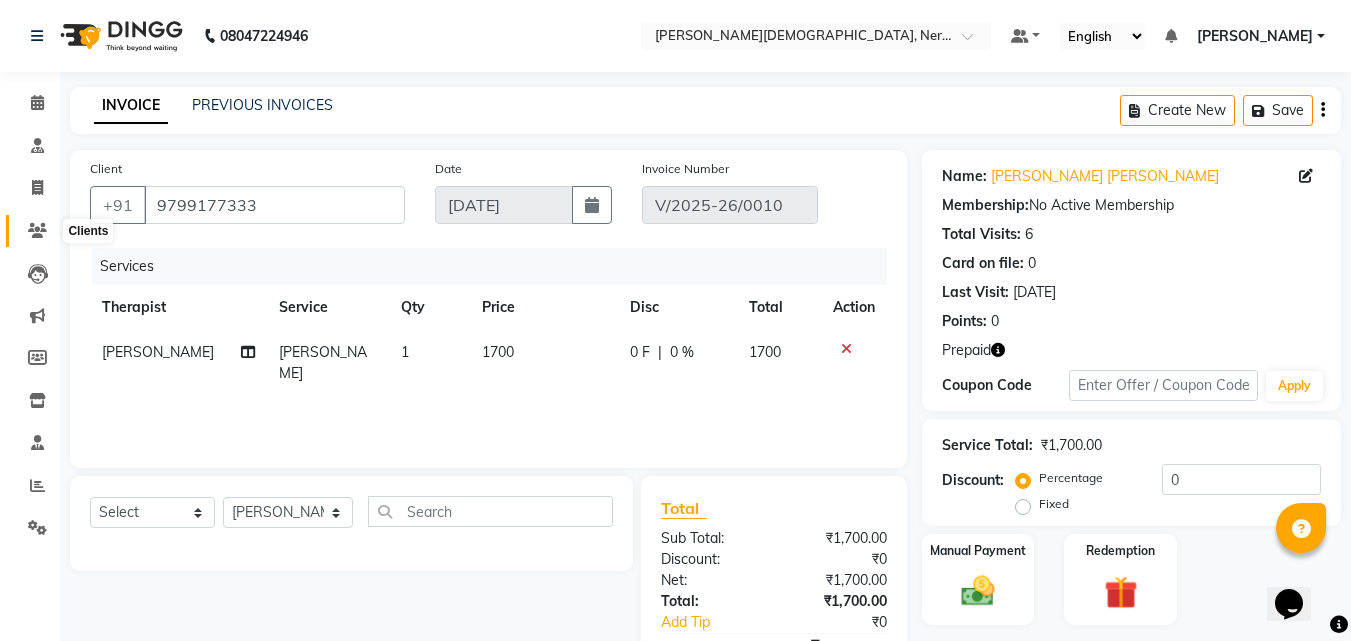click 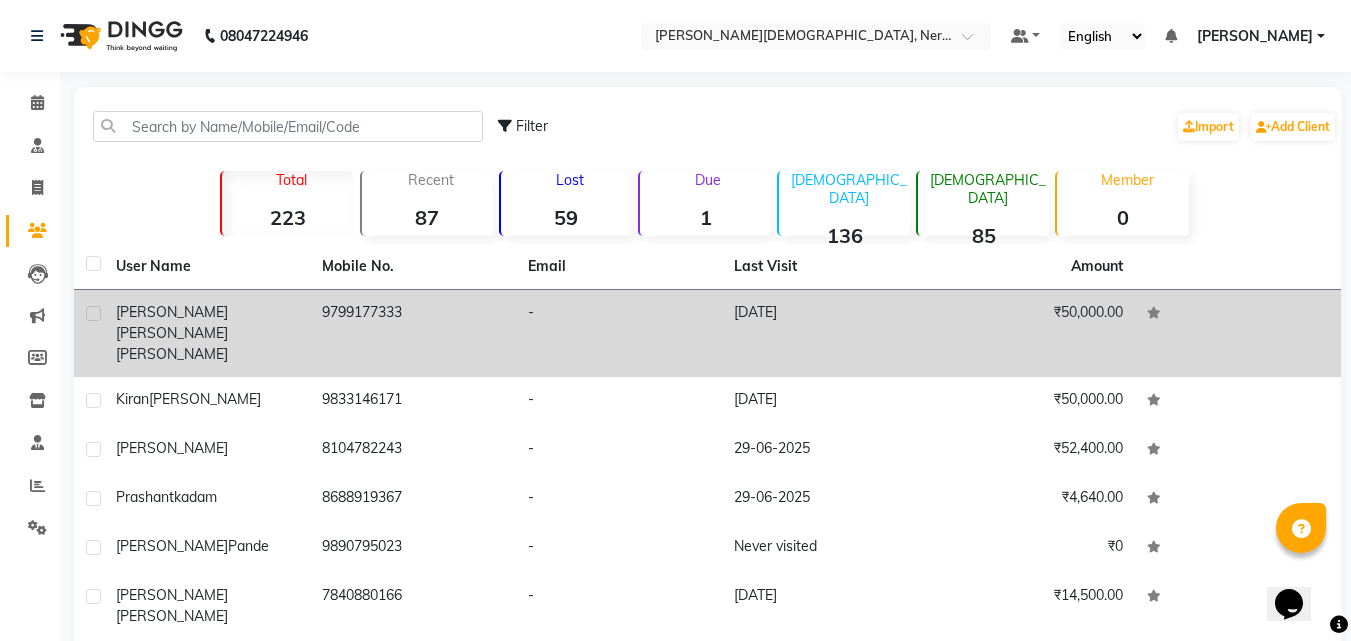 drag, startPoint x: 164, startPoint y: 314, endPoint x: 183, endPoint y: 320, distance: 19.924858 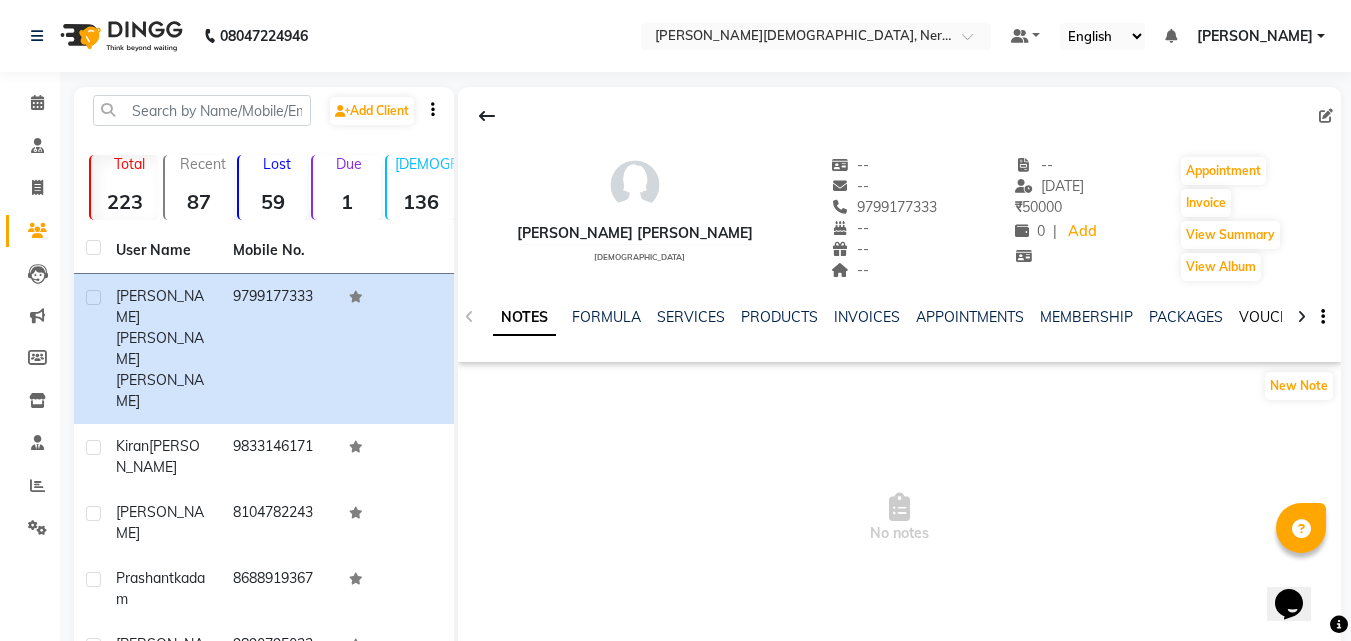 click on "VOUCHERS" 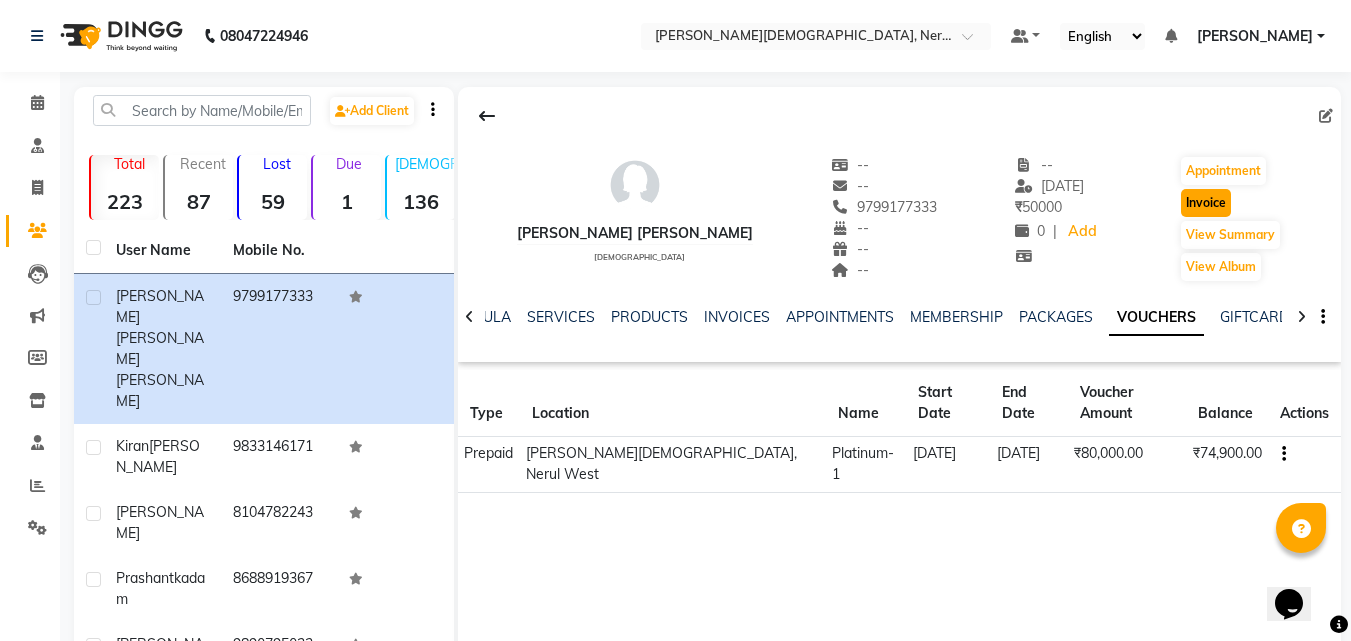 click on "Invoice" 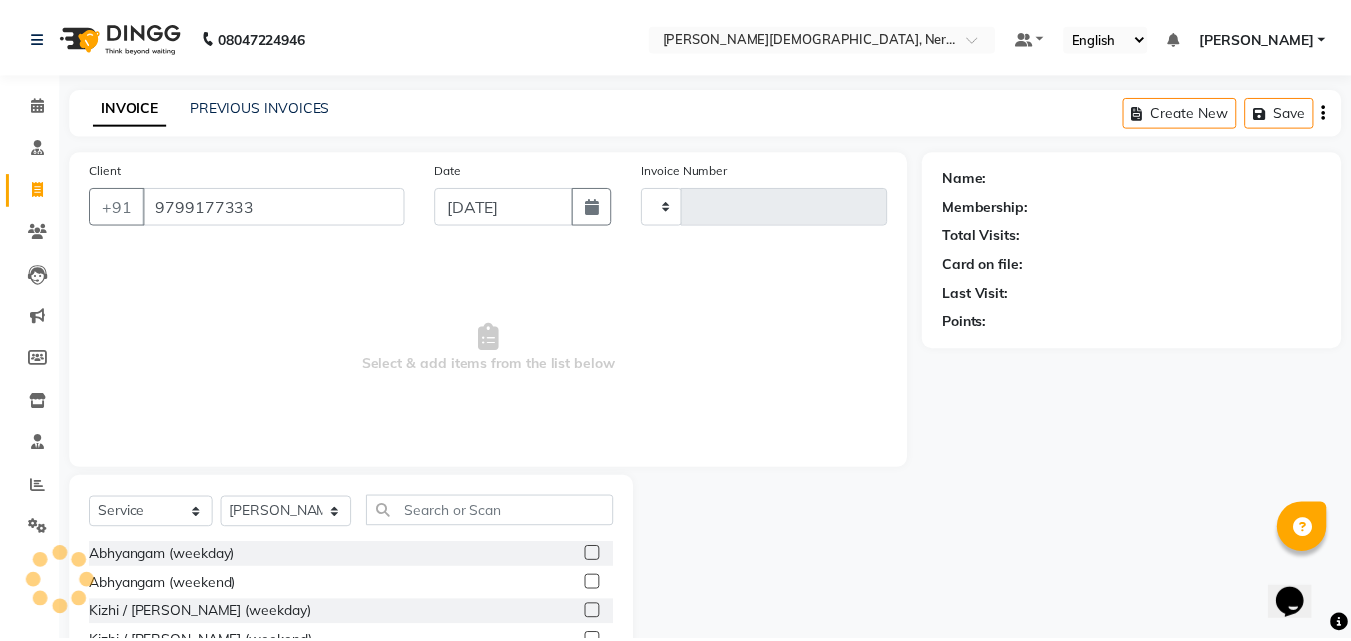 scroll, scrollTop: 160, scrollLeft: 0, axis: vertical 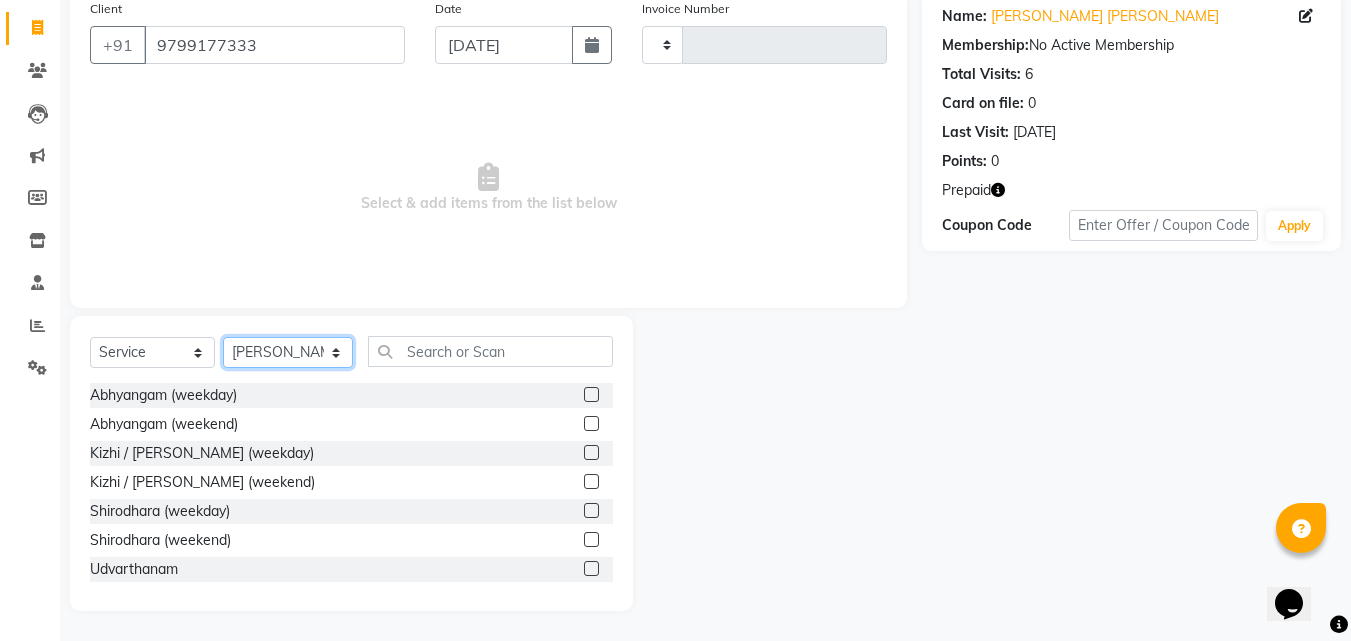click on "Select Therapist [PERSON_NAME] [PERSON_NAME] [PERSON_NAME] Bibina [PERSON_NAME] [PERSON_NAME] Dr. [PERSON_NAME] [PERSON_NAME] Dr. [PERSON_NAME] Dr. [PERSON_NAME] [PERSON_NAME] [PERSON_NAME] [PERSON_NAME] [PERSON_NAME] Pooja [PERSON_NAME] Mishra [PERSON_NAME] [PERSON_NAME] G [PERSON_NAME] K M [PERSON_NAME] K [PERSON_NAME] Suddheesh K K [PERSON_NAME] [PERSON_NAME] Swati [PERSON_NAME] [PERSON_NAME] Vidya [PERSON_NAME] [PERSON_NAME]" 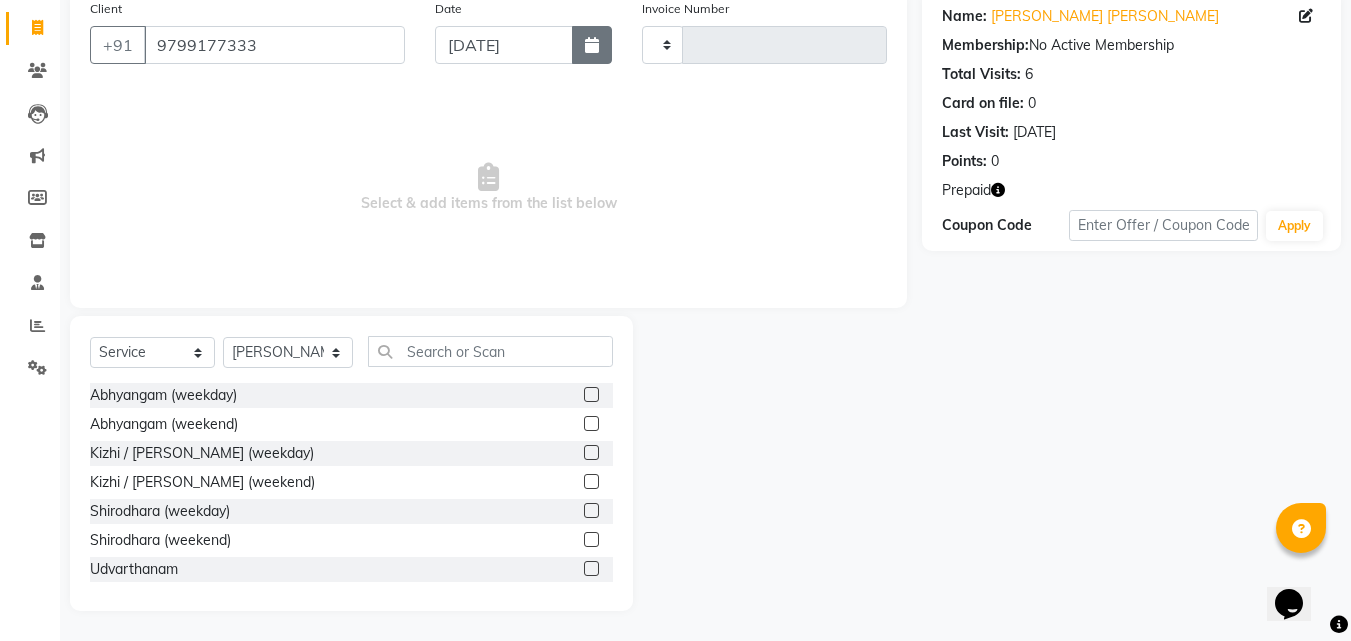 click 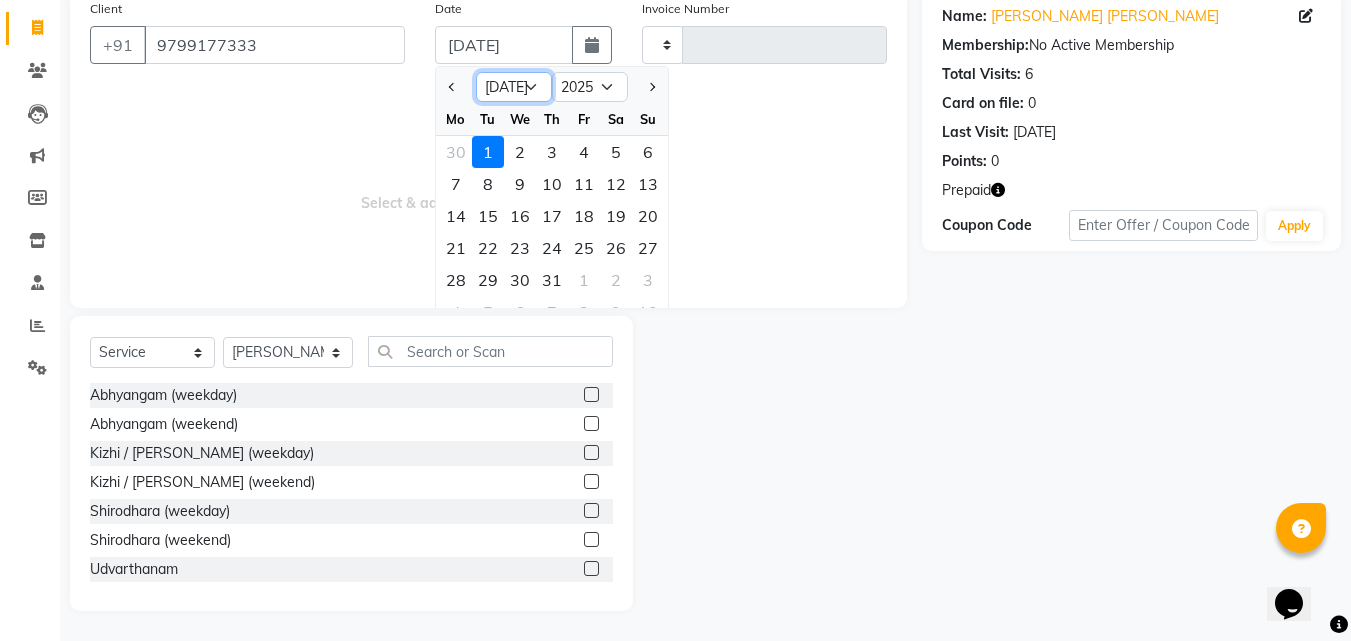 click on "Jan Feb Mar Apr May Jun [DATE] Aug Sep Oct Nov Dec" 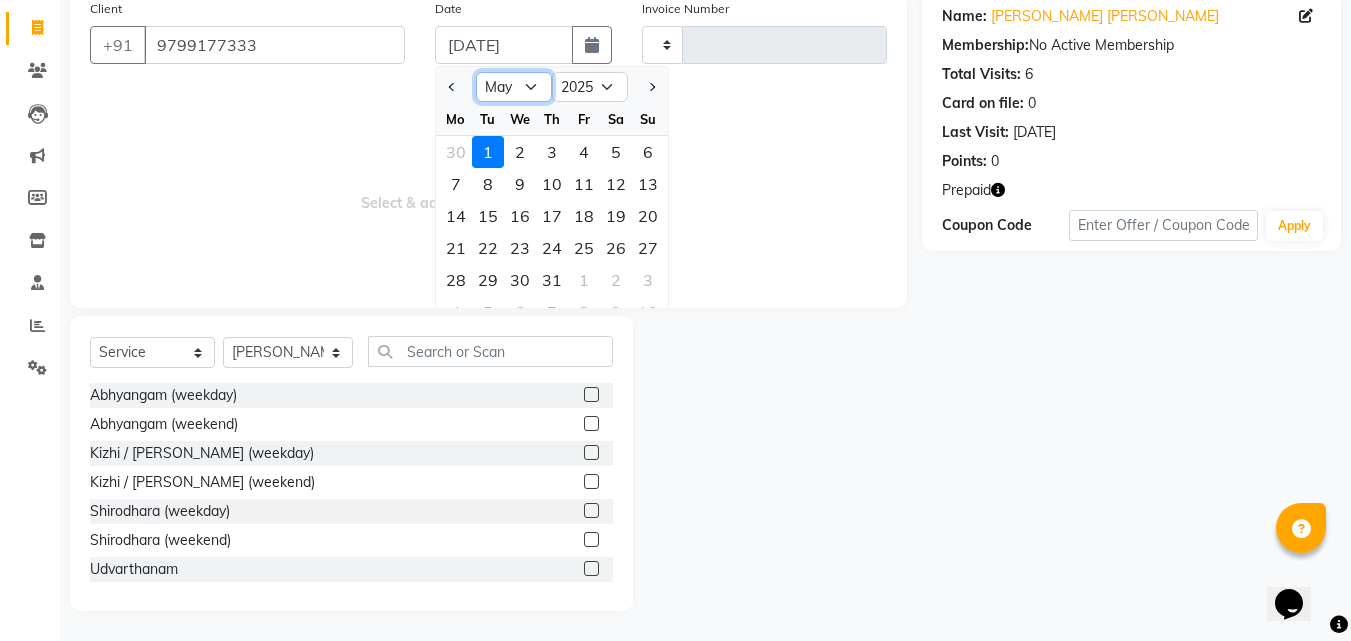 click on "Jan Feb Mar Apr May Jun [DATE] Aug Sep Oct Nov Dec" 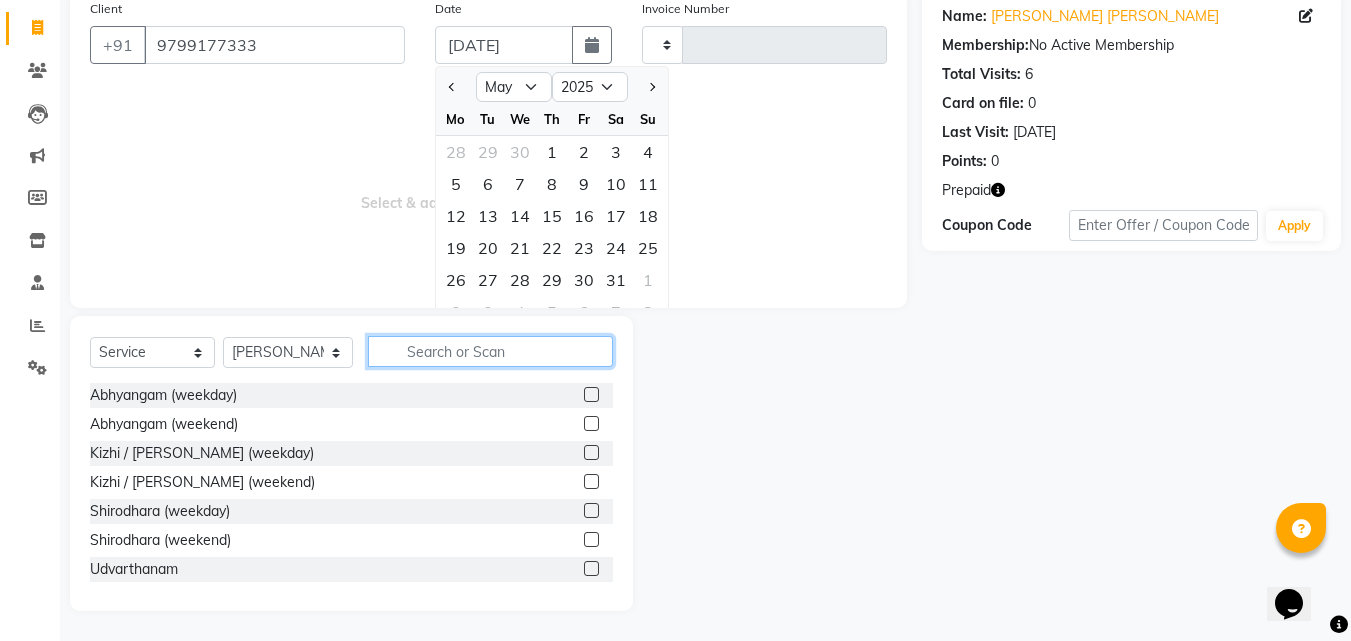 click 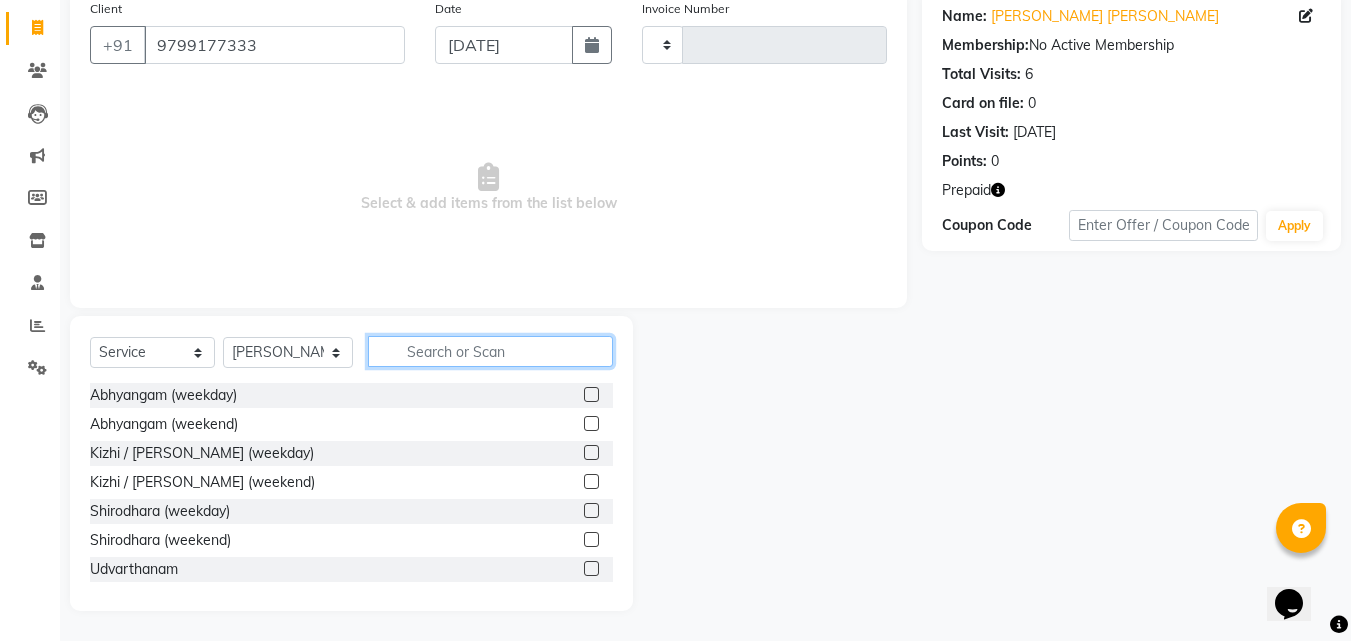 click 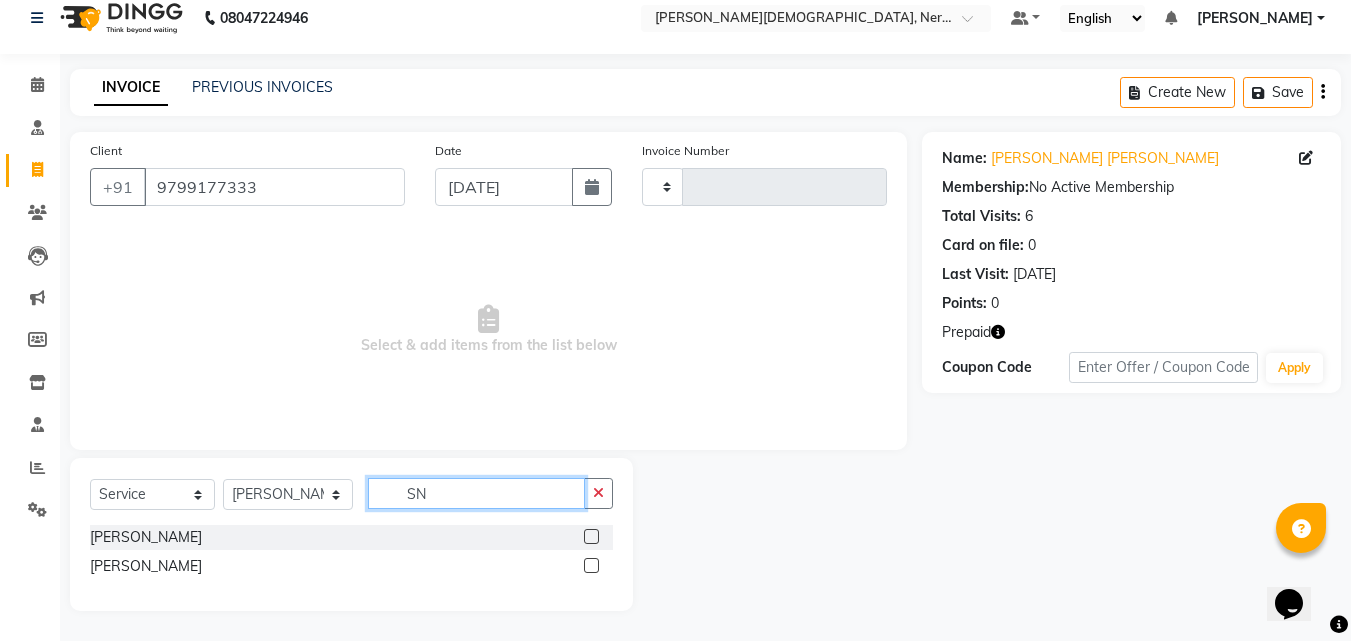 scroll, scrollTop: 18, scrollLeft: 0, axis: vertical 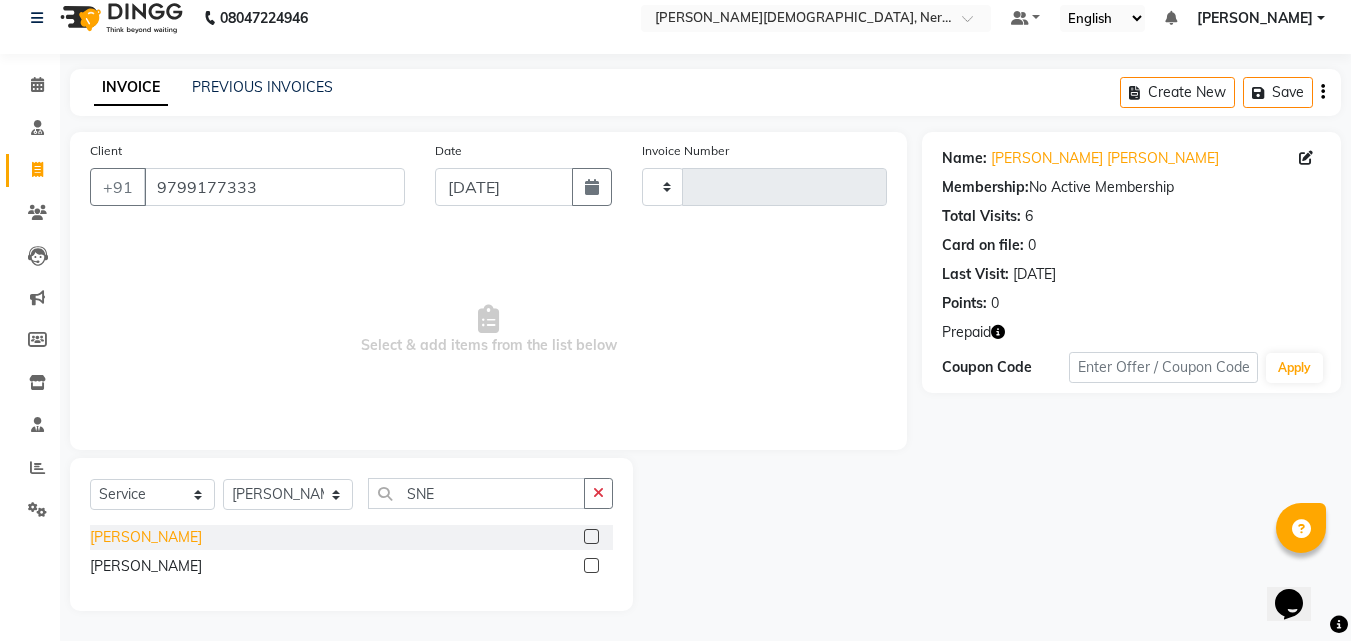 click on "[PERSON_NAME]" 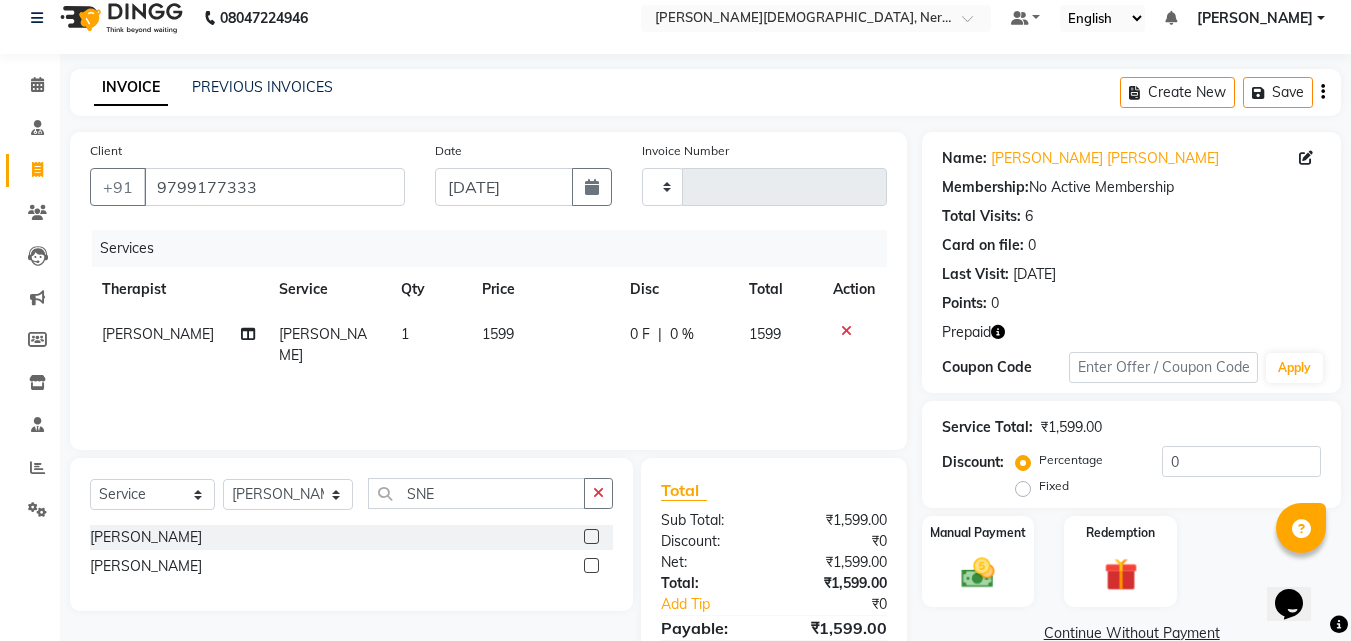click on "1599" 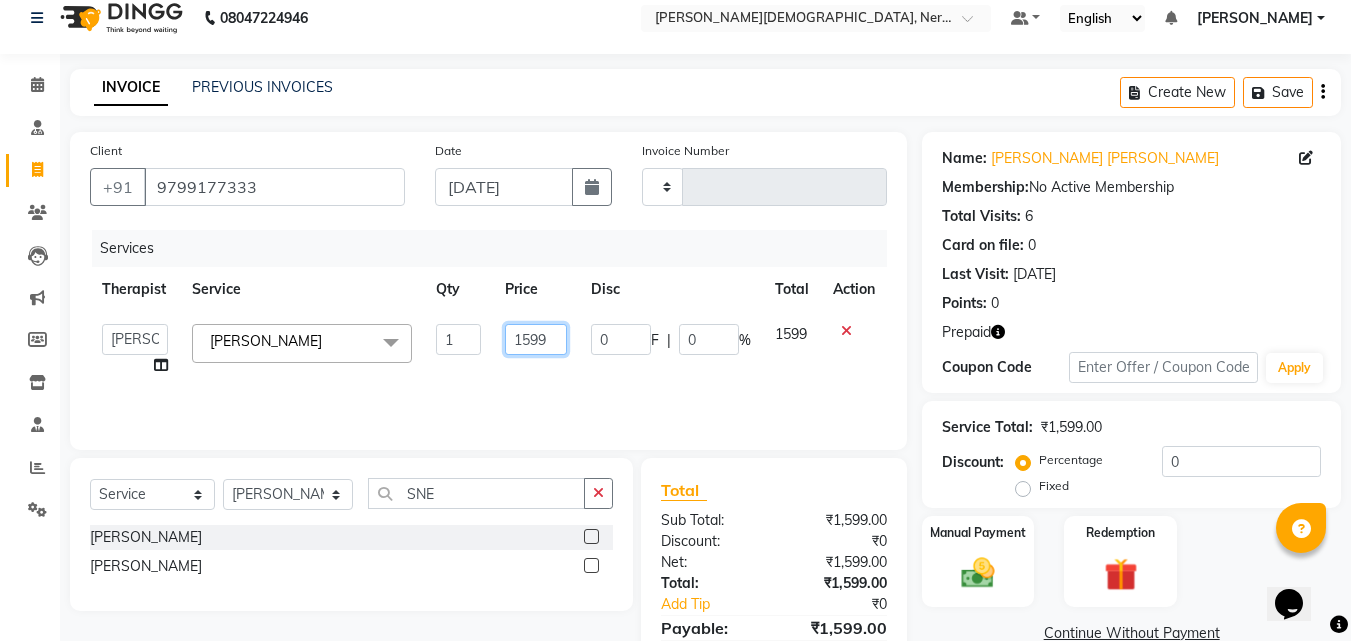 drag, startPoint x: 548, startPoint y: 342, endPoint x: 484, endPoint y: 342, distance: 64 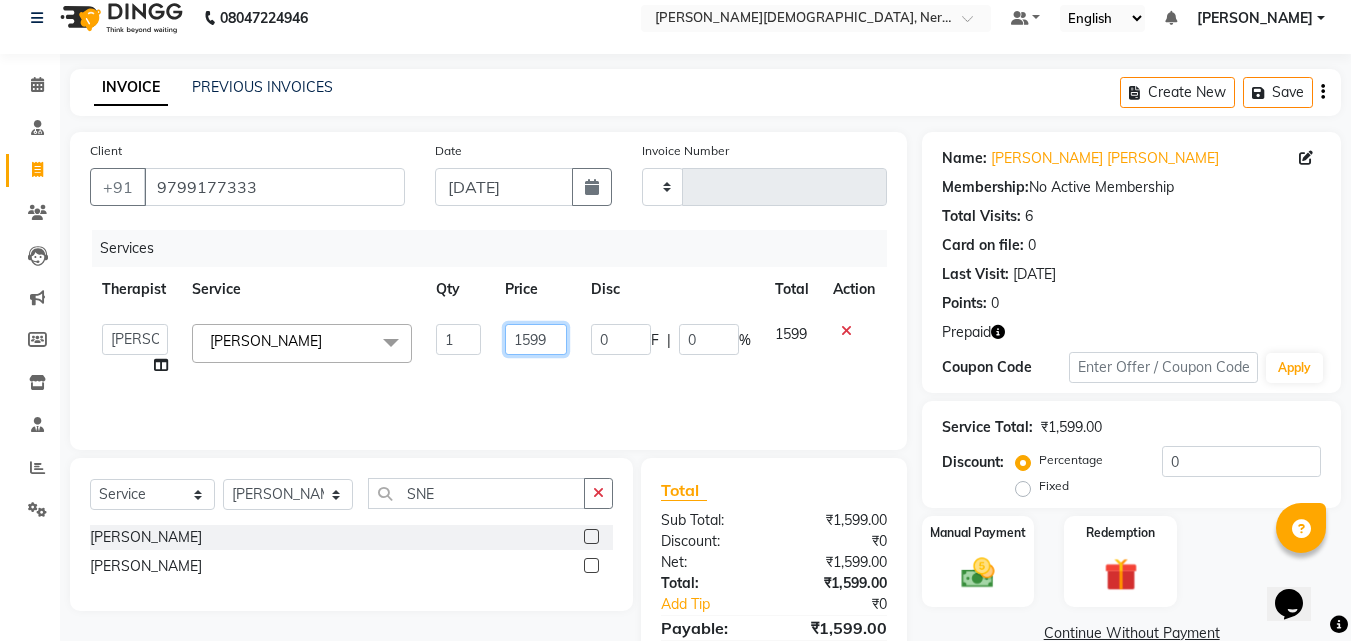 click on "[PERSON_NAME]   [PERSON_NAME]   [PERSON_NAME]   Bibina   [PERSON_NAME]   [PERSON_NAME]   Dr. [PERSON_NAME]   [PERSON_NAME]   Dr. [PERSON_NAME]   Dr. [PERSON_NAME]   [PERSON_NAME] [PERSON_NAME]   [PERSON_NAME]   [PERSON_NAME]   Pooja [PERSON_NAME] Mishra   [PERSON_NAME]   [PERSON_NAME] G [PERSON_NAME] K M   [PERSON_NAME] K   [PERSON_NAME]   Suddheesh K K   [PERSON_NAME]   [PERSON_NAME]   Swati   [PERSON_NAME]   [PERSON_NAME]   Vidya [PERSON_NAME]   [PERSON_NAME]  [PERSON_NAME]  x Abhyangam  (weekday) Abhyangam (weekend) [PERSON_NAME] / [PERSON_NAME] (weekday) Kizhi / [PERSON_NAME] (weekend) [GEOGRAPHIC_DATA] (weekday) Shirodhara (weekend) Udvarthanam Pizhichil2999 Marma Therapy Upanaham (Ayurvedic Body Wrap) [PERSON_NAME] / [PERSON_NAME]/ Kashyaya Vasthy [PERSON_NAME] Shringara Takradhara Takradhara - full body [PERSON_NAME] [PERSON_NAME] - full body Ksheera Dhara Ubtan Yoga Vasthy Vamana [PERSON_NAME] Steam Herbal bath Shirodhara without Abhyangam Dhanyamladhara2399 Thalapothichil Ksheera Dhoomam" 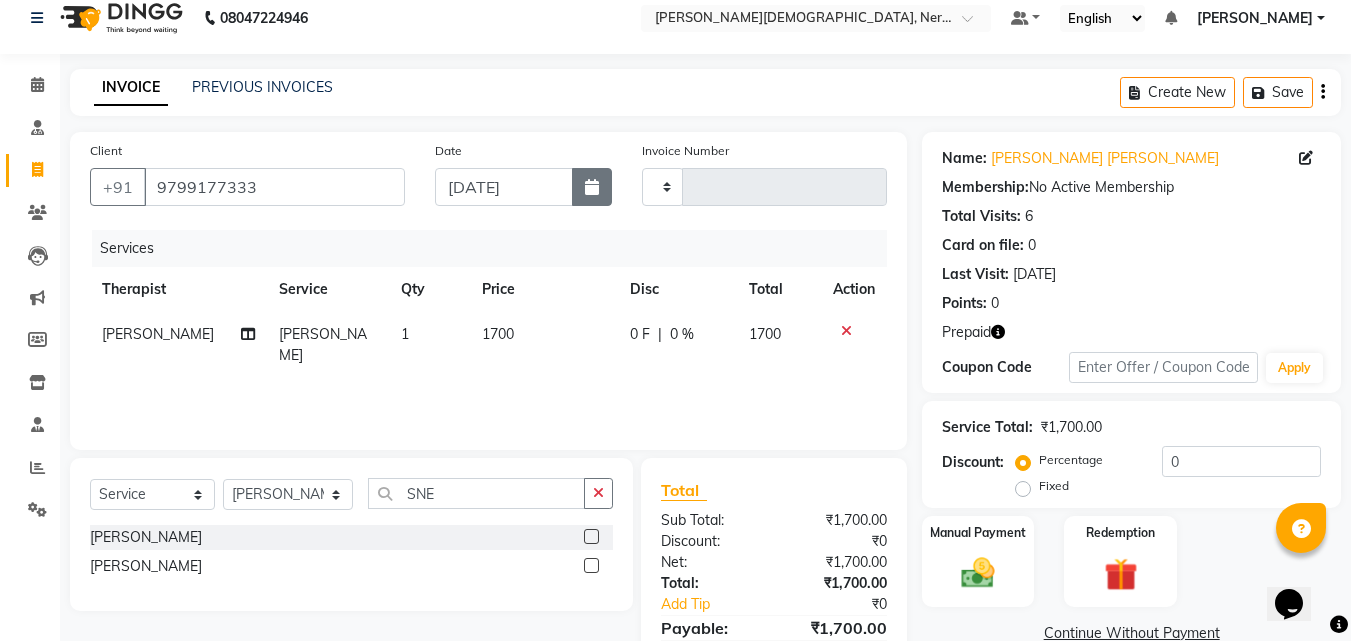 click 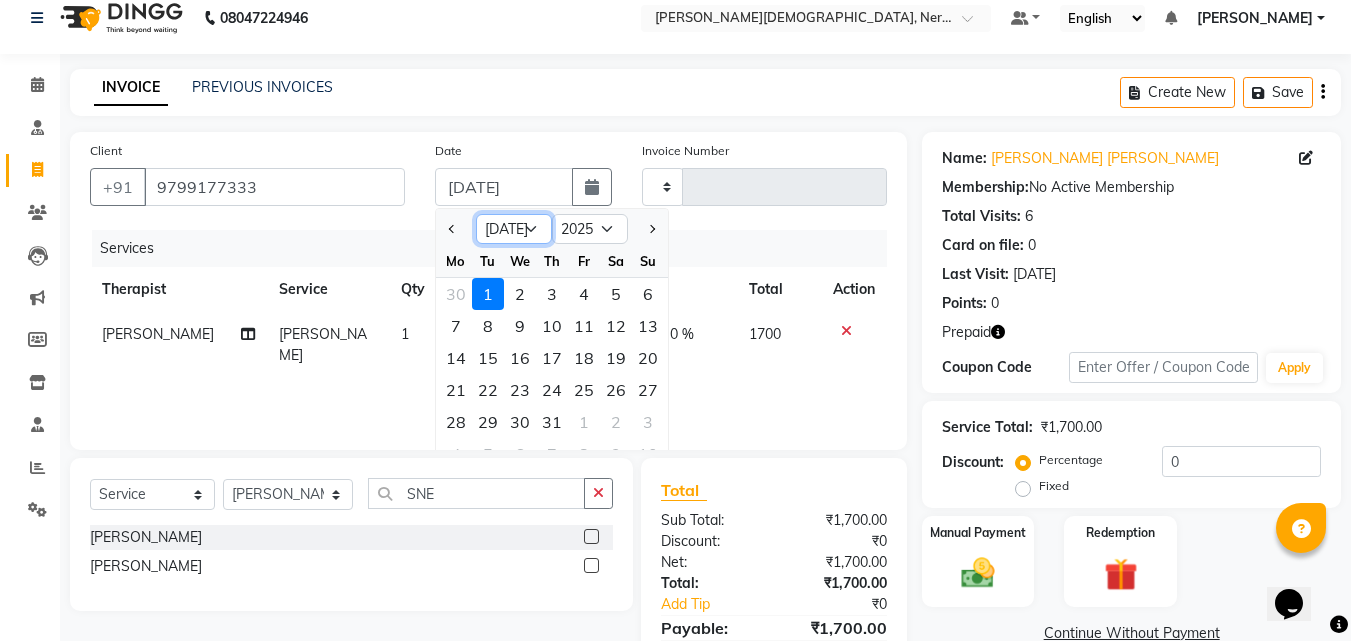 click on "Jan Feb Mar Apr May Jun [DATE] Aug Sep Oct Nov Dec" 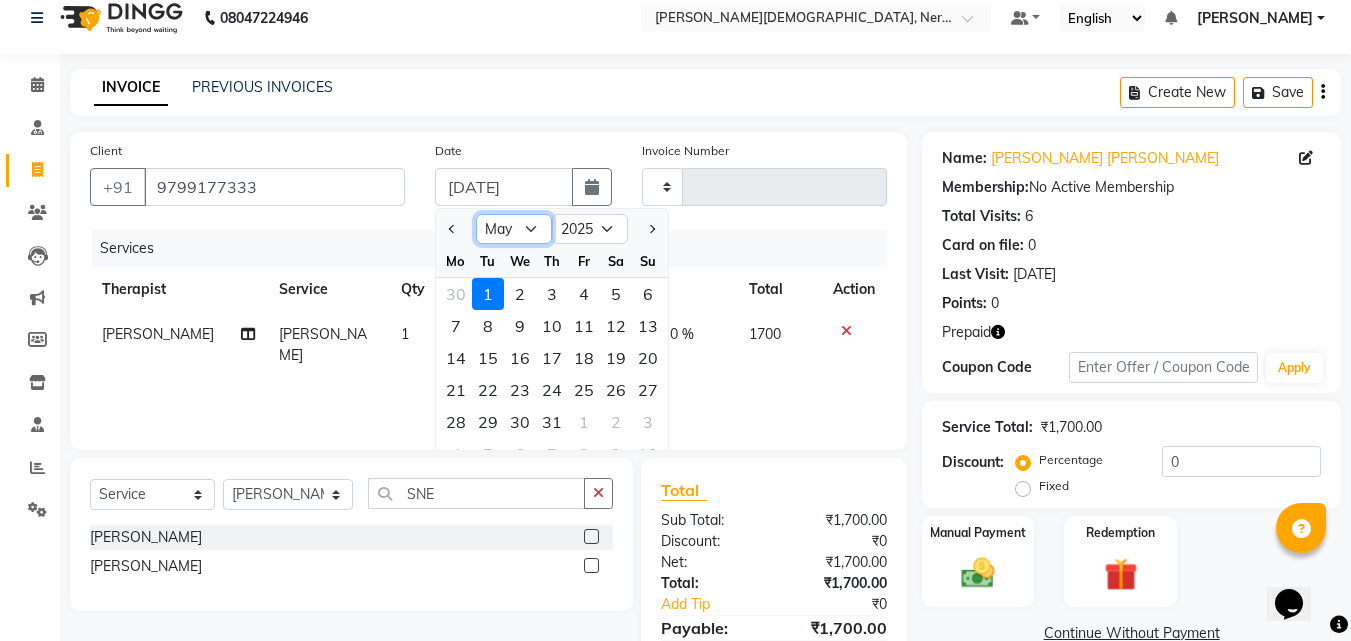 click on "Jan Feb Mar Apr May Jun [DATE] Aug Sep Oct Nov Dec" 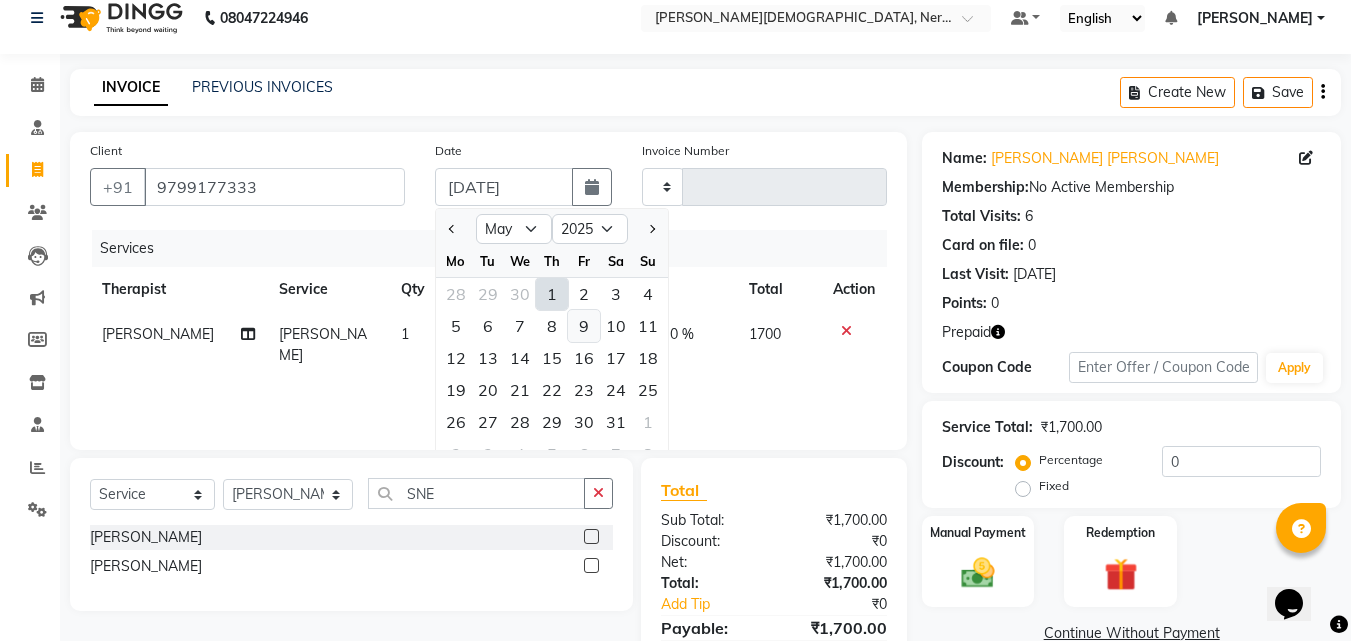 click on "9" 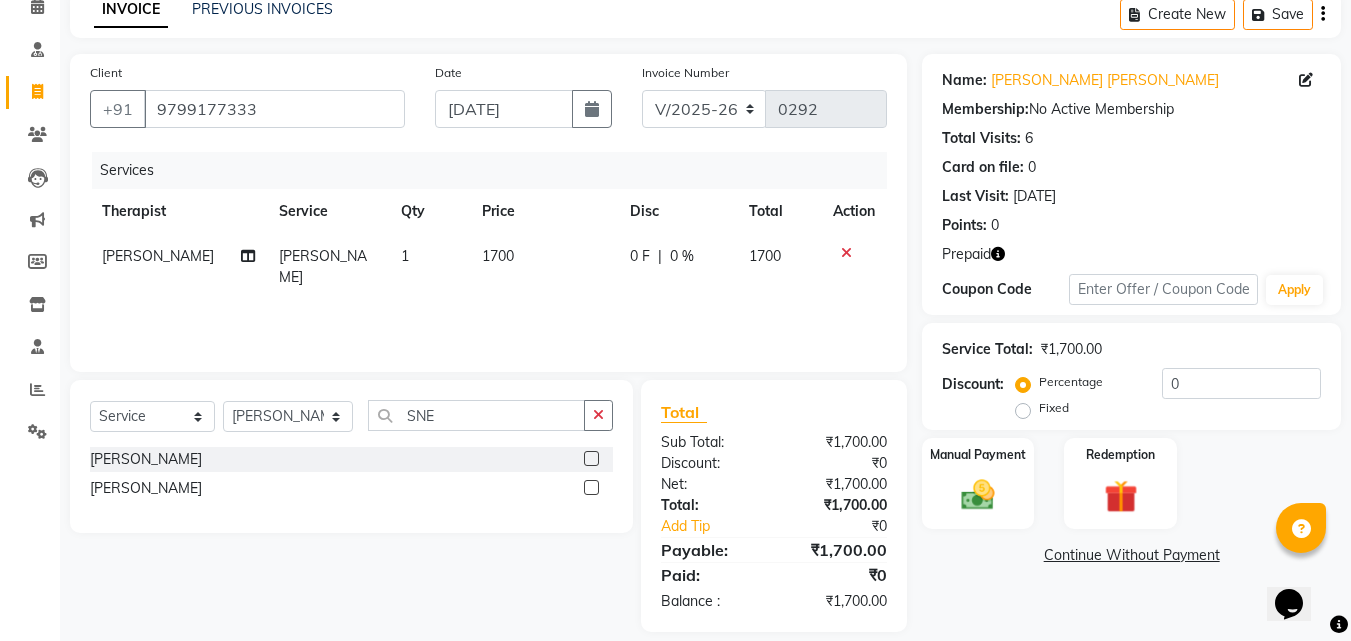 scroll, scrollTop: 97, scrollLeft: 0, axis: vertical 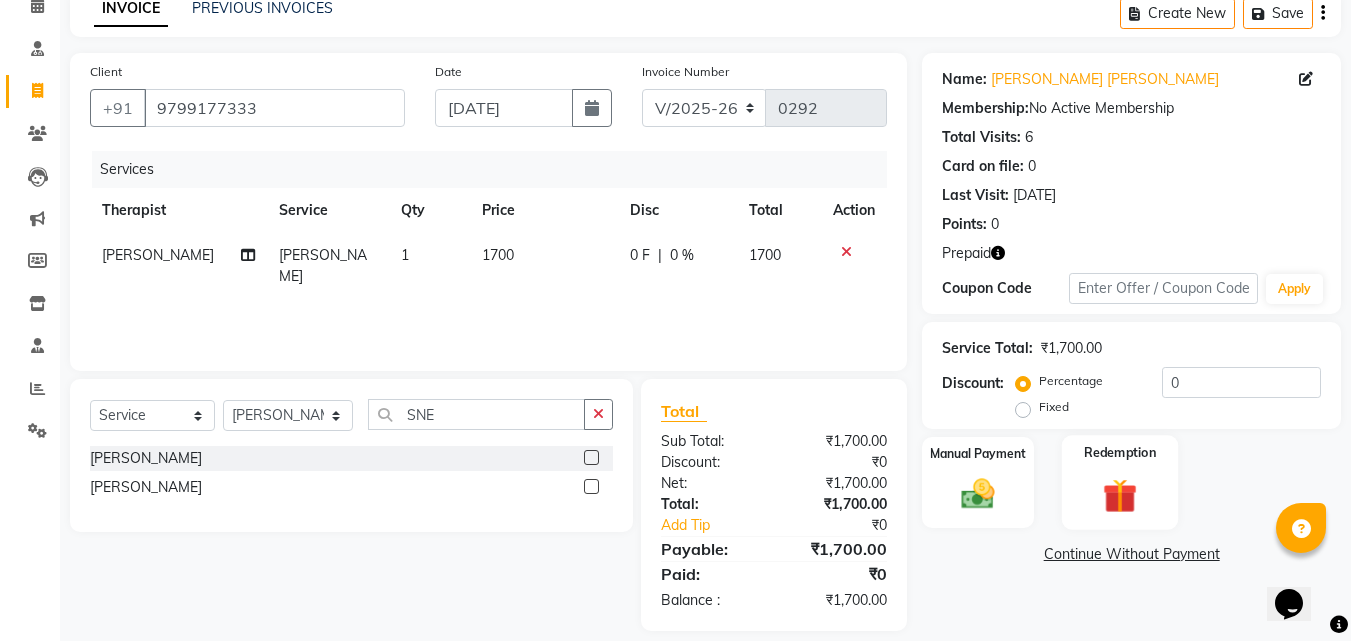 click 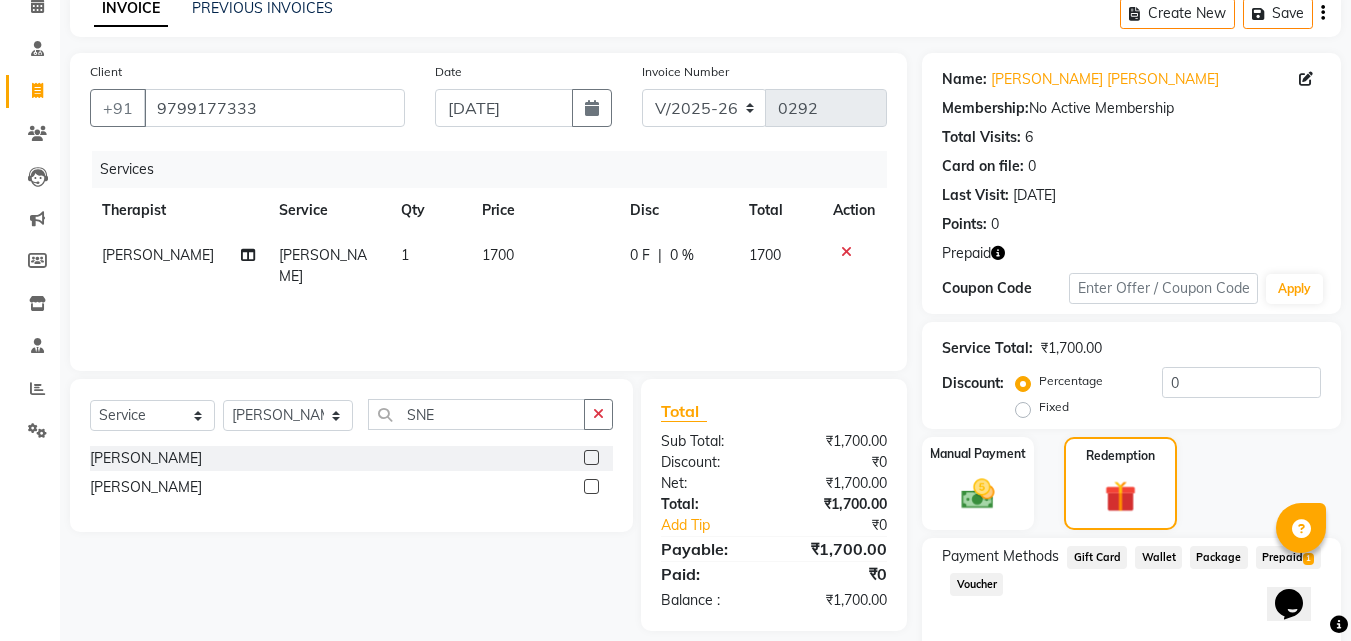 click on "Prepaid  1" 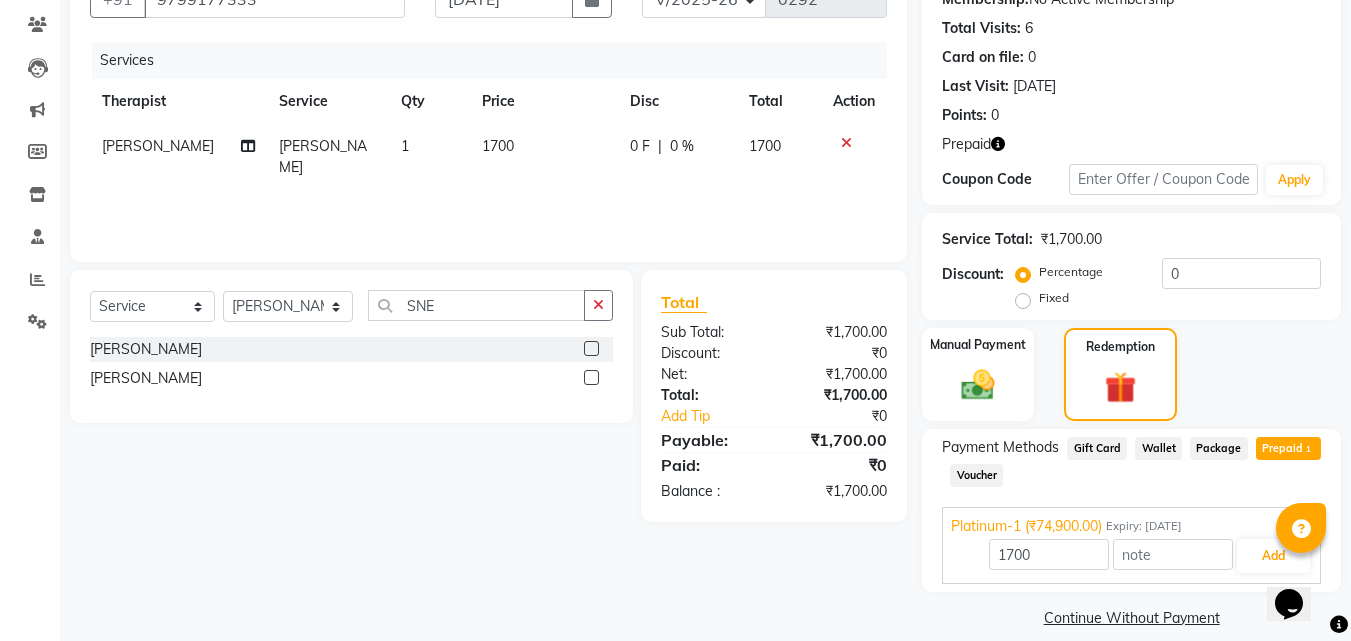 scroll, scrollTop: 228, scrollLeft: 0, axis: vertical 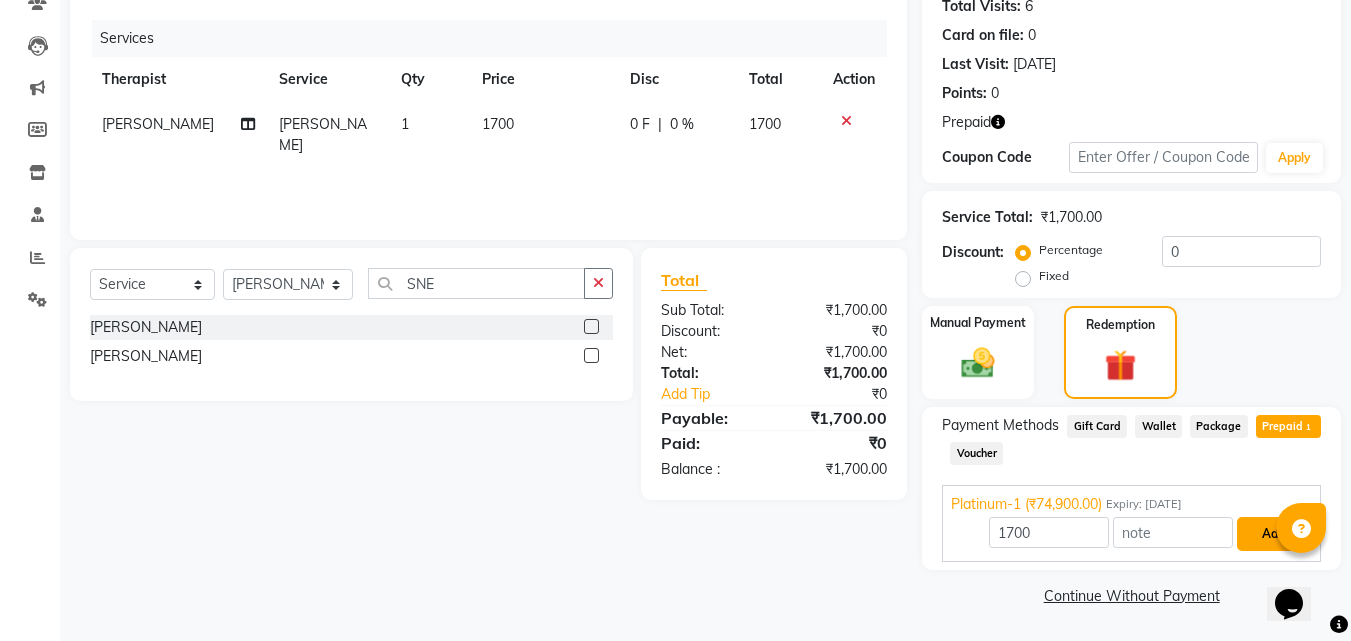 click on "Add" at bounding box center (1273, 534) 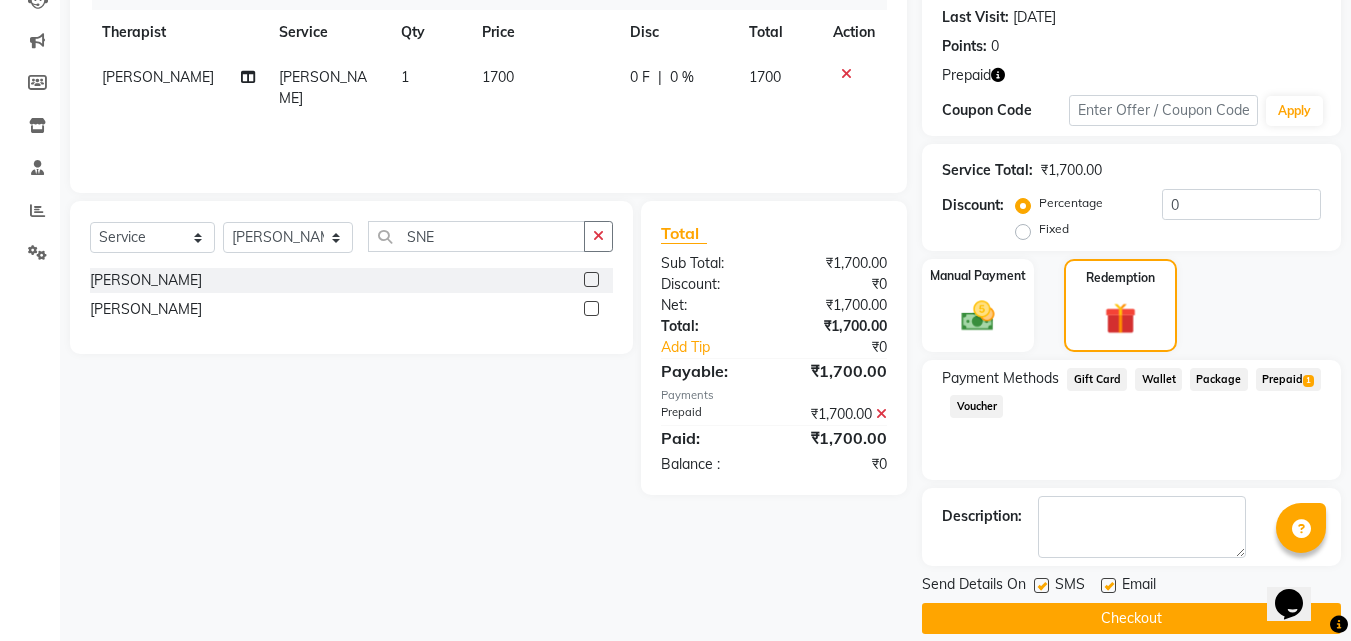 scroll, scrollTop: 290, scrollLeft: 0, axis: vertical 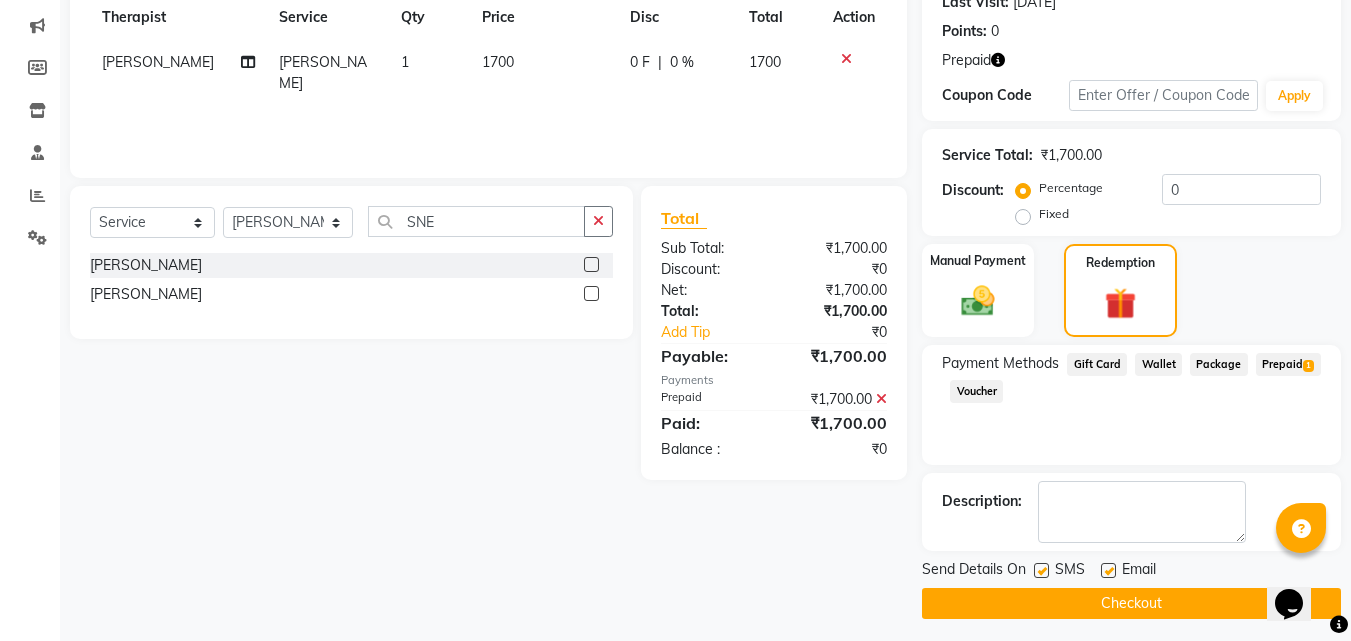 click 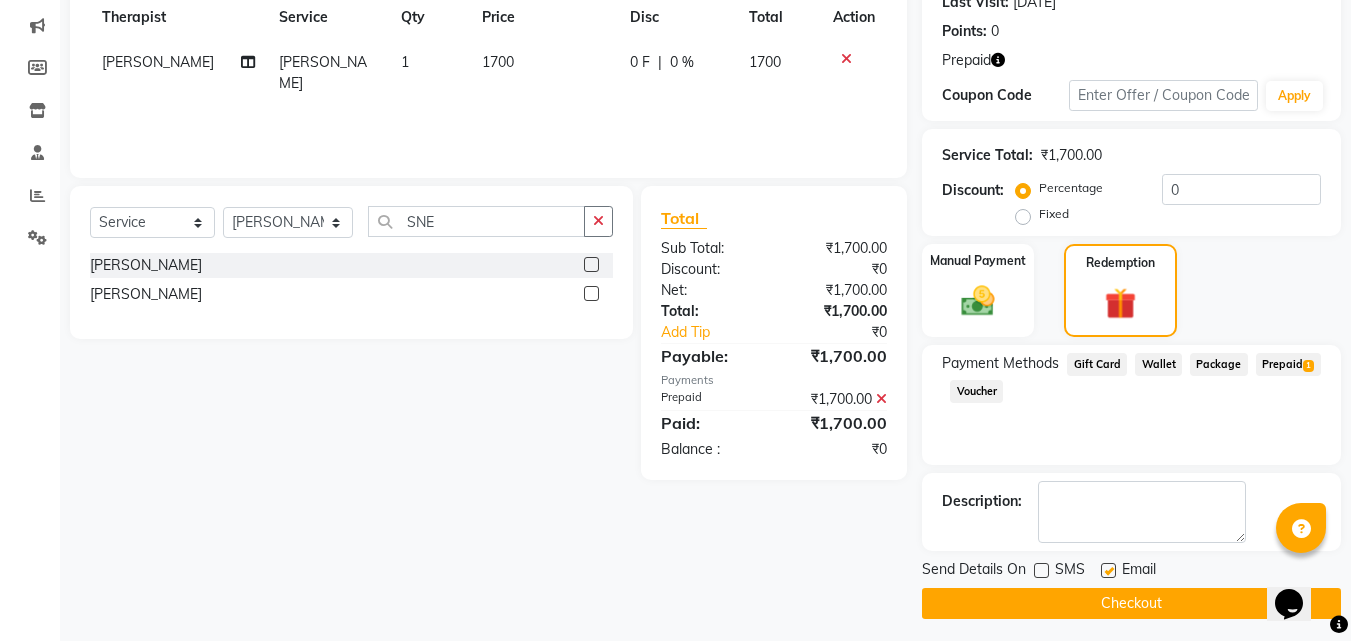 click 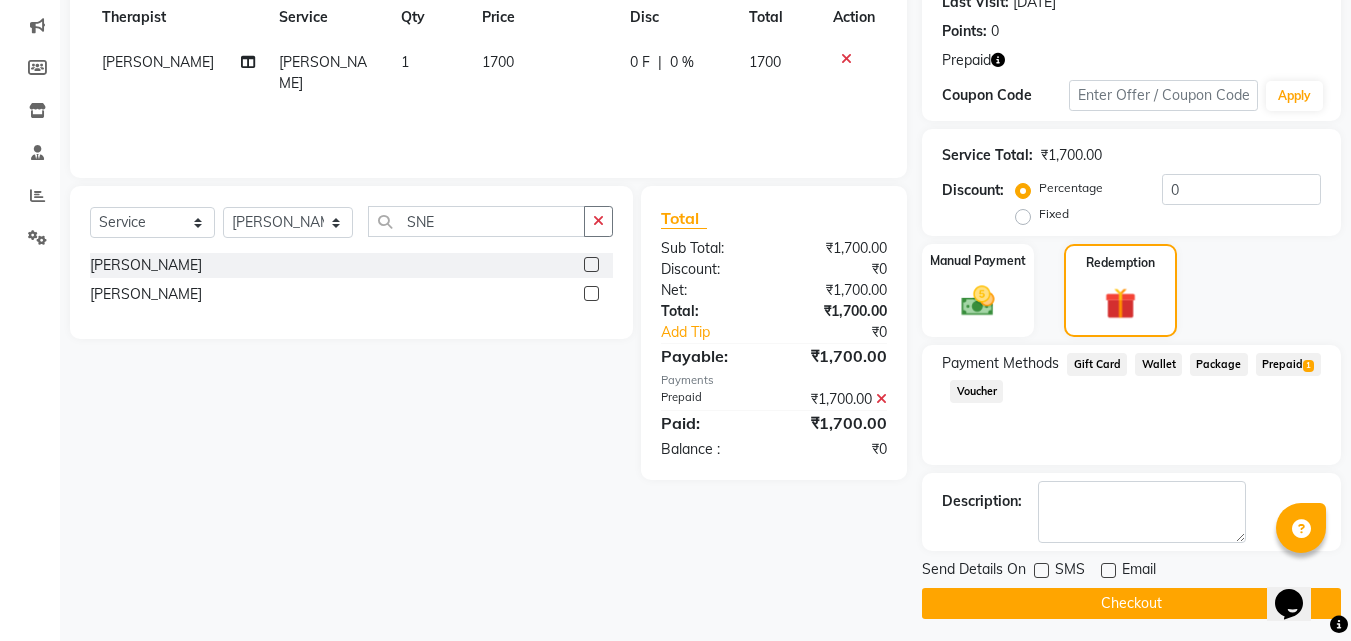 click on "Checkout" 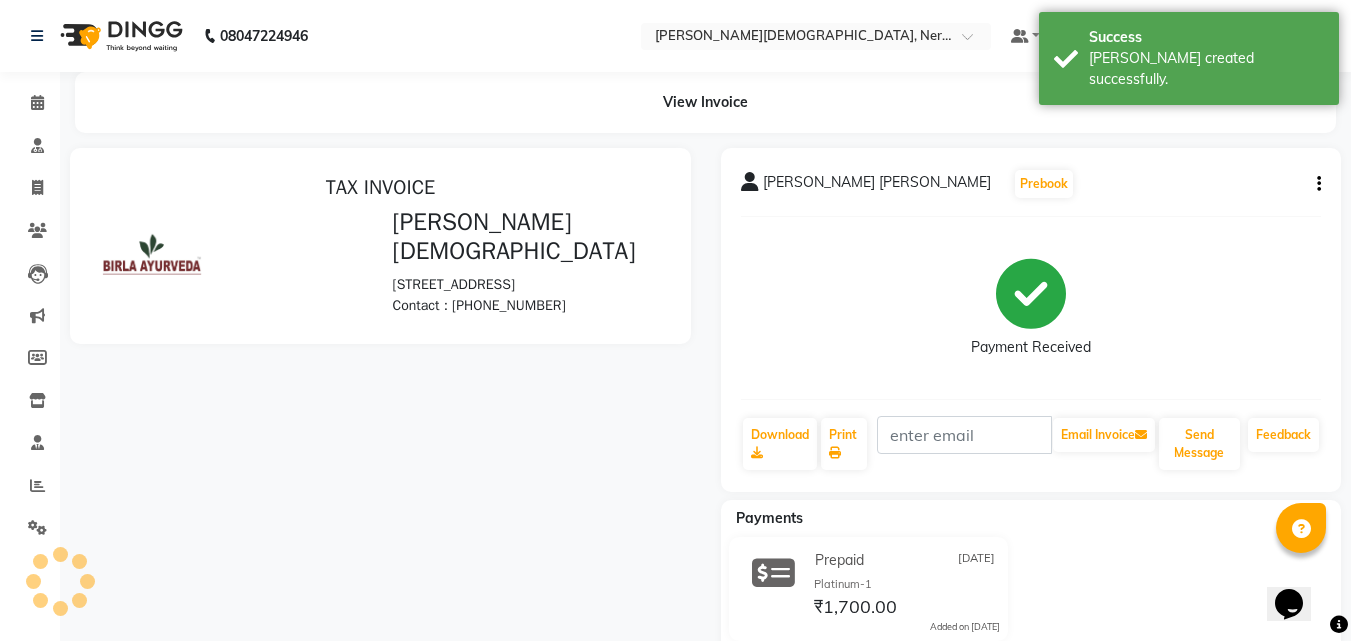 scroll, scrollTop: 0, scrollLeft: 0, axis: both 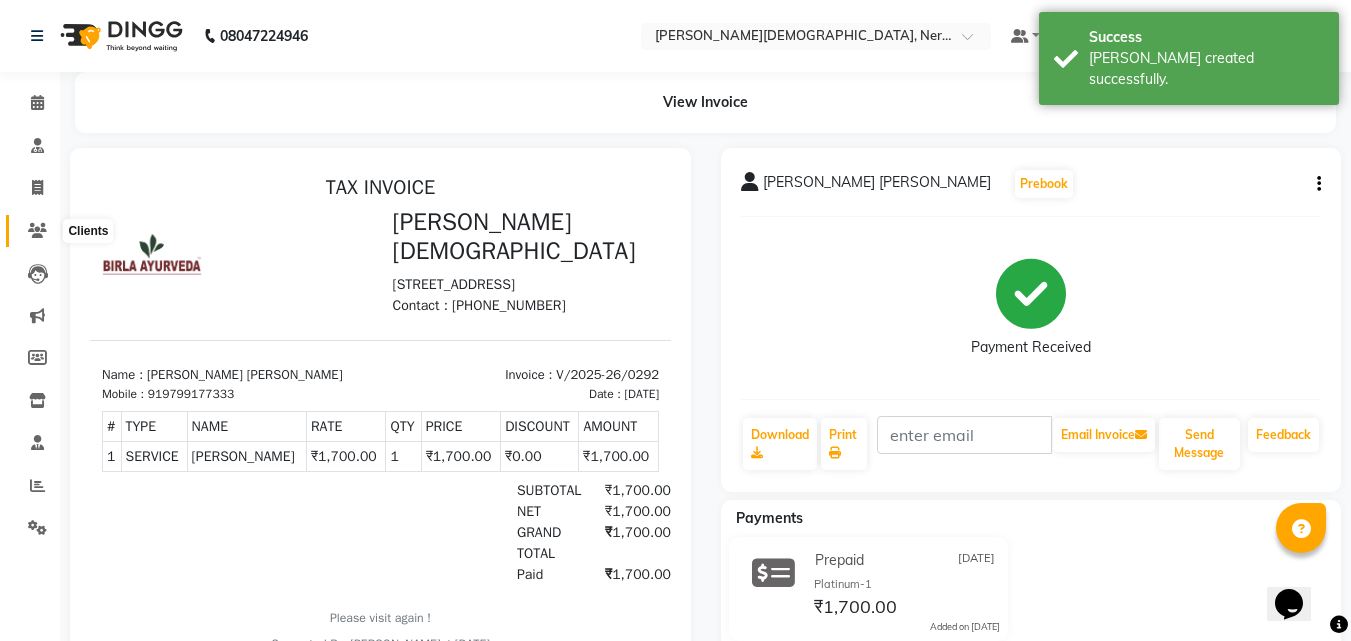 click 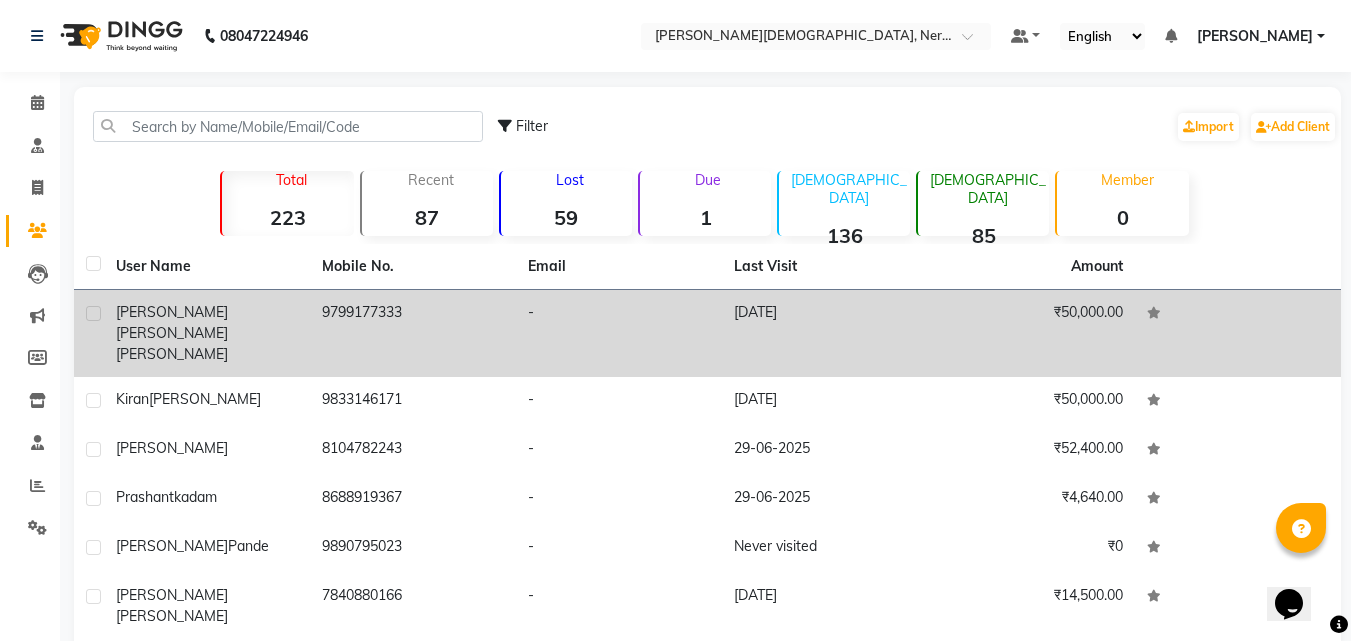 click on "[PERSON_NAME] [PERSON_NAME]" 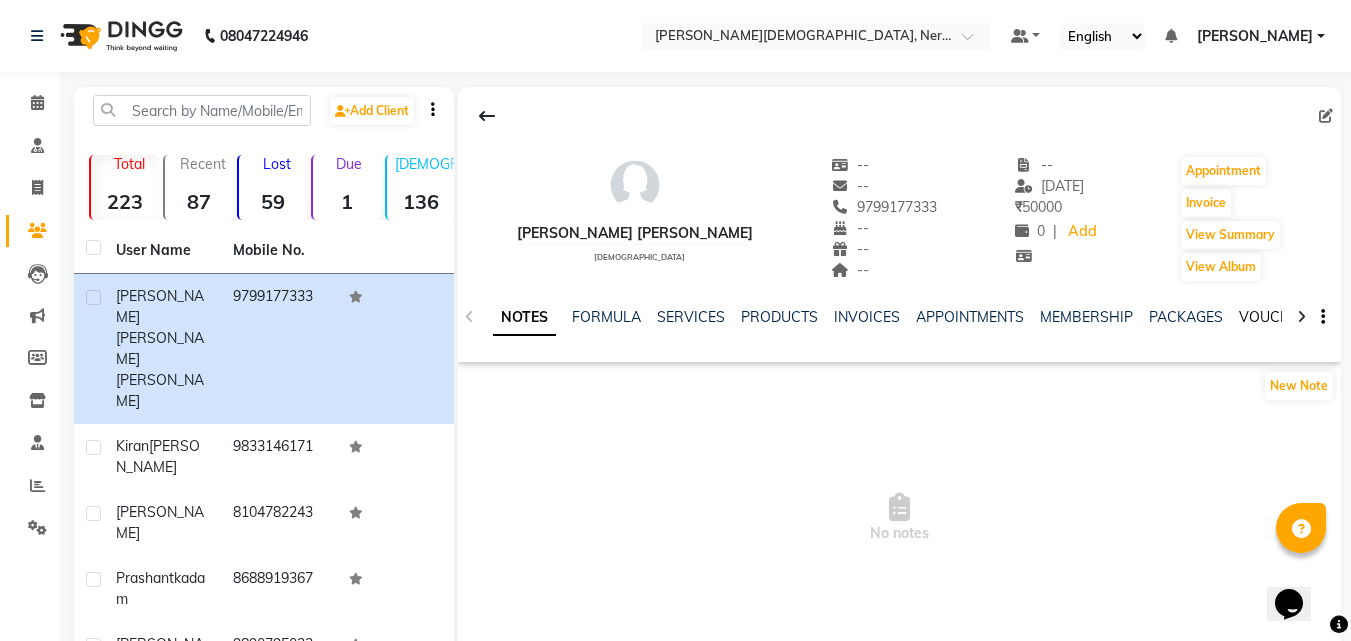 click on "VOUCHERS" 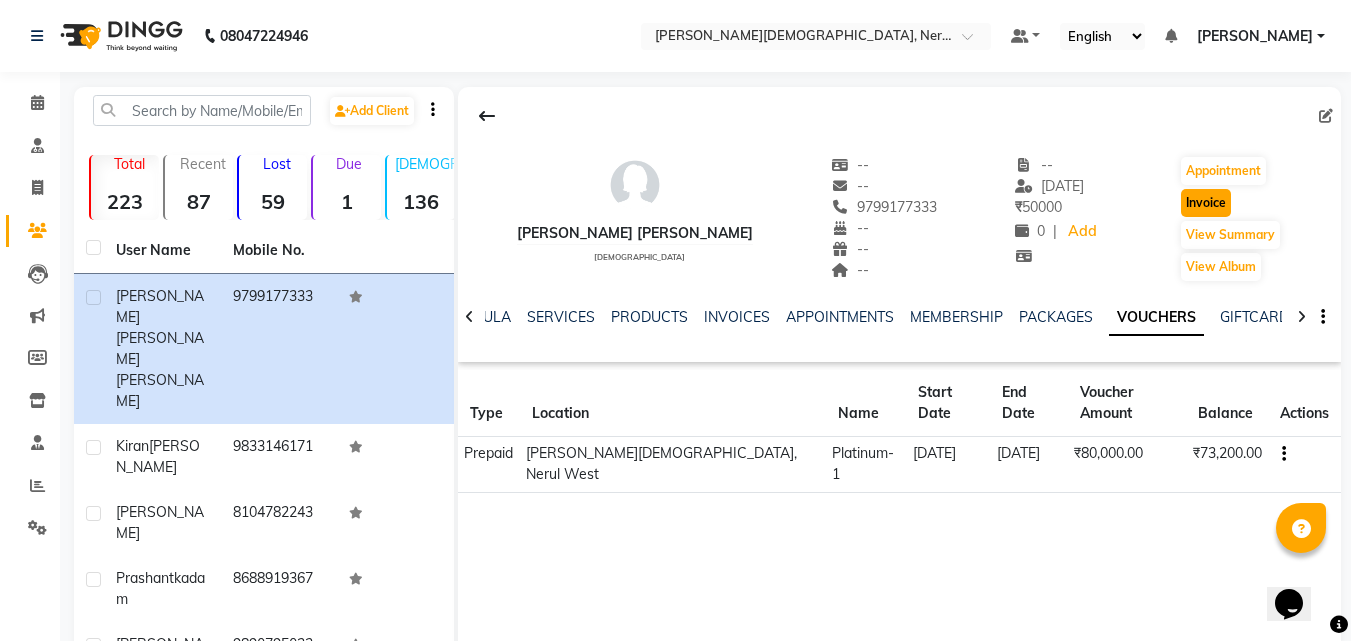 click on "Invoice" 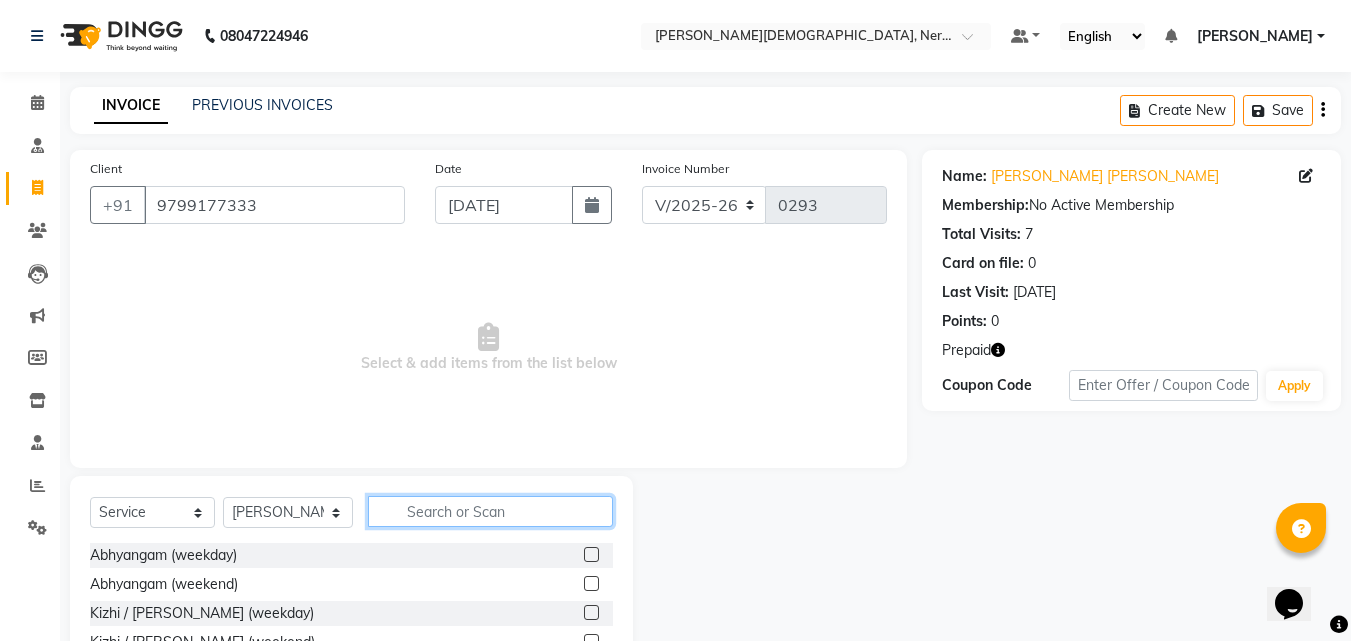 click 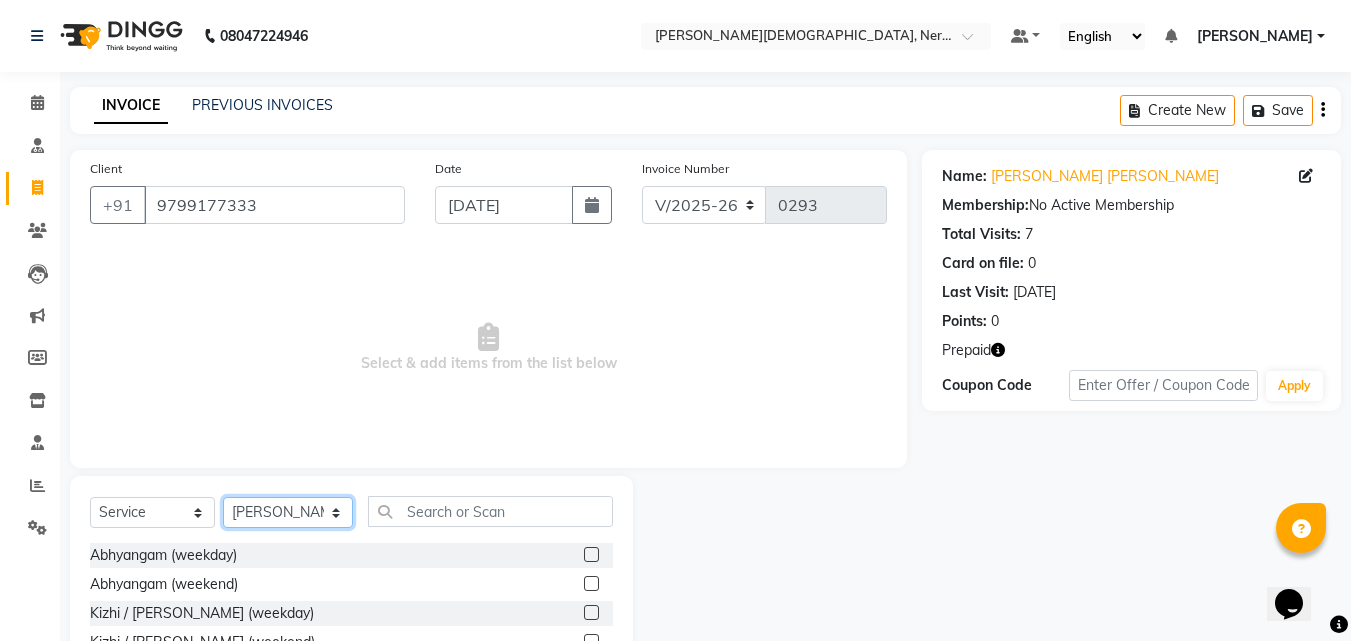 click on "Select Therapist [PERSON_NAME] [PERSON_NAME] [PERSON_NAME] Bibina [PERSON_NAME] [PERSON_NAME] Dr. [PERSON_NAME] [PERSON_NAME] Dr. [PERSON_NAME] Dr. [PERSON_NAME] [PERSON_NAME] [PERSON_NAME] [PERSON_NAME] [PERSON_NAME] Pooja [PERSON_NAME] Mishra [PERSON_NAME] [PERSON_NAME] G [PERSON_NAME] K M [PERSON_NAME] K [PERSON_NAME] Suddheesh K K [PERSON_NAME] [PERSON_NAME] Swati [PERSON_NAME] [PERSON_NAME] Vidya [PERSON_NAME] [PERSON_NAME]" 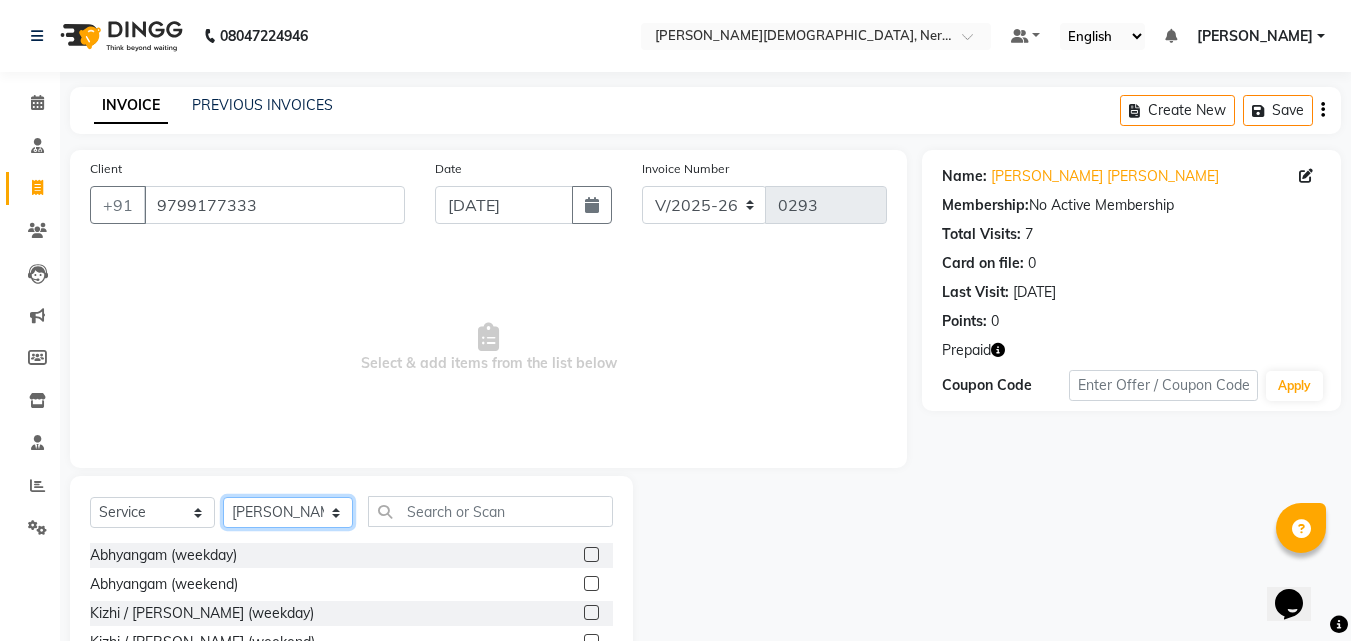click on "Select Therapist [PERSON_NAME] [PERSON_NAME] [PERSON_NAME] Bibina [PERSON_NAME] [PERSON_NAME] Dr. [PERSON_NAME] [PERSON_NAME] Dr. [PERSON_NAME] Dr. [PERSON_NAME] [PERSON_NAME] [PERSON_NAME] [PERSON_NAME] [PERSON_NAME] Pooja [PERSON_NAME] Mishra [PERSON_NAME] [PERSON_NAME] G [PERSON_NAME] K M [PERSON_NAME] K [PERSON_NAME] Suddheesh K K [PERSON_NAME] [PERSON_NAME] Swati [PERSON_NAME] [PERSON_NAME] Vidya [PERSON_NAME] [PERSON_NAME]" 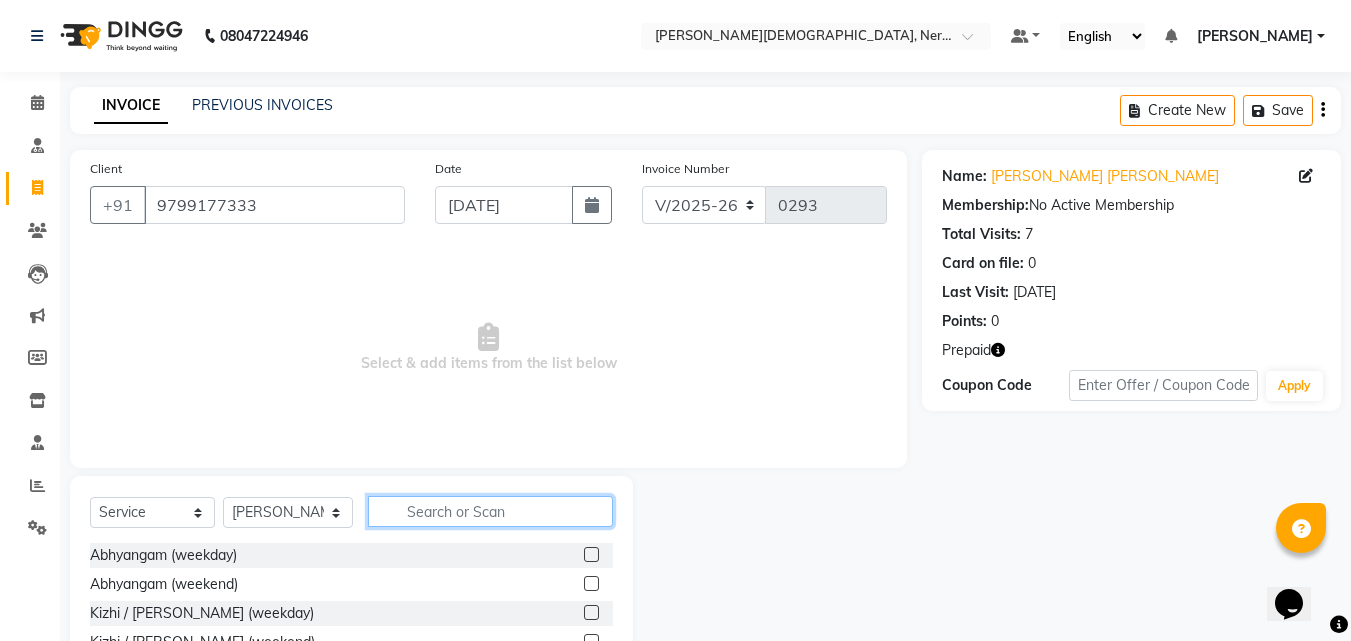 click 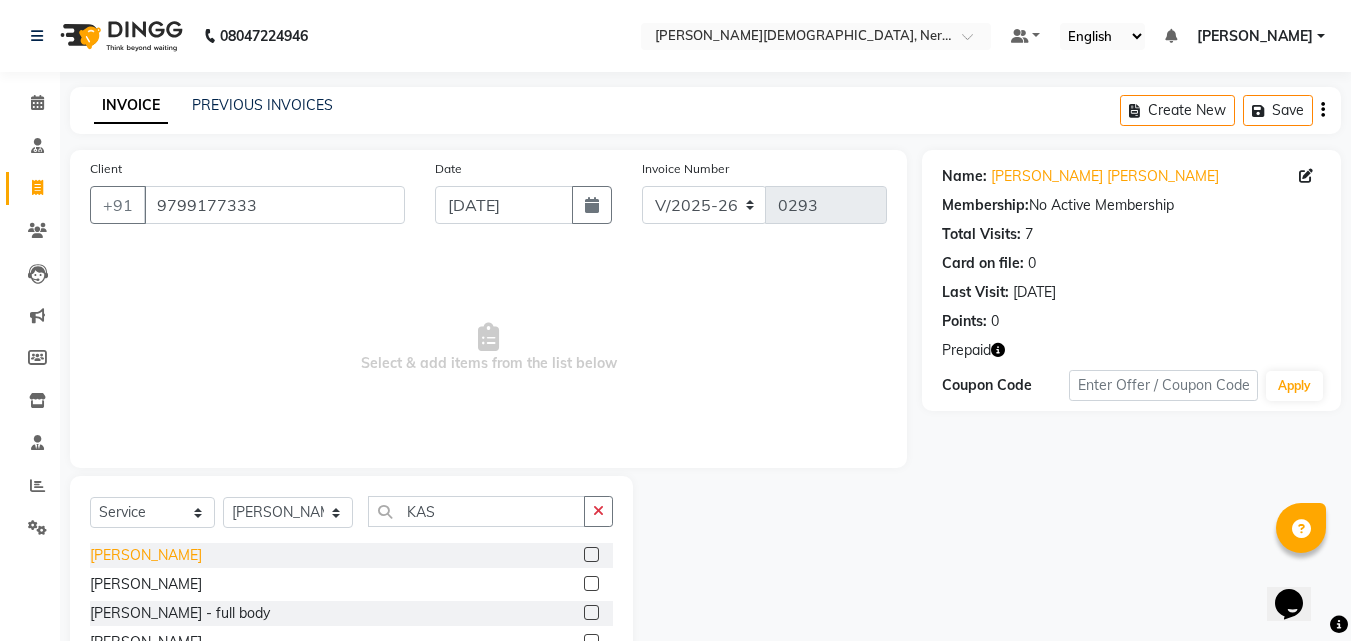 click on "[PERSON_NAME]" 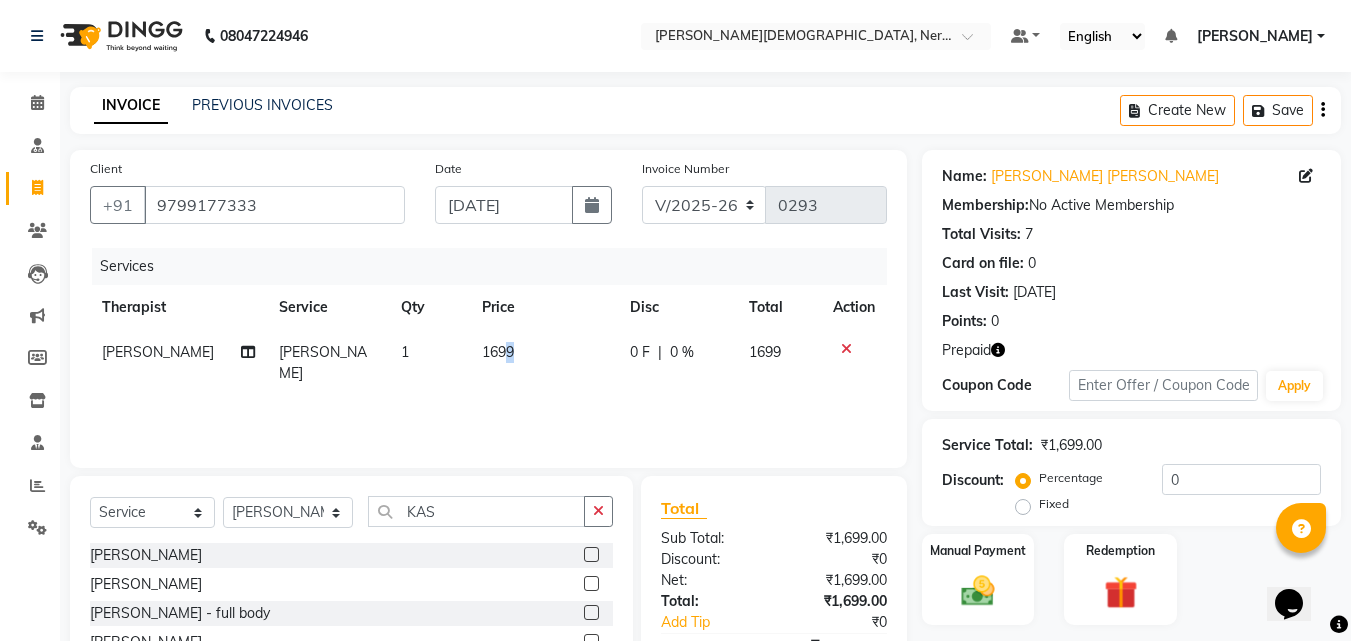 click on "1699" 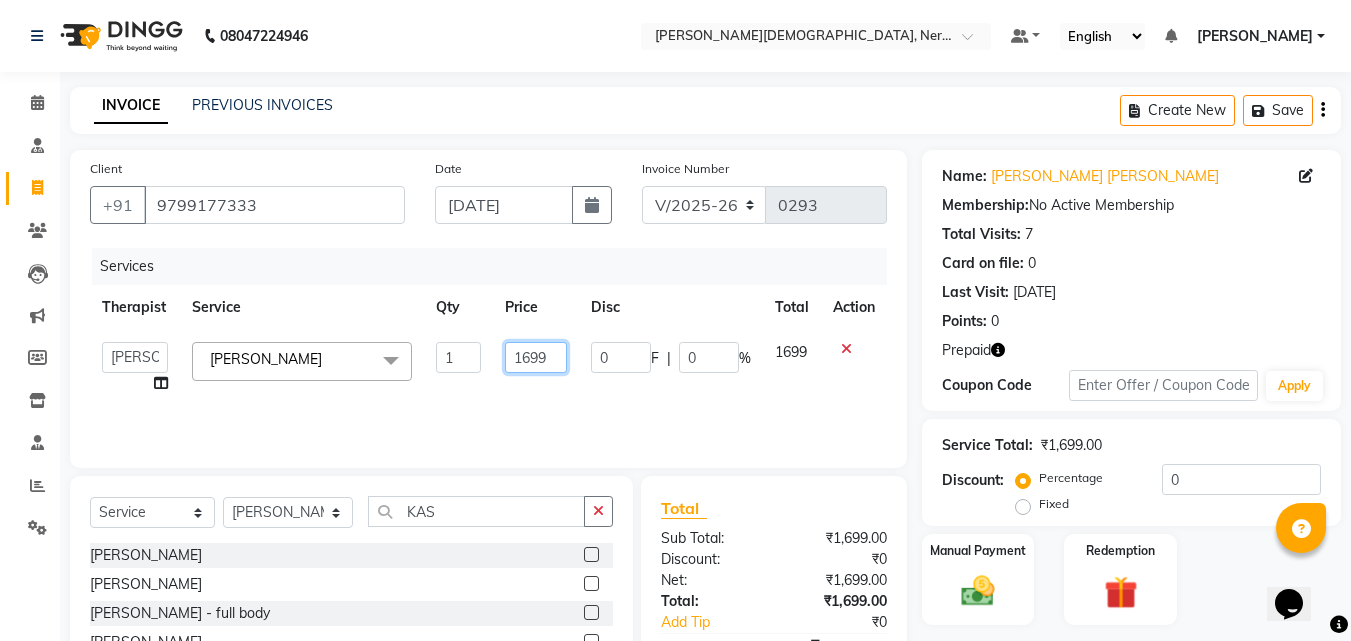 drag, startPoint x: 551, startPoint y: 362, endPoint x: 510, endPoint y: 353, distance: 41.976185 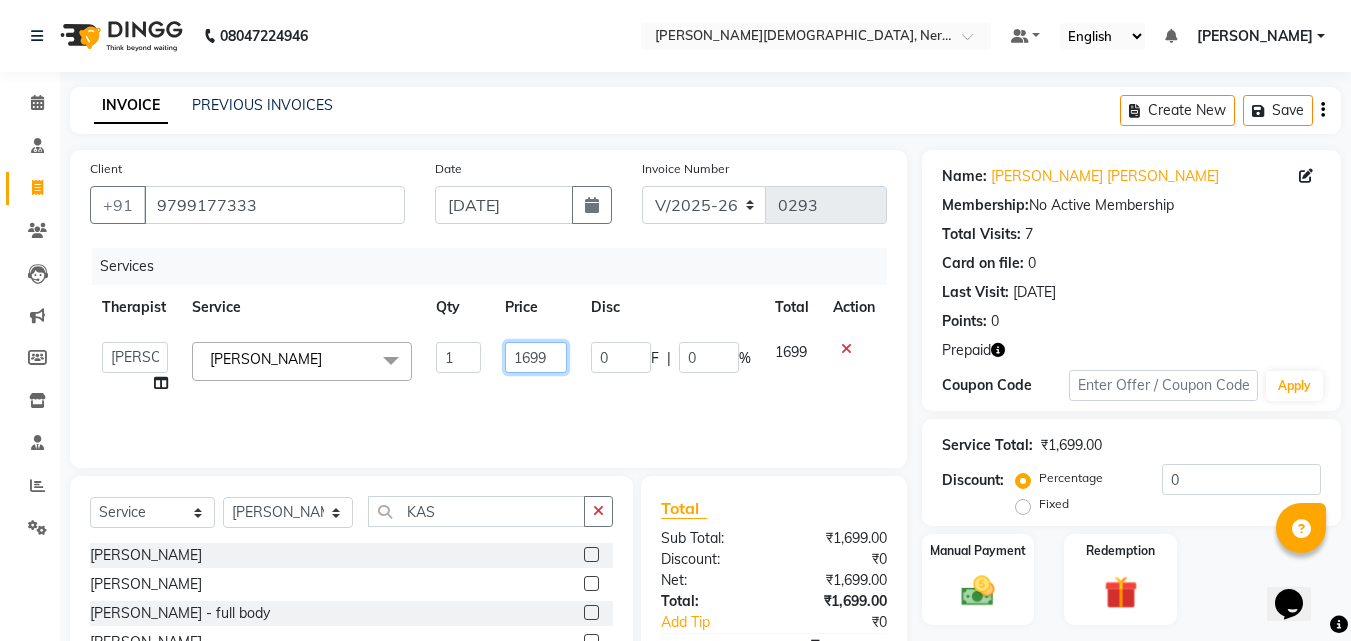 click on "1699" 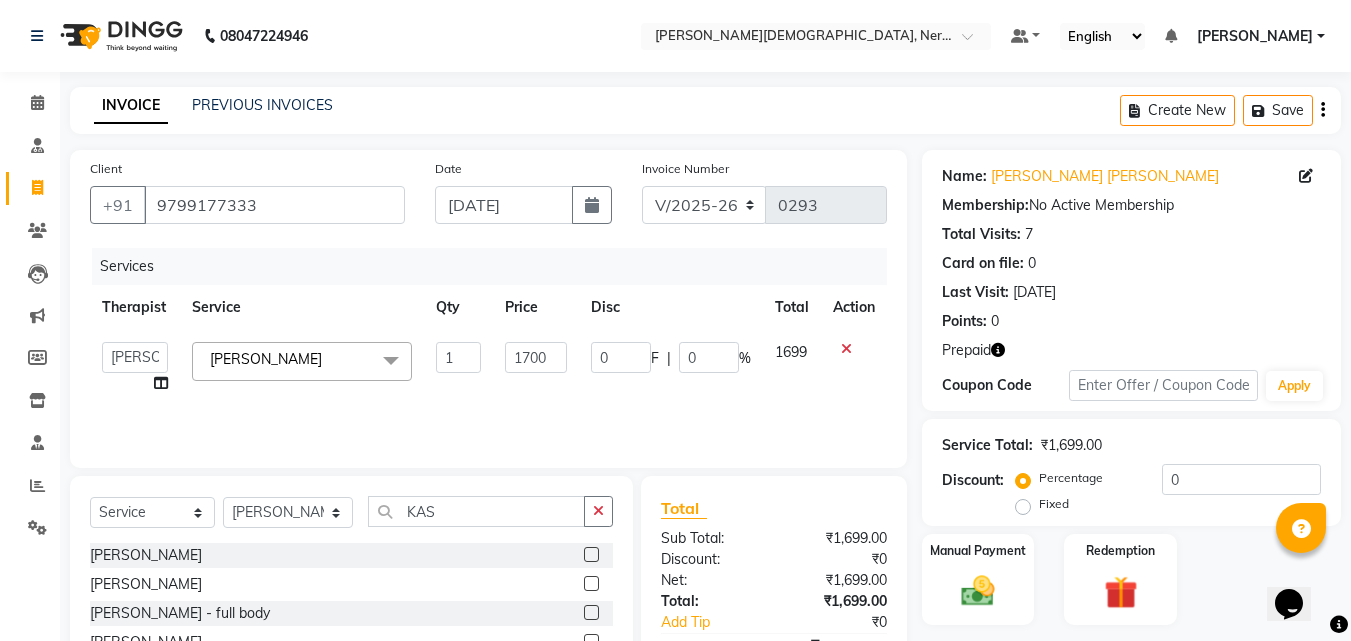 click on "0 F | 0 %" 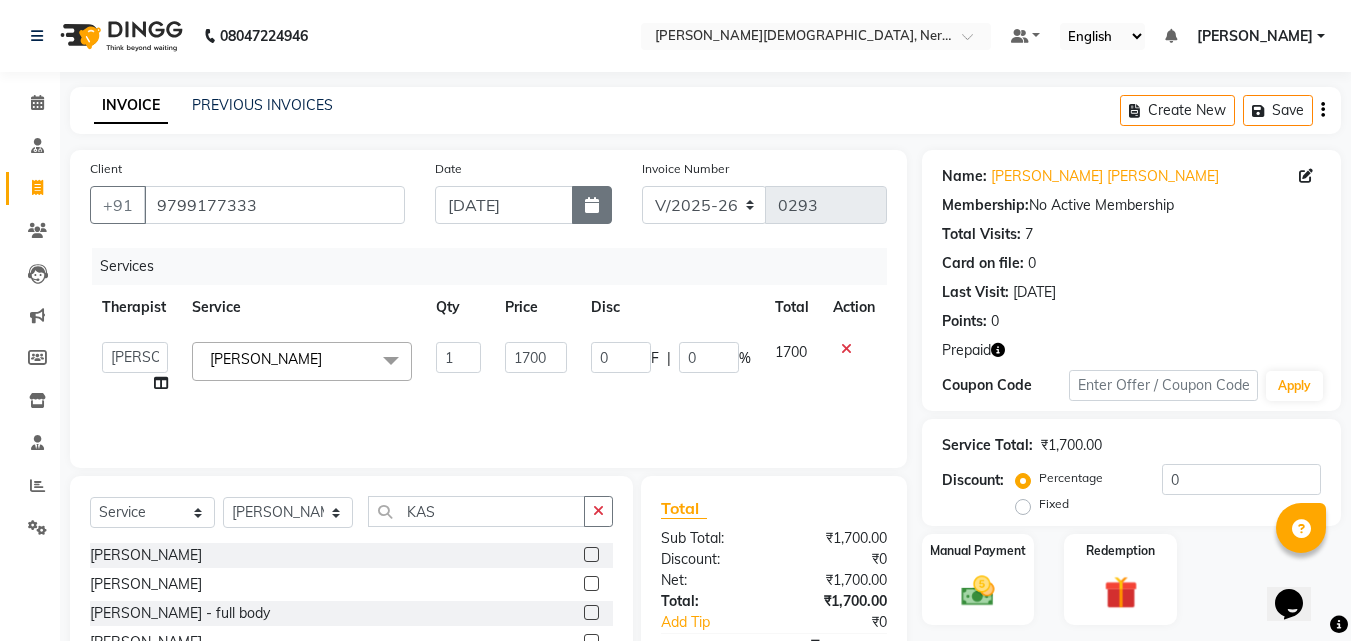 click 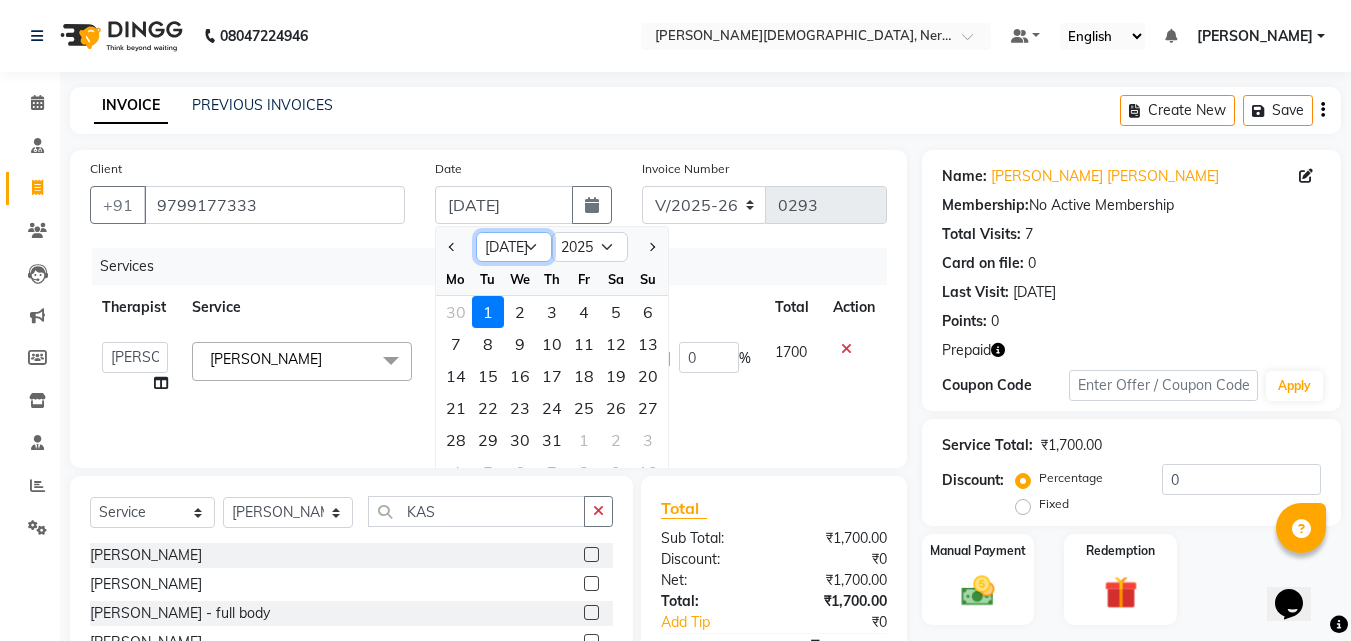 click on "Jan Feb Mar Apr May Jun [DATE] Aug Sep Oct Nov Dec" 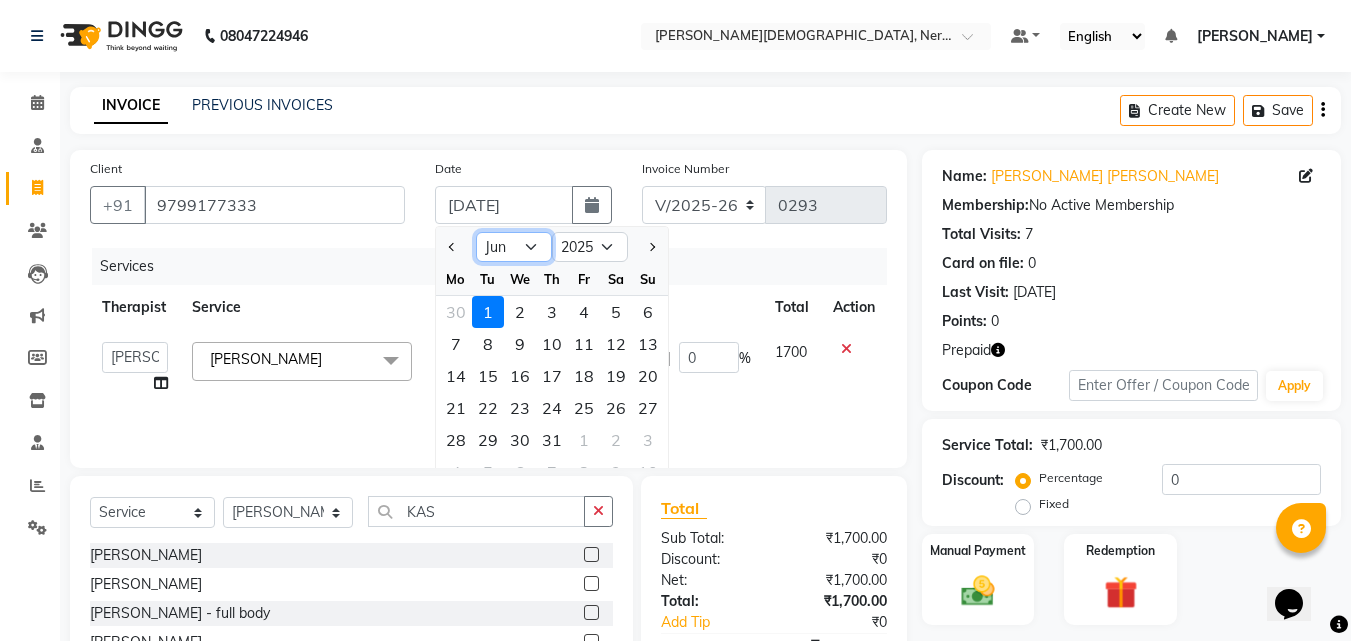 click on "Jan Feb Mar Apr May Jun [DATE] Aug Sep Oct Nov Dec" 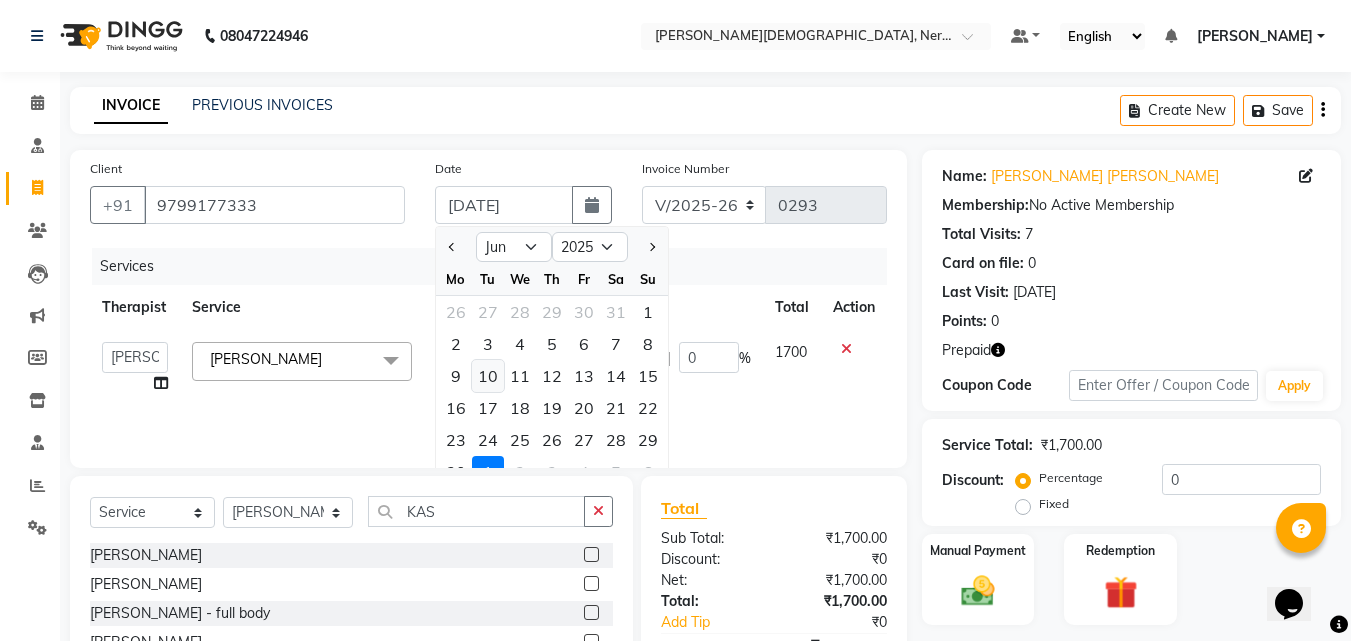 click on "10" 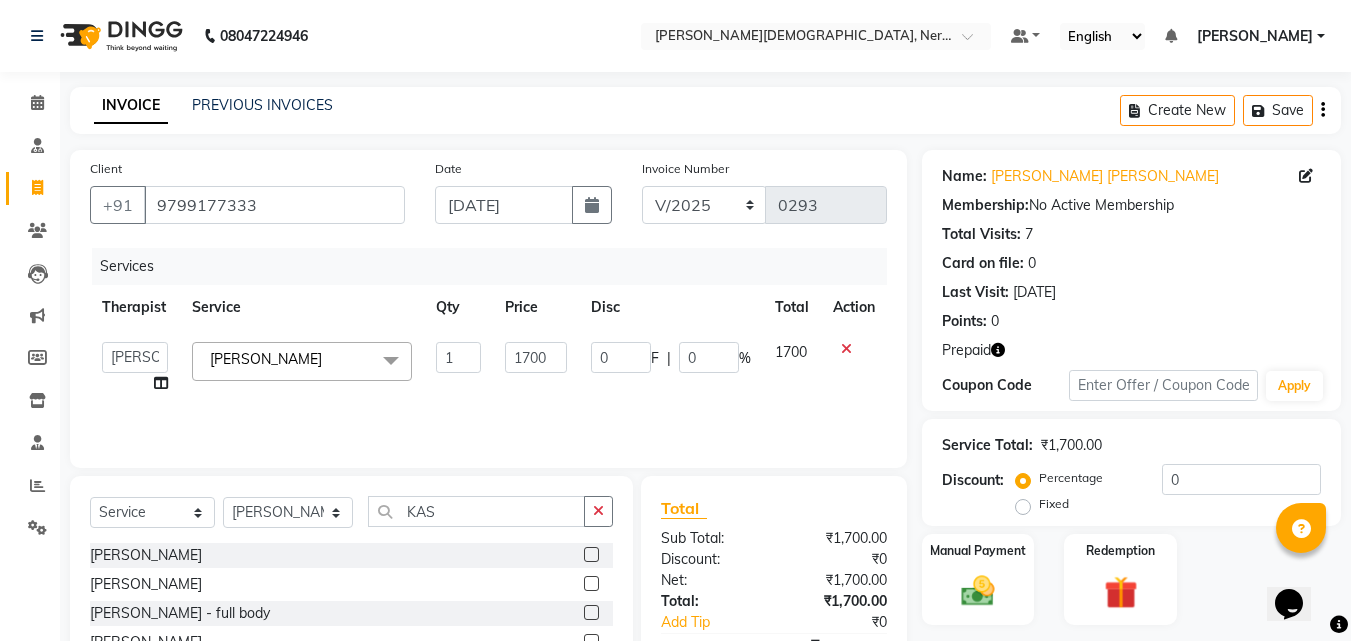 click on "Services Therapist Service Qty Price Disc Total Action  [PERSON_NAME]   [PERSON_NAME]   [PERSON_NAME]   [PERSON_NAME]   [PERSON_NAME]   Dr. [PERSON_NAME]   [PERSON_NAME]   Dr. [PERSON_NAME]   Dr. [PERSON_NAME]   [PERSON_NAME] [PERSON_NAME]   [PERSON_NAME]   [PERSON_NAME]   Pooja [PERSON_NAME] Mishra   [PERSON_NAME]   [PERSON_NAME] G [PERSON_NAME] K M   [PERSON_NAME] K   [PERSON_NAME]   Suddheesh K K   [PERSON_NAME]   [PERSON_NAME]   Swati   [PERSON_NAME]   [PERSON_NAME]   Vidya [PERSON_NAME]   [PERSON_NAME]  Kashyaya Vasthy  x Abhyangam  (weekday) Abhyangam (weekend) [GEOGRAPHIC_DATA] / [PERSON_NAME] (weekday) Kizhi / [PERSON_NAME] (weekend) Shirodhara (weekday) Shirodhara (weekend) Udvarthanam Pizhichil2999 Marma Therapy Upanaham (Ayurvedic Body Wrap) [PERSON_NAME] / [PERSON_NAME]/ Kashyaya Vasthy [PERSON_NAME] Shringara Takradhara Takradhara - full body [PERSON_NAME] [PERSON_NAME] - full body Ksheera Dhara Ubtan Yoga Vasthy Vamana [PERSON_NAME] Steam Herbal bath Dhanyamladhara2399 1" 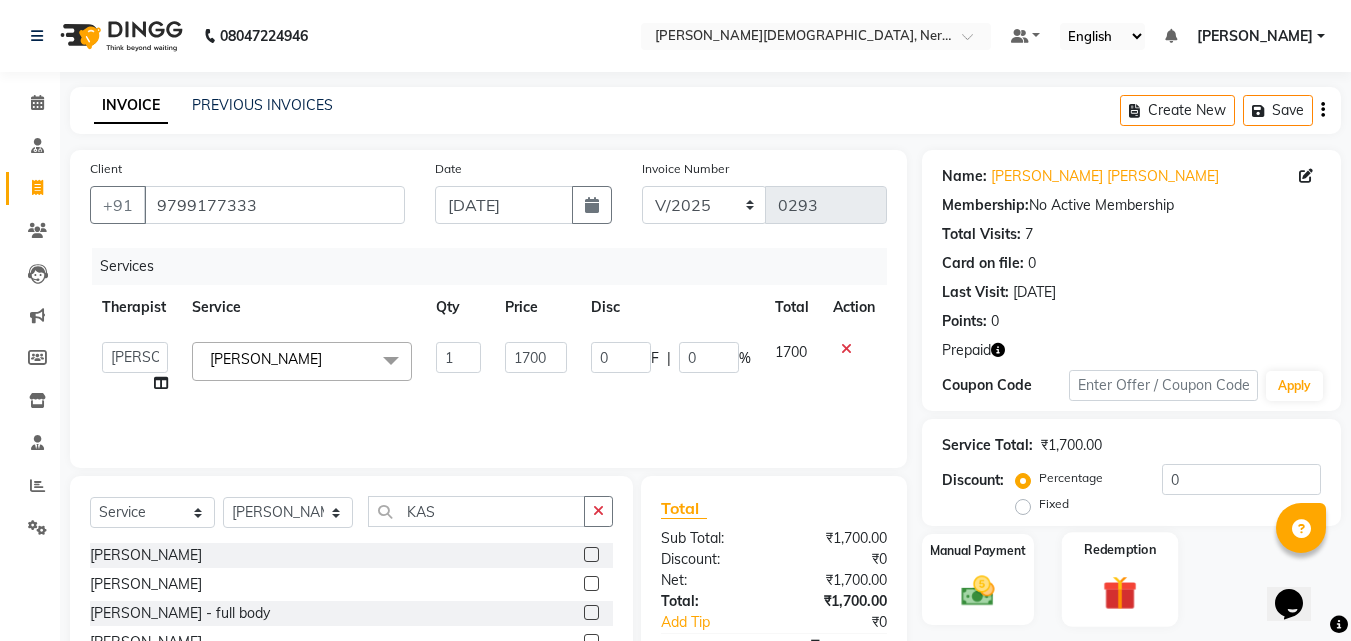 click 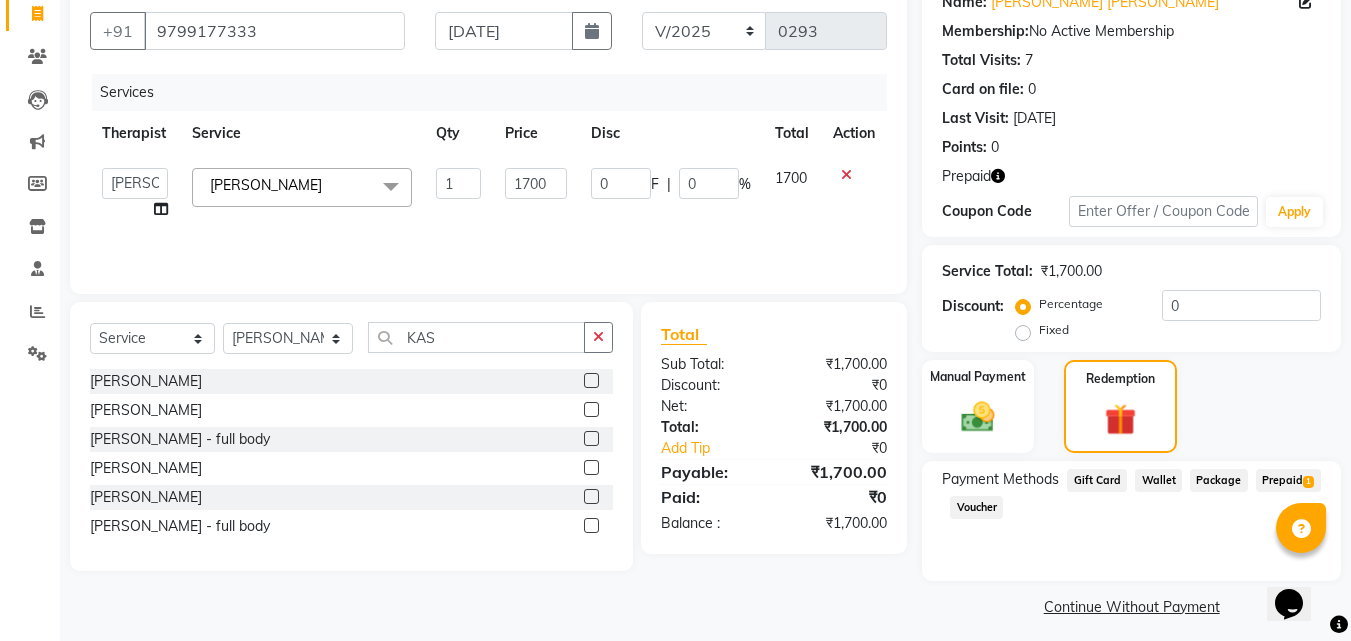 scroll, scrollTop: 185, scrollLeft: 0, axis: vertical 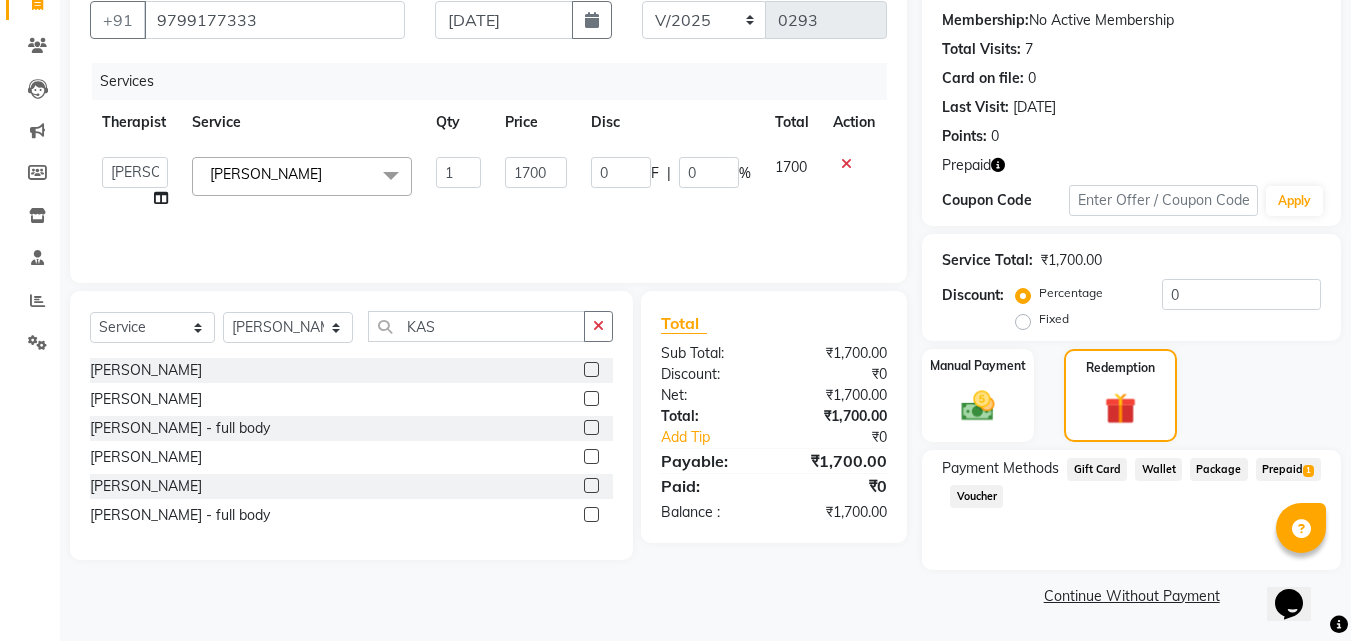 click on "Name: [PERSON_NAME] [PERSON_NAME] Membership:  No Active Membership  Total Visits:  7 Card on file:  0 Last Visit:   [DATE] Points:   0  Prepaid Coupon Code Apply Service Total:  ₹1,700.00  Discount:  Percentage   Fixed  0 Manual Payment Redemption Payment Methods  Gift Card   Wallet   Package   Prepaid  1  Voucher   Continue Without Payment" 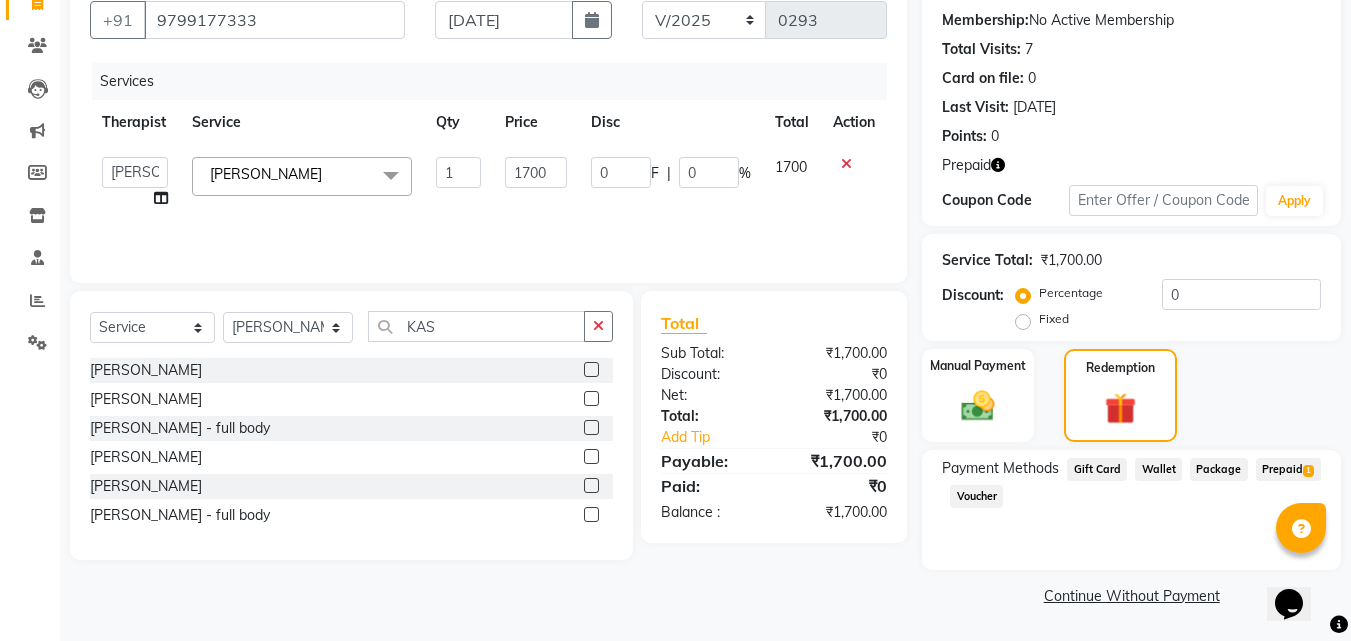 click on "Continue Without Payment" 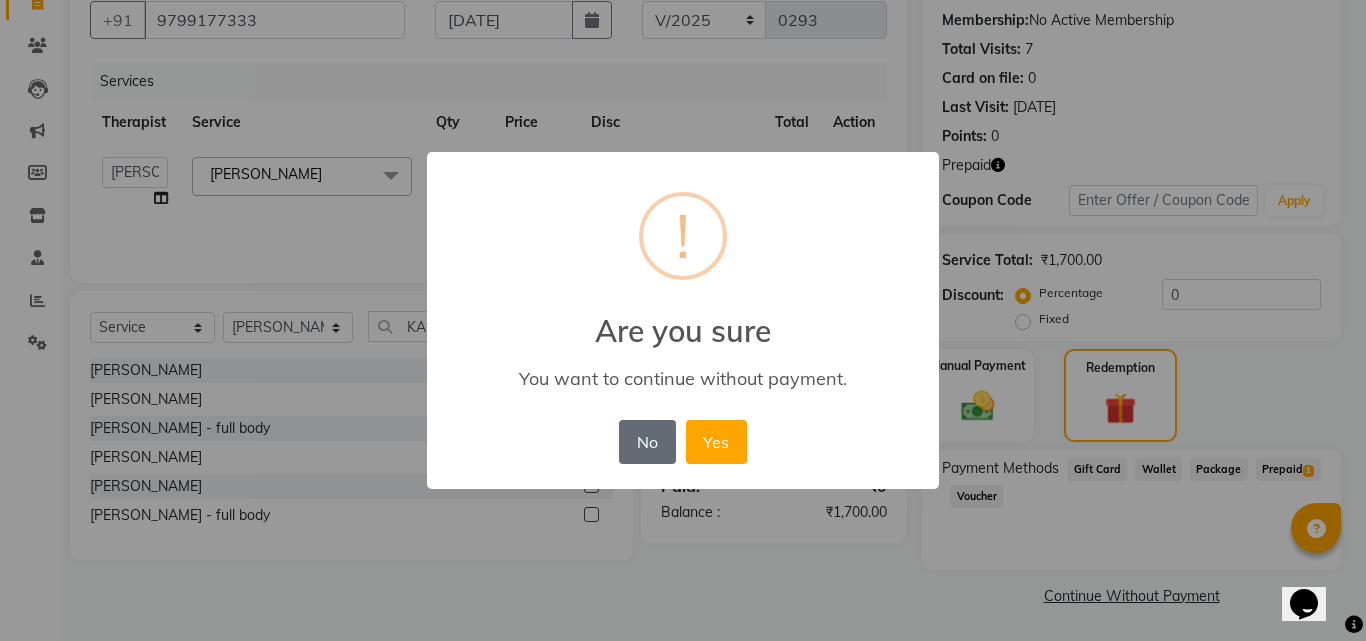 click on "No" at bounding box center [647, 442] 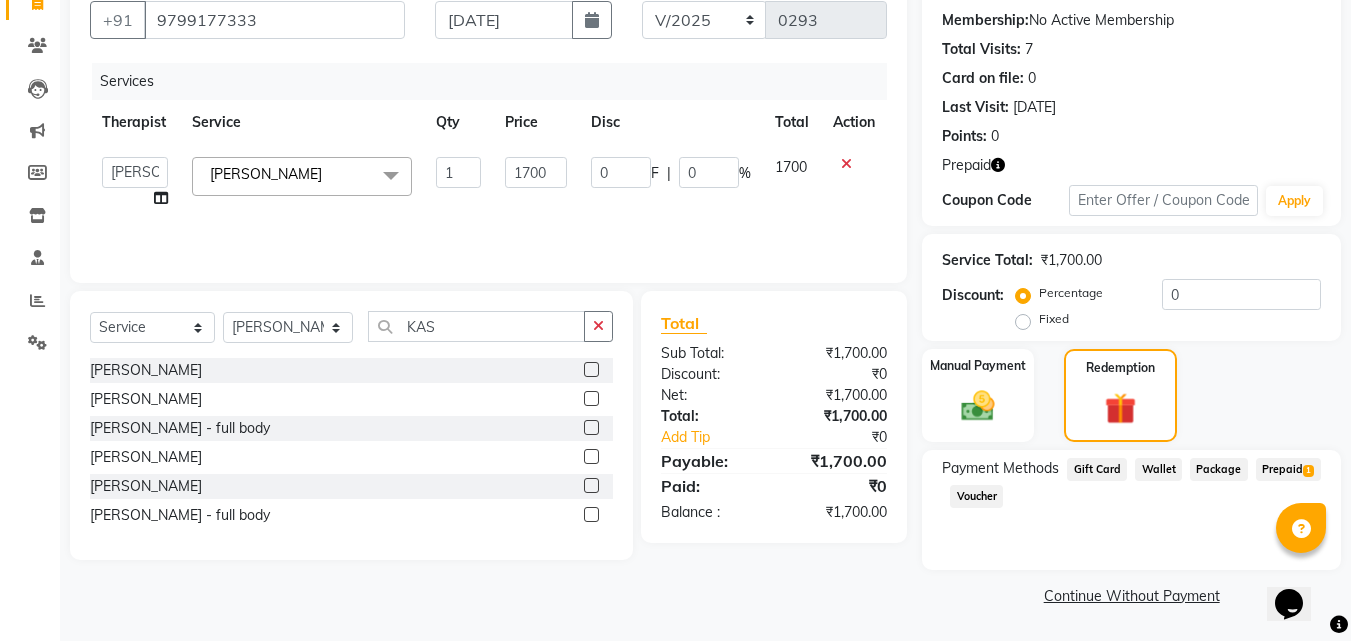 click on "Prepaid  1" 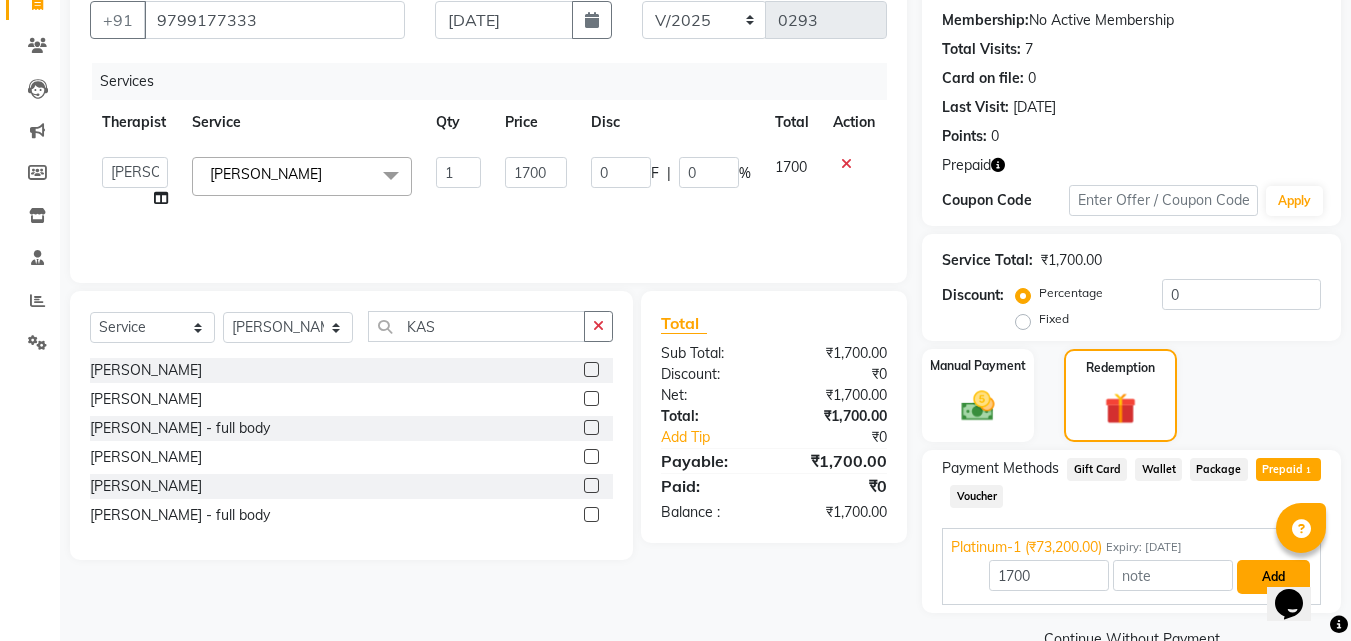 click on "Add" at bounding box center (1273, 577) 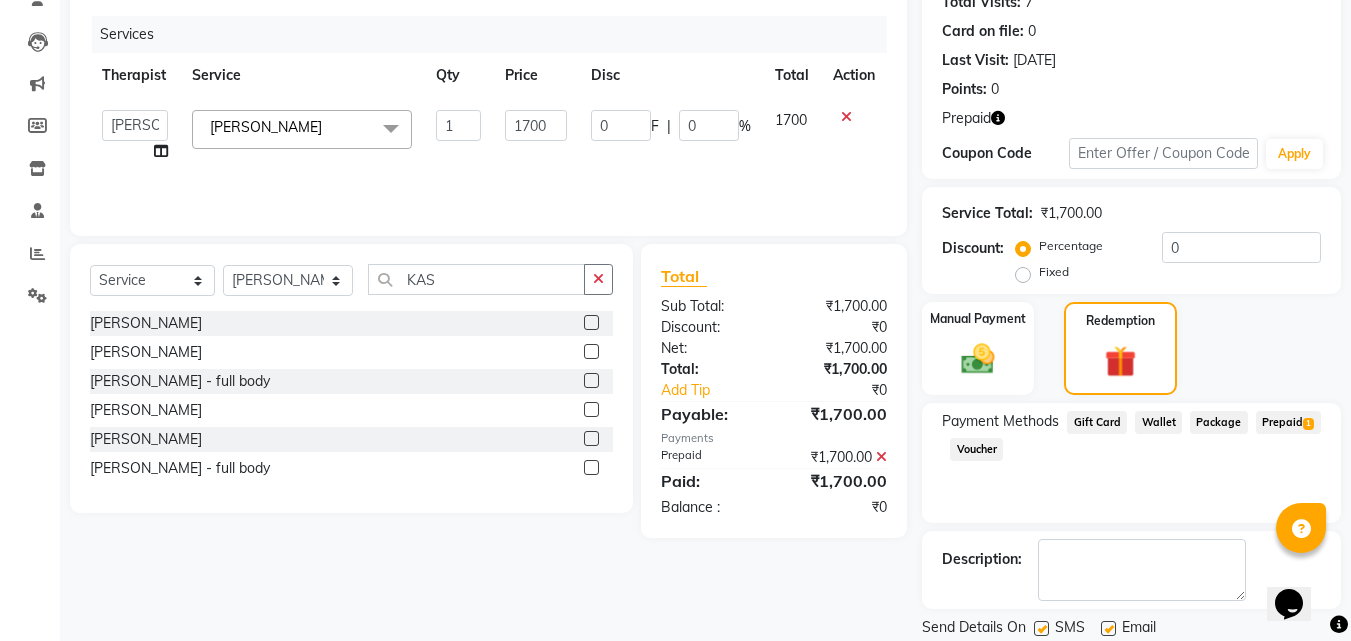 scroll, scrollTop: 298, scrollLeft: 0, axis: vertical 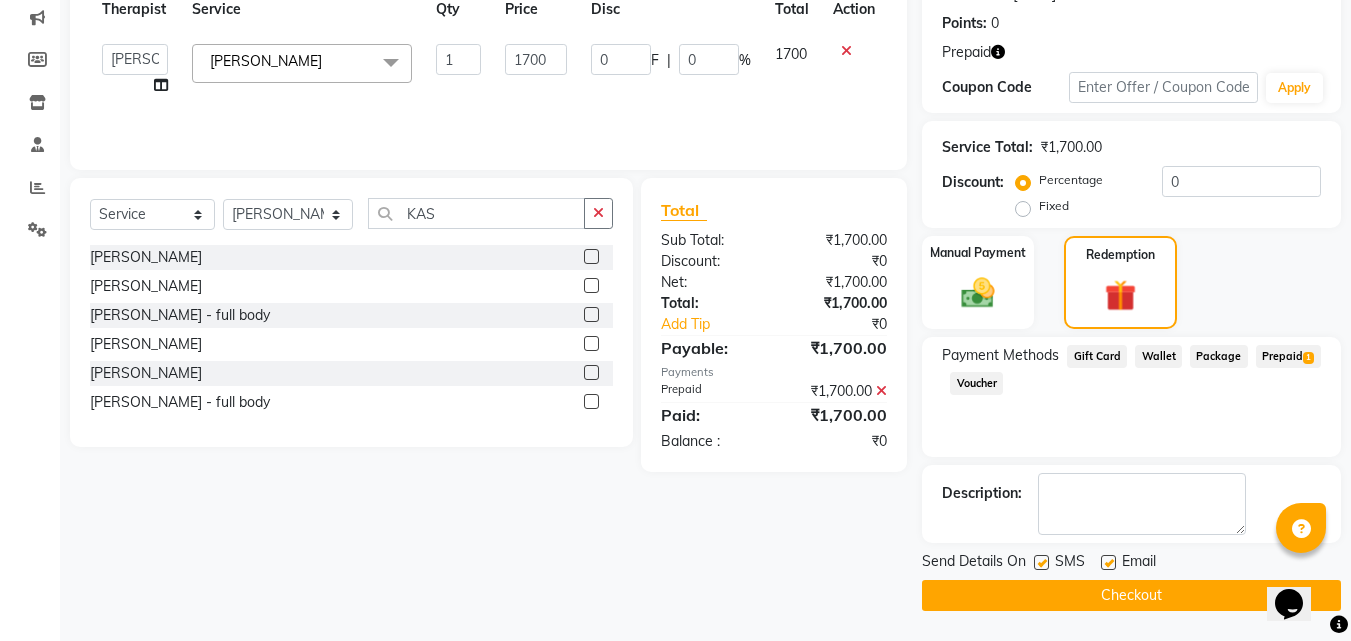 click on "Name: [PERSON_NAME] [PERSON_NAME] Membership:  No Active Membership  Total Visits:  7 Card on file:  0 Last Visit:   [DATE] Points:   0  Prepaid Coupon Code Apply Service Total:  ₹1,700.00  Discount:  Percentage   Fixed  0 Manual Payment Redemption Payment Methods  Gift Card   Wallet   Package   Prepaid  1  Voucher  Description:                  Send Details On SMS Email  Checkout" 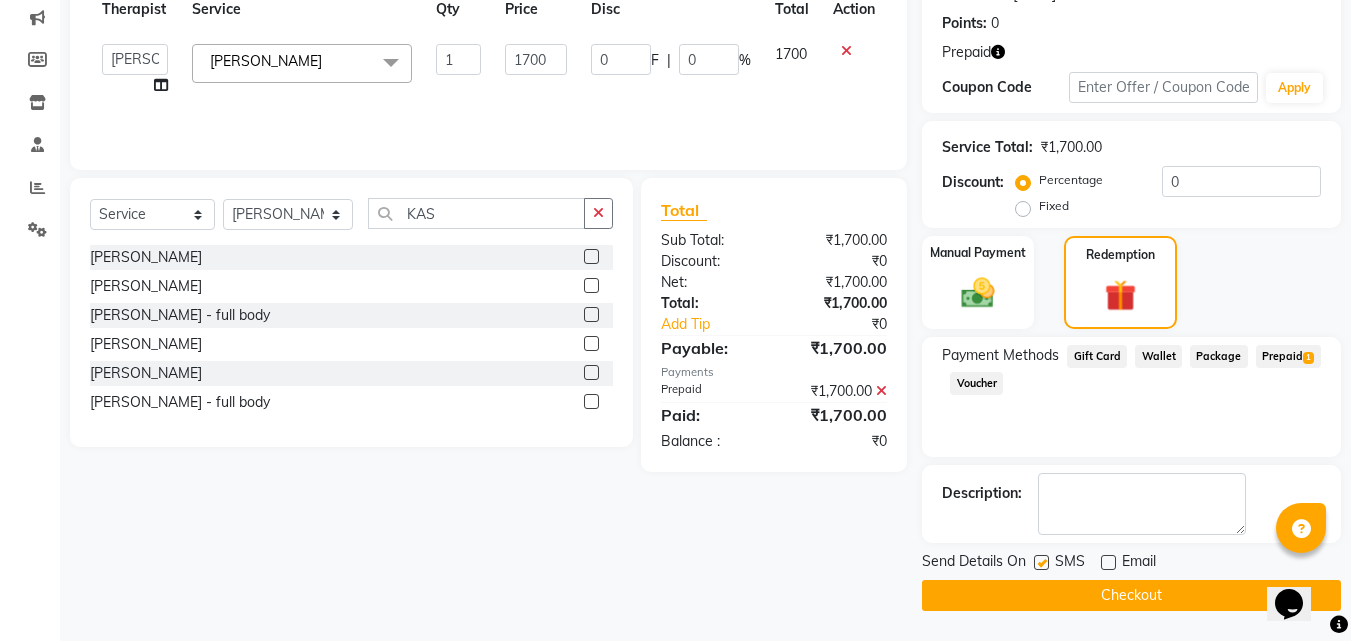 click on "SMS" 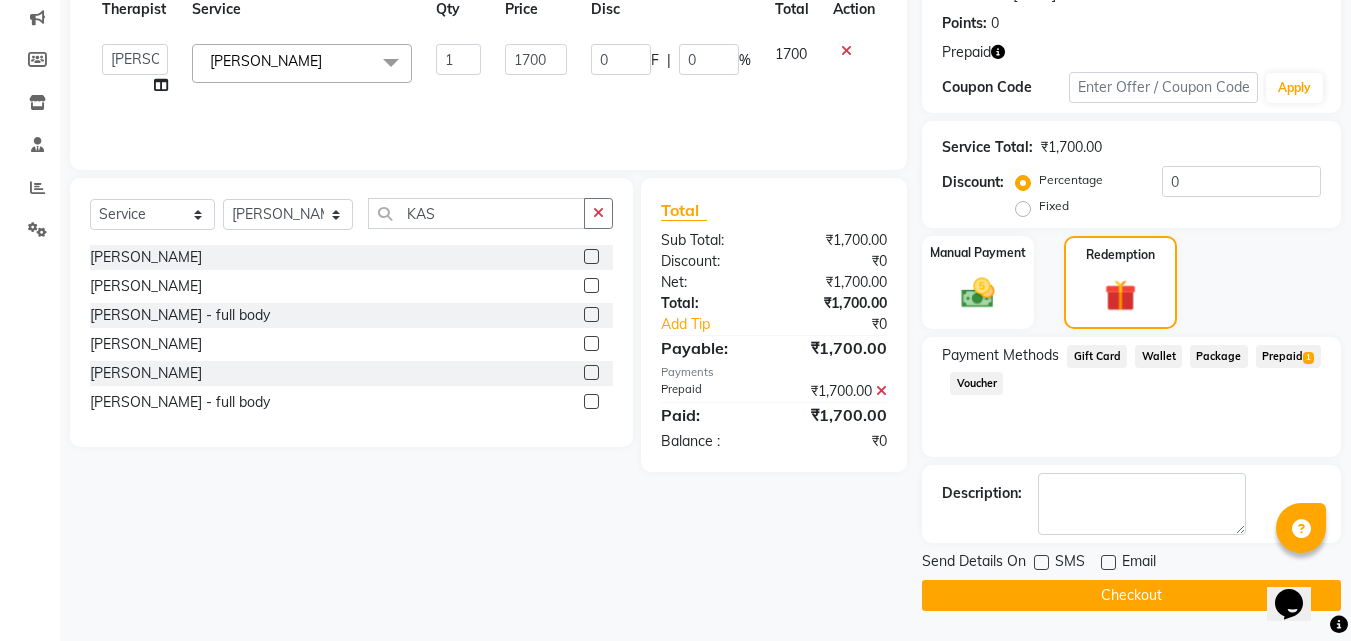 click on "Checkout" 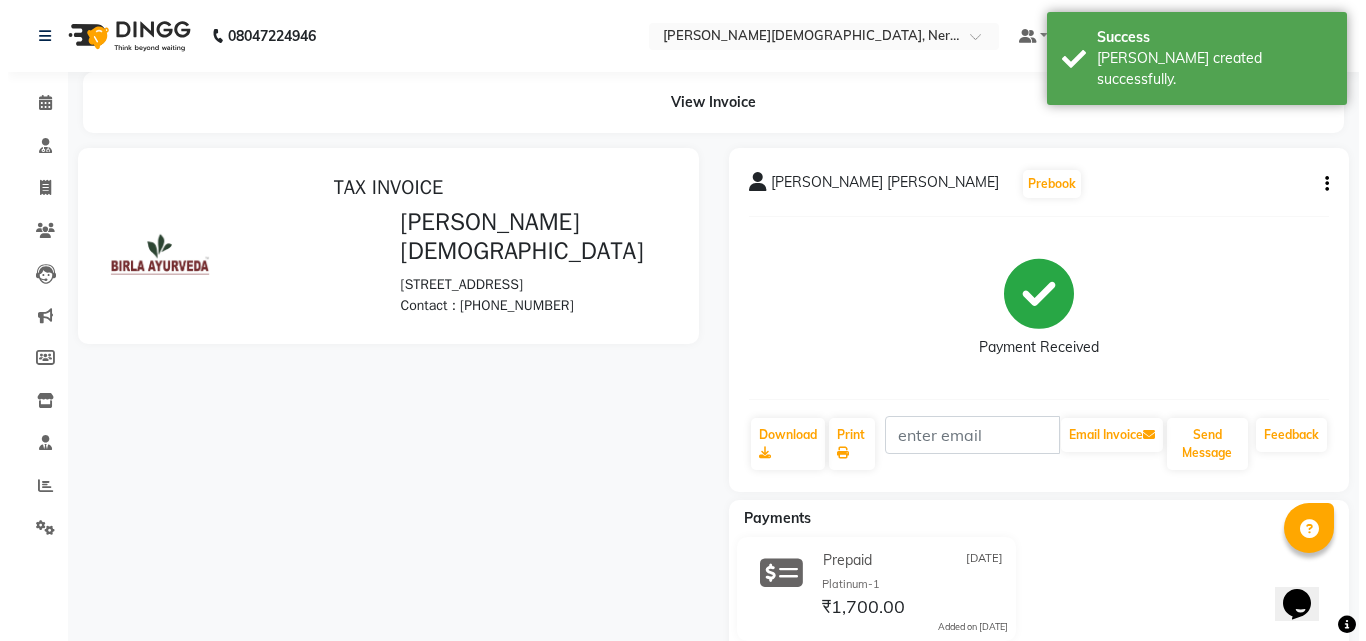 scroll, scrollTop: 0, scrollLeft: 0, axis: both 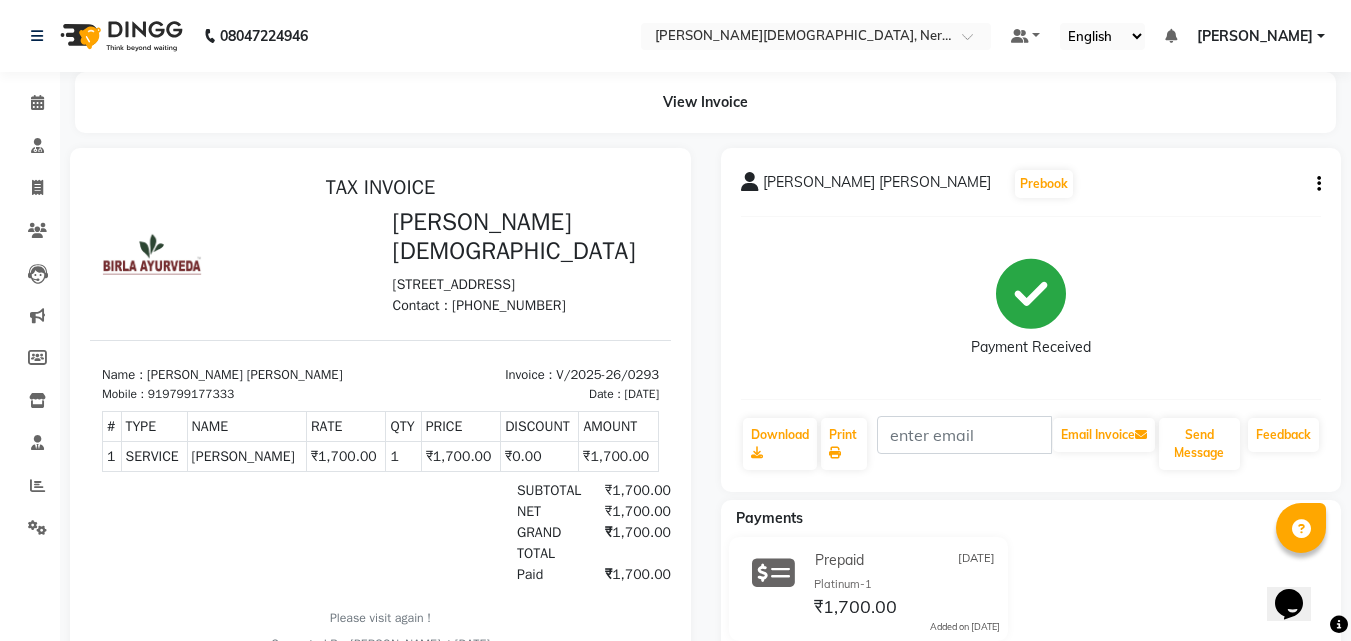 click on "Reena [PERSON_NAME]  Prebook   Payment Received  Download  Print   Email Invoice   Send Message Feedback" 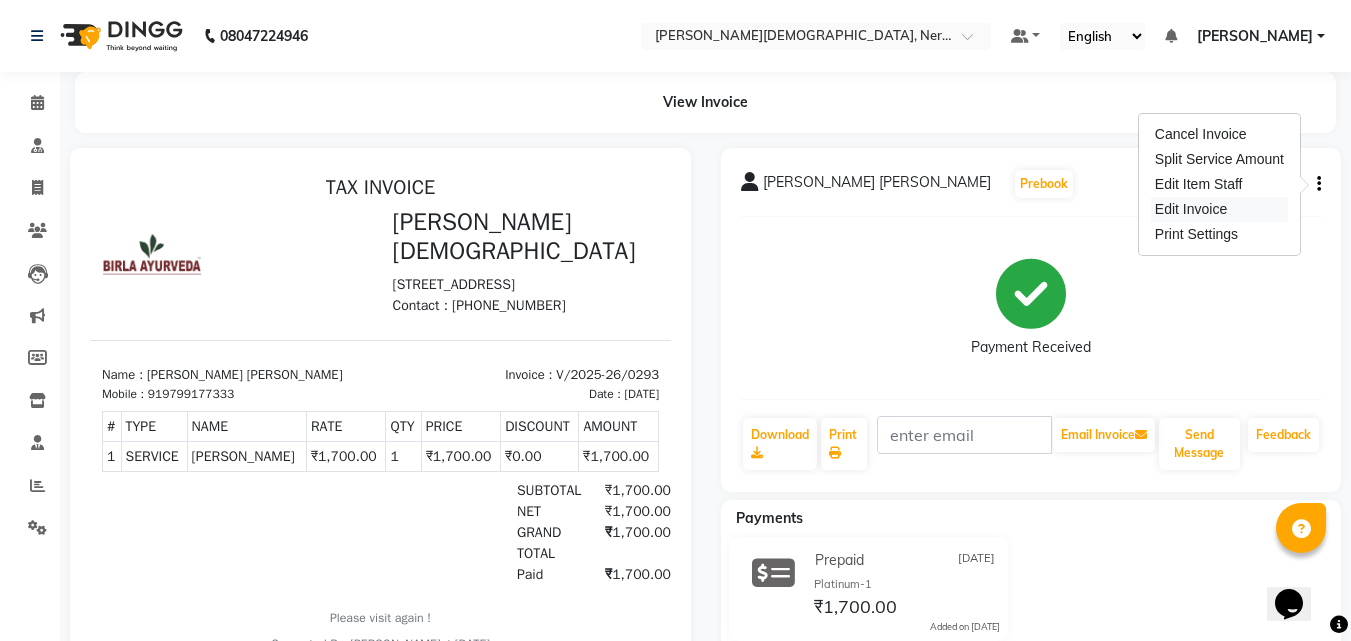 click on "Edit Invoice" at bounding box center (1219, 209) 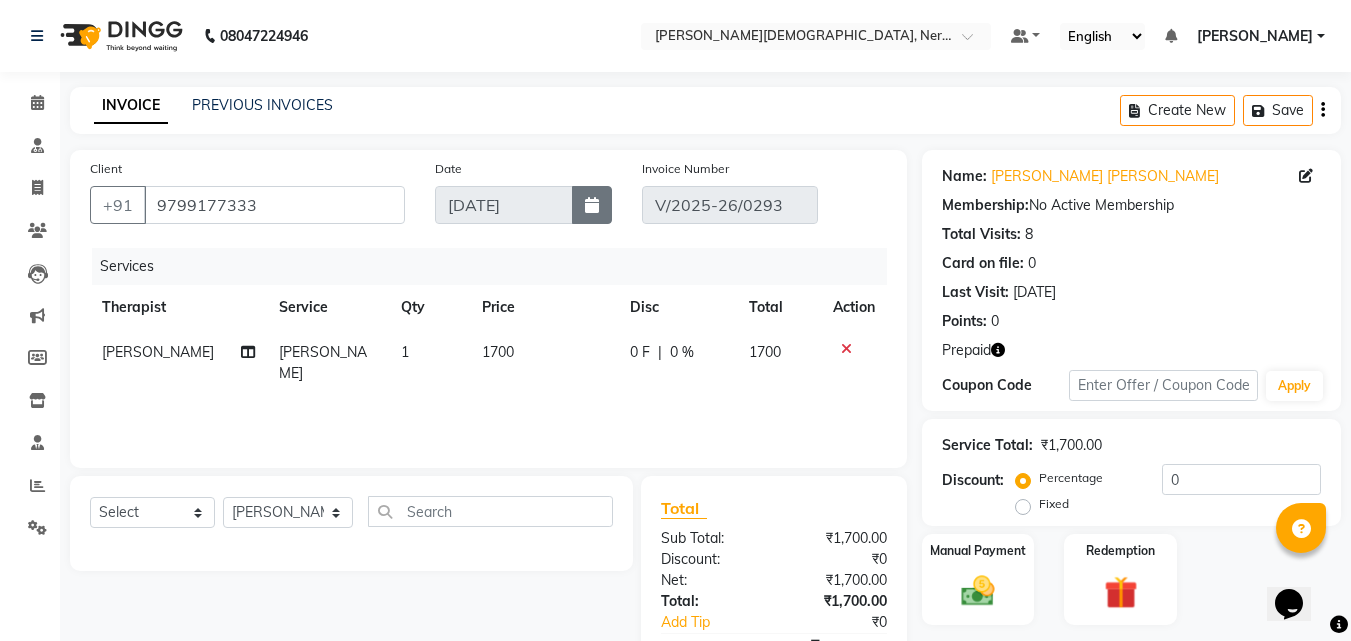 click 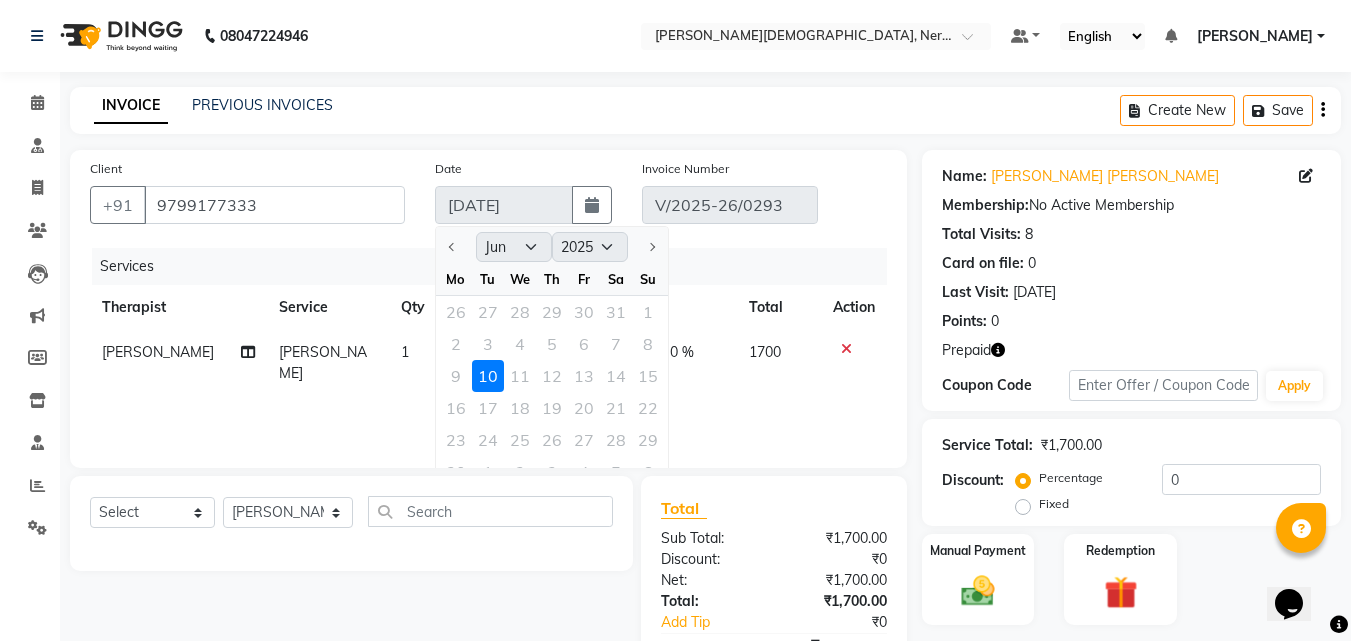 drag, startPoint x: 485, startPoint y: 378, endPoint x: 501, endPoint y: 349, distance: 33.12099 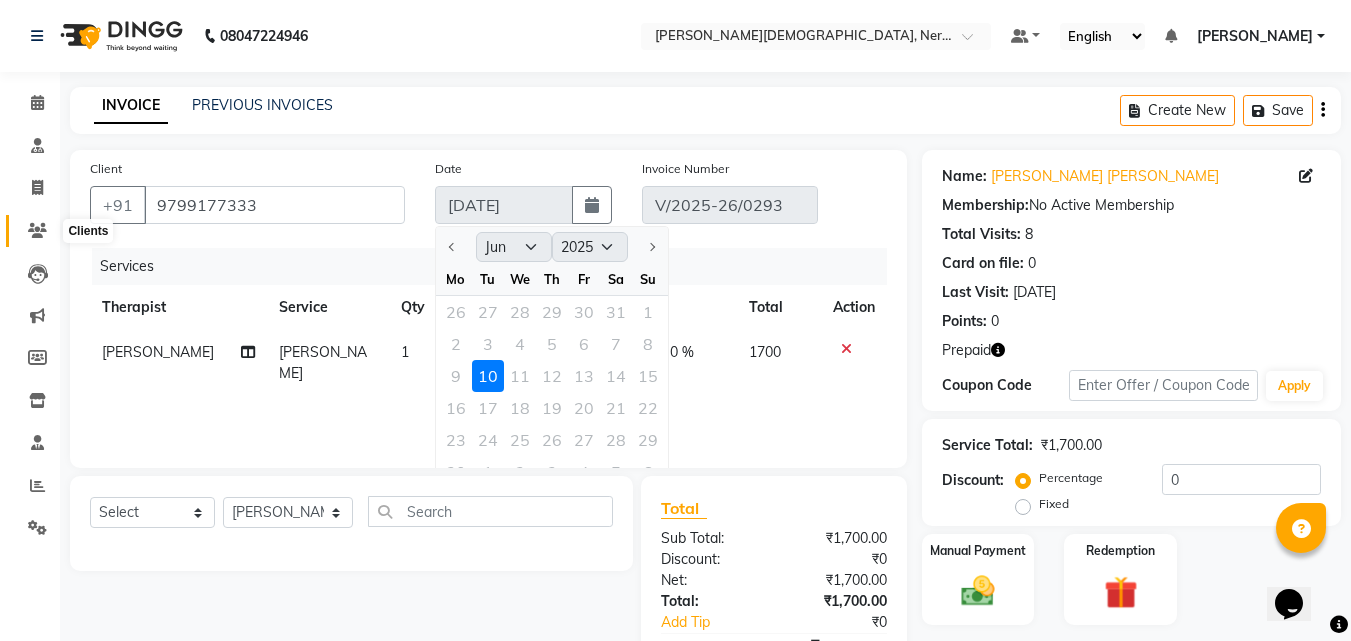 click 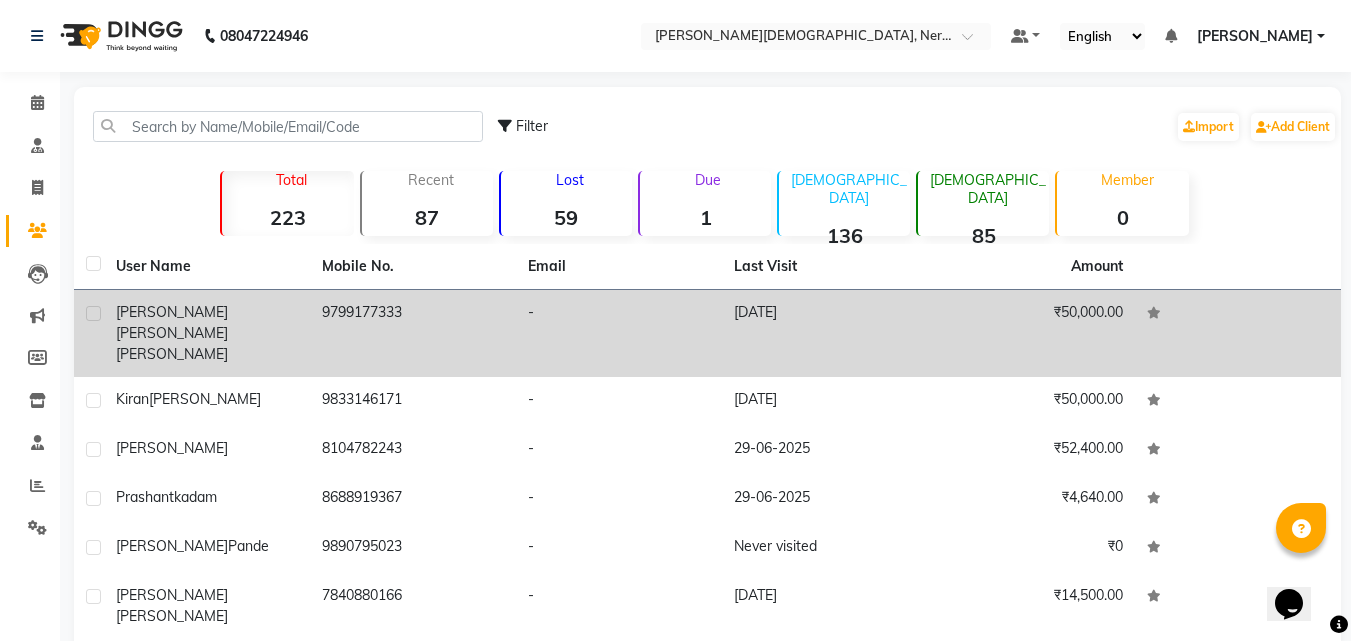 click on "[PERSON_NAME] [PERSON_NAME]" 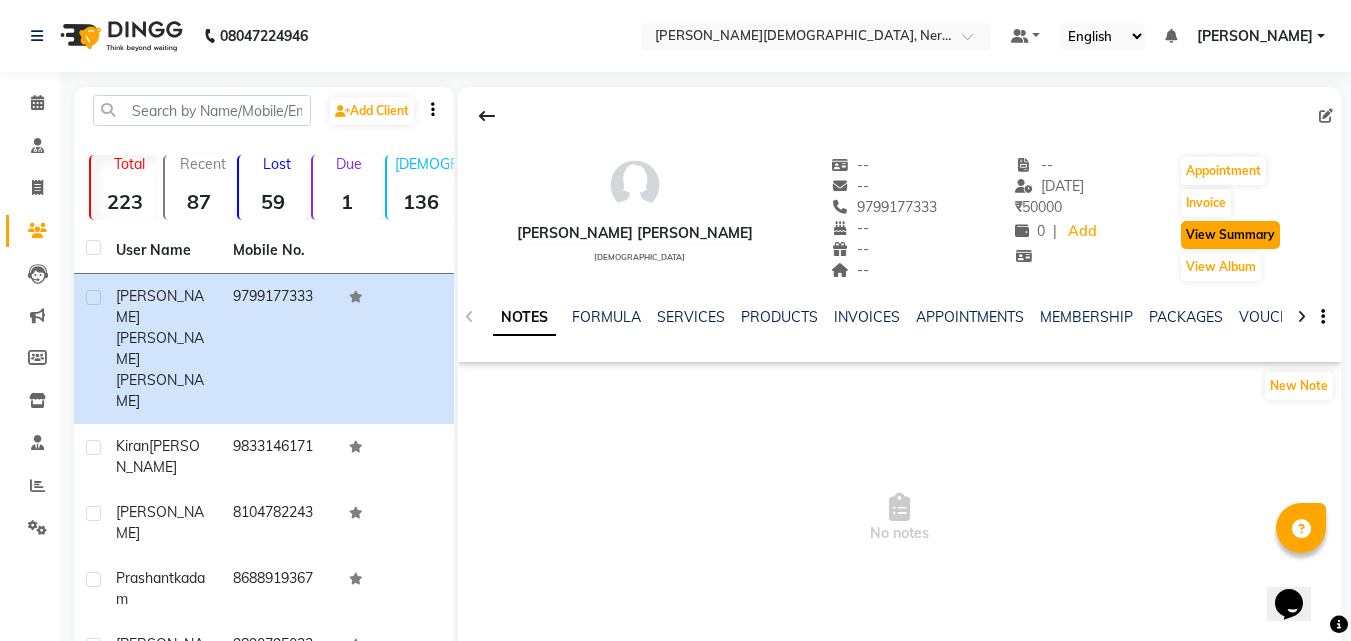 click on "View Summary" 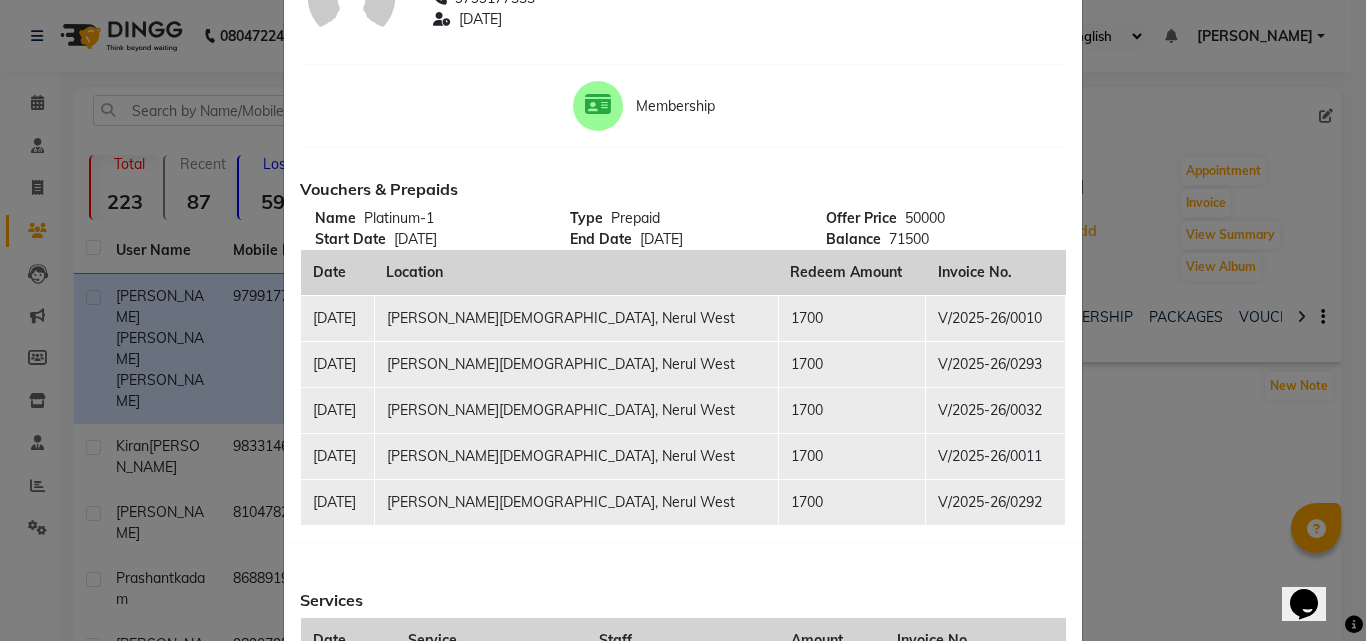 scroll, scrollTop: 171, scrollLeft: 0, axis: vertical 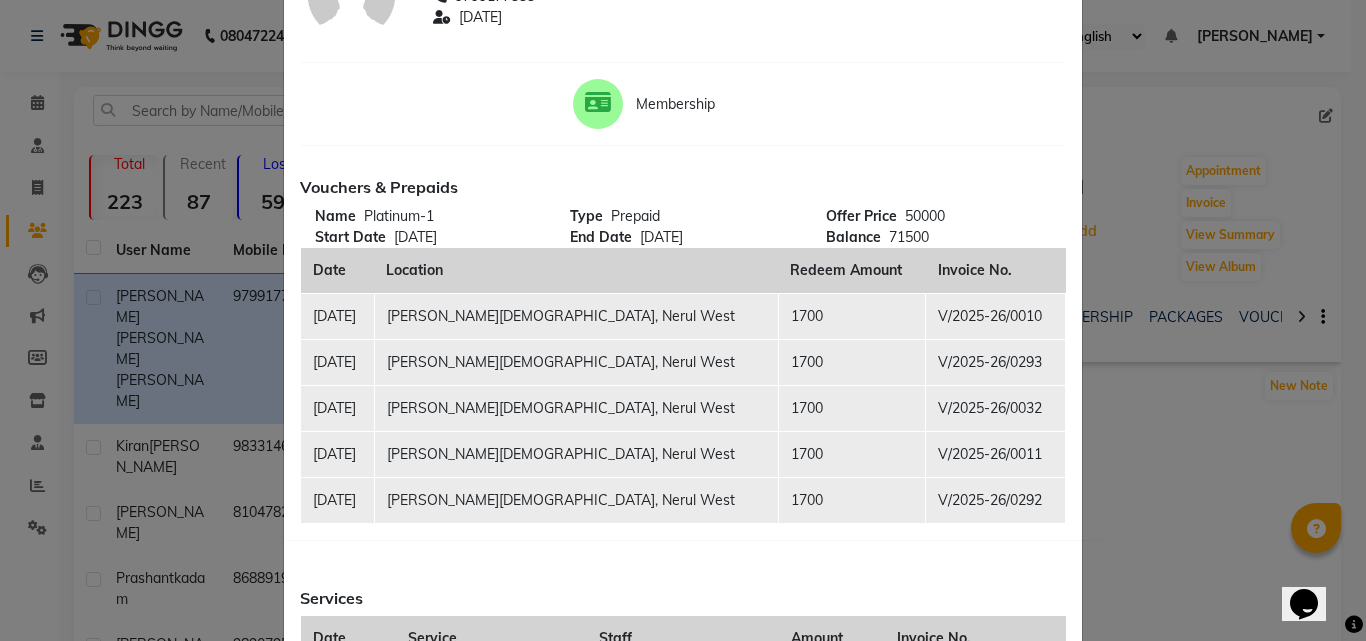 click on "[PERSON_NAME][DEMOGRAPHIC_DATA], Nerul West" 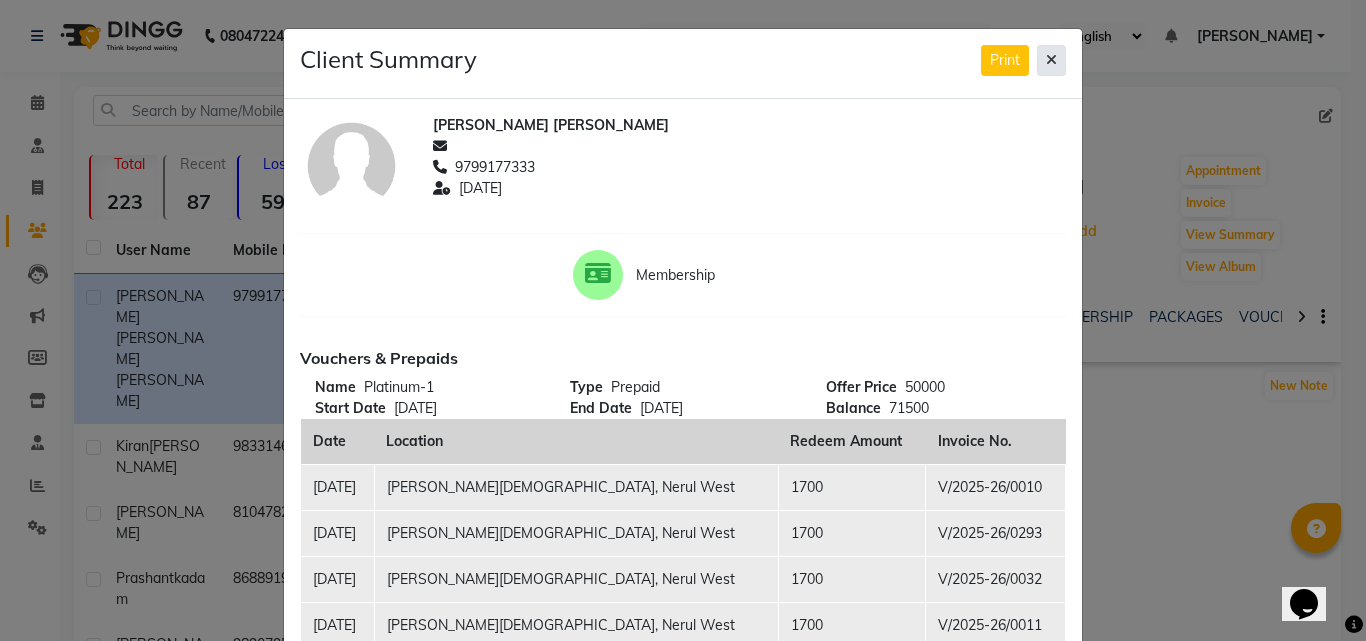 click 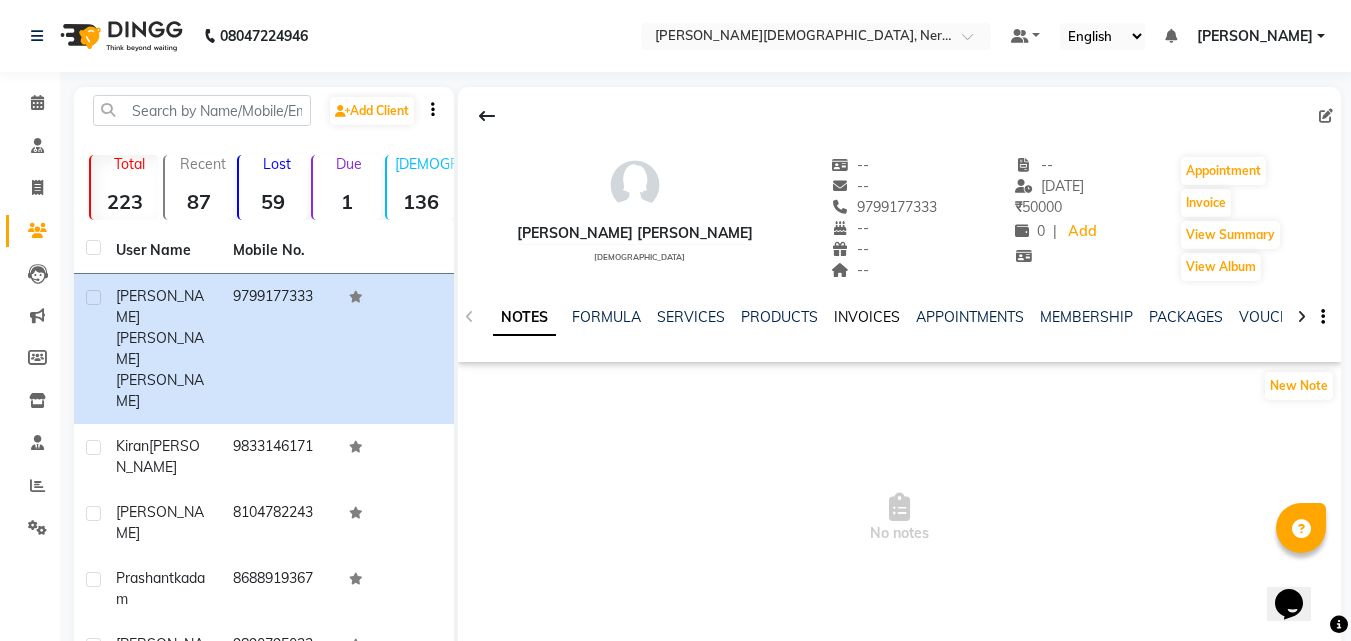 click on "INVOICES" 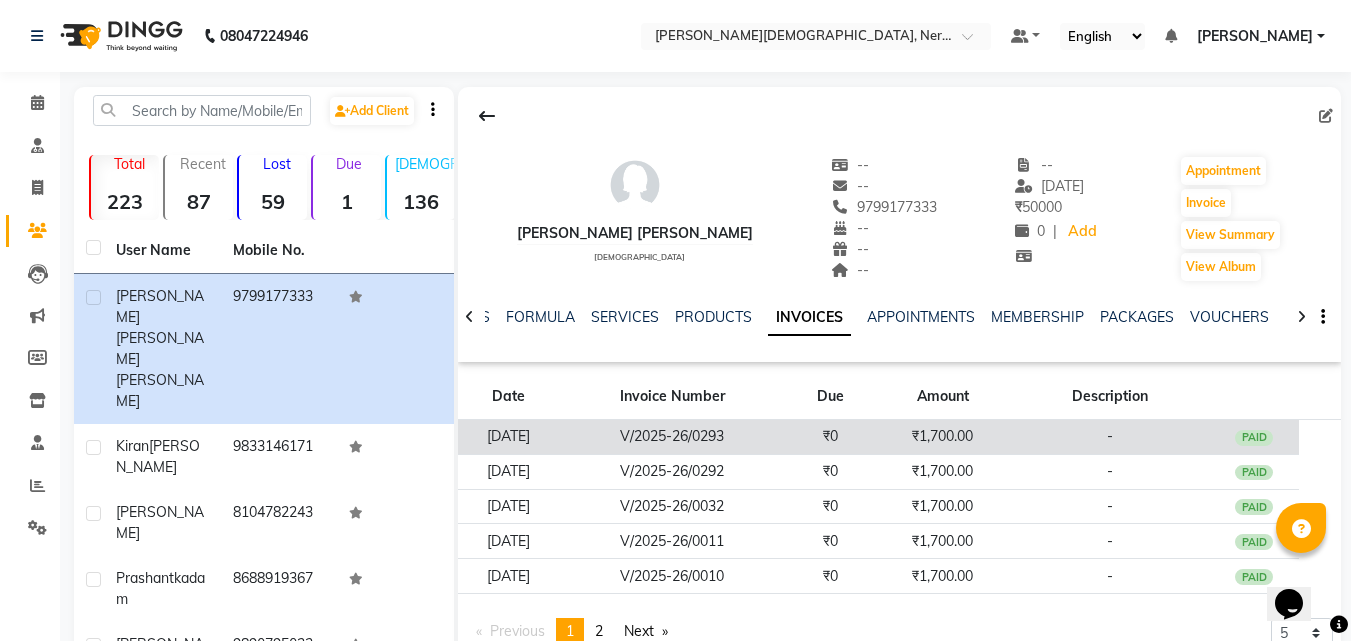 click on "PAID" 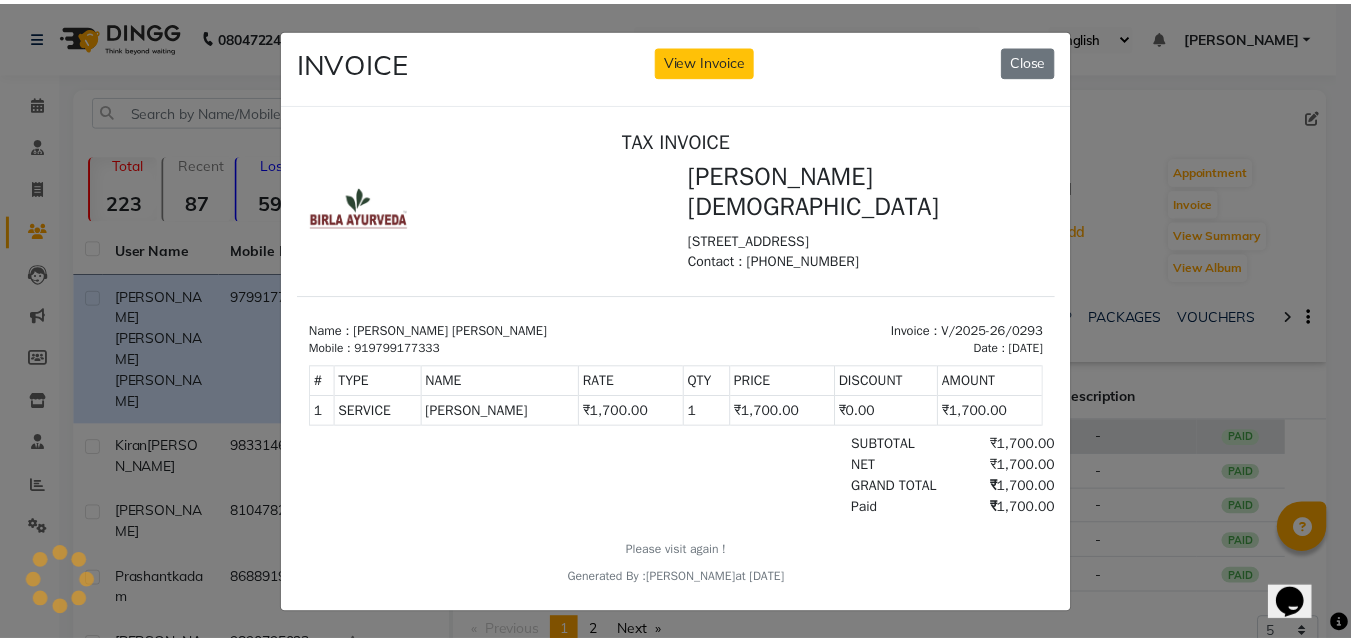 scroll, scrollTop: 0, scrollLeft: 0, axis: both 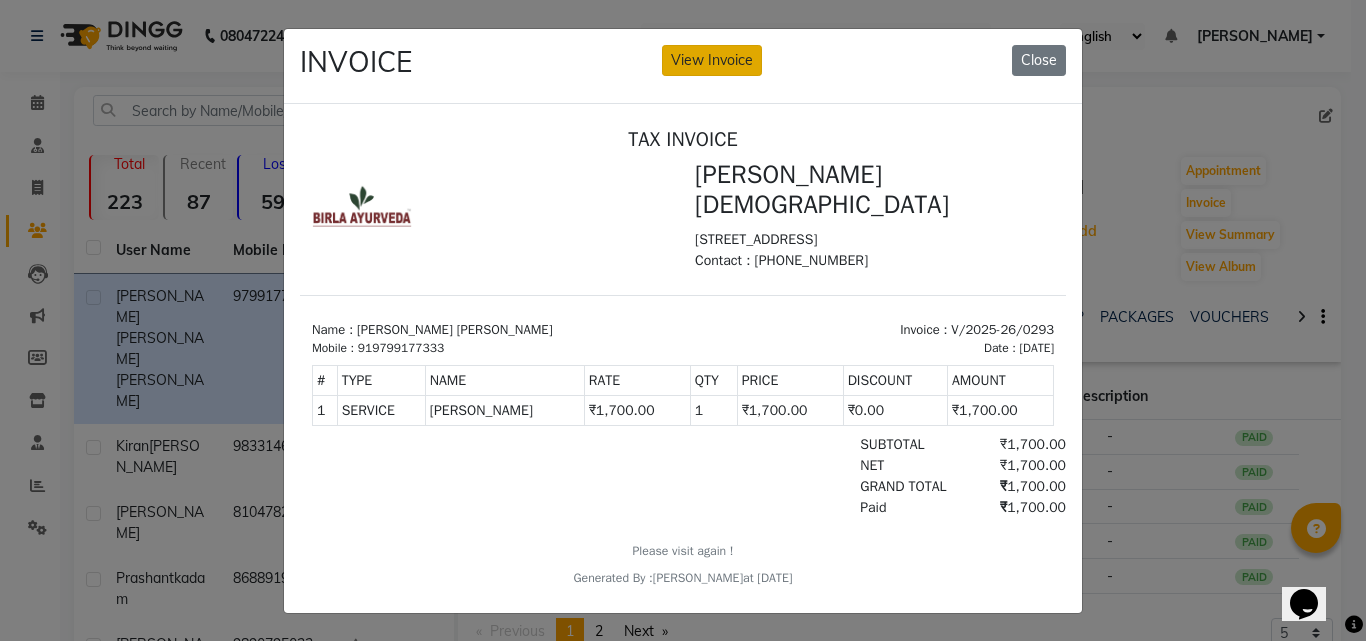 click on "View Invoice" 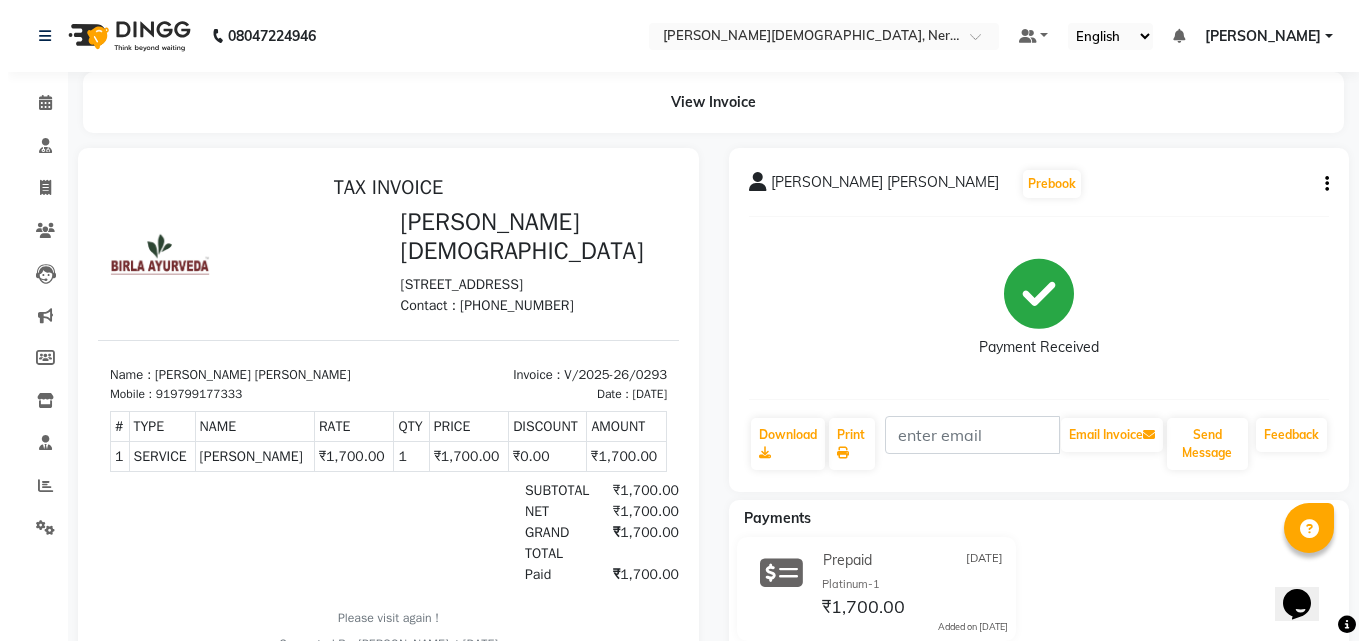 scroll, scrollTop: 0, scrollLeft: 0, axis: both 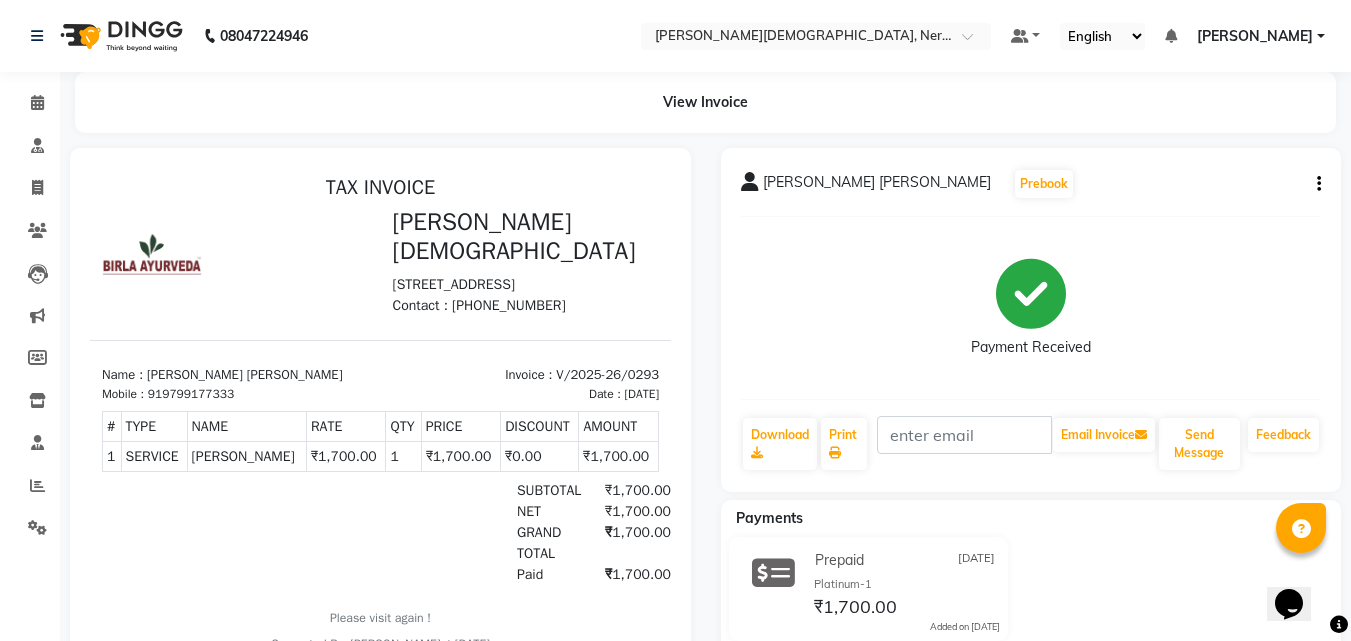 click 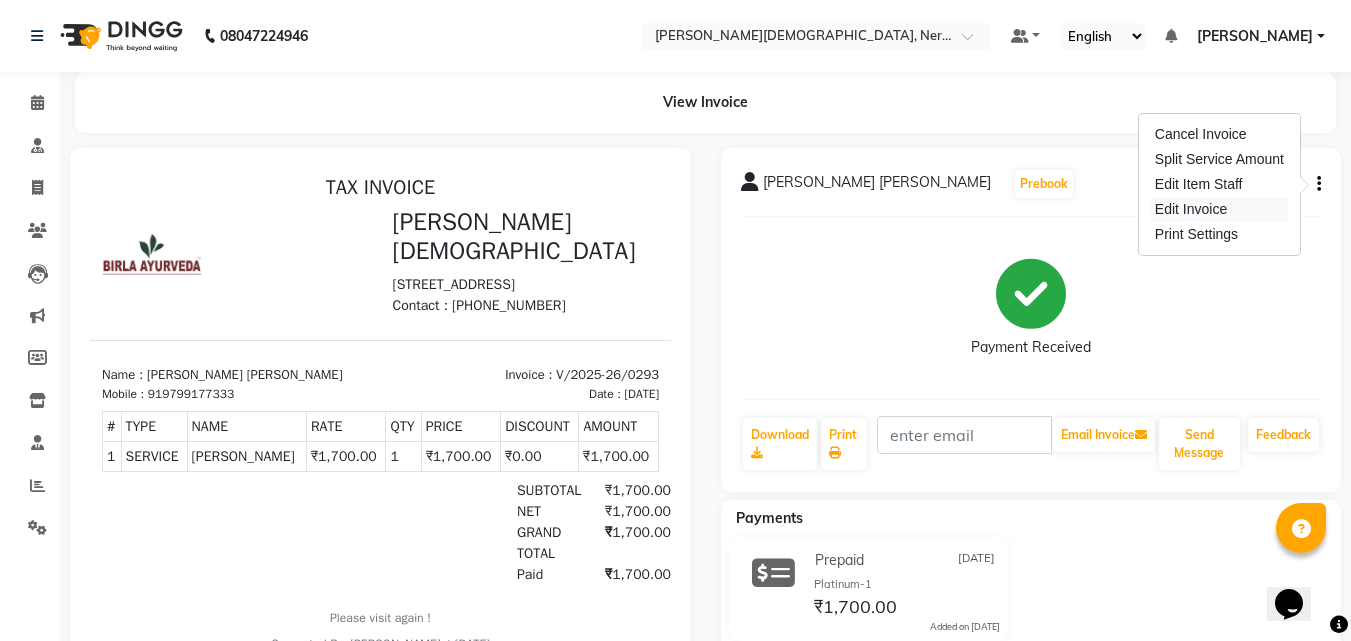 click on "Edit Invoice" at bounding box center [1219, 209] 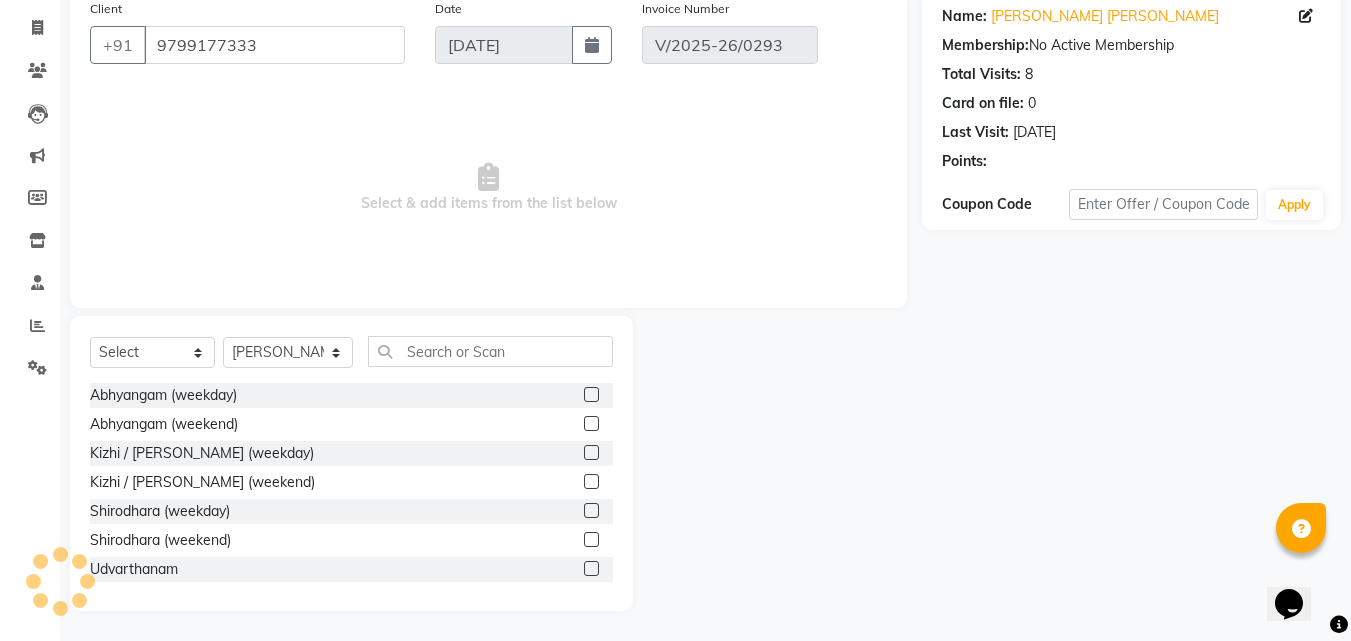 scroll, scrollTop: 117, scrollLeft: 0, axis: vertical 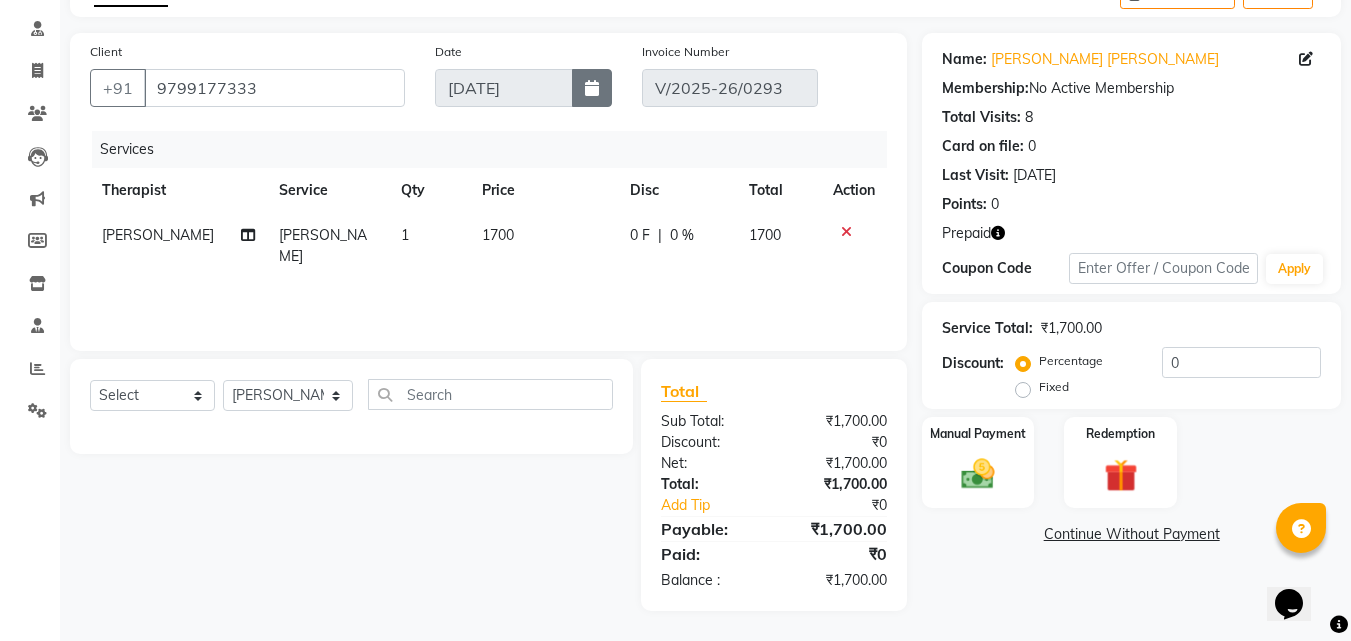 click 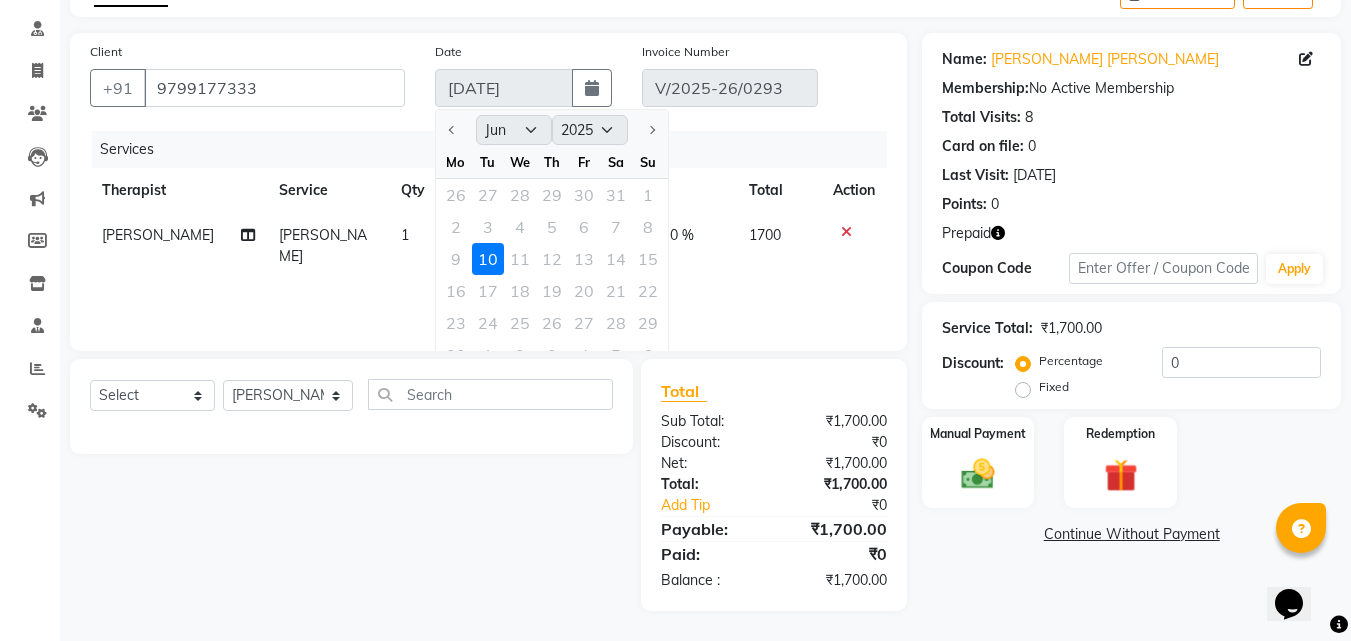 click on "Select  Service  Product  Membership  Package Voucher Prepaid Gift Card  Select Therapist [PERSON_NAME] [PERSON_NAME] [PERSON_NAME] [PERSON_NAME] [PERSON_NAME] Dr. [PERSON_NAME] [PERSON_NAME] Dr. [PERSON_NAME] Dr. [PERSON_NAME] [PERSON_NAME] [PERSON_NAME] [PERSON_NAME] [PERSON_NAME] Pooja [PERSON_NAME] Mishra [PERSON_NAME] [PERSON_NAME] G [PERSON_NAME] K M [PERSON_NAME] K [PERSON_NAME] Suddheesh K K [PERSON_NAME] [PERSON_NAME] Swati [PERSON_NAME] [PERSON_NAME] Vidya [PERSON_NAME] [PERSON_NAME]" 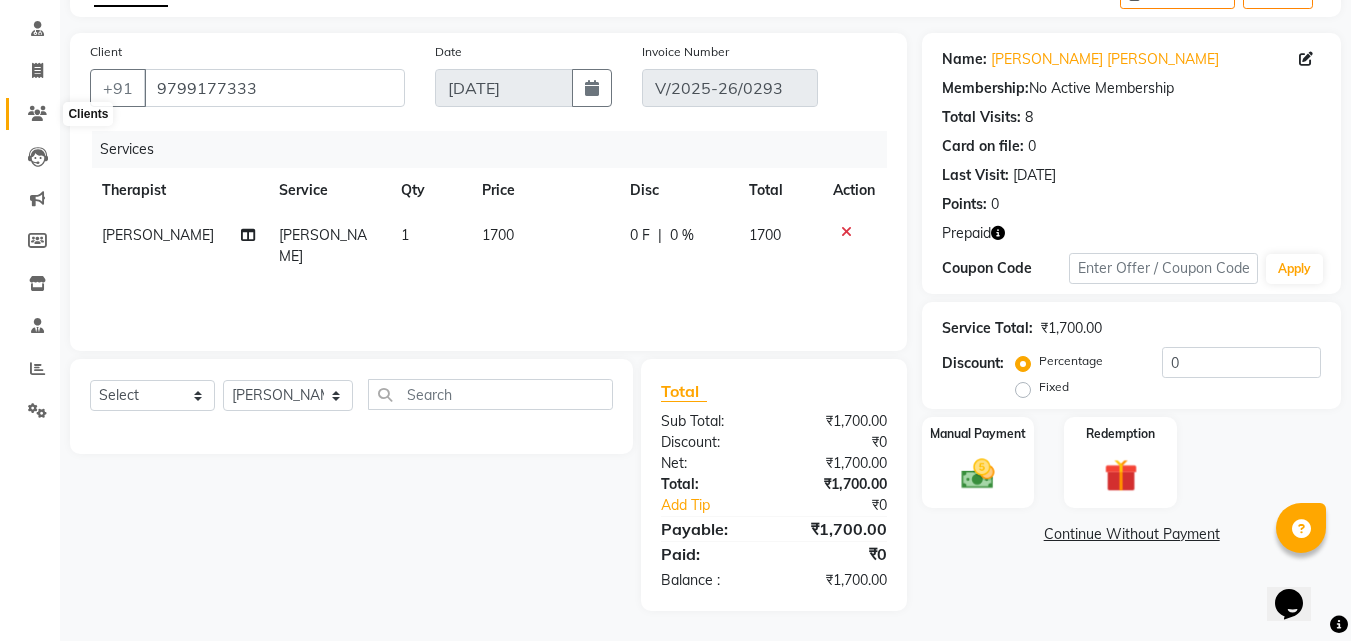 click 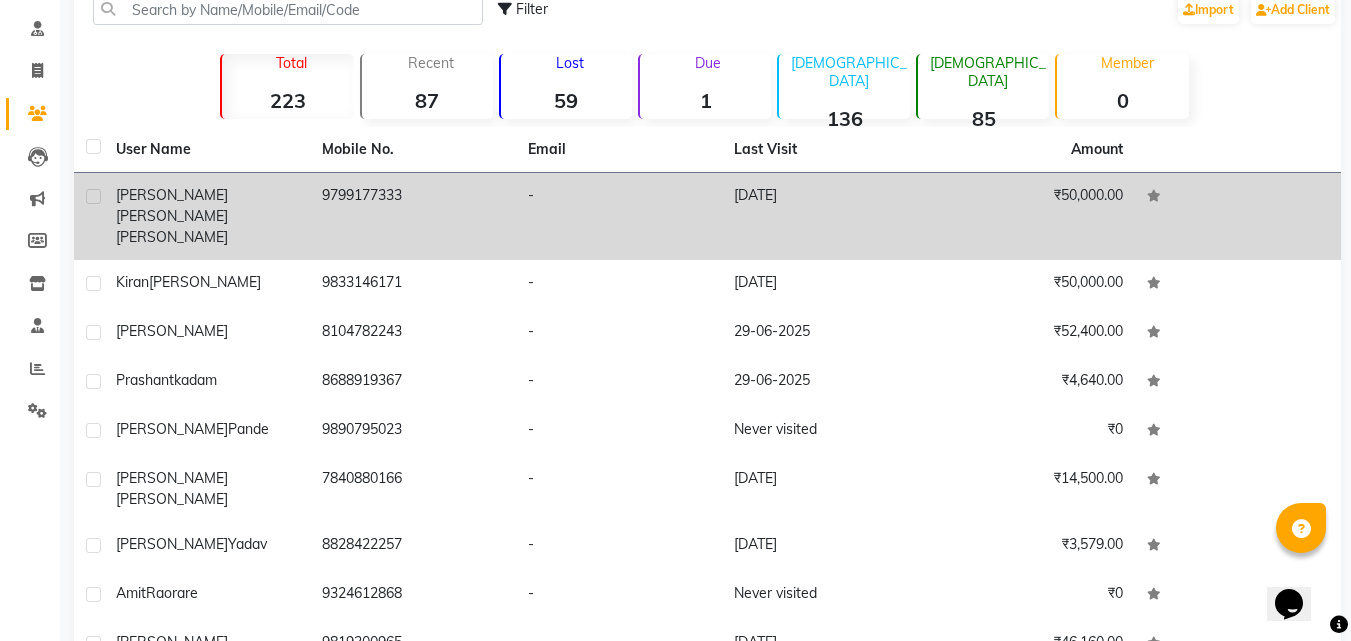 click on "[PERSON_NAME] [PERSON_NAME]" 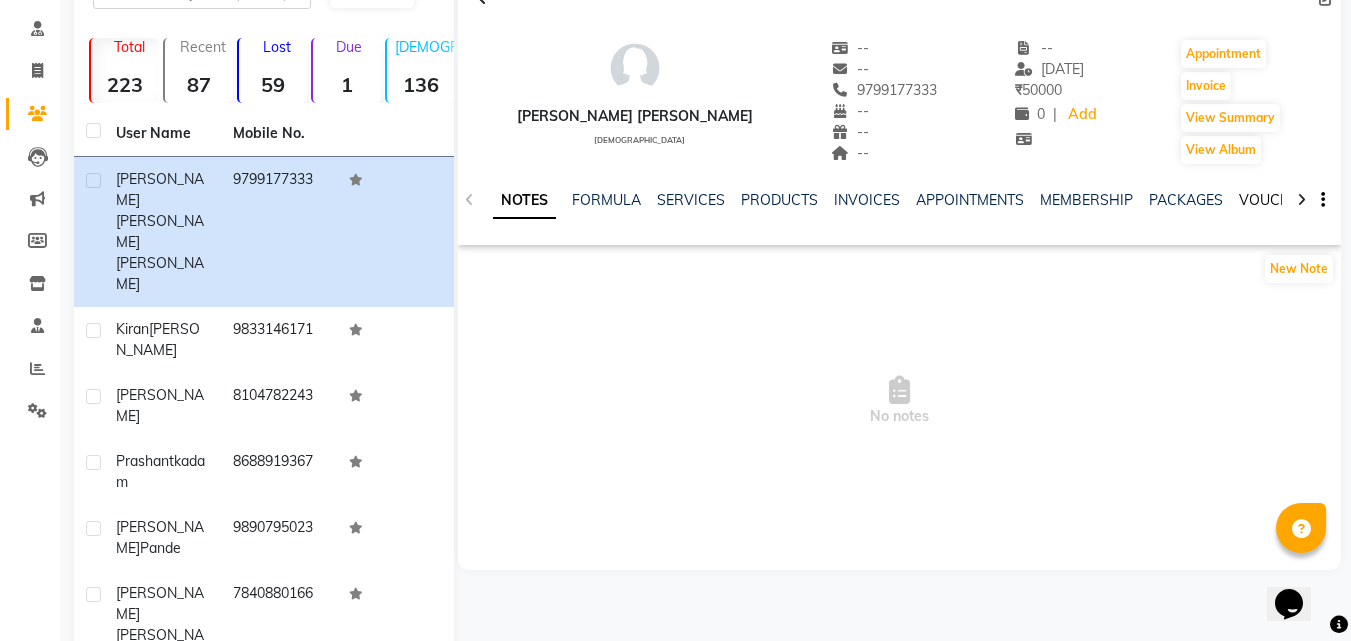 click on "VOUCHERS" 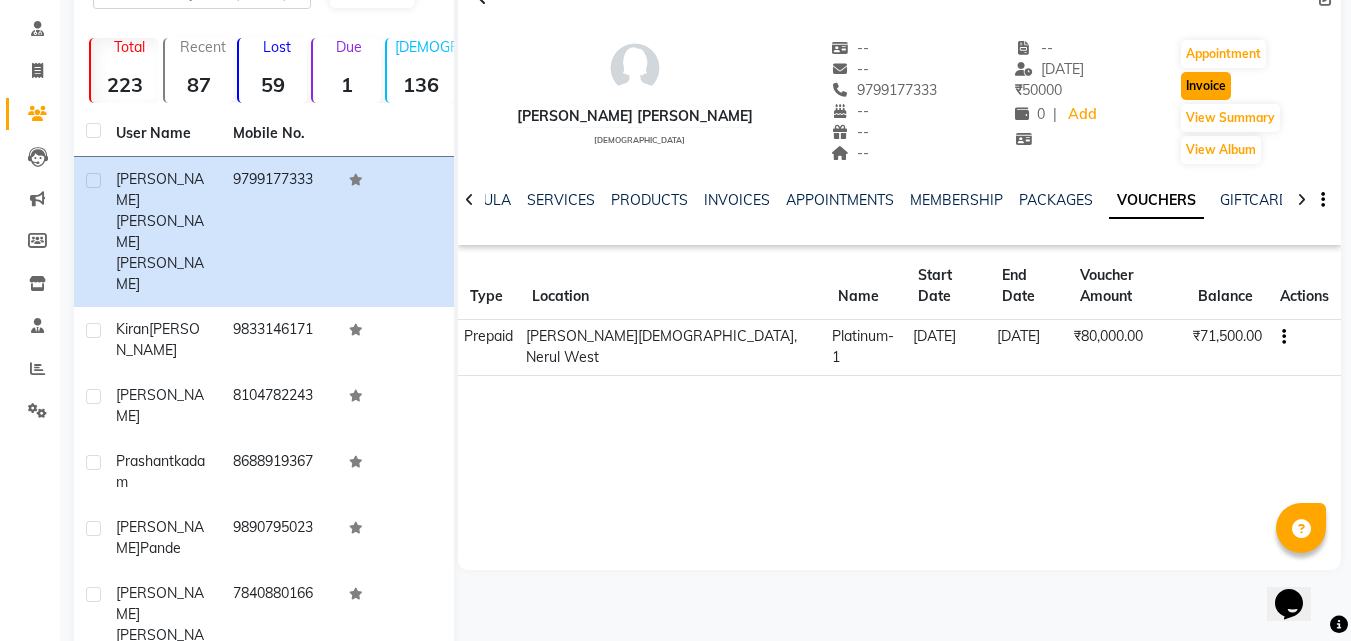 click on "Invoice" 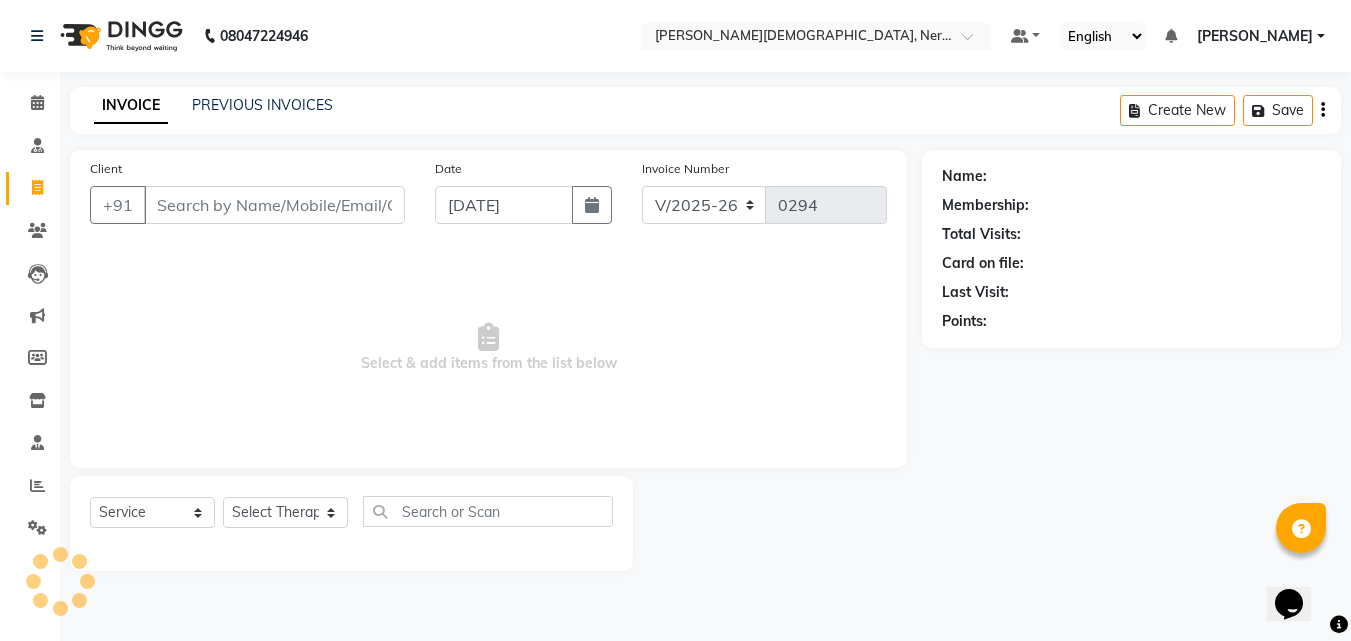 scroll, scrollTop: 0, scrollLeft: 0, axis: both 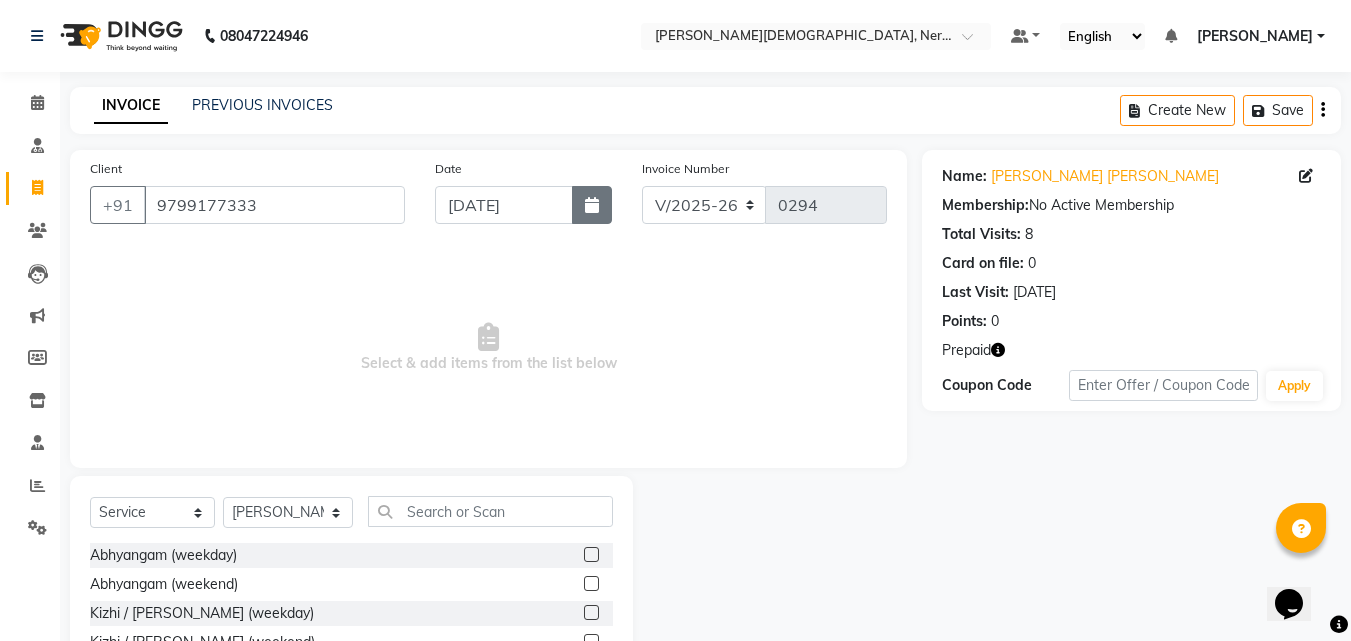 click 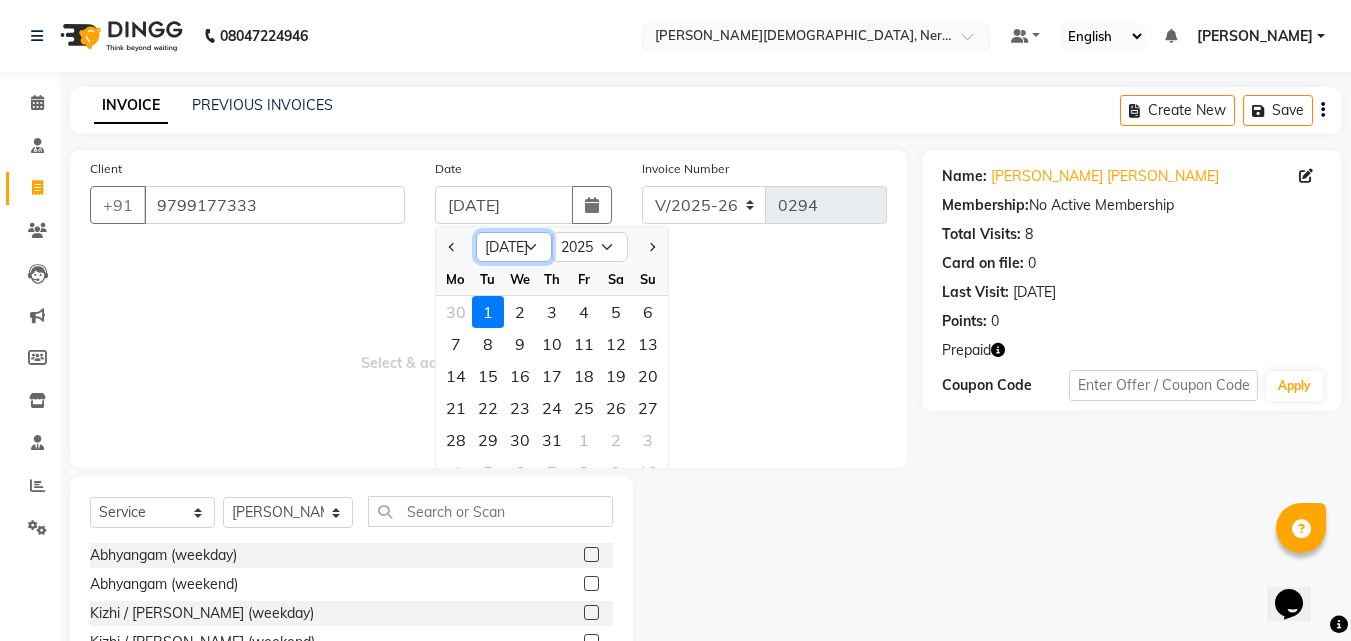 click on "Jan Feb Mar Apr May Jun [DATE] Aug Sep Oct Nov Dec" 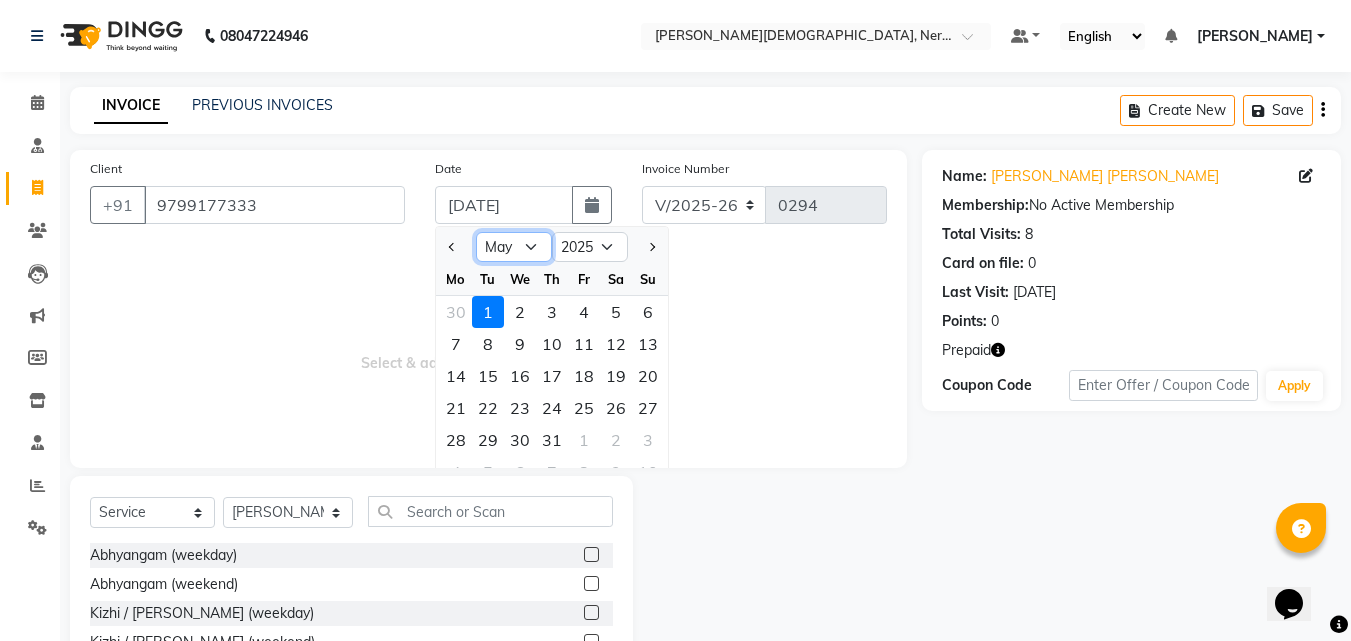 click on "Jan Feb Mar Apr May Jun [DATE] Aug Sep Oct Nov Dec" 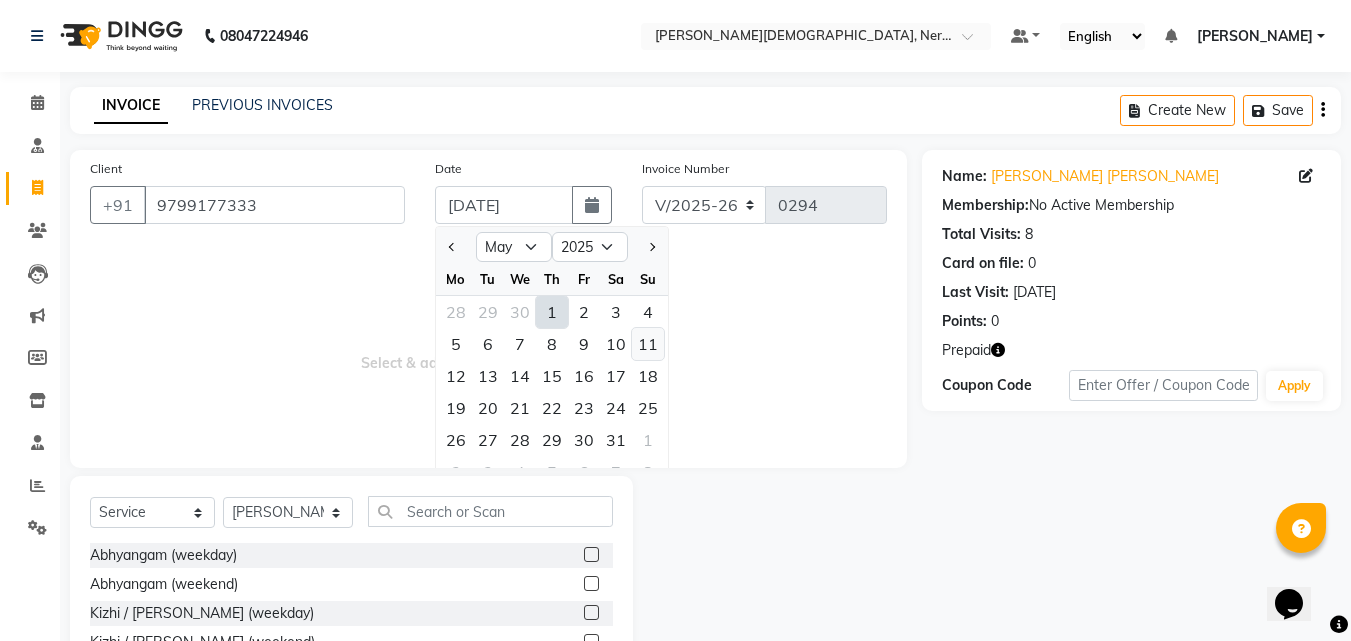 click on "11" 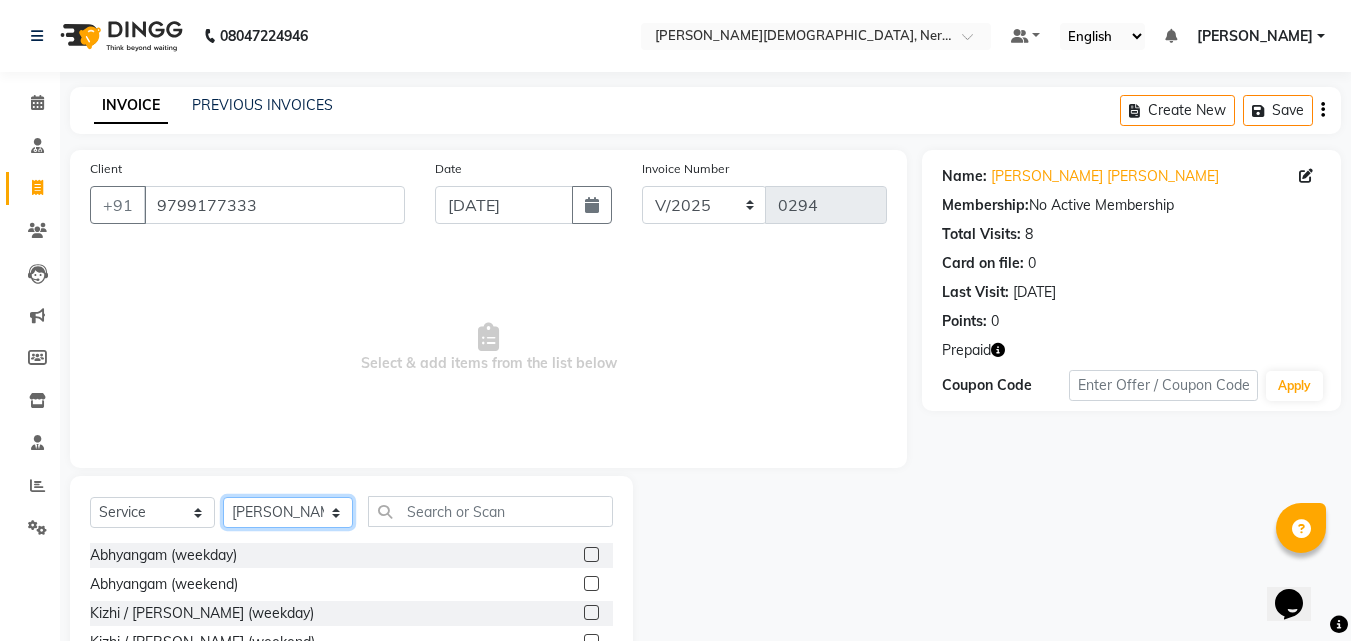 click on "Select Therapist [PERSON_NAME] [PERSON_NAME] [PERSON_NAME] Bibina [PERSON_NAME] [PERSON_NAME] Dr. [PERSON_NAME] [PERSON_NAME] Dr. [PERSON_NAME] Dr. [PERSON_NAME] [PERSON_NAME] [PERSON_NAME] [PERSON_NAME] [PERSON_NAME] Pooja [PERSON_NAME] Mishra [PERSON_NAME] [PERSON_NAME] G [PERSON_NAME] K M [PERSON_NAME] K [PERSON_NAME] Suddheesh K K [PERSON_NAME] [PERSON_NAME] Swati [PERSON_NAME] [PERSON_NAME] Vidya [PERSON_NAME] [PERSON_NAME]" 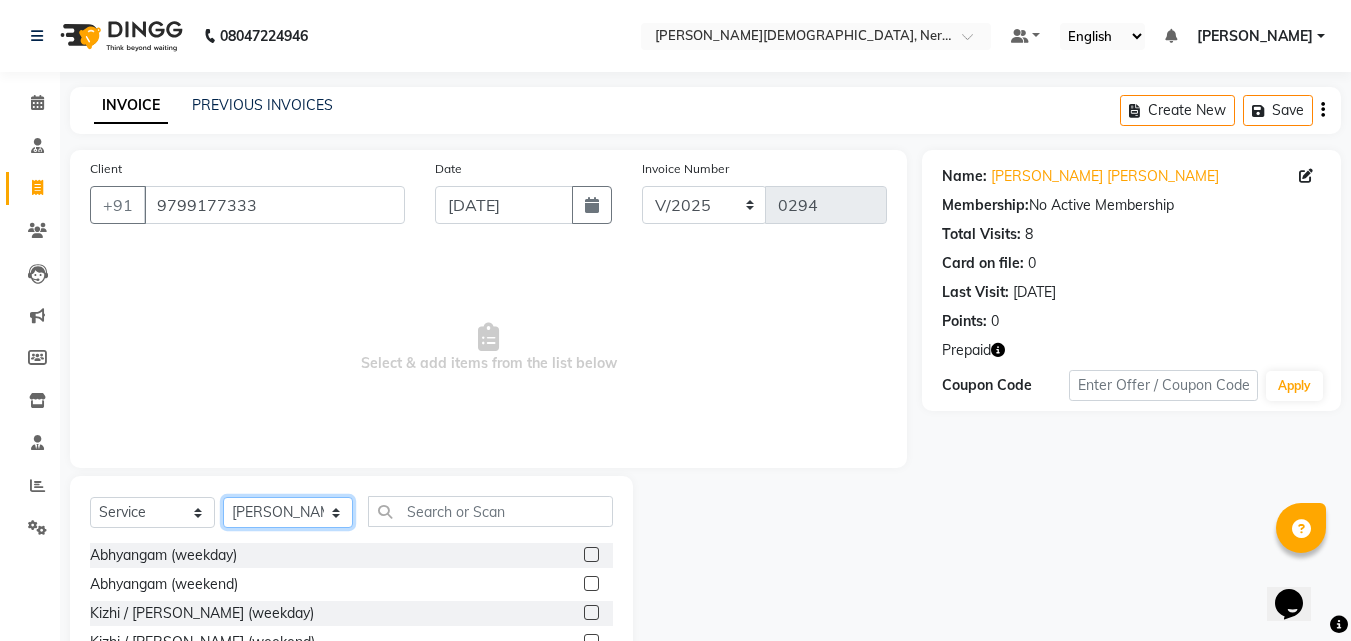 click on "Select Therapist [PERSON_NAME] [PERSON_NAME] [PERSON_NAME] Bibina [PERSON_NAME] [PERSON_NAME] Dr. [PERSON_NAME] [PERSON_NAME] Dr. [PERSON_NAME] Dr. [PERSON_NAME] [PERSON_NAME] [PERSON_NAME] [PERSON_NAME] [PERSON_NAME] Pooja [PERSON_NAME] Mishra [PERSON_NAME] [PERSON_NAME] G [PERSON_NAME] K M [PERSON_NAME] K [PERSON_NAME] Suddheesh K K [PERSON_NAME] [PERSON_NAME] Swati [PERSON_NAME] [PERSON_NAME] Vidya [PERSON_NAME] [PERSON_NAME]" 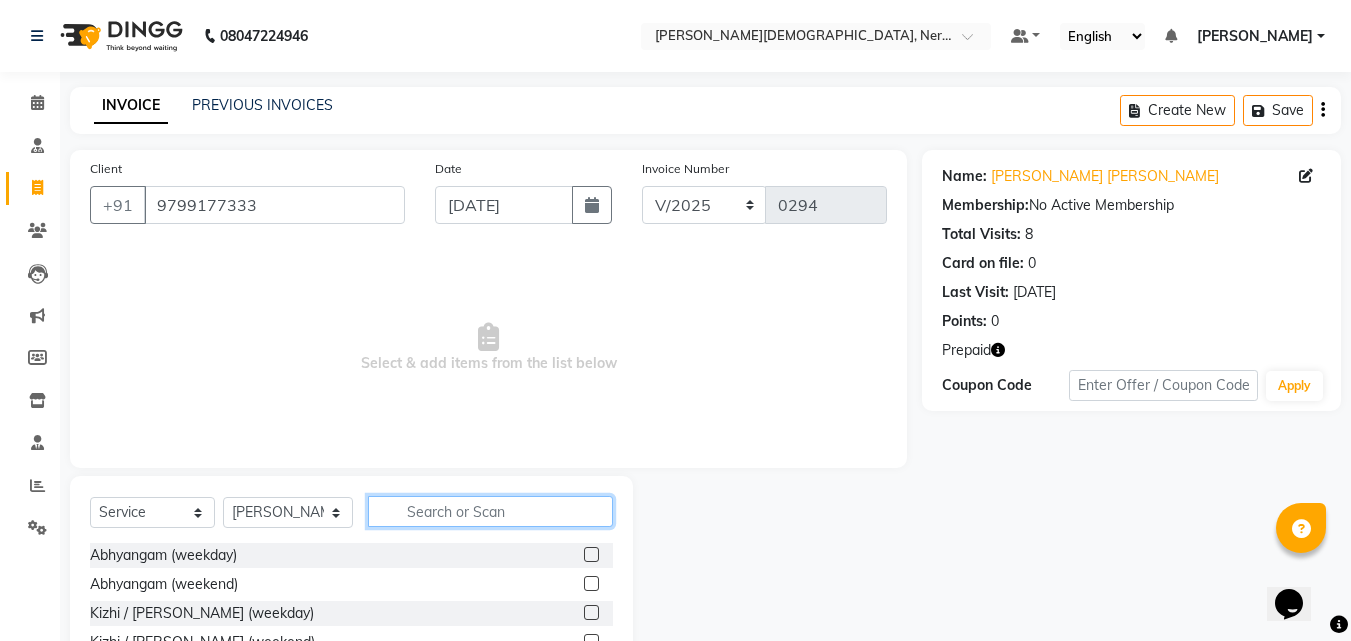 click 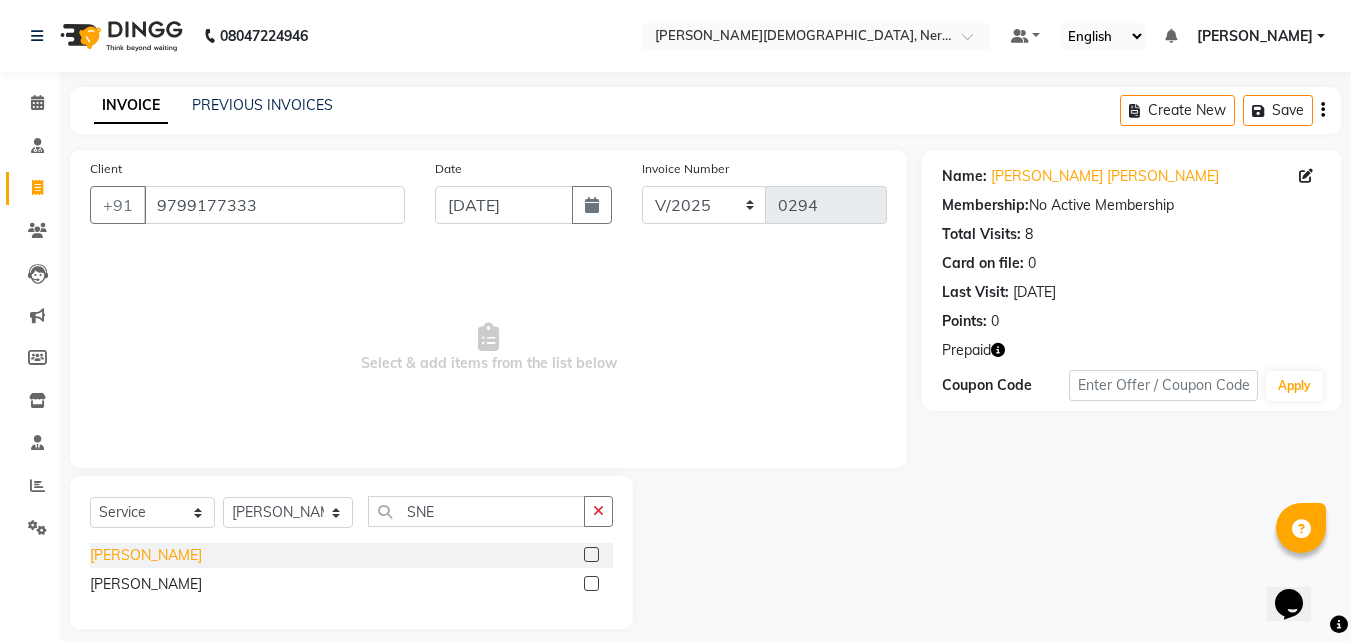 click on "[PERSON_NAME]" 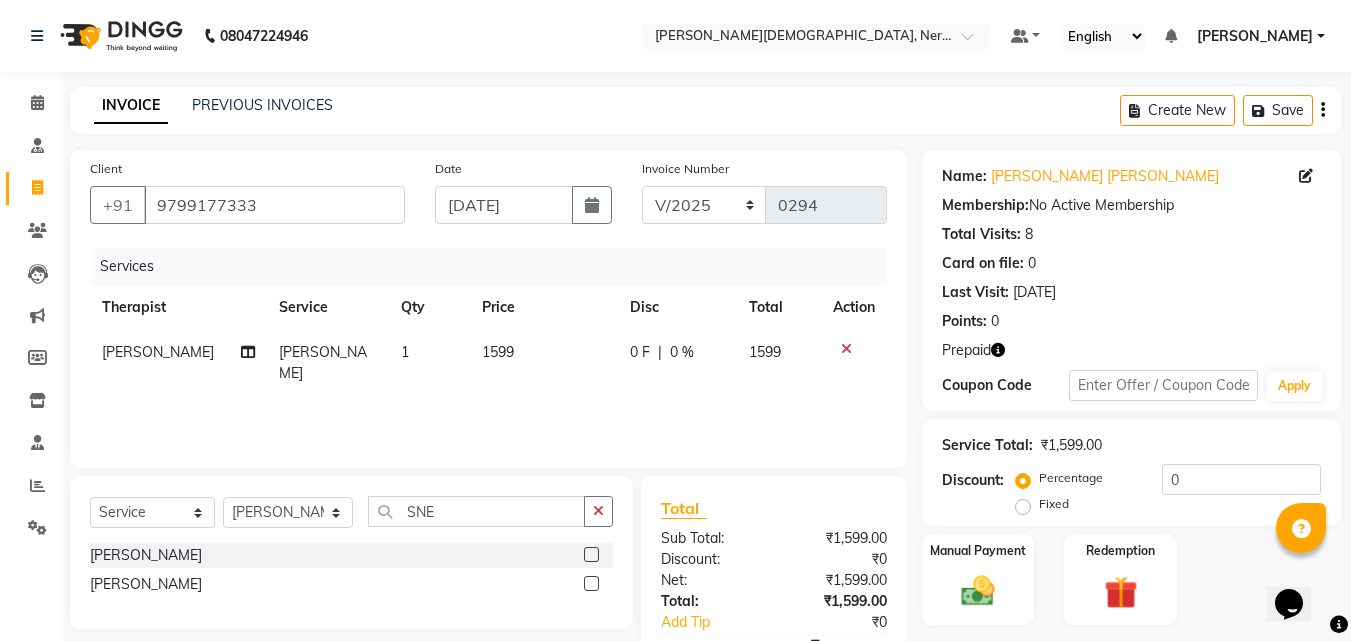 click on "1599" 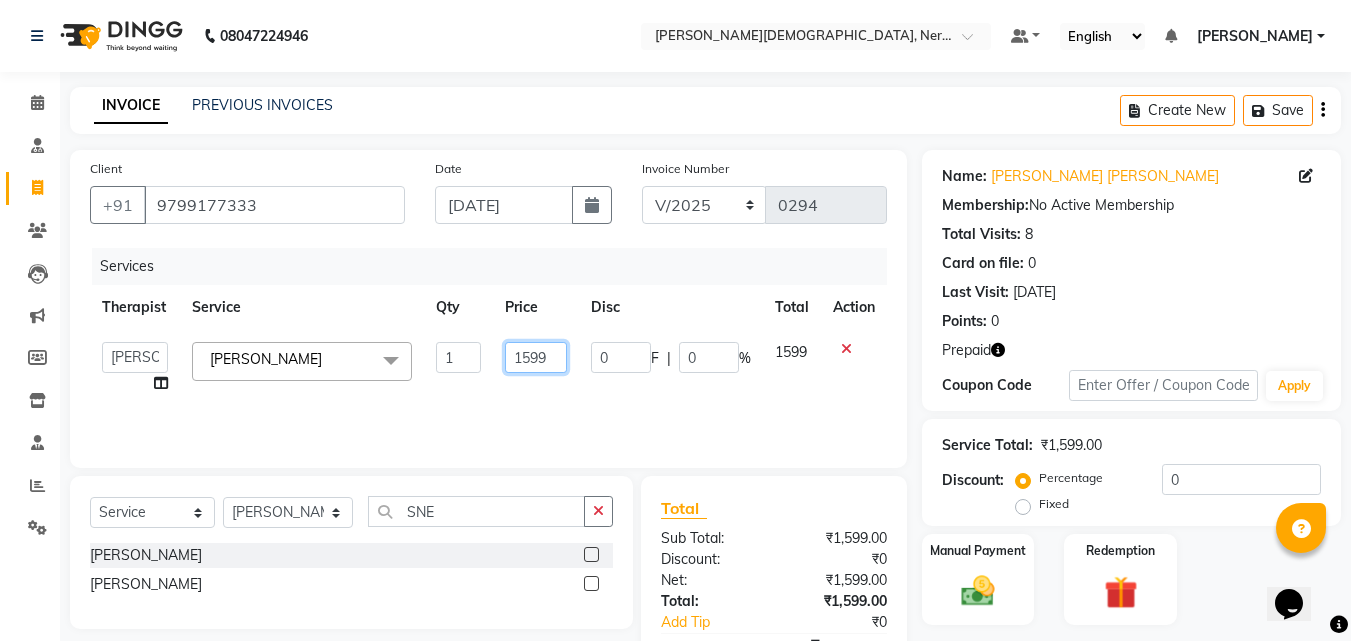 drag, startPoint x: 555, startPoint y: 356, endPoint x: 484, endPoint y: 356, distance: 71 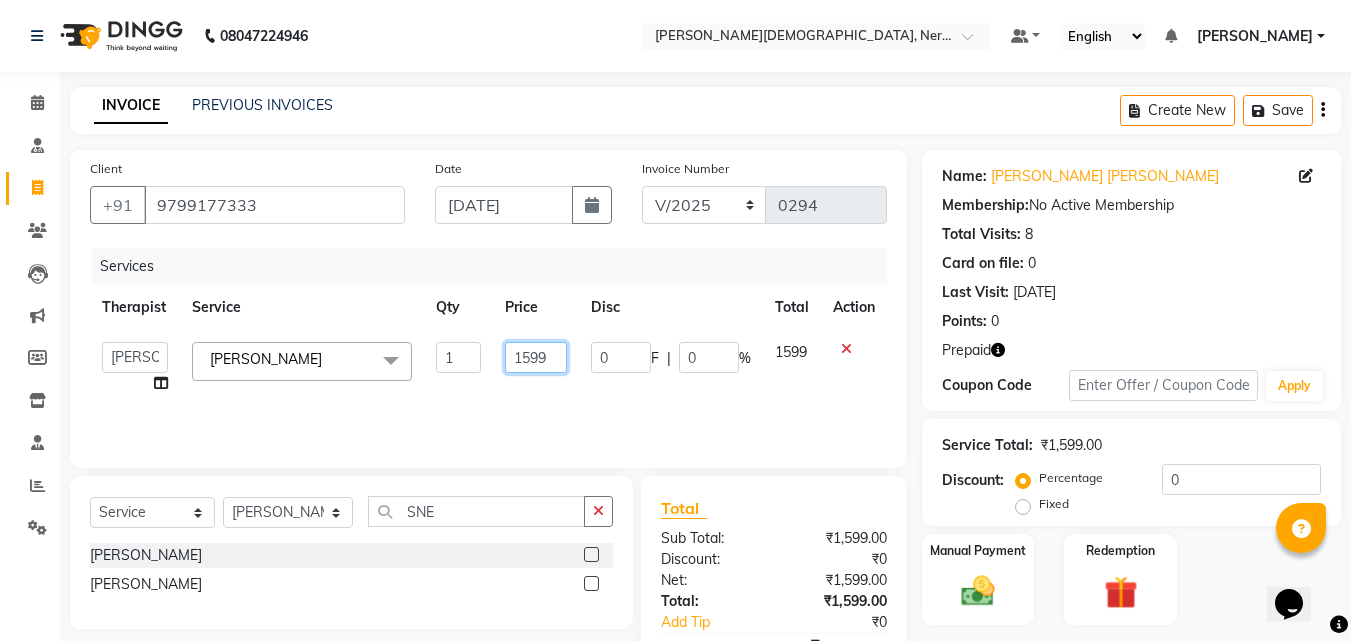 click on "[PERSON_NAME]   [PERSON_NAME]   [PERSON_NAME]   Bibina   [PERSON_NAME]   [PERSON_NAME]   Dr. [PERSON_NAME]   [PERSON_NAME]   Dr. [PERSON_NAME]   Dr. [PERSON_NAME]   [PERSON_NAME] [PERSON_NAME]   [PERSON_NAME]   [PERSON_NAME]   Pooja [PERSON_NAME] Mishra   [PERSON_NAME]   [PERSON_NAME] G [PERSON_NAME] K M   [PERSON_NAME] K   [PERSON_NAME]   Suddheesh K K   [PERSON_NAME]   [PERSON_NAME]   Swati   [PERSON_NAME]   [PERSON_NAME]   Vidya [PERSON_NAME]   [PERSON_NAME]  [PERSON_NAME]  x Abhyangam  (weekday) Abhyangam (weekend) [PERSON_NAME] / [PERSON_NAME] (weekday) Kizhi / [PERSON_NAME] (weekend) [GEOGRAPHIC_DATA] (weekday) Shirodhara (weekend) Udvarthanam Pizhichil2999 Marma Therapy Upanaham (Ayurvedic Body Wrap) [PERSON_NAME] / [PERSON_NAME]/ Kashyaya Vasthy [PERSON_NAME] Shringara Takradhara Takradhara - full body [PERSON_NAME] [PERSON_NAME] - full body Ksheera Dhara Ubtan Yoga Vasthy Vamana [PERSON_NAME] Steam Herbal bath Shirodhara without Abhyangam Dhanyamladhara2399 Thalapothichil Ksheera Dhoomam" 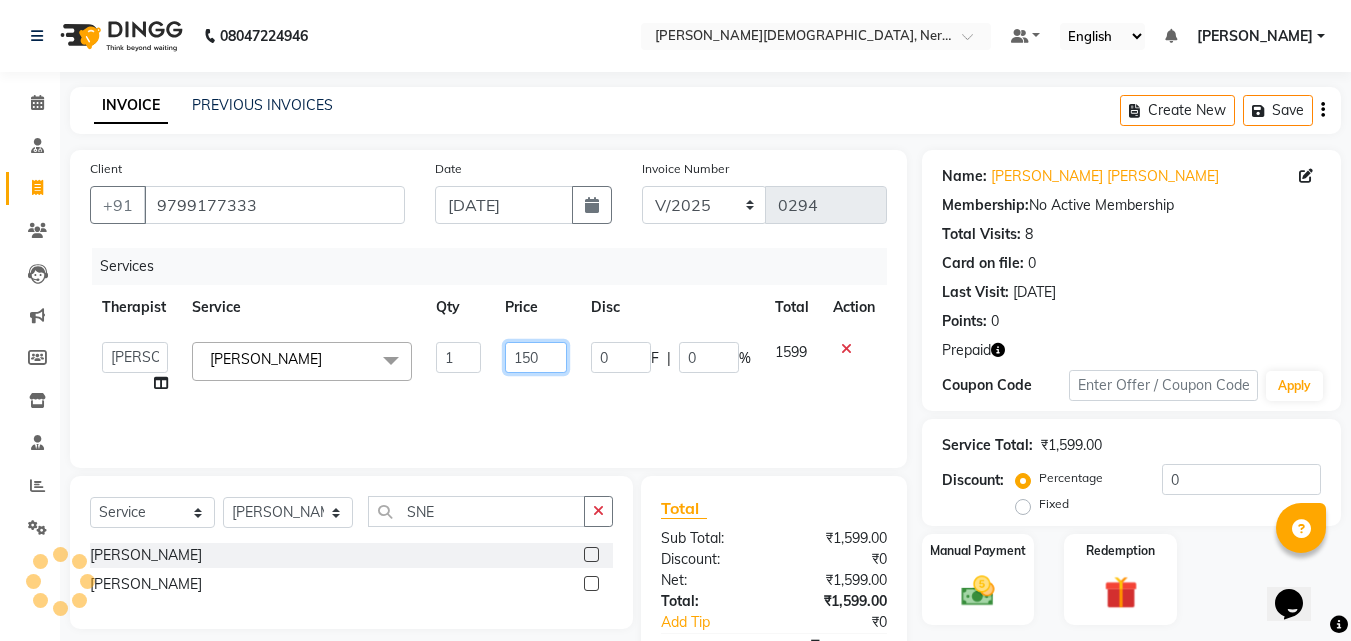 drag, startPoint x: 535, startPoint y: 360, endPoint x: 469, endPoint y: 354, distance: 66.27216 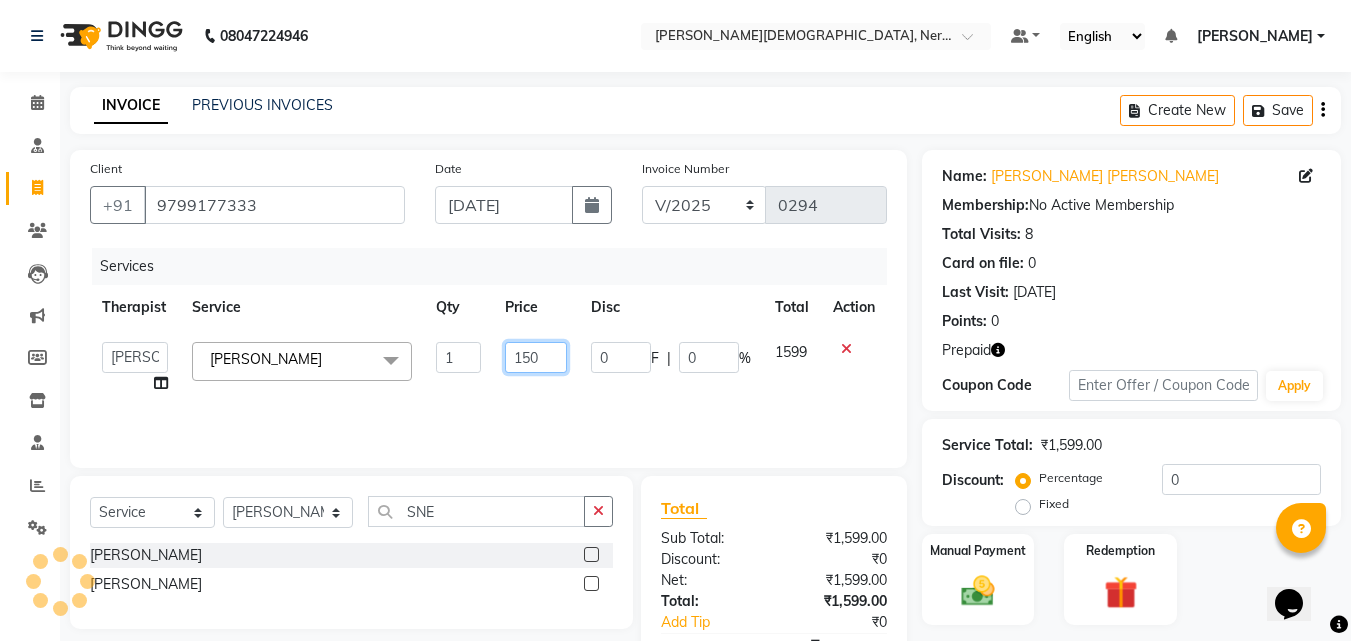 click on "[PERSON_NAME]   [PERSON_NAME]   [PERSON_NAME]   Bibina   [PERSON_NAME]   [PERSON_NAME]   Dr. [PERSON_NAME]   [PERSON_NAME]   Dr. [PERSON_NAME]   Dr. [PERSON_NAME]   [PERSON_NAME] [PERSON_NAME]   [PERSON_NAME]   [PERSON_NAME]   Pooja [PERSON_NAME] Mishra   [PERSON_NAME]   [PERSON_NAME] G [PERSON_NAME] K M   [PERSON_NAME] K   [PERSON_NAME]   Suddheesh K K   [PERSON_NAME]   [PERSON_NAME]   Swati   [PERSON_NAME]   [PERSON_NAME]   Vidya [PERSON_NAME]   [PERSON_NAME]  [PERSON_NAME]  x Abhyangam  (weekday) Abhyangam (weekend) [PERSON_NAME] / [PERSON_NAME] (weekday) Kizhi / [PERSON_NAME] (weekend) [GEOGRAPHIC_DATA] (weekday) Shirodhara (weekend) Udvarthanam Pizhichil2999 Marma Therapy Upanaham (Ayurvedic Body Wrap) [PERSON_NAME] / [PERSON_NAME]/ Kashyaya Vasthy [PERSON_NAME] Shringara Takradhara Takradhara - full body [PERSON_NAME] [PERSON_NAME] - full body Ksheera Dhara Ubtan Yoga Vasthy Vamana [PERSON_NAME] Steam Herbal bath Shirodhara without Abhyangam Dhanyamladhara2399 Thalapothichil Ksheera Dhoomam" 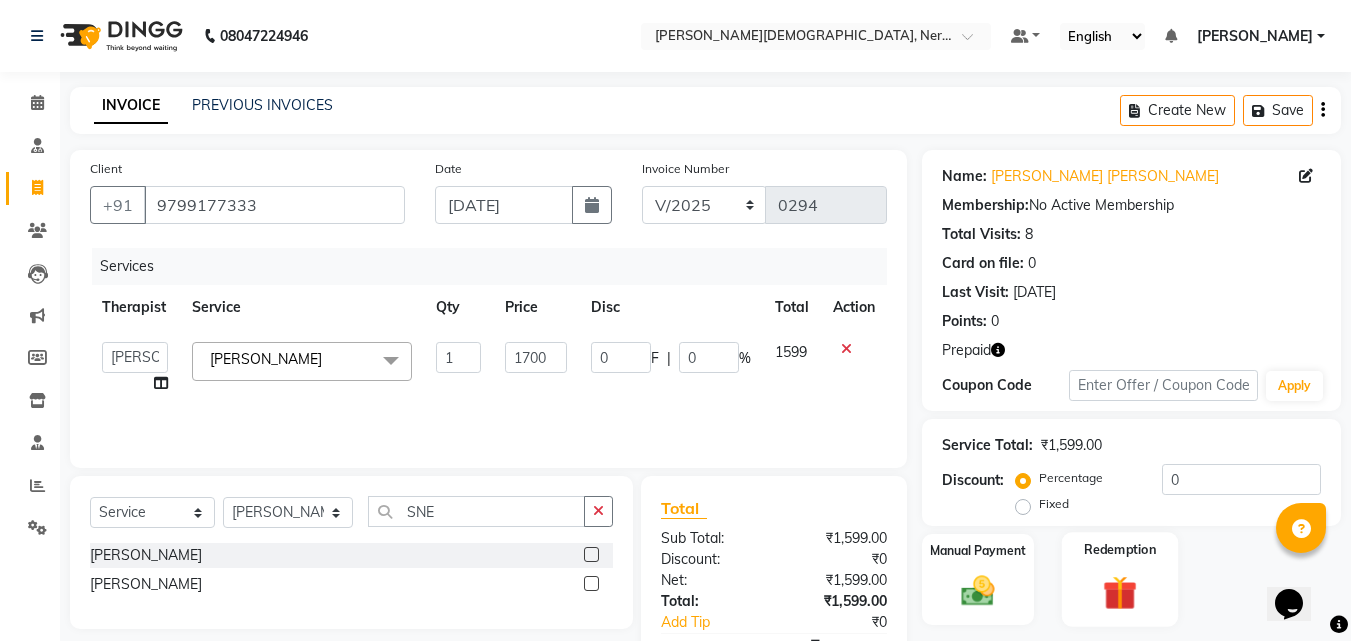 click 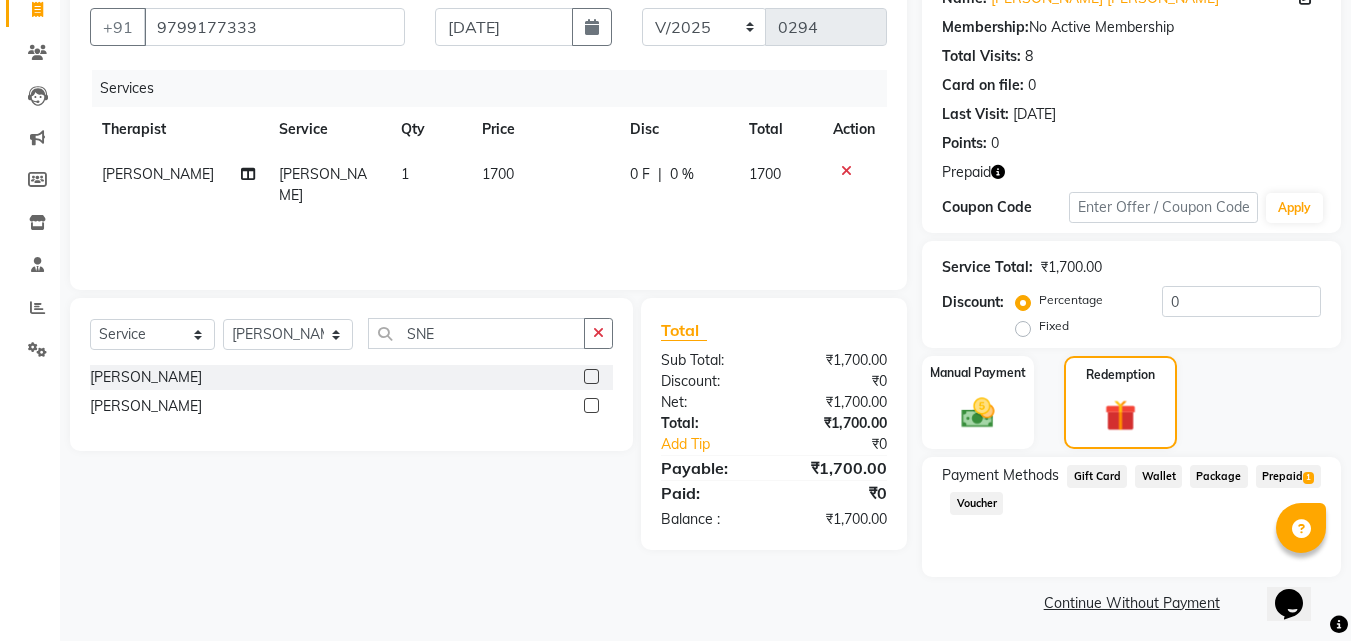 scroll, scrollTop: 184, scrollLeft: 0, axis: vertical 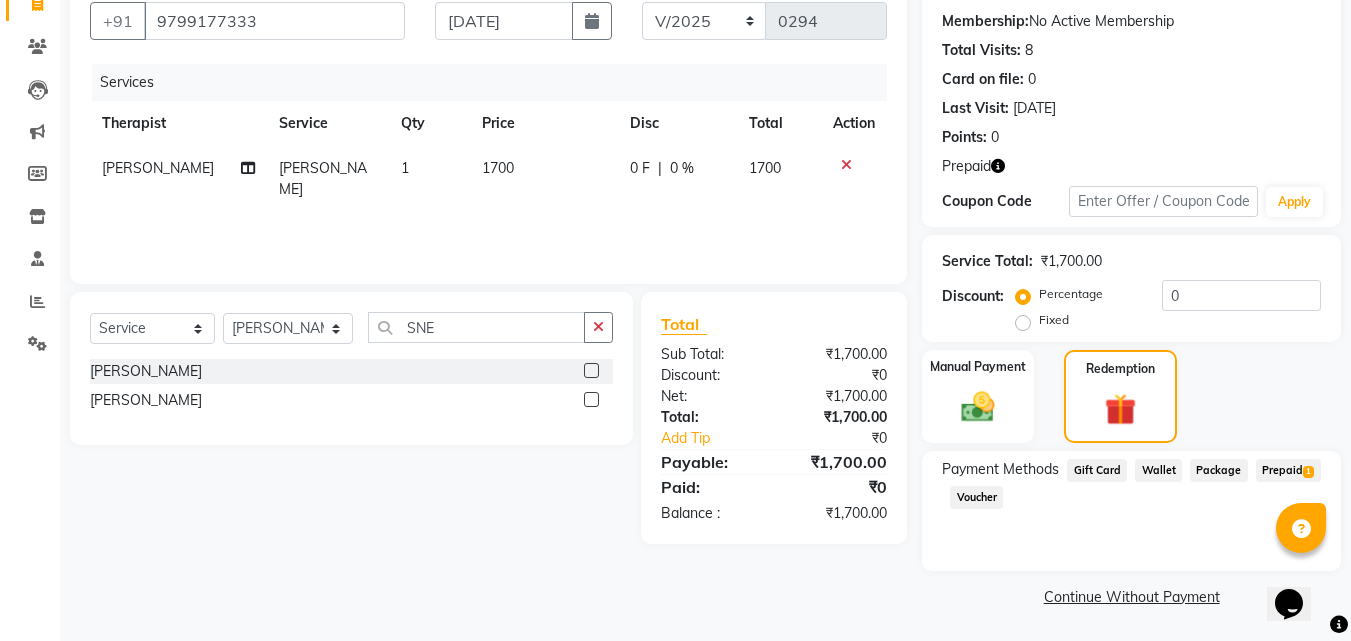 click on "Prepaid  1" 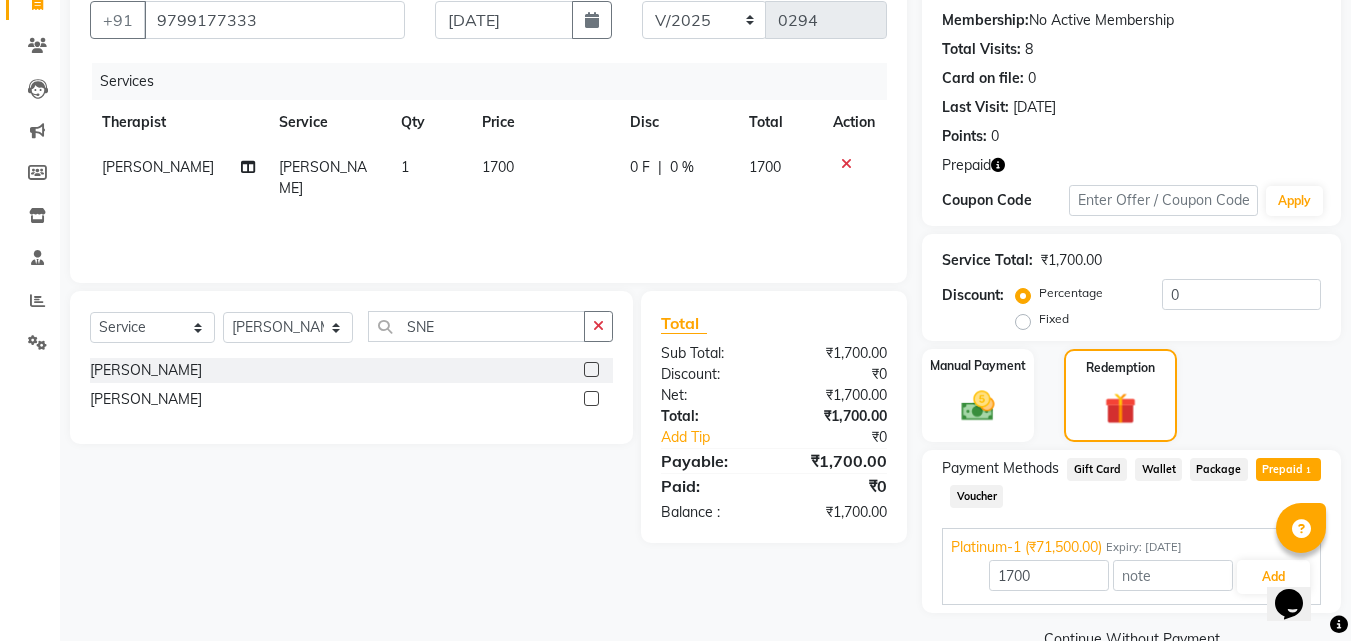 scroll, scrollTop: 228, scrollLeft: 0, axis: vertical 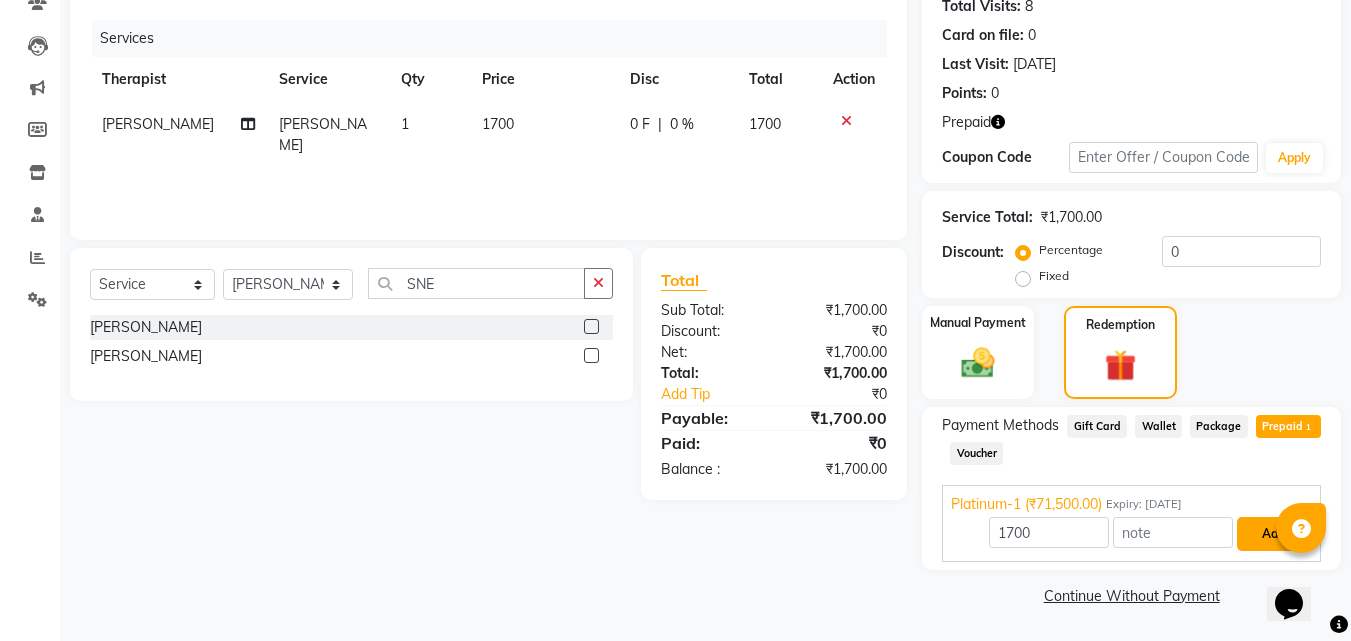 click on "Add" at bounding box center [1273, 534] 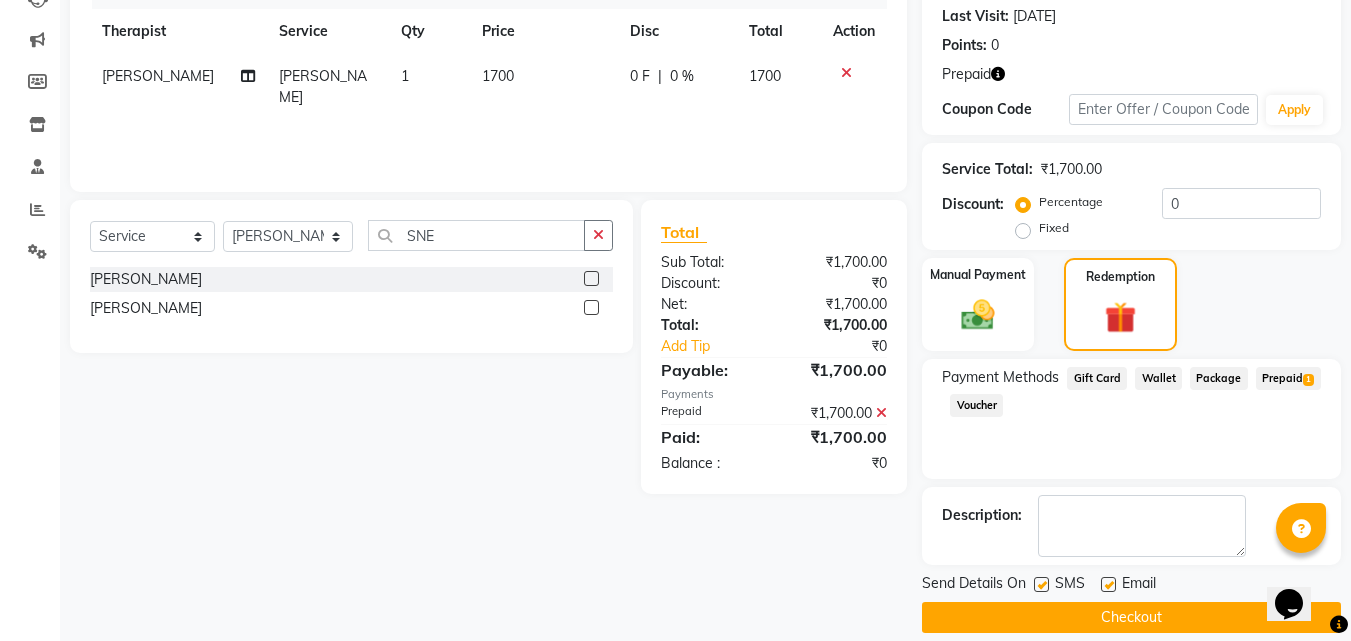 scroll, scrollTop: 298, scrollLeft: 0, axis: vertical 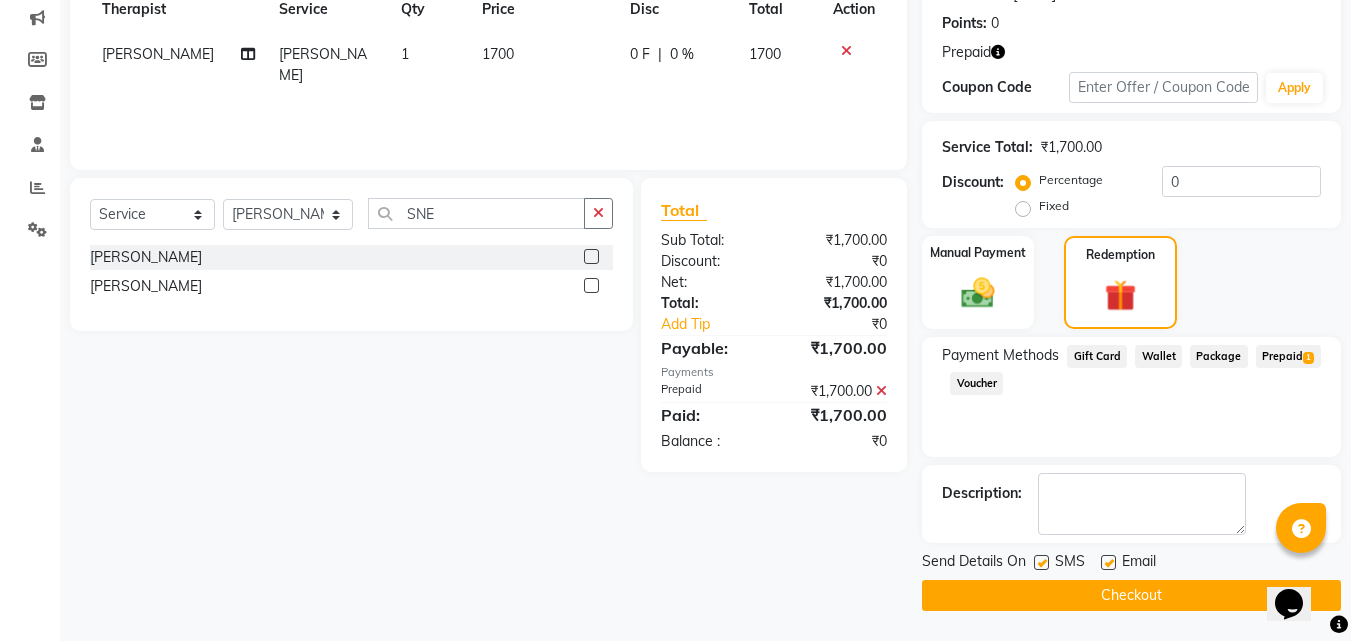 click 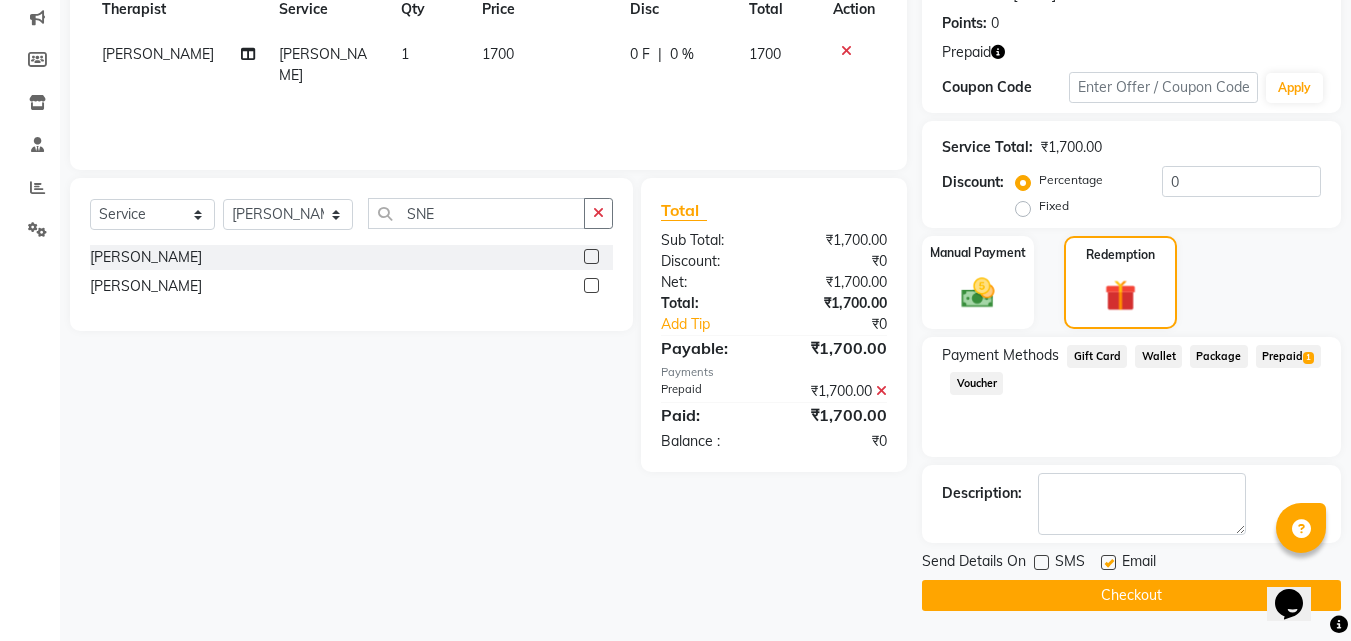 click 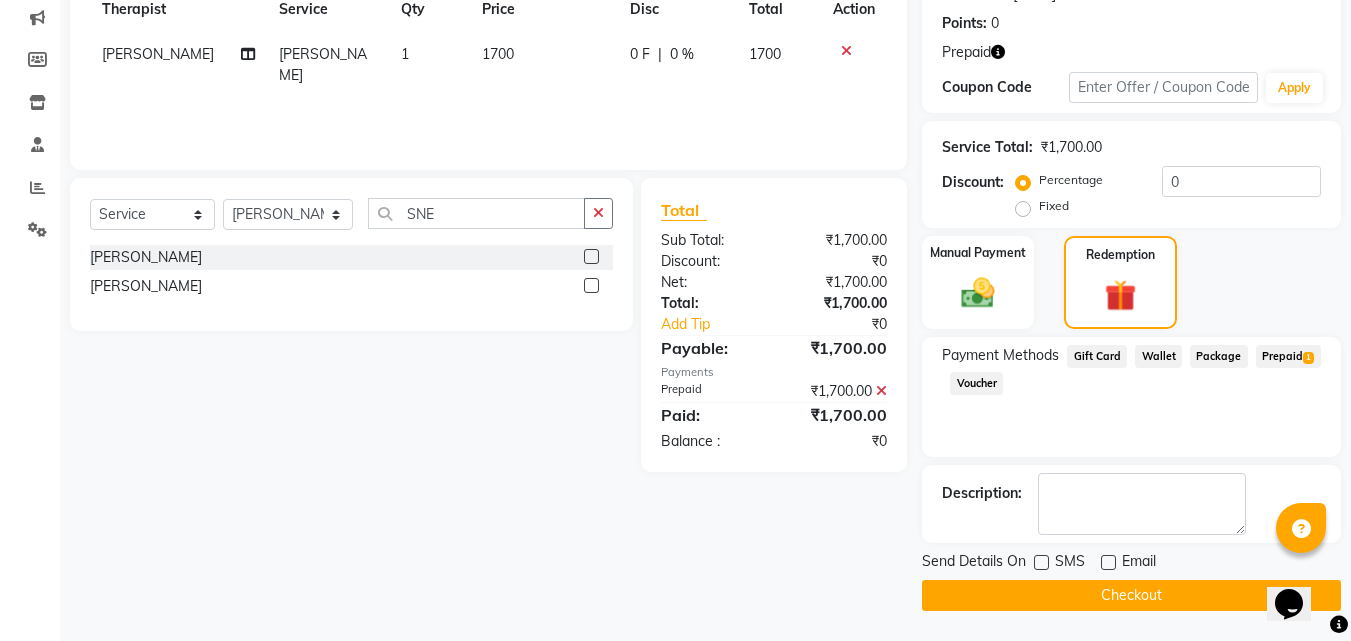 click on "Checkout" 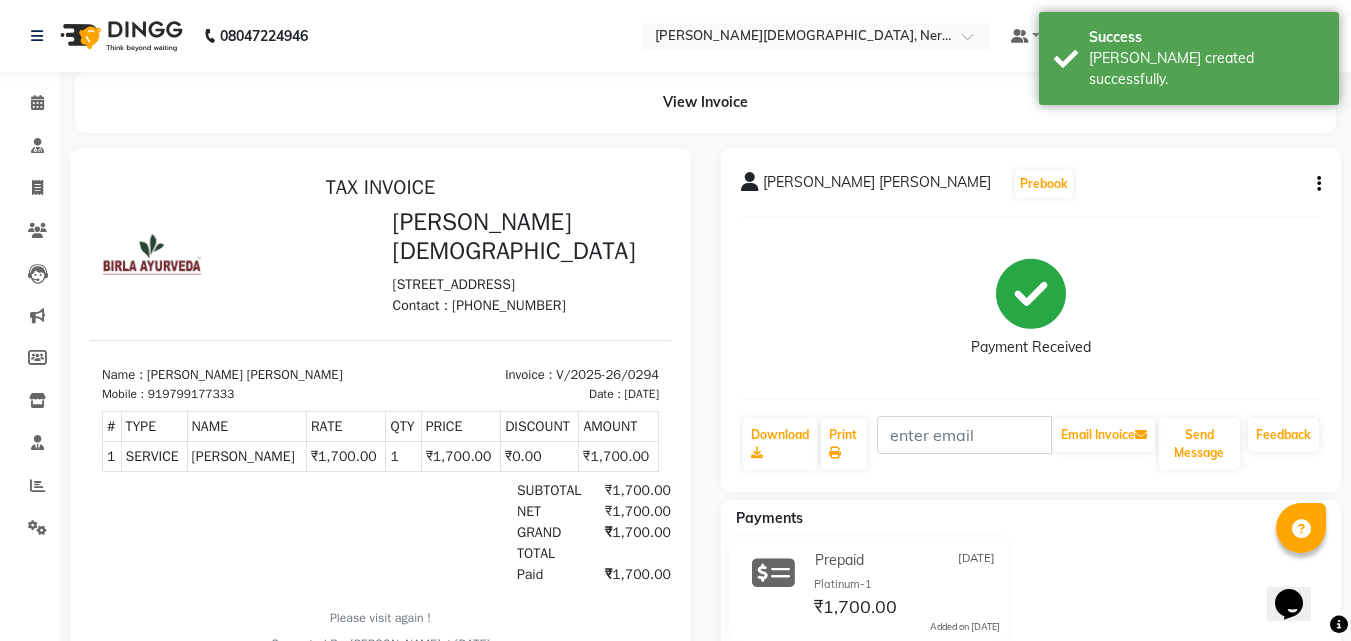 scroll, scrollTop: 0, scrollLeft: 0, axis: both 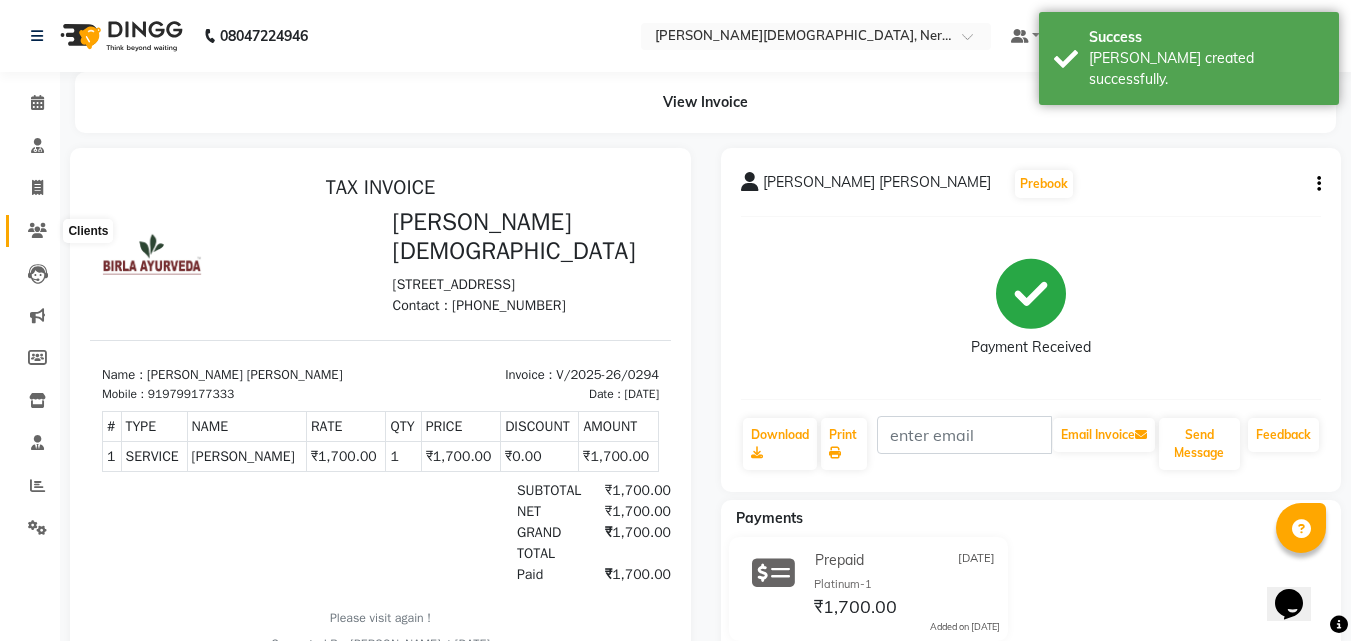 click 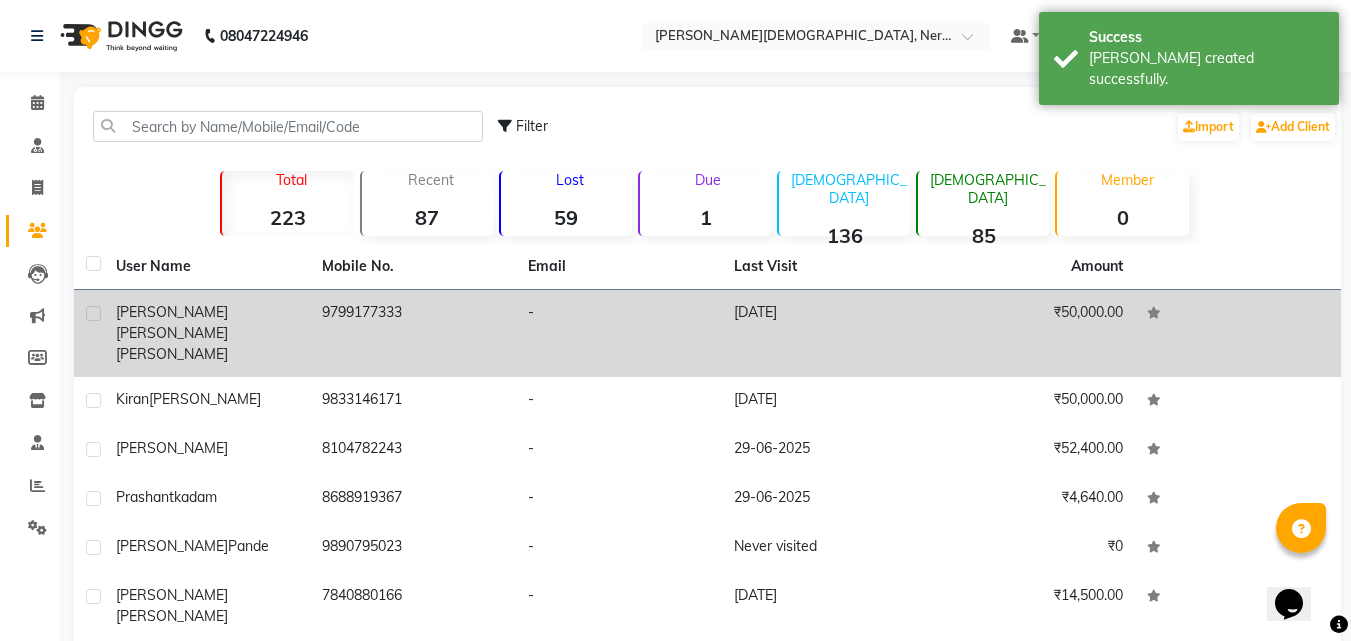 click on "[PERSON_NAME]" 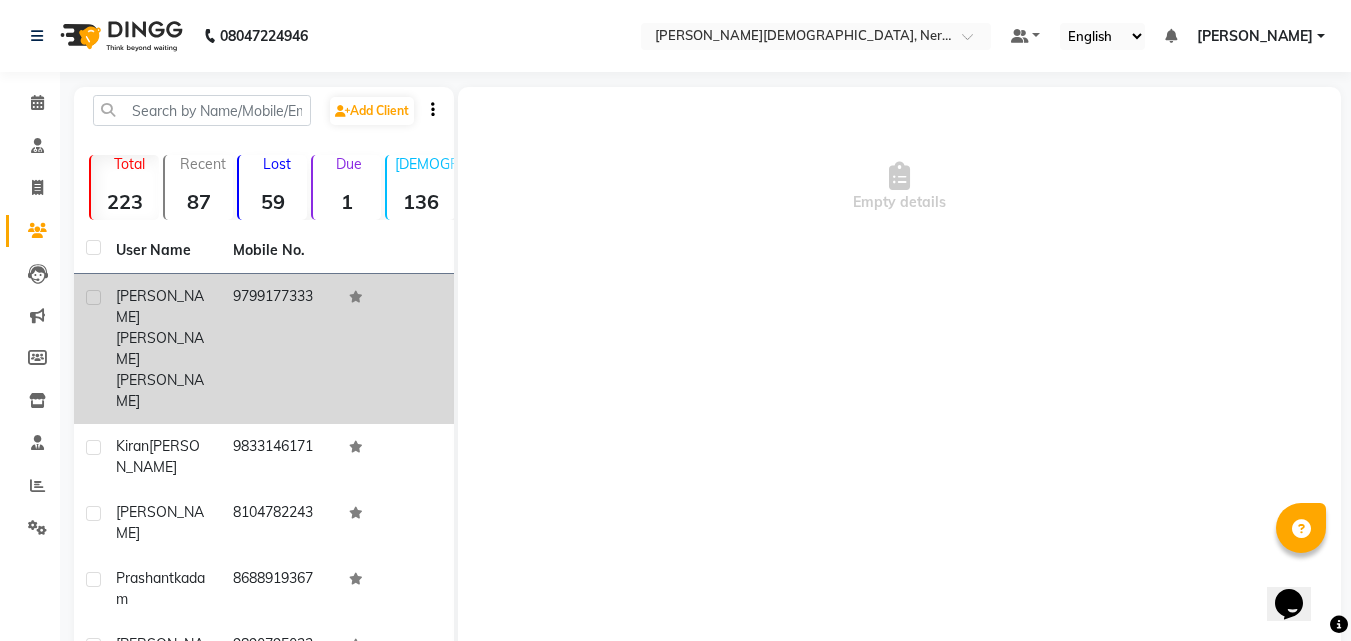 click on "[PERSON_NAME] [PERSON_NAME]" 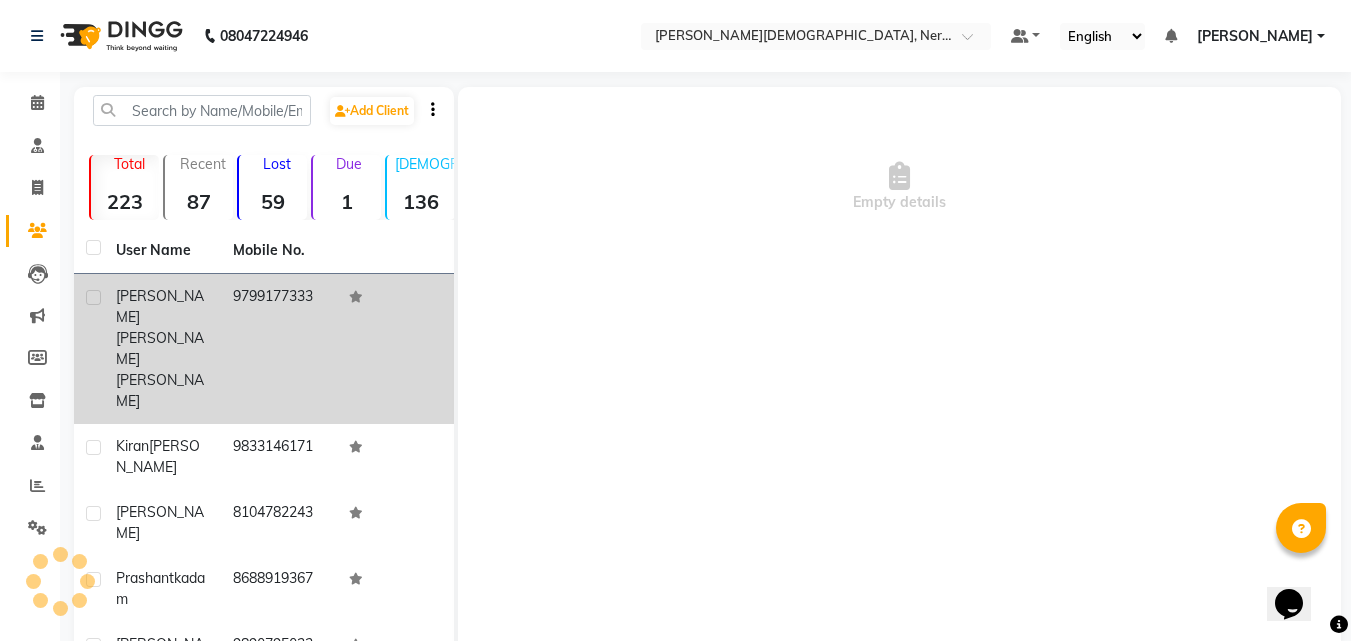 click on "[PERSON_NAME] [PERSON_NAME]" 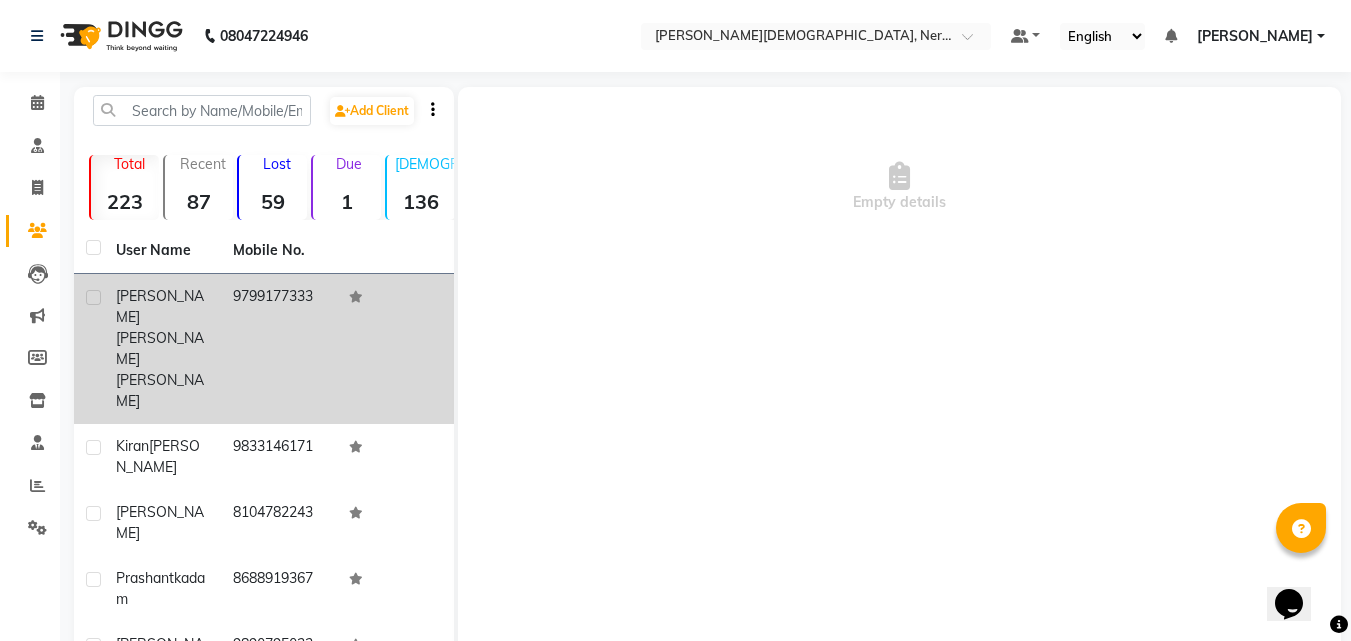 click on "[PERSON_NAME] [PERSON_NAME]" 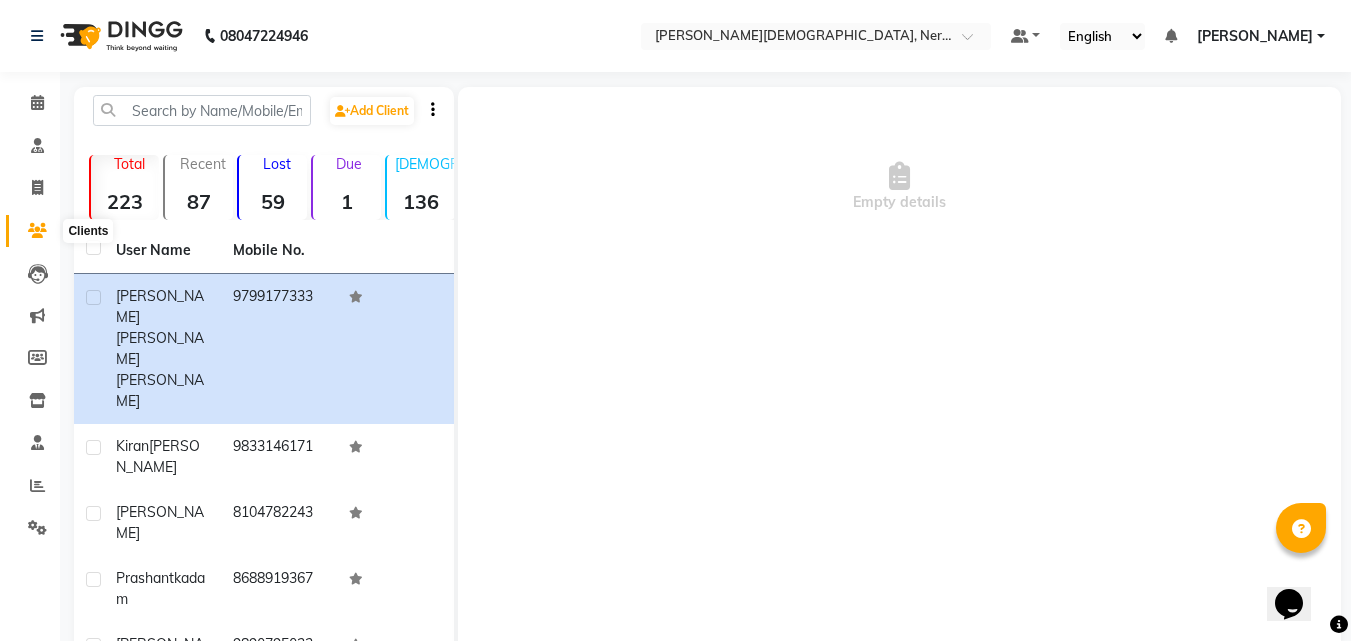 click 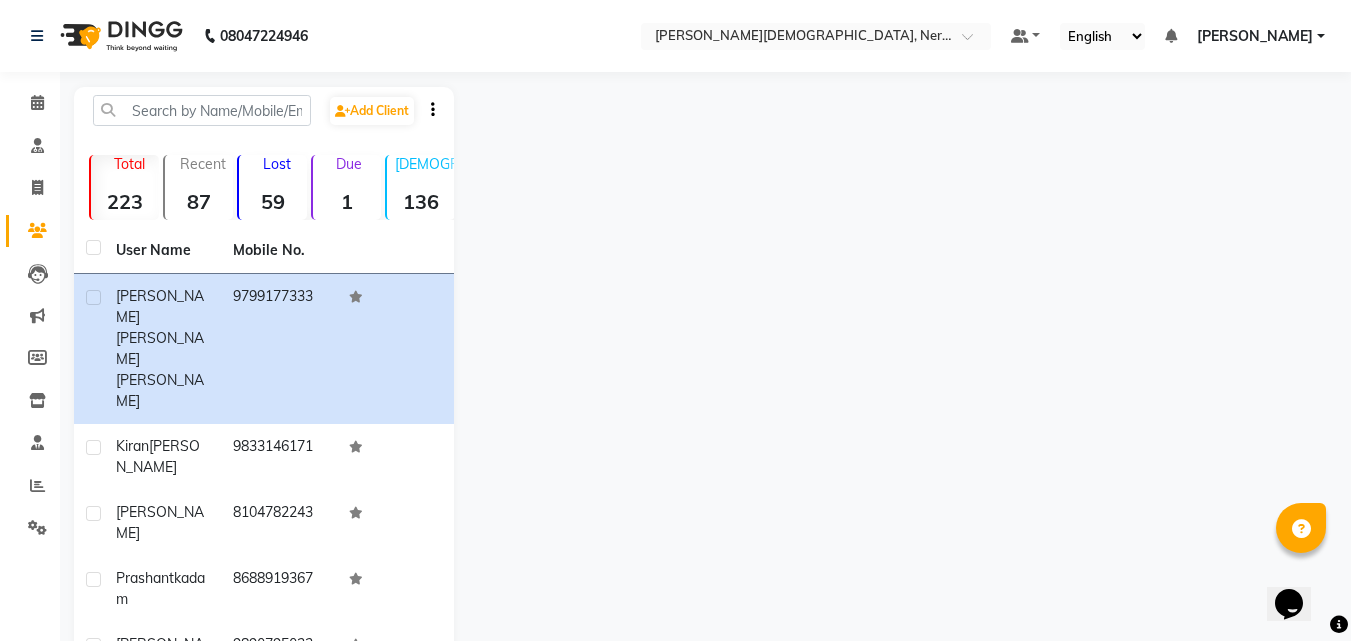click 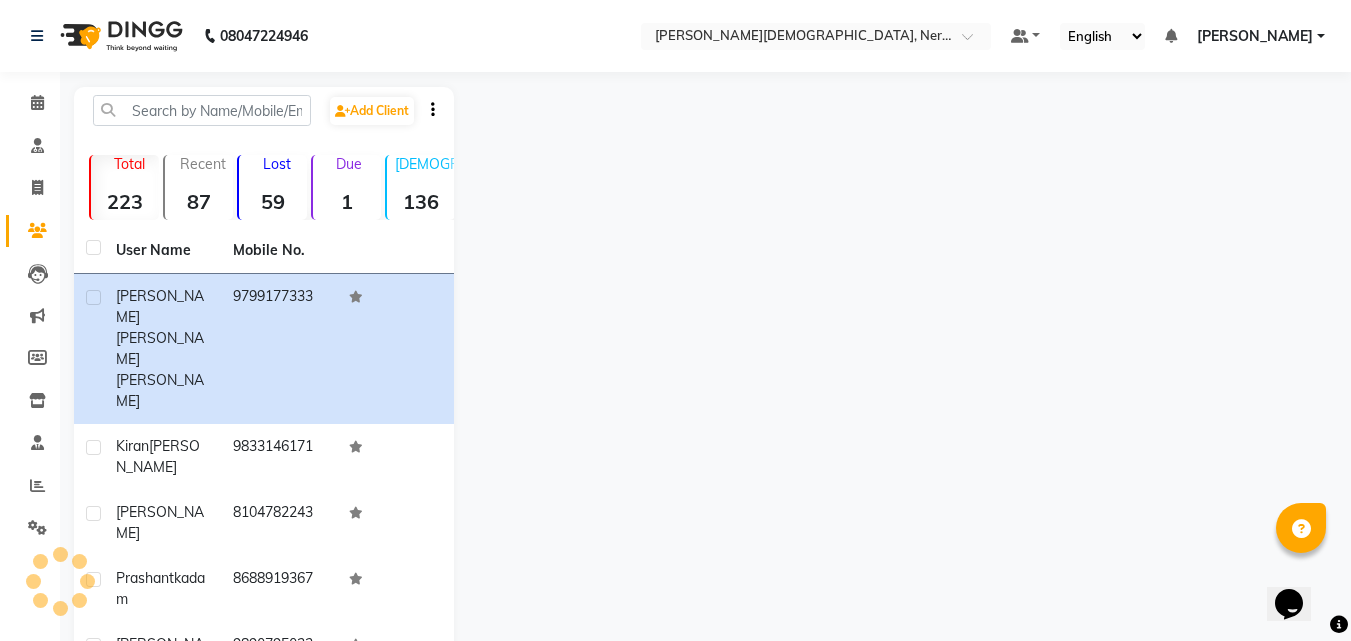 click 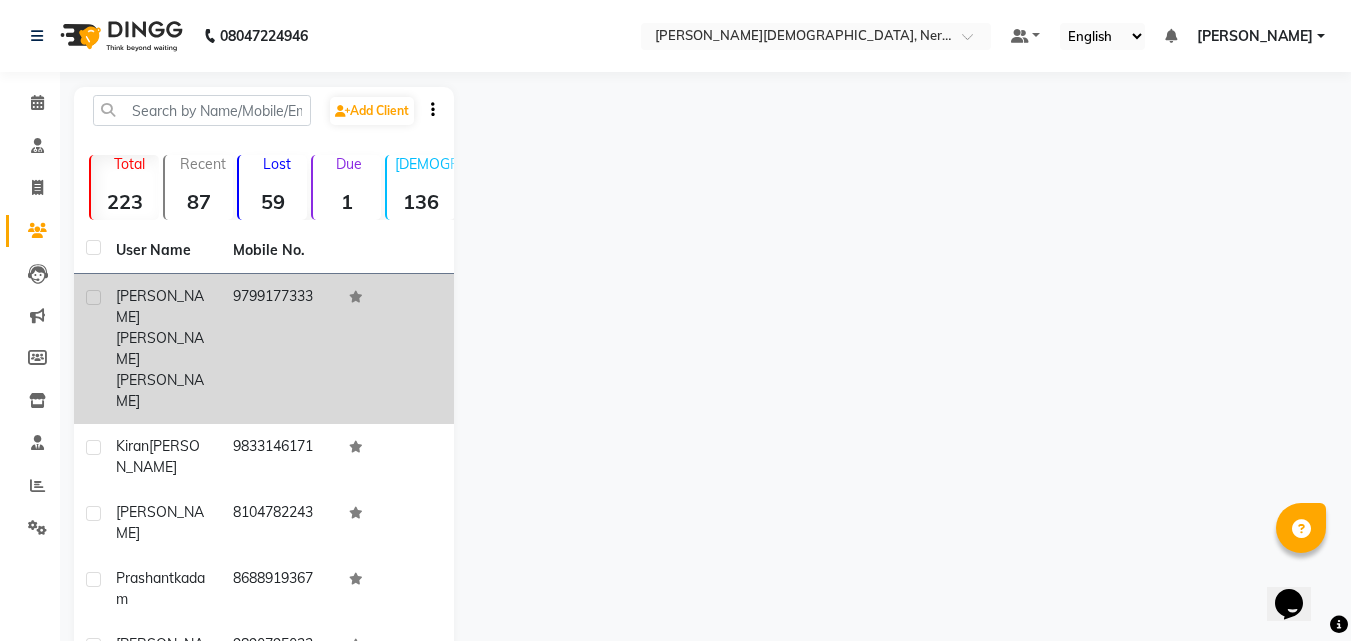 click on "[PERSON_NAME] [PERSON_NAME]" 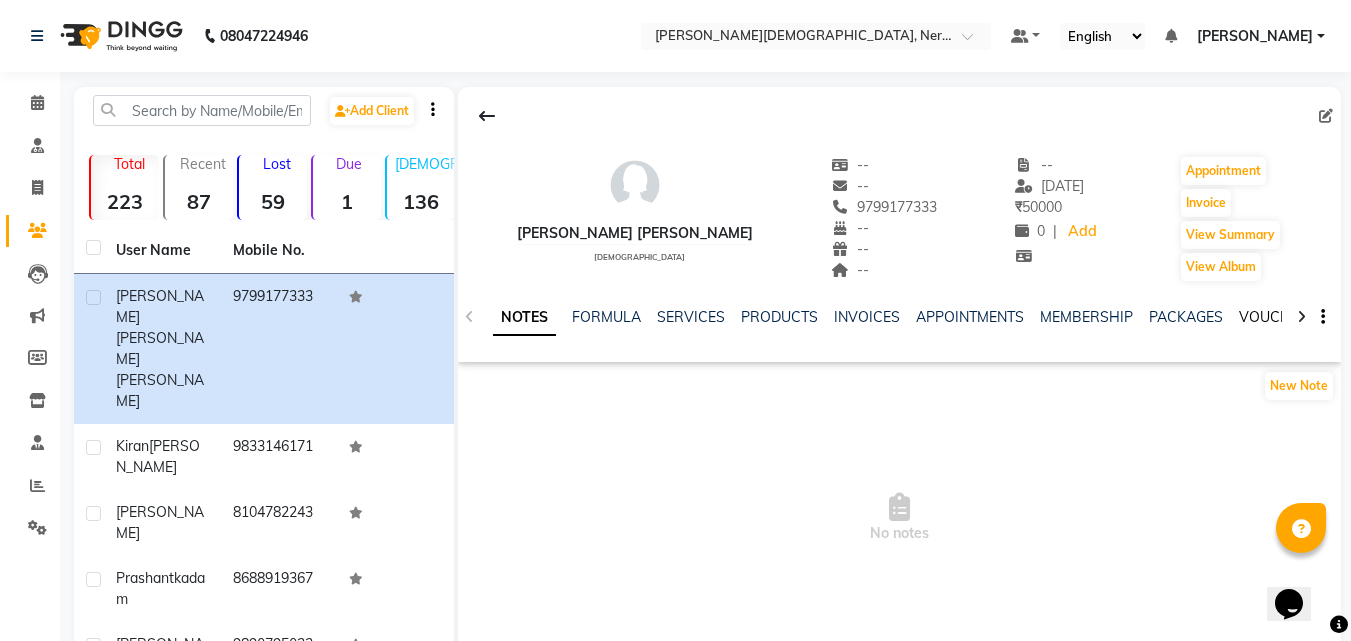 click on "VOUCHERS" 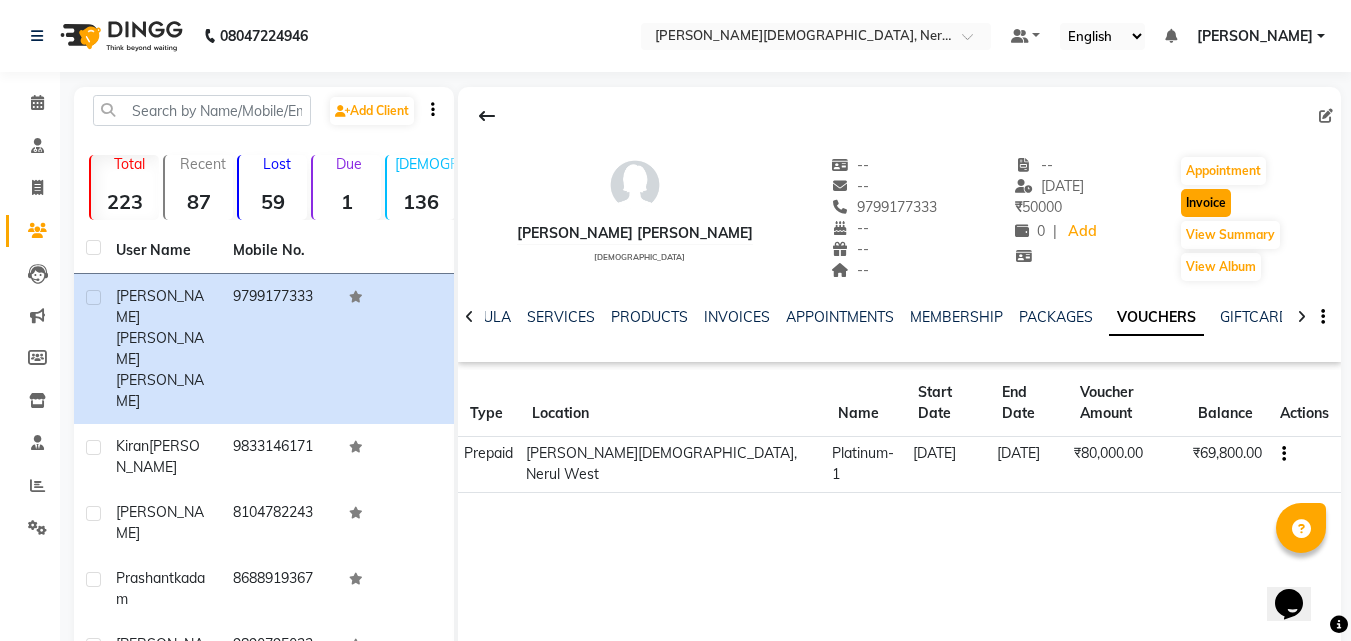 click on "Invoice" 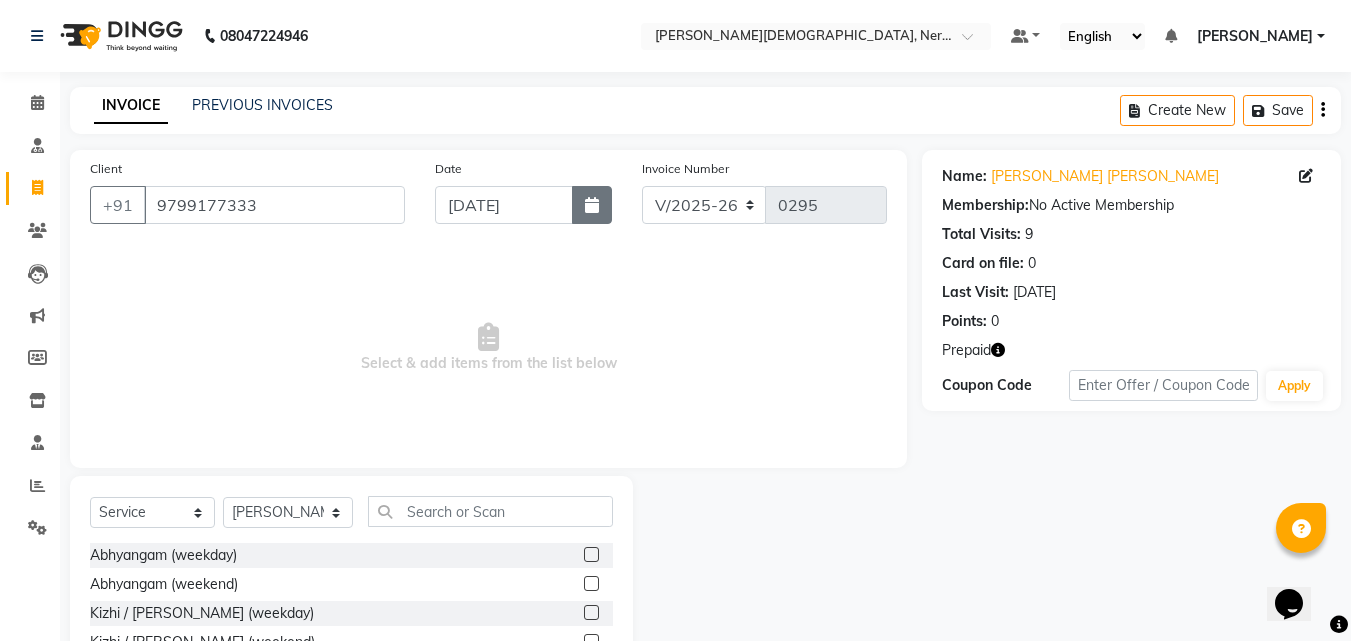 click 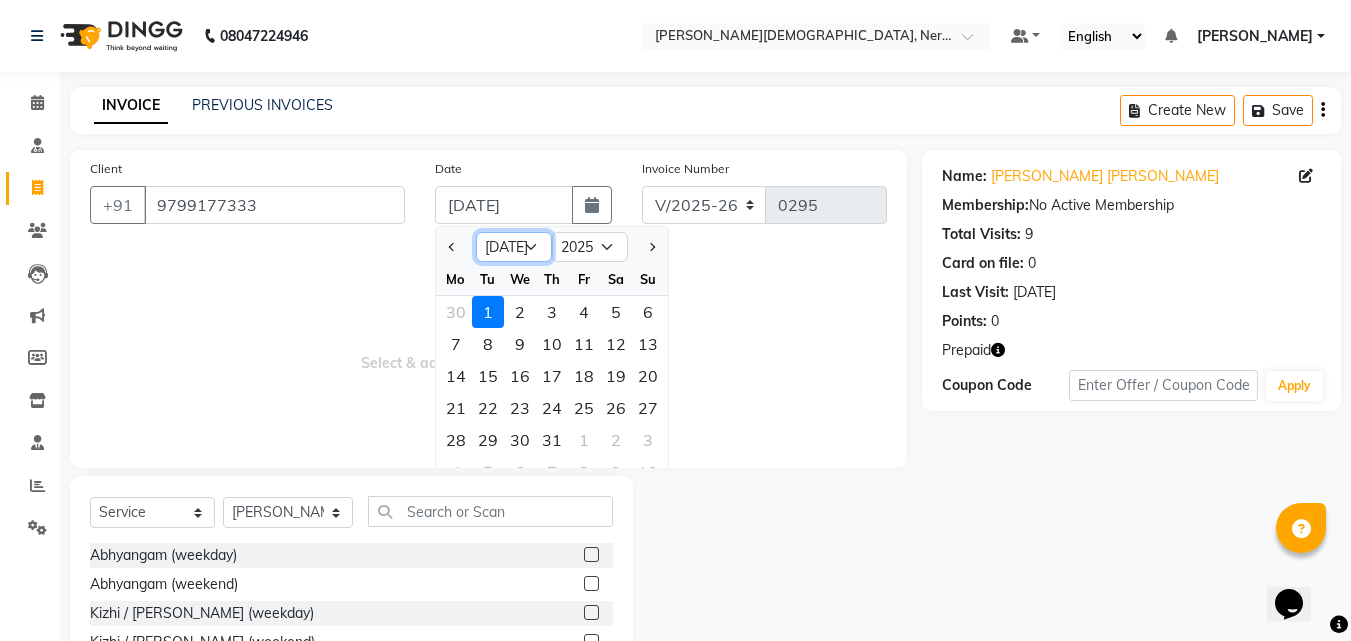 click on "Jan Feb Mar Apr May Jun [DATE] Aug Sep Oct Nov Dec" 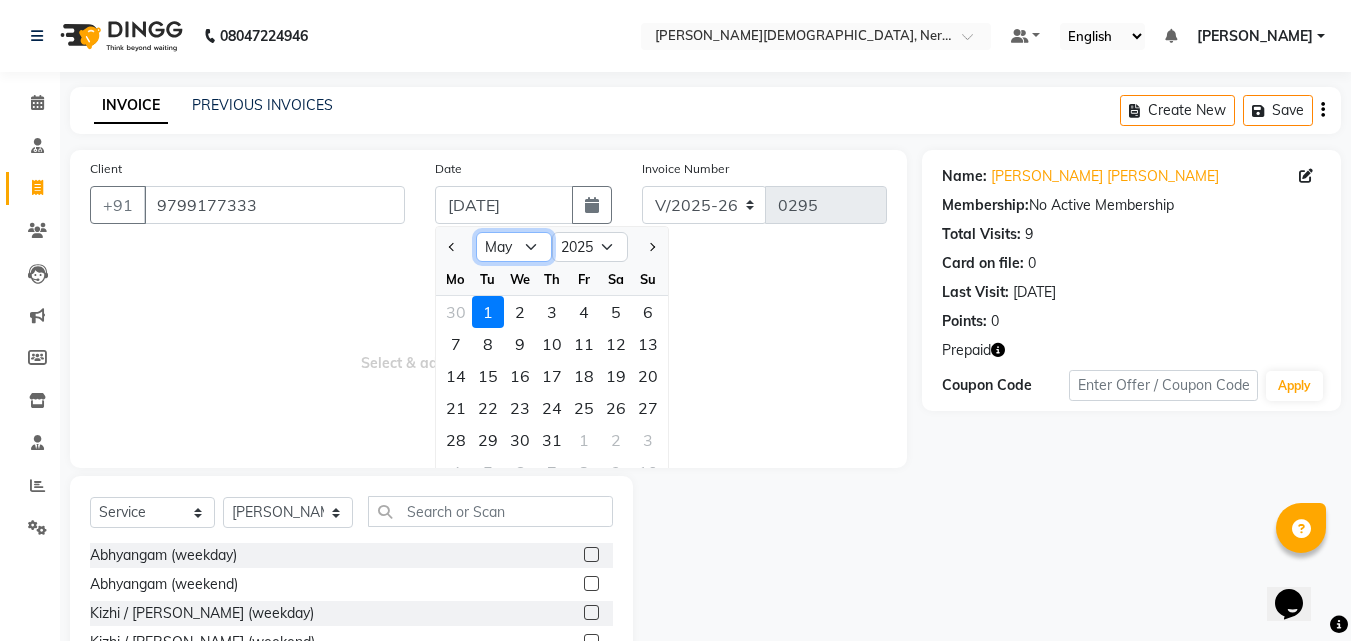 click on "Jan Feb Mar Apr May Jun [DATE] Aug Sep Oct Nov Dec" 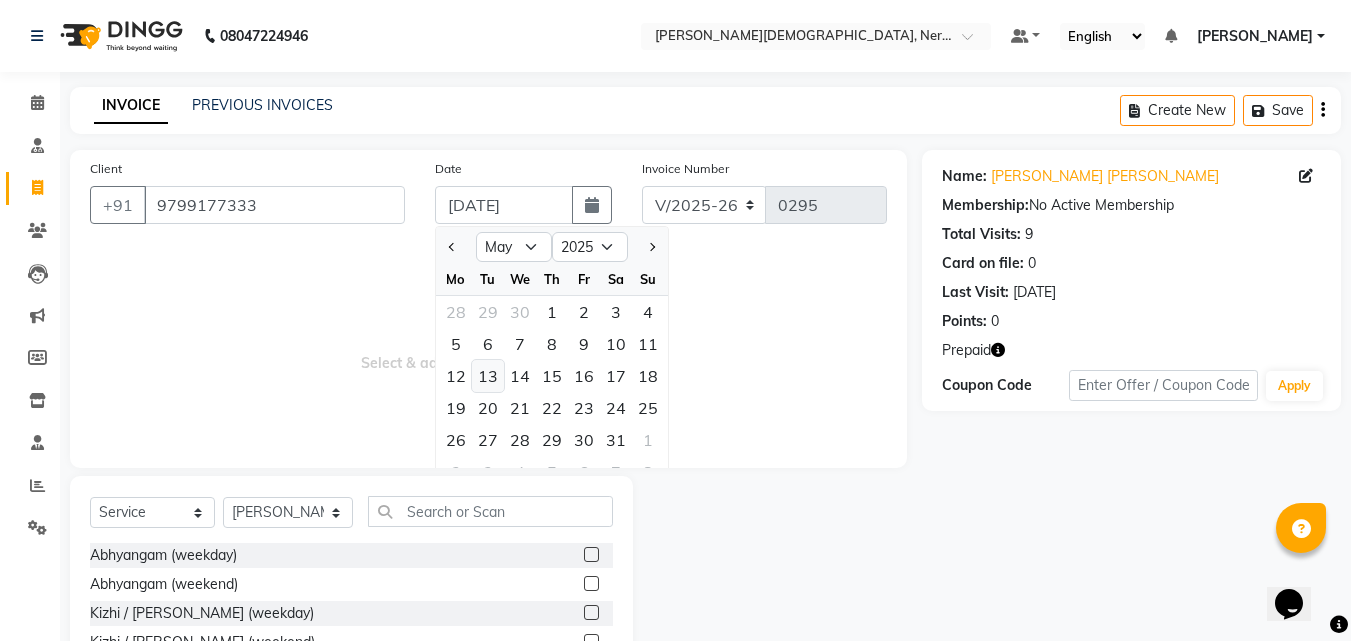 click on "13" 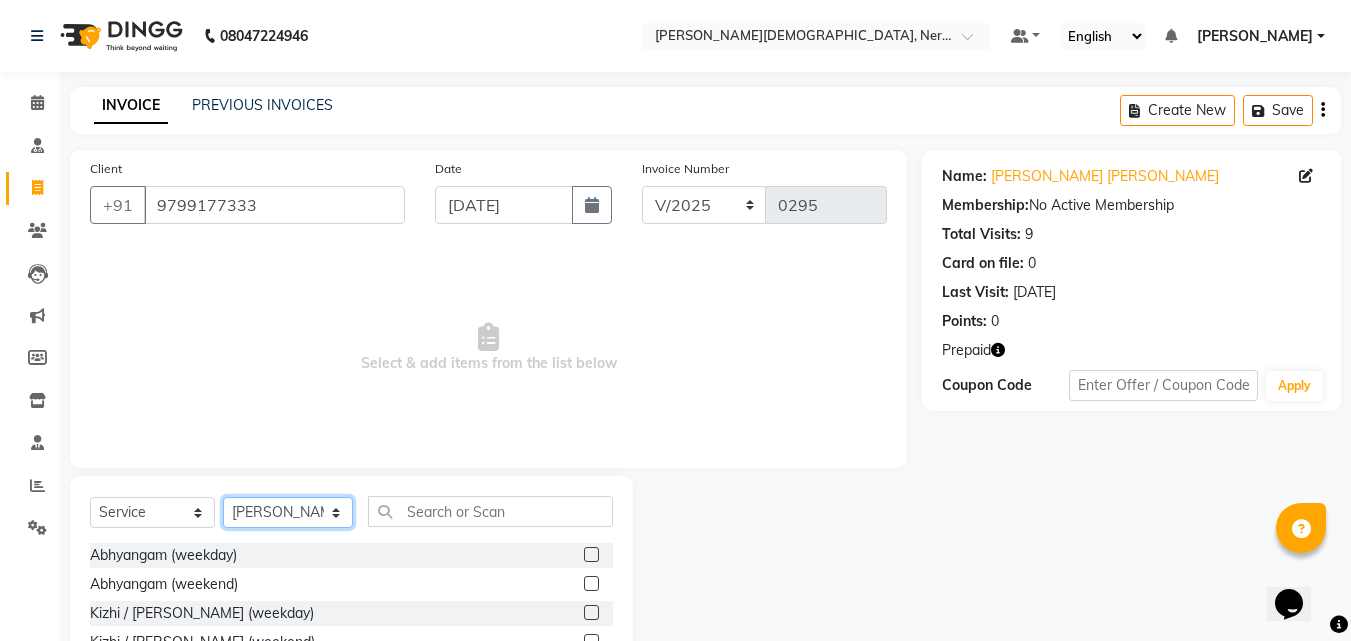 click on "Select Therapist [PERSON_NAME] [PERSON_NAME] [PERSON_NAME] Bibina [PERSON_NAME] [PERSON_NAME] Dr. [PERSON_NAME] [PERSON_NAME] Dr. [PERSON_NAME] Dr. [PERSON_NAME] [PERSON_NAME] [PERSON_NAME] [PERSON_NAME] [PERSON_NAME] Pooja [PERSON_NAME] Mishra [PERSON_NAME] [PERSON_NAME] G [PERSON_NAME] K M [PERSON_NAME] K [PERSON_NAME] Suddheesh K K [PERSON_NAME] [PERSON_NAME] Swati [PERSON_NAME] [PERSON_NAME] Vidya [PERSON_NAME] [PERSON_NAME]" 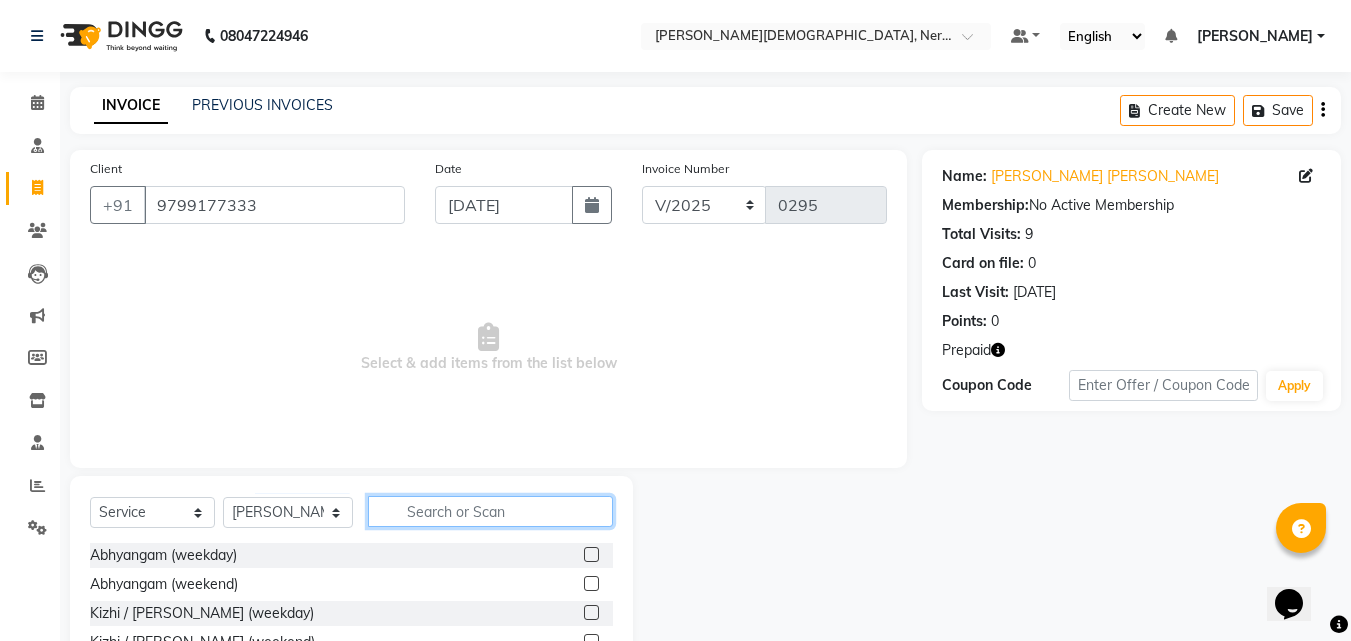 click 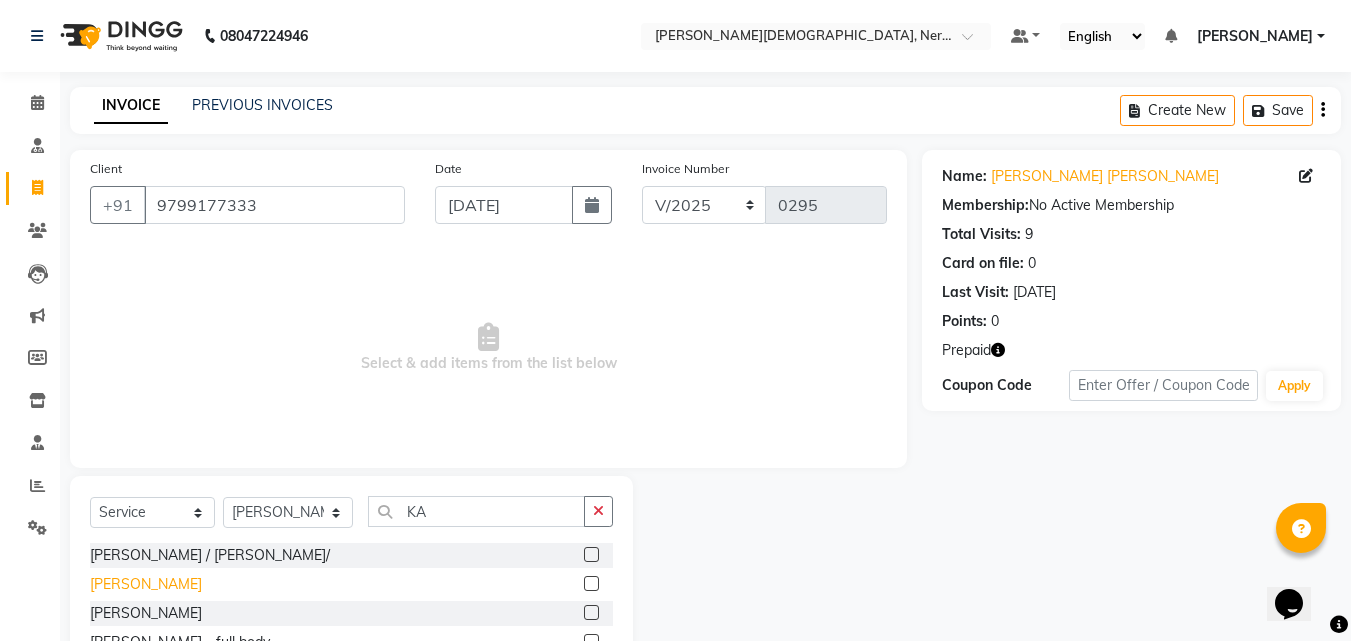 click on "[PERSON_NAME]" 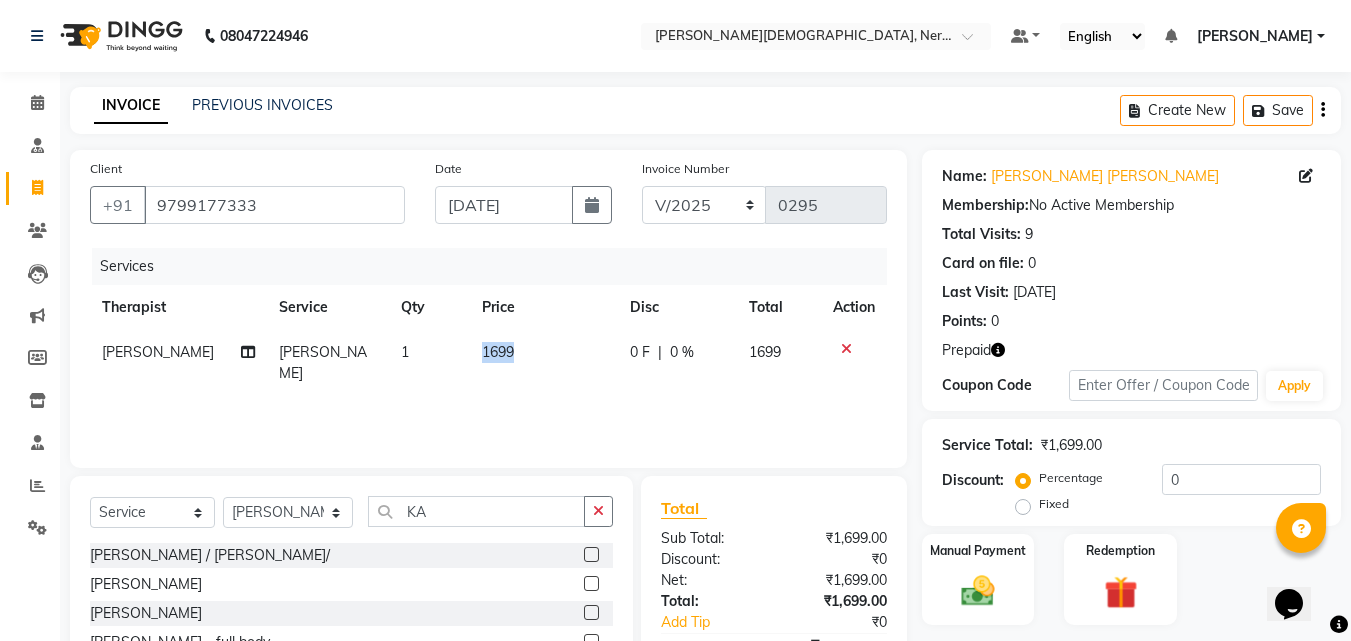 drag, startPoint x: 504, startPoint y: 349, endPoint x: 413, endPoint y: 338, distance: 91.66242 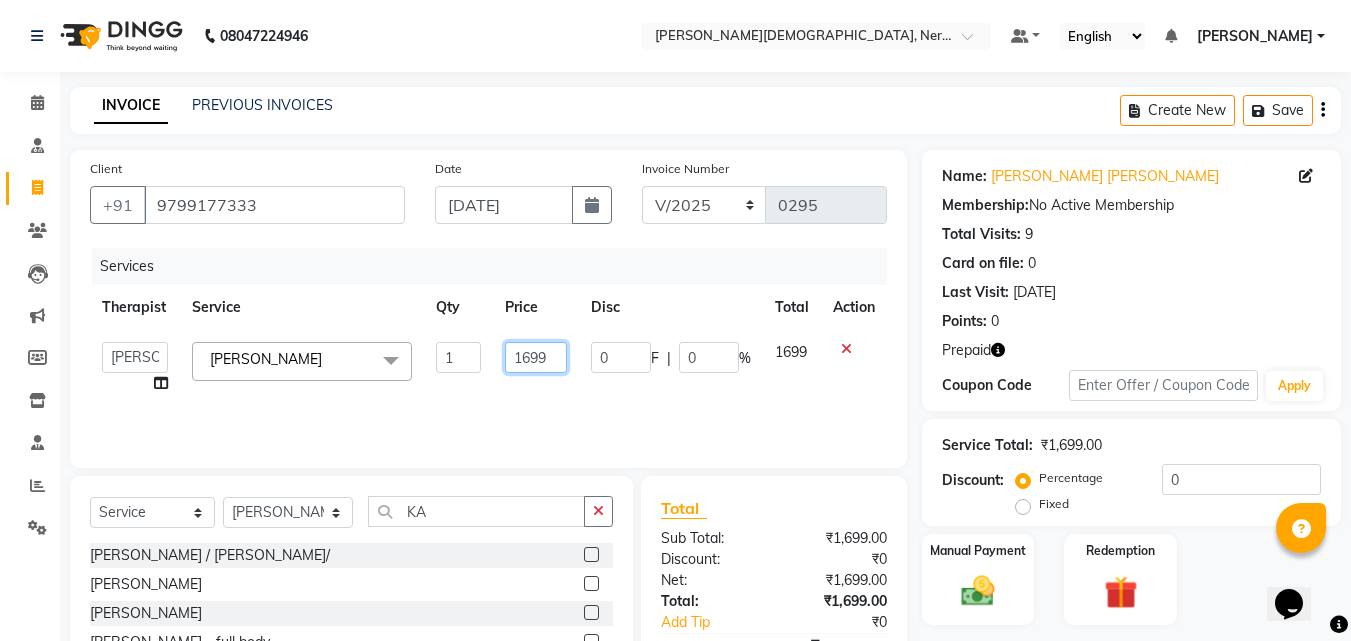drag, startPoint x: 545, startPoint y: 358, endPoint x: 467, endPoint y: 358, distance: 78 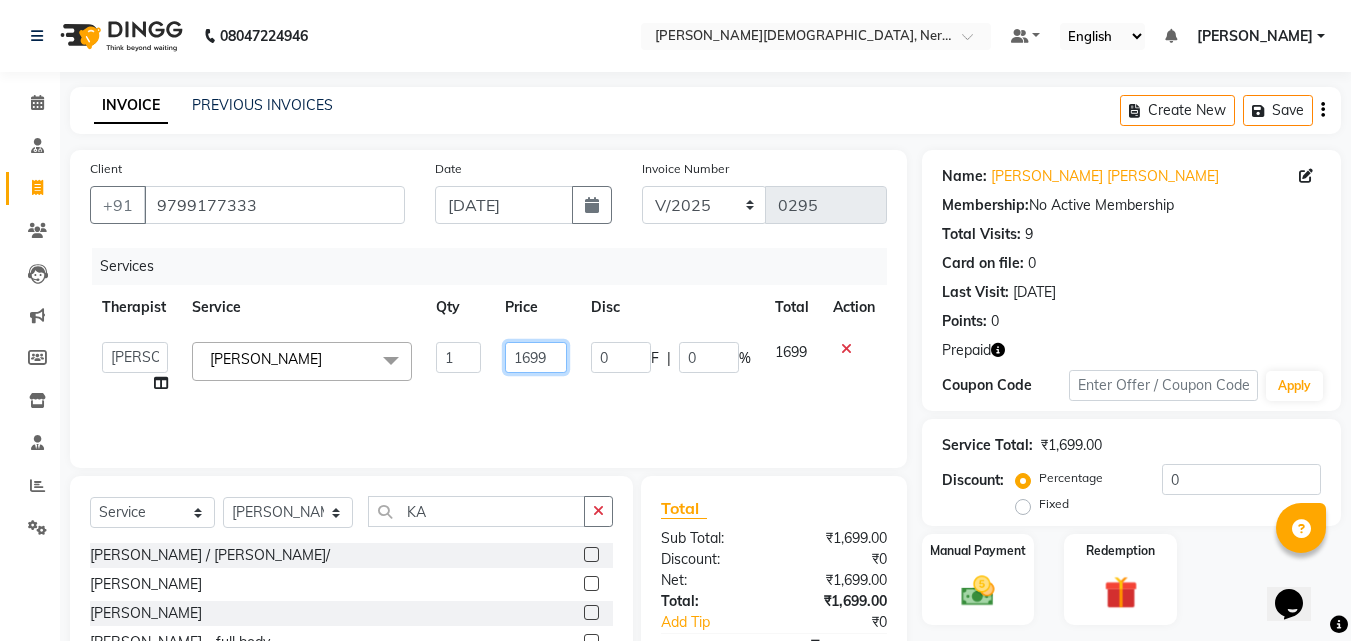 click on "[PERSON_NAME]   [PERSON_NAME]   [PERSON_NAME]   Bibina   [PERSON_NAME]   [PERSON_NAME]   Dr. [PERSON_NAME]   [PERSON_NAME]   Dr. [PERSON_NAME]   Dr. [PERSON_NAME]   [PERSON_NAME] [PERSON_NAME]   [PERSON_NAME]   [PERSON_NAME]   Pooja [PERSON_NAME] Mishra   [PERSON_NAME]   [PERSON_NAME] G [PERSON_NAME] K M   [PERSON_NAME] K   [PERSON_NAME]   Suddheesh K K   [PERSON_NAME]   [PERSON_NAME]   Swati   [PERSON_NAME]   [PERSON_NAME]   Vidya [PERSON_NAME]   [PERSON_NAME]  Kashyaya Vasthy  x Abhyangam  (weekday) Abhyangam (weekend) Kizhi / [PERSON_NAME] (weekday) Kizhi / [PERSON_NAME] (weekend) [GEOGRAPHIC_DATA] (weekday) Shirodhara (weekend) Udvarthanam Pizhichil2999 Marma Therapy Upanaham (Ayurvedic Body Wrap) [PERSON_NAME] / [PERSON_NAME]/ Kashyaya Vasthy [PERSON_NAME] Shringara Takradhara Takradhara - full body [PERSON_NAME] [PERSON_NAME] - full body Ksheera Dhara Ubtan Yoga Vasthy Vamana [PERSON_NAME] Steam Herbal bath Shirodhara without Abhyangam Dhanyamladhara2399 Thalapothichil Shirovasthy 1" 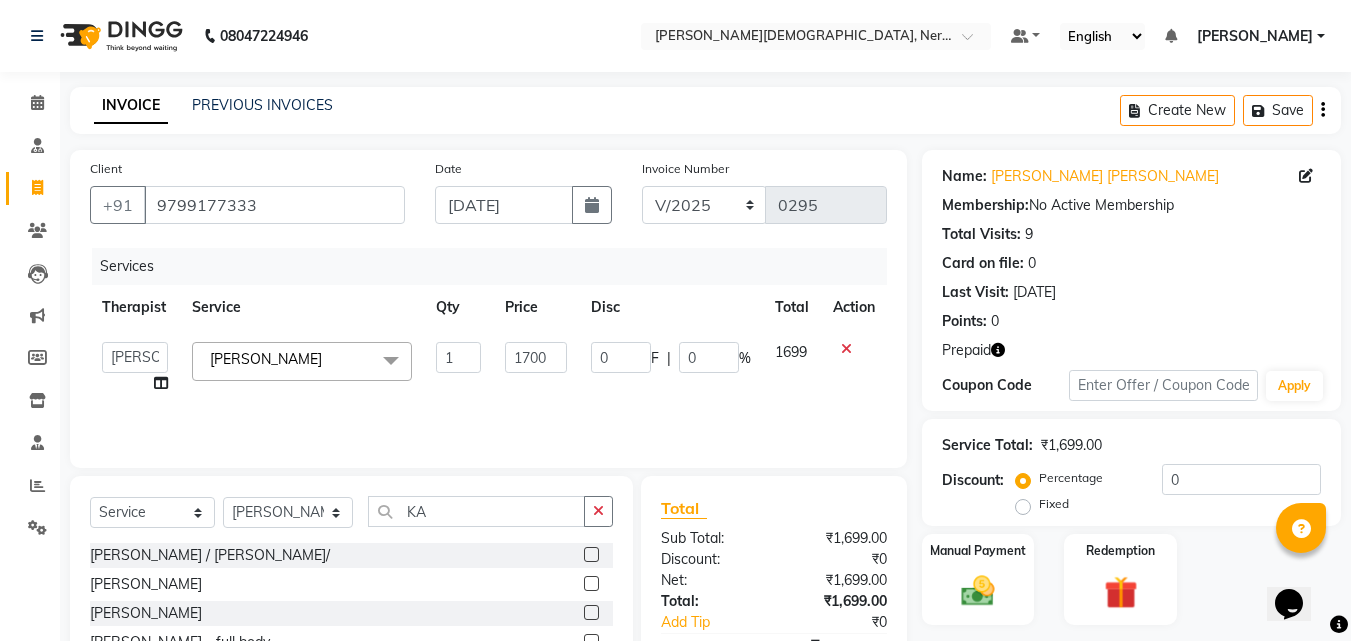 click on "[PERSON_NAME]   [PERSON_NAME]   [PERSON_NAME]   Bibina   [PERSON_NAME]   [PERSON_NAME]   Dr. [PERSON_NAME]   [PERSON_NAME]   Dr. [PERSON_NAME]   Dr. [PERSON_NAME]   [PERSON_NAME] [PERSON_NAME]   [PERSON_NAME]   [PERSON_NAME]   Pooja [PERSON_NAME] Mishra   [PERSON_NAME]   [PERSON_NAME] G [PERSON_NAME] K M   [PERSON_NAME] K   [PERSON_NAME]   Suddheesh K K   [PERSON_NAME]   [PERSON_NAME]   Swati   [PERSON_NAME]   [PERSON_NAME]   Vidya [PERSON_NAME]   [PERSON_NAME]  Kashyaya Vasthy  x Abhyangam  (weekday) Abhyangam (weekend) Kizhi / [PERSON_NAME] (weekday) Kizhi / [PERSON_NAME] (weekend) [GEOGRAPHIC_DATA] (weekday) Shirodhara (weekend) Udvarthanam Pizhichil2999 Marma Therapy Upanaham (Ayurvedic Body Wrap) [PERSON_NAME] / [PERSON_NAME]/ Kashyaya Vasthy [PERSON_NAME] Shringara Takradhara Takradhara - full body [PERSON_NAME] [PERSON_NAME] - full body Ksheera Dhara Ubtan Yoga Vasthy Vamana [PERSON_NAME] Steam Herbal bath Shirodhara without Abhyangam Dhanyamladhara2399 Thalapothichil Shirovasthy 1" 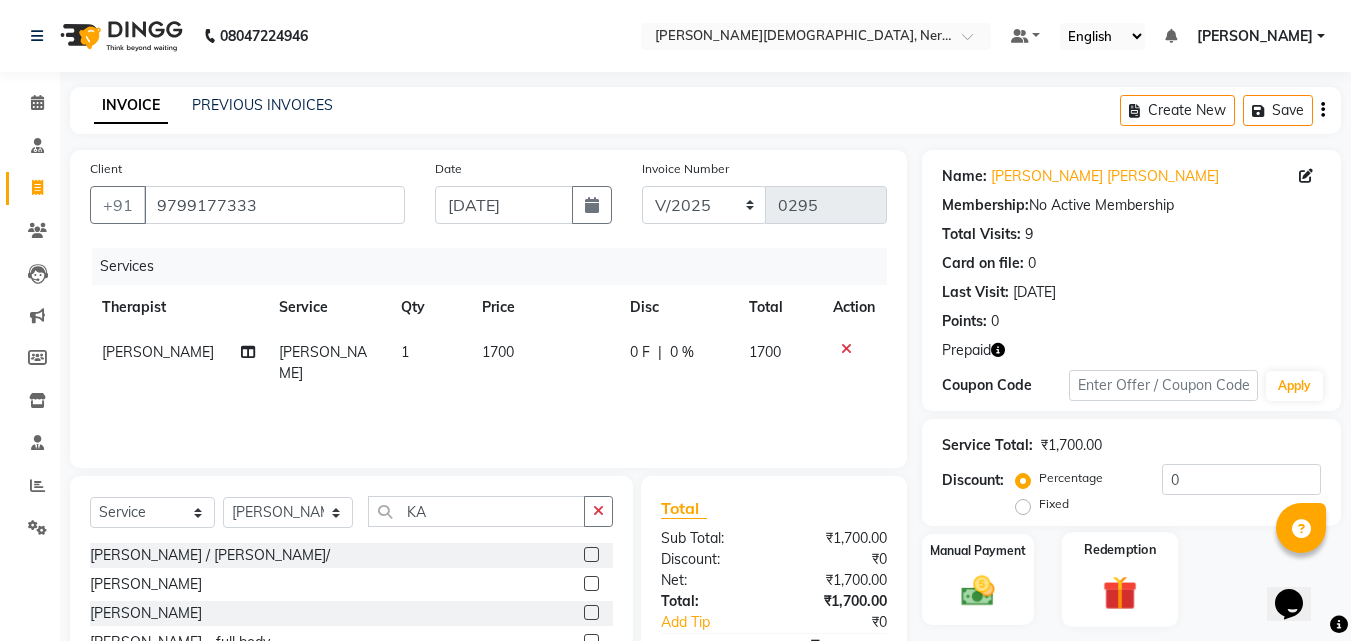 click 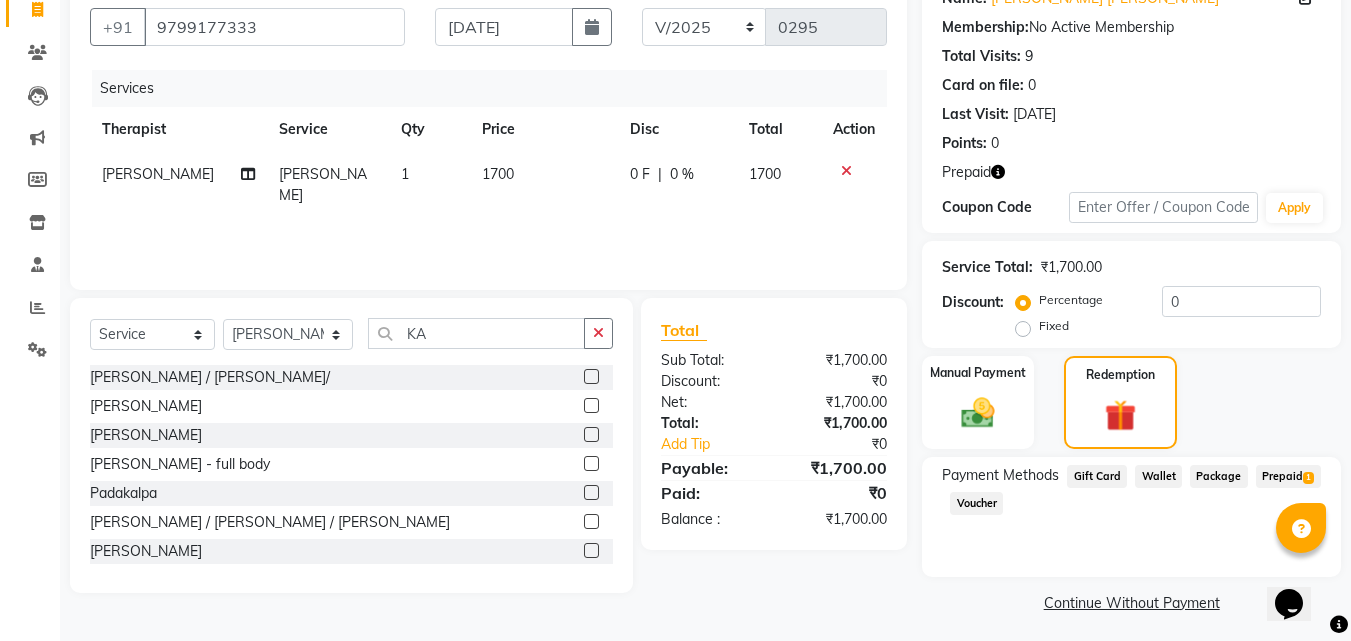 scroll, scrollTop: 185, scrollLeft: 0, axis: vertical 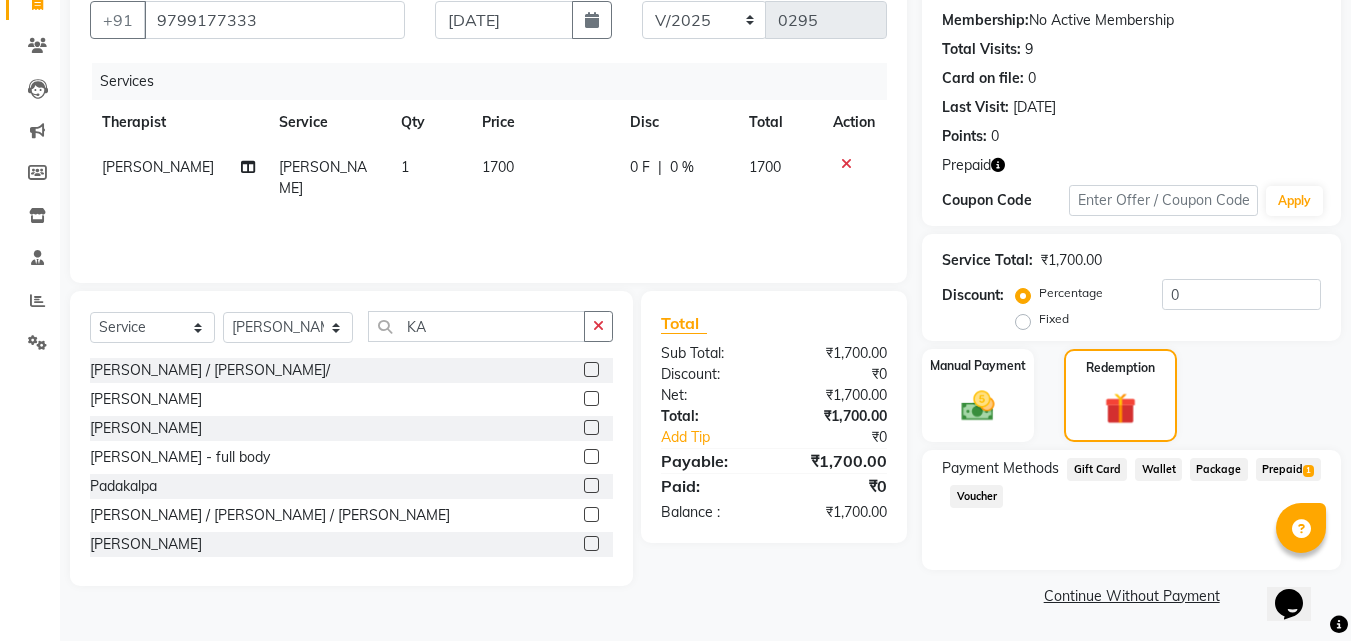 click on "Prepaid  1" 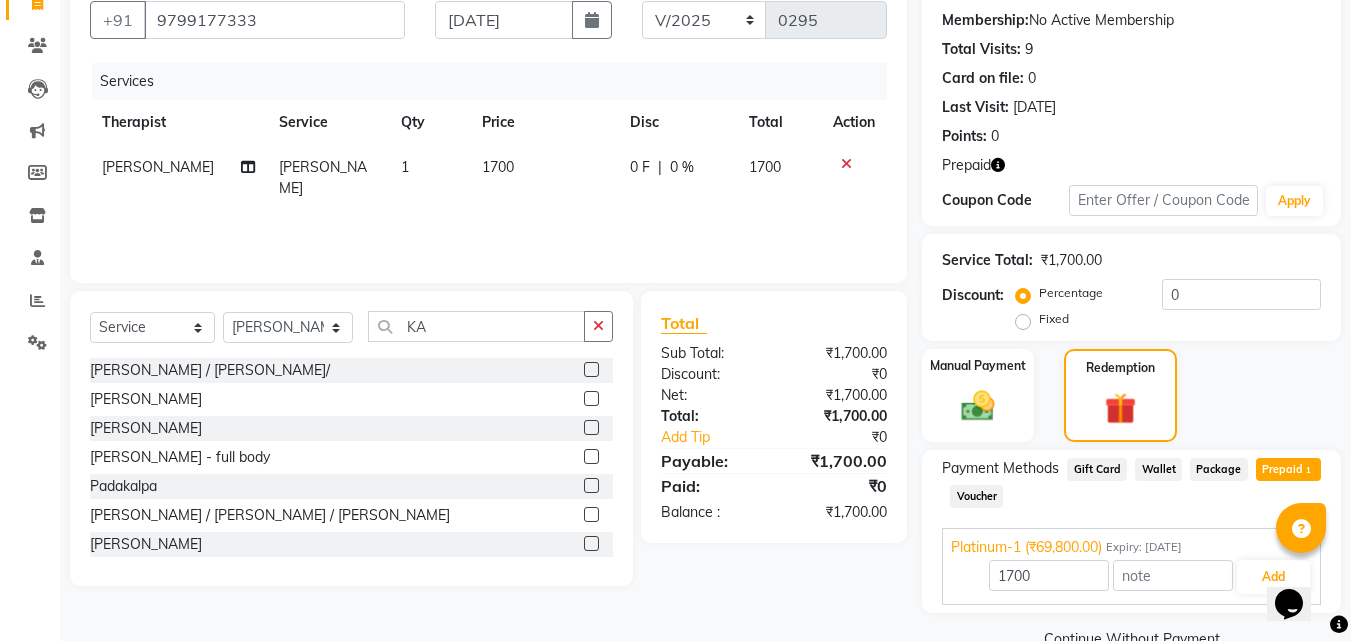 scroll, scrollTop: 228, scrollLeft: 0, axis: vertical 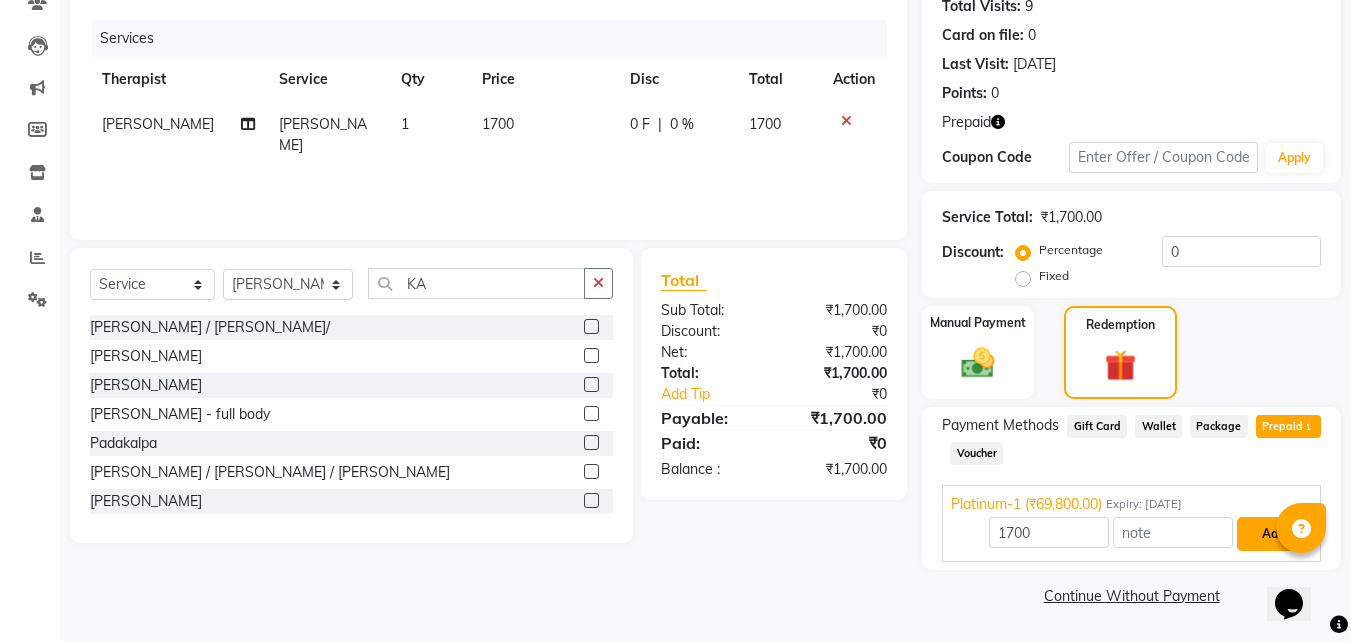 click on "Add" at bounding box center [1273, 534] 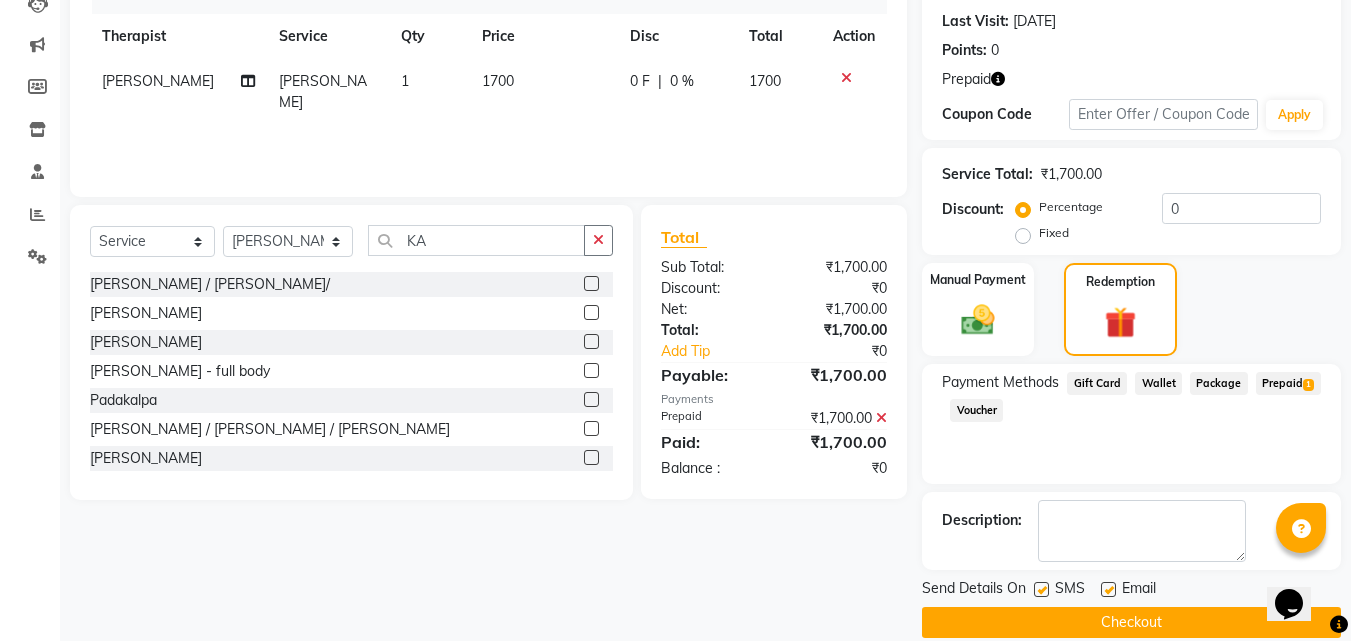 scroll, scrollTop: 298, scrollLeft: 0, axis: vertical 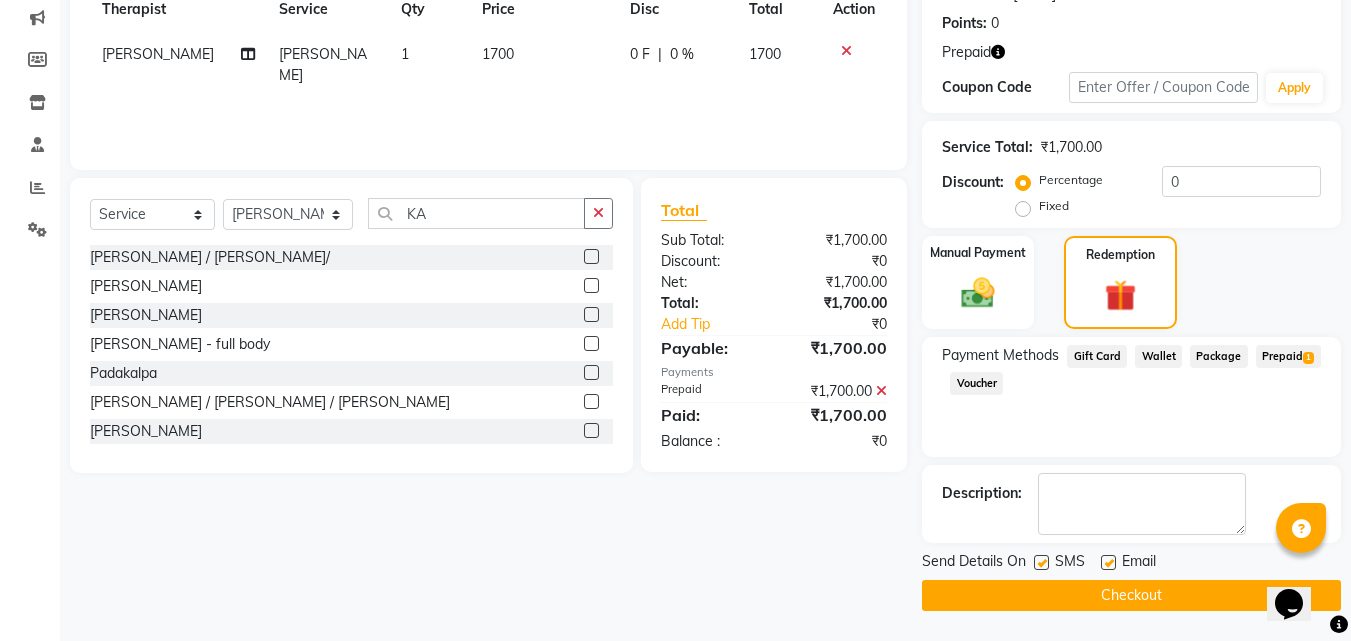 click 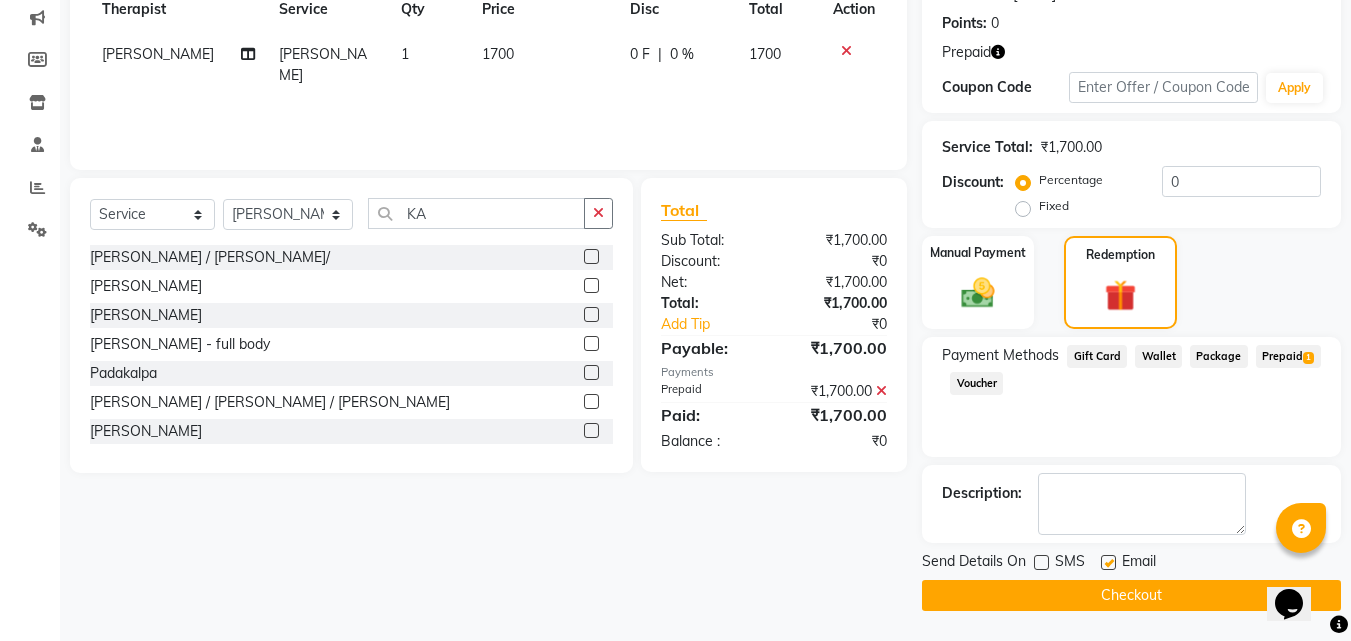 click 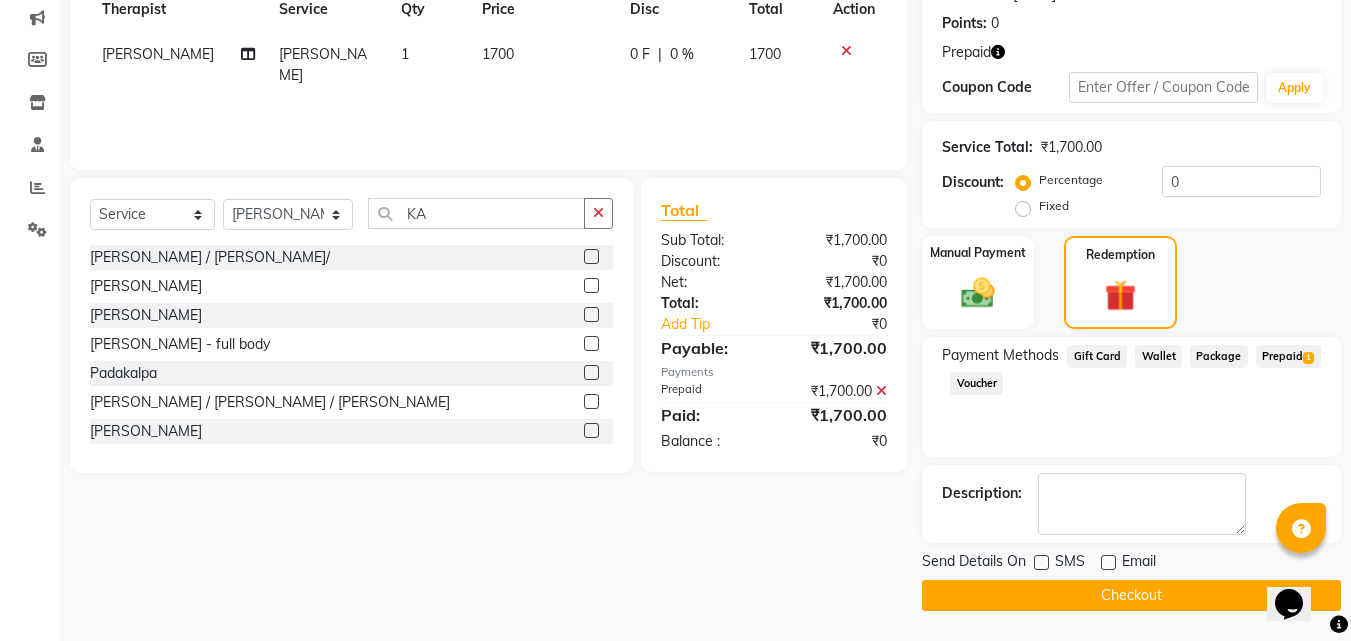 click on "Checkout" 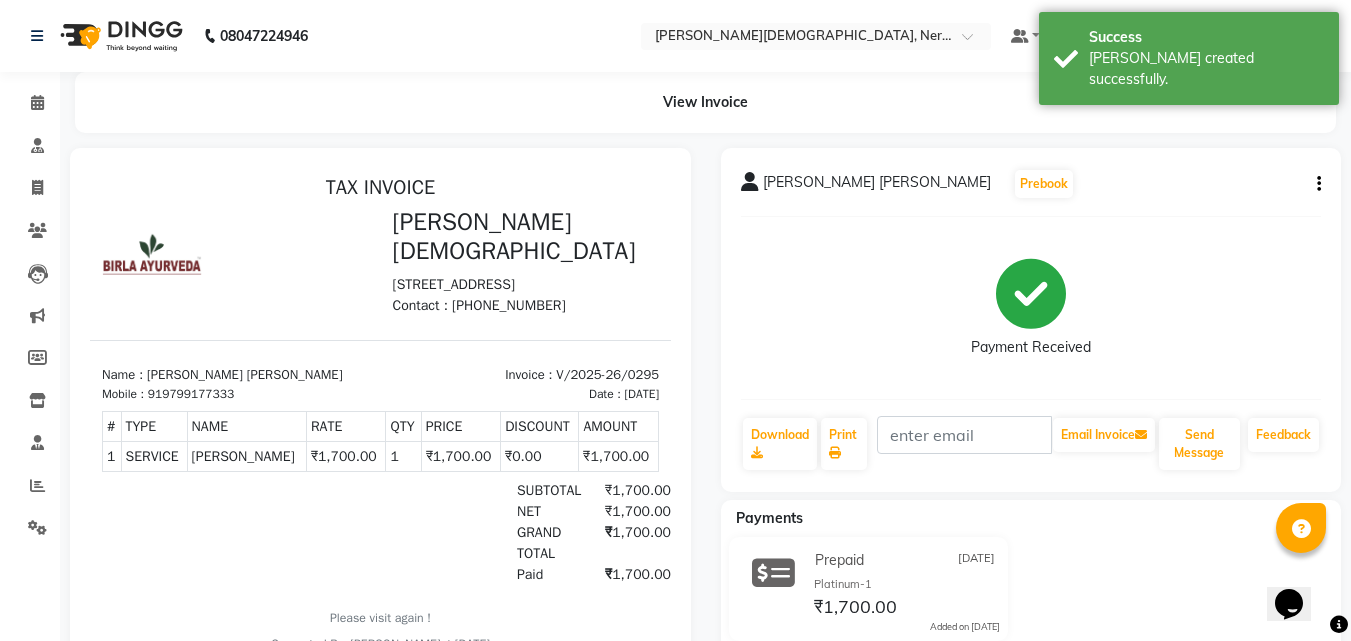 scroll, scrollTop: 0, scrollLeft: 0, axis: both 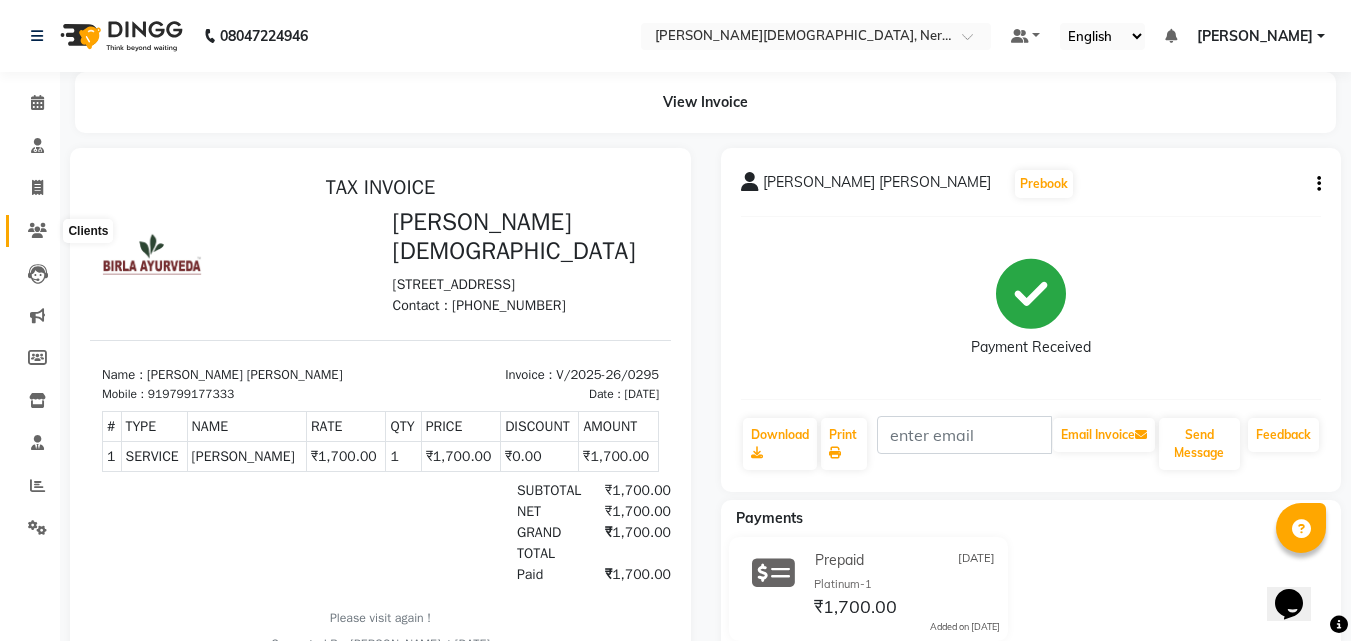 click 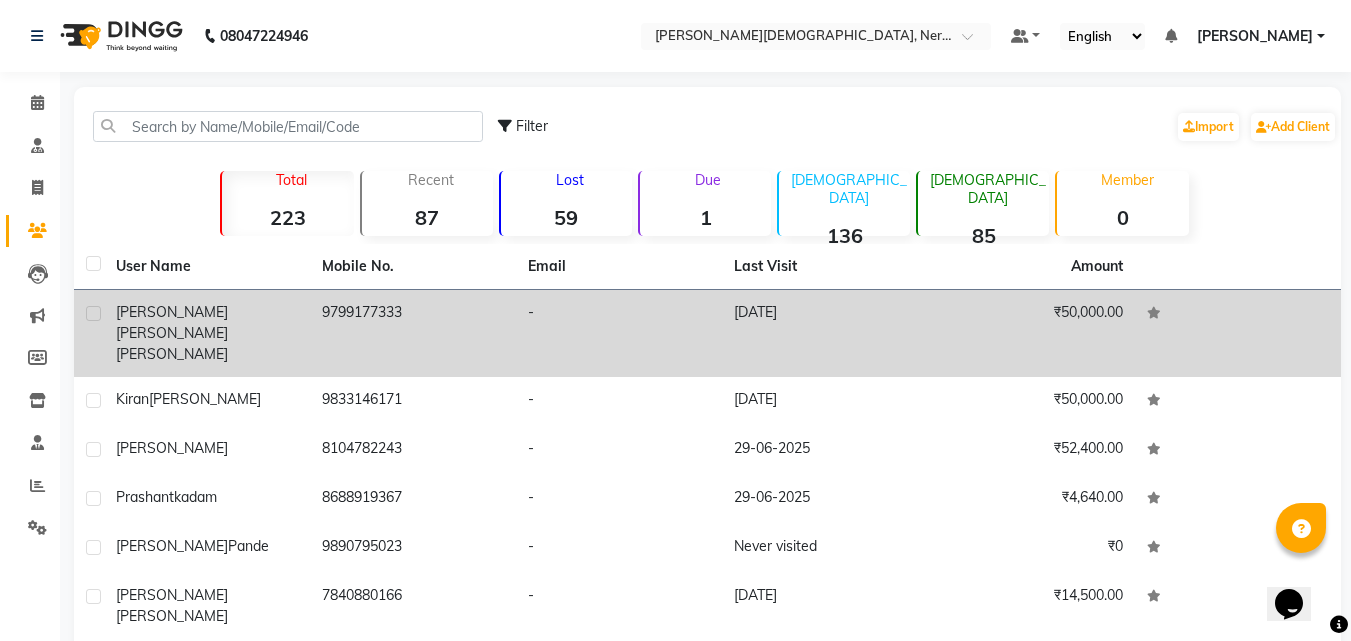 click on "[PERSON_NAME] [PERSON_NAME]" 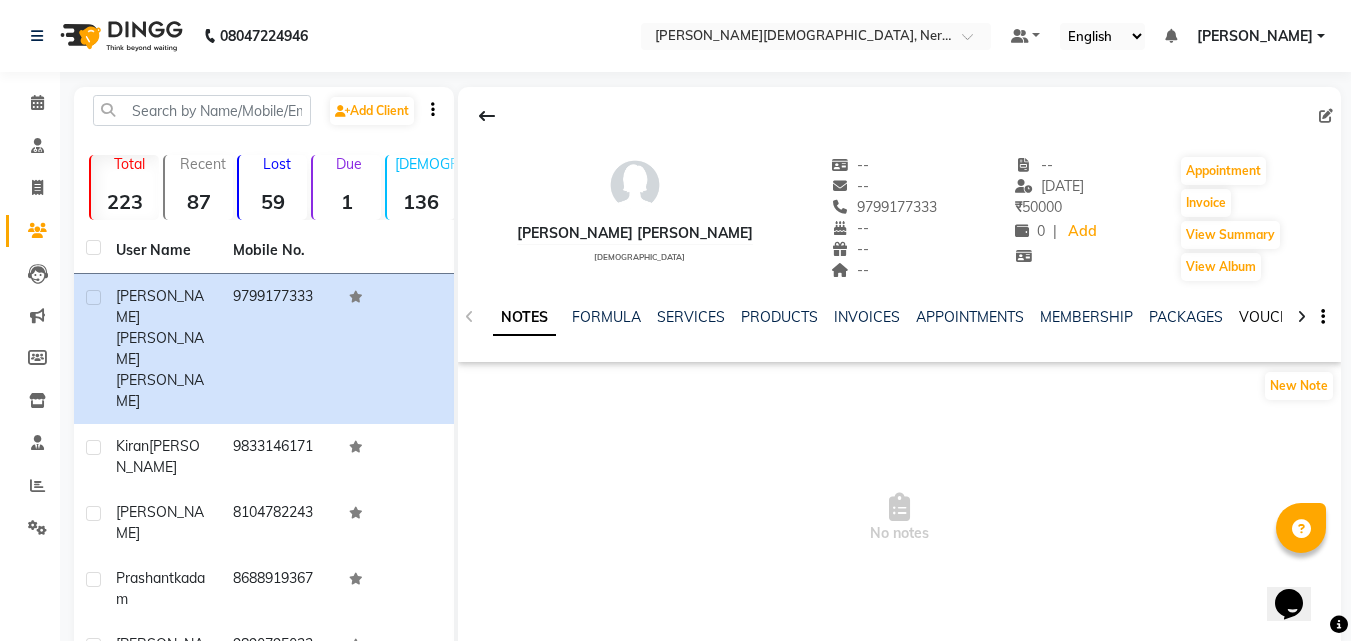 click on "VOUCHERS" 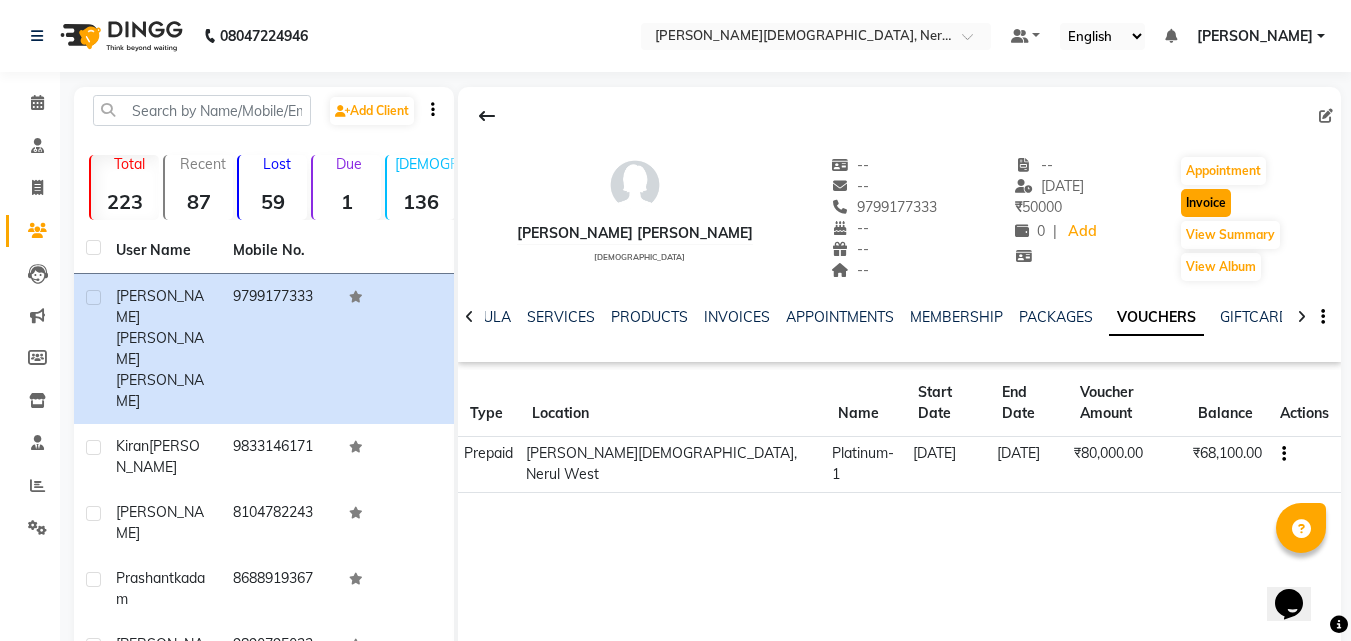 click on "Invoice" 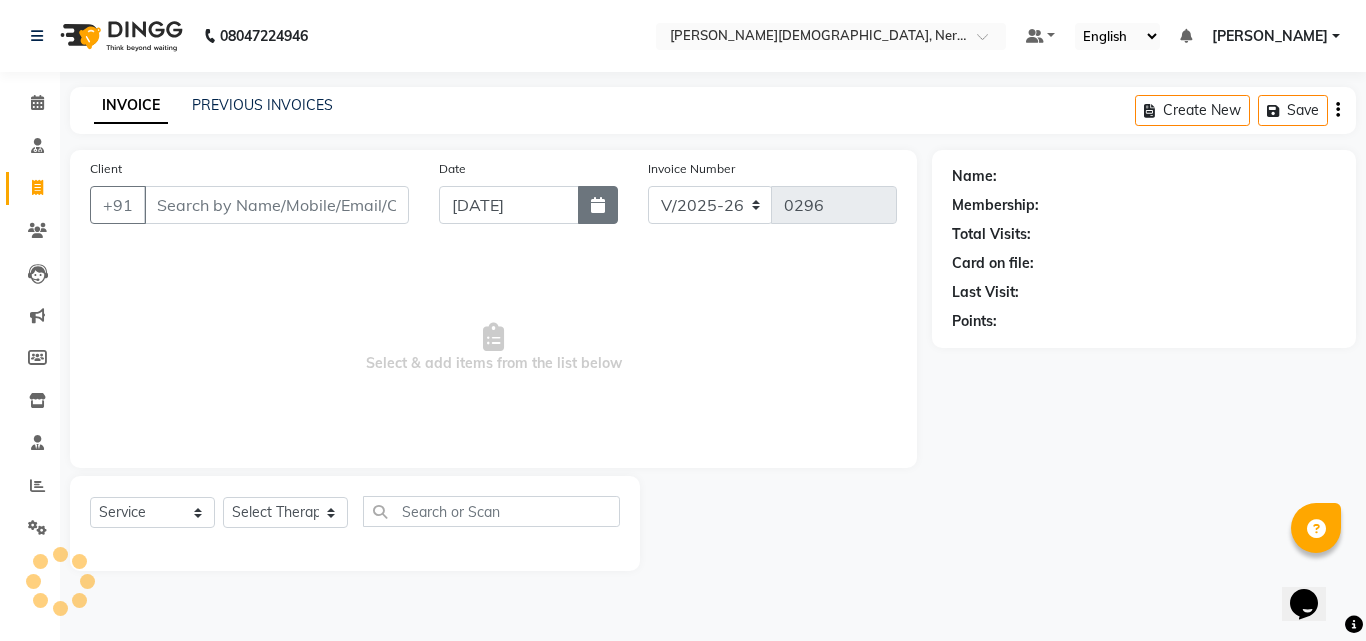 click 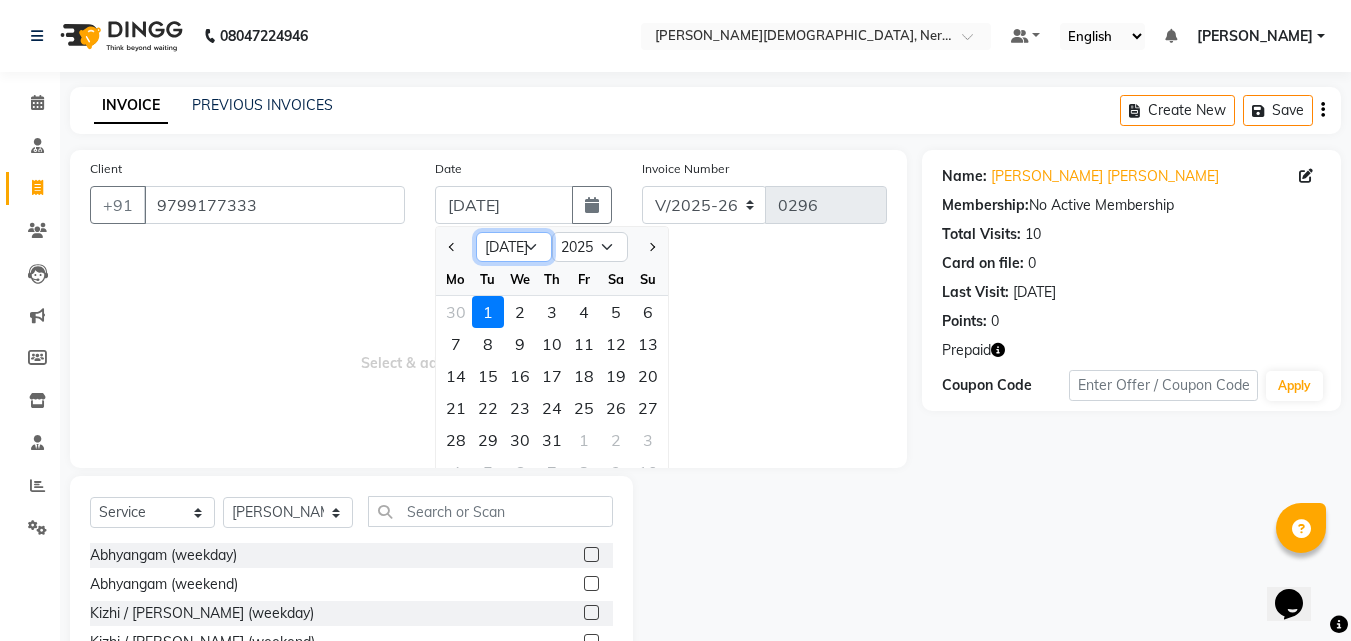 click on "Jan Feb Mar Apr May Jun [DATE] Aug Sep Oct Nov Dec" 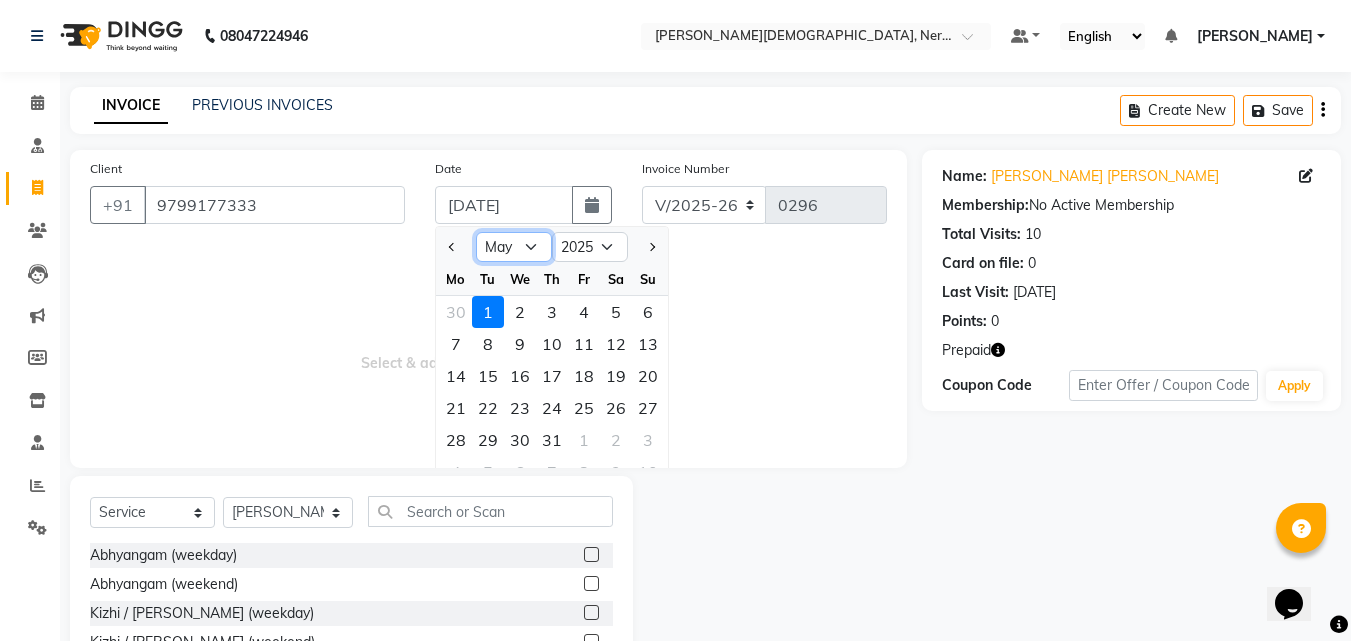 click on "Jan Feb Mar Apr May Jun [DATE] Aug Sep Oct Nov Dec" 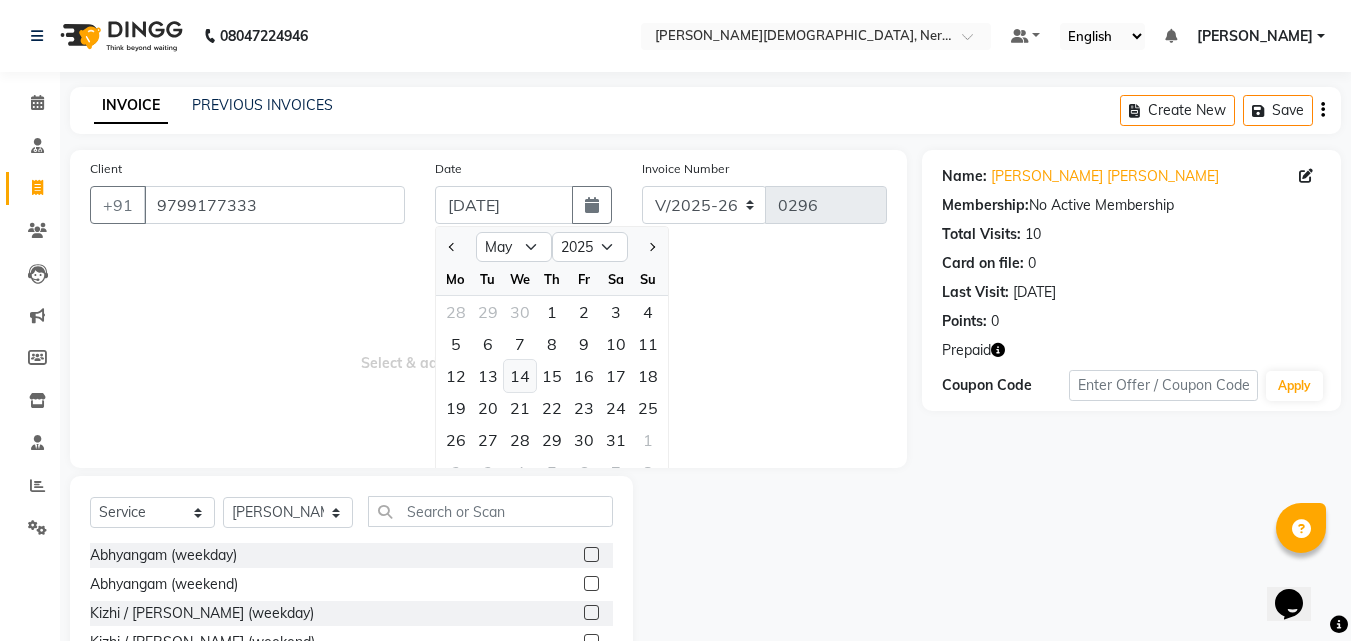 click on "14" 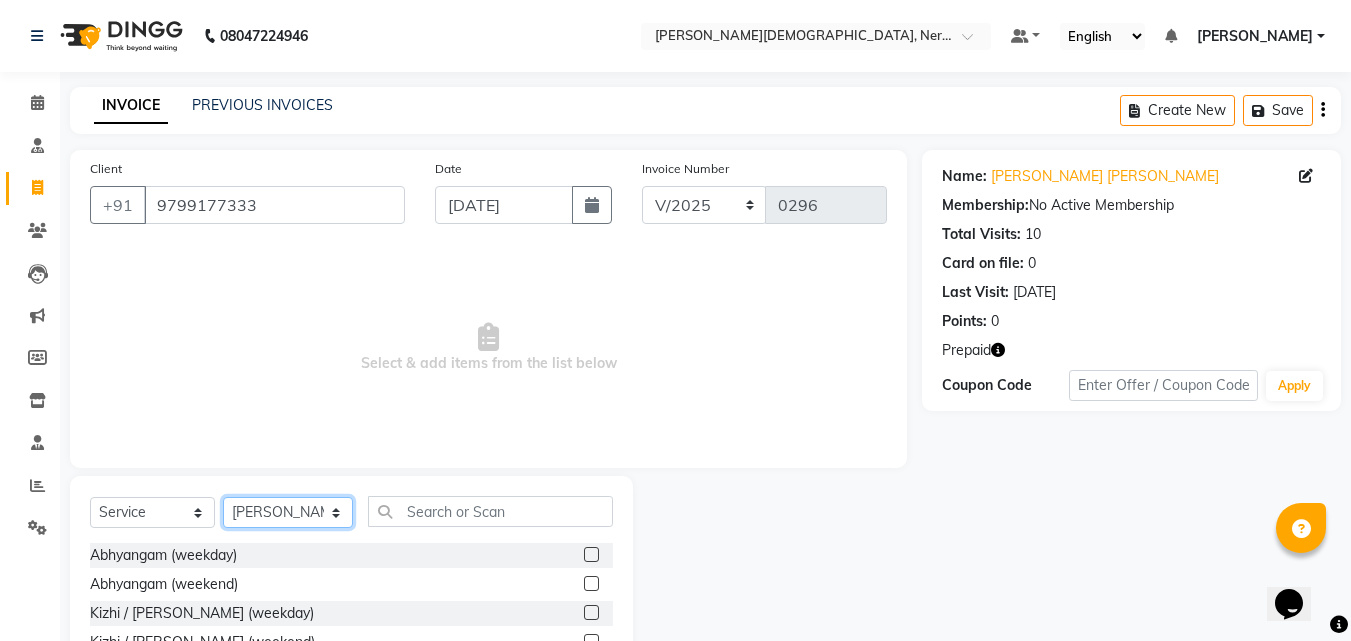 click on "Select Therapist [PERSON_NAME] [PERSON_NAME] [PERSON_NAME] Bibina [PERSON_NAME] [PERSON_NAME] Dr. [PERSON_NAME] [PERSON_NAME] Dr. [PERSON_NAME] Dr. [PERSON_NAME] [PERSON_NAME] [PERSON_NAME] [PERSON_NAME] [PERSON_NAME] Pooja [PERSON_NAME] Mishra [PERSON_NAME] [PERSON_NAME] G [PERSON_NAME] K M [PERSON_NAME] K [PERSON_NAME] Suddheesh K K [PERSON_NAME] [PERSON_NAME] Swati [PERSON_NAME] [PERSON_NAME] Vidya [PERSON_NAME] [PERSON_NAME]" 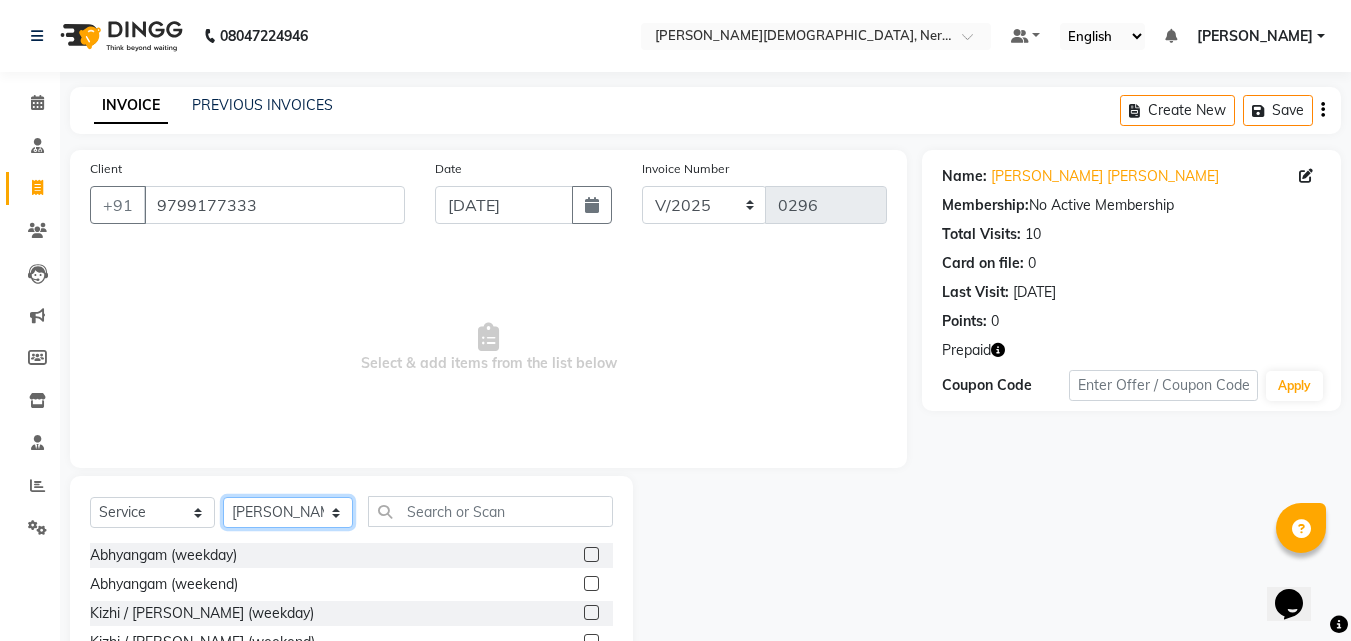 click on "Select Therapist [PERSON_NAME] [PERSON_NAME] [PERSON_NAME] Bibina [PERSON_NAME] [PERSON_NAME] Dr. [PERSON_NAME] [PERSON_NAME] Dr. [PERSON_NAME] Dr. [PERSON_NAME] [PERSON_NAME] [PERSON_NAME] [PERSON_NAME] [PERSON_NAME] Pooja [PERSON_NAME] Mishra [PERSON_NAME] [PERSON_NAME] G [PERSON_NAME] K M [PERSON_NAME] K [PERSON_NAME] Suddheesh K K [PERSON_NAME] [PERSON_NAME] Swati [PERSON_NAME] [PERSON_NAME] Vidya [PERSON_NAME] [PERSON_NAME]" 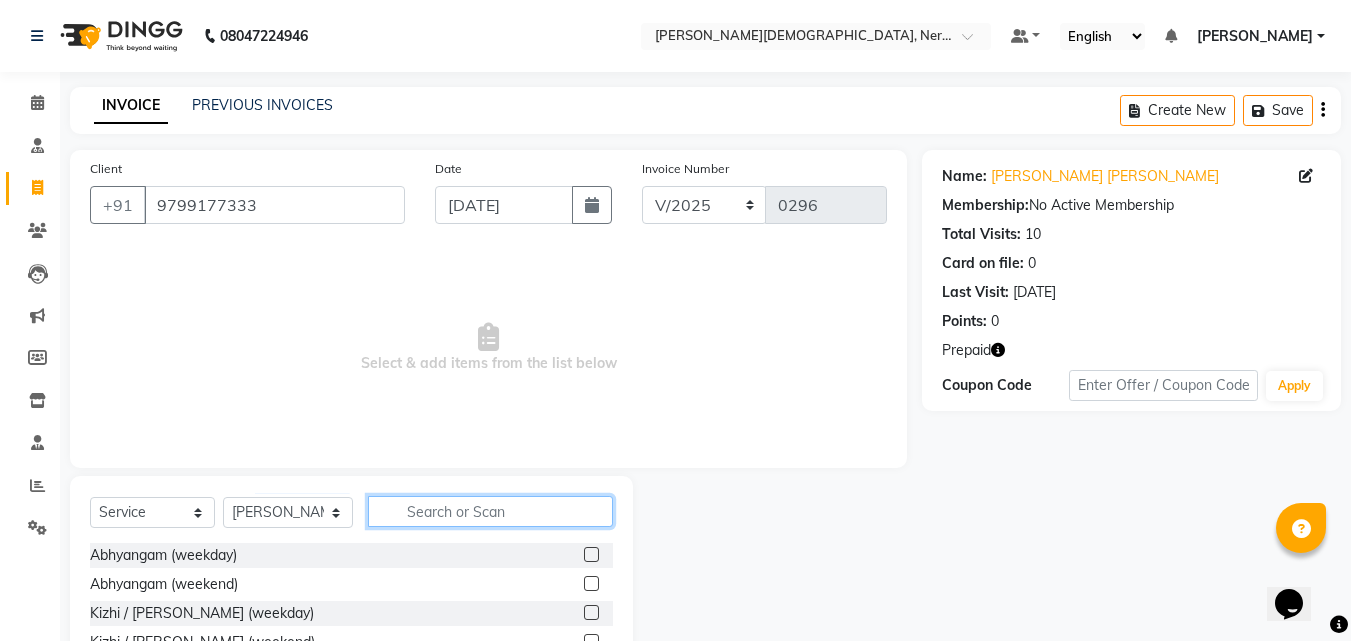 click 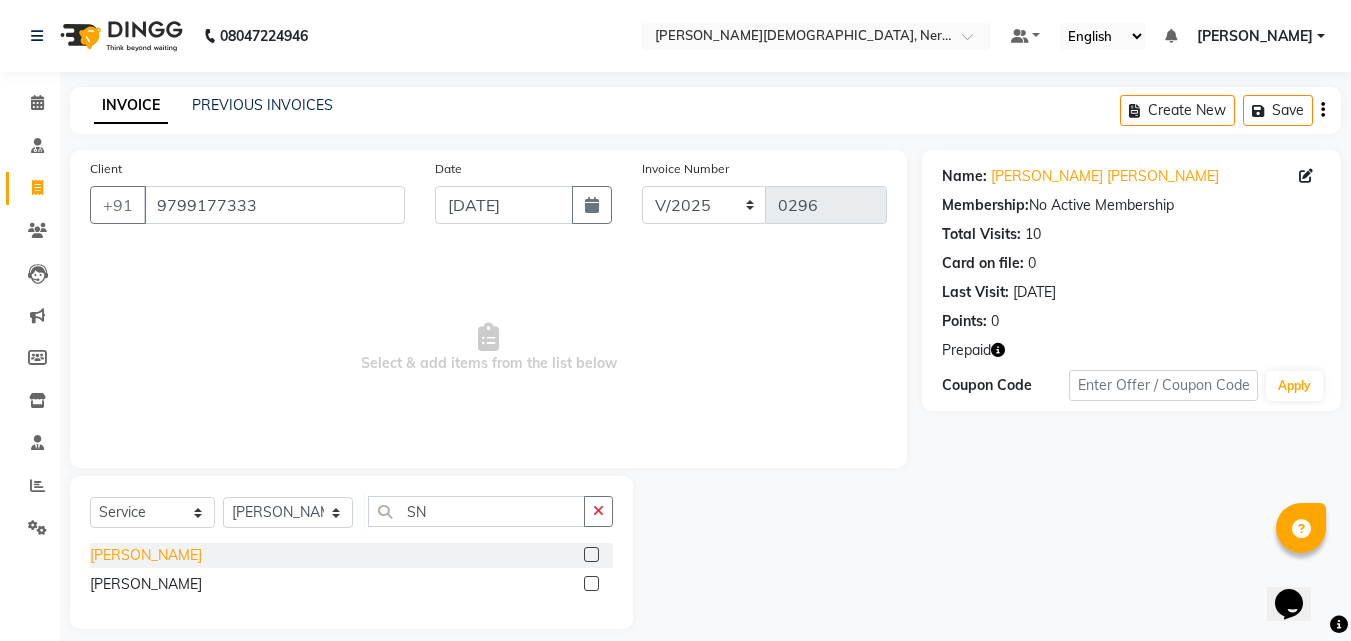 click on "[PERSON_NAME]" 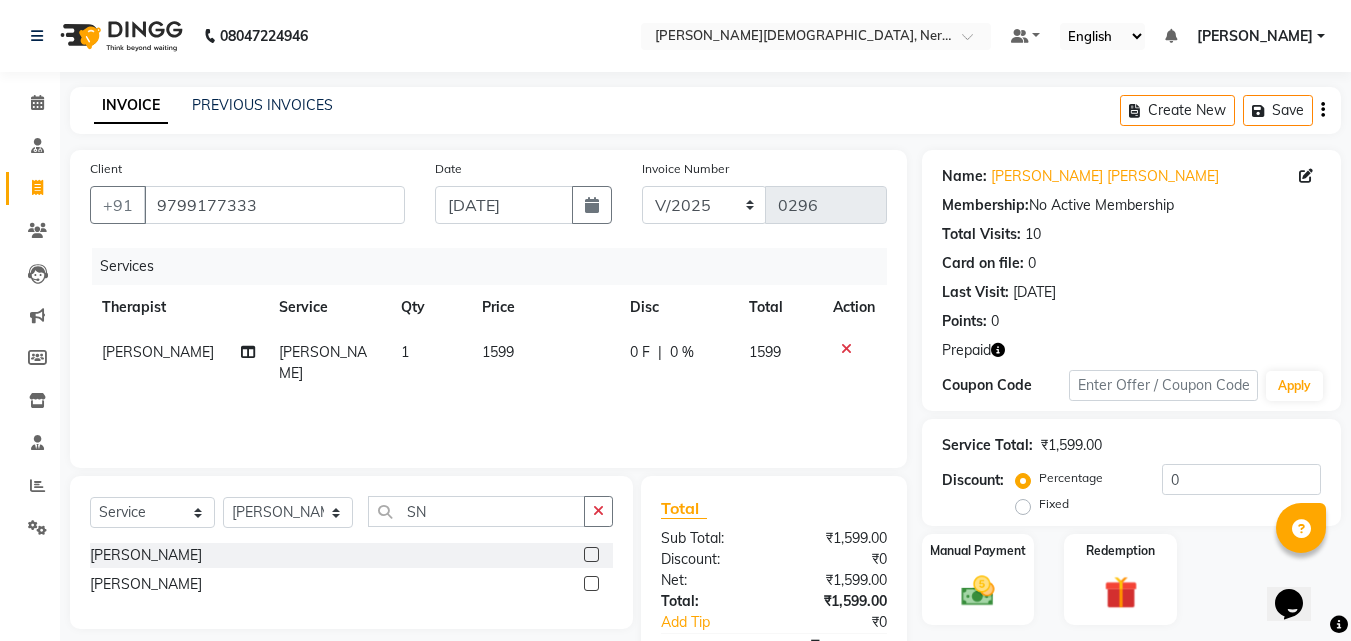 click on "1599" 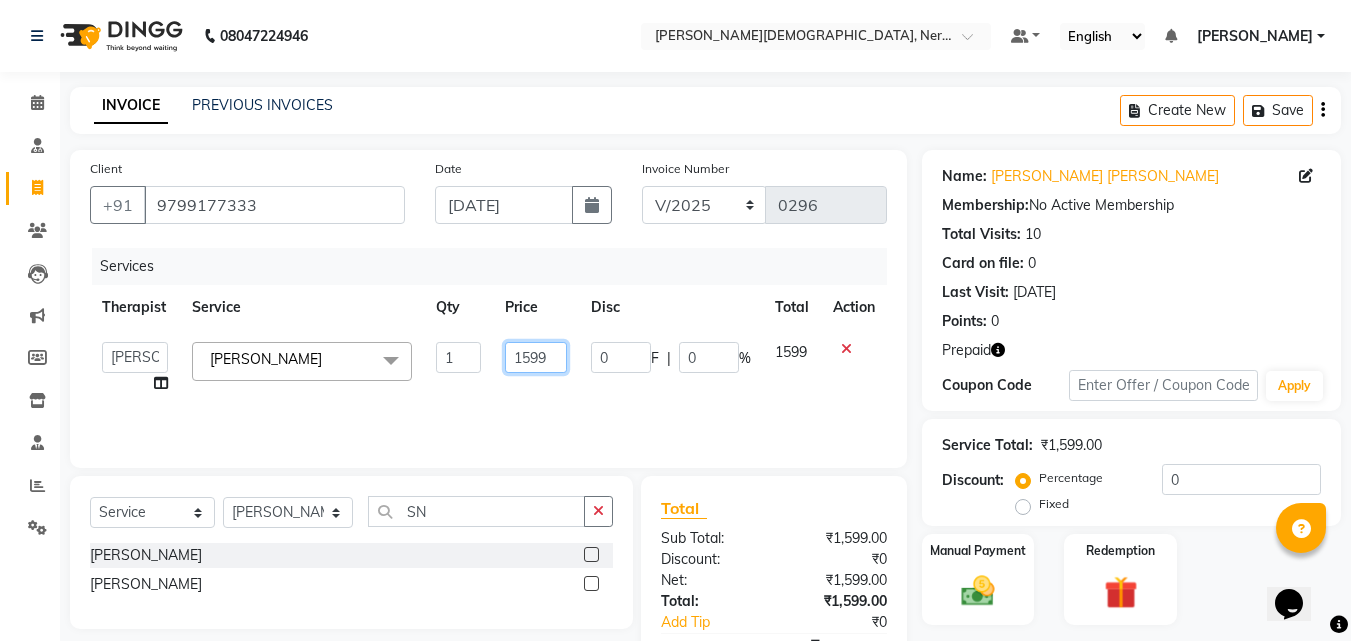 drag, startPoint x: 554, startPoint y: 362, endPoint x: 492, endPoint y: 358, distance: 62.1289 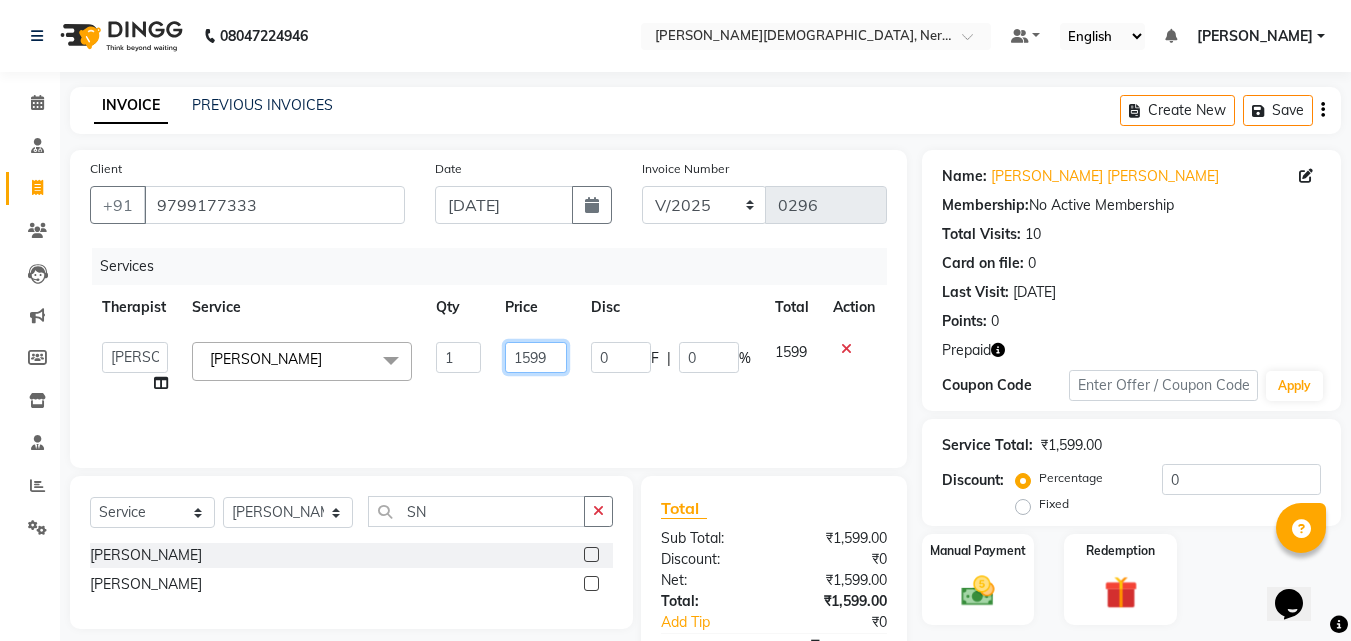 click on "1599" 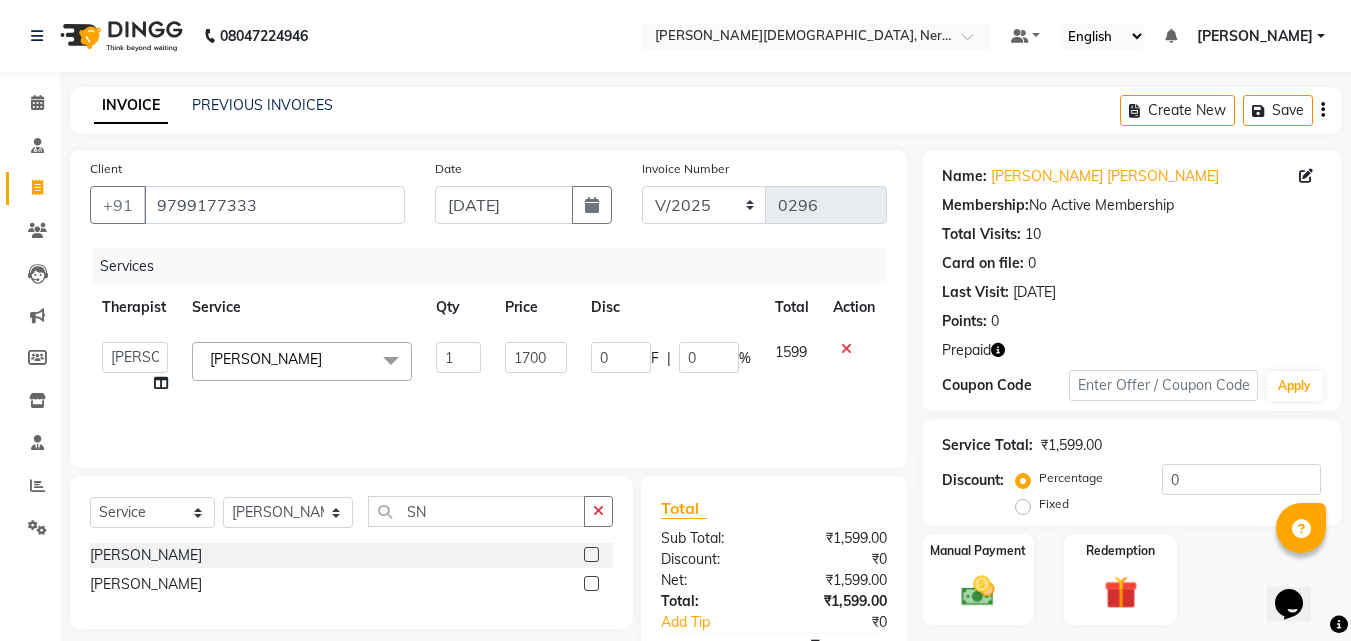 click on "Services Therapist Service Qty Price Disc Total Action  [PERSON_NAME]   [PERSON_NAME]   [PERSON_NAME]   [PERSON_NAME]   [PERSON_NAME]   Dr. [PERSON_NAME]   [PERSON_NAME]   Dr. [PERSON_NAME]   Dr. [PERSON_NAME]   [PERSON_NAME] [PERSON_NAME]   [PERSON_NAME]   [PERSON_NAME]   Pooja [PERSON_NAME] Mishra   [PERSON_NAME]   [PERSON_NAME] G [PERSON_NAME] K M   [PERSON_NAME] K   [PERSON_NAME]   Suddheesh K K   [PERSON_NAME]   [PERSON_NAME]   Swati   [PERSON_NAME]   [PERSON_NAME]   Vidya [PERSON_NAME]   [PERSON_NAME]  [PERSON_NAME]  x Abhyangam  (weekday) Abhyangam (weekend) [GEOGRAPHIC_DATA] / [PERSON_NAME] (weekday) Kizhi / [PERSON_NAME] (weekend) [GEOGRAPHIC_DATA] (weekday) Shirodhara (weekend) Udvarthanam Pizhichil2999 Marma Therapy Upanaham (Ayurvedic Body Wrap) [PERSON_NAME] / [PERSON_NAME]/ Kashyaya Vasthy [PERSON_NAME] Shringara Takradhara Takradhara - full body [PERSON_NAME] [PERSON_NAME] - full body Ksheera Dhara Ubtan Yoga Vasthy Vamana [PERSON_NAME] Steam Herbal bath Dhanyamladhara2399 [GEOGRAPHIC_DATA]" 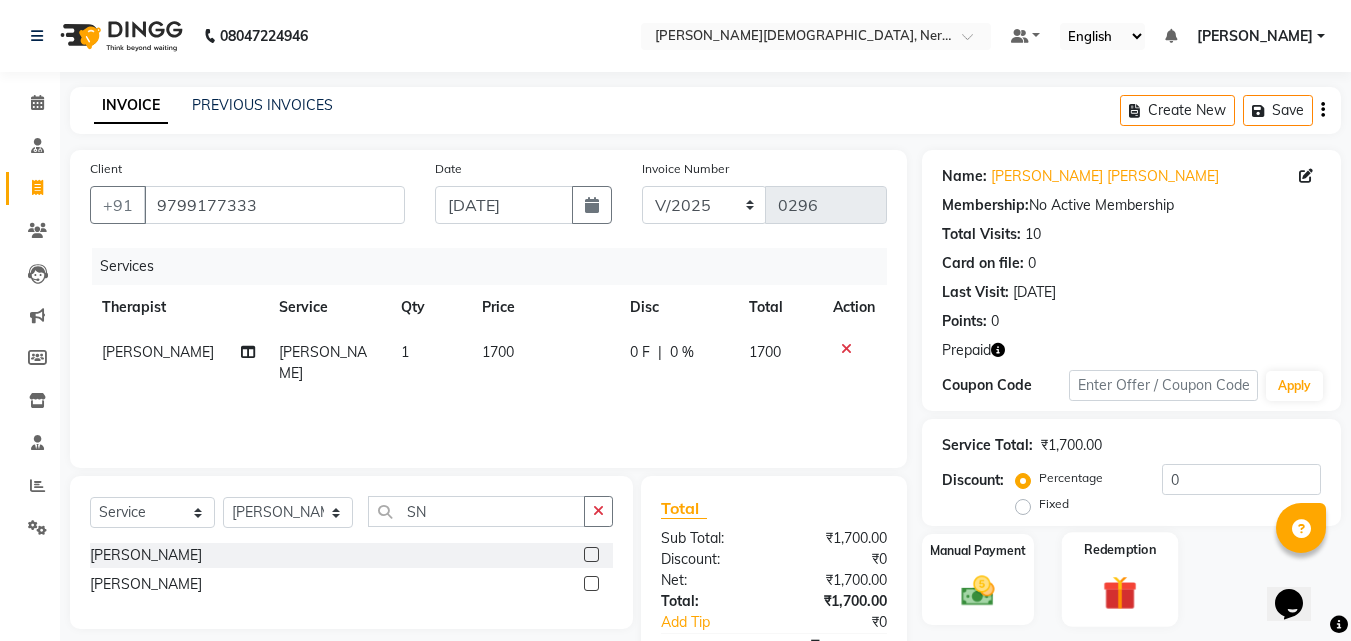 click 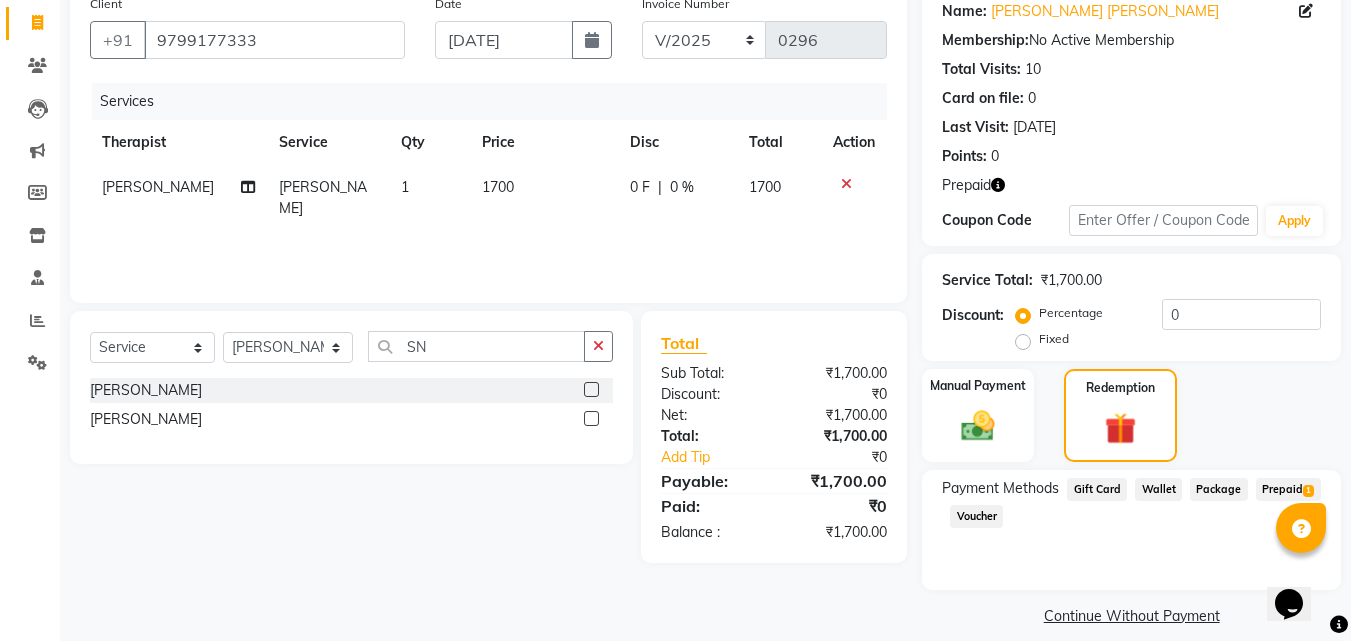 scroll, scrollTop: 170, scrollLeft: 0, axis: vertical 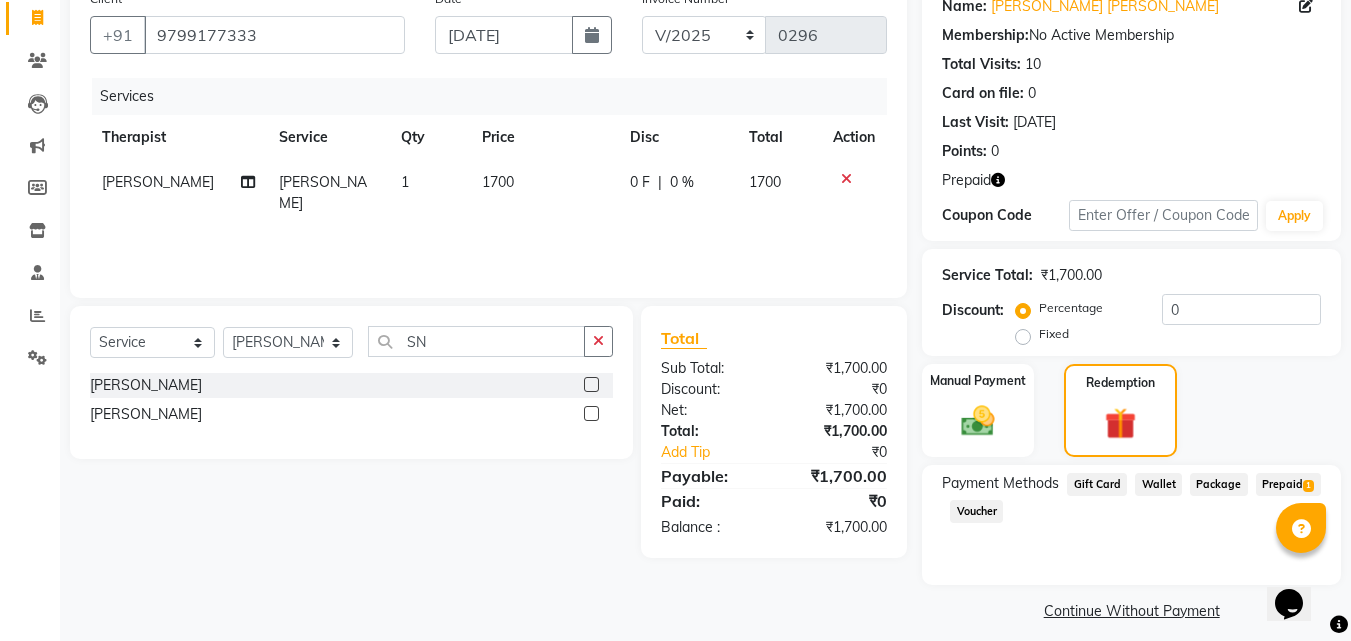 click on "Prepaid  1" 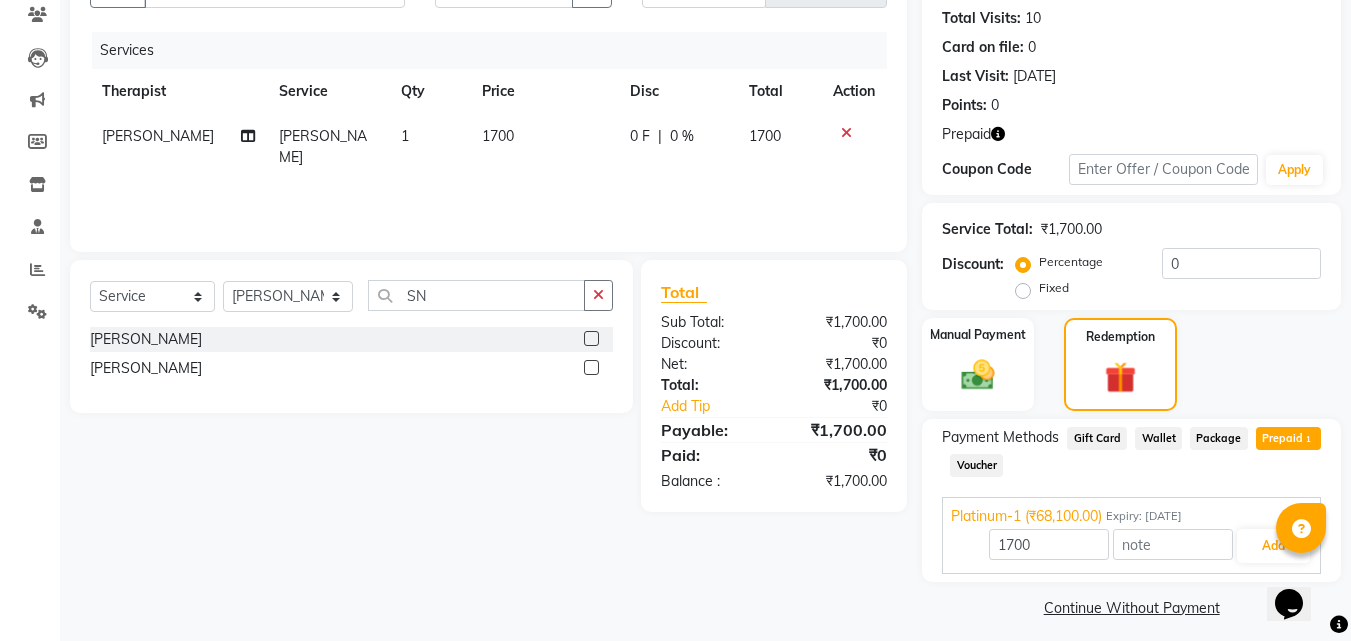 scroll, scrollTop: 228, scrollLeft: 0, axis: vertical 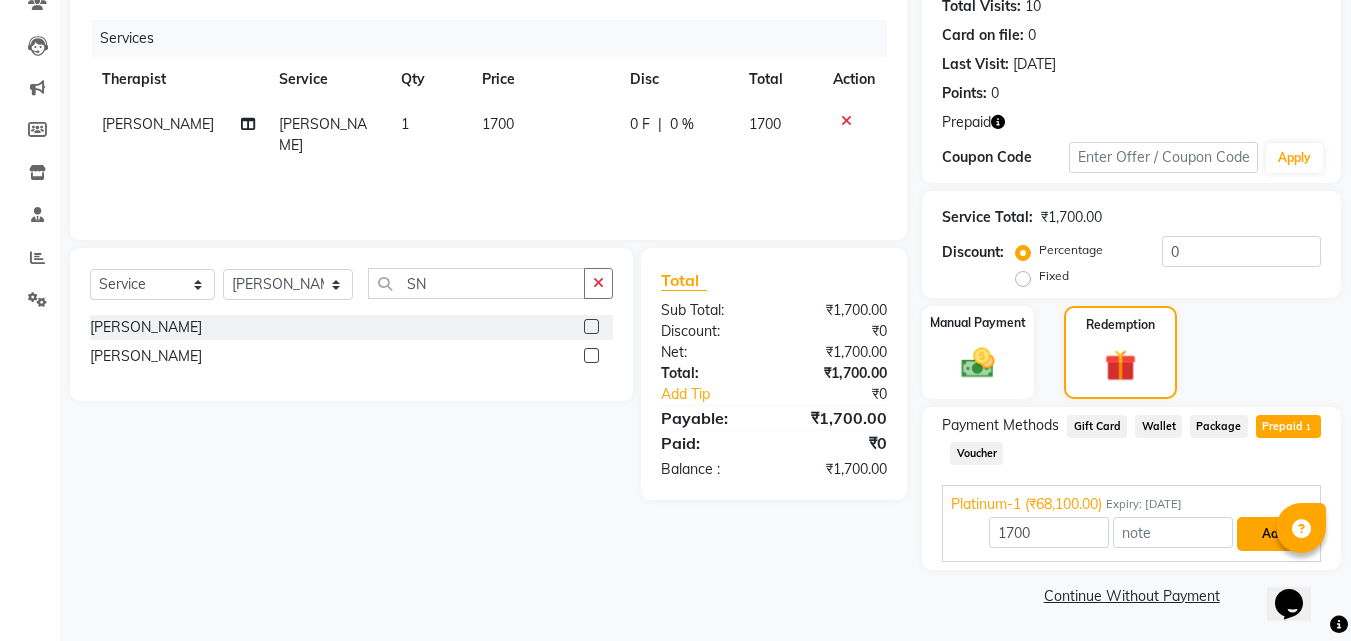 click on "Add" at bounding box center (1273, 534) 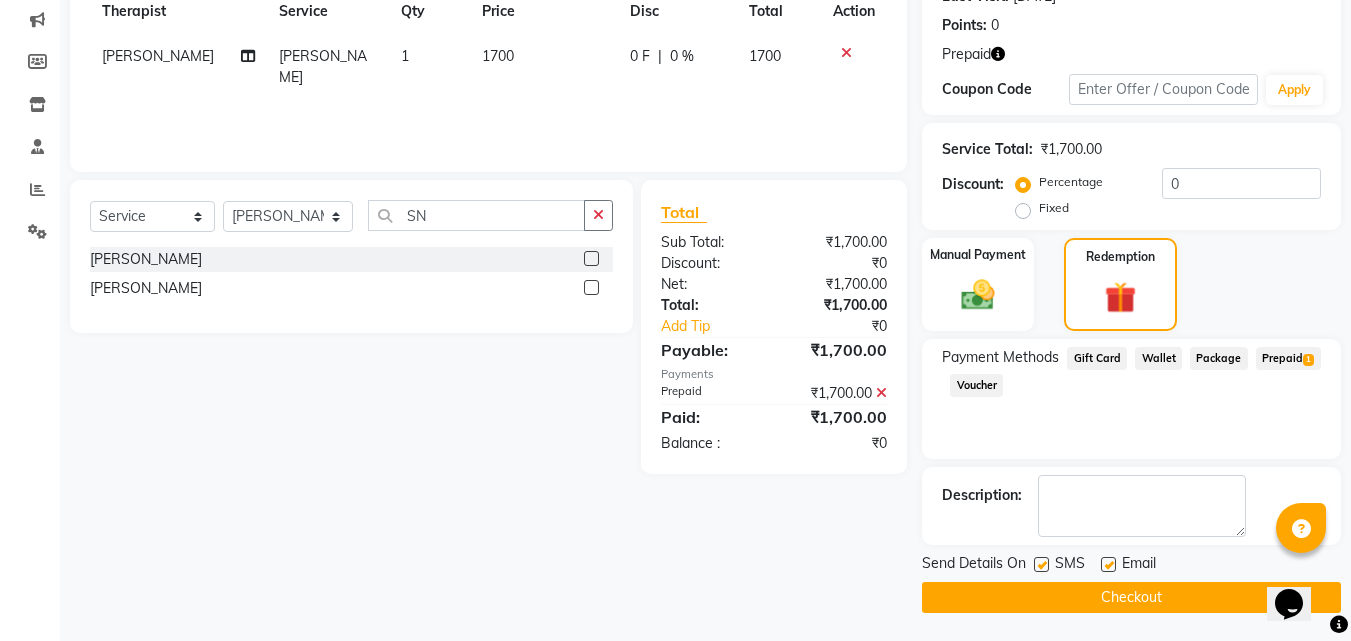 scroll, scrollTop: 298, scrollLeft: 0, axis: vertical 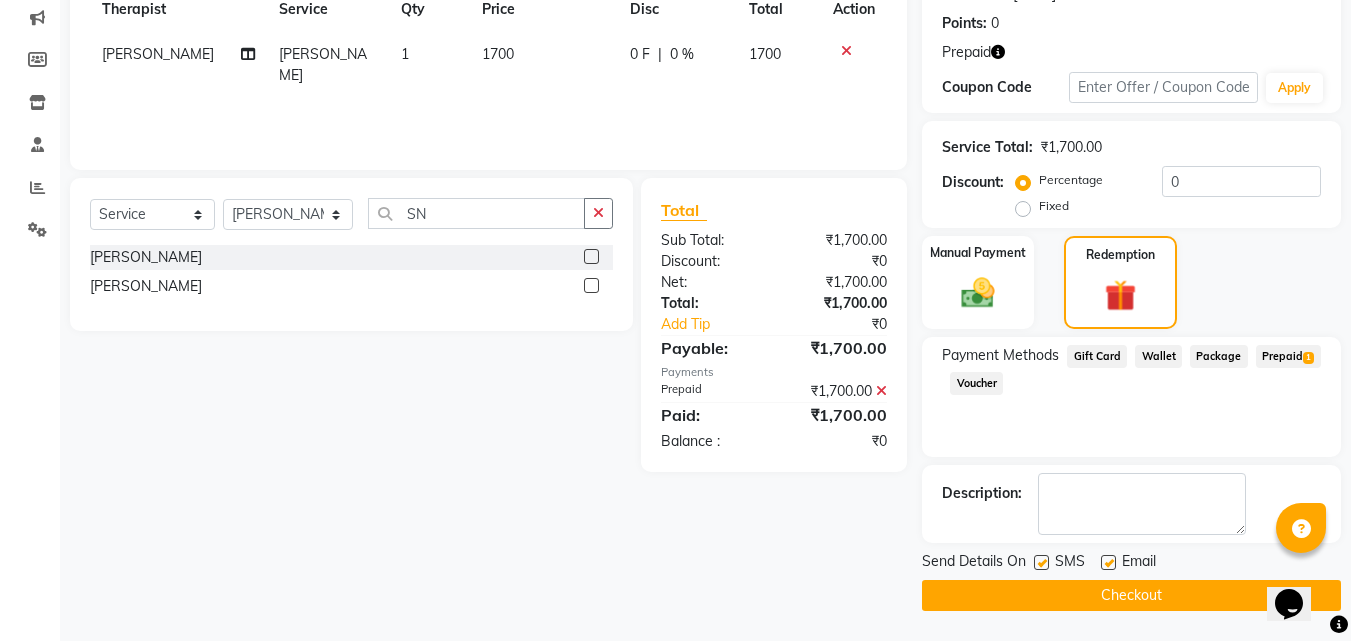 click 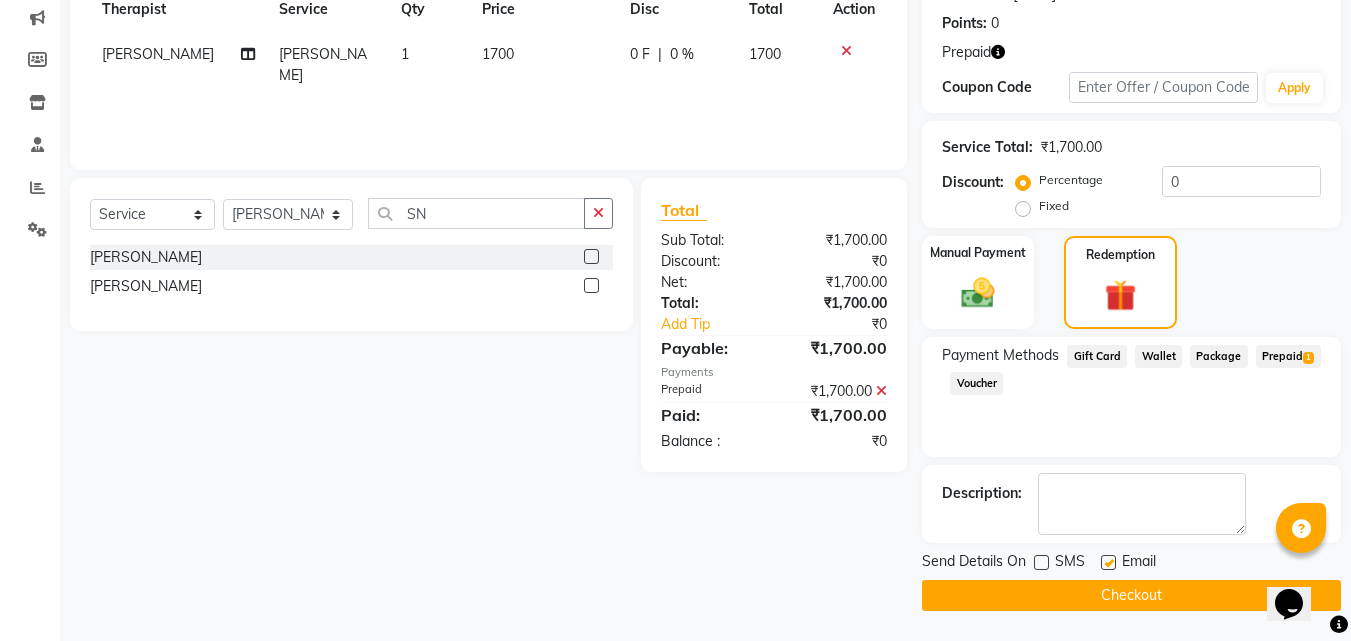 click 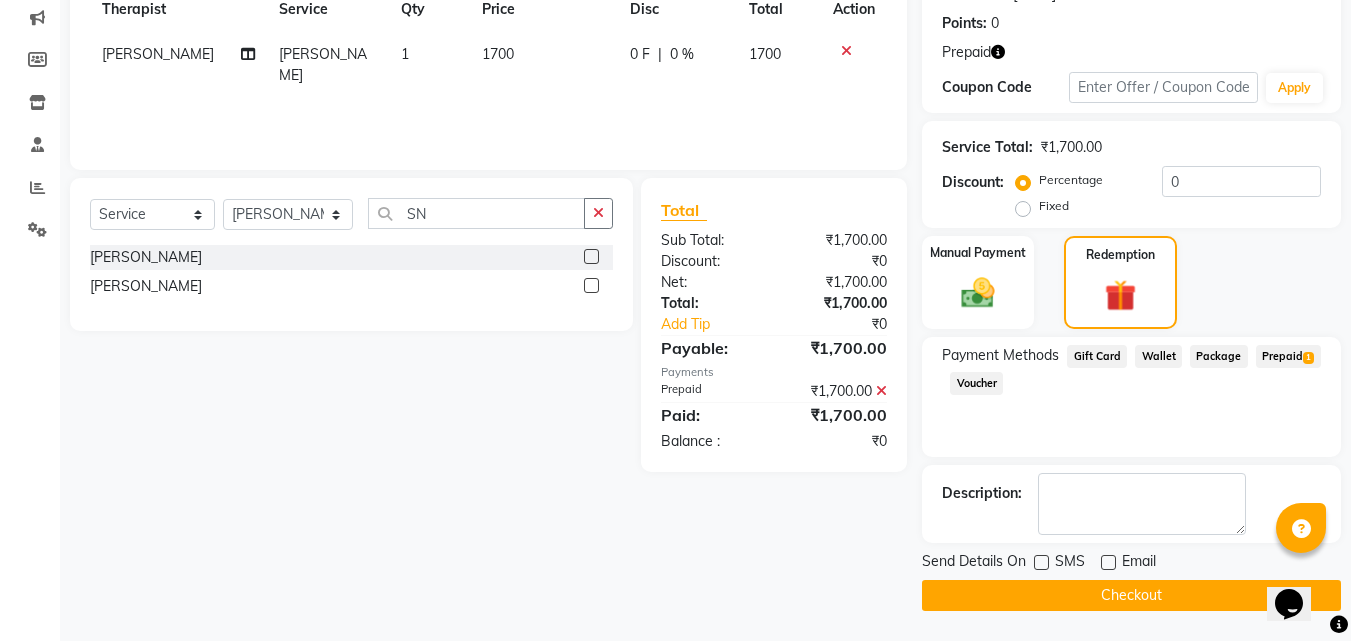click on "Checkout" 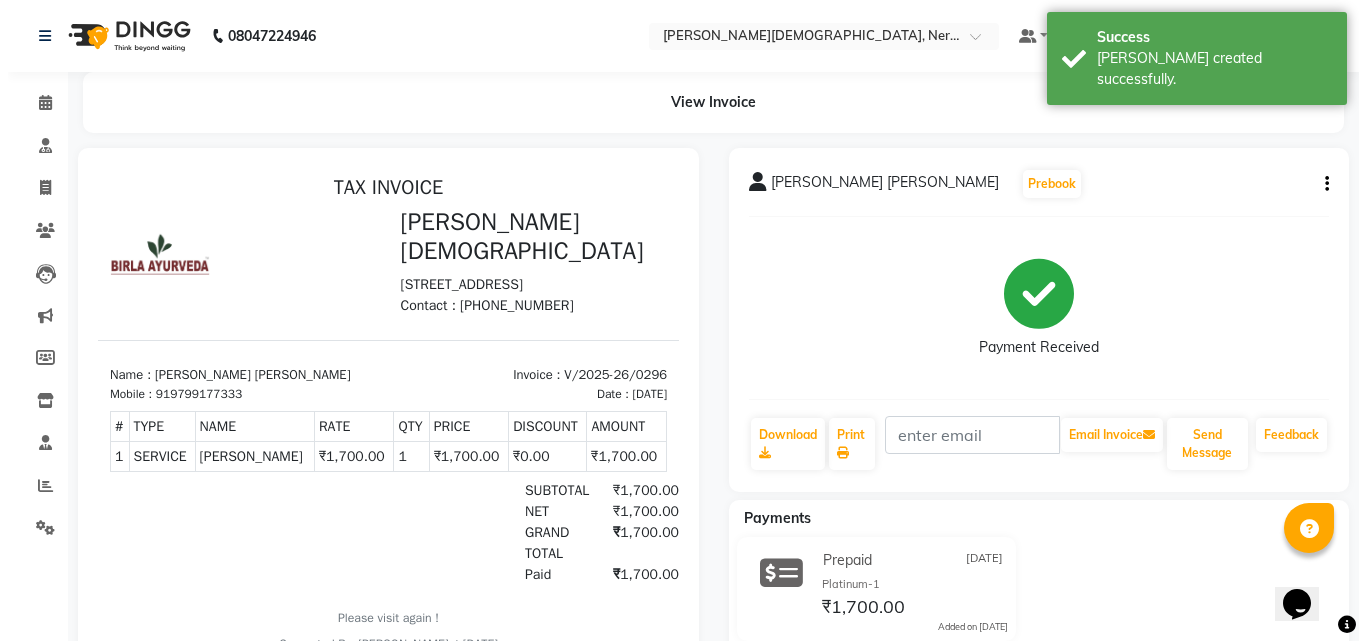 scroll, scrollTop: 0, scrollLeft: 0, axis: both 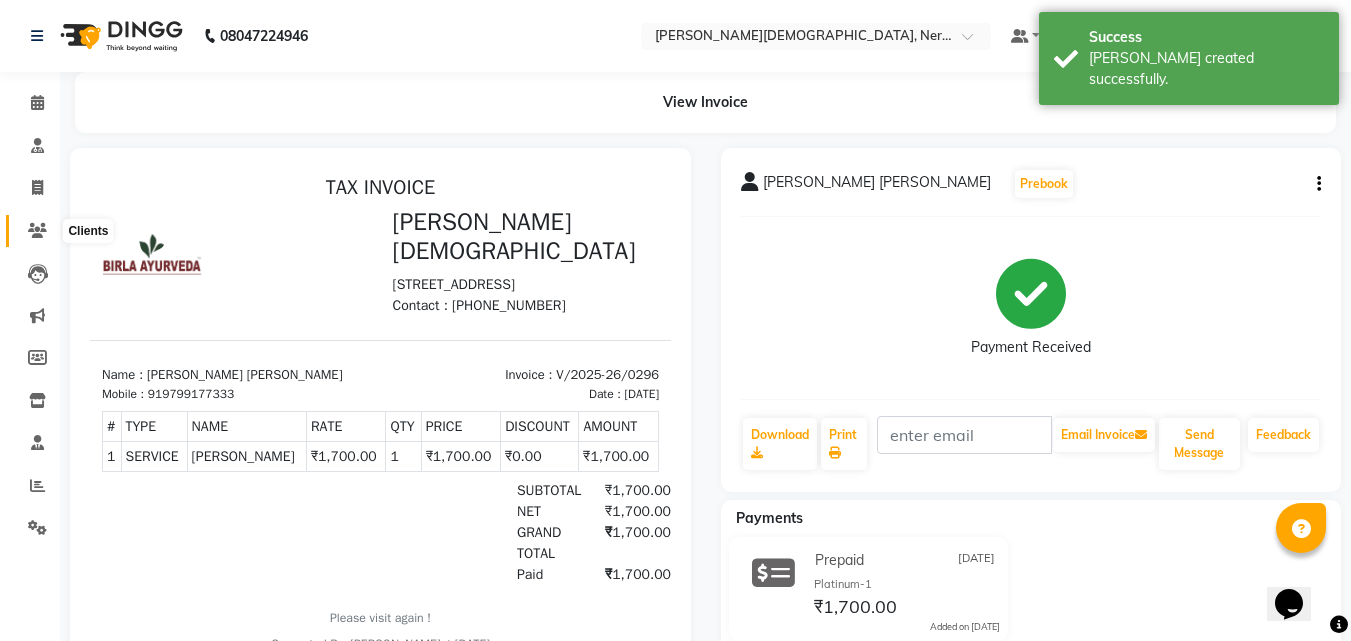 drag, startPoint x: 45, startPoint y: 226, endPoint x: 106, endPoint y: 234, distance: 61.522354 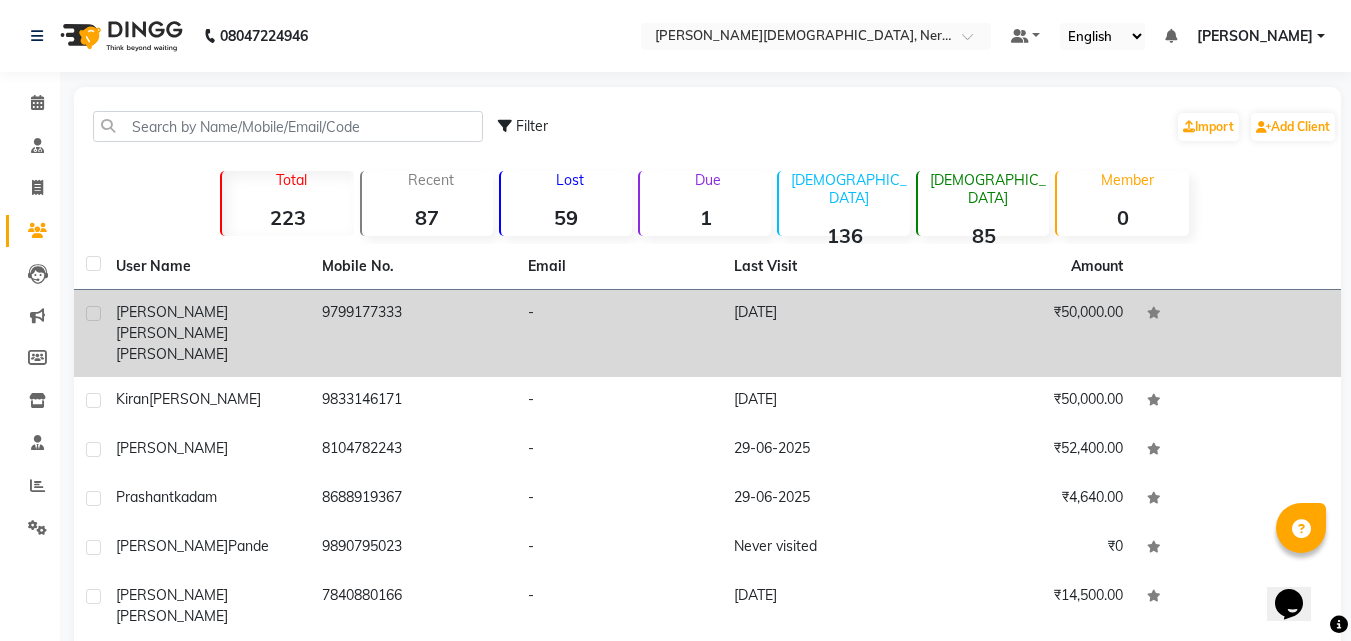 click on "[DATE]" 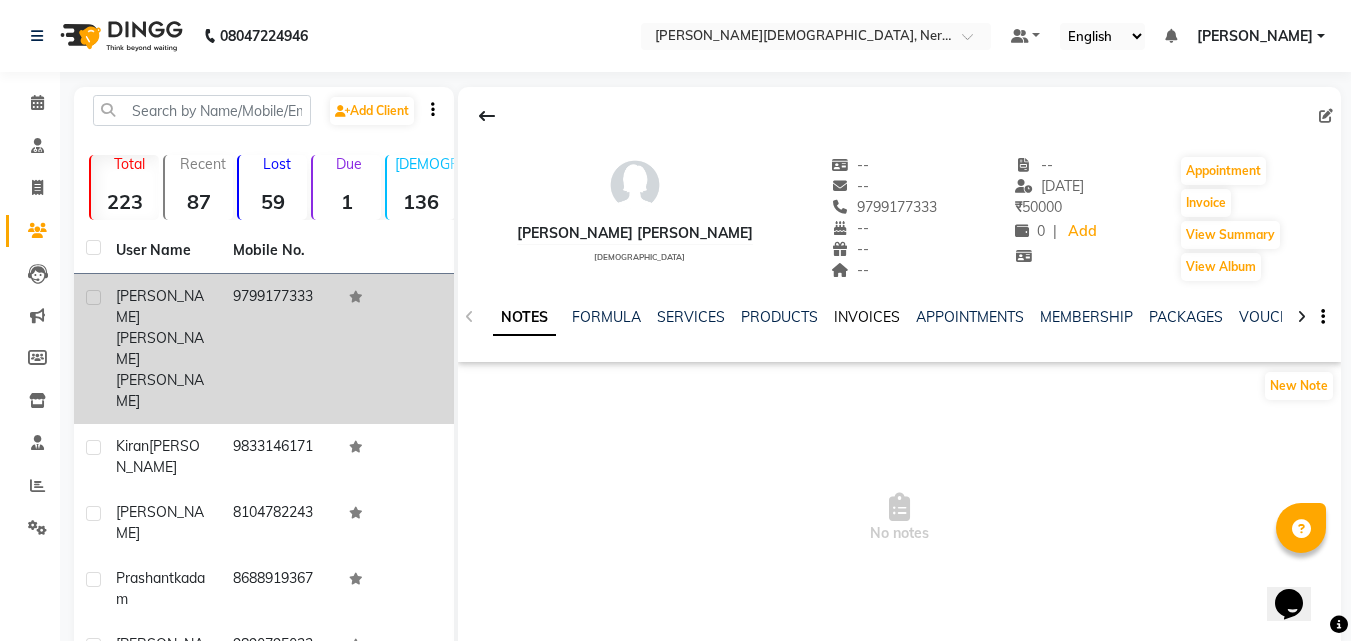 click on "INVOICES" 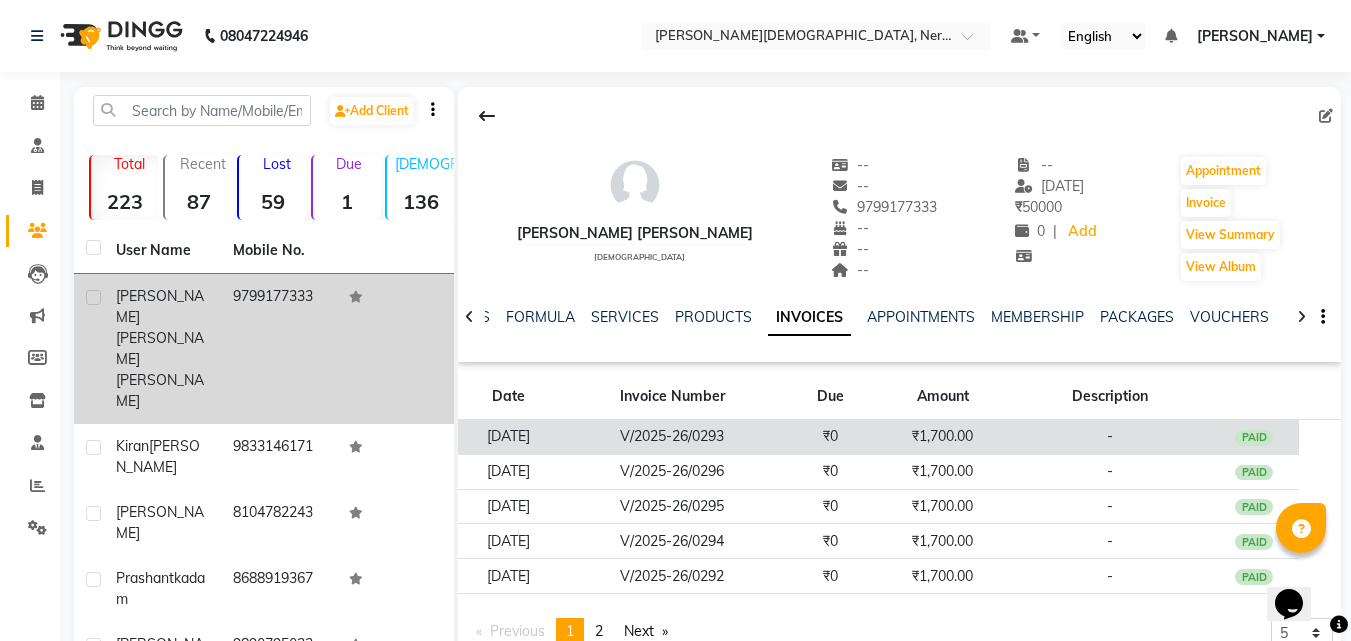 click on "PAID" 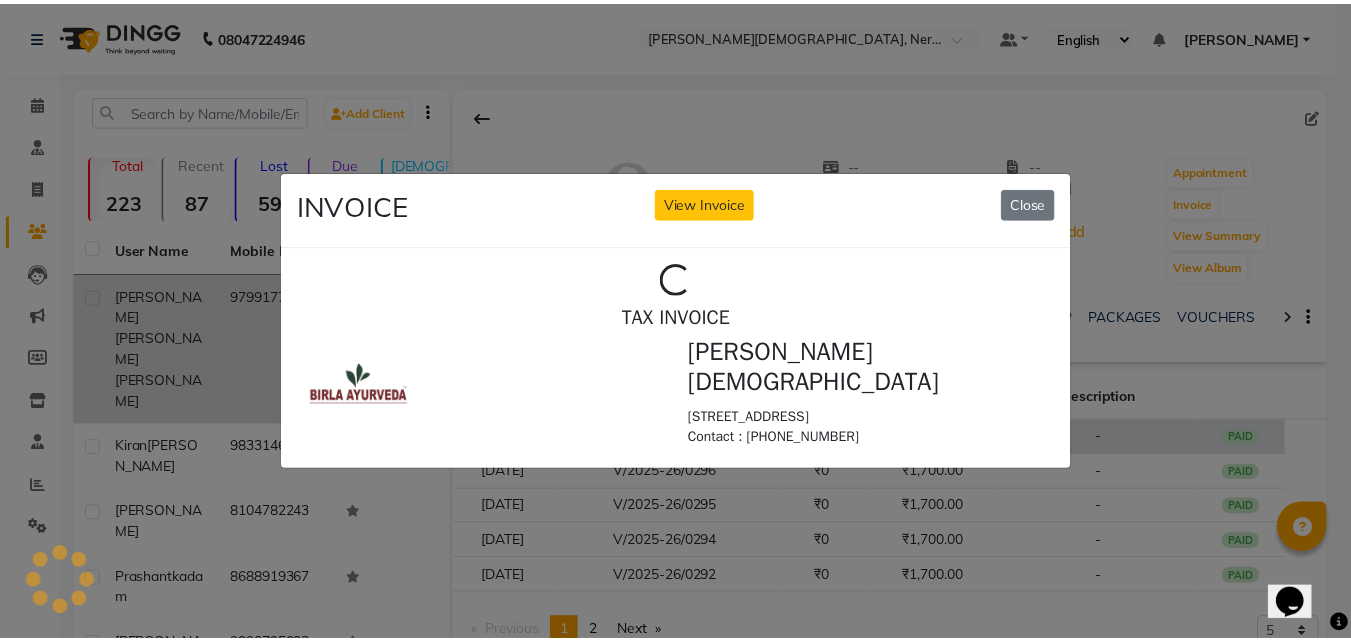 scroll, scrollTop: 0, scrollLeft: 0, axis: both 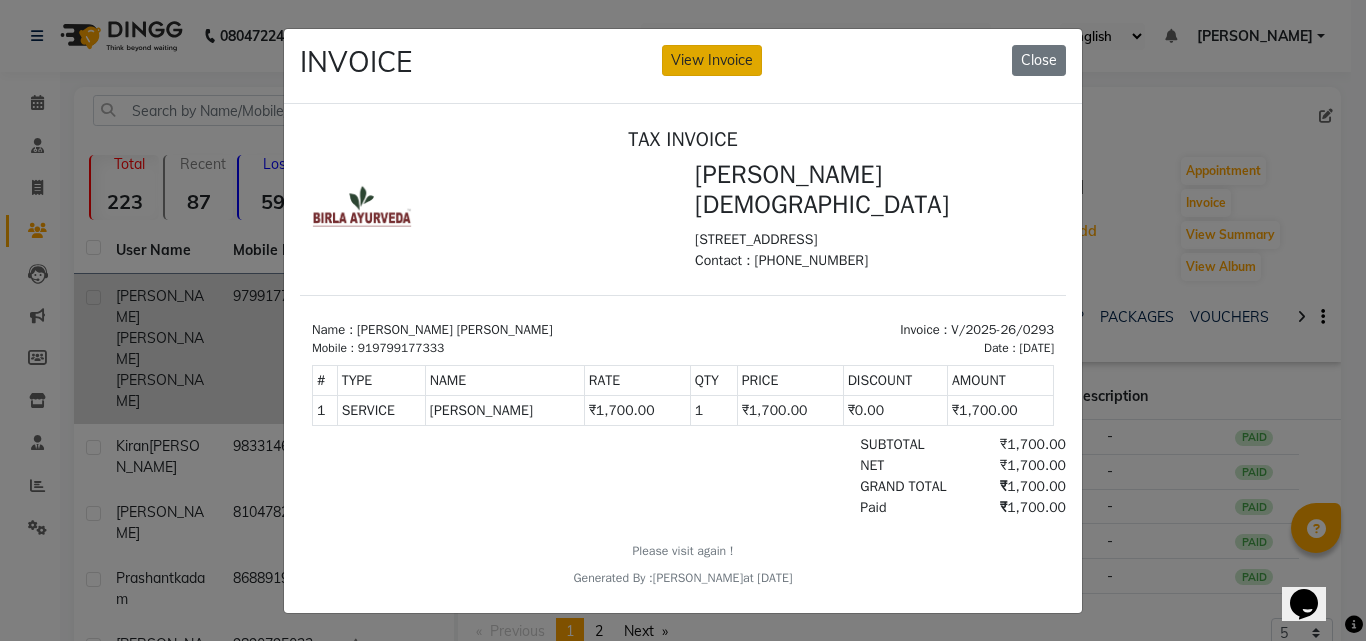 click on "View Invoice" 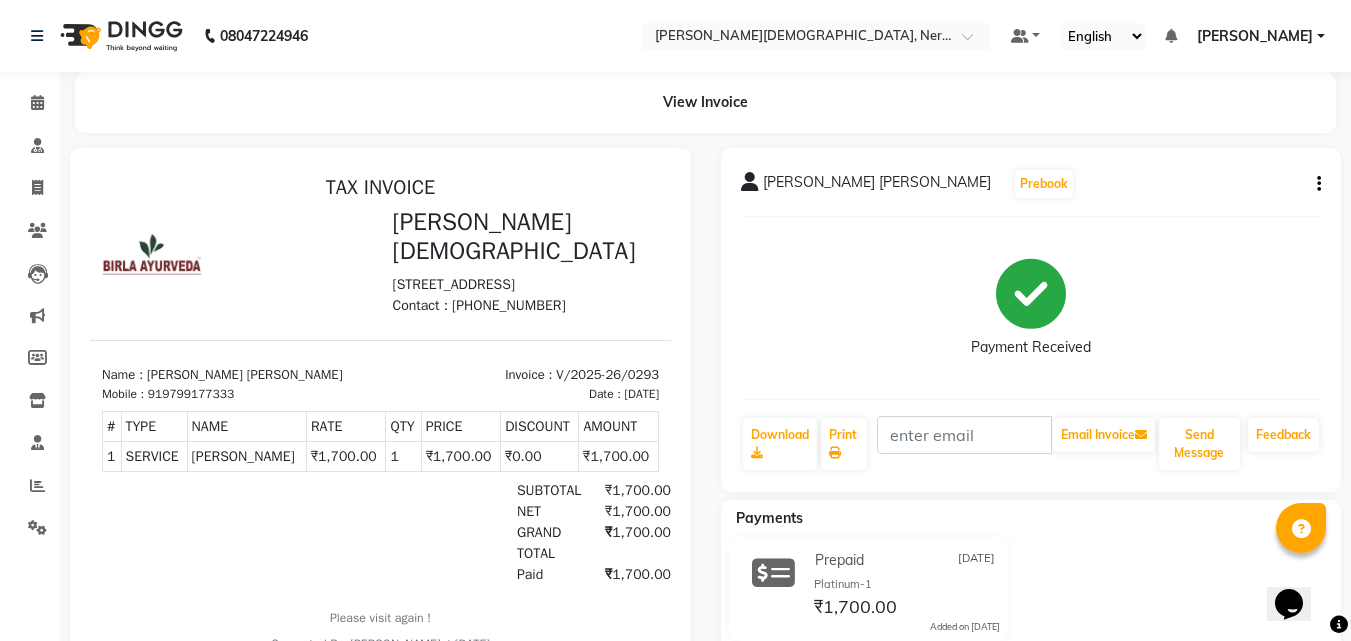scroll, scrollTop: 0, scrollLeft: 0, axis: both 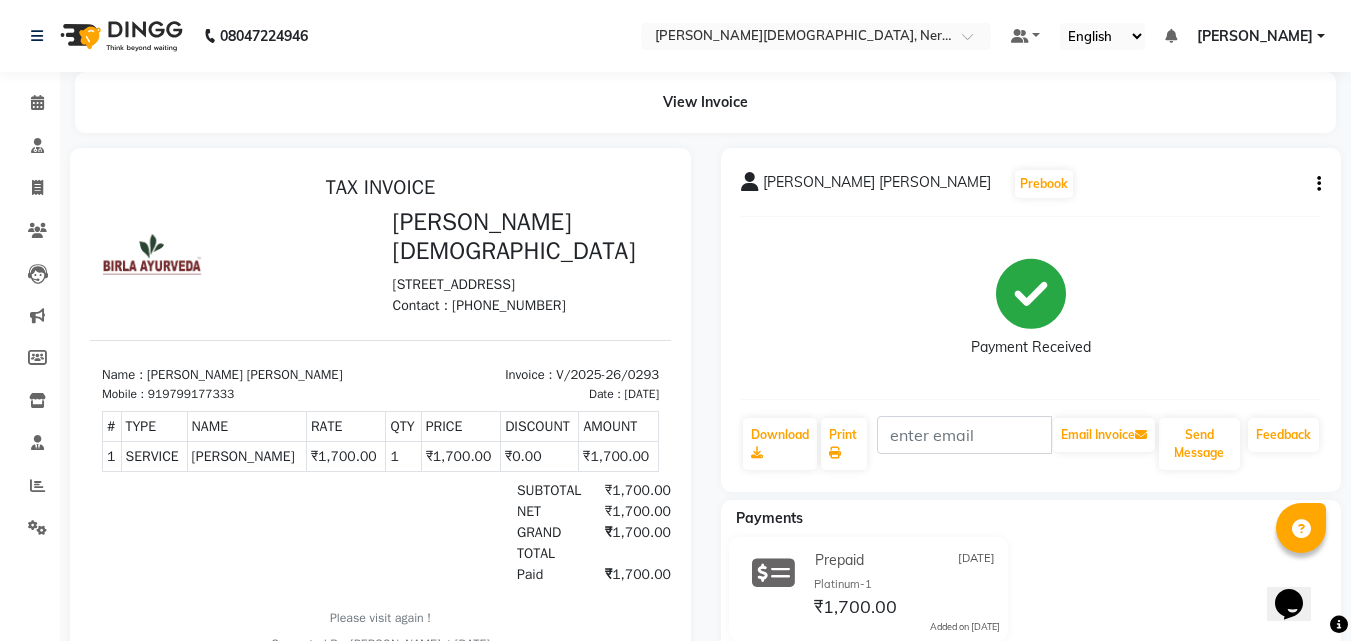 click 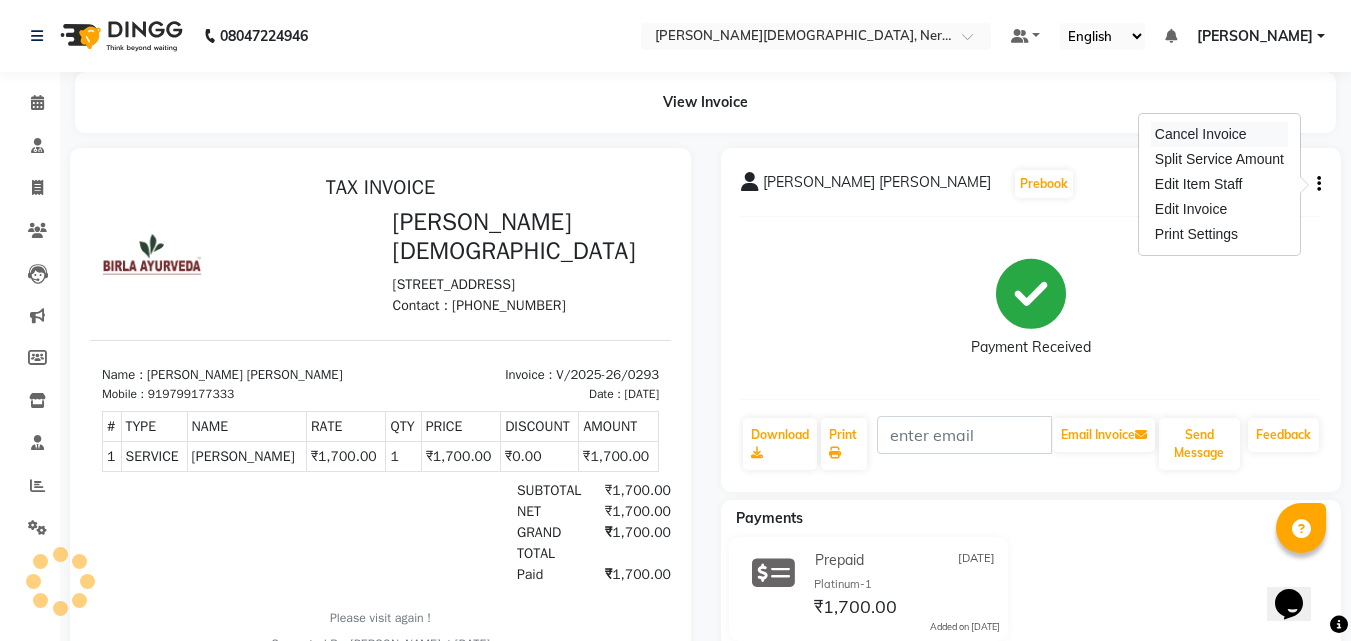 click on "Cancel Invoice" at bounding box center (1219, 134) 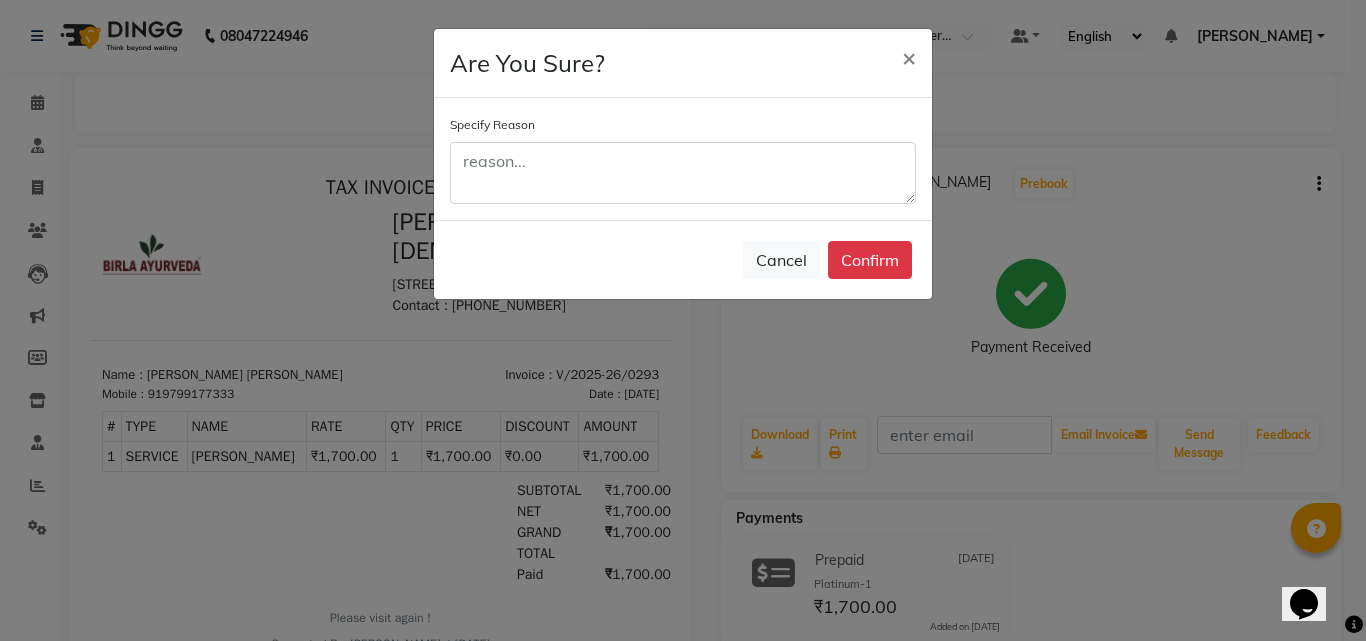 click on "Specify Reason" 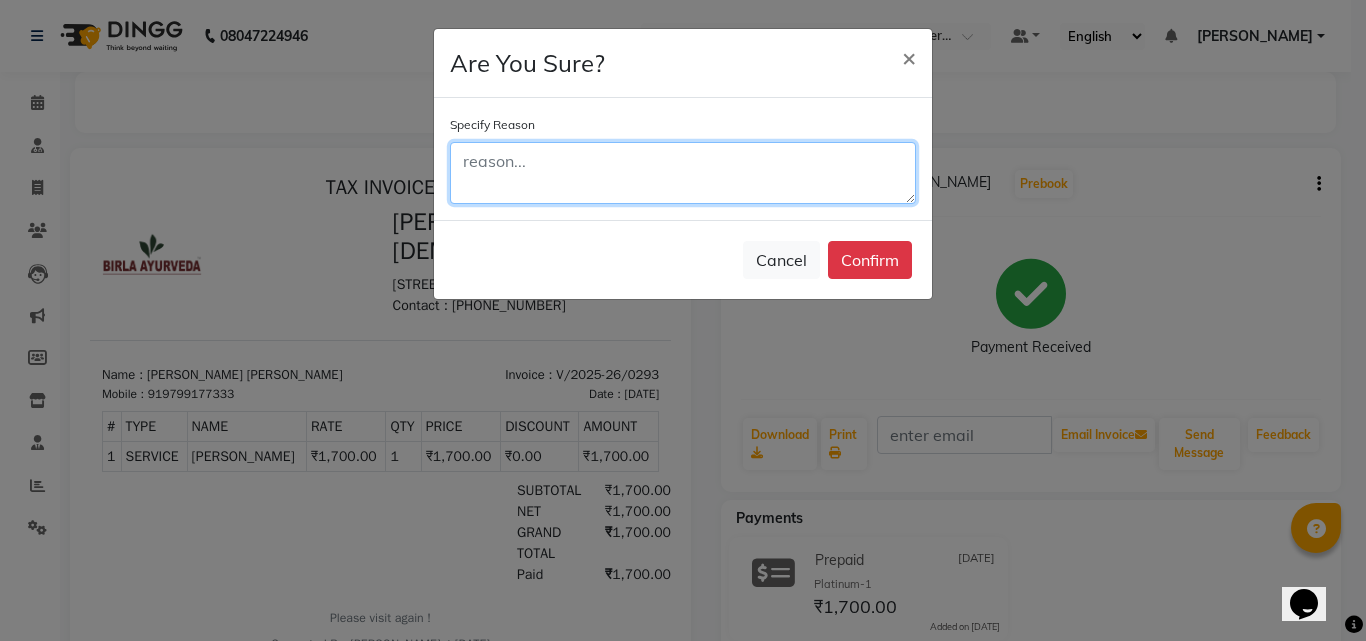 click 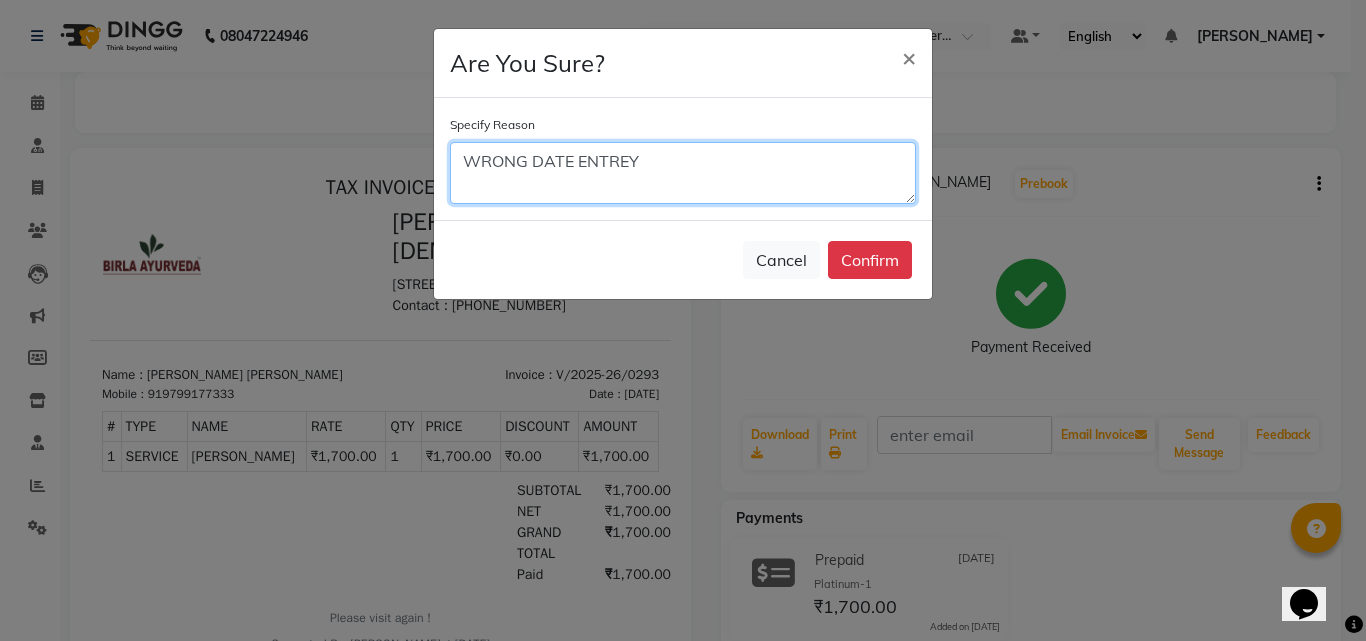 click on "WRONG DATE ENTREY" 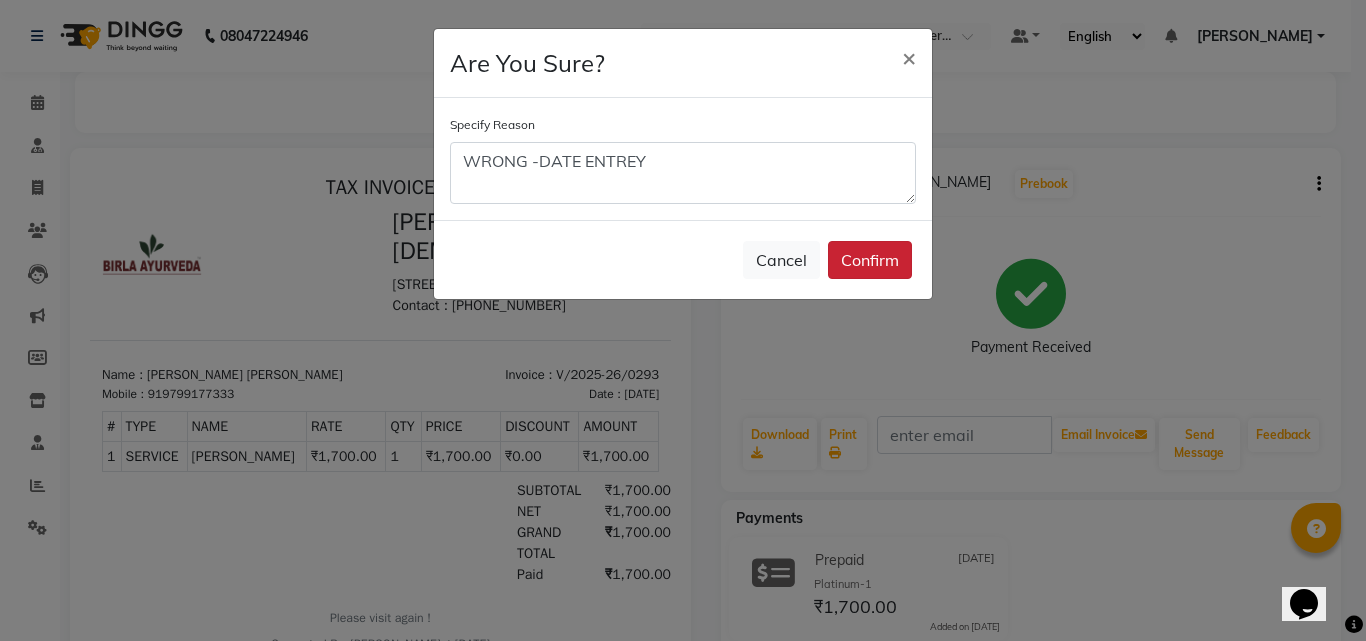 click on "Confirm" 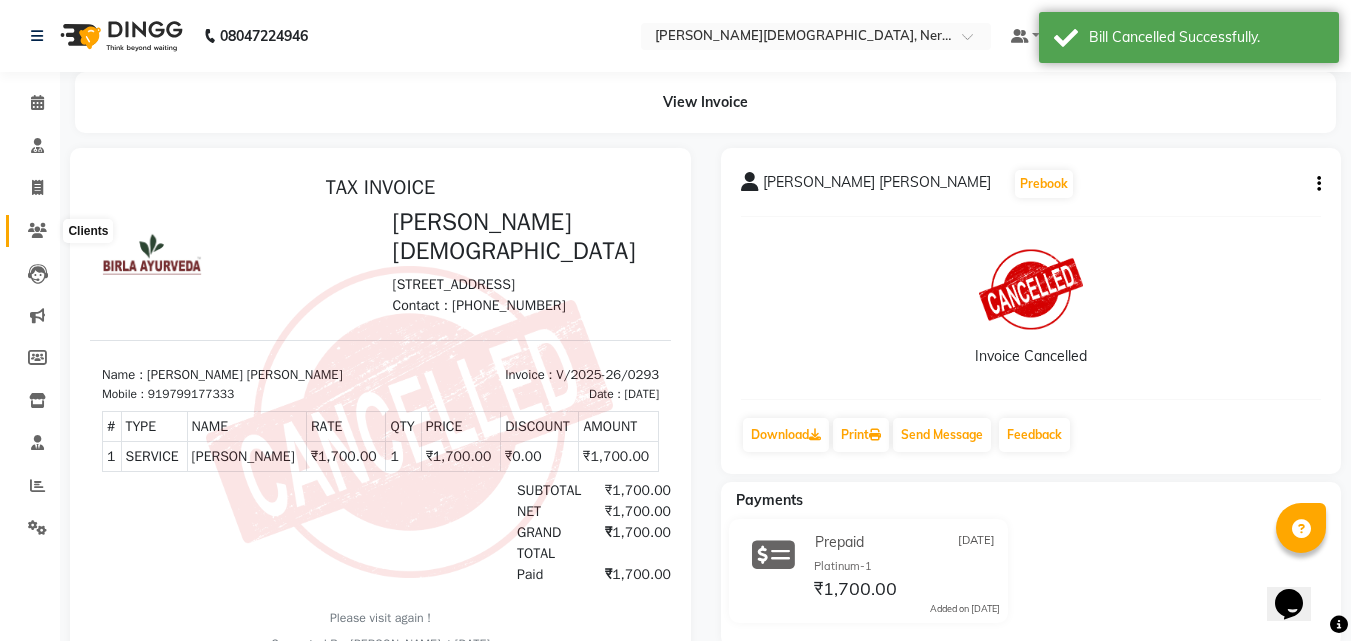 click 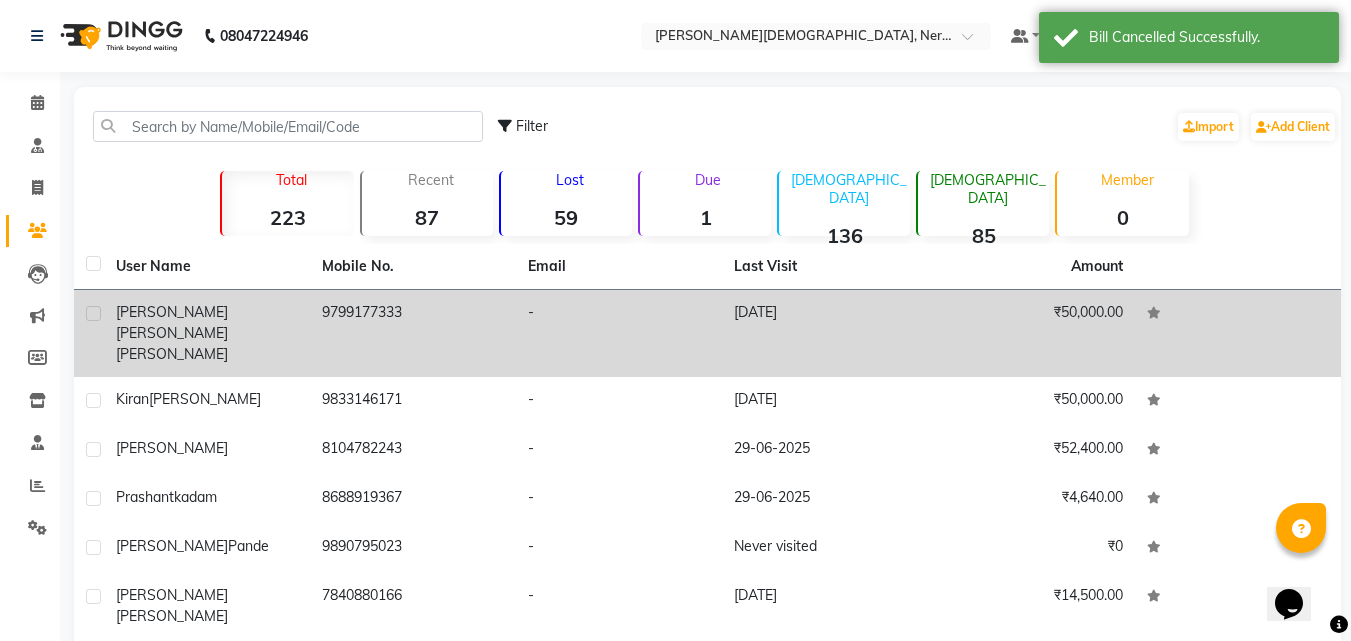 click on "9799177333" 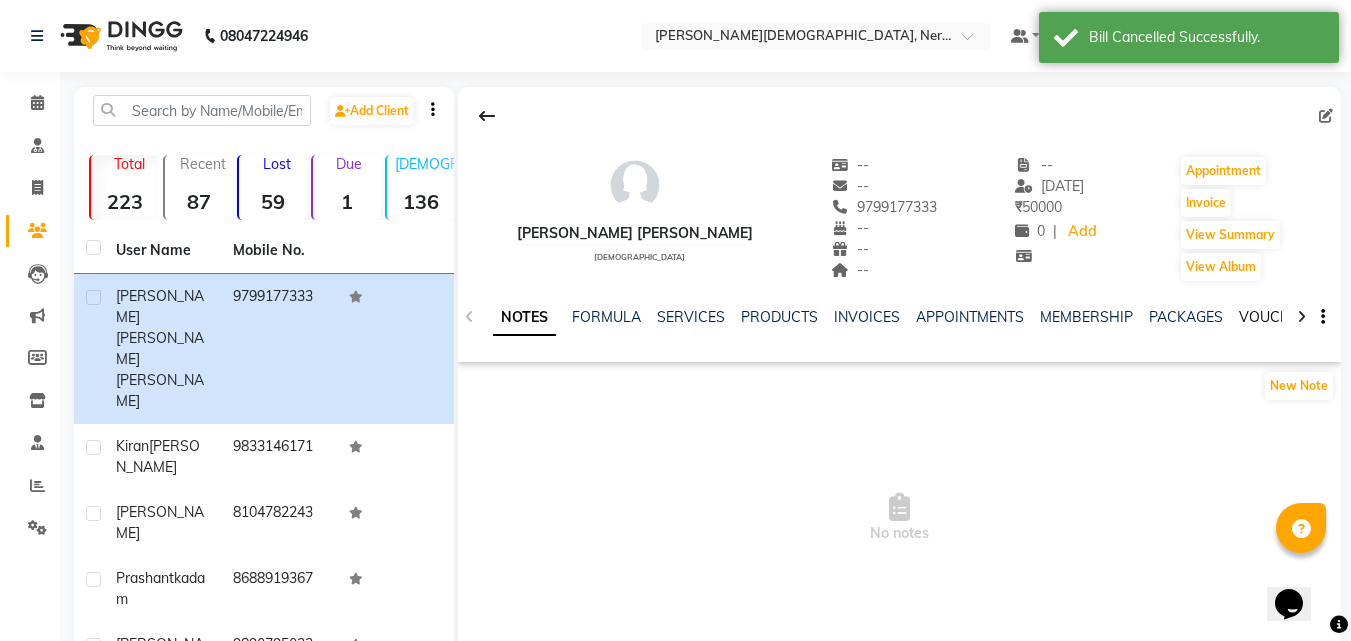 click on "VOUCHERS" 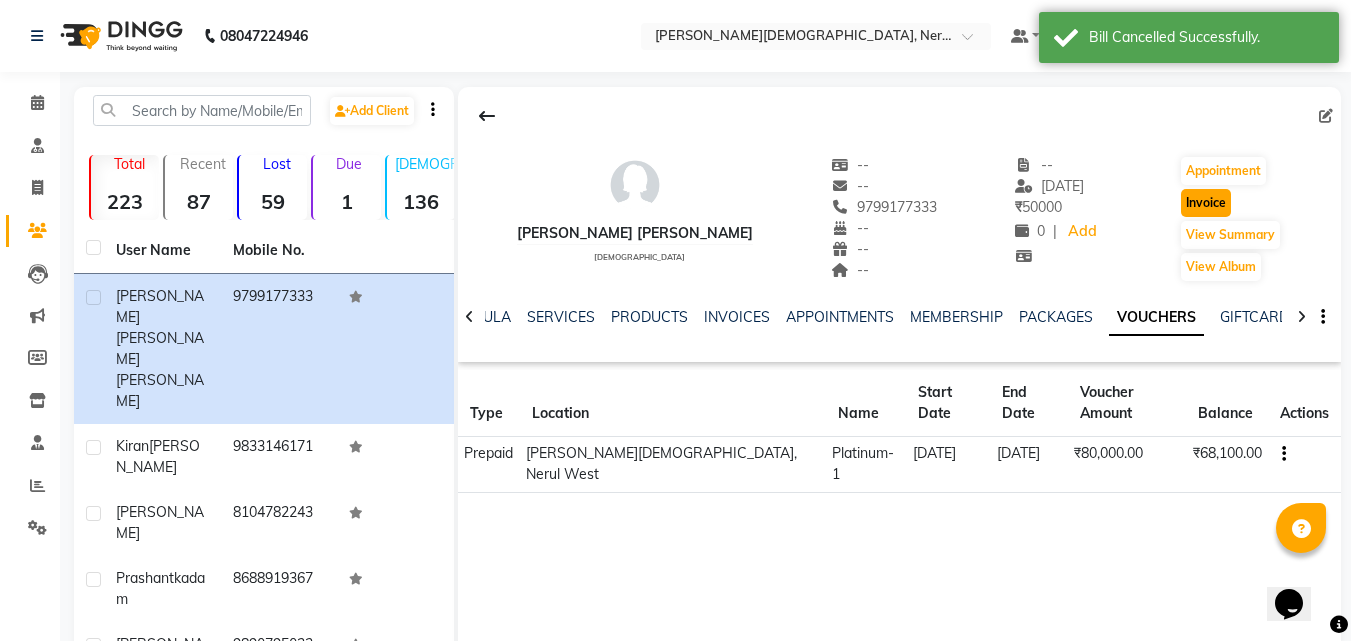 click on "Invoice" 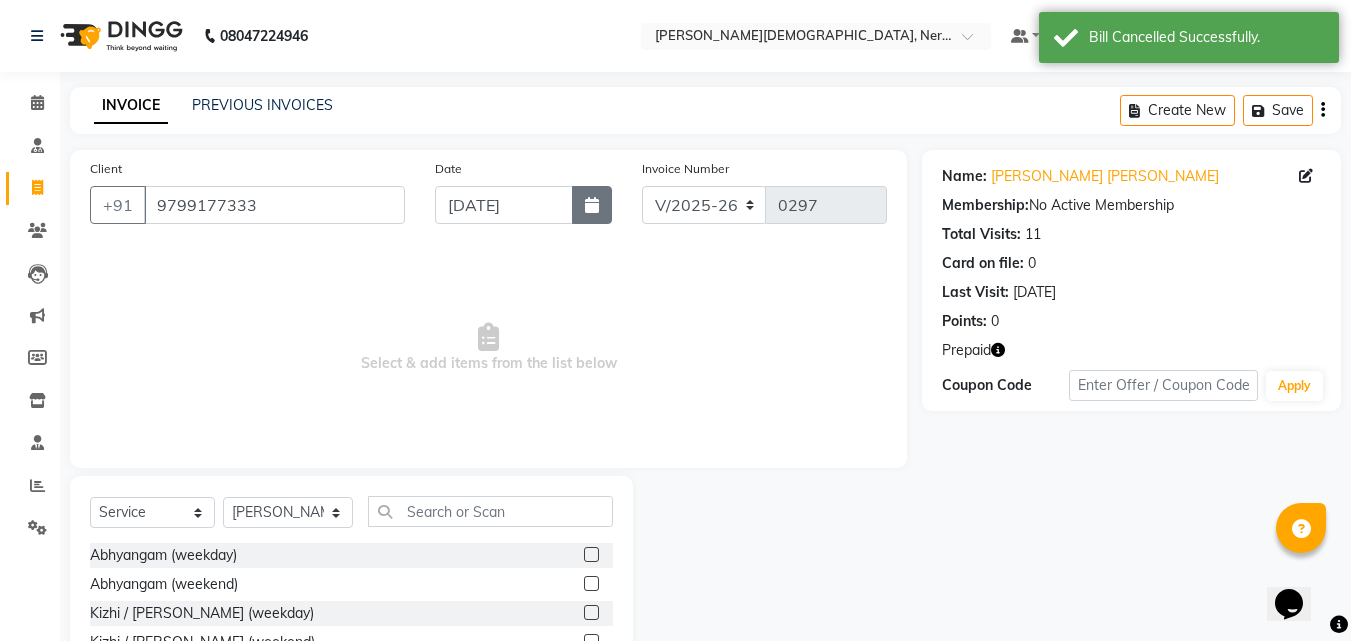 click 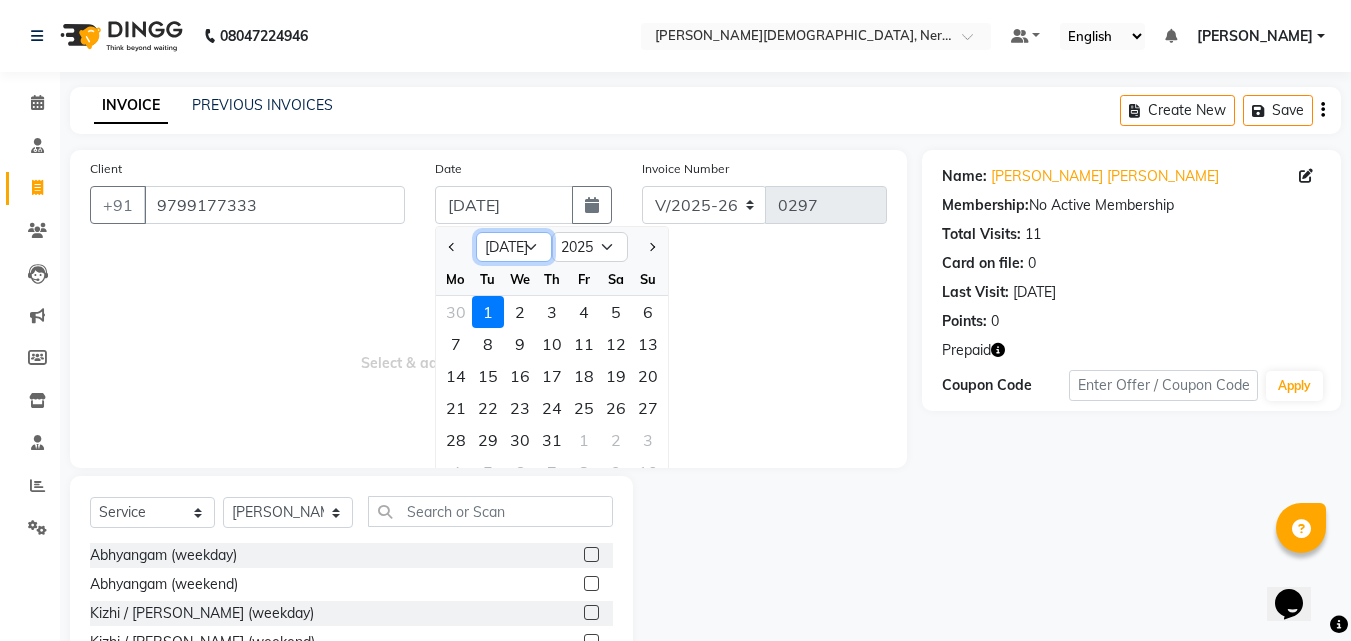 click on "Jan Feb Mar Apr May Jun [DATE] Aug Sep Oct Nov Dec" 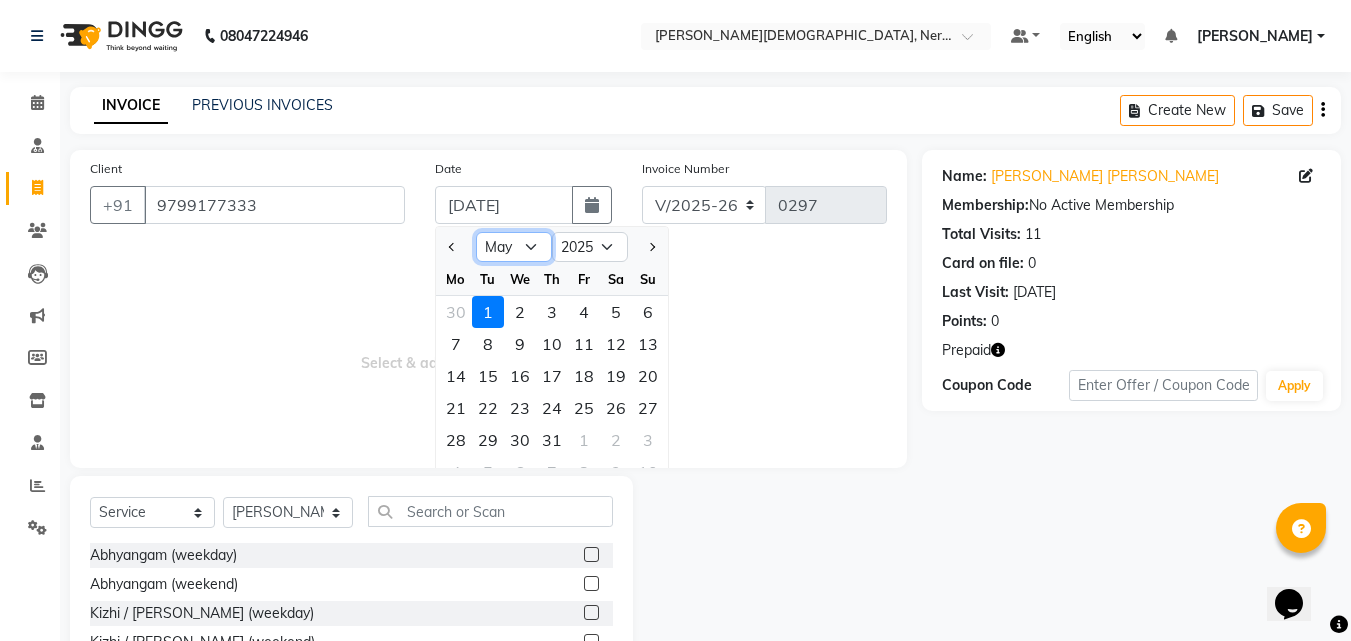 click on "Jan Feb Mar Apr May Jun [DATE] Aug Sep Oct Nov Dec" 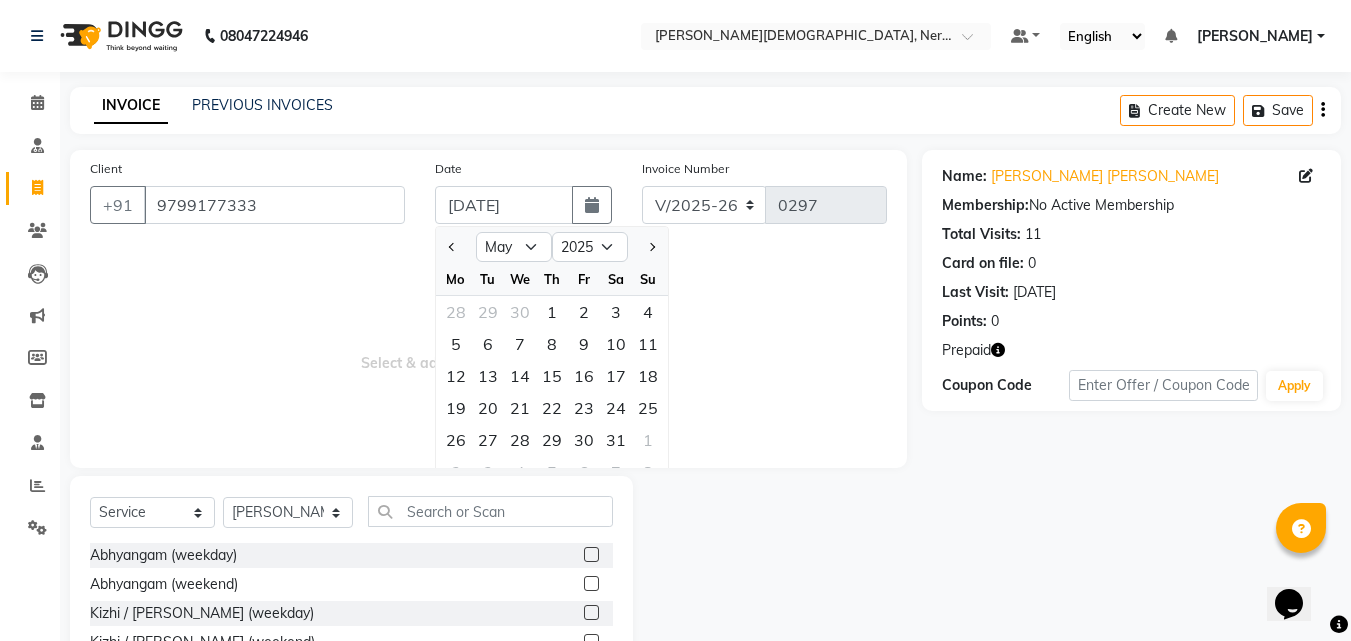 click on "10" 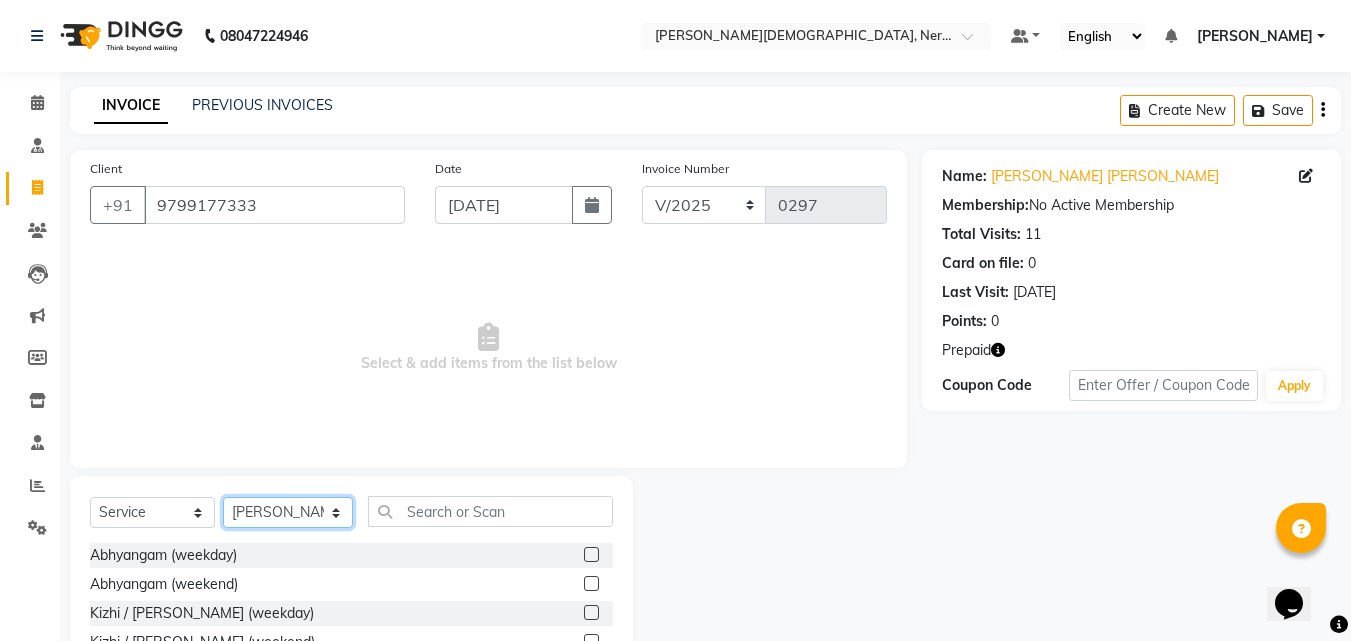 click on "Select Therapist [PERSON_NAME] [PERSON_NAME] [PERSON_NAME] Bibina [PERSON_NAME] [PERSON_NAME] Dr. [PERSON_NAME] [PERSON_NAME] Dr. [PERSON_NAME] Dr. [PERSON_NAME] [PERSON_NAME] [PERSON_NAME] [PERSON_NAME] [PERSON_NAME] Pooja [PERSON_NAME] Mishra [PERSON_NAME] [PERSON_NAME] G [PERSON_NAME] K M [PERSON_NAME] K [PERSON_NAME] Suddheesh K K [PERSON_NAME] [PERSON_NAME] Swati [PERSON_NAME] [PERSON_NAME] Vidya [PERSON_NAME] [PERSON_NAME]" 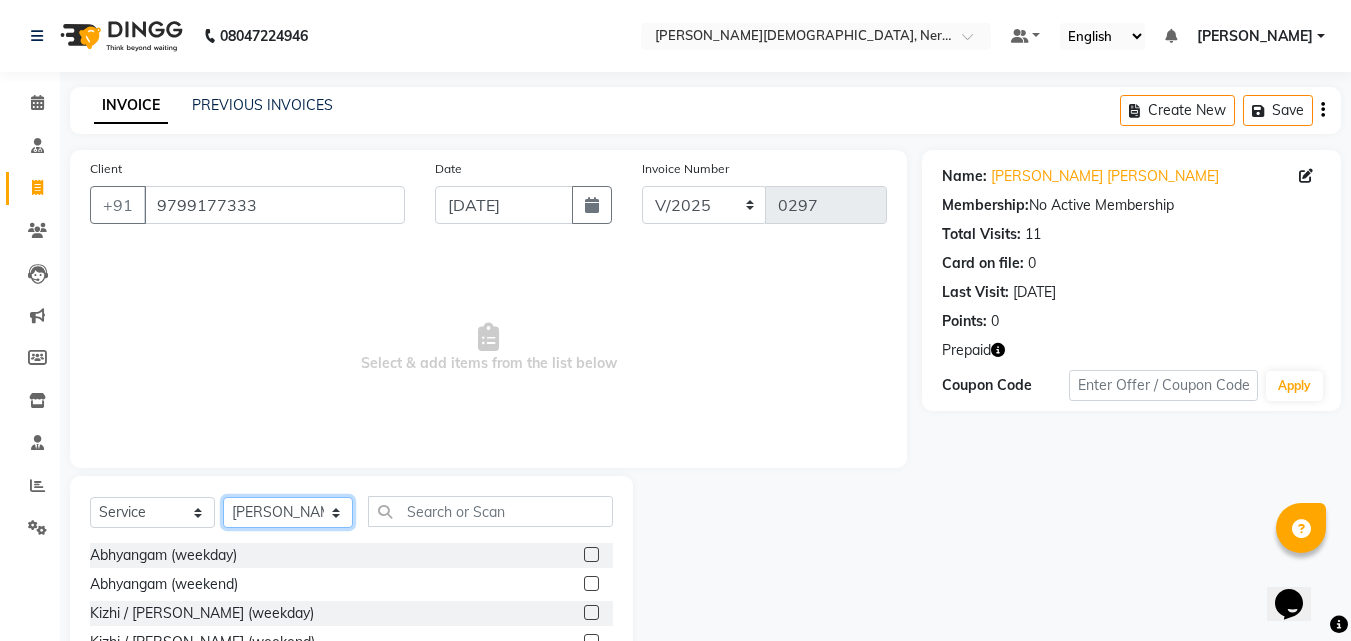 click on "Select Therapist [PERSON_NAME] [PERSON_NAME] [PERSON_NAME] Bibina [PERSON_NAME] [PERSON_NAME] Dr. [PERSON_NAME] [PERSON_NAME] Dr. [PERSON_NAME] Dr. [PERSON_NAME] [PERSON_NAME] [PERSON_NAME] [PERSON_NAME] [PERSON_NAME] Pooja [PERSON_NAME] Mishra [PERSON_NAME] [PERSON_NAME] G [PERSON_NAME] K M [PERSON_NAME] K [PERSON_NAME] Suddheesh K K [PERSON_NAME] [PERSON_NAME] Swati [PERSON_NAME] [PERSON_NAME] Vidya [PERSON_NAME] [PERSON_NAME]" 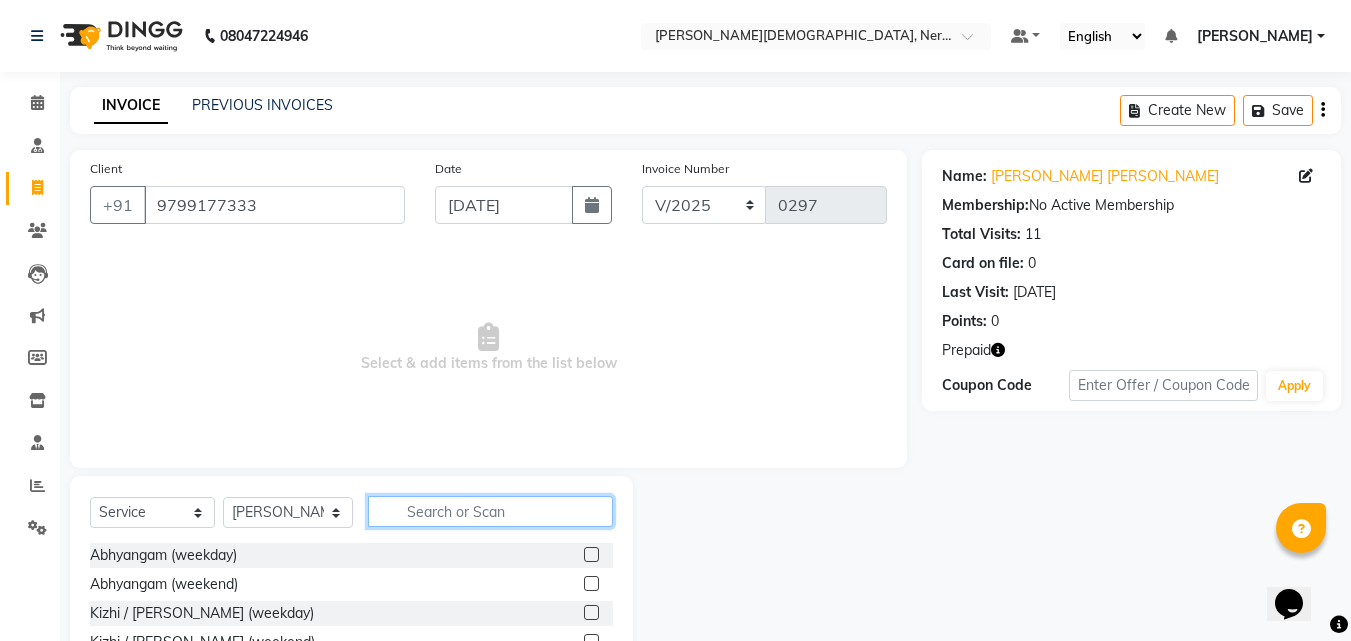 click 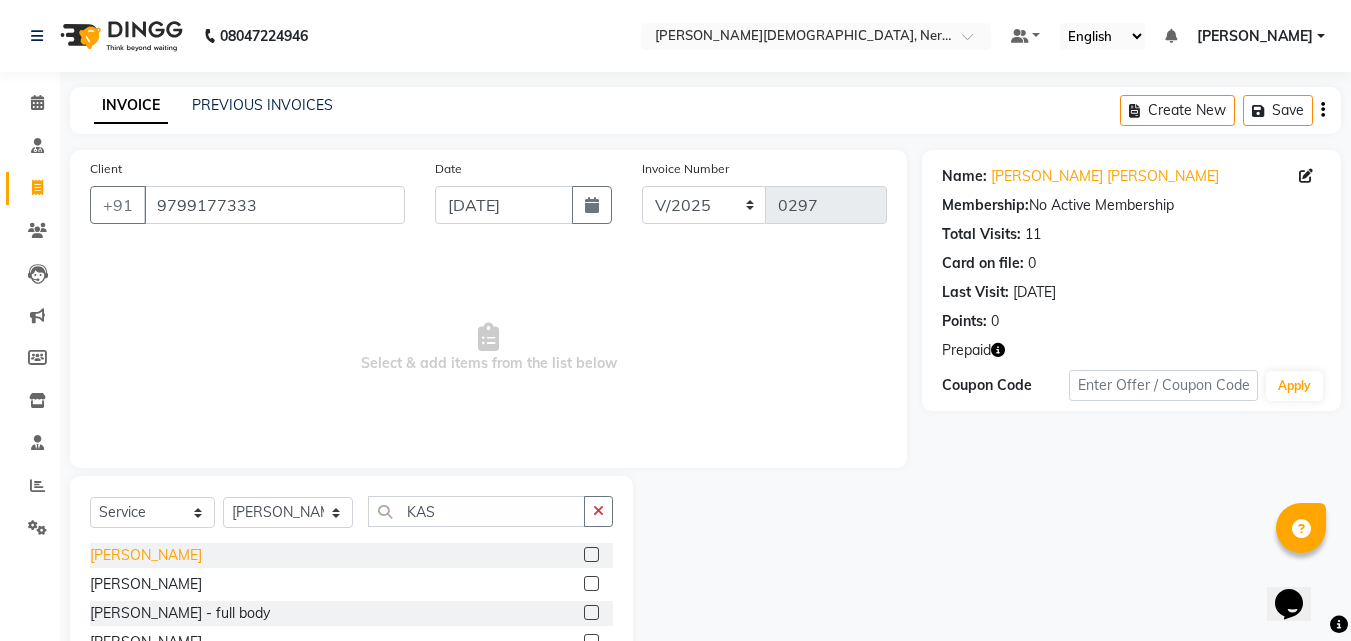 click on "[PERSON_NAME]" 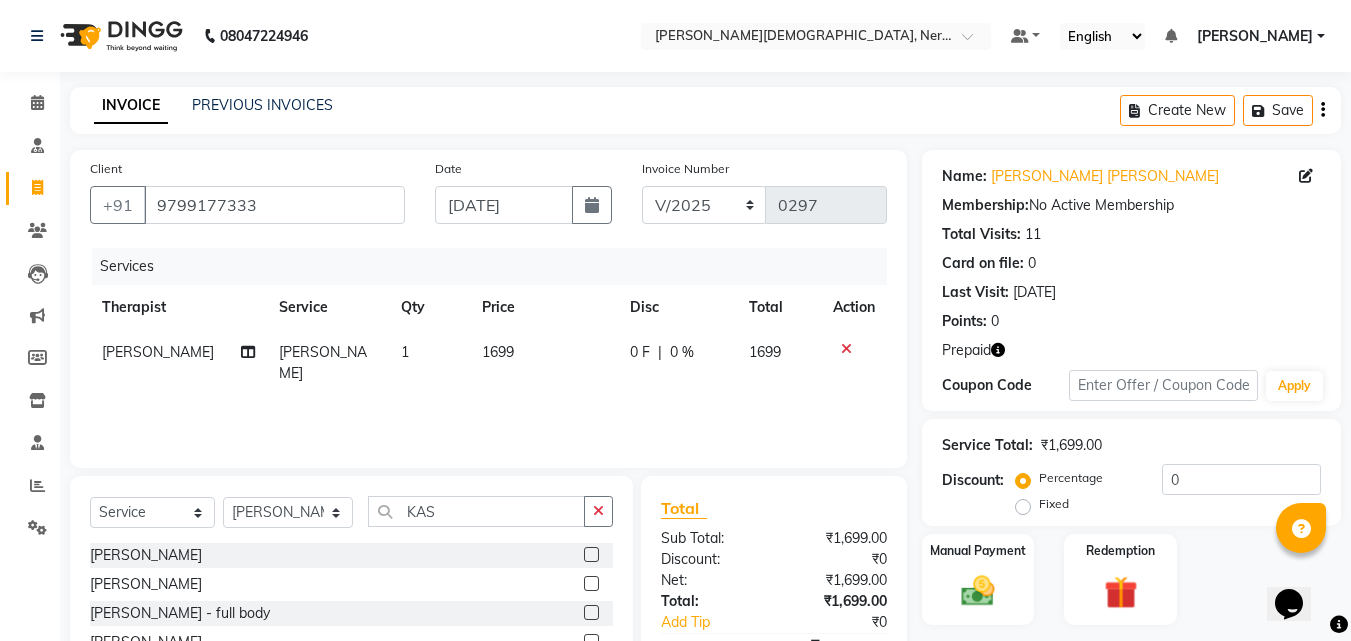 click on "1699" 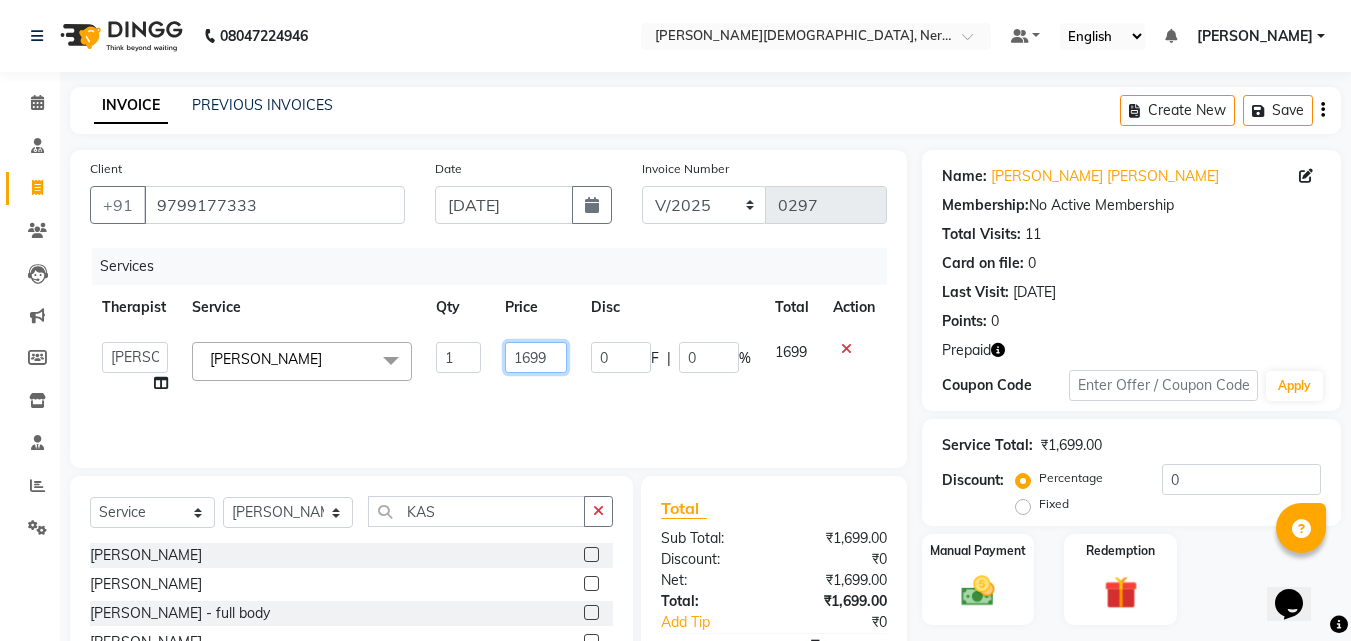 drag, startPoint x: 547, startPoint y: 363, endPoint x: 491, endPoint y: 363, distance: 56 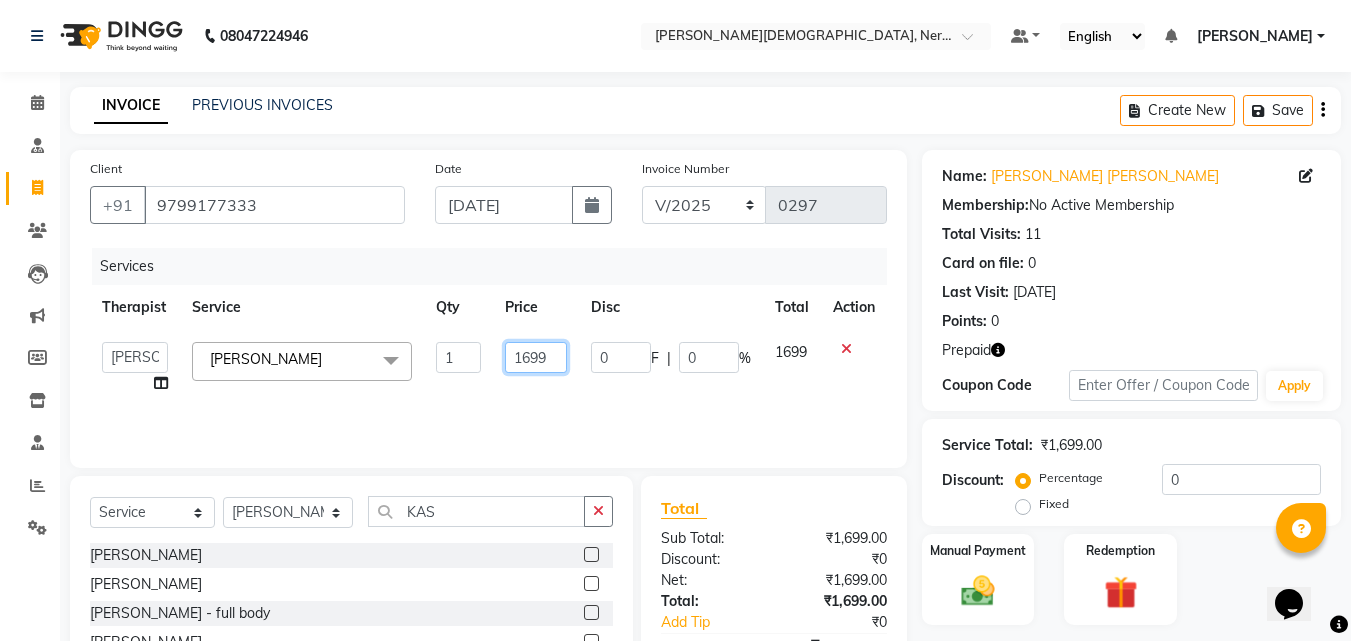 click on "[PERSON_NAME]   [PERSON_NAME]   [PERSON_NAME]   Bibina   [PERSON_NAME]   [PERSON_NAME]   Dr. [PERSON_NAME]   [PERSON_NAME]   Dr. [PERSON_NAME]   Dr. [PERSON_NAME]   [PERSON_NAME] [PERSON_NAME]   [PERSON_NAME]   [PERSON_NAME]   Pooja [PERSON_NAME] Mishra   [PERSON_NAME]   [PERSON_NAME] G [PERSON_NAME] K M   [PERSON_NAME] K   [PERSON_NAME]   Suddheesh K K   [PERSON_NAME]   [PERSON_NAME]   Swati   [PERSON_NAME]   [PERSON_NAME]   Vidya [PERSON_NAME]   [PERSON_NAME]  Kashyaya Vasthy  x Abhyangam  (weekday) Abhyangam (weekend) Kizhi / [PERSON_NAME] (weekday) Kizhi / [PERSON_NAME] (weekend) [GEOGRAPHIC_DATA] (weekday) Shirodhara (weekend) Udvarthanam Pizhichil2999 Marma Therapy Upanaham (Ayurvedic Body Wrap) [PERSON_NAME] / [PERSON_NAME]/ Kashyaya Vasthy [PERSON_NAME] Shringara Takradhara Takradhara - full body [PERSON_NAME] [PERSON_NAME] - full body Ksheera Dhara Ubtan Yoga Vasthy Vamana [PERSON_NAME] Steam Herbal bath Shirodhara without Abhyangam Dhanyamladhara2399 Thalapothichil Shirovasthy 1" 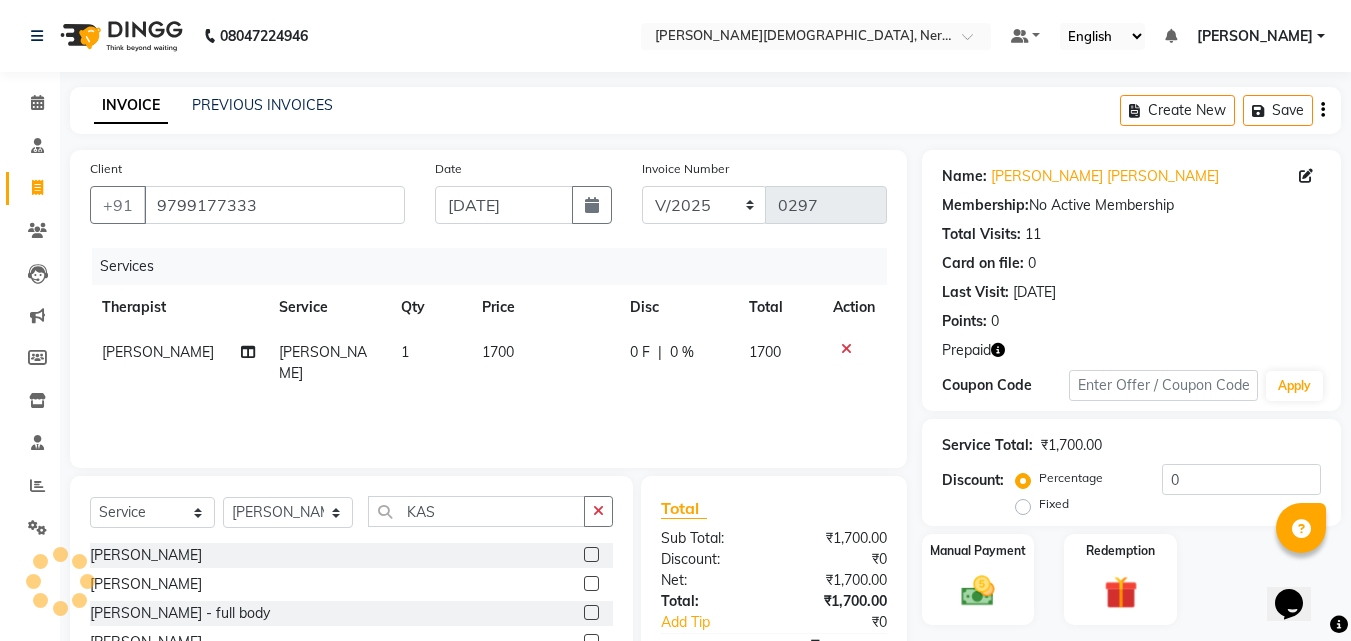 click on "0 F | 0 %" 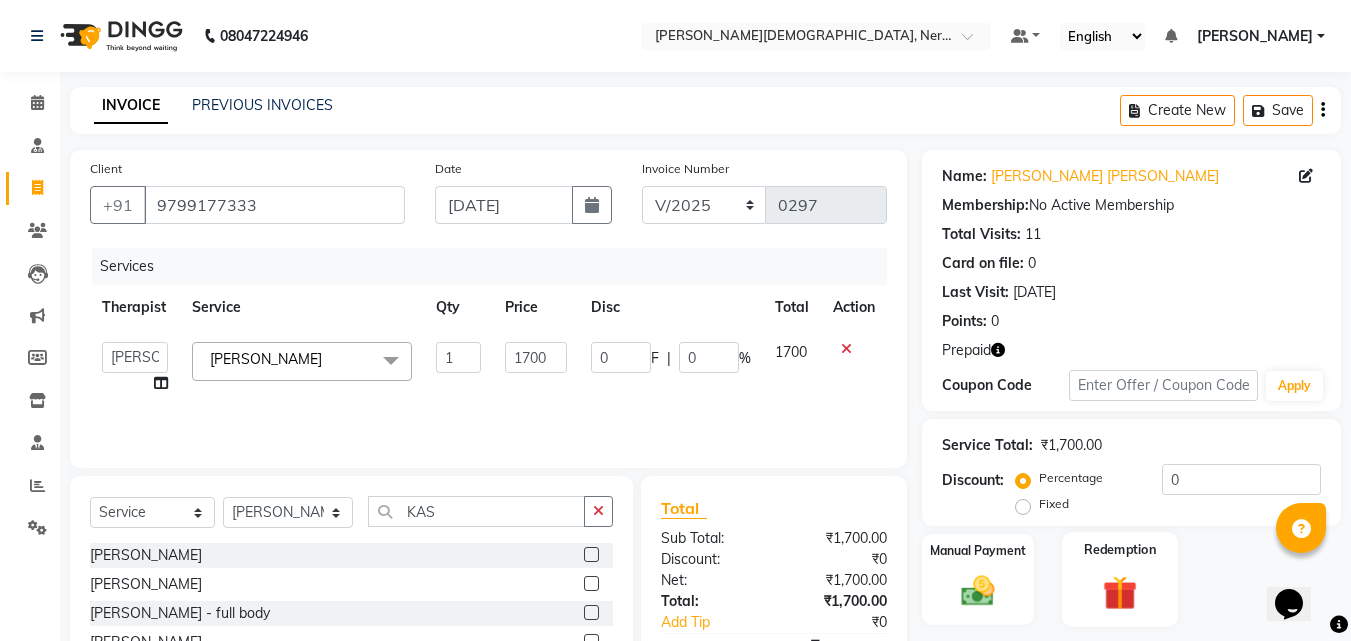 drag, startPoint x: 1106, startPoint y: 595, endPoint x: 1131, endPoint y: 586, distance: 26.57066 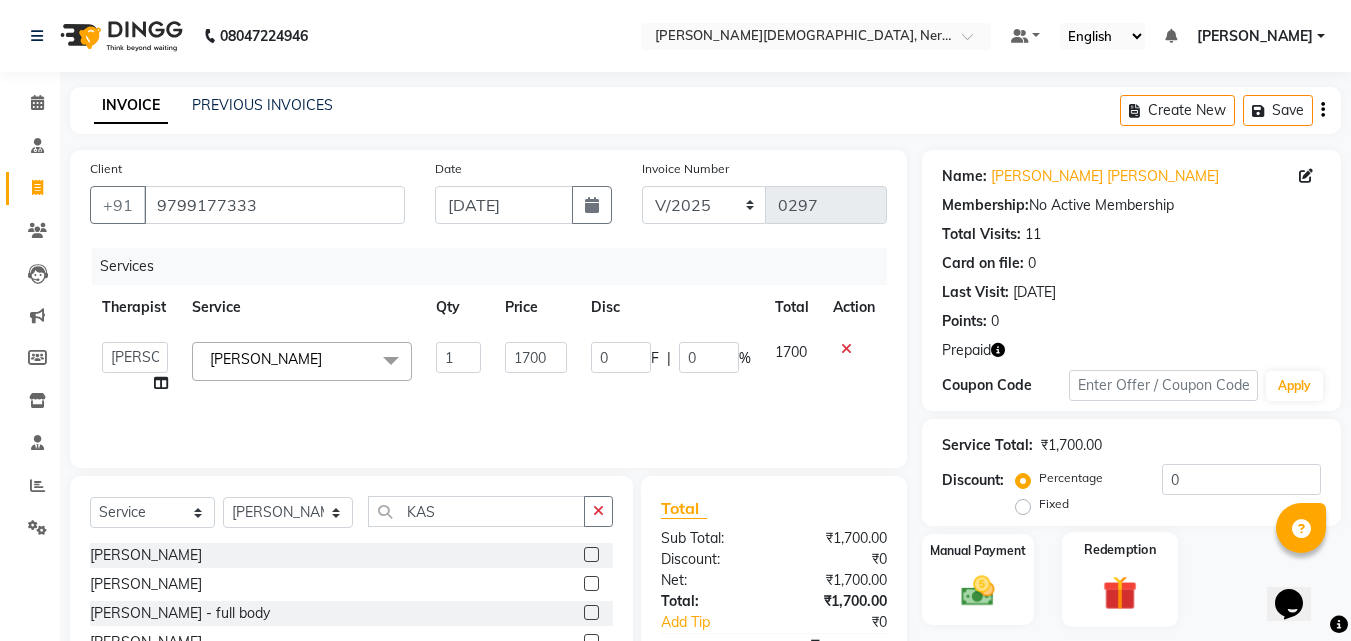 click 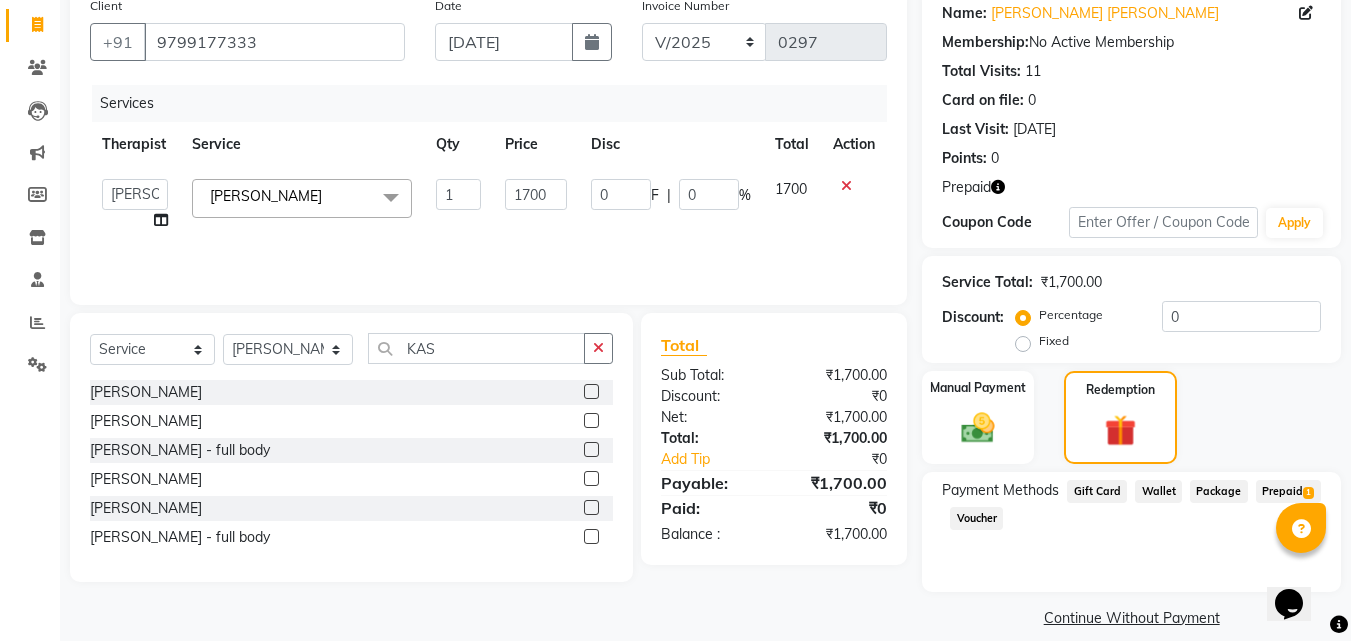 scroll, scrollTop: 166, scrollLeft: 0, axis: vertical 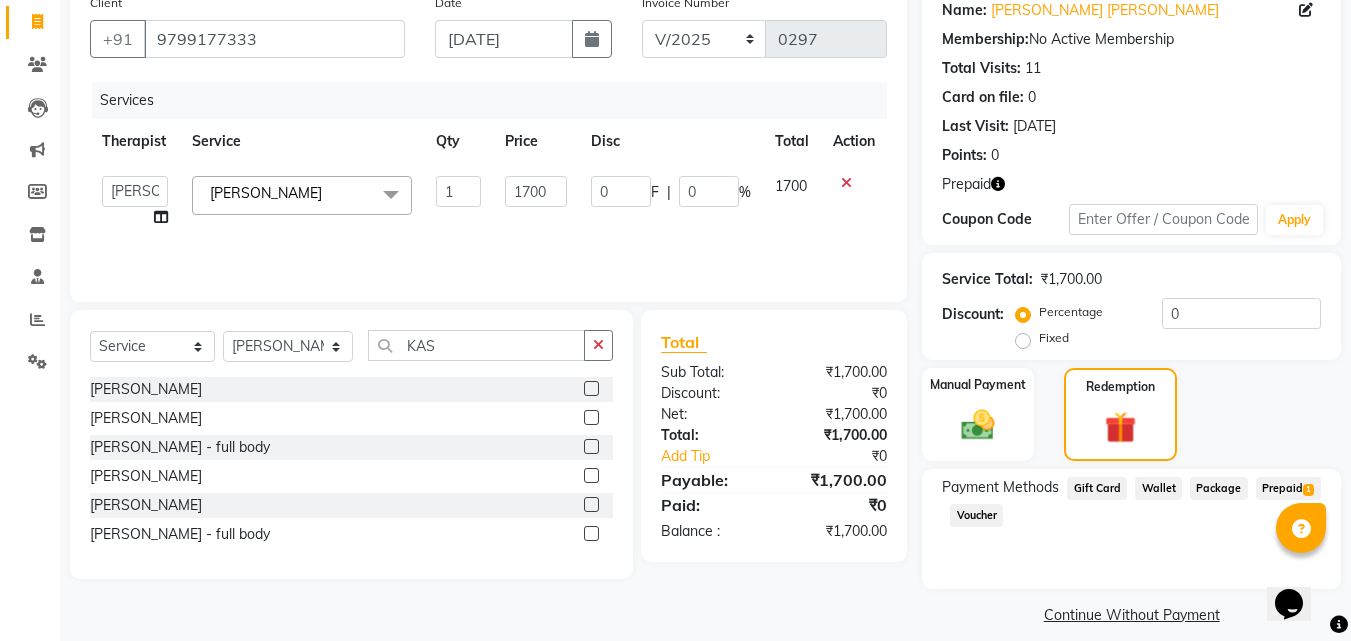 click on "Prepaid  1" 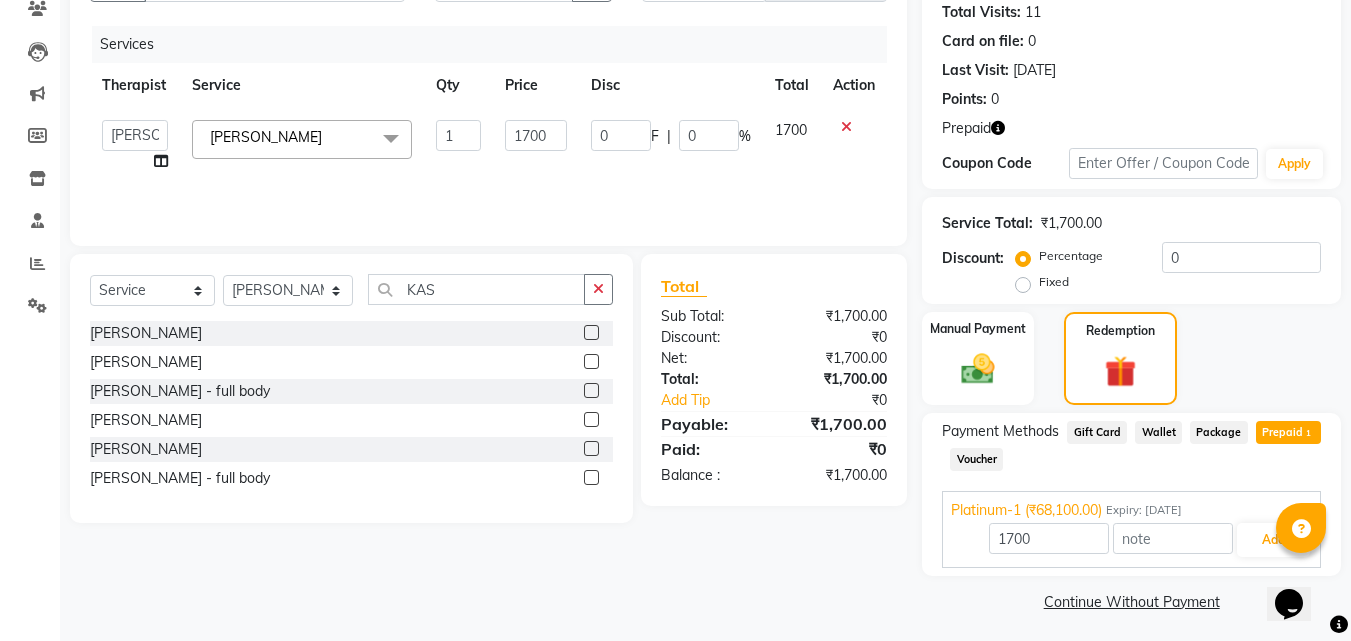 scroll, scrollTop: 228, scrollLeft: 0, axis: vertical 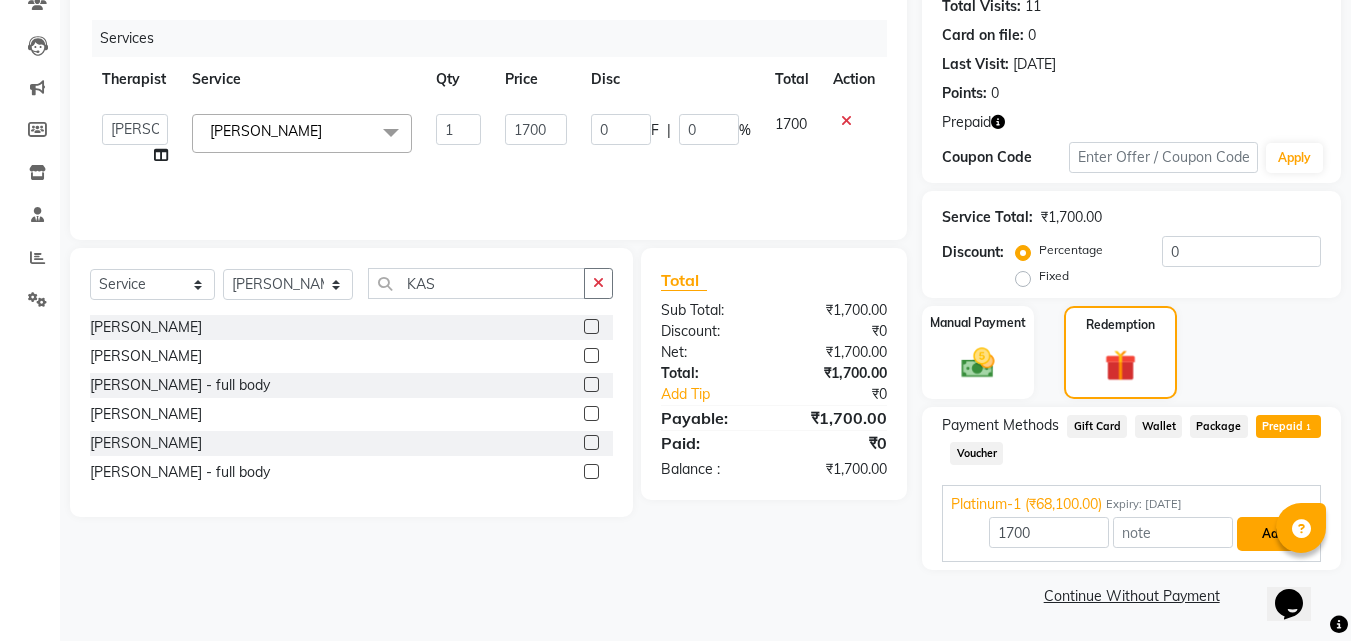 click on "Add" at bounding box center [1273, 534] 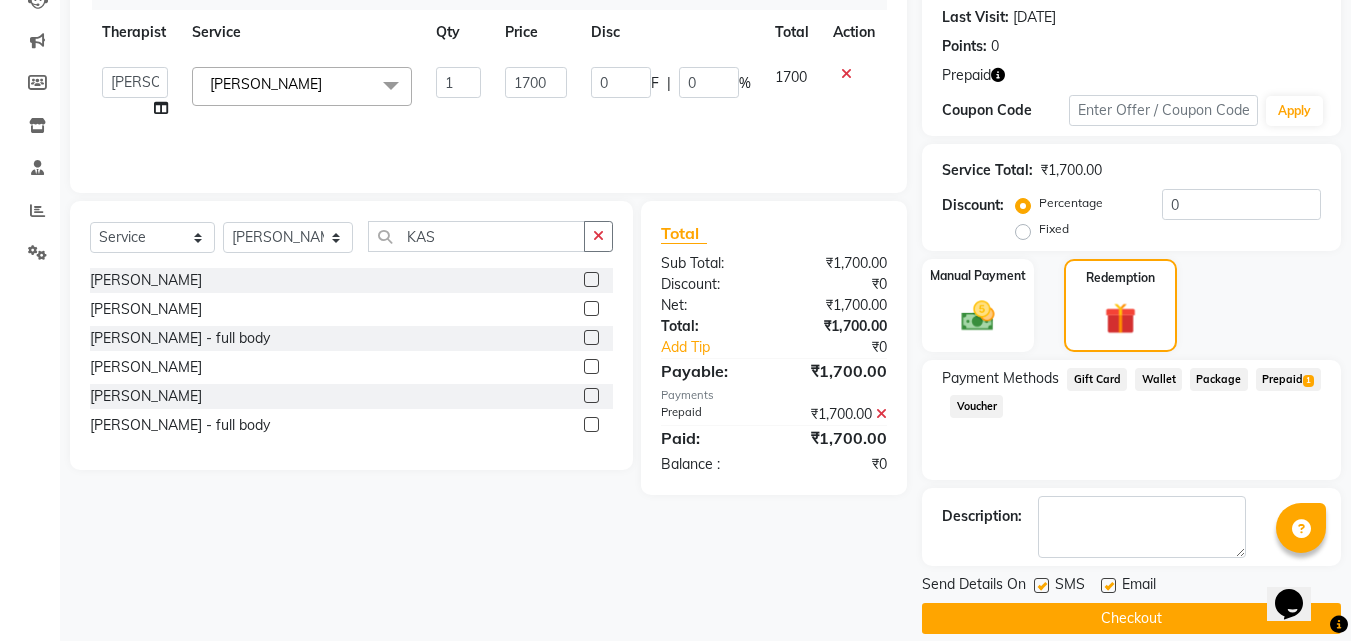 scroll, scrollTop: 298, scrollLeft: 0, axis: vertical 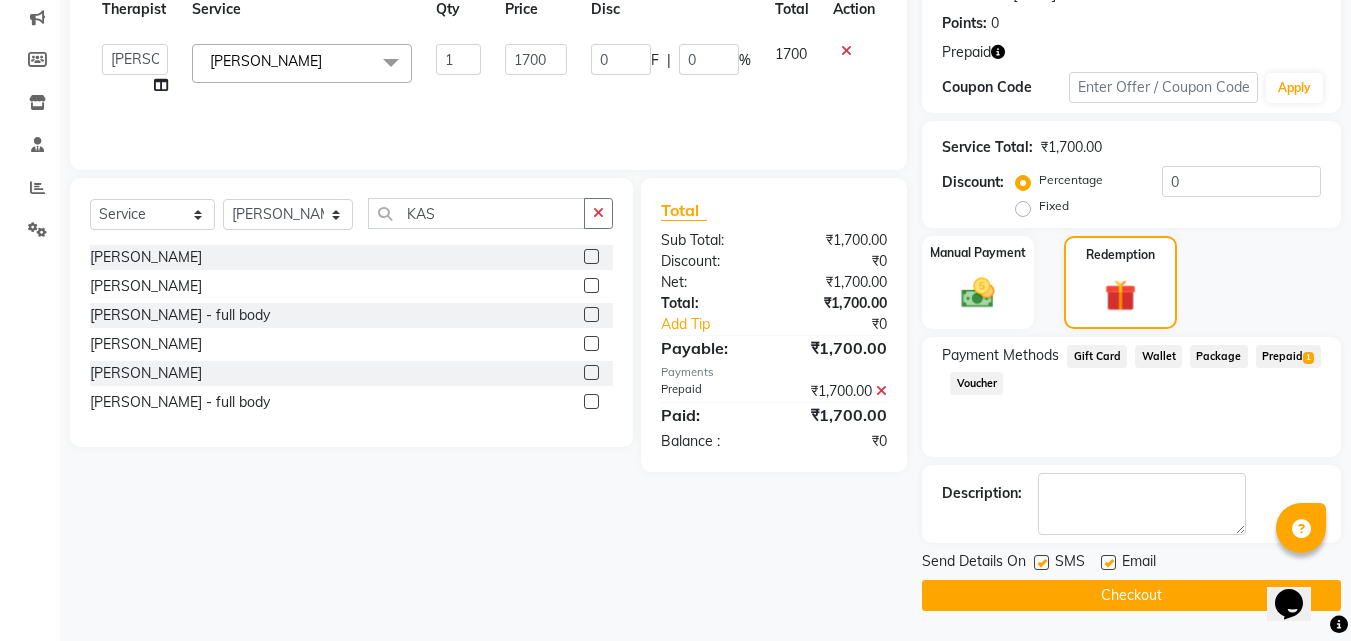 click 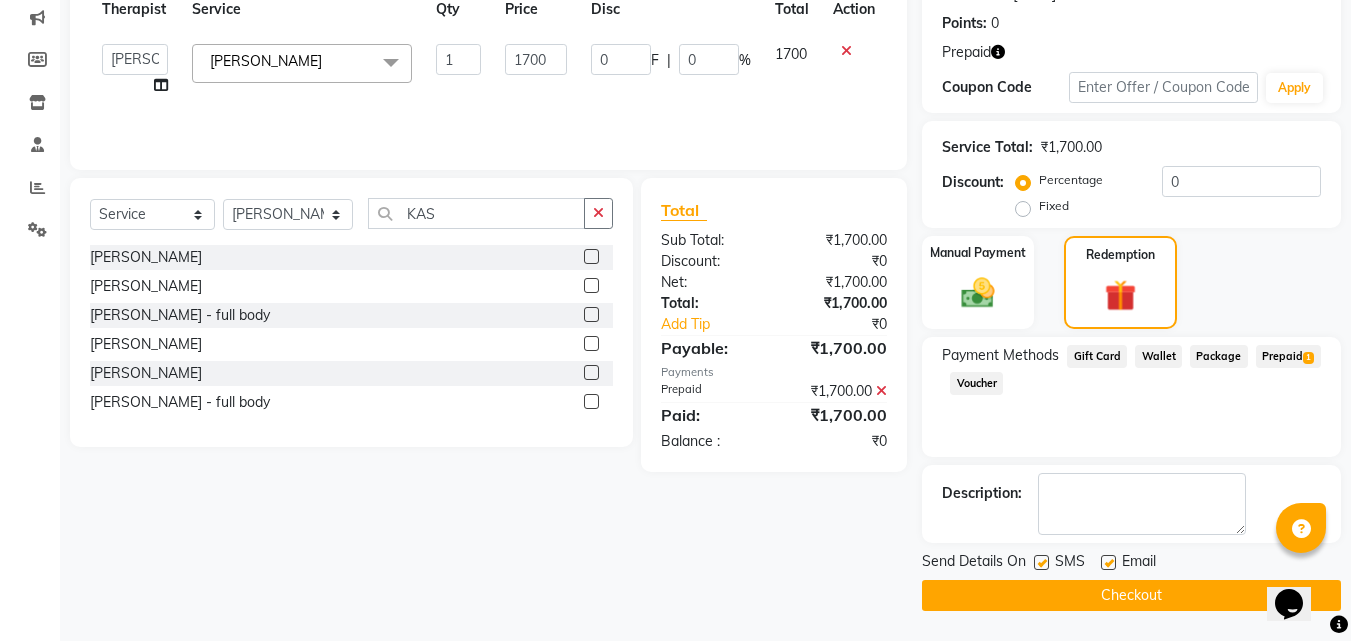 click at bounding box center (1040, 563) 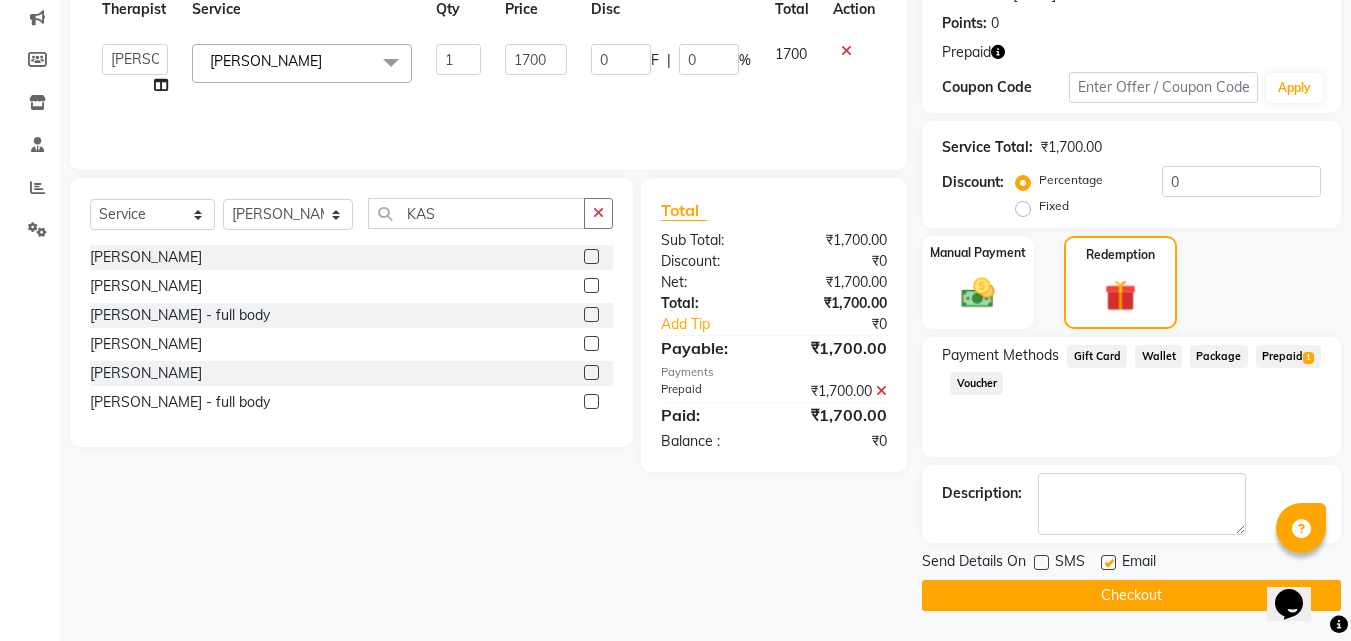 click 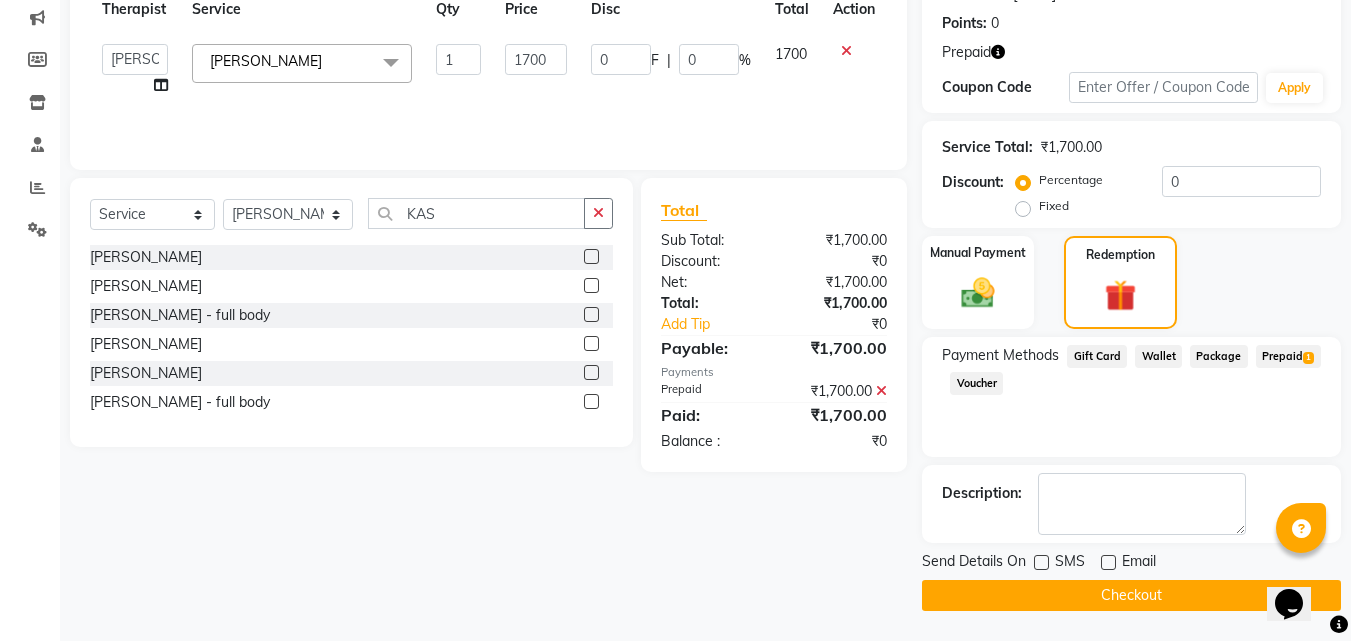 click on "Checkout" 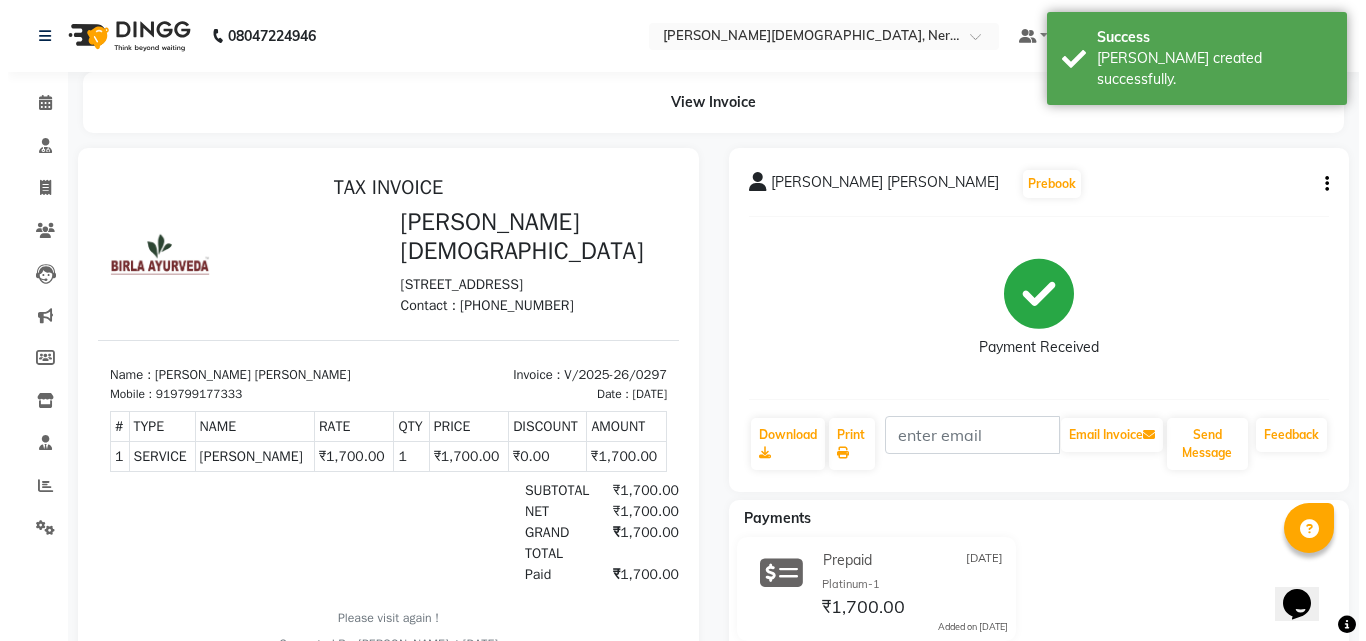 scroll, scrollTop: 0, scrollLeft: 0, axis: both 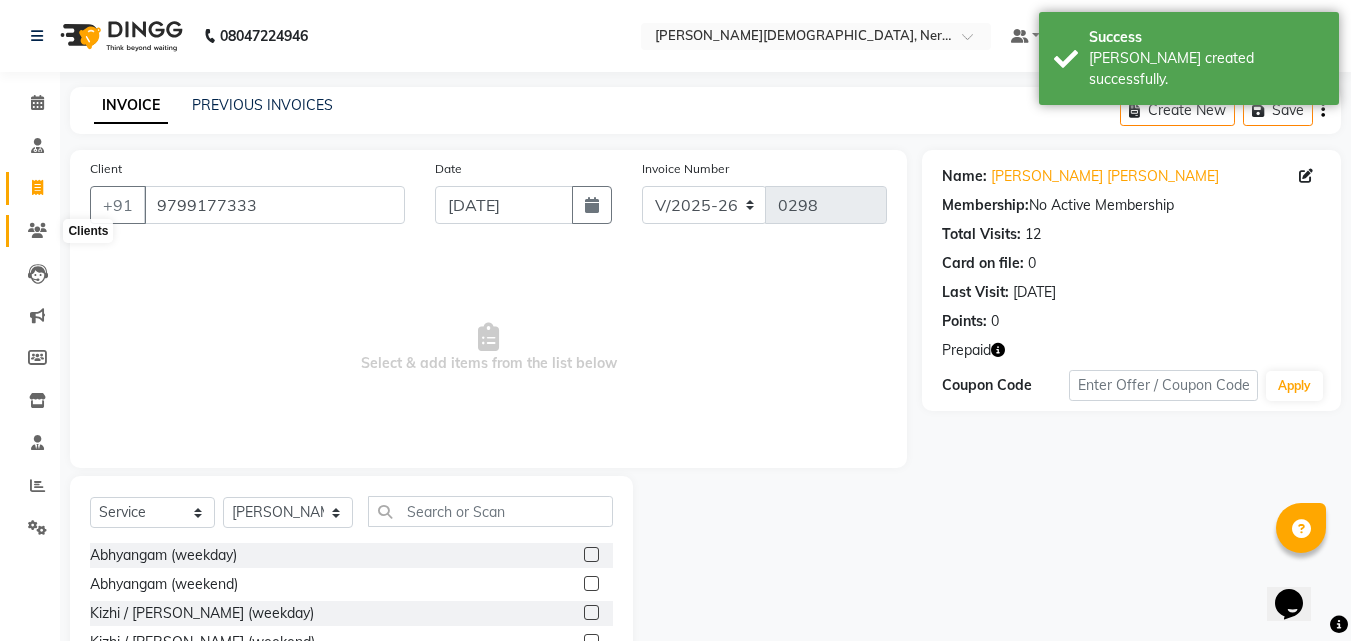 click 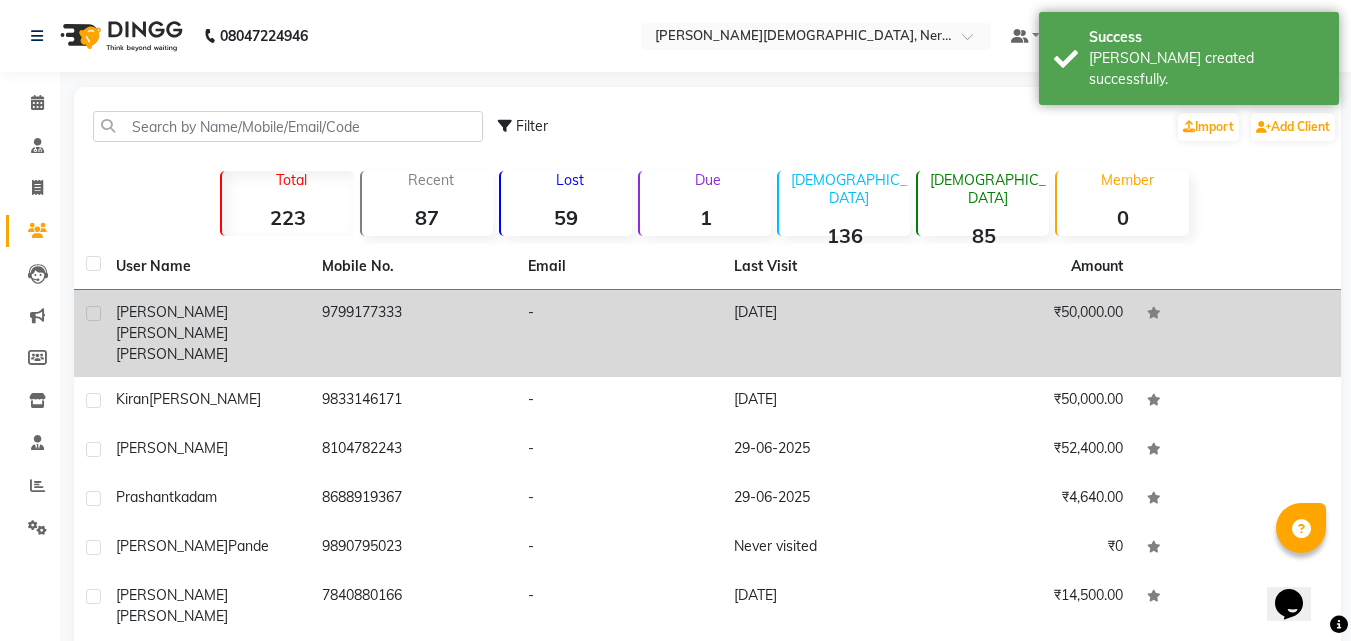 click on "[PERSON_NAME] [PERSON_NAME]" 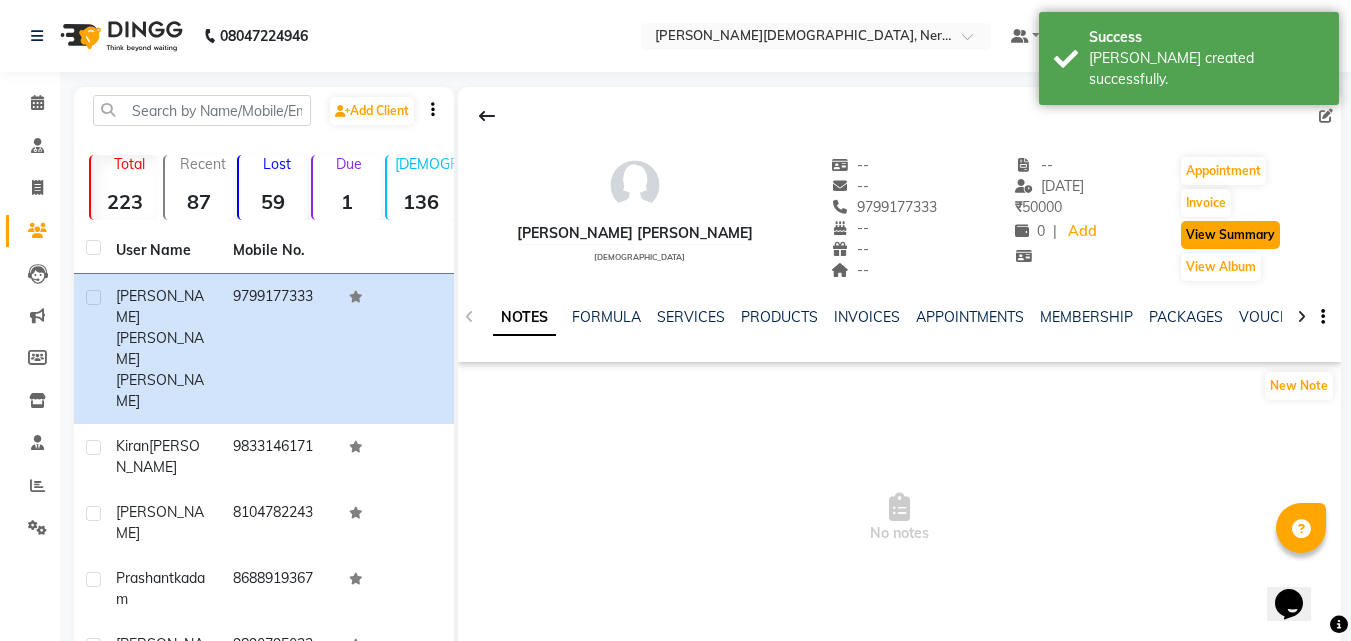 click on "View Summary" 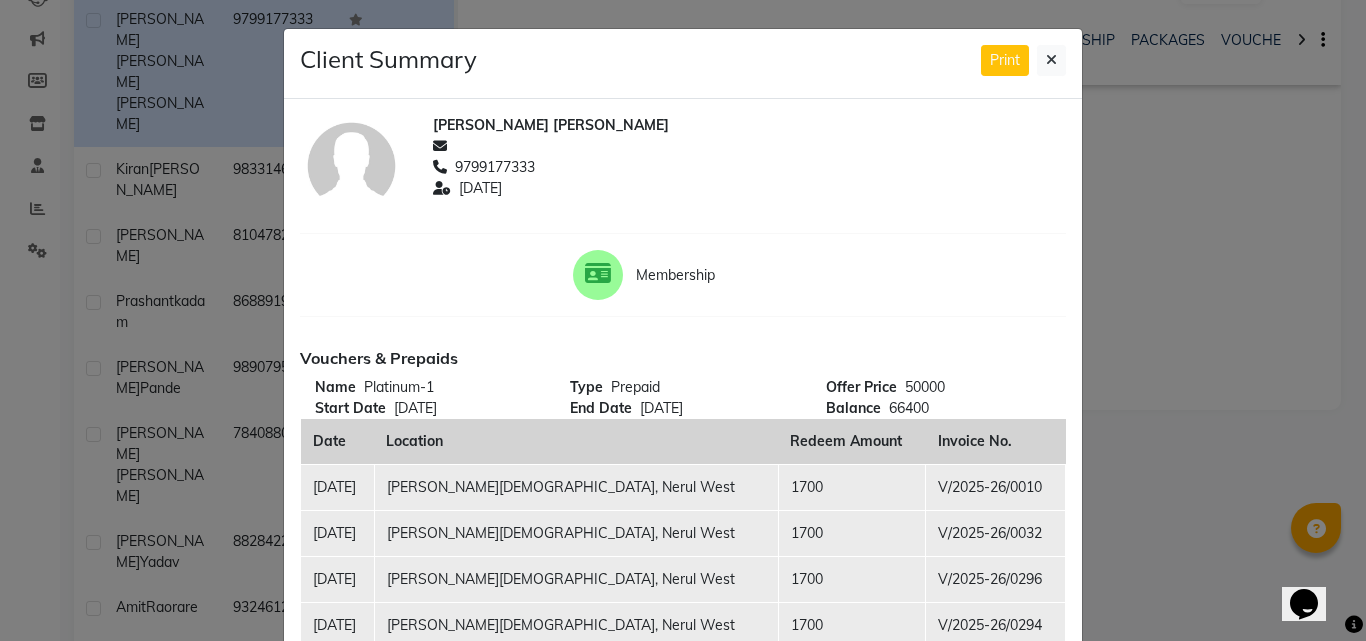 scroll, scrollTop: 298, scrollLeft: 0, axis: vertical 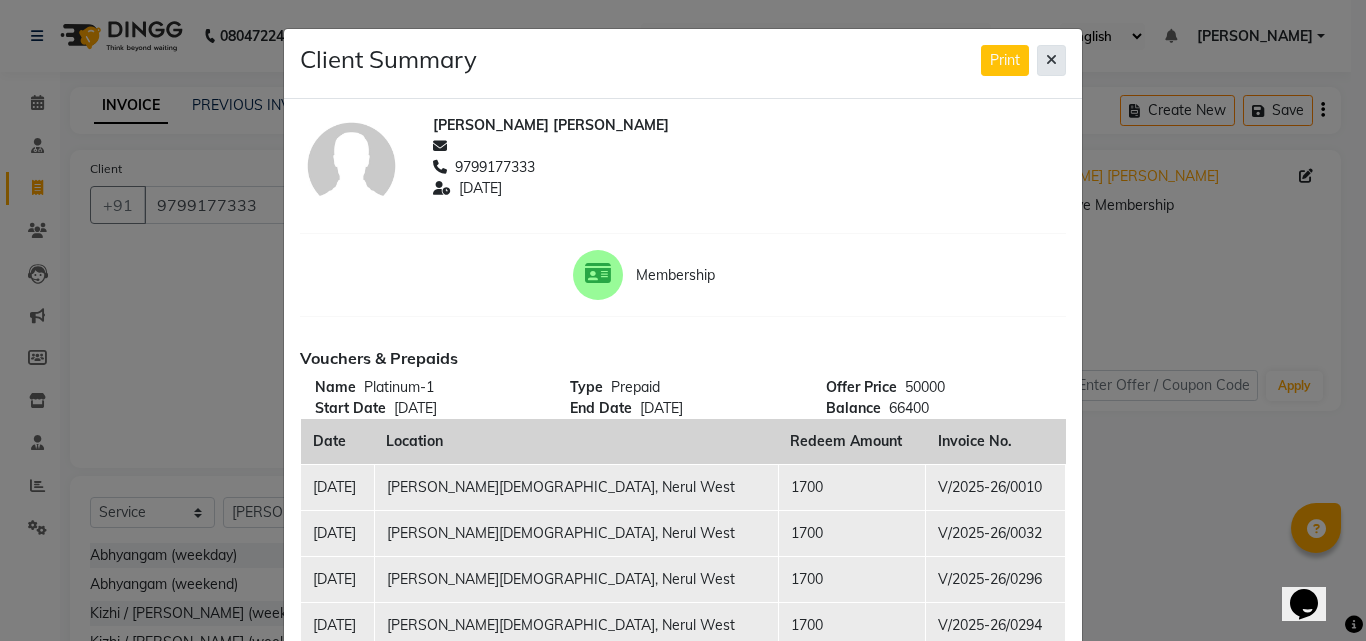 click 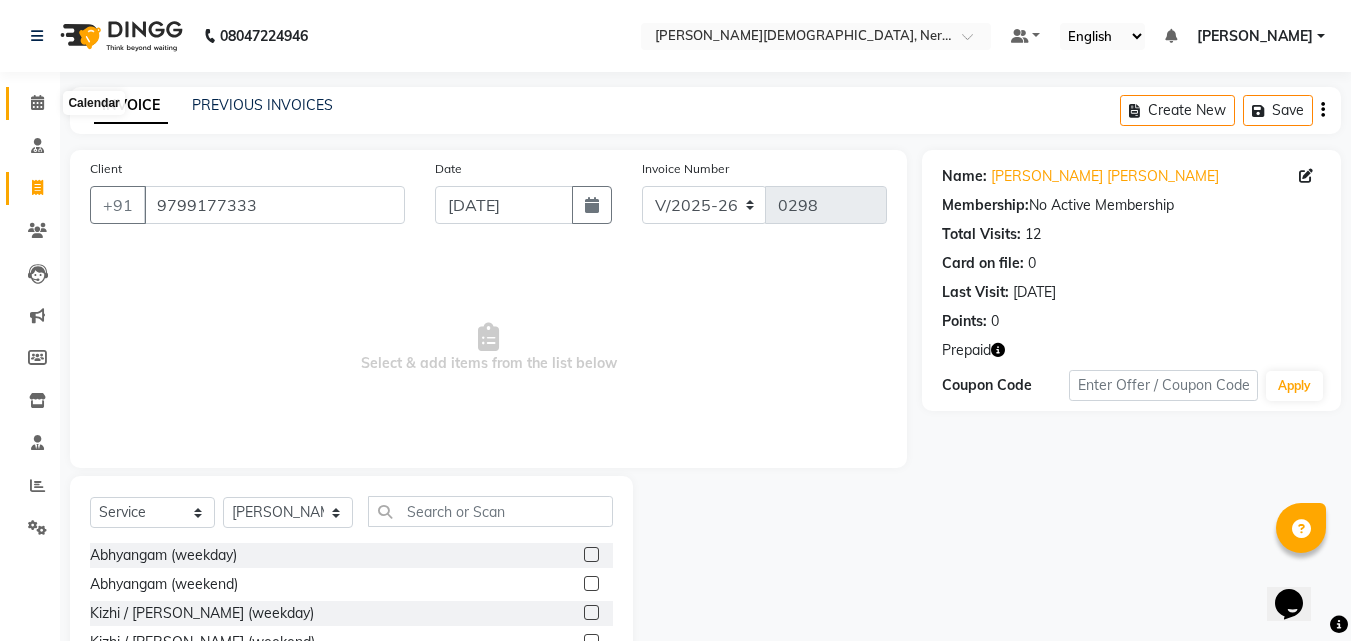 click 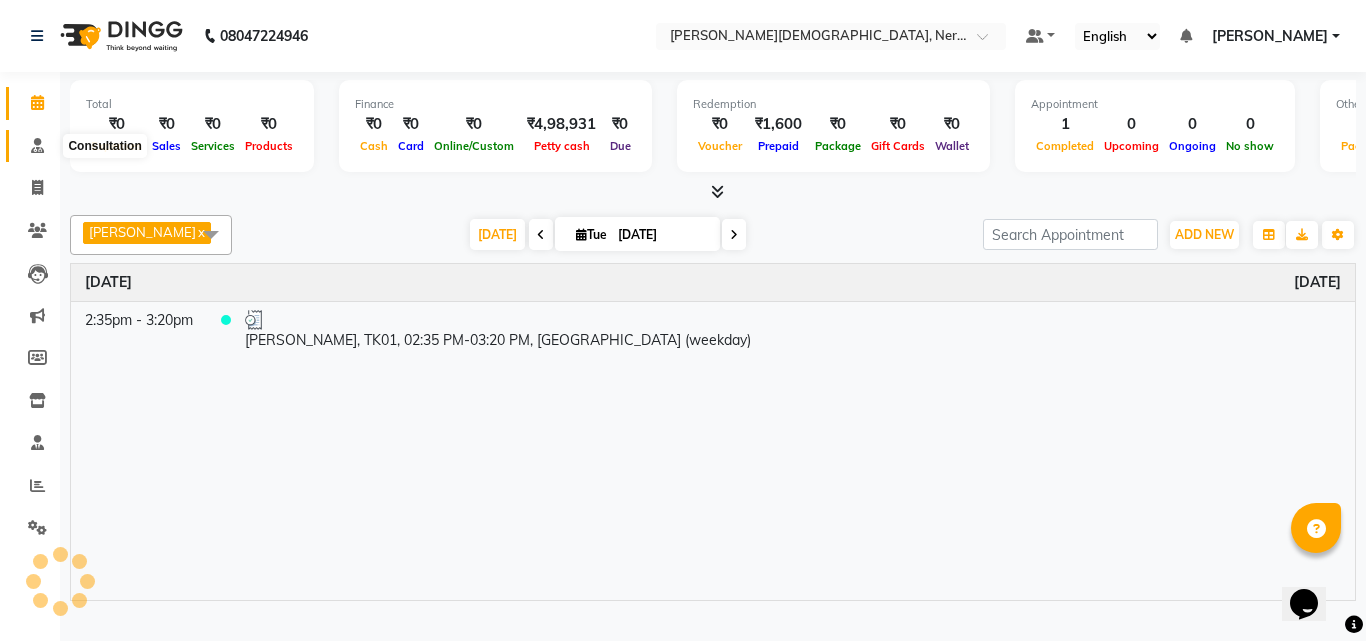 click 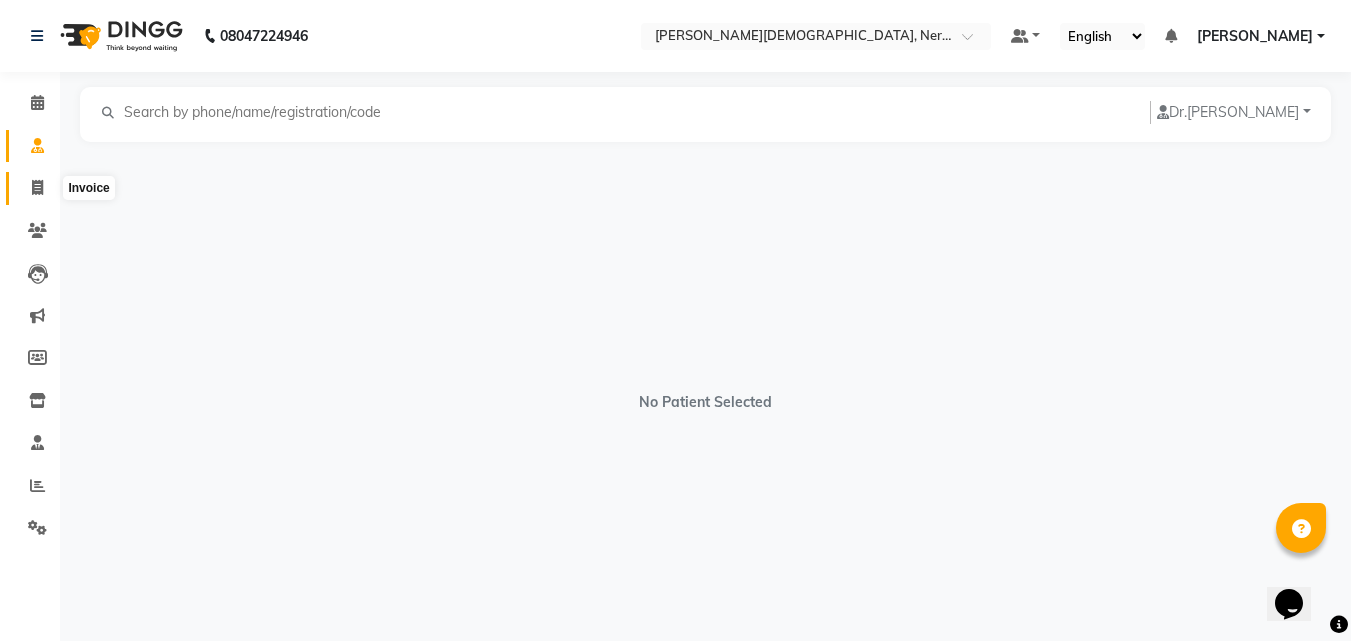 click 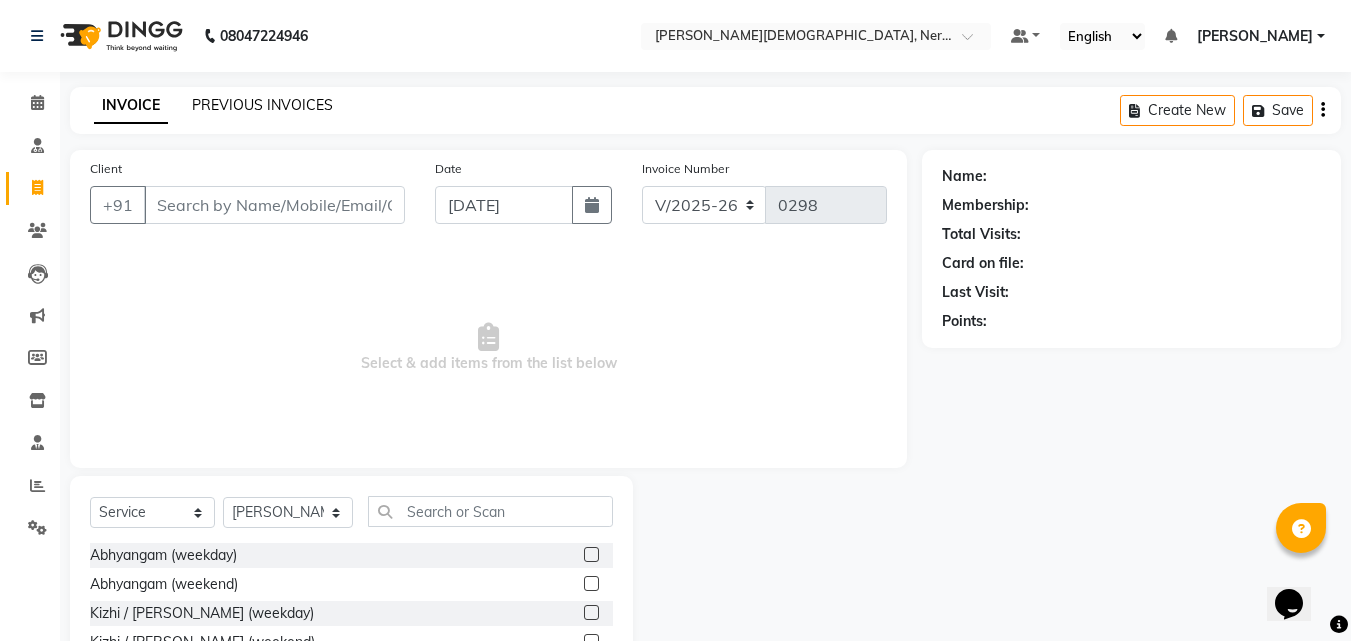 click on "PREVIOUS INVOICES" 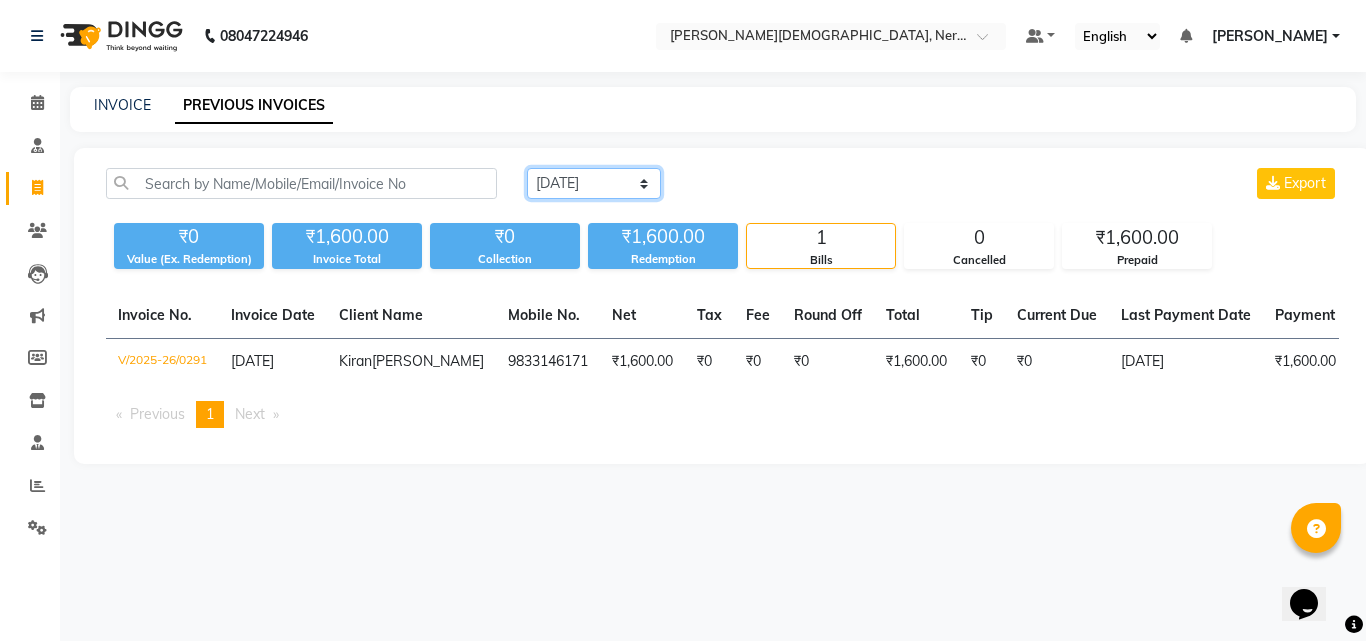 click on "[DATE] [DATE] Custom Range" 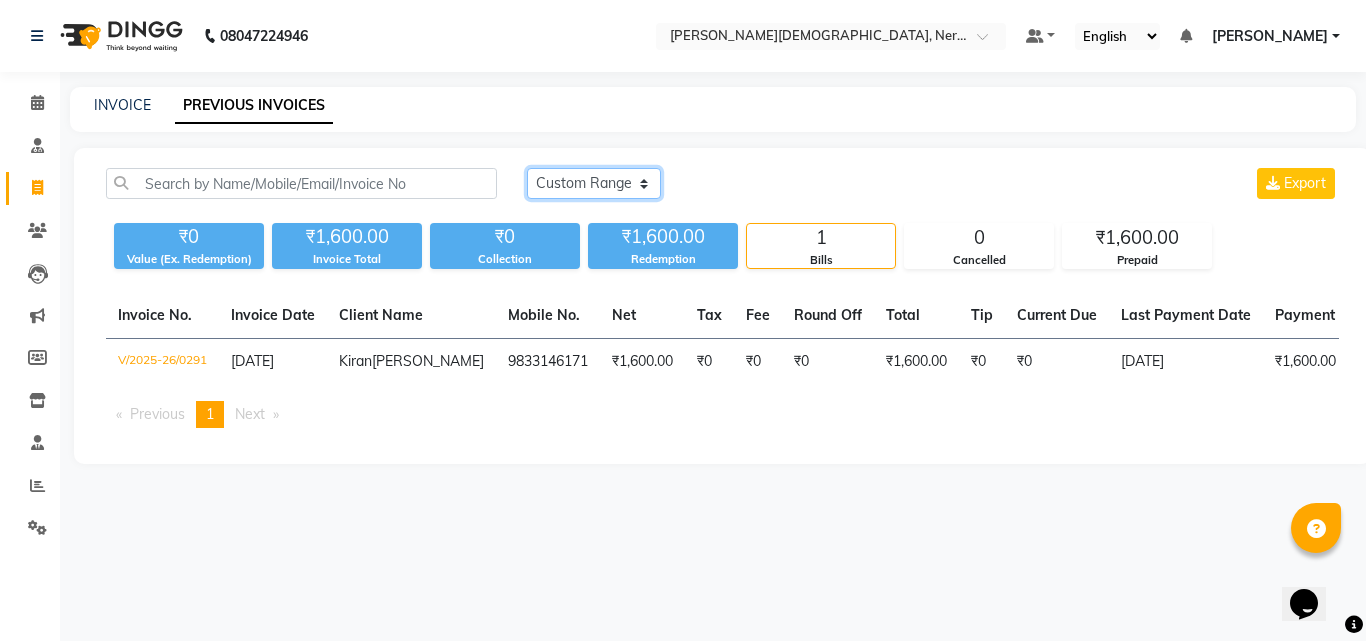 click on "[DATE] [DATE] Custom Range" 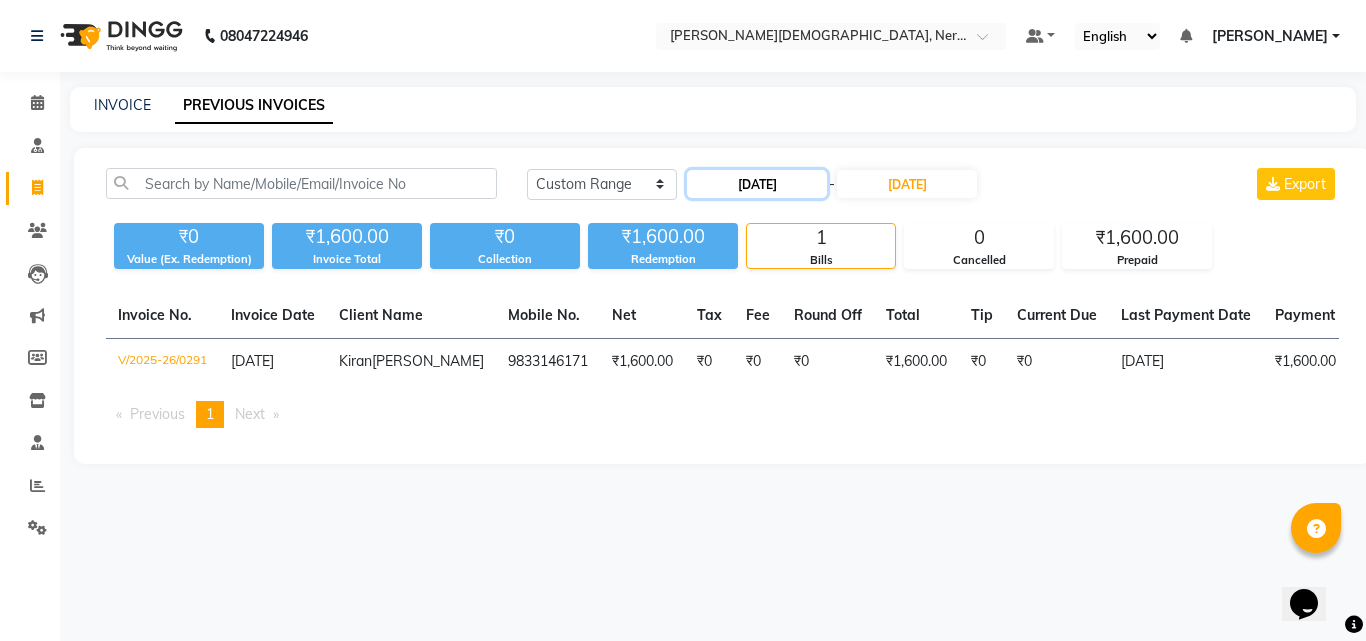 click on "[DATE]" 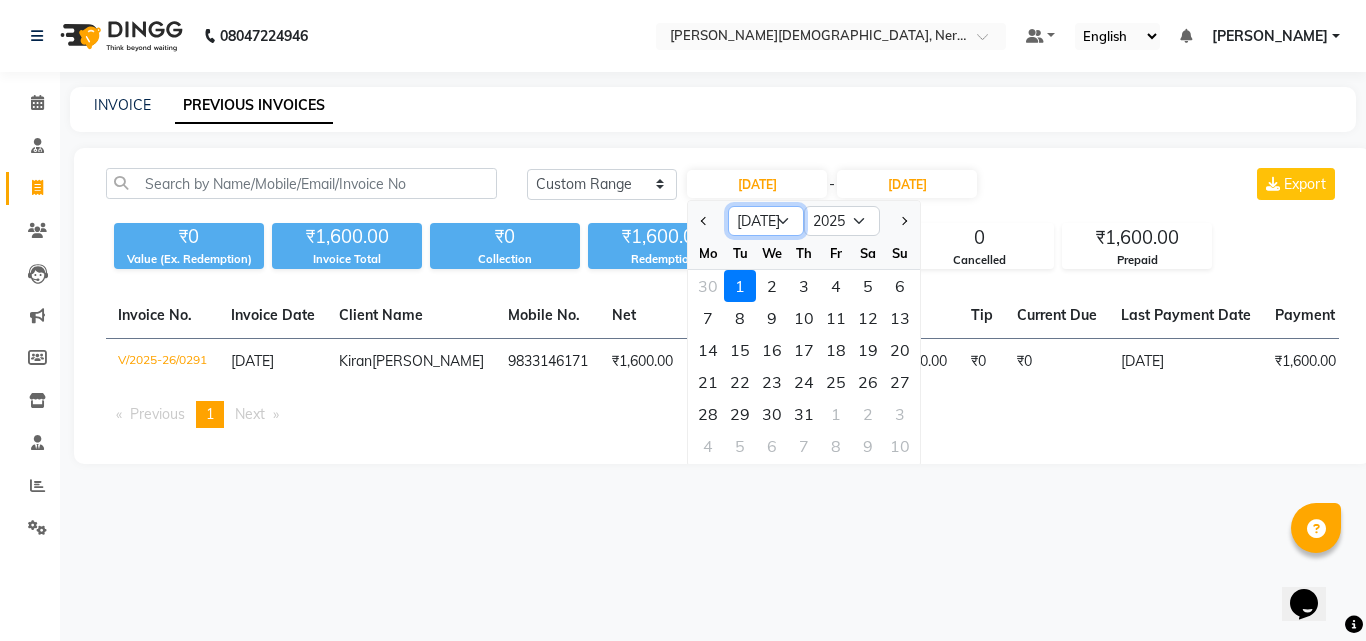 click on "Jan Feb Mar Apr May Jun [DATE] Aug Sep Oct Nov Dec" 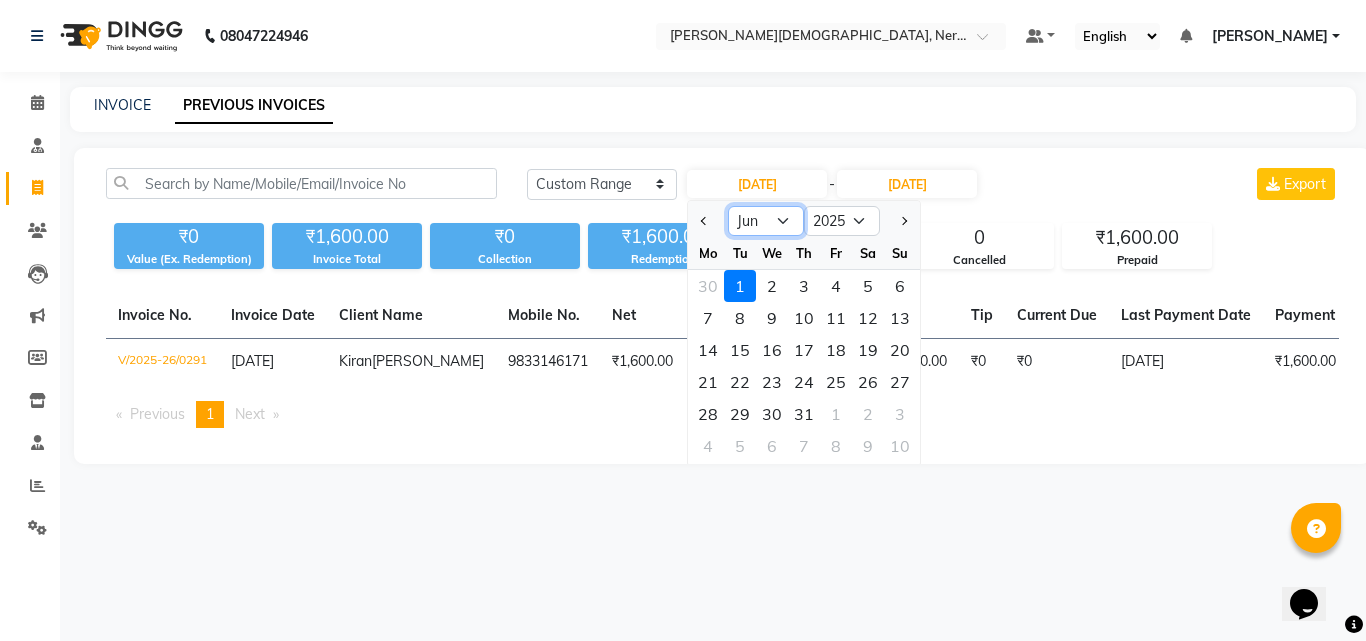 click on "Jan Feb Mar Apr May Jun [DATE] Aug Sep Oct Nov Dec" 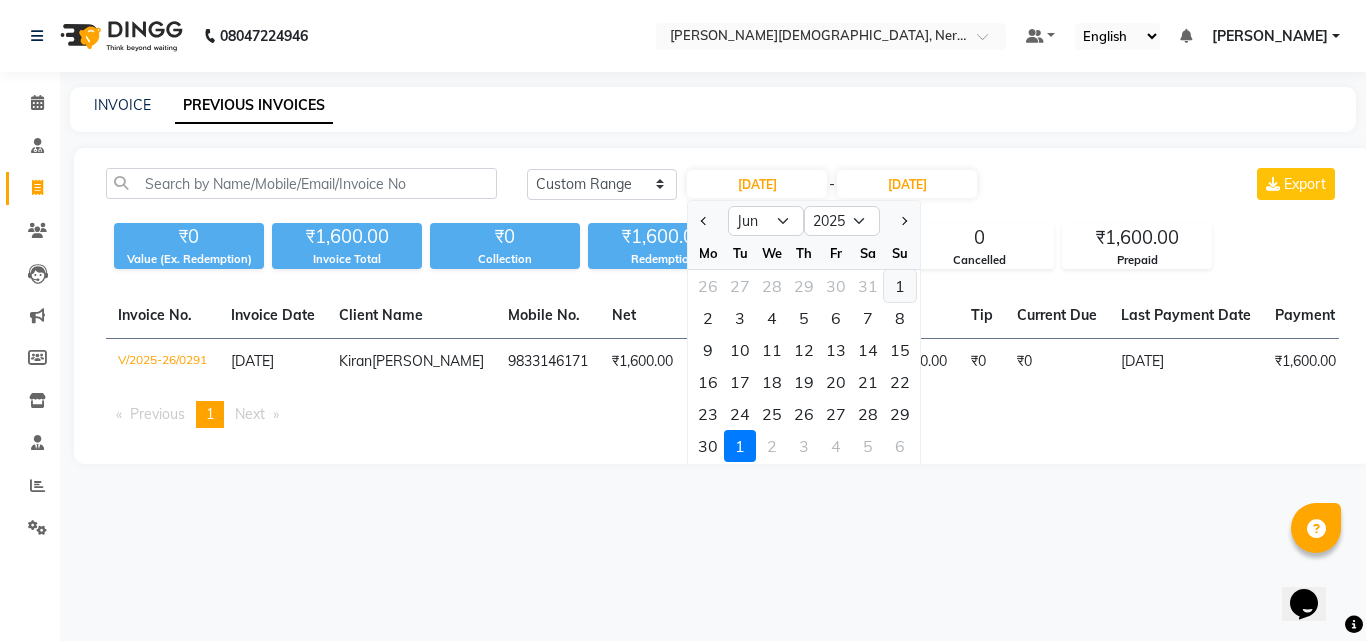 click on "1" 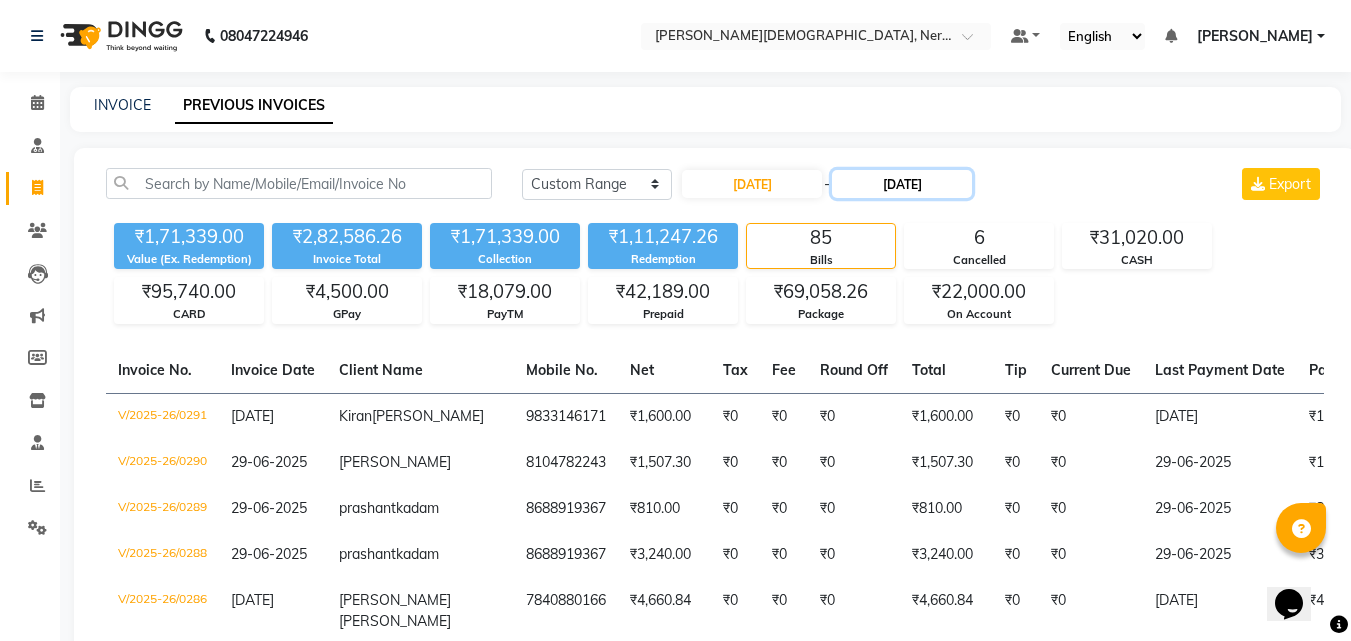click on "[DATE]" 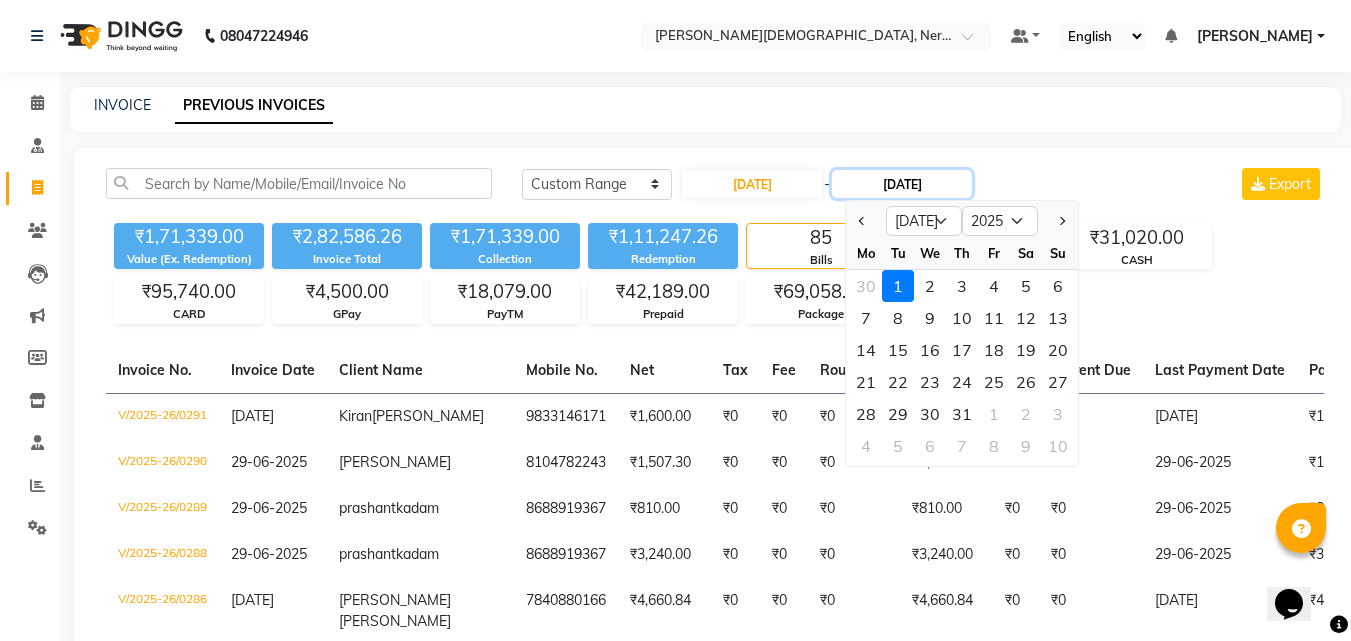 click on "[DATE]" 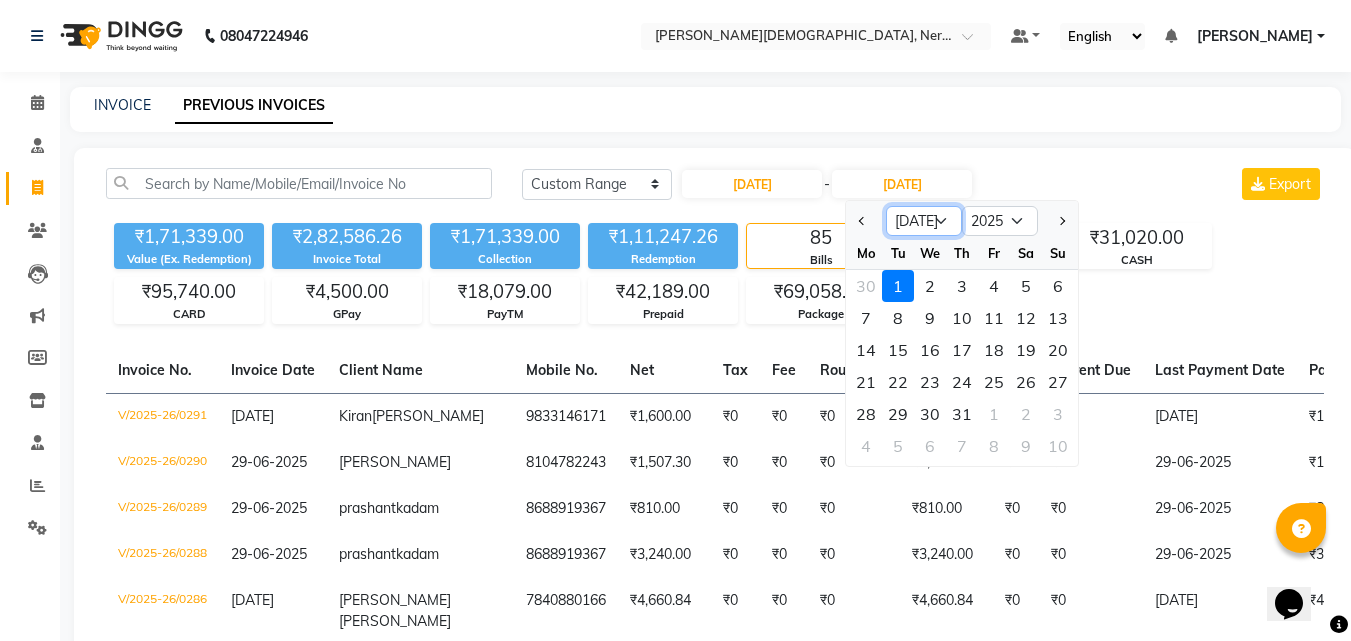 click on "Jun [DATE] Aug Sep Oct Nov Dec" 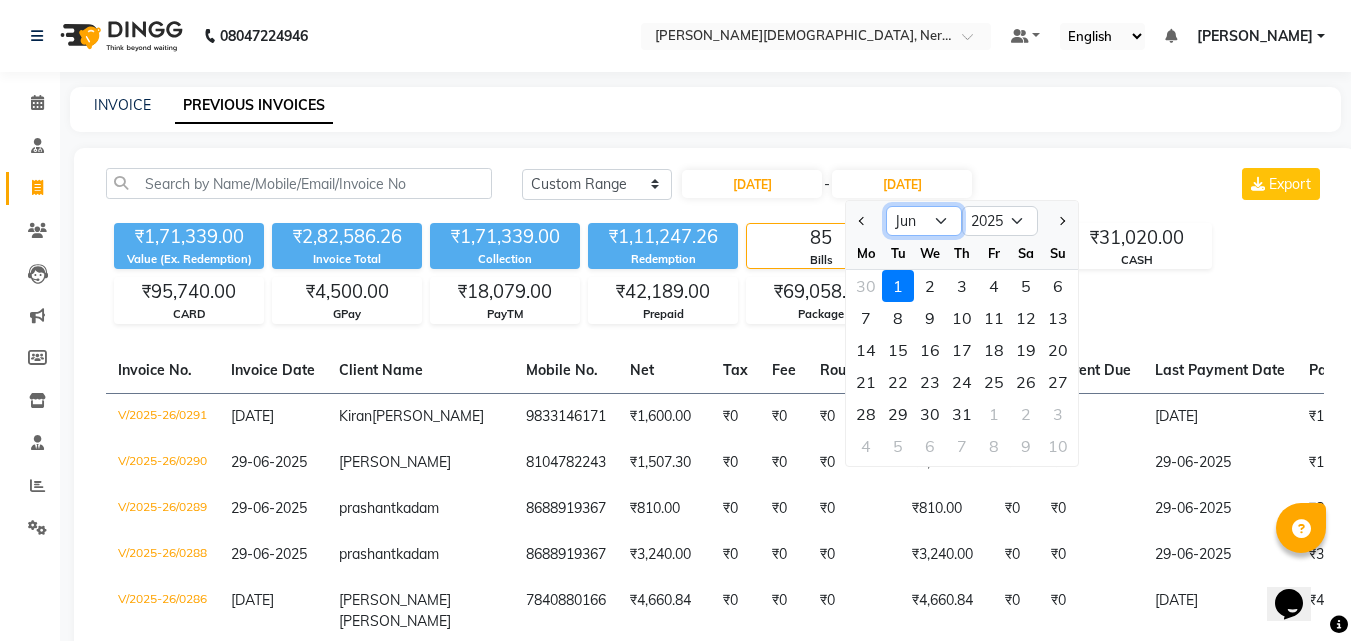 click on "Jun [DATE] Aug Sep Oct Nov Dec" 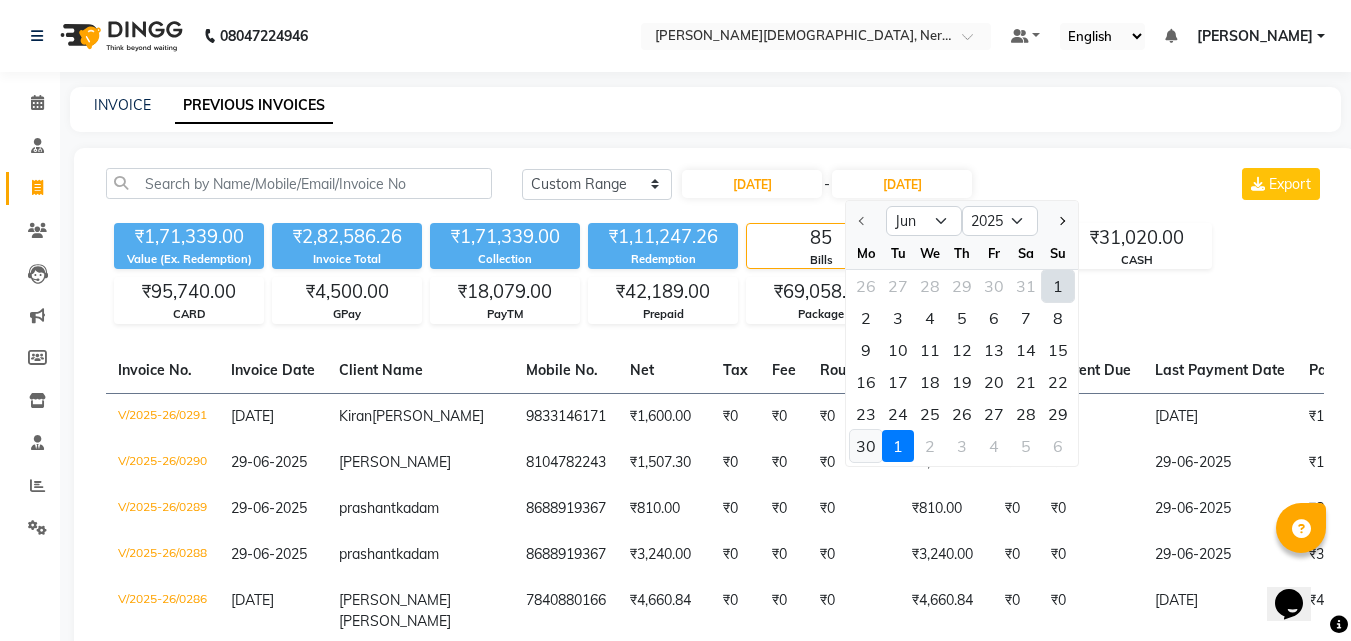 click on "30" 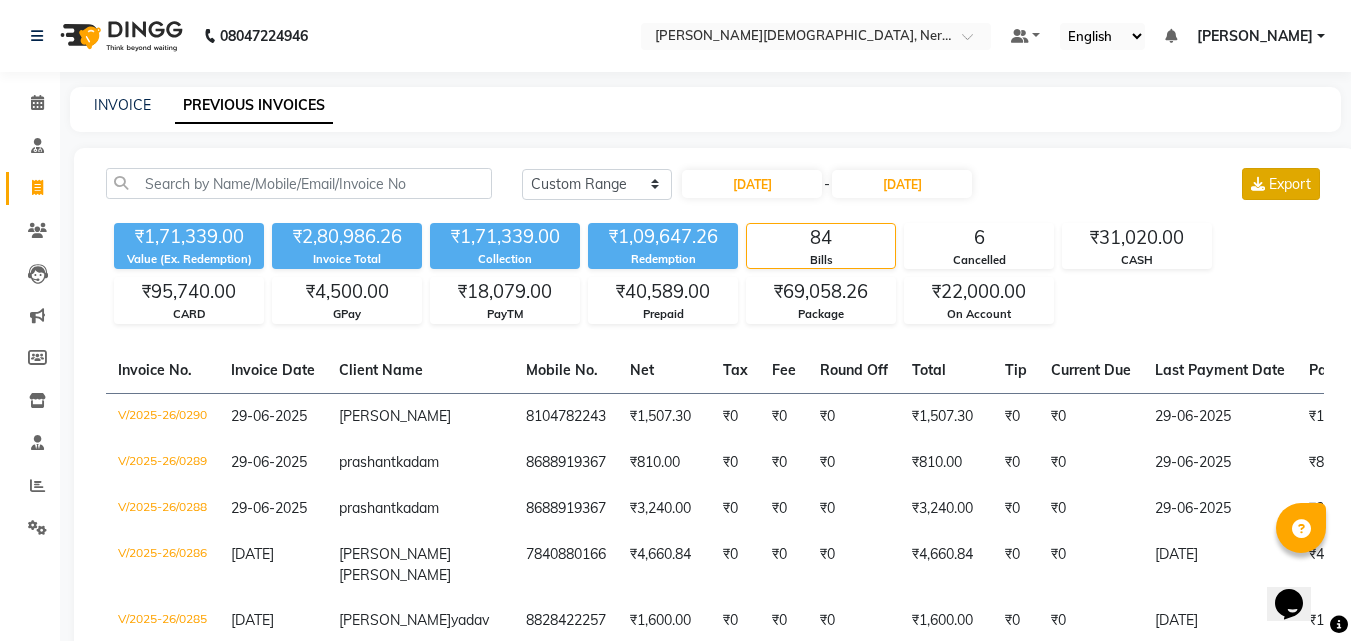 click on "Export" at bounding box center [1290, 184] 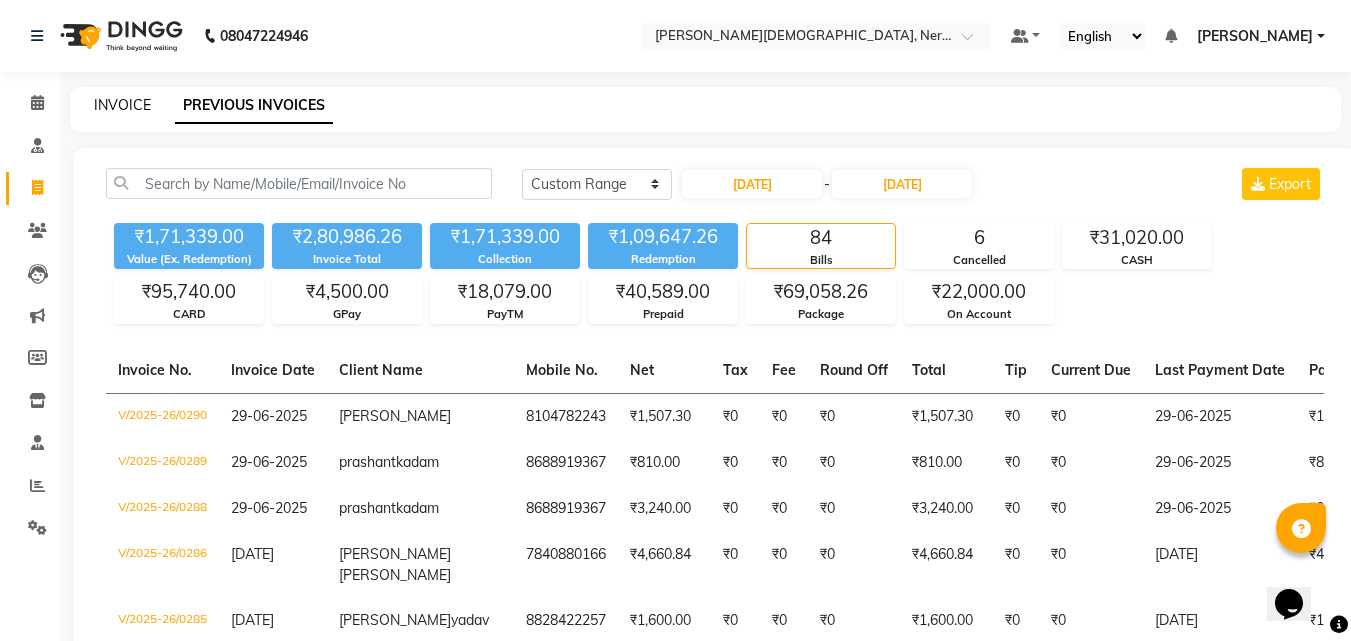 click on "INVOICE" 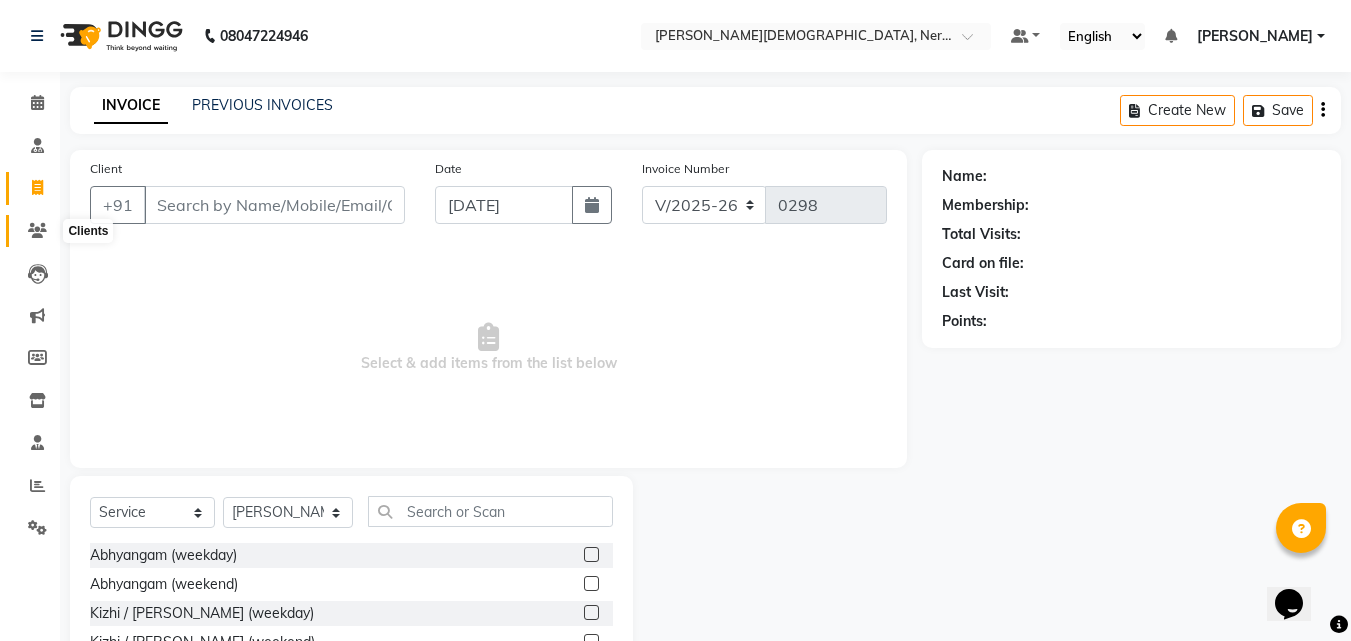 click 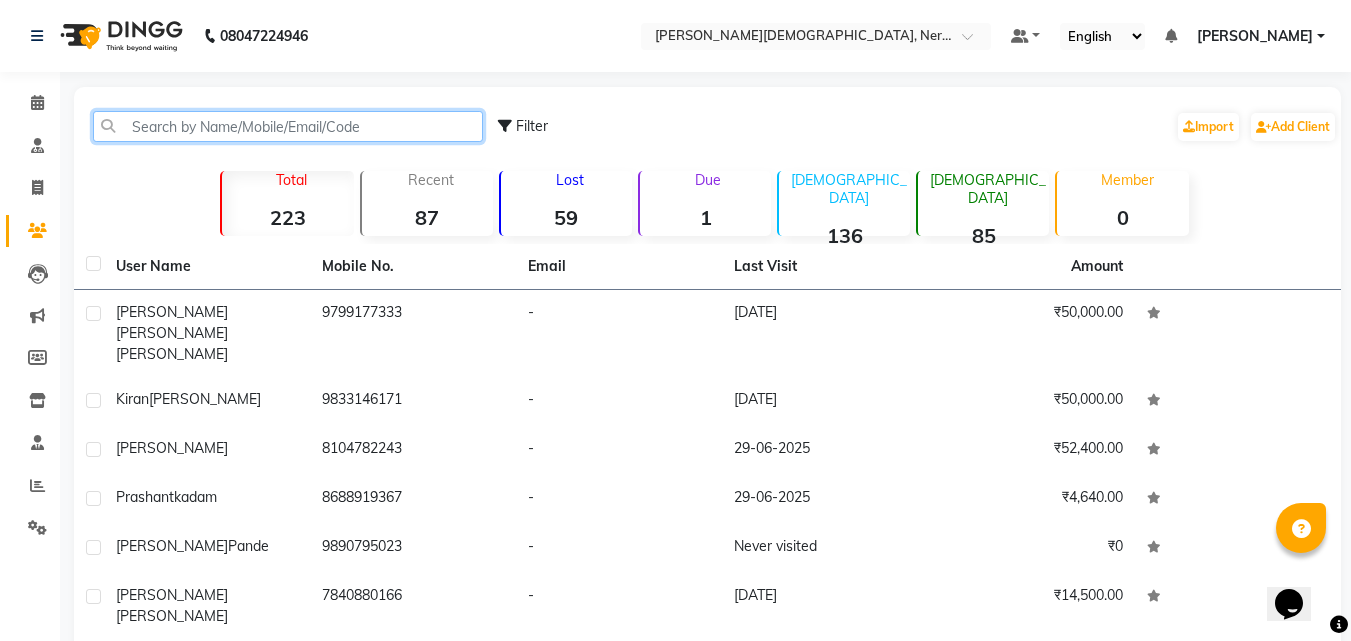 click 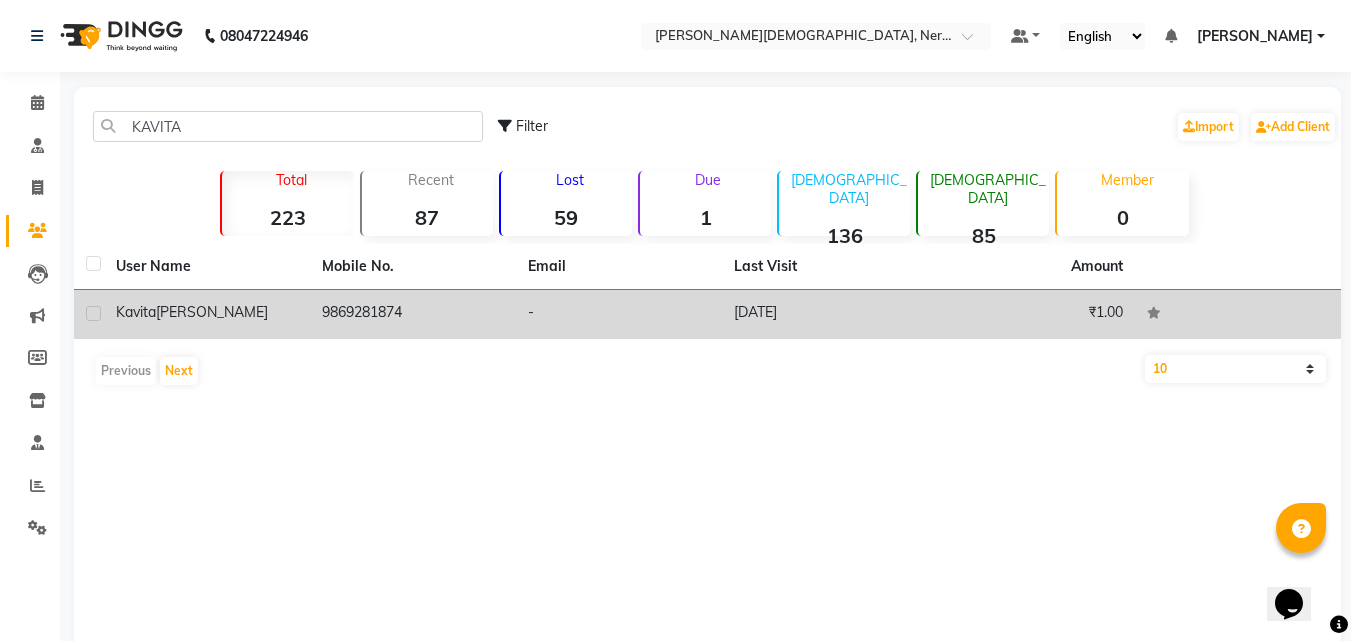 click on "[PERSON_NAME]" 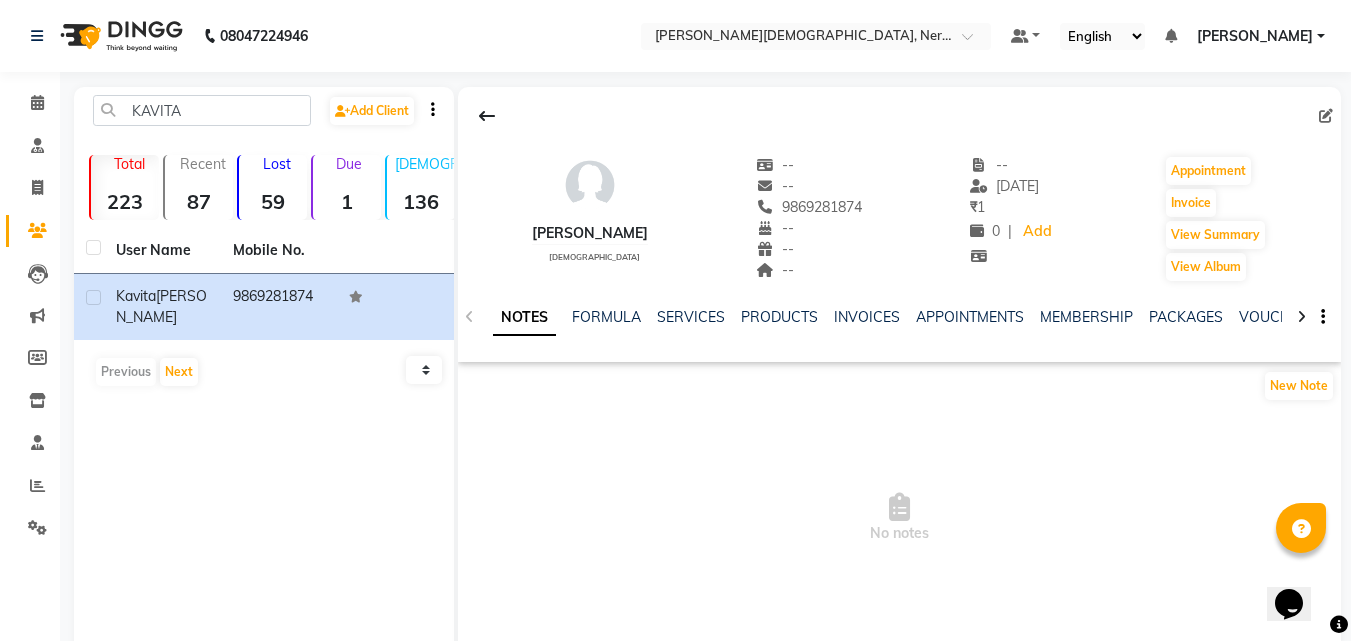 click on "INVOICES" 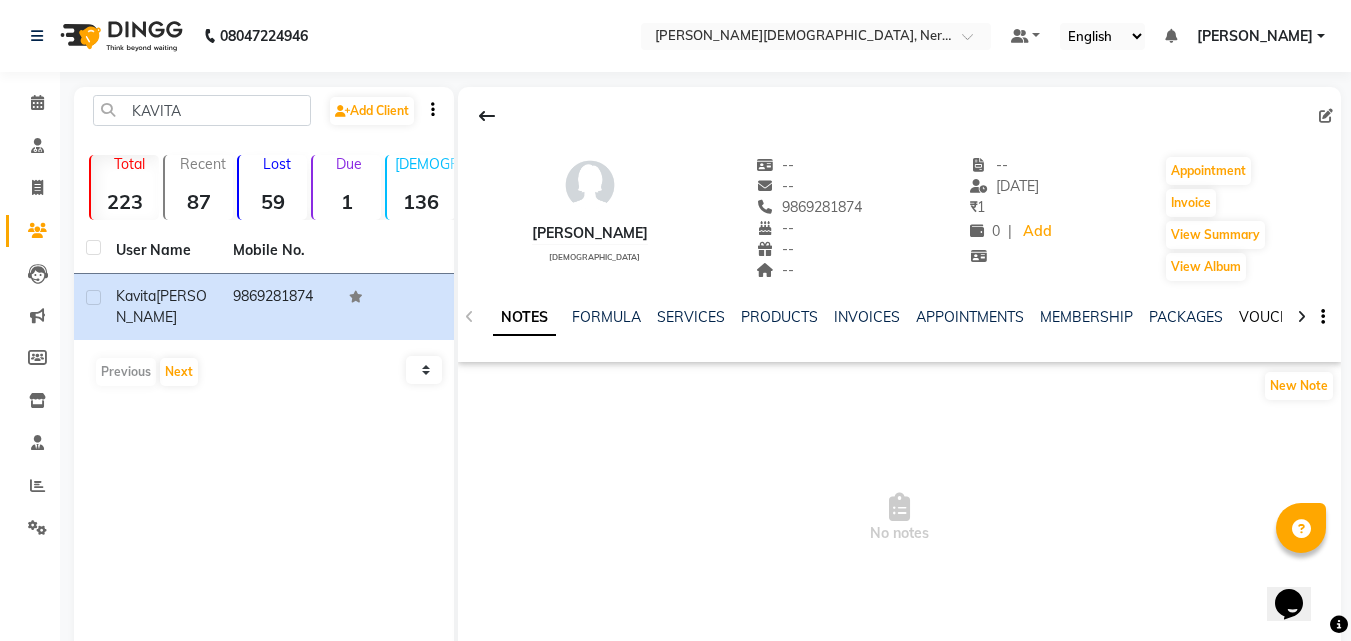 click on "VOUCHERS" 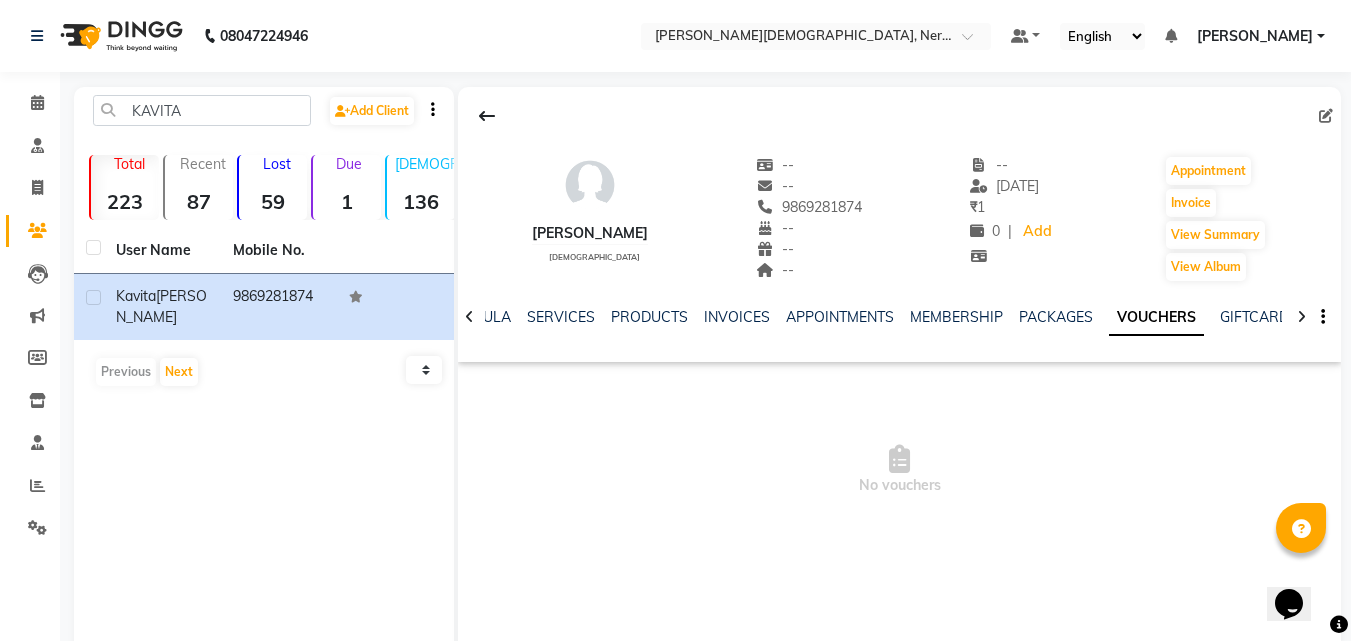click on "VOUCHERS" 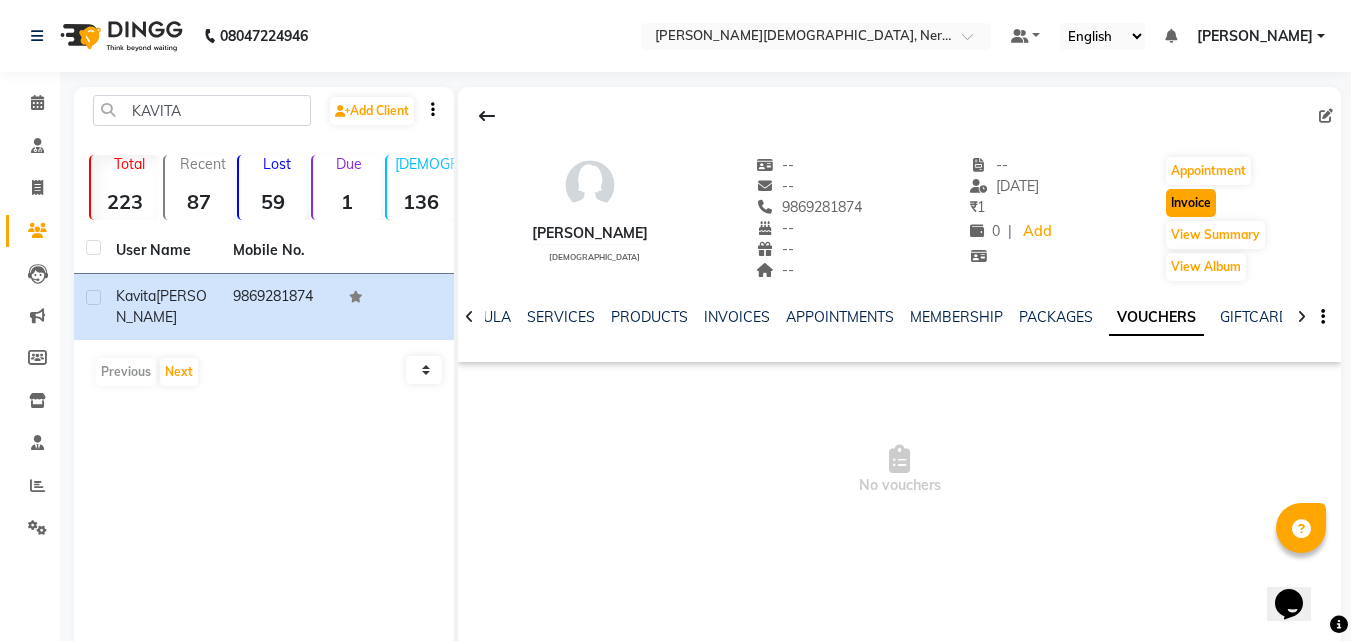 click on "Invoice" 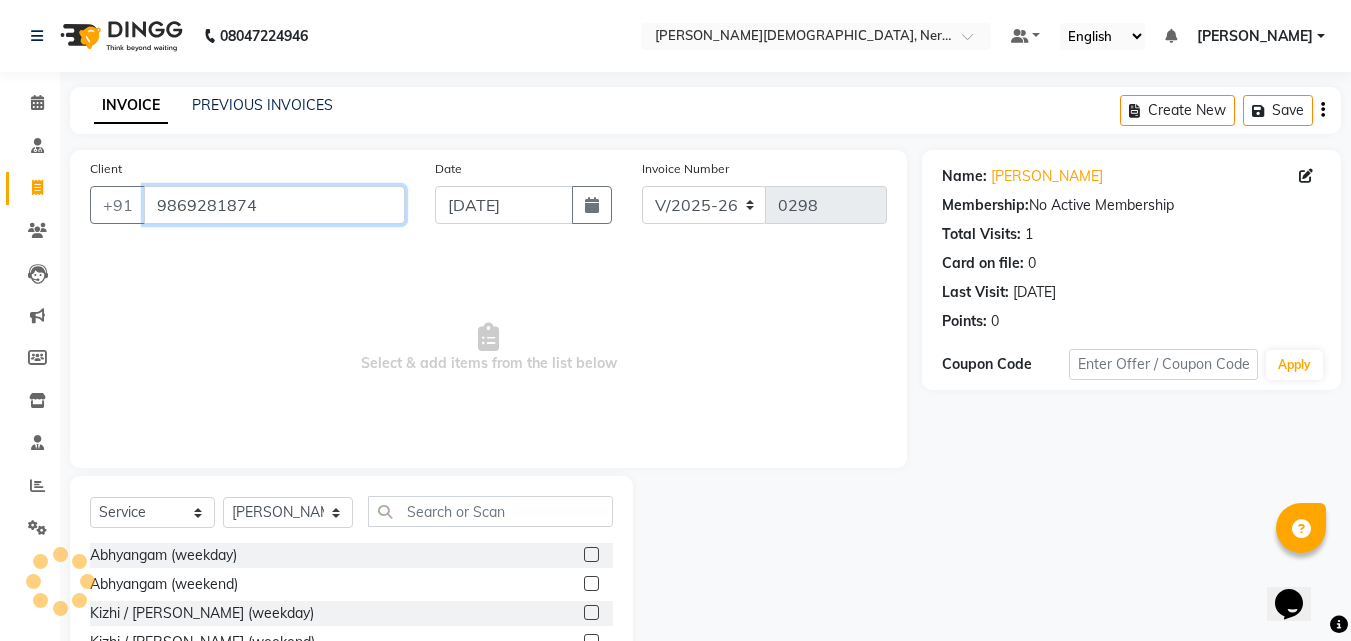 click on "9869281874" at bounding box center (274, 205) 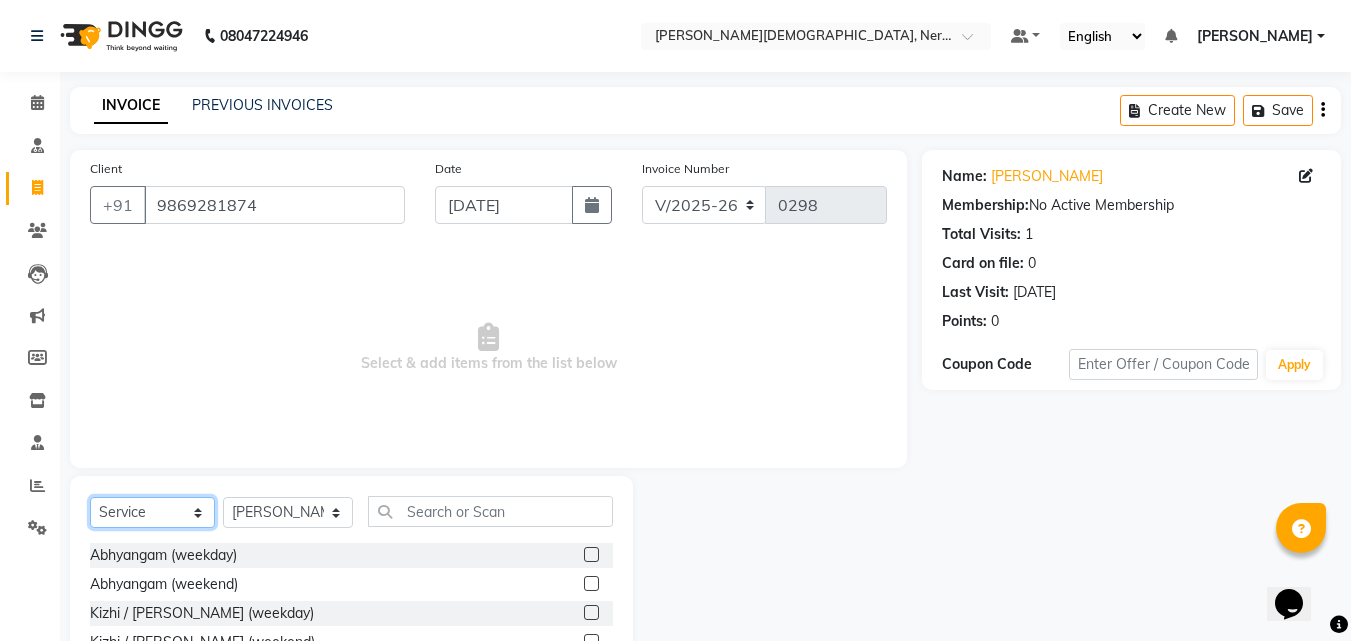 click on "Select  Service  Product  Membership  Package Voucher Prepaid Gift Card" 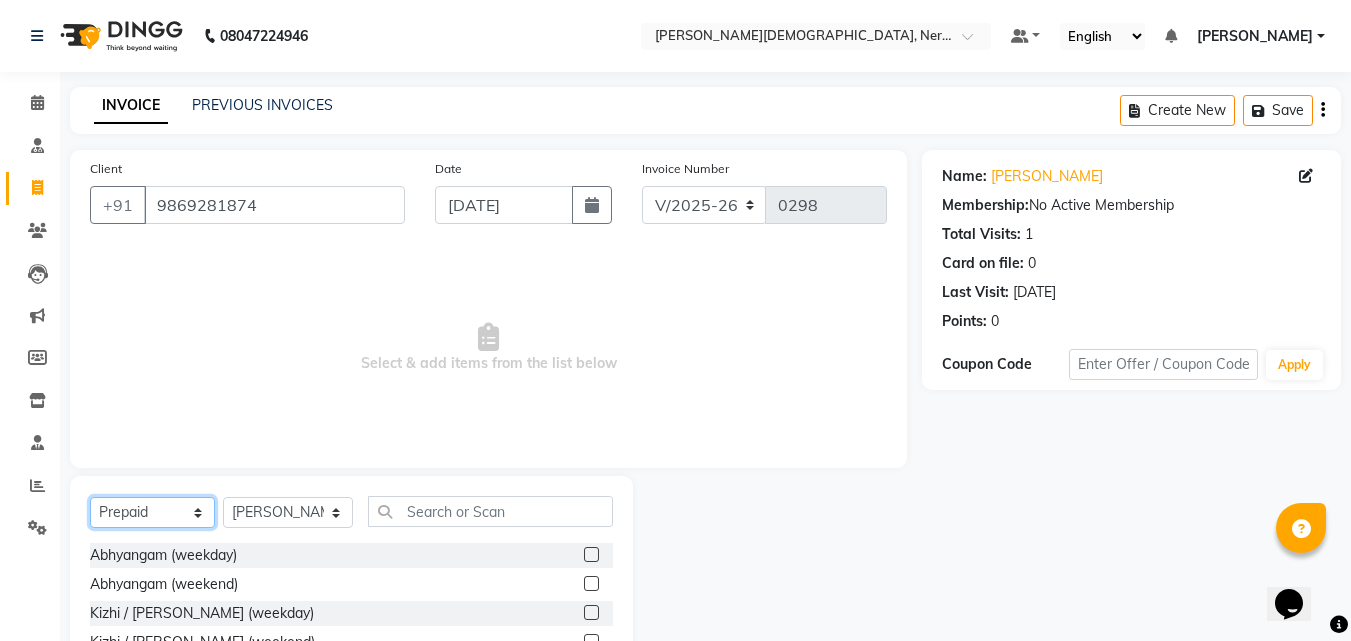click on "Select  Service  Product  Membership  Package Voucher Prepaid Gift Card" 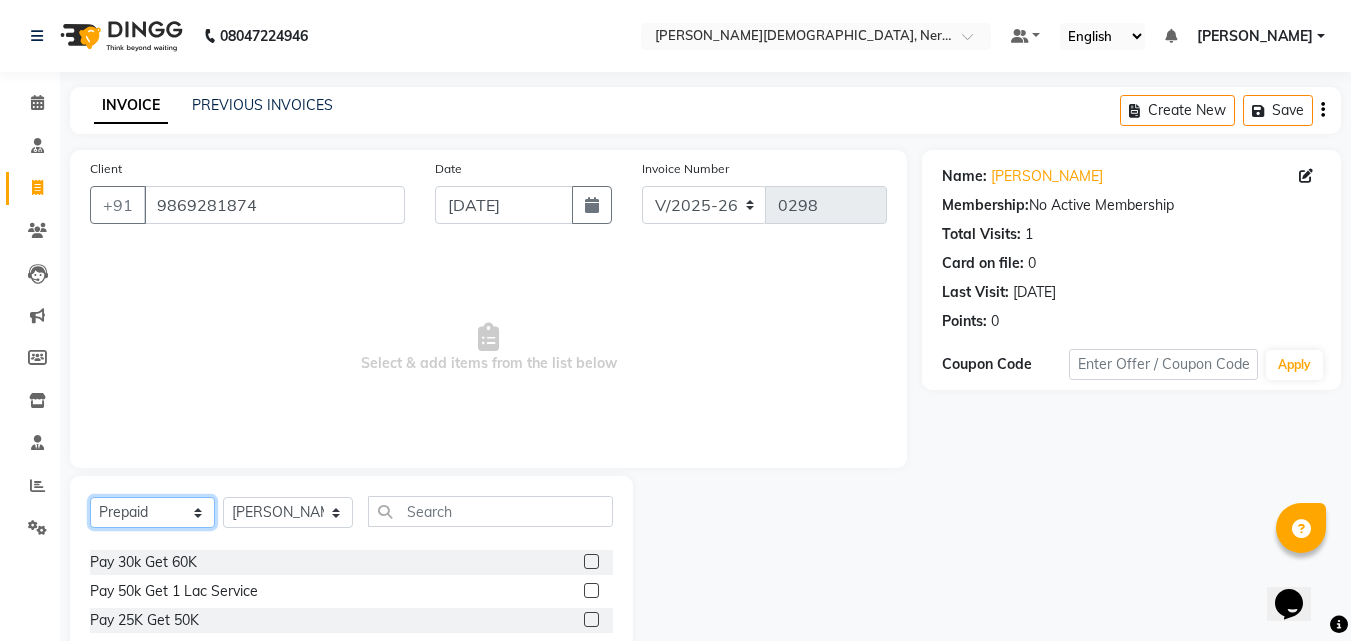 scroll, scrollTop: 115, scrollLeft: 0, axis: vertical 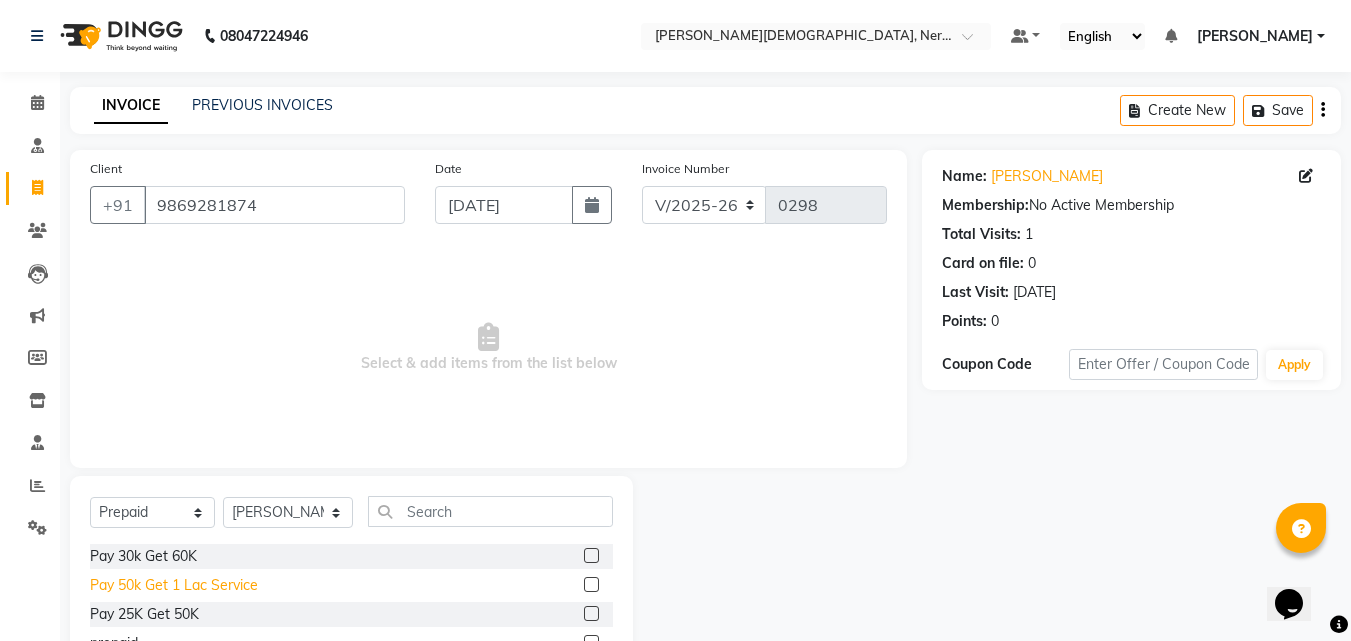 click on "Pay 50k Get 1 Lac Service" 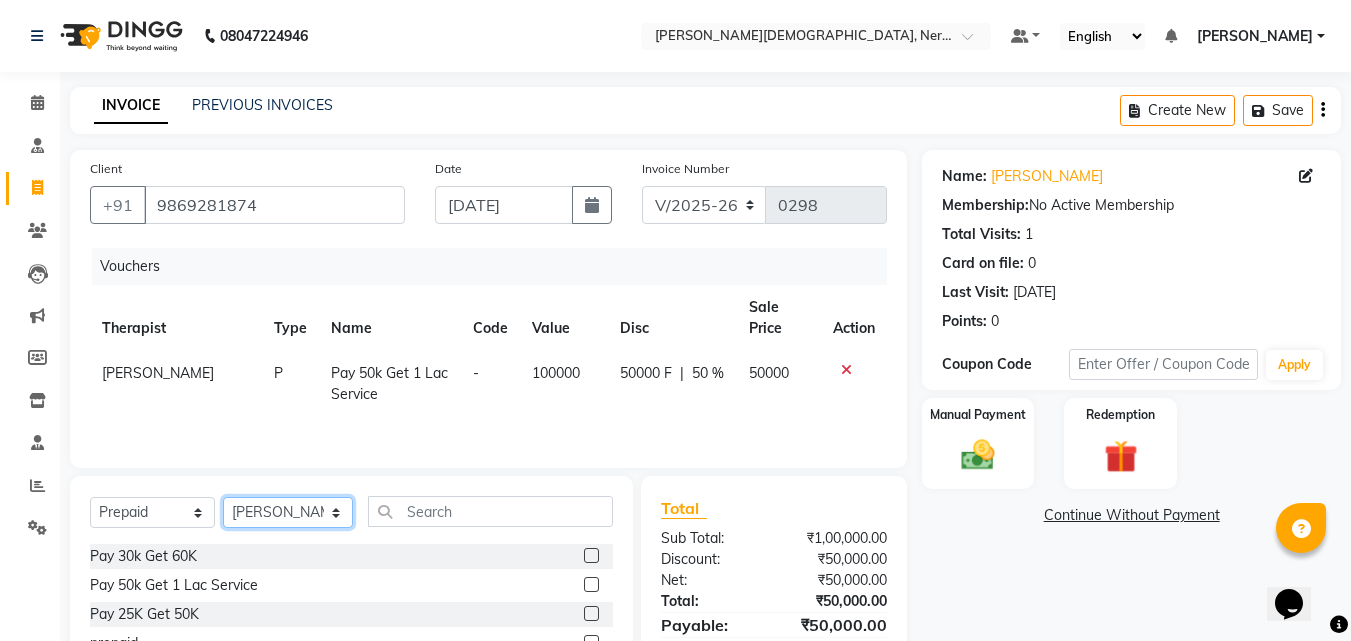 click on "Select Therapist [PERSON_NAME] [PERSON_NAME] [PERSON_NAME] Bibina [PERSON_NAME] [PERSON_NAME] Dr. [PERSON_NAME] [PERSON_NAME] Dr. [PERSON_NAME] Dr. [PERSON_NAME] [PERSON_NAME] [PERSON_NAME] [PERSON_NAME] [PERSON_NAME] Pooja [PERSON_NAME] Mishra [PERSON_NAME] [PERSON_NAME] G [PERSON_NAME] K M [PERSON_NAME] K [PERSON_NAME] Suddheesh K K [PERSON_NAME] [PERSON_NAME] Swati [PERSON_NAME] [PERSON_NAME] Vidya [PERSON_NAME] [PERSON_NAME]" 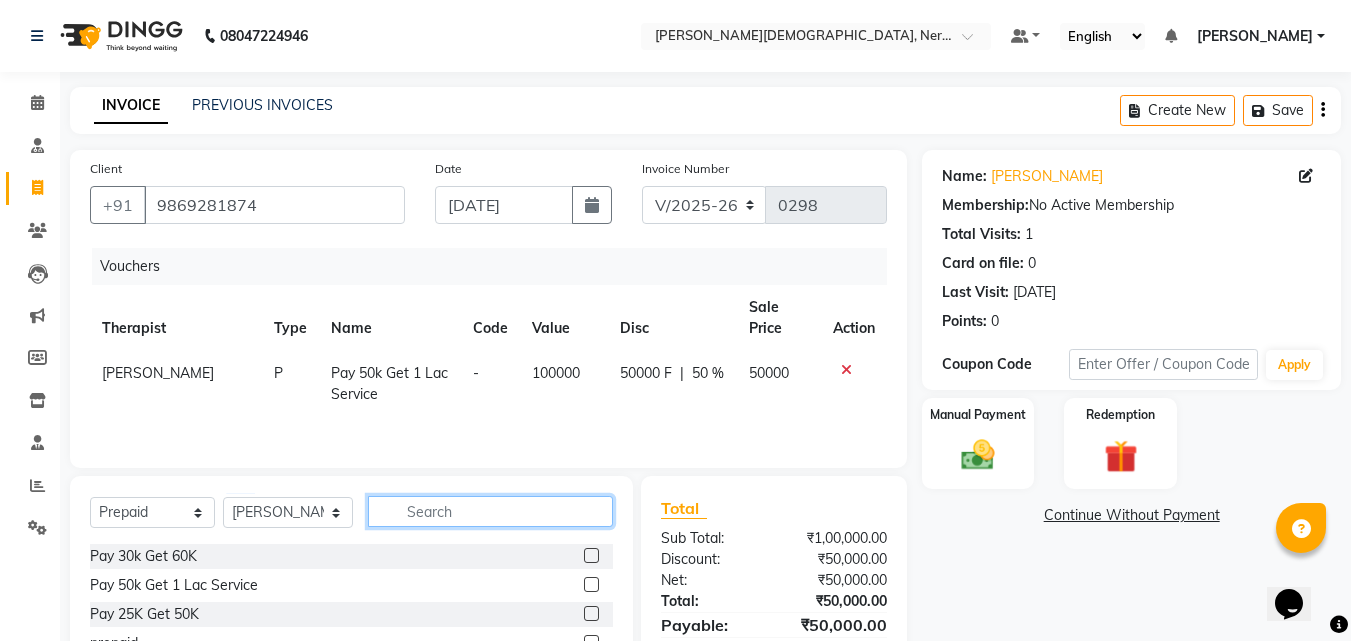 click 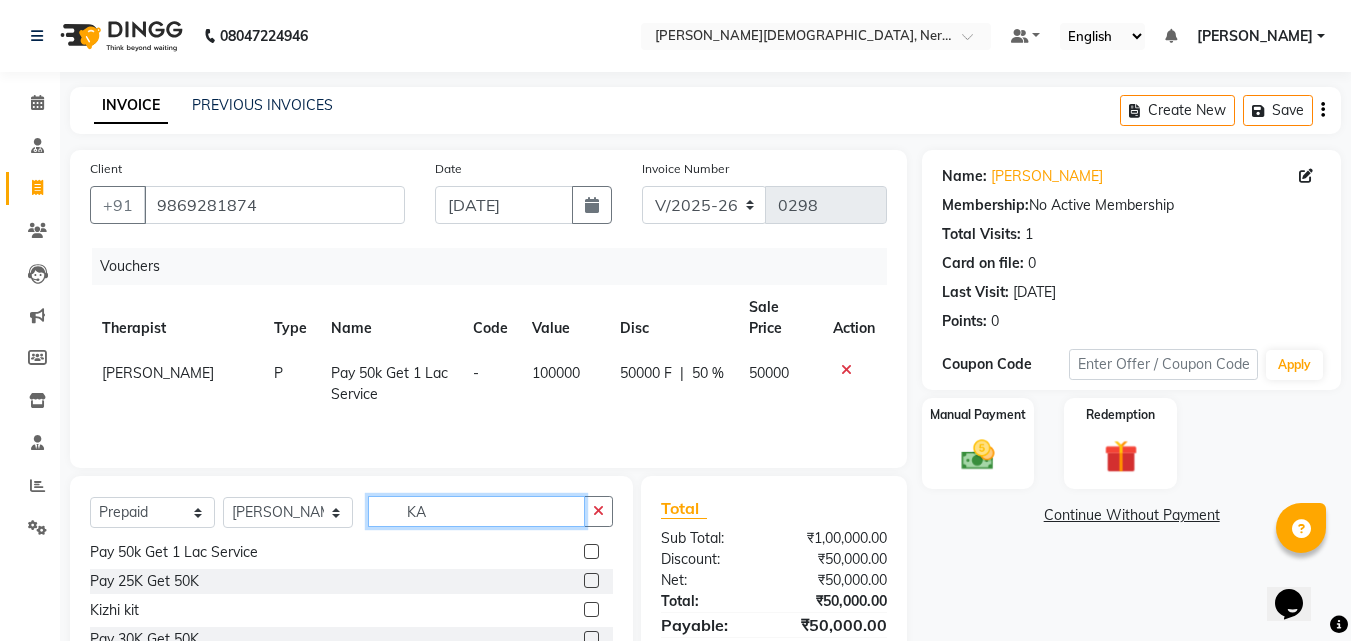 scroll, scrollTop: 0, scrollLeft: 0, axis: both 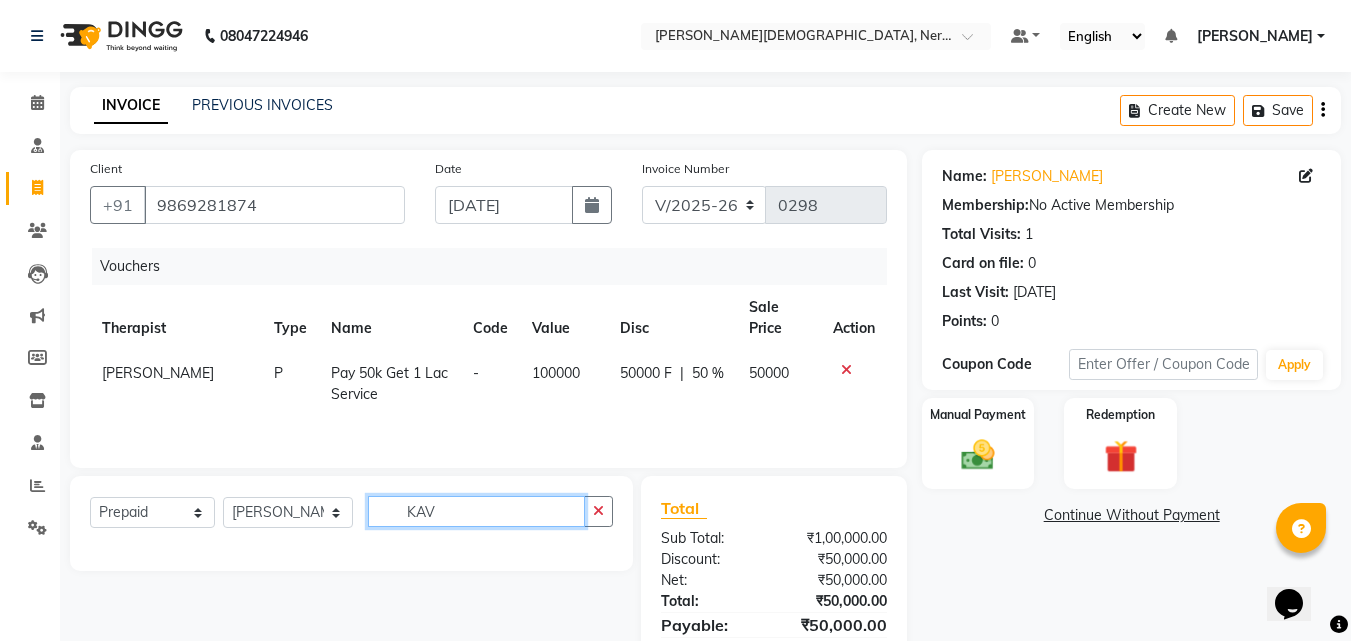 drag, startPoint x: 463, startPoint y: 520, endPoint x: 326, endPoint y: 518, distance: 137.0146 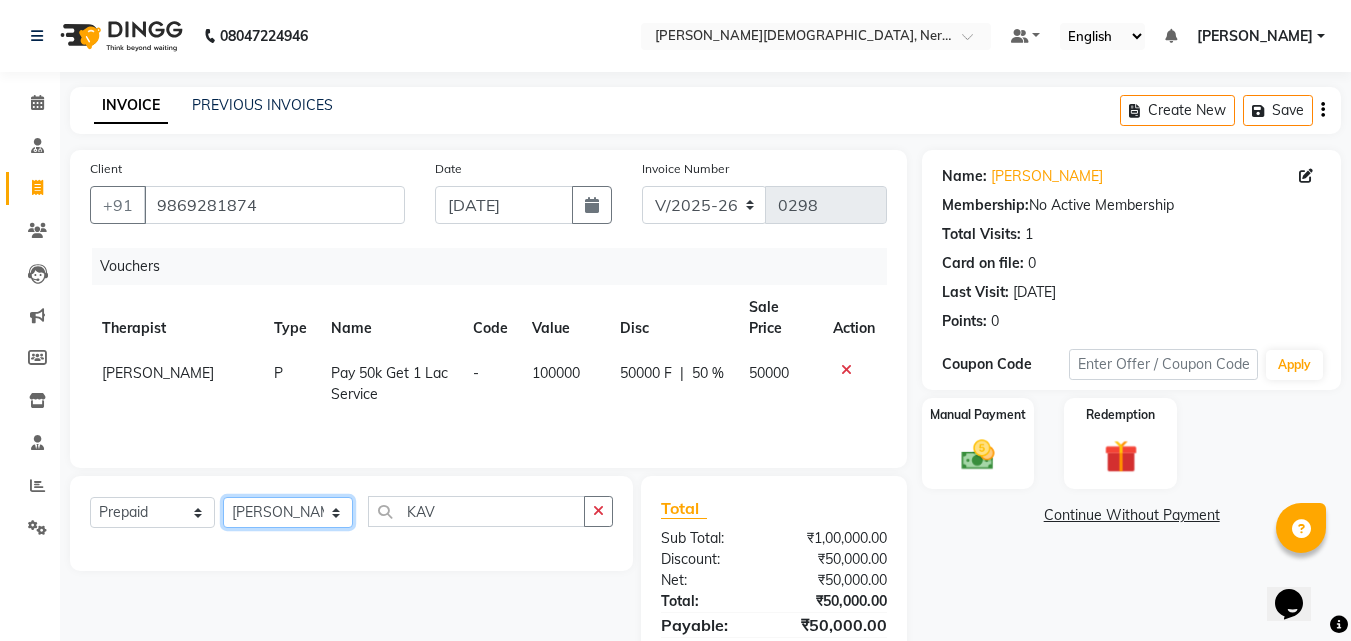 click on "Select Therapist [PERSON_NAME] [PERSON_NAME] [PERSON_NAME] Bibina [PERSON_NAME] [PERSON_NAME] Dr. [PERSON_NAME] [PERSON_NAME] Dr. [PERSON_NAME] Dr. [PERSON_NAME] [PERSON_NAME] [PERSON_NAME] [PERSON_NAME] [PERSON_NAME] Pooja [PERSON_NAME] Mishra [PERSON_NAME] [PERSON_NAME] G [PERSON_NAME] K M [PERSON_NAME] K [PERSON_NAME] Suddheesh K K [PERSON_NAME] [PERSON_NAME] Swati [PERSON_NAME] [PERSON_NAME] Vidya [PERSON_NAME] [PERSON_NAME]" 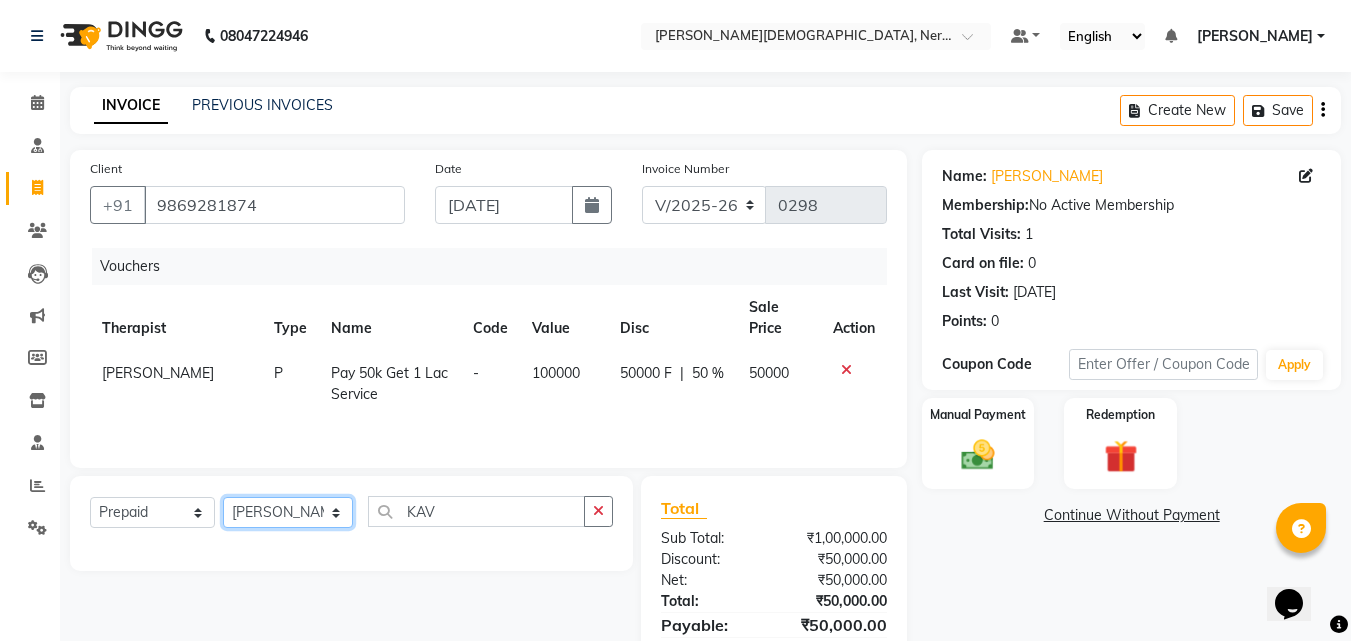 click on "Select Therapist [PERSON_NAME] [PERSON_NAME] [PERSON_NAME] Bibina [PERSON_NAME] [PERSON_NAME] Dr. [PERSON_NAME] [PERSON_NAME] Dr. [PERSON_NAME] Dr. [PERSON_NAME] [PERSON_NAME] [PERSON_NAME] [PERSON_NAME] [PERSON_NAME] Pooja [PERSON_NAME] Mishra [PERSON_NAME] [PERSON_NAME] G [PERSON_NAME] K M [PERSON_NAME] K [PERSON_NAME] Suddheesh K K [PERSON_NAME] [PERSON_NAME] Swati [PERSON_NAME] [PERSON_NAME] Vidya [PERSON_NAME] [PERSON_NAME]" 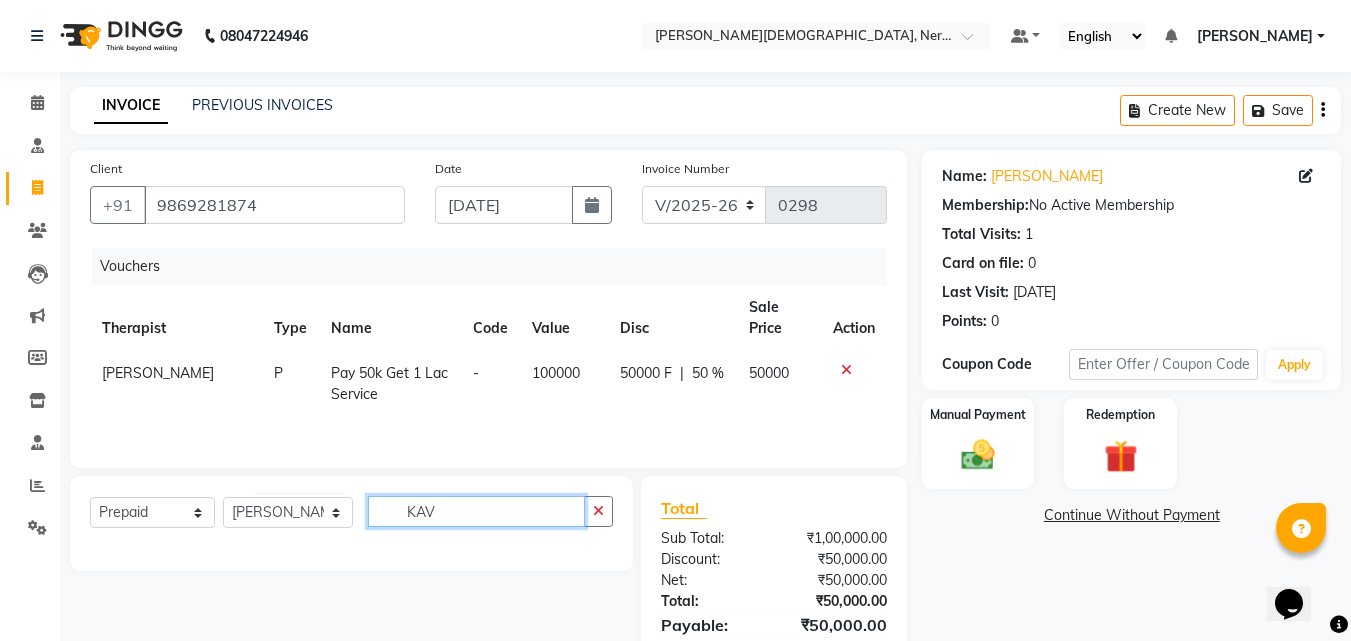 click on "KAV" 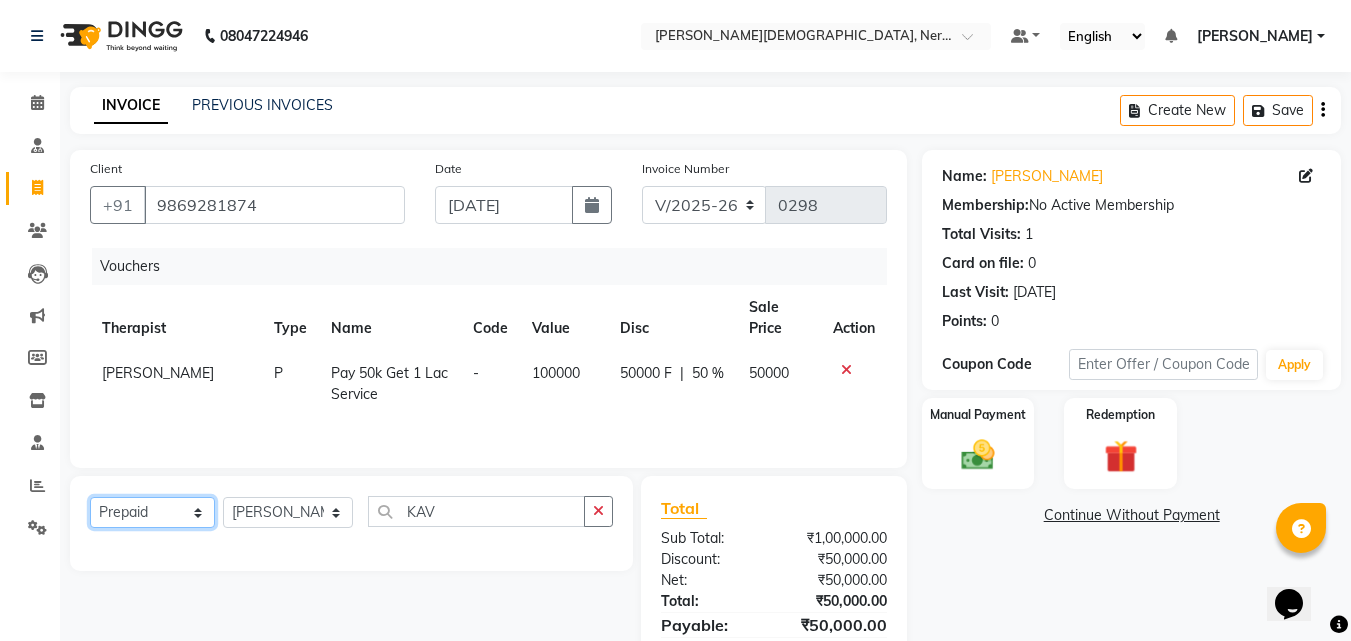 click on "Select  Service  Product  Membership  Package Voucher Prepaid Gift Card" 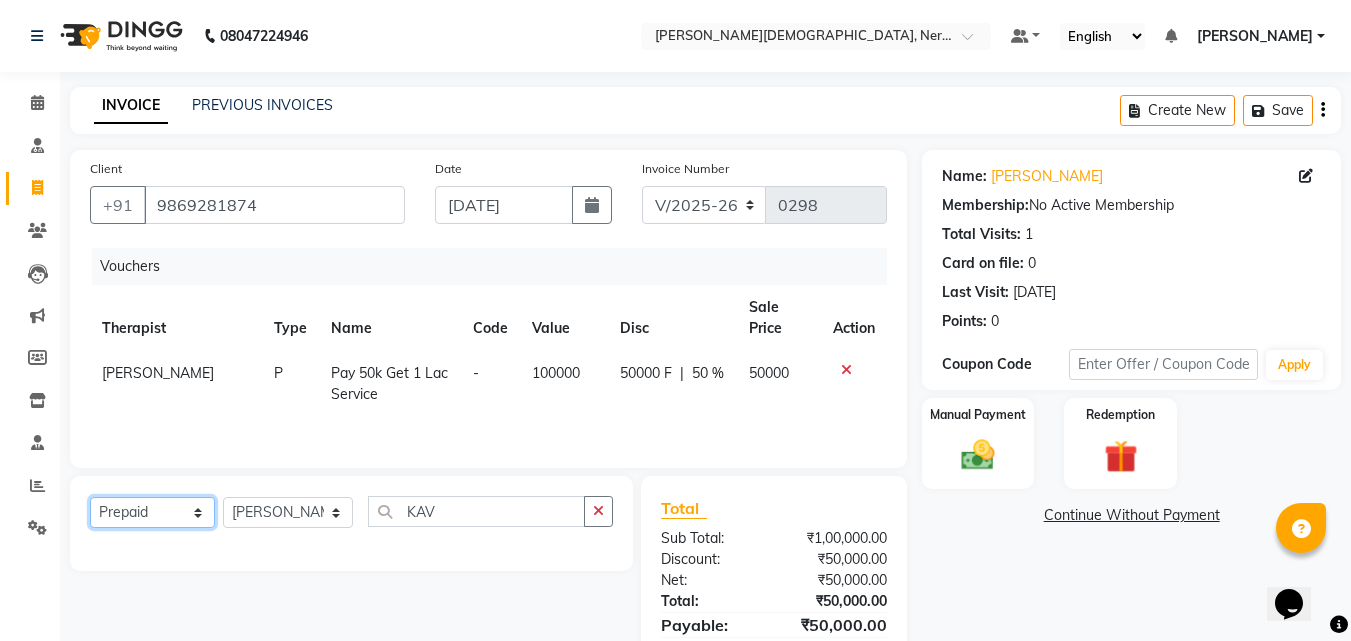 click on "Select  Service  Product  Membership  Package Voucher Prepaid Gift Card" 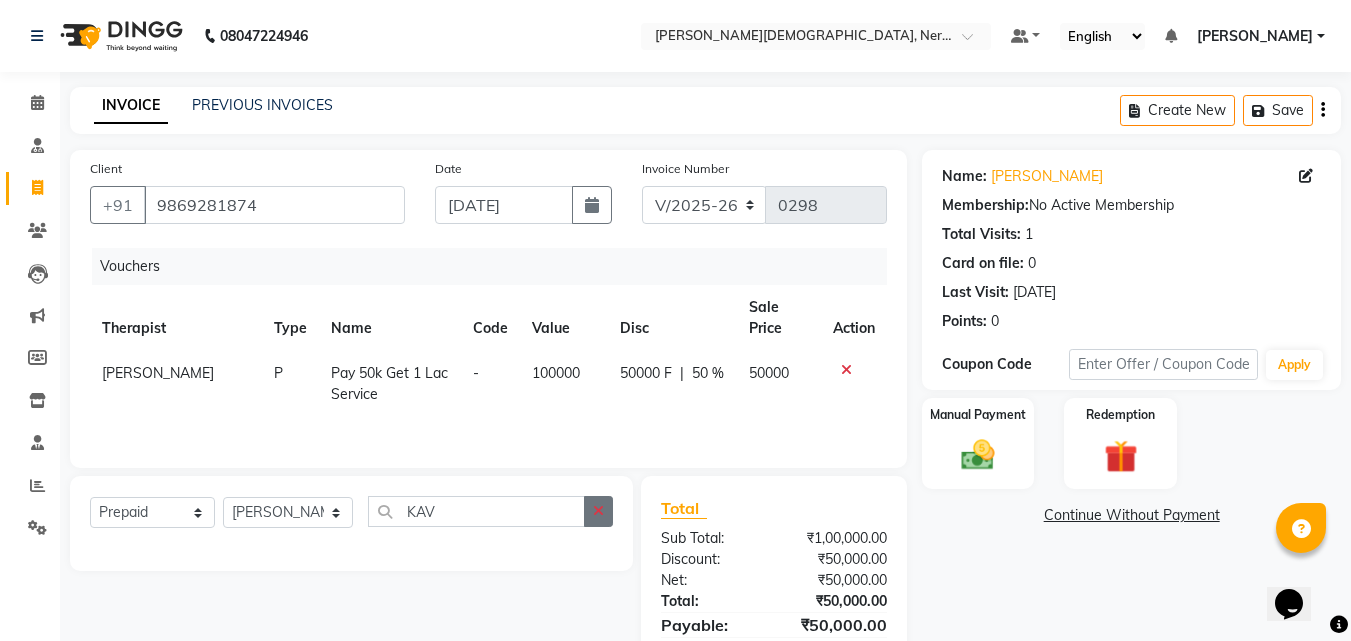 click 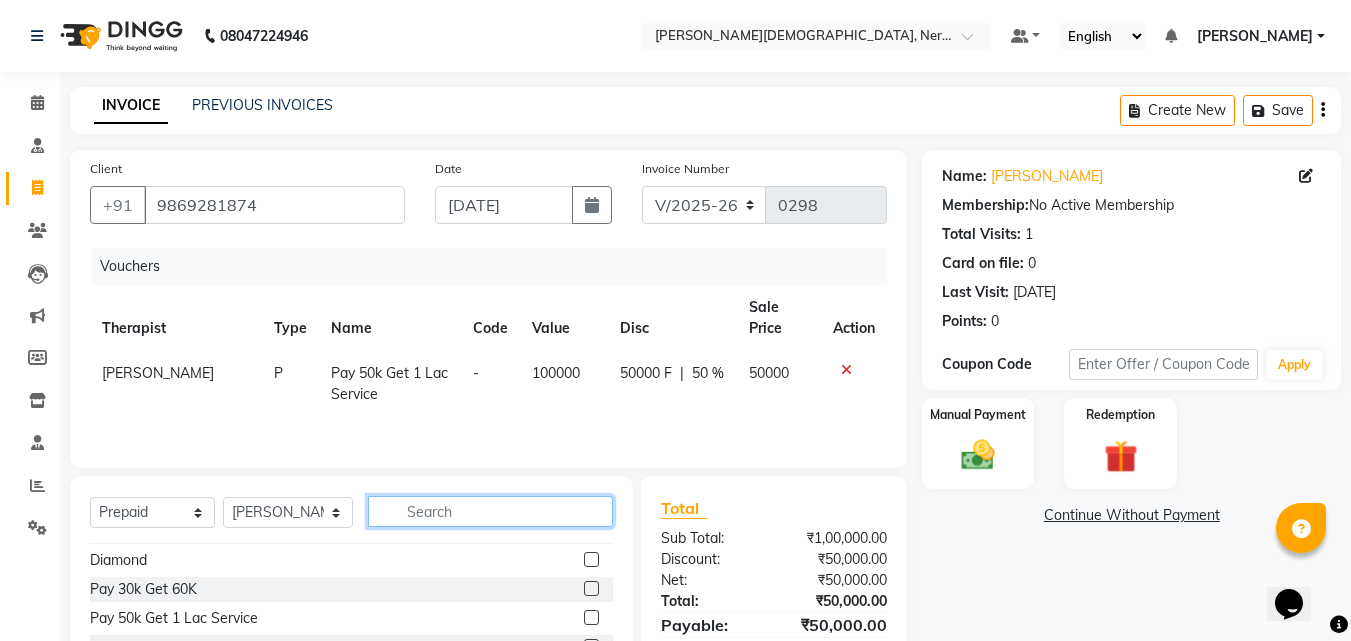 scroll, scrollTop: 91, scrollLeft: 0, axis: vertical 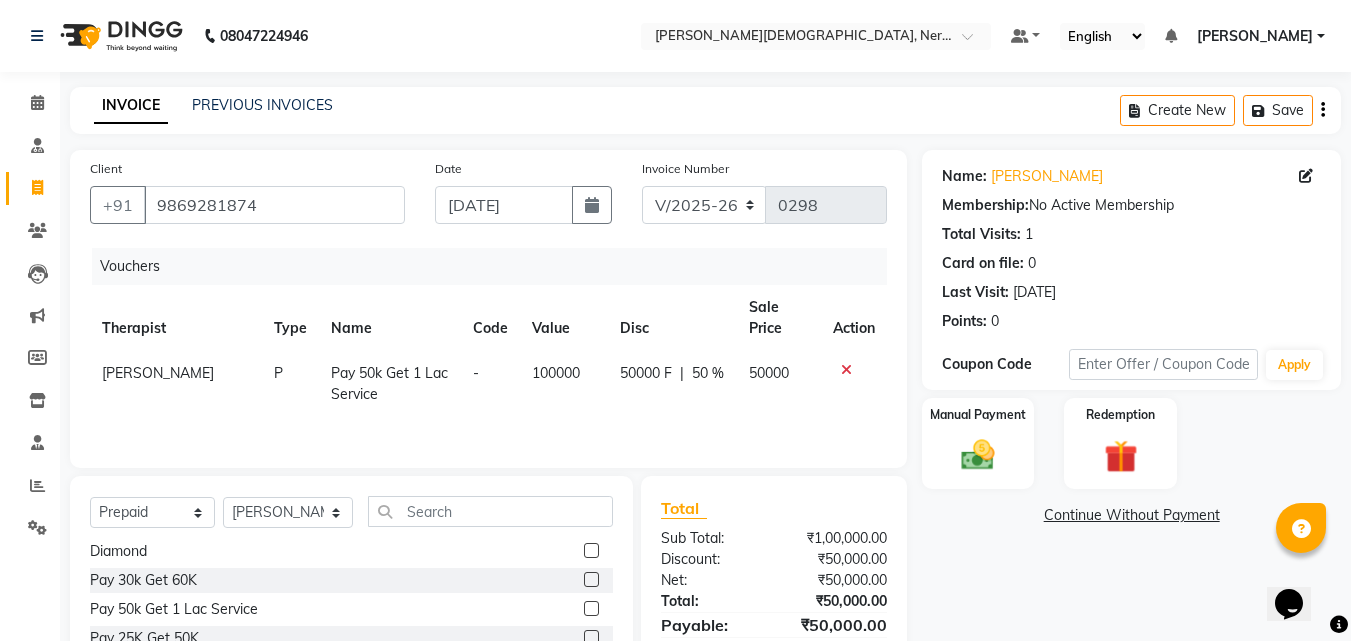 click 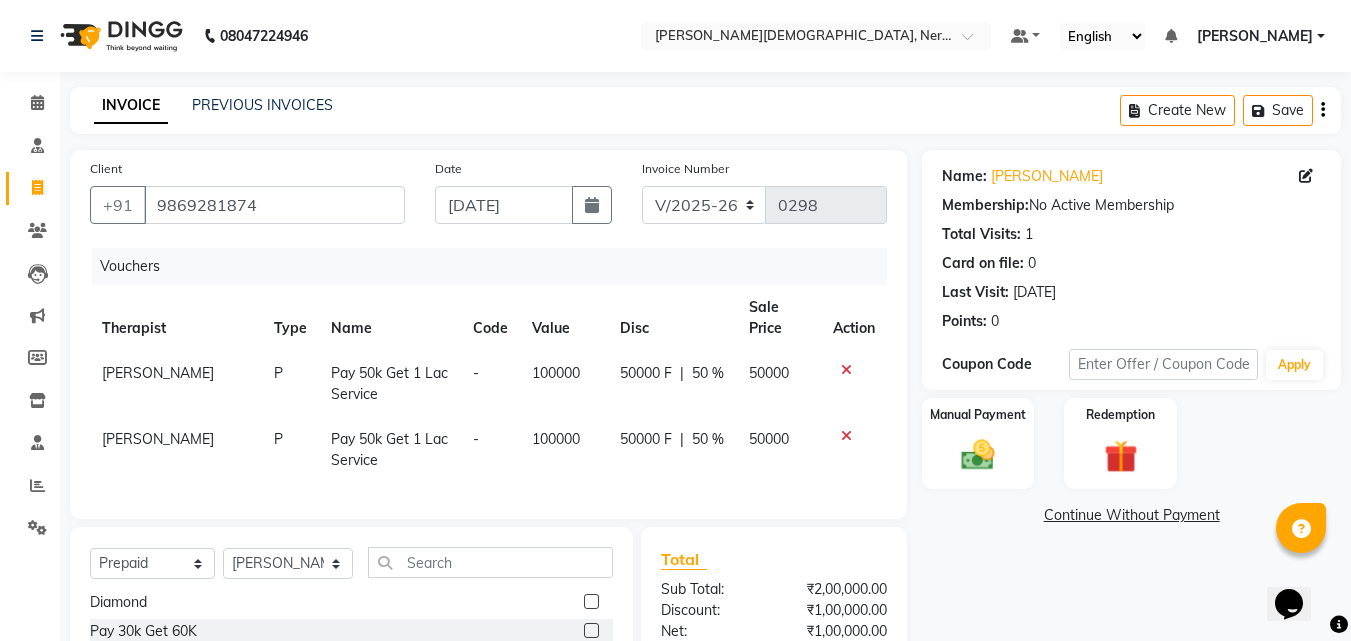 click 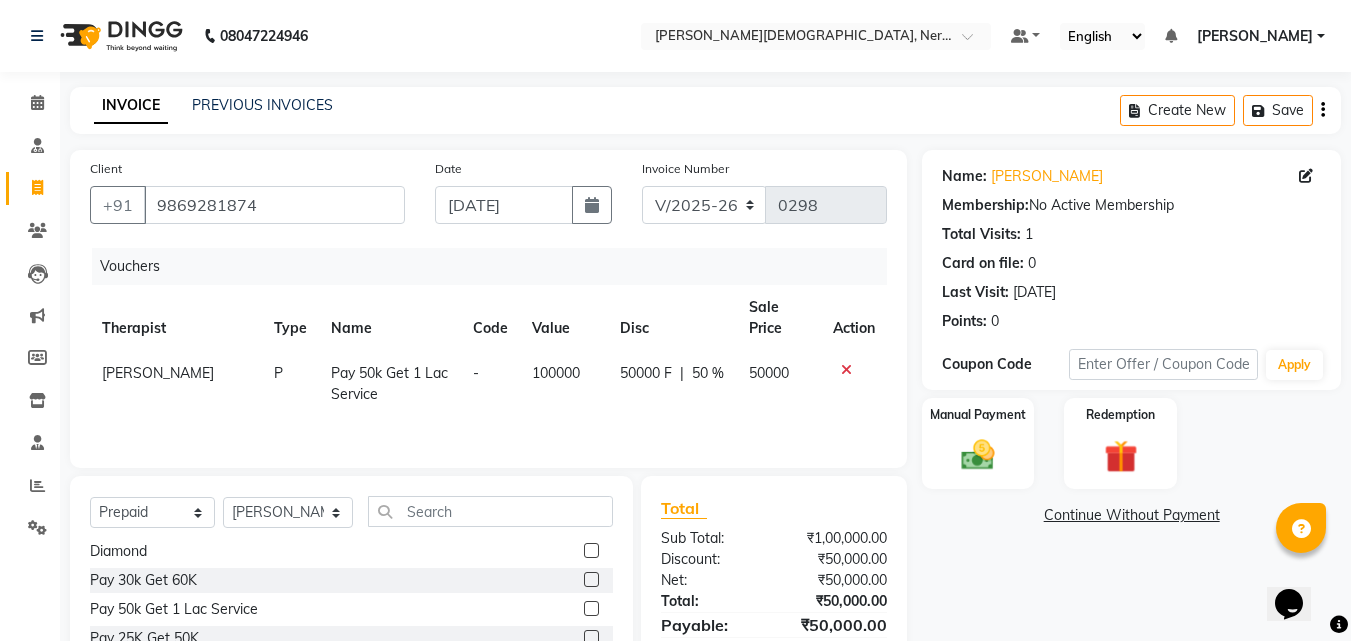 click on "50000" 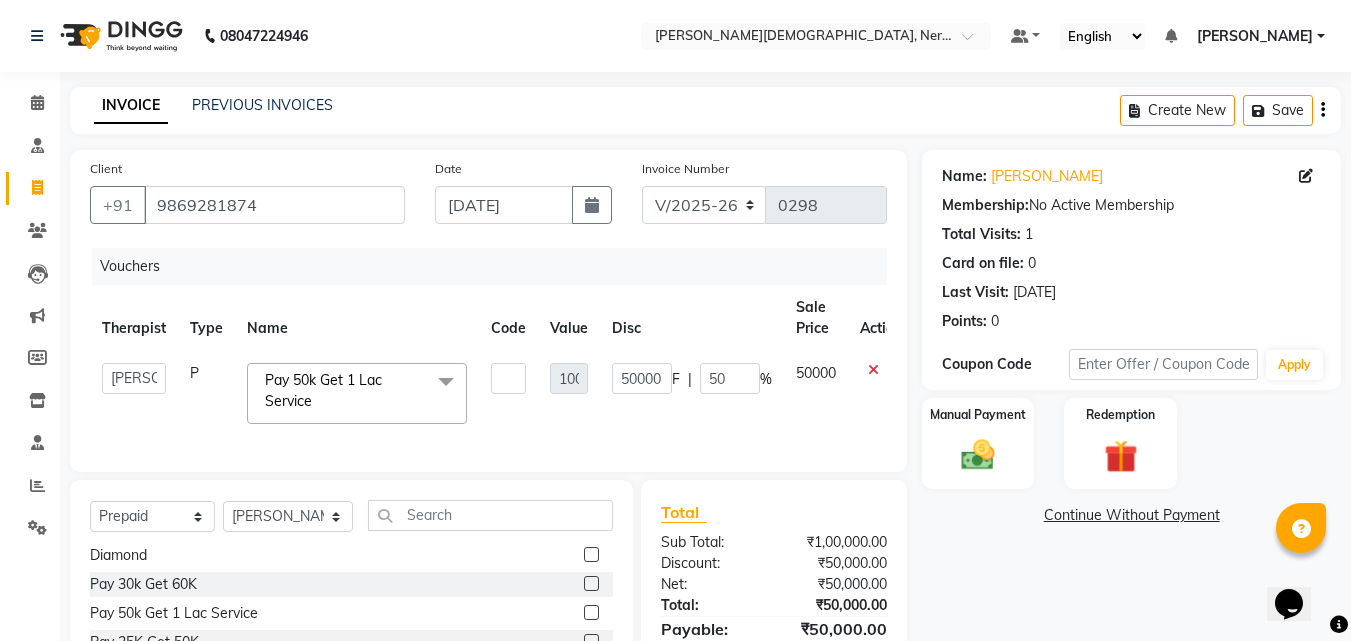 click on "50000" 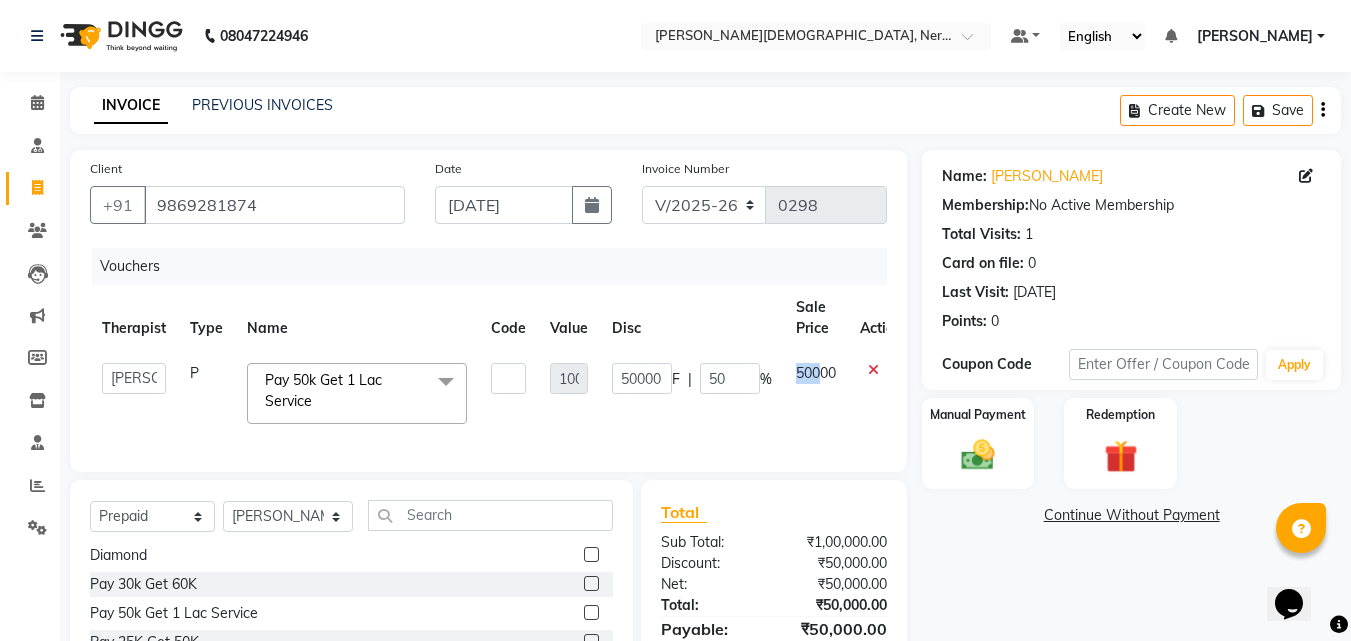 drag, startPoint x: 821, startPoint y: 373, endPoint x: 786, endPoint y: 371, distance: 35.057095 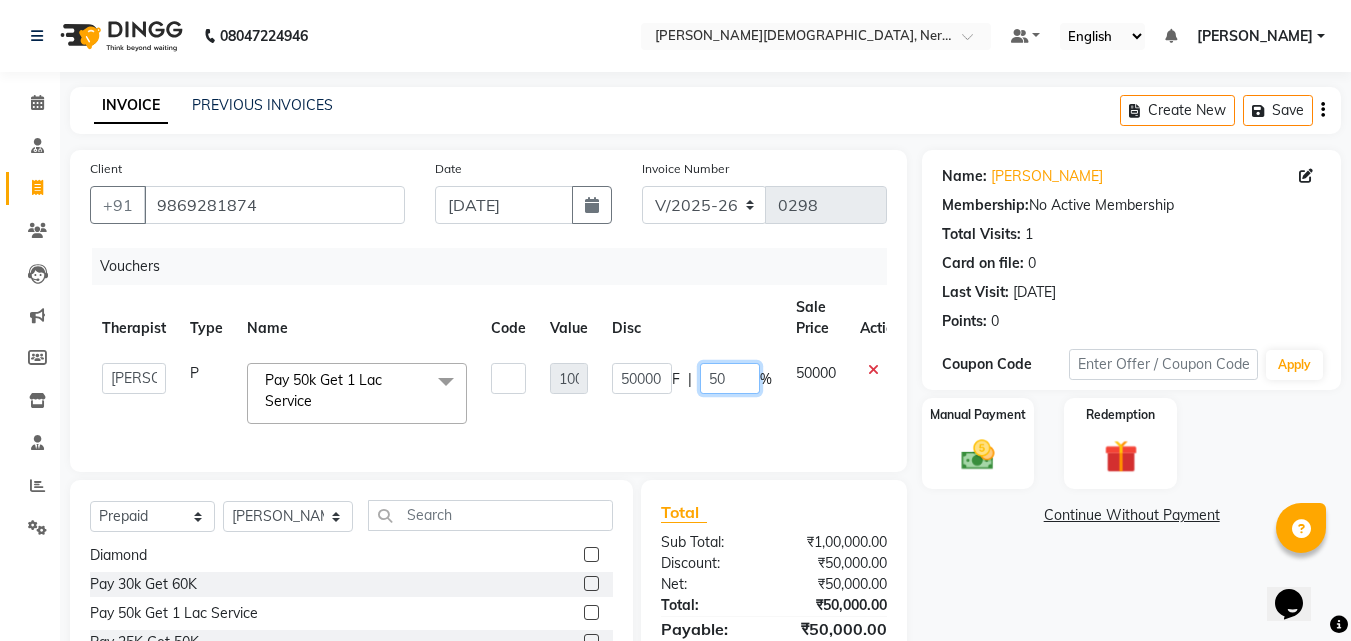 click on "50" 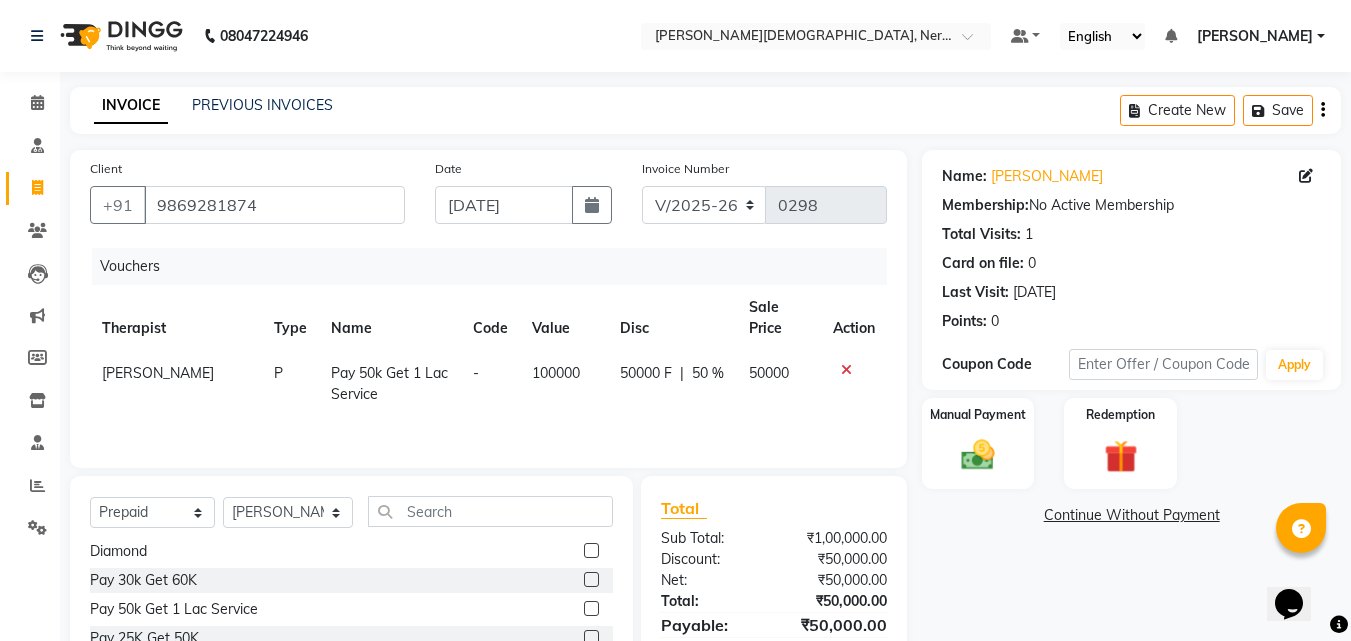 click on "50000" 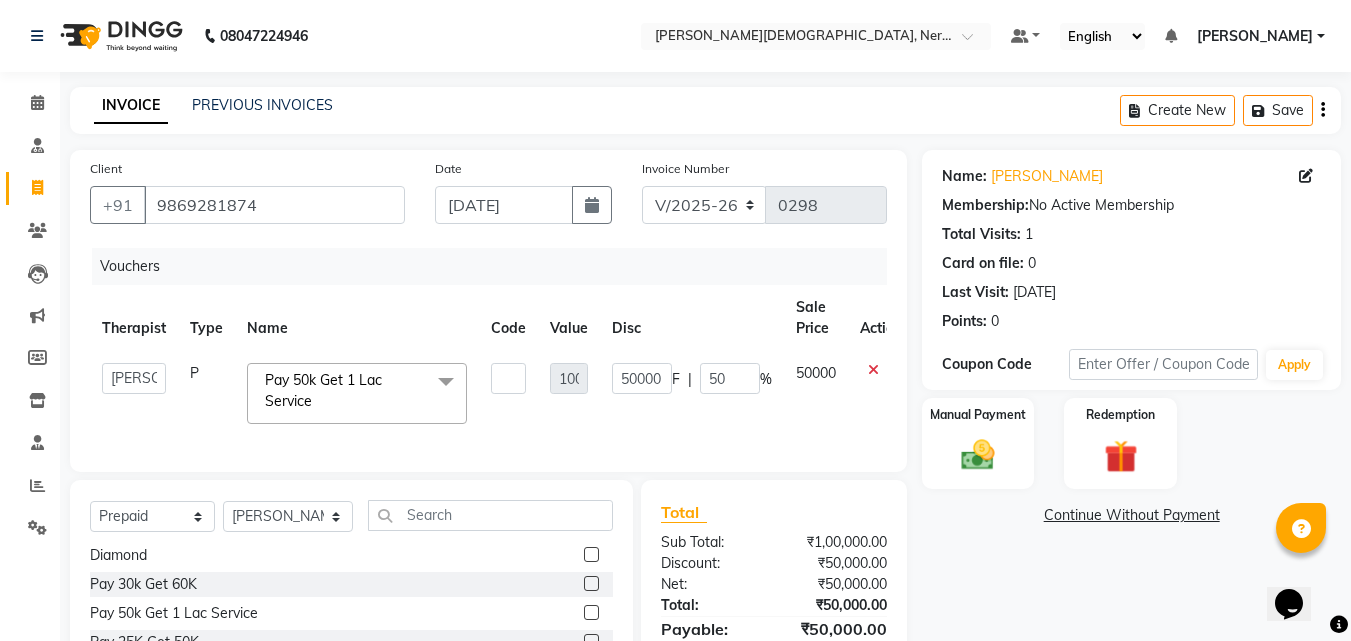 click on "50000" 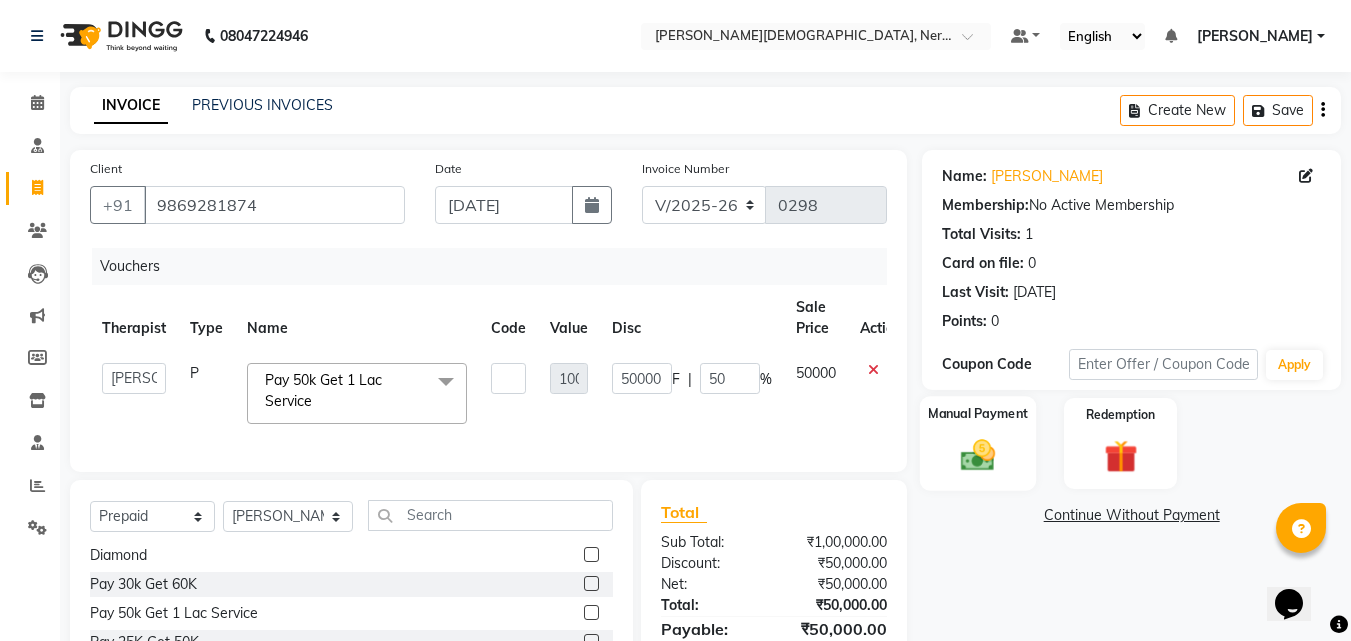 click 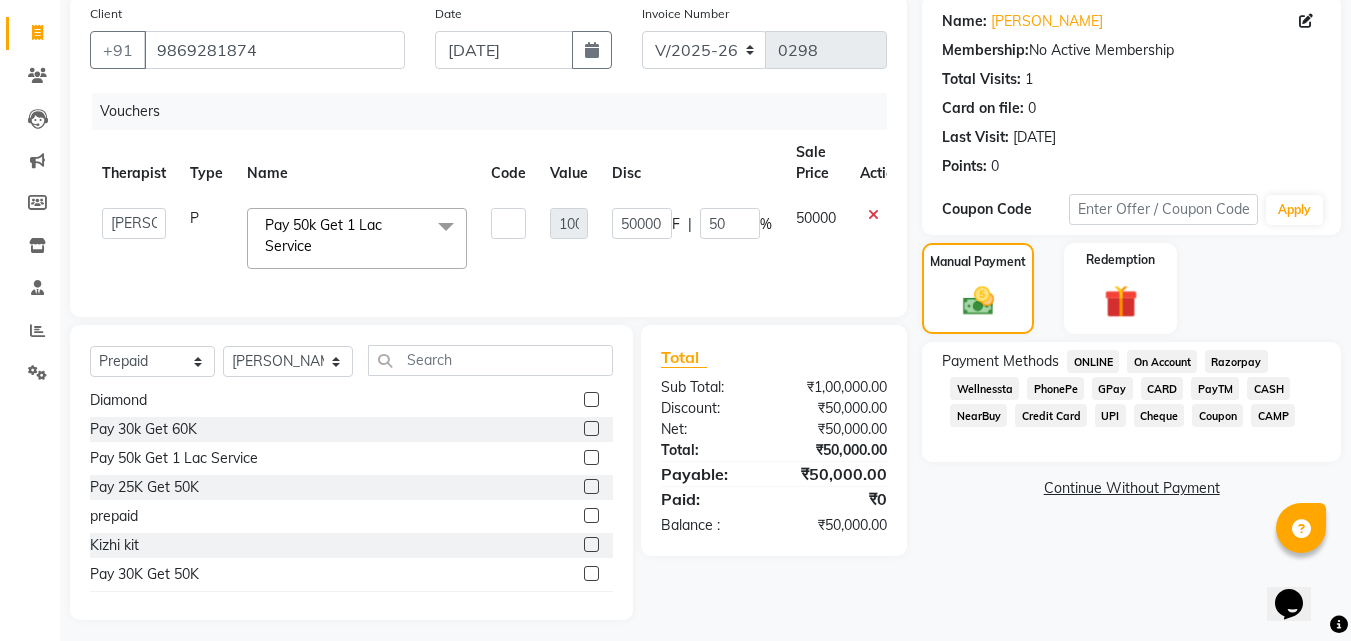scroll, scrollTop: 160, scrollLeft: 0, axis: vertical 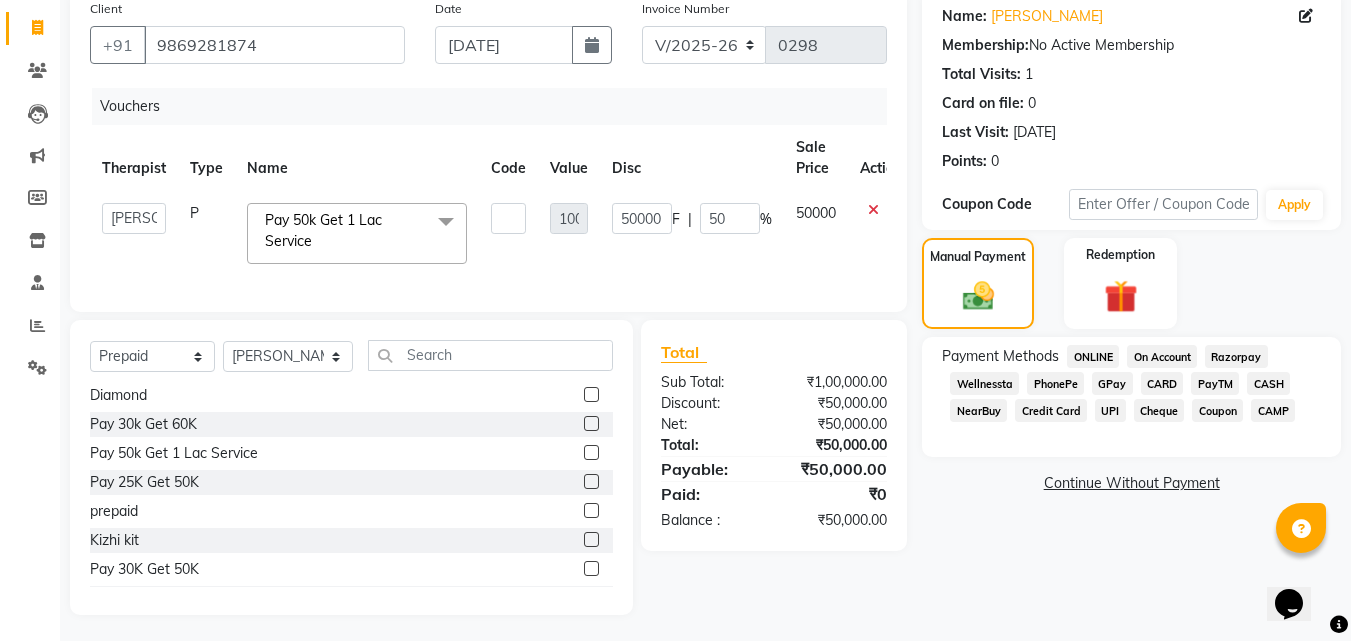 click on "CASH" 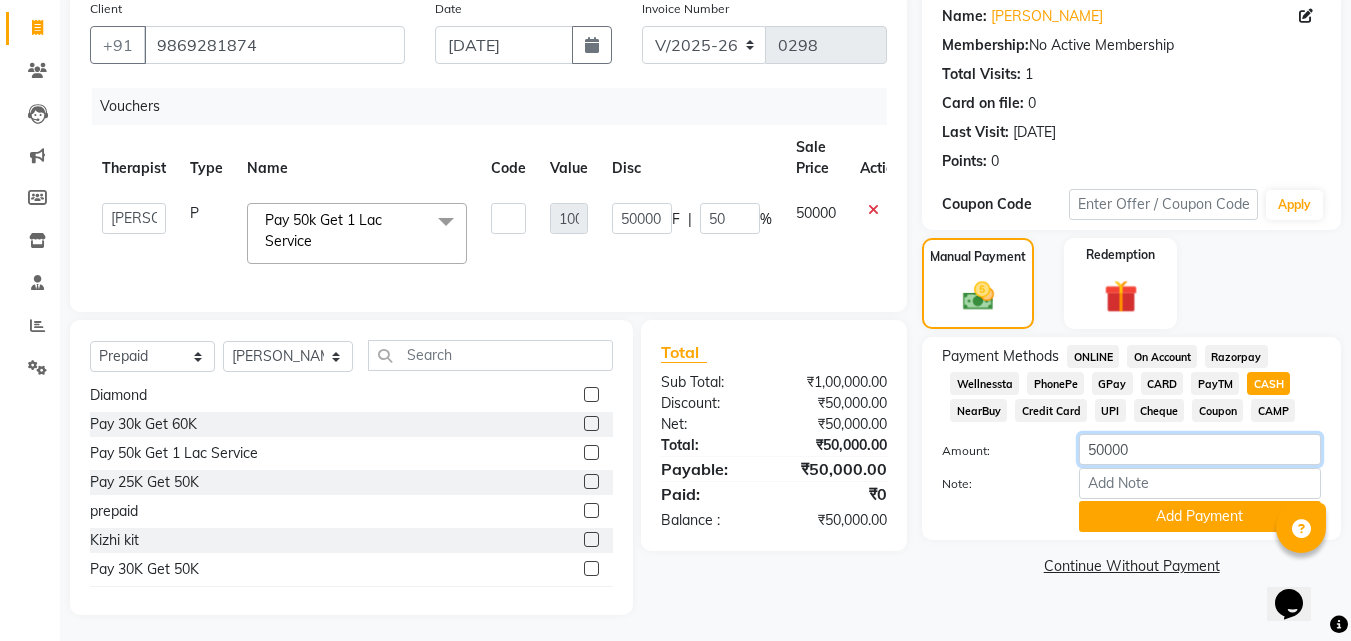 drag, startPoint x: 1168, startPoint y: 451, endPoint x: 1033, endPoint y: 467, distance: 135.94484 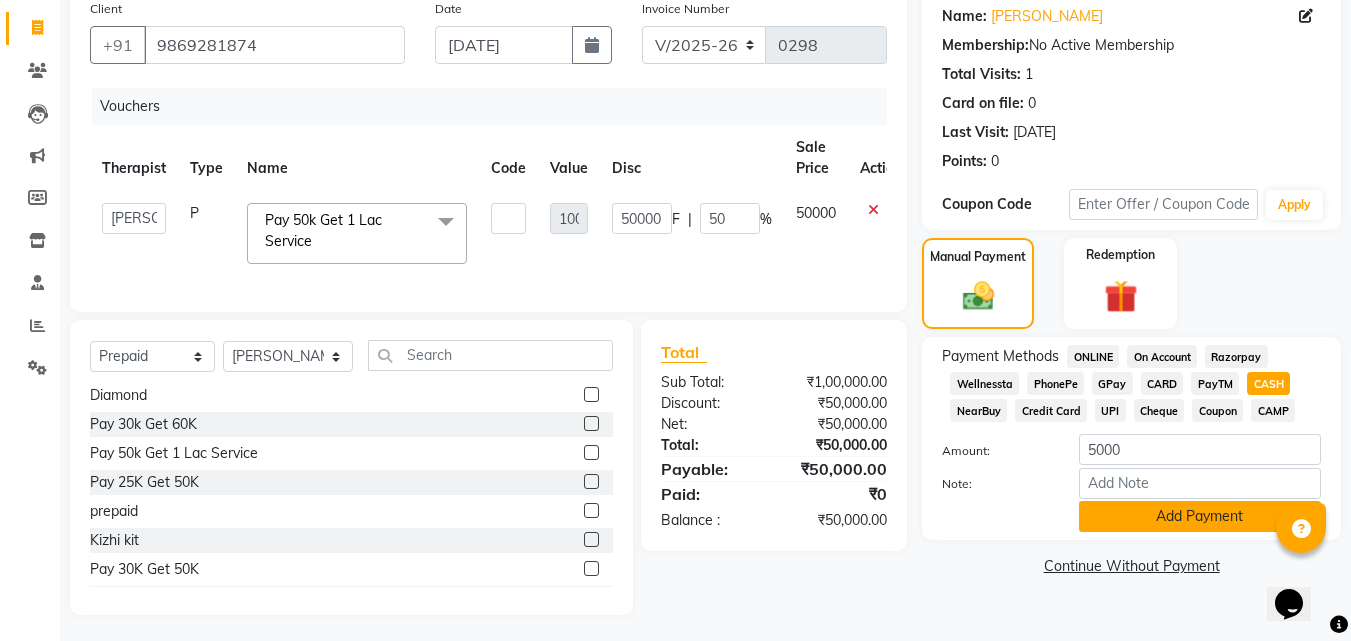click on "Add Payment" 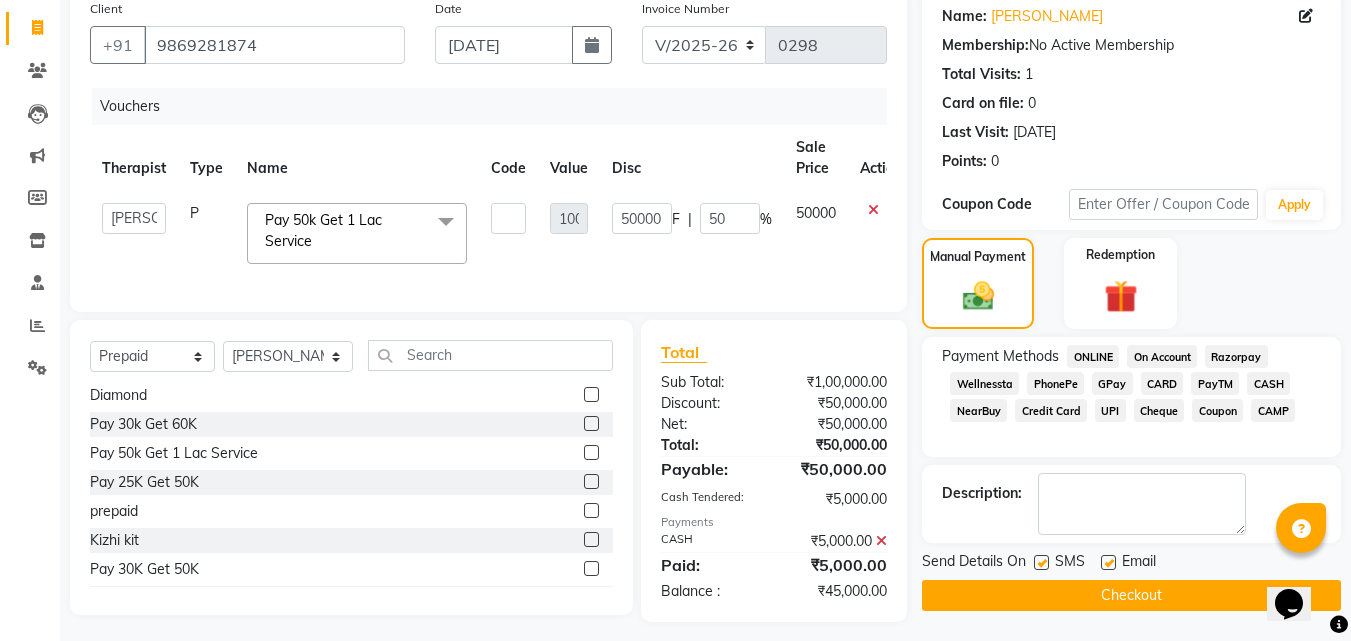 click 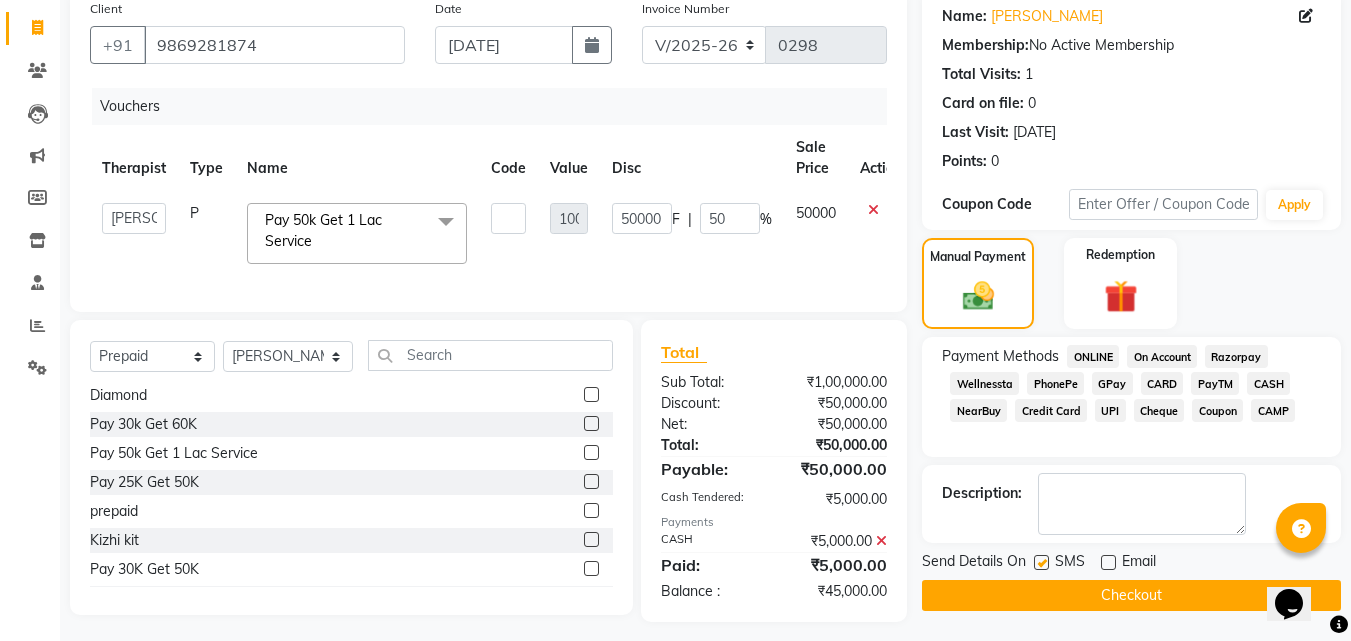 click on "Send Details On SMS Email" 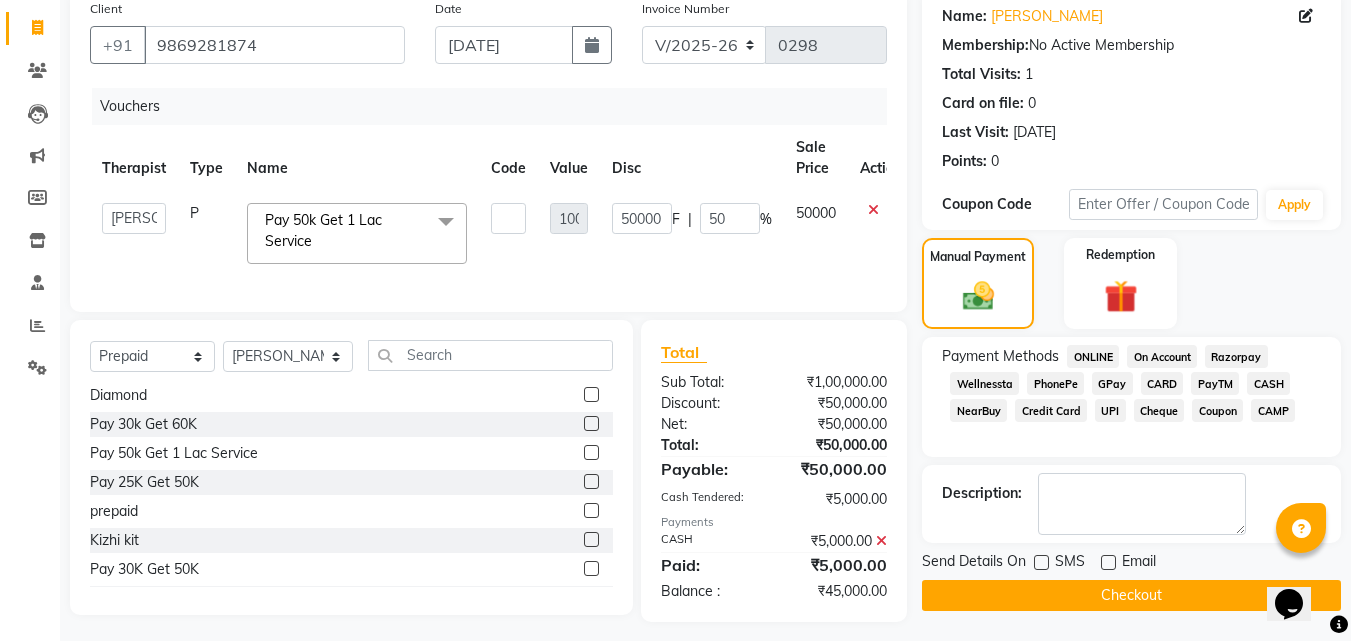 scroll, scrollTop: 186, scrollLeft: 0, axis: vertical 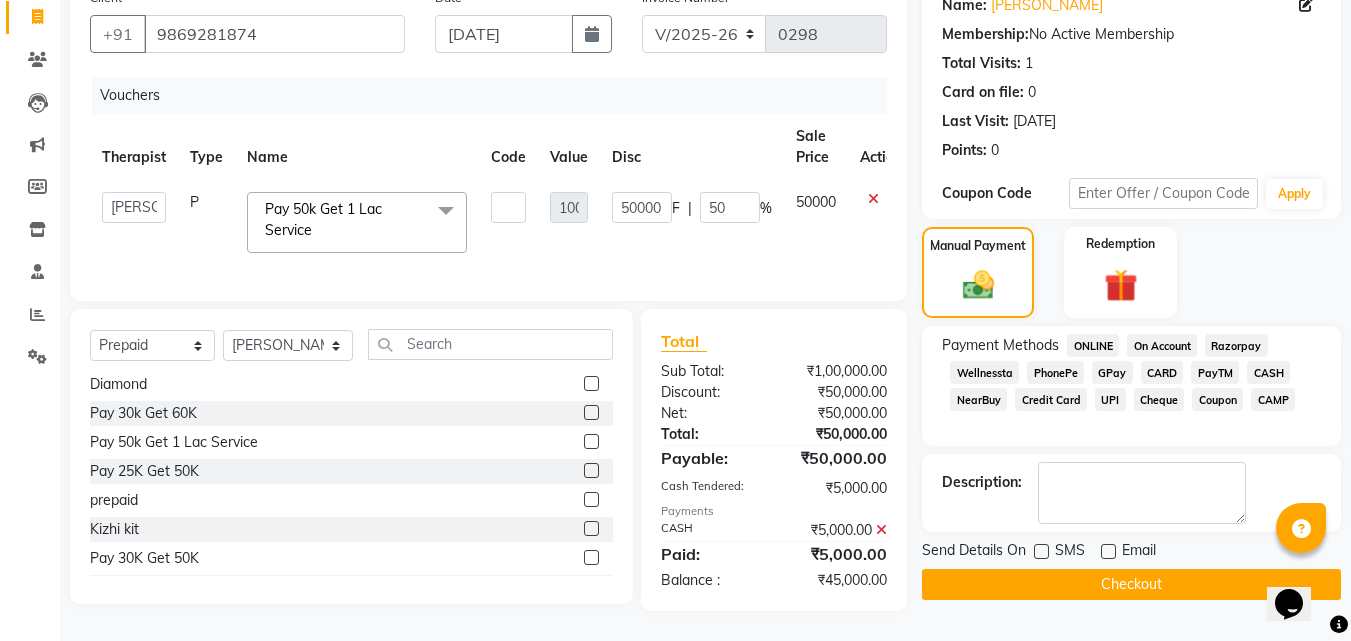 click on "Checkout" 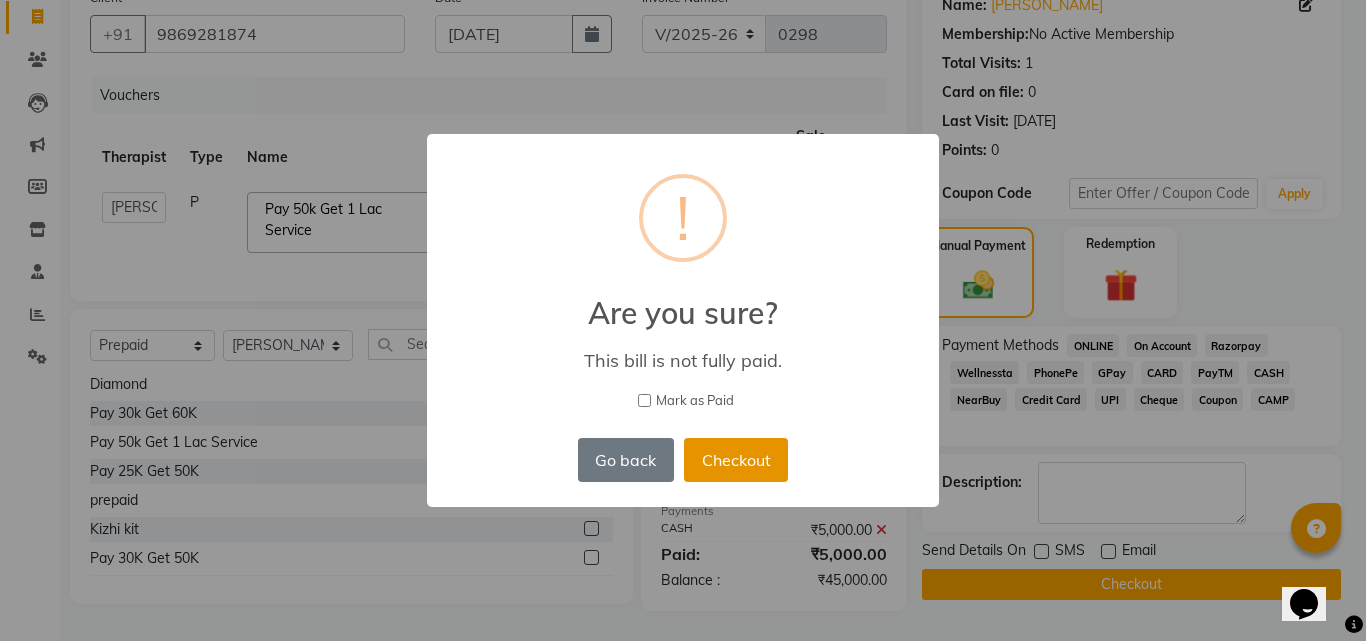 click on "Checkout" at bounding box center (736, 460) 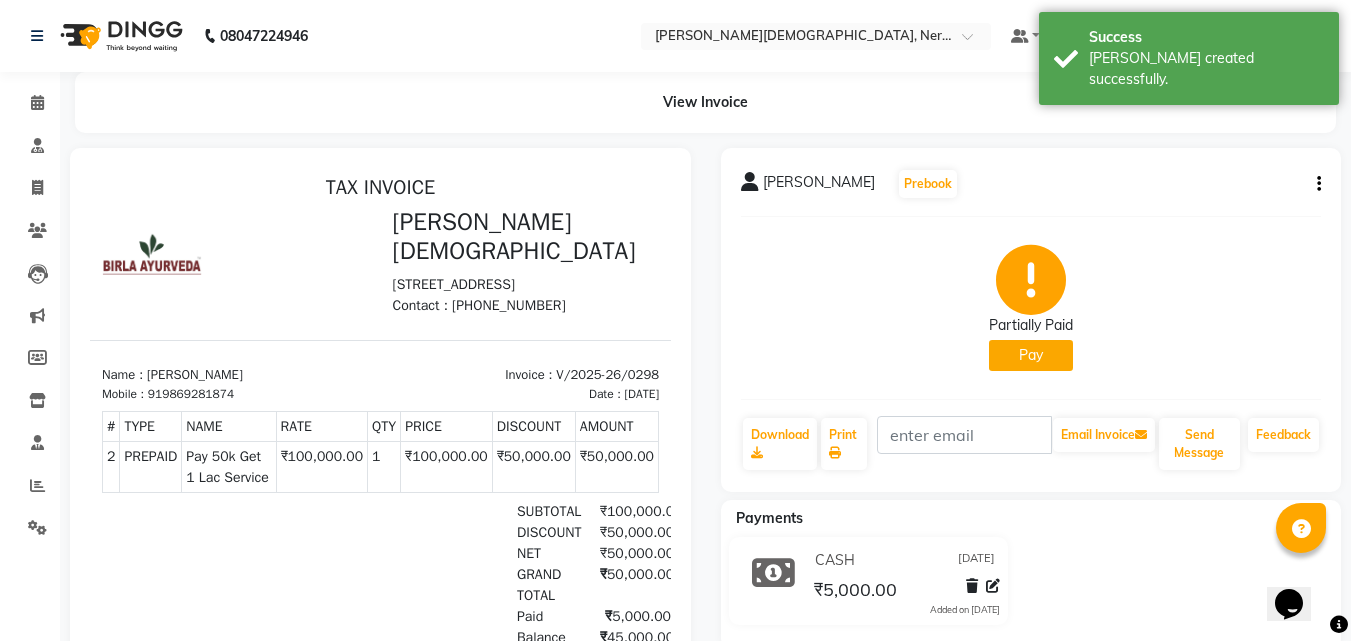 scroll, scrollTop: 0, scrollLeft: 0, axis: both 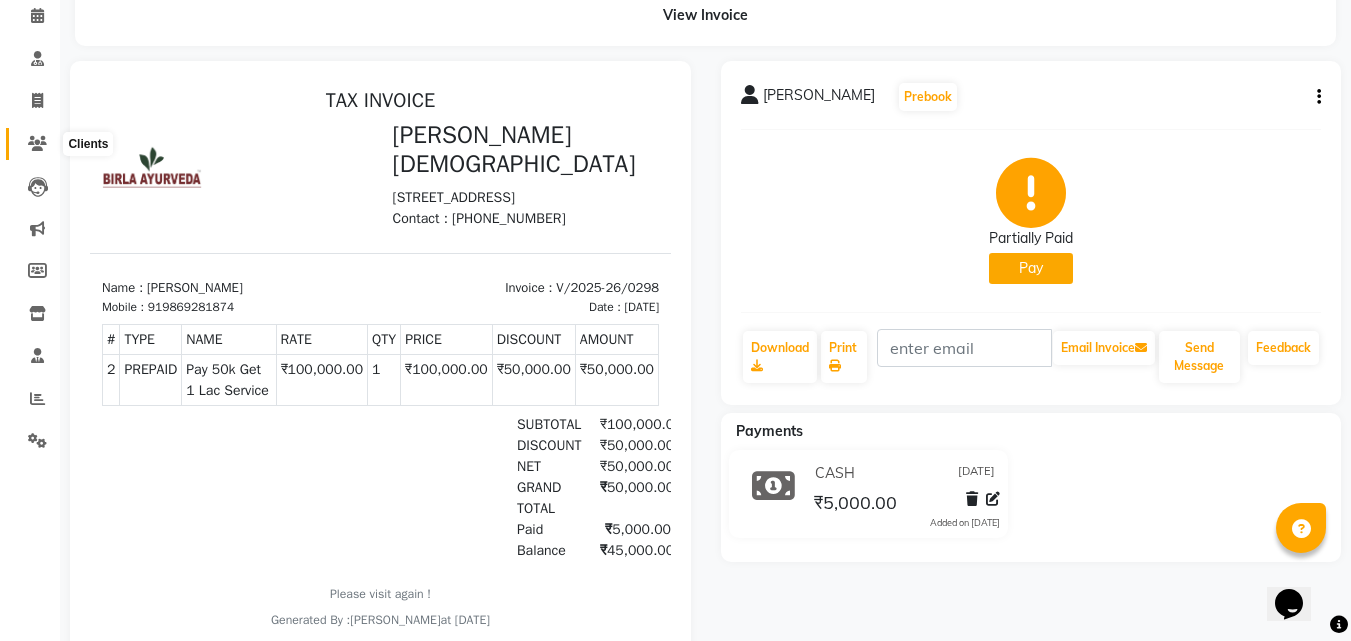 click 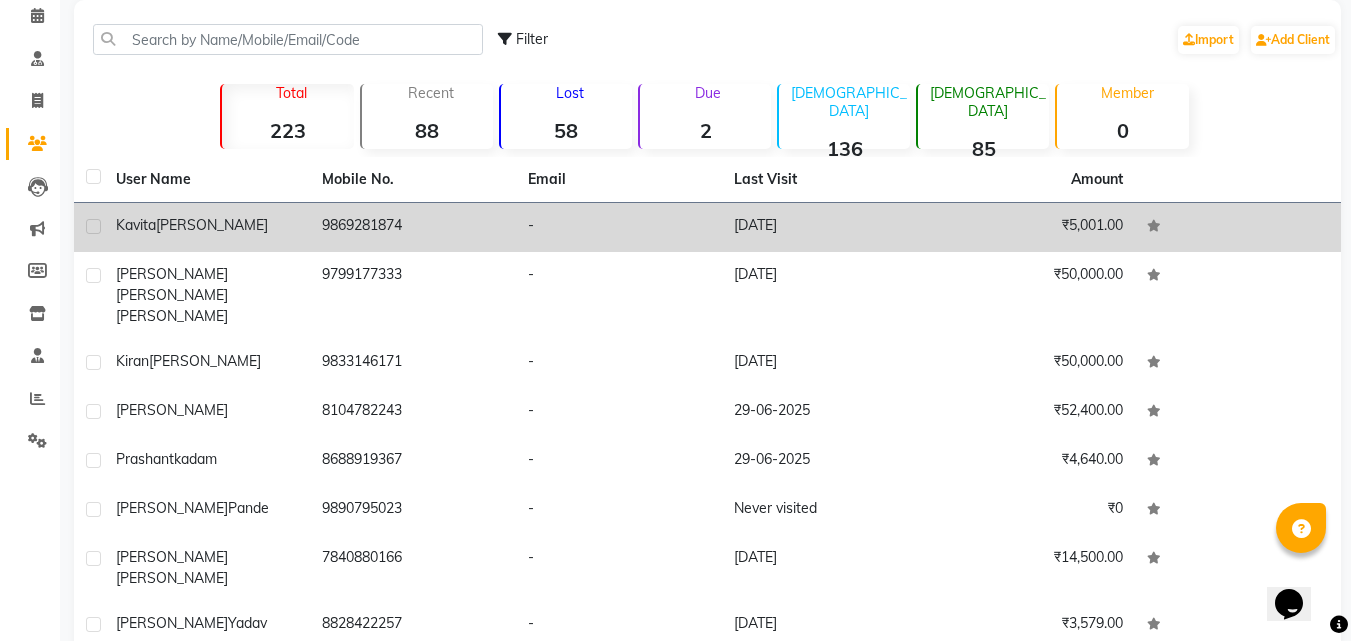 click on "[PERSON_NAME]" 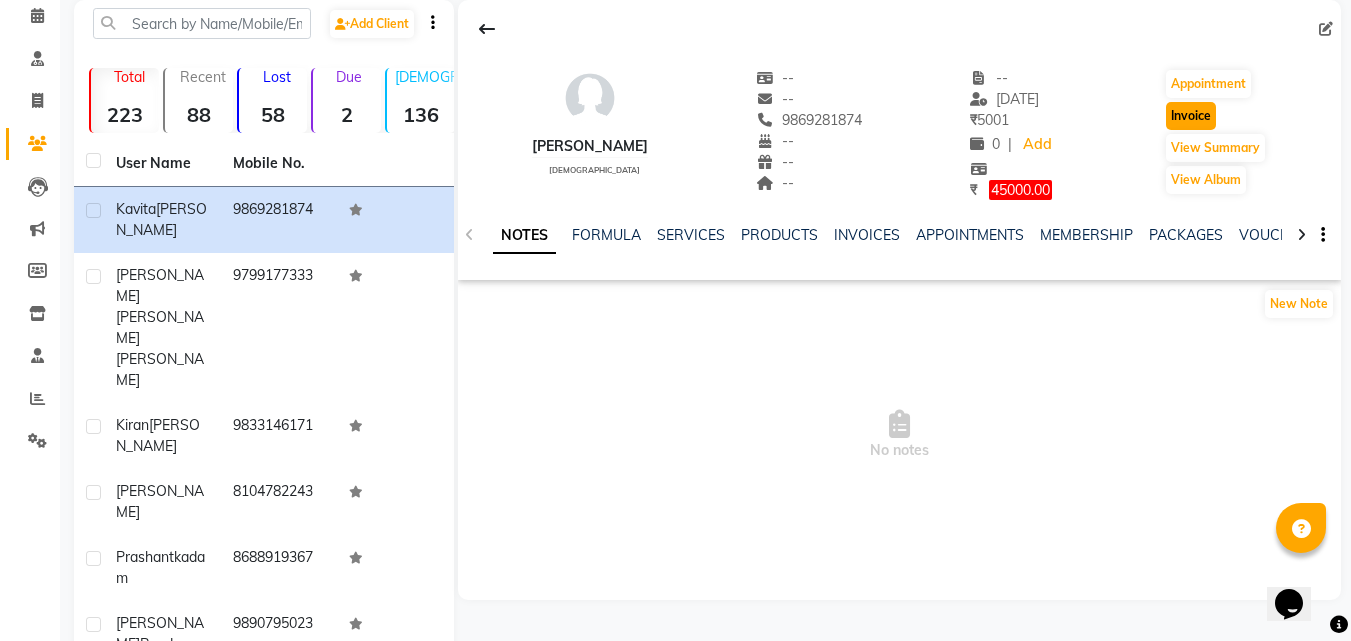 click on "Invoice" 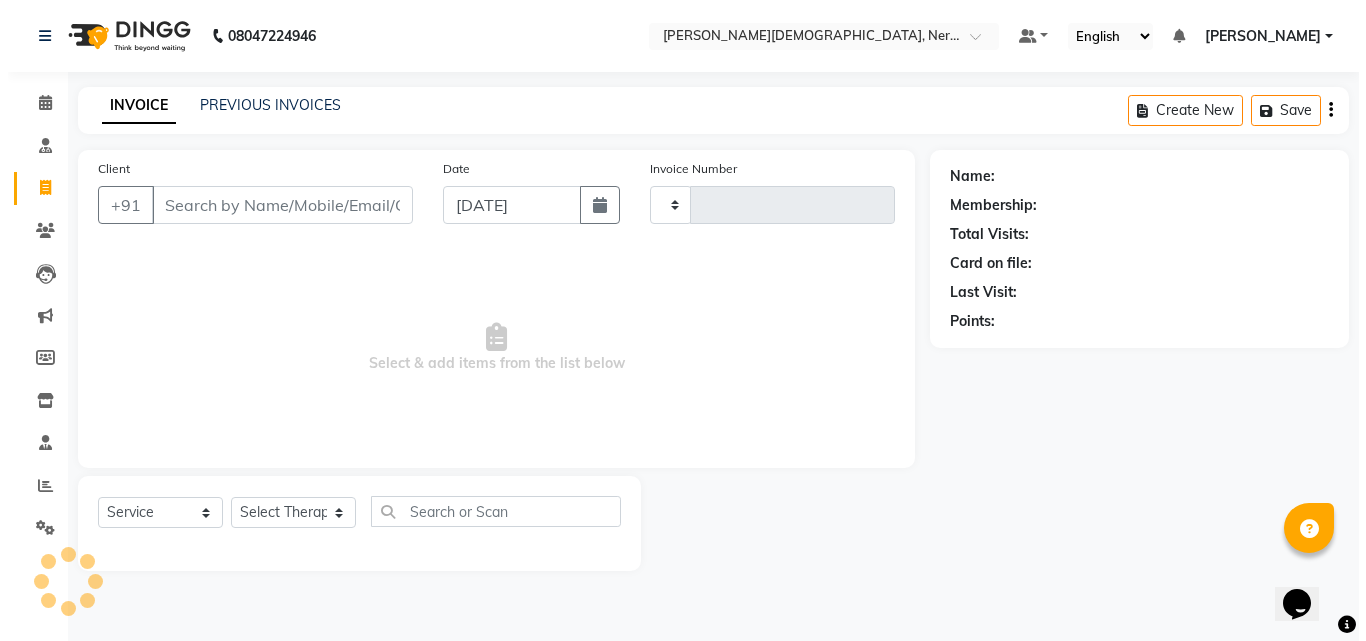 scroll, scrollTop: 0, scrollLeft: 0, axis: both 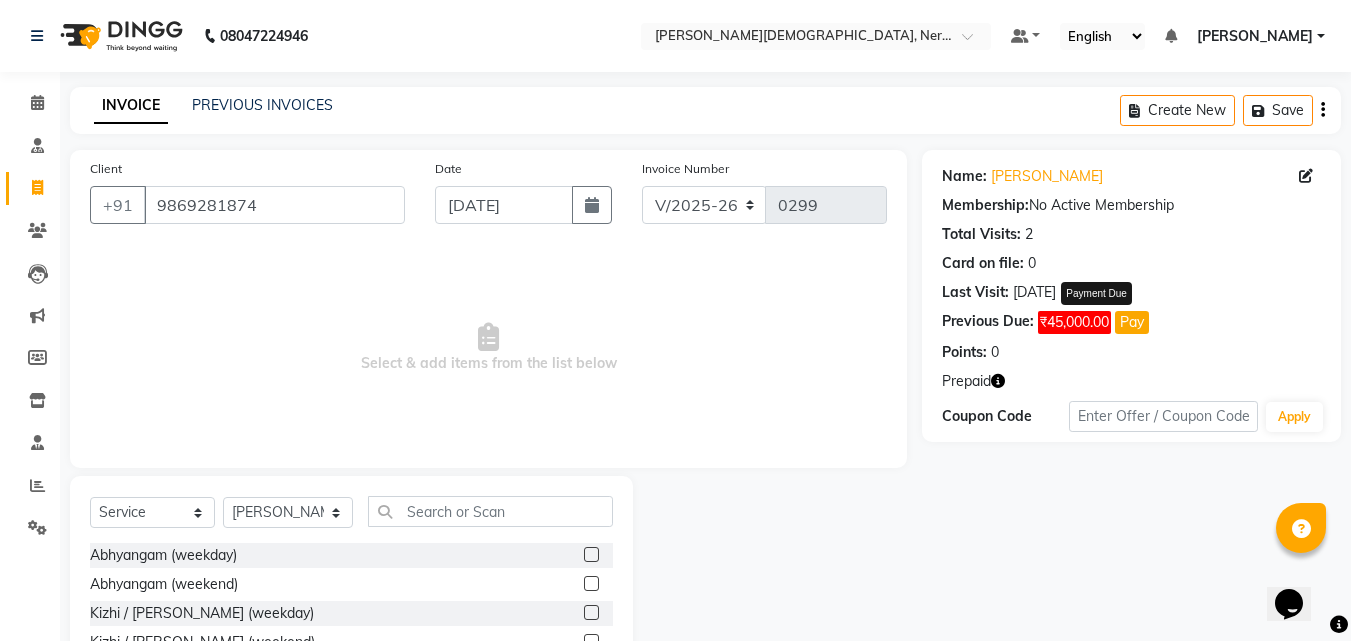click on "Pay" 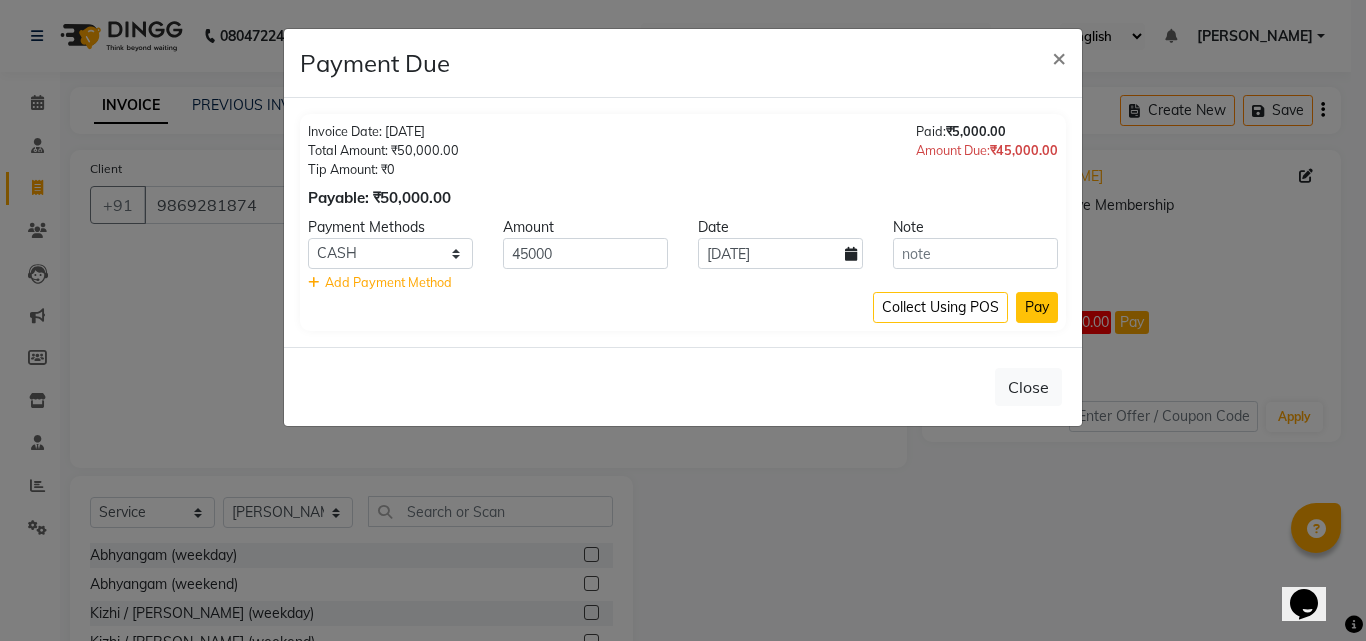 click on "Pay" 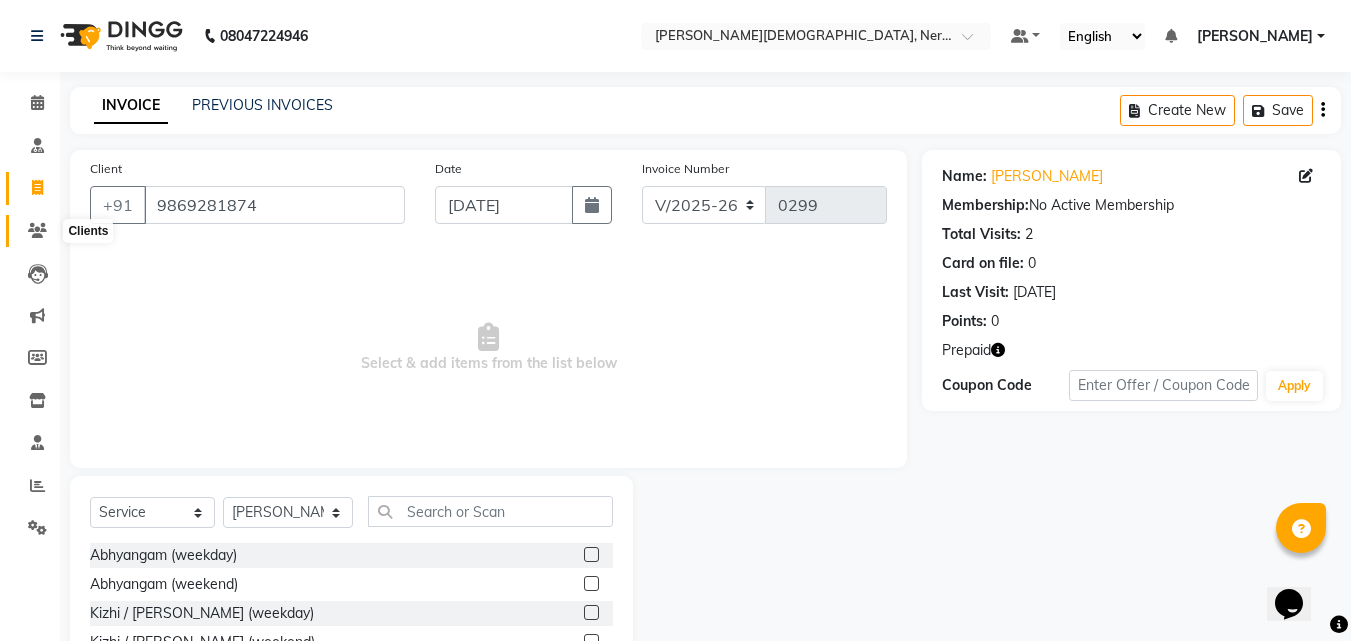 click 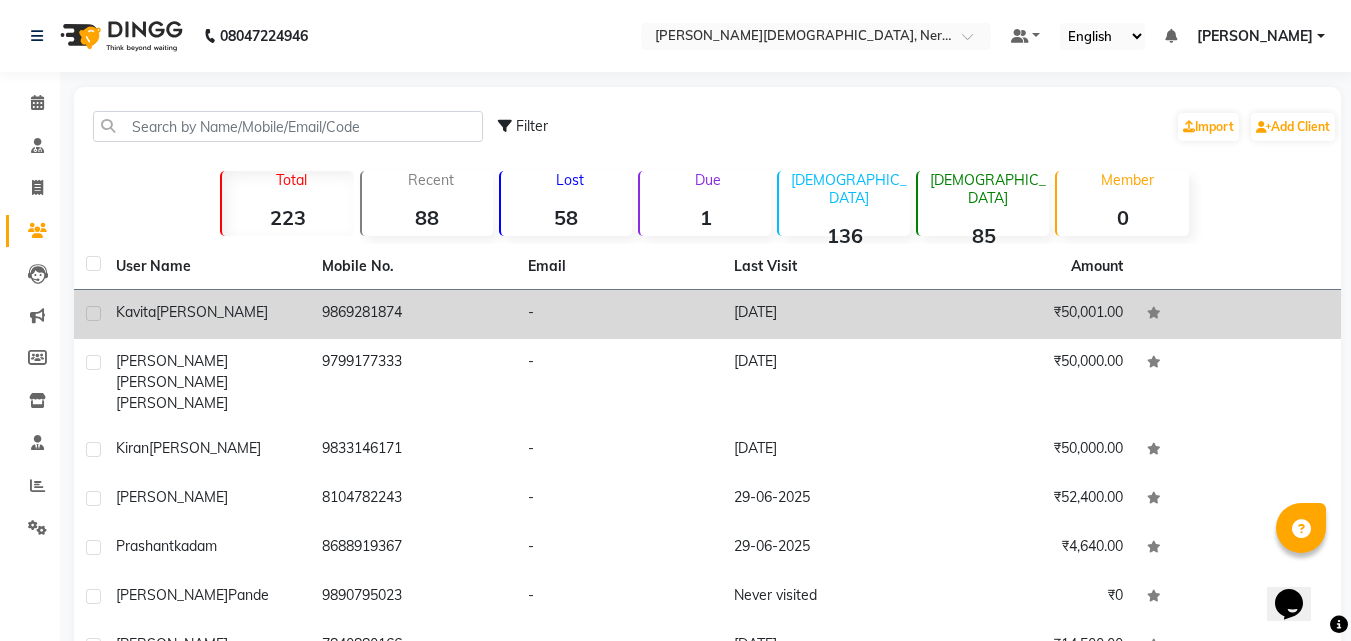 click on "[PERSON_NAME]" 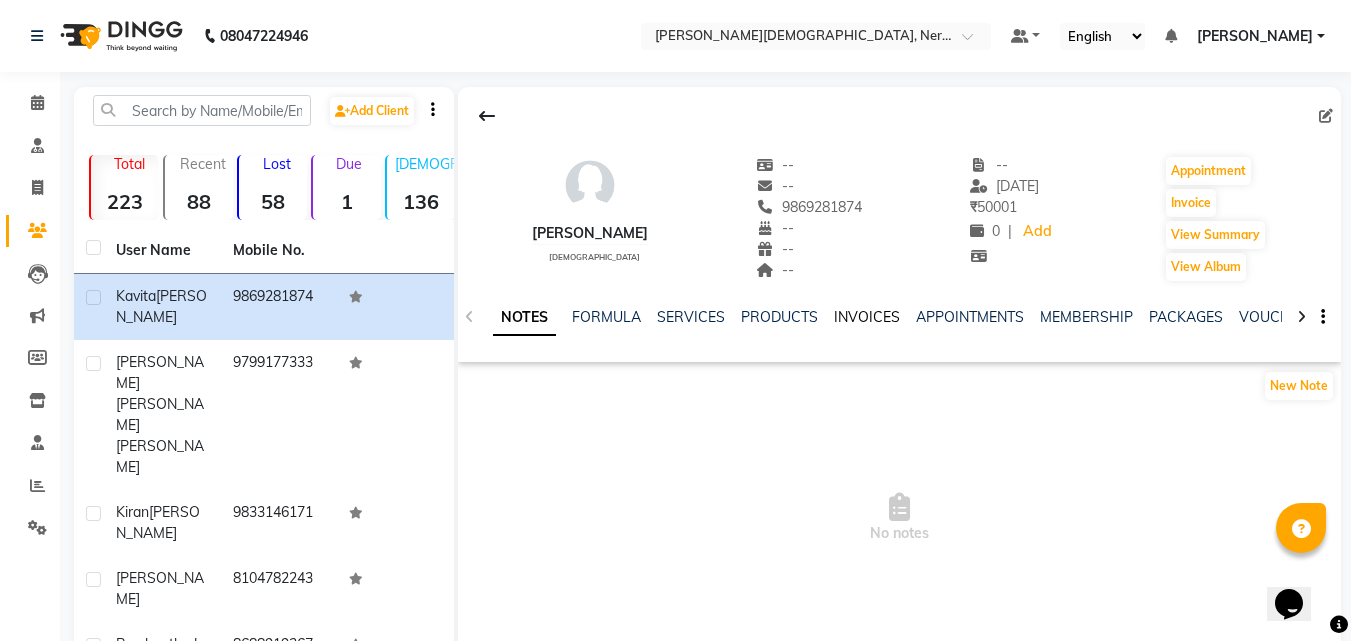 click on "INVOICES" 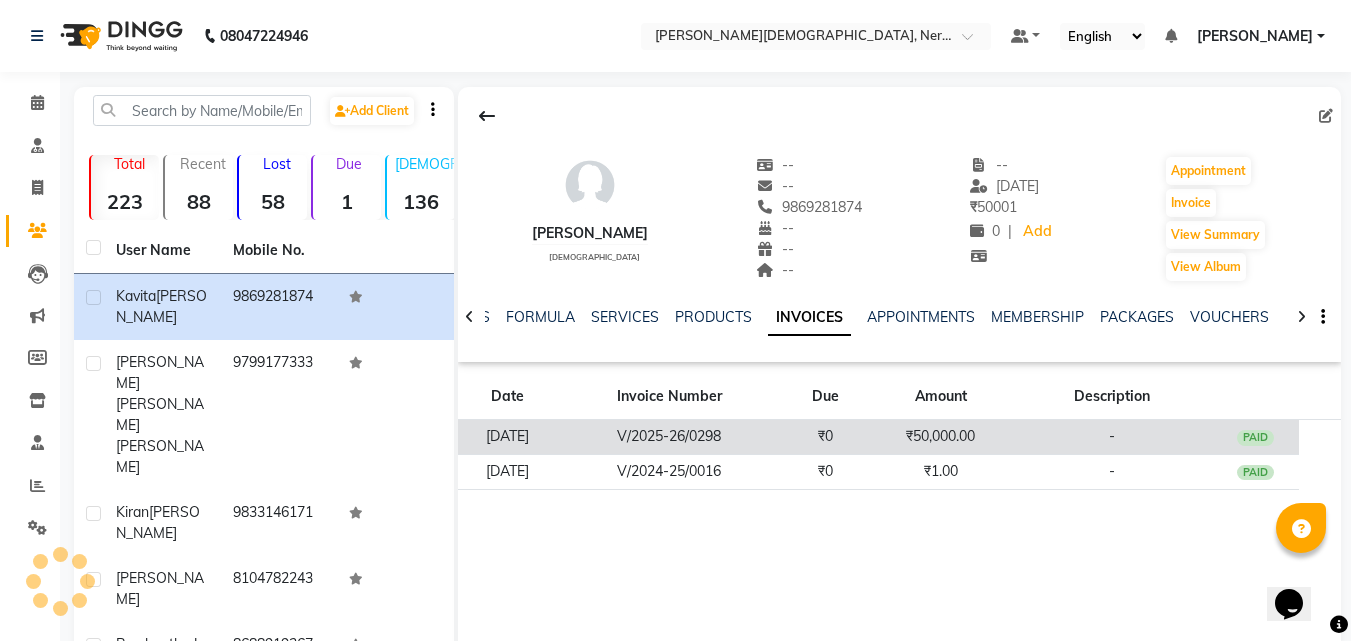 click on "PAID" 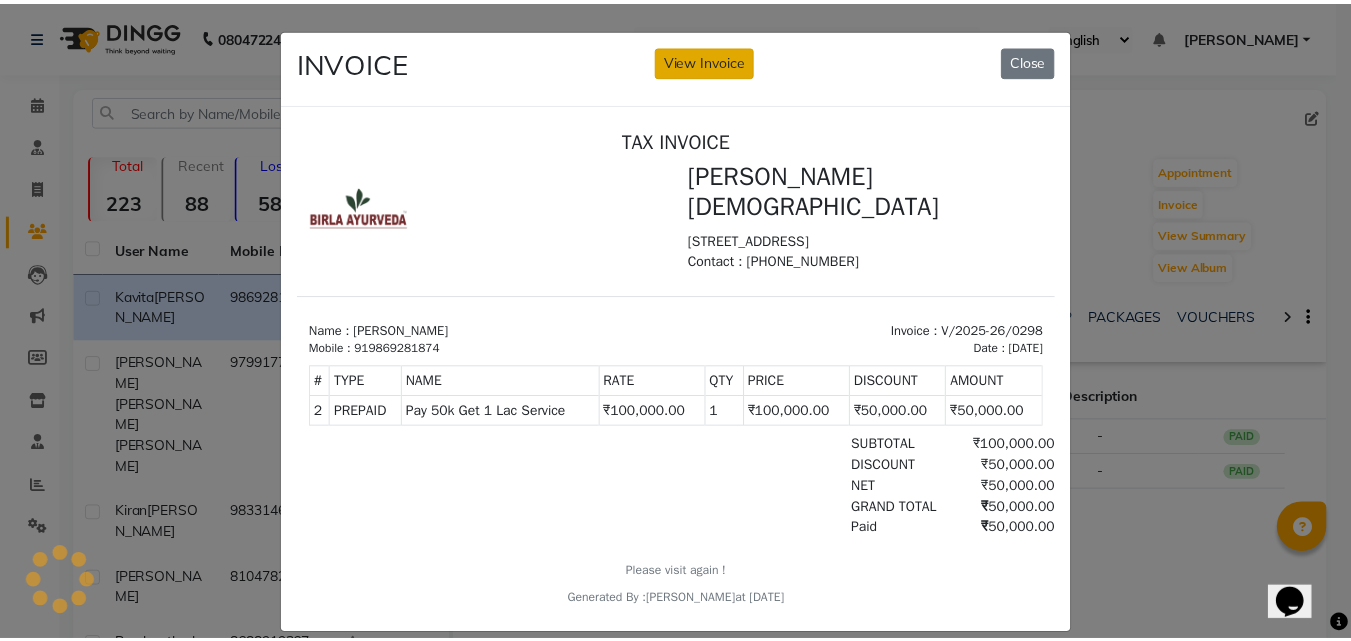 scroll, scrollTop: 0, scrollLeft: 0, axis: both 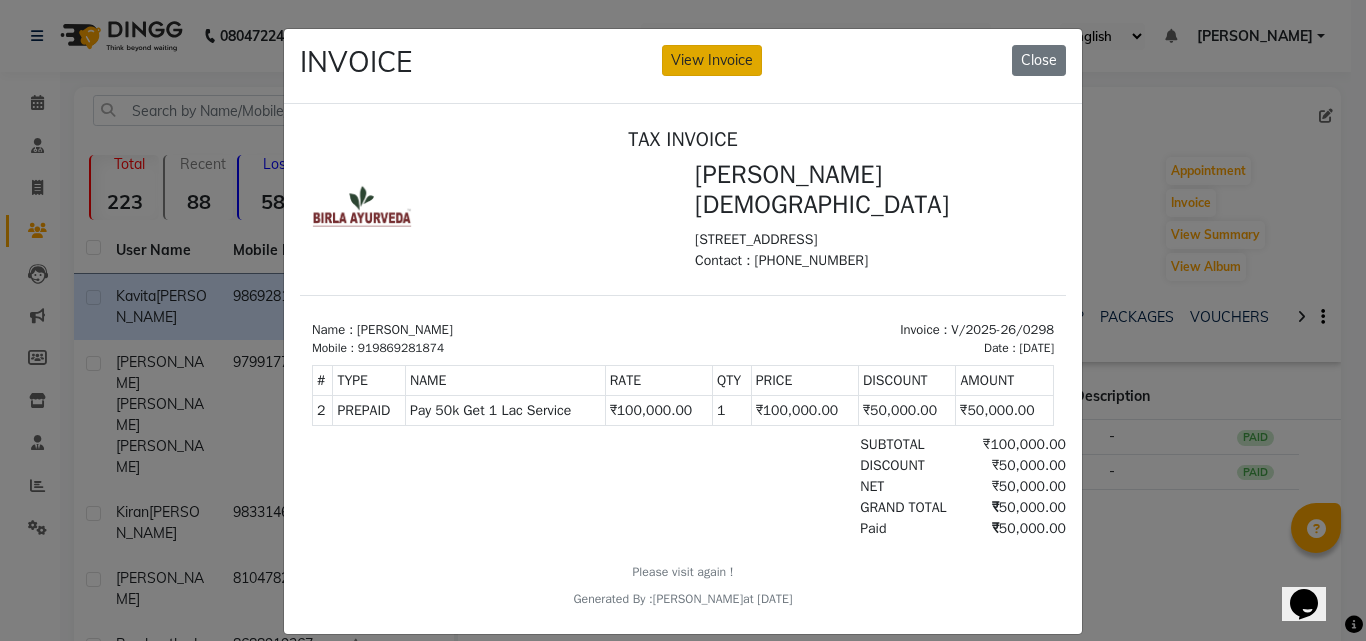 click on "View Invoice" 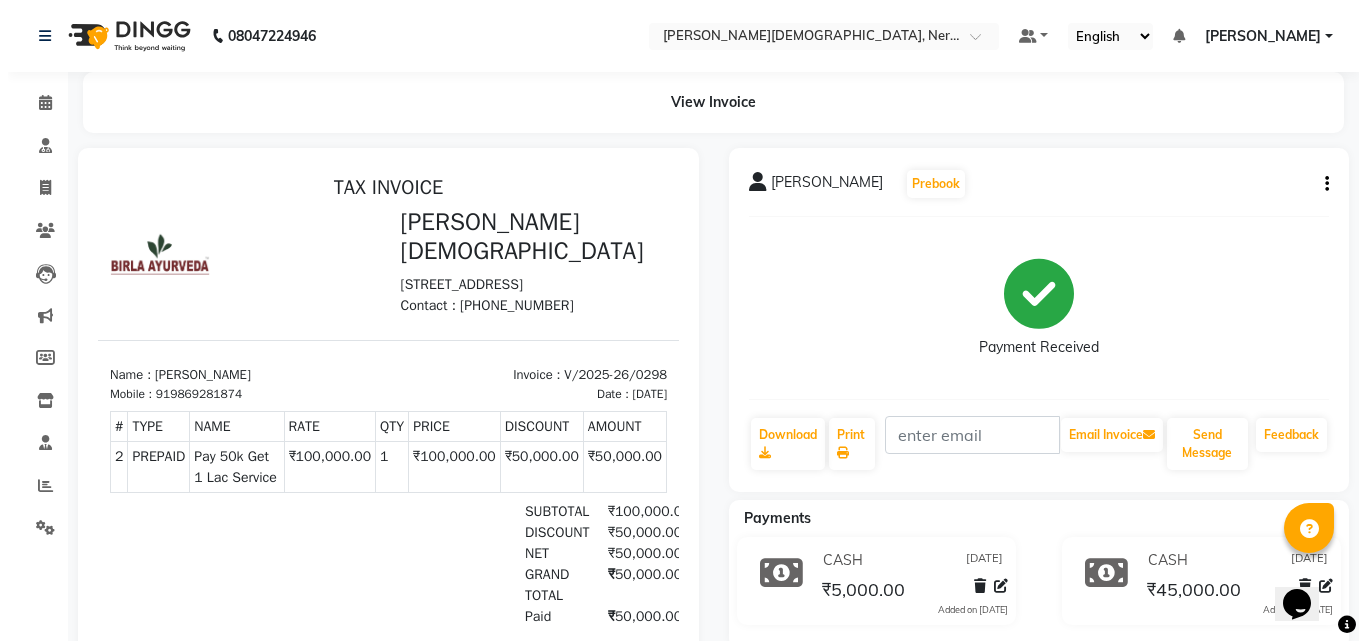 scroll, scrollTop: 0, scrollLeft: 0, axis: both 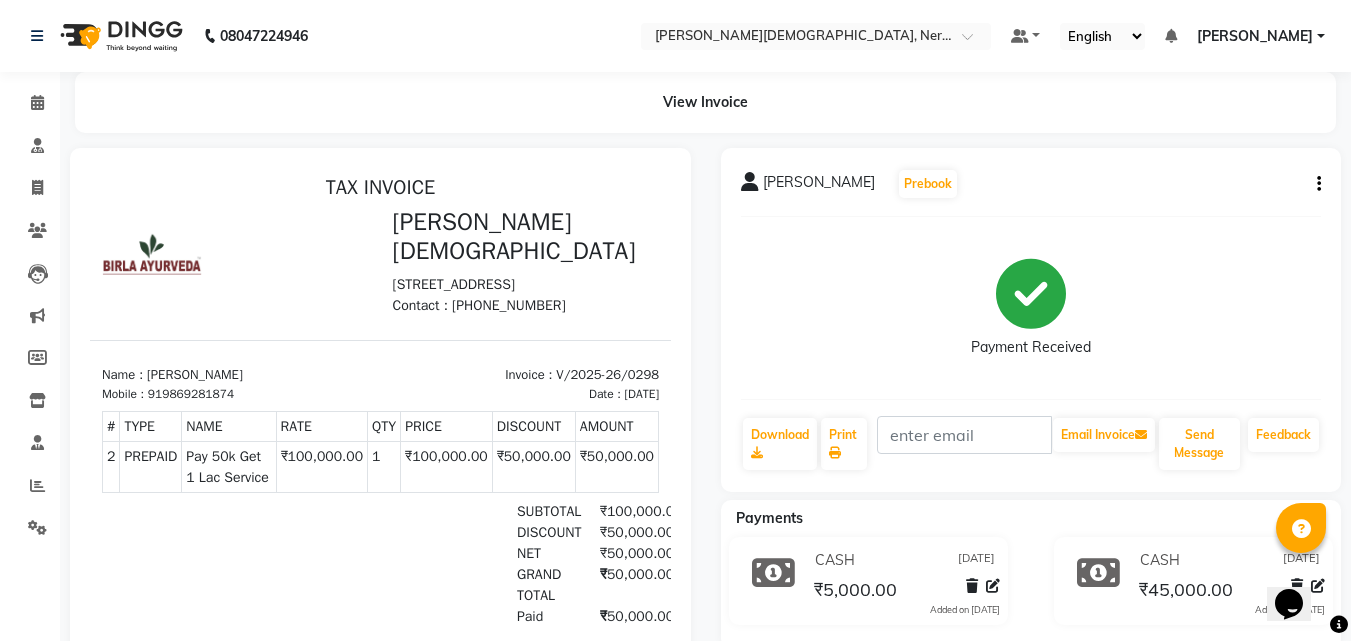click on "[PERSON_NAME]  Prebook   Payment Received  Download  Print   Email Invoice   Send Message Feedback" 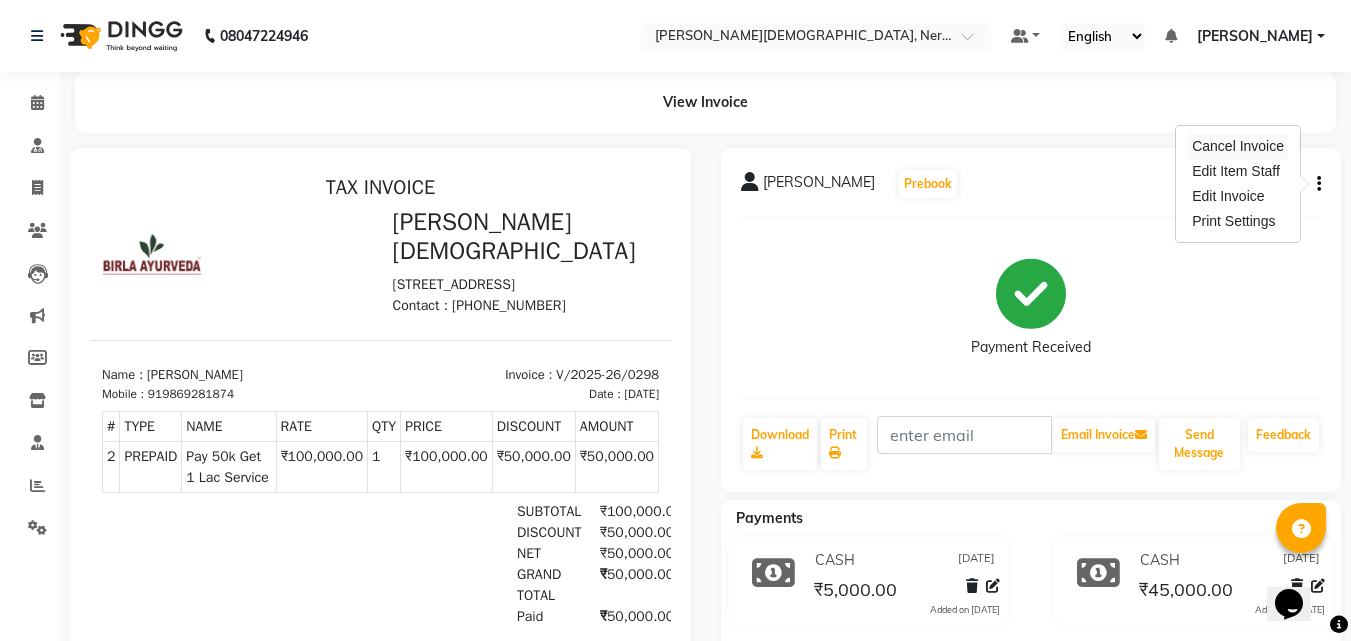 click on "Cancel Invoice" at bounding box center [1238, 146] 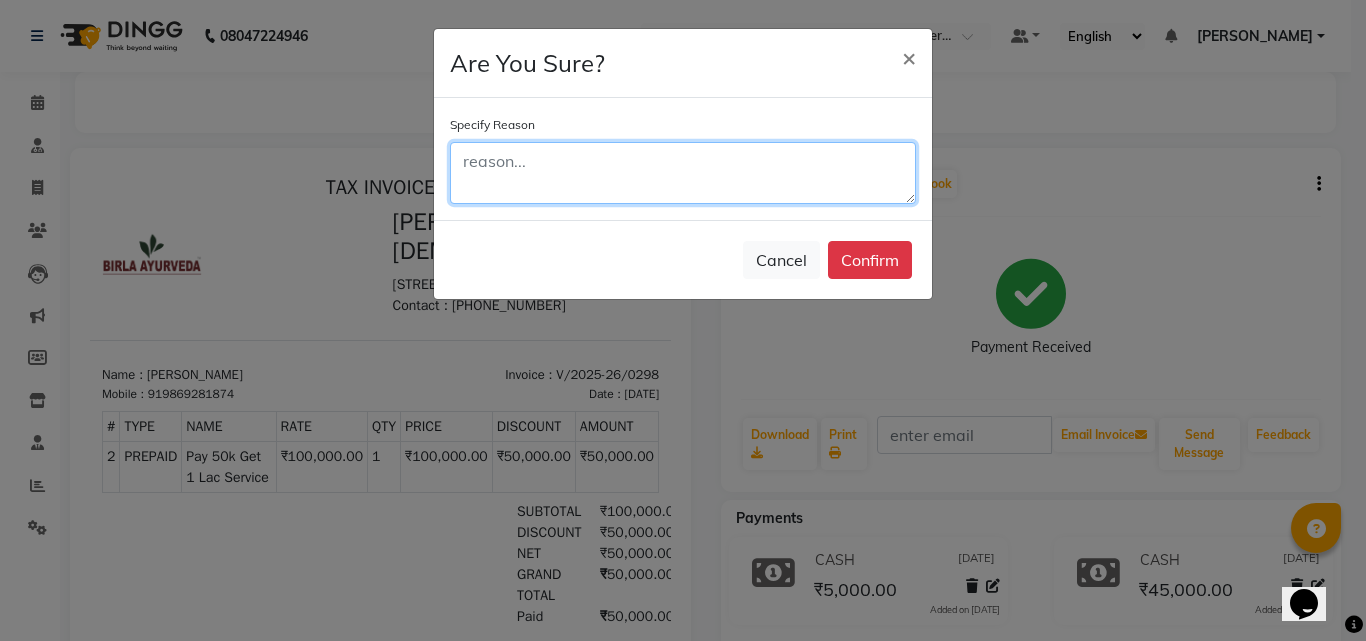 click 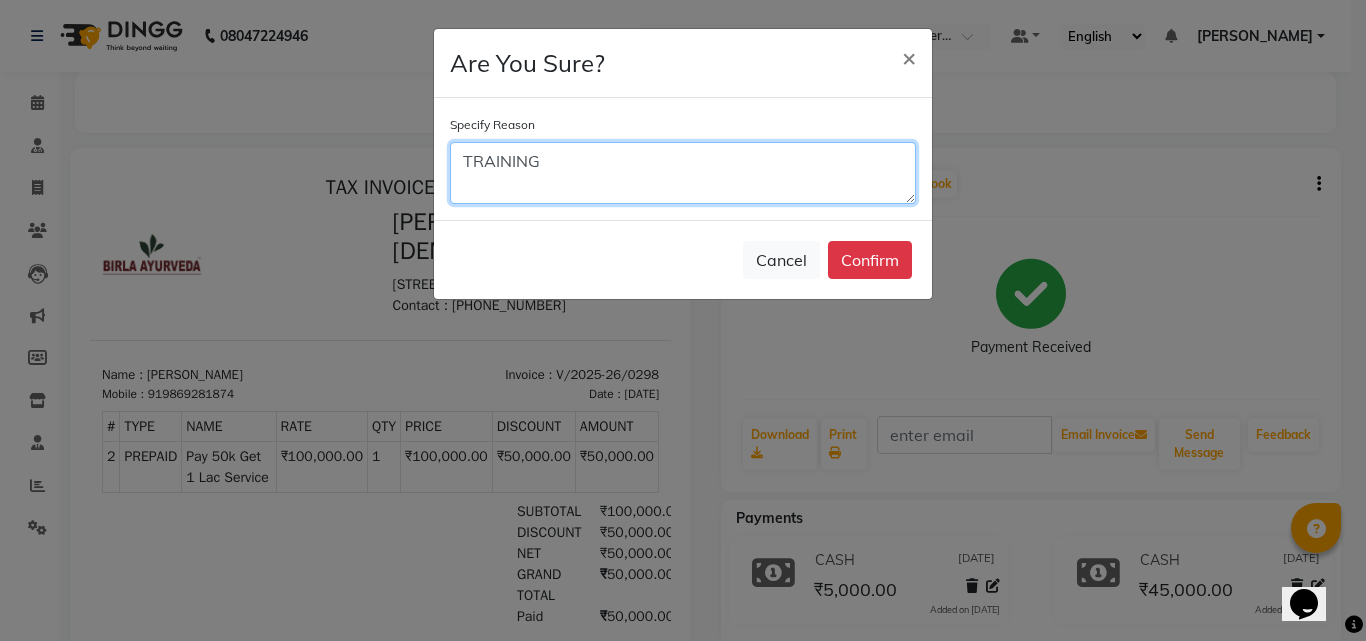 click on "TRAINING" 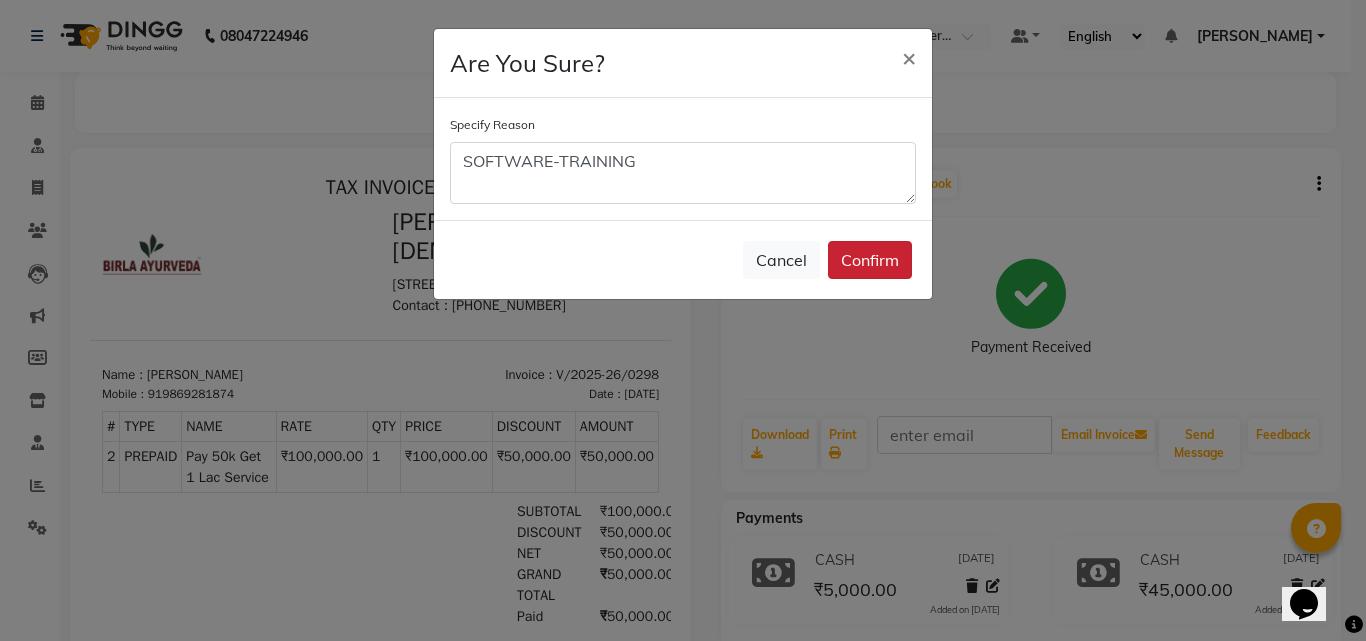click on "Confirm" 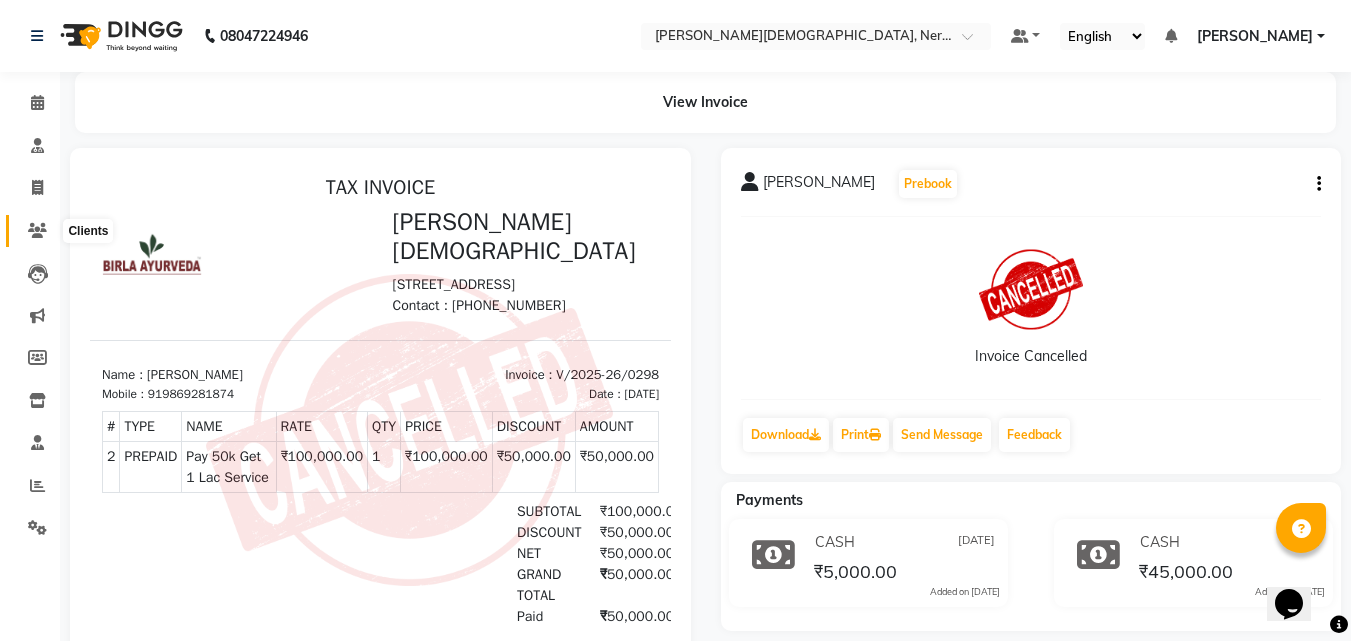 click 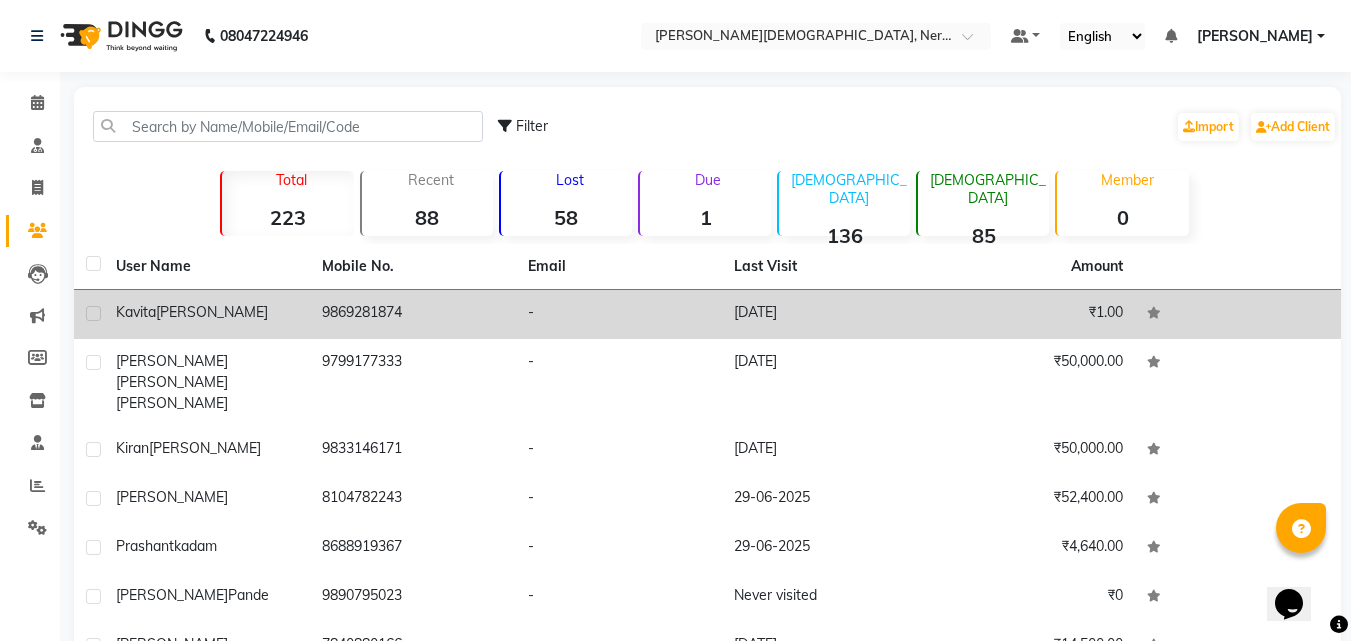 click on "[PERSON_NAME]" 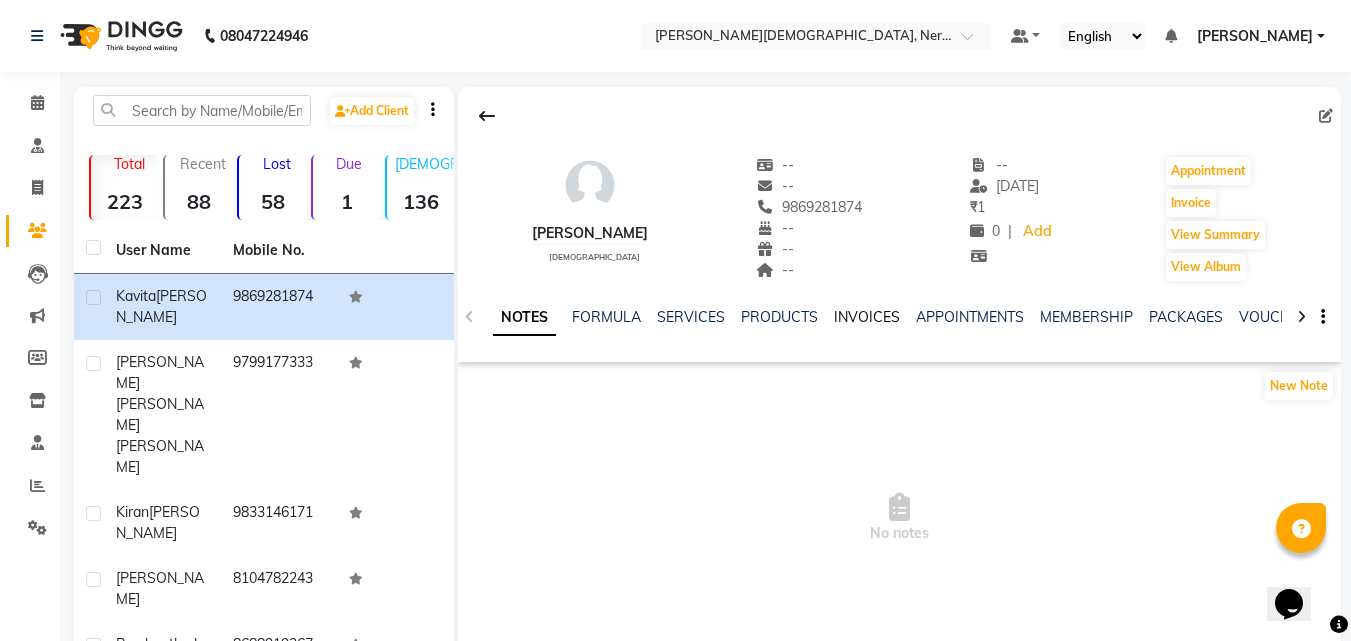 click on "INVOICES" 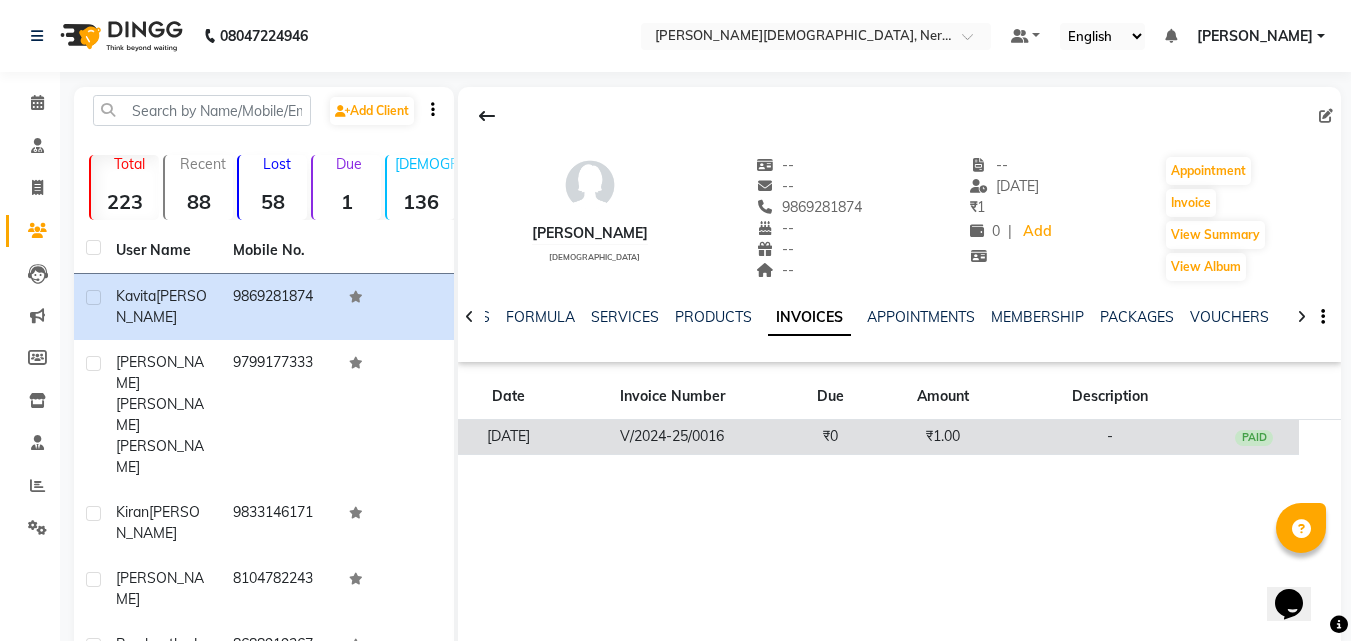 click on "PAID" 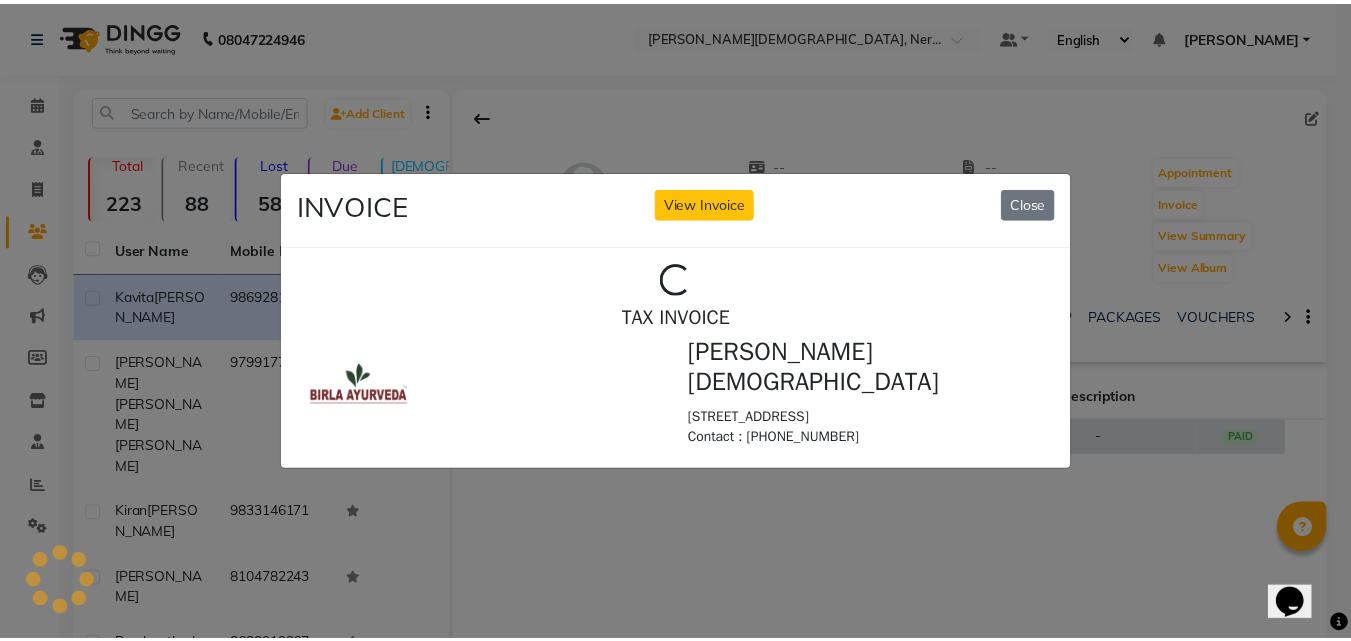 scroll, scrollTop: 0, scrollLeft: 0, axis: both 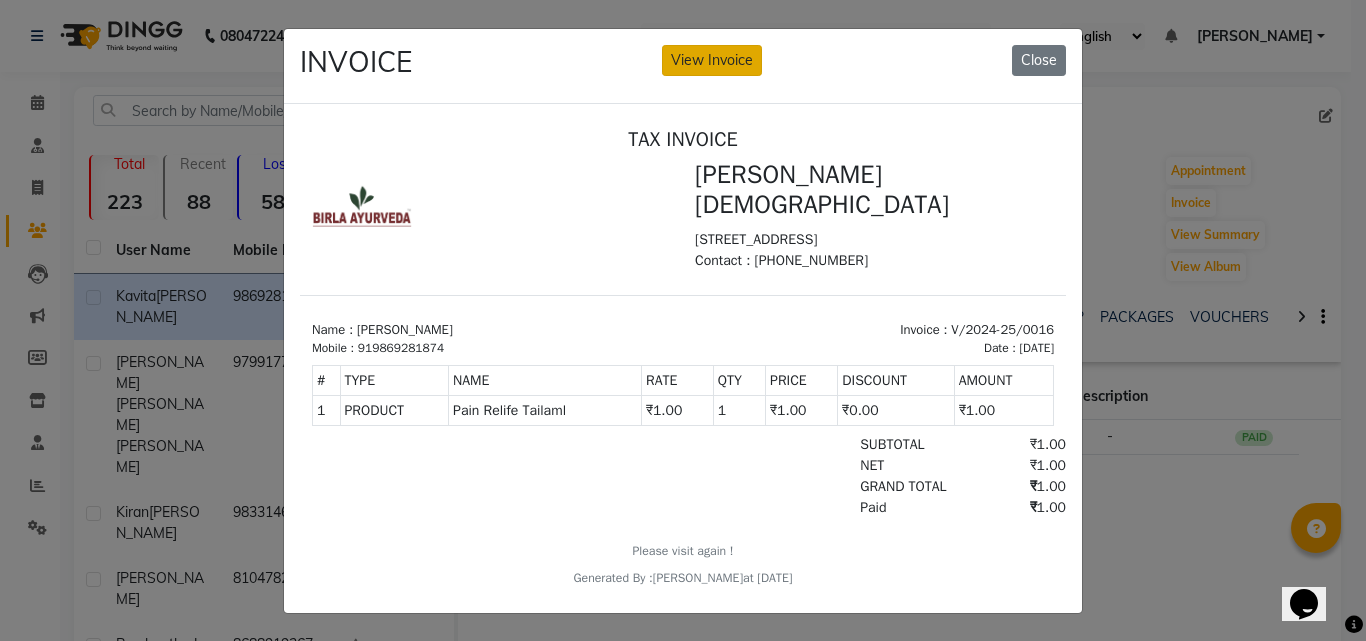 click on "View Invoice" 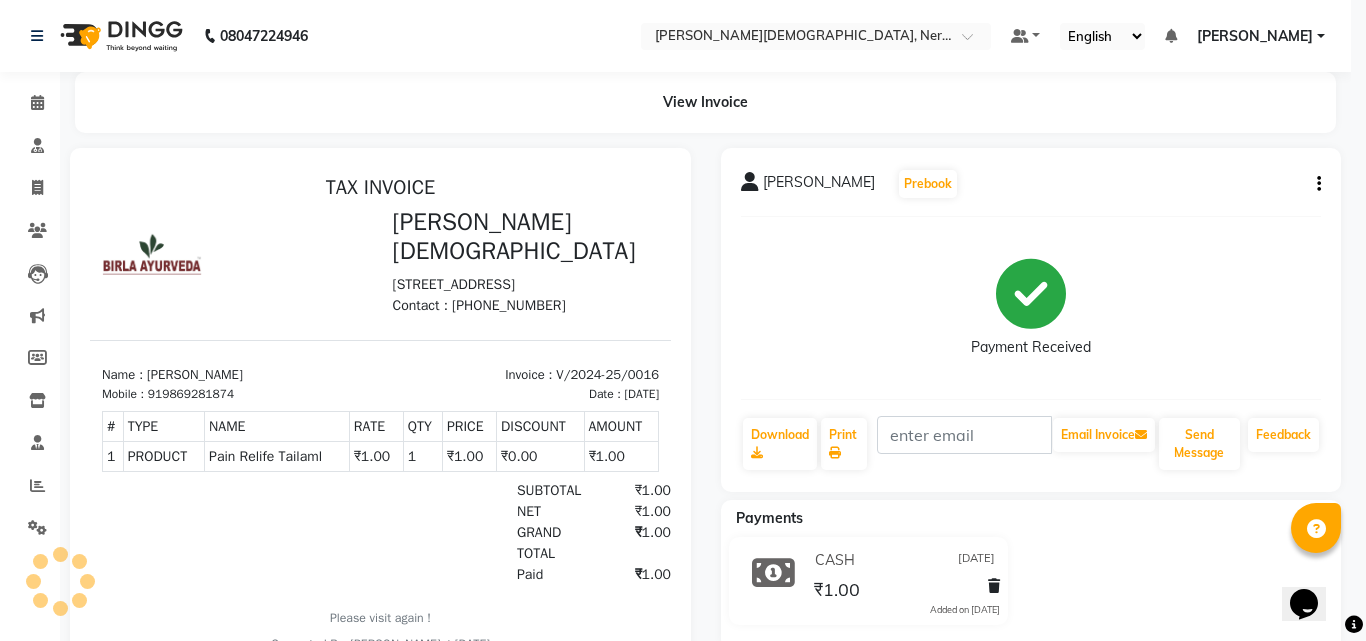 scroll, scrollTop: 0, scrollLeft: 0, axis: both 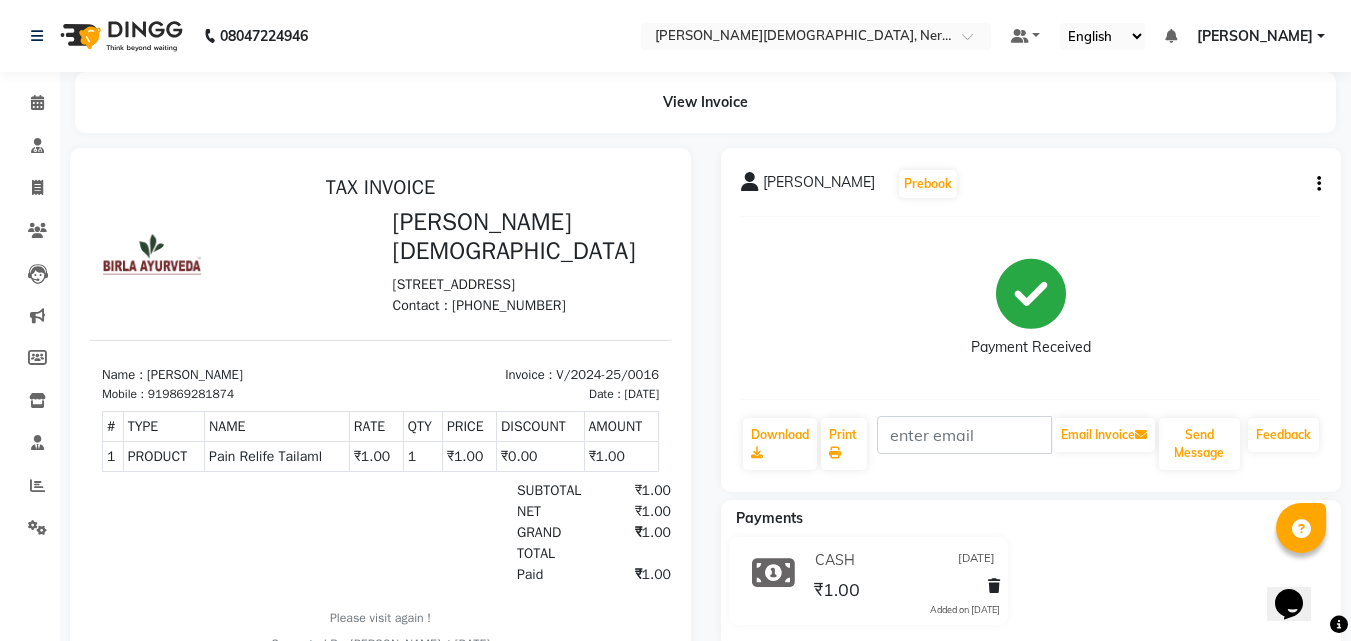 click 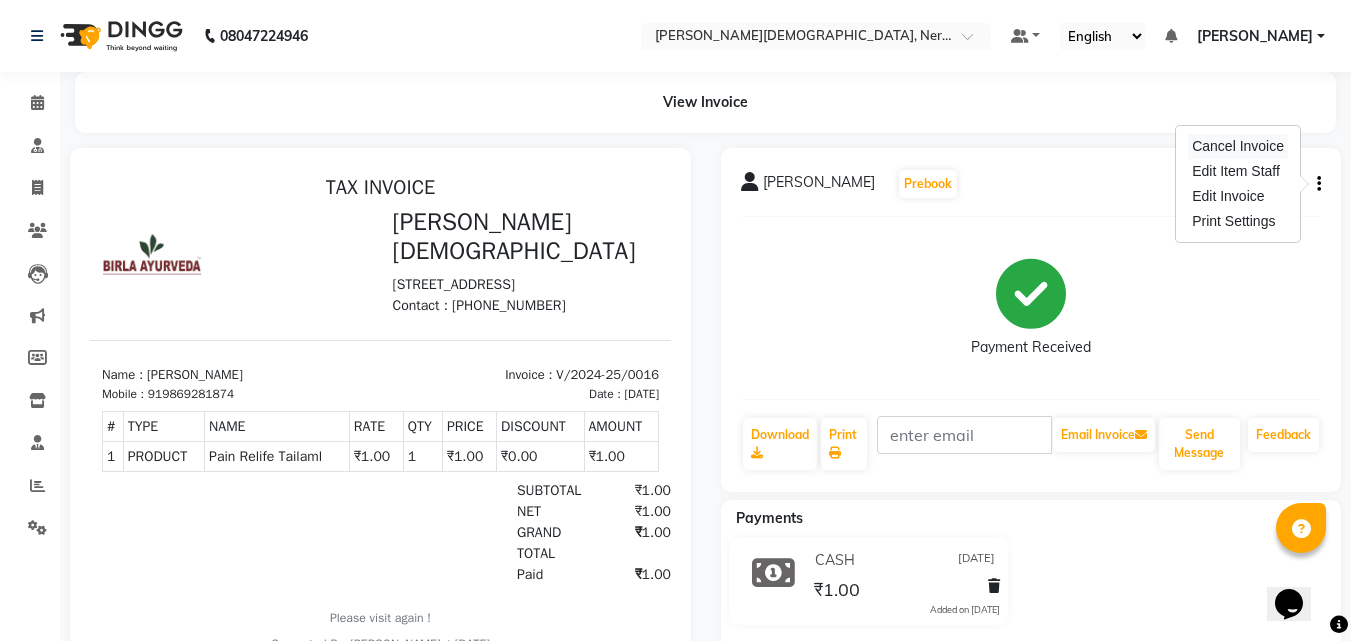 click on "Cancel Invoice" at bounding box center (1238, 146) 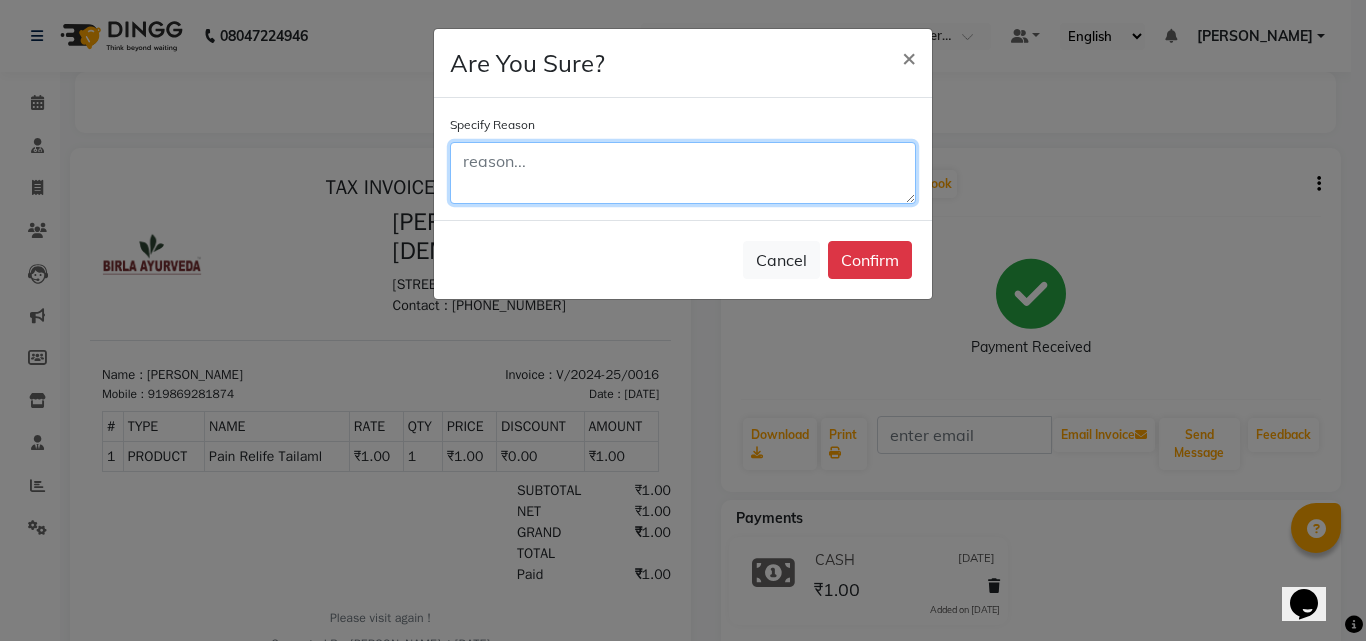 click 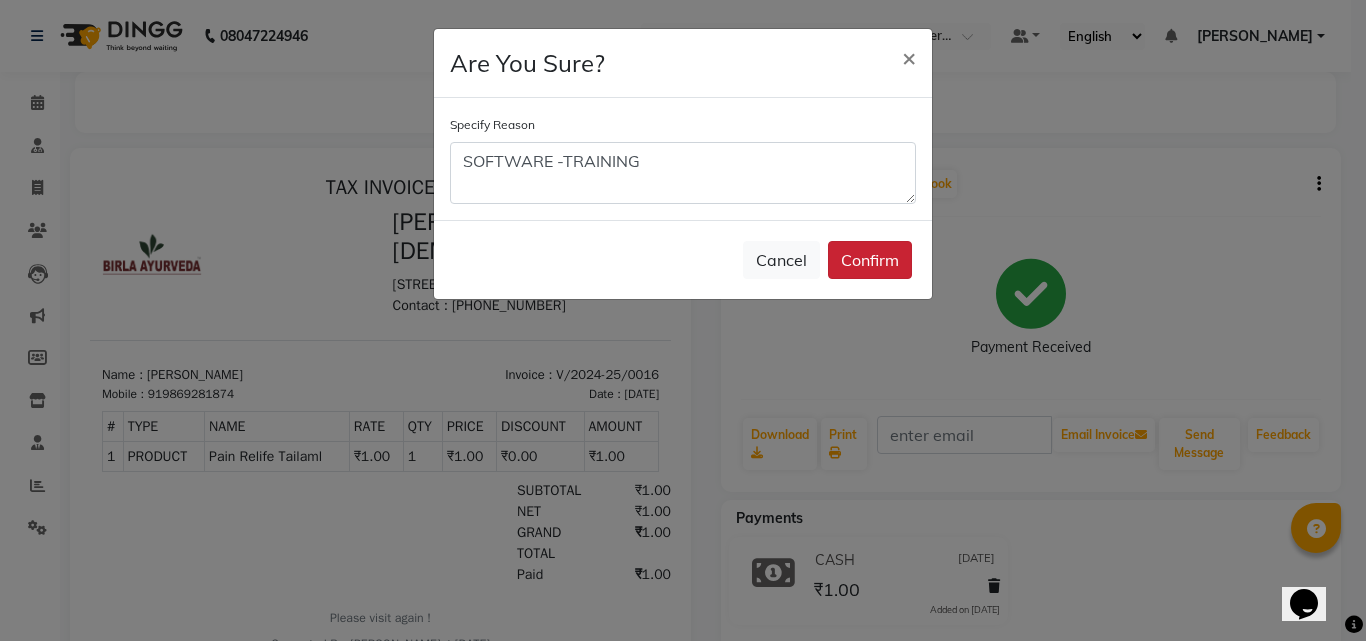 click on "Confirm" 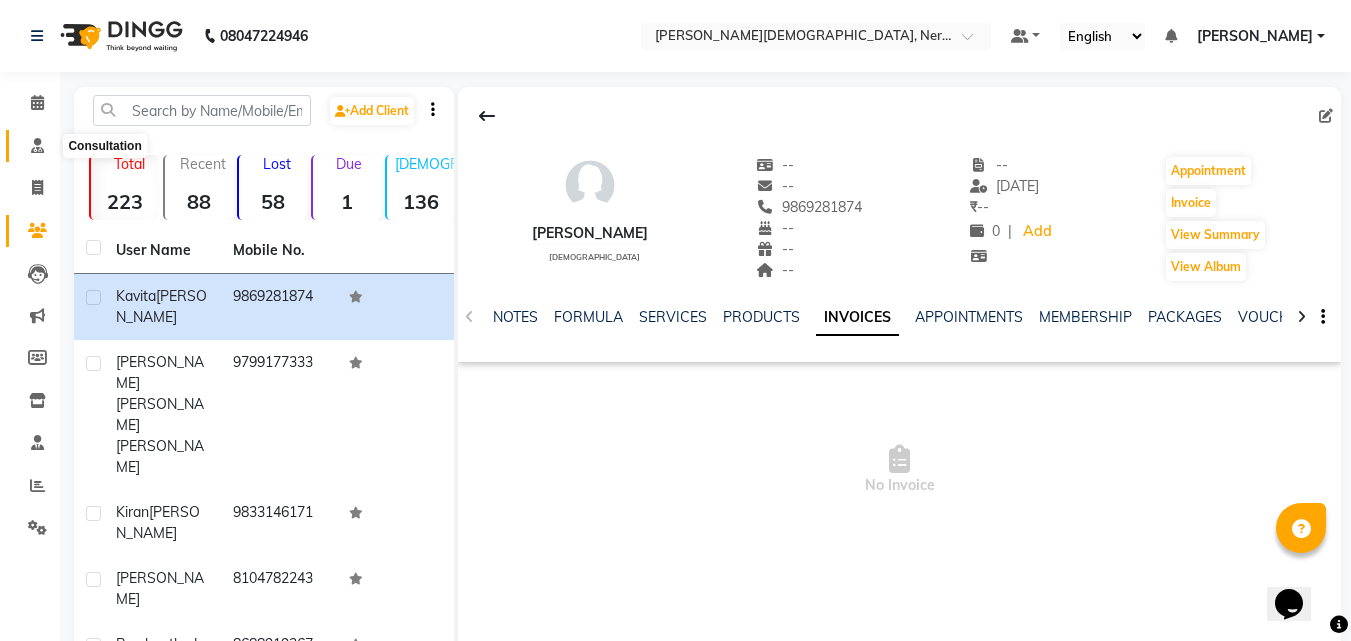 click 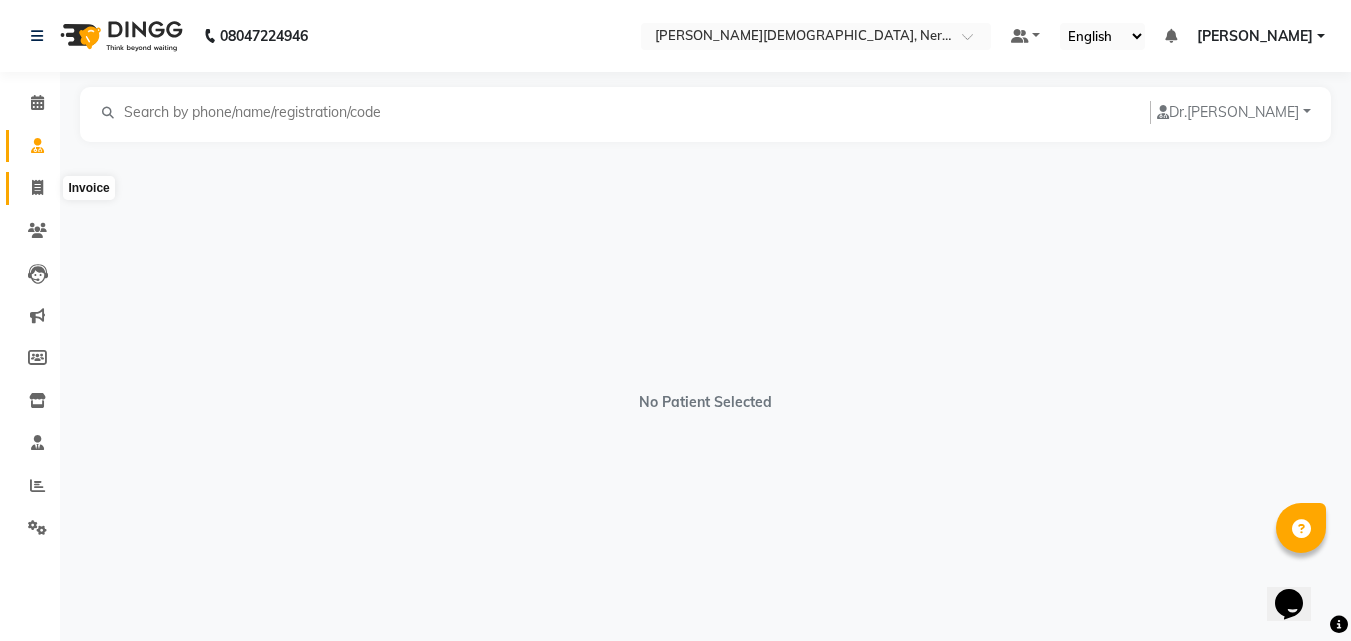 click 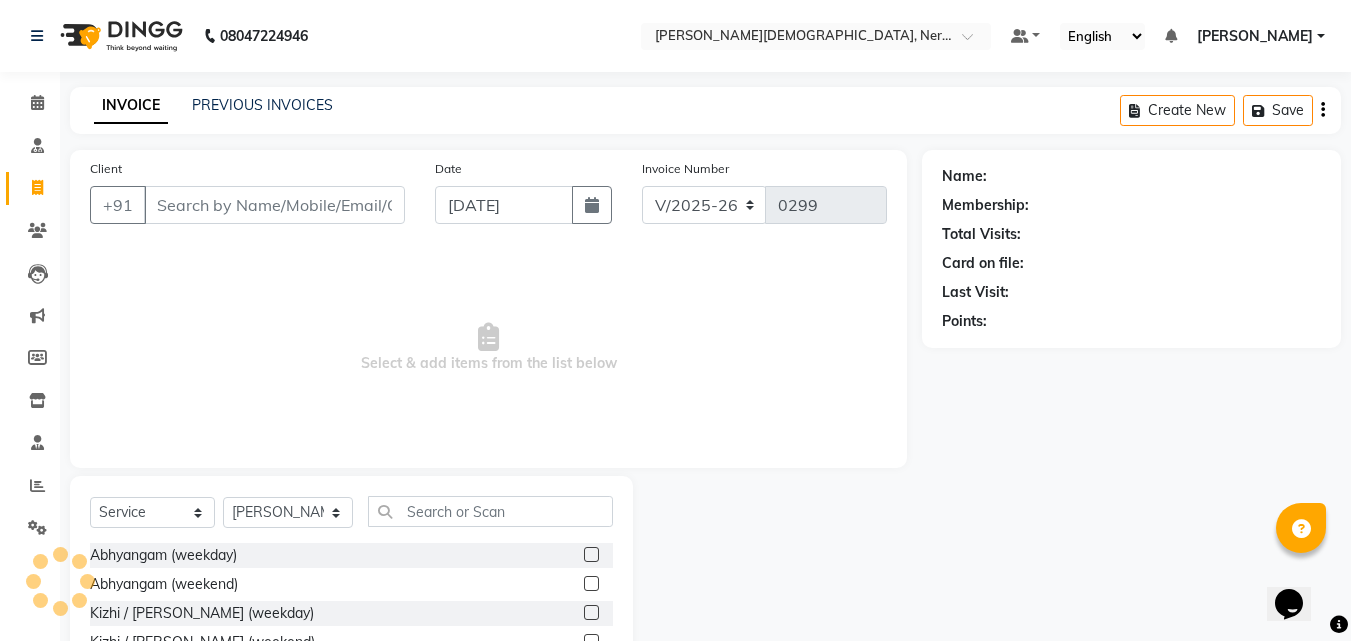 click on "Client" at bounding box center [274, 205] 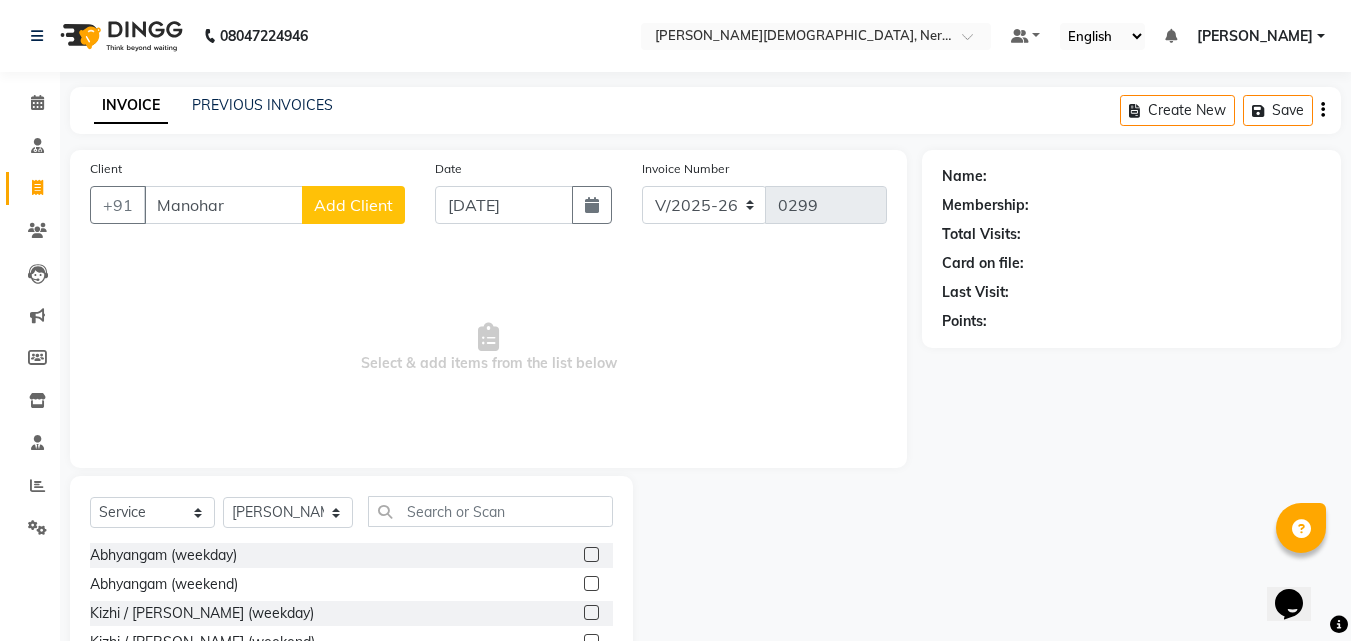 click on "Add Client" 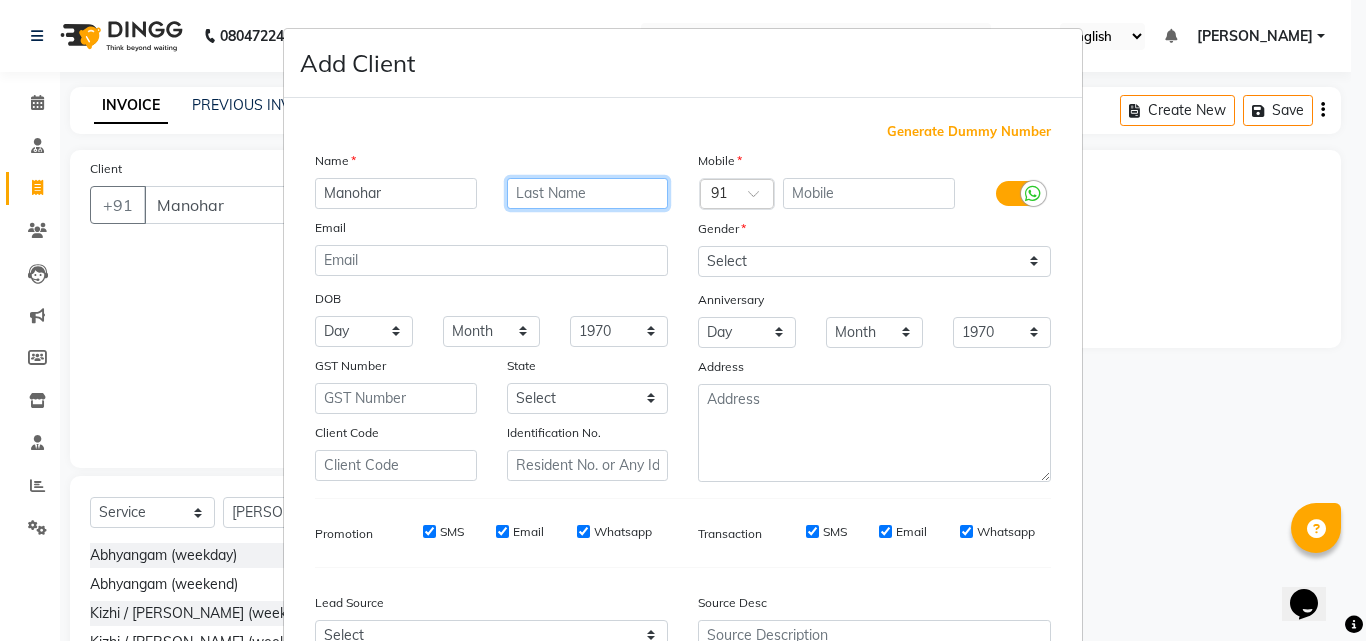 click at bounding box center [588, 193] 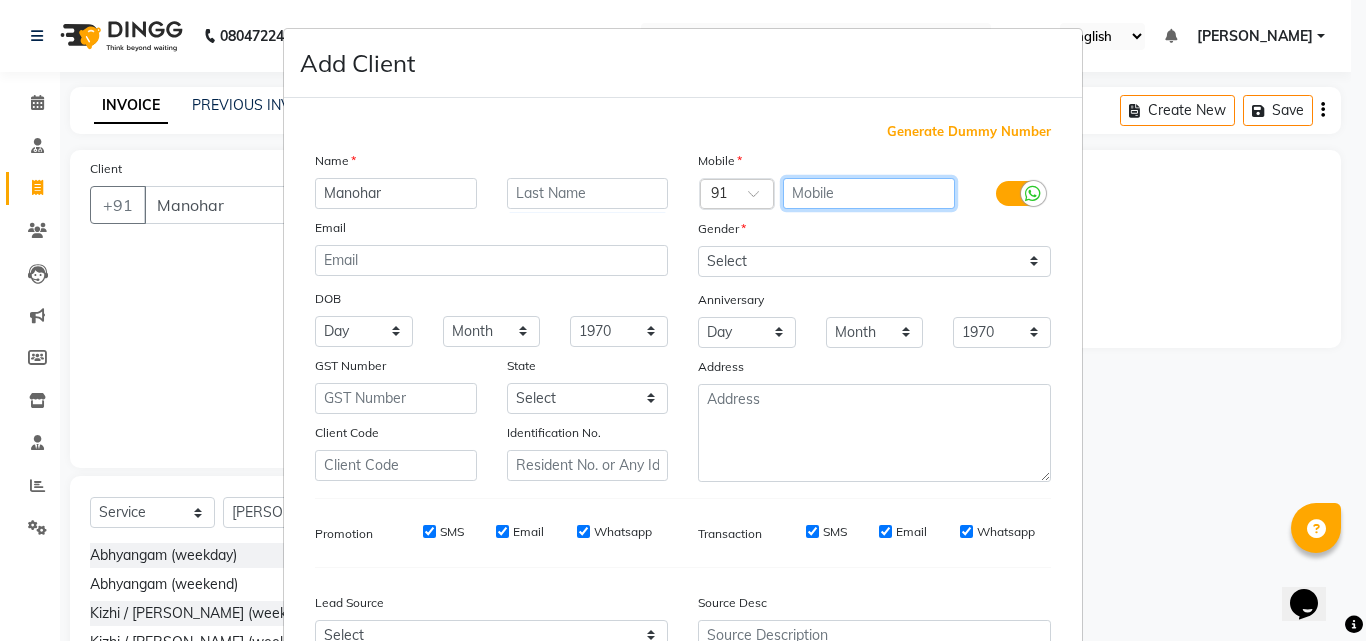 click at bounding box center (869, 193) 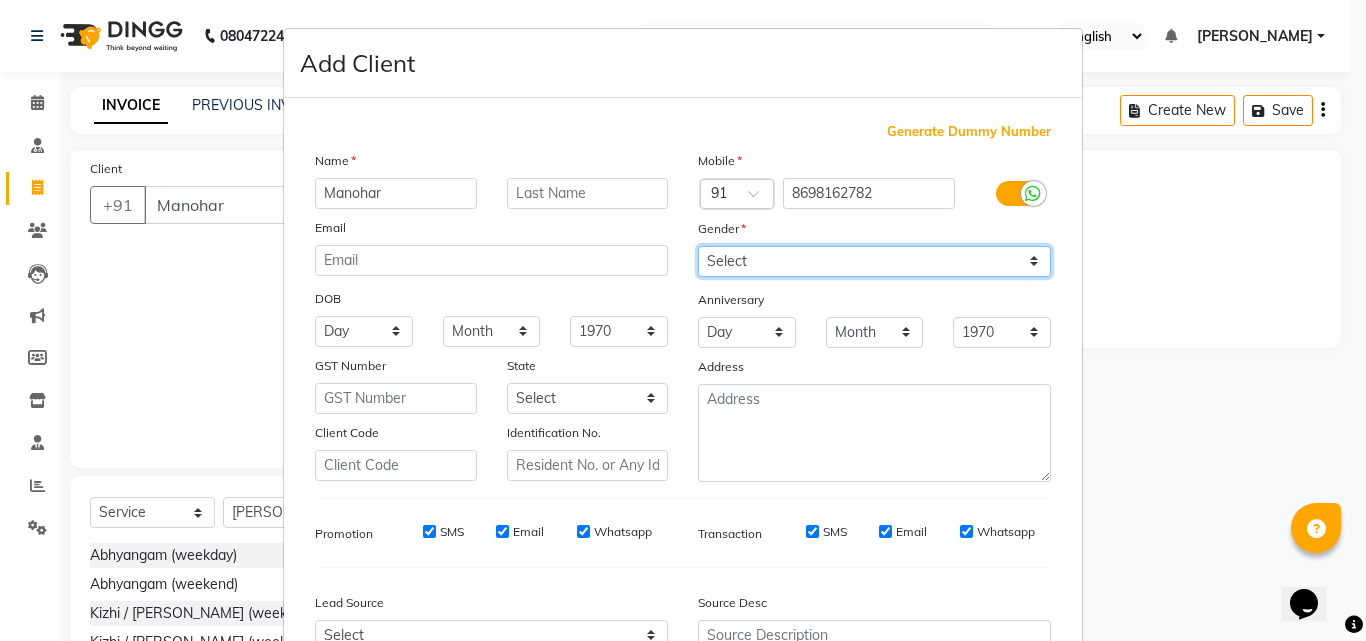 click on "Select [DEMOGRAPHIC_DATA] [DEMOGRAPHIC_DATA] Other Prefer Not To Say" at bounding box center (874, 261) 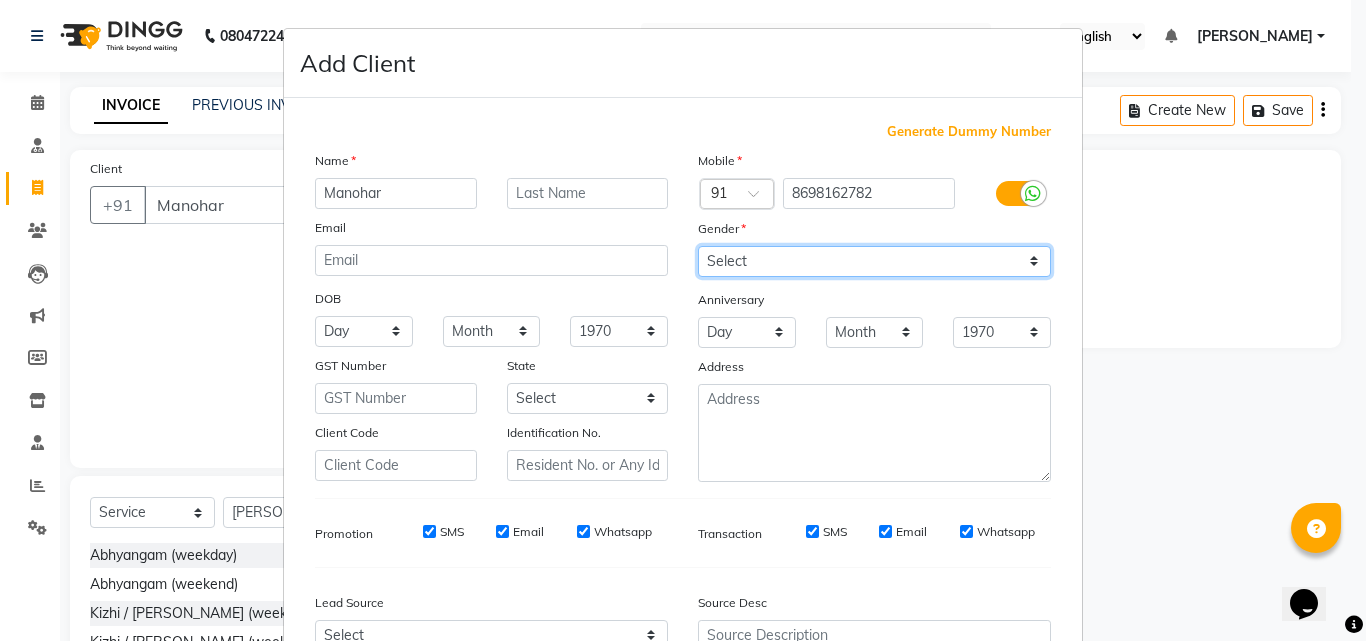 click on "Select [DEMOGRAPHIC_DATA] [DEMOGRAPHIC_DATA] Other Prefer Not To Say" at bounding box center (874, 261) 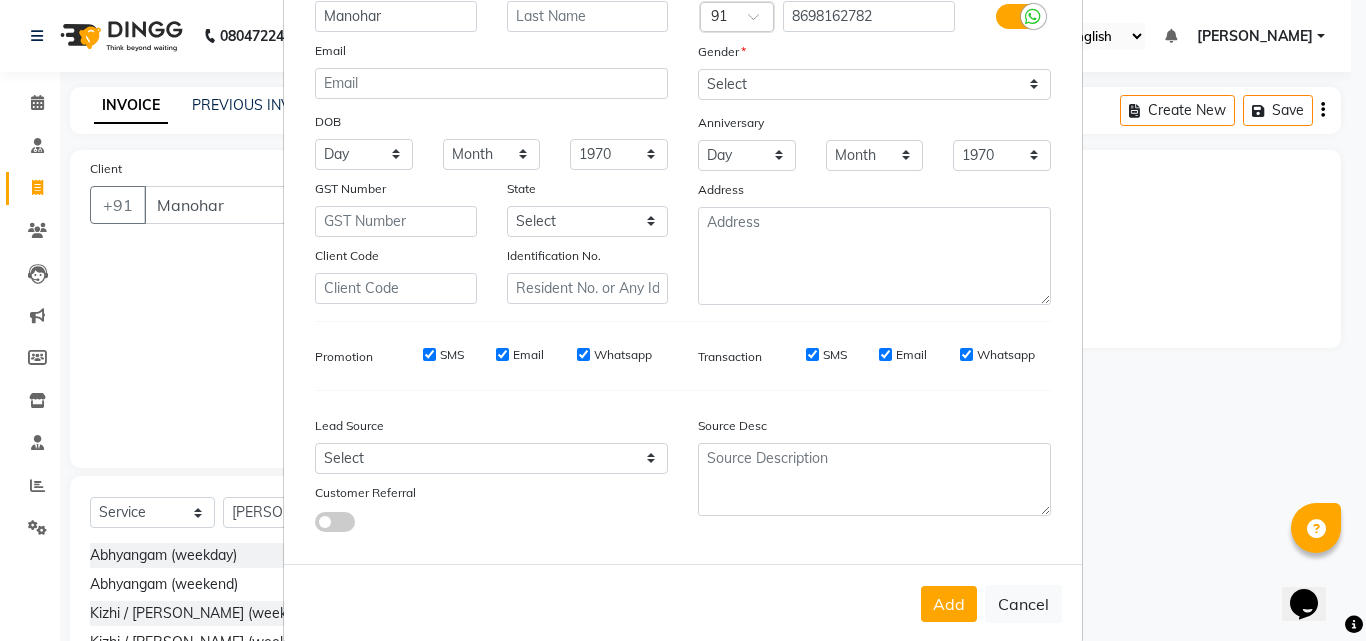scroll, scrollTop: 178, scrollLeft: 0, axis: vertical 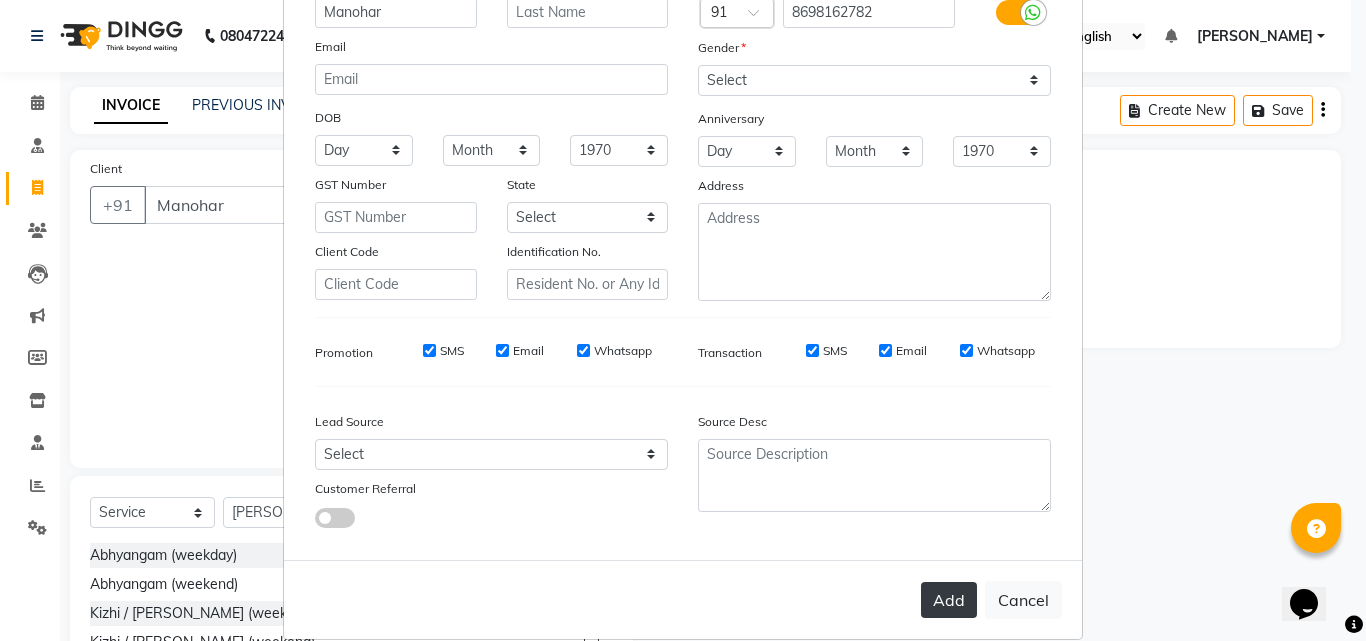 click on "Add" at bounding box center [949, 600] 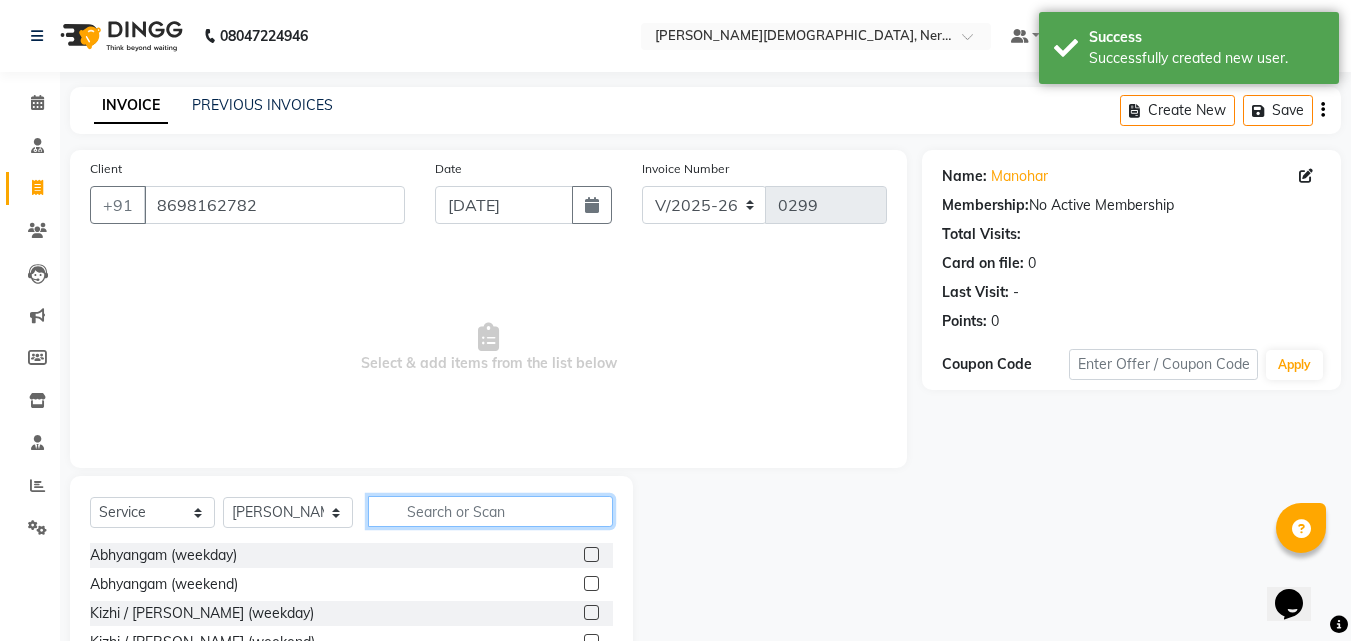 click 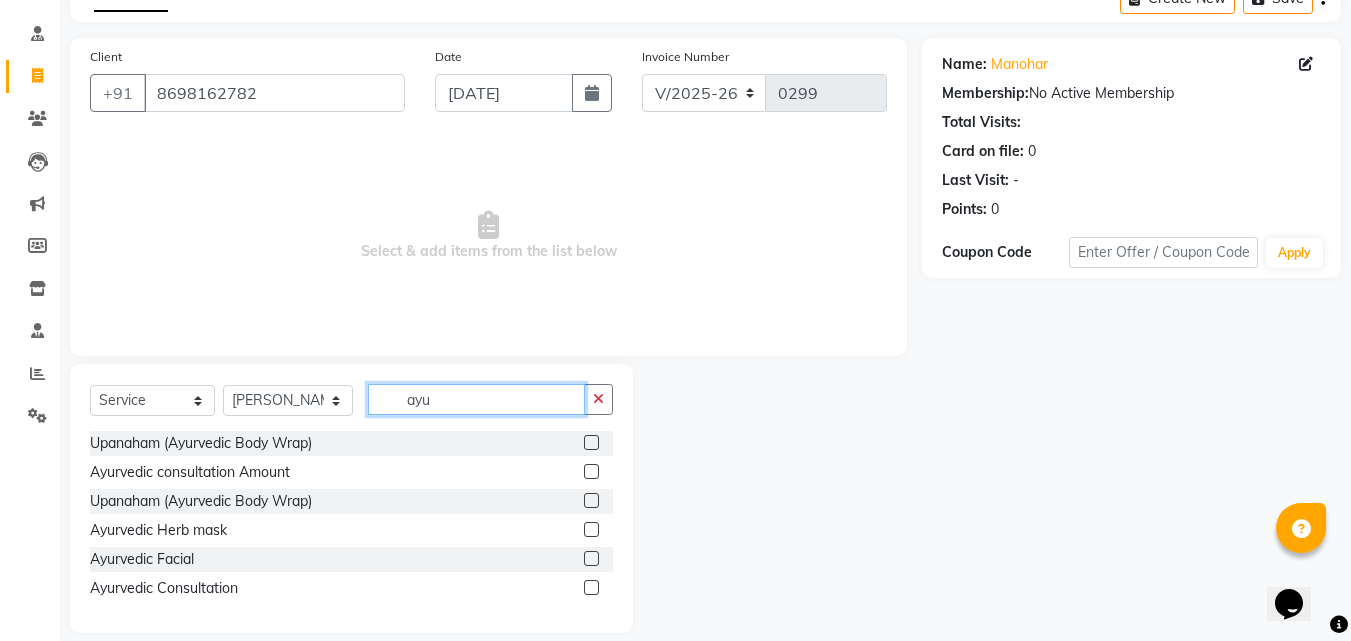 scroll, scrollTop: 115, scrollLeft: 0, axis: vertical 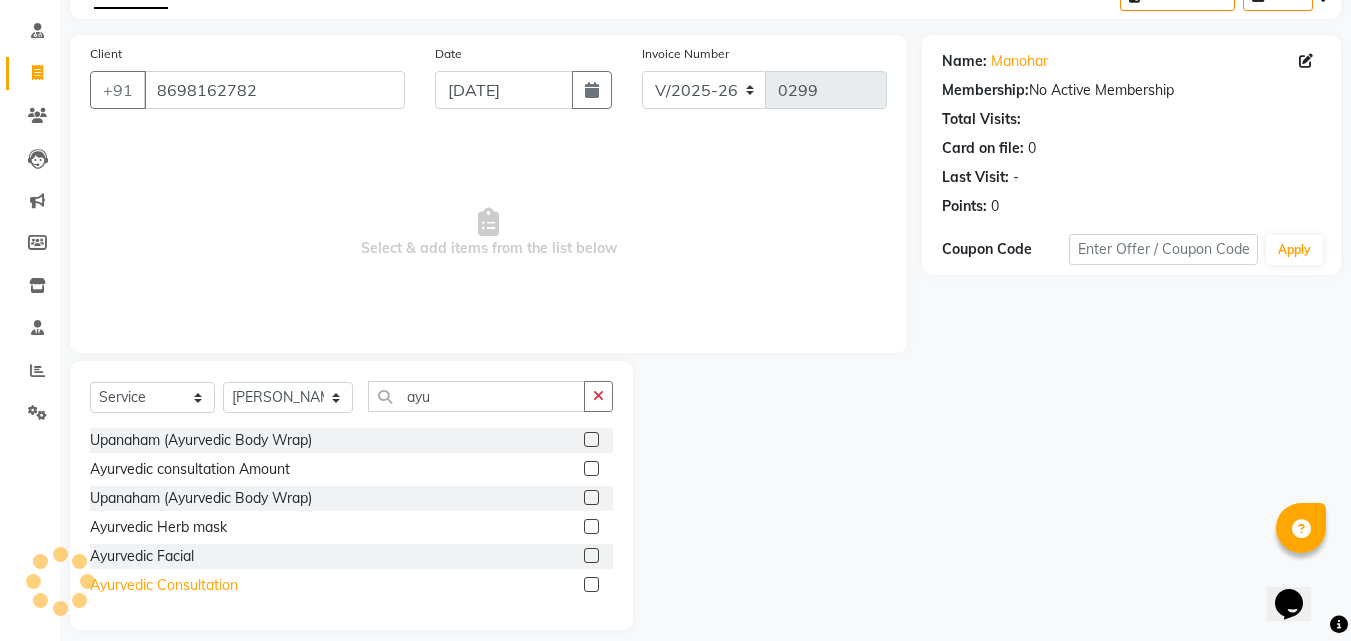 click on "Ayurvedic Consultation" 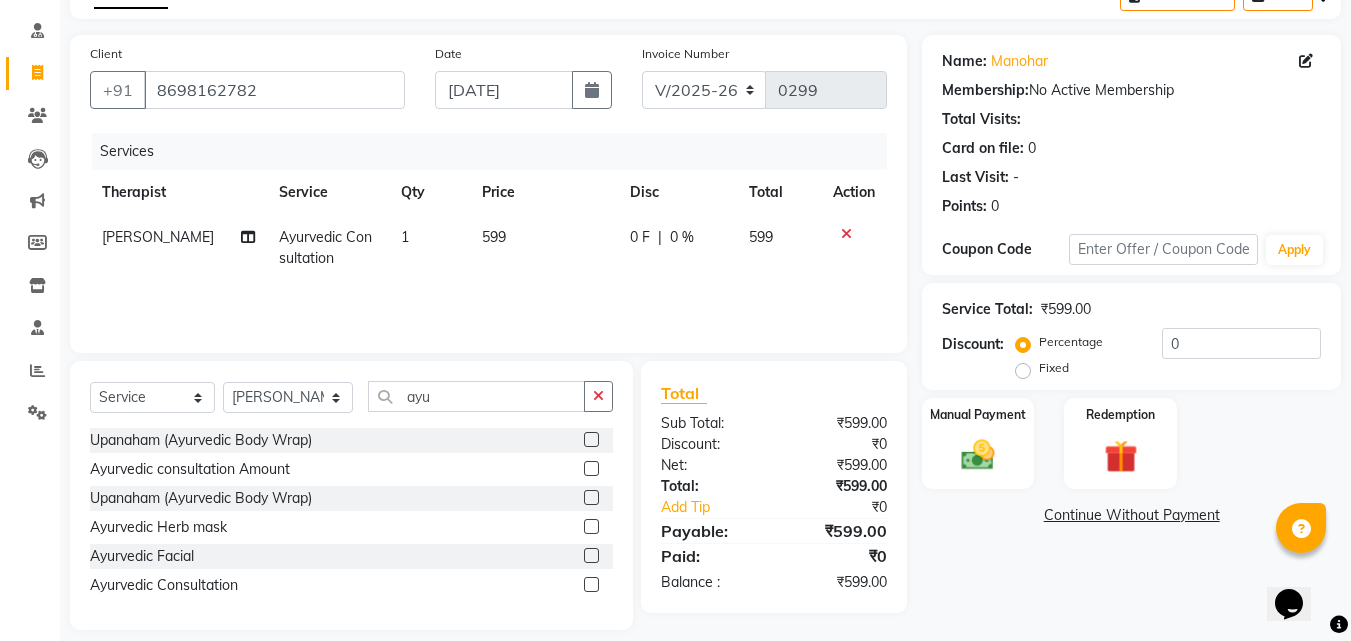 click on "599" 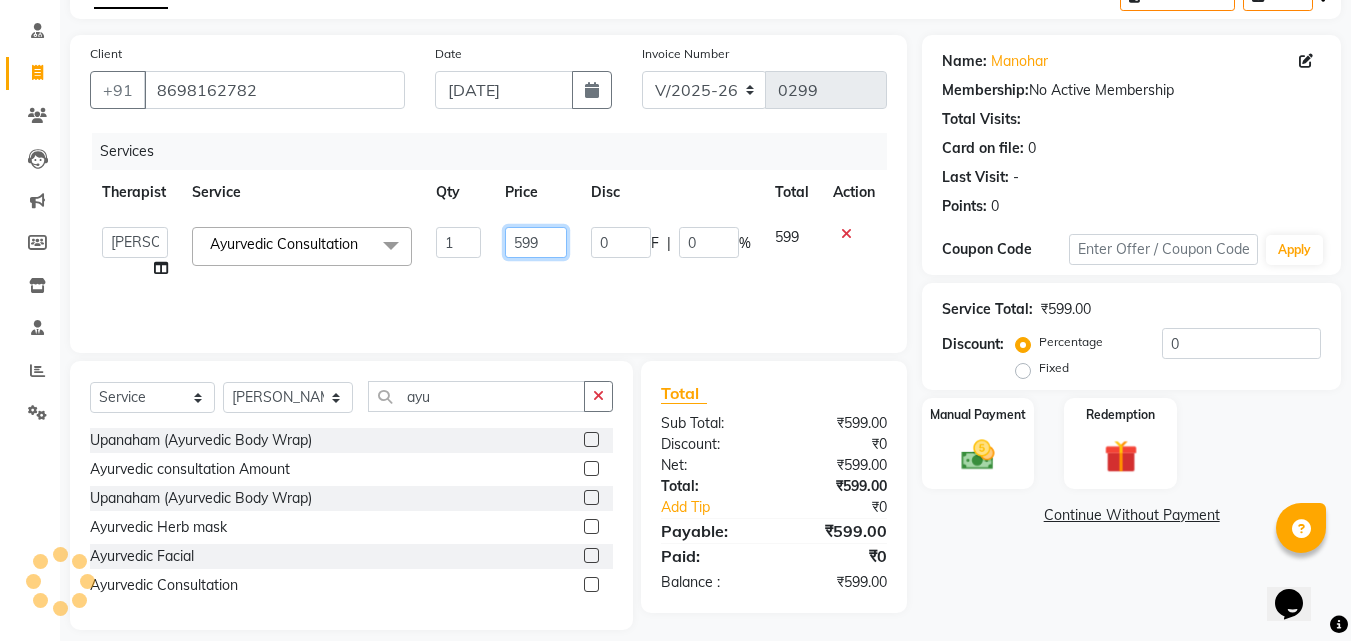 drag, startPoint x: 548, startPoint y: 237, endPoint x: 489, endPoint y: 242, distance: 59.211487 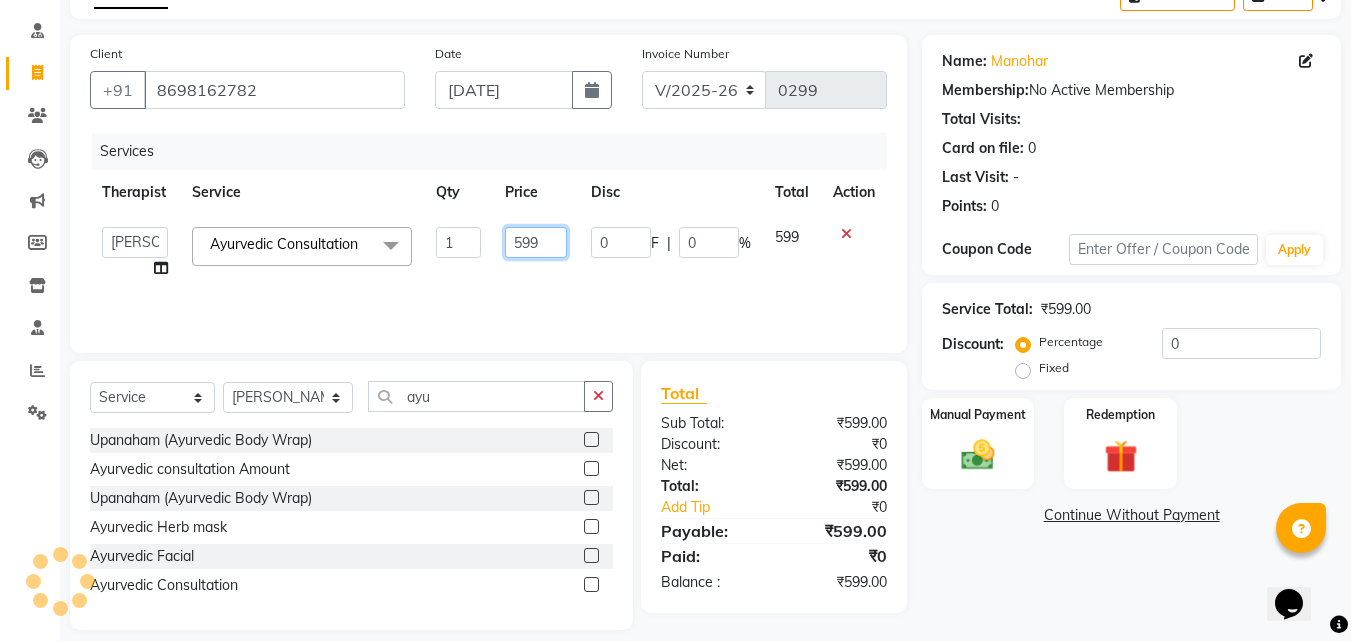 click on "[PERSON_NAME]   [PERSON_NAME]   [PERSON_NAME]   Bibina   [PERSON_NAME]   [PERSON_NAME]   Dr. [PERSON_NAME]   [PERSON_NAME]   Dr. [PERSON_NAME]   Dr. [PERSON_NAME]   [PERSON_NAME] [PERSON_NAME]   [PERSON_NAME]   [PERSON_NAME]   Pooja [PERSON_NAME] Mishra   [PERSON_NAME]   [PERSON_NAME] G [PERSON_NAME] K M   [PERSON_NAME] K   [PERSON_NAME]   Suddheesh K K   [PERSON_NAME]   [DEMOGRAPHIC_DATA][PERSON_NAME]   Swati   [PERSON_NAME]   [PERSON_NAME]   Vidya [PERSON_NAME]   [PERSON_NAME]  Ayurvedic Consultation  x [GEOGRAPHIC_DATA]  (weekday) [GEOGRAPHIC_DATA] (weekend) Kizhi / [PERSON_NAME] (weekday) Kizhi / [PERSON_NAME] (weekend) Shirodhara (weekday) Shirodhara (weekend) Udvarthanam Pizhichil2999 Marma Therapy Upanaham (Ayurvedic Body Wrap) [PERSON_NAME] / [PERSON_NAME]/ Kashyaya Vasthy [PERSON_NAME] Shringara Takradhara Takradhara - full body [PERSON_NAME] [PERSON_NAME] - full body Ksheera Dhara Ubtan Yoga Vasthy Vamana Virechana Raktamokshan Steam Herbal bath Shirodhara without Abhyangam Dhanyamladhara2399 Thalapothichil Lepam" 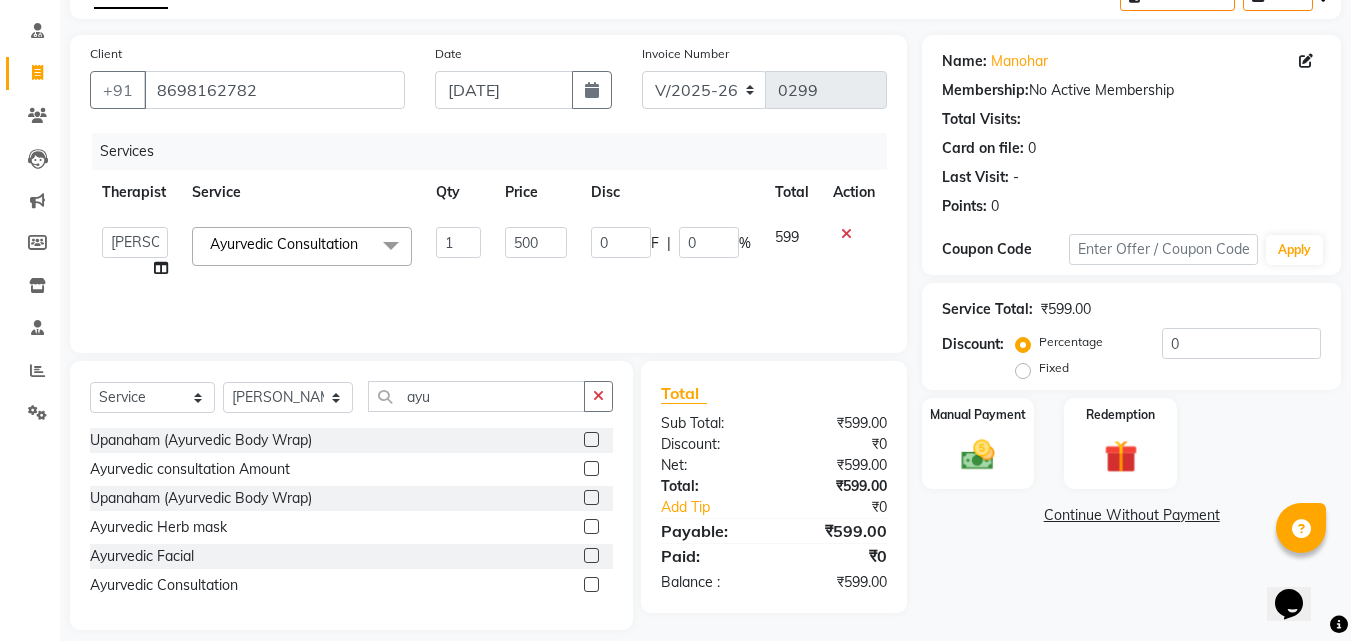 click on "599" 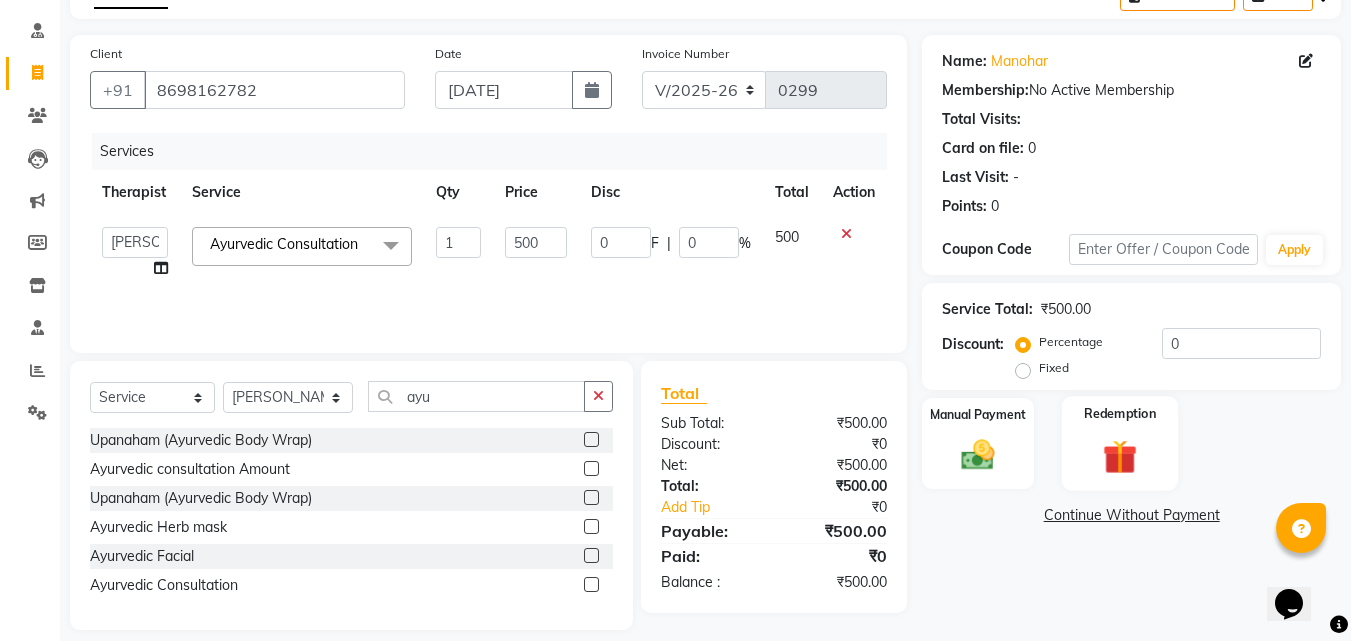 click 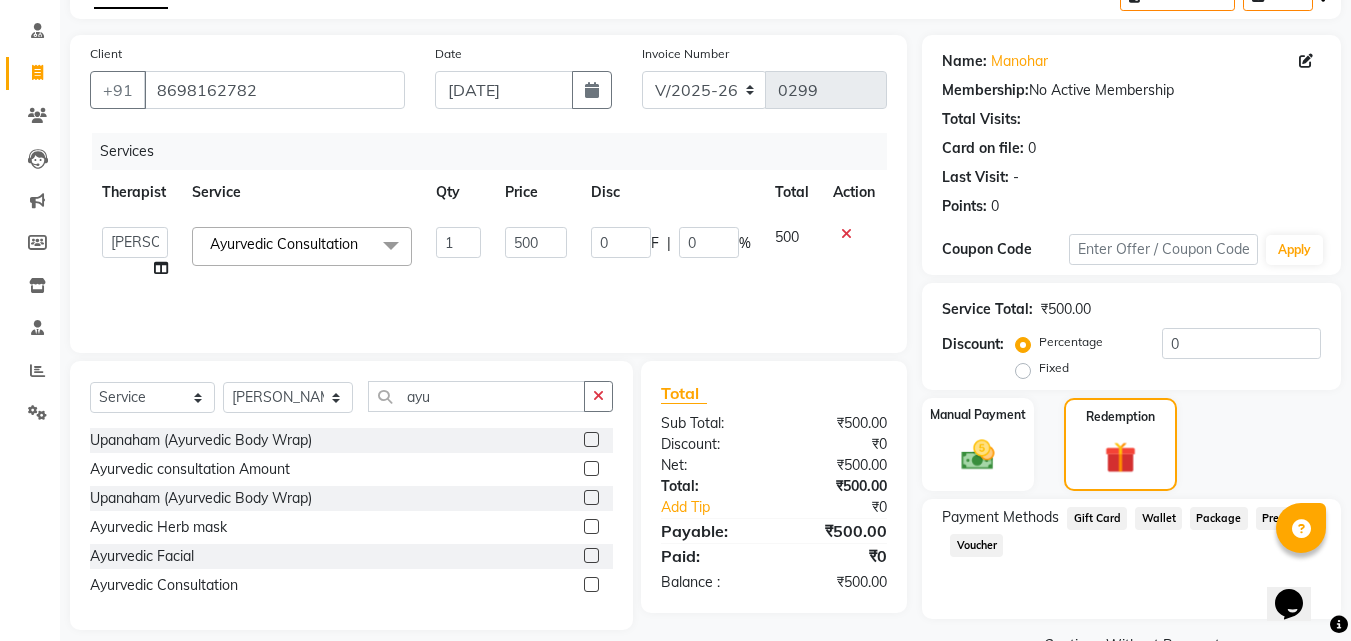 scroll, scrollTop: 164, scrollLeft: 0, axis: vertical 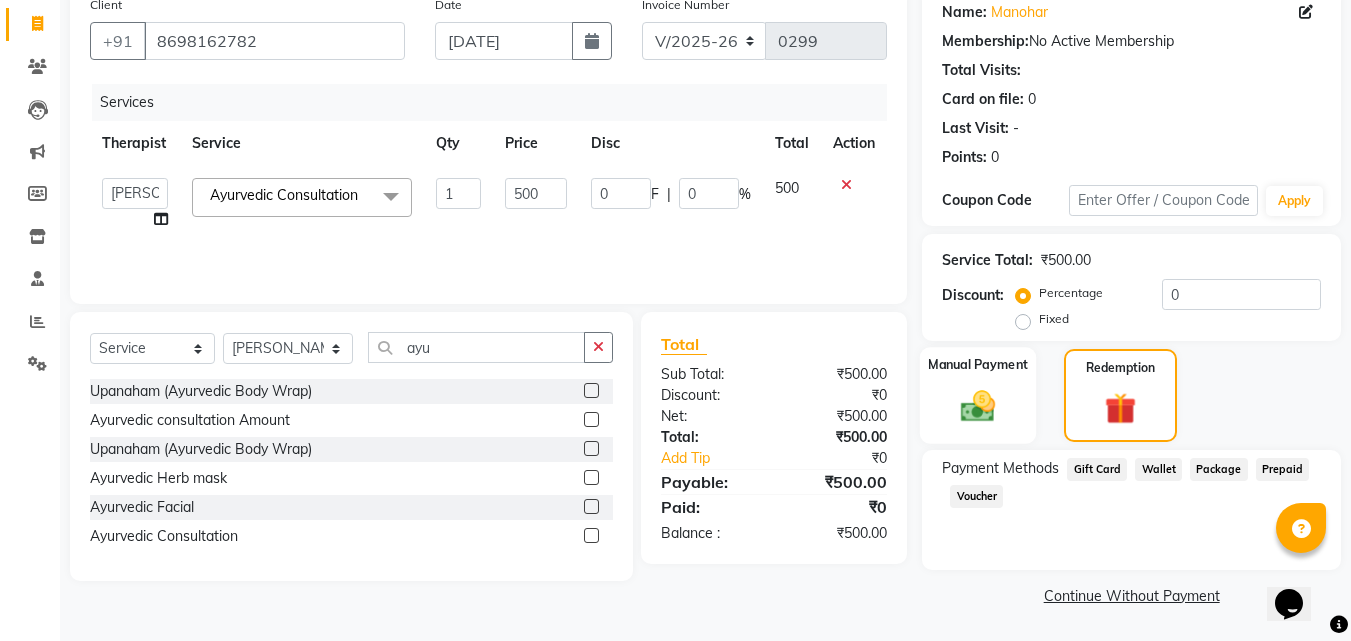 click 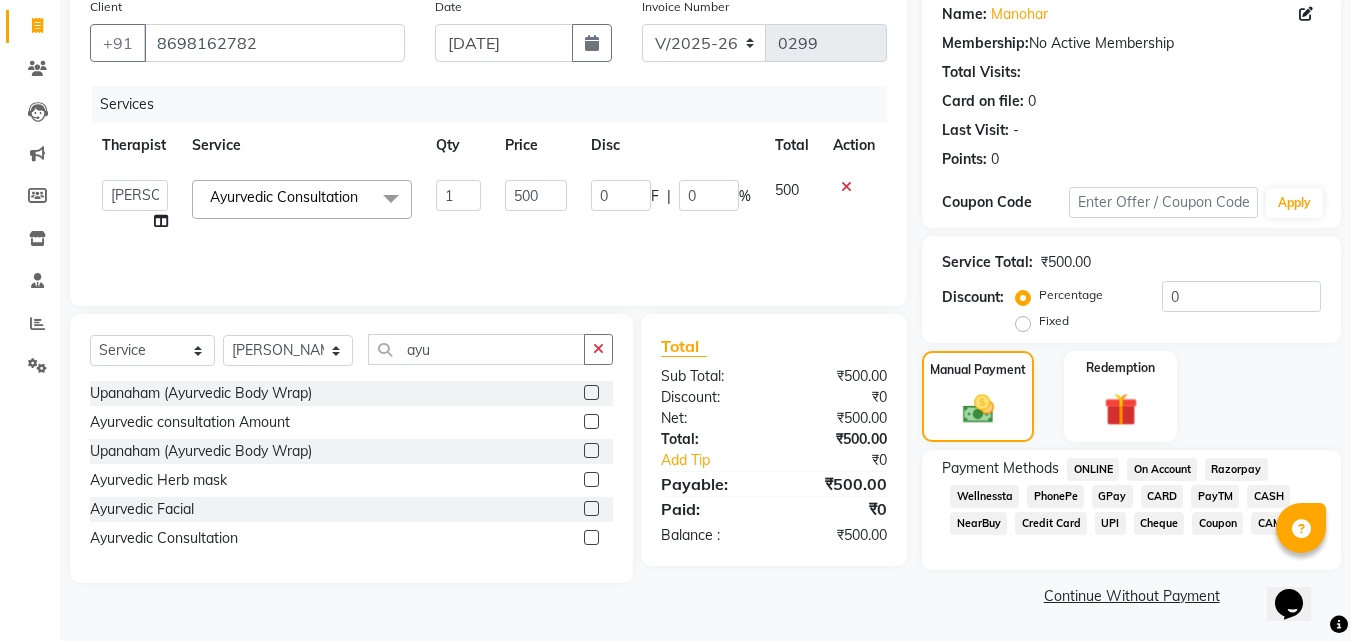 click on "CASH" 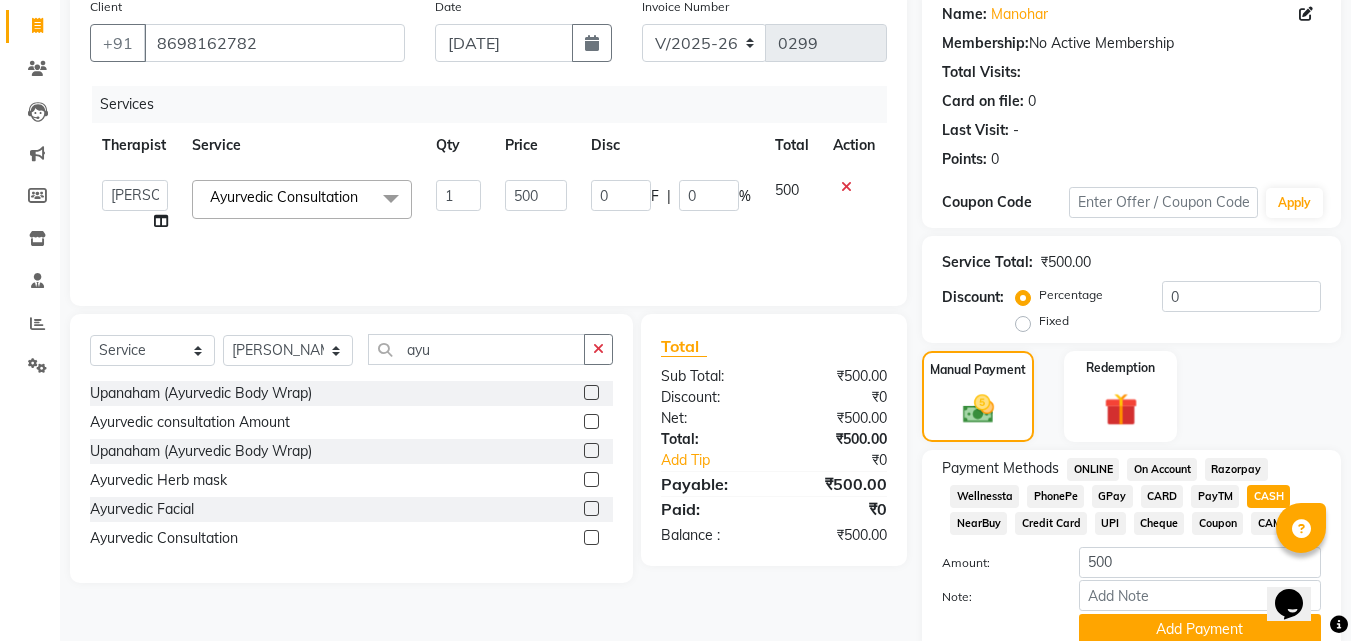 scroll, scrollTop: 164, scrollLeft: 0, axis: vertical 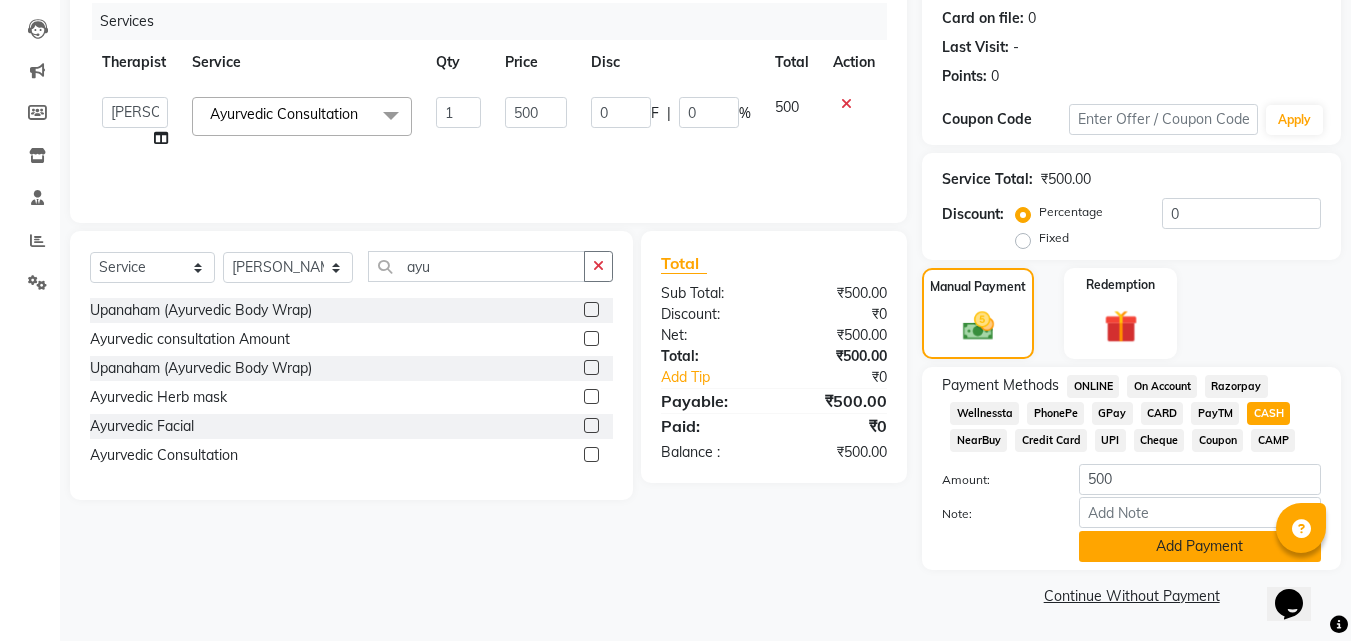 click on "Add Payment" 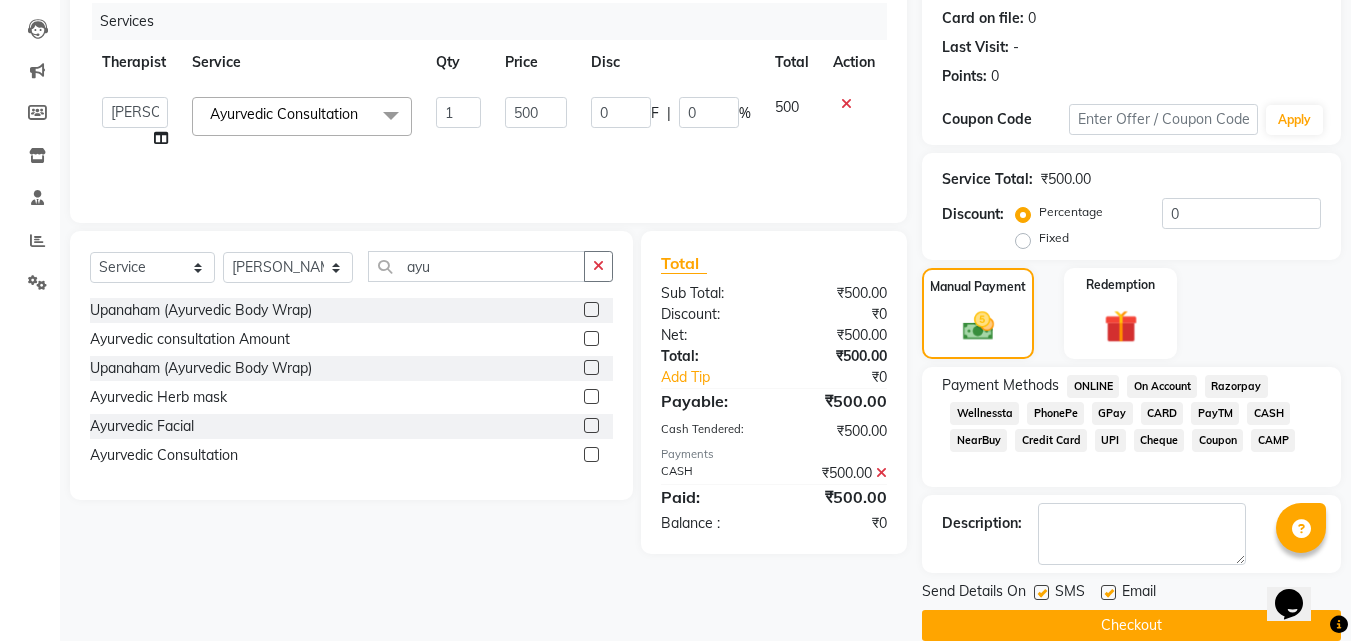 click 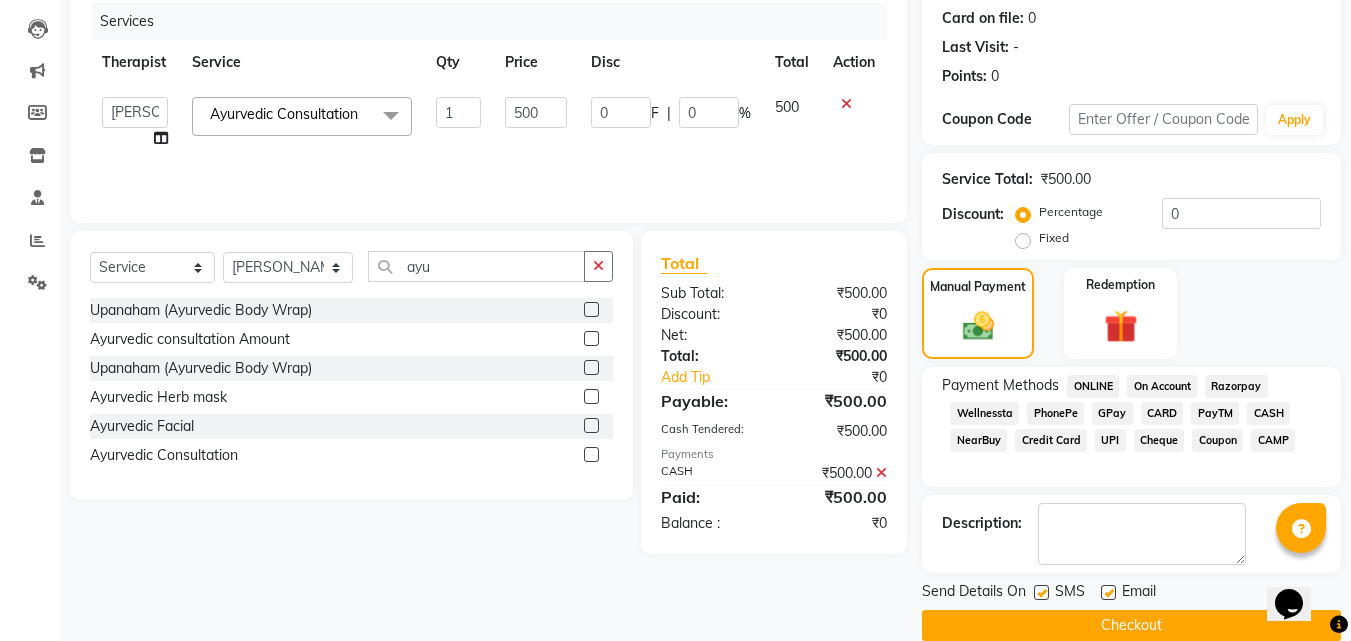 click at bounding box center [1107, 593] 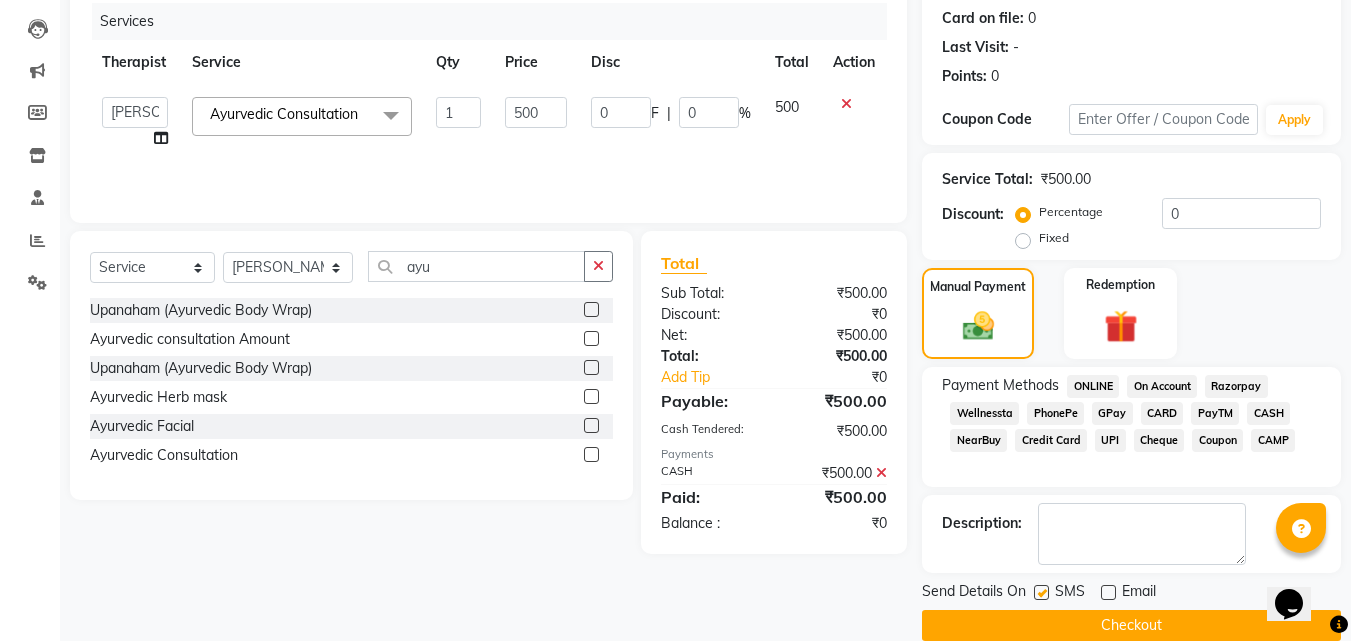 click 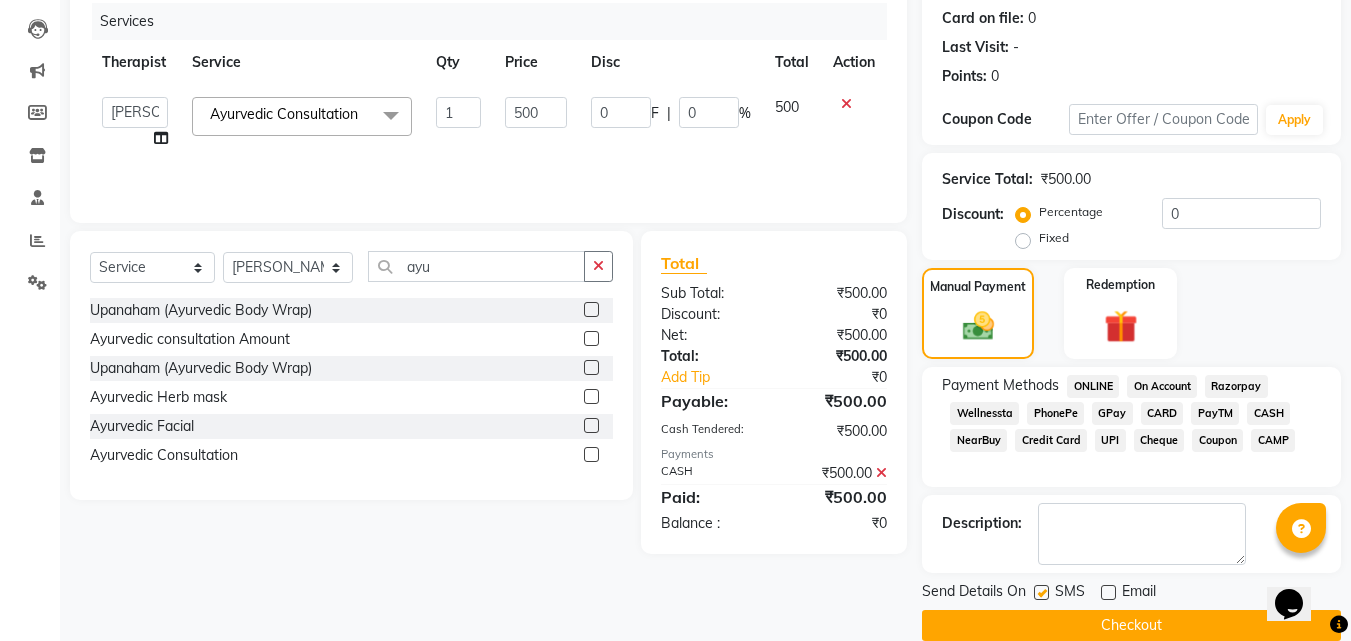 click at bounding box center [1040, 593] 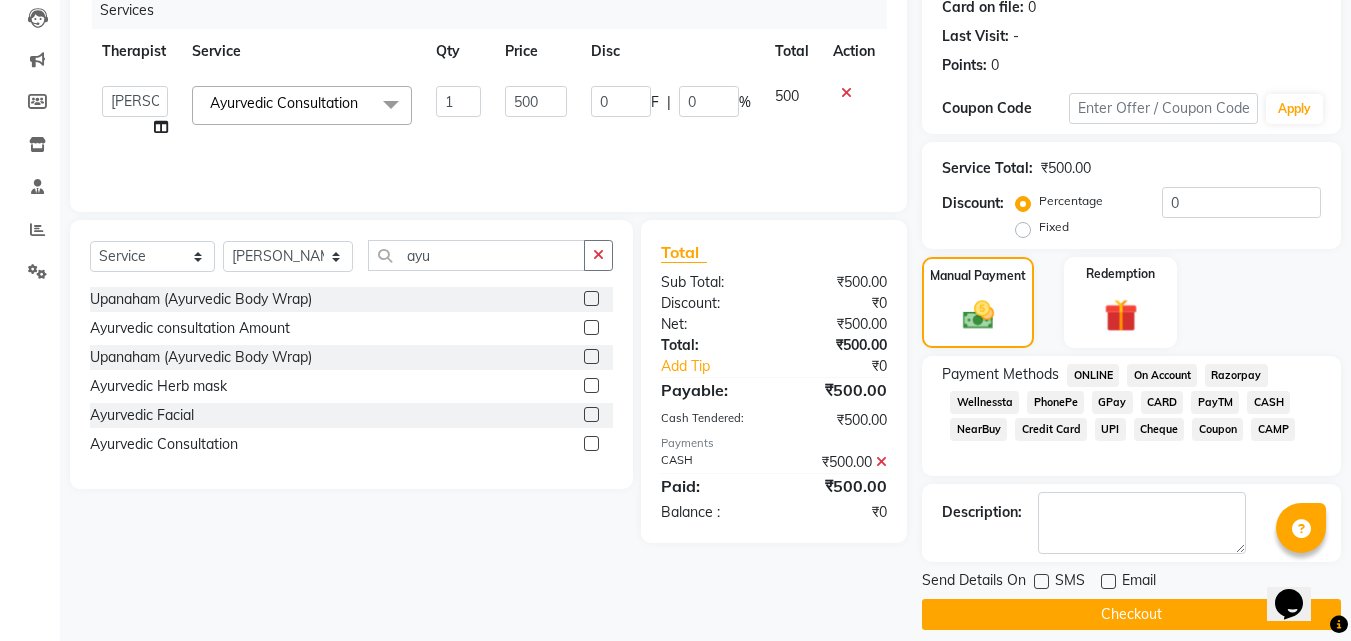 scroll, scrollTop: 275, scrollLeft: 0, axis: vertical 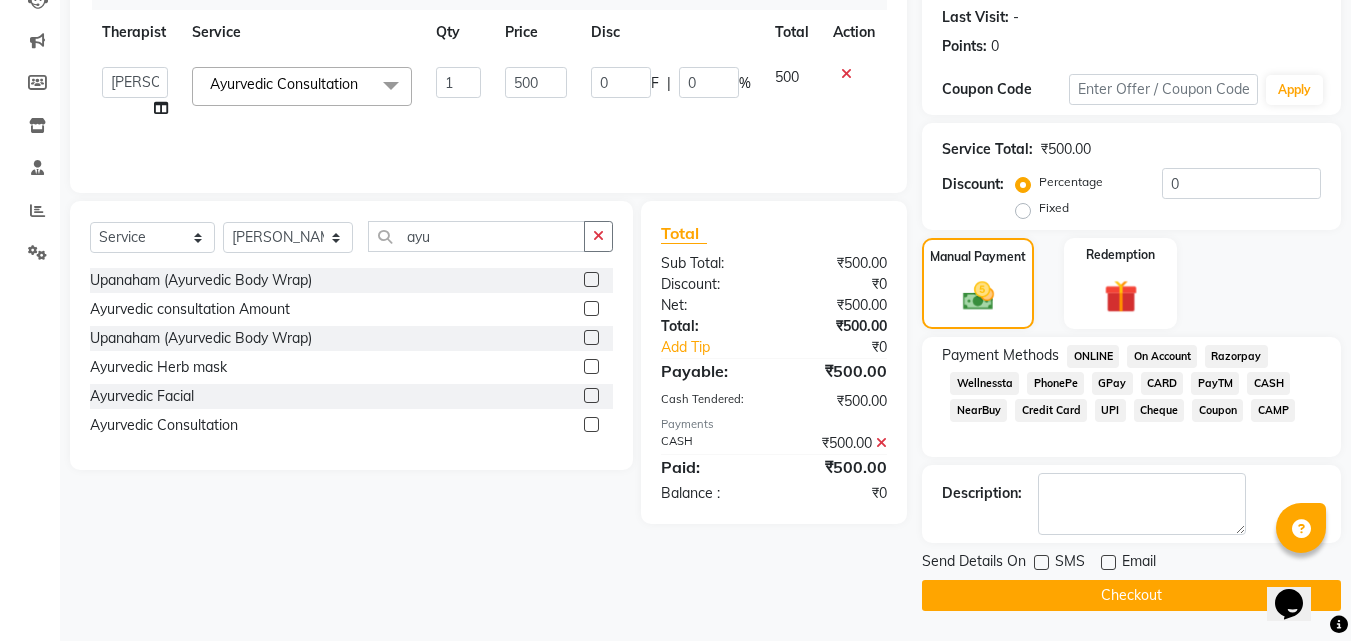 click on "Checkout" 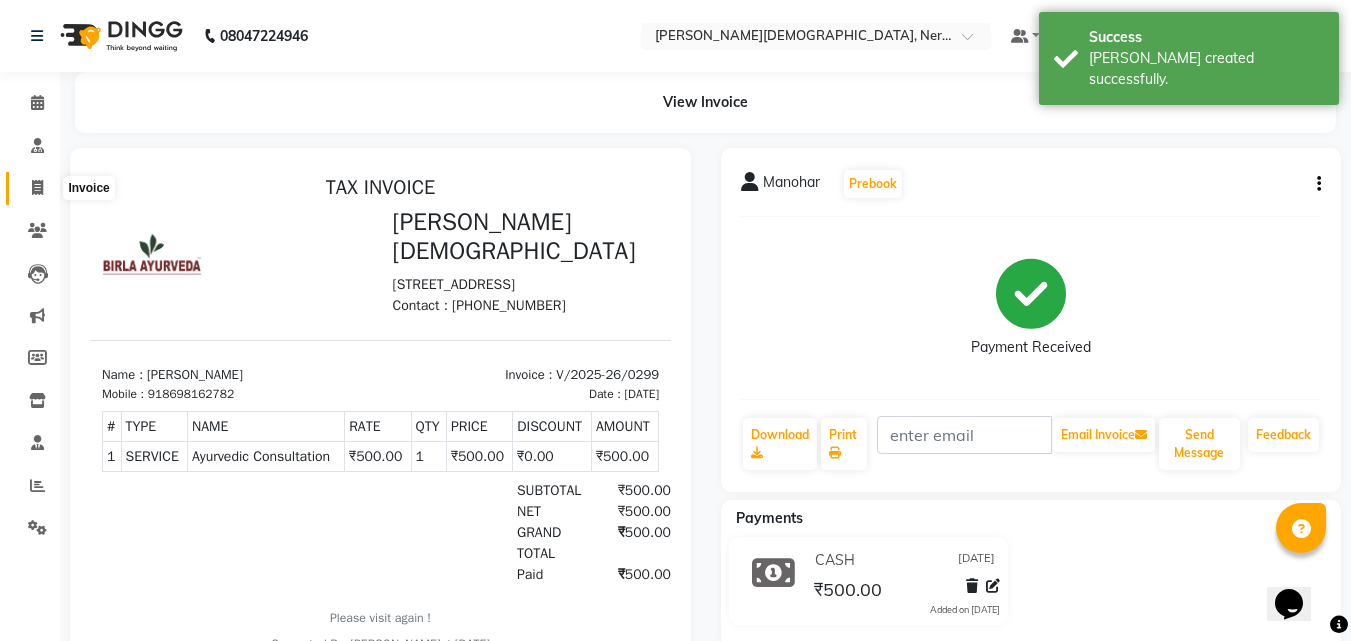 scroll, scrollTop: 0, scrollLeft: 0, axis: both 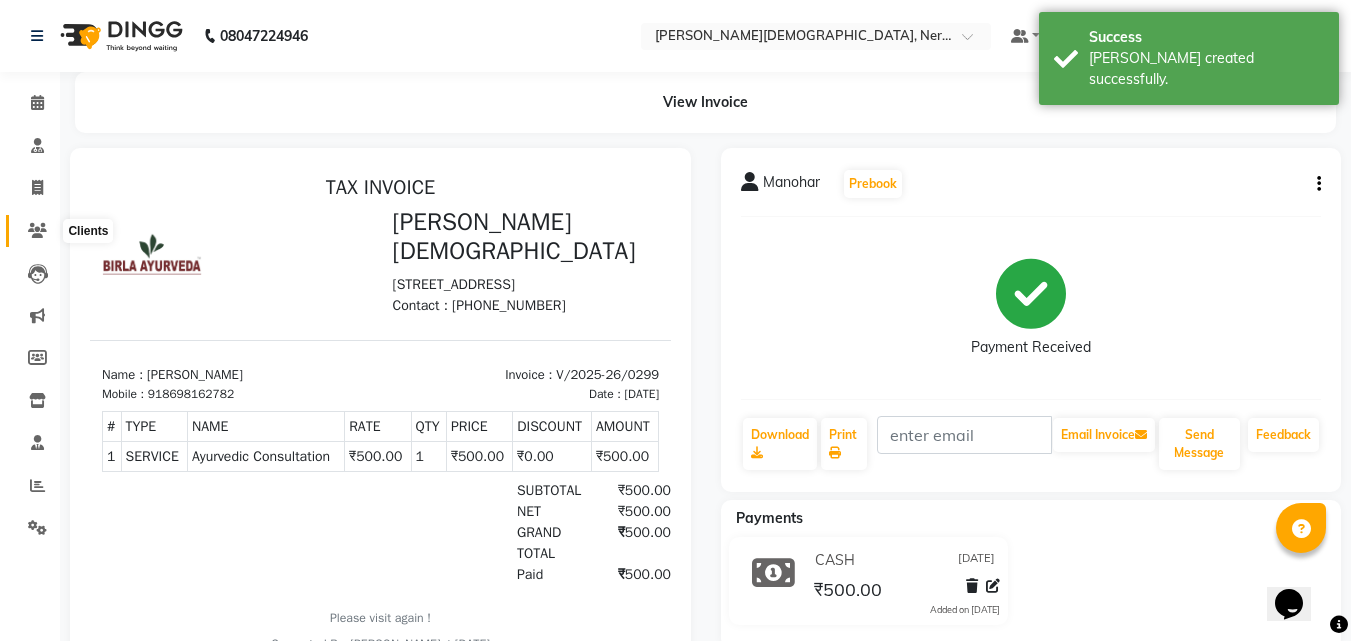 click 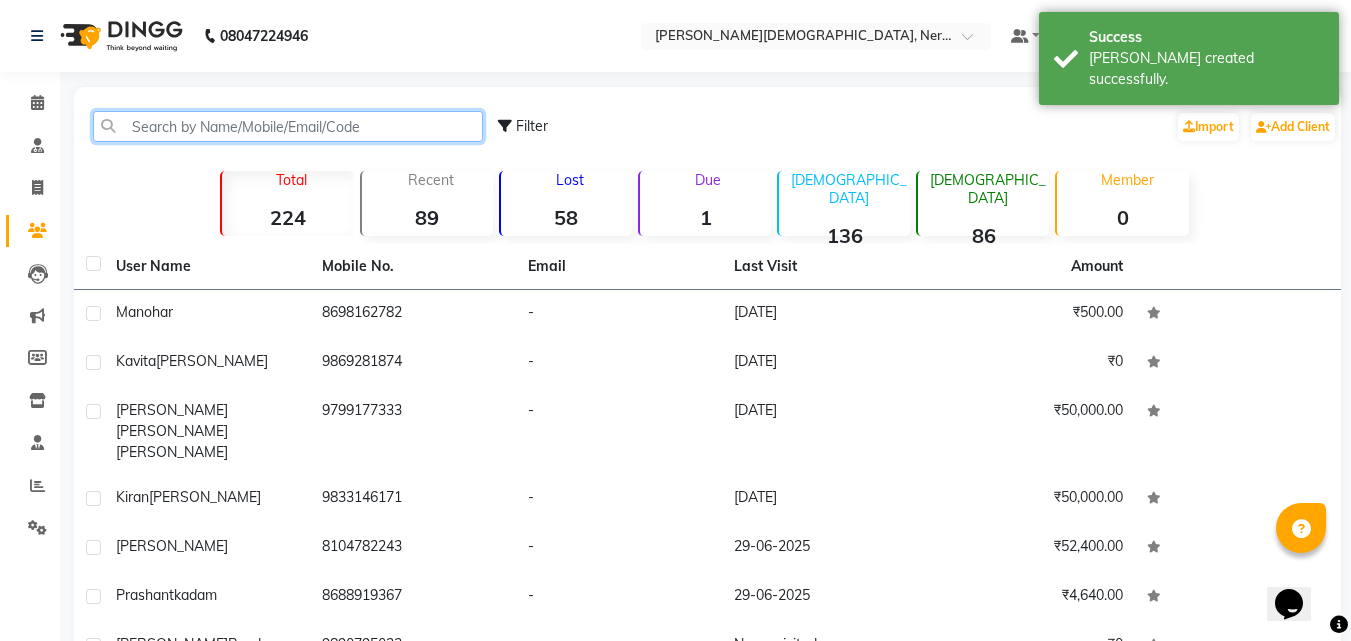 click 